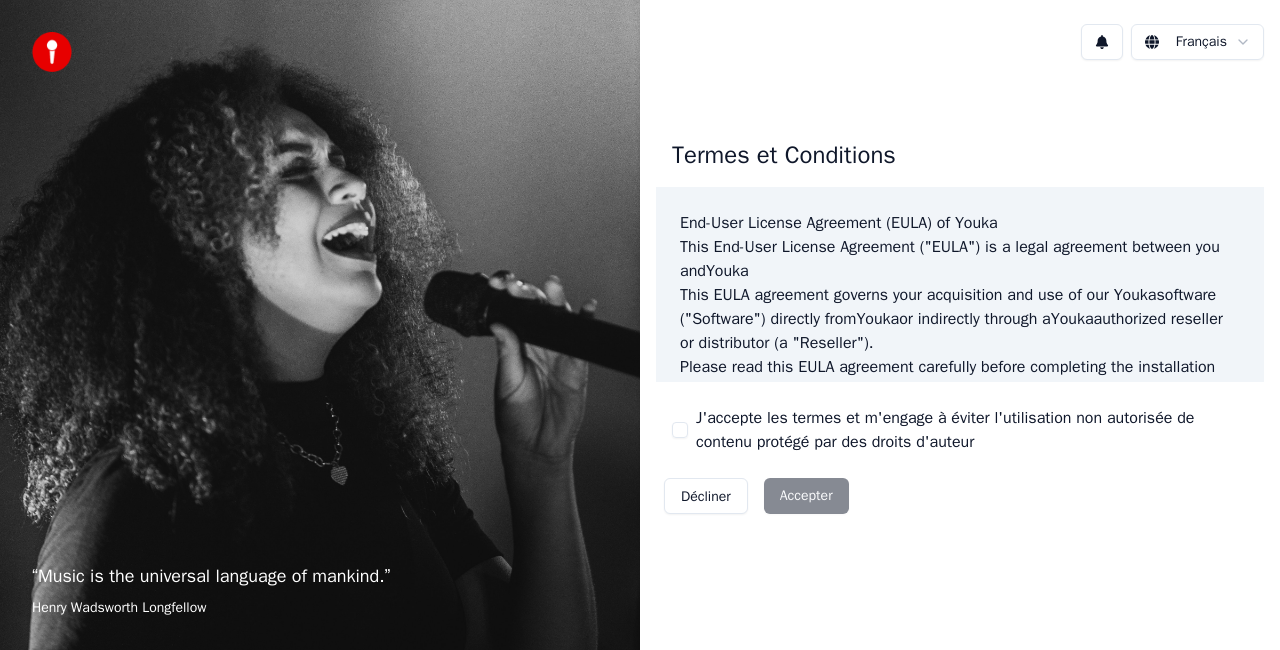 scroll, scrollTop: 0, scrollLeft: 0, axis: both 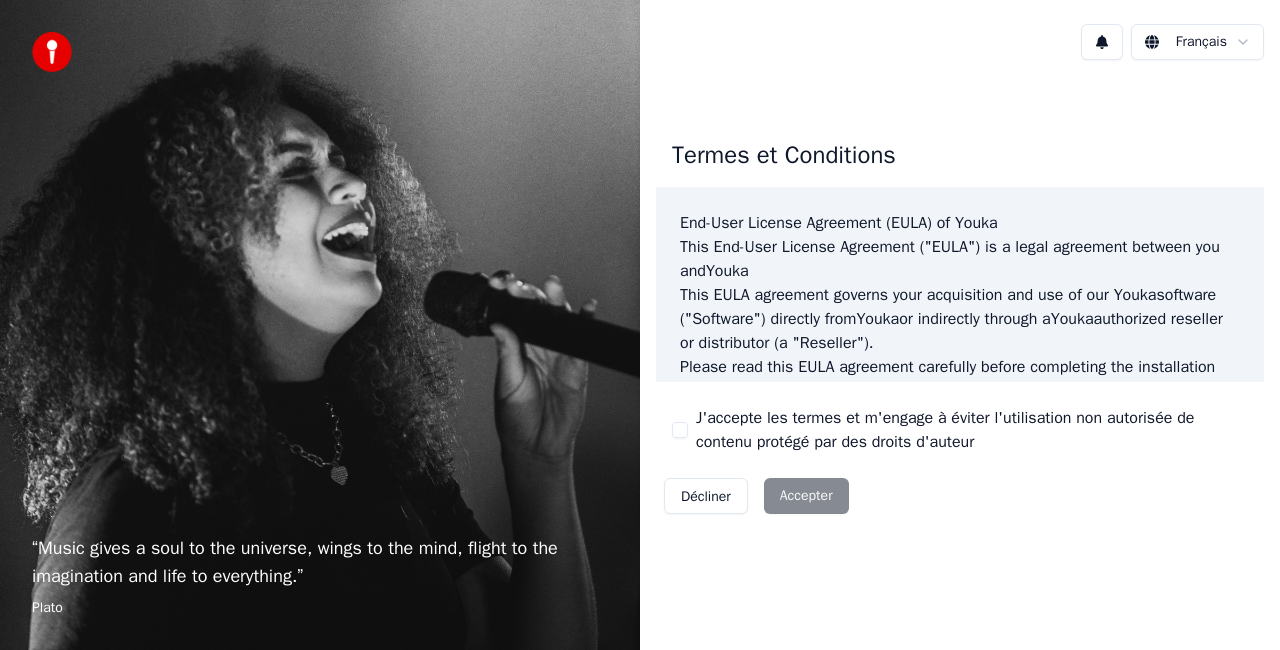 click on "J'accepte les termes et m'engage à éviter l'utilisation non autorisée de contenu protégé par des droits d'auteur" at bounding box center [680, 430] 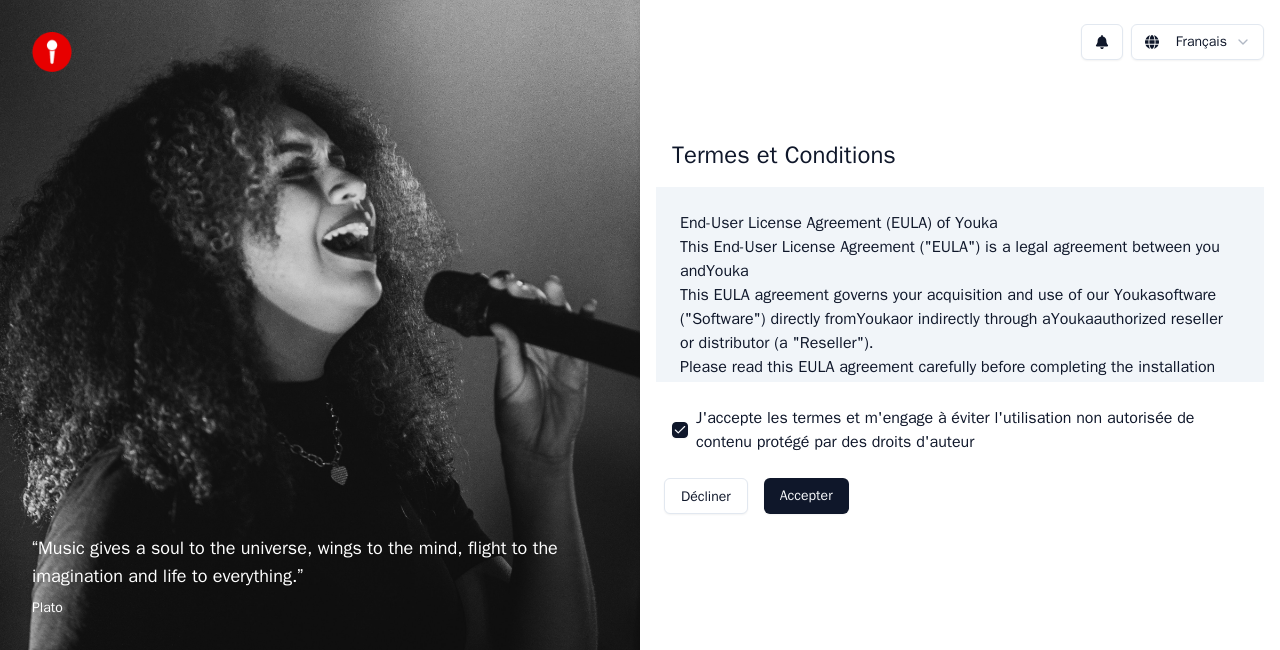 click on "Accepter" at bounding box center (806, 496) 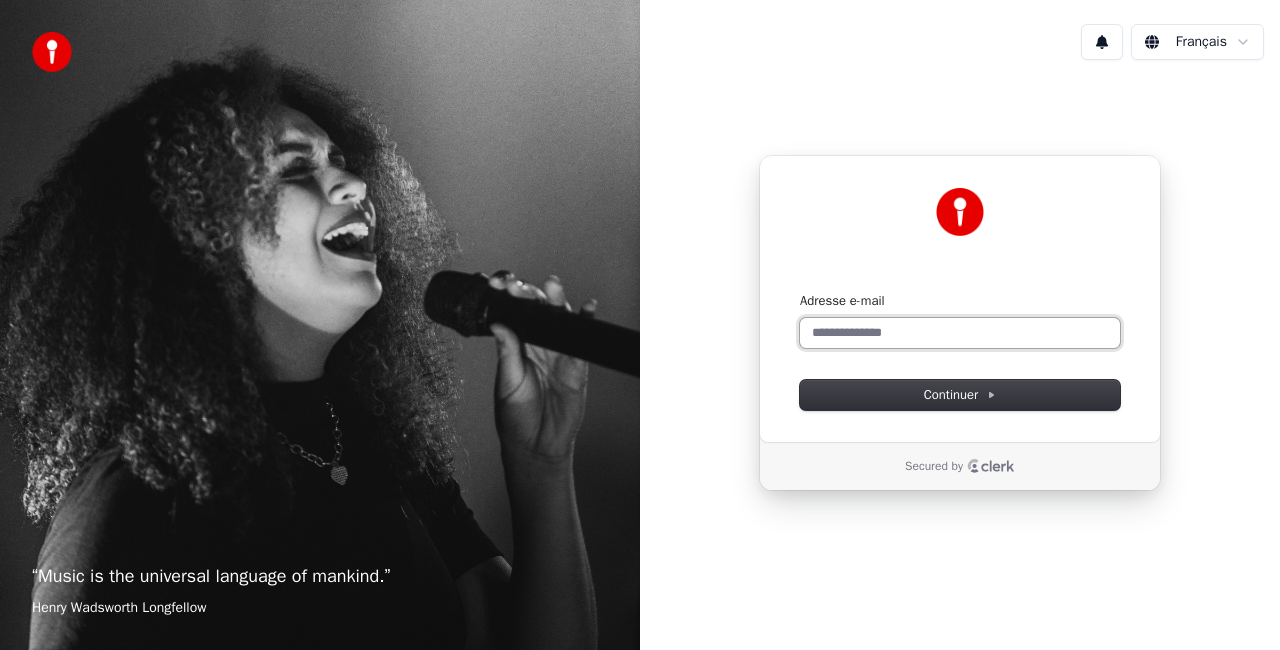 click on "Adresse e-mail" at bounding box center [960, 333] 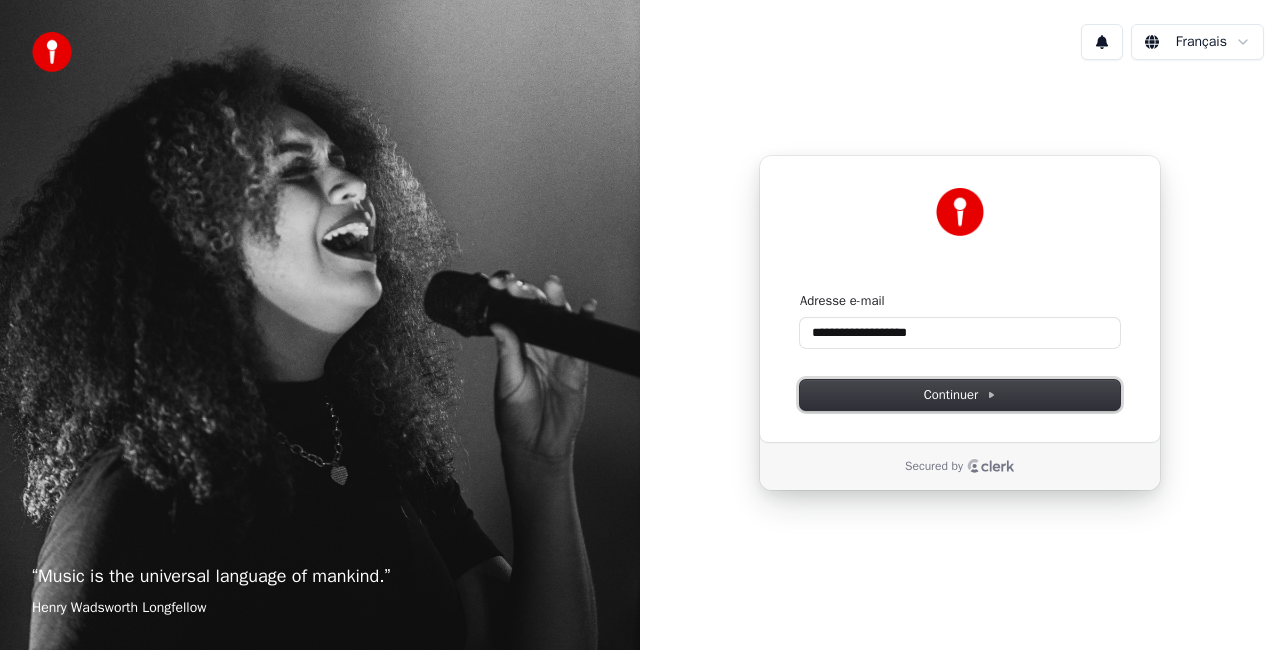 click on "Continuer" at bounding box center [960, 395] 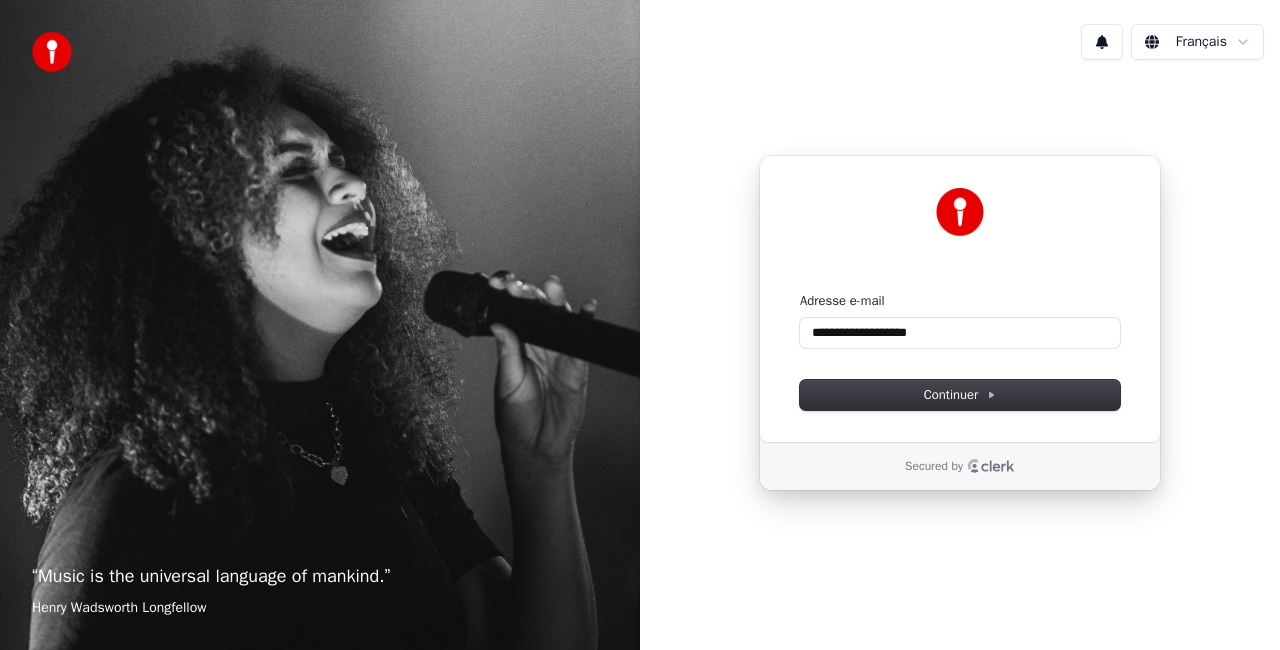 type on "**********" 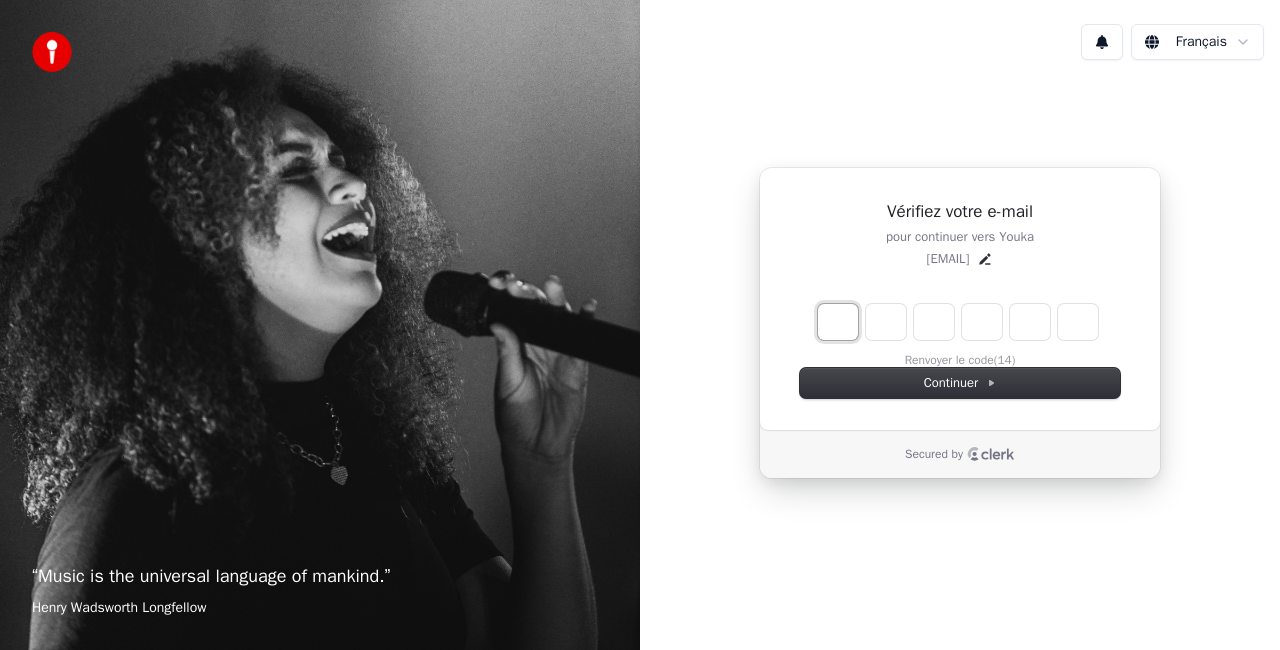type on "*" 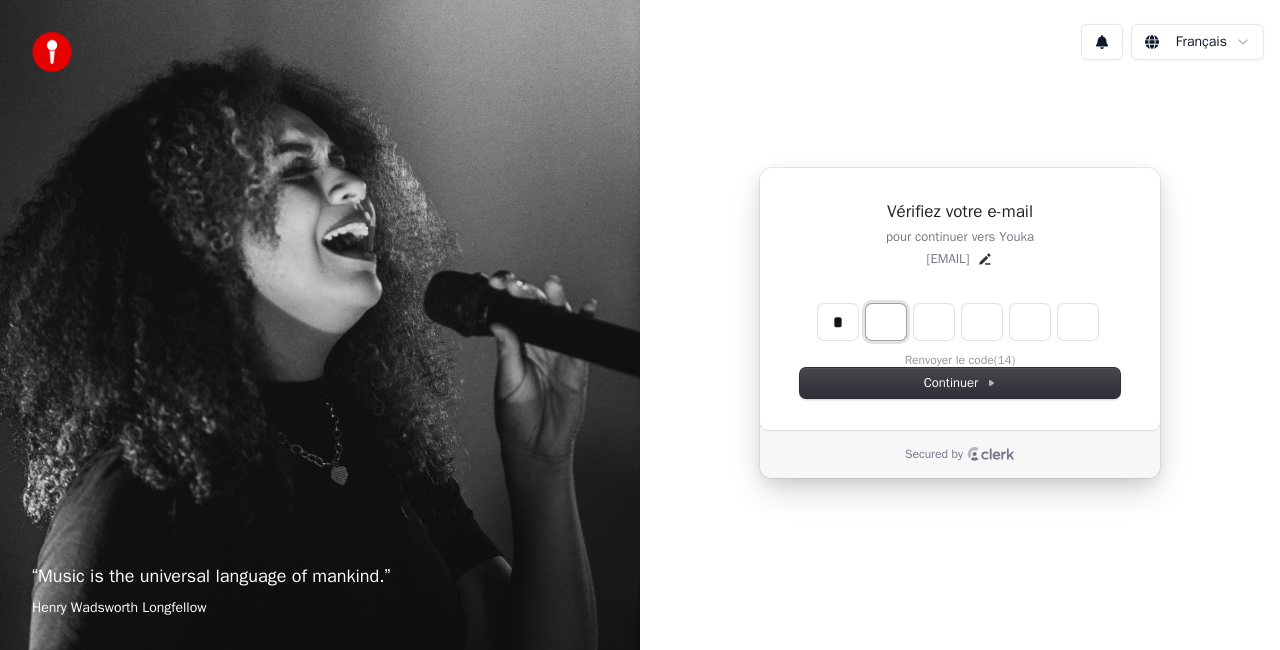 type on "*" 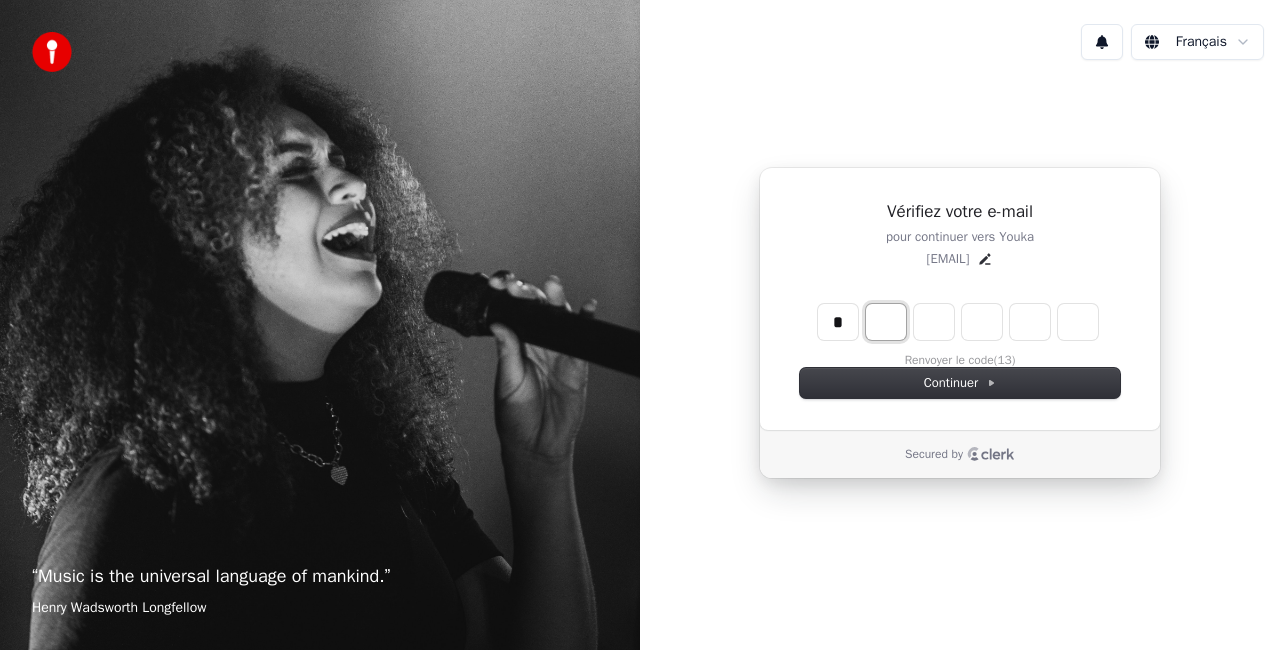 type on "*" 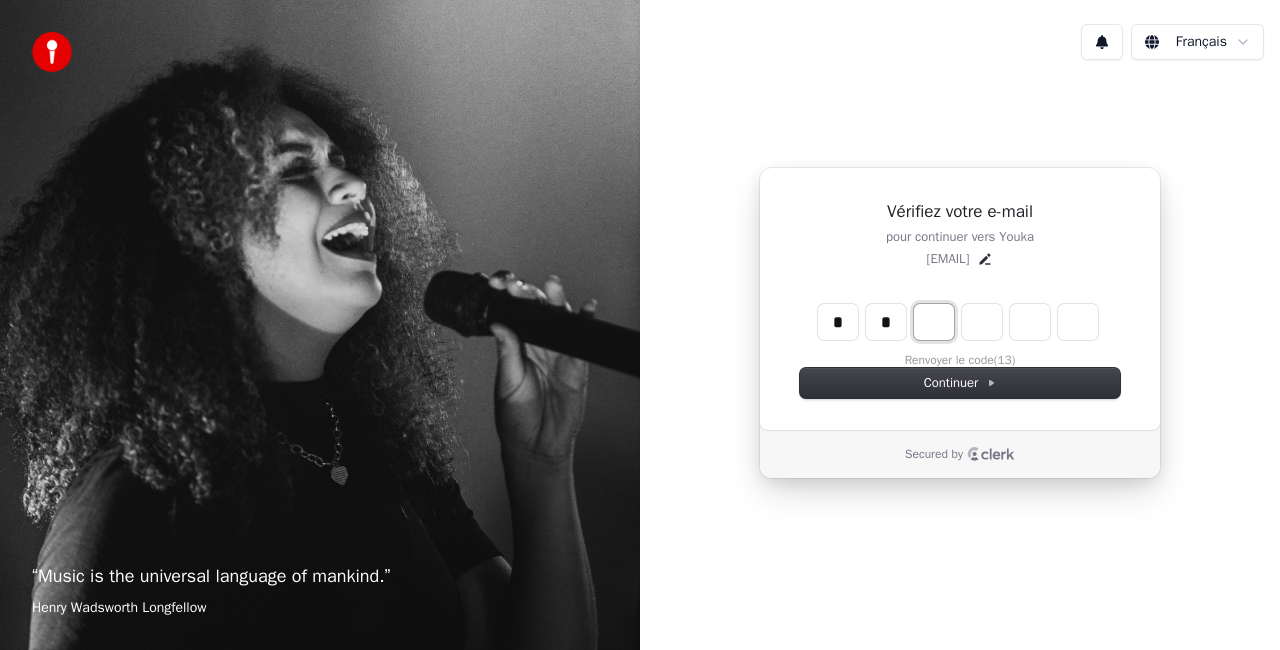 type on "**" 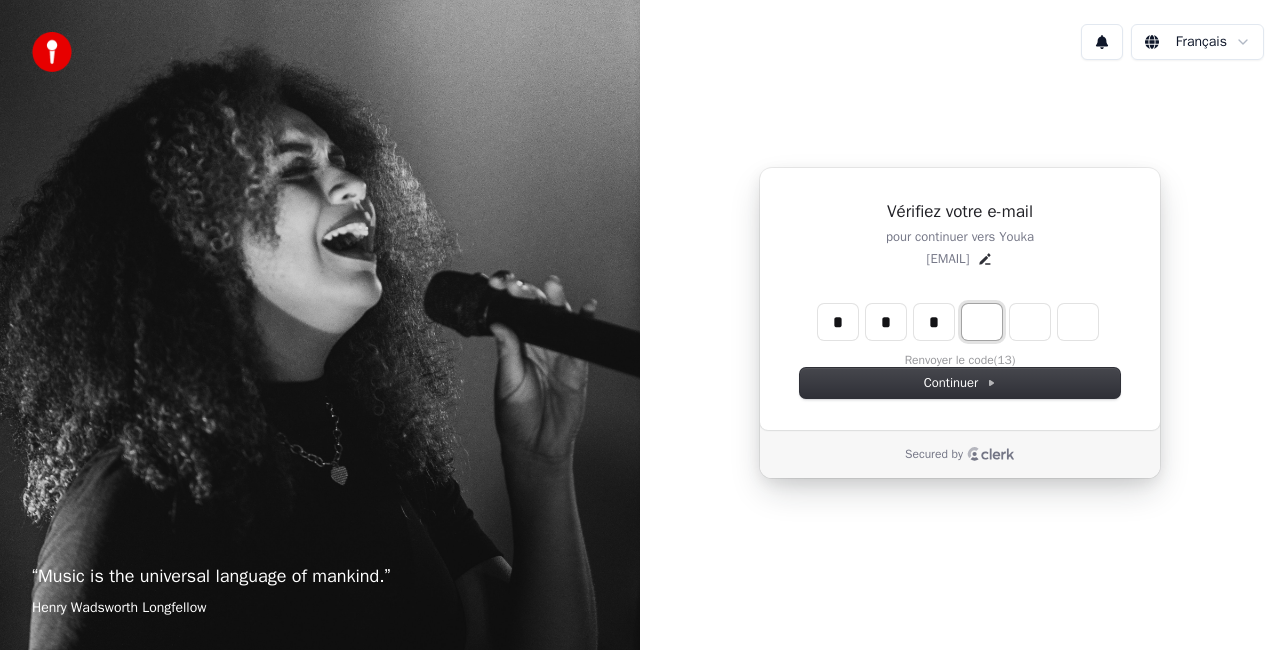 type on "***" 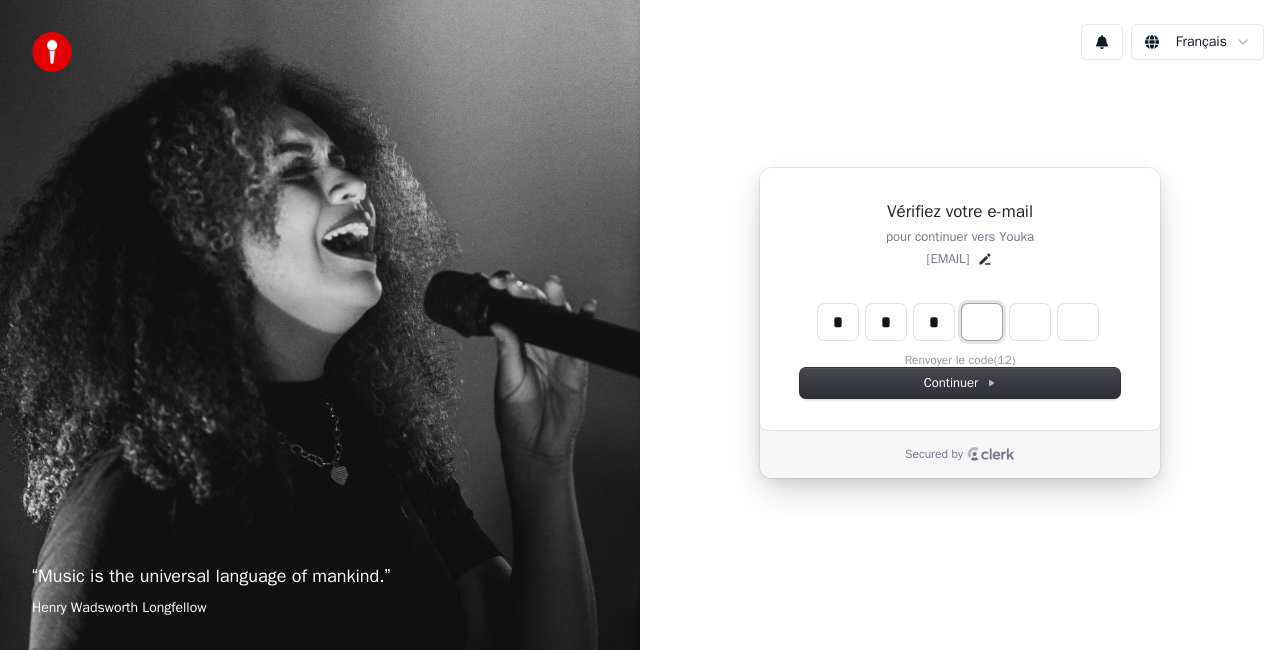 type on "*" 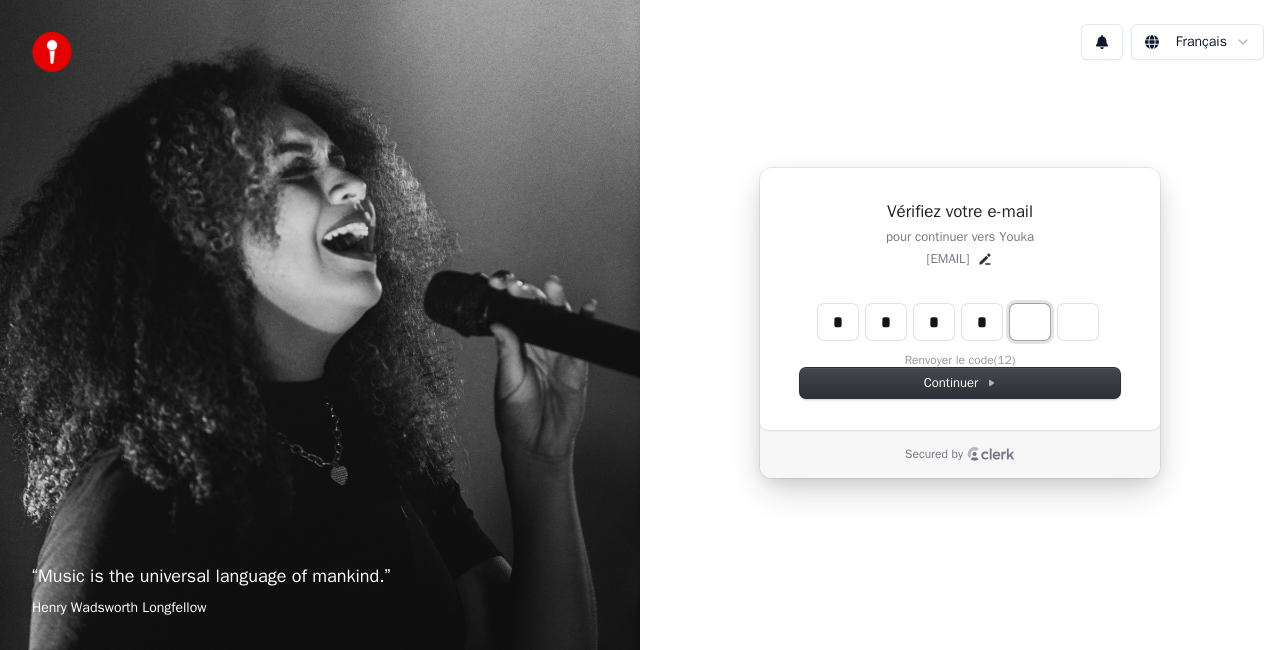 type on "****" 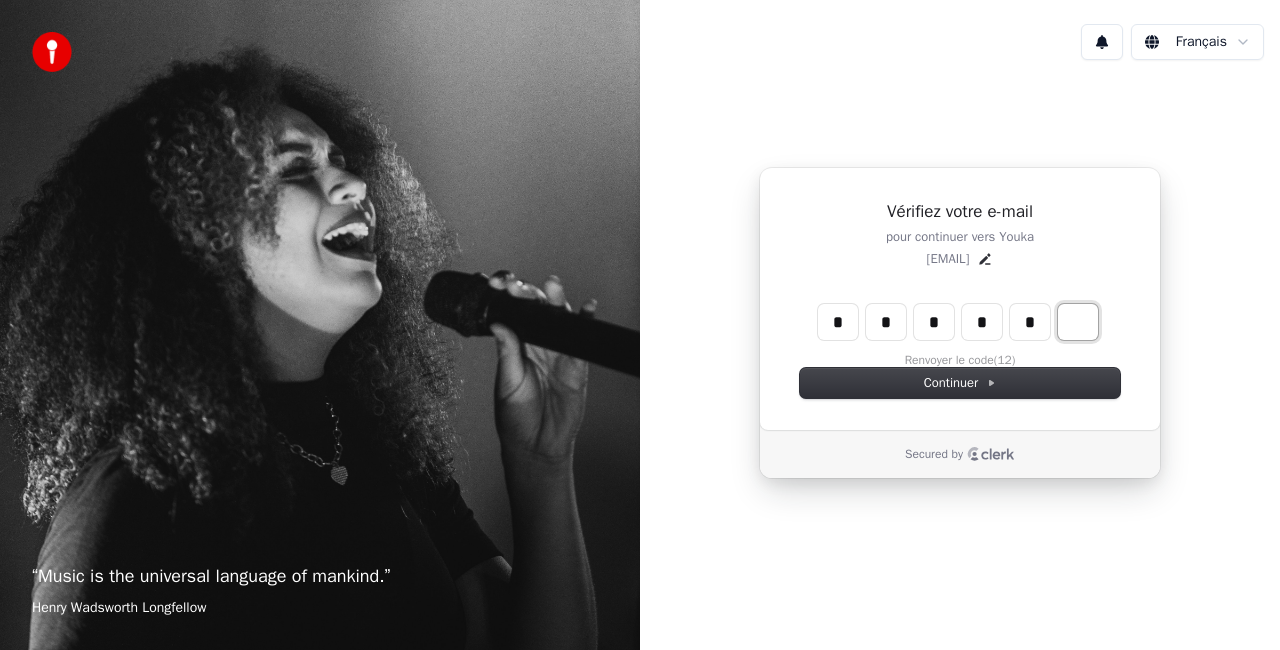 type on "******" 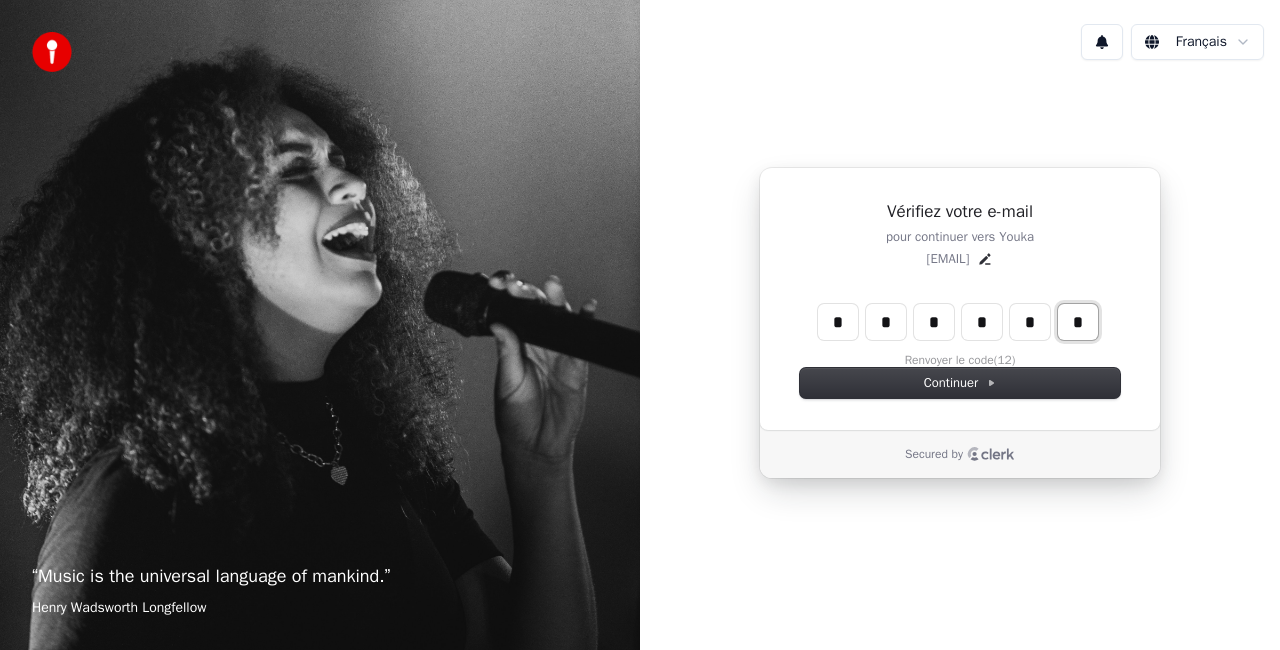 type on "*" 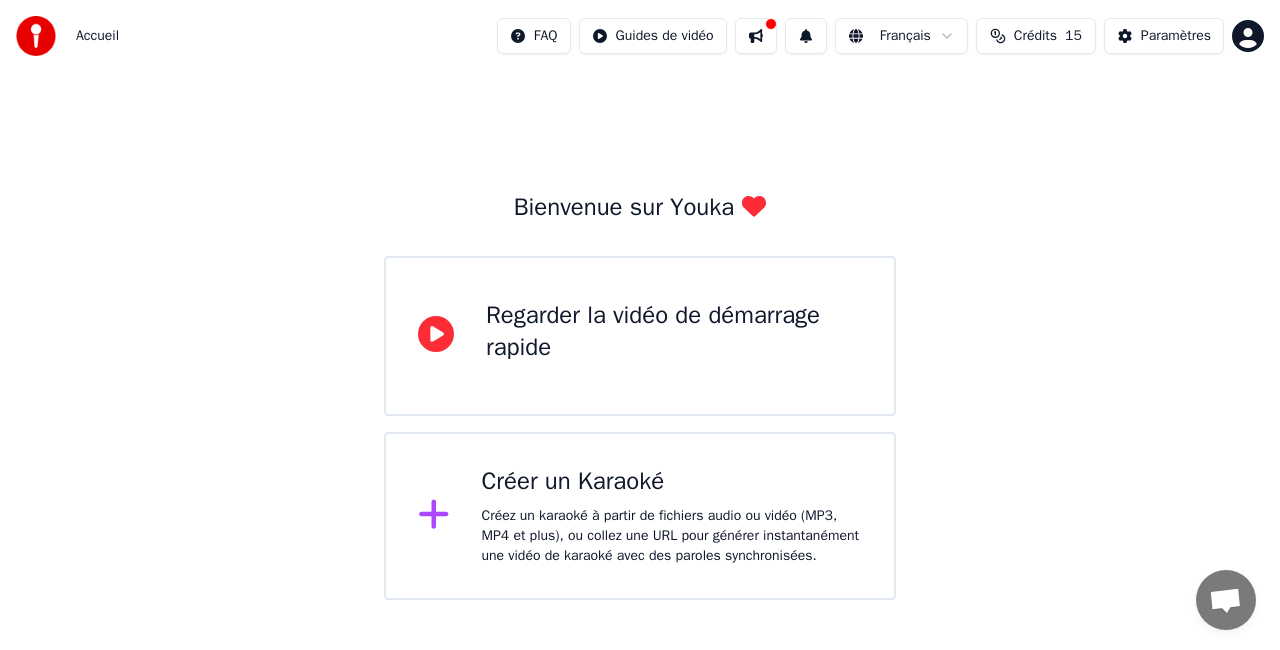 click on "Créer un Karaoké" at bounding box center (672, 482) 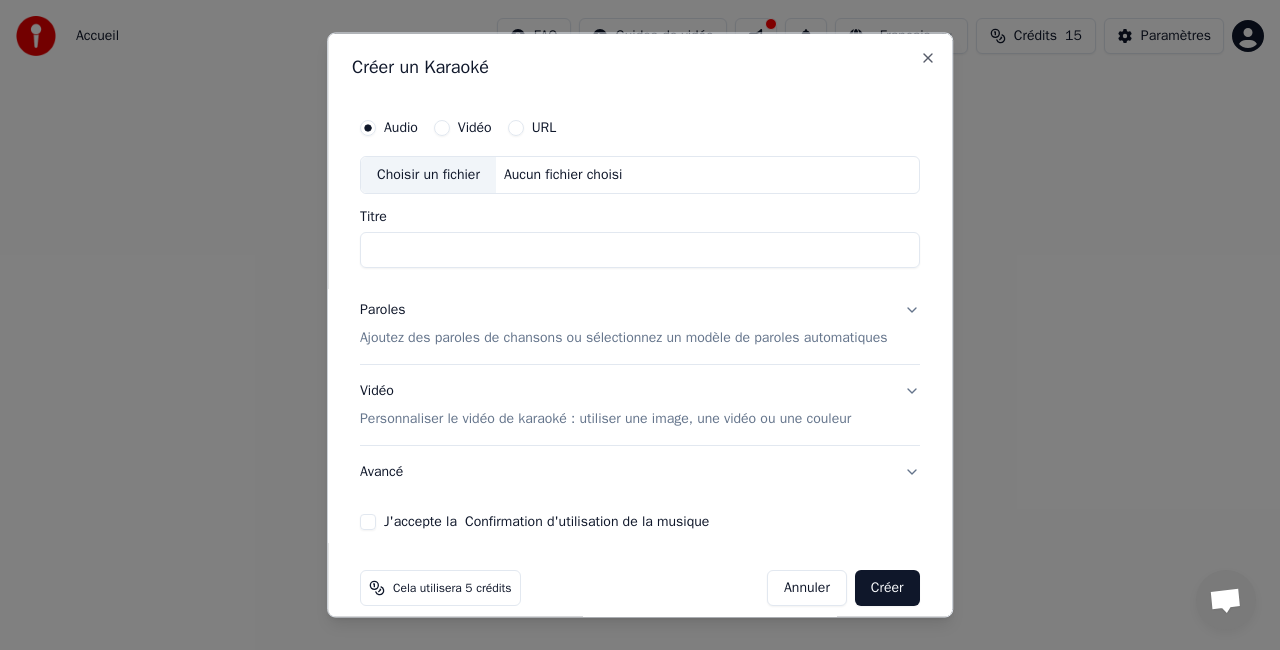 click on "Choisir un fichier" at bounding box center (428, 175) 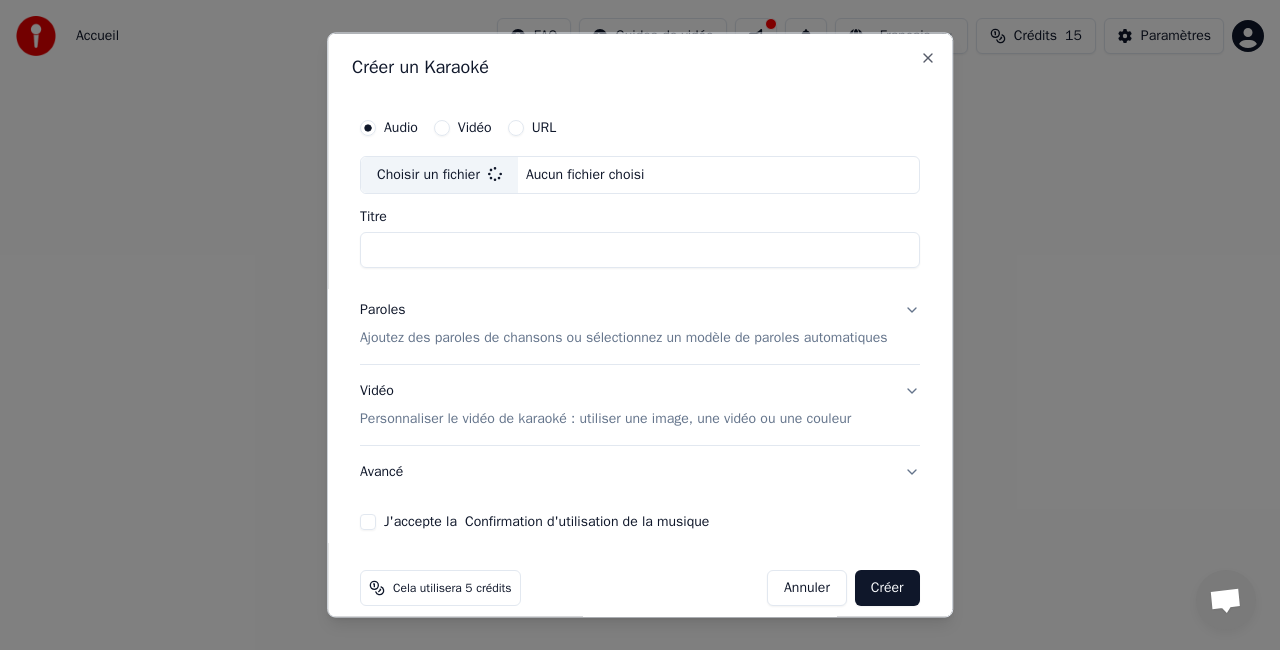 type on "**********" 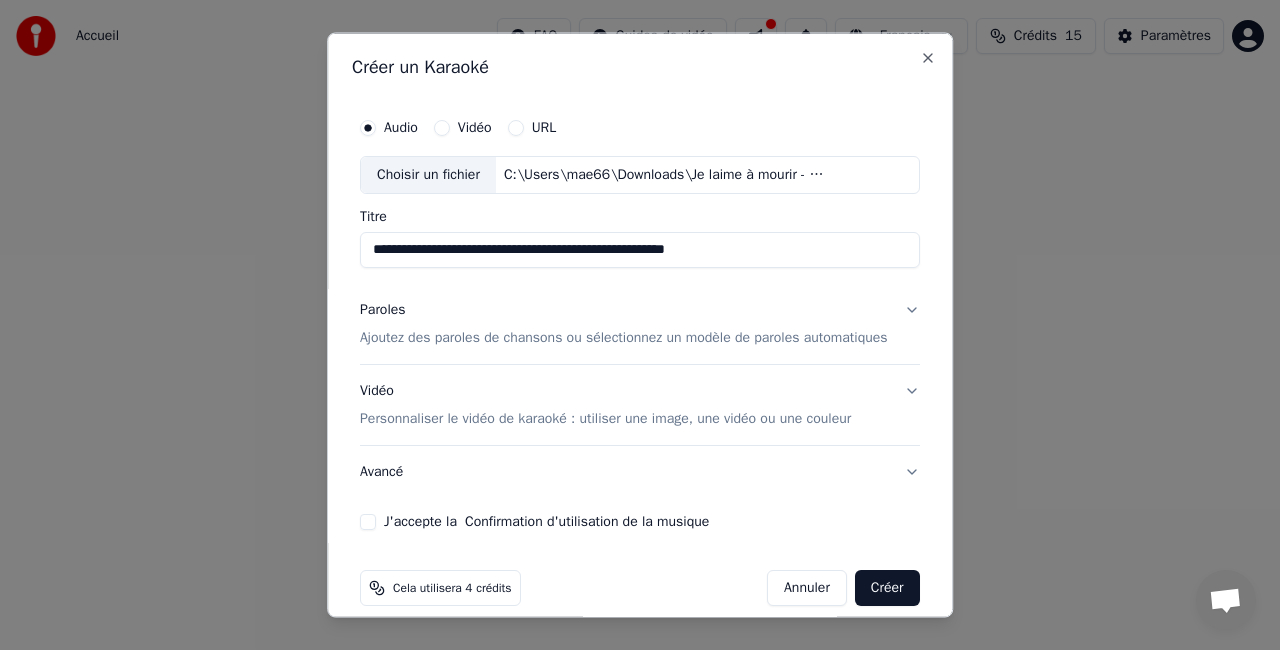 click on "J'accepte la   Confirmation d'utilisation de la musique" at bounding box center [368, 521] 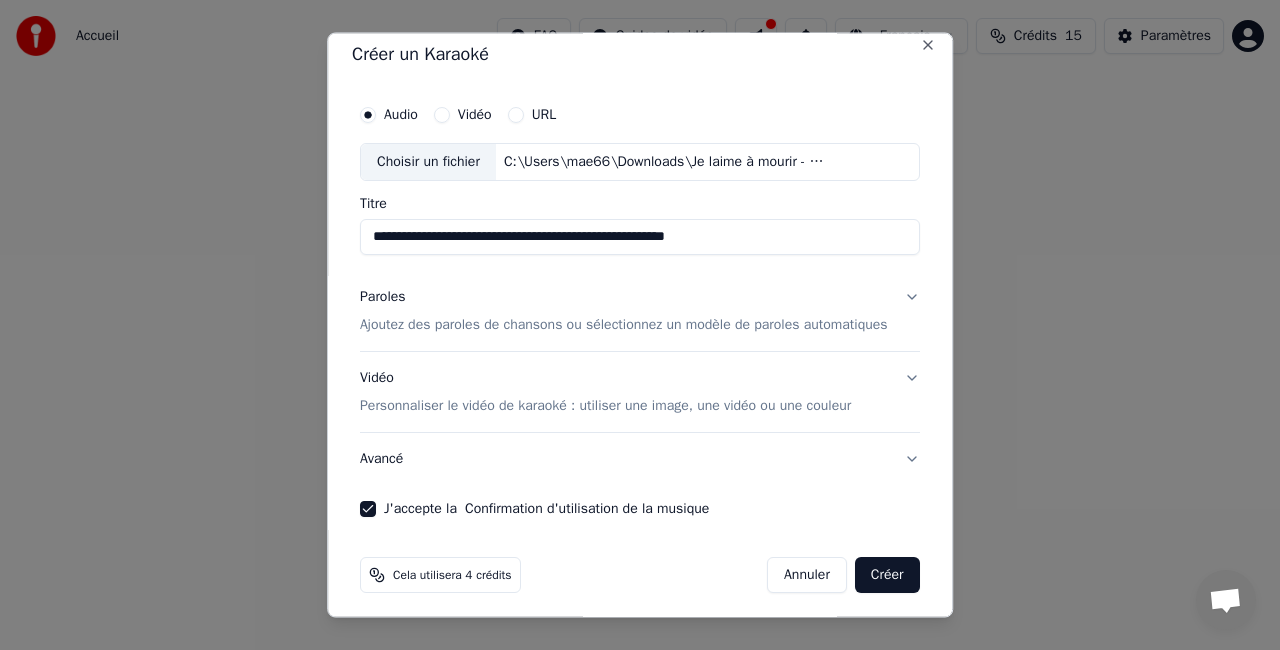 scroll, scrollTop: 0, scrollLeft: 0, axis: both 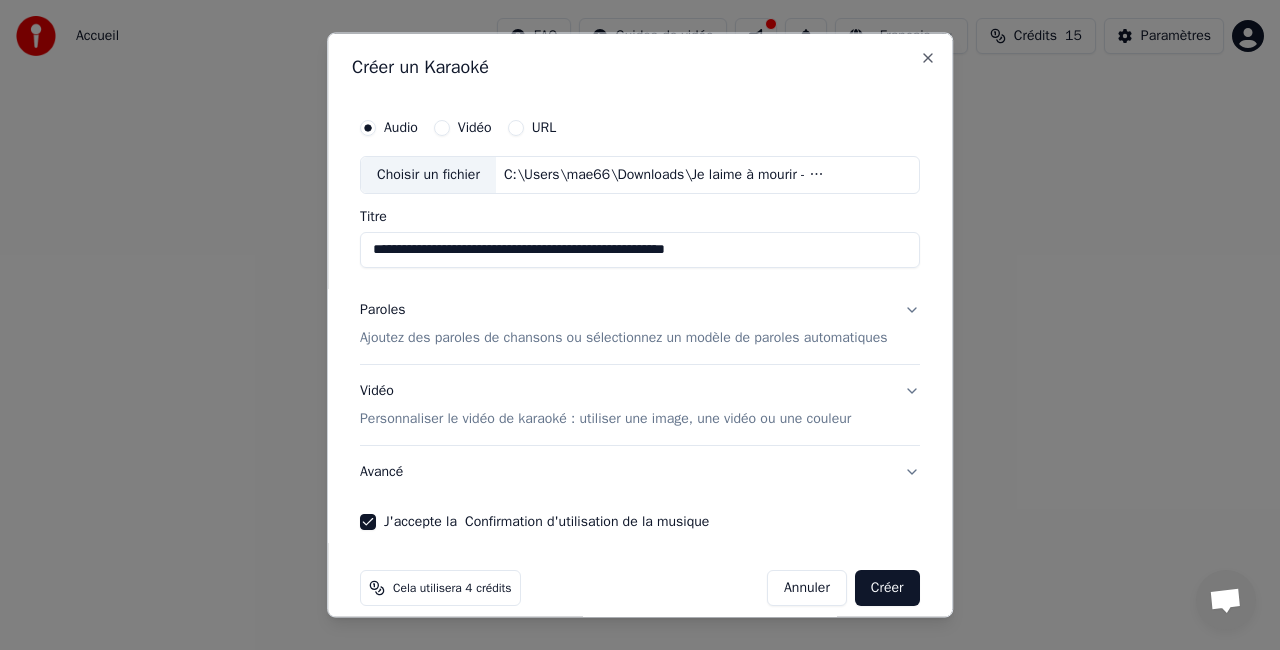 click on "Vidéo Personnaliser le vidéo de karaoké : utiliser une image, une vidéo ou une couleur" at bounding box center [605, 404] 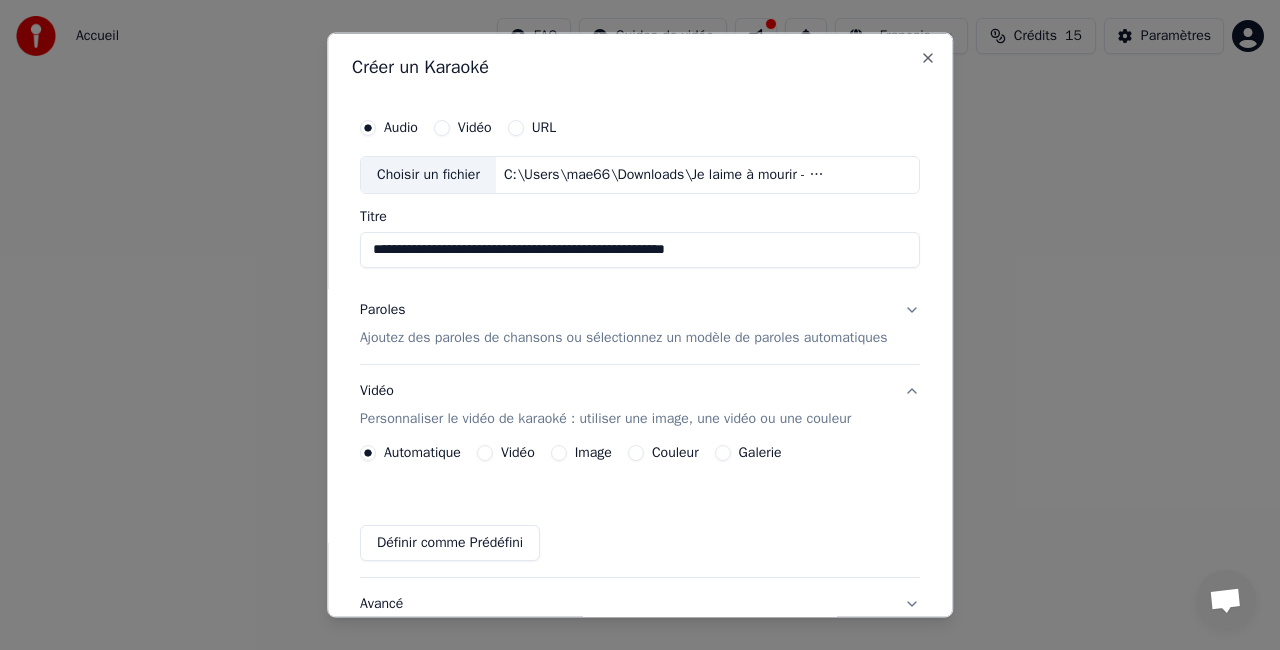 click on "Ajoutez des paroles de chansons ou sélectionnez un modèle de paroles automatiques" at bounding box center [624, 337] 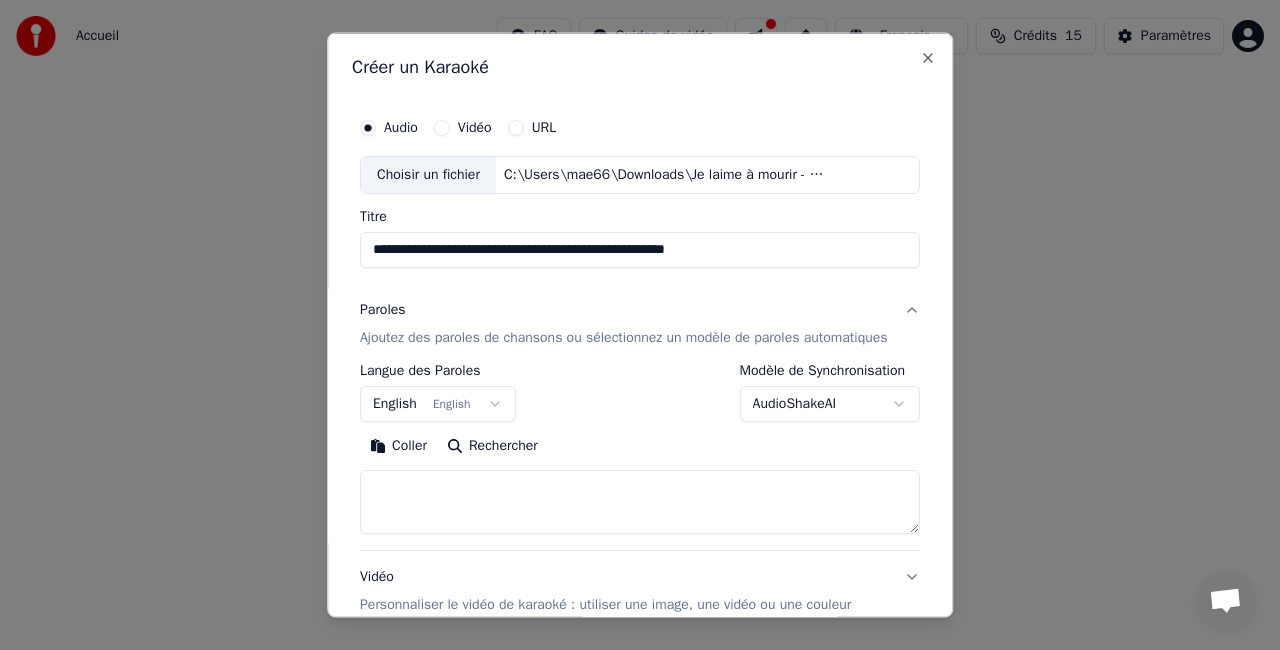 click on "English English" at bounding box center [438, 403] 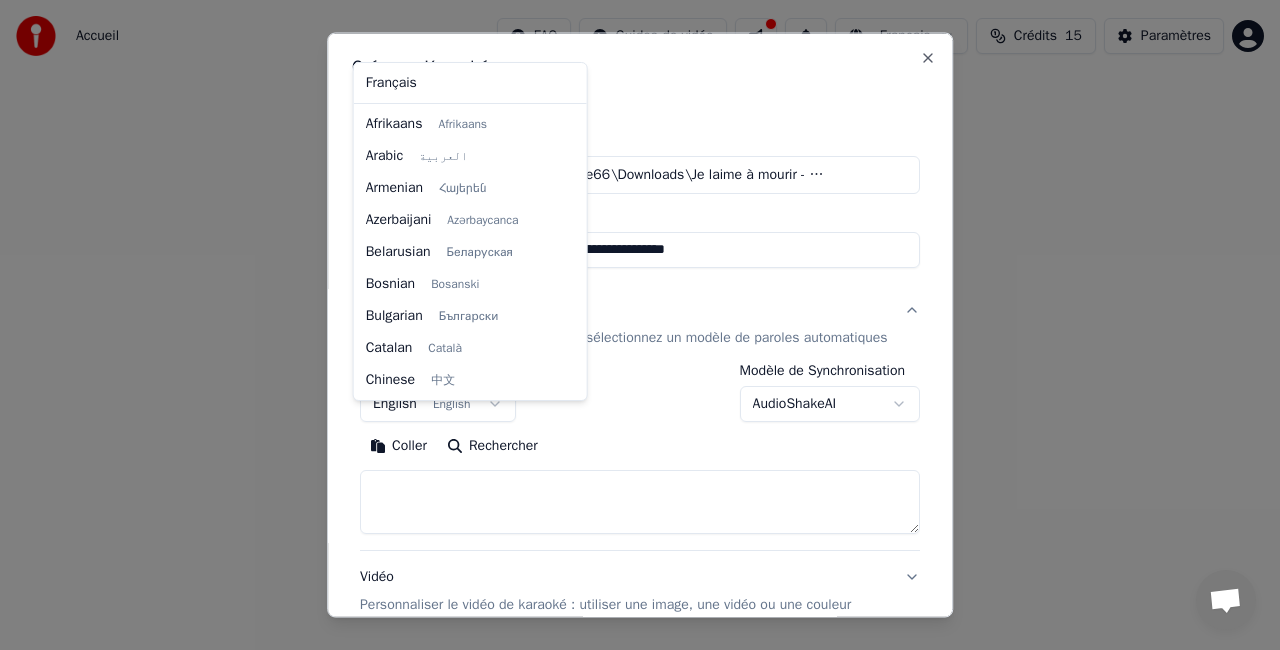 scroll, scrollTop: 160, scrollLeft: 0, axis: vertical 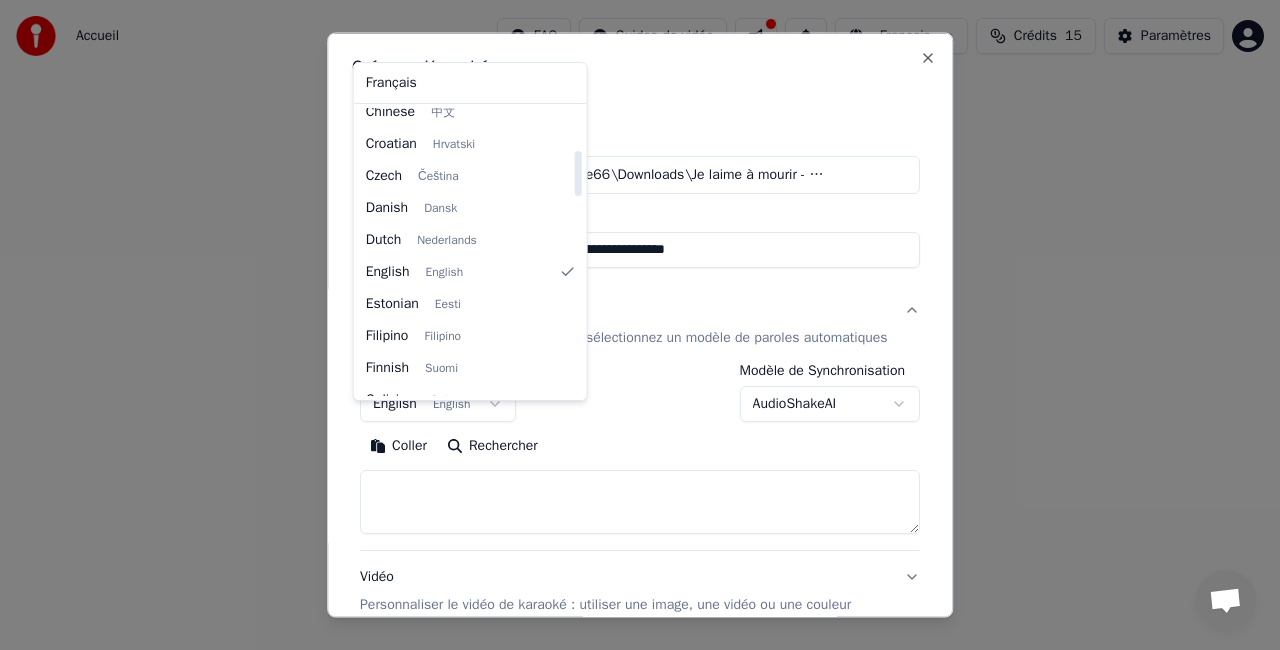 drag, startPoint x: 575, startPoint y: 189, endPoint x: 578, endPoint y: 178, distance: 11.401754 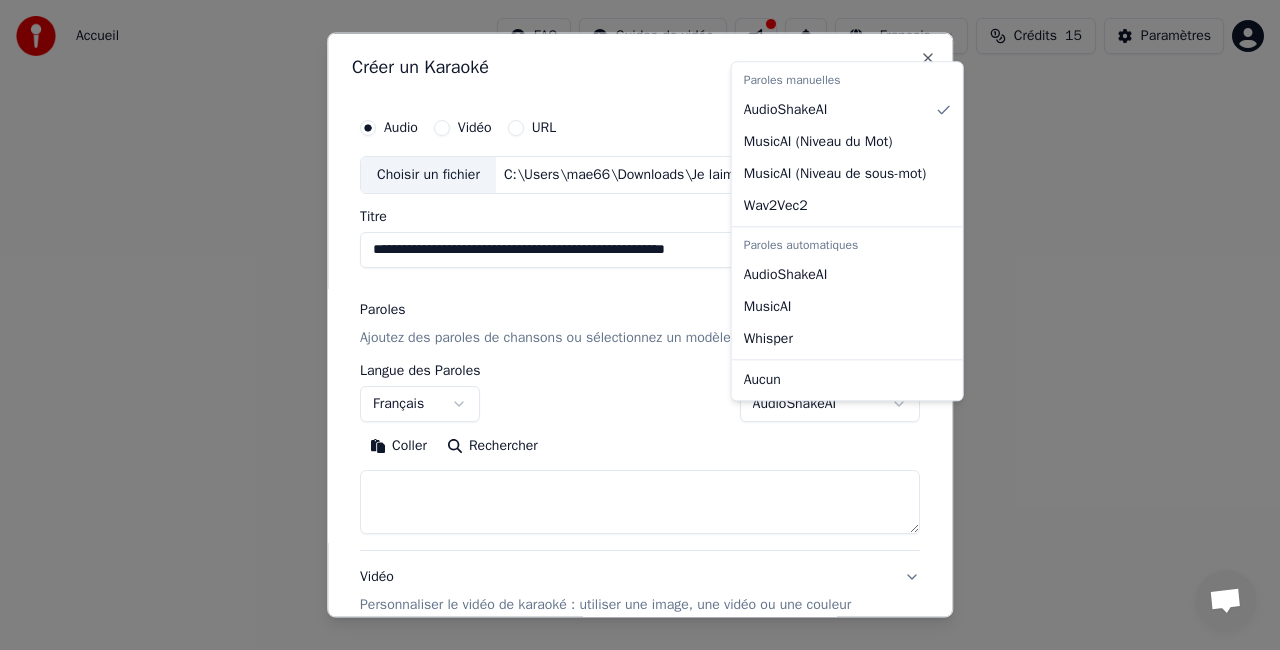 click on "**********" at bounding box center [640, 300] 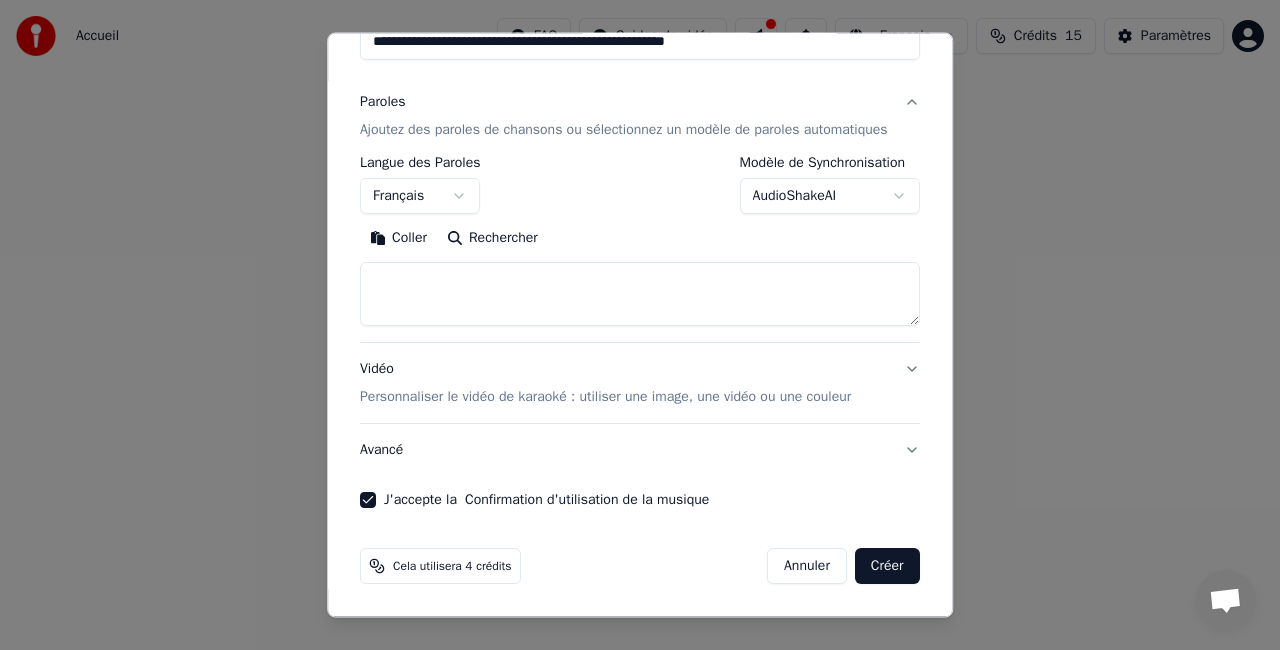 scroll, scrollTop: 224, scrollLeft: 0, axis: vertical 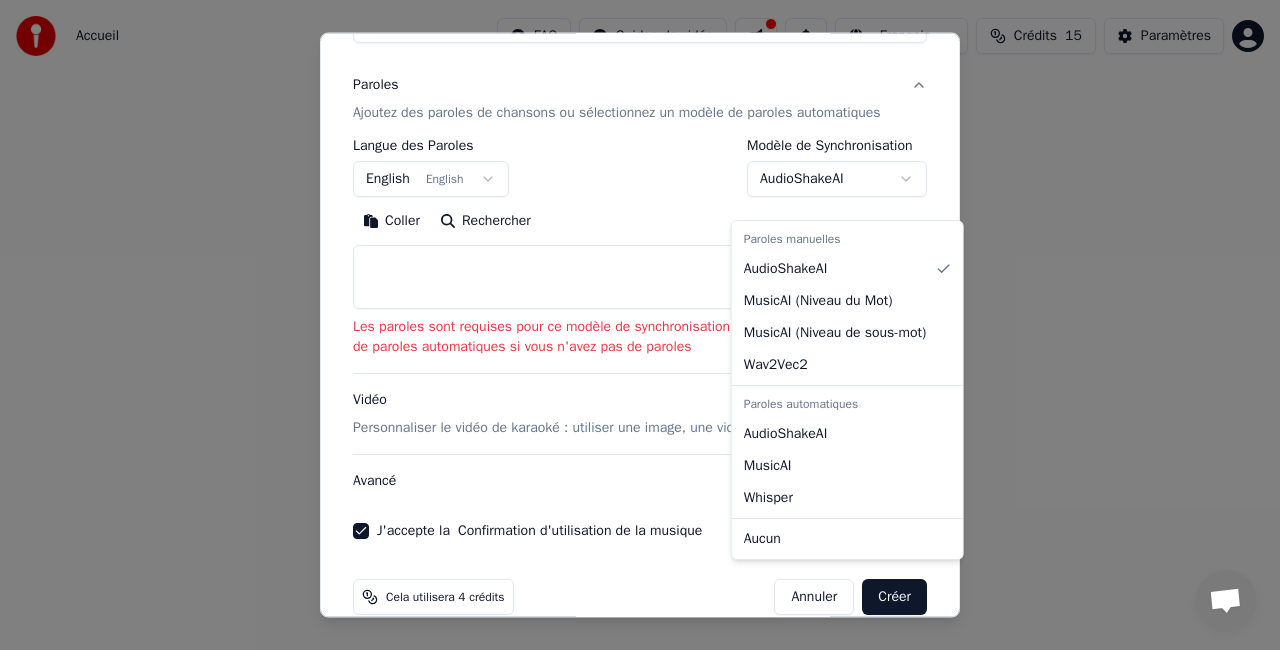 click on "**********" at bounding box center [640, 300] 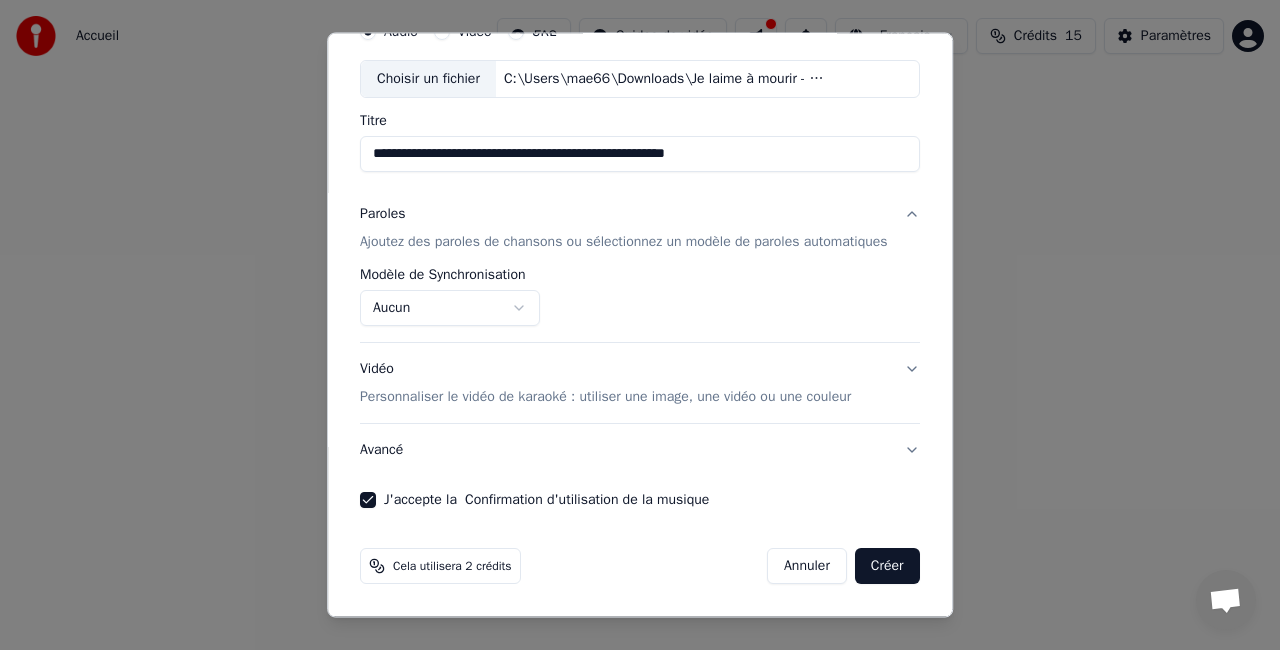 click on "Créer" at bounding box center [887, 566] 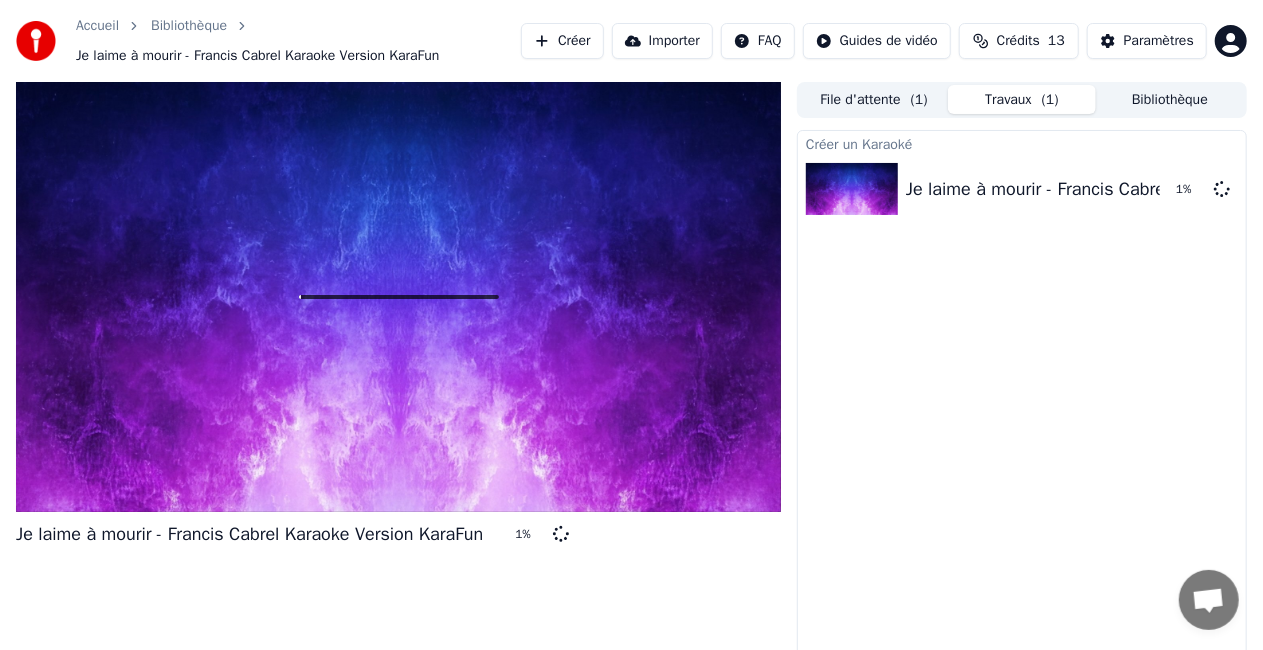 click on "Créer" at bounding box center (562, 41) 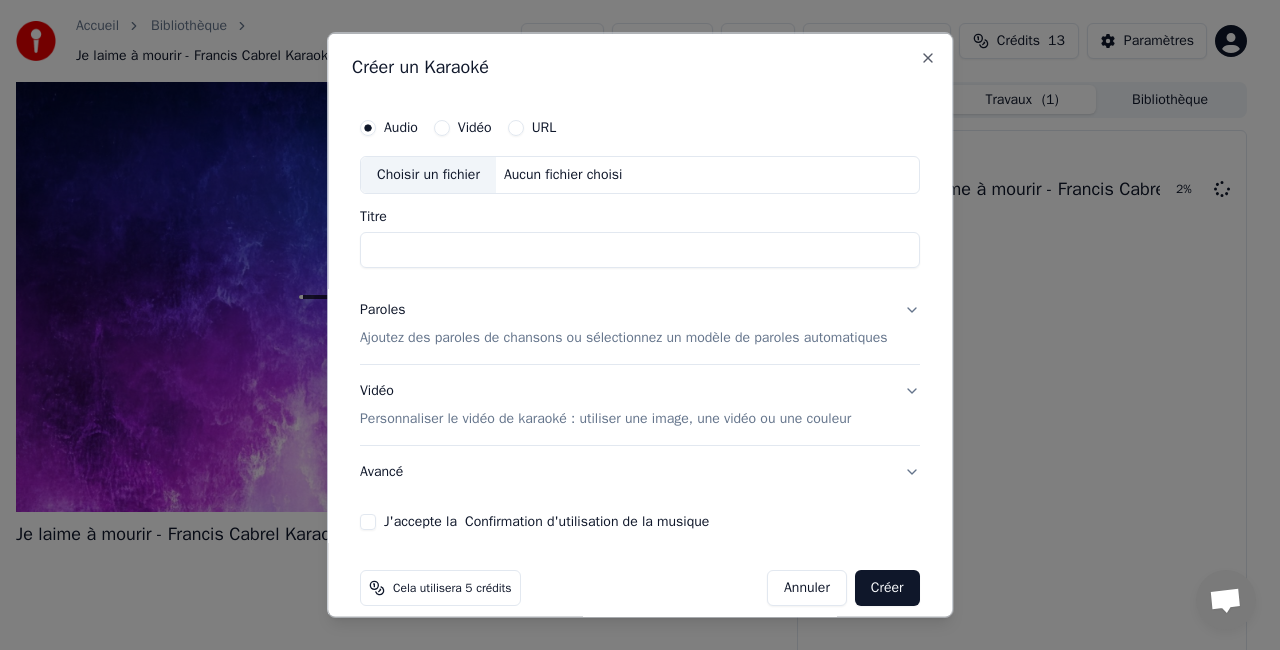 click on "Ajoutez des paroles de chansons ou sélectionnez un modèle de paroles automatiques" at bounding box center (624, 337) 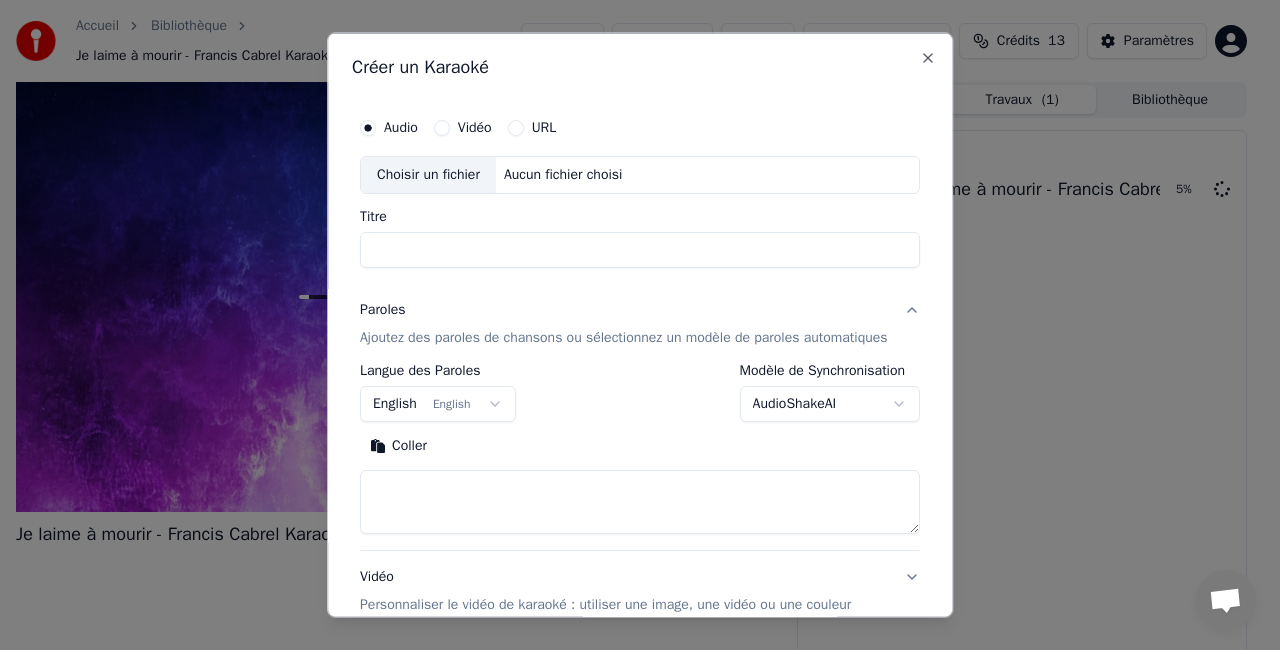 click at bounding box center (640, 501) 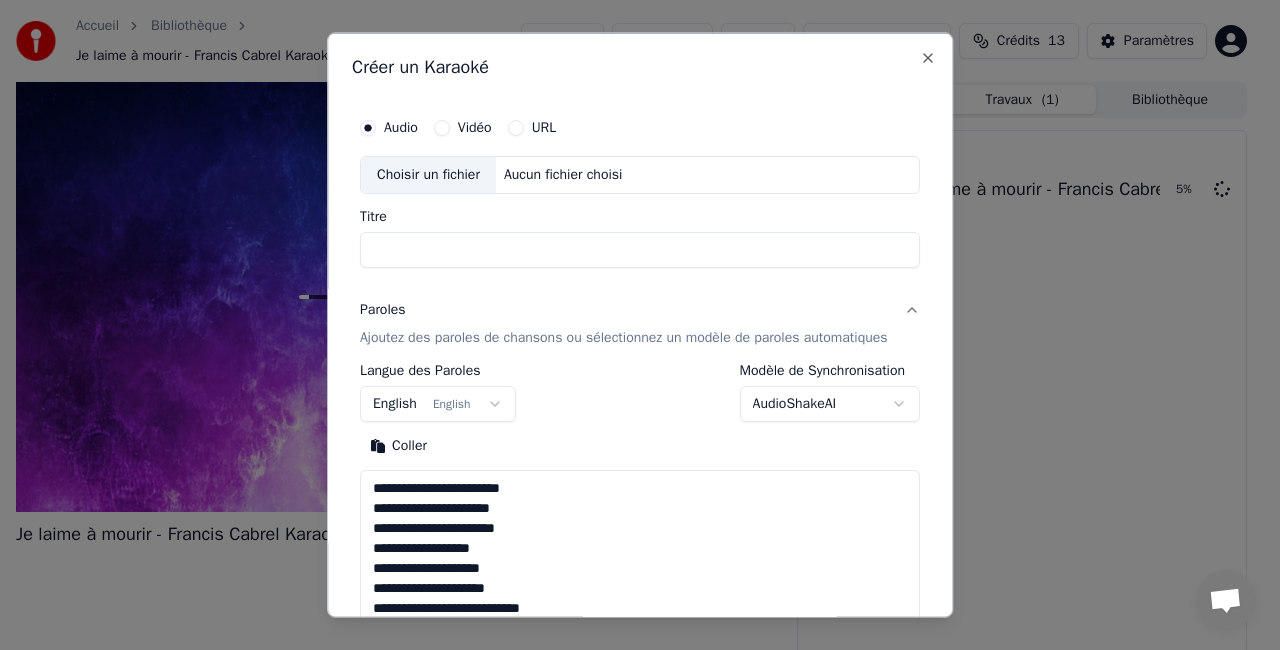 scroll, scrollTop: 1883, scrollLeft: 0, axis: vertical 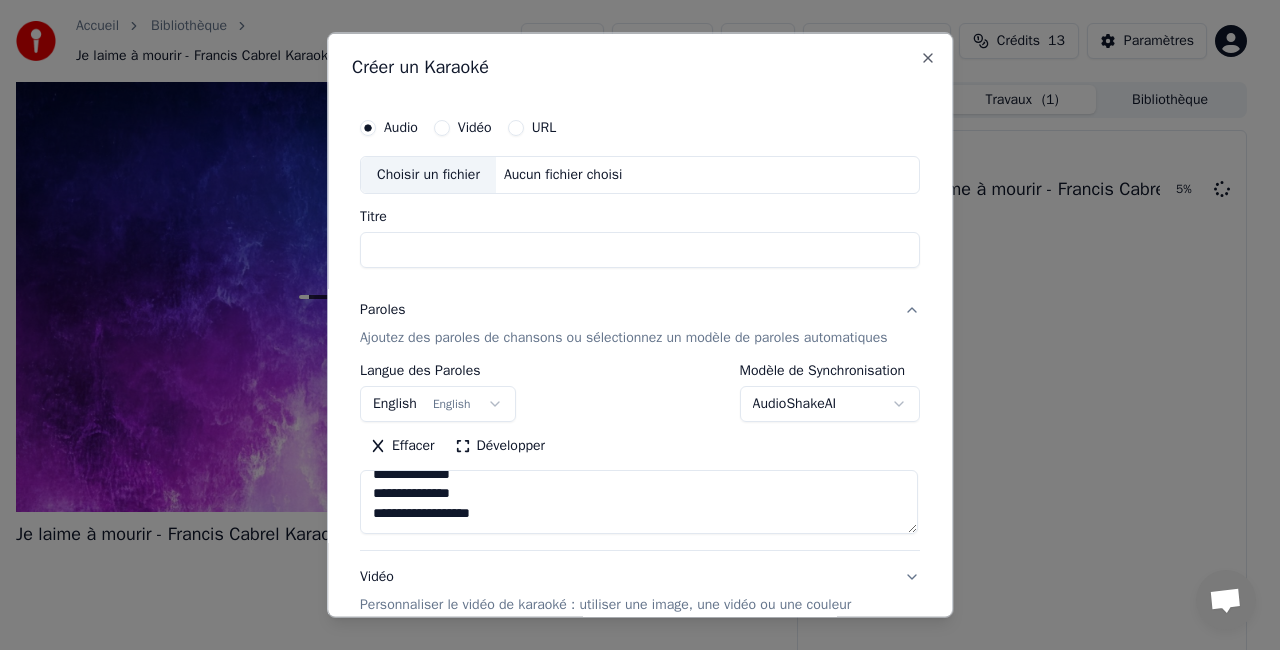 type on "**********" 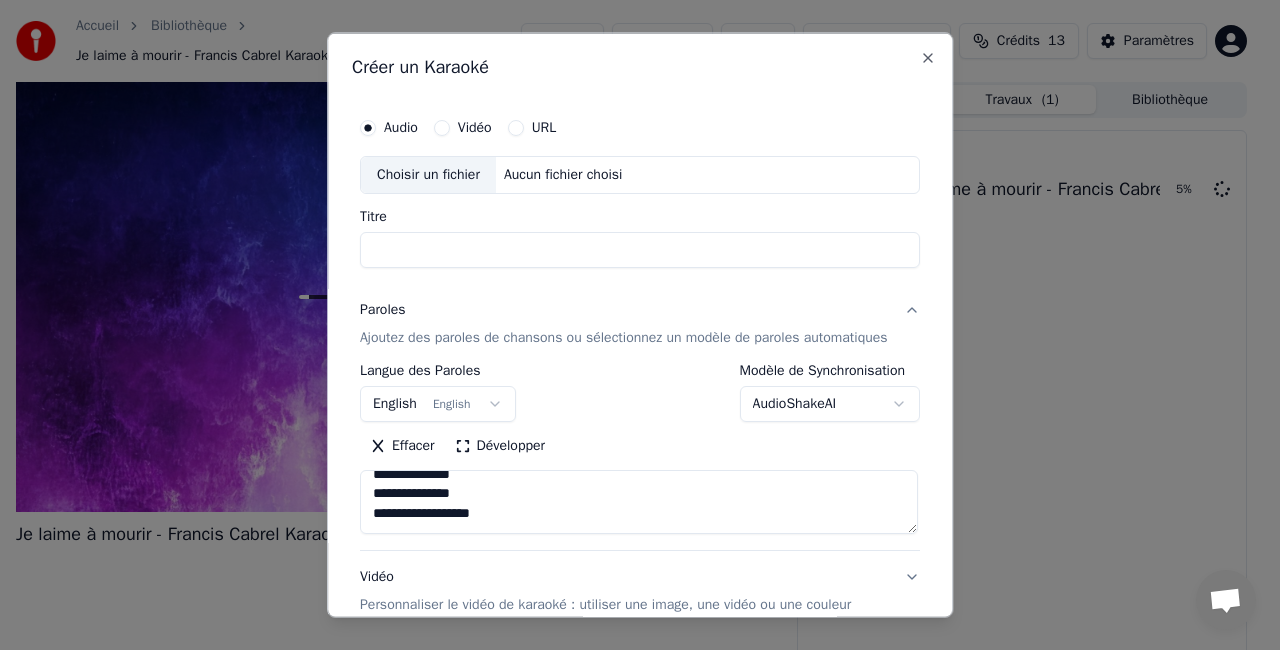 click on "English English" at bounding box center [438, 403] 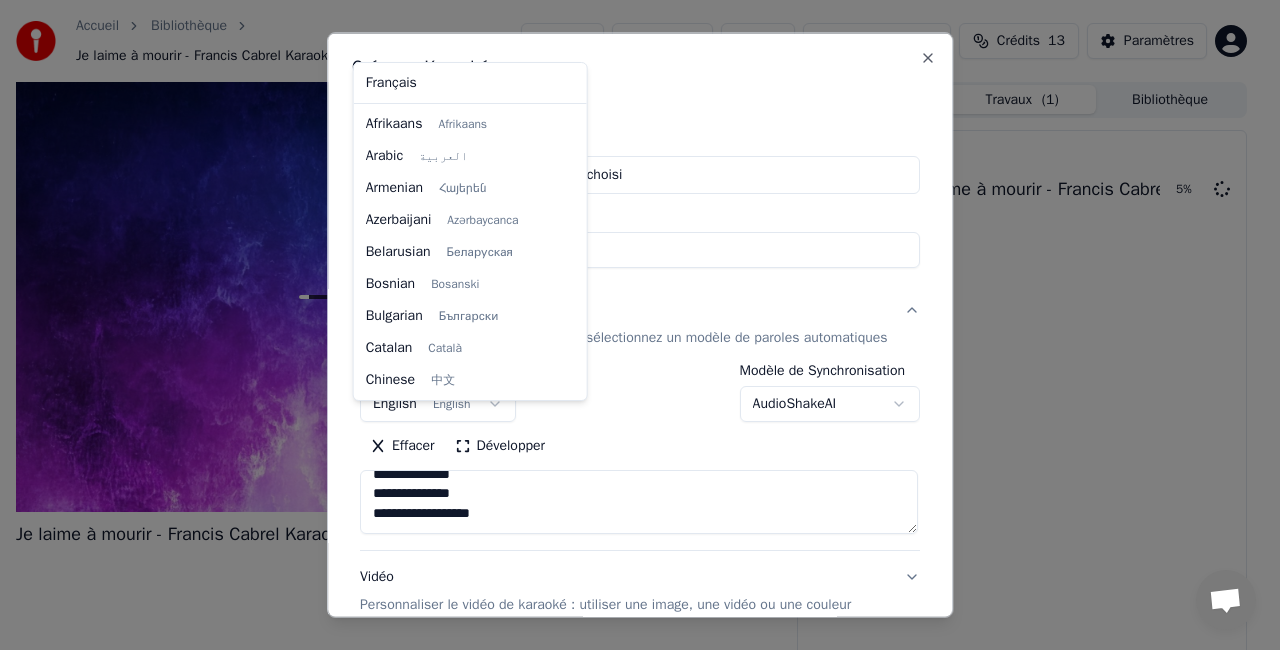 scroll, scrollTop: 160, scrollLeft: 0, axis: vertical 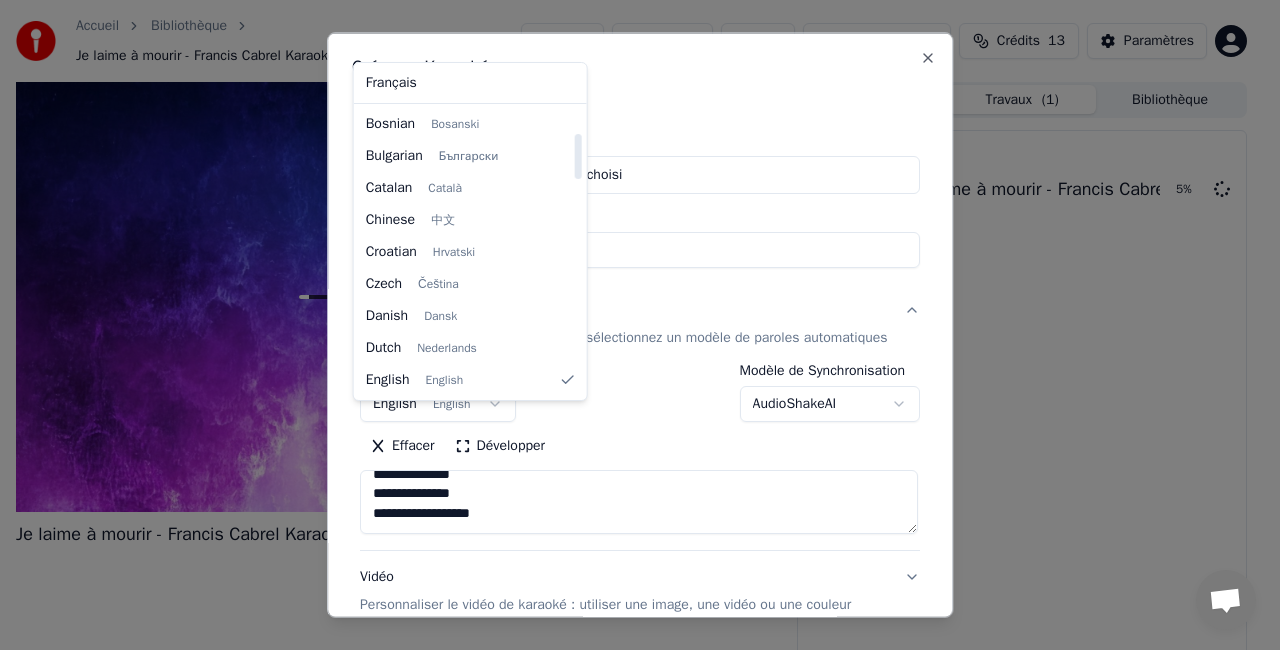 select on "**" 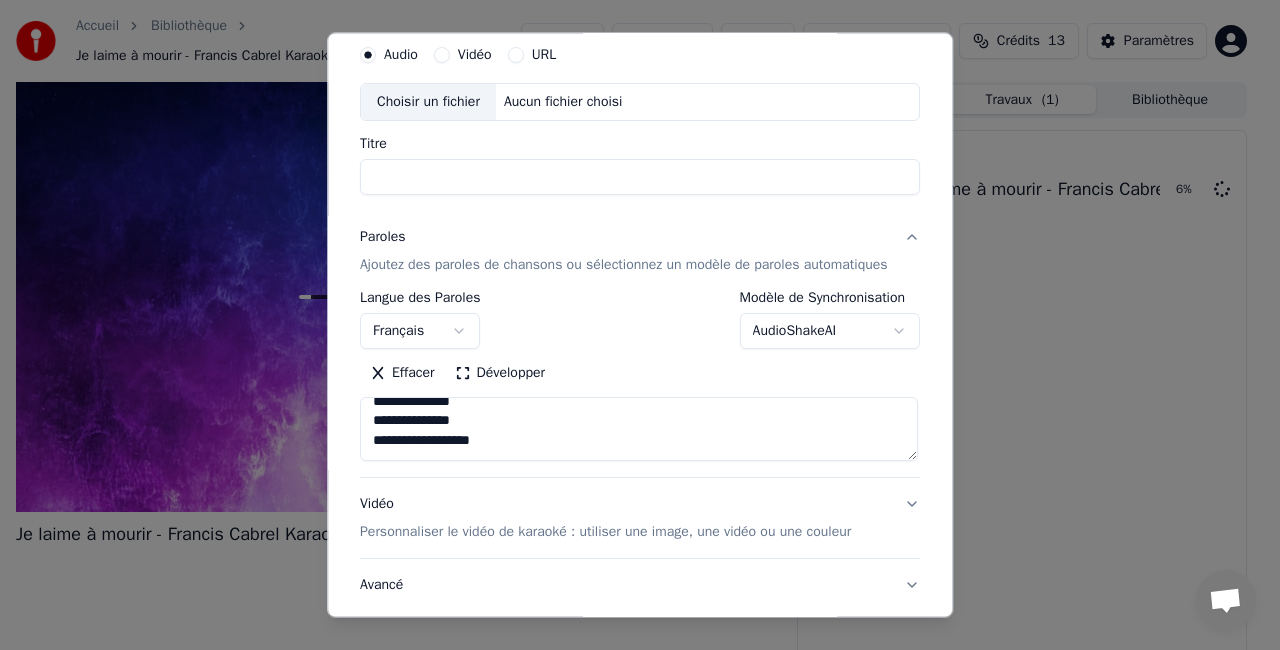 scroll, scrollTop: 100, scrollLeft: 0, axis: vertical 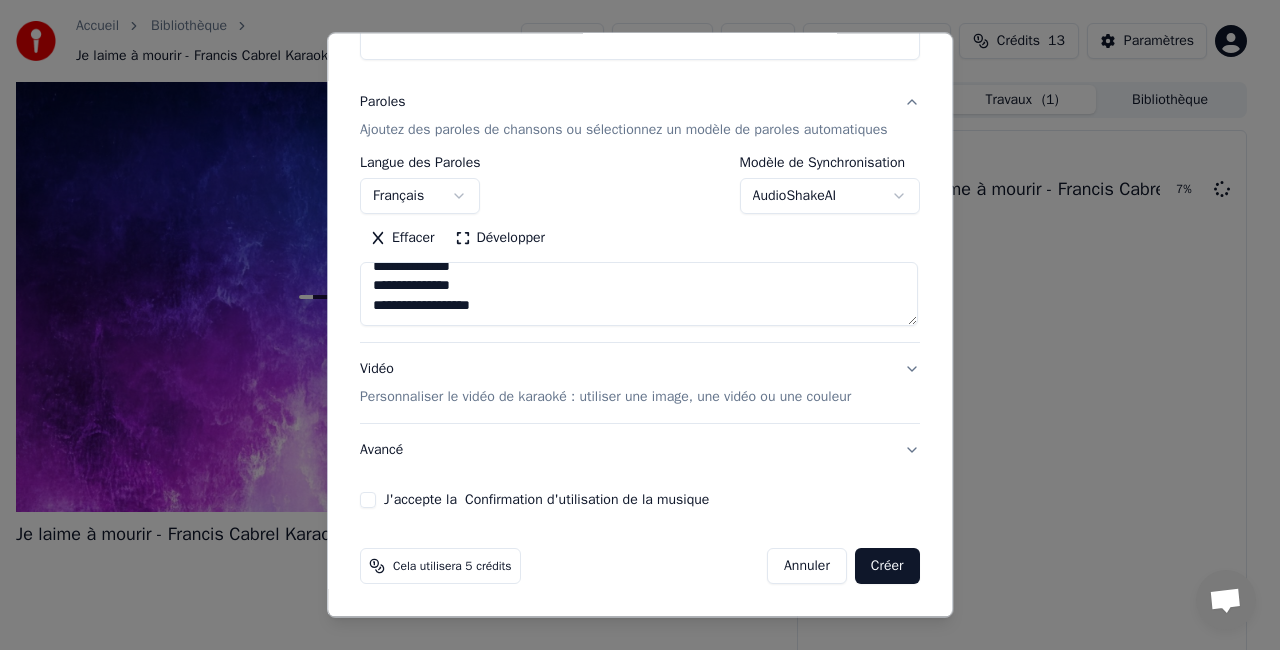 click on "Créer" at bounding box center [887, 566] 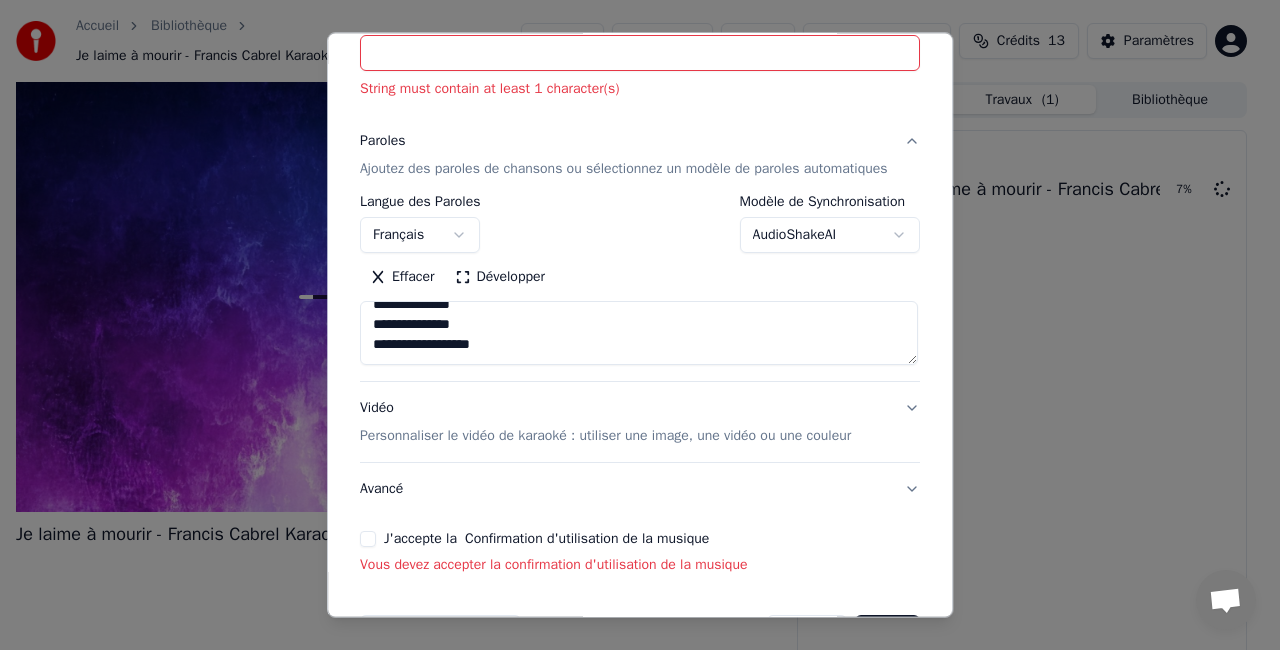 scroll, scrollTop: 252, scrollLeft: 0, axis: vertical 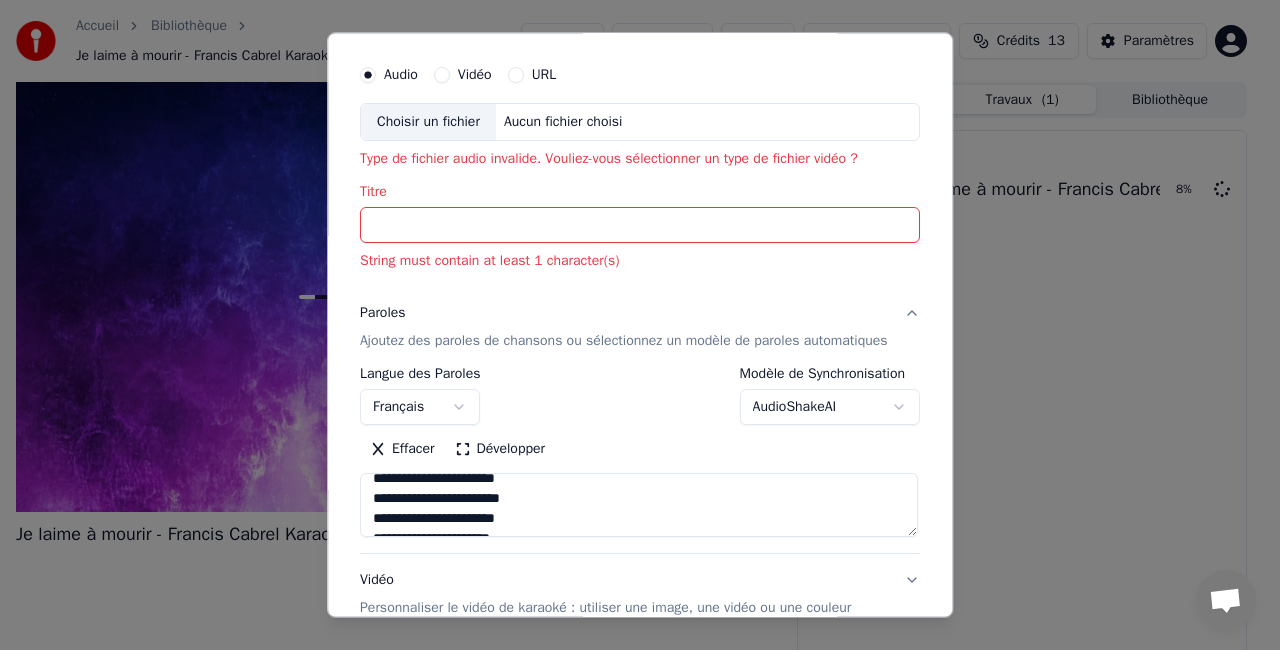 click on "Titre" at bounding box center [640, 225] 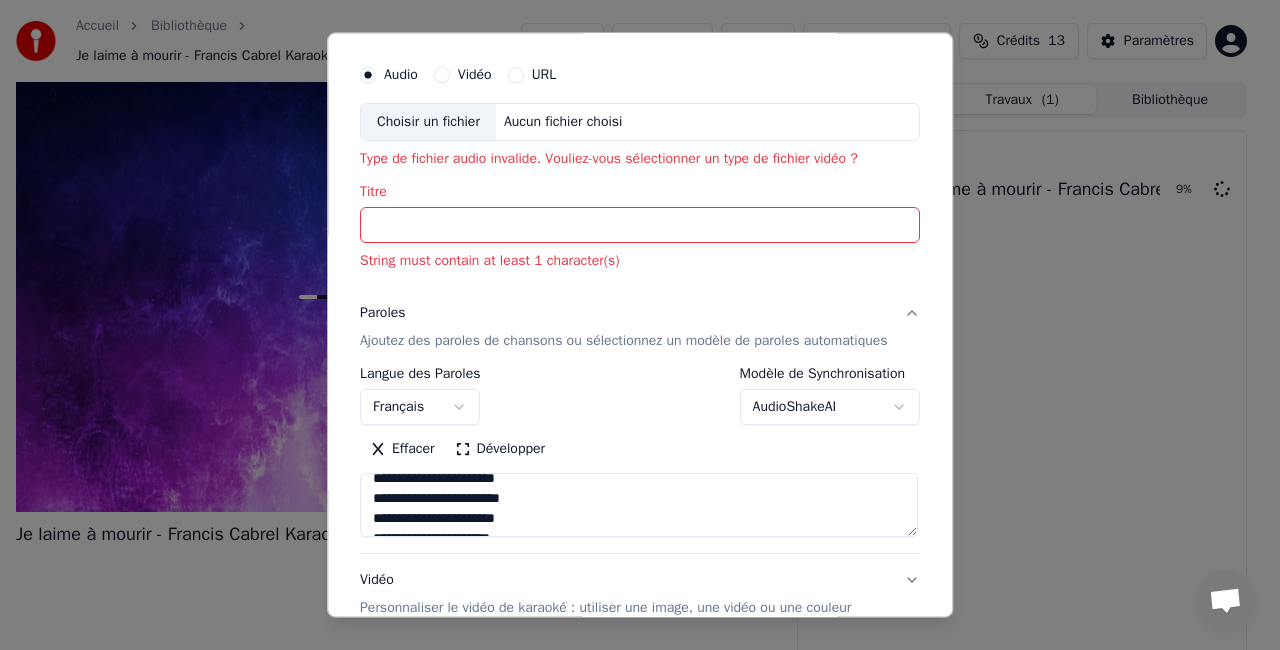 click on "Titre" at bounding box center (640, 225) 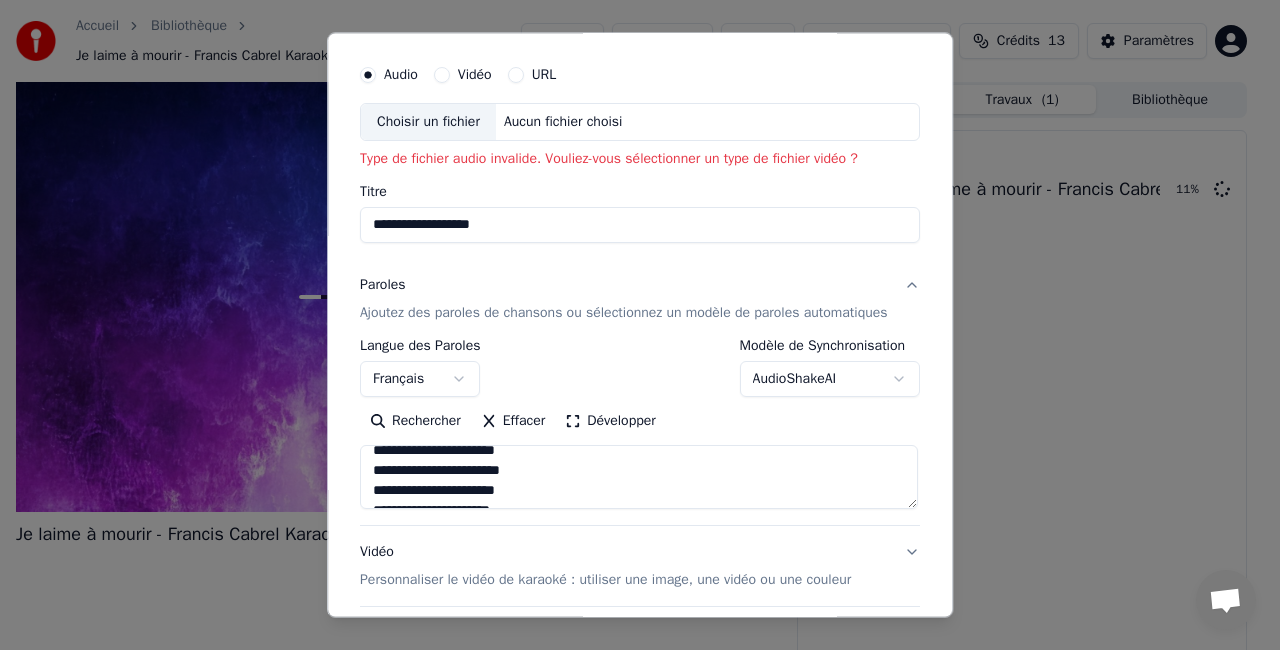 click on "Choisir un fichier" at bounding box center (428, 123) 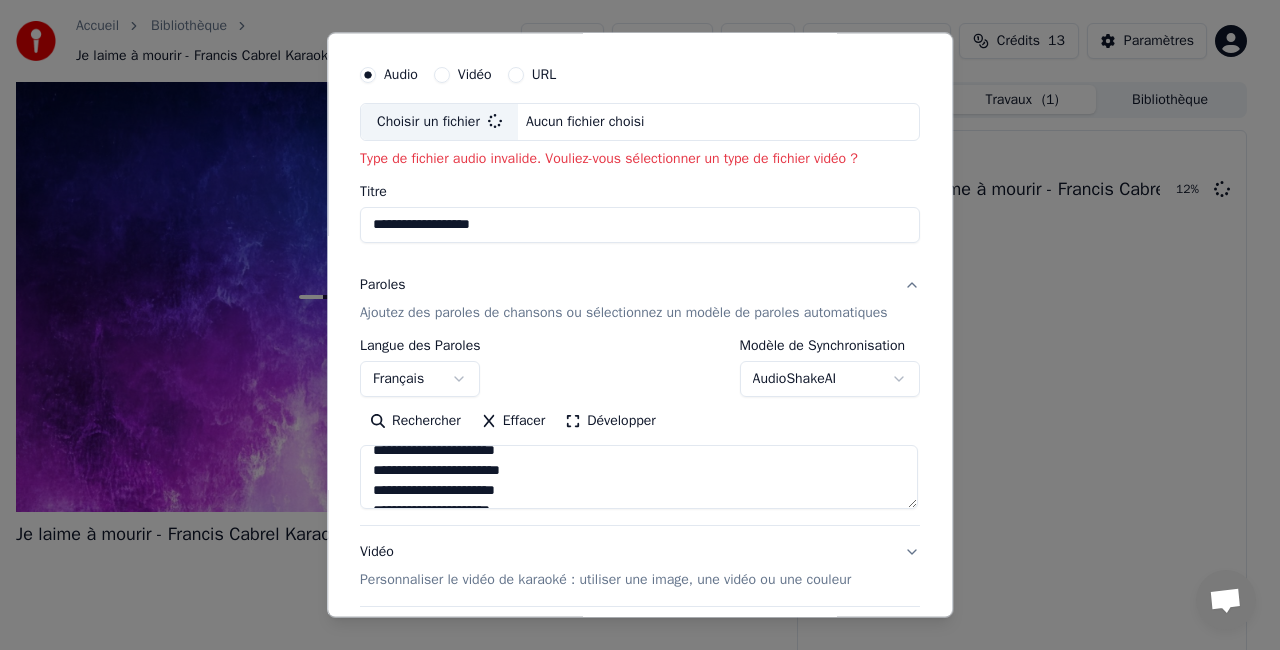 type on "**********" 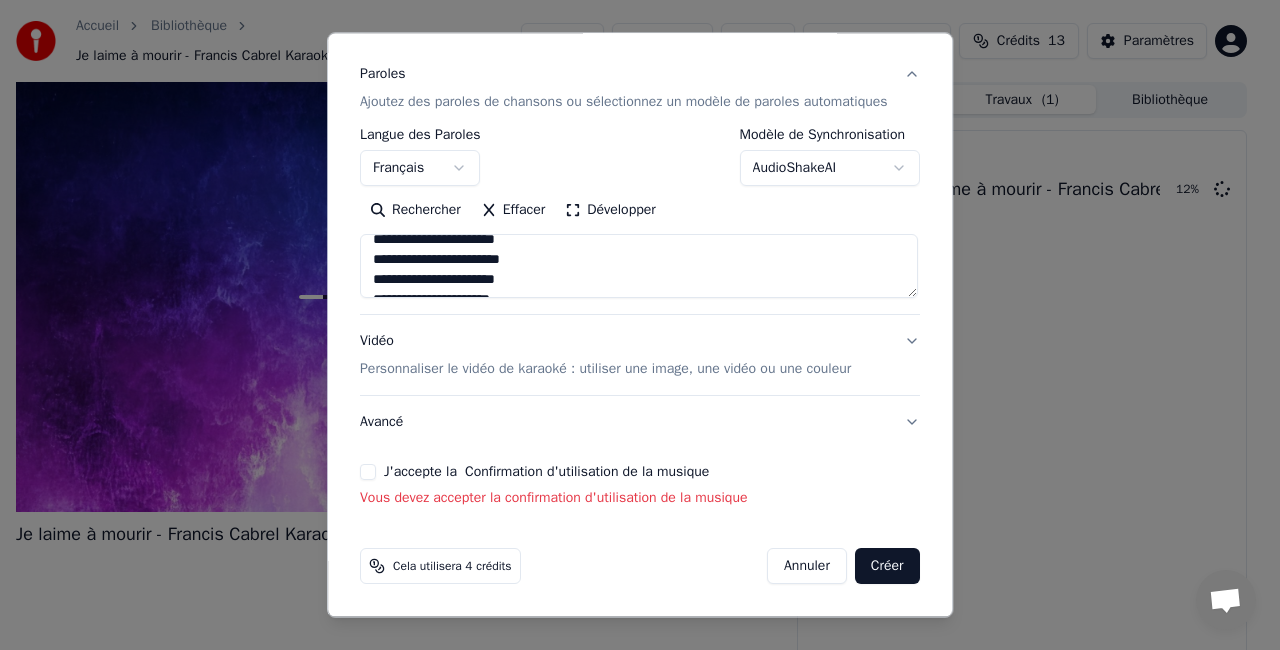 scroll, scrollTop: 252, scrollLeft: 0, axis: vertical 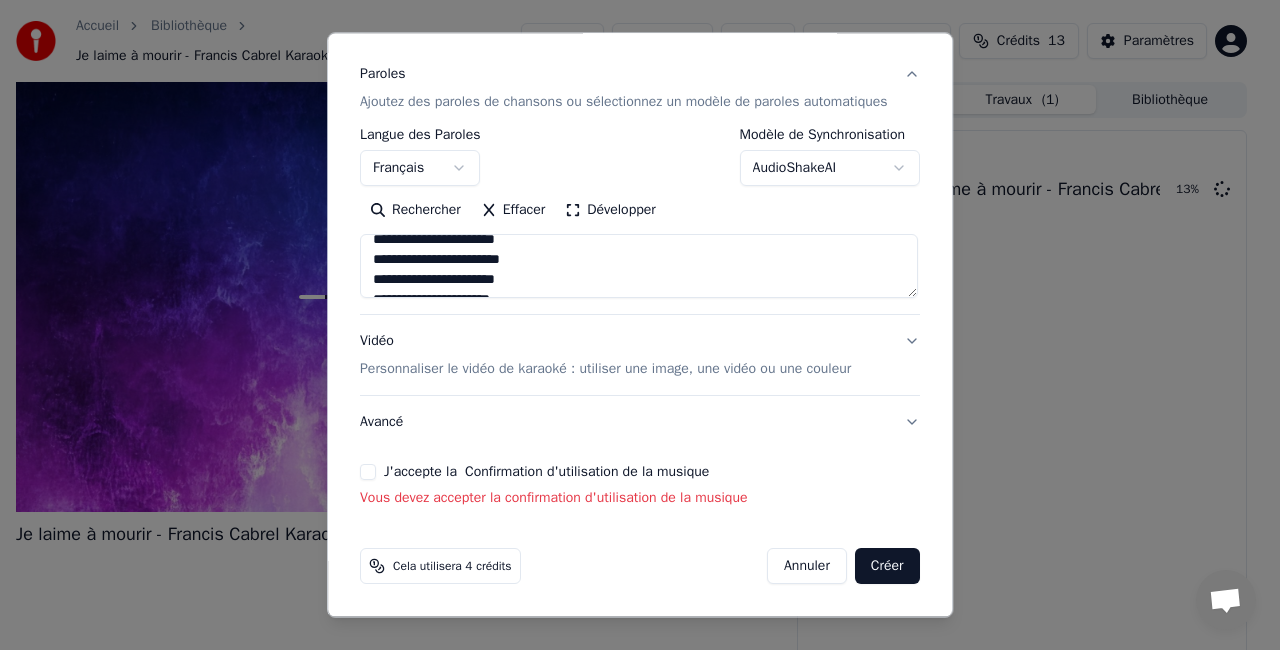 click on "J'accepte la   Confirmation d'utilisation de la musique" at bounding box center (368, 472) 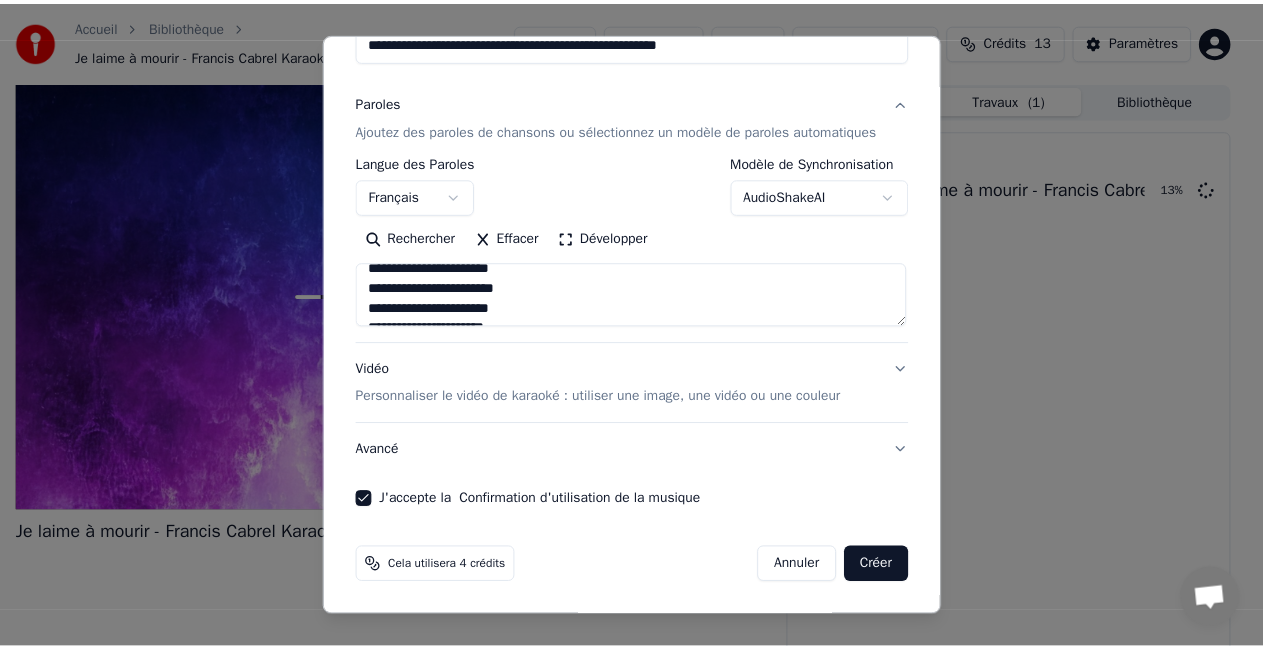 scroll, scrollTop: 224, scrollLeft: 0, axis: vertical 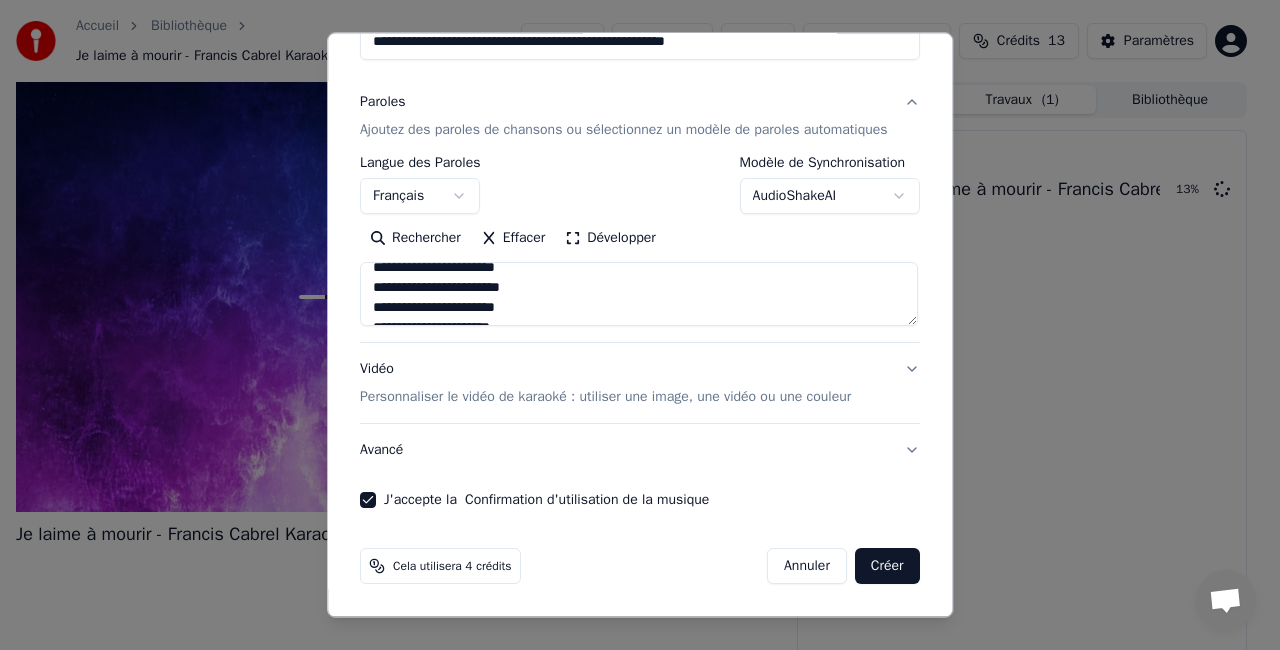 click on "Créer" at bounding box center (887, 566) 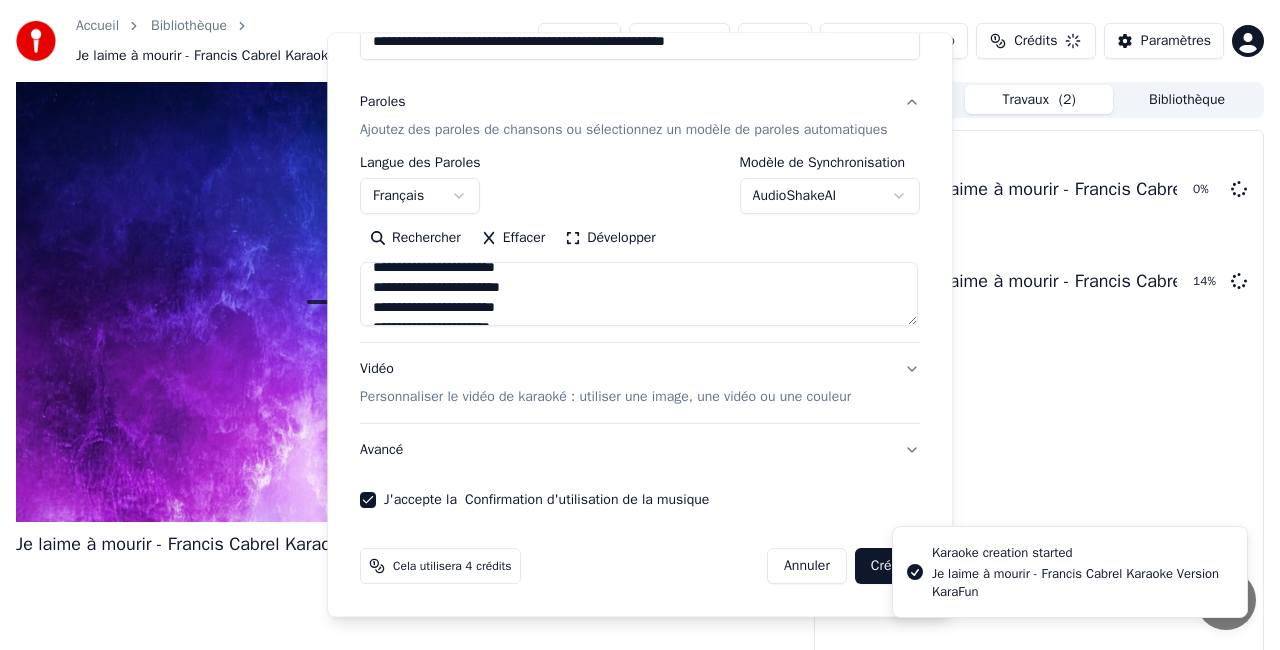 type 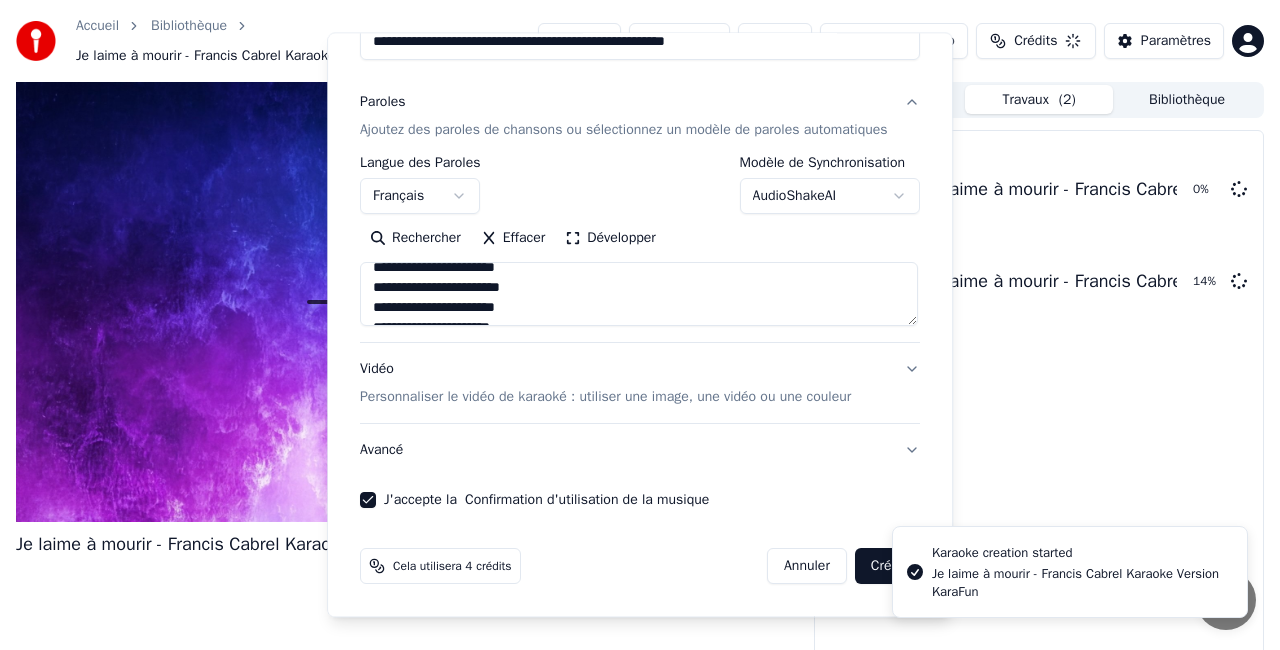 type 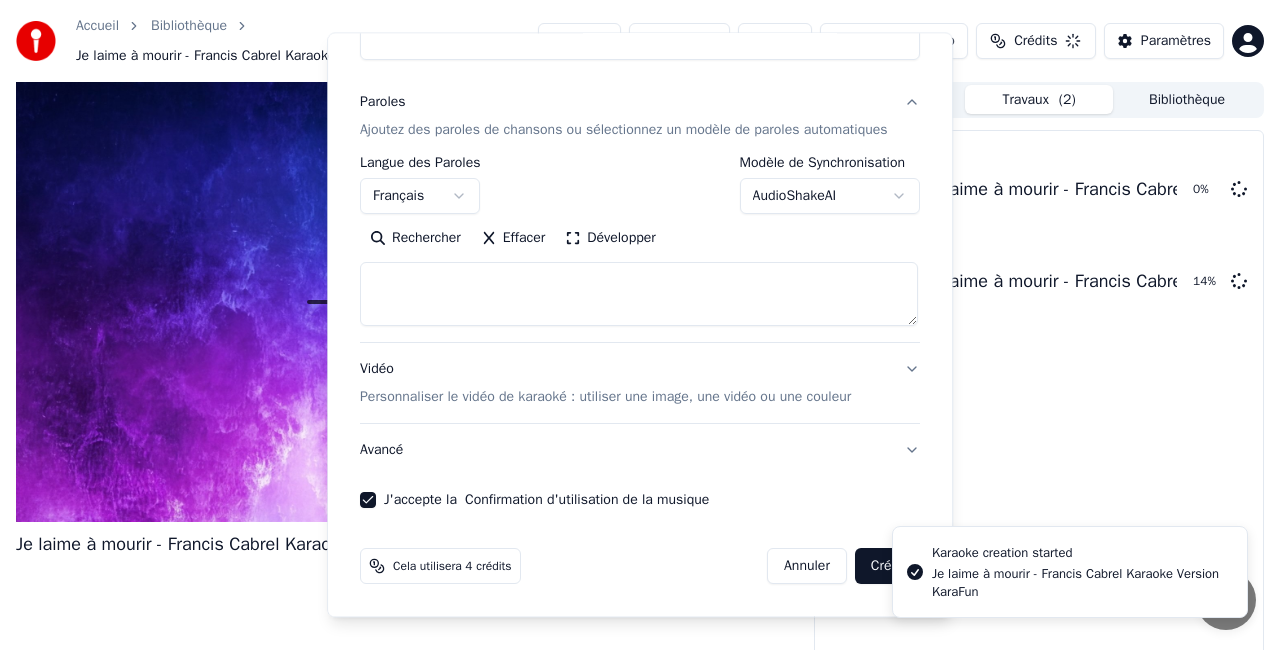 select 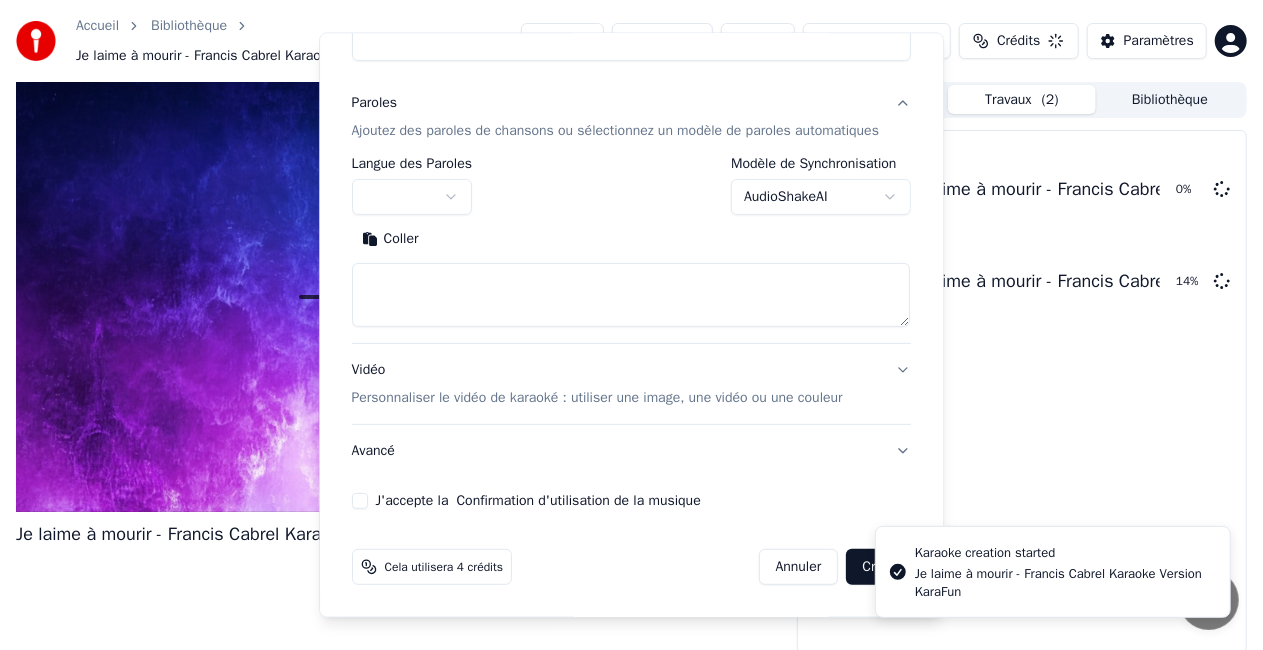 scroll, scrollTop: 0, scrollLeft: 0, axis: both 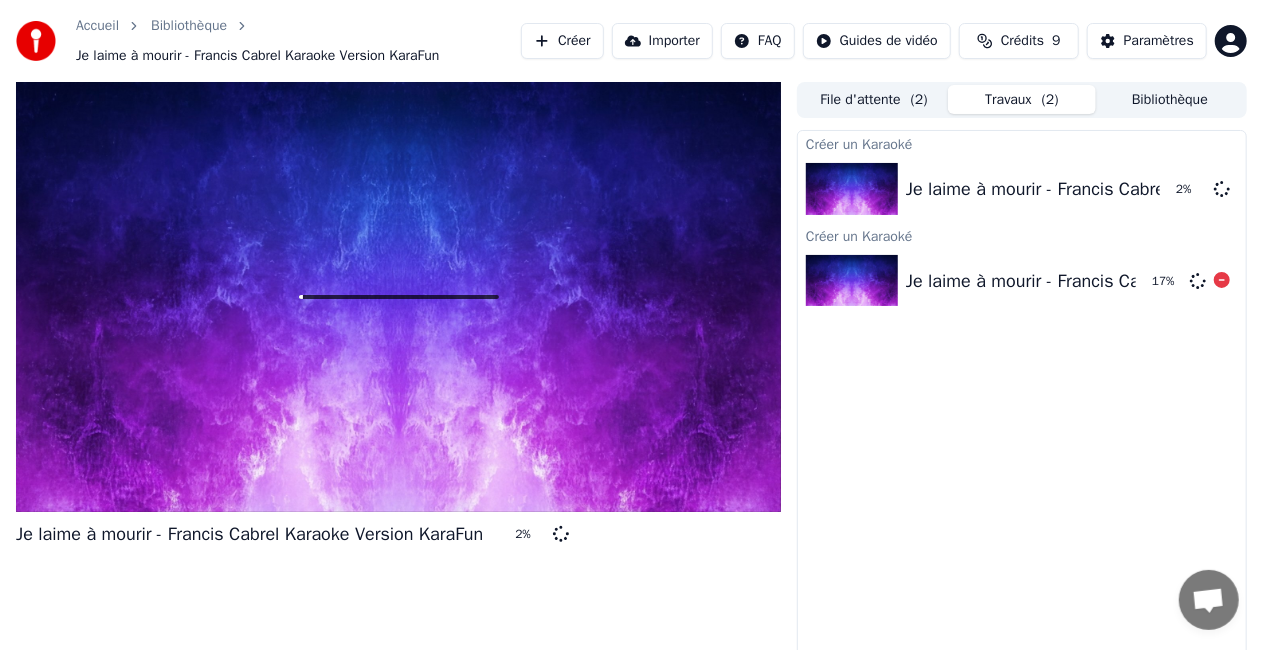 click at bounding box center (852, 281) 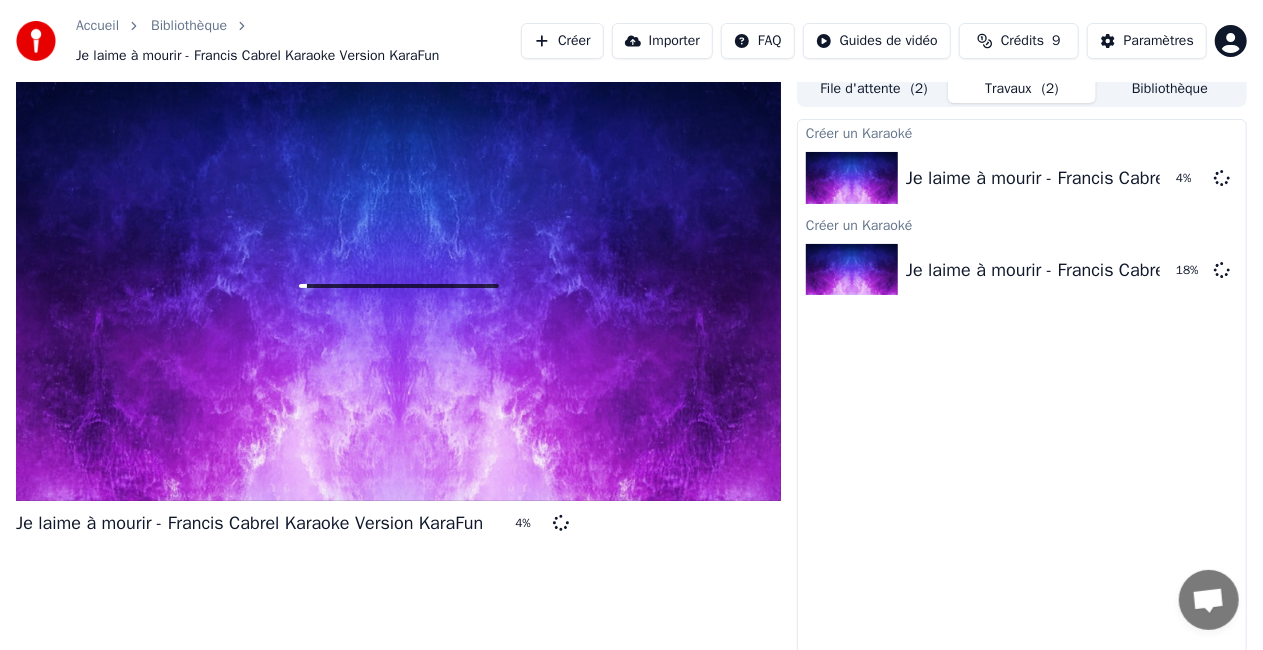 scroll, scrollTop: 0, scrollLeft: 0, axis: both 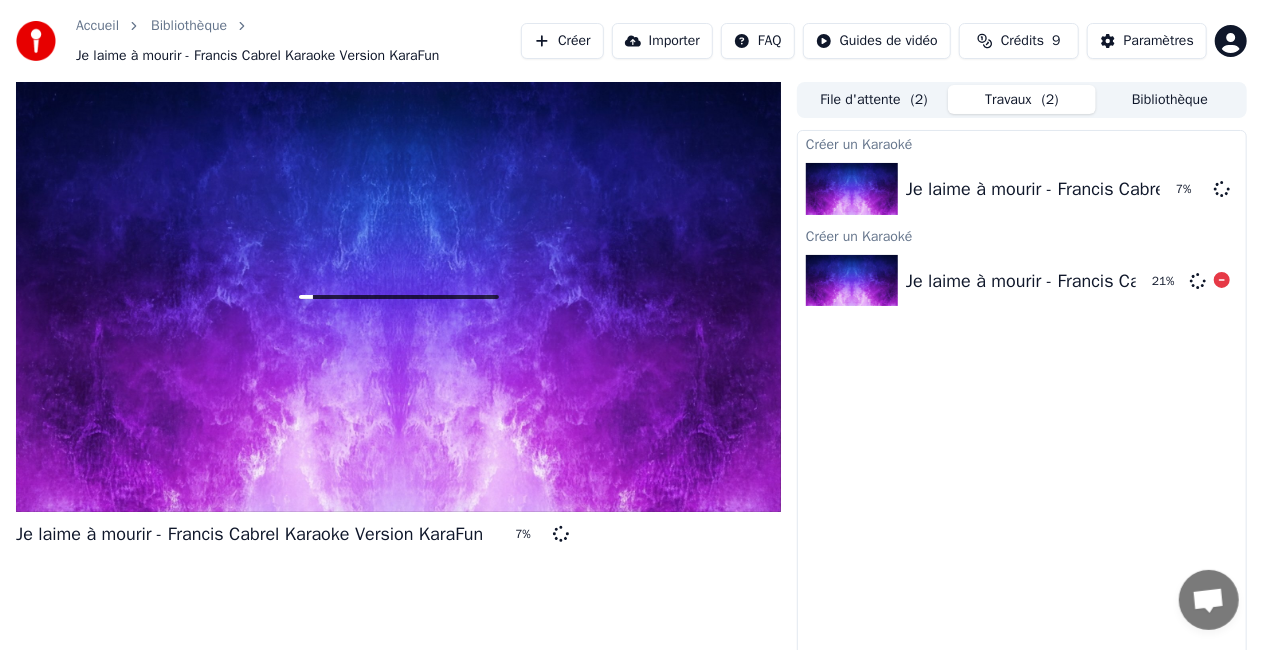 click at bounding box center [852, 281] 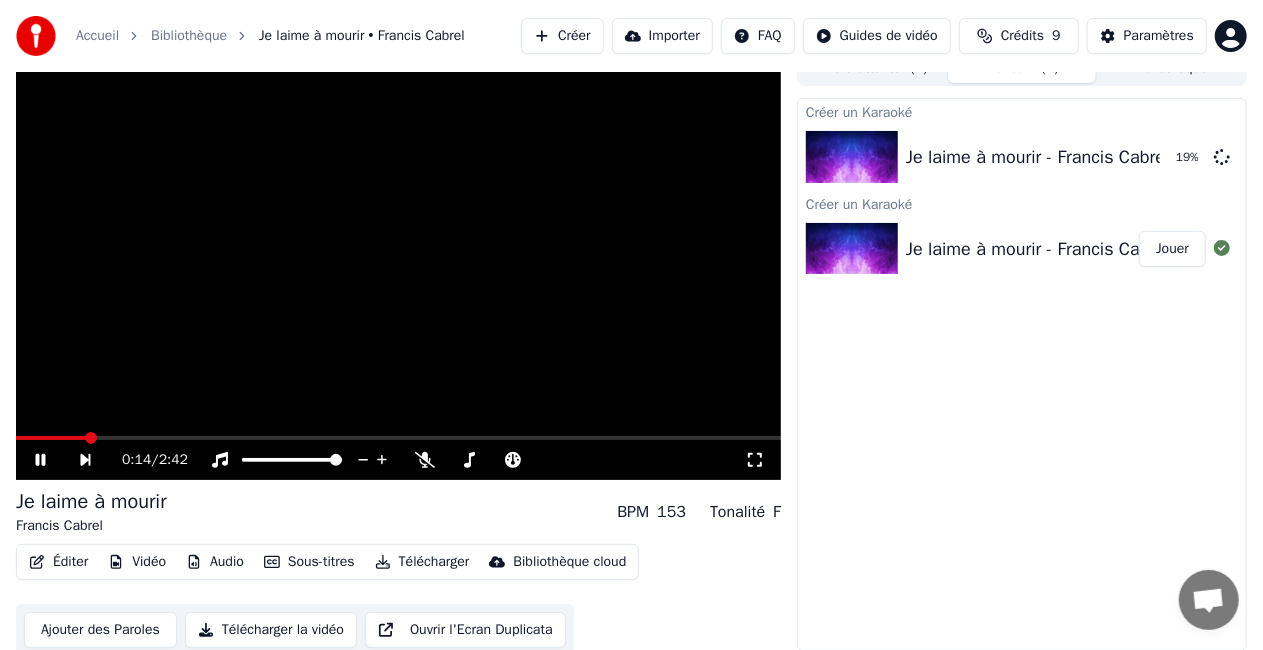 scroll, scrollTop: 0, scrollLeft: 0, axis: both 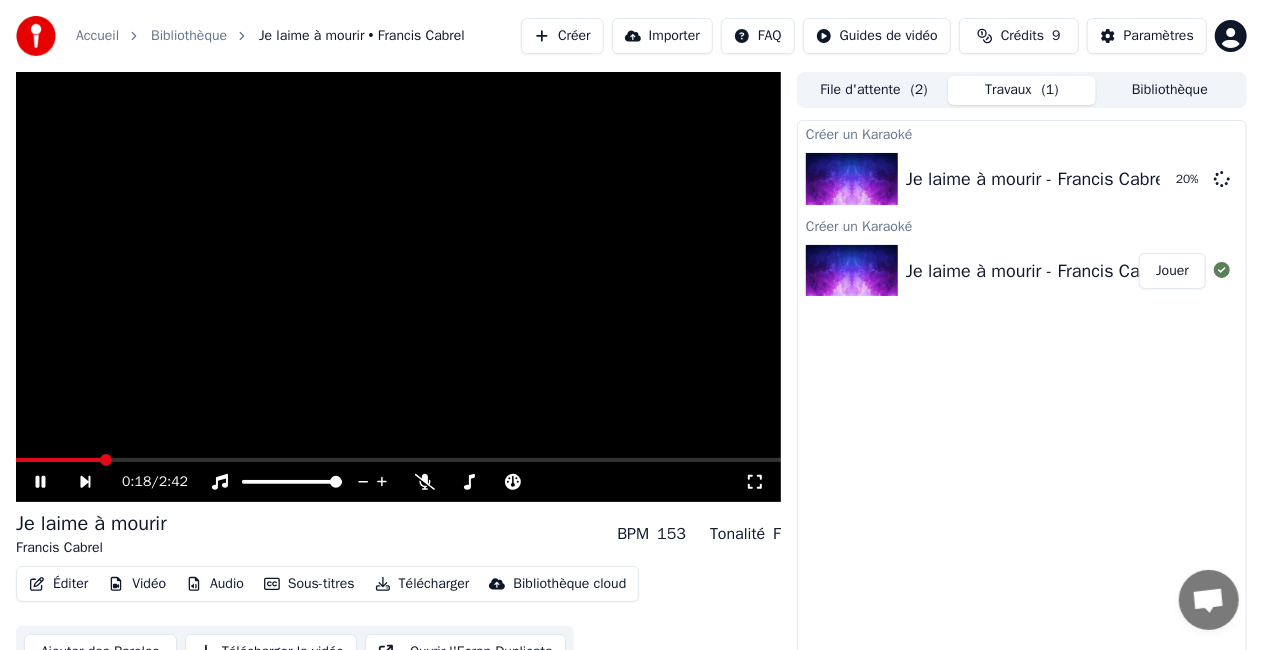 click 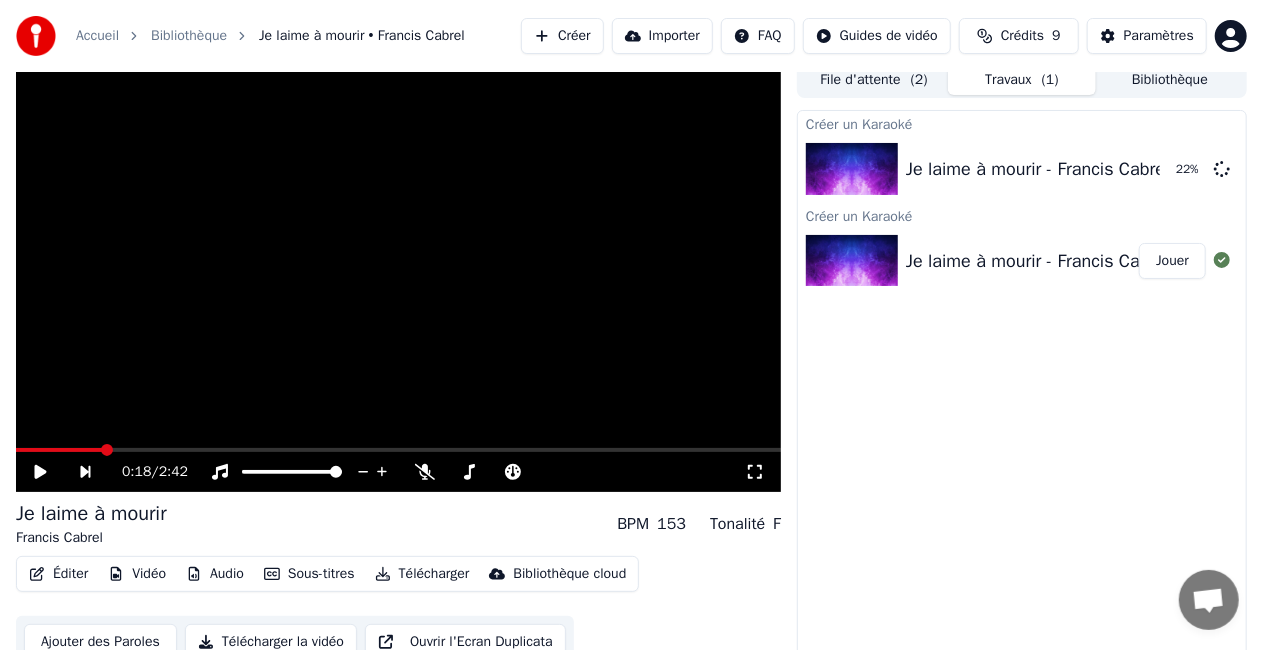 scroll, scrollTop: 0, scrollLeft: 0, axis: both 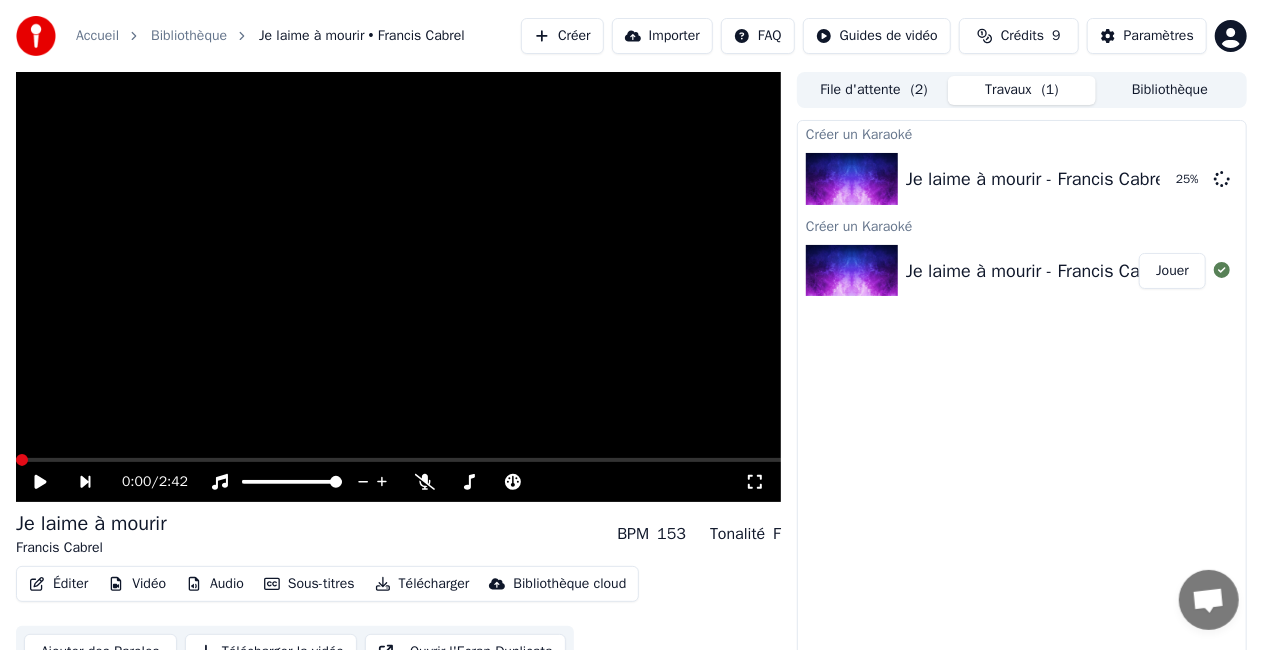 click at bounding box center (22, 460) 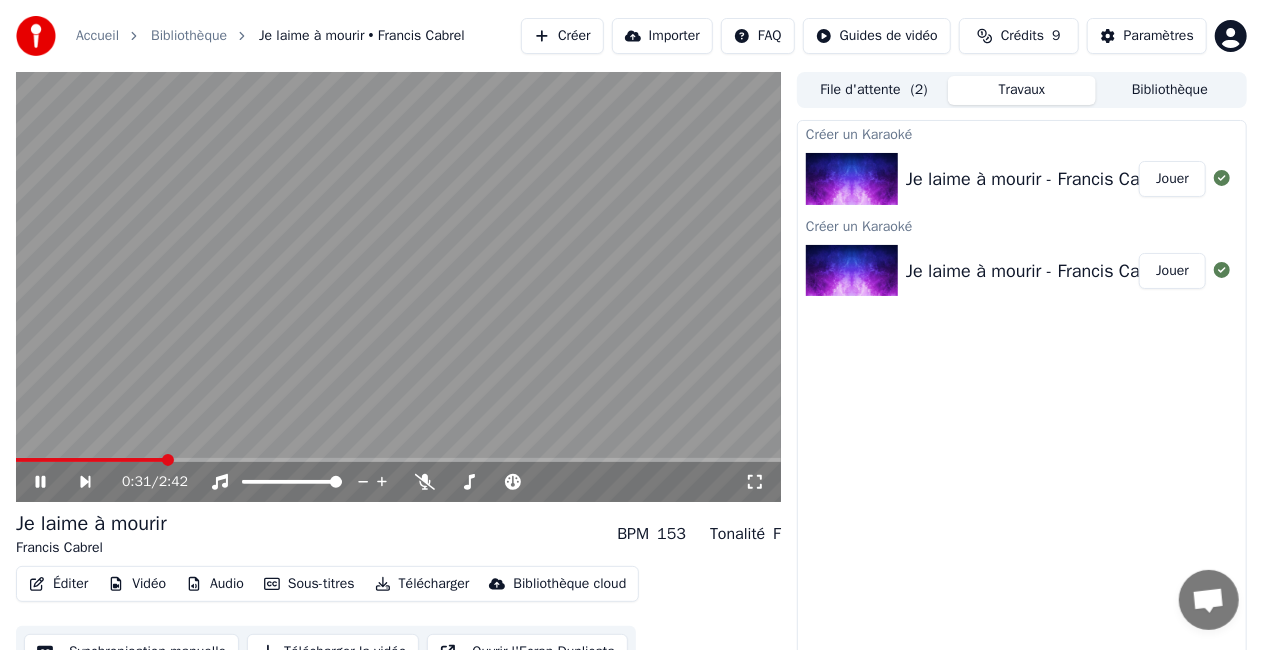 click 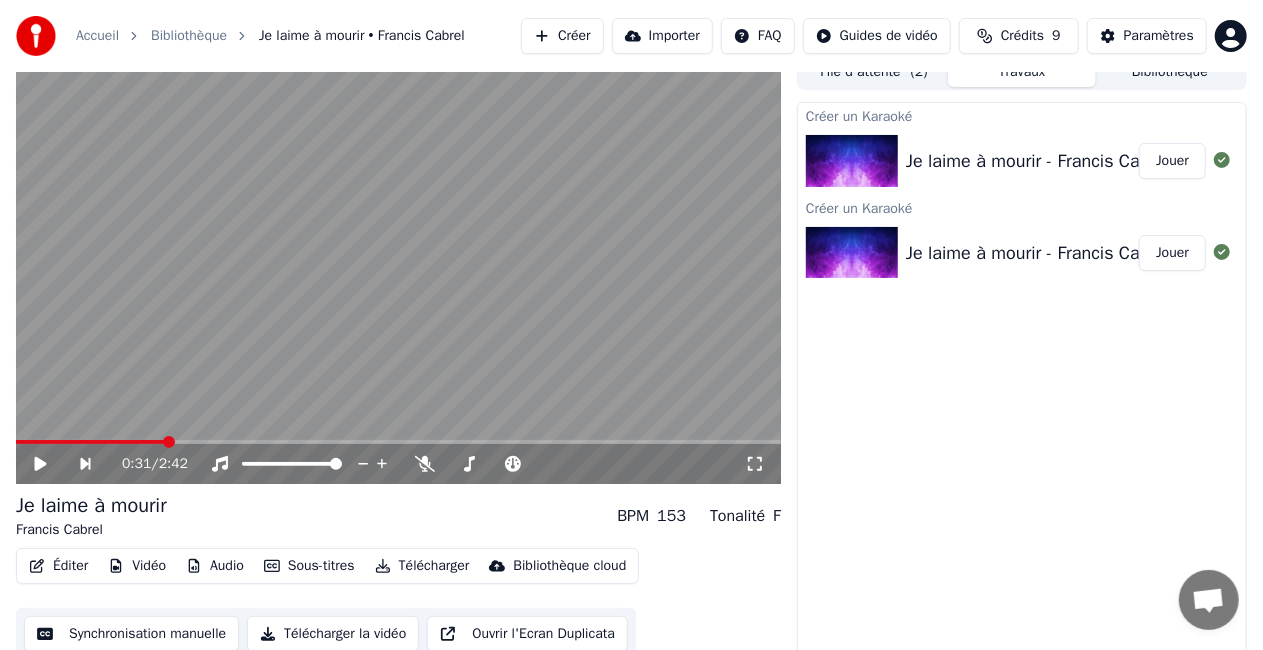 scroll, scrollTop: 28, scrollLeft: 0, axis: vertical 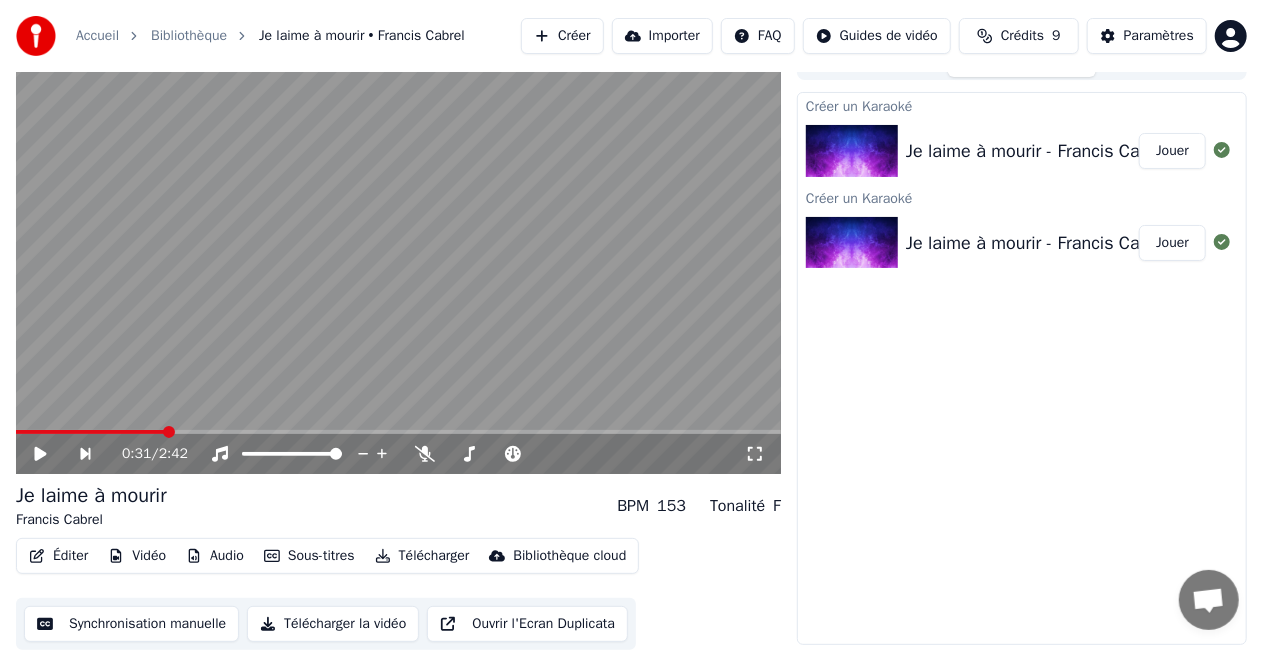 click on "Synchronisation manuelle" at bounding box center (131, 624) 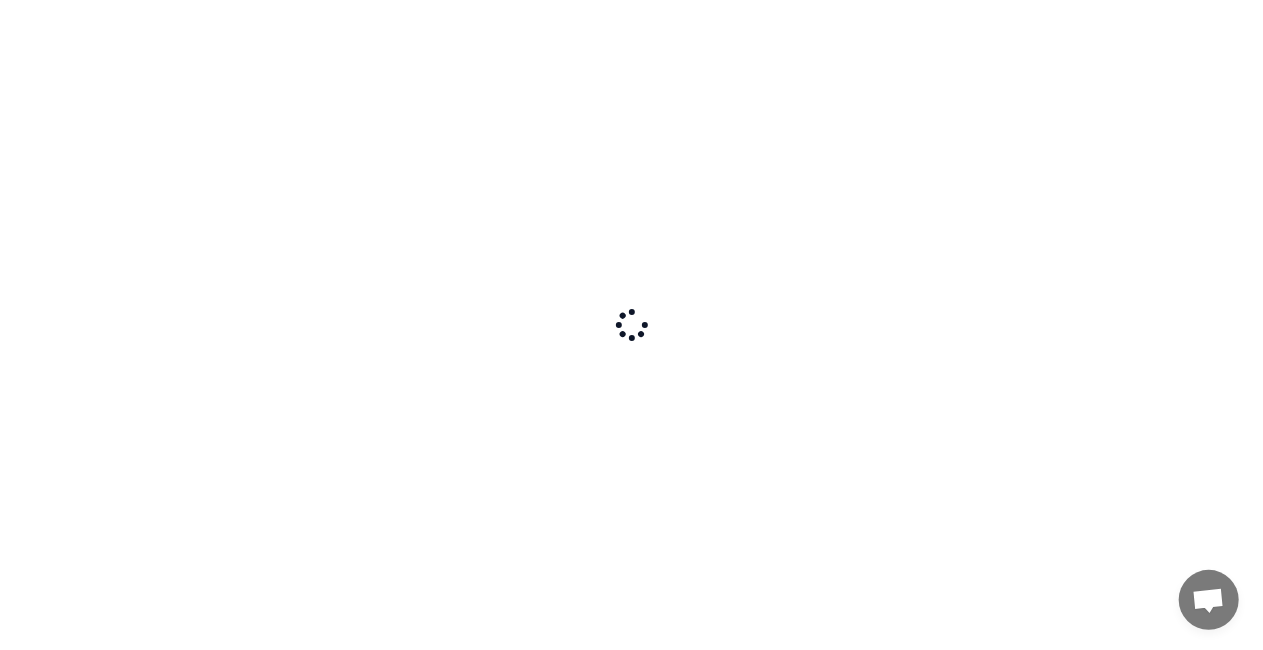 scroll, scrollTop: 0, scrollLeft: 0, axis: both 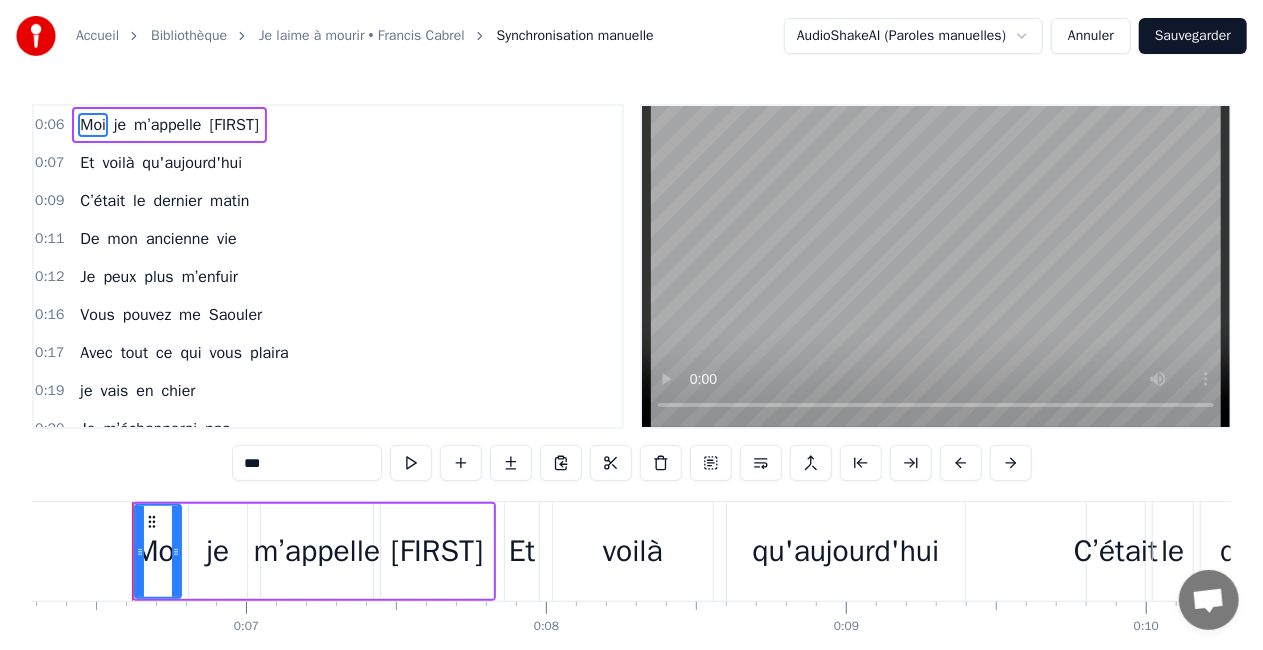 type 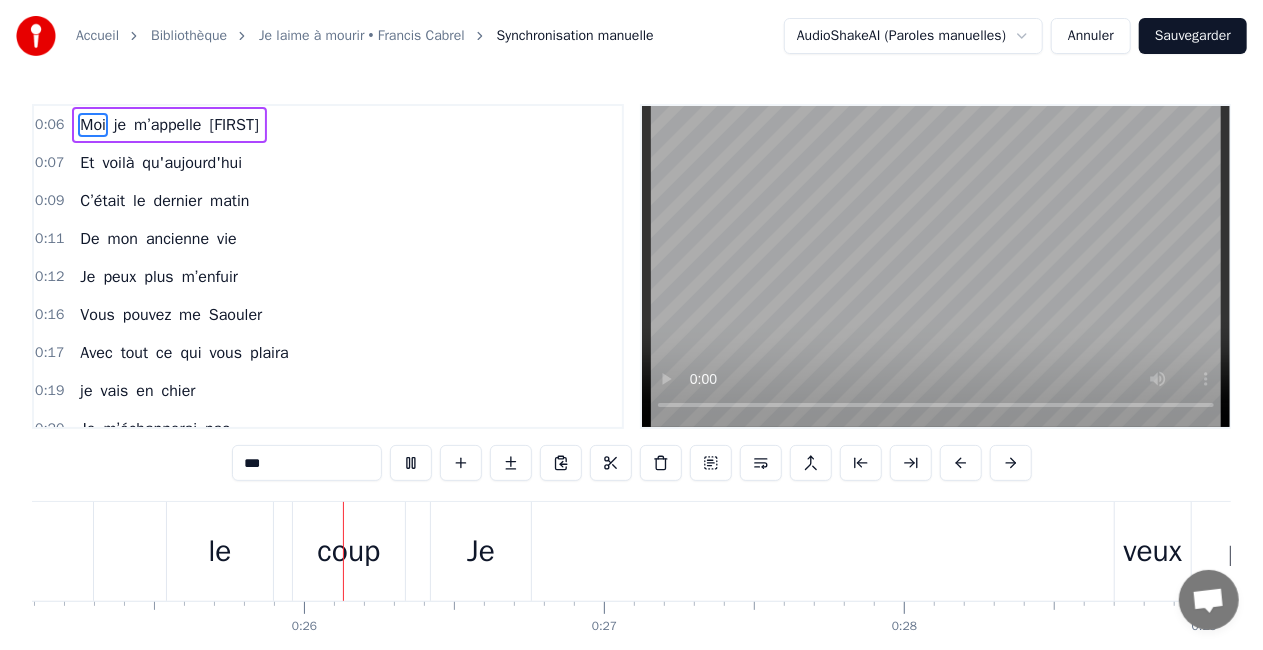 scroll, scrollTop: 0, scrollLeft: 7560, axis: horizontal 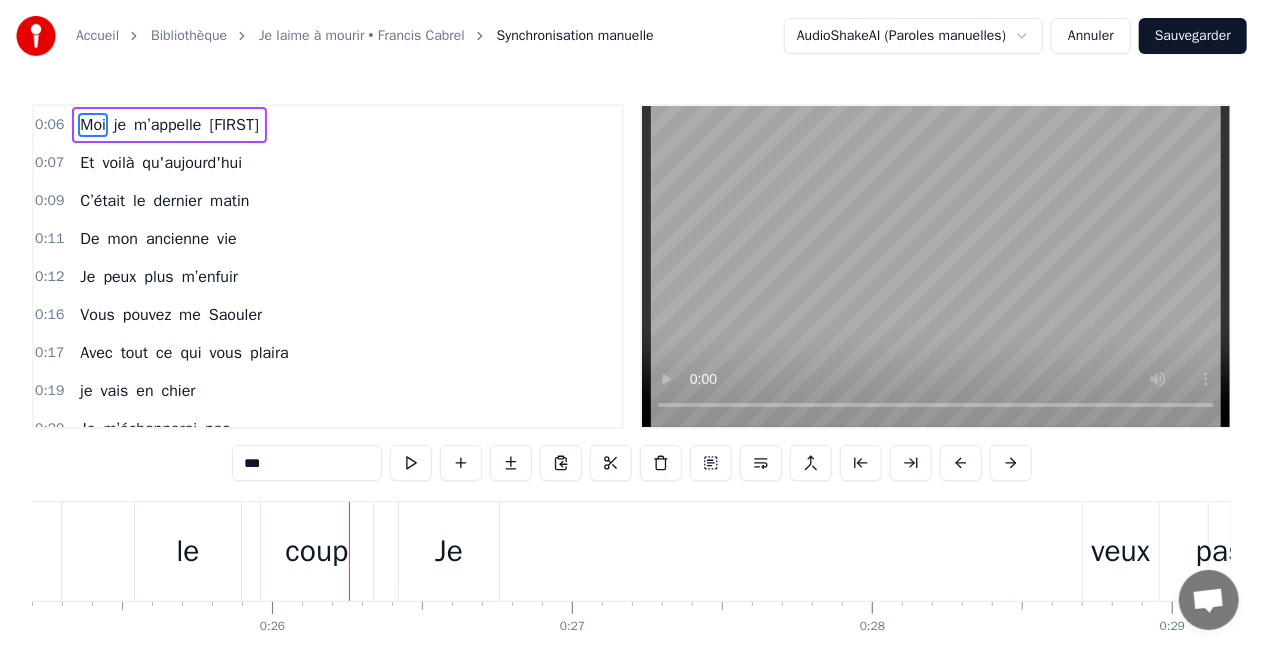 click on "Je" at bounding box center [449, 551] 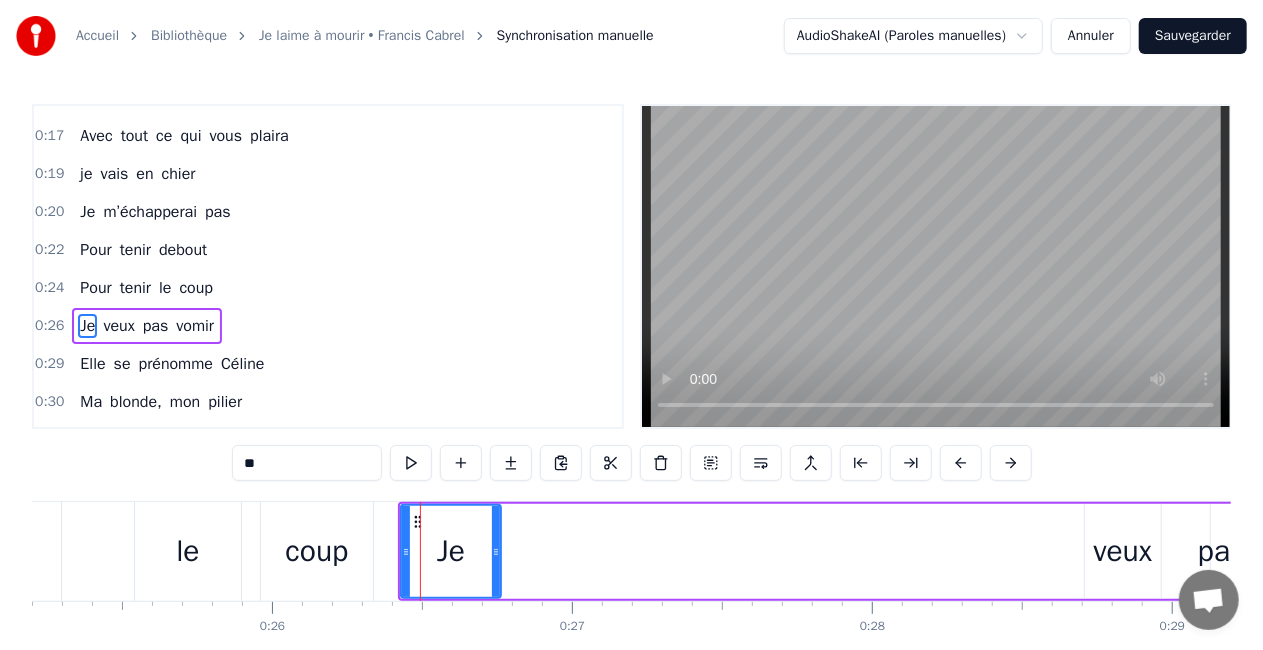 scroll, scrollTop: 268, scrollLeft: 0, axis: vertical 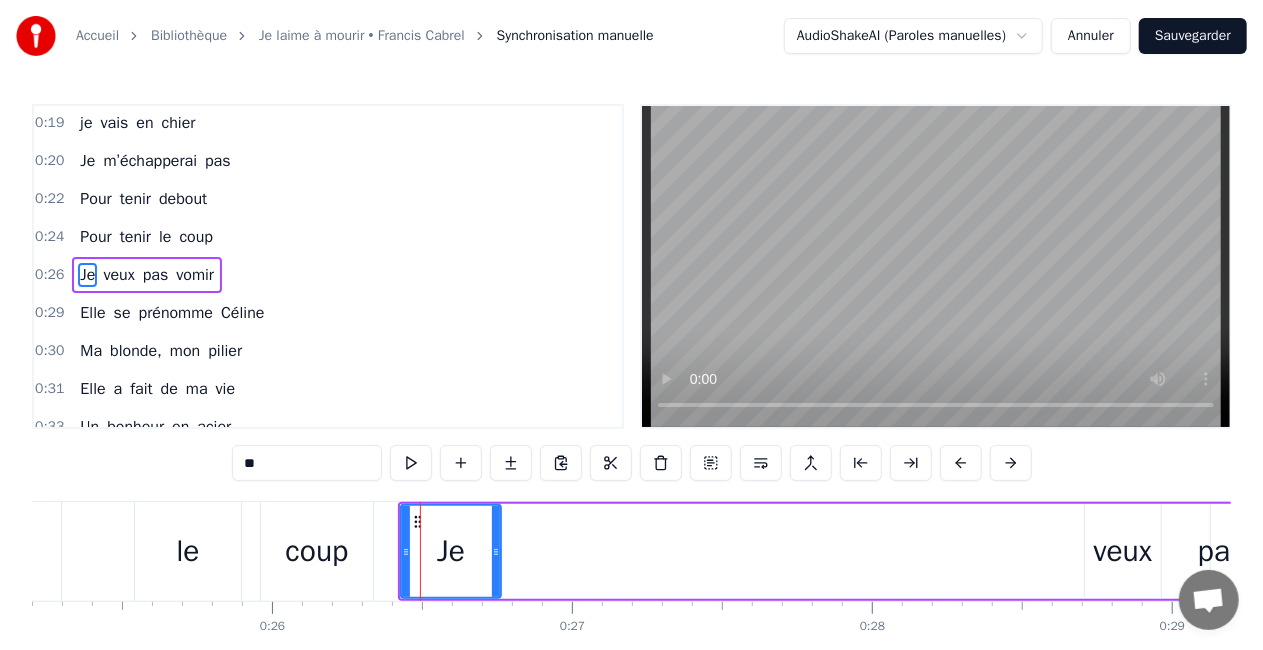 click on "Moi je m’appelle [FIRST] Et voilà qu'aujourd'hui C’était le dernier matin De mon ancienne vie Je peux plus m’enfuir Vous pouvez me Saouler Avec tout ce qui vous plaira je vais en chier Je m’échapperai pas Pour tenir debout Pour tenir le coup Je veux pas vomir Elle se prénomme [NAME] Ma blonde, mon pilier Elle a fait de ma vie Un bonheur en acier Des éclats de rire Elle attend à la maison Affalée sur le canapé Pour me faire la leçon A chaque fois qu’elle Me voit vomir Me voit vomir Je veux m’enfuir Je suis dispo, tout aujourd’hui Pour être si fort avec mes amis ! Je suis entouré, aujourd’hui Pour la vie, Et l’ pétanque aussi Elle fait de son mieux Pour pas que je décline Elle fait des envieux Ma blonde héroïne Je l'aime à mourir Elle porte du courrier Qu’elle essaye de poster Elle me gronde souvent Car j’ai tort d’essayer De me retenir De me retenir Je n’veux pas vomir Pour rentrer dans sa chambre Cachée sous les toits Je dois surtout prouver Que je me tiens droit Je" at bounding box center [16899, 551] 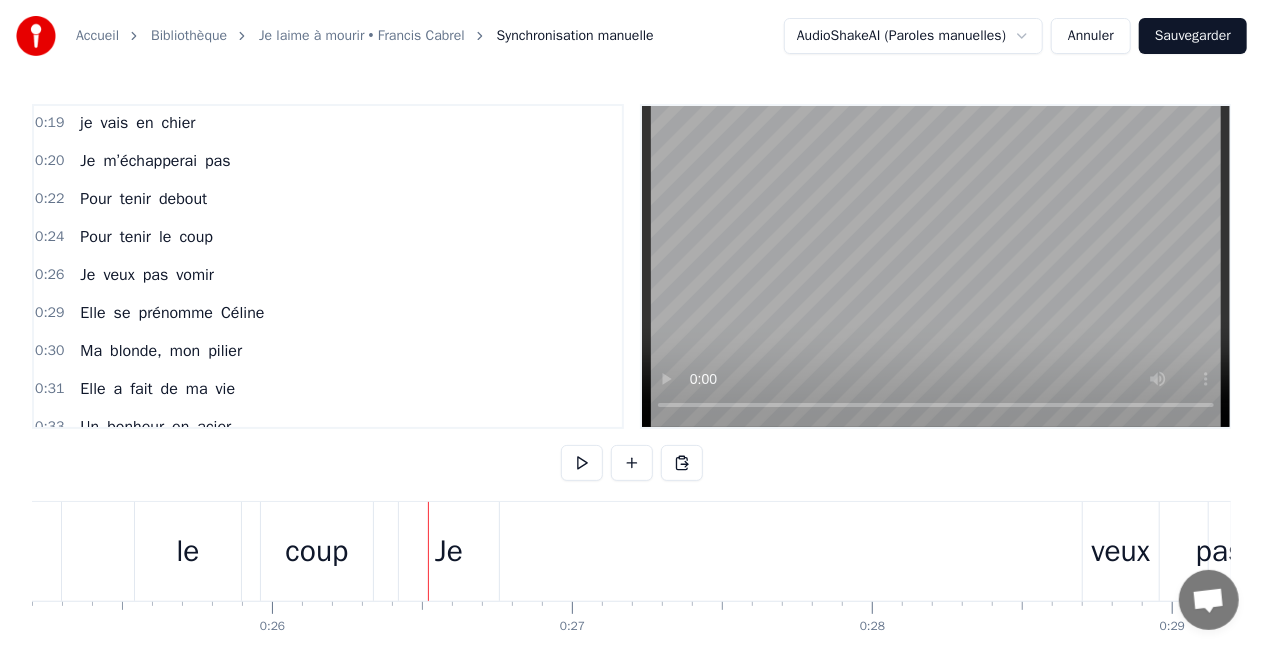click on "Je" at bounding box center [449, 551] 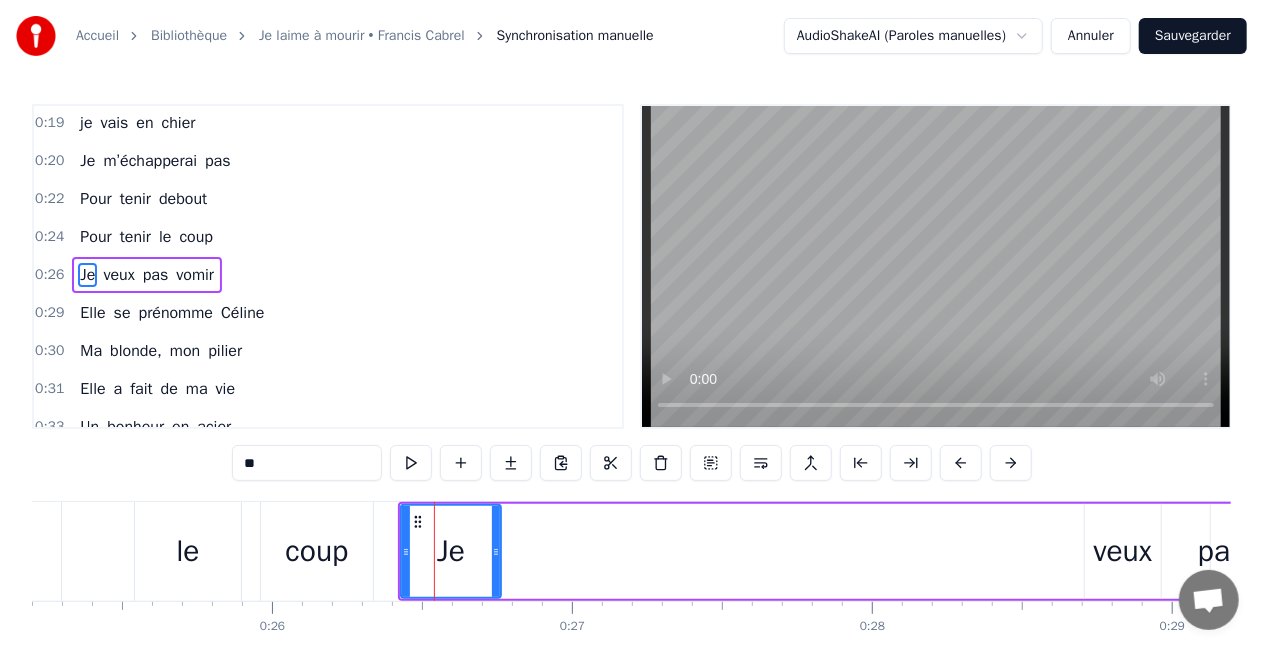 click on "Je" at bounding box center (451, 551) 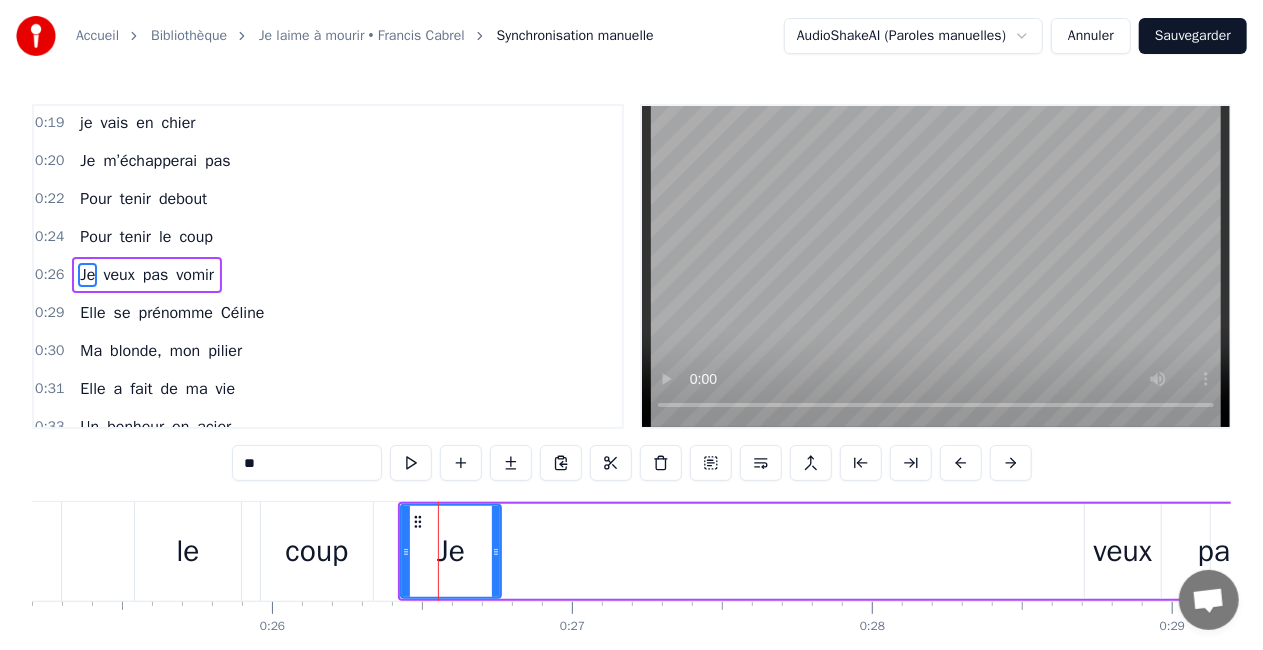 click on "Je" at bounding box center [451, 551] 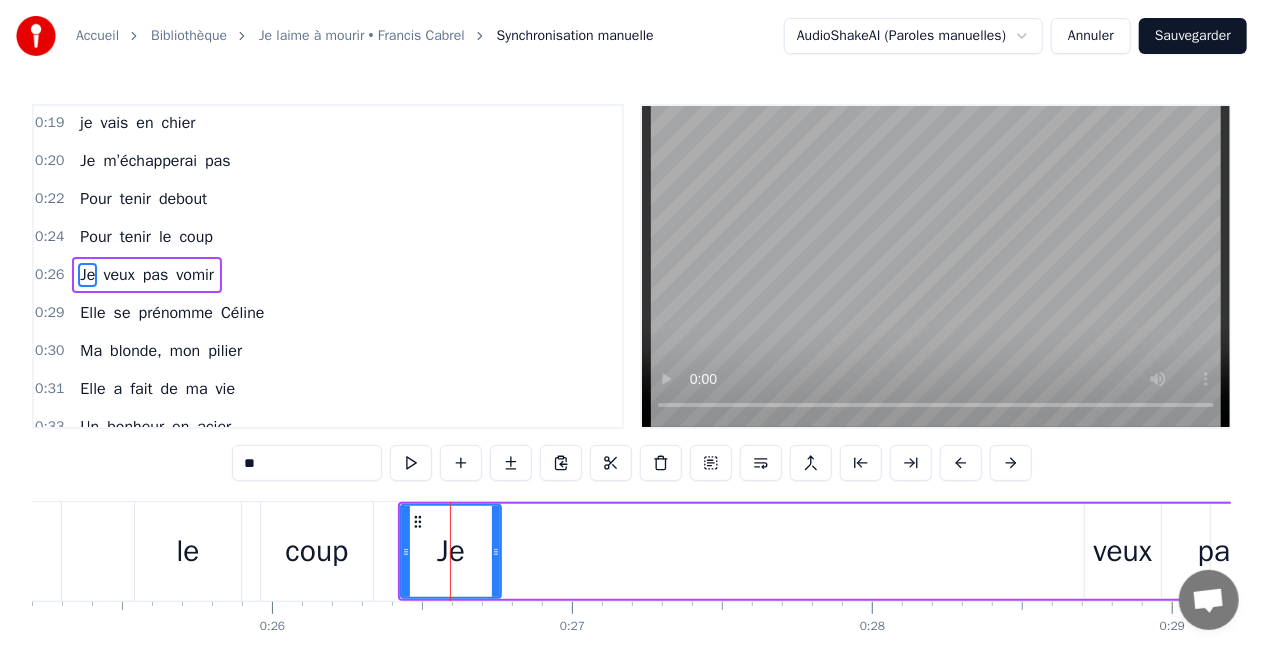click 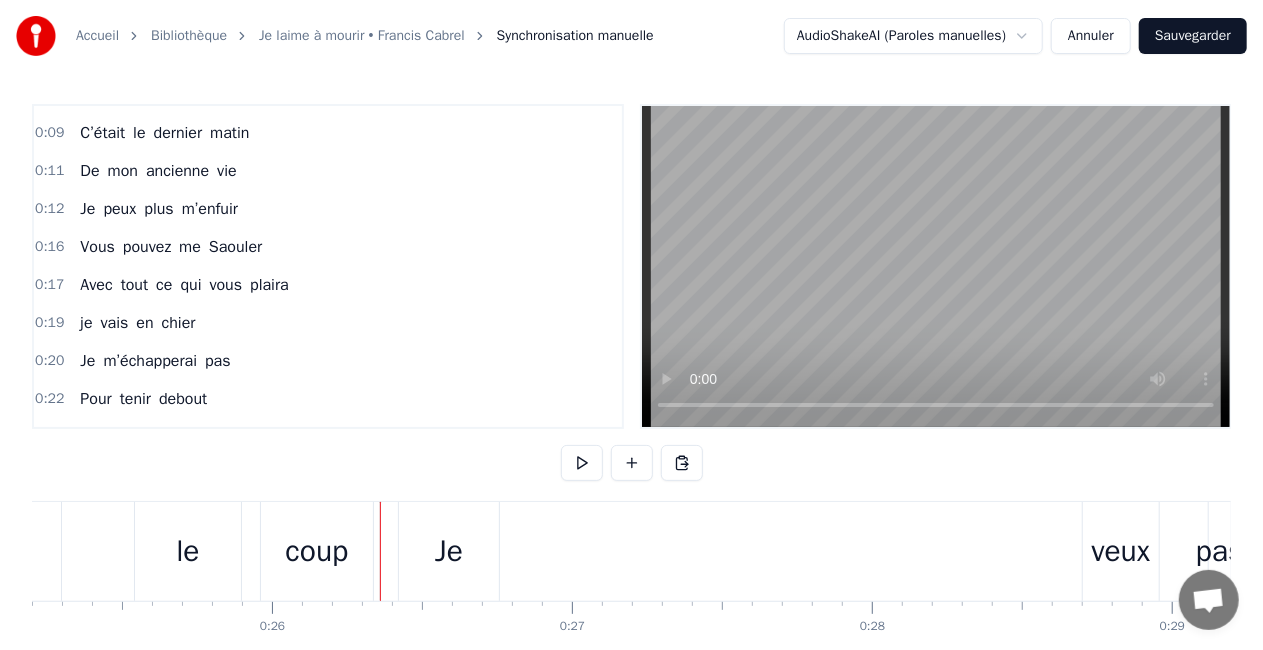 scroll, scrollTop: 168, scrollLeft: 0, axis: vertical 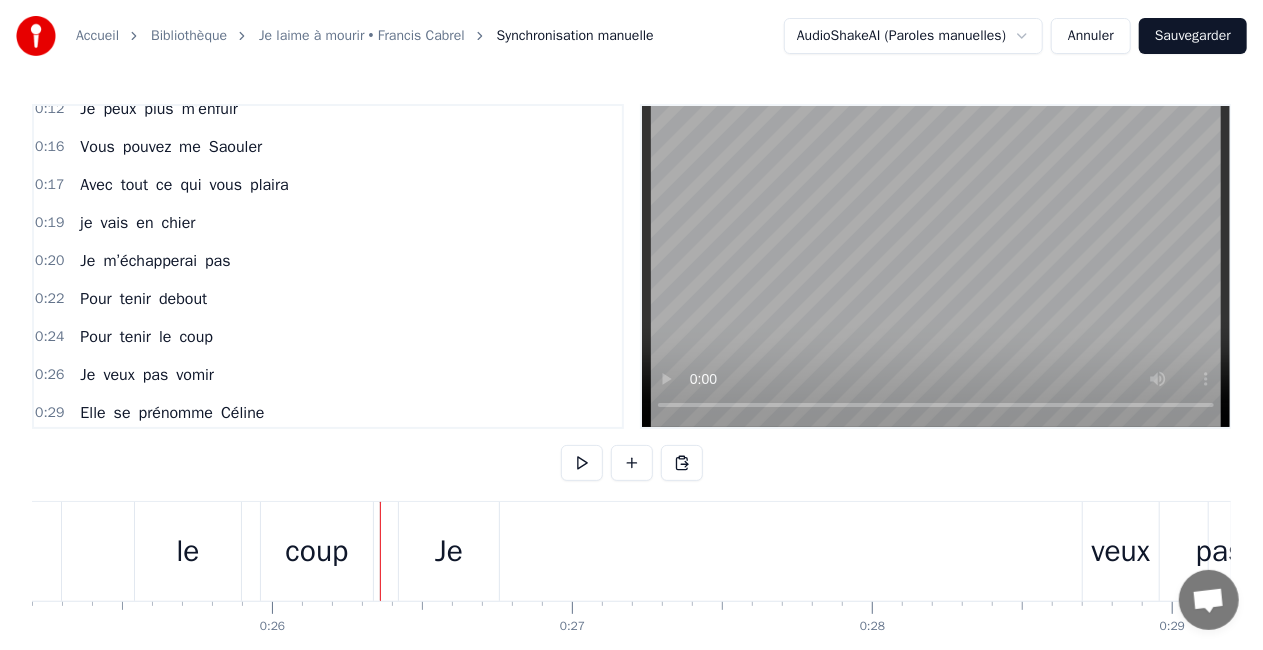 click on "Je veux pas vomir" at bounding box center (859, 551) 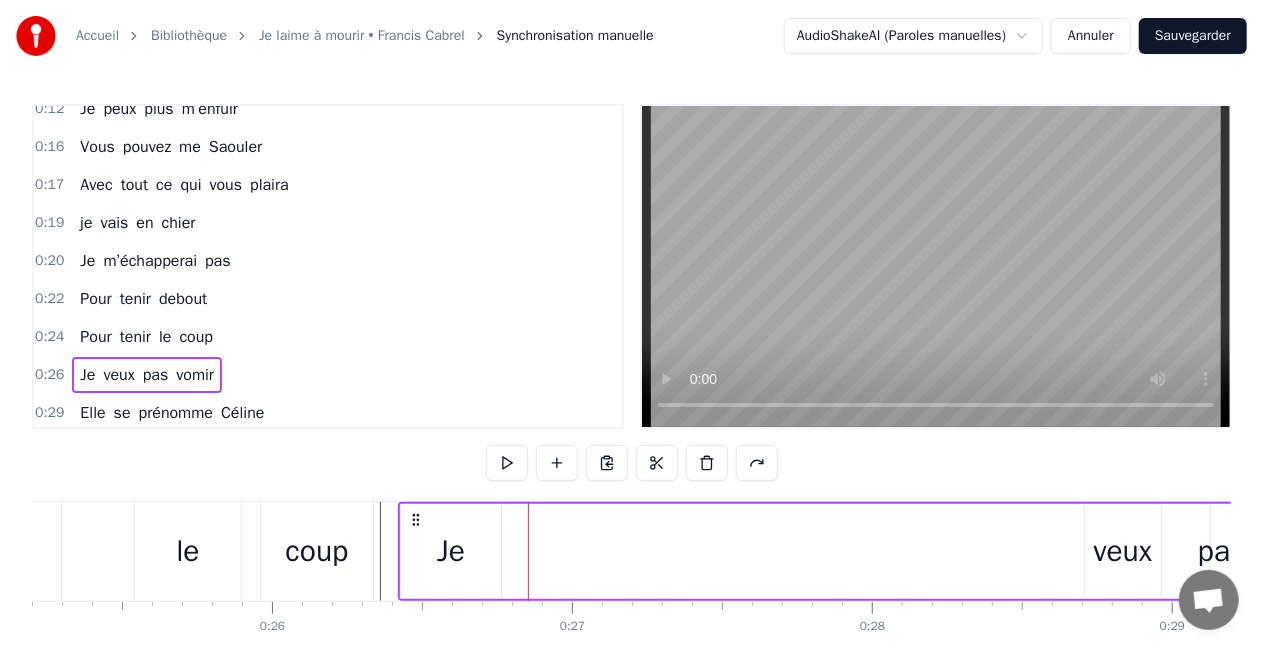 click on "Je" at bounding box center [451, 551] 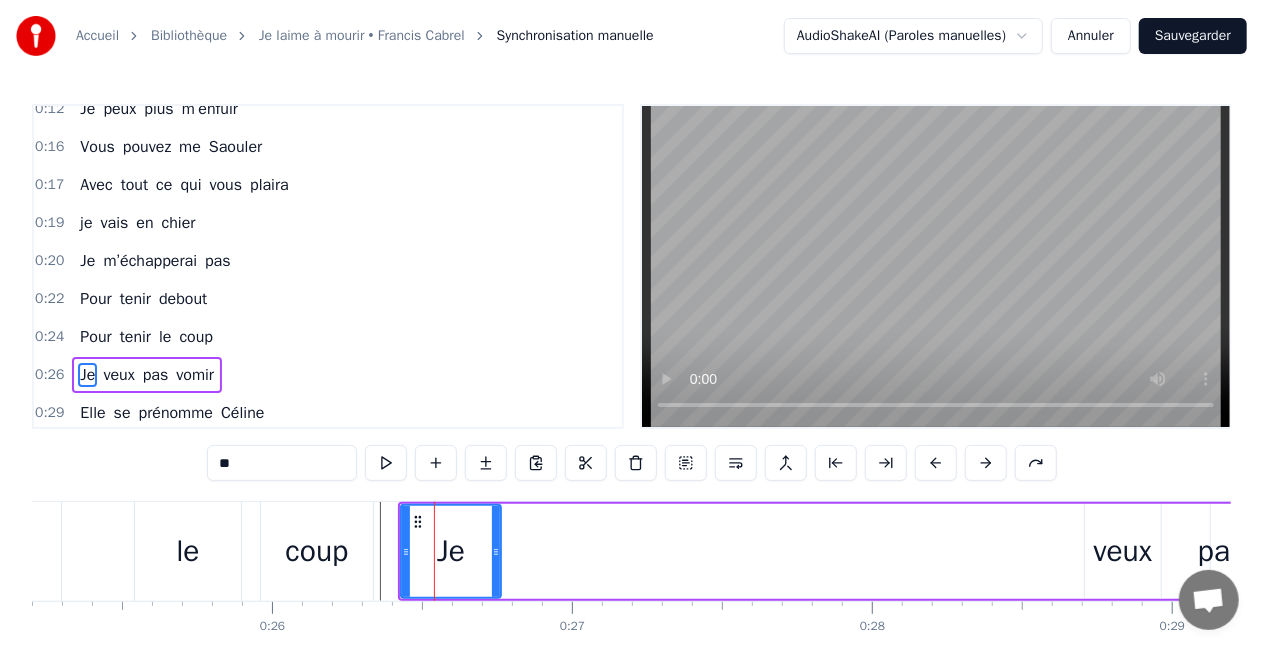 scroll, scrollTop: 268, scrollLeft: 0, axis: vertical 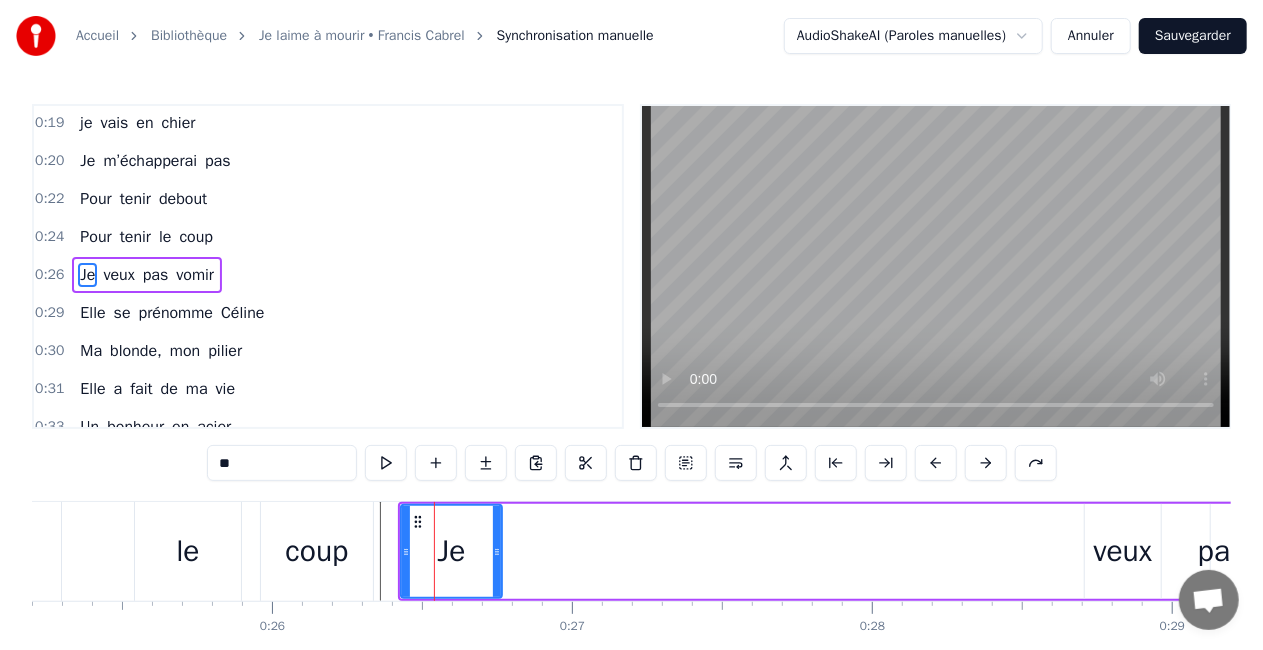 click 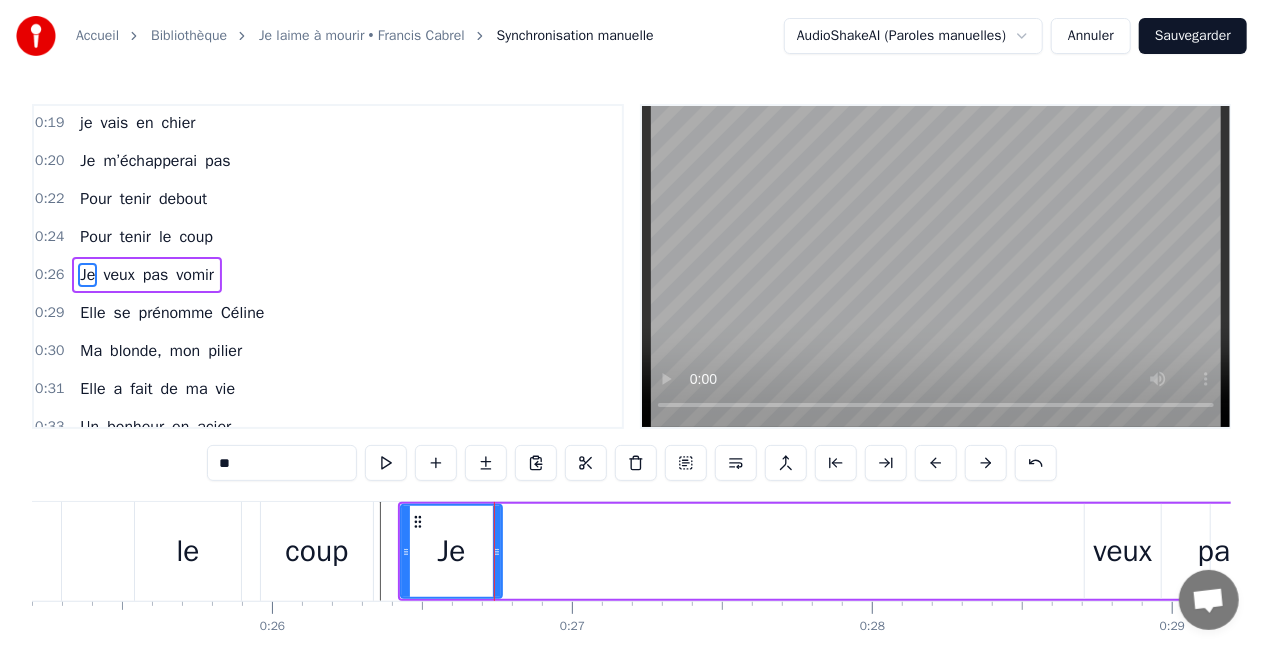 click on "Je veux pas vomir" at bounding box center (859, 551) 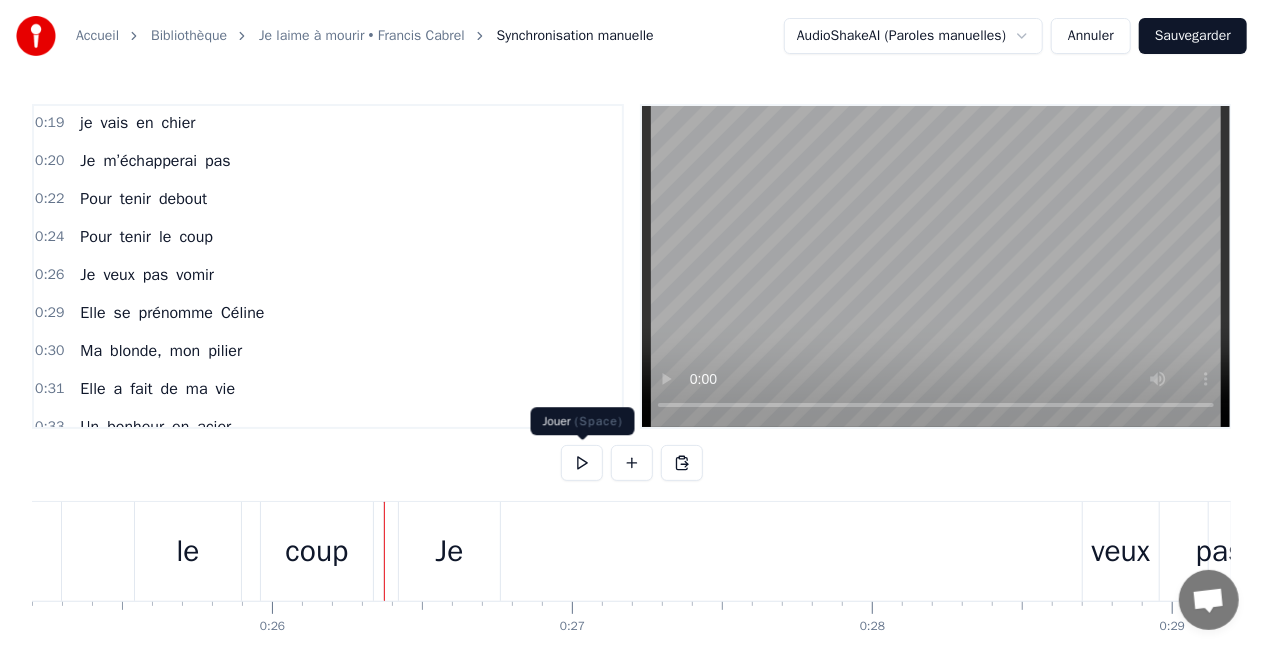 click at bounding box center [582, 463] 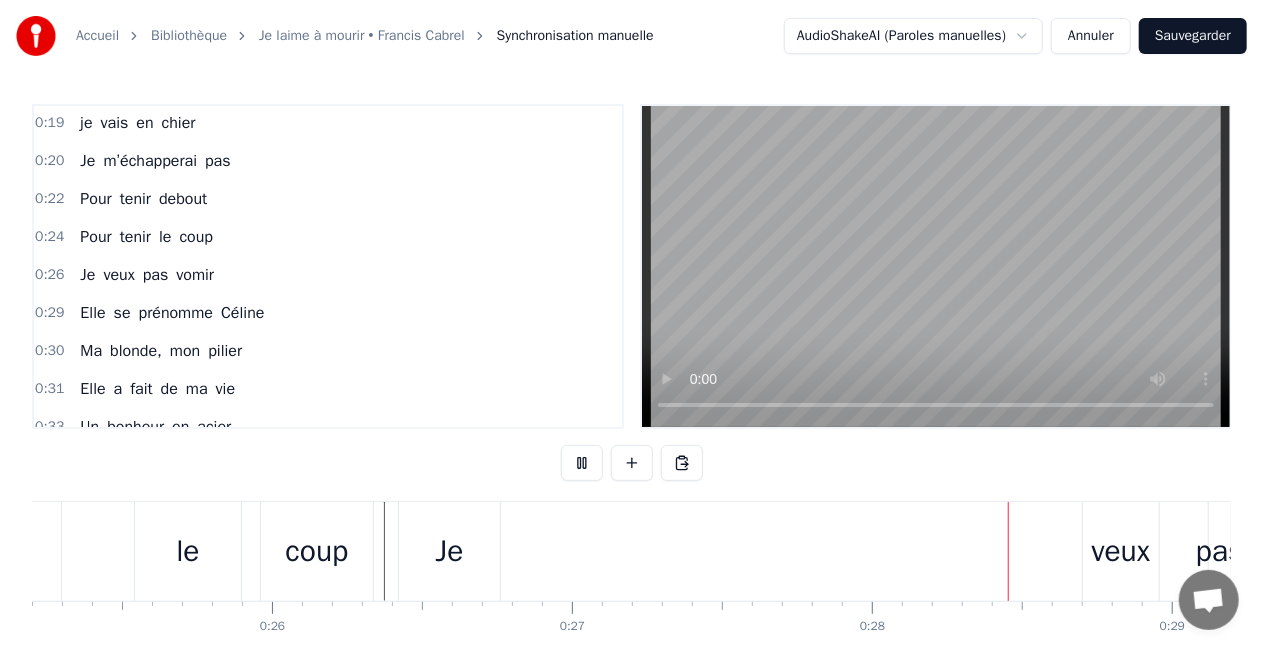 click at bounding box center [582, 463] 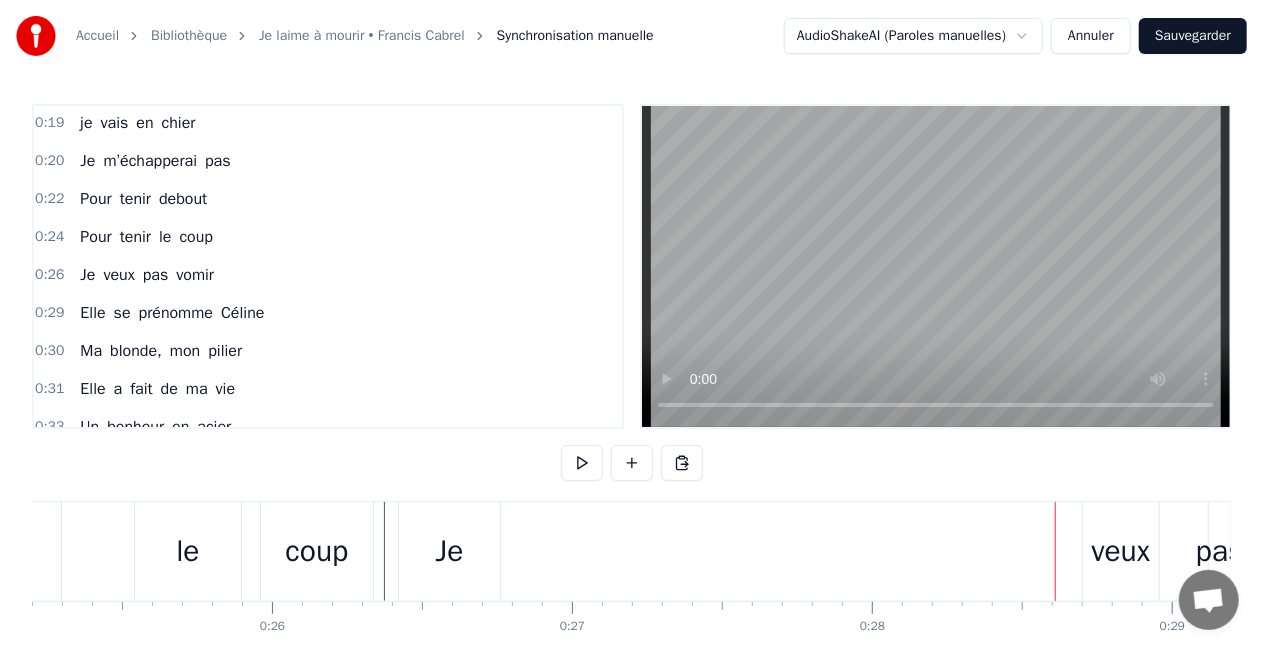 drag, startPoint x: 1086, startPoint y: 559, endPoint x: 970, endPoint y: 567, distance: 116.275536 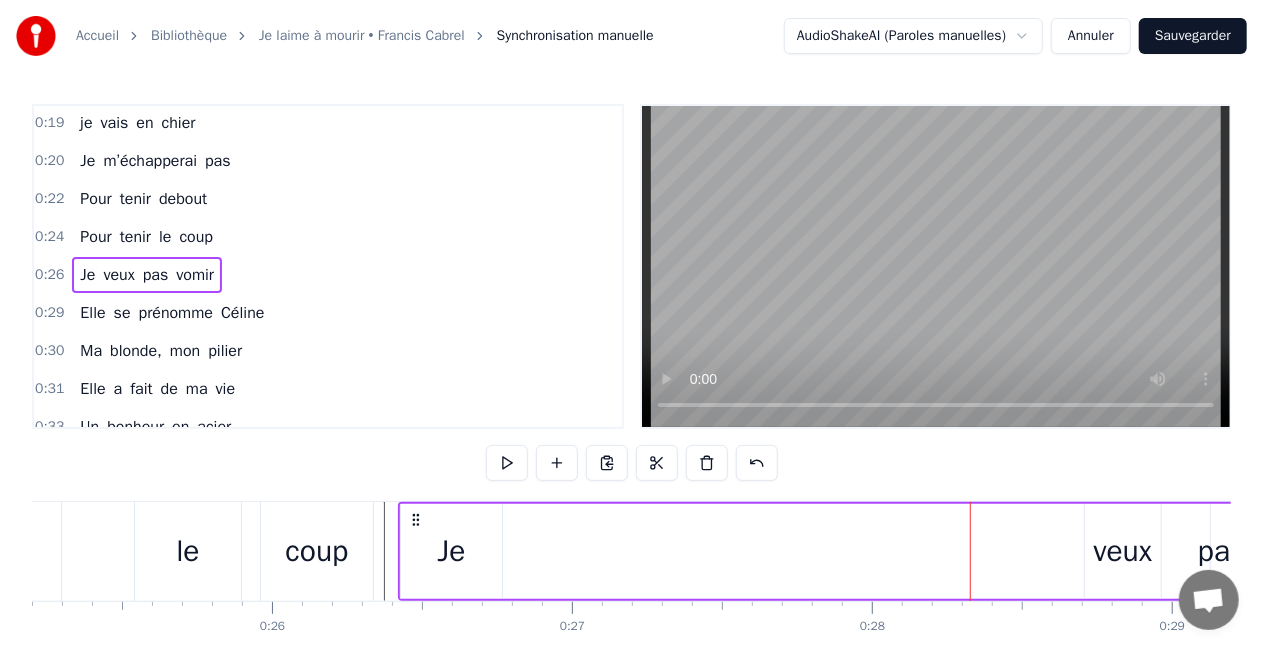 drag, startPoint x: 1111, startPoint y: 542, endPoint x: 978, endPoint y: 552, distance: 133.37541 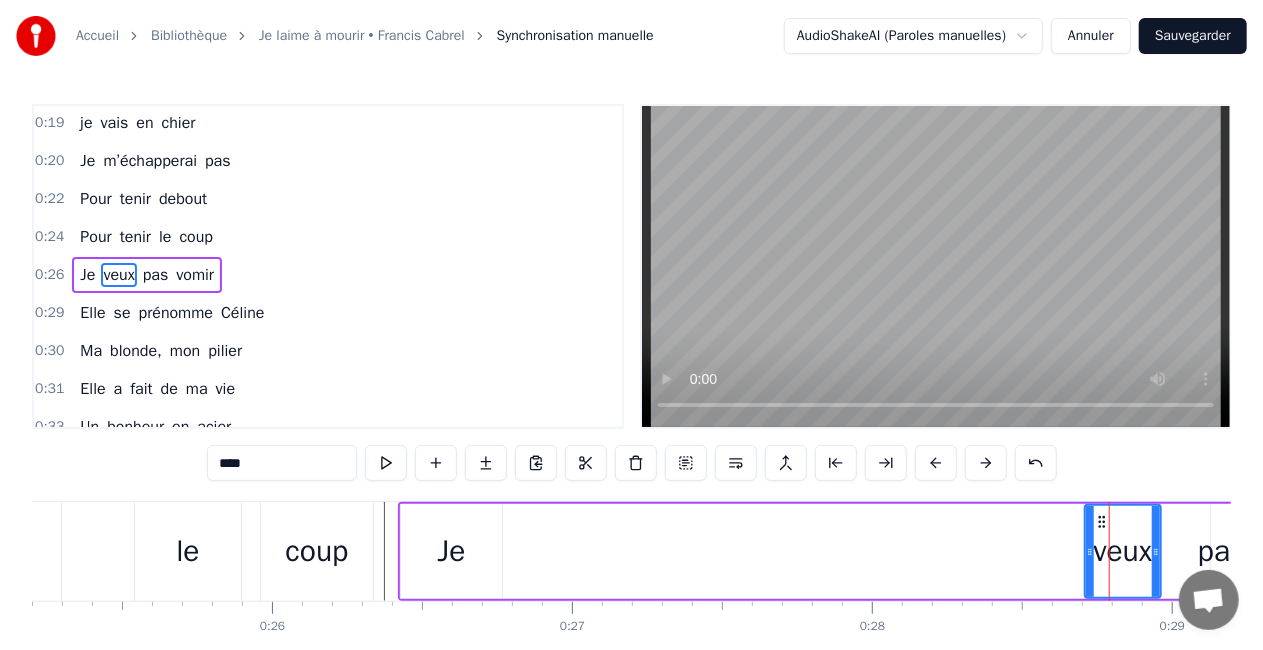 drag, startPoint x: 1110, startPoint y: 539, endPoint x: 1088, endPoint y: 542, distance: 22.203604 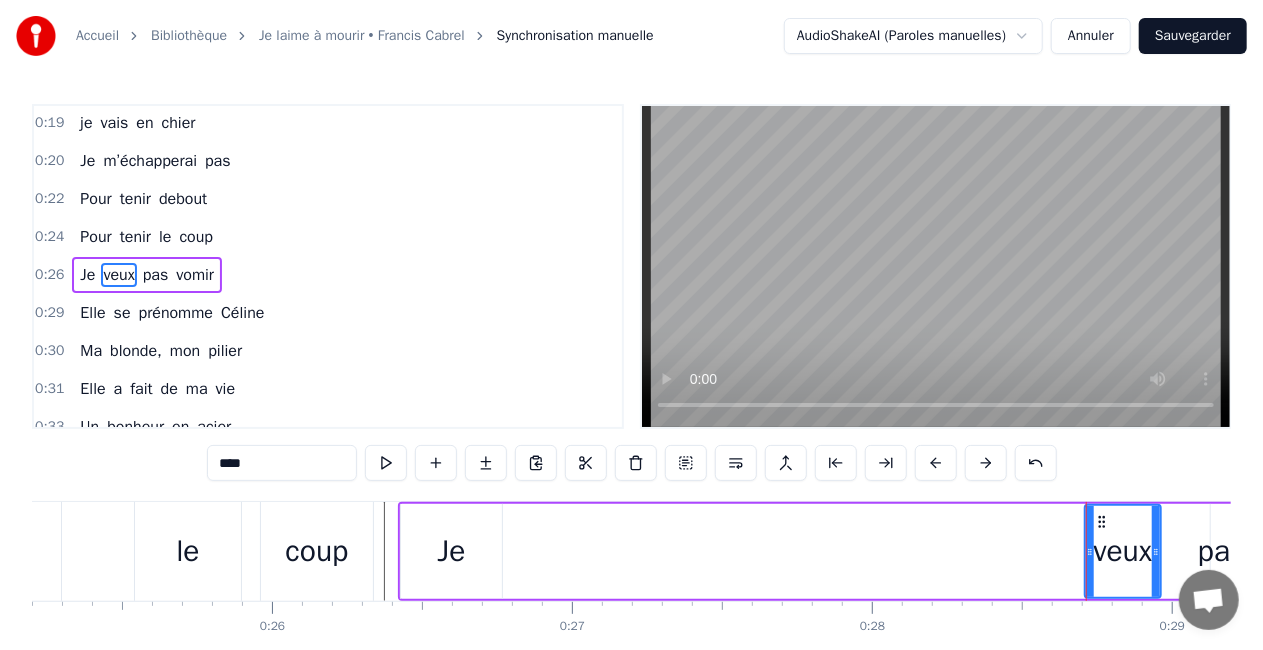 click on "Je" at bounding box center (451, 551) 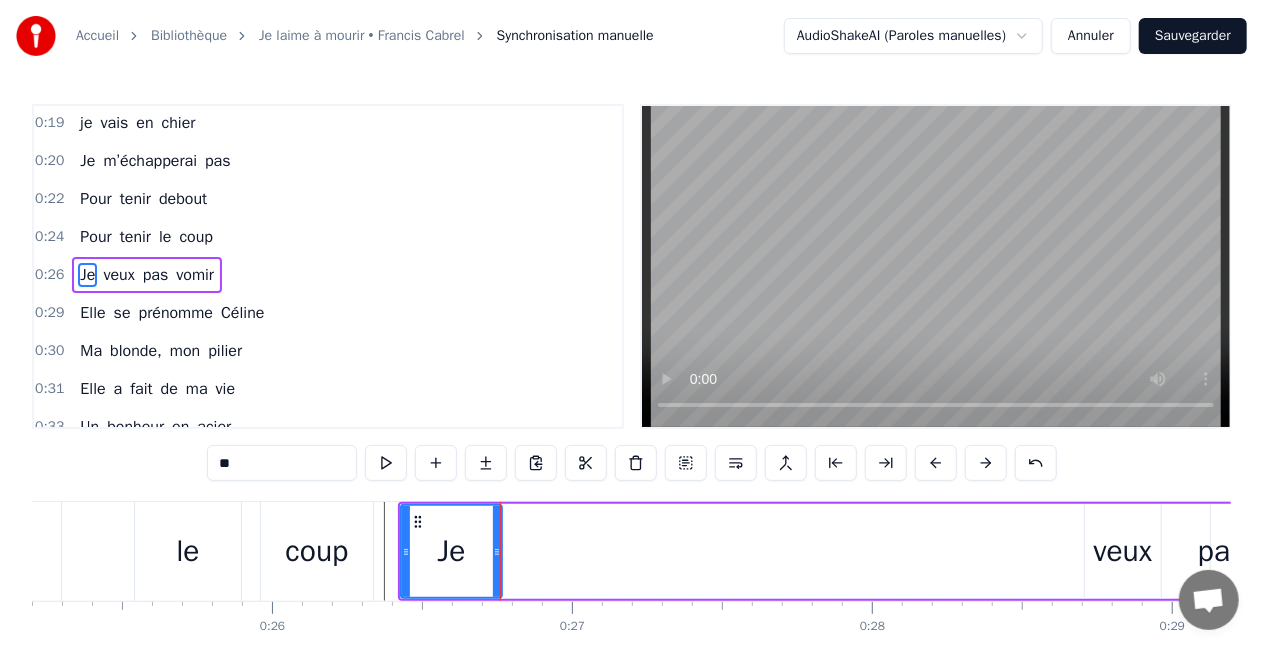 click on "veux" at bounding box center (1123, 551) 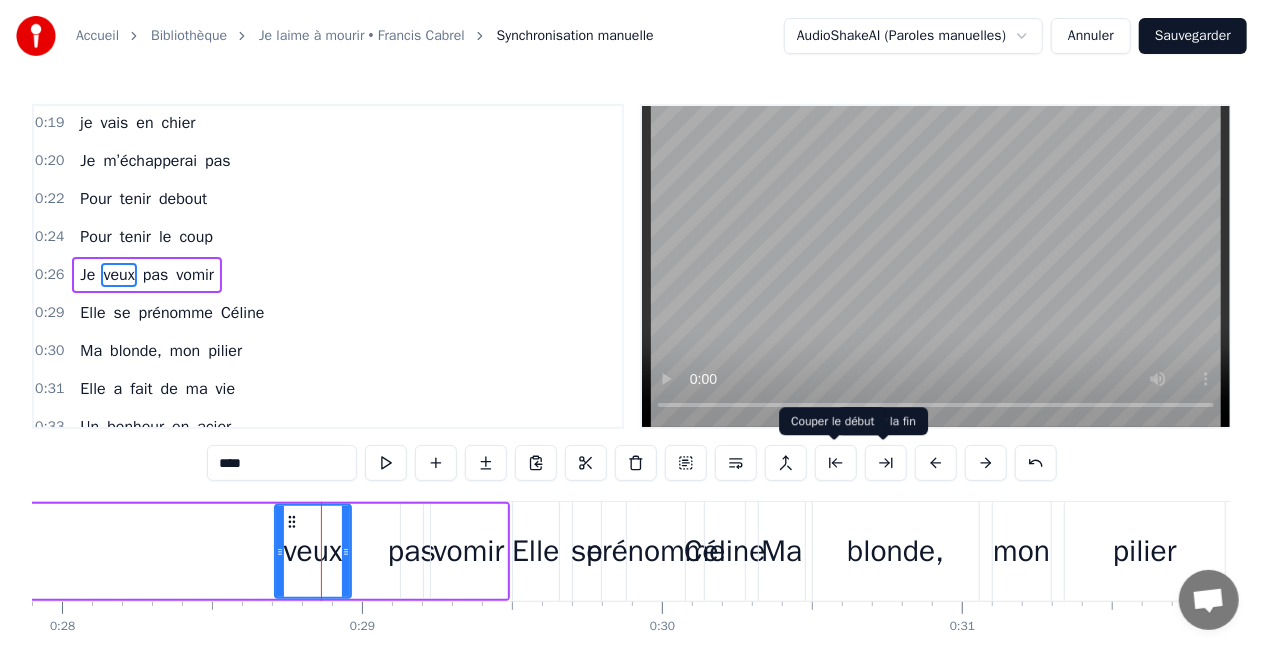 scroll, scrollTop: 0, scrollLeft: 8559, axis: horizontal 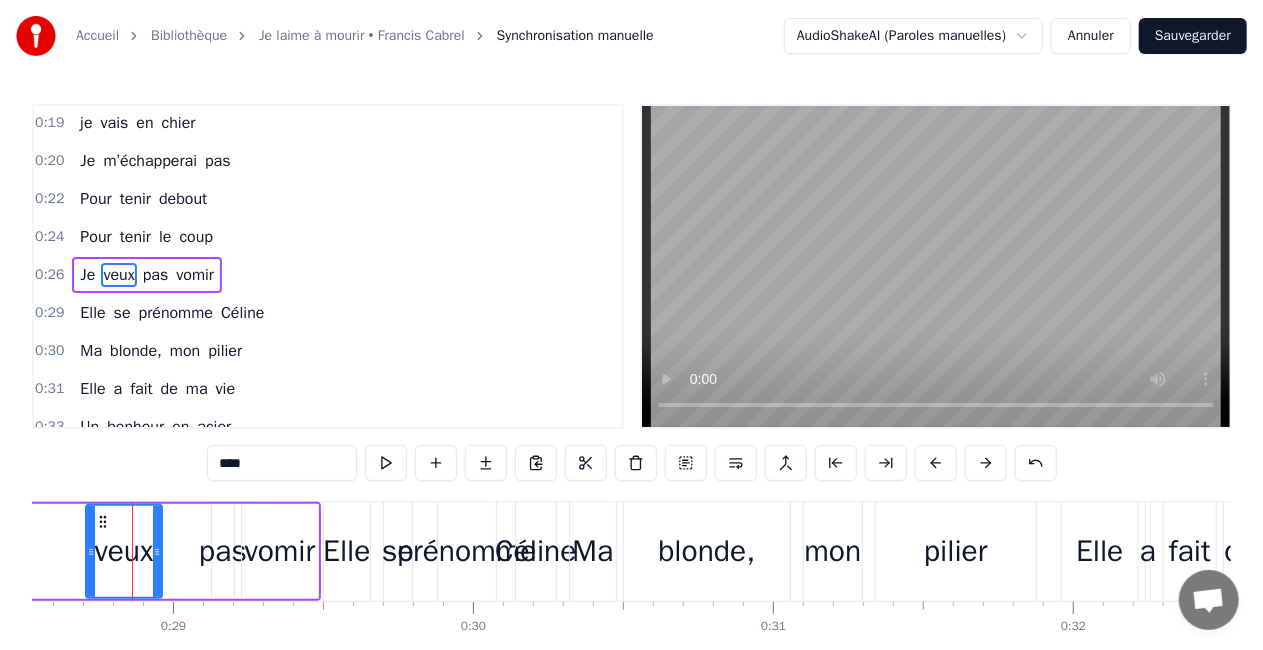 click on "Je veux pas vomir" at bounding box center [-140, 551] 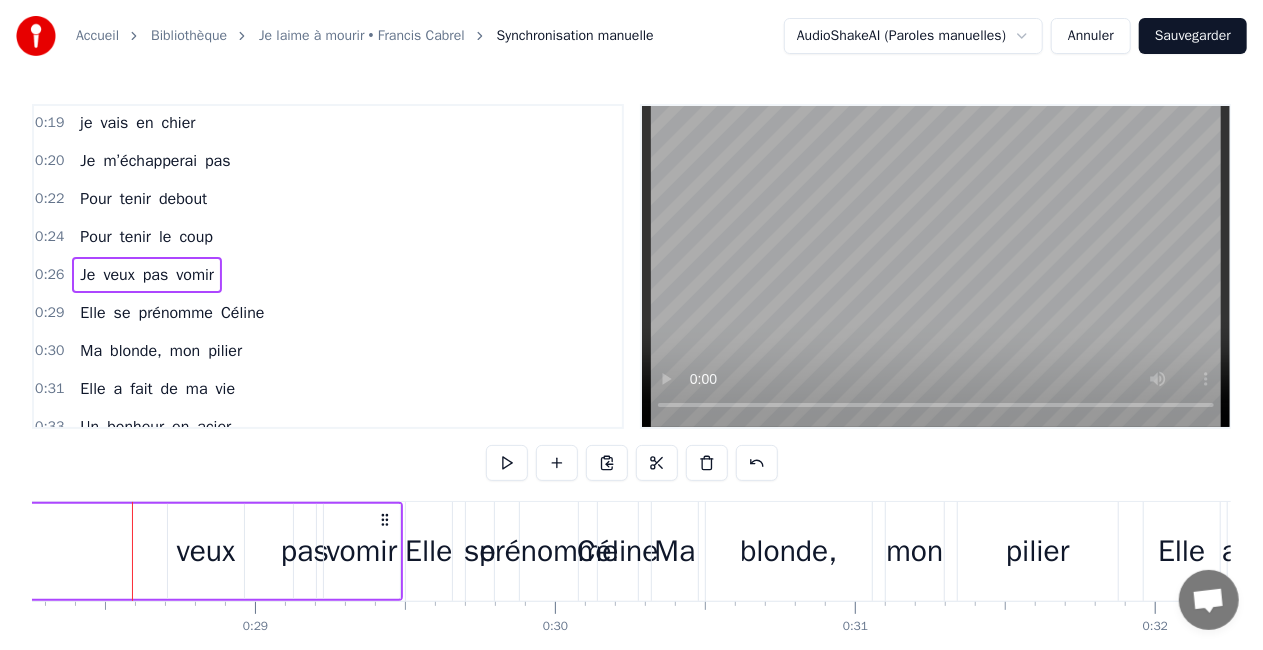 click on "Je veux pas vomir" at bounding box center (-58, 551) 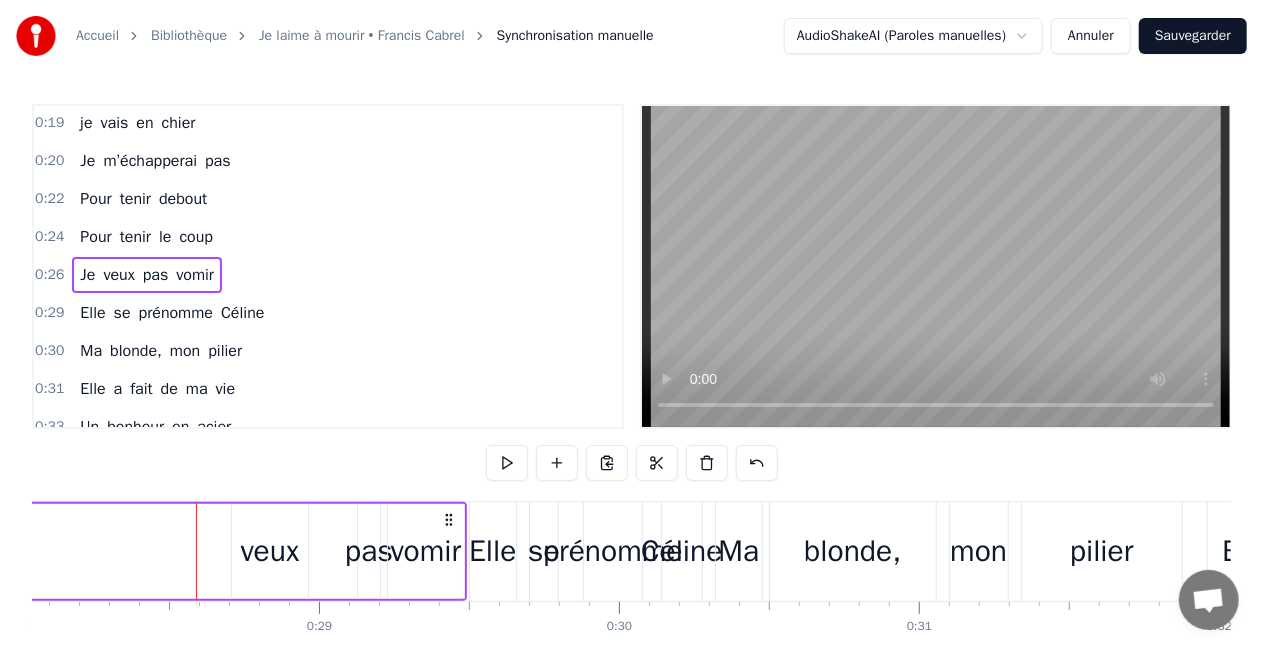 click on "Je veux pas vomir" at bounding box center (6, 551) 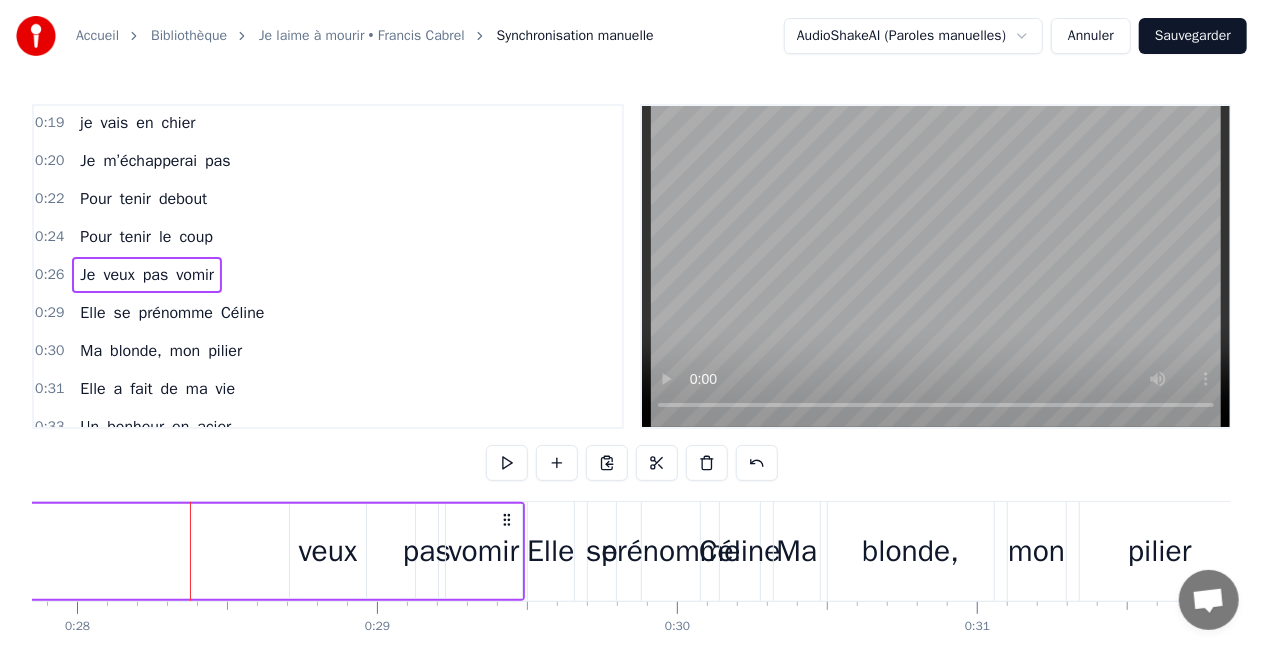 click on "Je veux pas vomir" at bounding box center (64, 551) 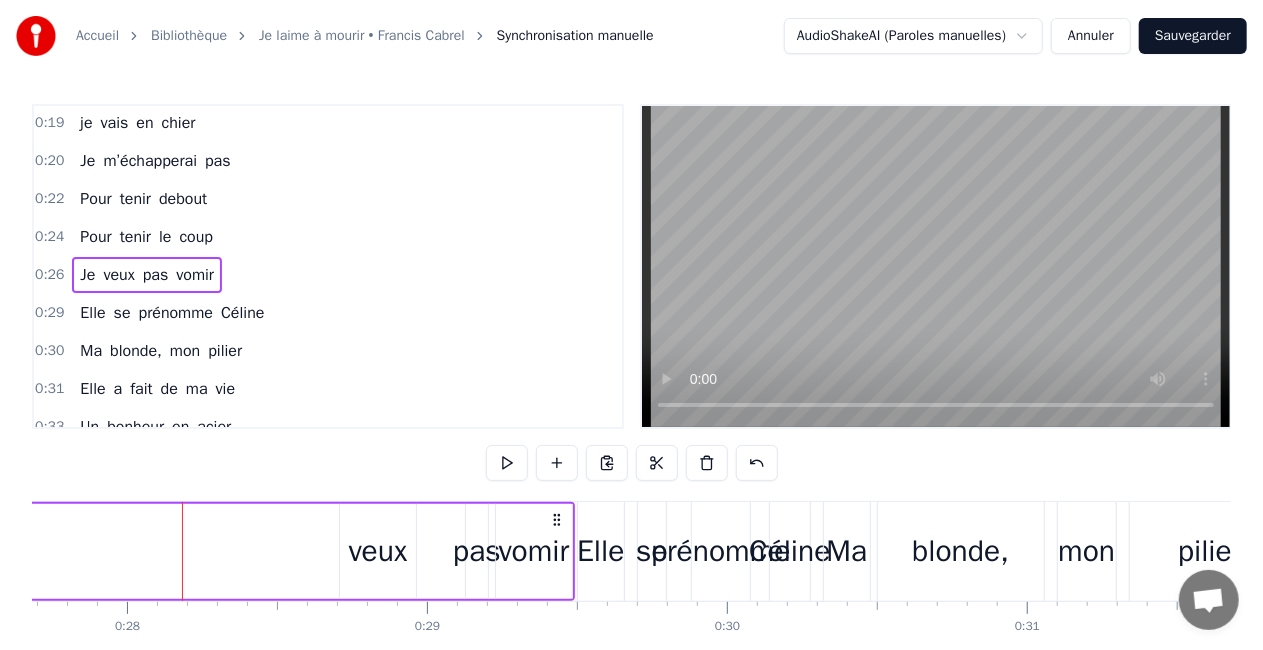 click on "Je veux pas vomir" at bounding box center [114, 551] 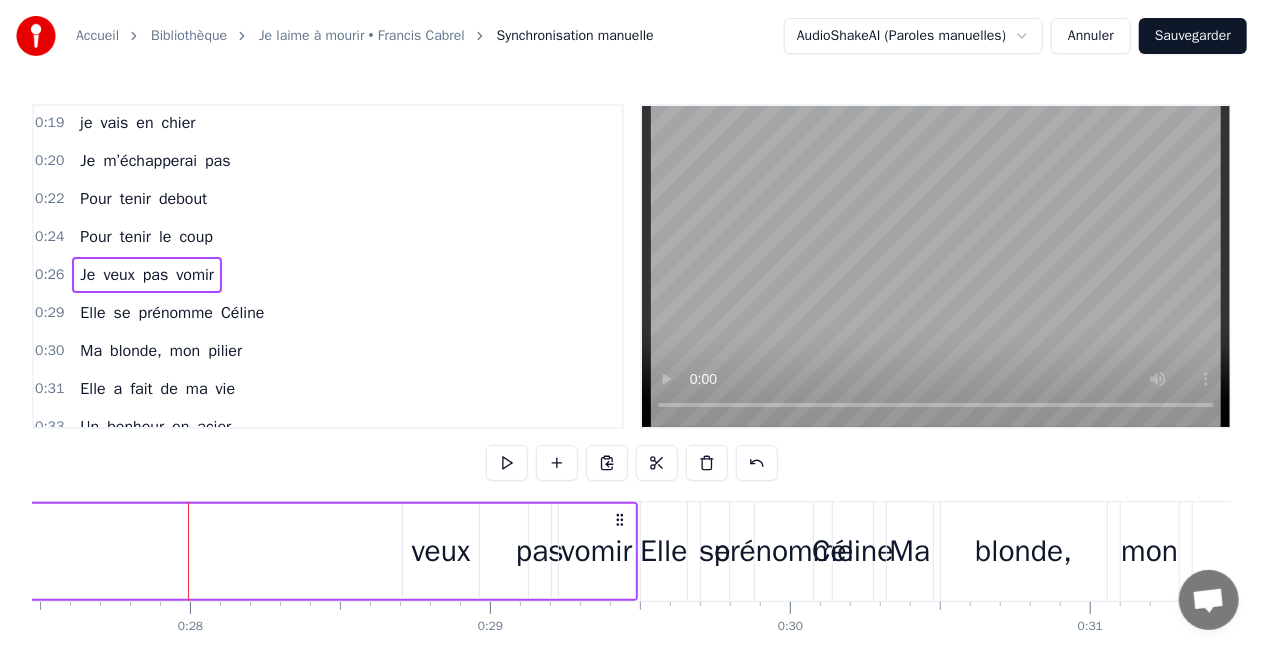 click on "Je veux pas vomir" at bounding box center (177, 551) 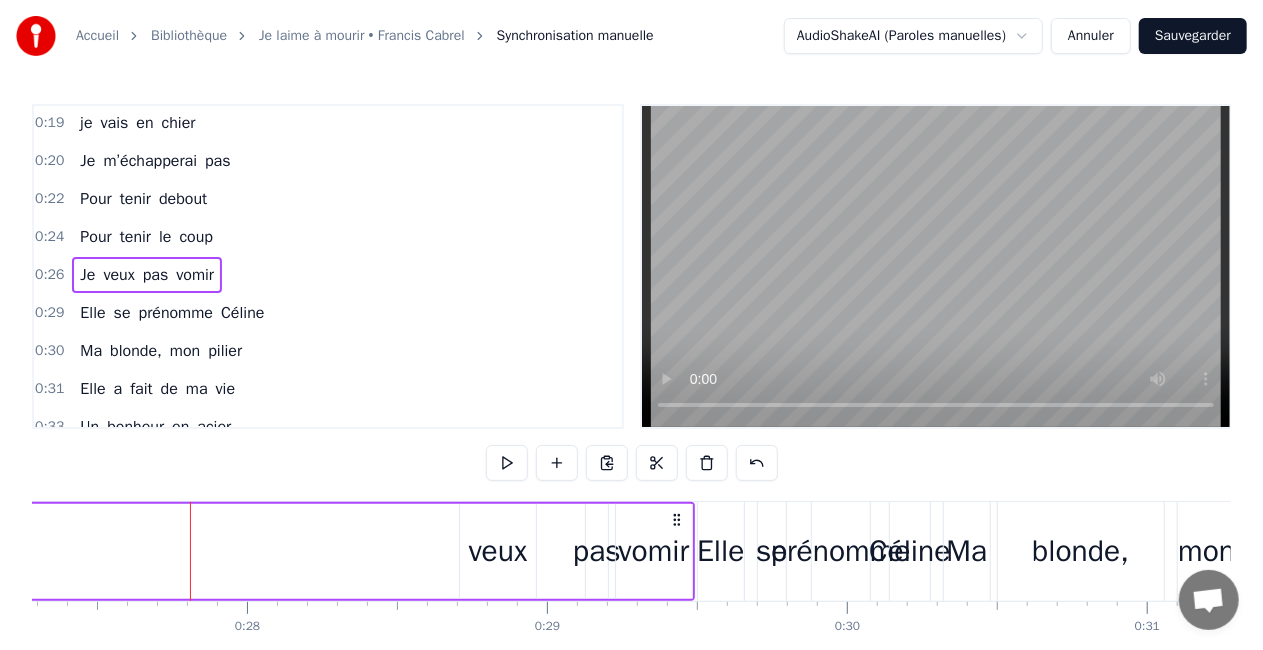 click on "Je veux pas vomir" at bounding box center [234, 551] 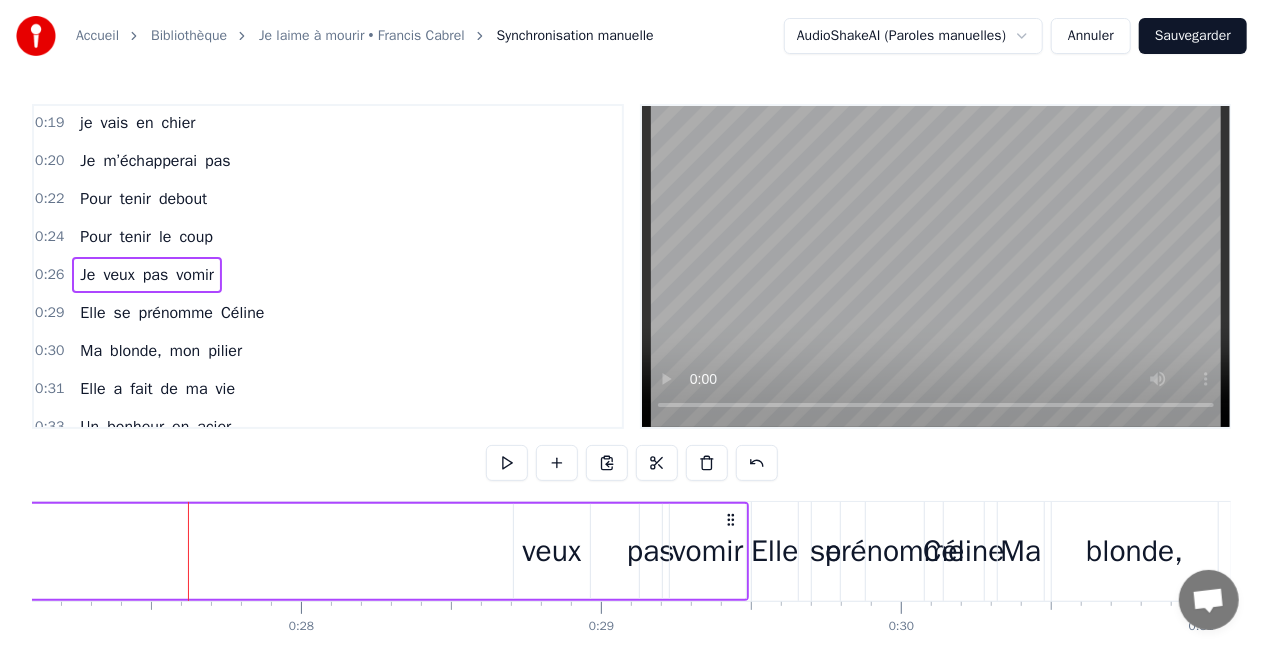 click on "Je veux pas vomir" at bounding box center (288, 551) 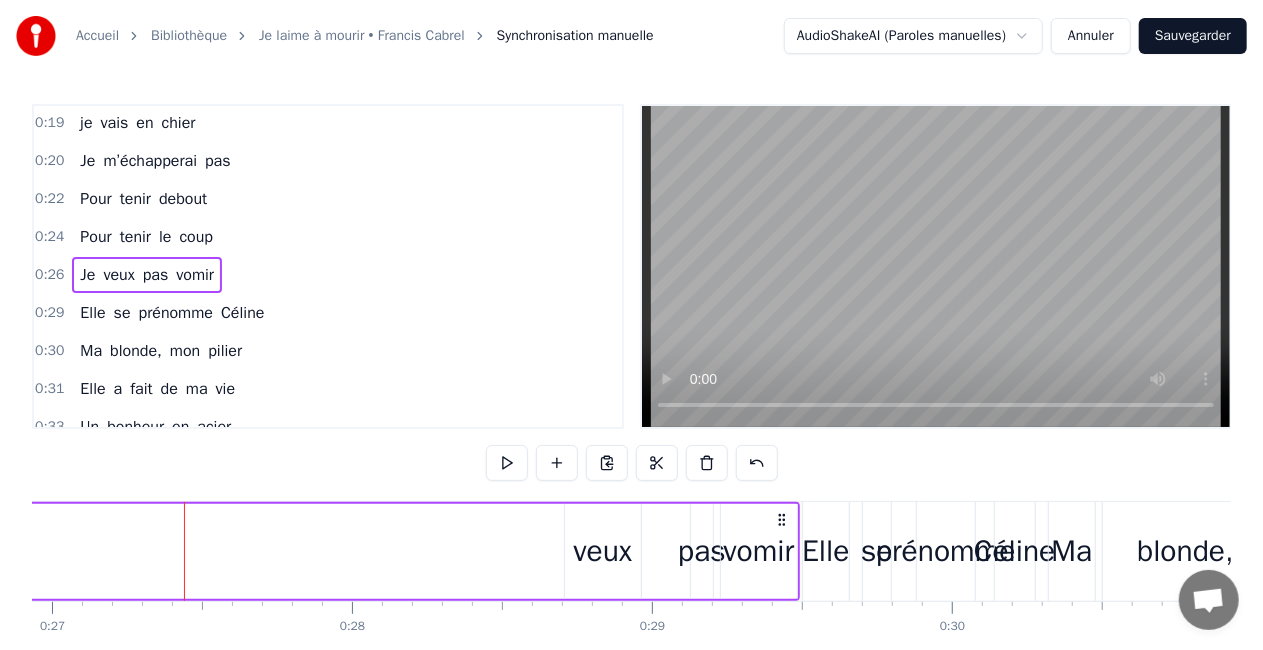 click on "Je veux pas vomir" at bounding box center (339, 551) 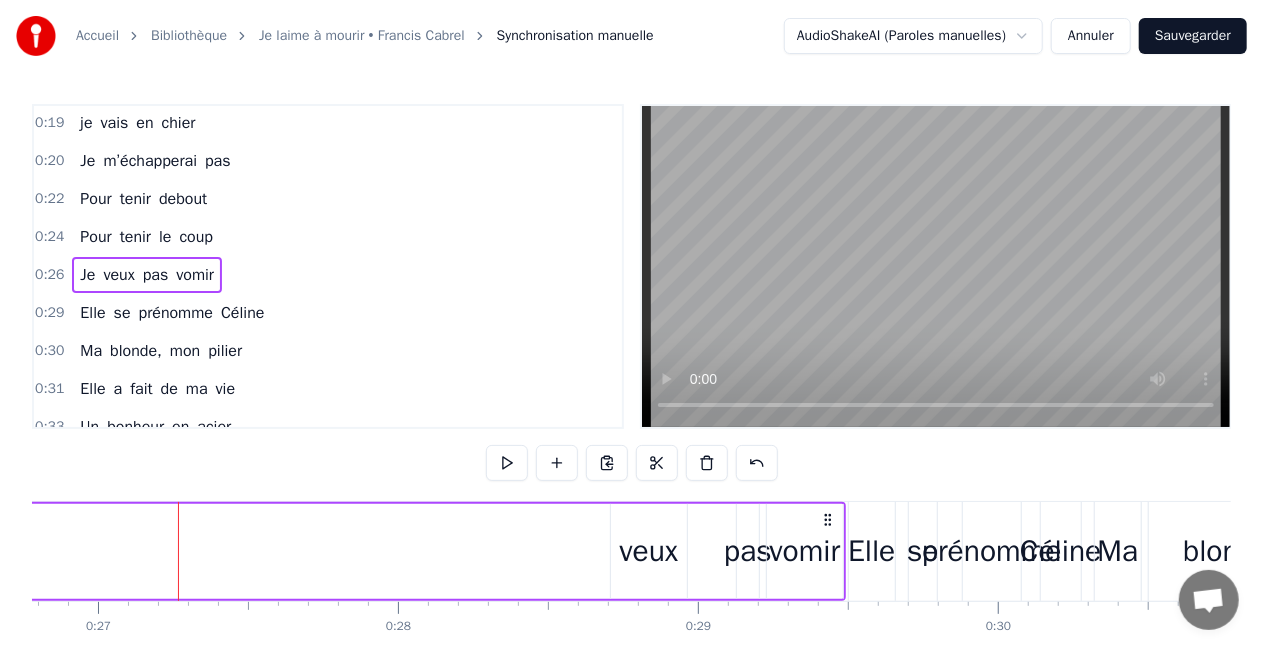 click on "Je veux pas vomir" at bounding box center (385, 551) 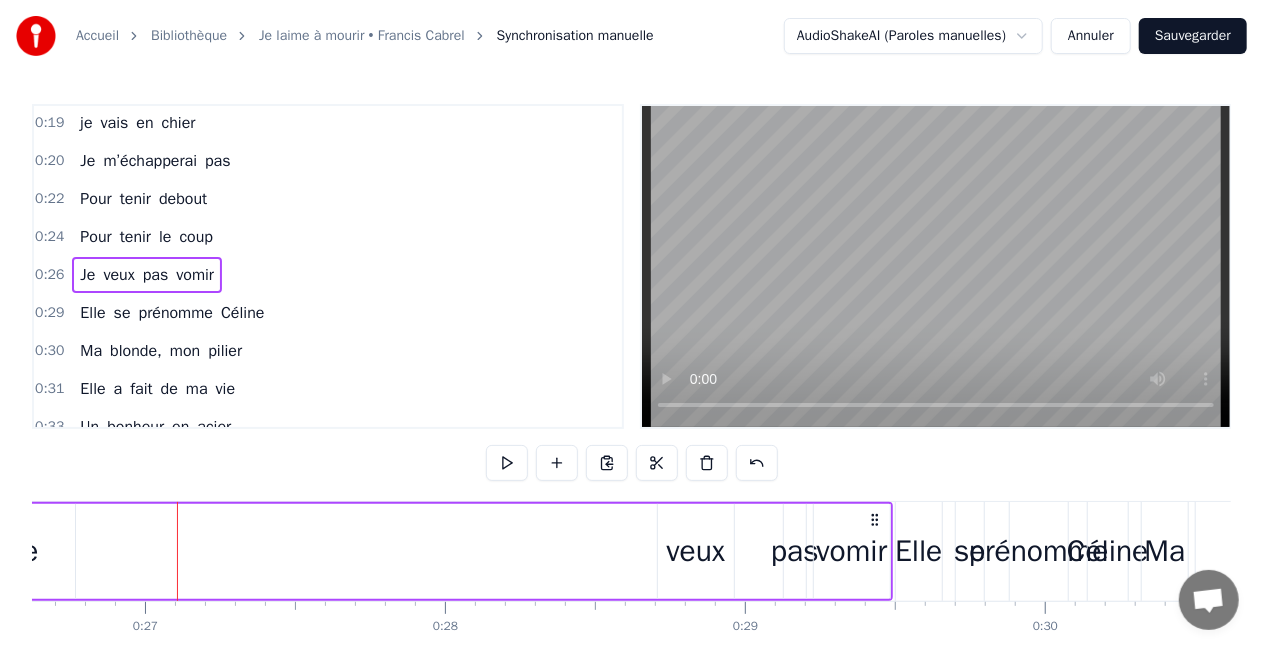 click on "Je veux pas vomir" at bounding box center [432, 551] 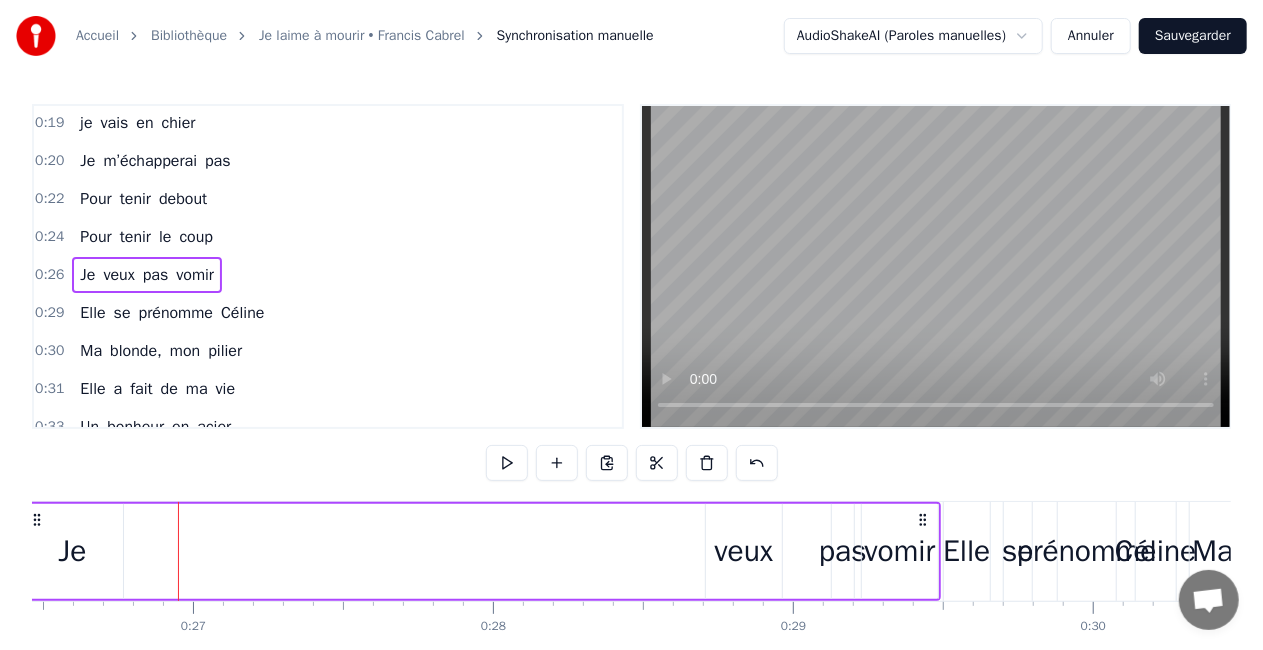 click on "Je" at bounding box center [72, 551] 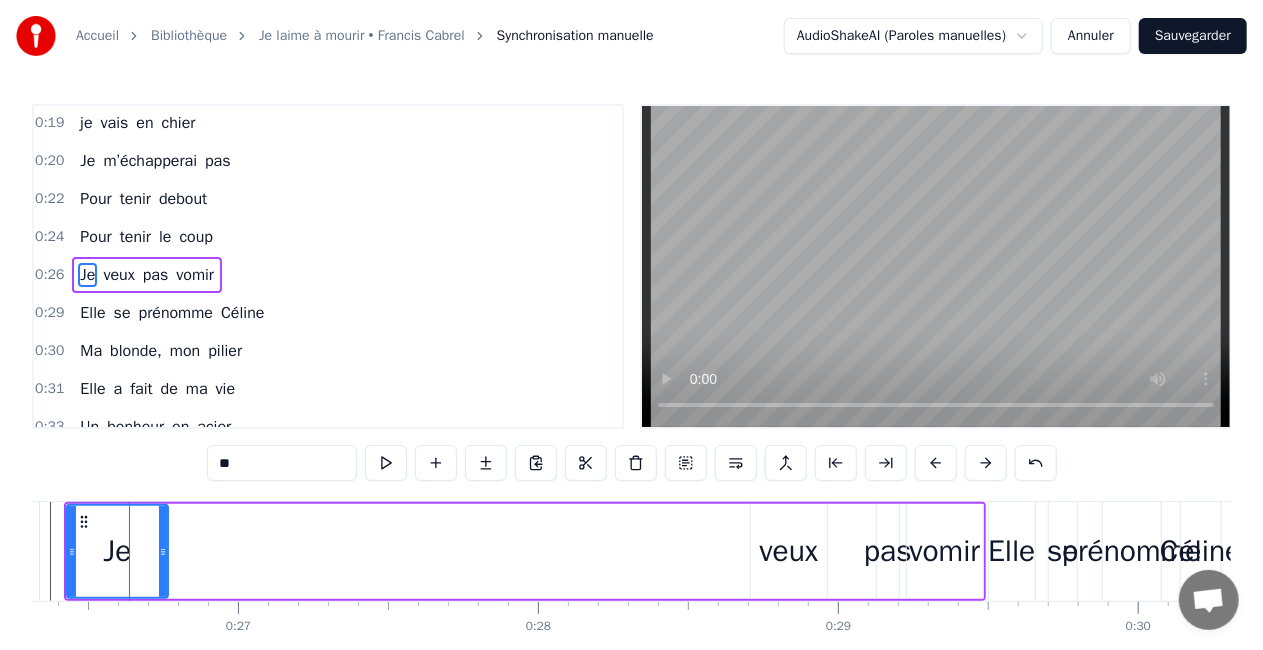 scroll, scrollTop: 0, scrollLeft: 7891, axis: horizontal 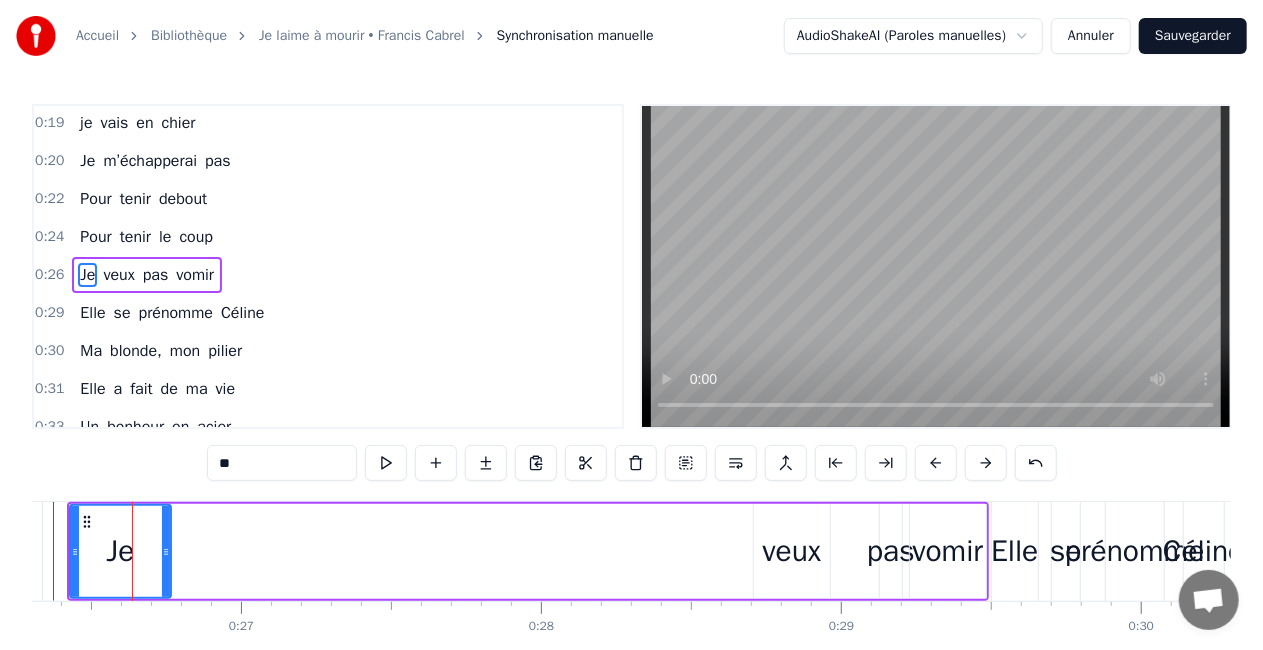 click on "Je veux pas vomir" at bounding box center (528, 551) 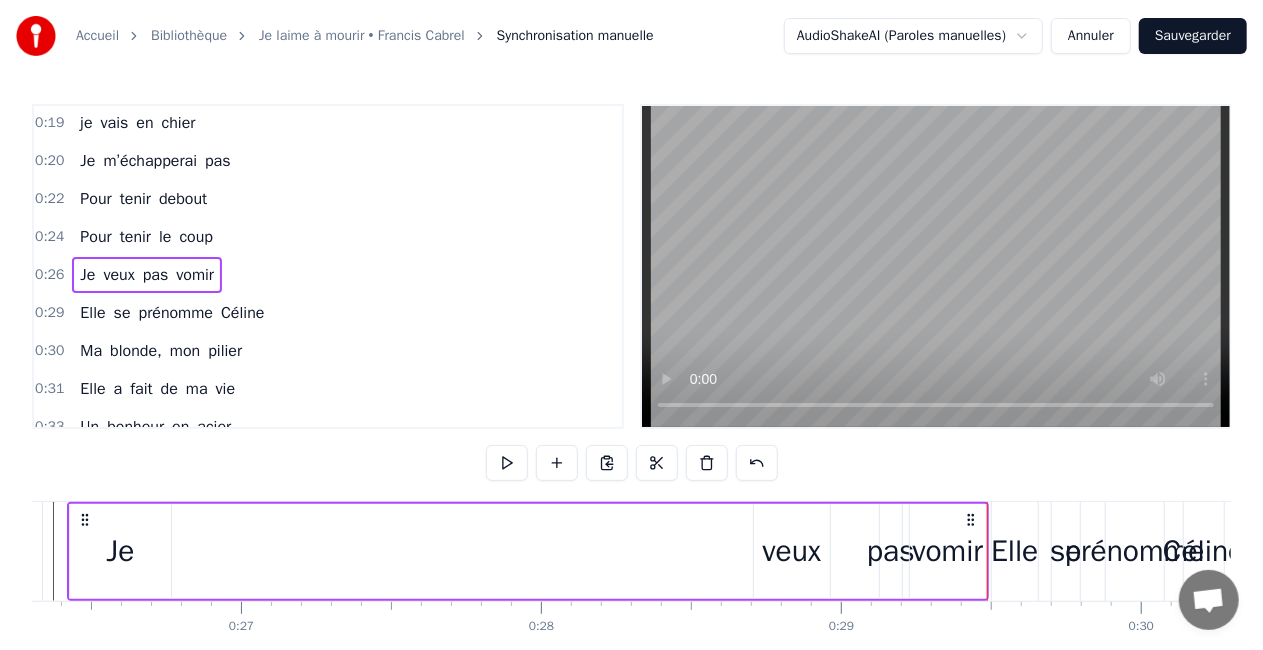 drag, startPoint x: 986, startPoint y: 513, endPoint x: 954, endPoint y: 516, distance: 32.140316 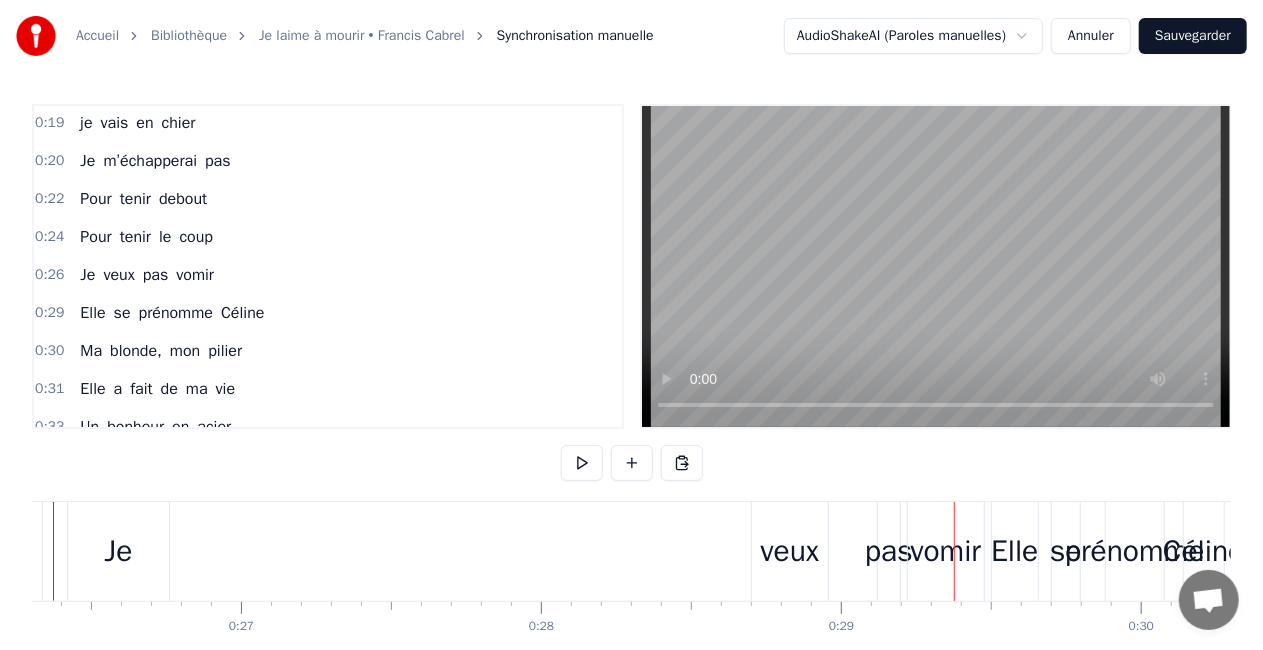 click on "Je veux pas vomir" at bounding box center [528, 551] 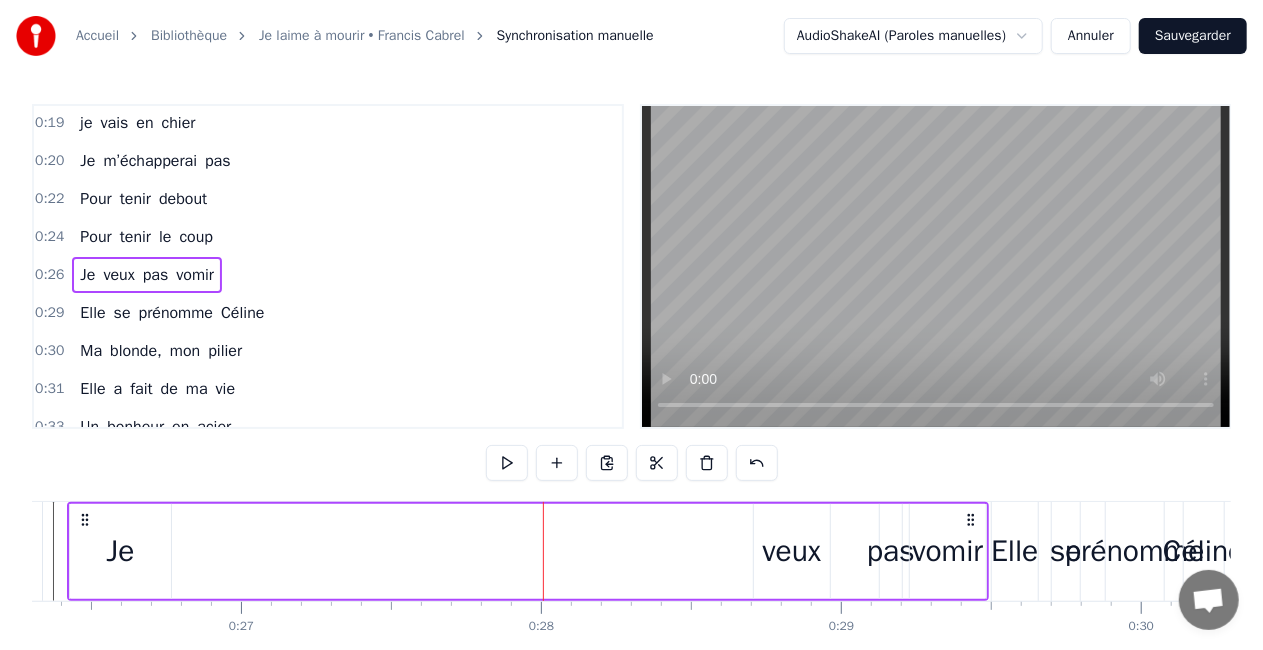 click on "veux" at bounding box center [792, 551] 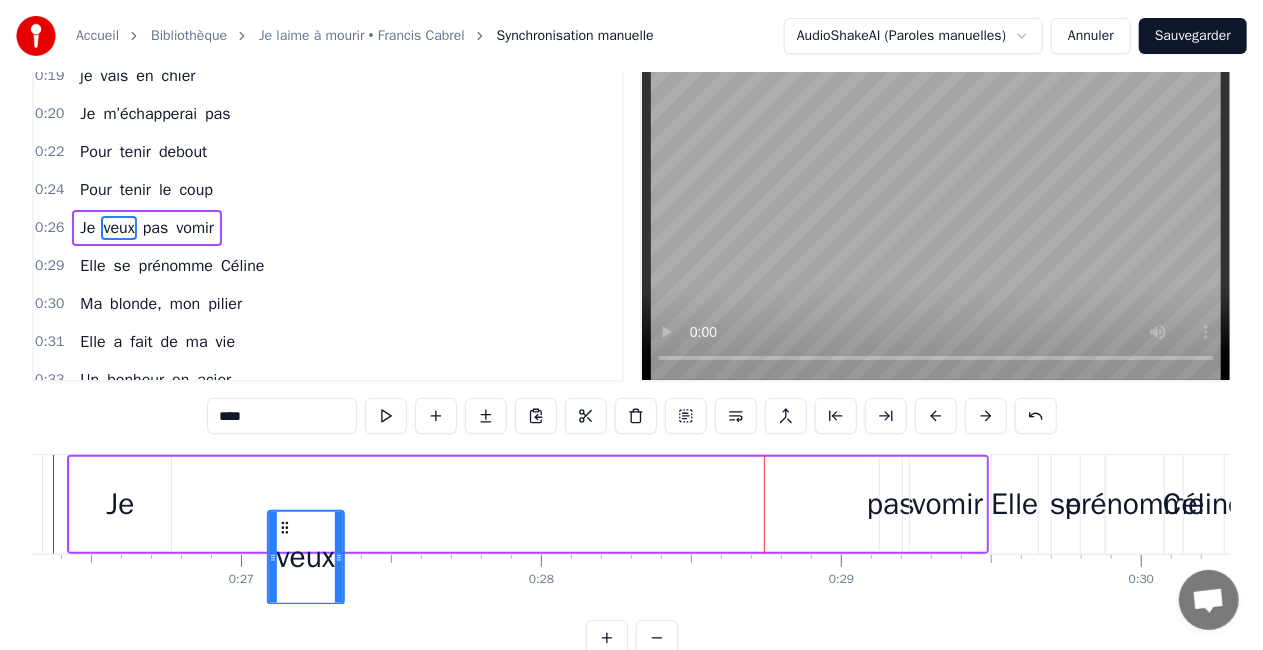 scroll, scrollTop: 52, scrollLeft: 0, axis: vertical 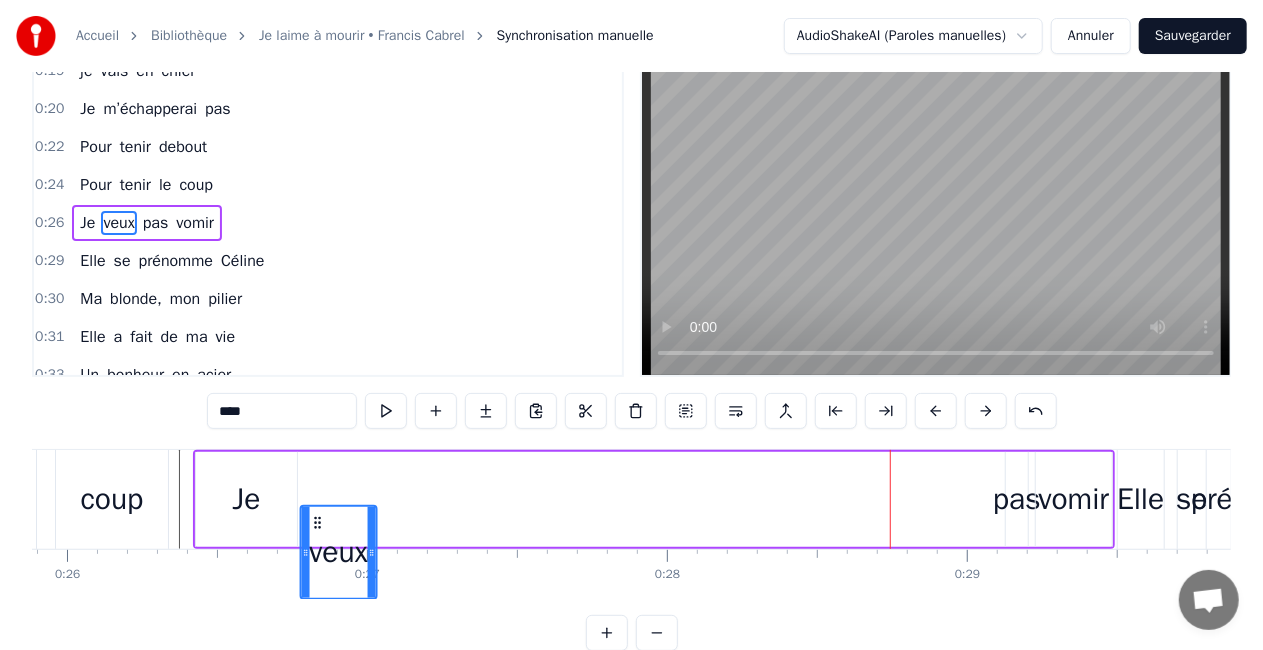 drag, startPoint x: 773, startPoint y: 521, endPoint x: 320, endPoint y: 451, distance: 458.3765 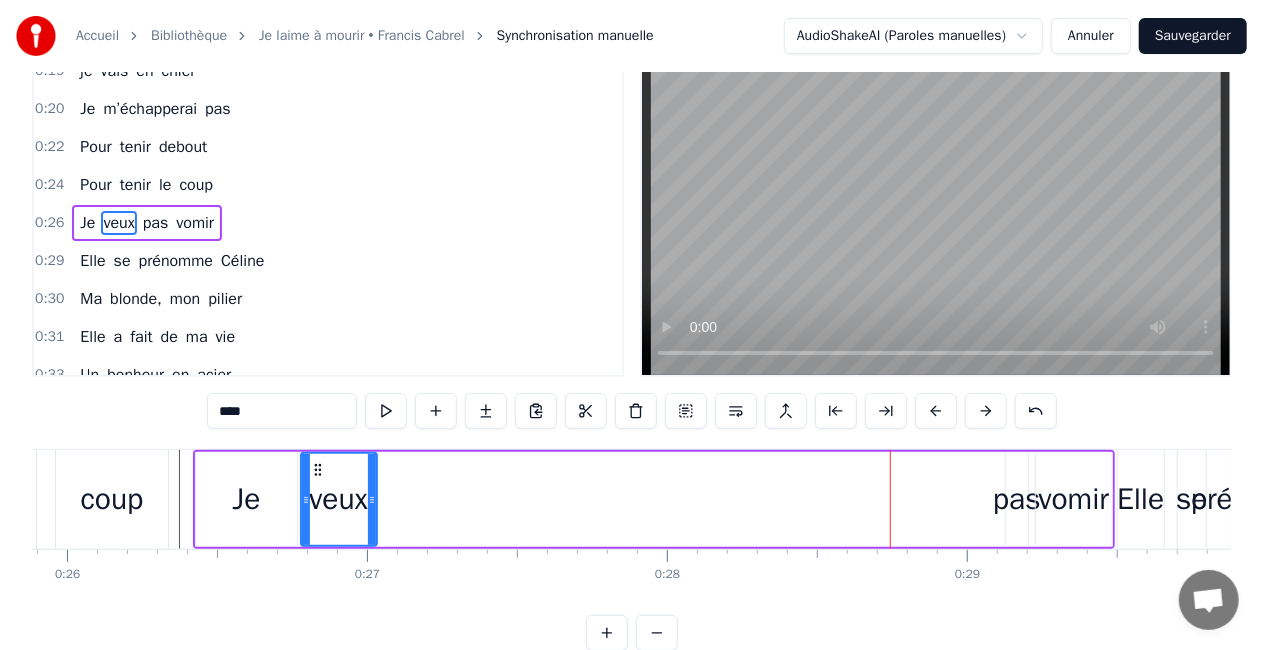 click on "pas" at bounding box center [1017, 499] 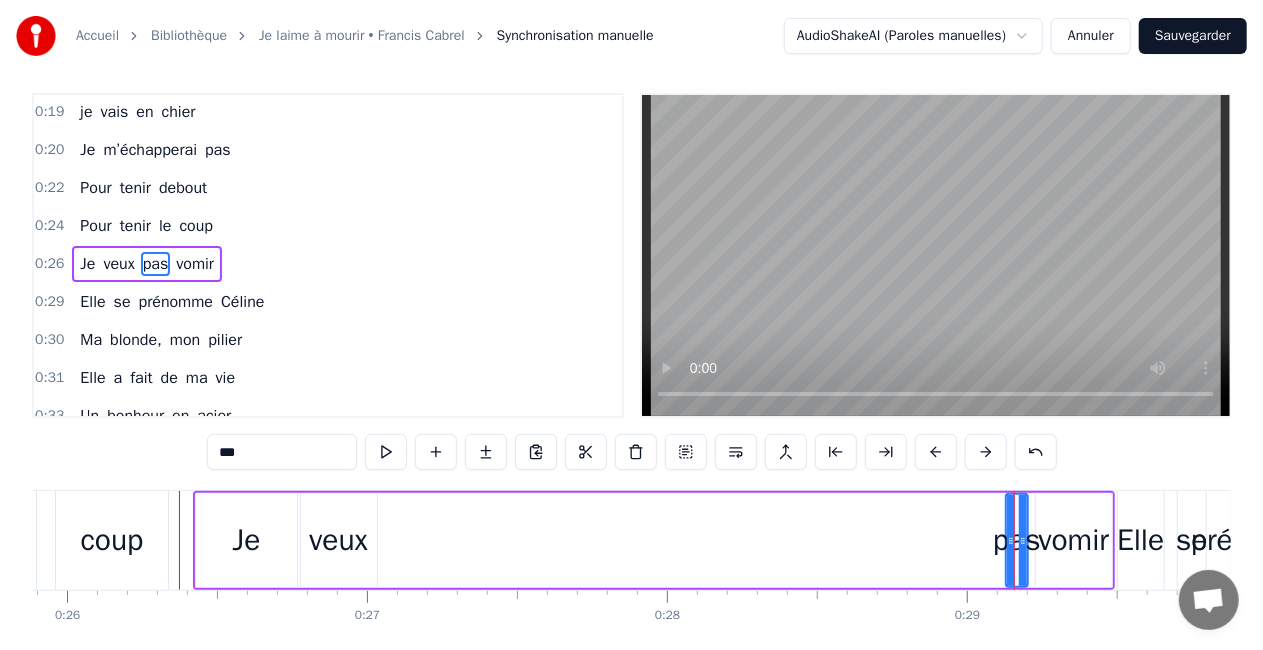 scroll, scrollTop: 0, scrollLeft: 0, axis: both 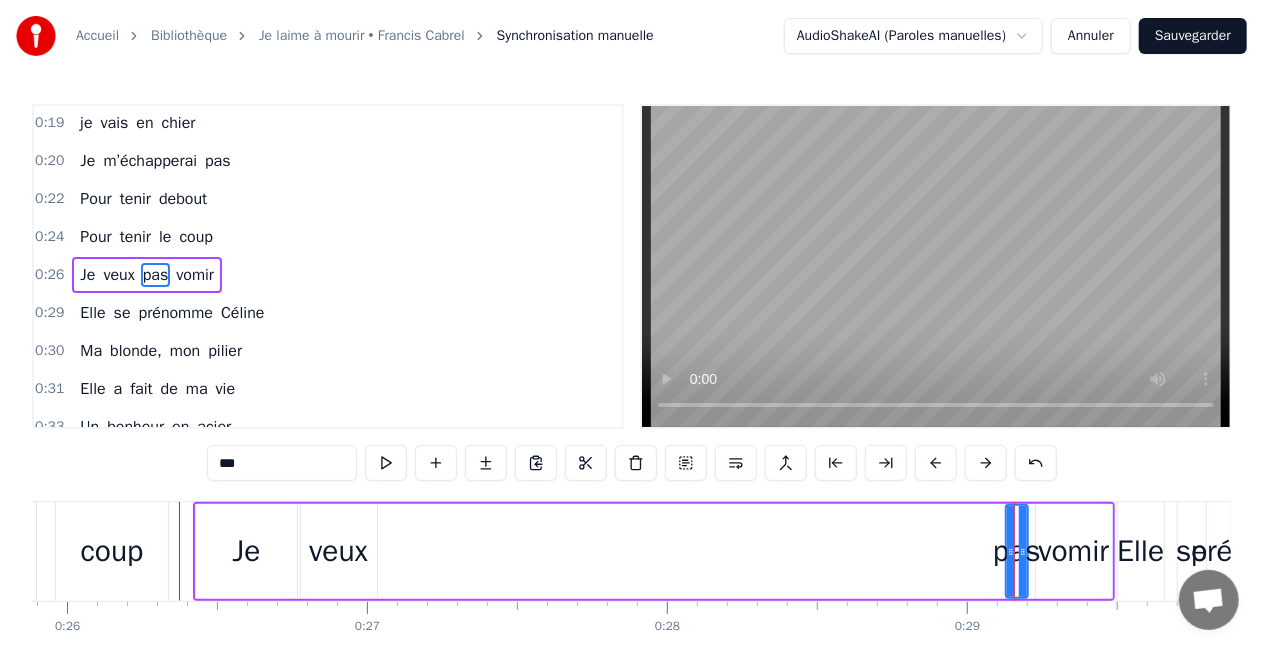 click on "pas" at bounding box center [1017, 551] 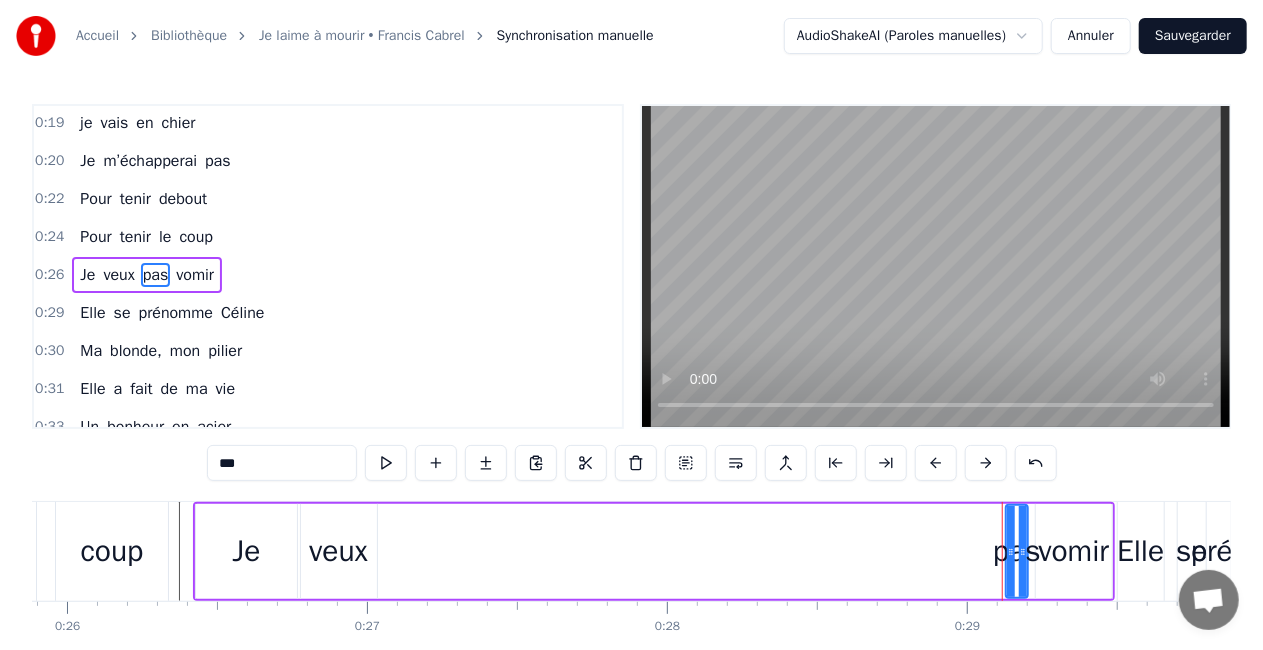 click on "pas" at bounding box center [1017, 551] 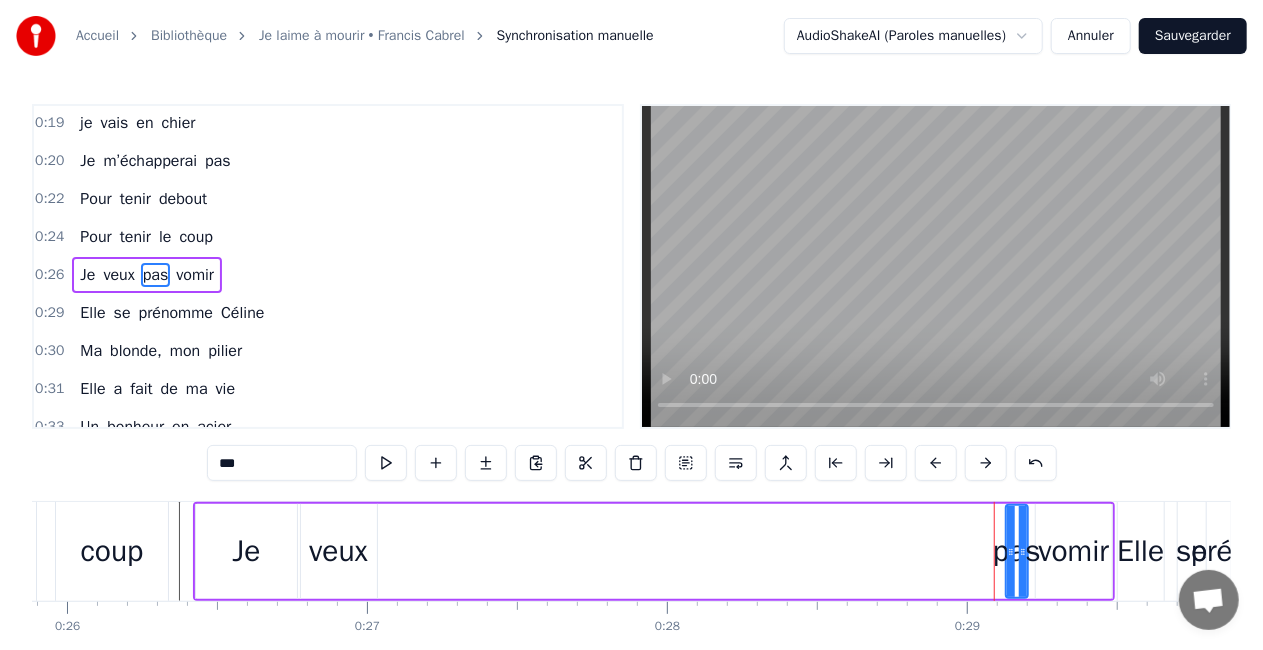 click on "pas" at bounding box center [1017, 551] 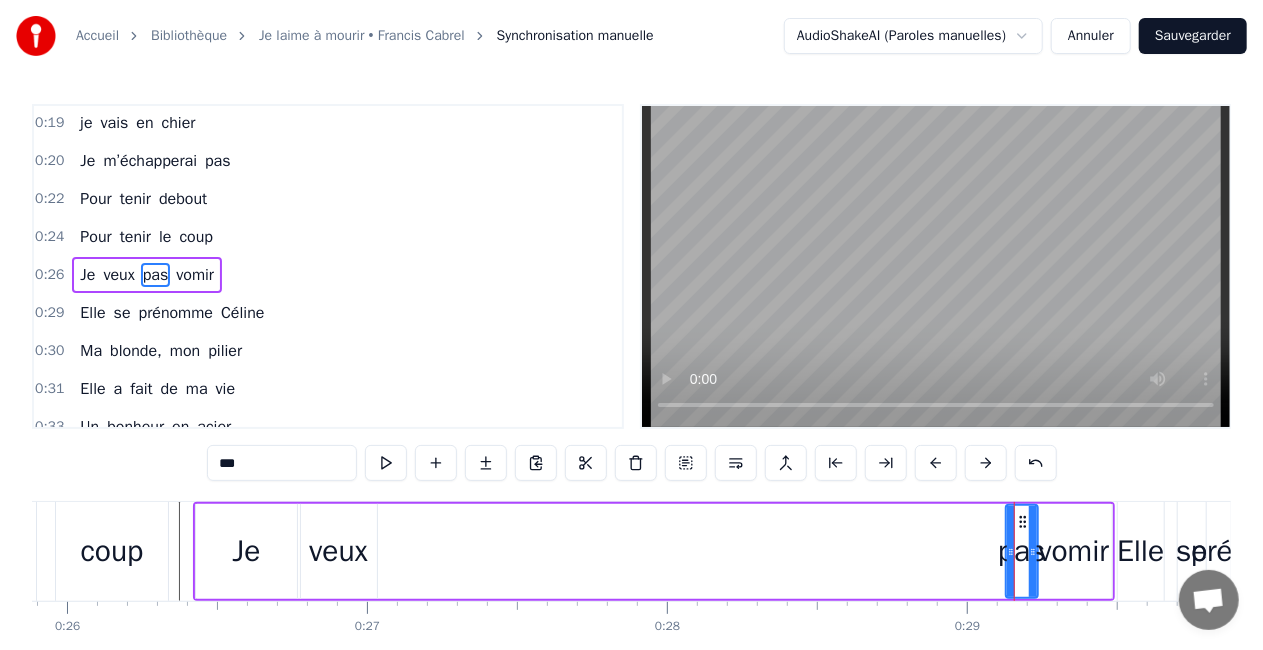 drag, startPoint x: 1024, startPoint y: 549, endPoint x: 1034, endPoint y: 550, distance: 10.049875 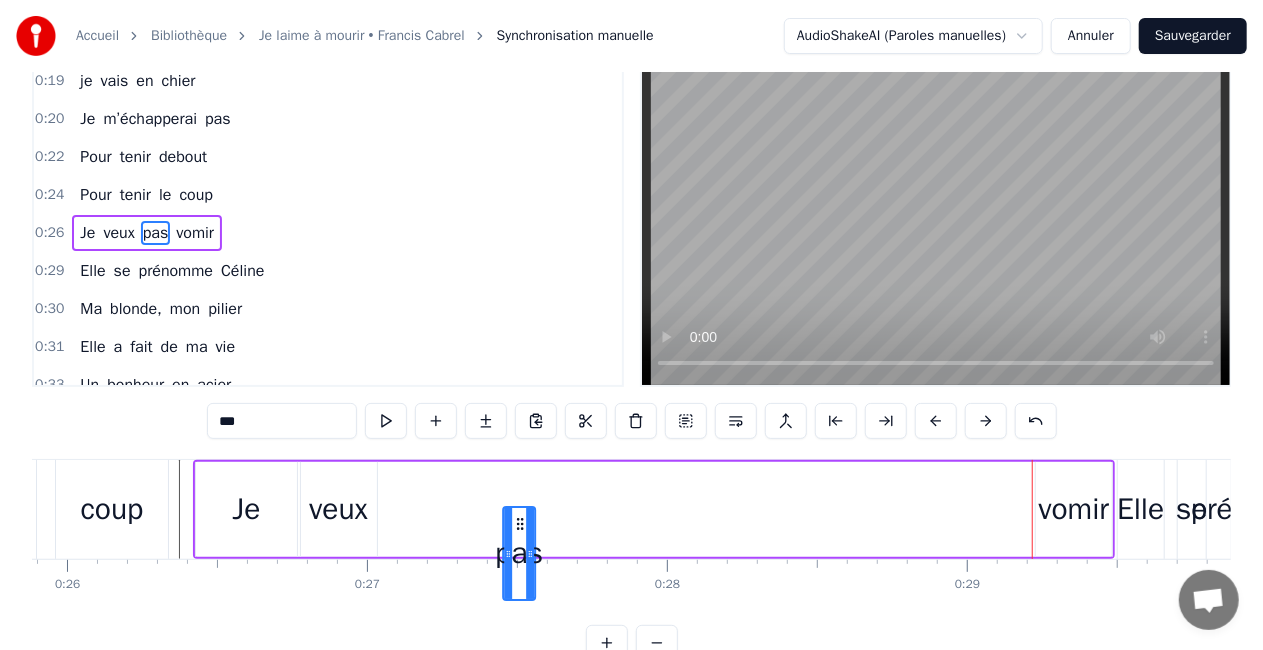 scroll, scrollTop: 44, scrollLeft: 0, axis: vertical 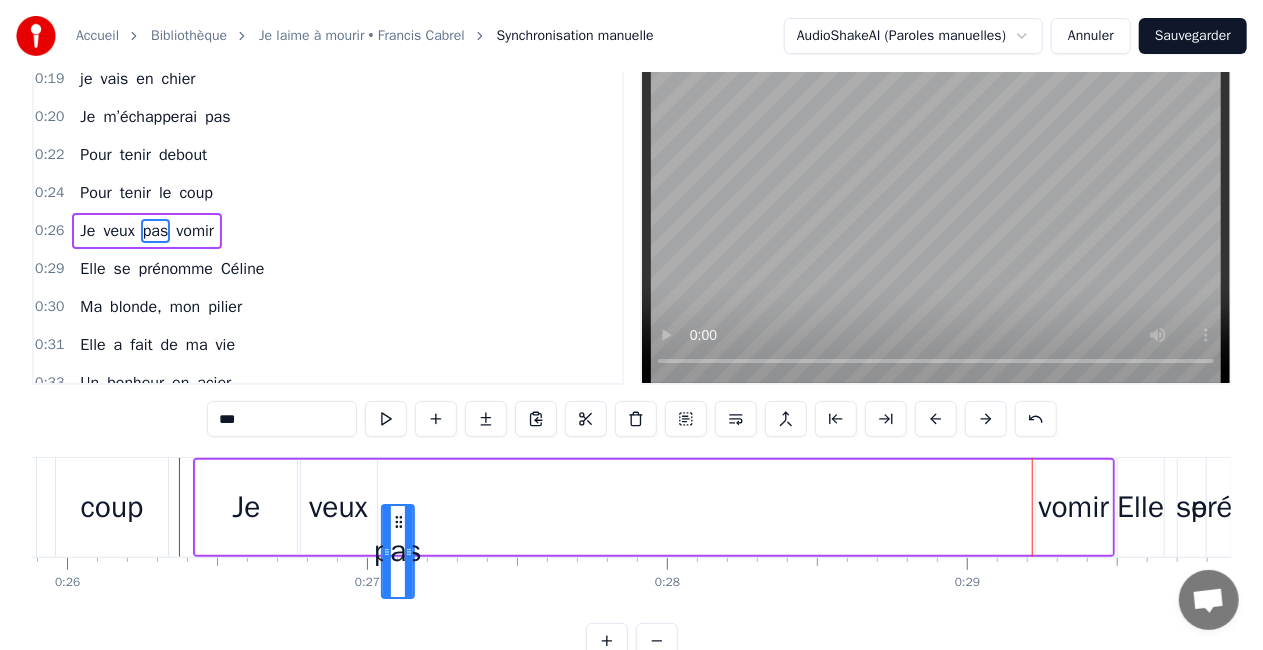 drag, startPoint x: 1022, startPoint y: 521, endPoint x: 398, endPoint y: 453, distance: 627.6942 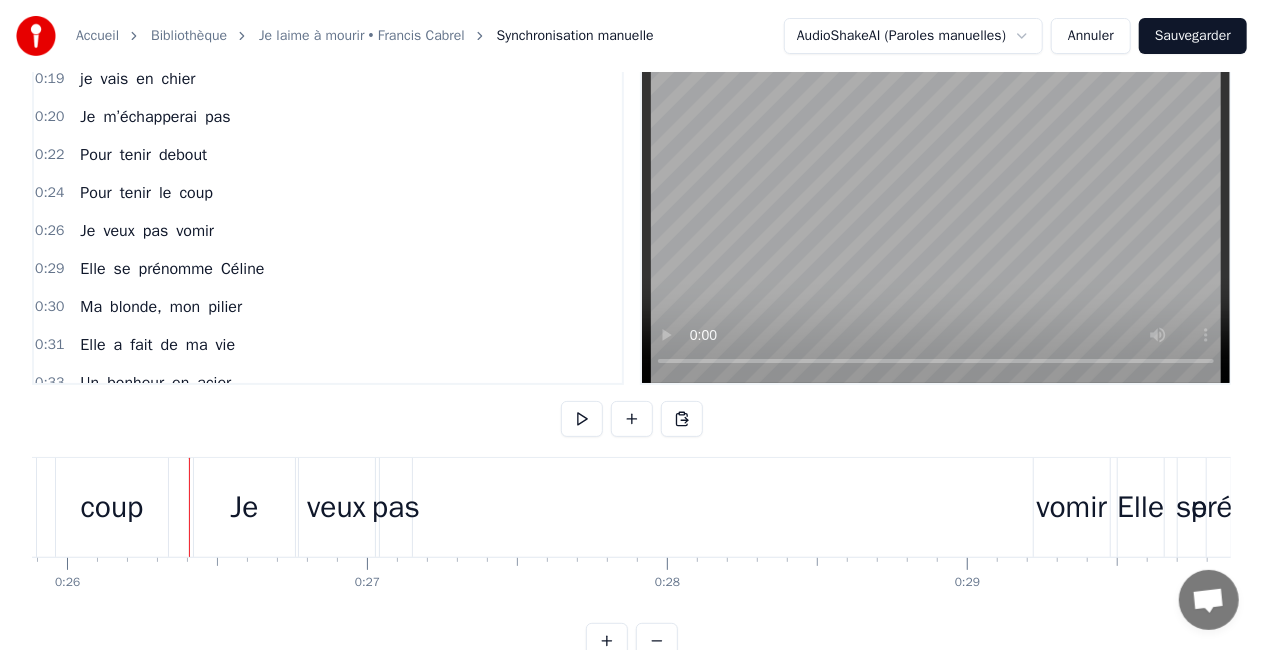 click at bounding box center [582, 419] 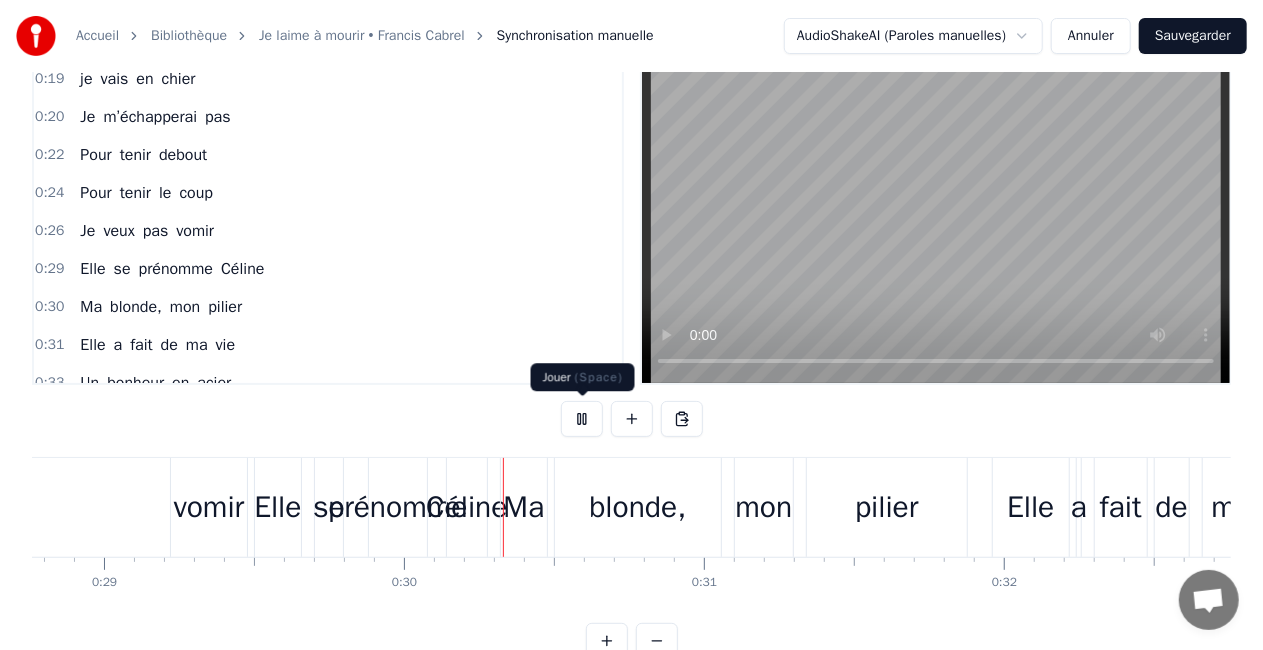 scroll, scrollTop: 0, scrollLeft: 8818, axis: horizontal 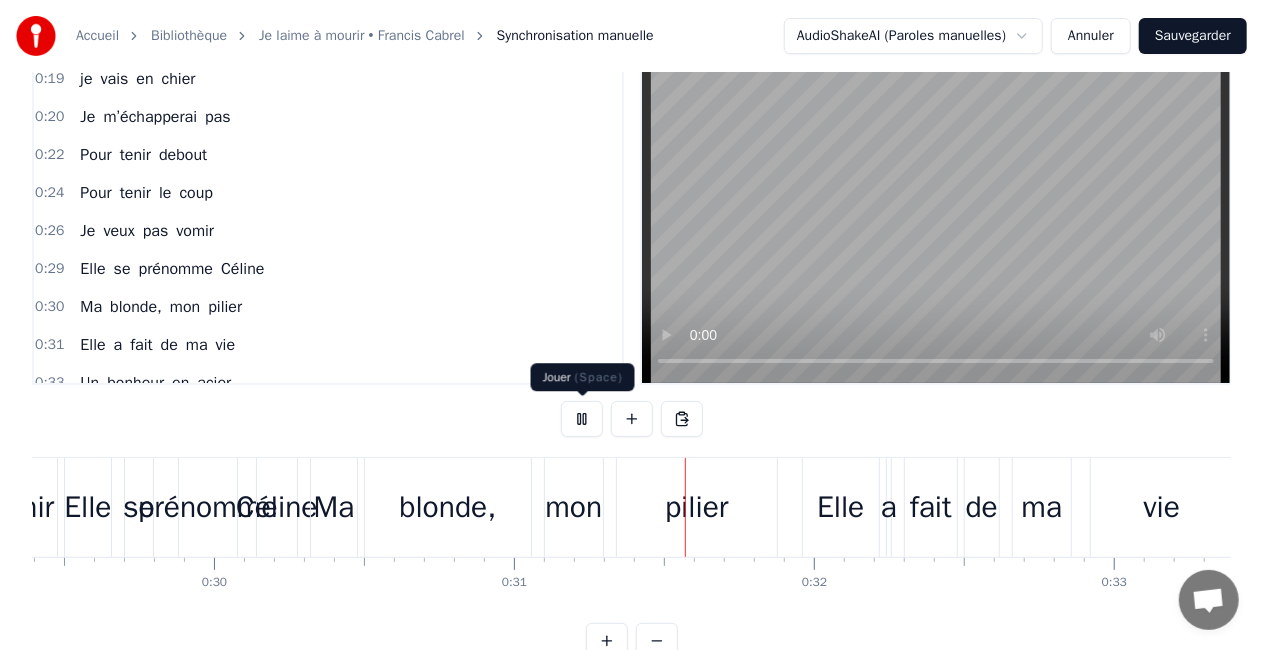 click at bounding box center [582, 419] 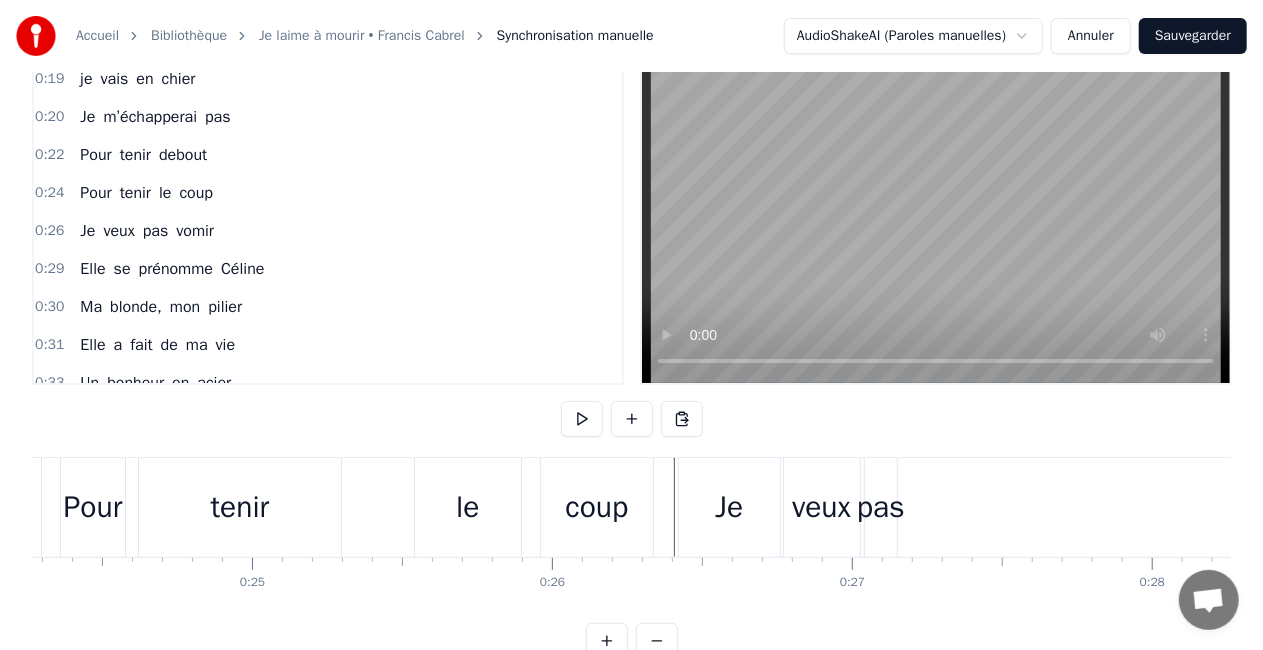 scroll, scrollTop: 0, scrollLeft: 7812, axis: horizontal 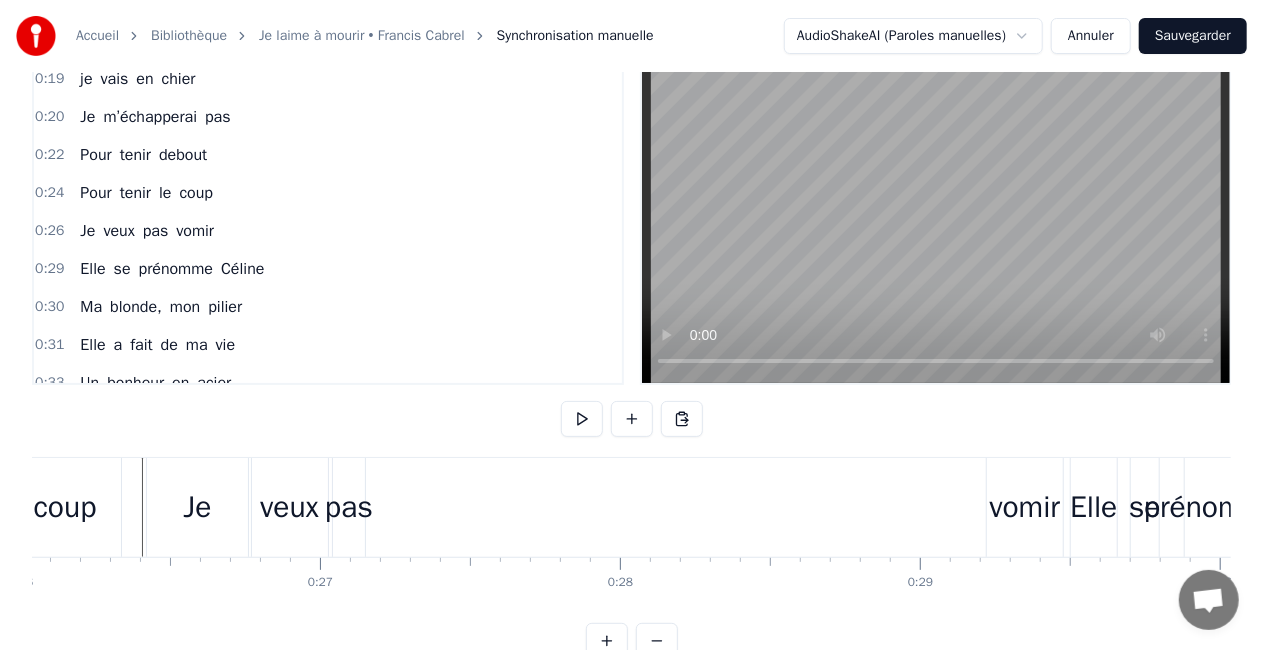 click on "vomir" at bounding box center [1025, 507] 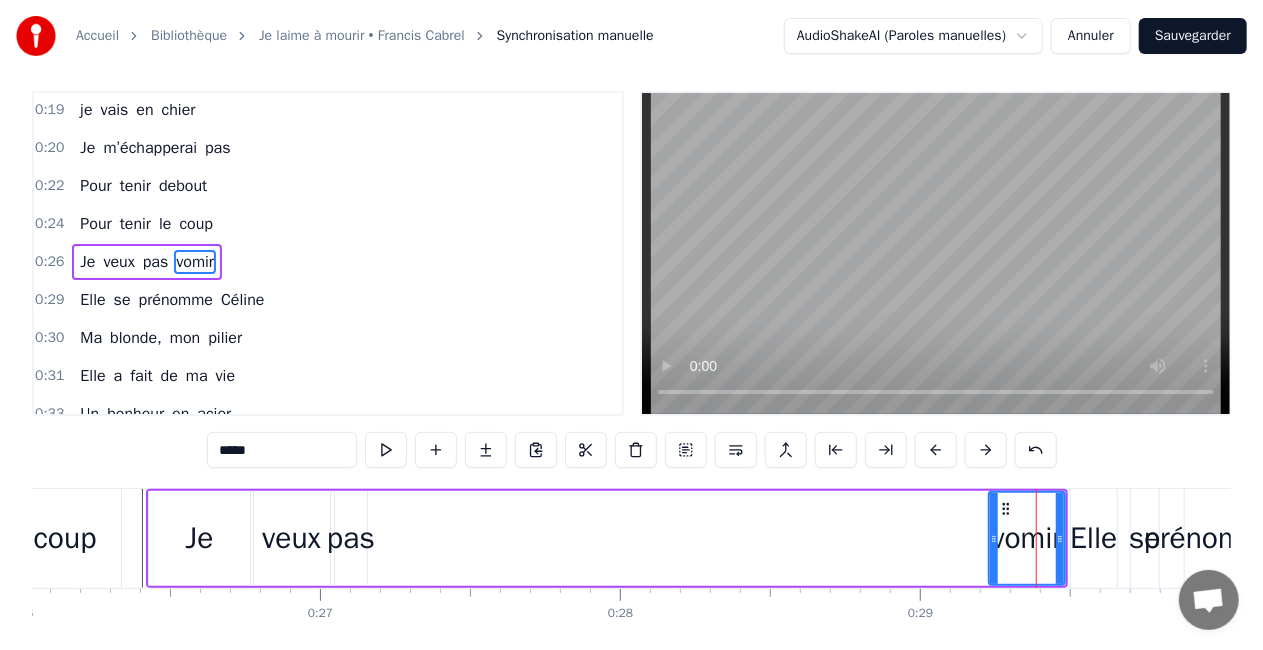 scroll, scrollTop: 0, scrollLeft: 0, axis: both 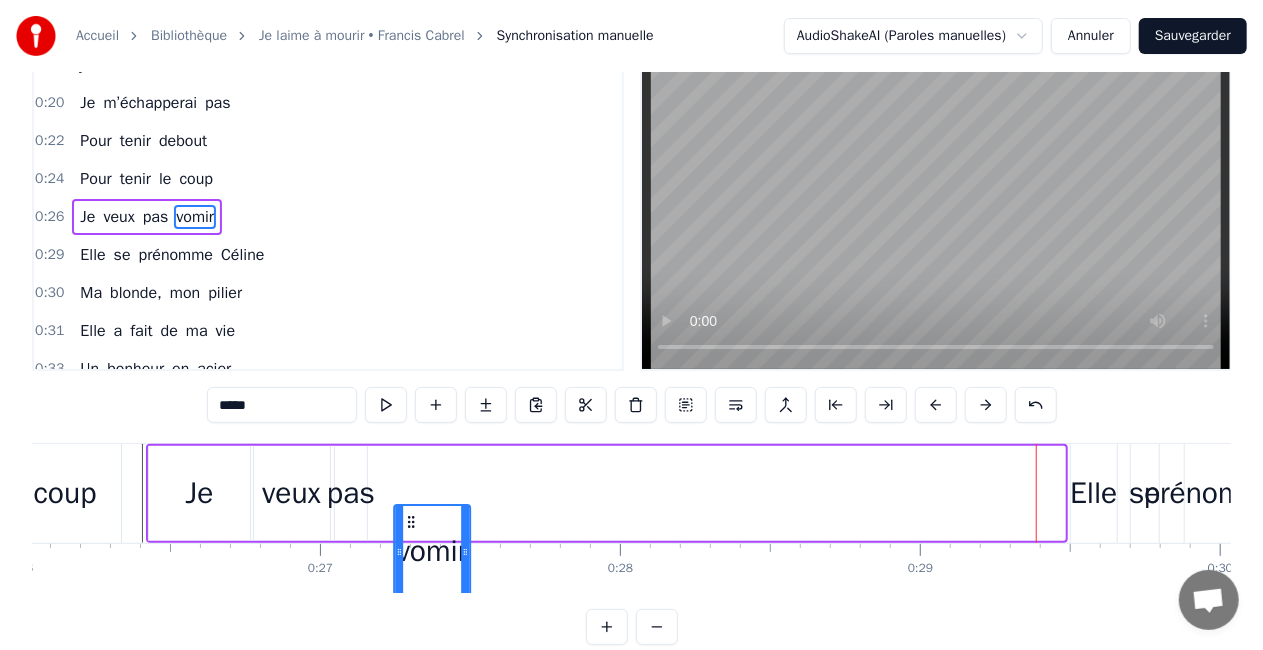 drag, startPoint x: 1004, startPoint y: 523, endPoint x: 410, endPoint y: 440, distance: 599.7708 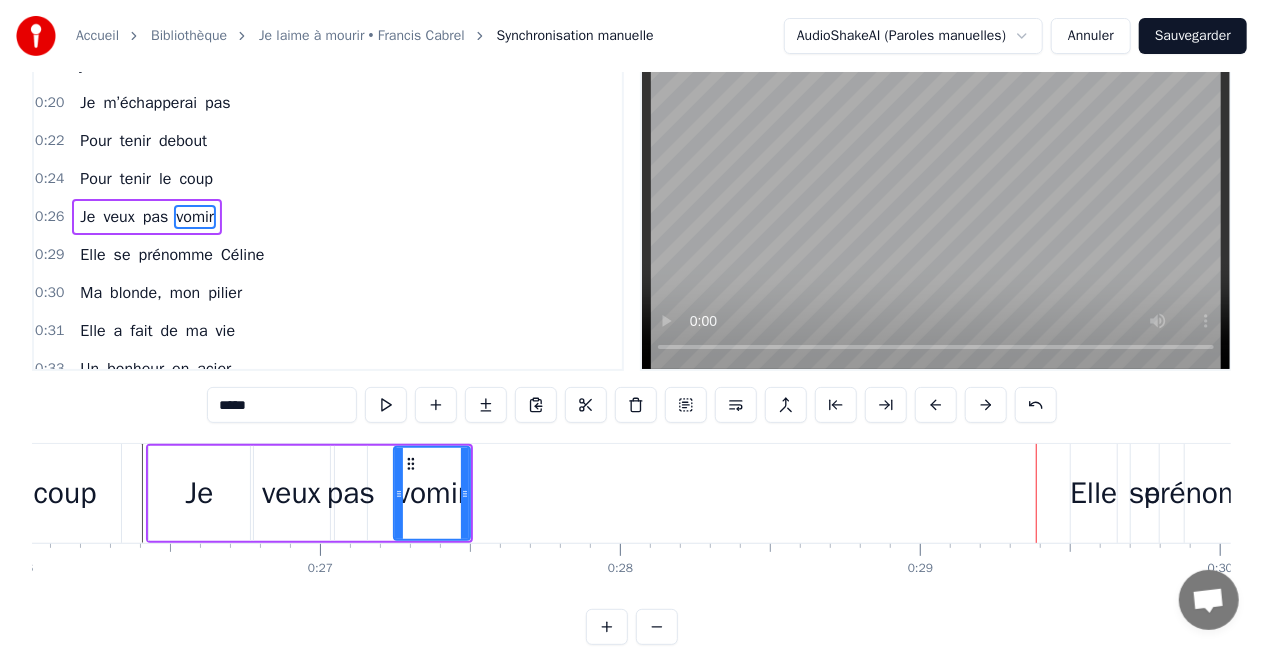 click at bounding box center (16647, 493) 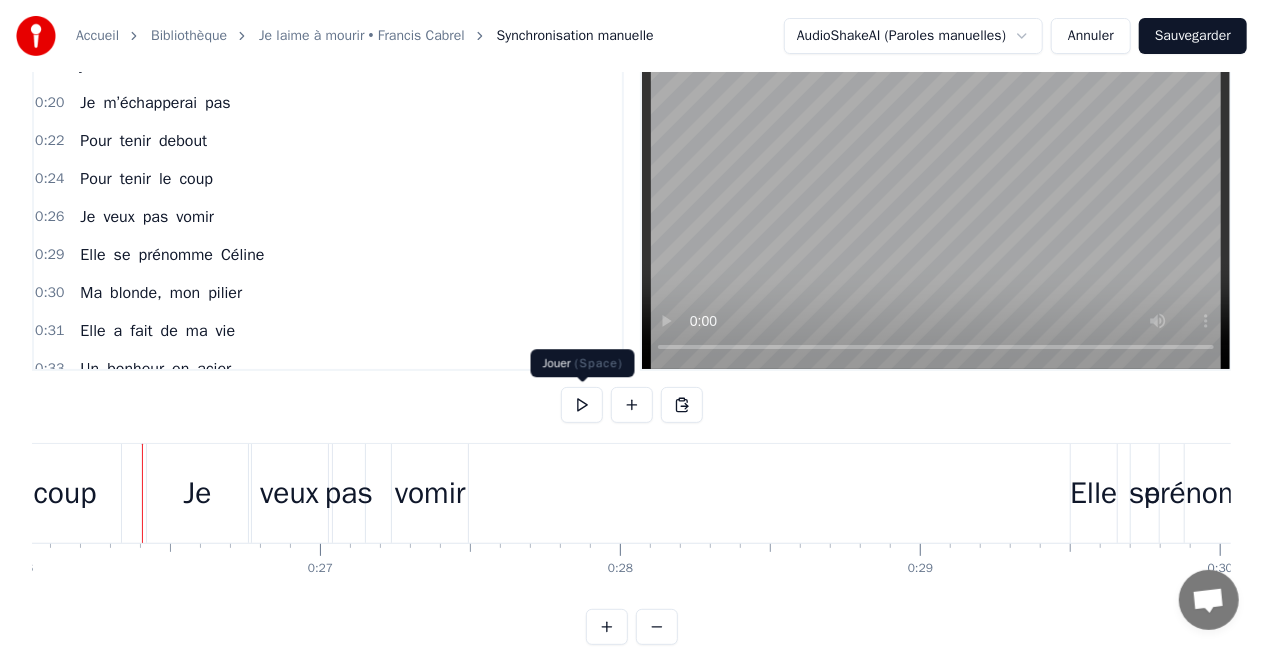 click at bounding box center [582, 405] 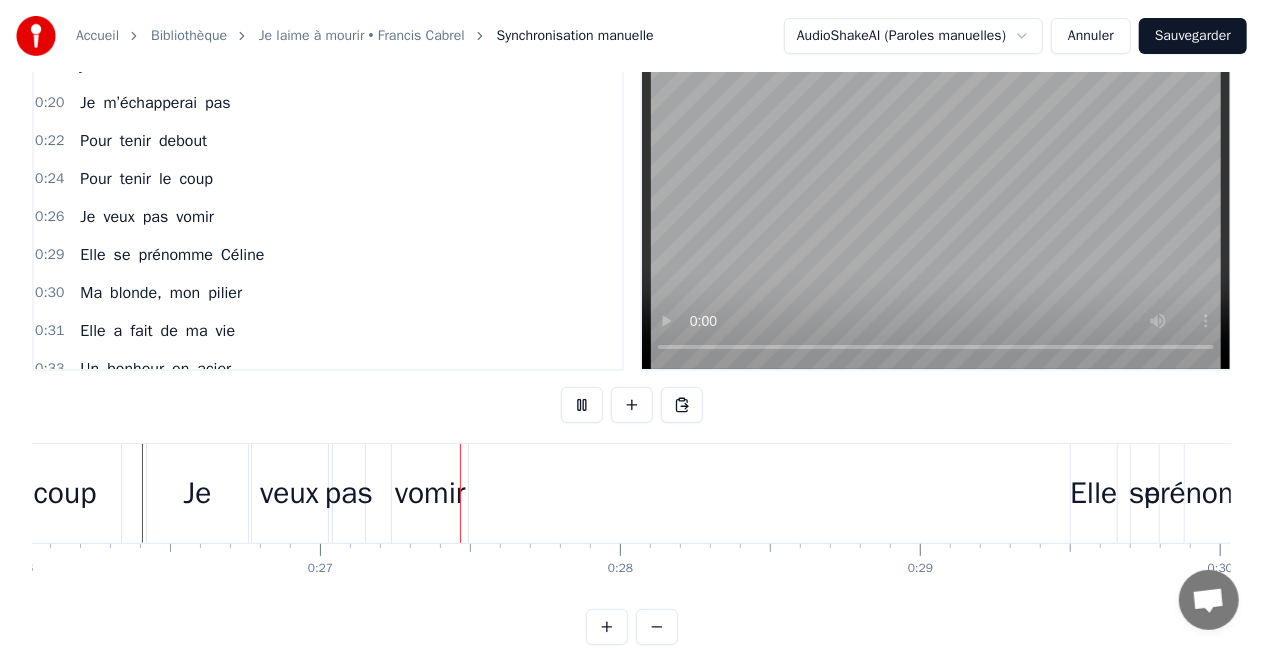click at bounding box center [582, 405] 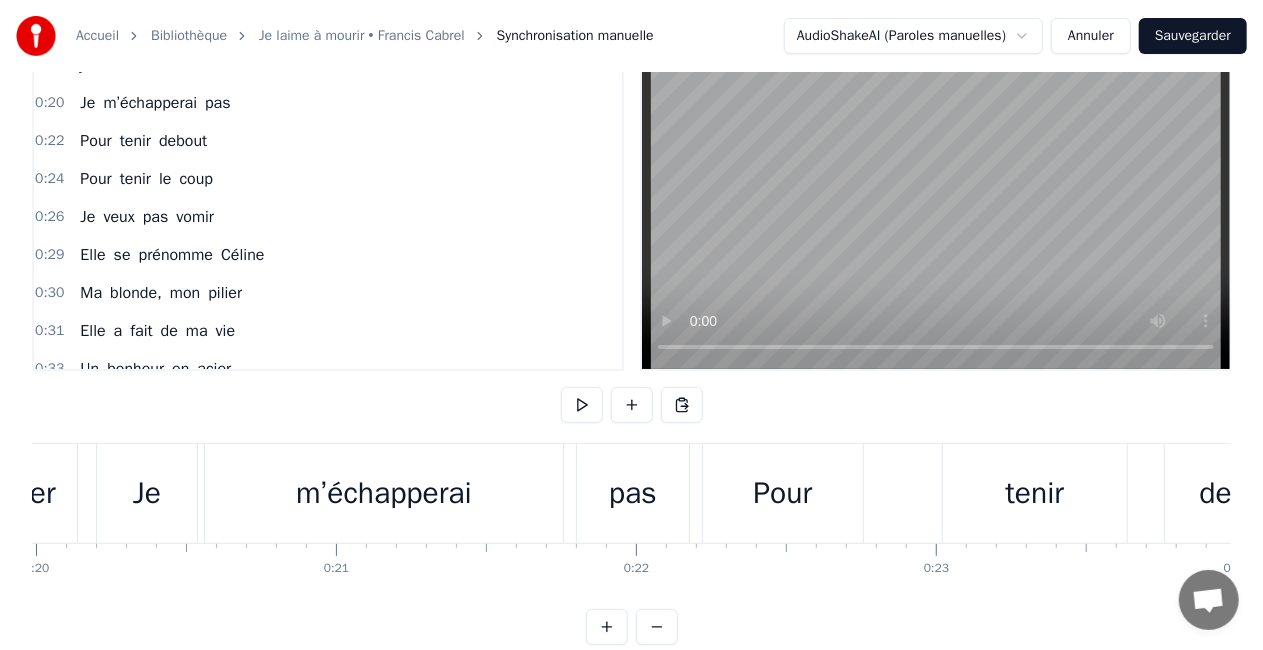 scroll, scrollTop: 0, scrollLeft: 6024, axis: horizontal 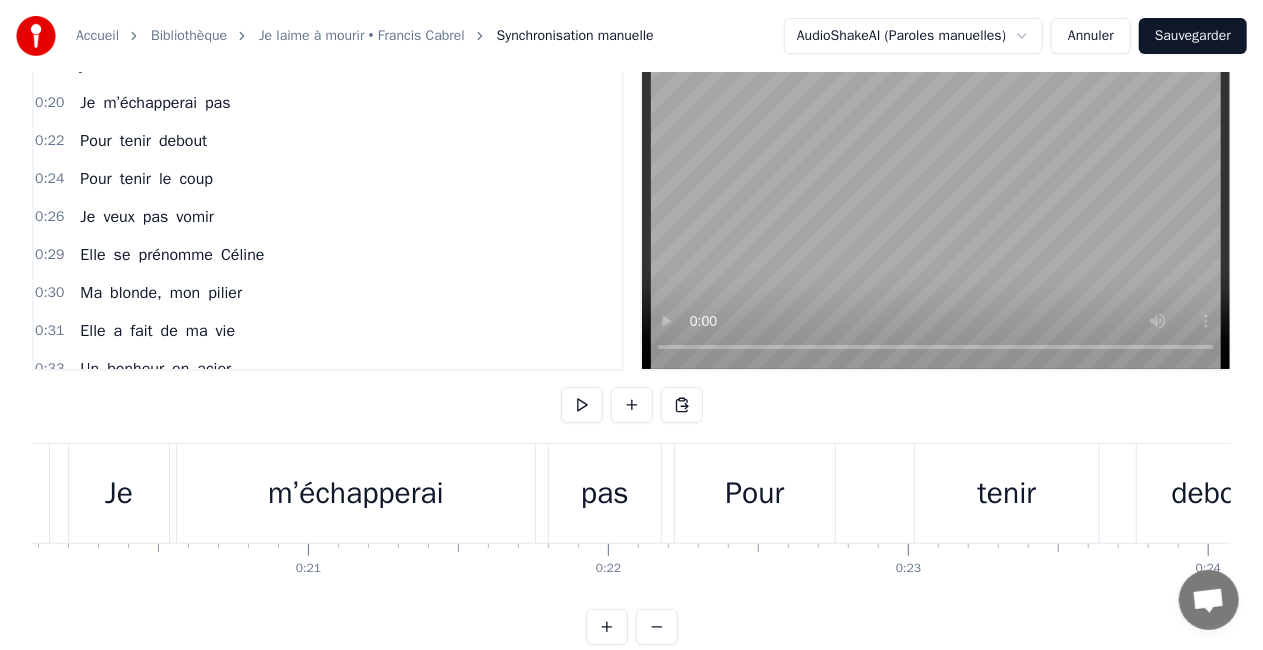click on "pas" at bounding box center (605, 493) 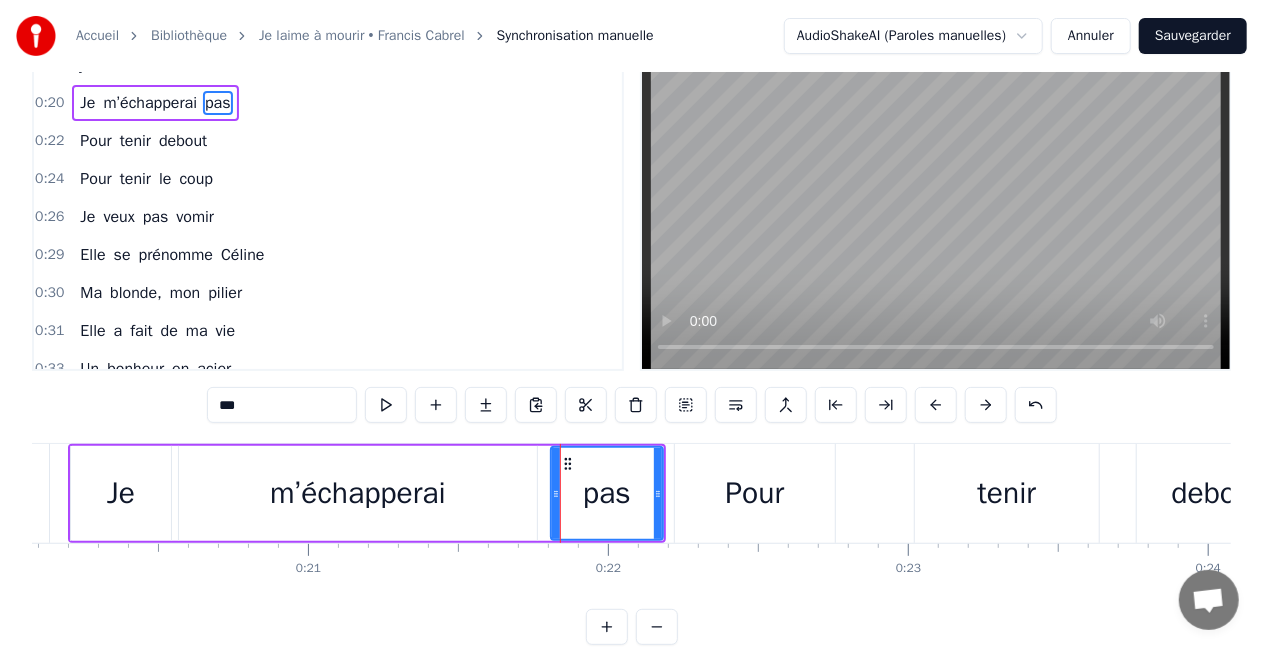 scroll, scrollTop: 0, scrollLeft: 0, axis: both 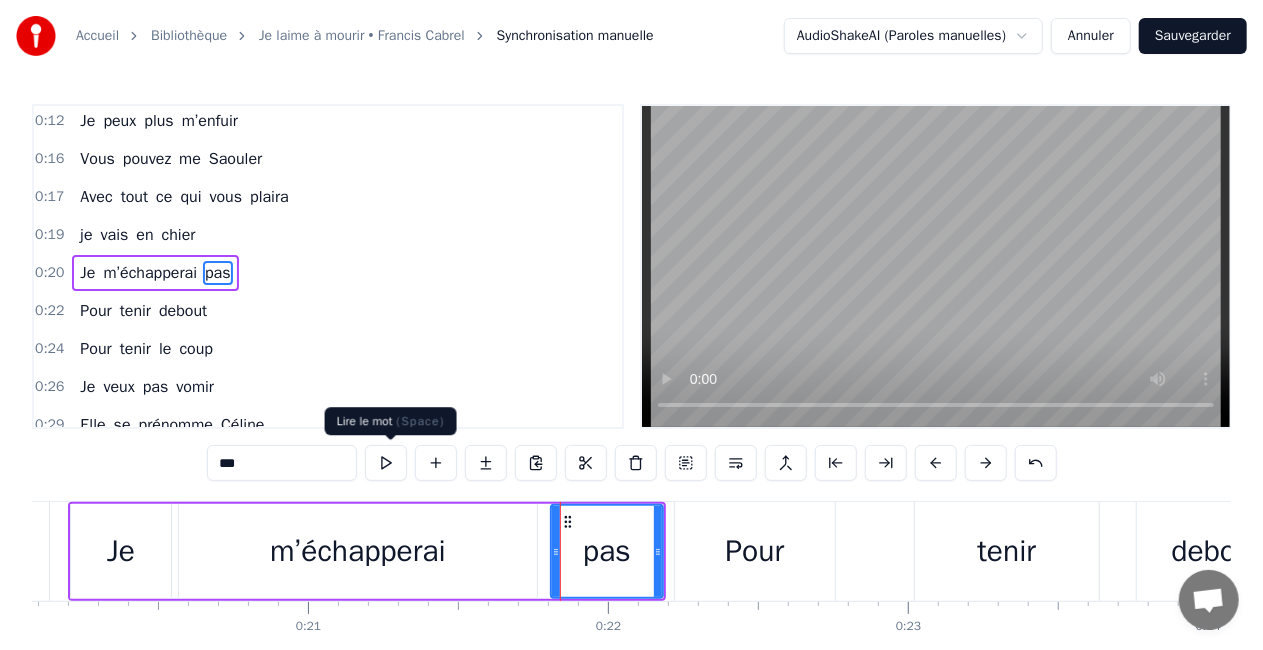 click at bounding box center (386, 463) 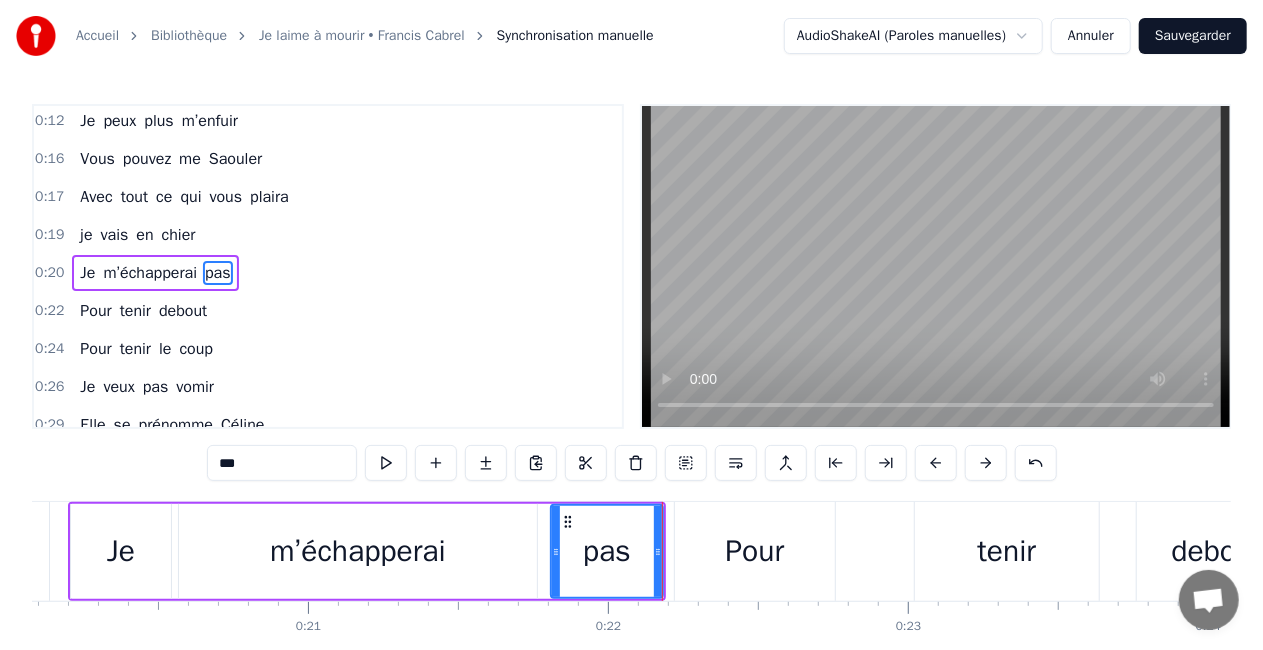 click at bounding box center (386, 463) 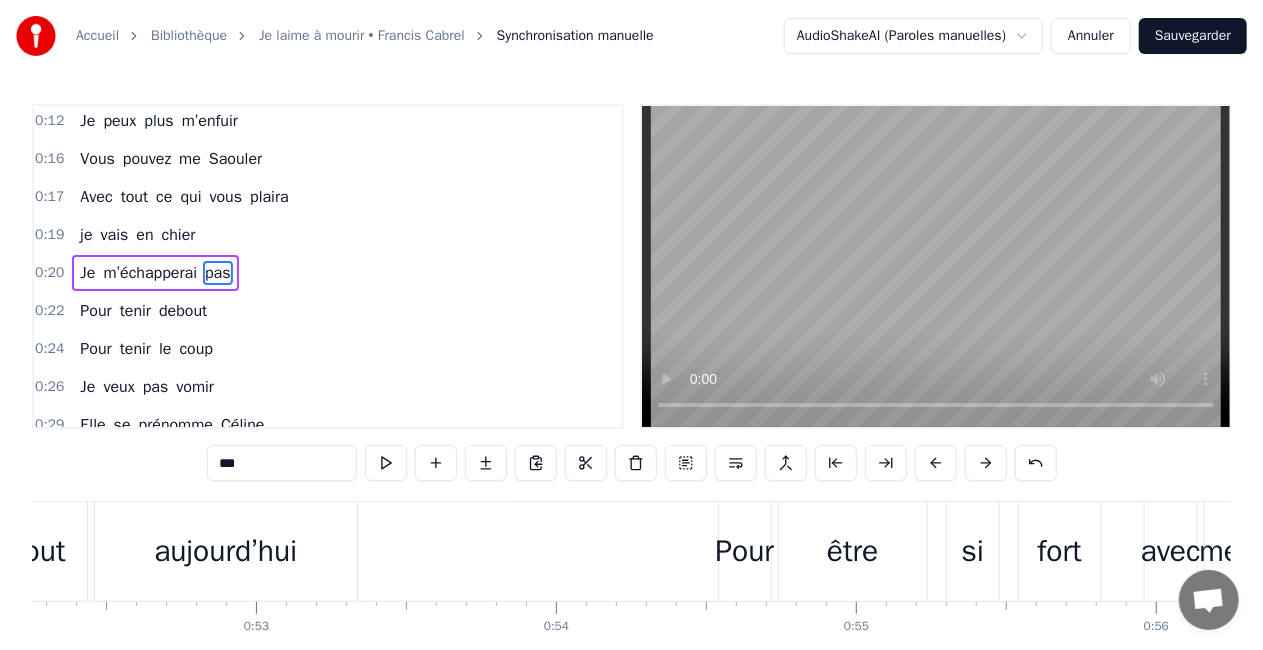 scroll, scrollTop: 0, scrollLeft: 15446, axis: horizontal 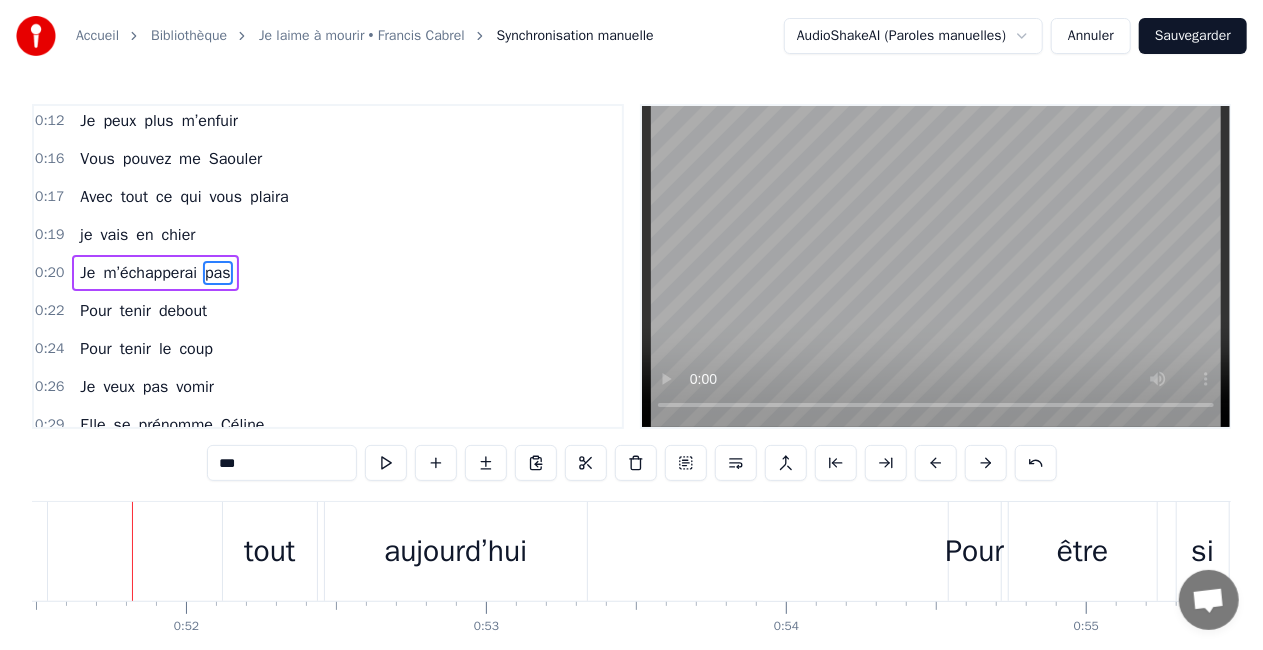 click on "Pour" at bounding box center [975, 551] 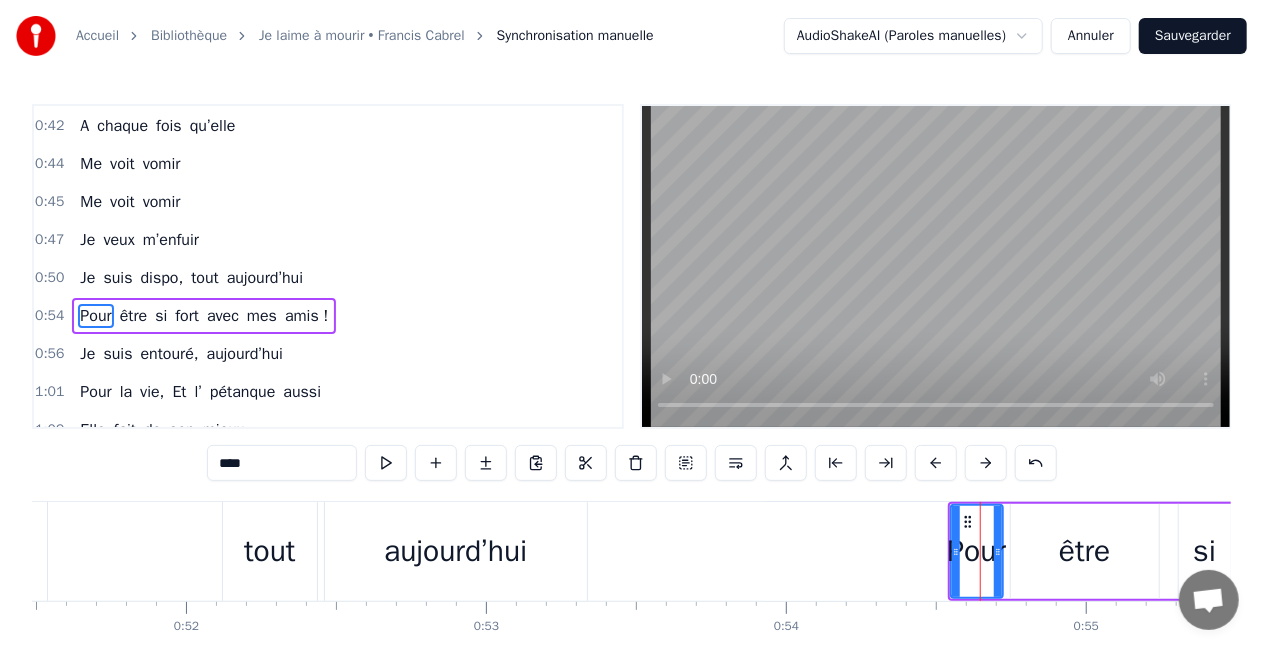 scroll, scrollTop: 791, scrollLeft: 0, axis: vertical 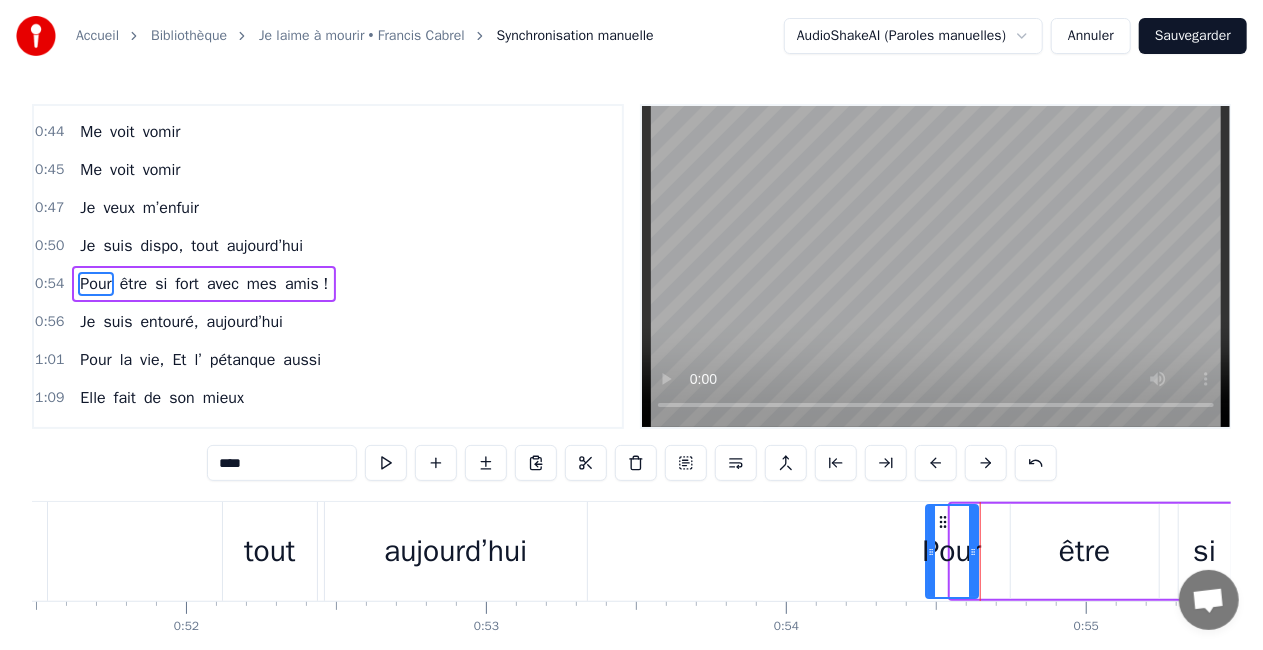 drag, startPoint x: 966, startPoint y: 520, endPoint x: 942, endPoint y: 518, distance: 24.083189 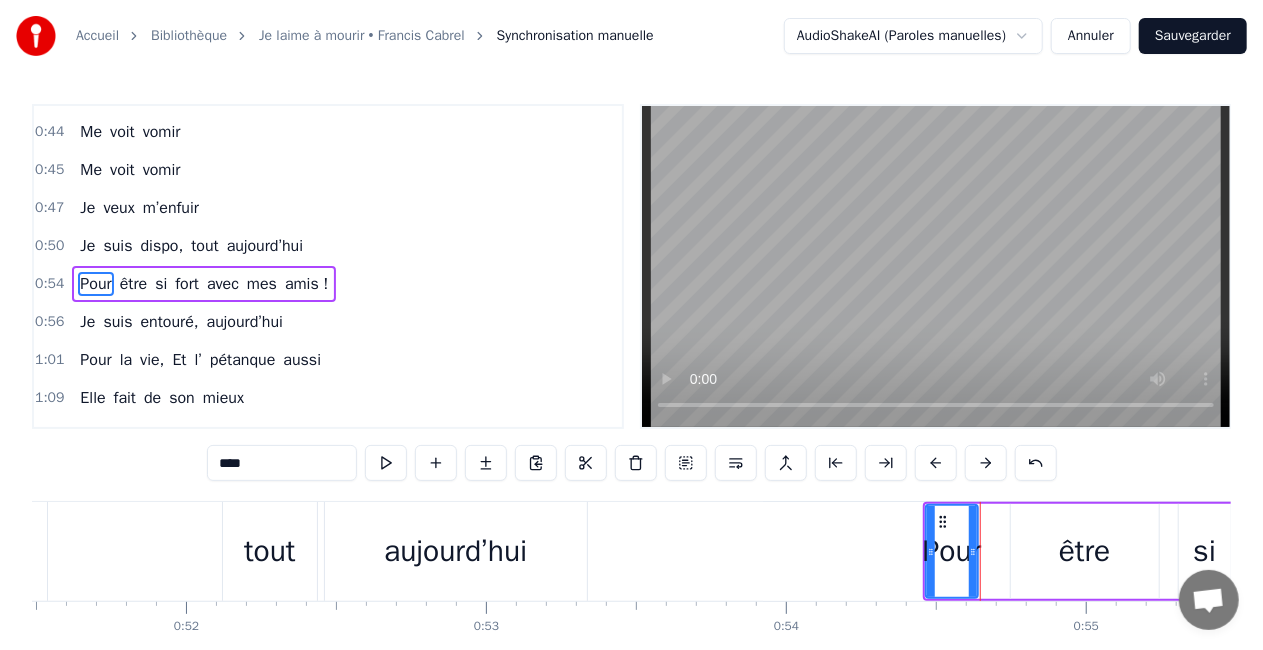 click on "être" at bounding box center (1085, 551) 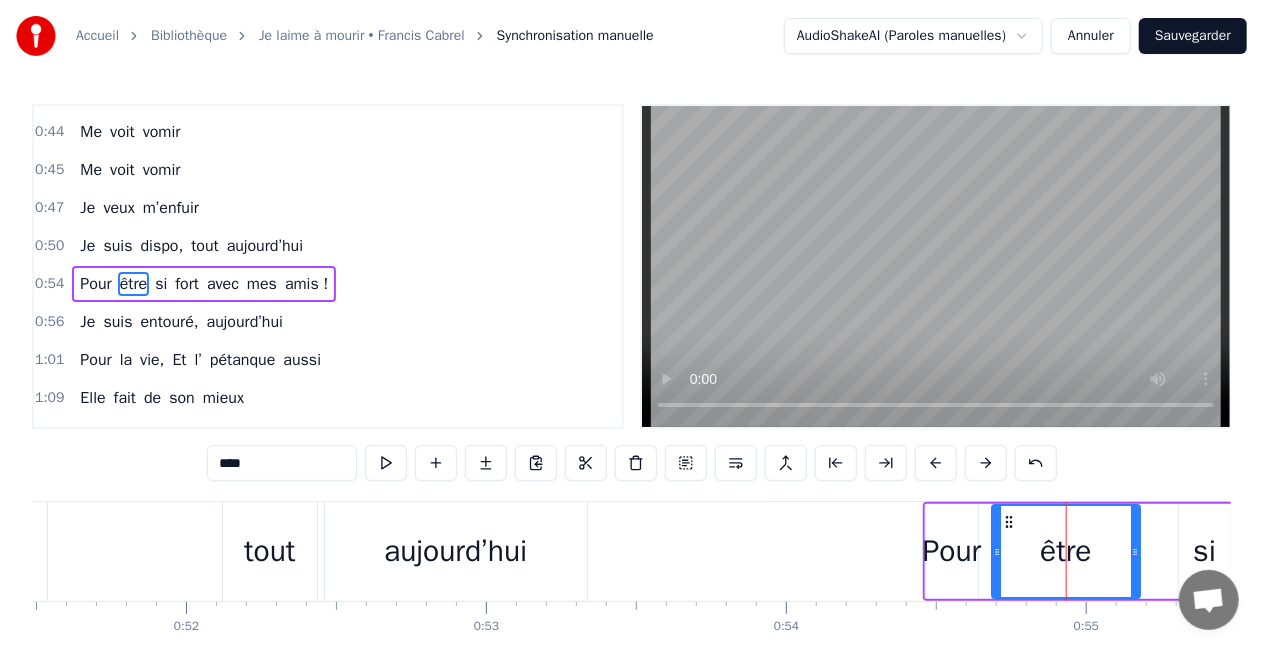 drag, startPoint x: 1028, startPoint y: 521, endPoint x: 1010, endPoint y: 522, distance: 18.027756 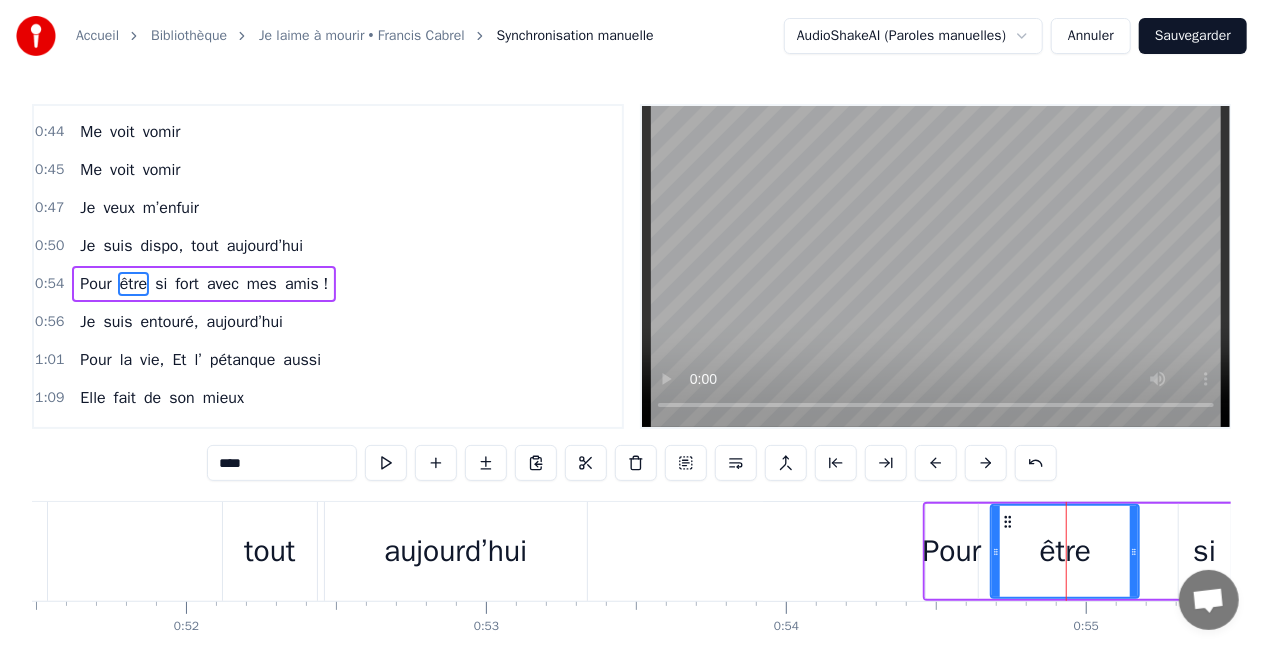 click on "si" at bounding box center (1205, 551) 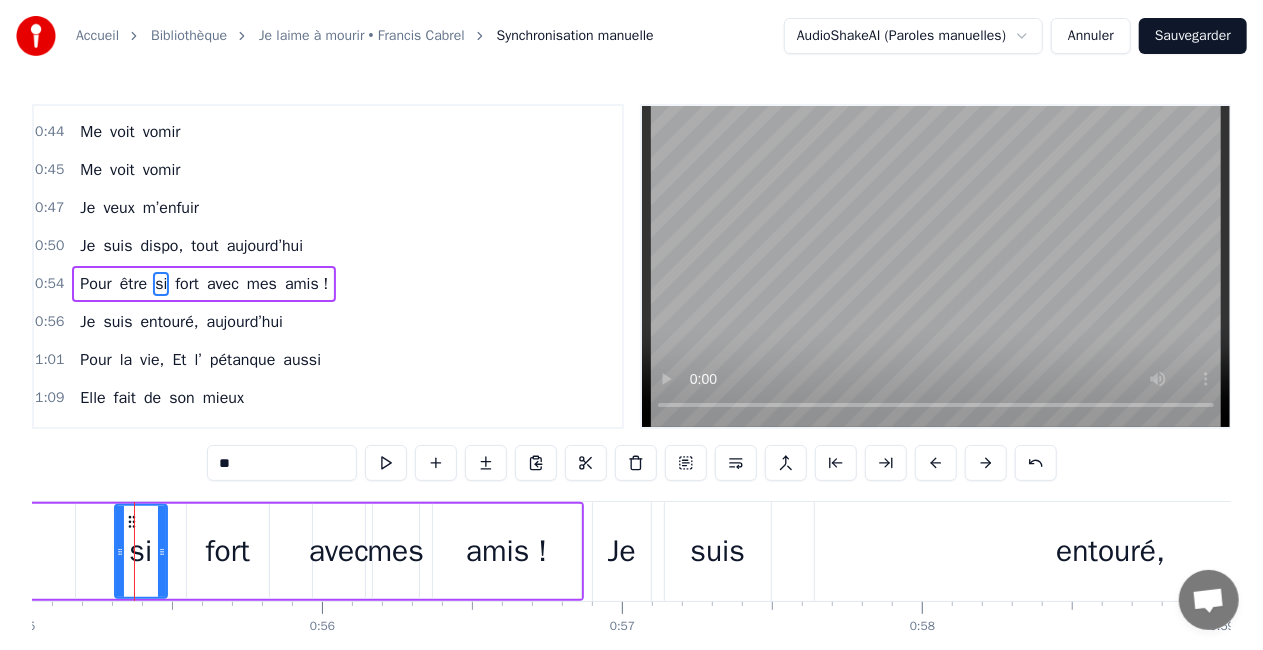 scroll, scrollTop: 0, scrollLeft: 16512, axis: horizontal 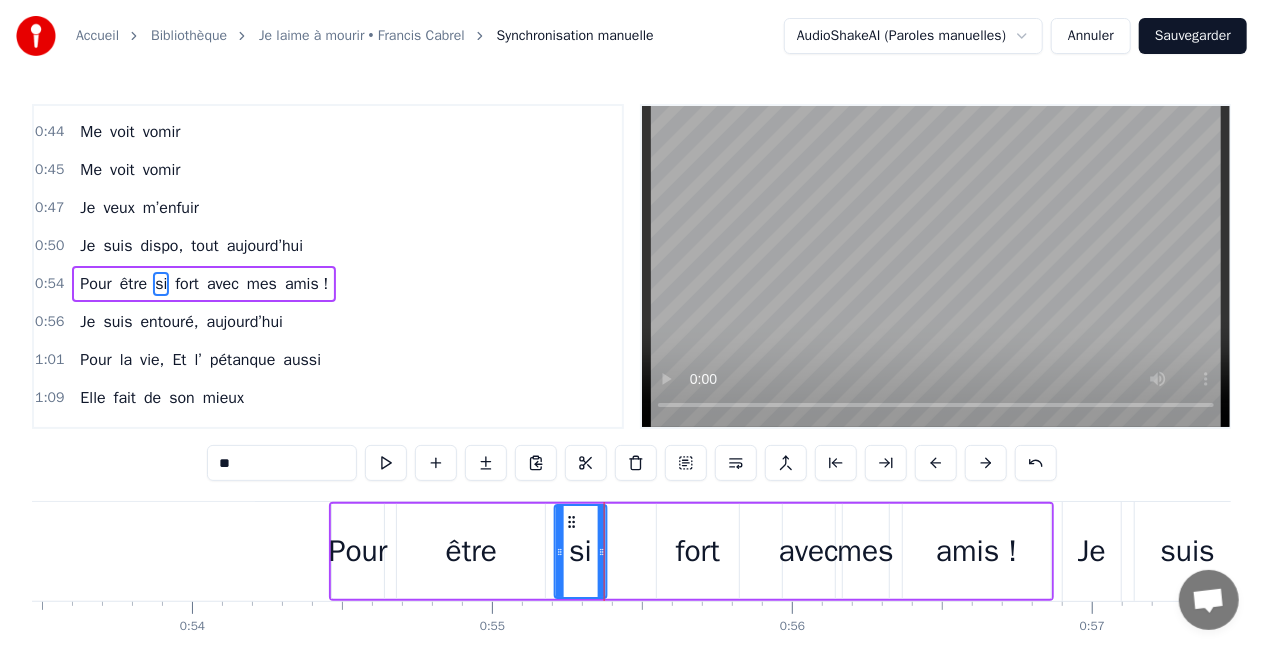 drag, startPoint x: 128, startPoint y: 525, endPoint x: 569, endPoint y: 508, distance: 441.32755 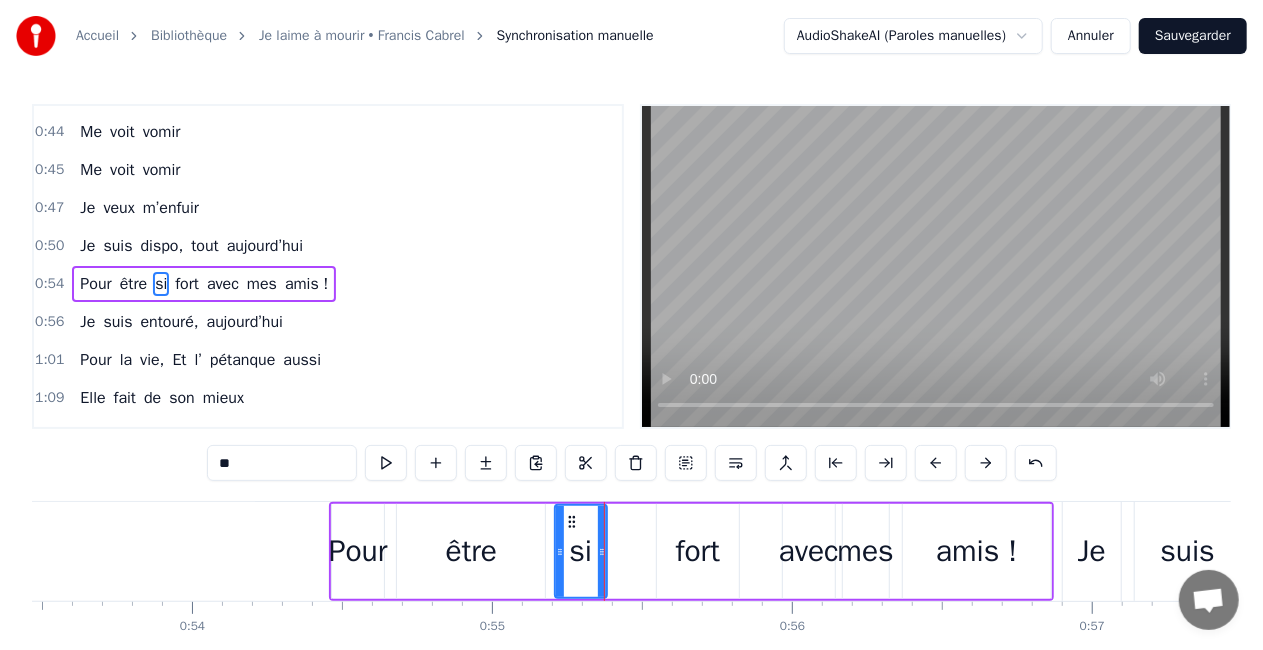 click on "fort" at bounding box center (698, 551) 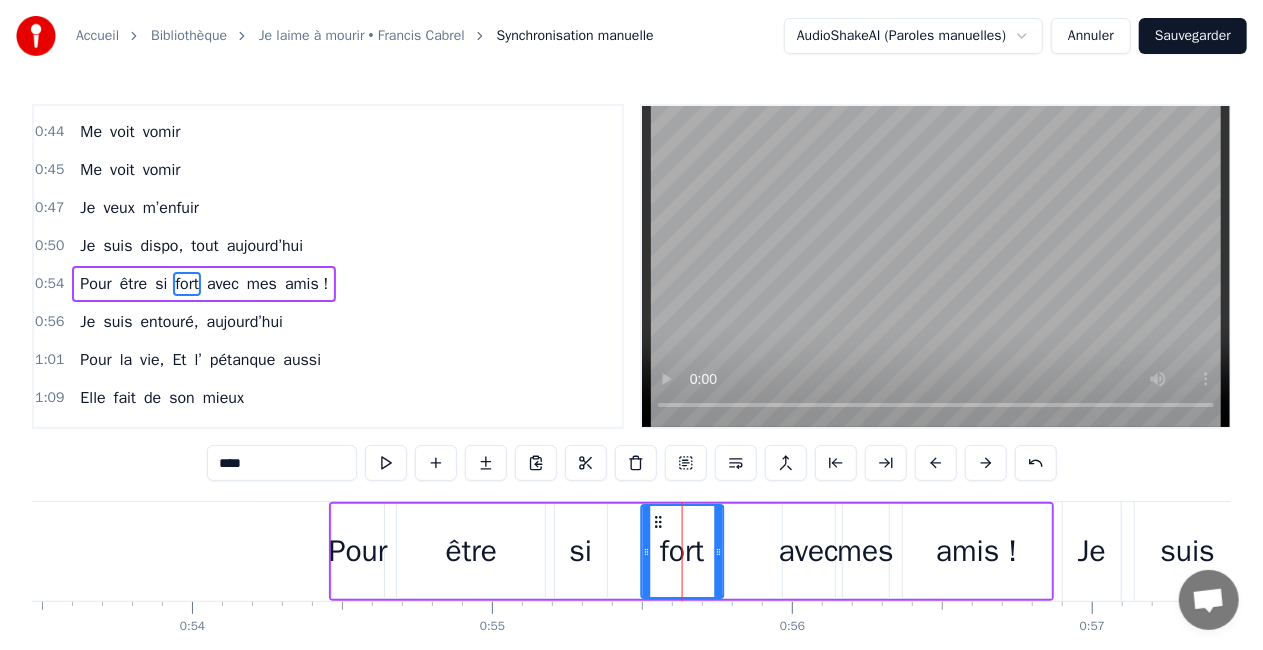 drag, startPoint x: 674, startPoint y: 520, endPoint x: 659, endPoint y: 520, distance: 15 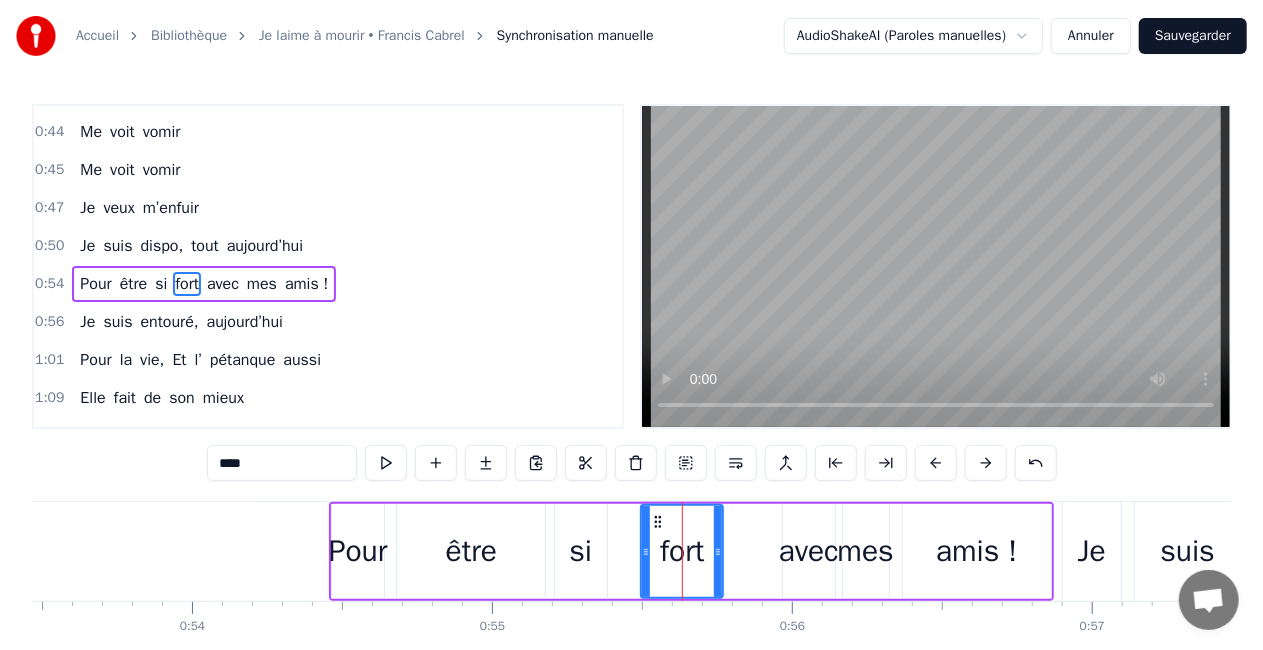 click on "avec" at bounding box center (809, 551) 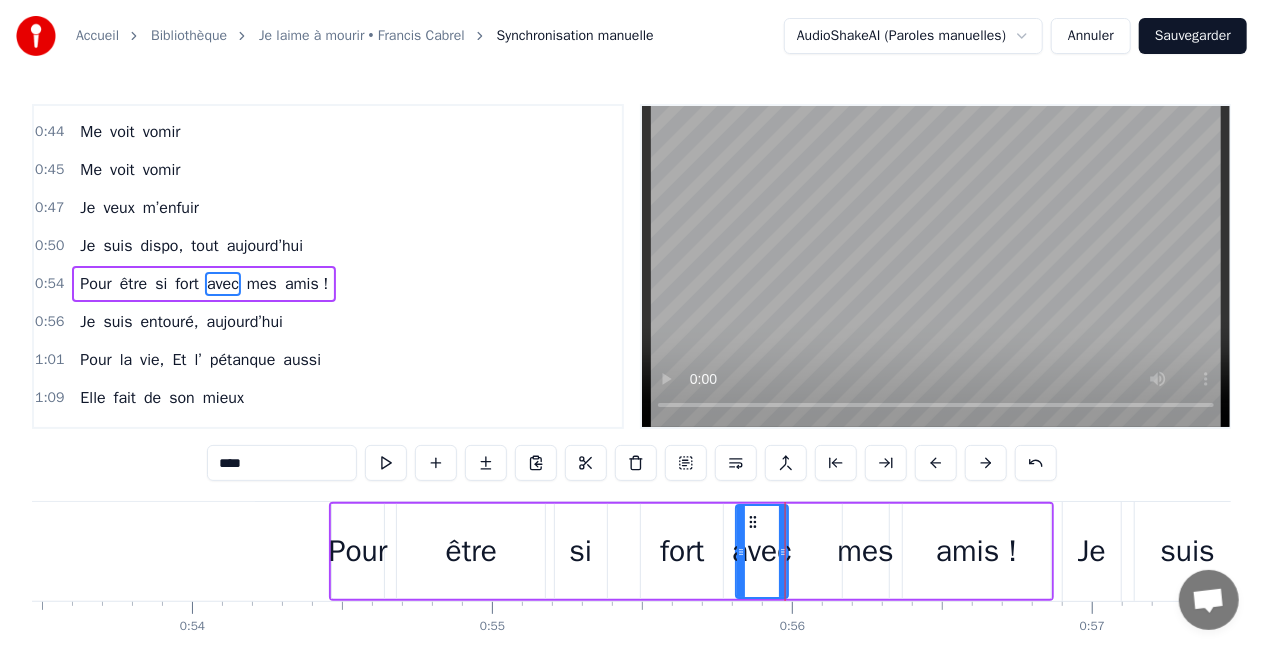 drag, startPoint x: 798, startPoint y: 521, endPoint x: 752, endPoint y: 522, distance: 46.010868 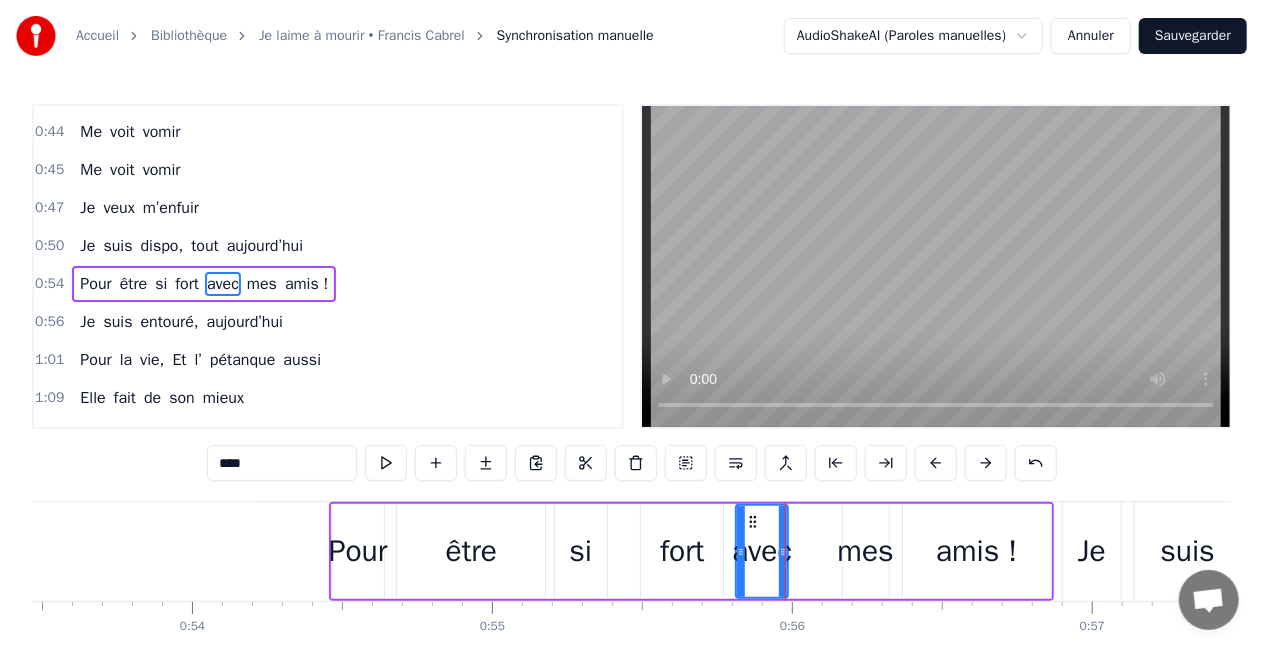click on "mes" at bounding box center [866, 551] 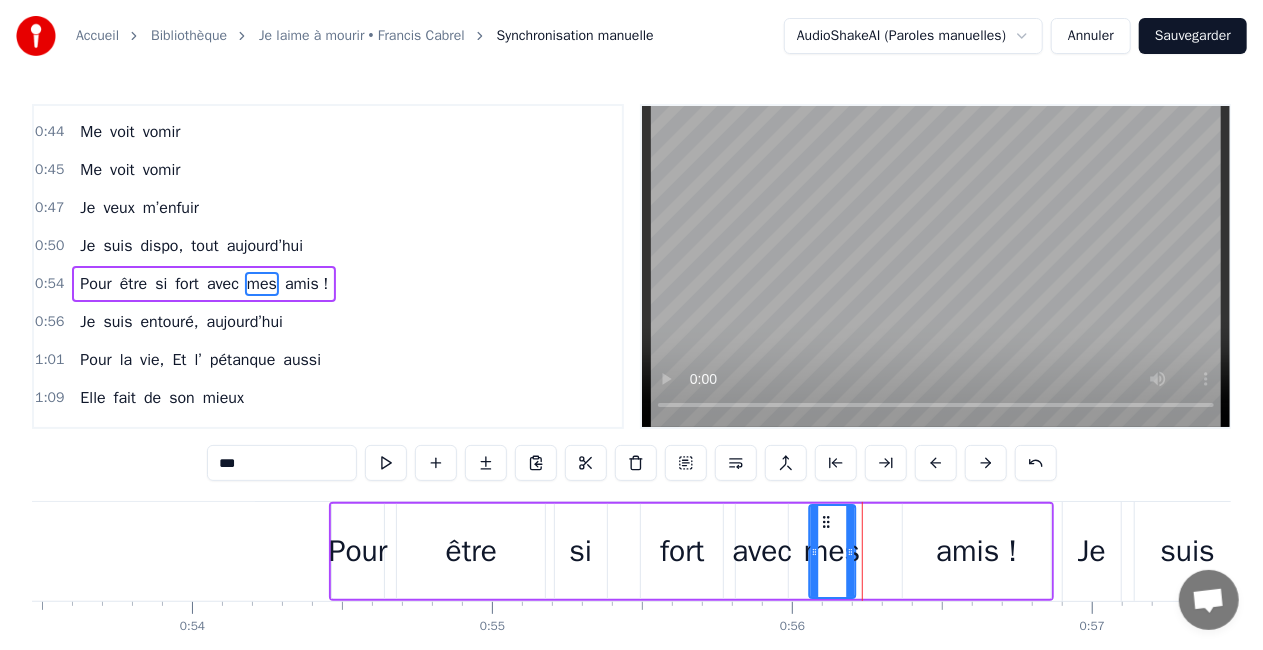 drag, startPoint x: 857, startPoint y: 521, endPoint x: 824, endPoint y: 522, distance: 33.01515 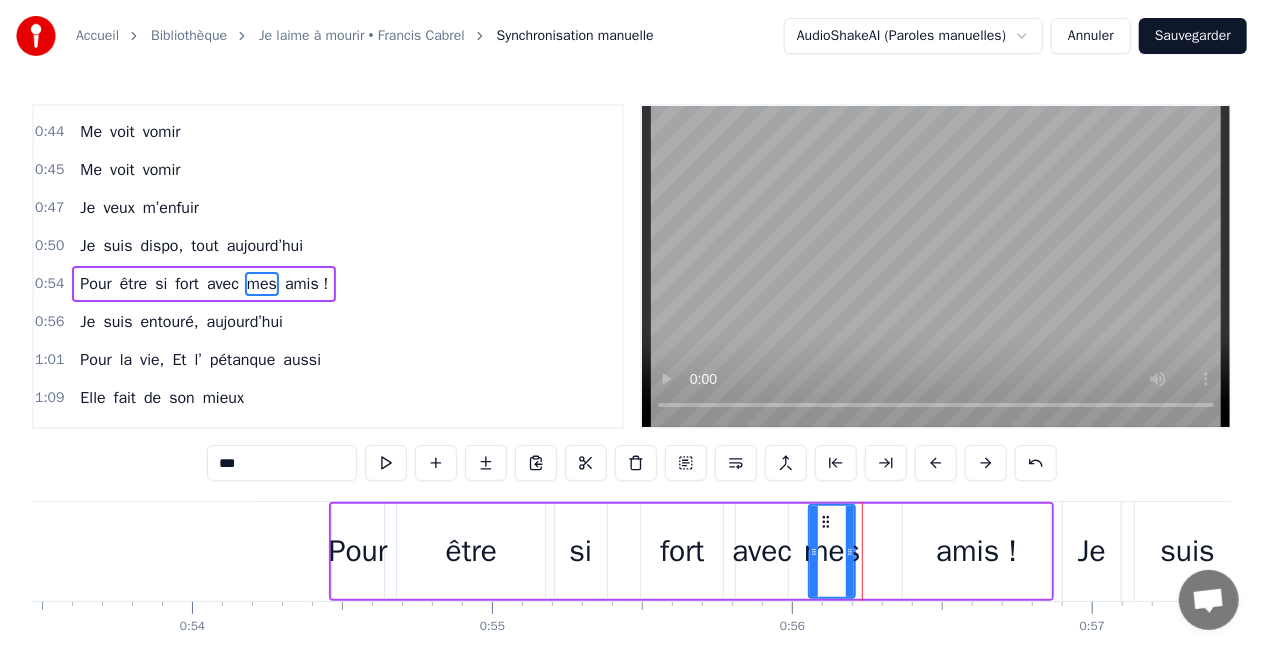 click on "amis !" at bounding box center [977, 551] 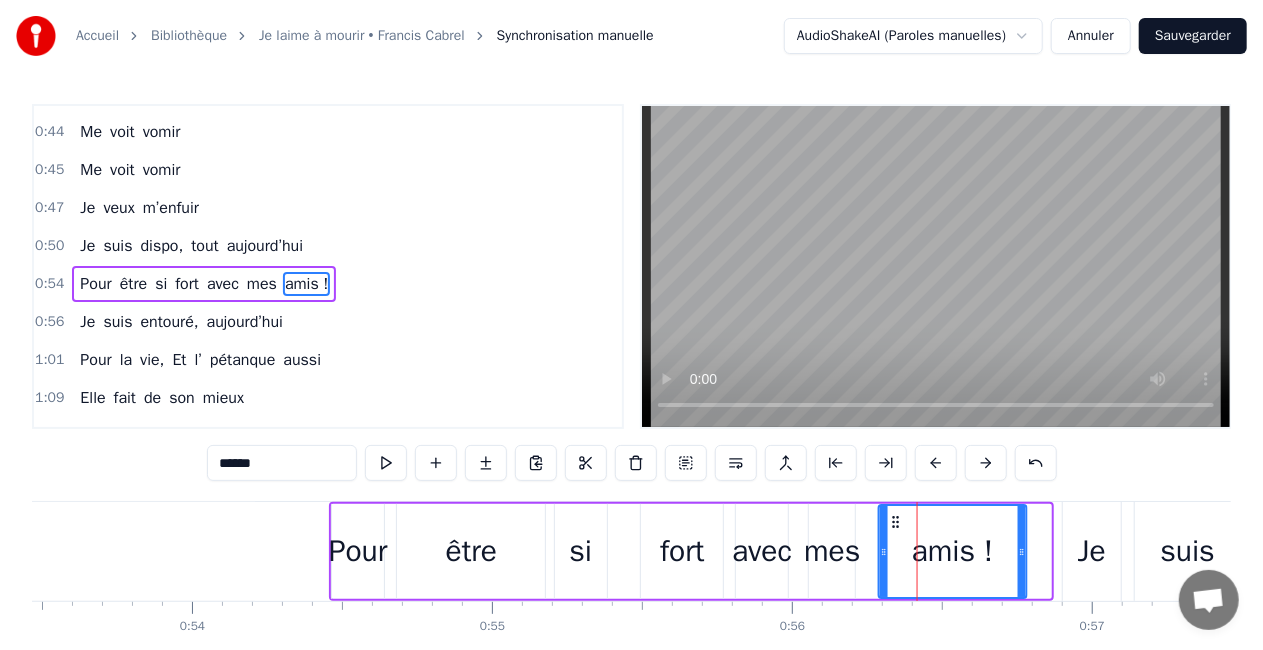 drag, startPoint x: 920, startPoint y: 520, endPoint x: 894, endPoint y: 520, distance: 26 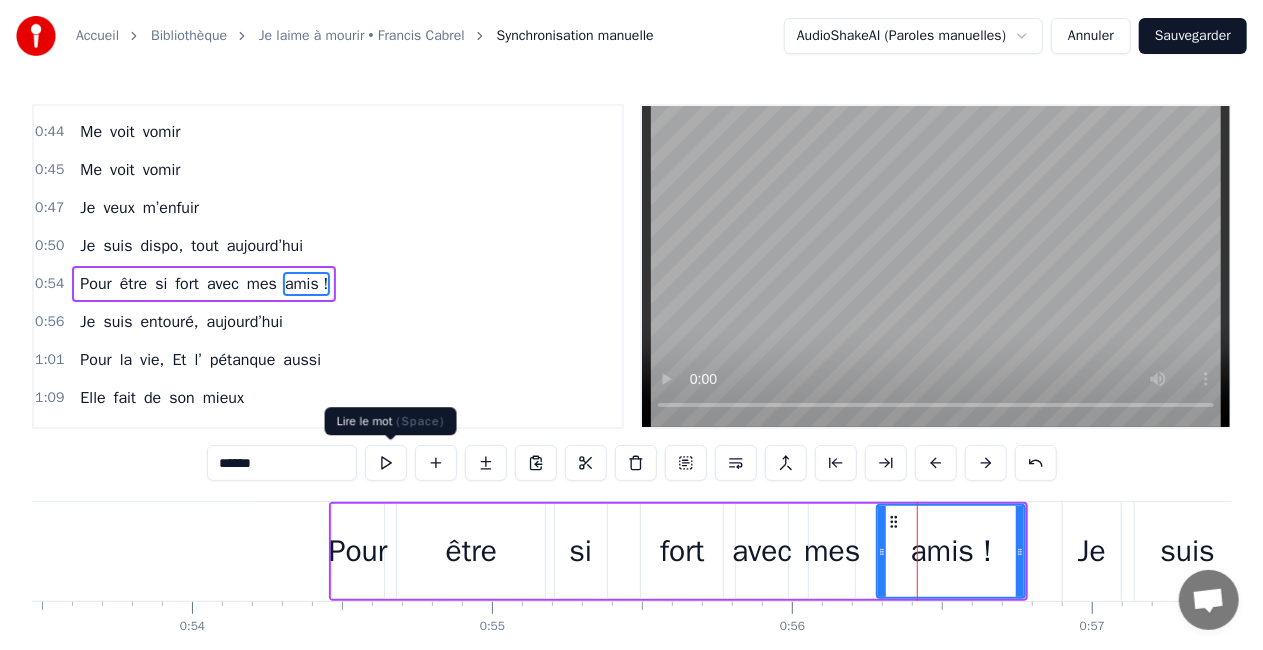 click at bounding box center (386, 463) 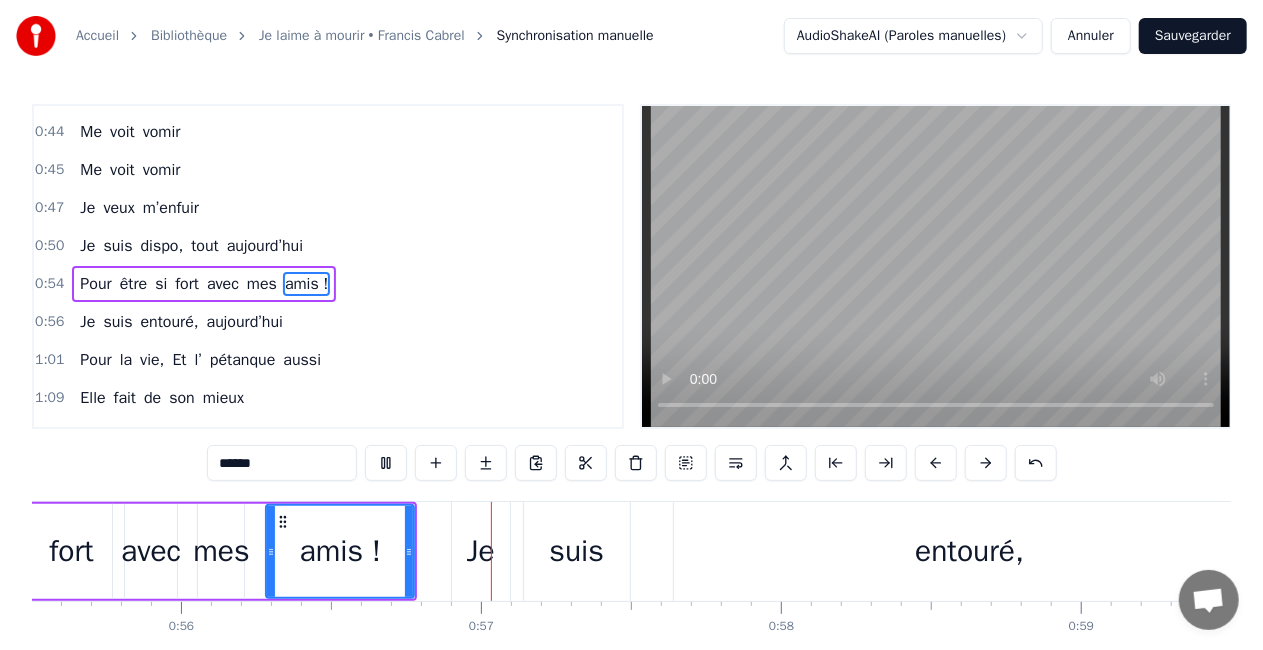 scroll, scrollTop: 0, scrollLeft: 16830, axis: horizontal 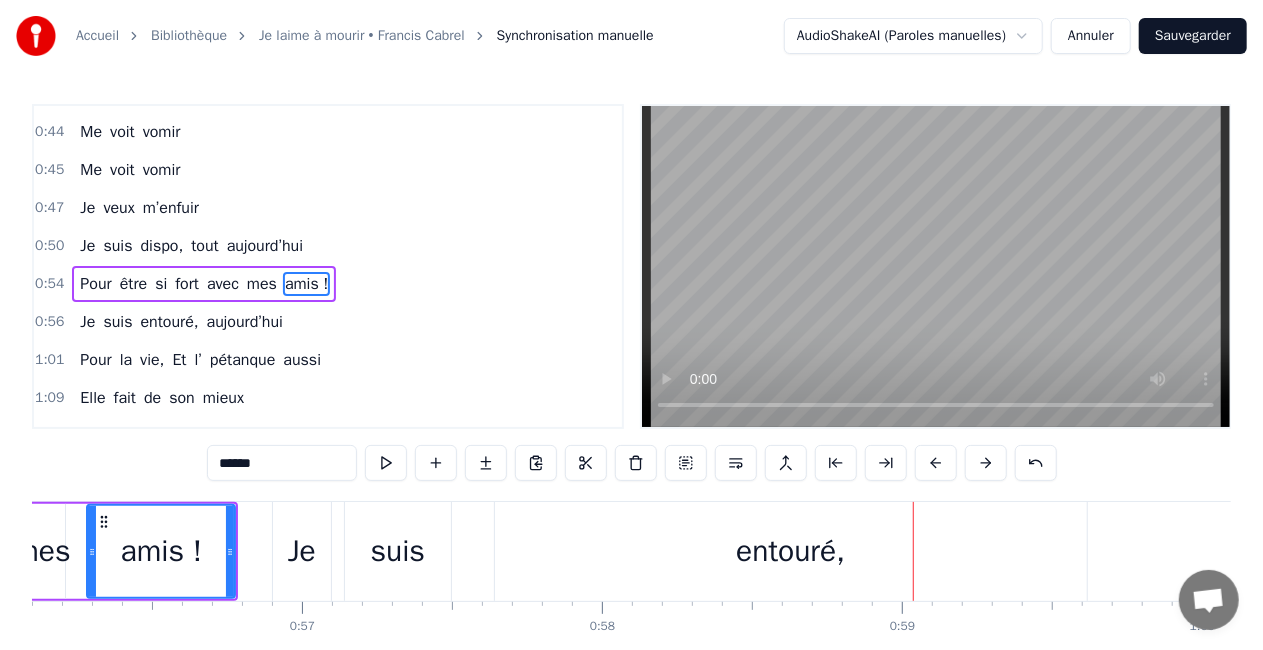 click on "entouré," at bounding box center (791, 551) 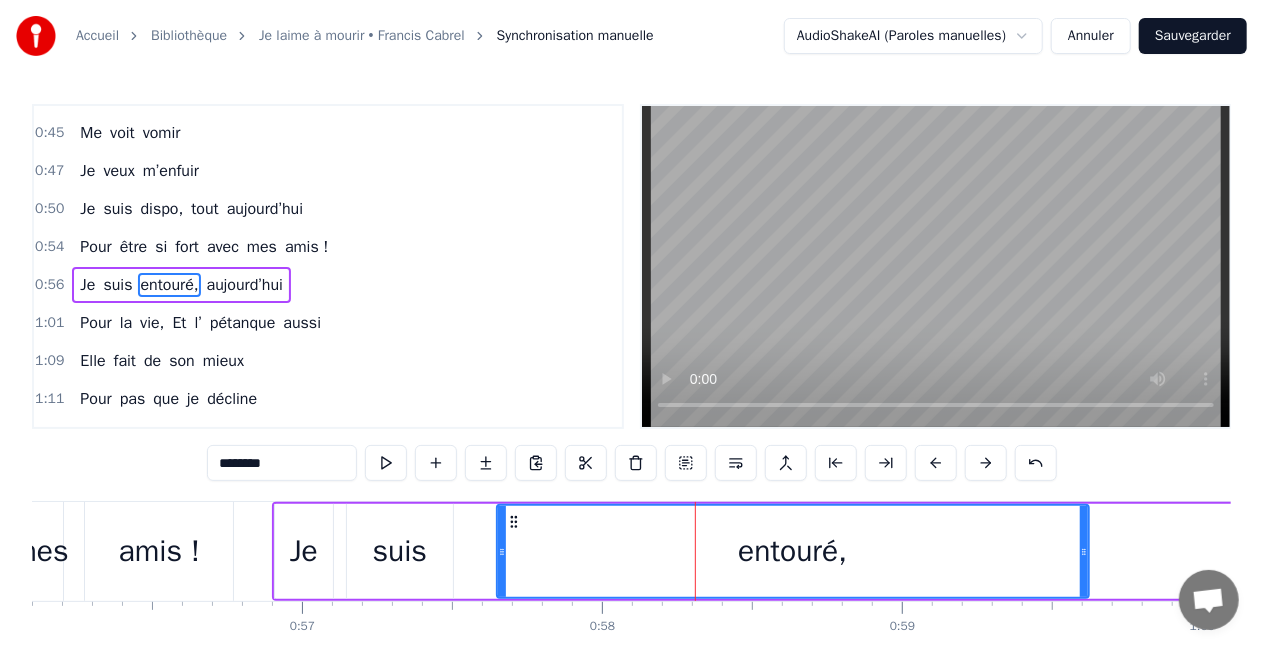 scroll, scrollTop: 828, scrollLeft: 0, axis: vertical 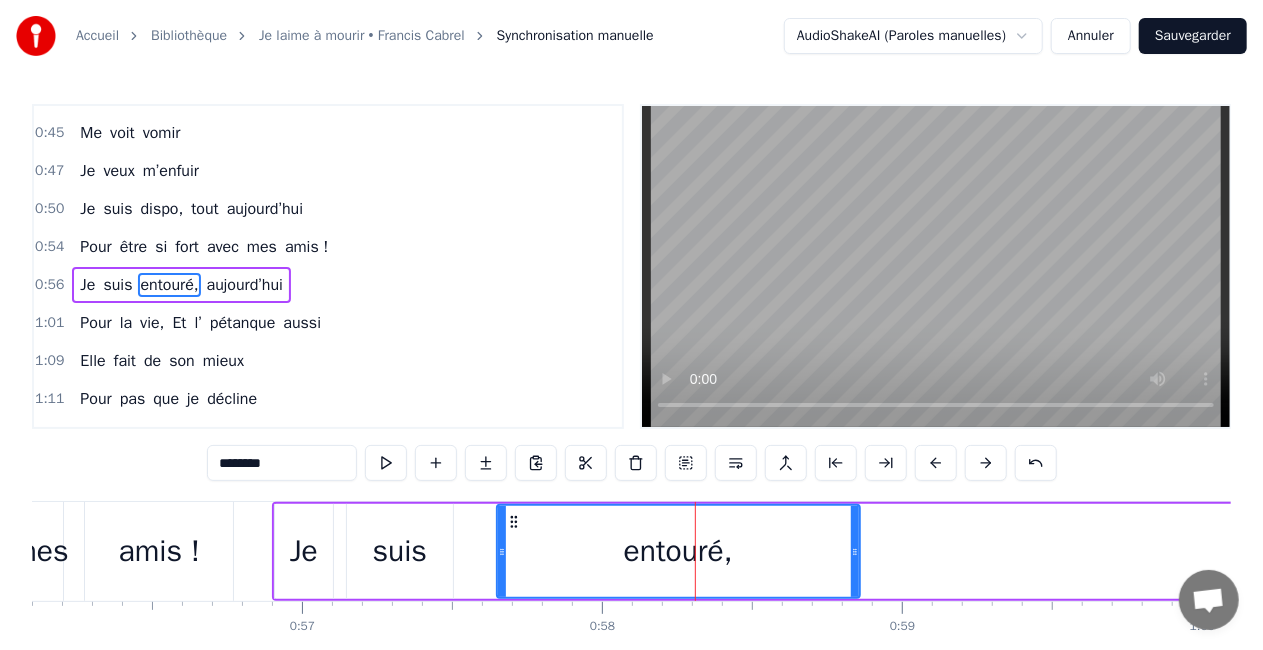 drag, startPoint x: 1083, startPoint y: 548, endPoint x: 854, endPoint y: 574, distance: 230.47125 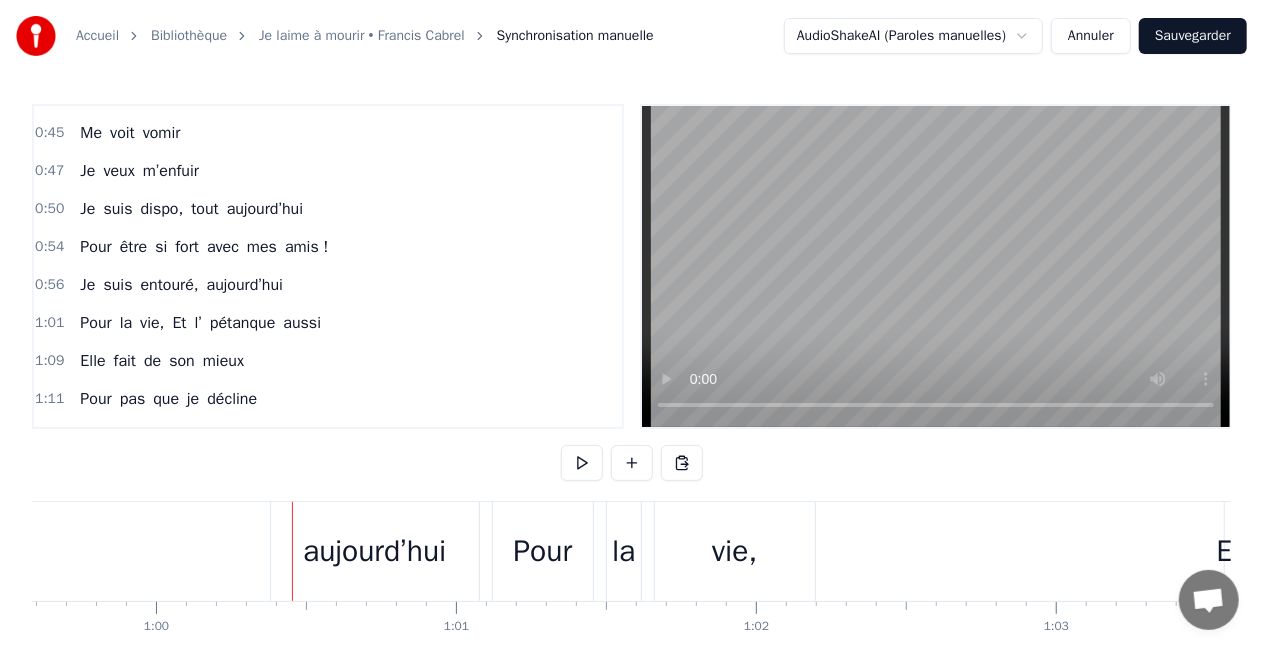 scroll, scrollTop: 0, scrollLeft: 17896, axis: horizontal 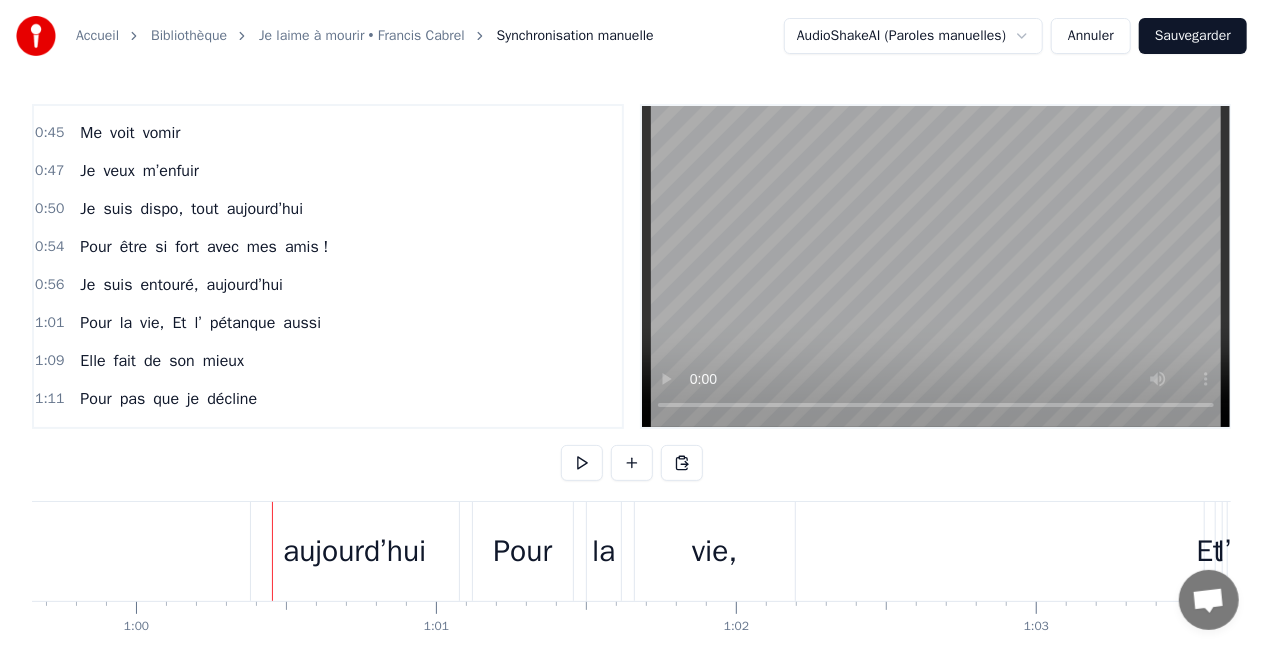 click on "aujourd’hui" at bounding box center [354, 551] 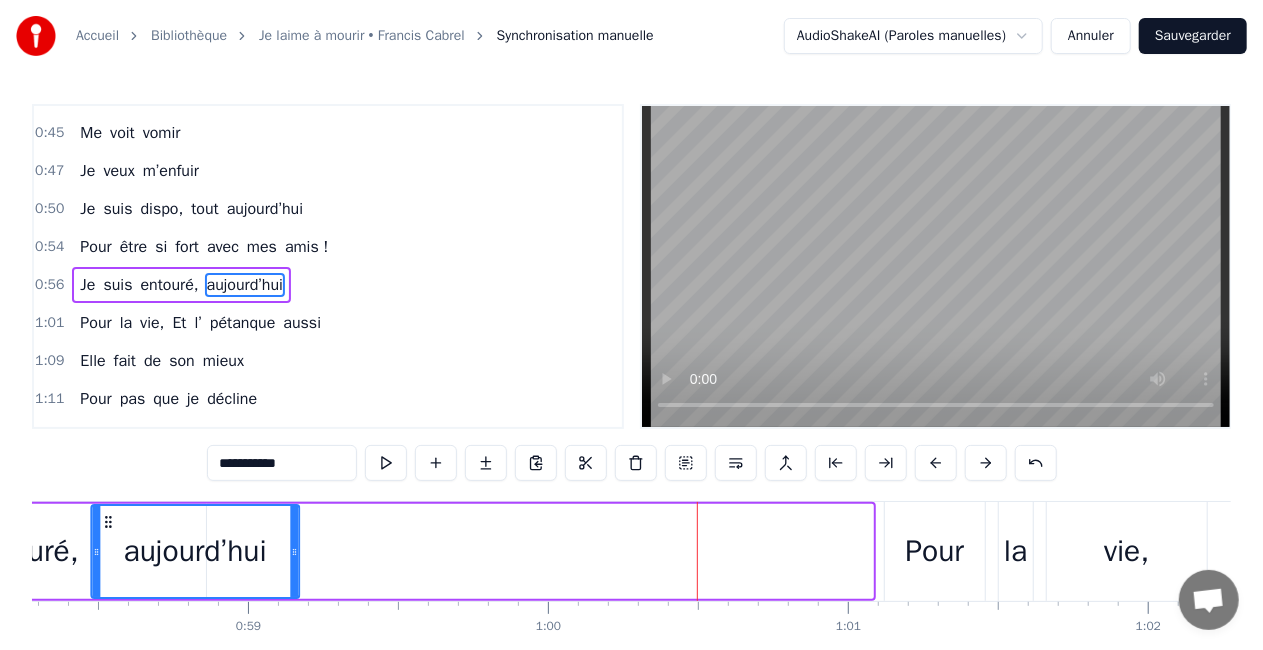 scroll, scrollTop: 0, scrollLeft: 17446, axis: horizontal 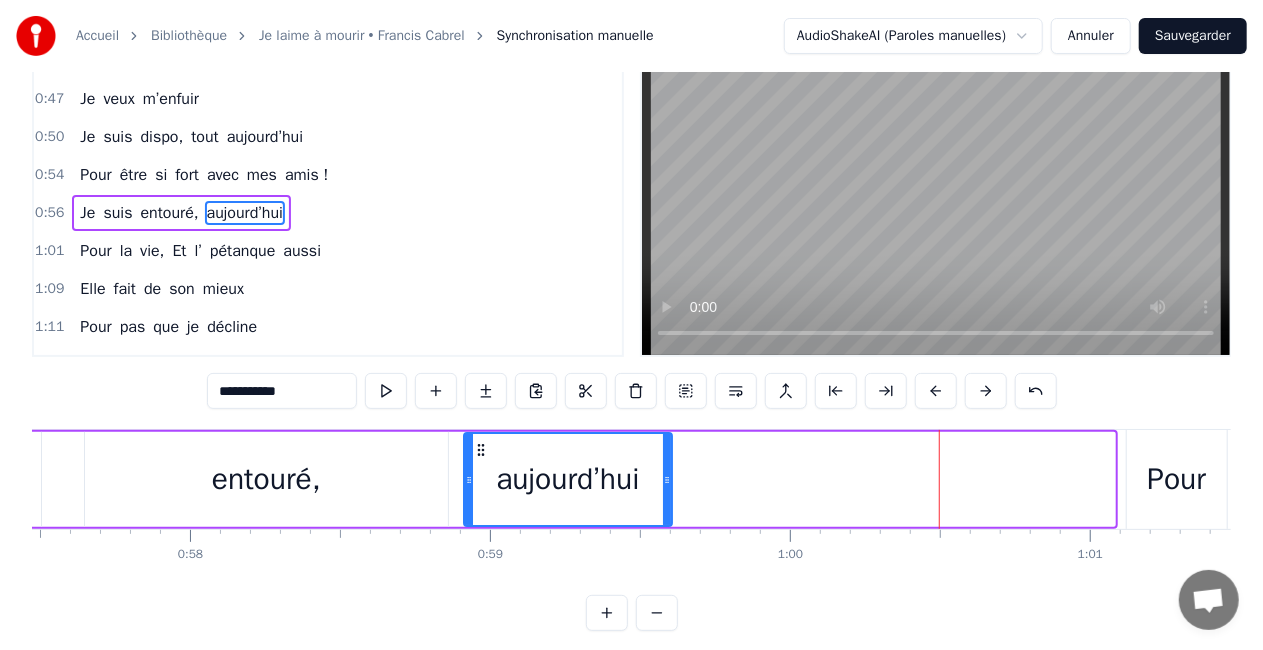 drag, startPoint x: 244, startPoint y: 523, endPoint x: 418, endPoint y: 452, distance: 187.92818 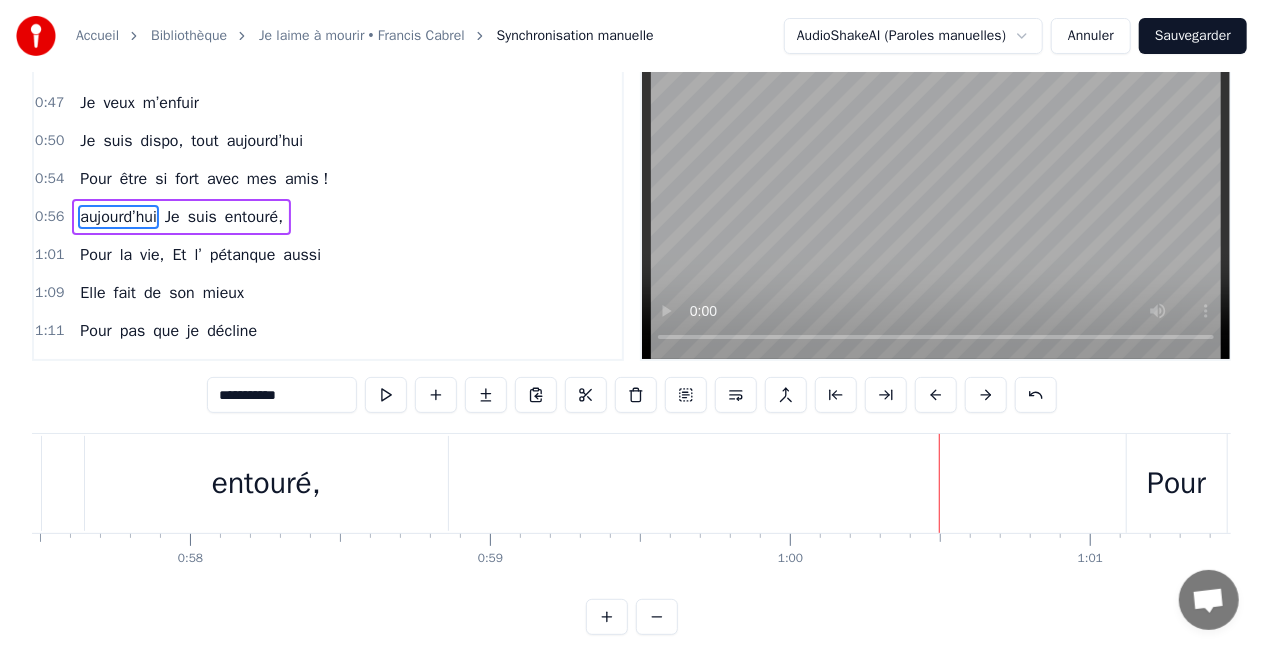 scroll, scrollTop: 100, scrollLeft: 0, axis: vertical 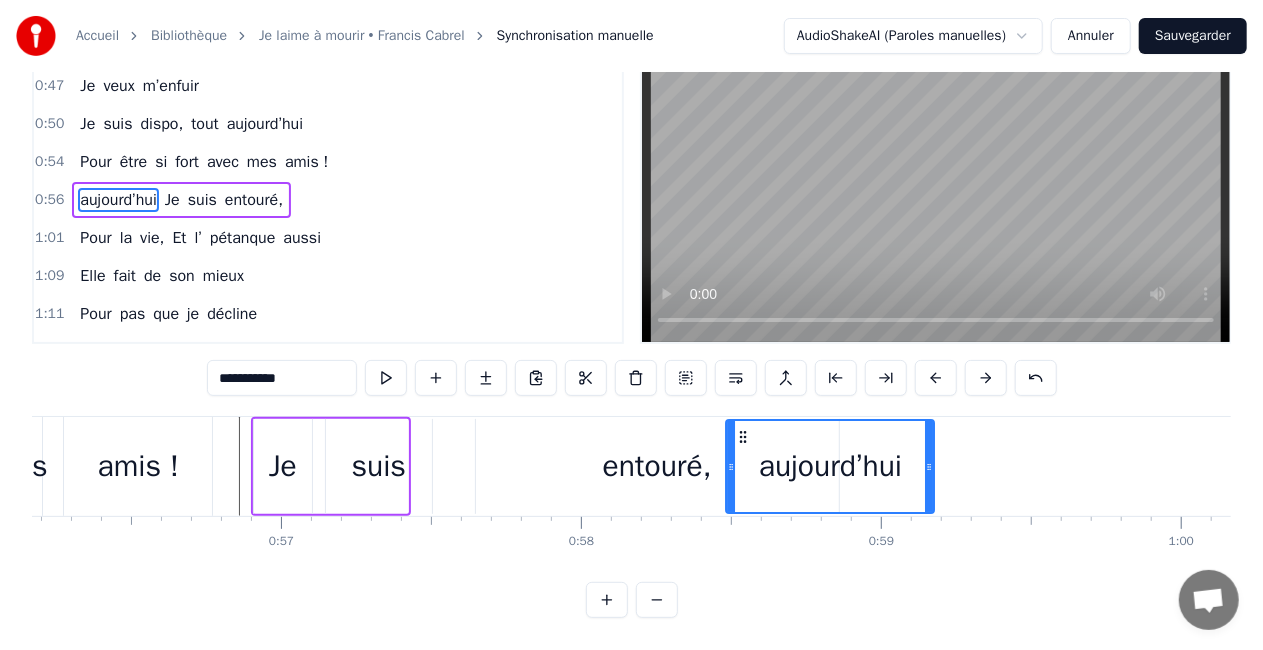 drag, startPoint x: 217, startPoint y: 415, endPoint x: 856, endPoint y: 428, distance: 639.1322 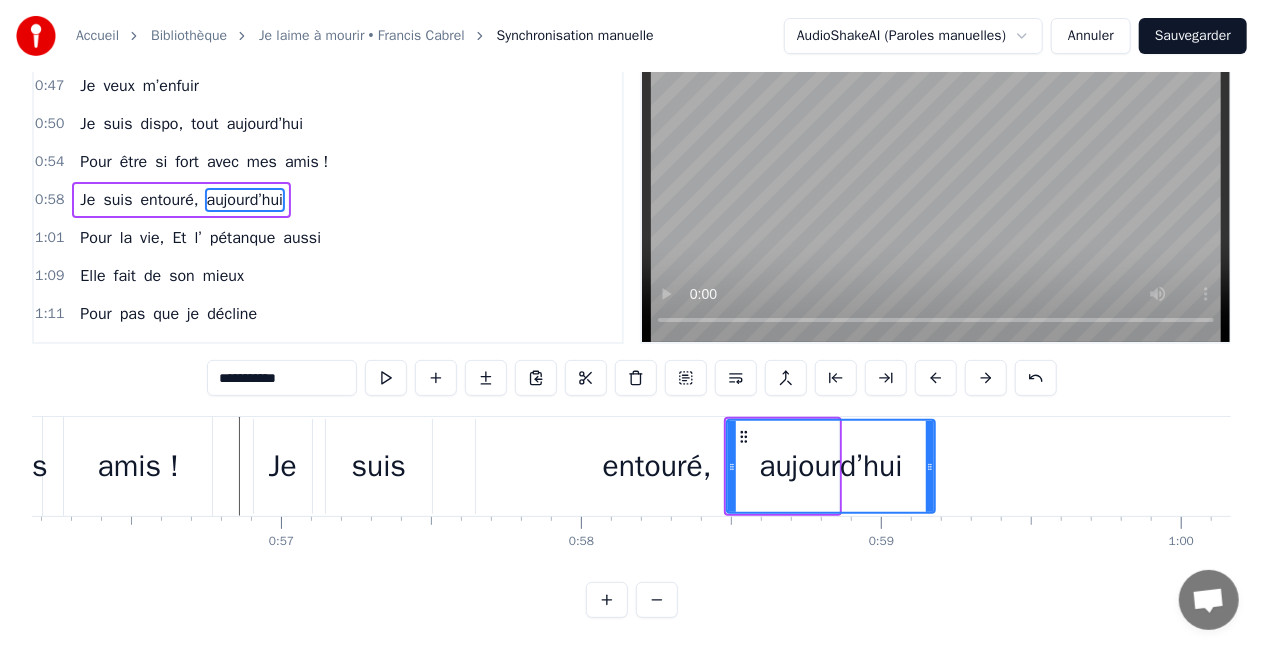 click on "entouré," at bounding box center [657, 466] 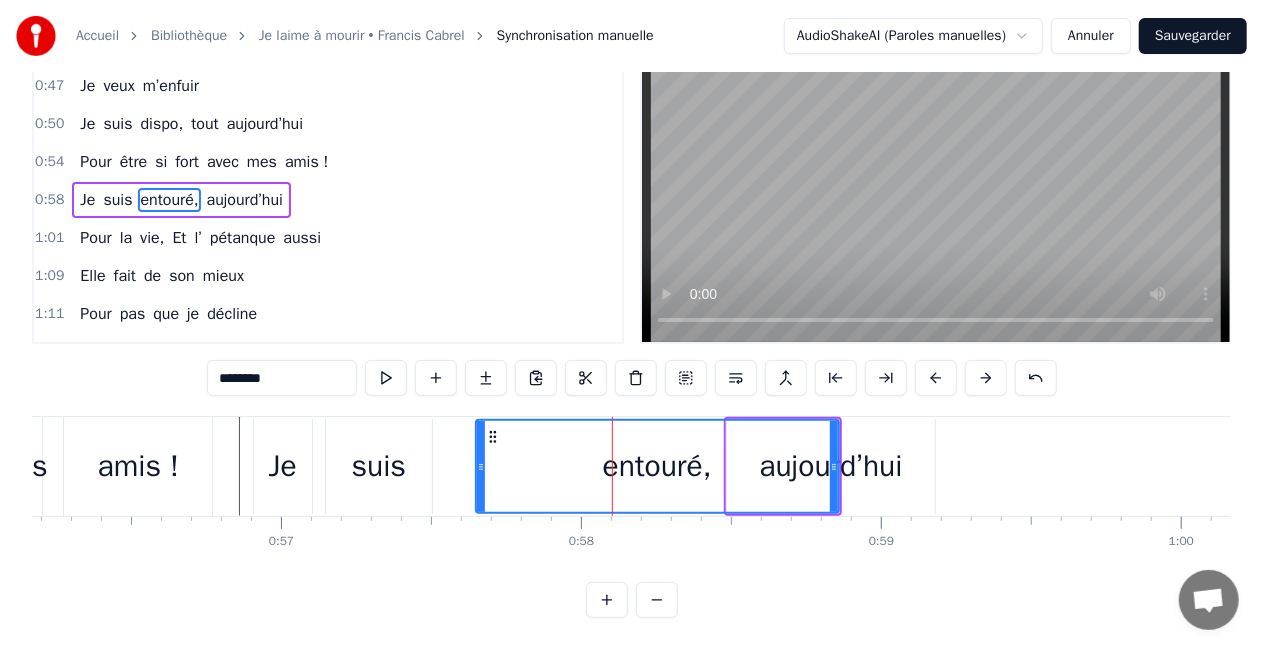 scroll, scrollTop: 0, scrollLeft: 0, axis: both 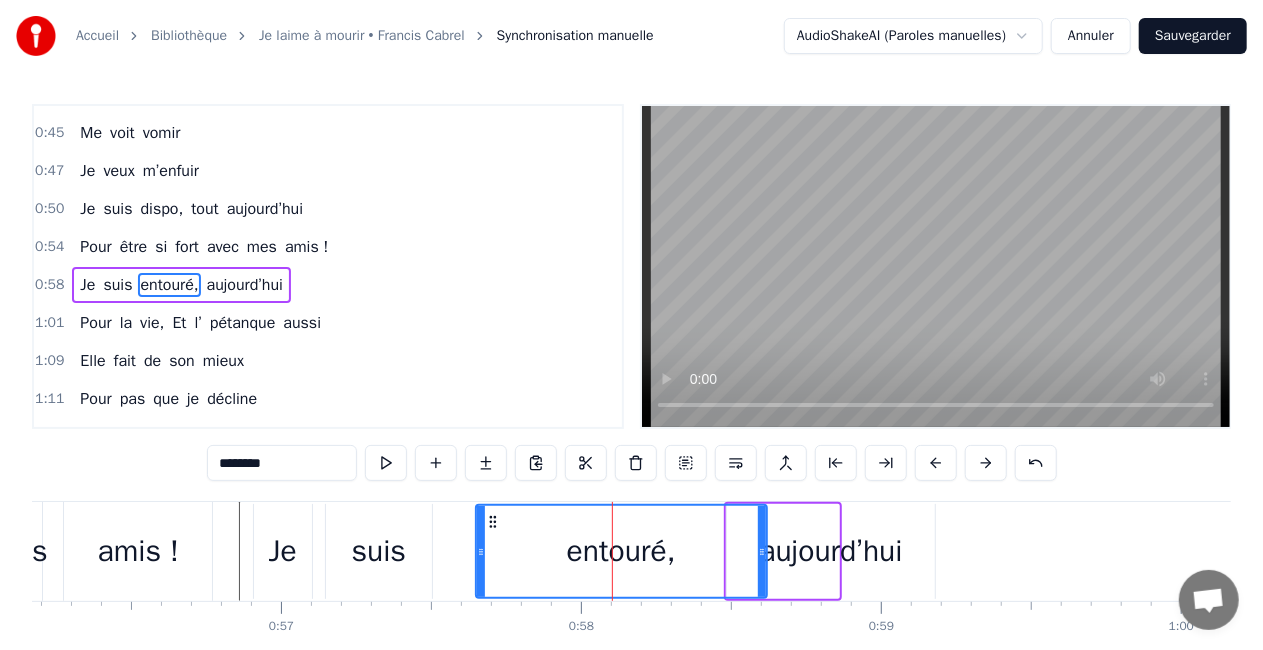 drag, startPoint x: 833, startPoint y: 550, endPoint x: 761, endPoint y: 558, distance: 72.443085 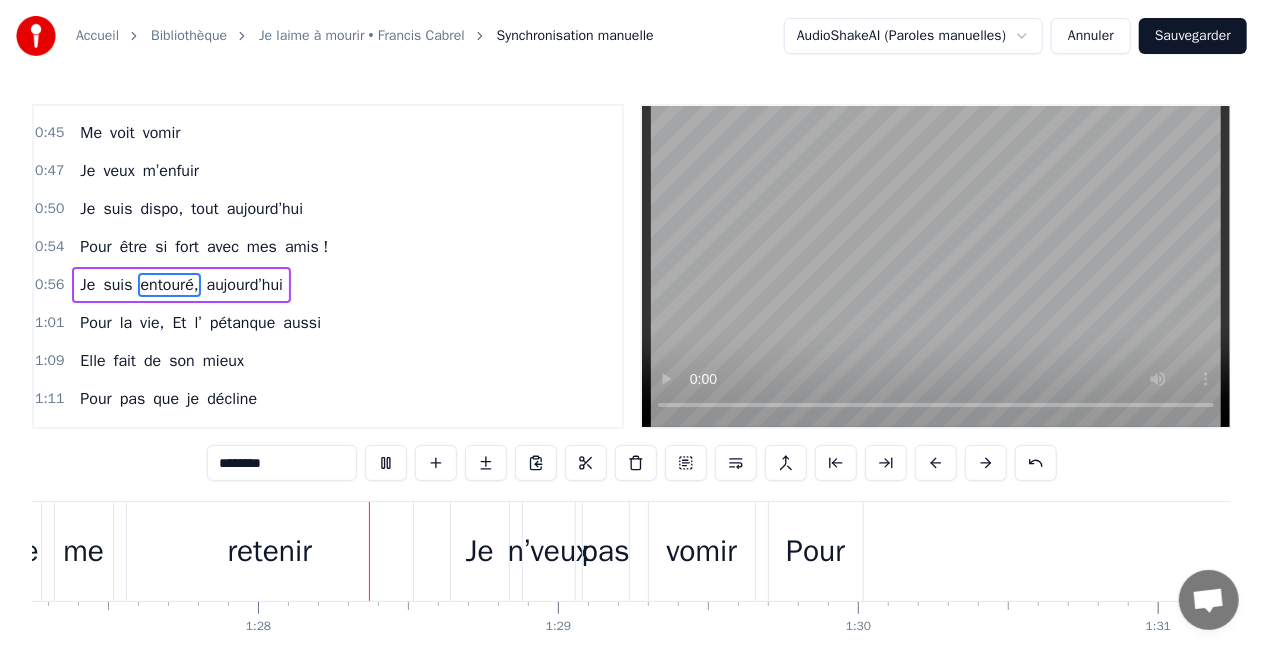 scroll, scrollTop: 0, scrollLeft: 26199, axis: horizontal 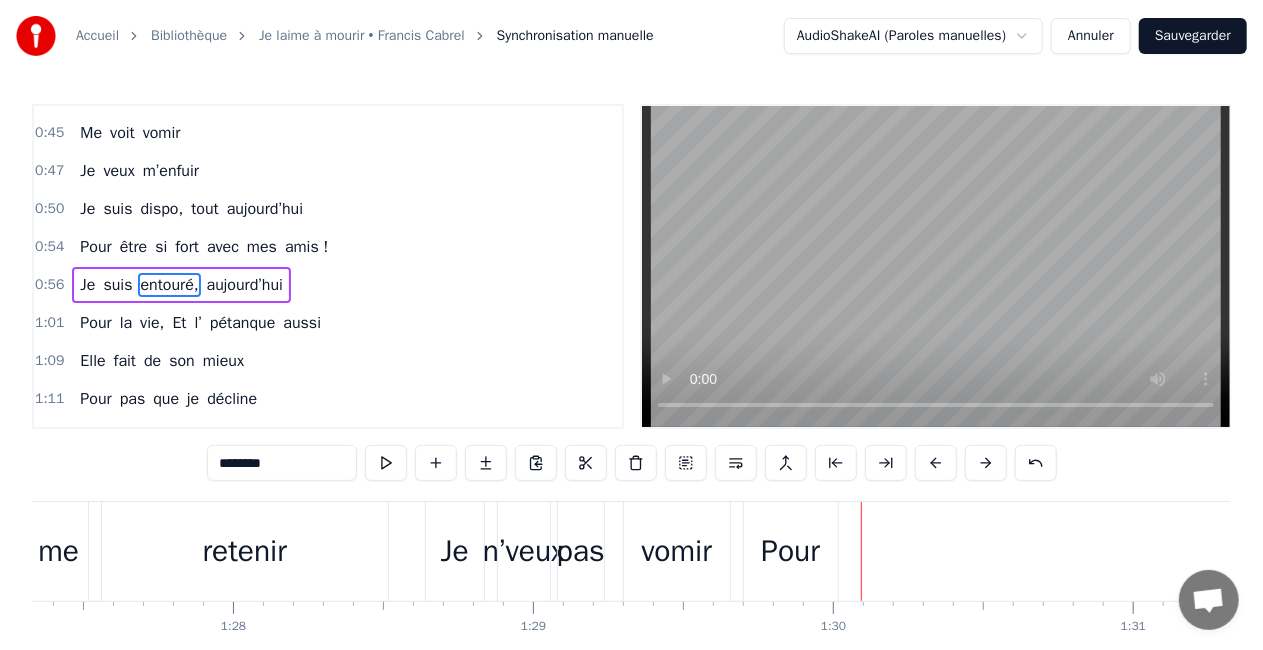 click on "Pour" at bounding box center (791, 551) 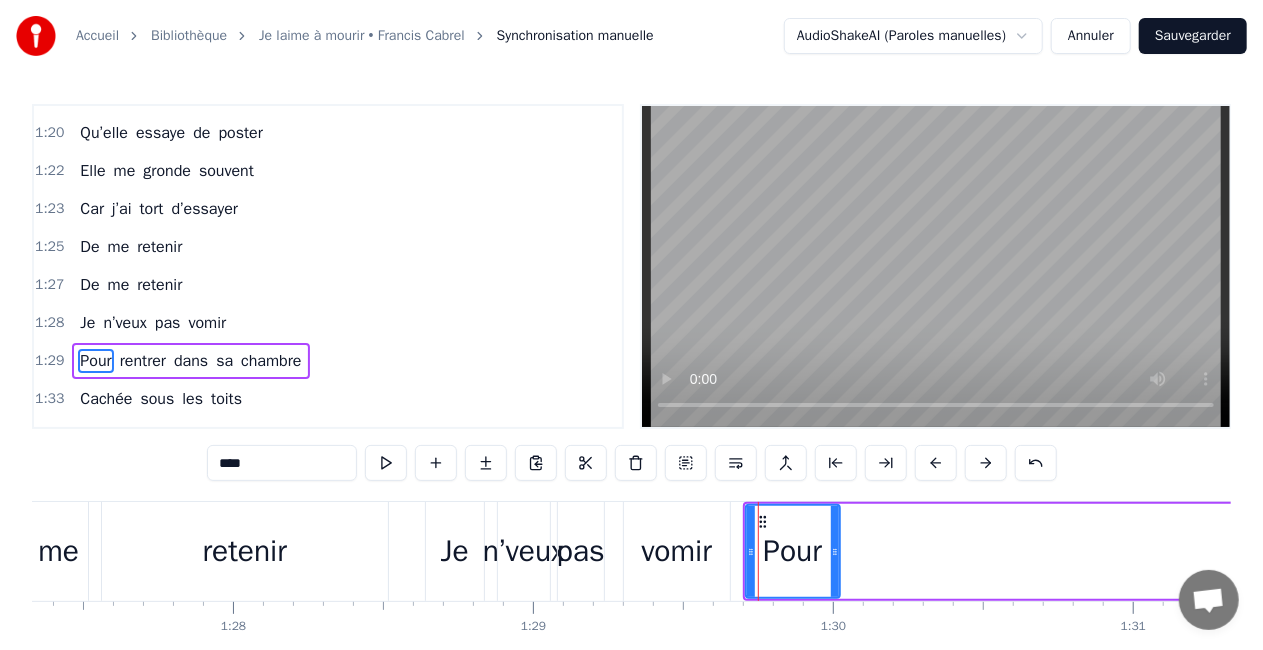 scroll, scrollTop: 1351, scrollLeft: 0, axis: vertical 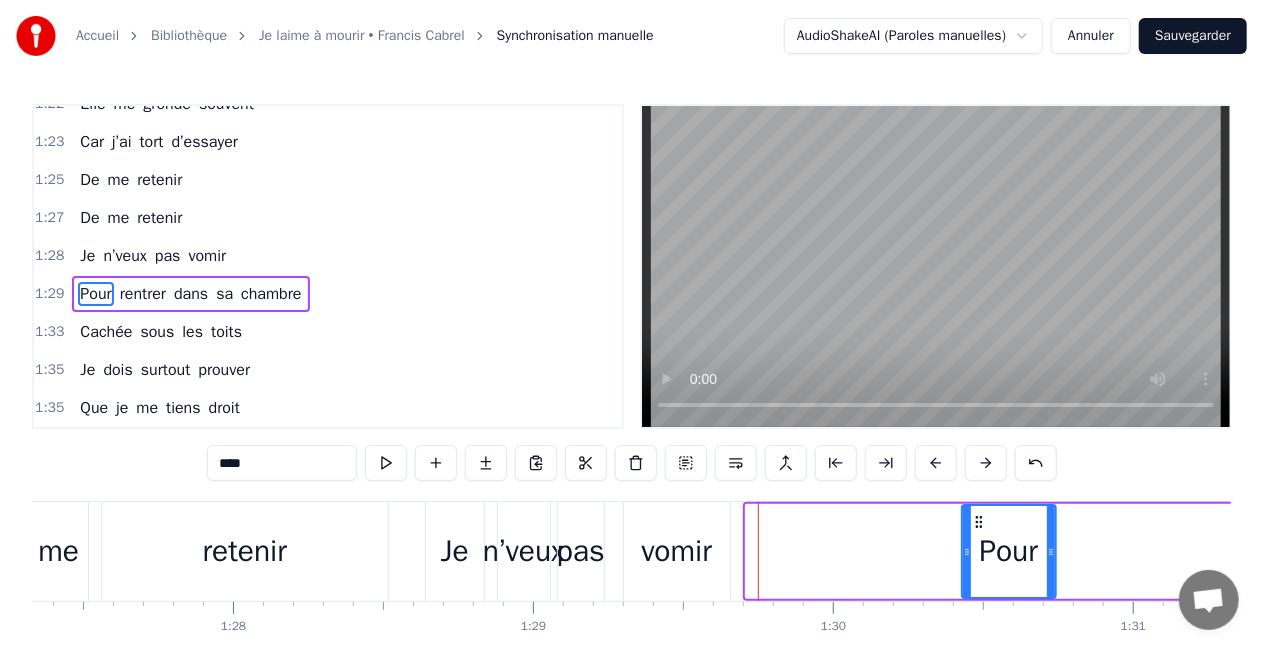 drag, startPoint x: 763, startPoint y: 522, endPoint x: 979, endPoint y: 500, distance: 217.11748 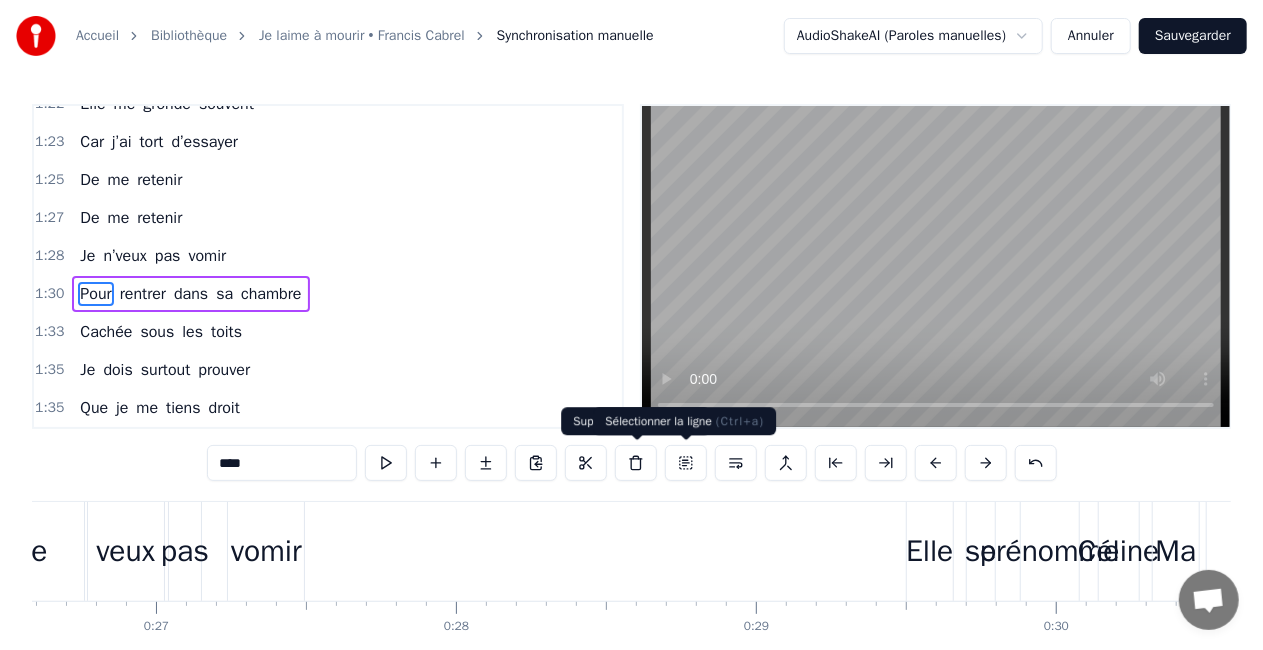 scroll, scrollTop: 0, scrollLeft: 5980, axis: horizontal 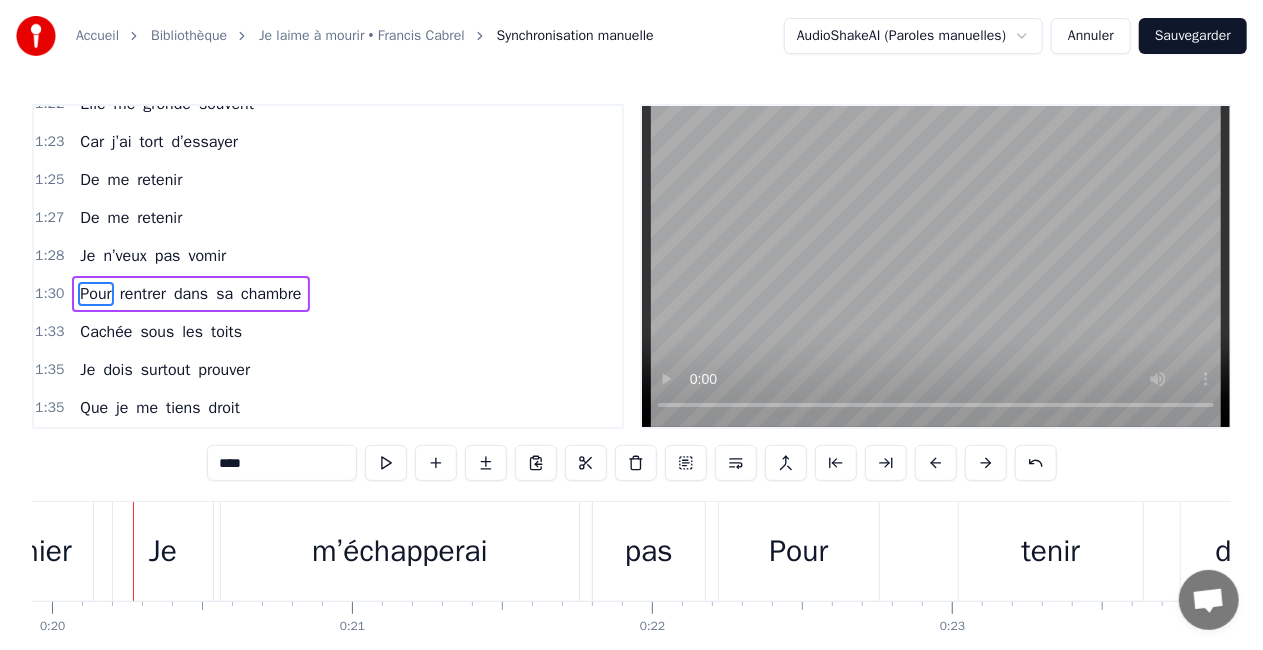 click on "Pour" at bounding box center (95, 294) 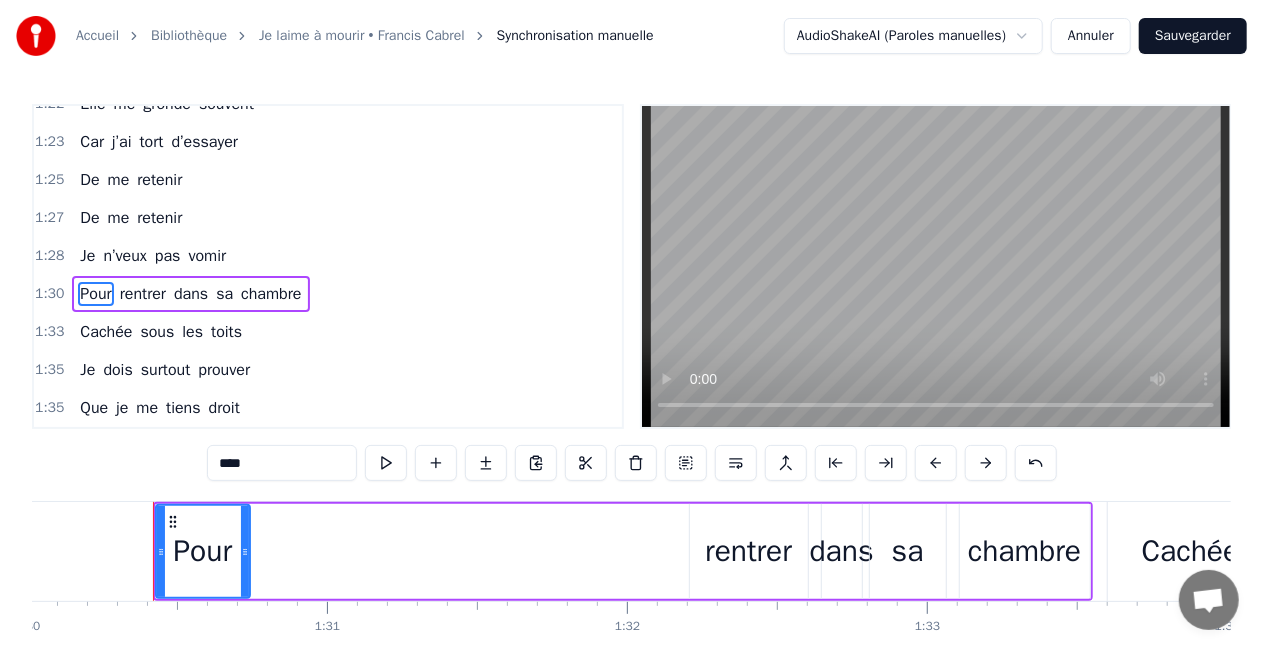 scroll, scrollTop: 0, scrollLeft: 27026, axis: horizontal 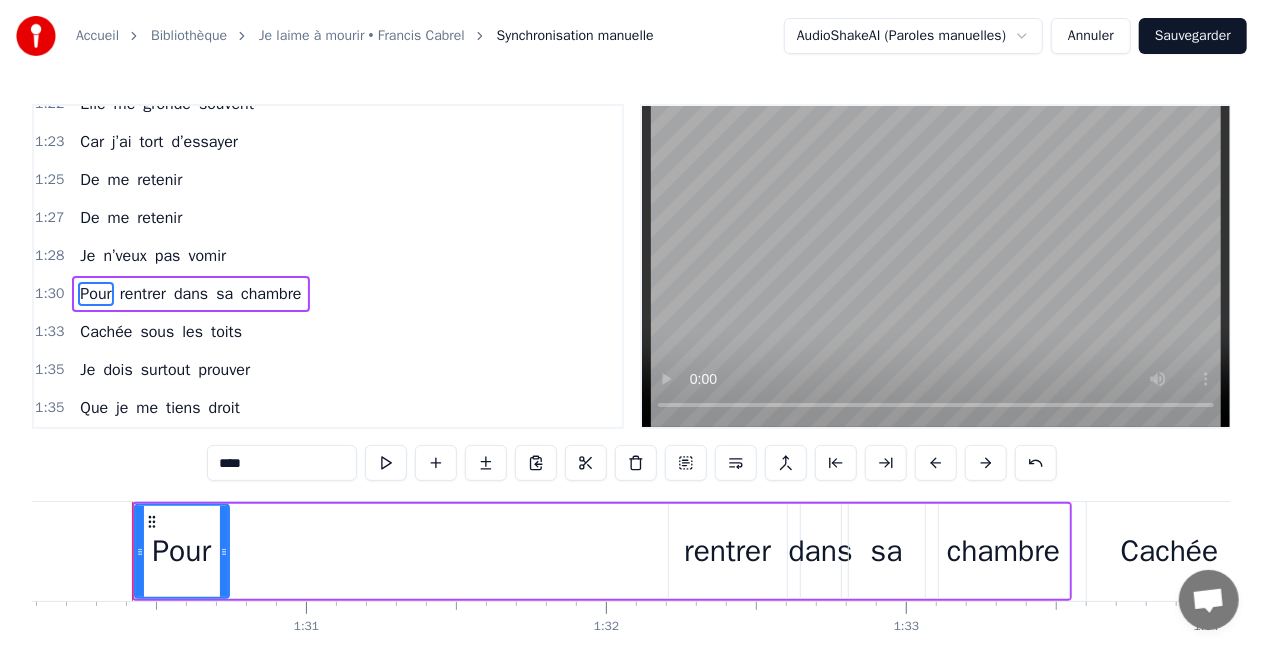 click on "rentrer" at bounding box center [727, 551] 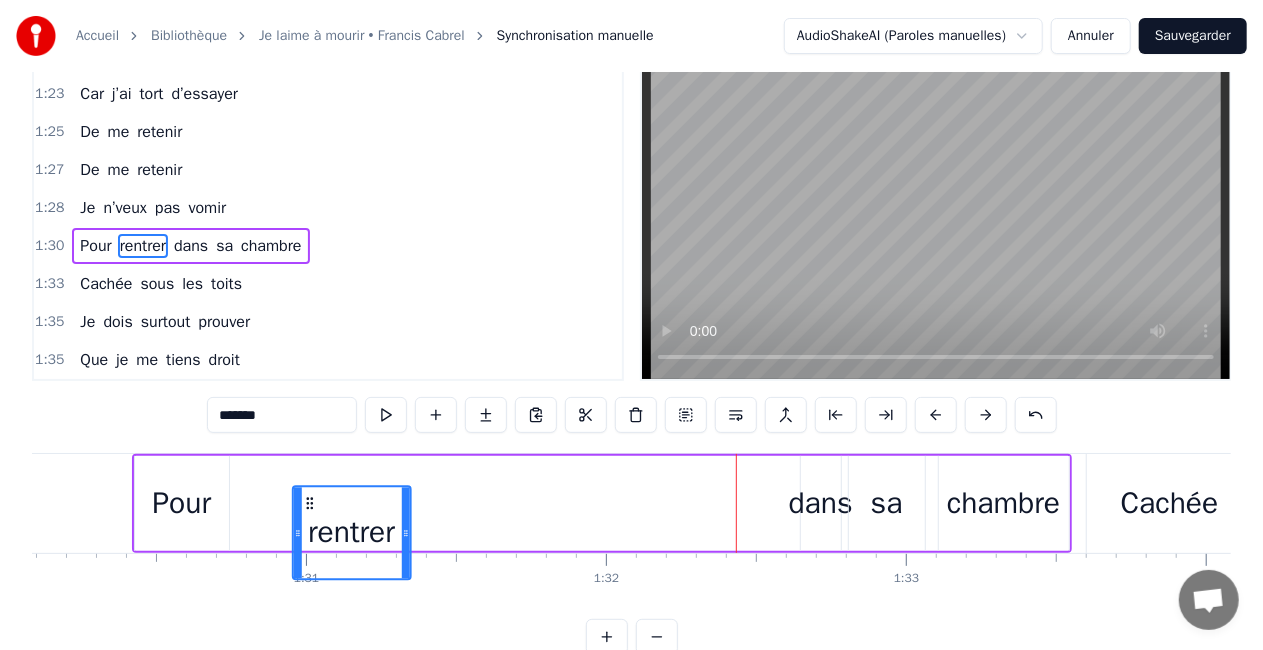 scroll, scrollTop: 57, scrollLeft: 0, axis: vertical 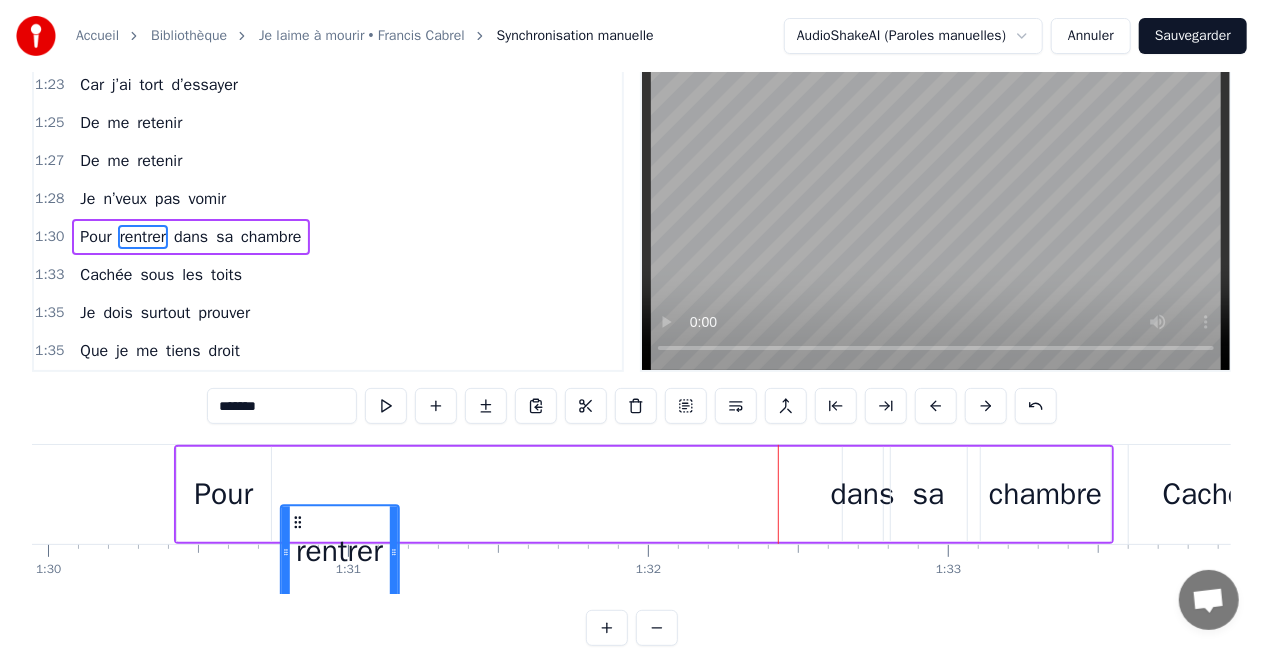 drag, startPoint x: 686, startPoint y: 522, endPoint x: 298, endPoint y: 455, distance: 393.7423 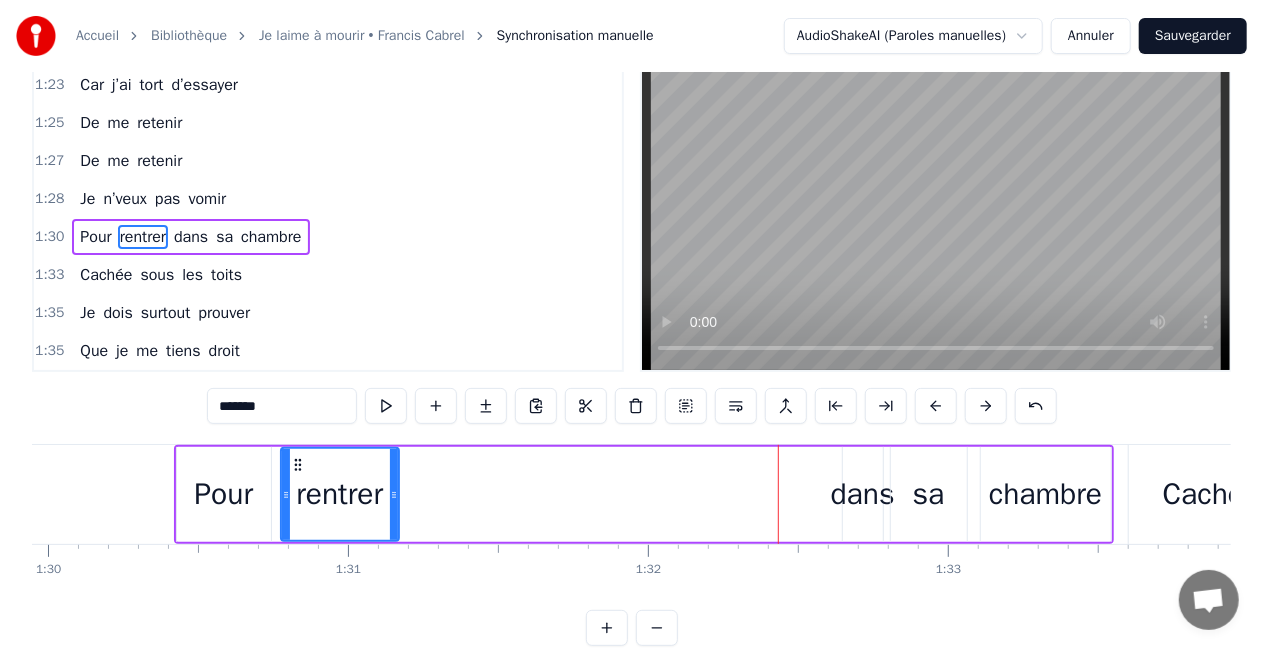 click on "dans" at bounding box center [863, 494] 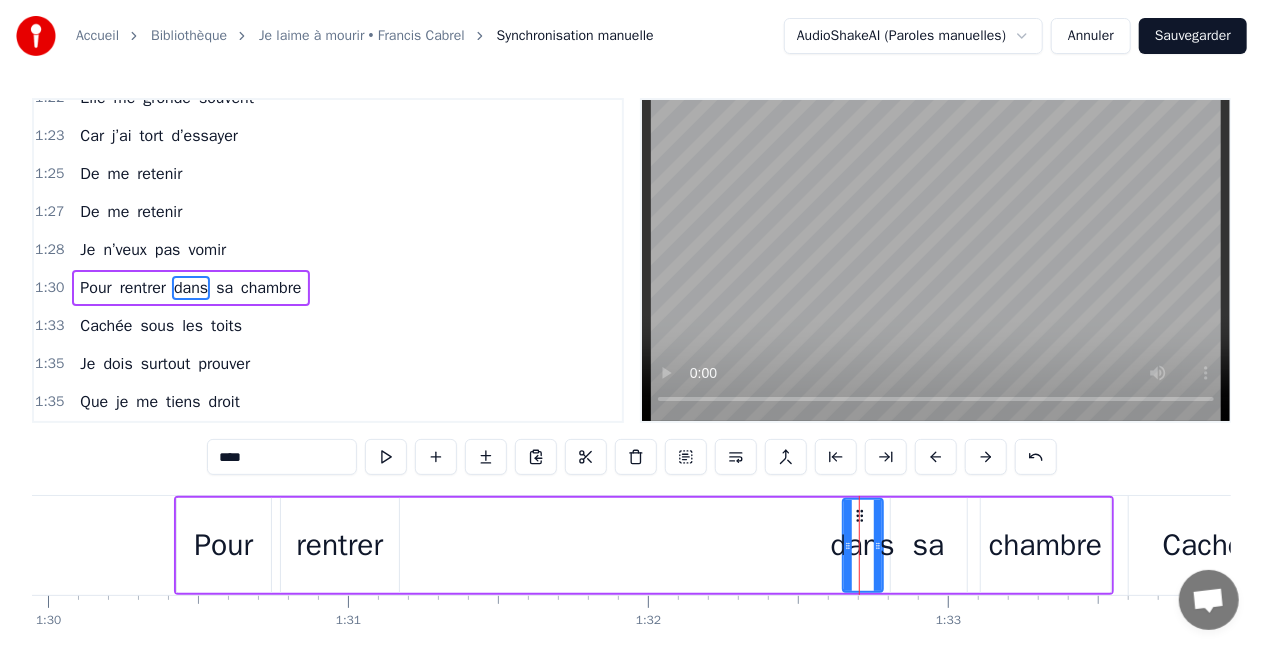 scroll, scrollTop: 0, scrollLeft: 0, axis: both 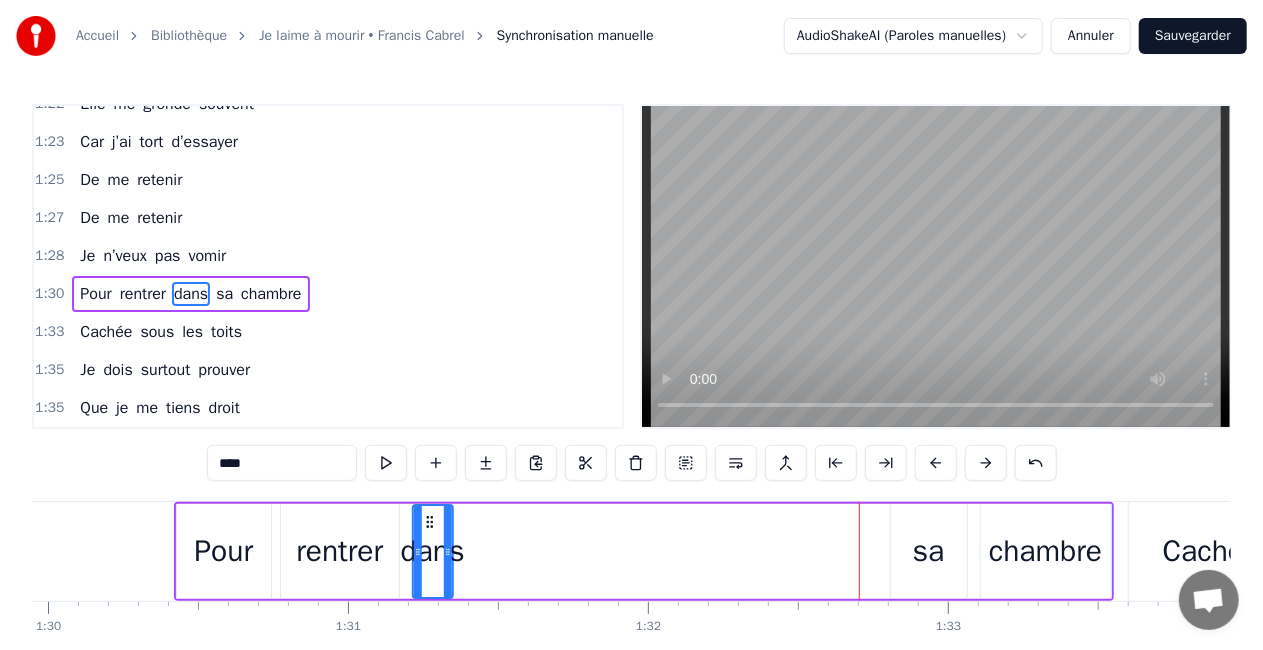 drag, startPoint x: 860, startPoint y: 518, endPoint x: 438, endPoint y: 514, distance: 422.01895 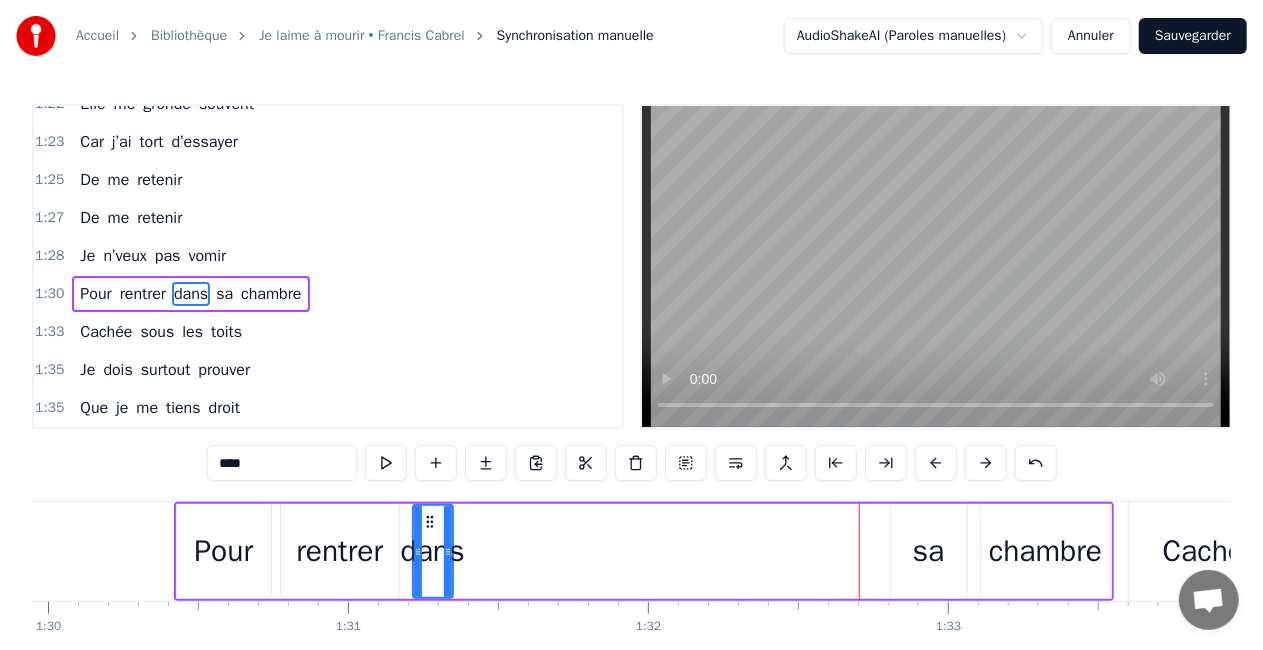 click on "sa" at bounding box center [929, 551] 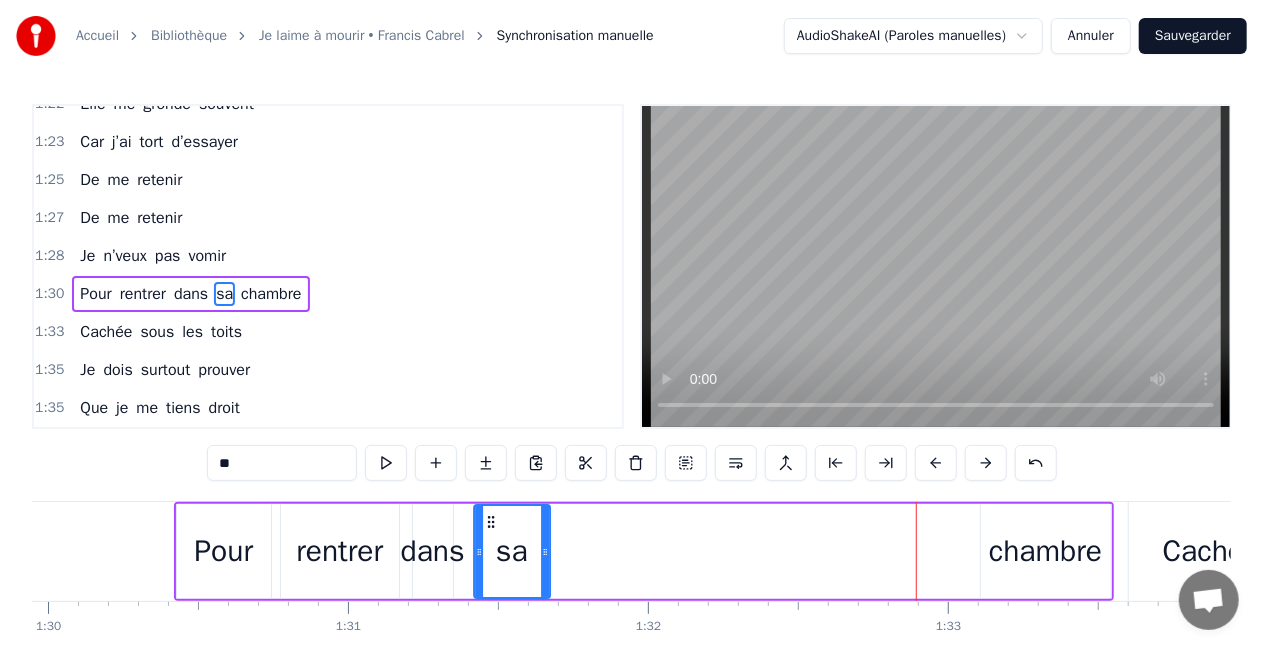 drag, startPoint x: 909, startPoint y: 518, endPoint x: 492, endPoint y: 526, distance: 417.07672 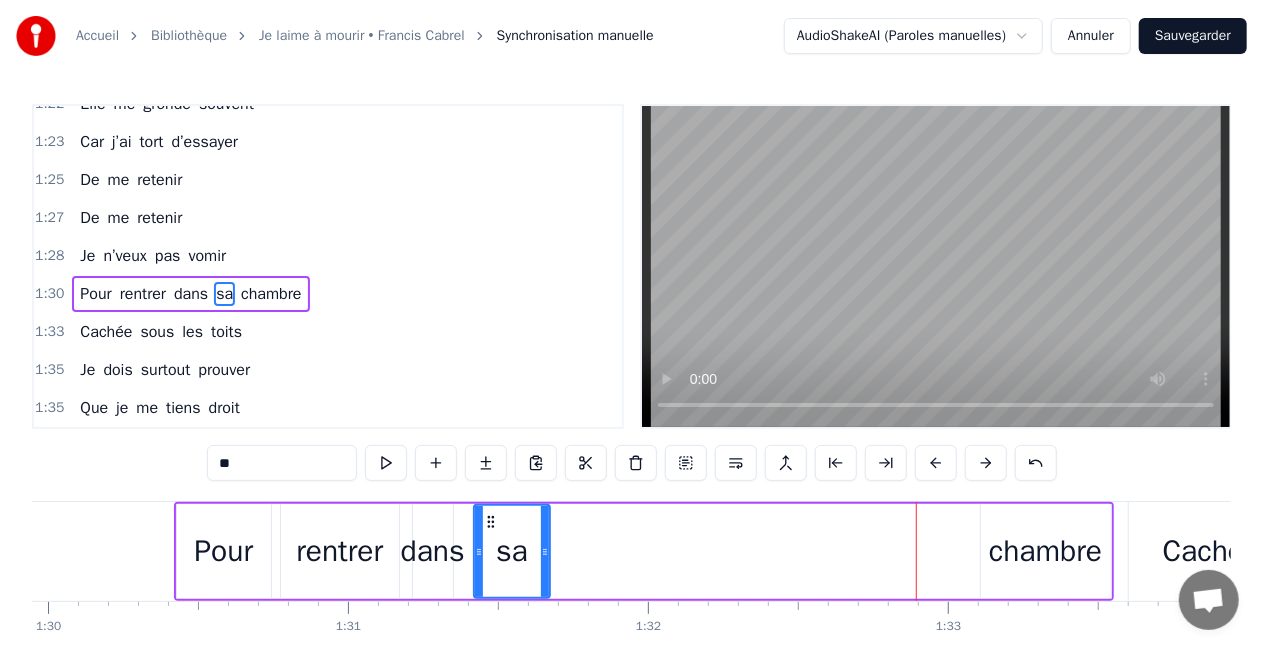 click on "chambre" at bounding box center (1045, 551) 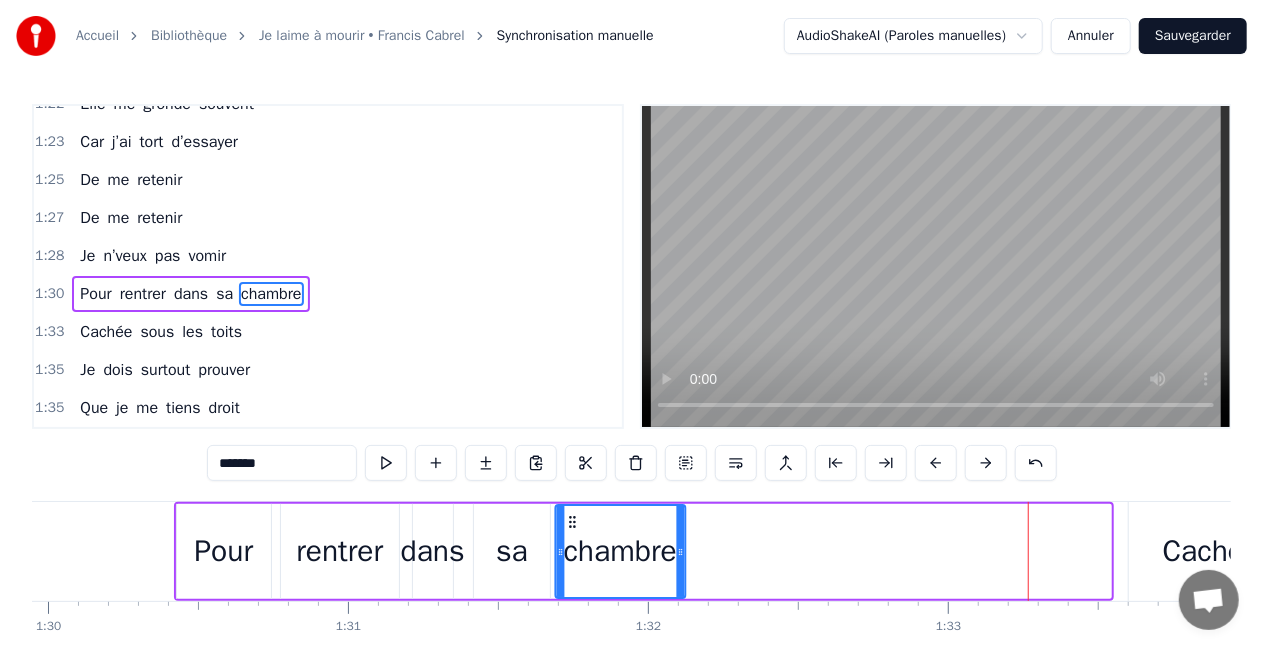 drag, startPoint x: 999, startPoint y: 520, endPoint x: 574, endPoint y: 520, distance: 425 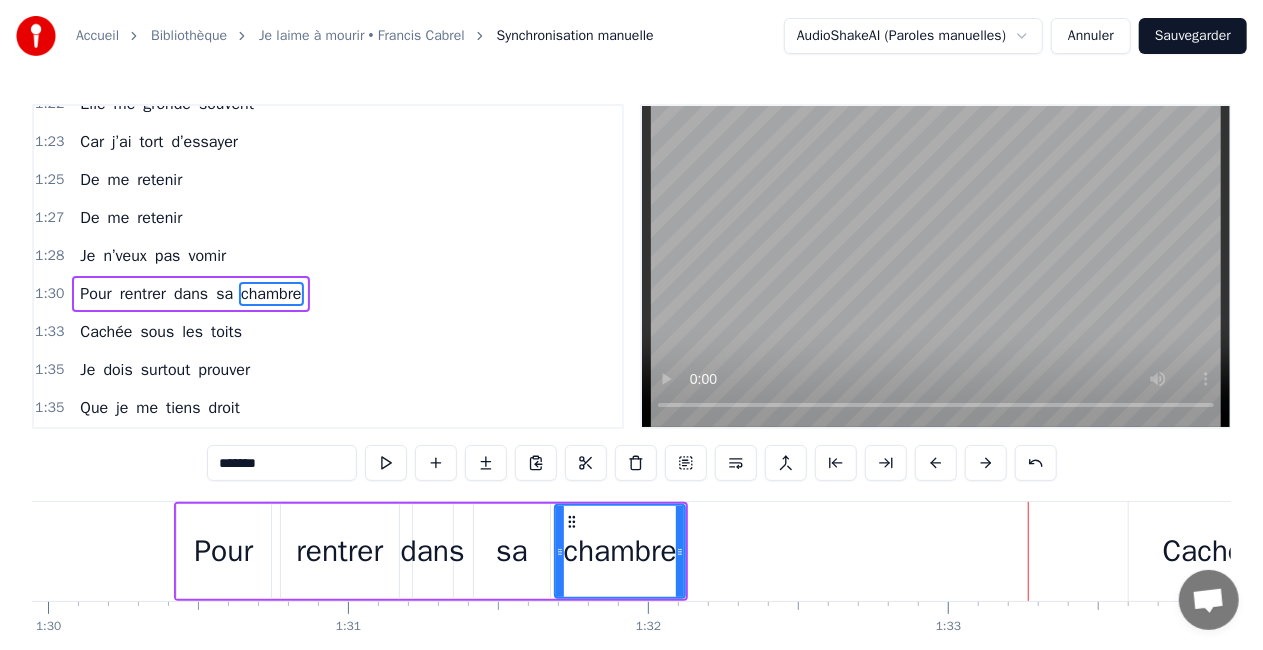 drag, startPoint x: 97, startPoint y: 274, endPoint x: 86, endPoint y: 278, distance: 11.7046995 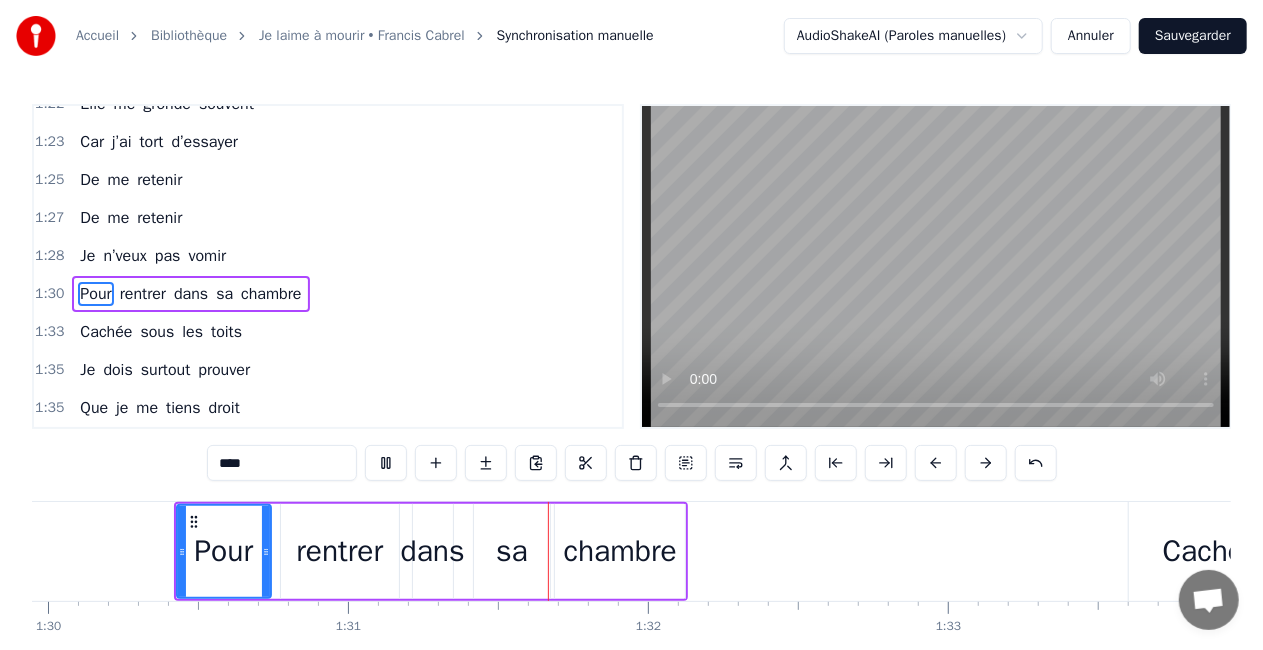 scroll, scrollTop: 0, scrollLeft: 27234, axis: horizontal 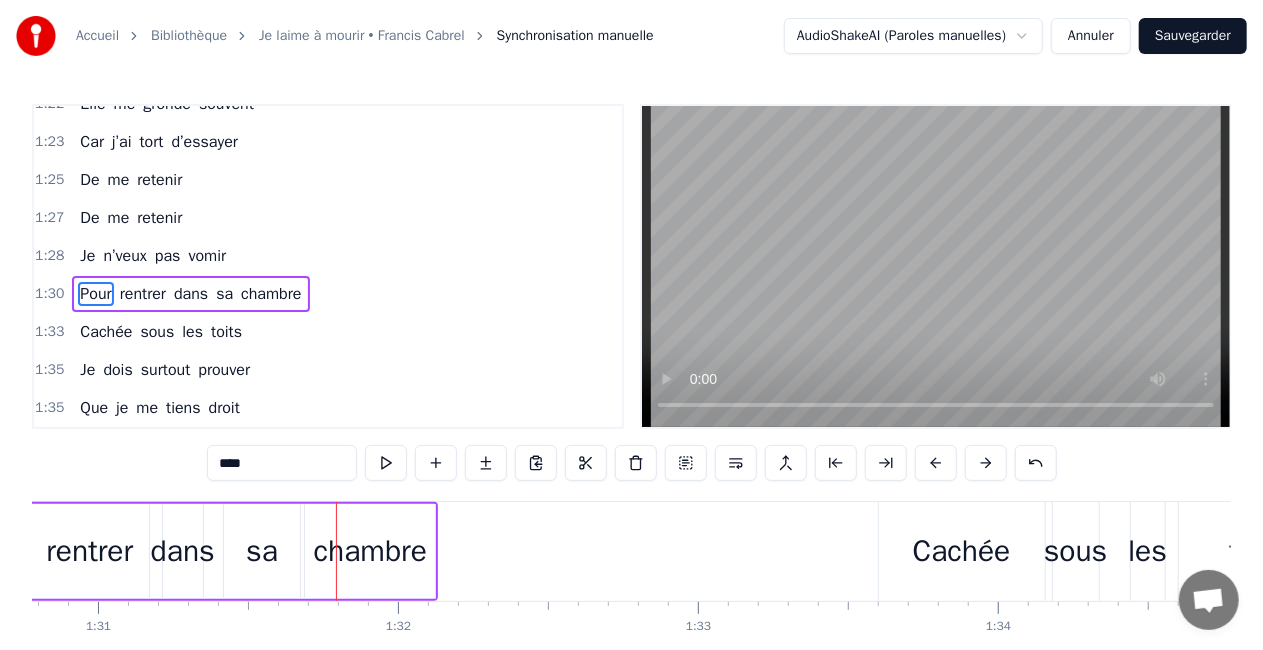 click on "Pour" at bounding box center (95, 294) 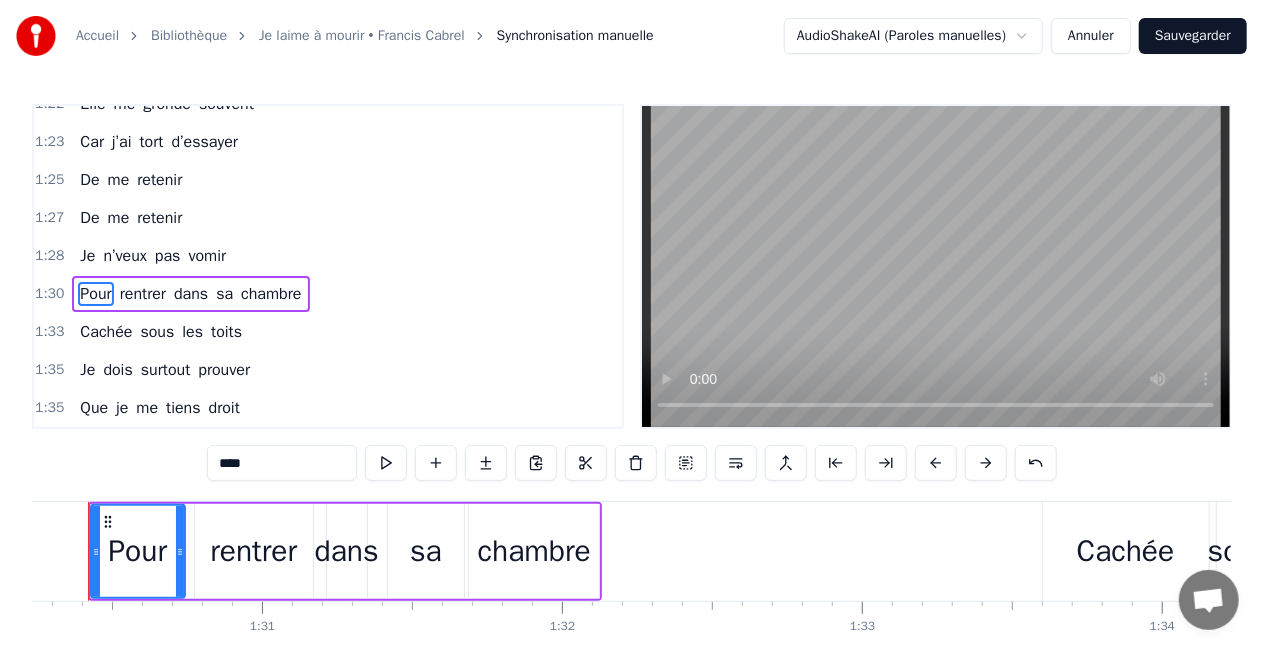 scroll, scrollTop: 0, scrollLeft: 27026, axis: horizontal 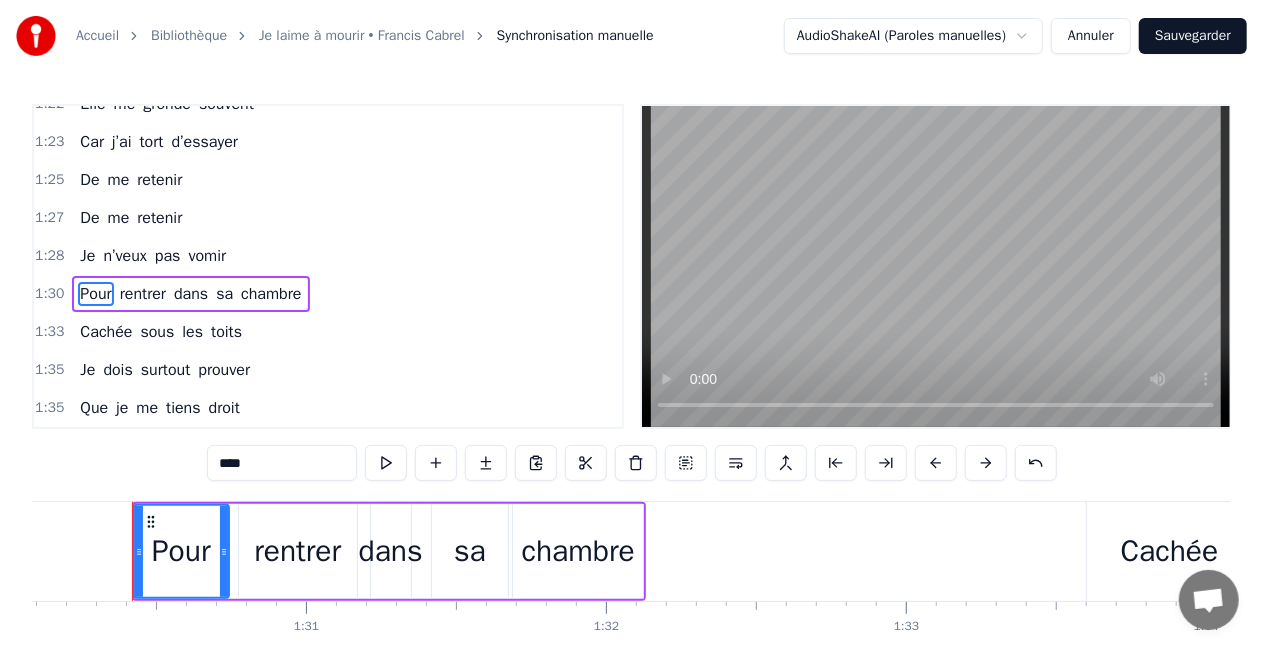 click at bounding box center [139, 551] 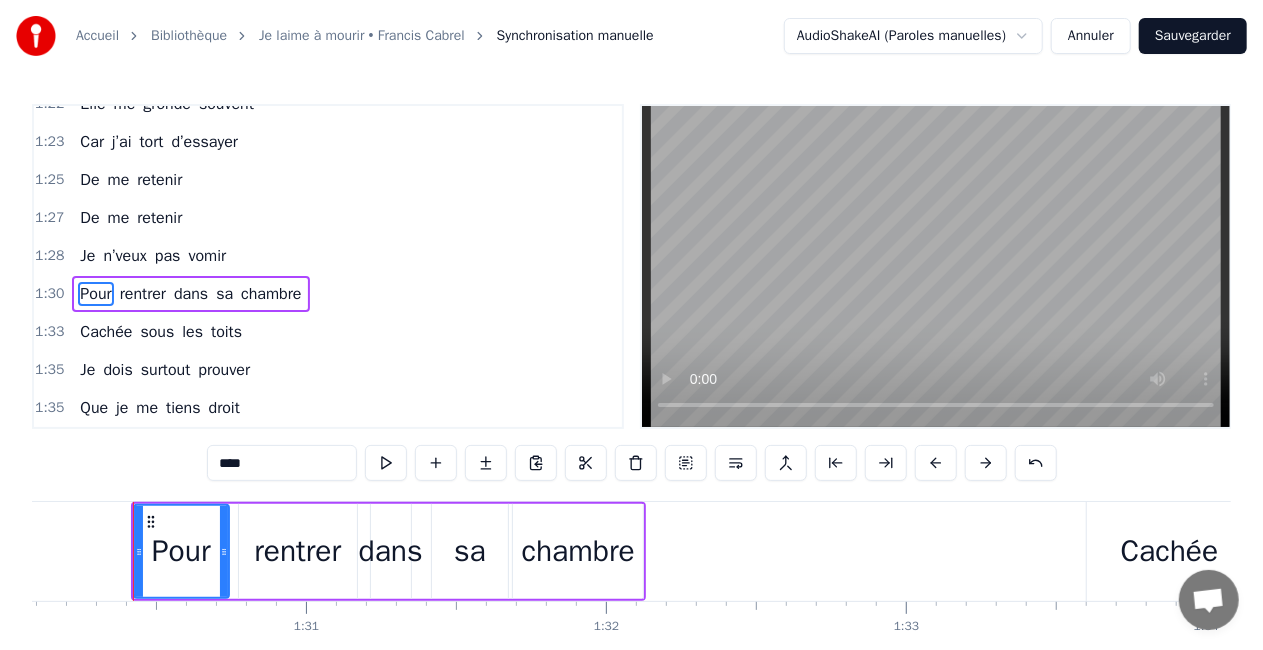 drag, startPoint x: 384, startPoint y: 501, endPoint x: 408, endPoint y: 502, distance: 24.020824 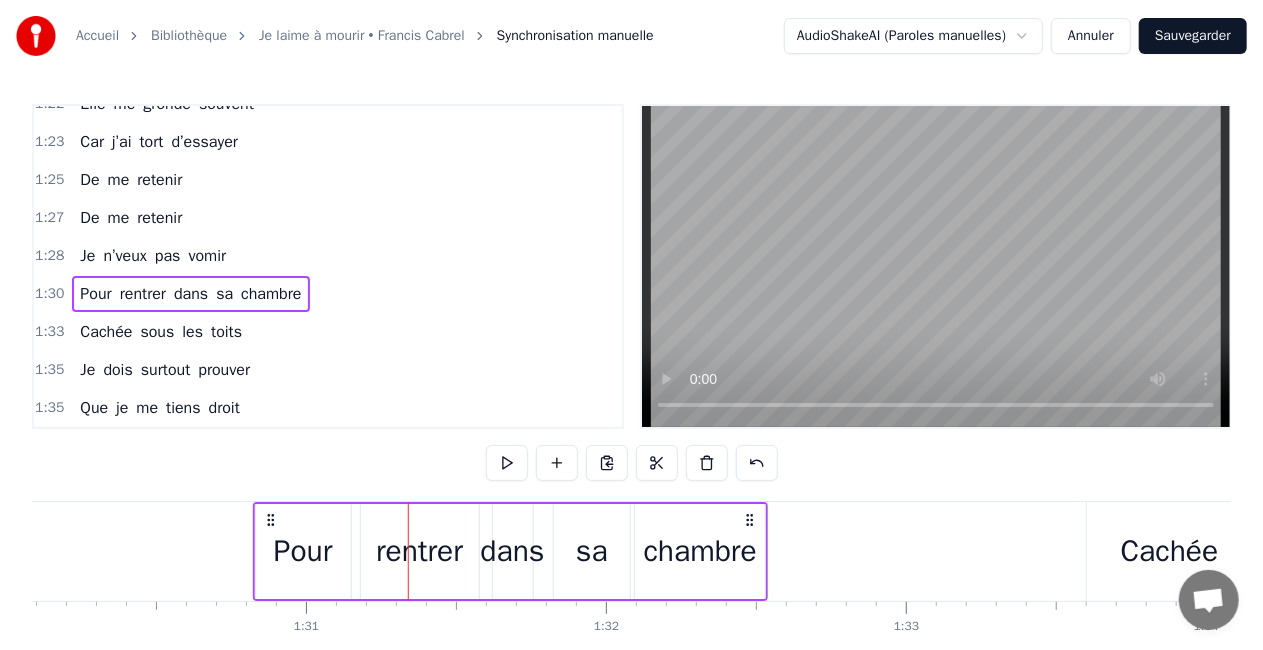 drag, startPoint x: 626, startPoint y: 516, endPoint x: 748, endPoint y: 506, distance: 122.40915 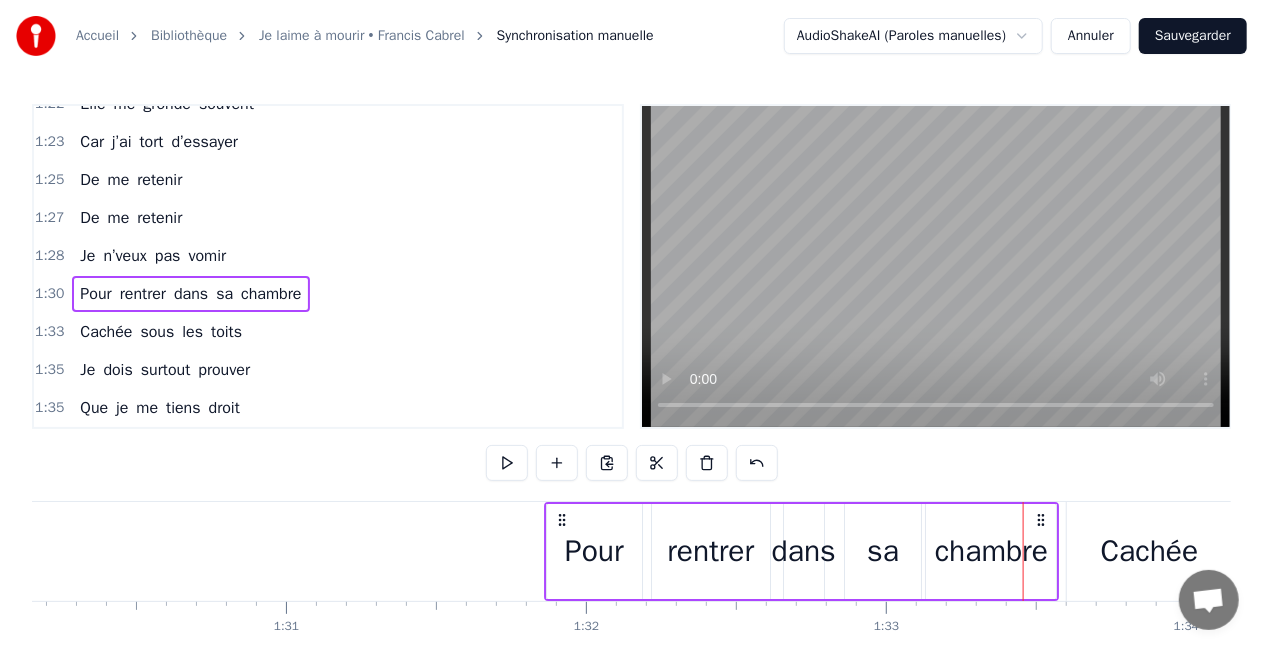 scroll, scrollTop: 0, scrollLeft: 27084, axis: horizontal 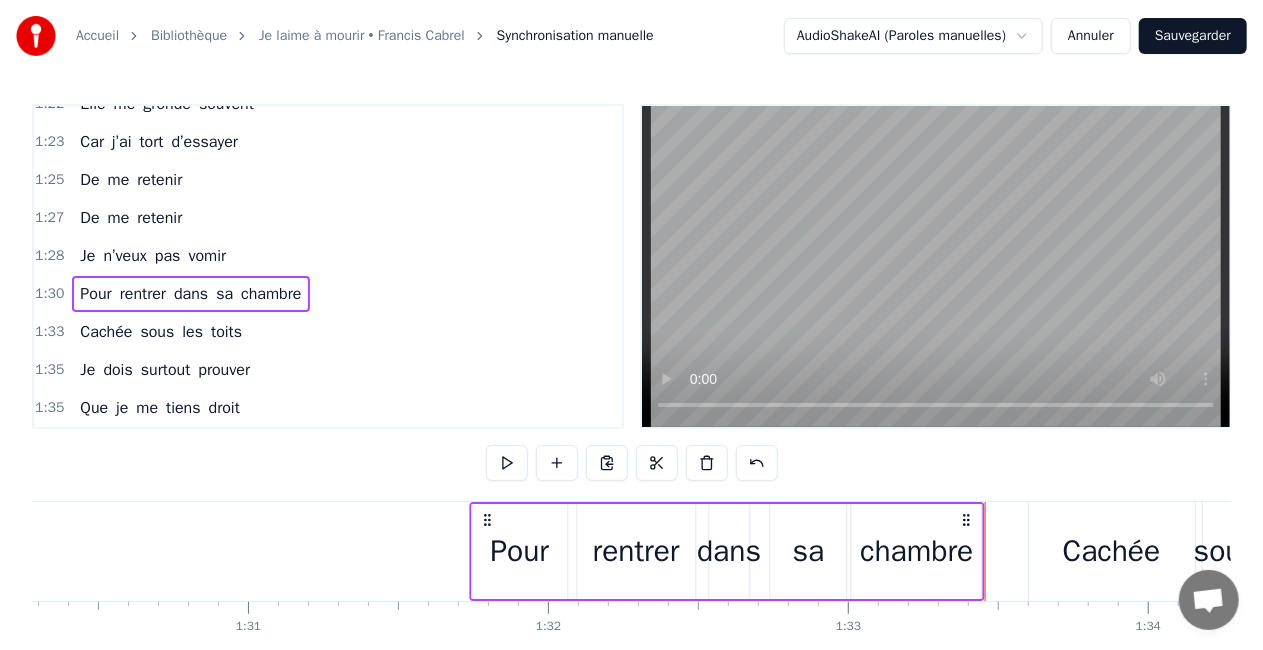 drag, startPoint x: 753, startPoint y: 518, endPoint x: 969, endPoint y: 517, distance: 216.00232 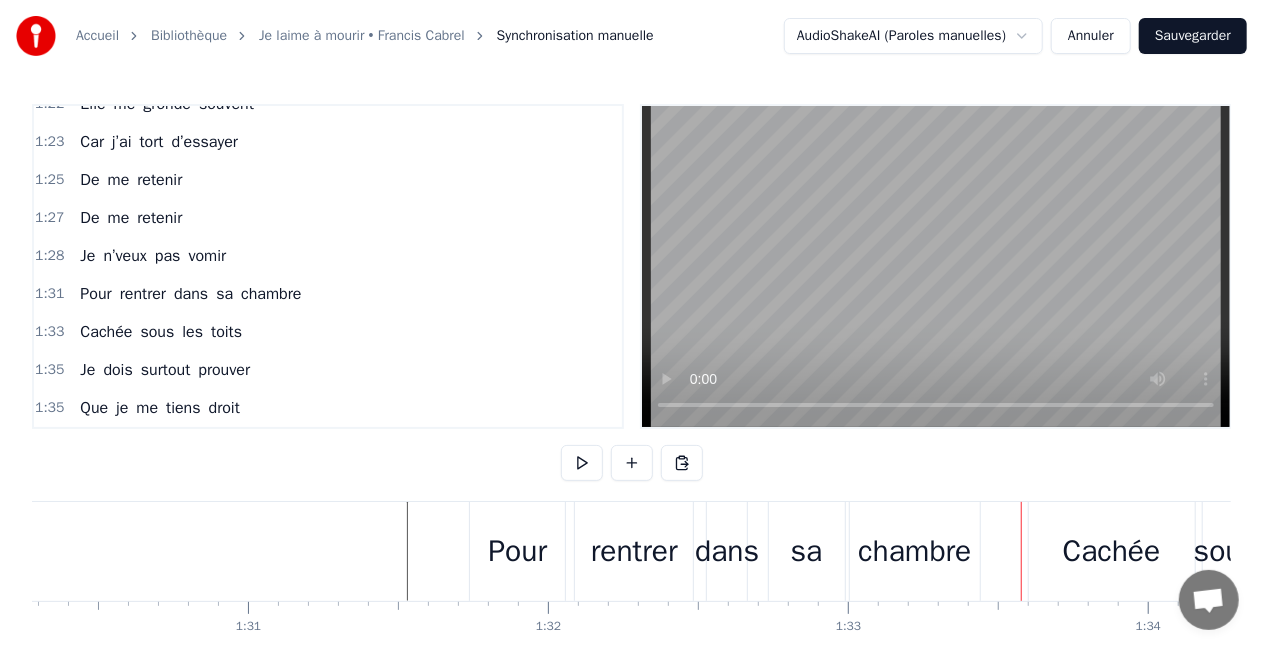 click on "Pour" at bounding box center (517, 551) 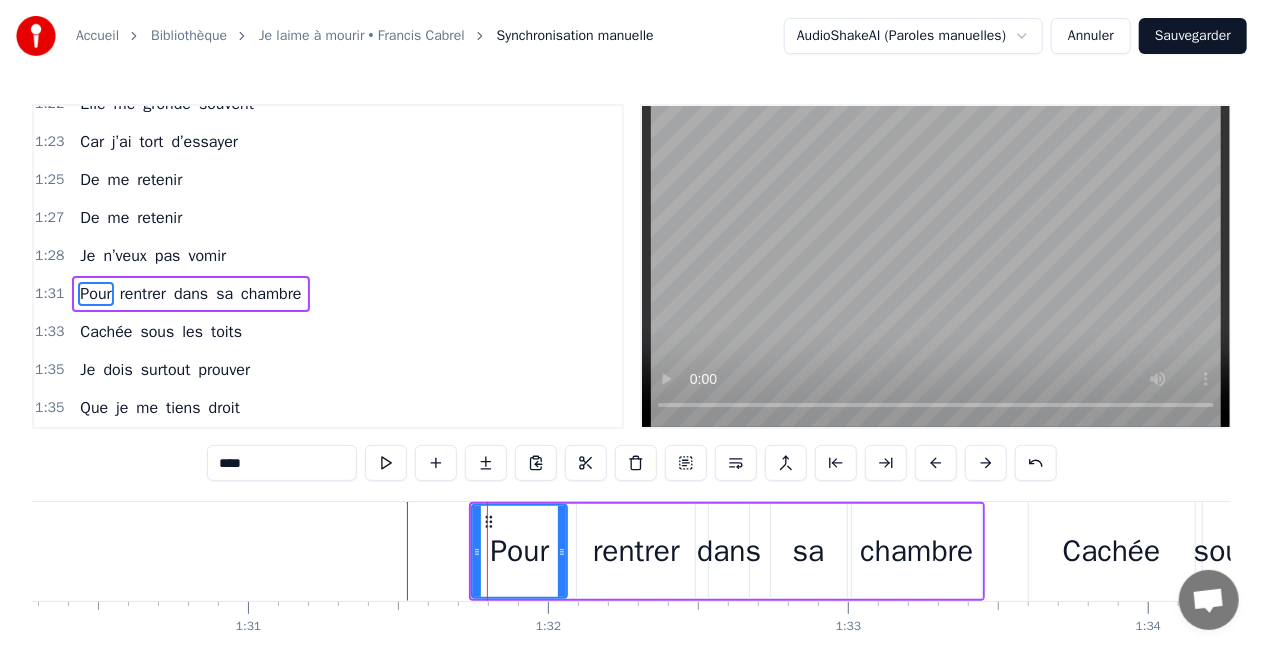 click on "Pour rentrer dans sa chambre" at bounding box center (727, 551) 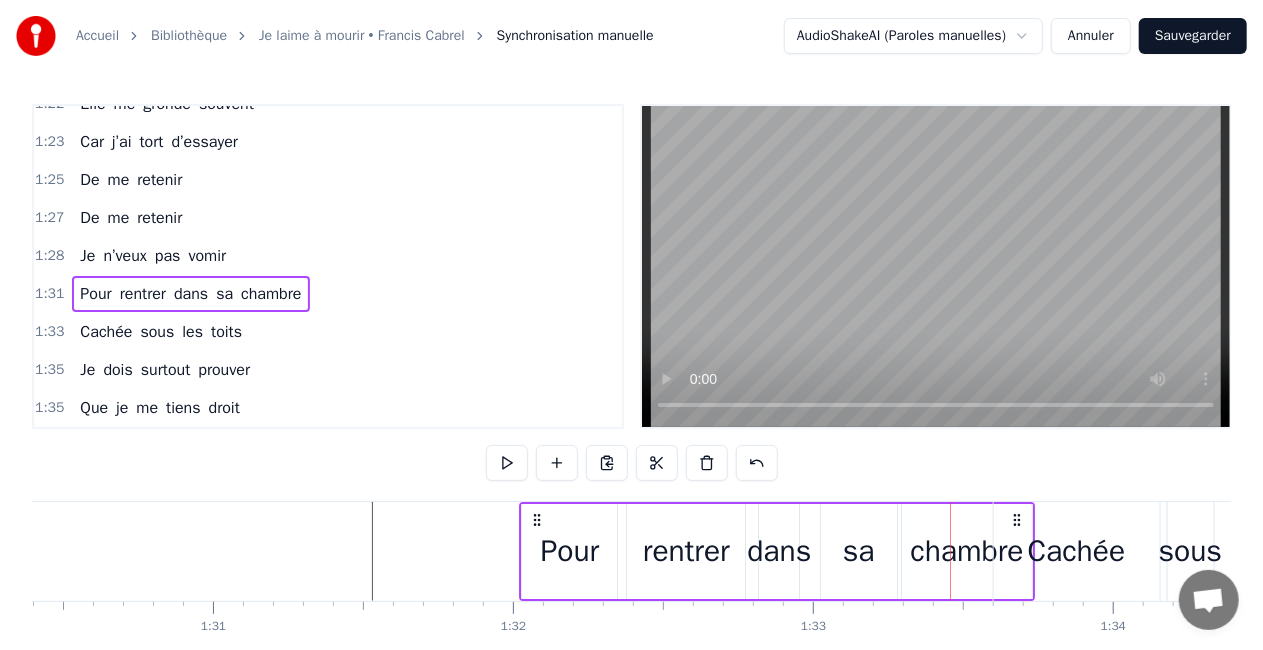 scroll, scrollTop: 0, scrollLeft: 27135, axis: horizontal 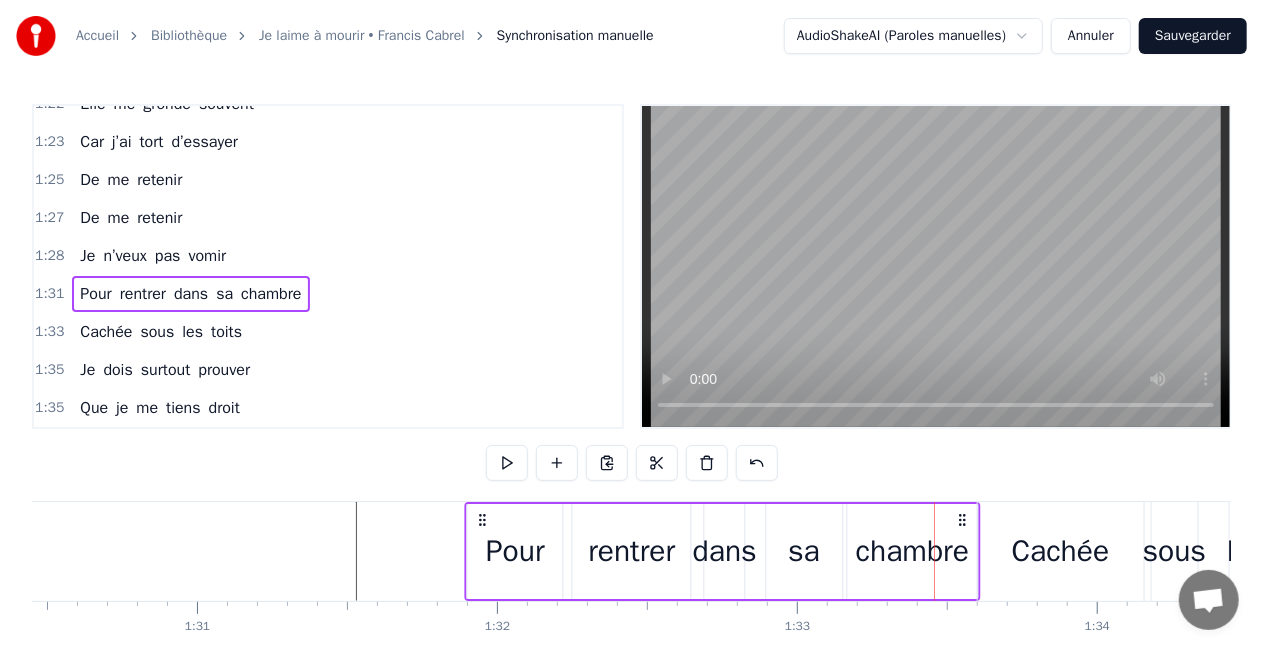 click 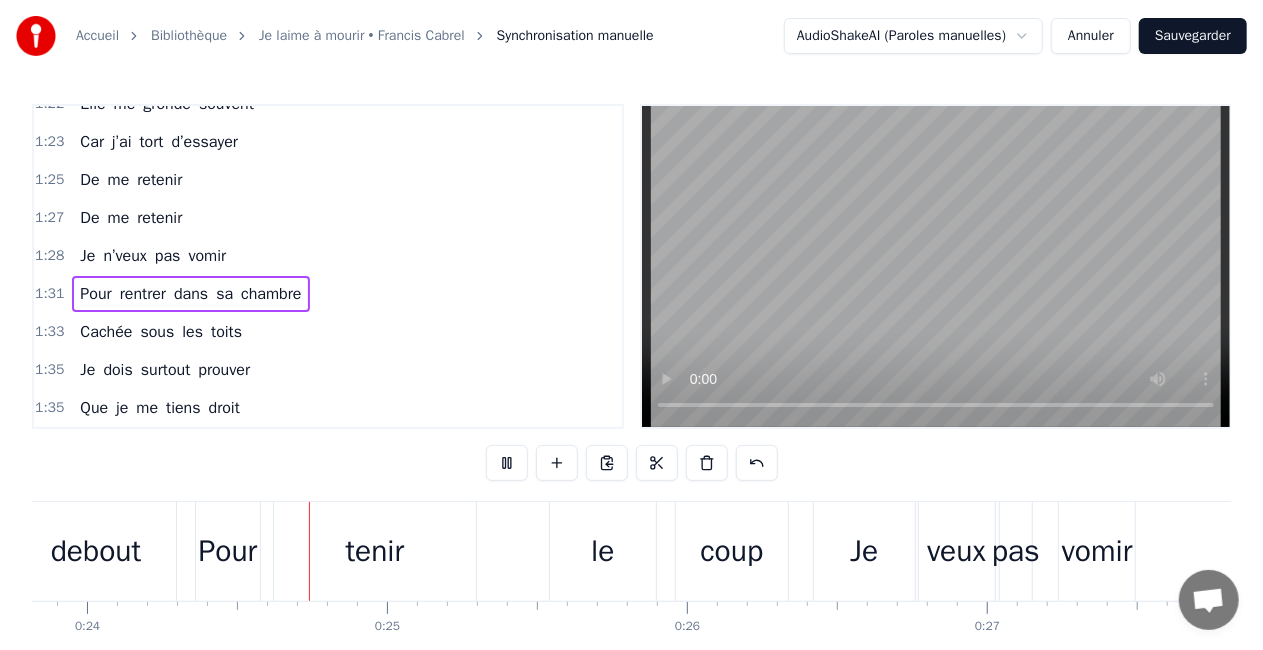 scroll, scrollTop: 0, scrollLeft: 7170, axis: horizontal 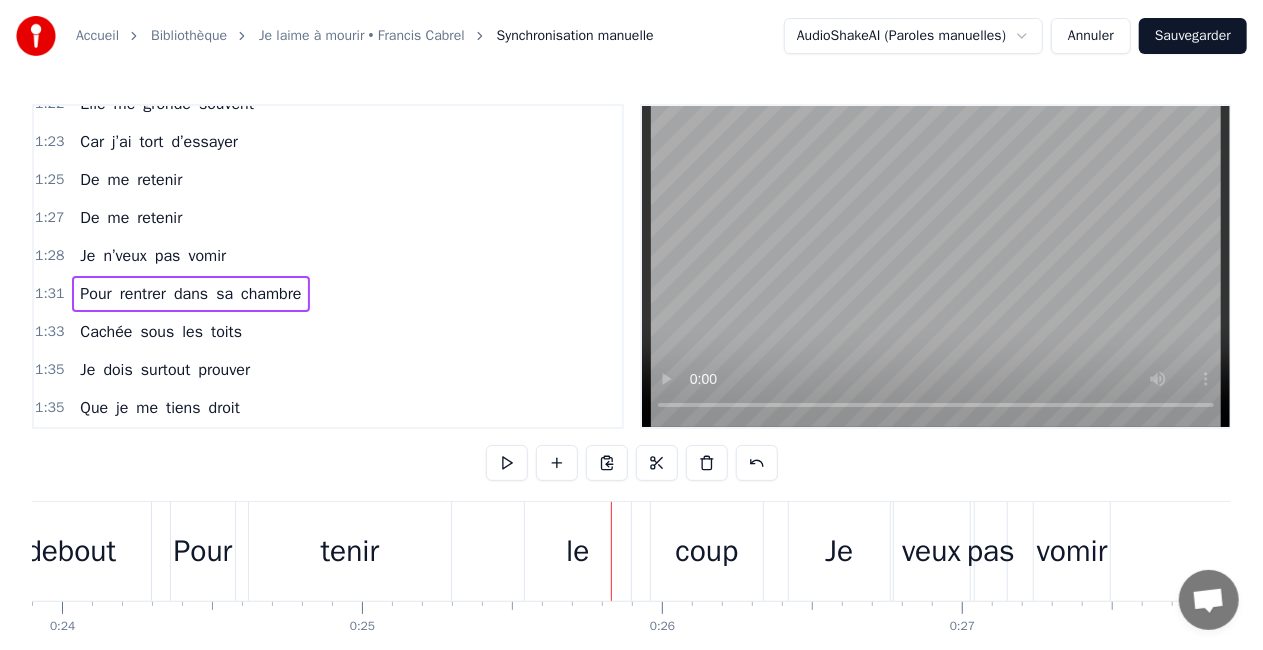 click on "debout" at bounding box center [71, 551] 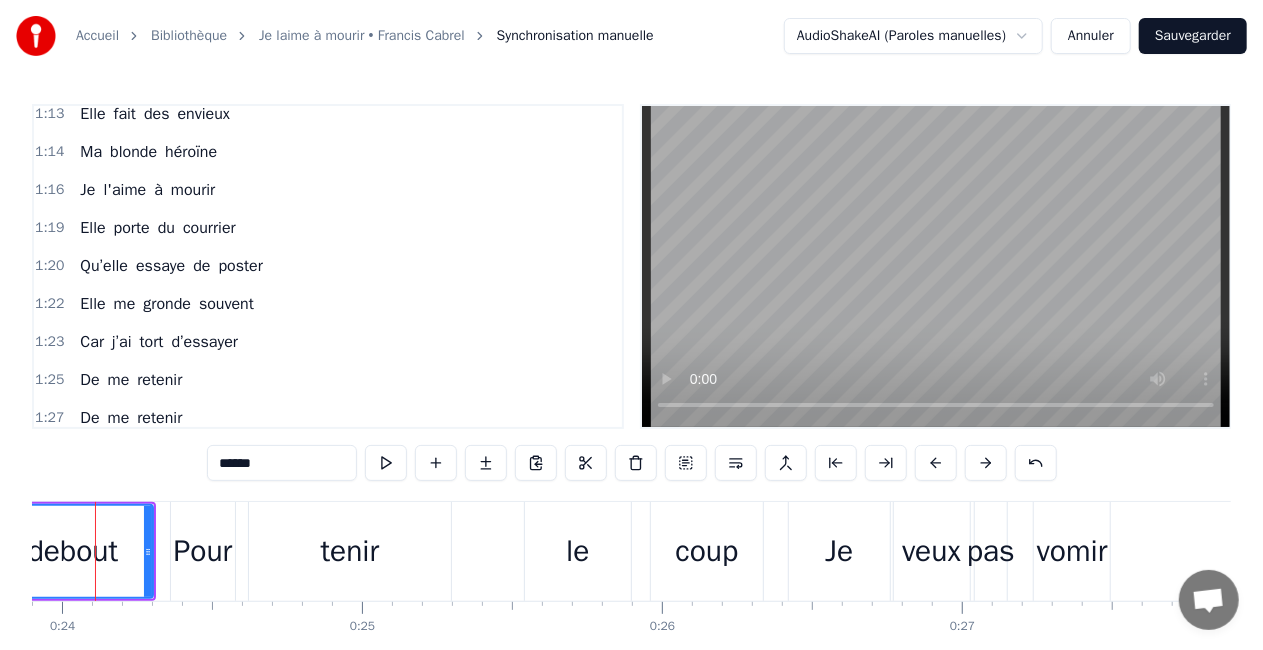 scroll, scrollTop: 622, scrollLeft: 0, axis: vertical 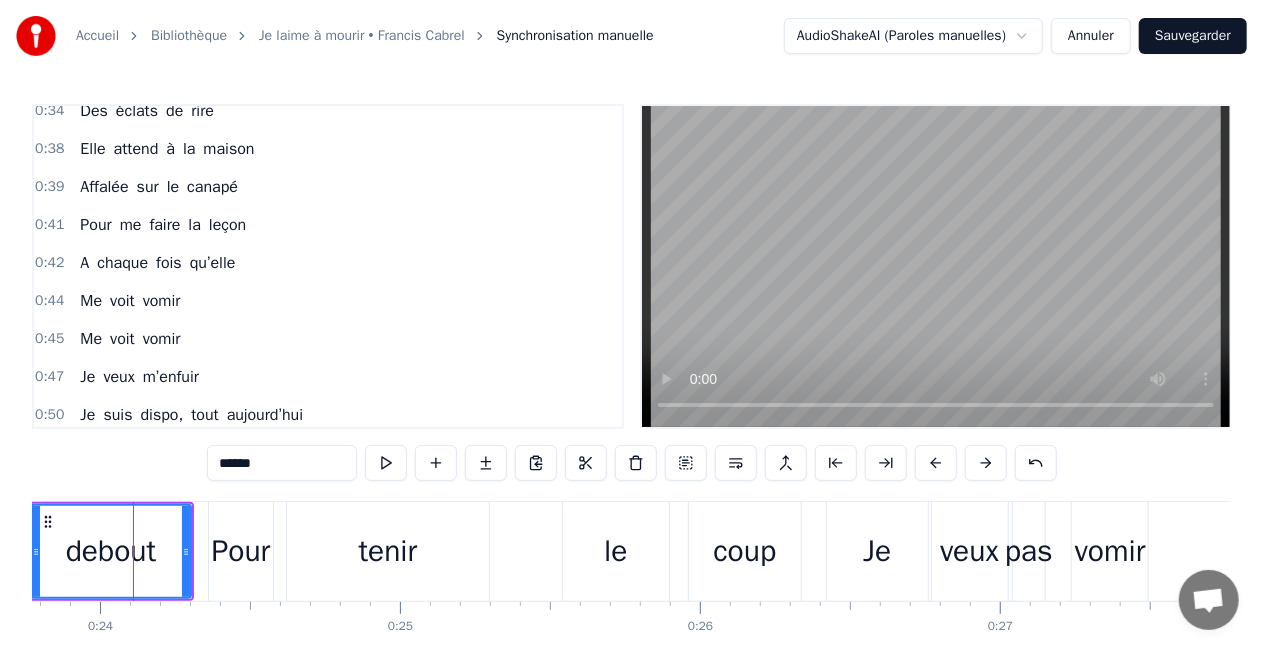 drag, startPoint x: 170, startPoint y: 626, endPoint x: 208, endPoint y: 626, distance: 38 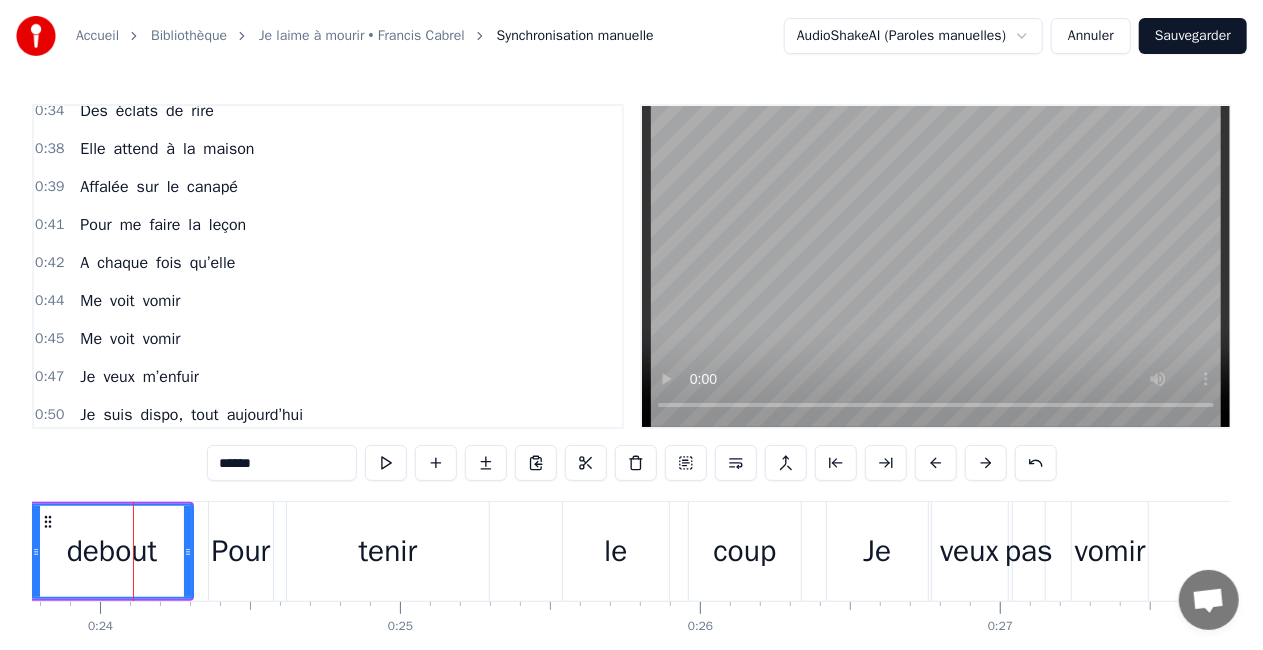 click 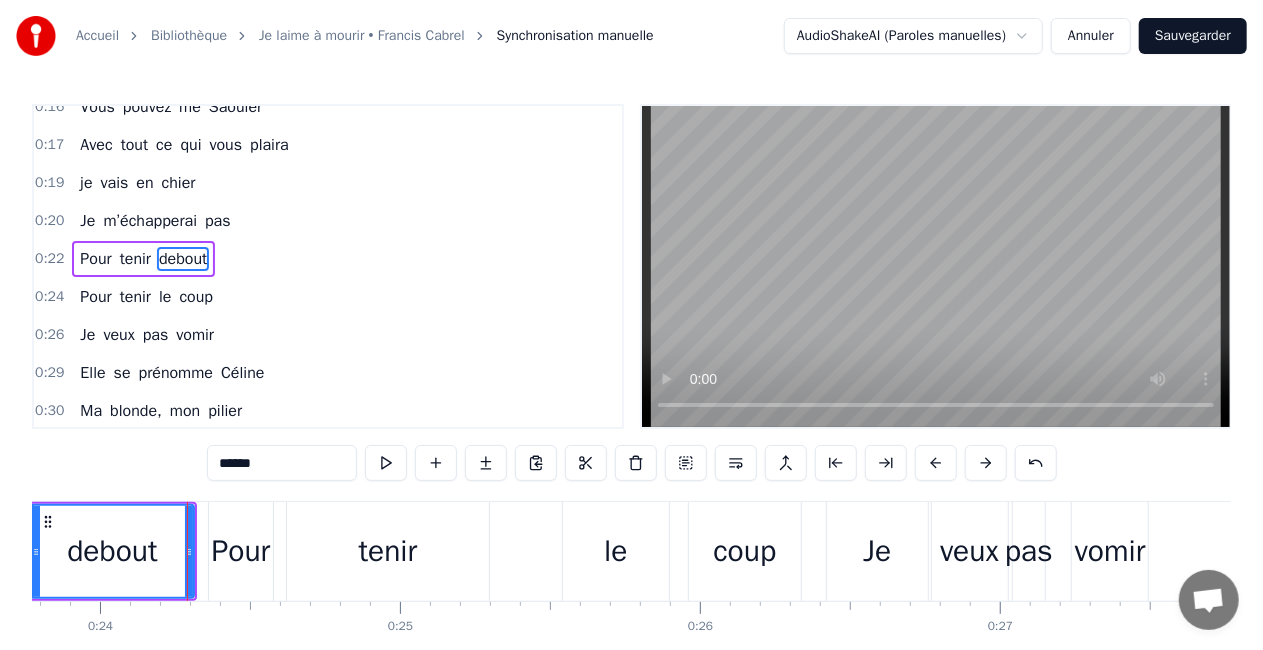 scroll, scrollTop: 194, scrollLeft: 0, axis: vertical 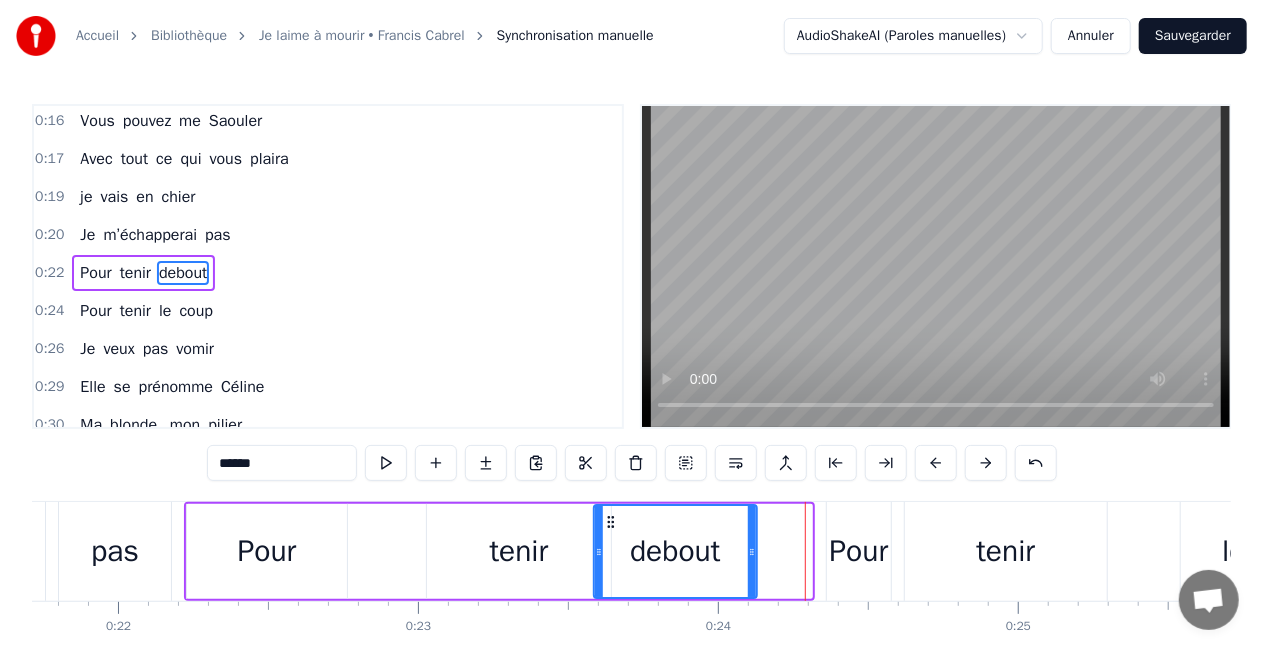 drag, startPoint x: 44, startPoint y: 521, endPoint x: 608, endPoint y: 503, distance: 564.2872 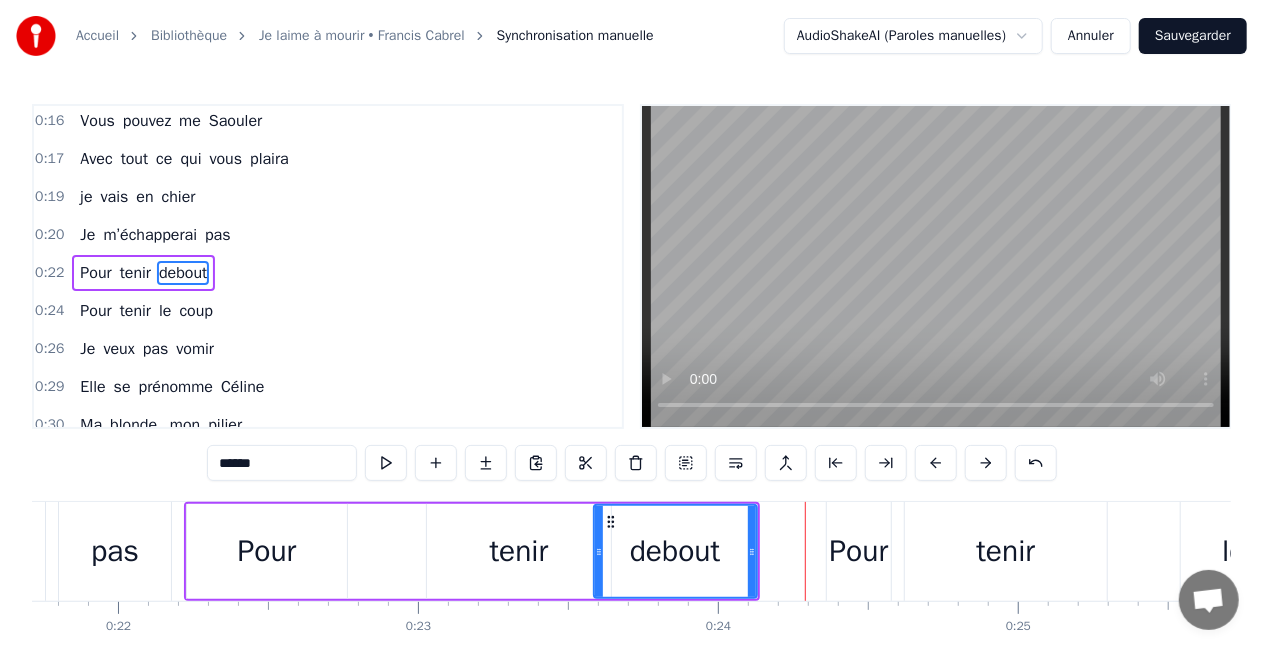 click at bounding box center [386, 463] 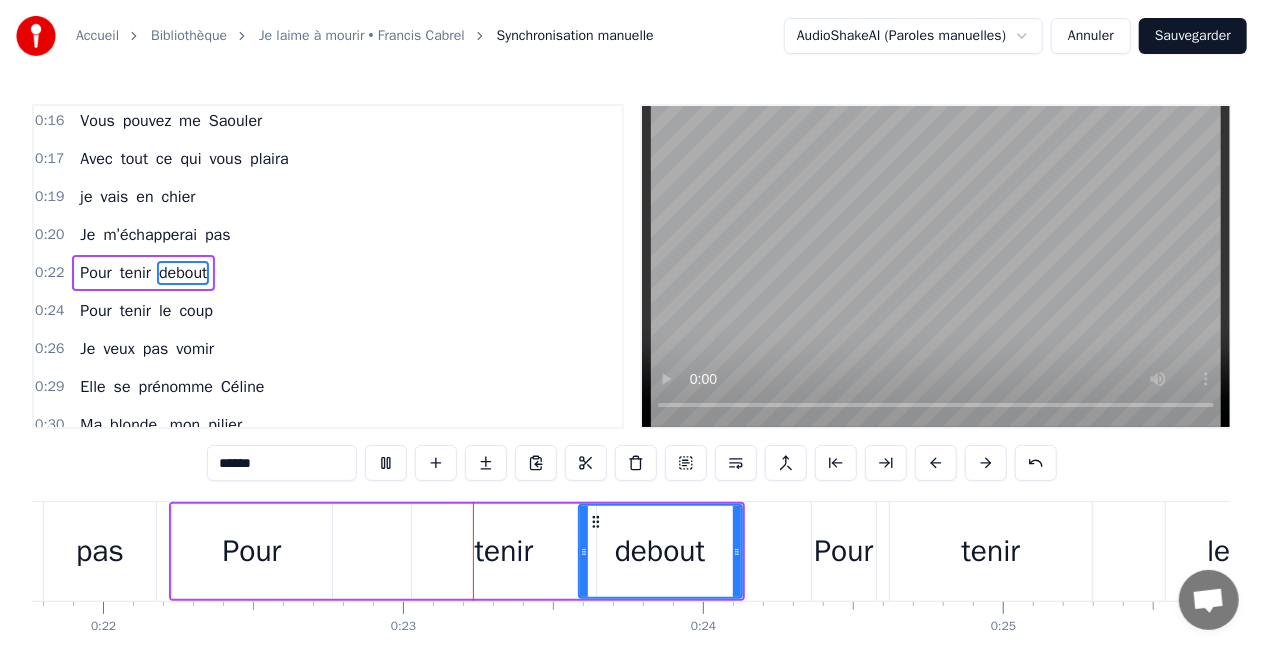 scroll, scrollTop: 0, scrollLeft: 6696, axis: horizontal 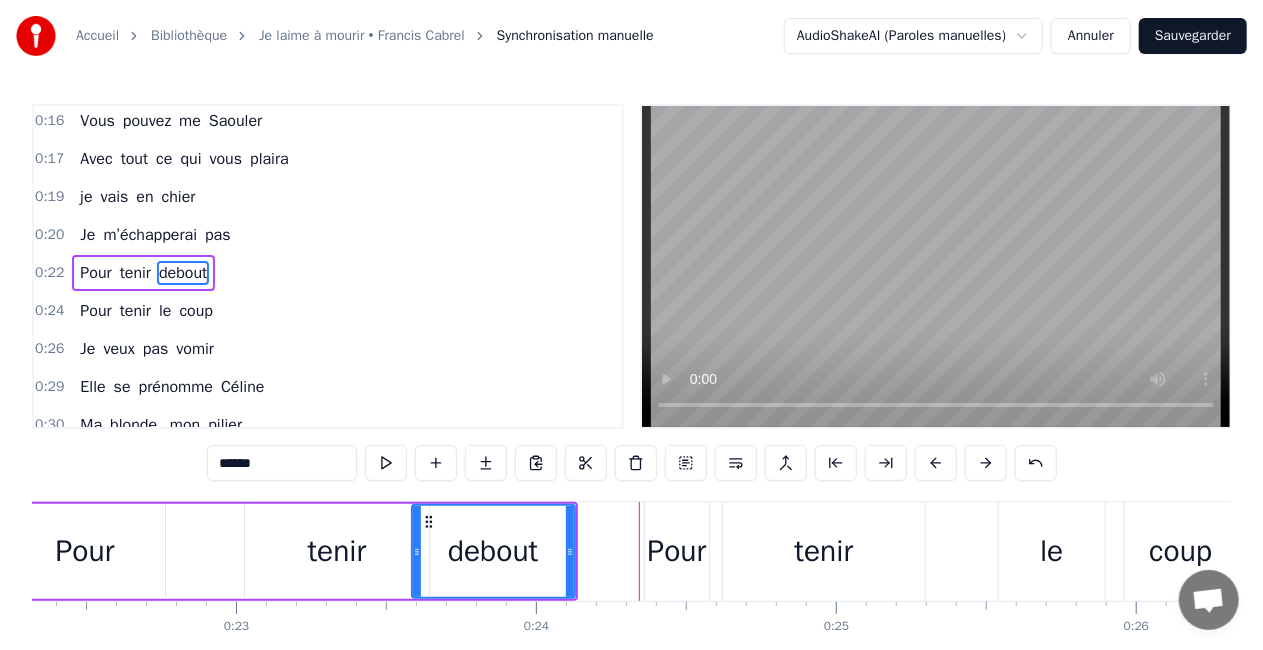 click on "tenir" at bounding box center (337, 551) 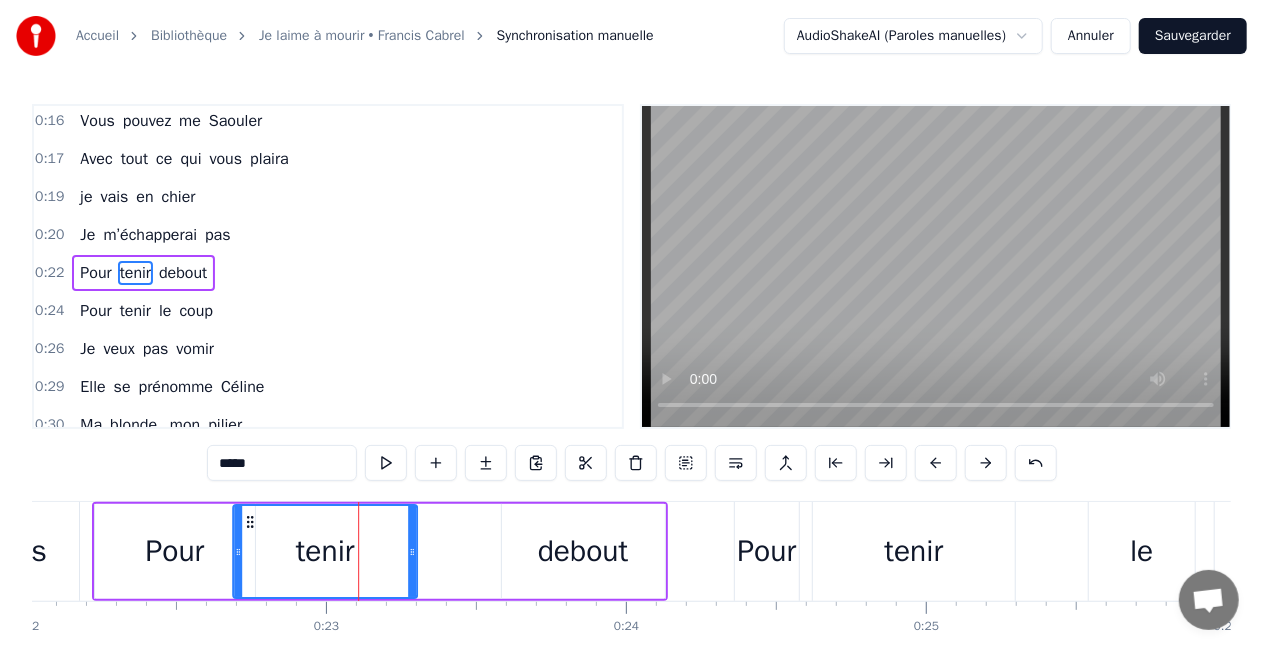 scroll, scrollTop: 0, scrollLeft: 6596, axis: horizontal 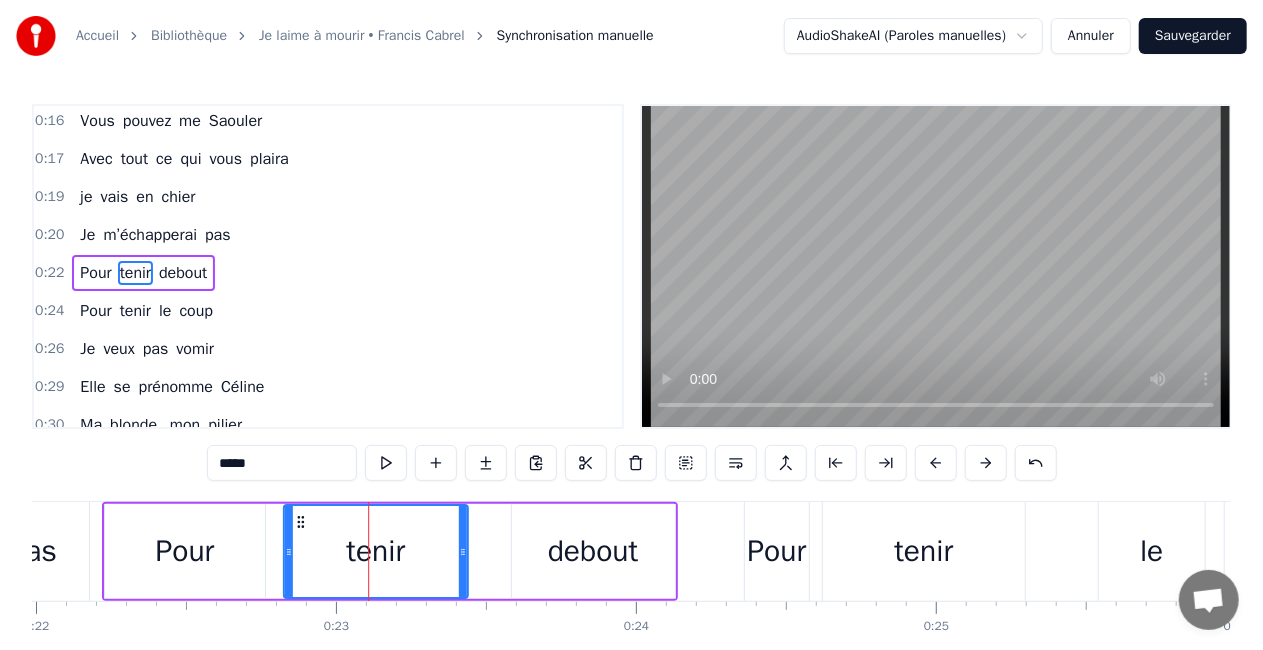 drag, startPoint x: 261, startPoint y: 520, endPoint x: 300, endPoint y: 519, distance: 39.012817 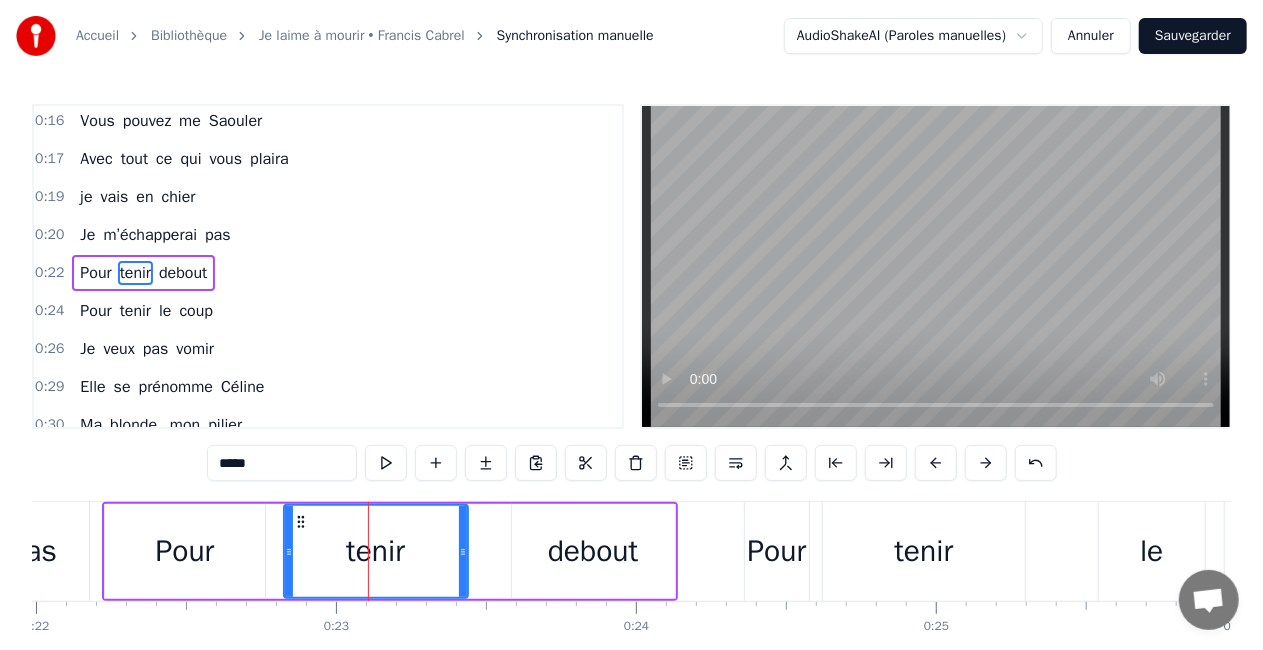 click on "debout" at bounding box center [593, 551] 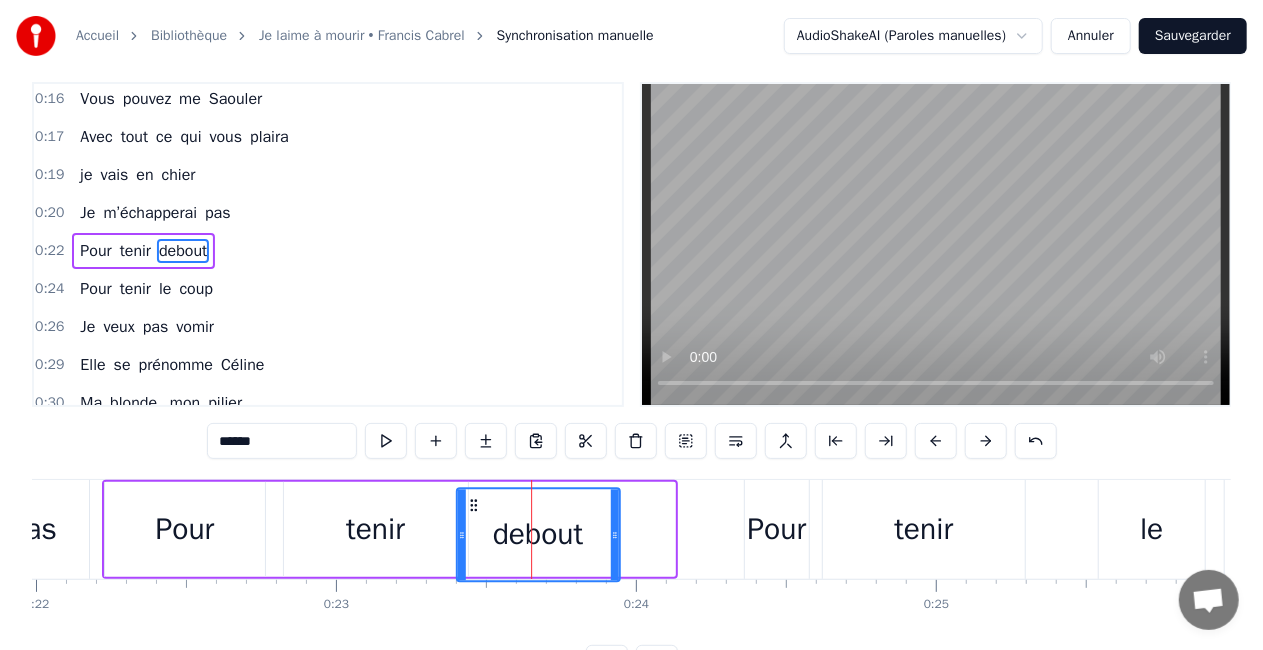 drag, startPoint x: 528, startPoint y: 522, endPoint x: 470, endPoint y: 528, distance: 58.30952 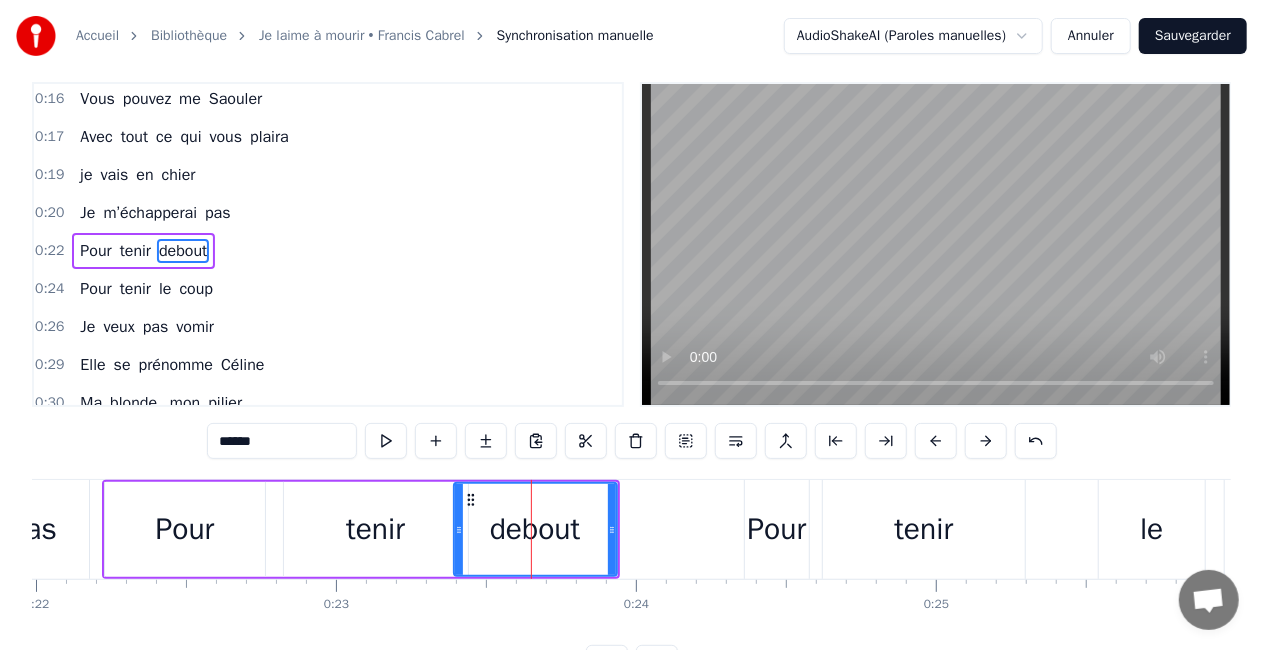 scroll, scrollTop: 30, scrollLeft: 0, axis: vertical 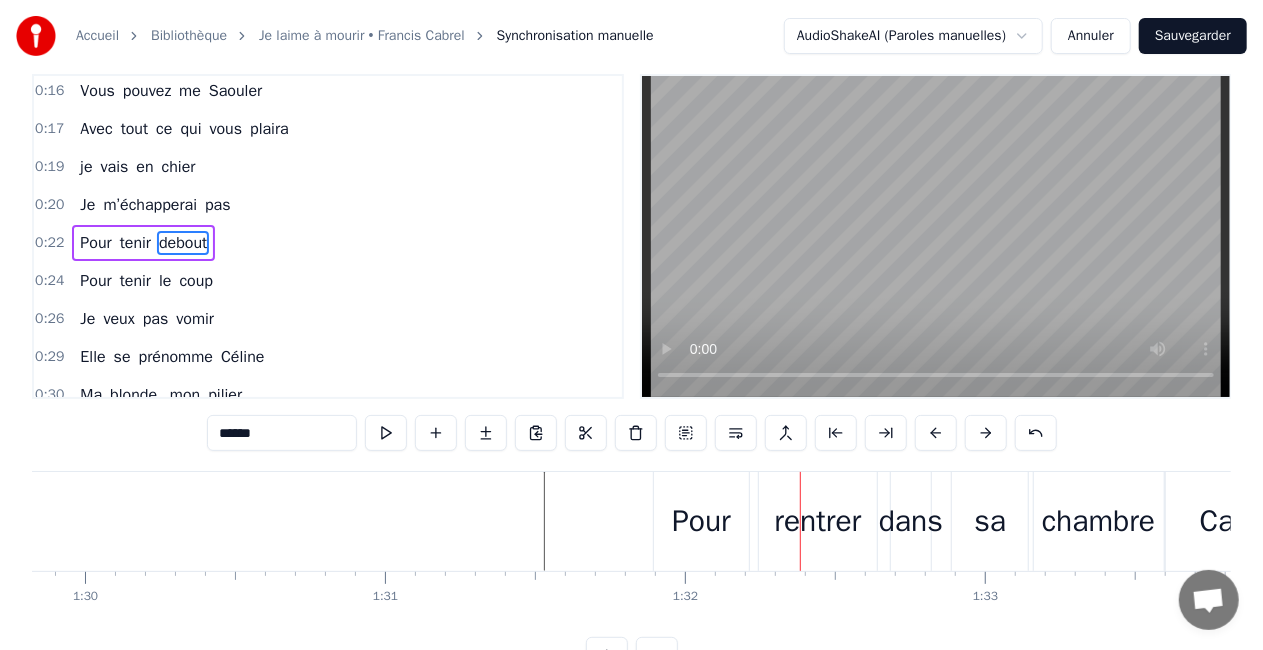 click at bounding box center [-2488, 521] 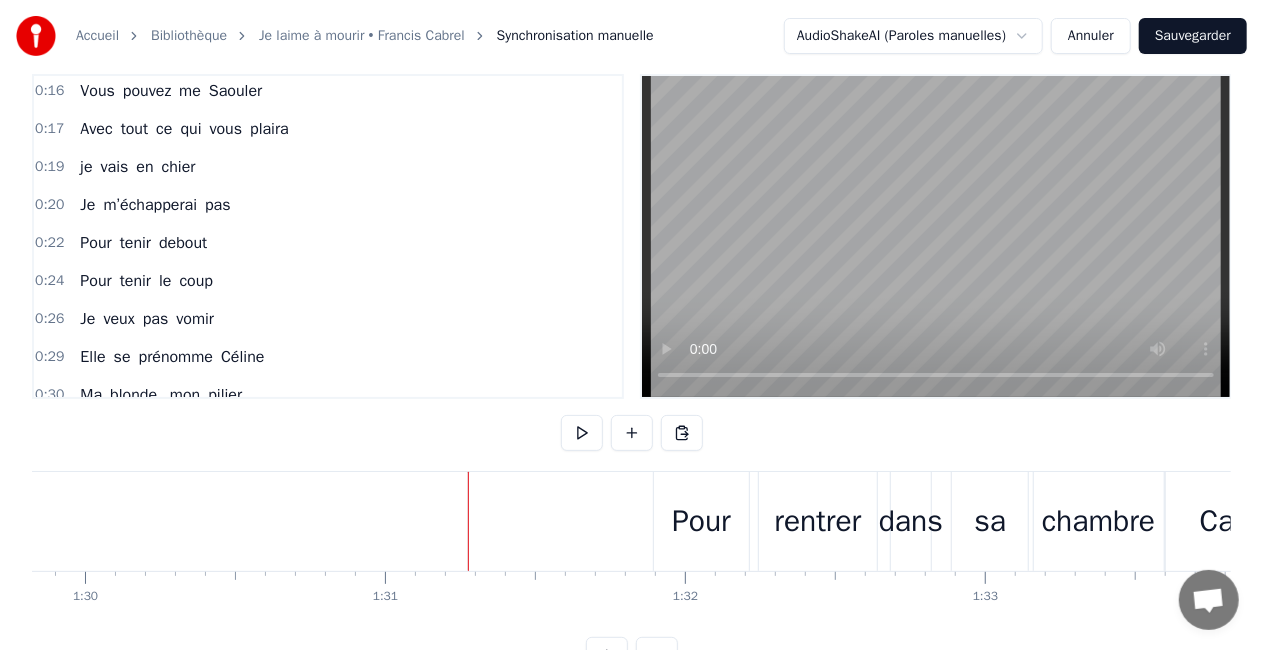 click at bounding box center [-2488, 521] 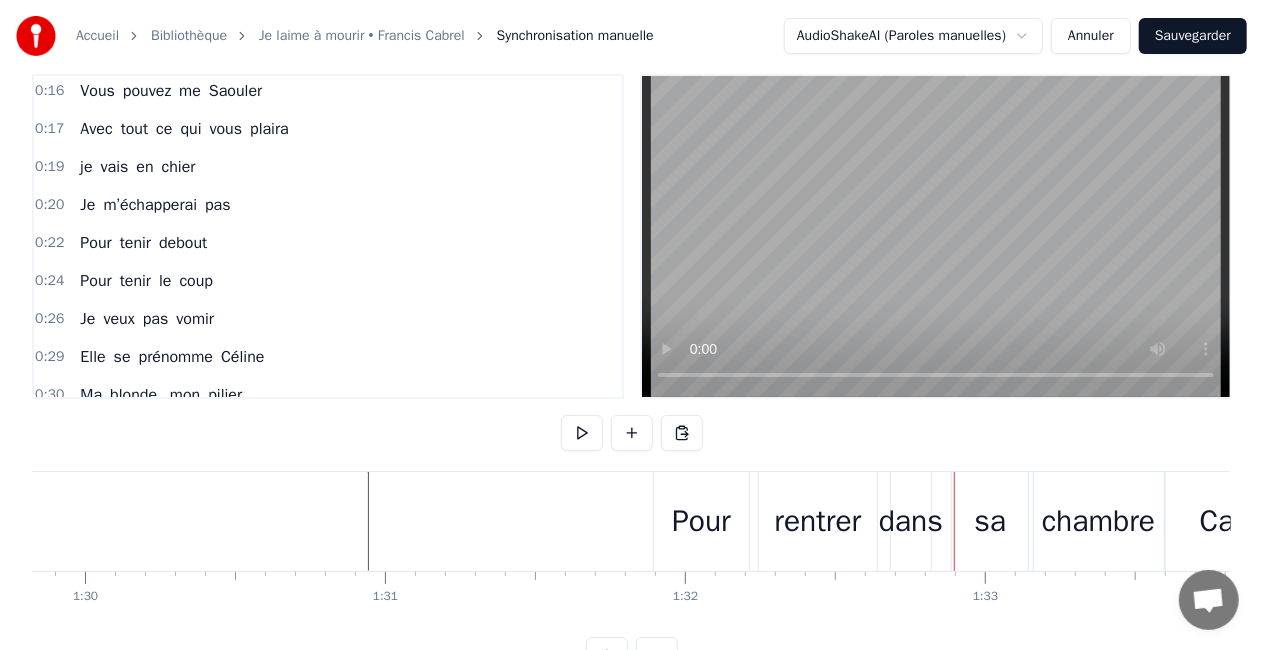 click on "Pour" at bounding box center (701, 521) 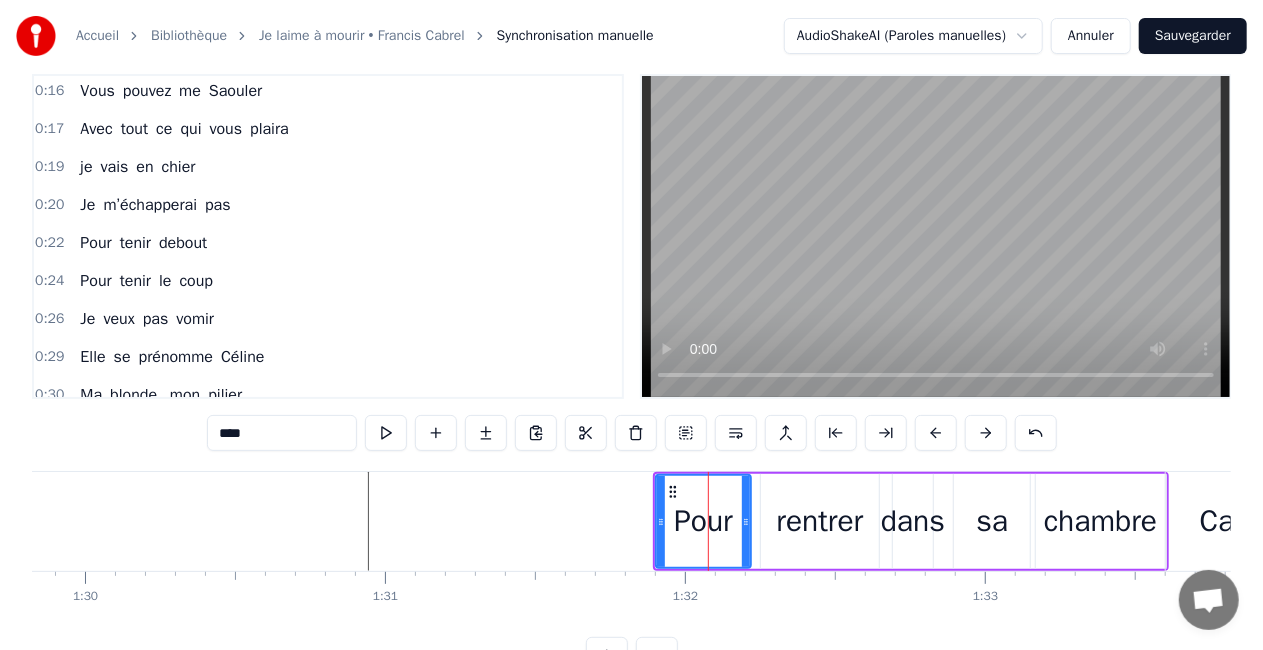 scroll, scrollTop: 0, scrollLeft: 0, axis: both 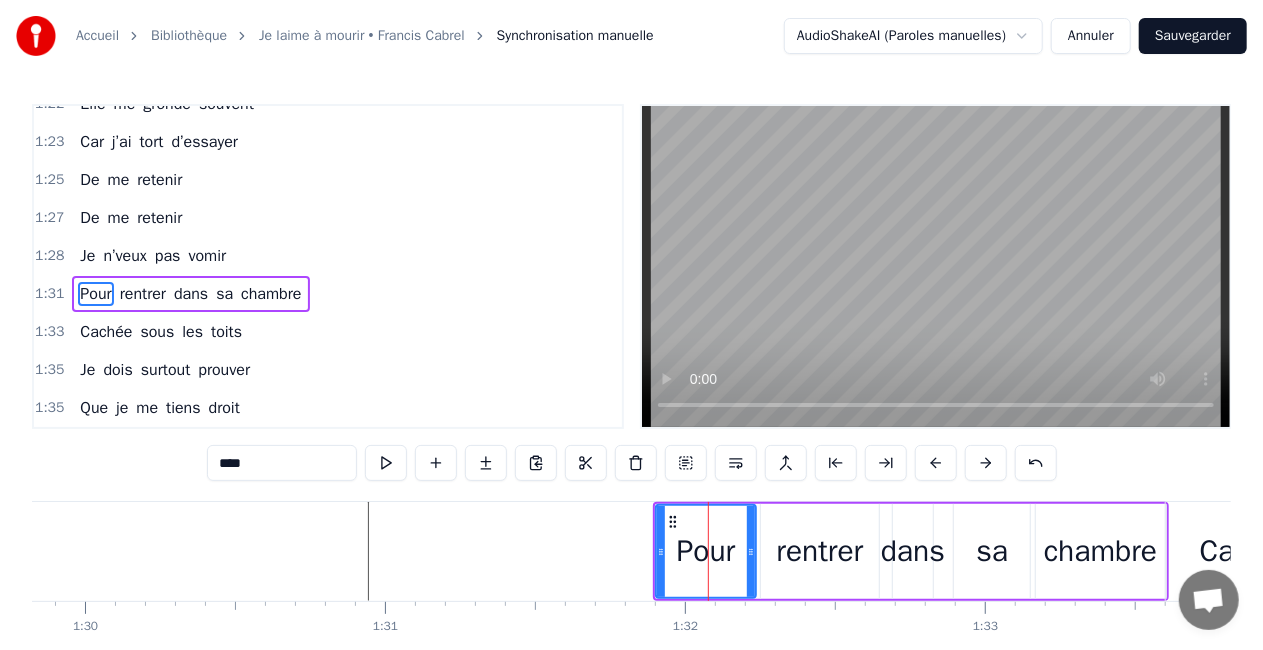 drag, startPoint x: 747, startPoint y: 546, endPoint x: 726, endPoint y: 534, distance: 24.186773 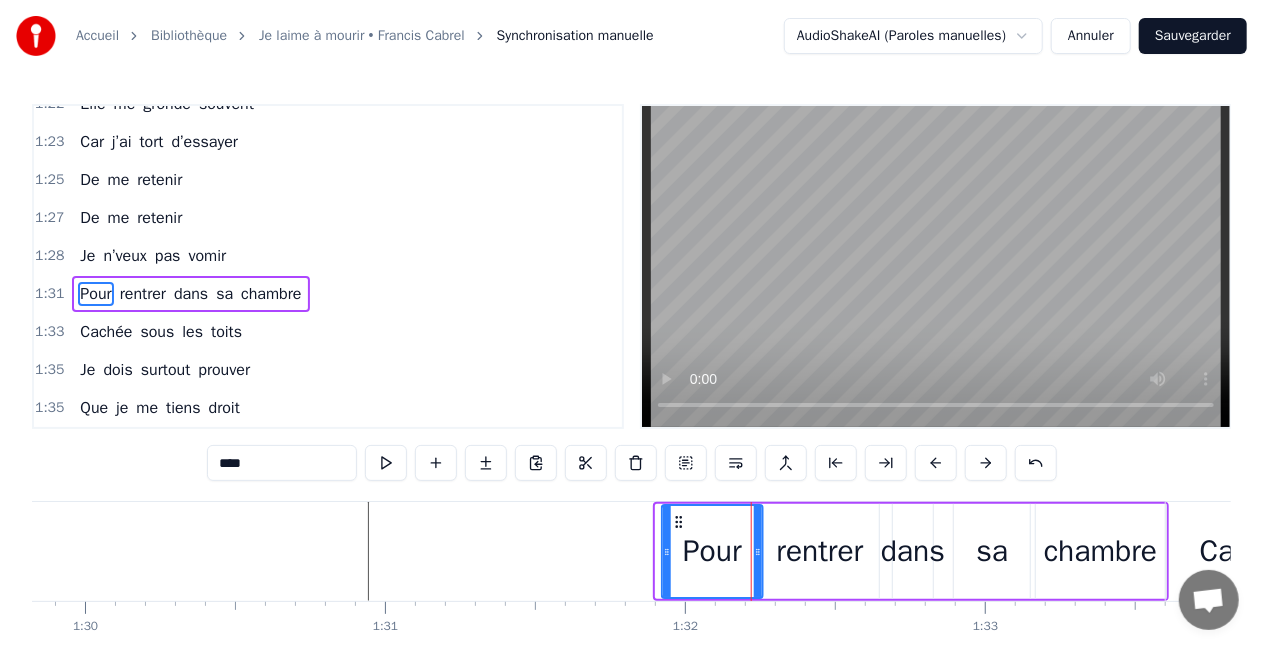 click 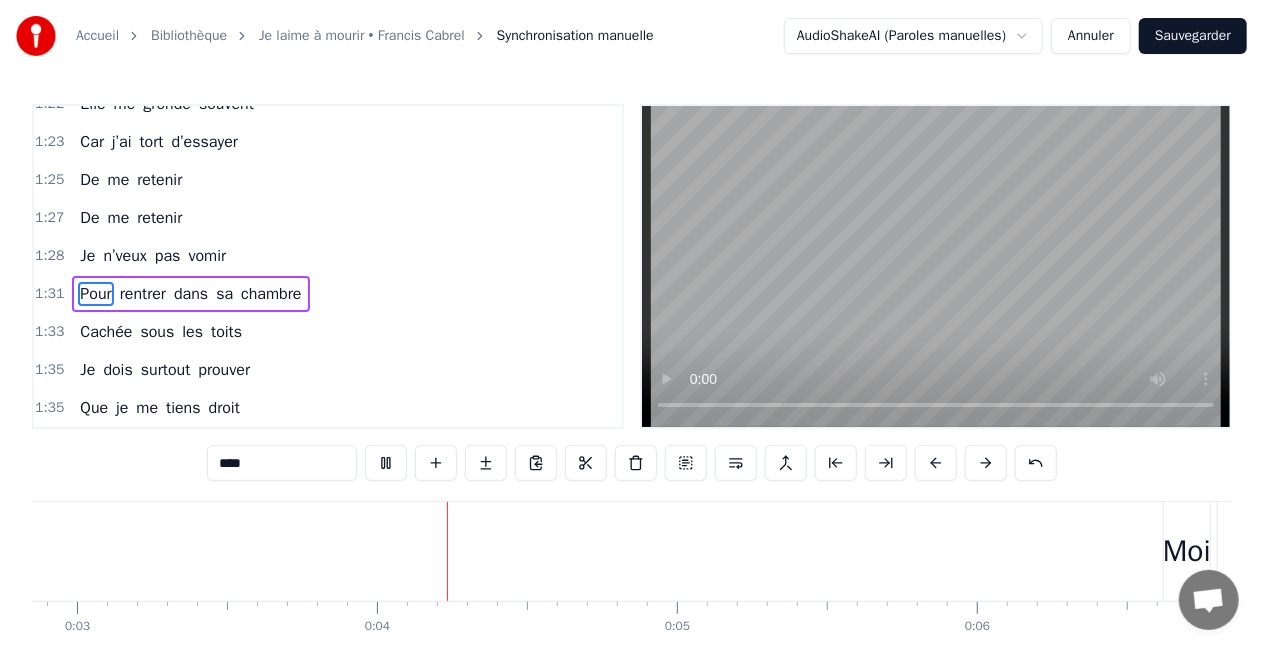 scroll, scrollTop: 0, scrollLeft: 1034, axis: horizontal 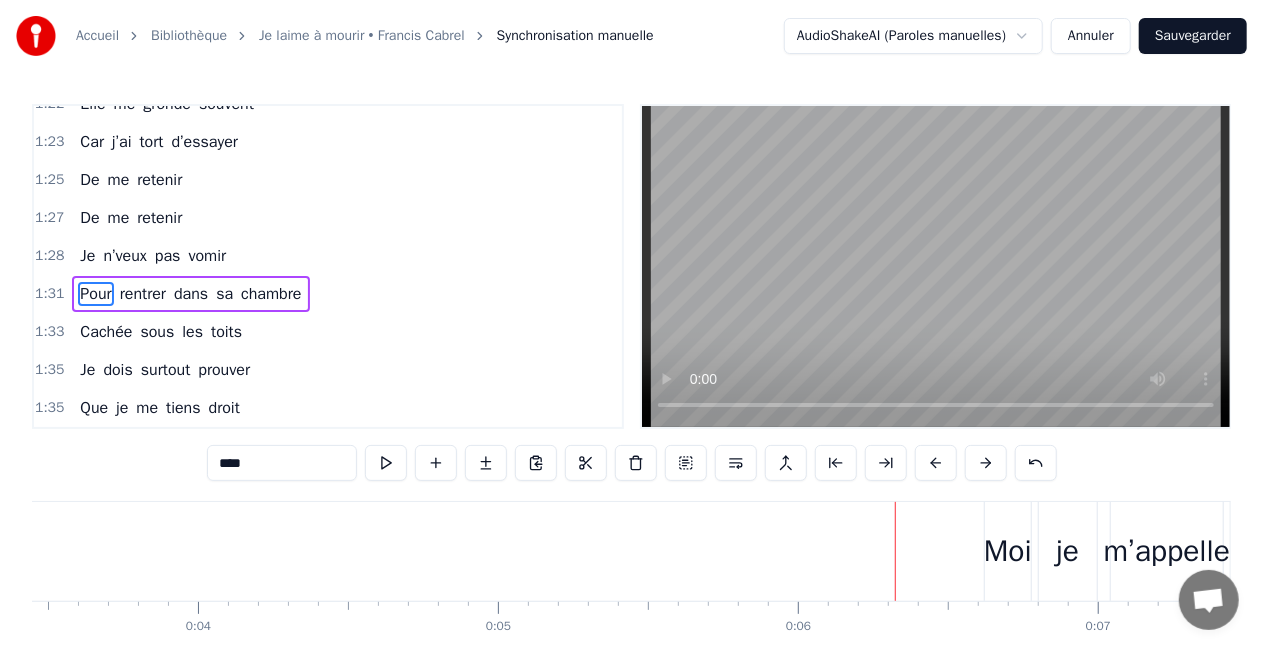 click on "Moi" at bounding box center (1008, 551) 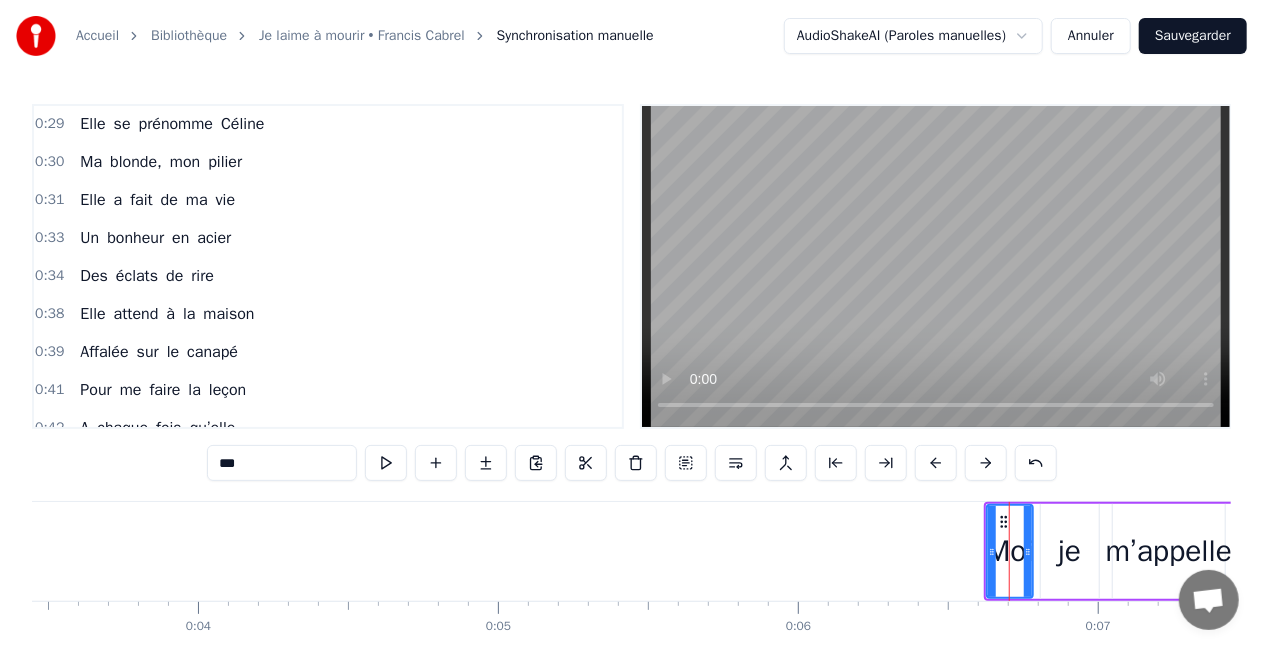 scroll, scrollTop: 156, scrollLeft: 0, axis: vertical 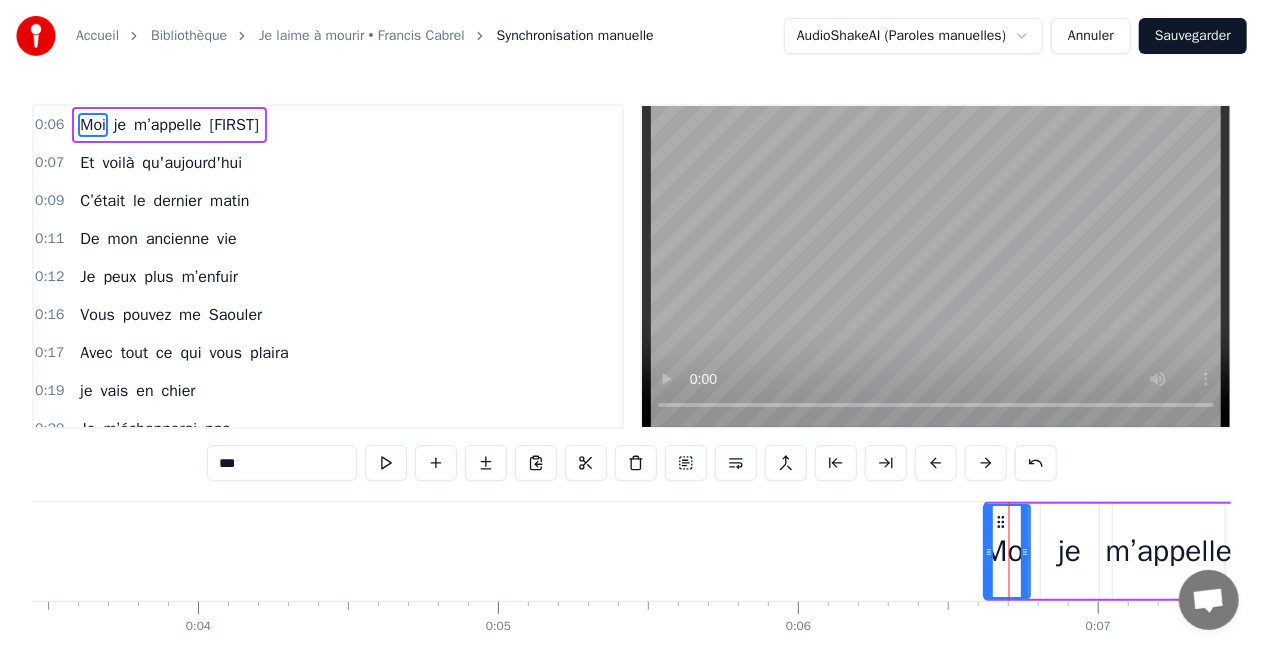 click 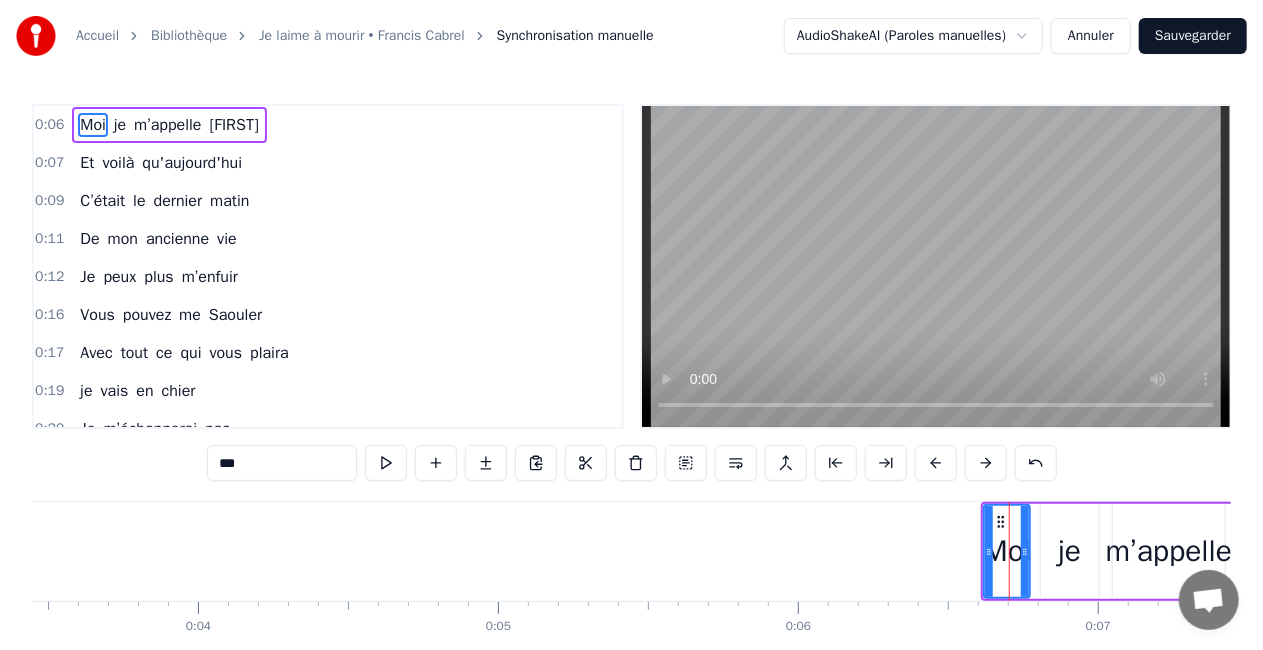 scroll, scrollTop: 100, scrollLeft: 0, axis: vertical 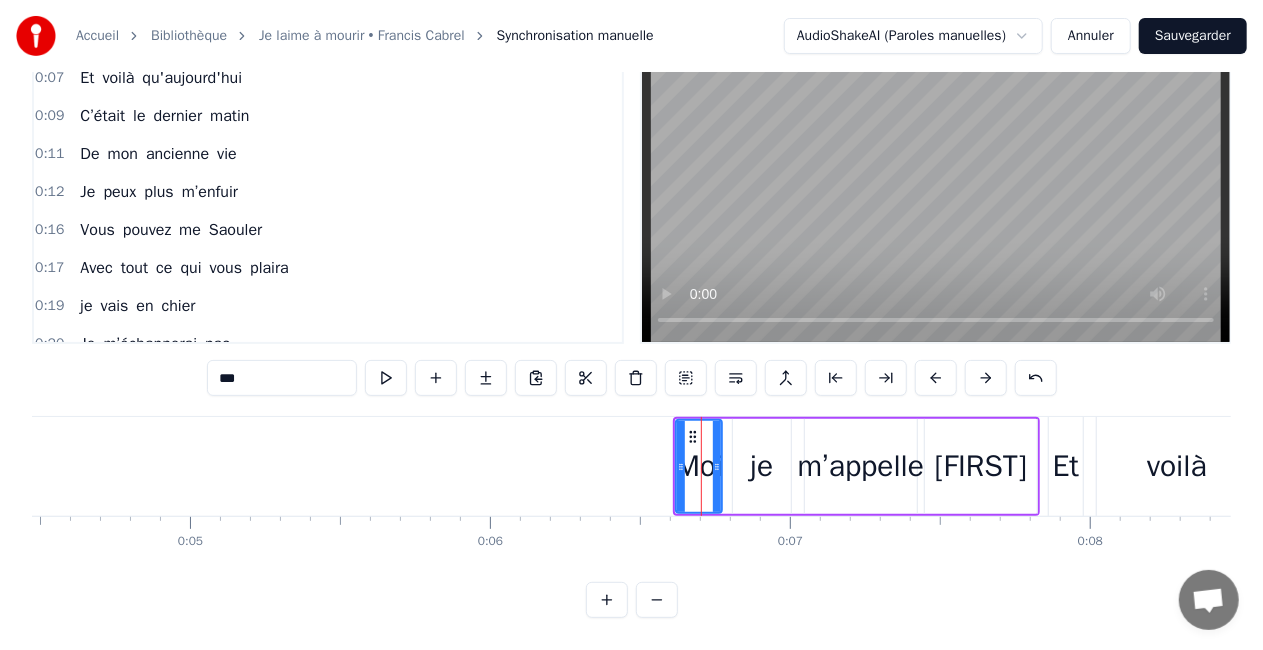 click on "[FIRST]" at bounding box center [981, 466] 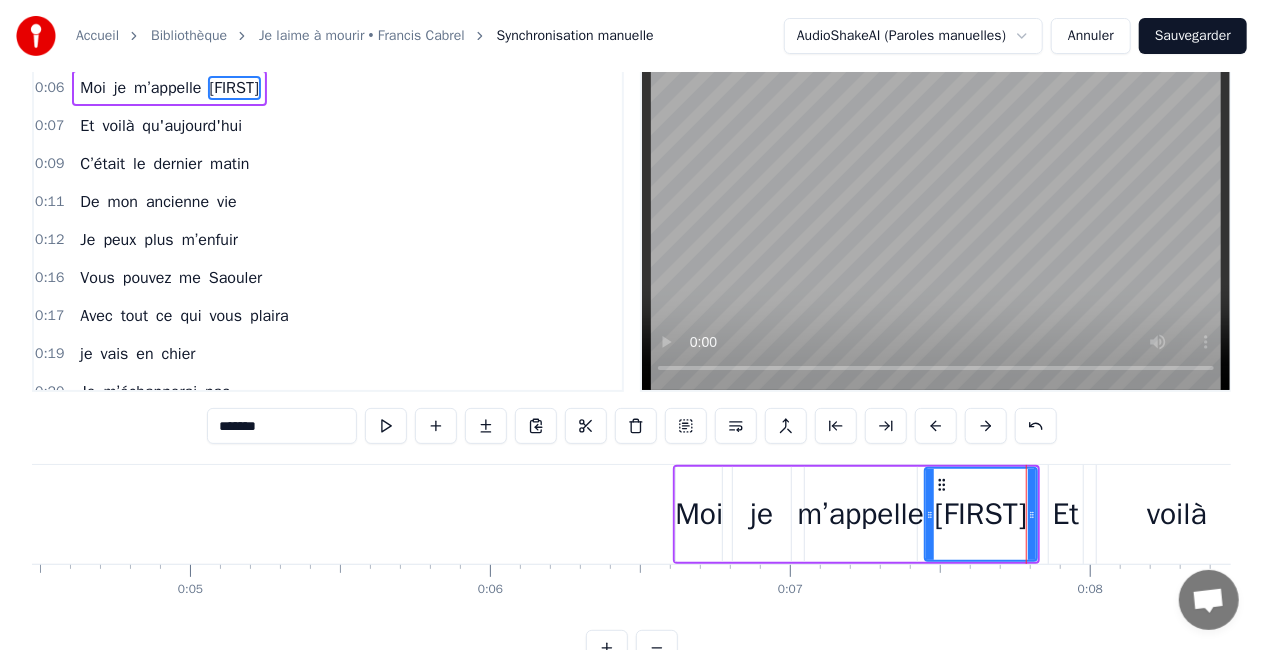 scroll, scrollTop: 0, scrollLeft: 0, axis: both 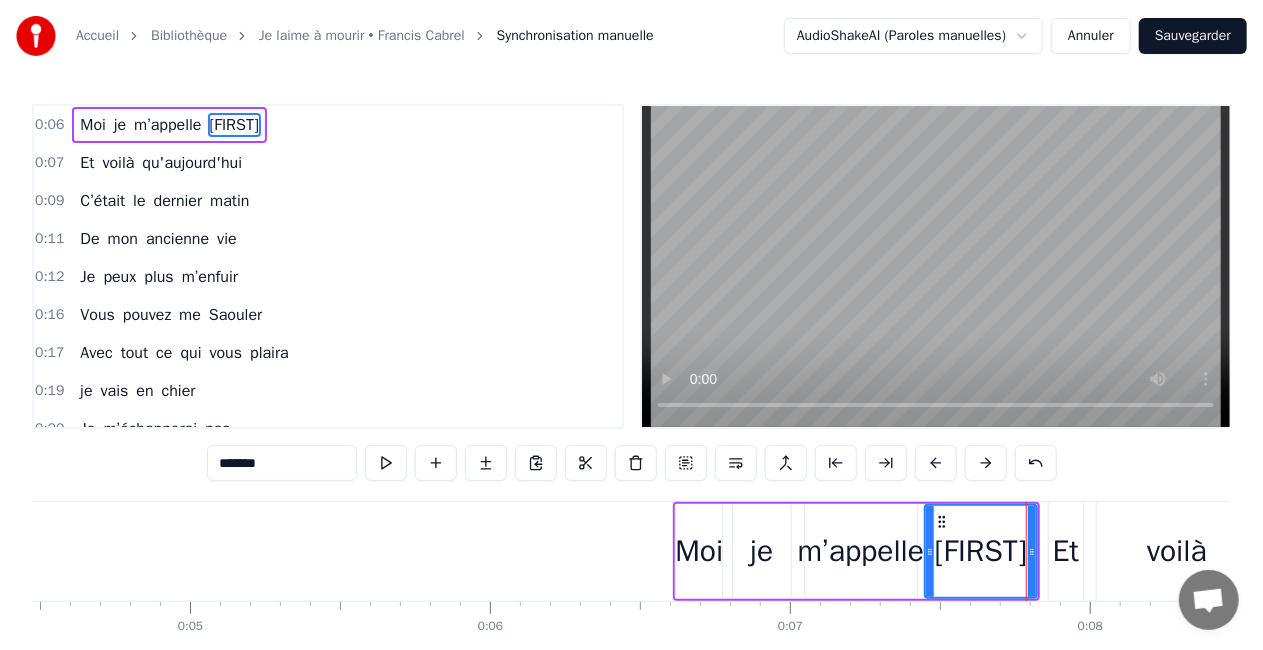 click on "Moi je m’appelle [FIRST]" at bounding box center [856, 551] 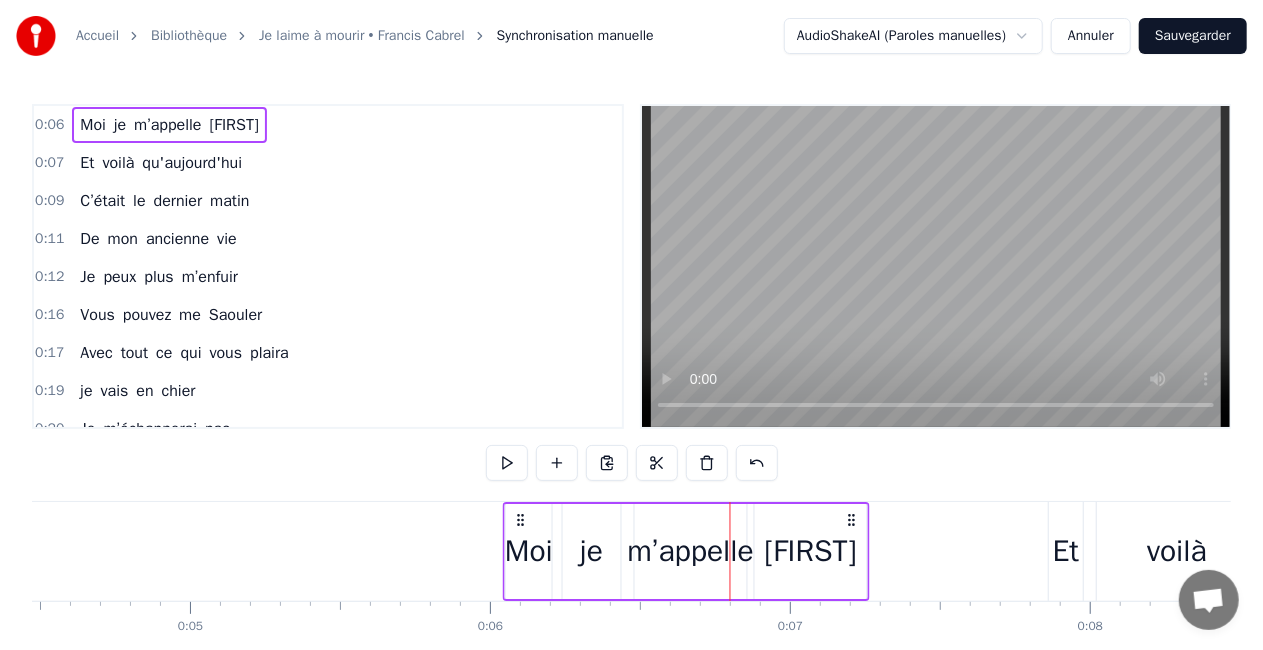 drag, startPoint x: 1020, startPoint y: 518, endPoint x: 850, endPoint y: 520, distance: 170.01176 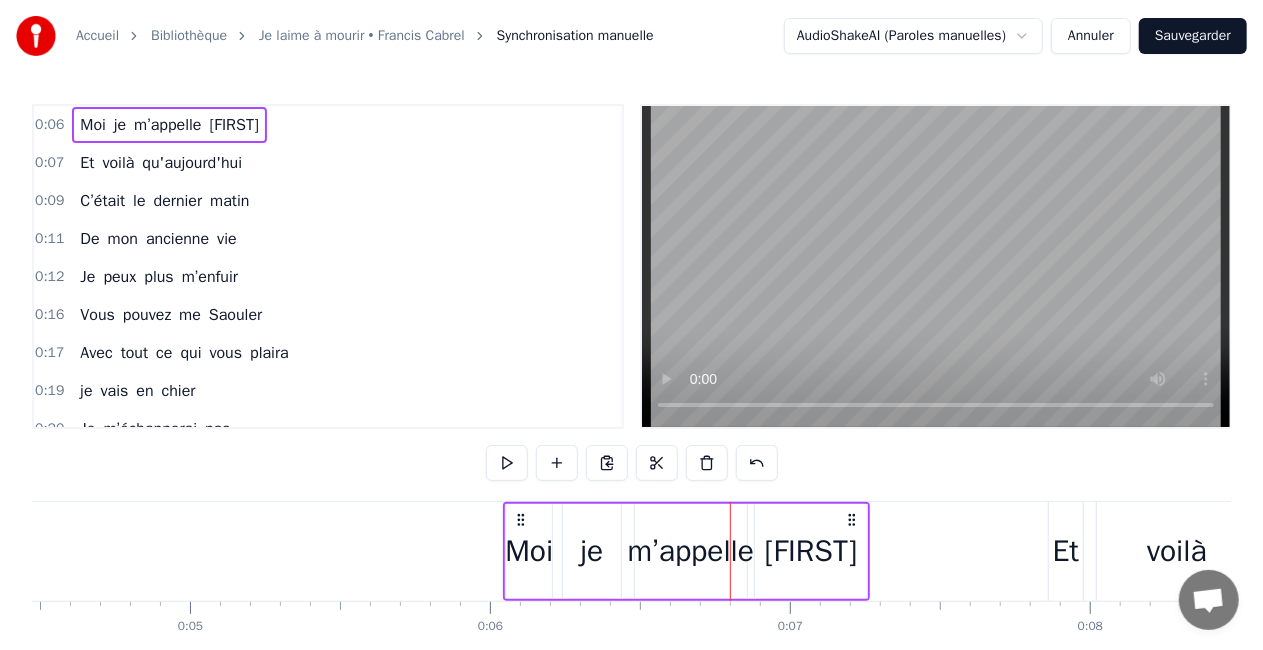 click on "Et" at bounding box center [1066, 551] 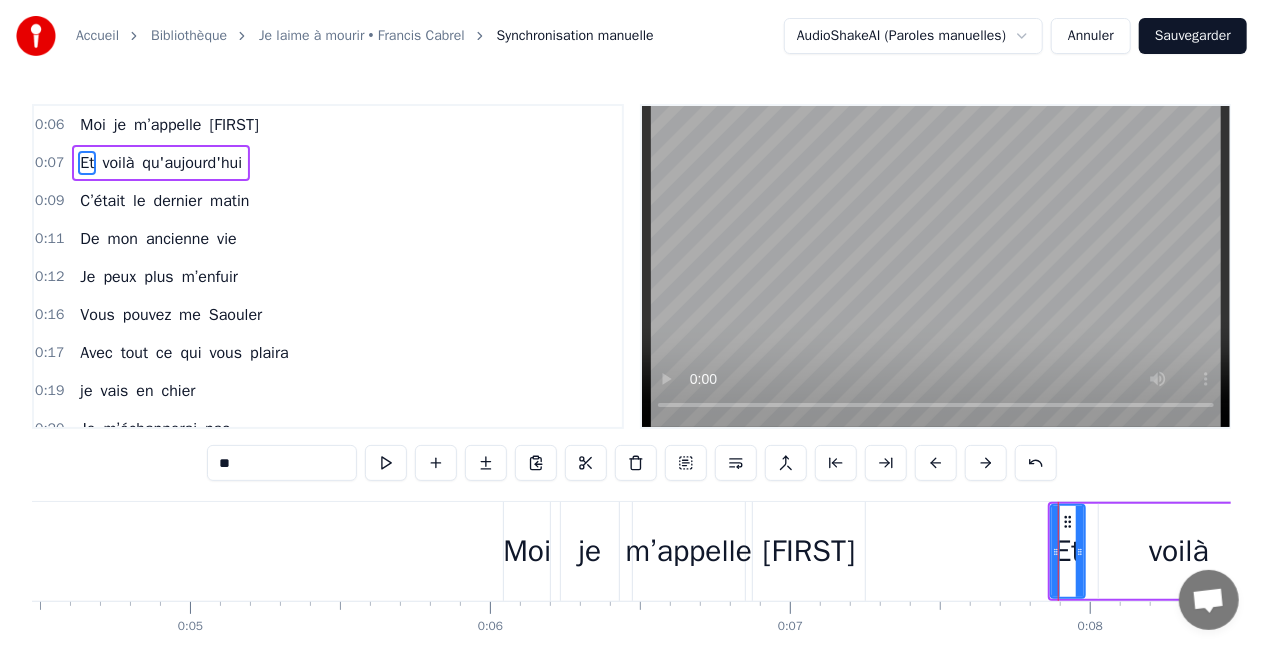 drag, startPoint x: 1109, startPoint y: 502, endPoint x: 1087, endPoint y: 504, distance: 22.090721 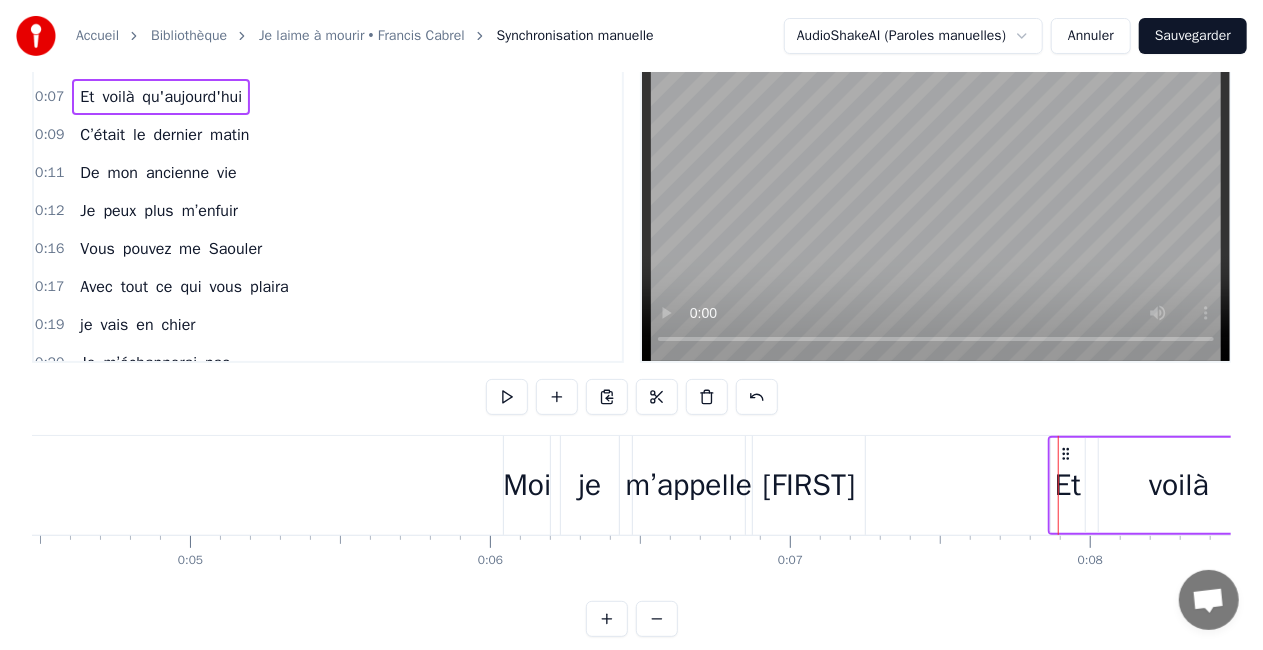 scroll, scrollTop: 102, scrollLeft: 0, axis: vertical 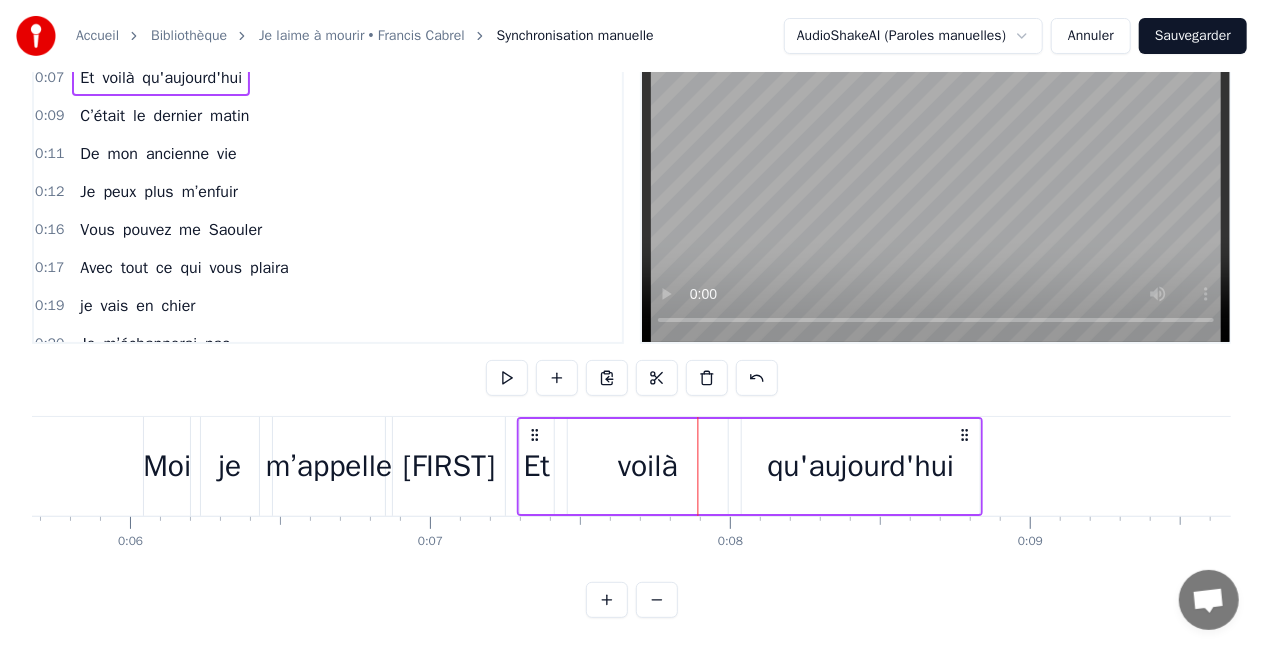 drag, startPoint x: 1136, startPoint y: 419, endPoint x: 966, endPoint y: 416, distance: 170.02647 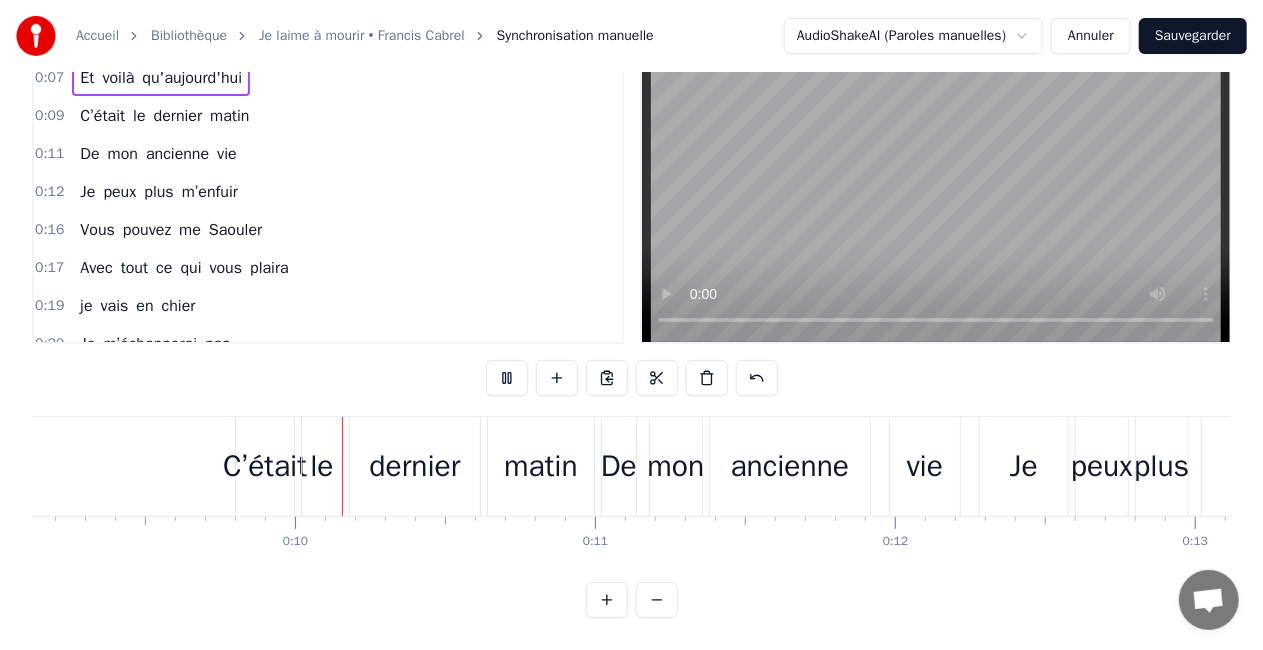 scroll, scrollTop: 0, scrollLeft: 2762, axis: horizontal 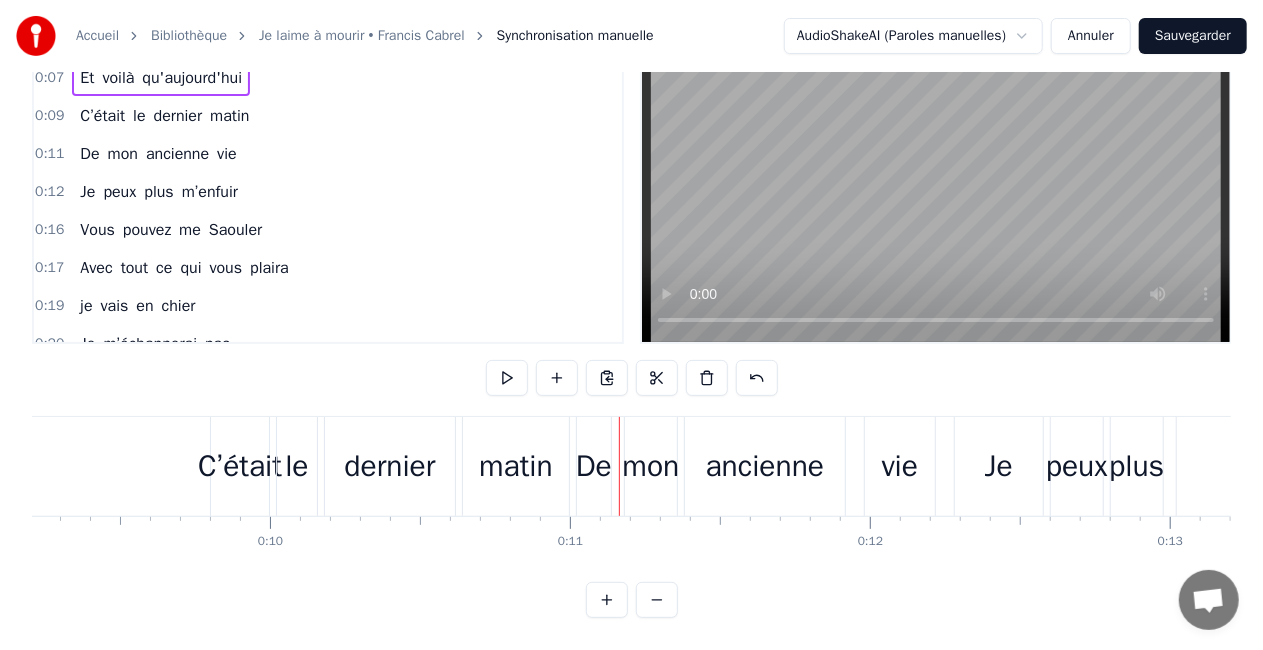 click on "C’était" at bounding box center (240, 466) 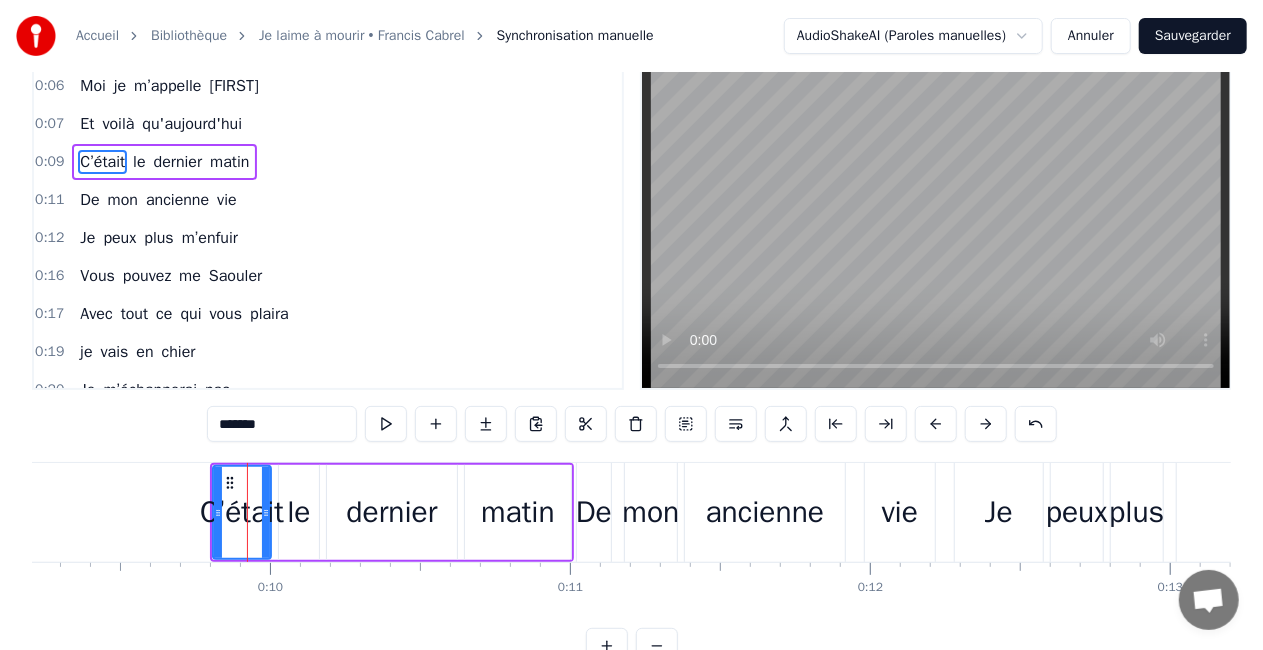 scroll, scrollTop: 0, scrollLeft: 0, axis: both 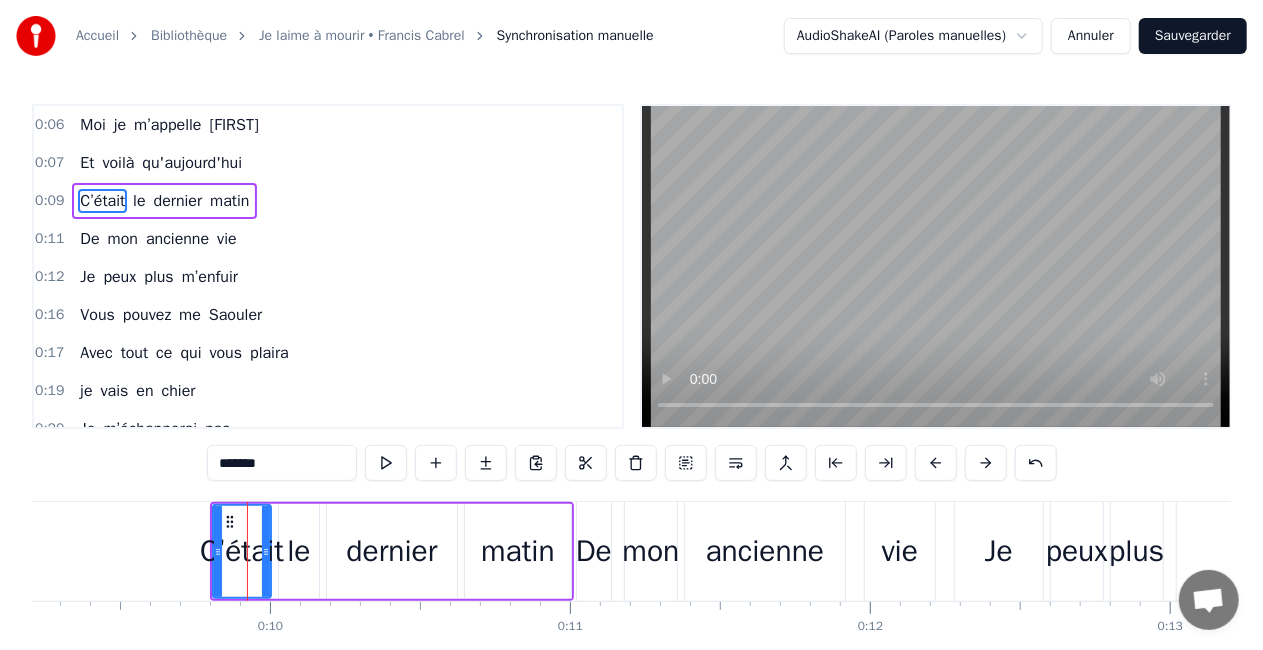 click on "C’était le dernier matin" at bounding box center [392, 551] 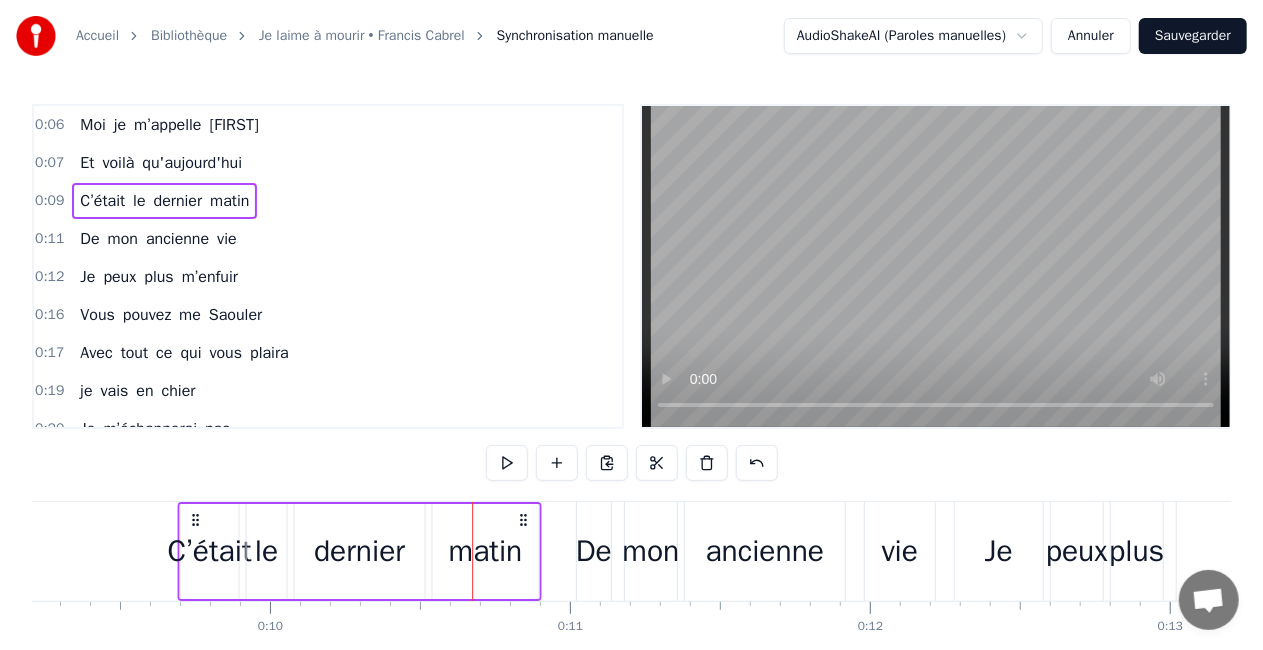 drag, startPoint x: 553, startPoint y: 518, endPoint x: 520, endPoint y: 519, distance: 33.01515 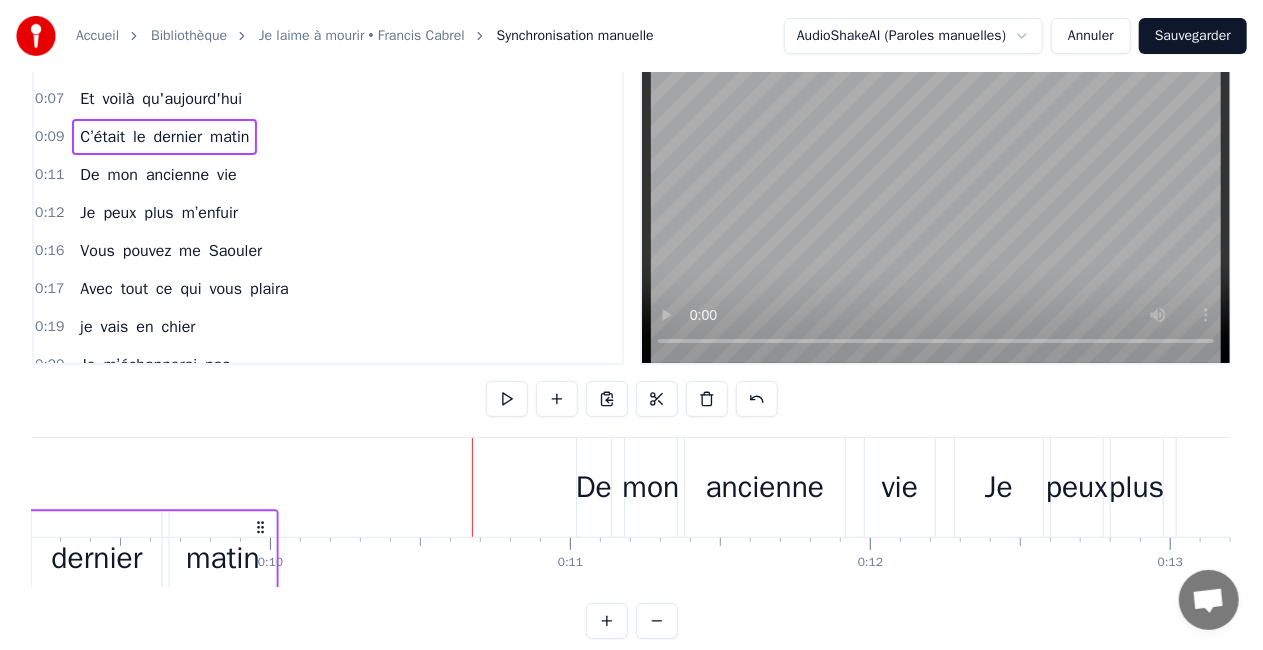scroll, scrollTop: 74, scrollLeft: 0, axis: vertical 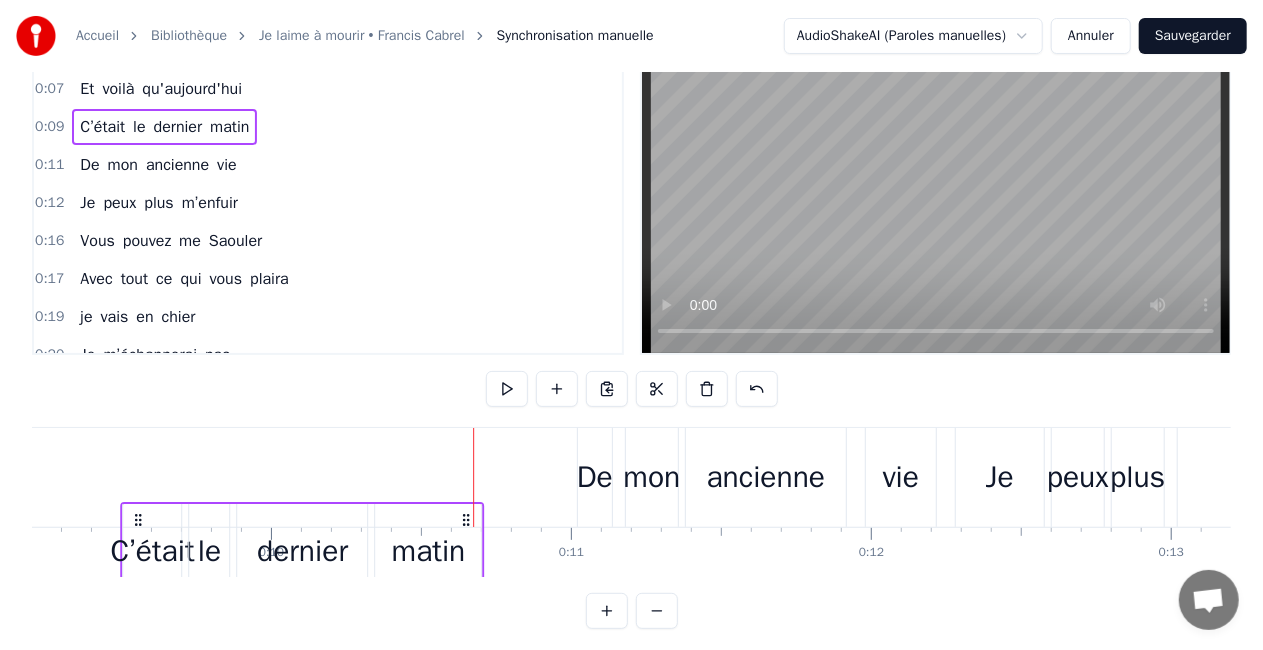 drag, startPoint x: 522, startPoint y: 516, endPoint x: 465, endPoint y: 438, distance: 96.60745 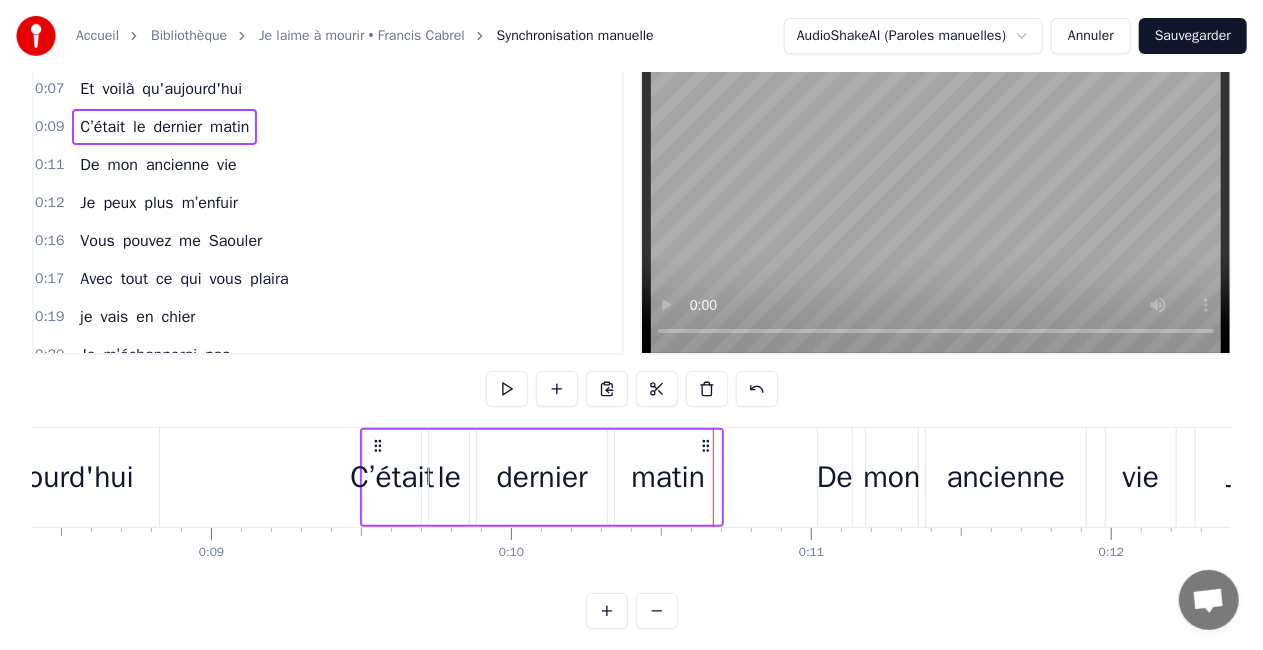 scroll, scrollTop: 0, scrollLeft: 2481, axis: horizontal 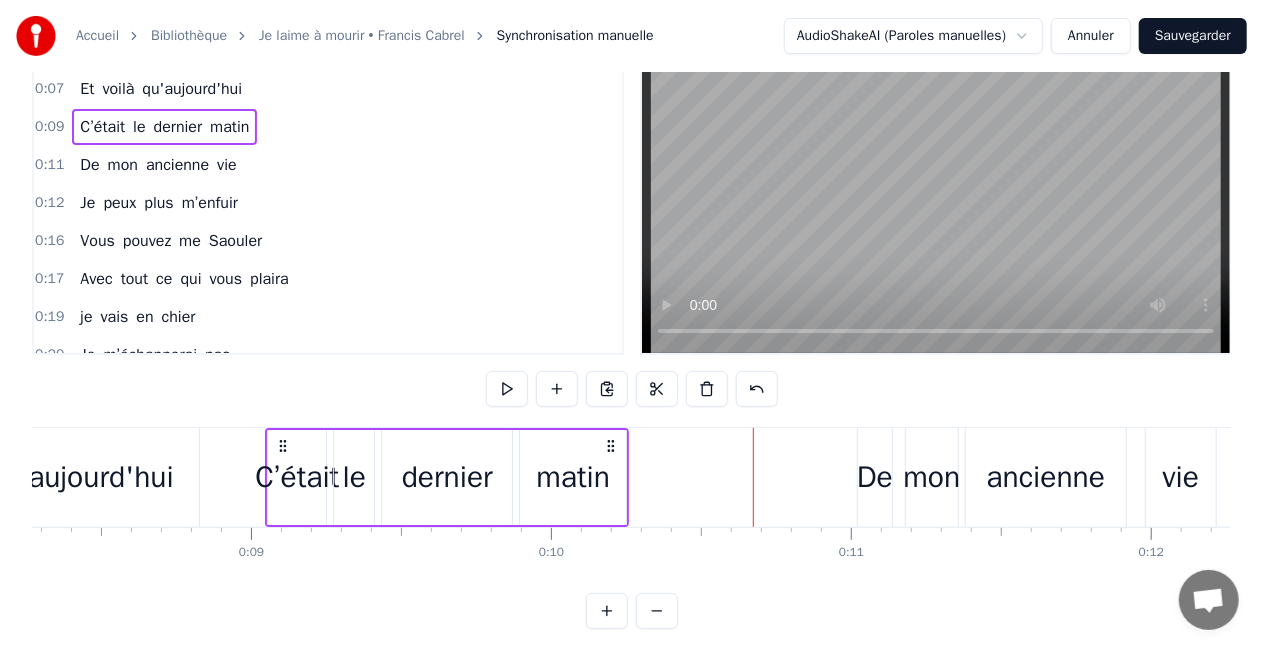 drag, startPoint x: 746, startPoint y: 443, endPoint x: 611, endPoint y: 438, distance: 135.09256 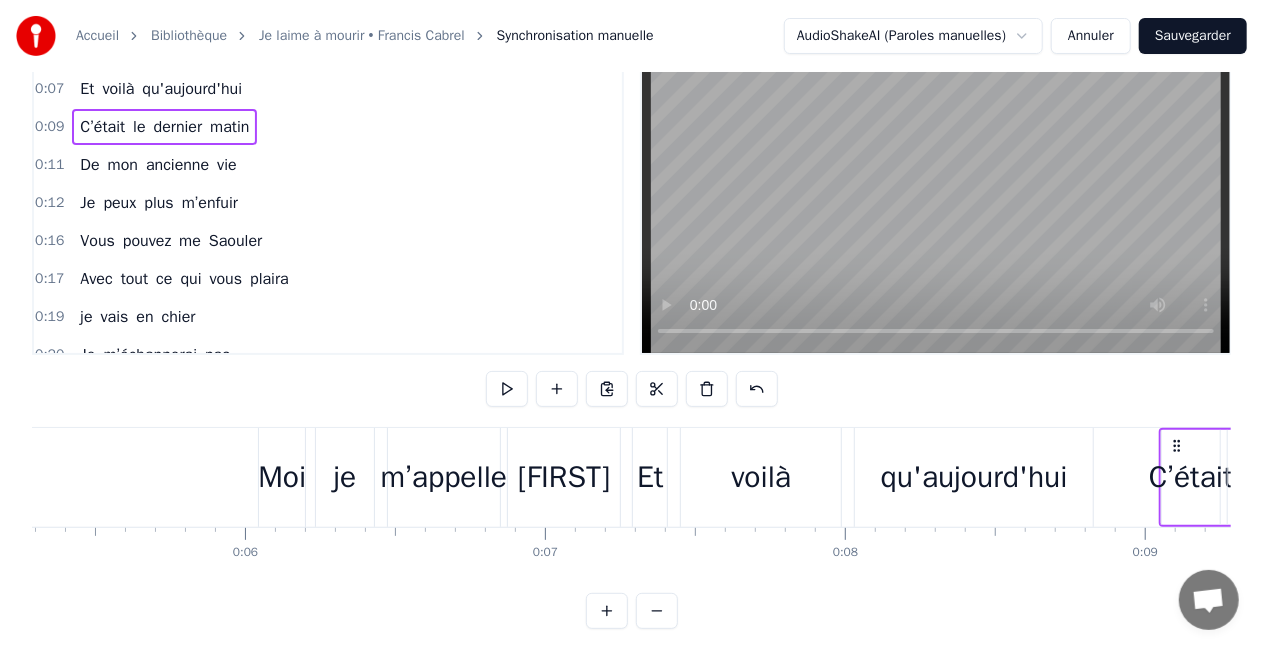 scroll, scrollTop: 0, scrollLeft: 749, axis: horizontal 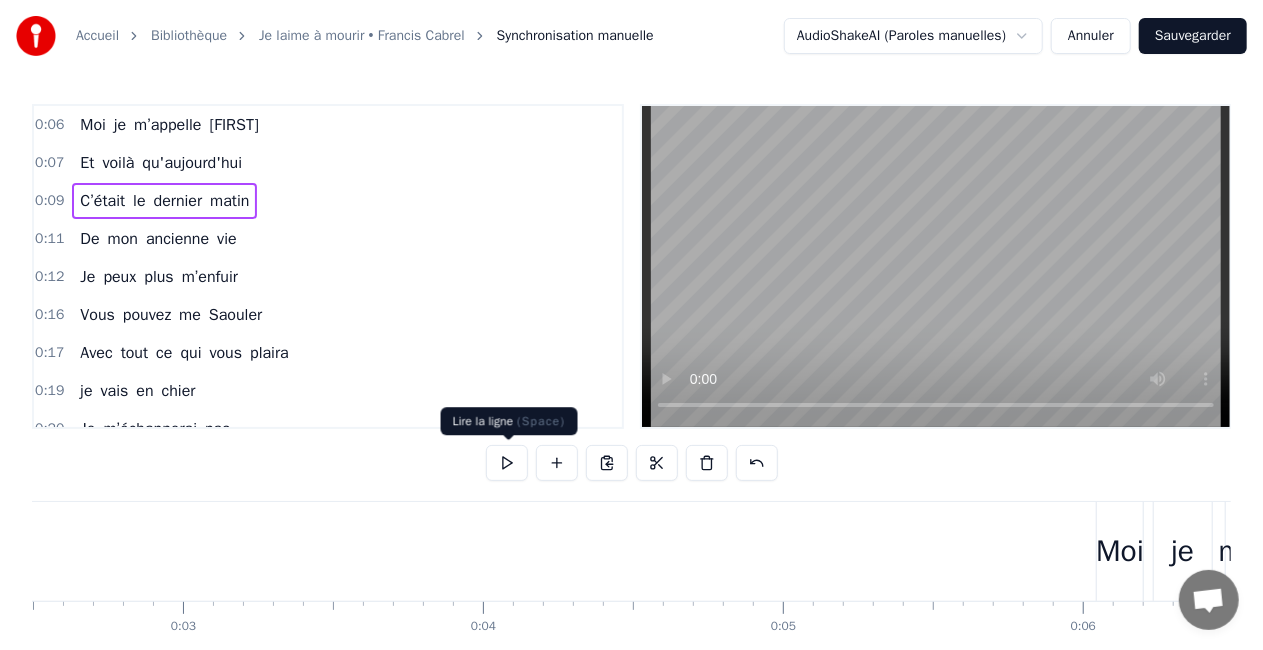 click at bounding box center (507, 463) 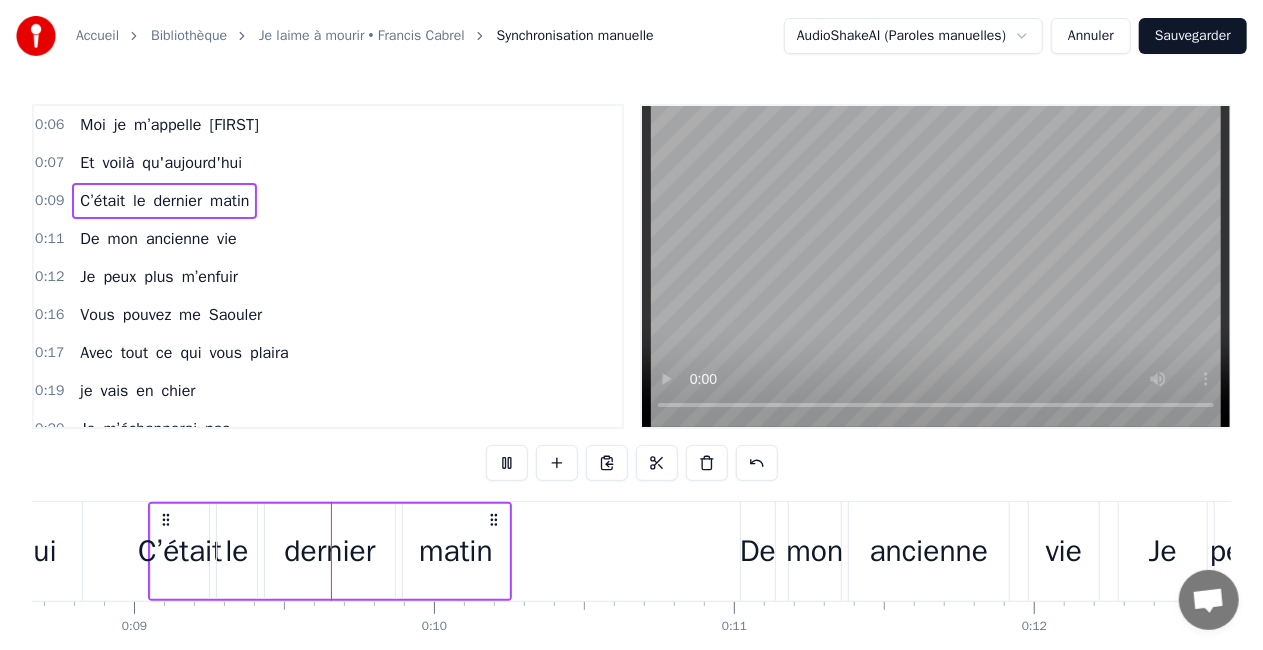 scroll, scrollTop: 0, scrollLeft: 2620, axis: horizontal 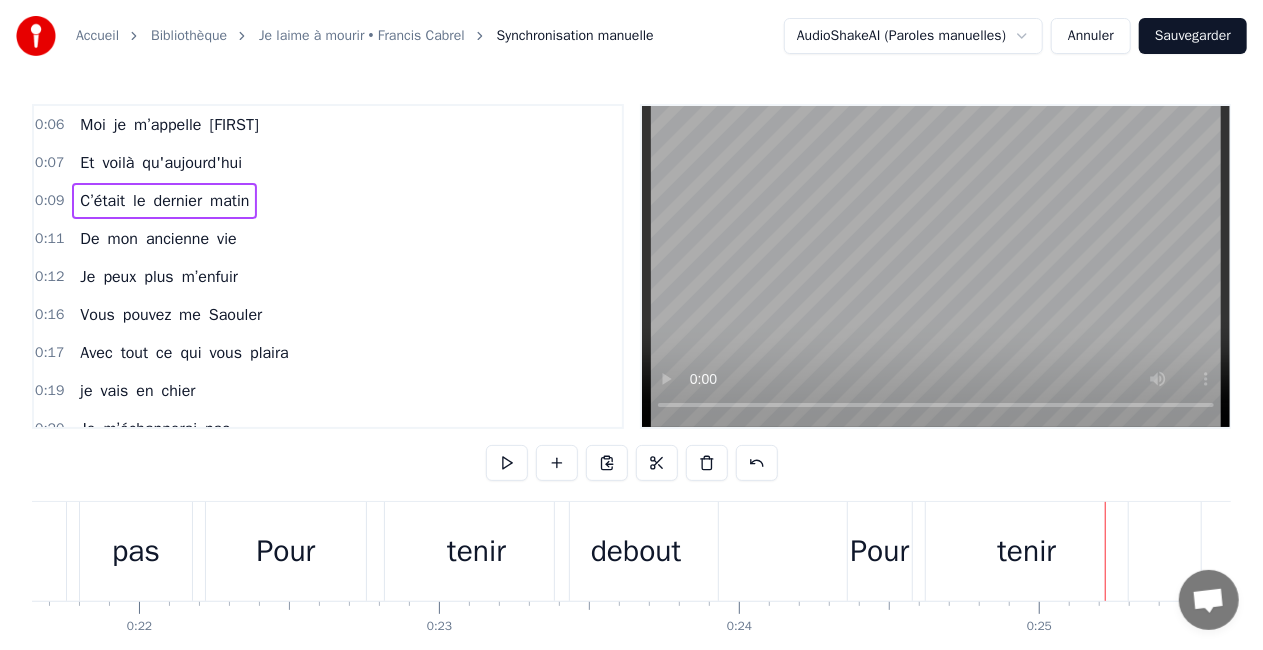 click on "tenir" at bounding box center (476, 551) 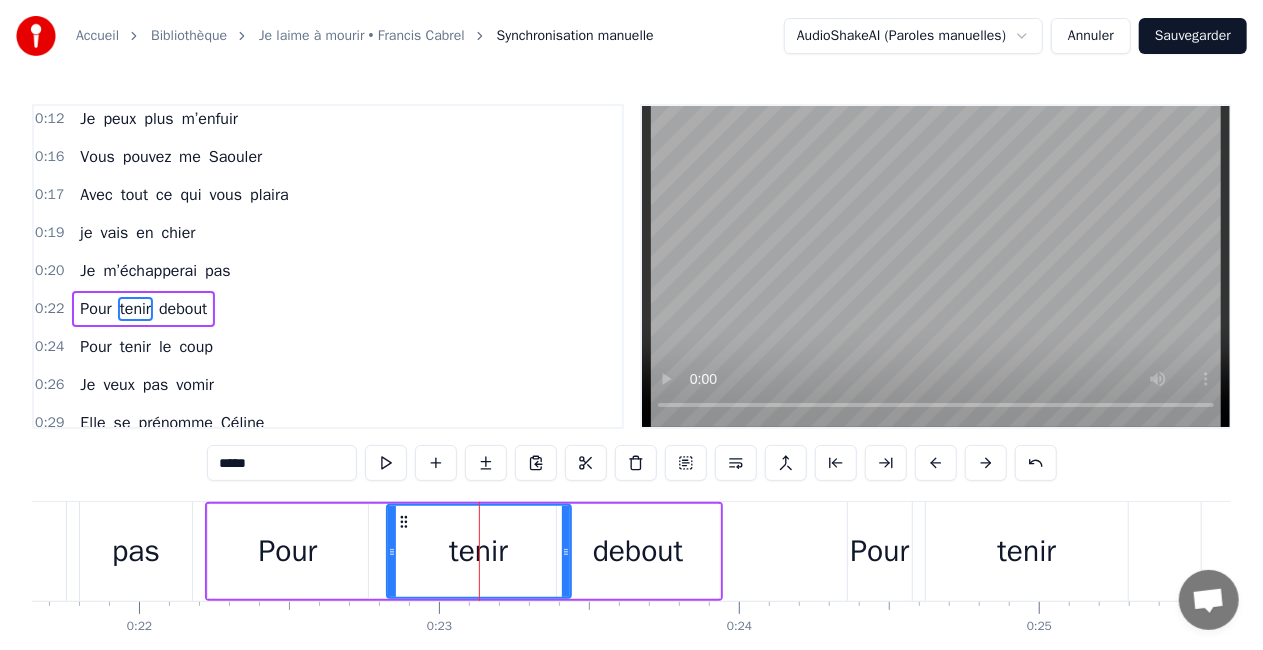 scroll, scrollTop: 194, scrollLeft: 0, axis: vertical 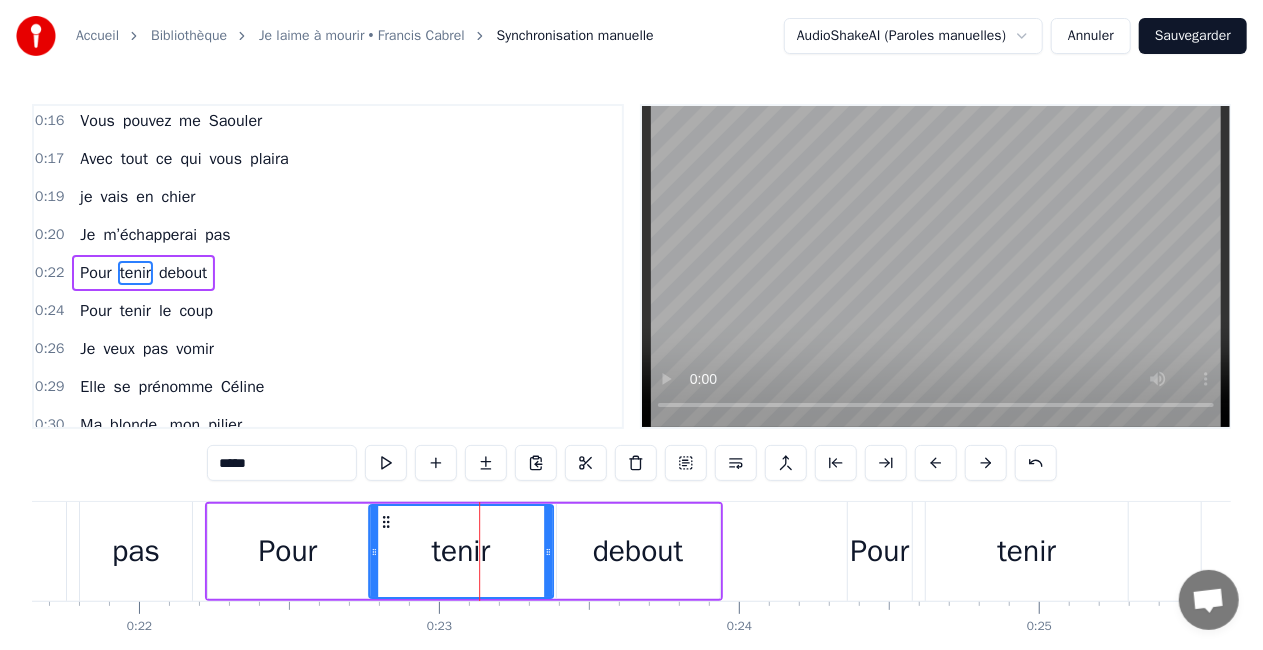 drag, startPoint x: 402, startPoint y: 525, endPoint x: 384, endPoint y: 525, distance: 18 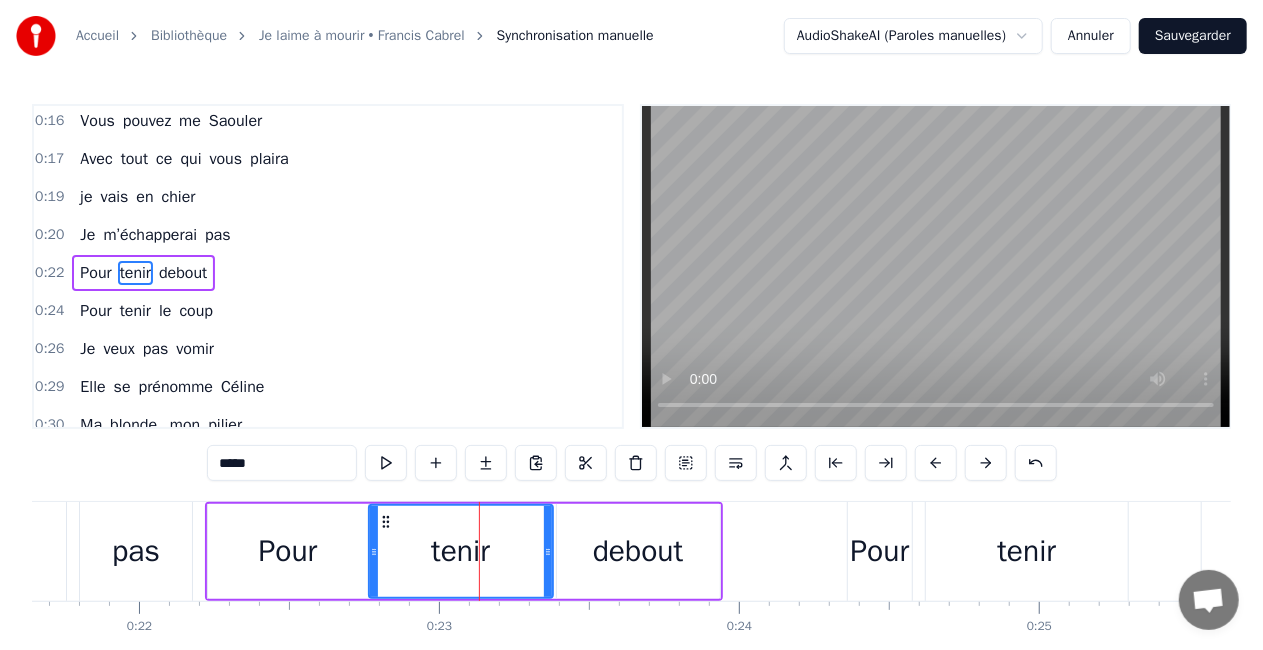 click on "debout" at bounding box center [638, 551] 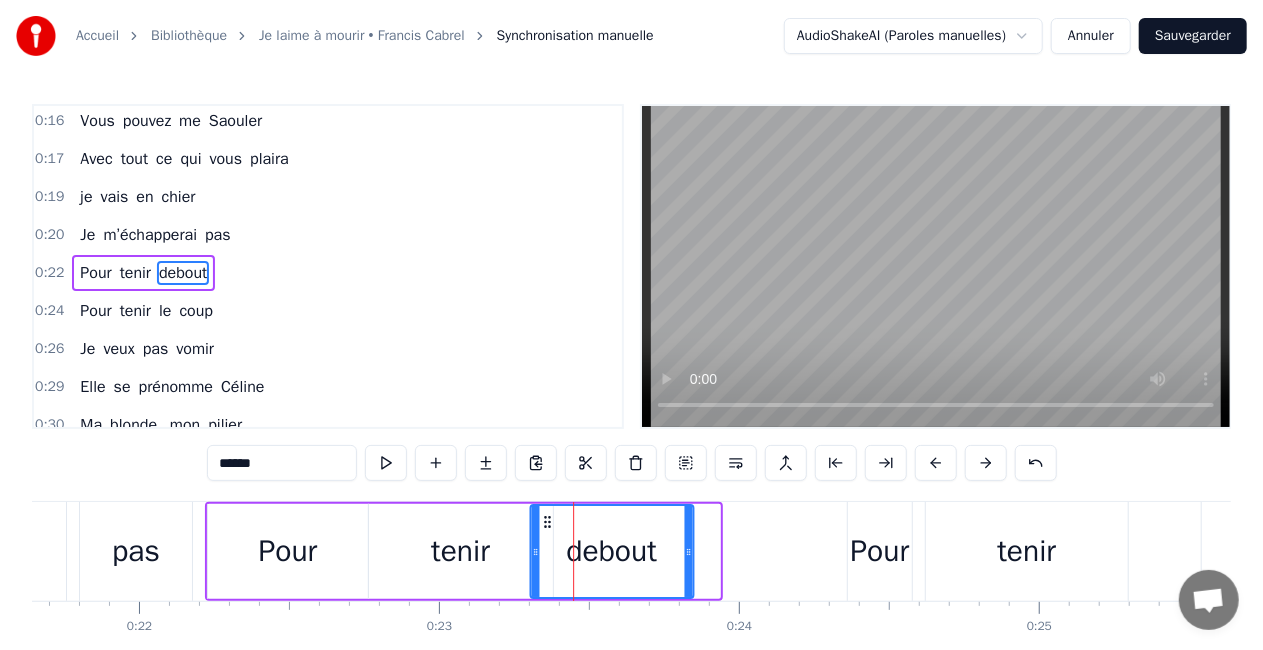 drag, startPoint x: 570, startPoint y: 518, endPoint x: 544, endPoint y: 517, distance: 26.019224 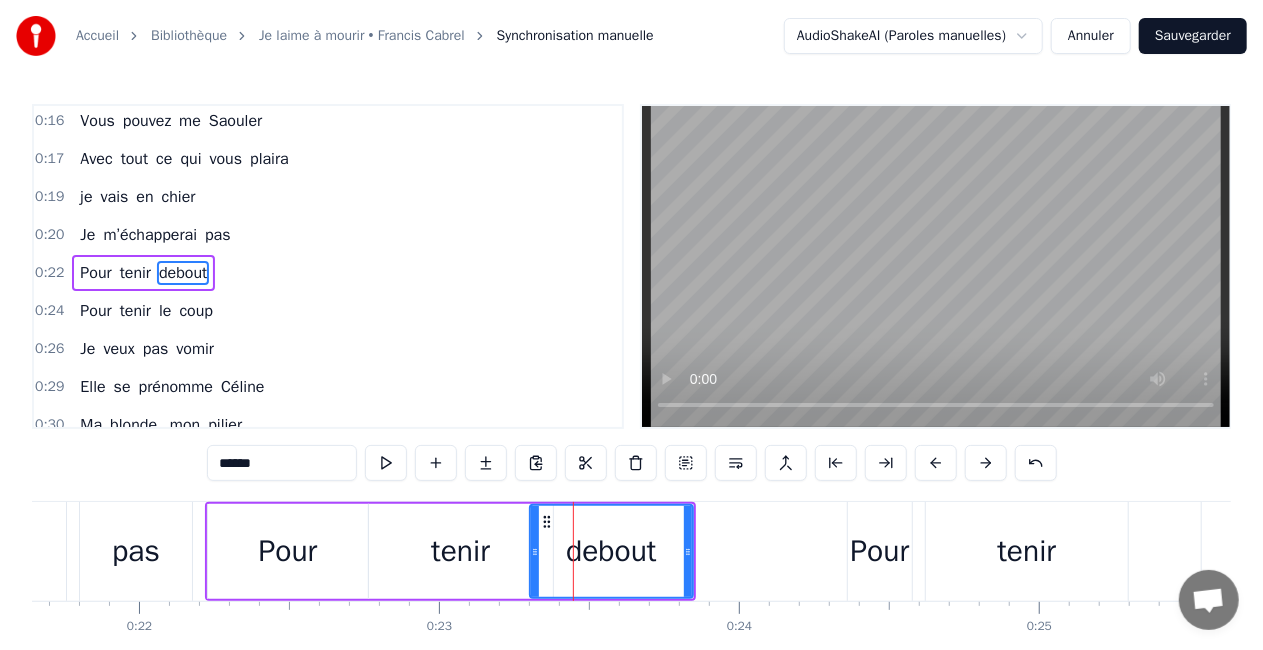 click on "Pour" at bounding box center (880, 551) 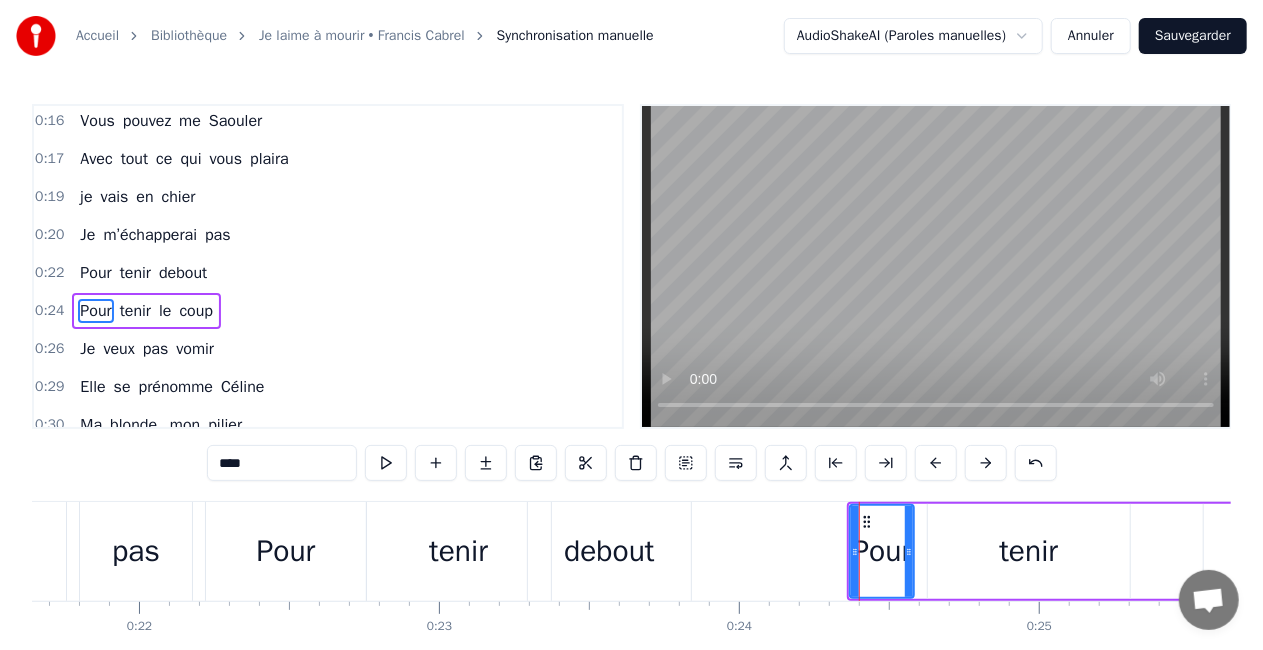 scroll, scrollTop: 231, scrollLeft: 0, axis: vertical 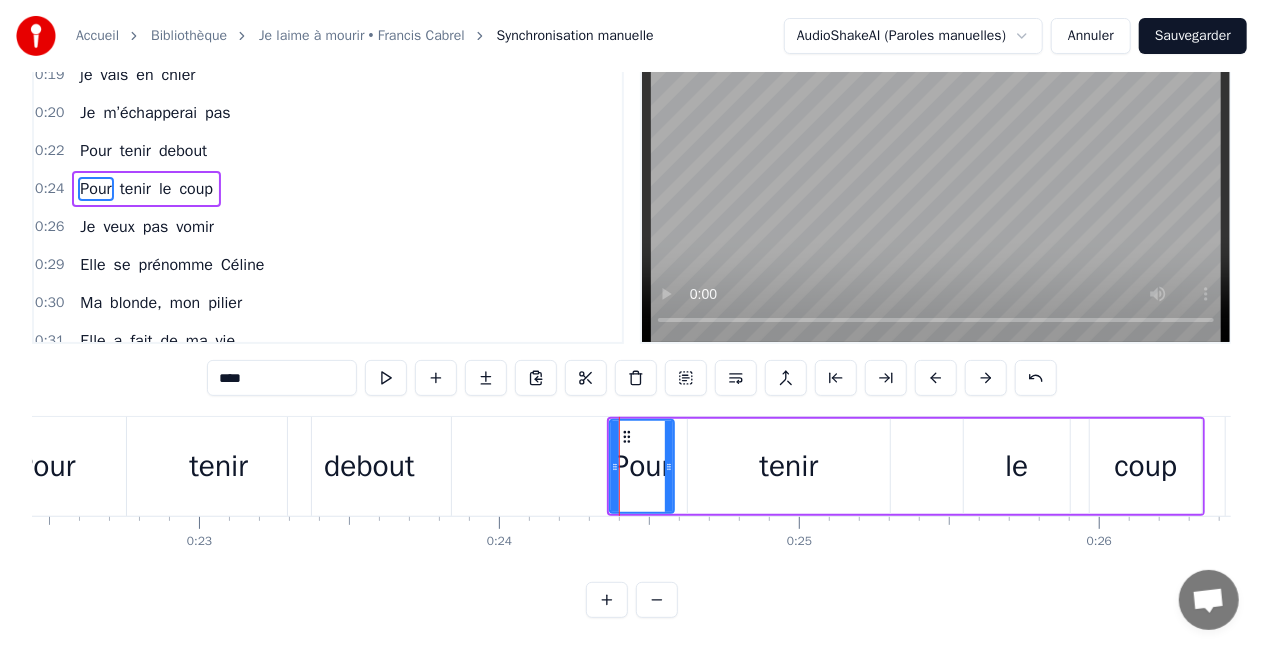 click on "le" at bounding box center [1016, 466] 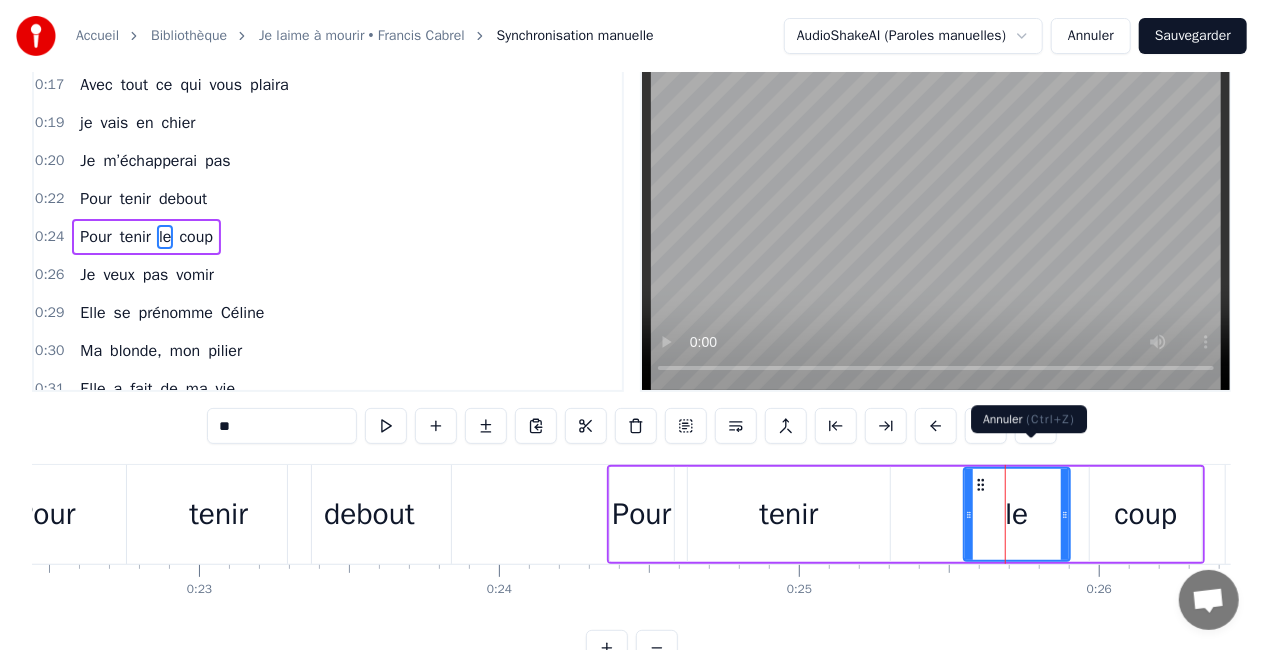 scroll, scrollTop: 0, scrollLeft: 0, axis: both 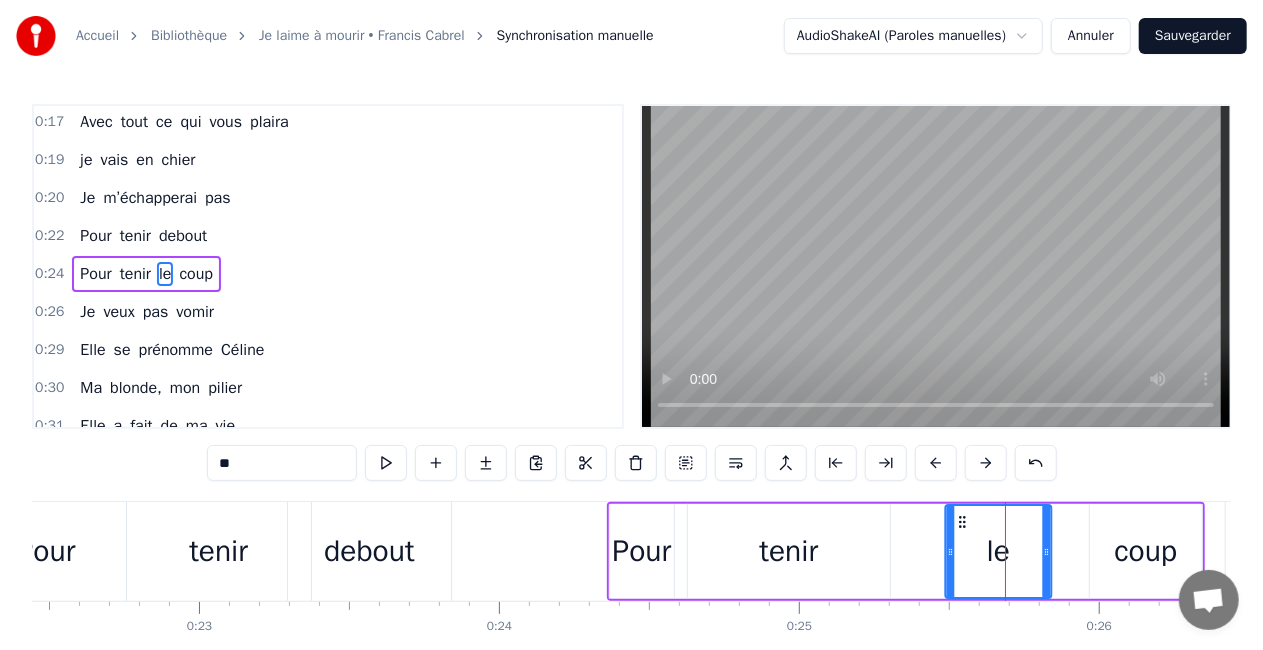 drag, startPoint x: 981, startPoint y: 516, endPoint x: 959, endPoint y: 516, distance: 22 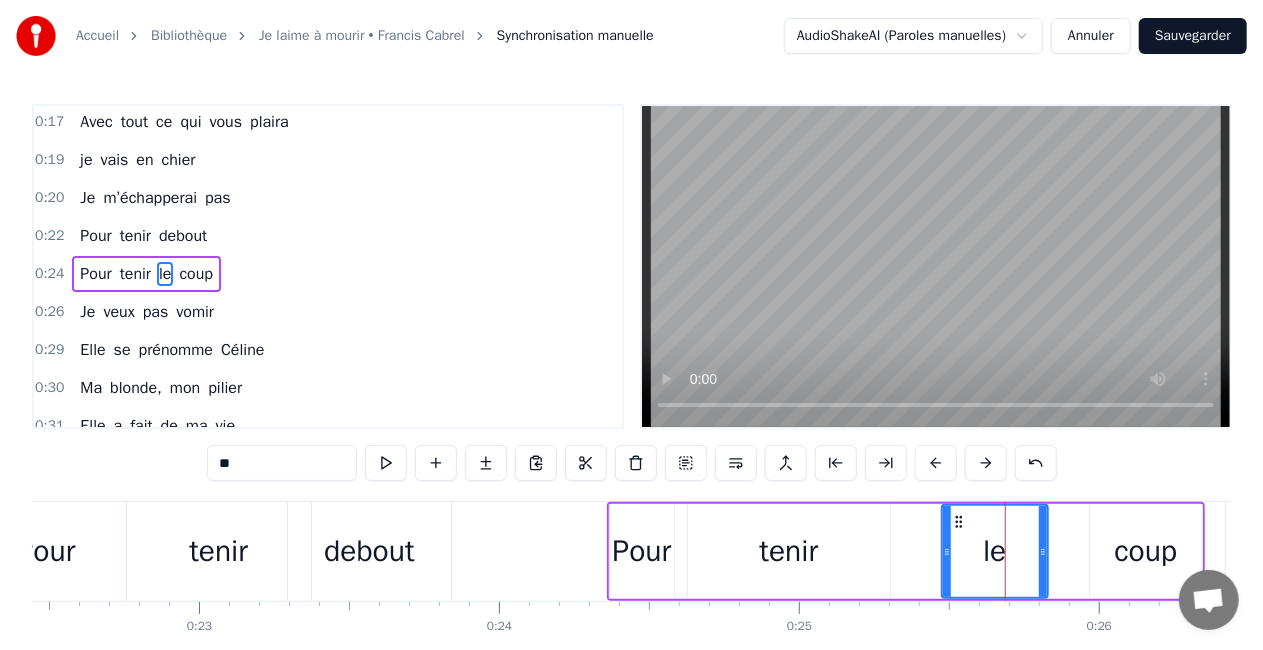 click on "coup" at bounding box center (1146, 551) 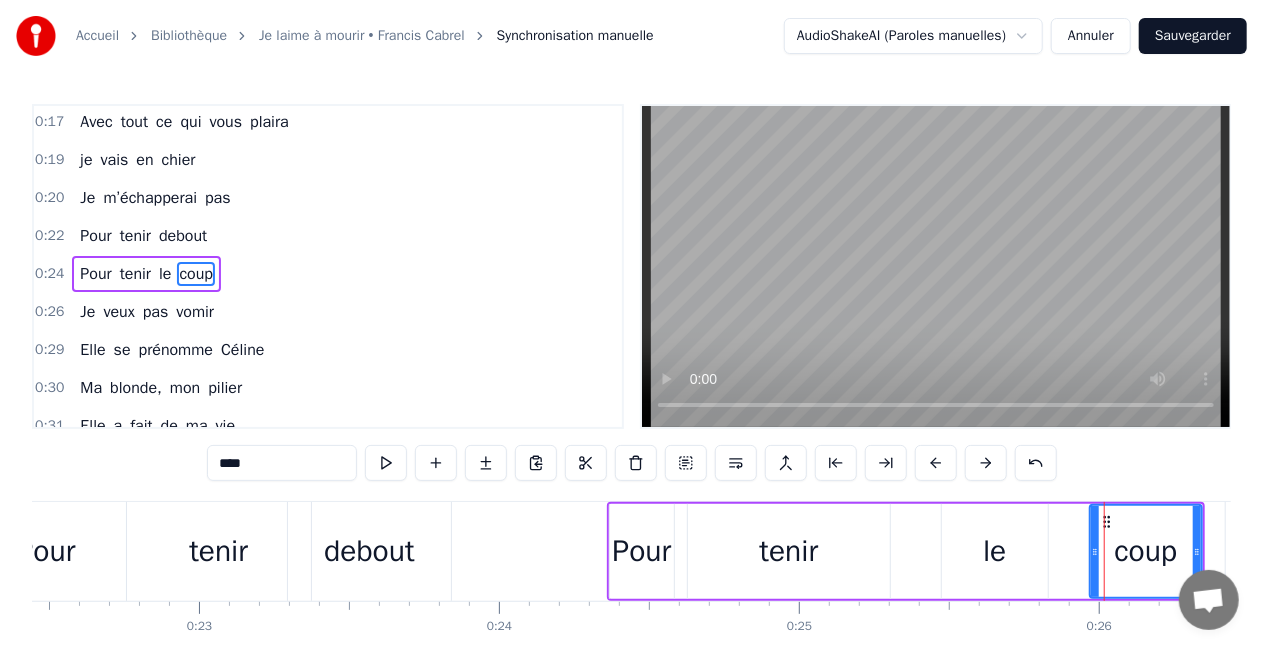 click on "le" at bounding box center (995, 551) 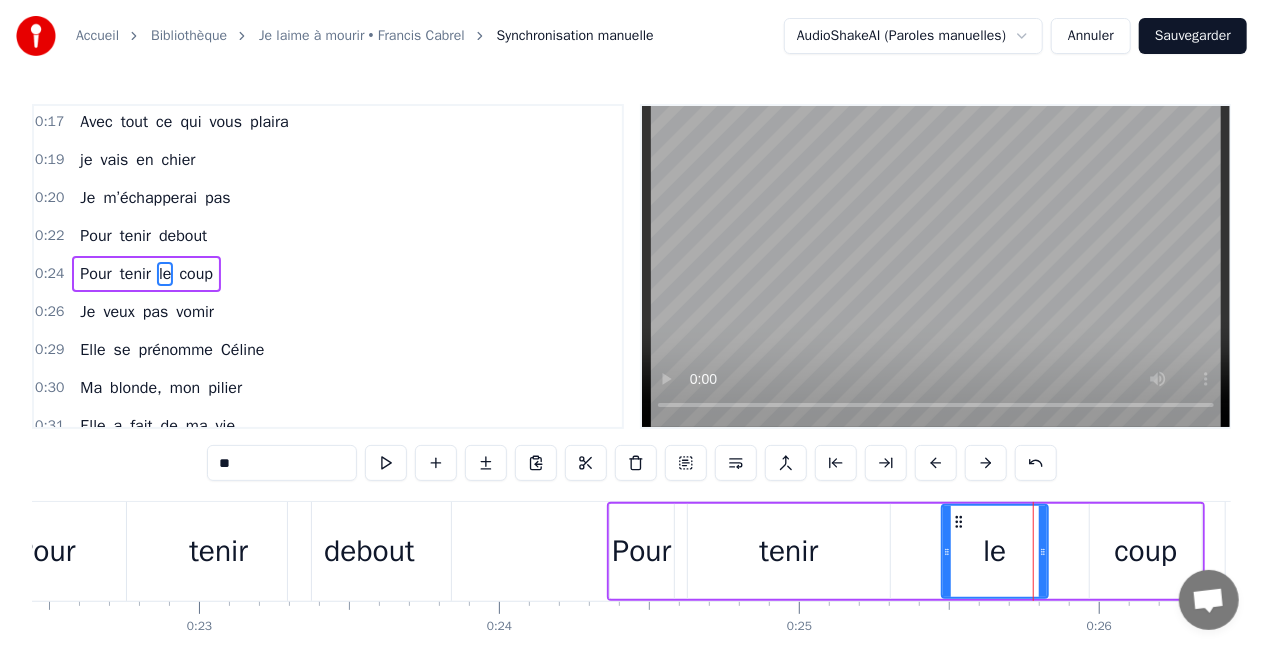 click on "Moi je m’appelle [FIRST] Et voilà qu'aujourd'hui C’était le dernier matin De mon ancienne vie Je peux plus m’enfuir Vous pouvez me Saouler Avec tout ce qui vous plaira je vais en chier Je m’échapperai pas Pour tenir debout Pour tenir le coup Je veux pas vomir Elle se prénomme [NAME] Ma blonde, mon pilier Elle a fait de ma vie Un bonheur en acier Des éclats de rire Elle attend à la maison Affalée sur le canapé Pour me faire la leçon A chaque fois qu’elle Me voit vomir Me voit vomir Je veux m’enfuir Je suis dispo, tout aujourd’hui Pour être si fort avec mes amis ! Je suis entouré, aujourd’hui Pour la vie, Et l’ pétanque aussi Elle fait de son mieux Pour pas que je décline Elle fait des envieux Ma blonde héroïne Je l'aime à mourir Elle porte du courrier Qu’elle essaye de poster Elle me gronde souvent Car j’ai tort d’essayer De me retenir De me retenir Je n’veux pas vomir Pour rentrer dans sa chambre Cachée sous les toits Je dois surtout prouver Que je me tiens droit Je" at bounding box center (17726, 551) 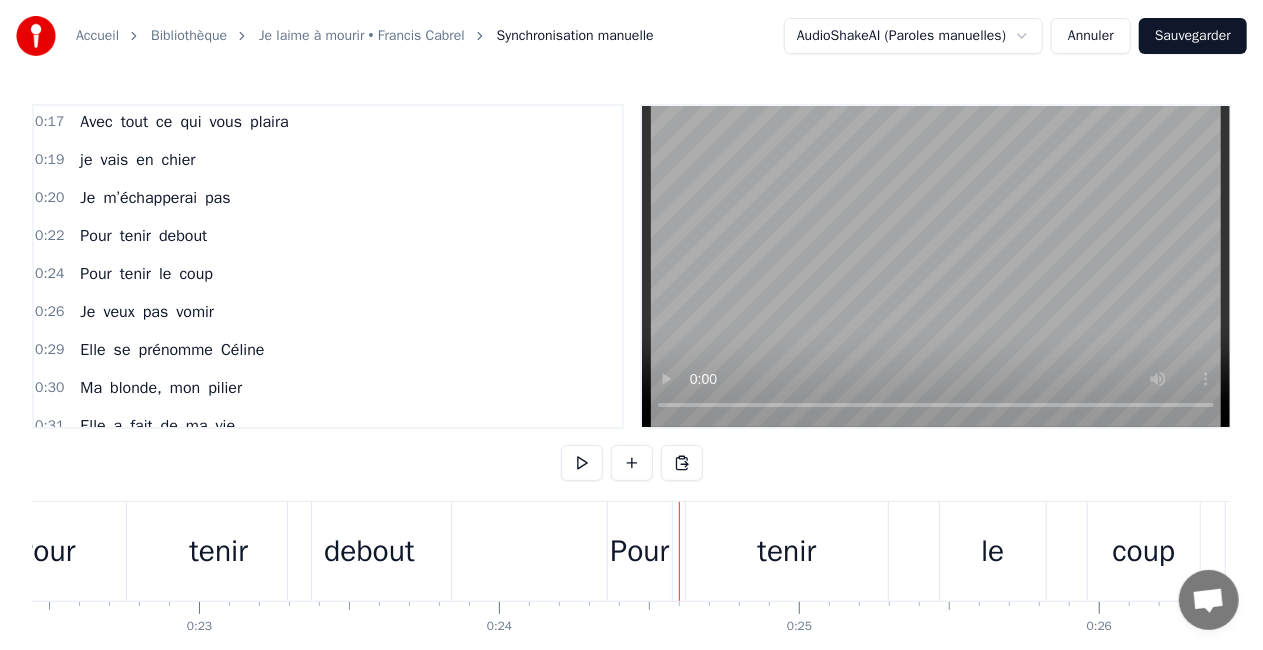 click on "le" at bounding box center [993, 551] 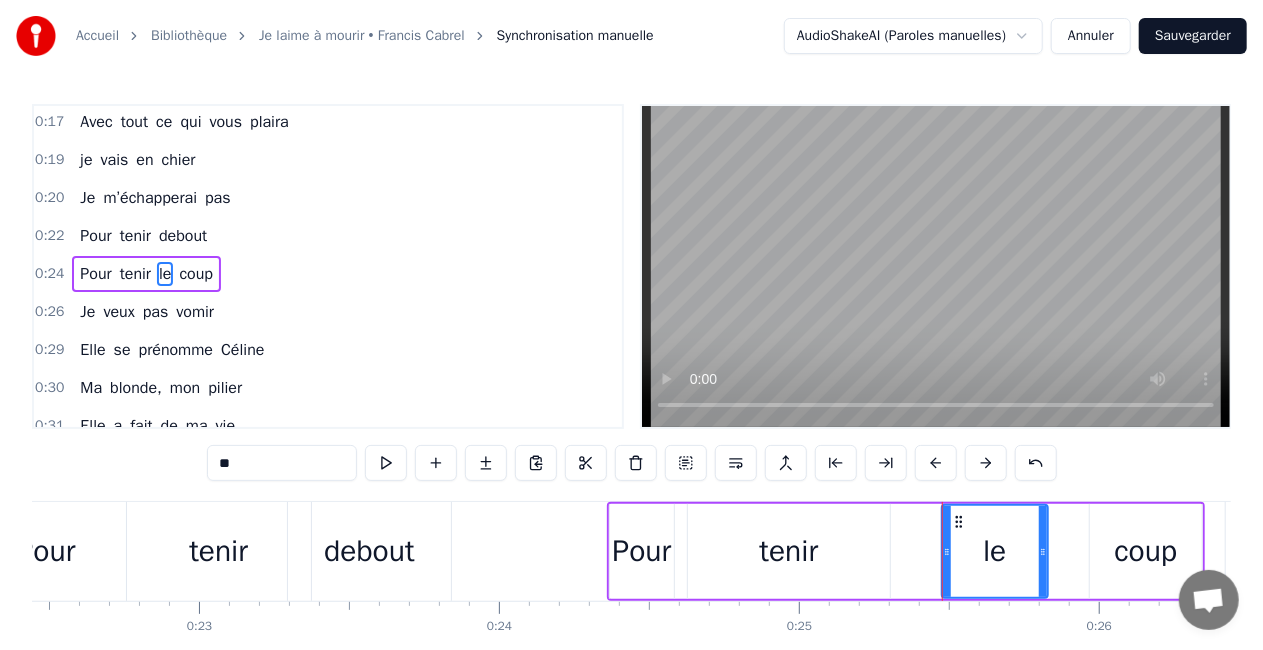 click on "coup" at bounding box center (1146, 551) 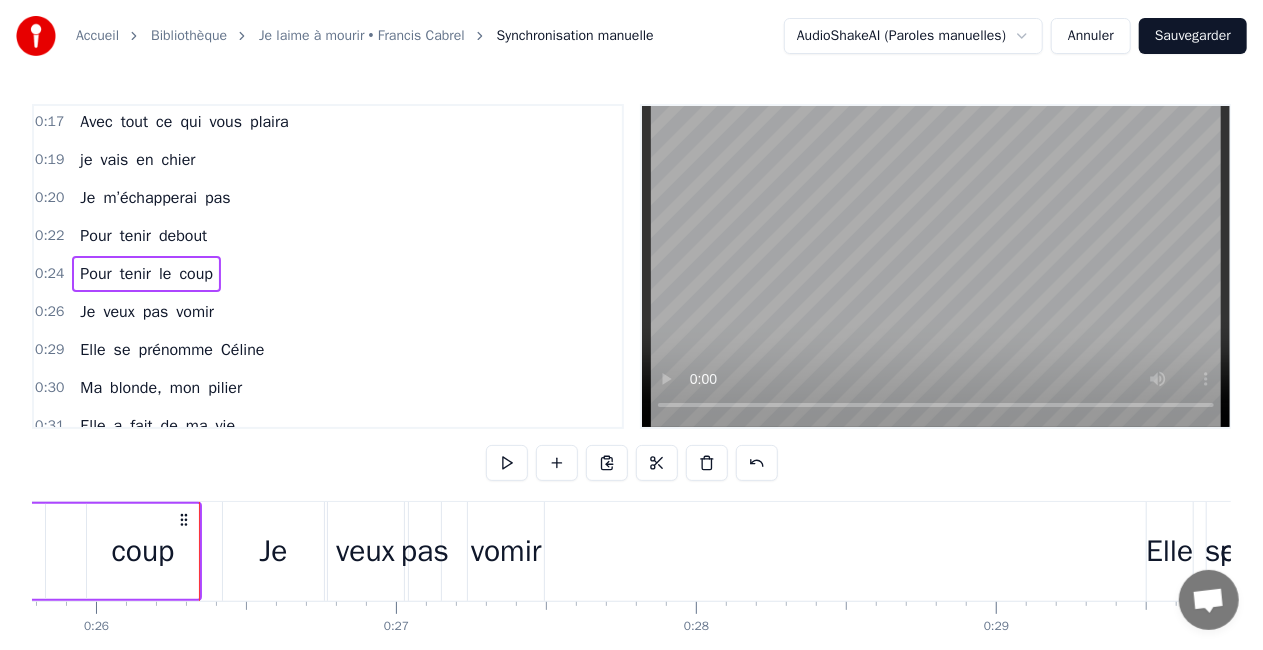 scroll, scrollTop: 0, scrollLeft: 7803, axis: horizontal 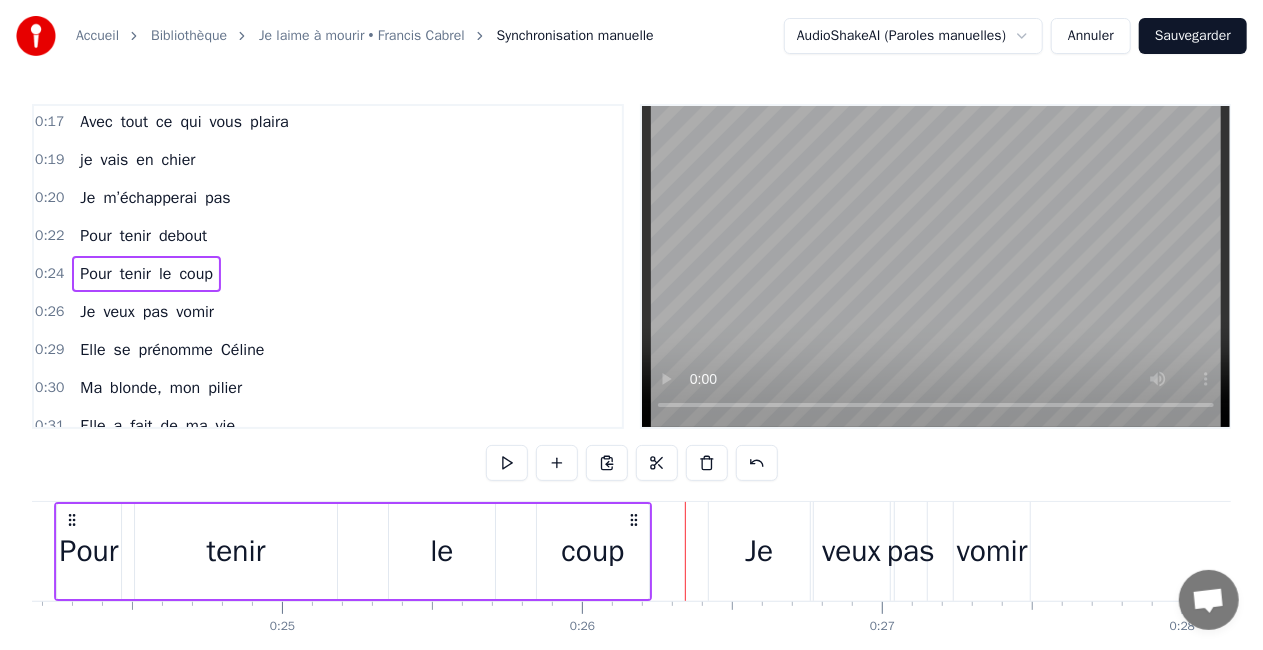 drag, startPoint x: 114, startPoint y: 522, endPoint x: 632, endPoint y: 526, distance: 518.01544 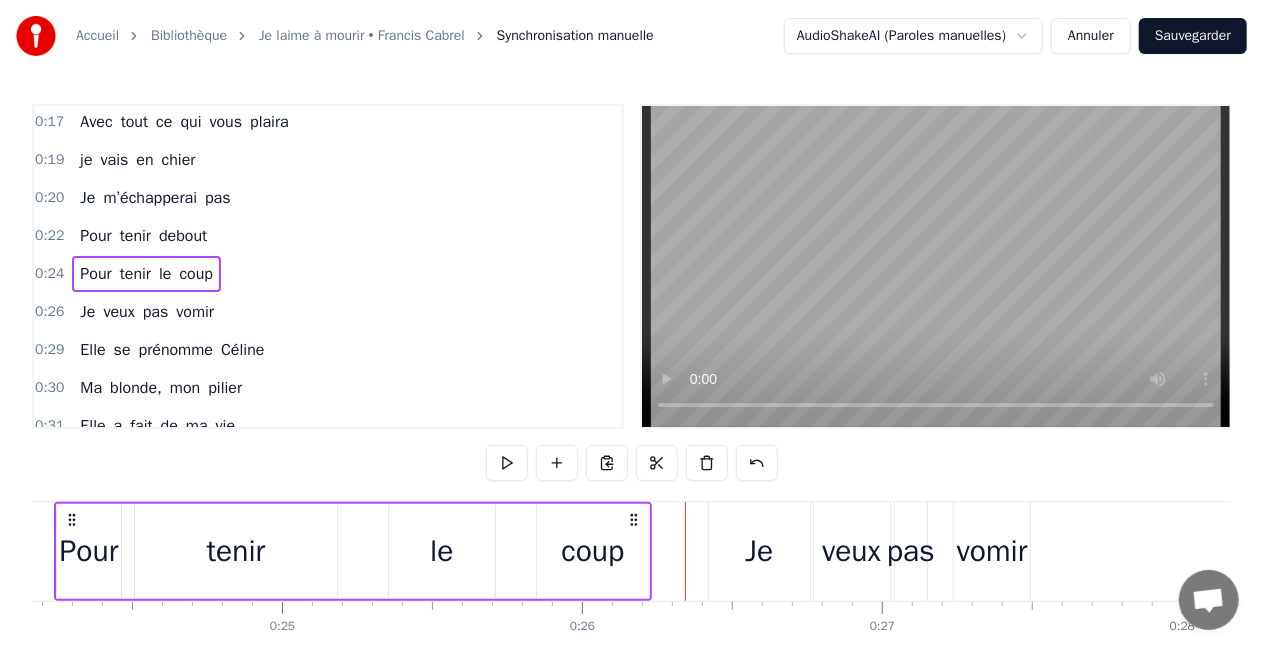scroll, scrollTop: 100, scrollLeft: 0, axis: vertical 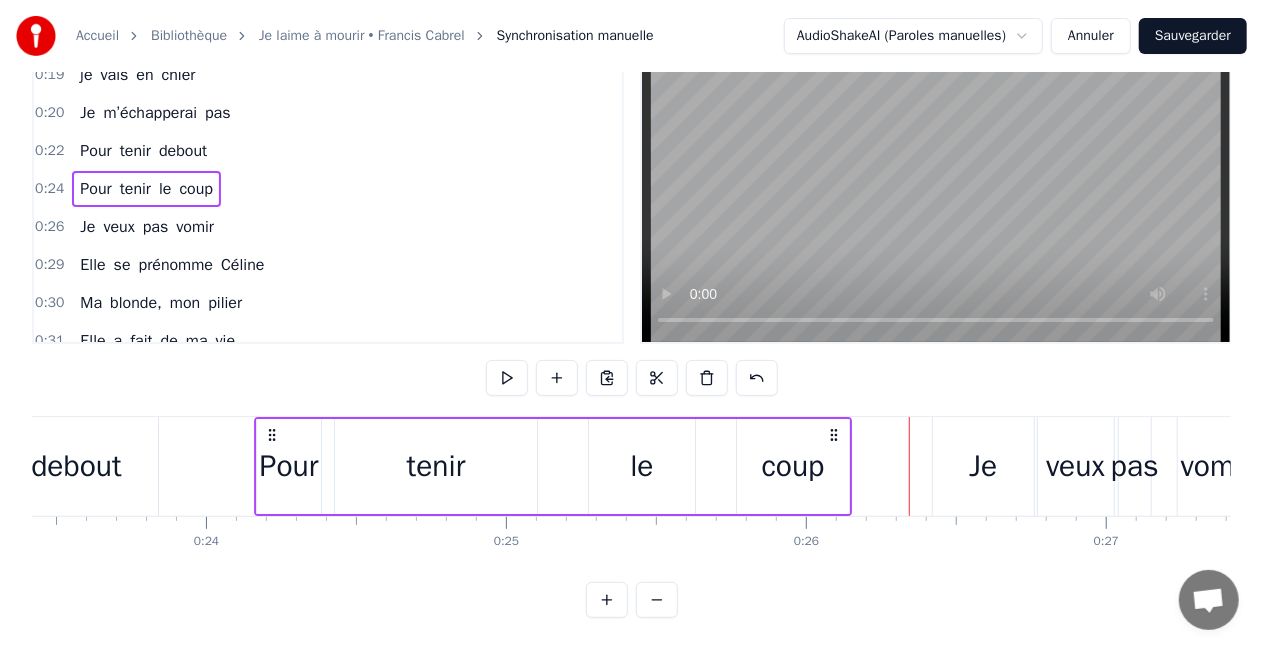 drag, startPoint x: 859, startPoint y: 413, endPoint x: 835, endPoint y: 416, distance: 24.186773 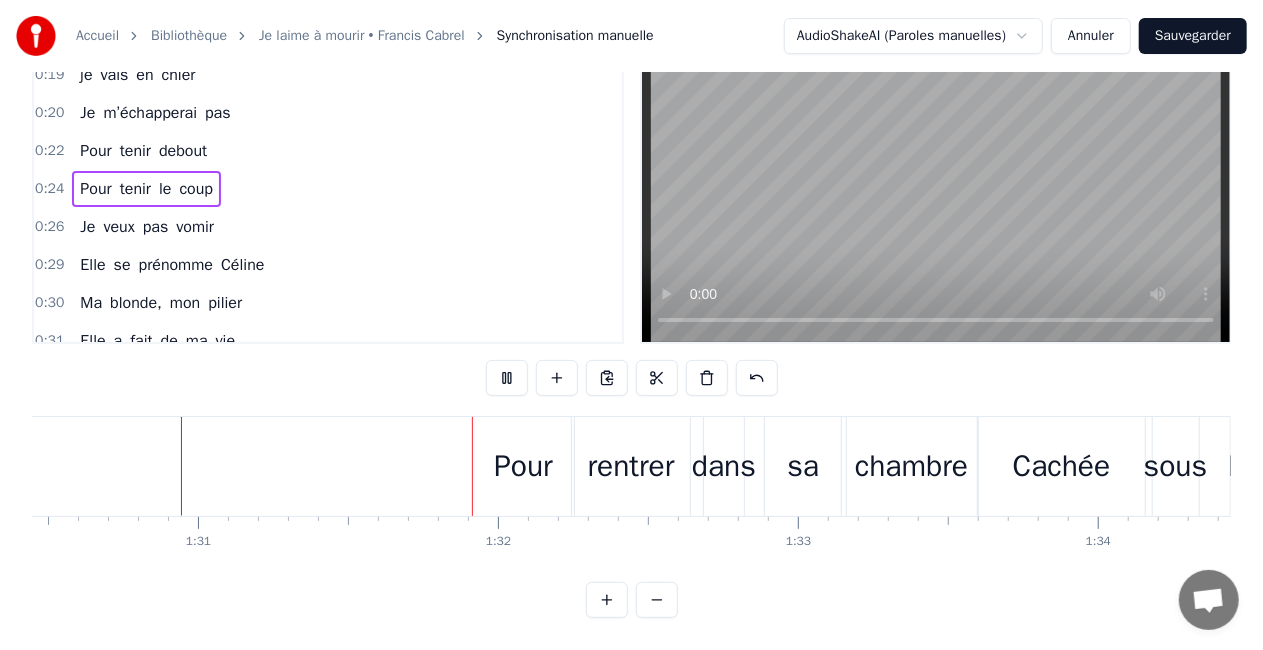scroll, scrollTop: 0, scrollLeft: 27313, axis: horizontal 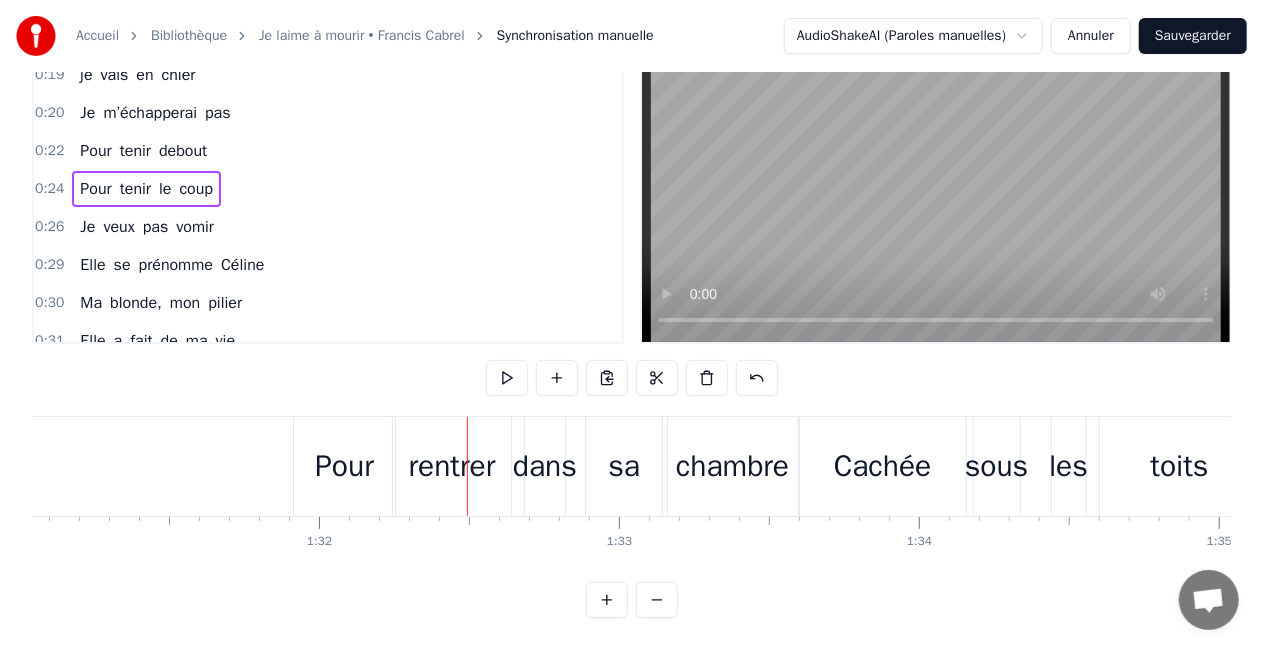 click on "rentrer" at bounding box center (452, 466) 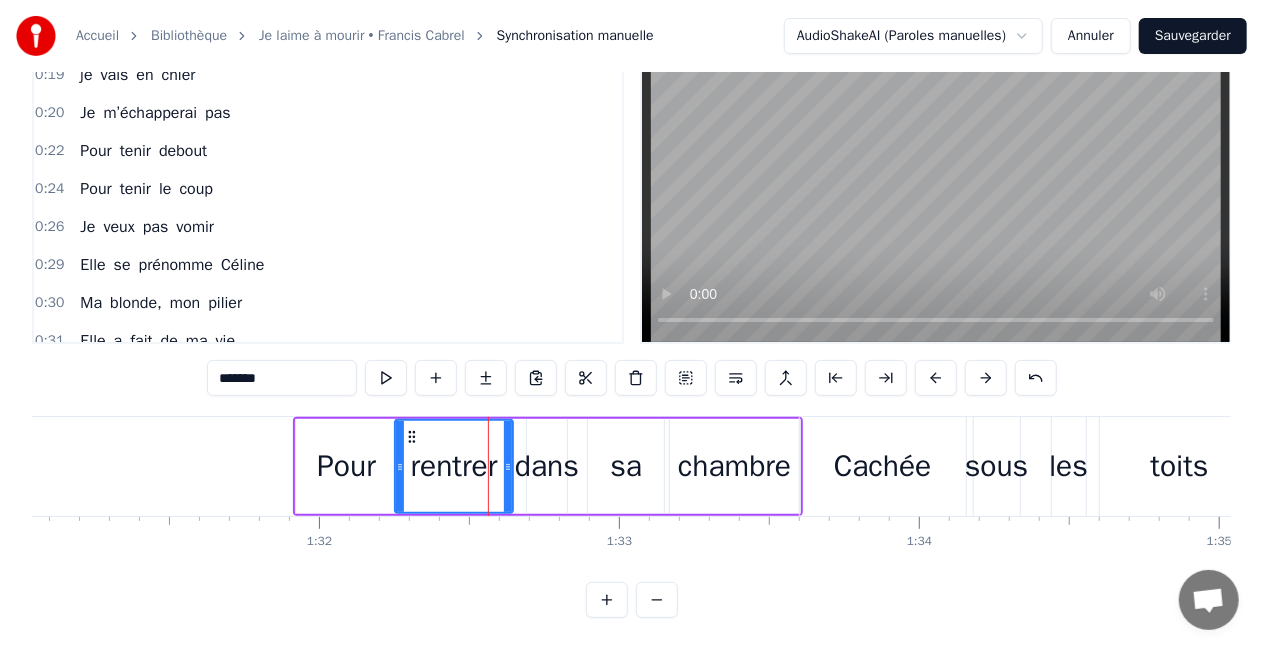 scroll, scrollTop: 0, scrollLeft: 0, axis: both 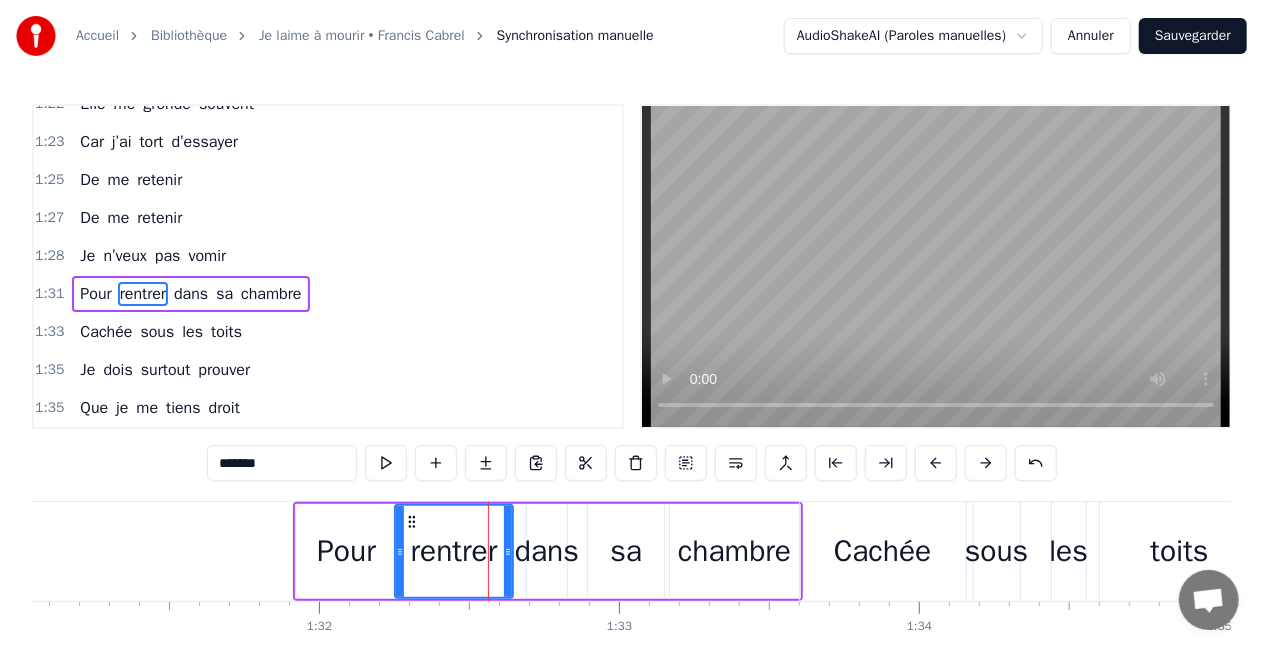 click on "Pour rentrer dans sa chambre" at bounding box center [548, 551] 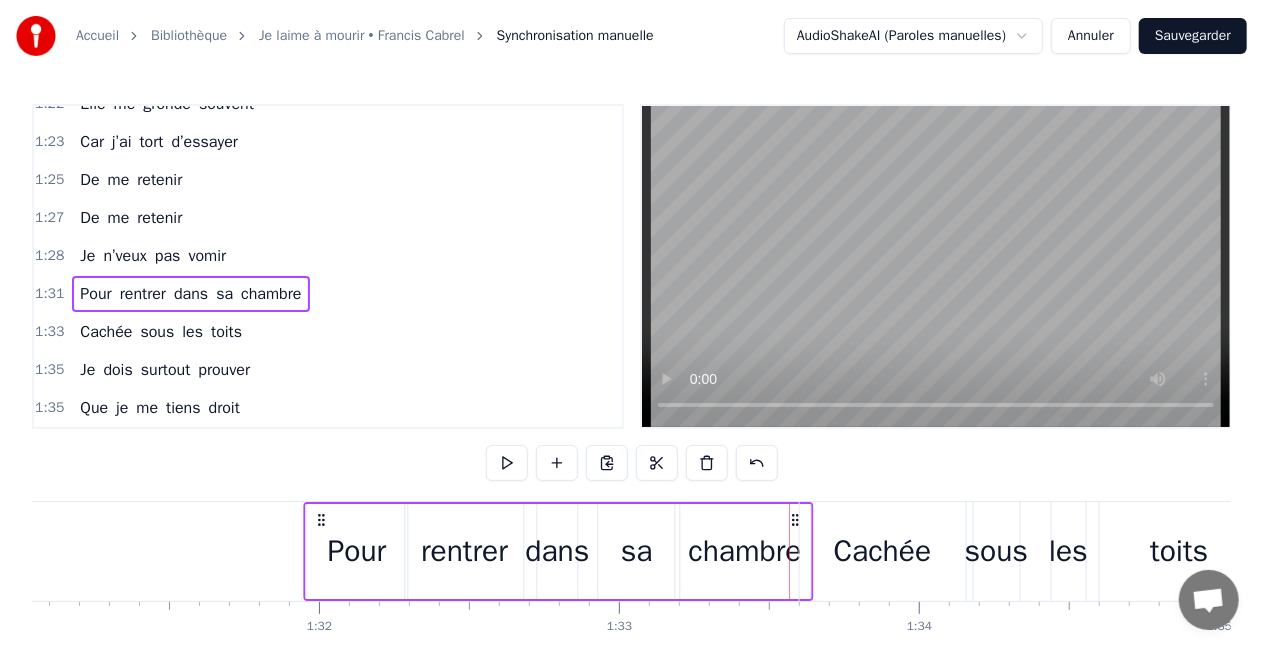 click 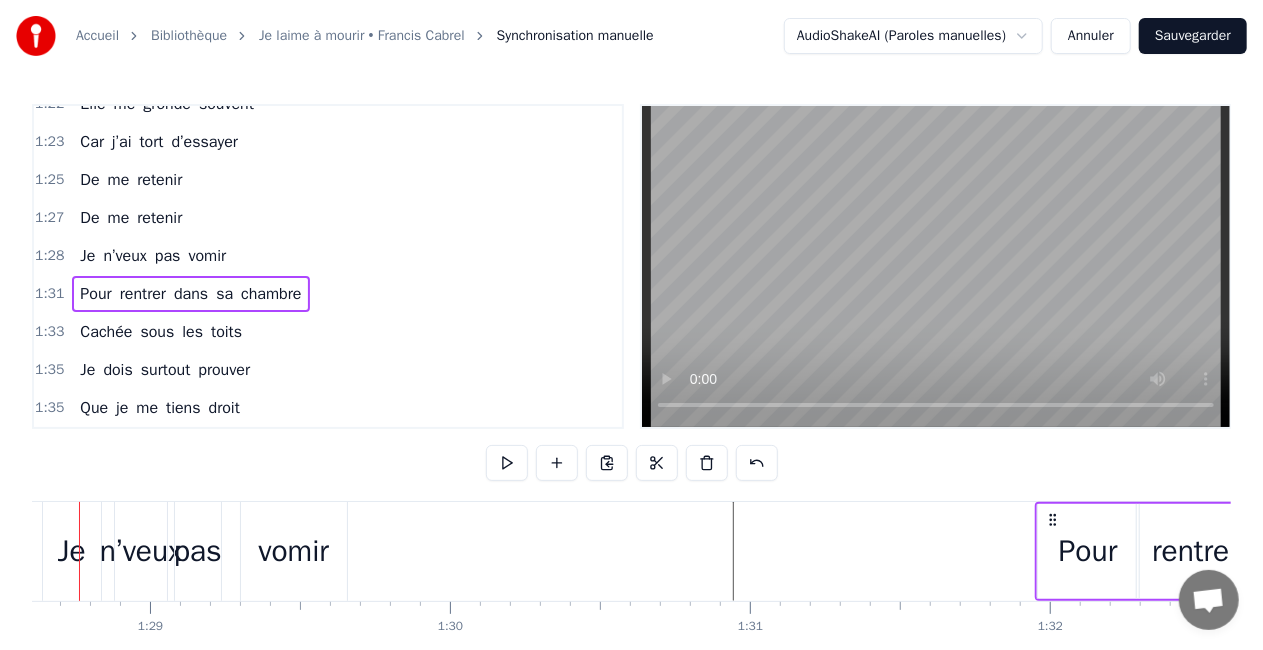 scroll, scrollTop: 0, scrollLeft: 26529, axis: horizontal 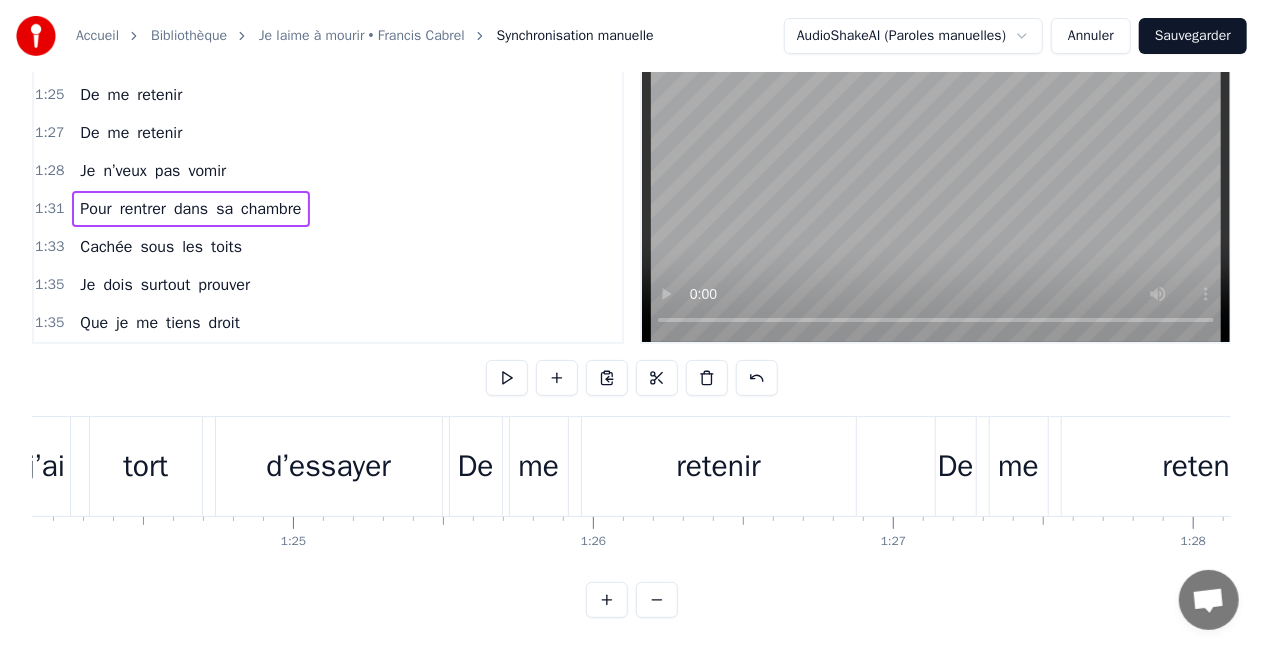 click on "d’essayer" at bounding box center (329, 466) 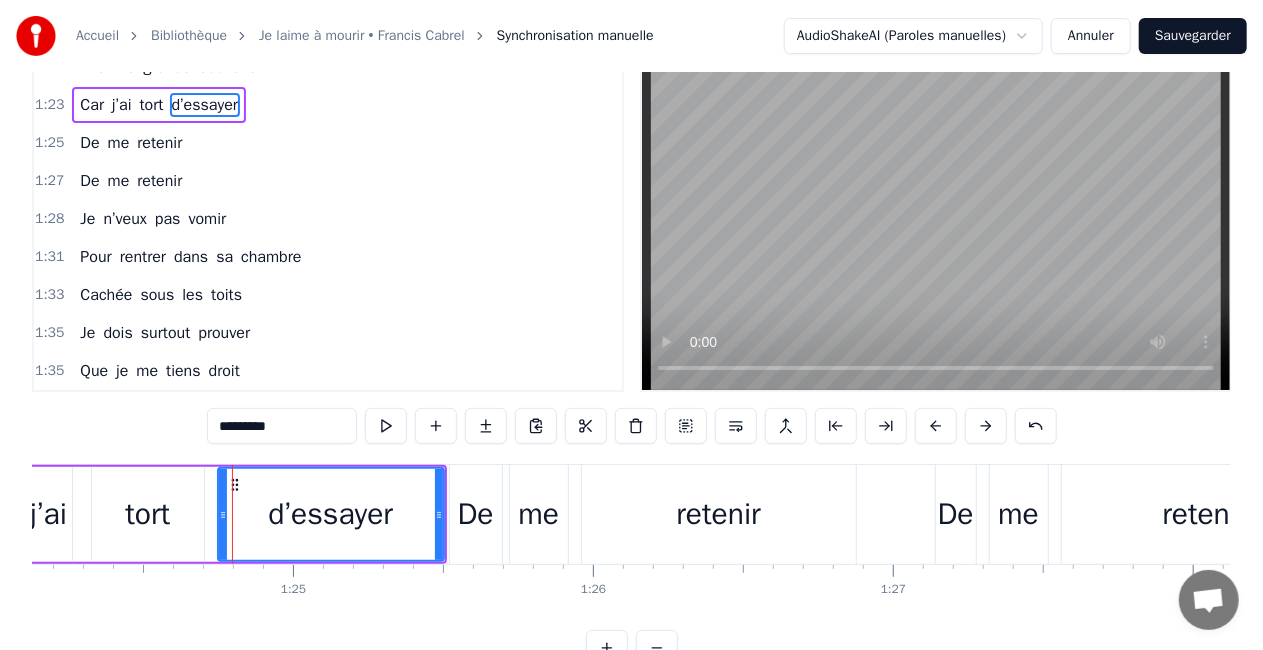 scroll, scrollTop: 0, scrollLeft: 0, axis: both 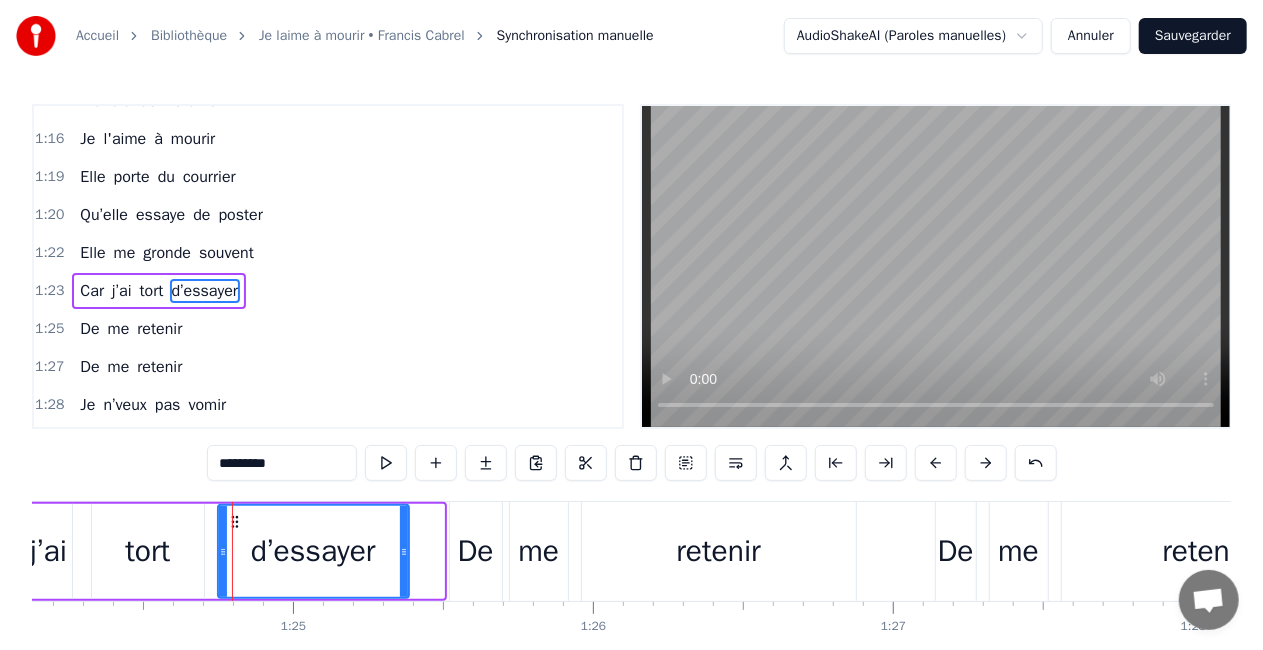 drag, startPoint x: 441, startPoint y: 546, endPoint x: 406, endPoint y: 547, distance: 35.014282 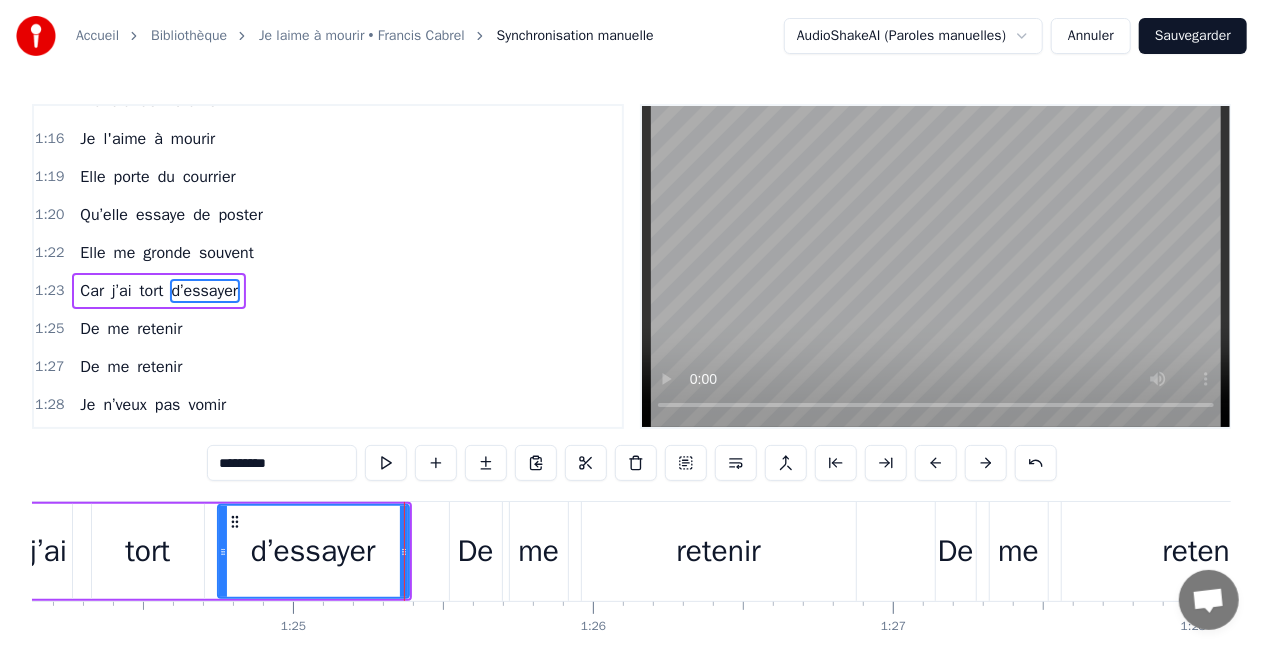 click on "De" at bounding box center (476, 551) 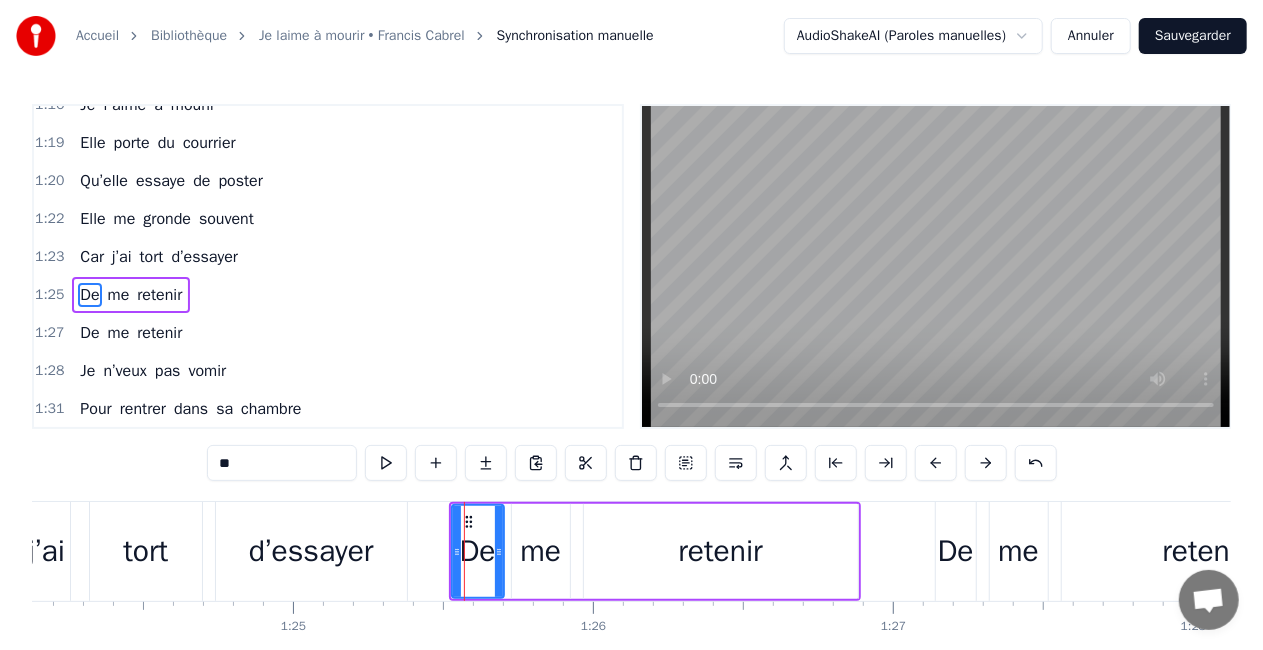 scroll, scrollTop: 1239, scrollLeft: 0, axis: vertical 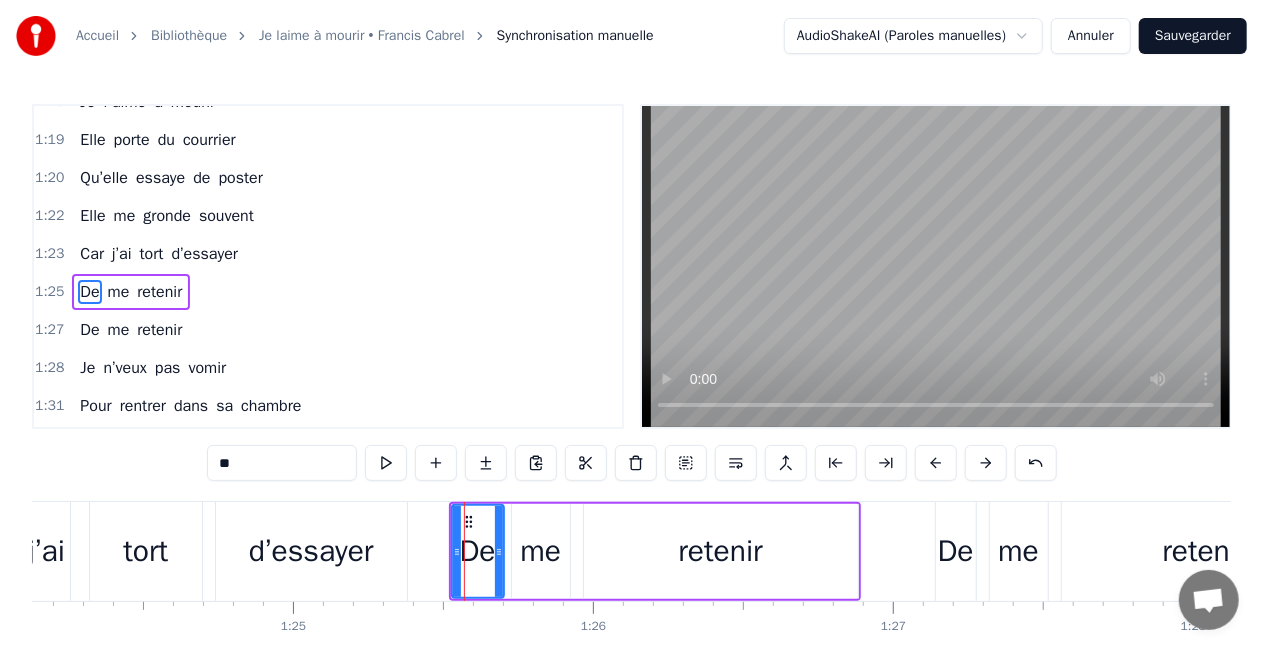 click on "De me retenir" at bounding box center [655, 551] 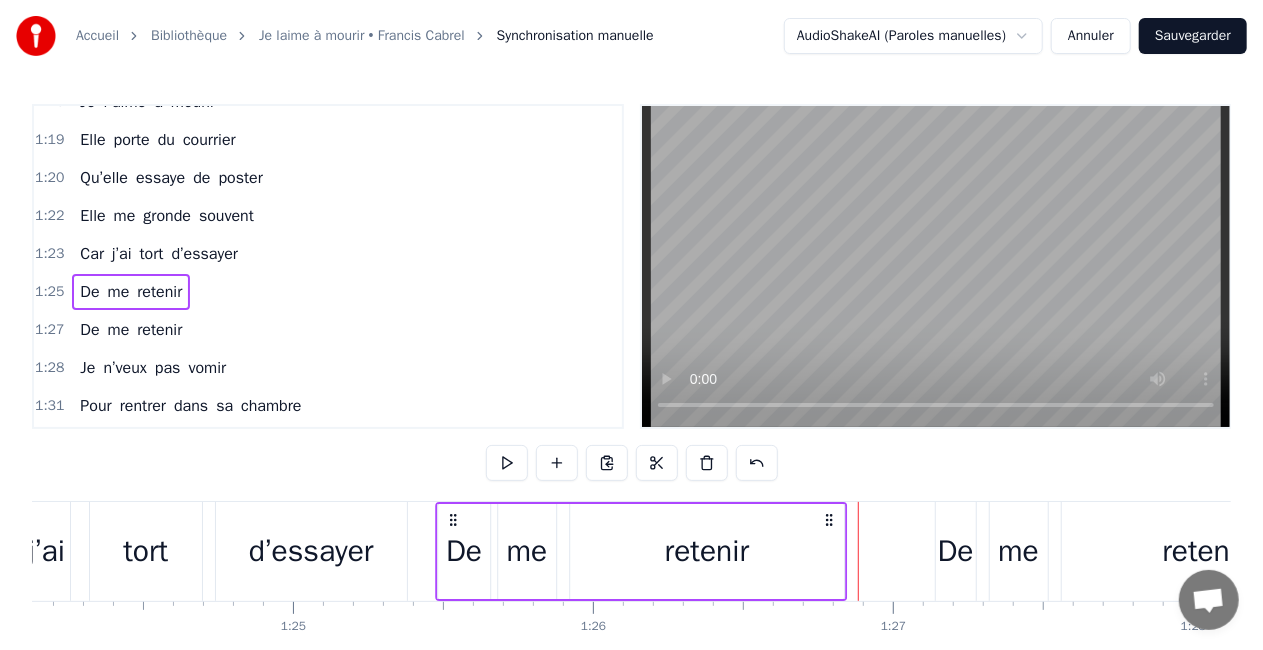 drag, startPoint x: 845, startPoint y: 516, endPoint x: 831, endPoint y: 517, distance: 14.035668 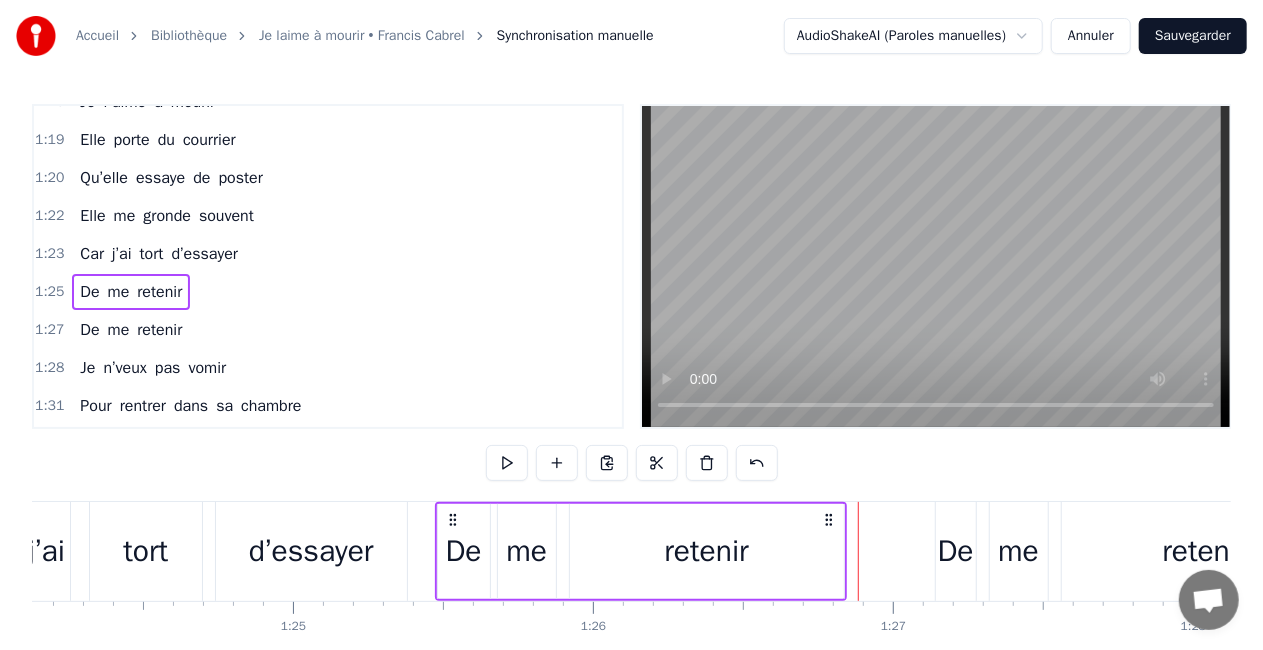 click on "me" at bounding box center [1019, 551] 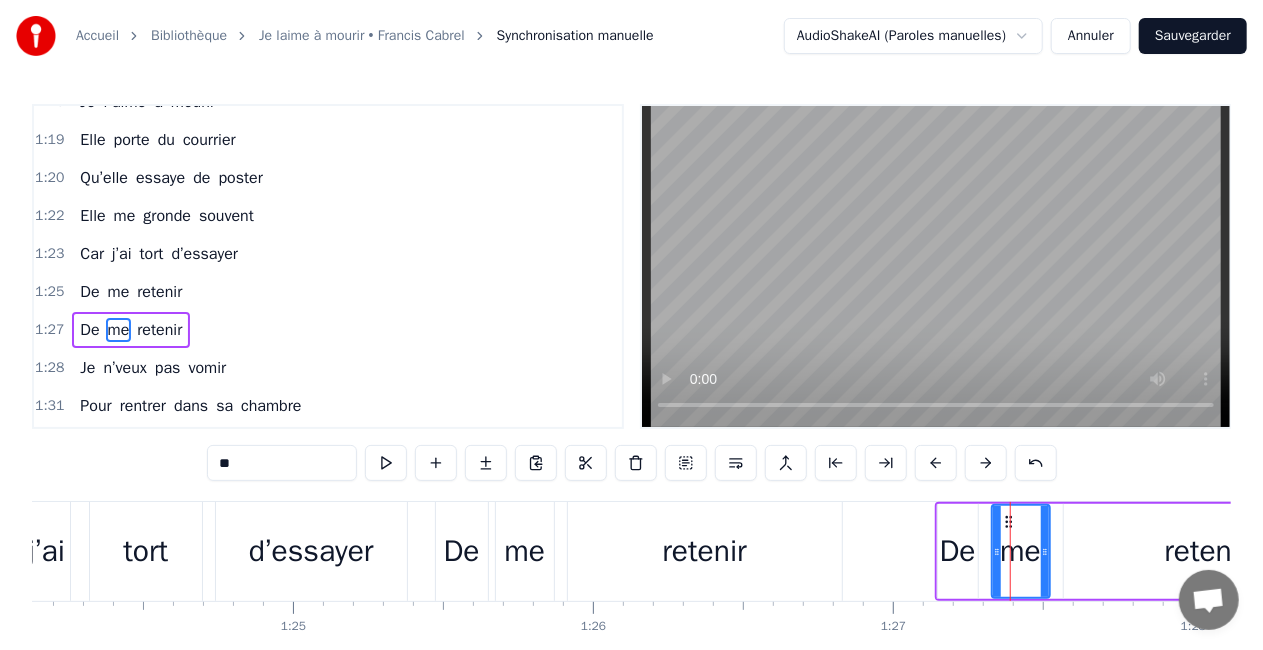 scroll, scrollTop: 1276, scrollLeft: 0, axis: vertical 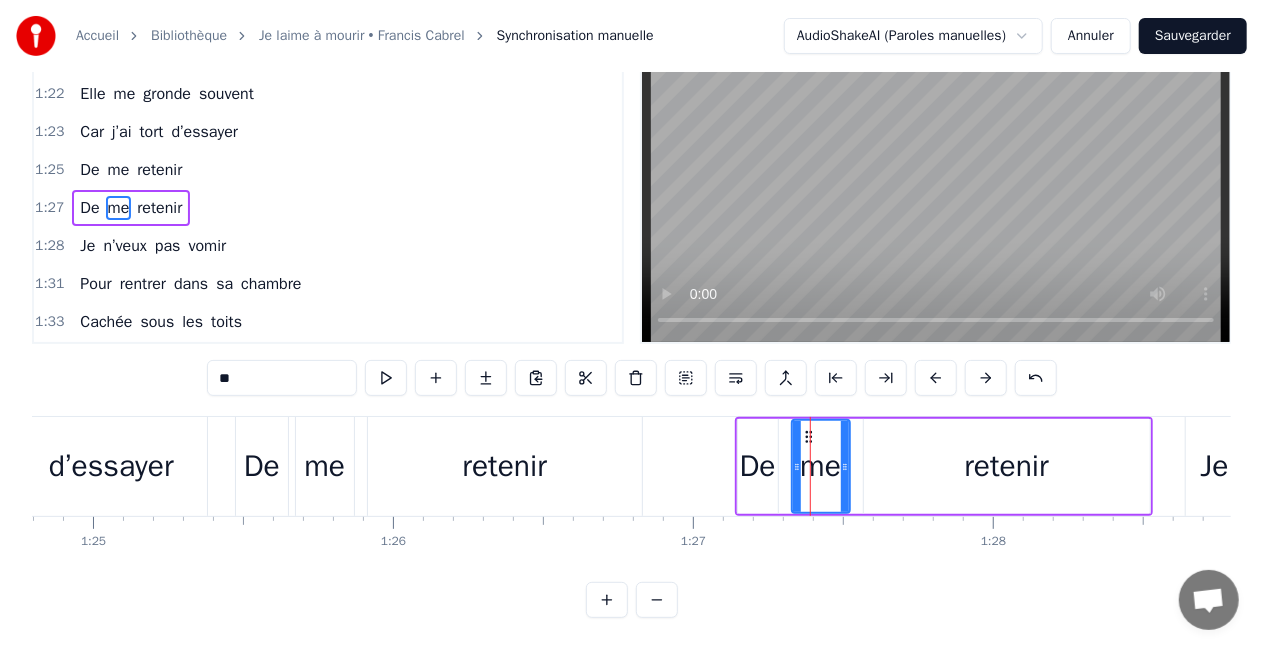 click on "De me retenir" at bounding box center [944, 466] 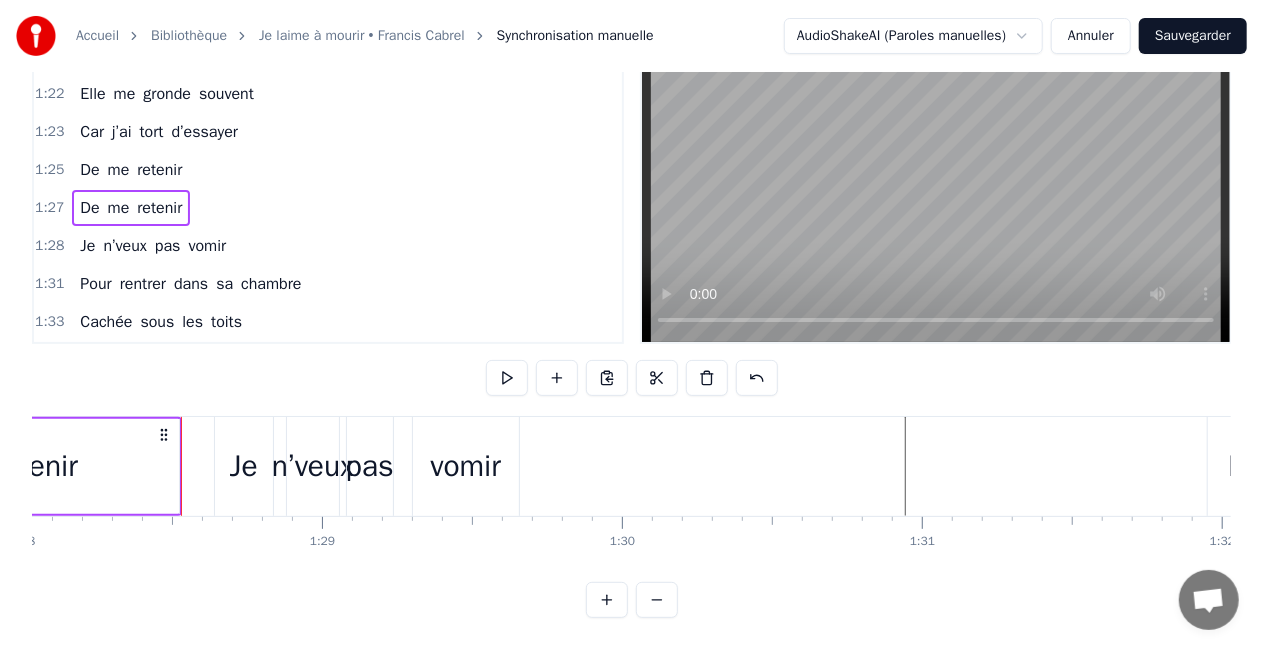 scroll, scrollTop: 0, scrollLeft: 26459, axis: horizontal 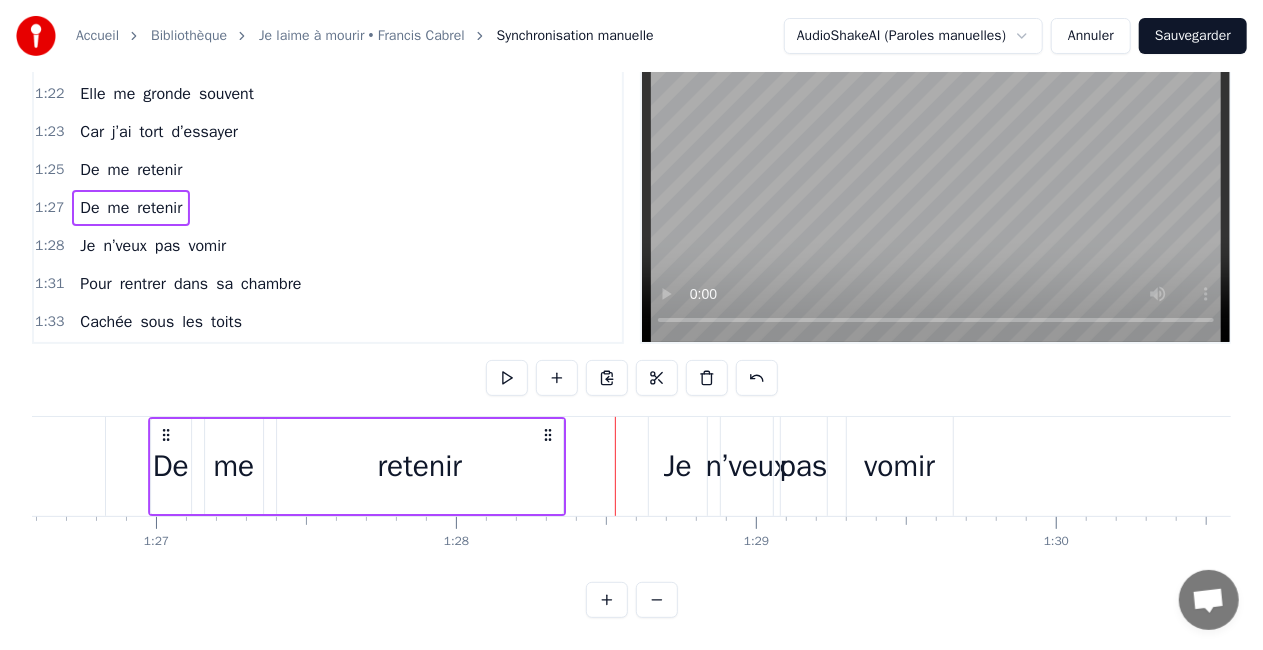 drag, startPoint x: 113, startPoint y: 422, endPoint x: 546, endPoint y: 403, distance: 433.41666 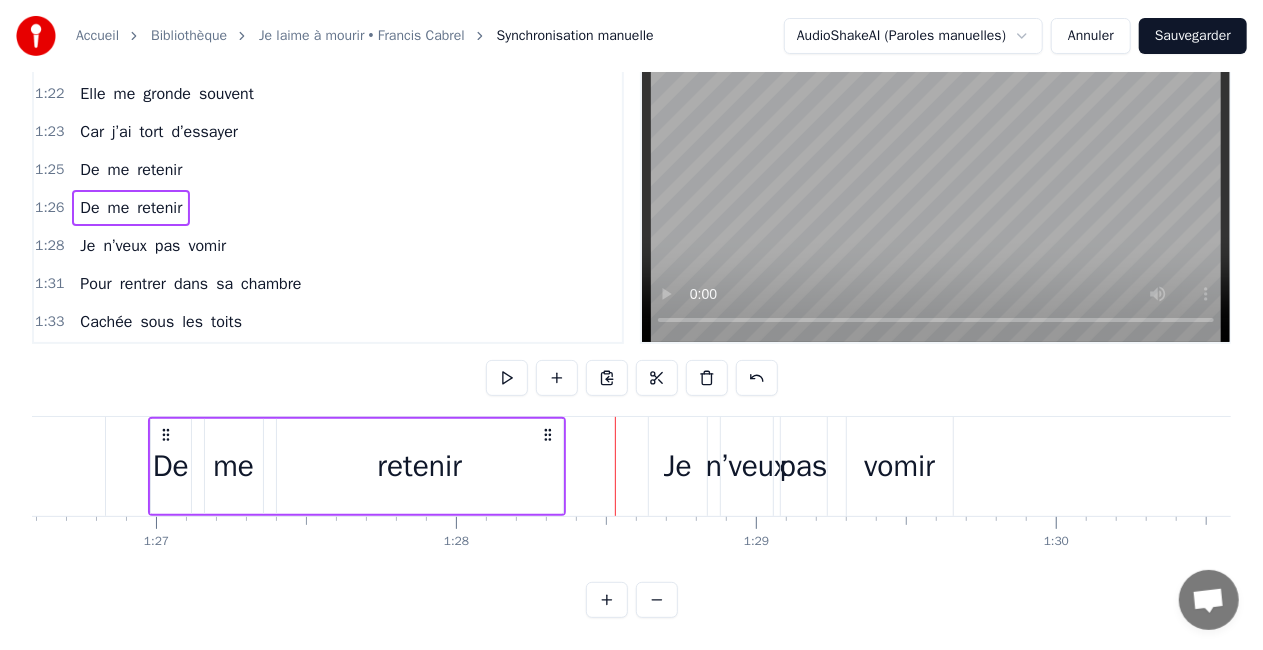 click at bounding box center [-1517, 466] 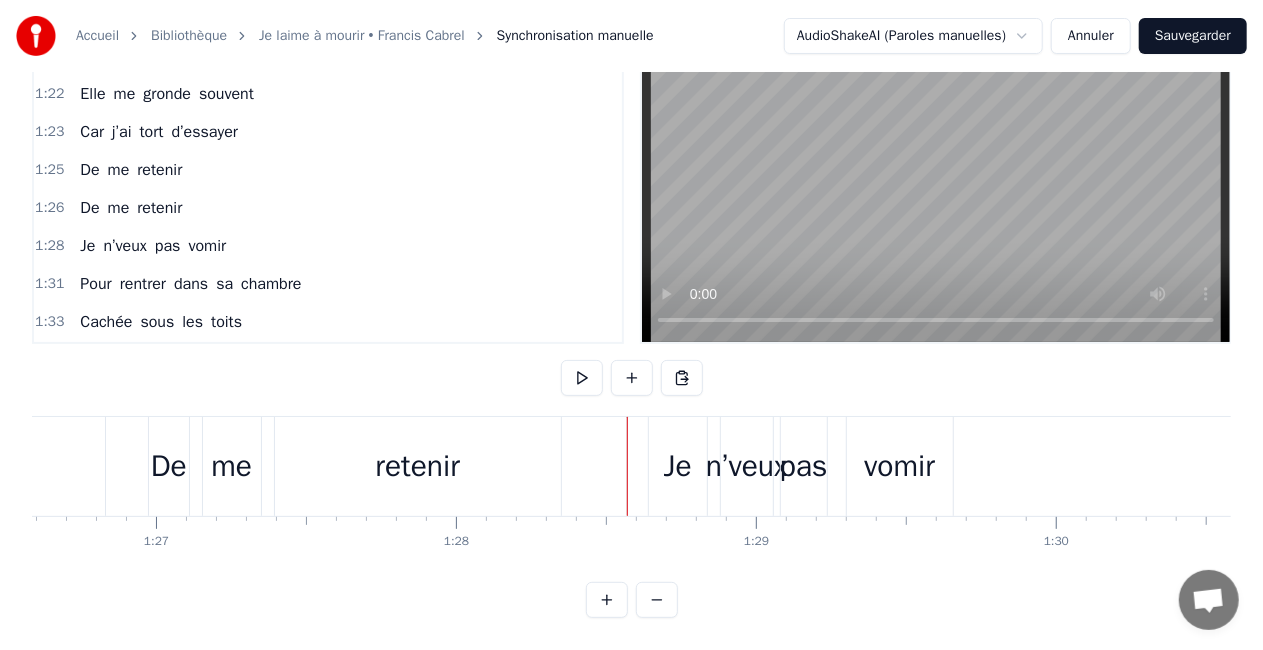 click on "Je" at bounding box center (678, 466) 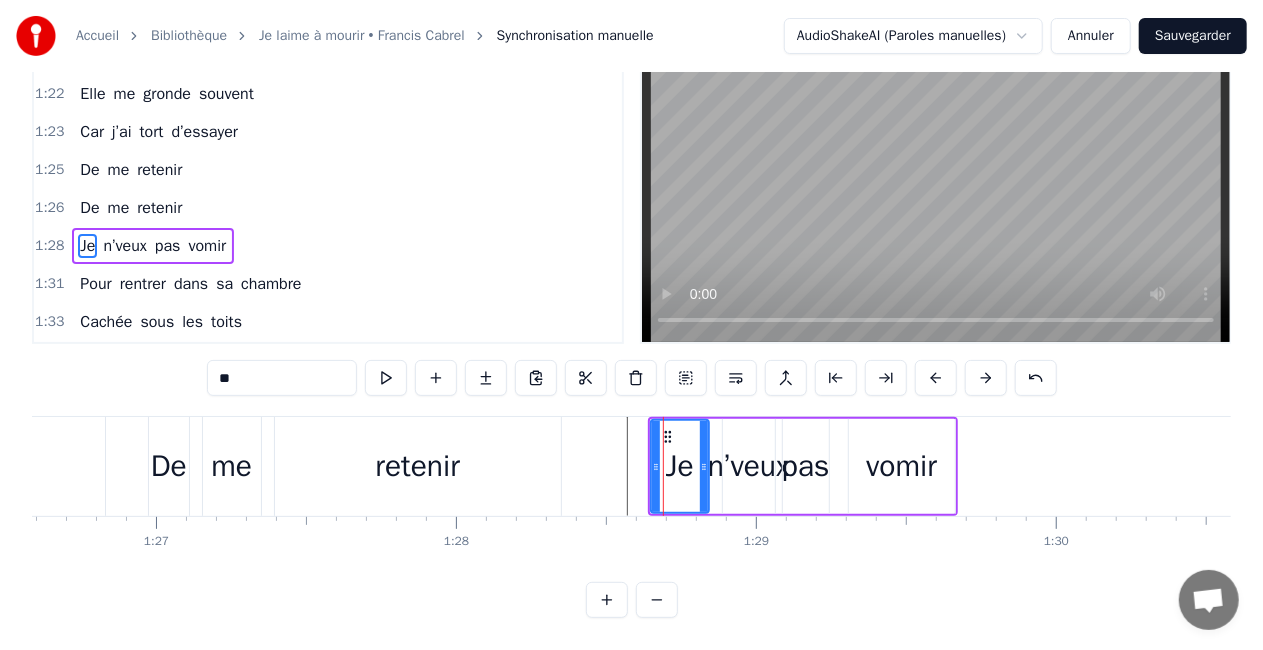 scroll, scrollTop: 0, scrollLeft: 0, axis: both 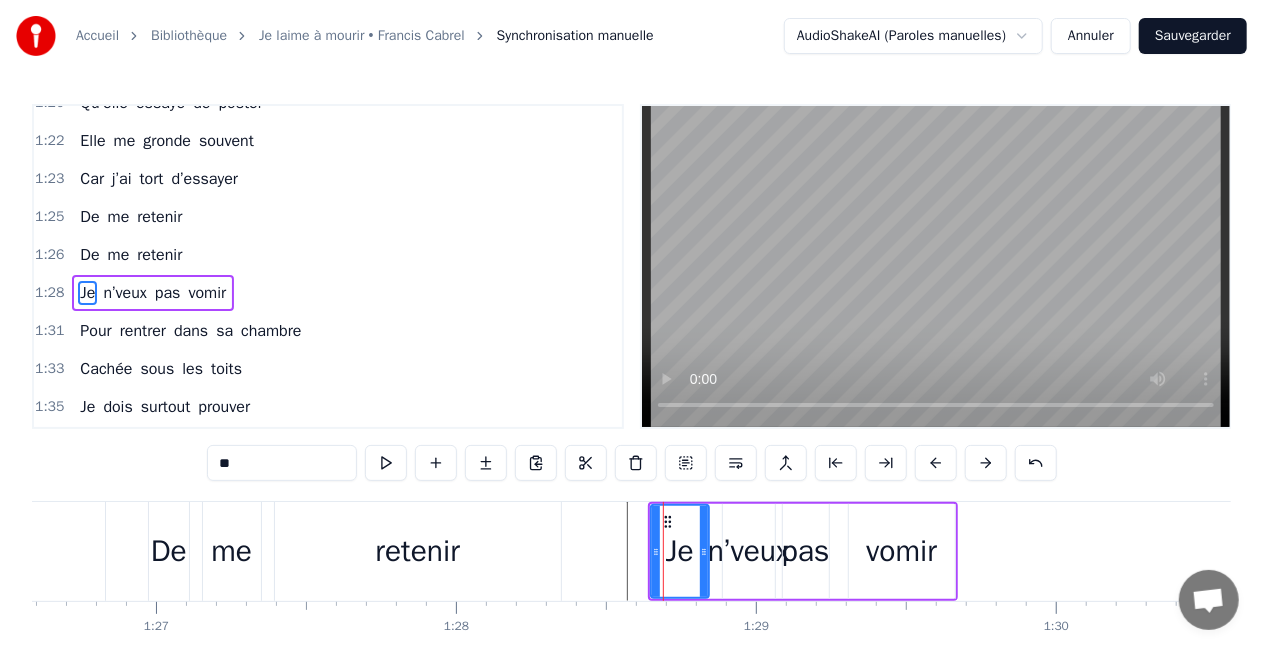 click on "vomir" at bounding box center [902, 551] 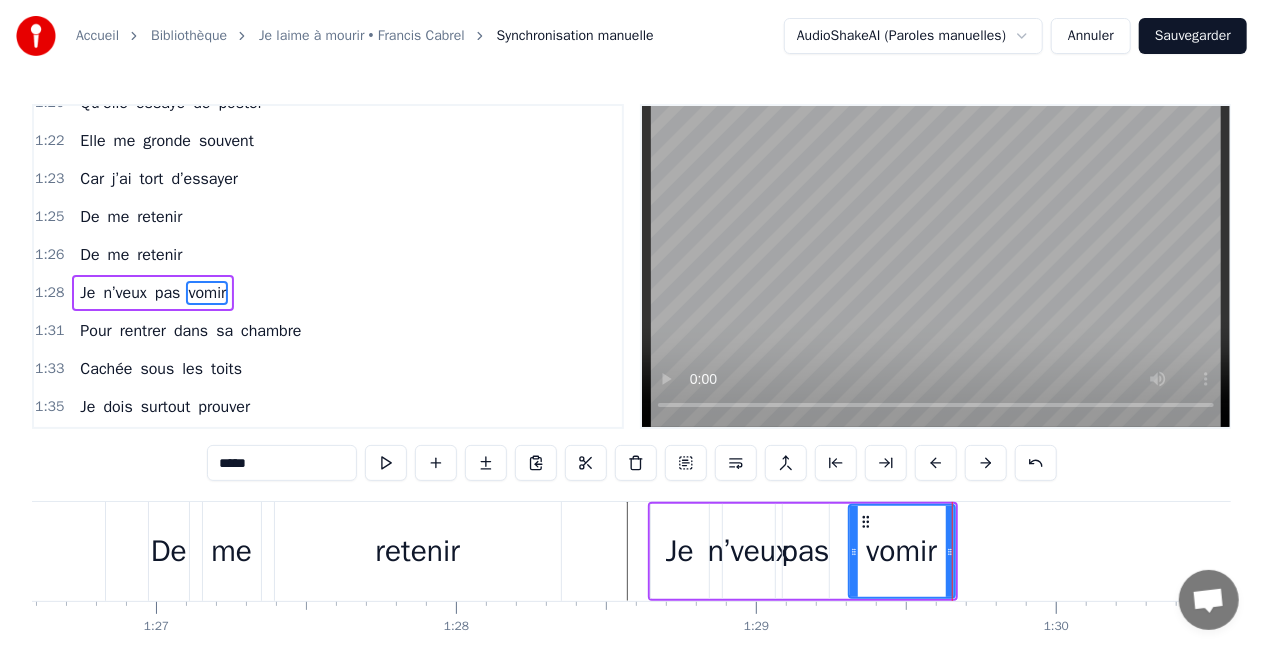 click on "Je n’veux pas vomir" at bounding box center [803, 551] 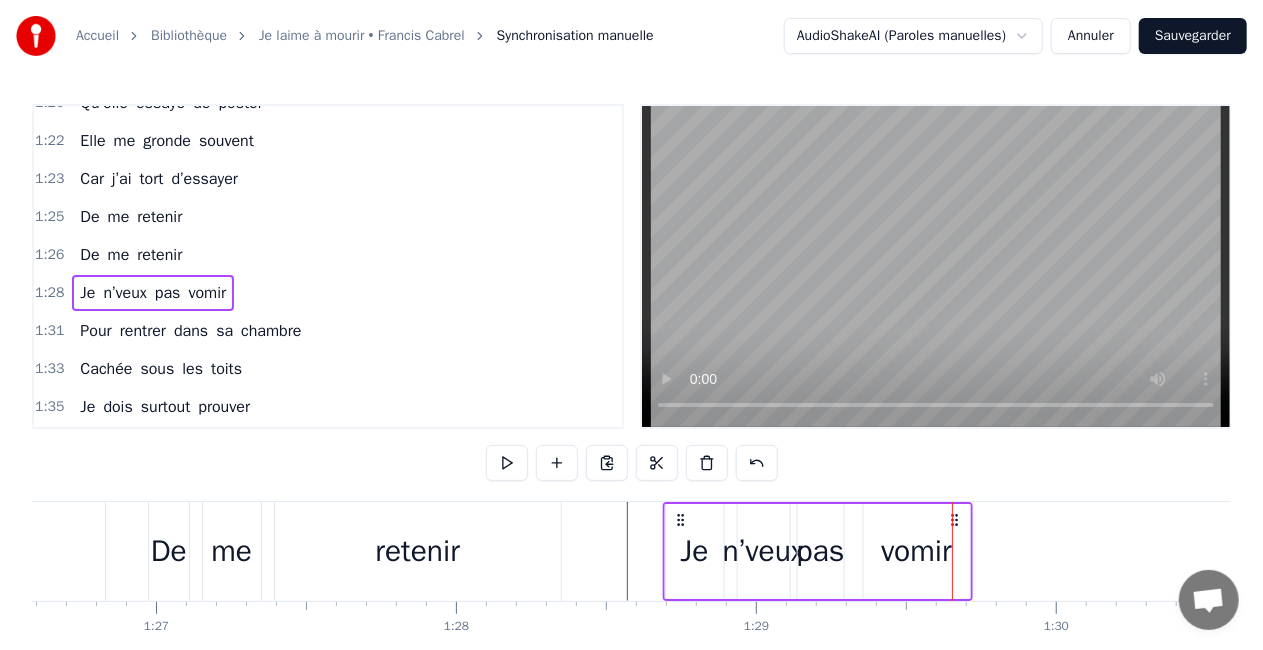 drag, startPoint x: 940, startPoint y: 515, endPoint x: 955, endPoint y: 514, distance: 15.033297 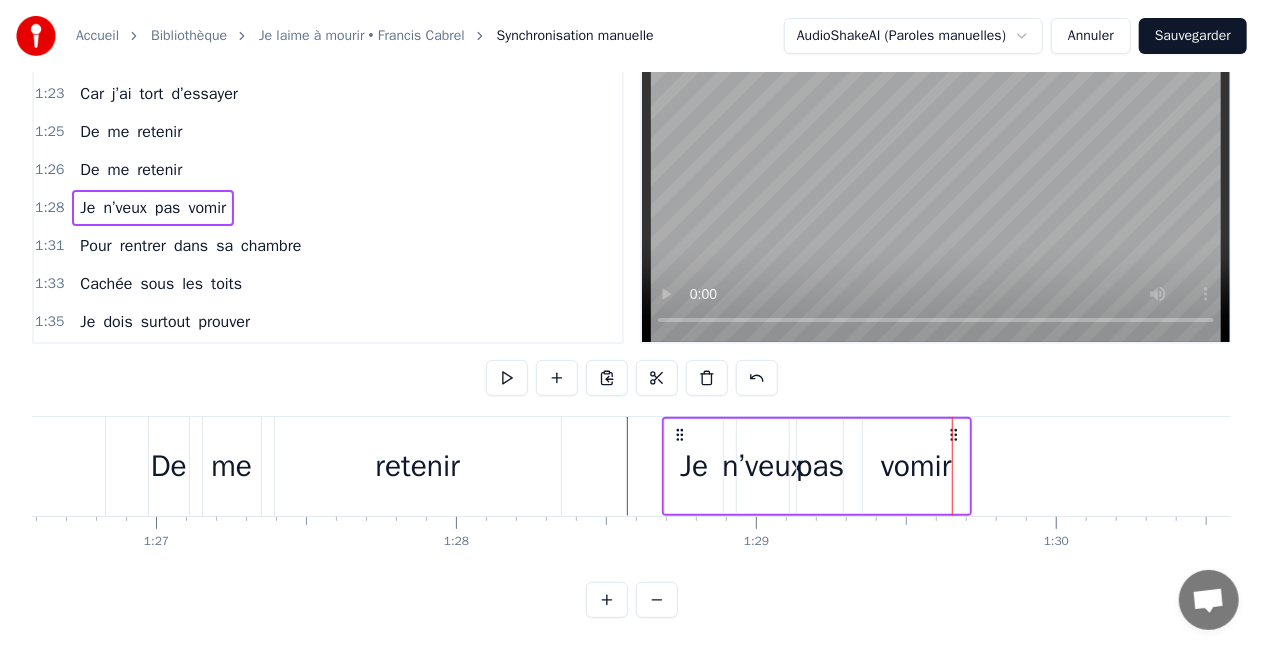 scroll, scrollTop: 102, scrollLeft: 0, axis: vertical 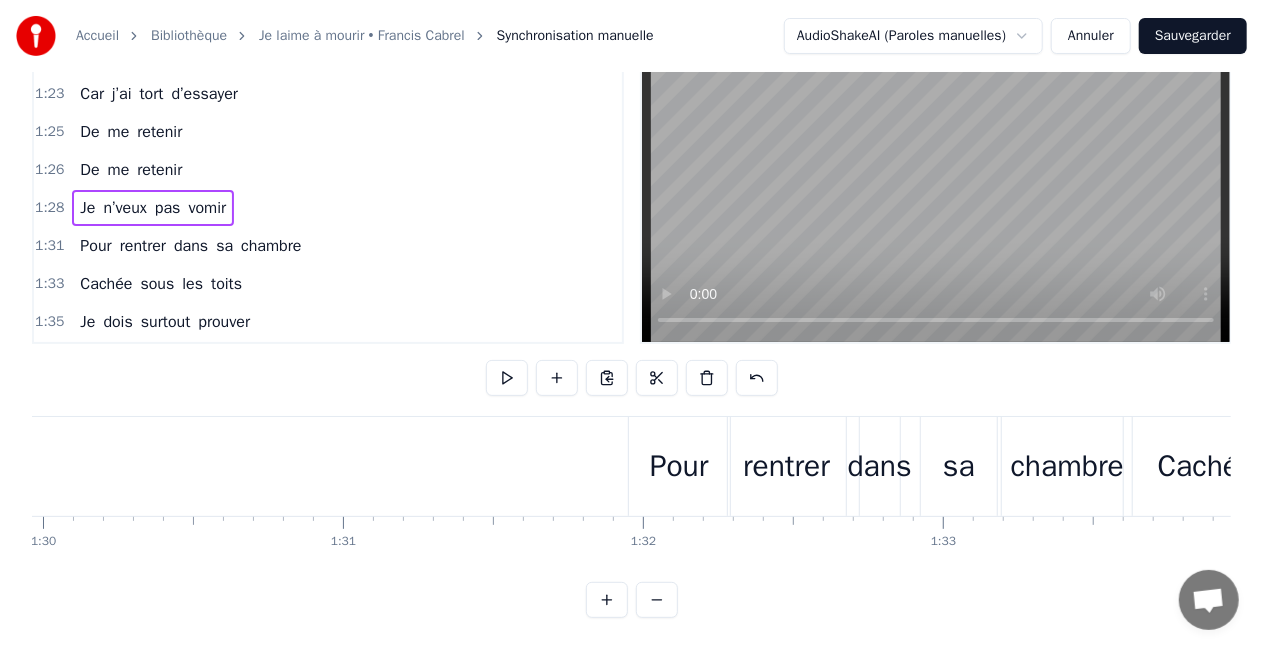 click on "rentrer" at bounding box center [786, 466] 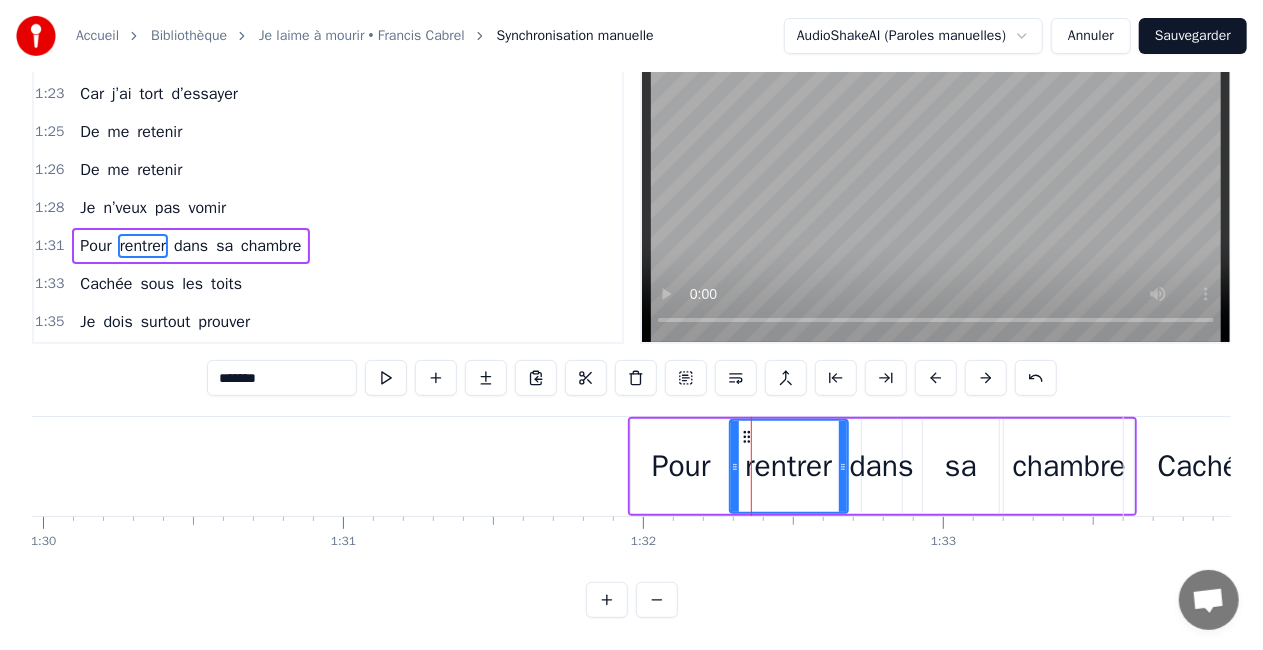 scroll, scrollTop: 0, scrollLeft: 0, axis: both 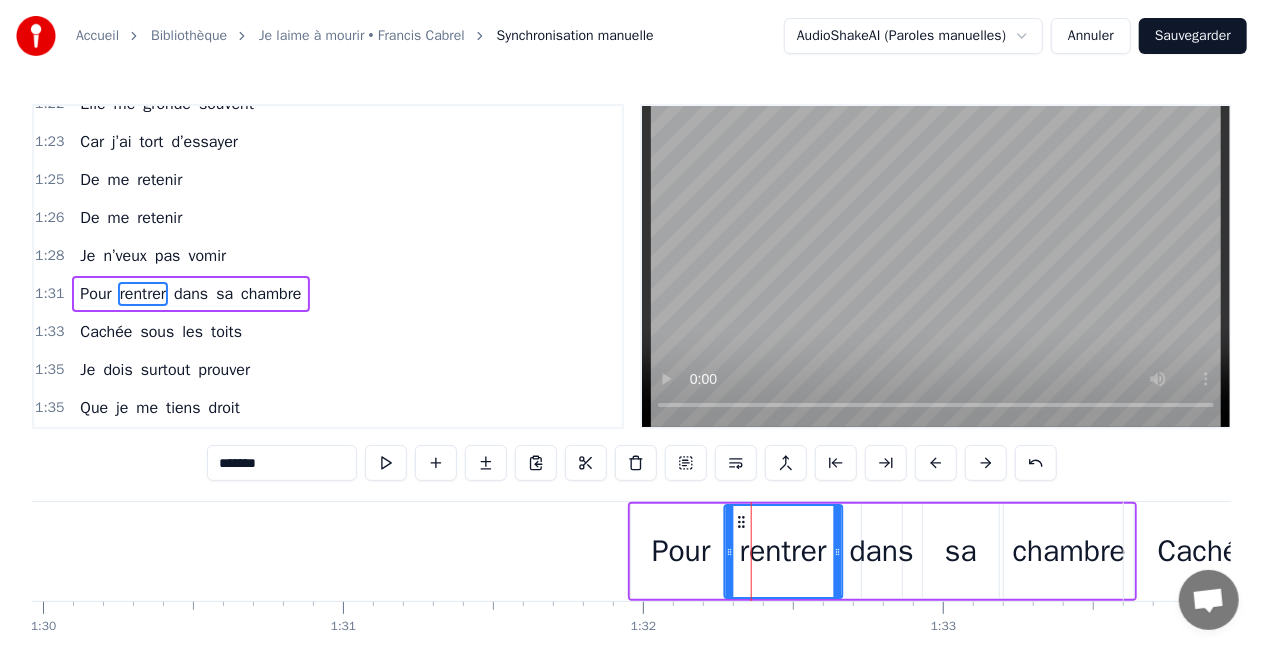 click 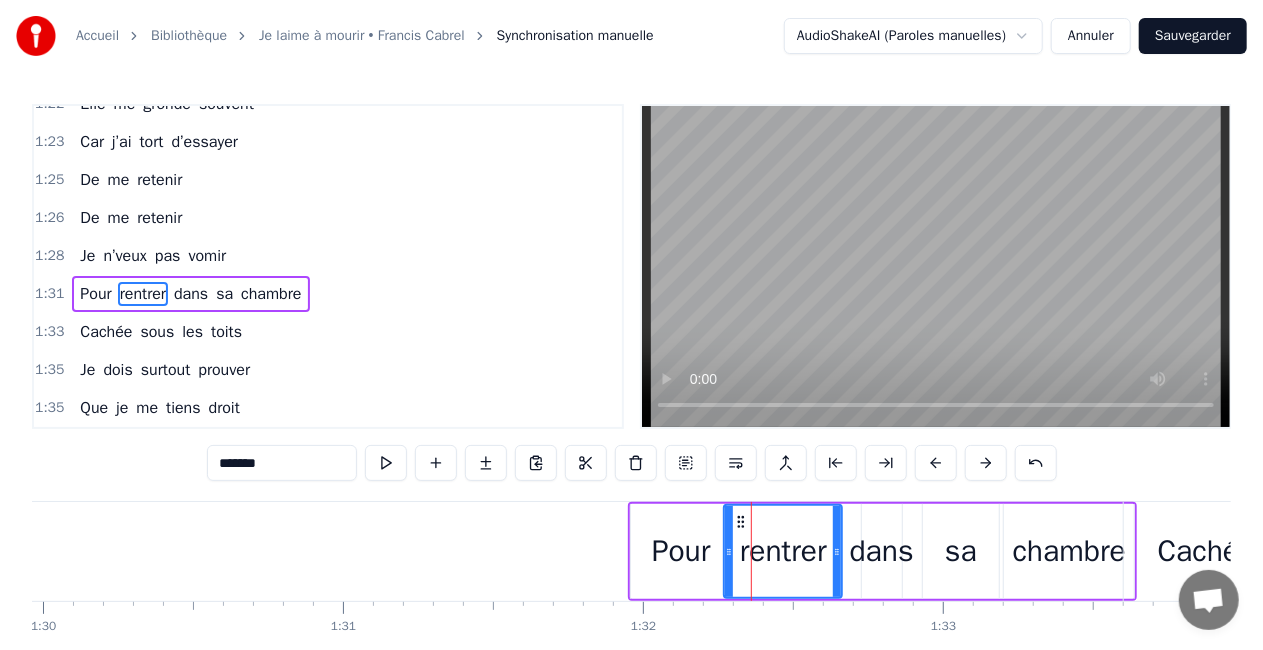 click on "sa" at bounding box center [961, 551] 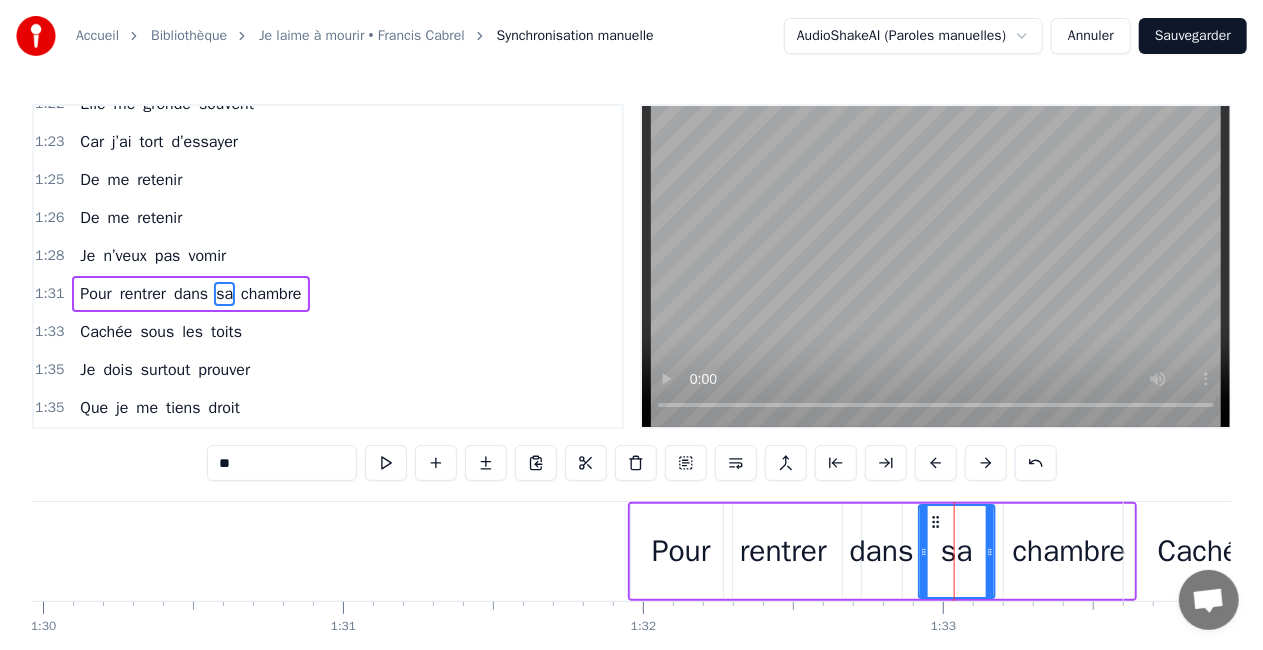 click 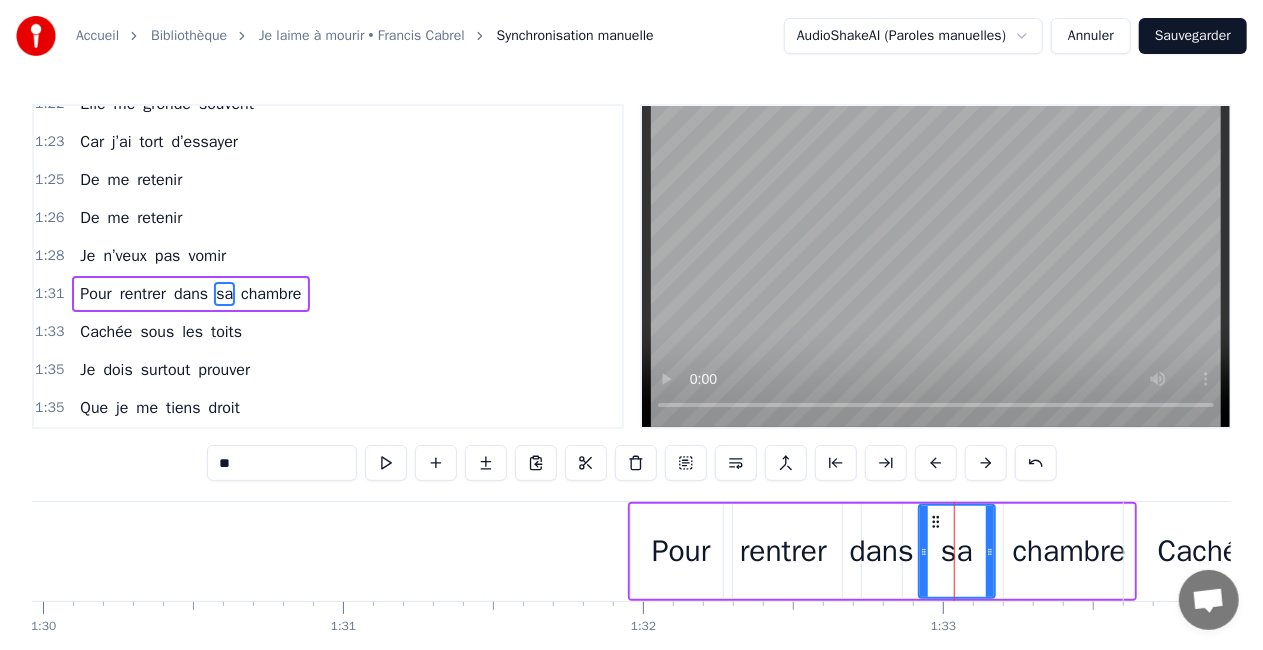 click on "chambre" at bounding box center [1069, 551] 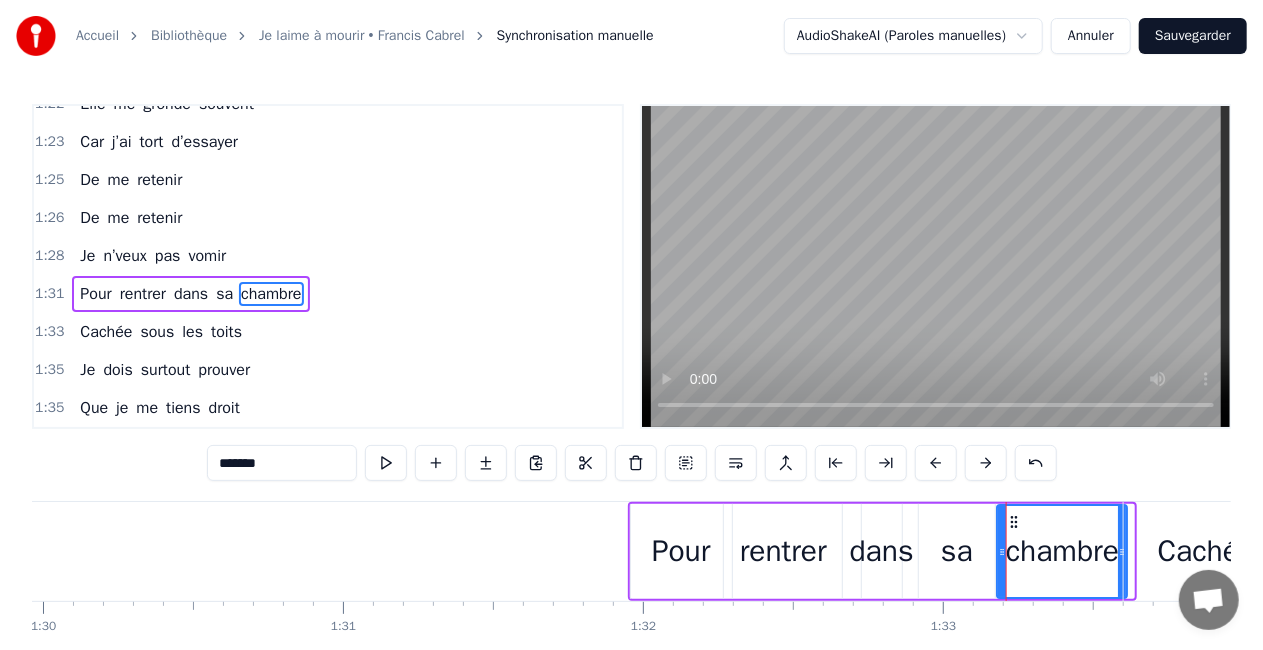 click 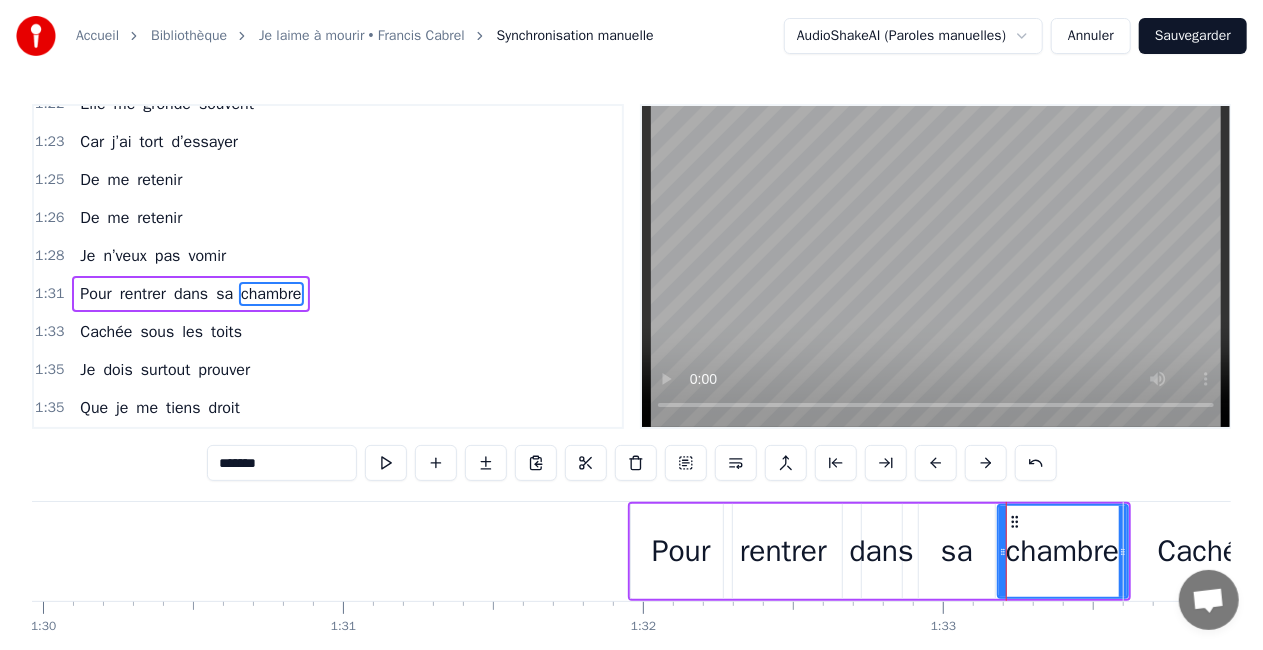 click on "chambre" at bounding box center (1063, 551) 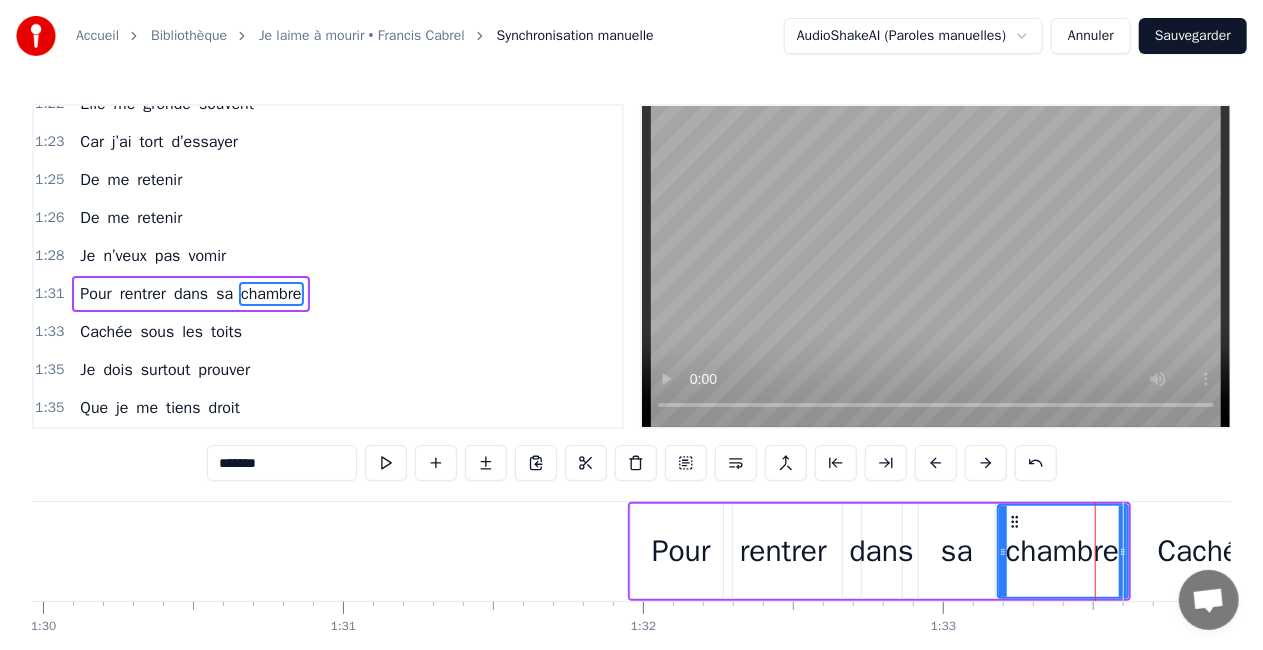 click on "Moi je m’appelle [FIRST] Et voilà qu'aujourd'hui C’était le dernier matin De mon ancienne vie Je peux plus m’enfuir Vous pouvez me Saouler Avec tout ce qui vous plaira je vais en chier Je m’échapperai pas Pour tenir debout Pour tenir le coup Je veux pas vomir Elle se prénomme [NAME] Ma blonde, mon pilier Elle a fait de ma vie Un bonheur en acier Des éclats de rire Elle attend à la maison Affalée sur le canapé Pour me faire la leçon A chaque fois qu’elle Me voit vomir Me voit vomir Je veux m’enfuir Je suis dispo, tout aujourd’hui Pour être si fort avec mes amis ! Je suis entouré, aujourd’hui Pour la vie, Et l’ pétanque aussi Elle fait de son mieux Pour pas que je décline Elle fait des envieux Ma blonde héroïne Je l'aime à mourir Elle porte du courrier Qu’elle essaye de poster Elle me gronde souvent Car j’ai tort d’essayer De me retenir De me retenir Je n’veux pas vomir Pour rentrer dans sa chambre Cachée sous les toits Je dois surtout prouver Que je me tiens droit Je" at bounding box center (-2530, 551) 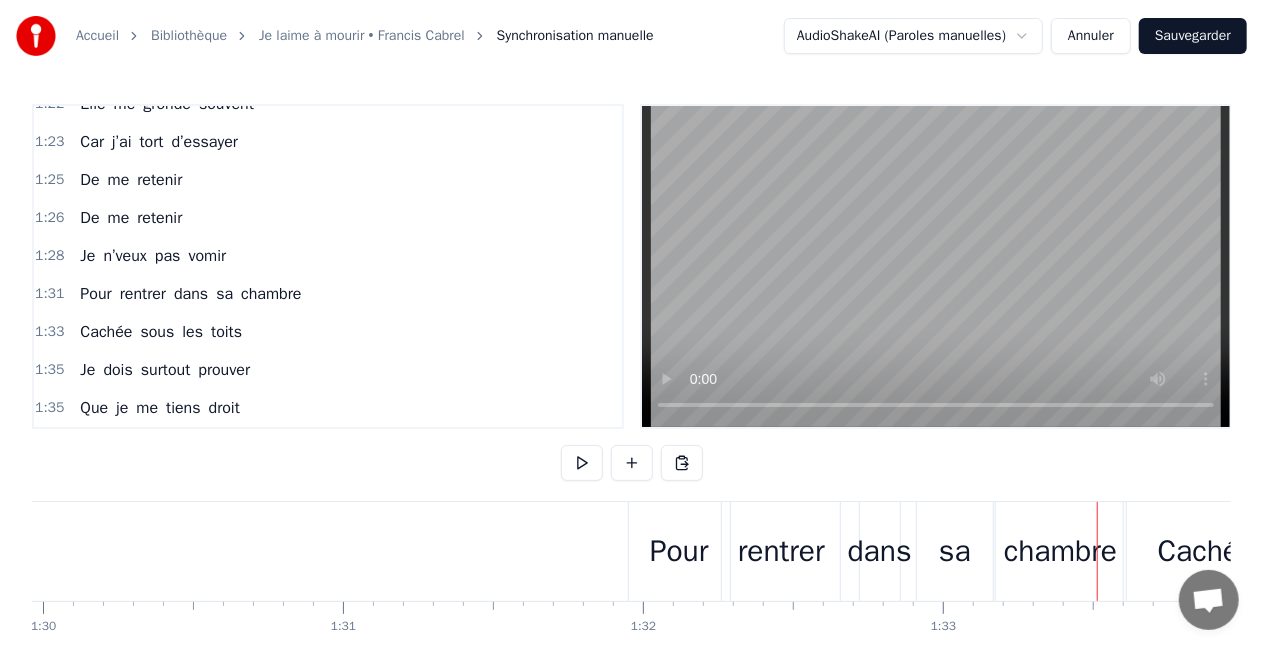 click on "sa" at bounding box center [955, 551] 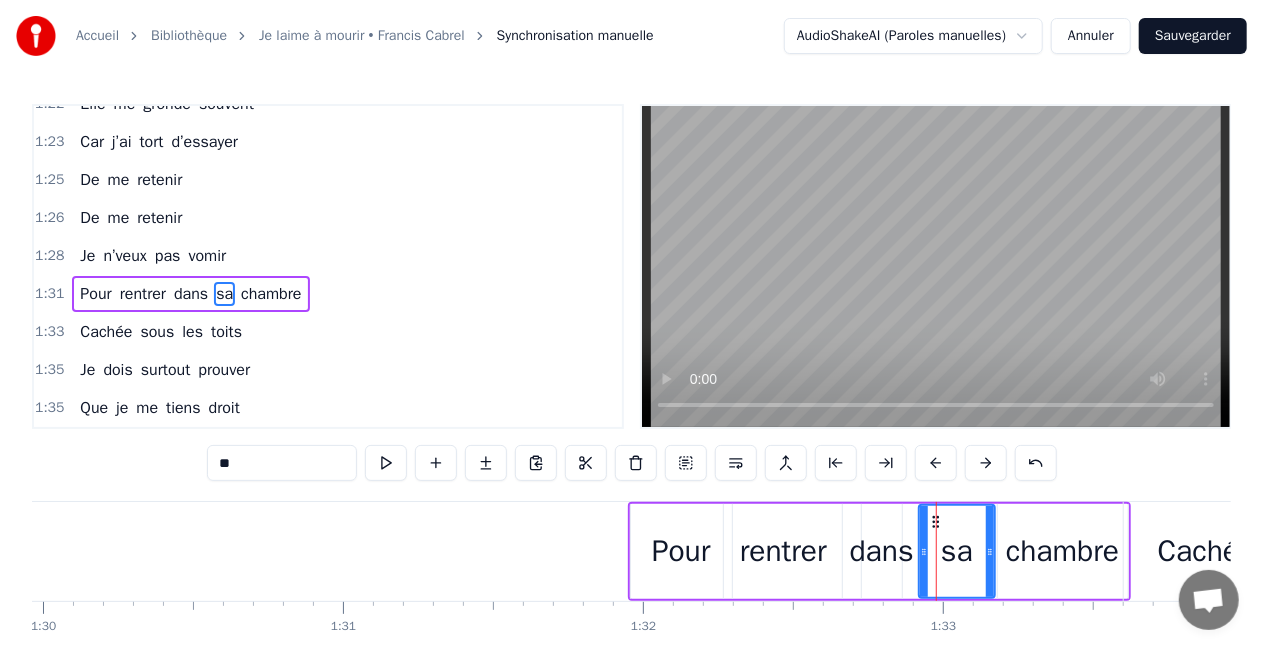 click on "Pour rentrer dans sa chambre" at bounding box center [879, 551] 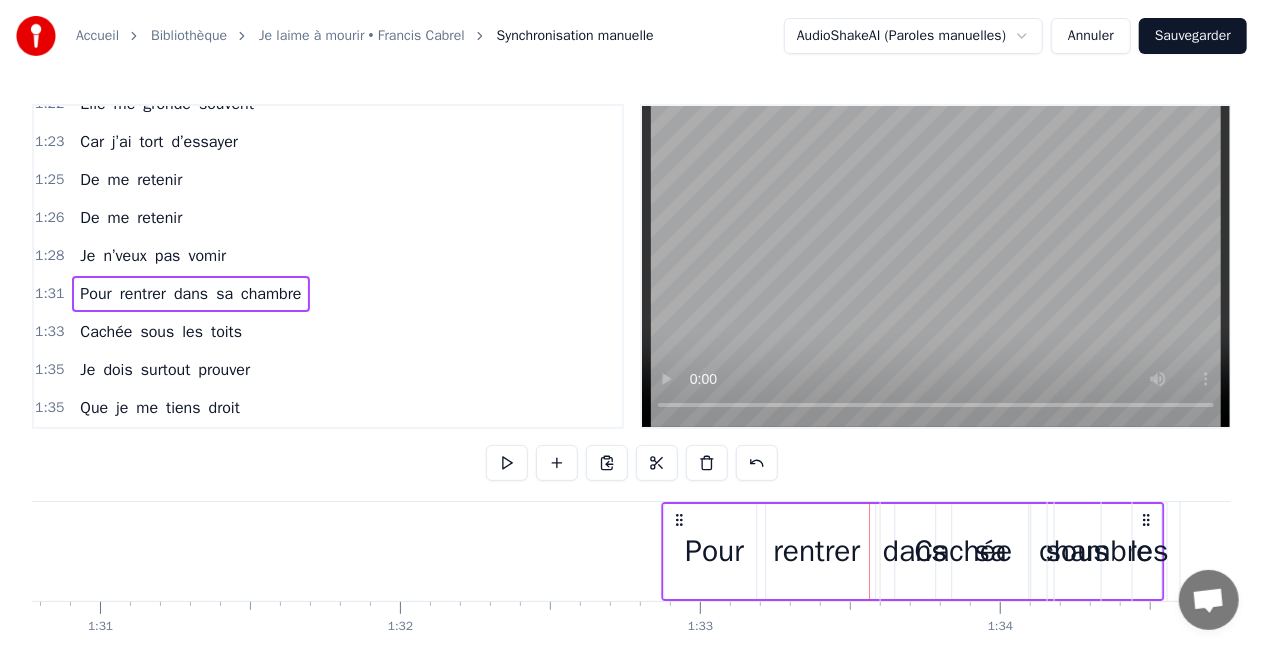 scroll, scrollTop: 0, scrollLeft: 27286, axis: horizontal 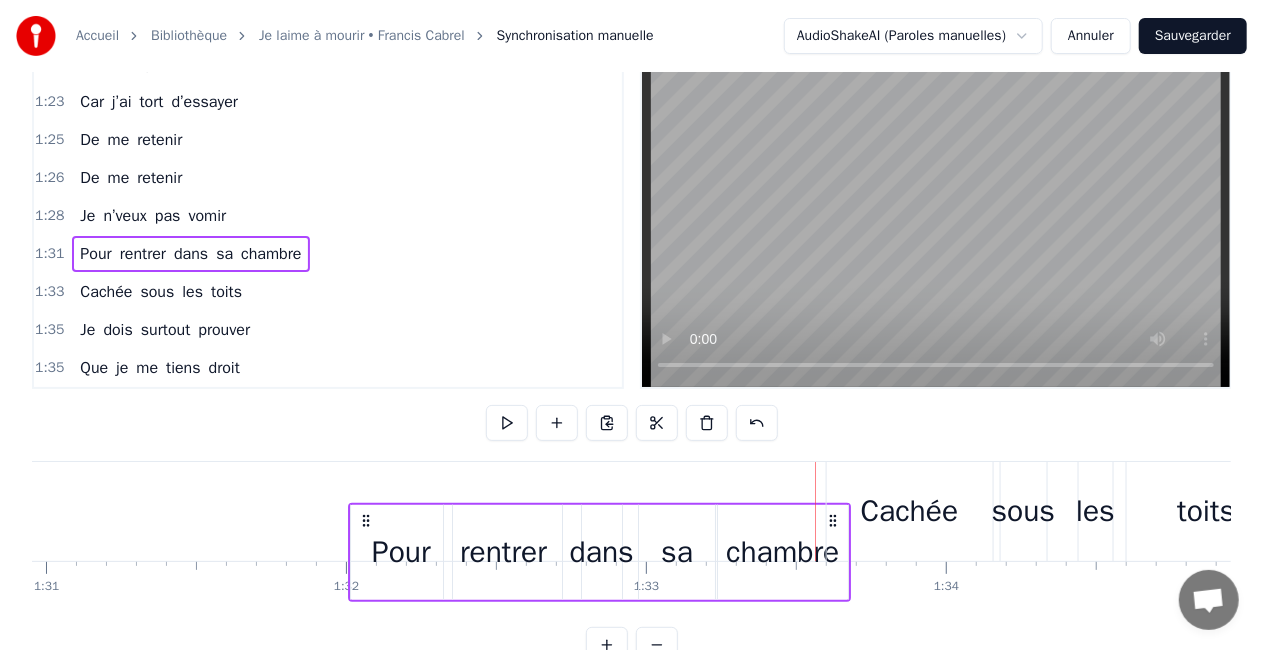drag, startPoint x: 1111, startPoint y: 516, endPoint x: 831, endPoint y: 432, distance: 292.32858 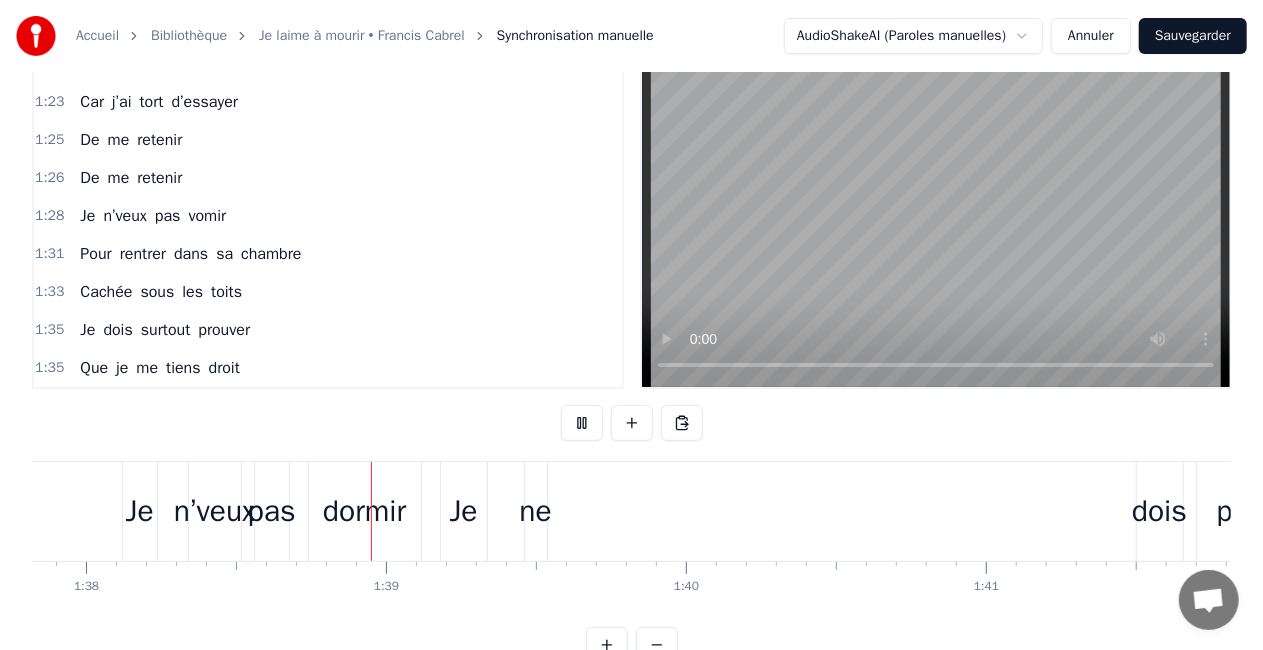 scroll, scrollTop: 0, scrollLeft: 29372, axis: horizontal 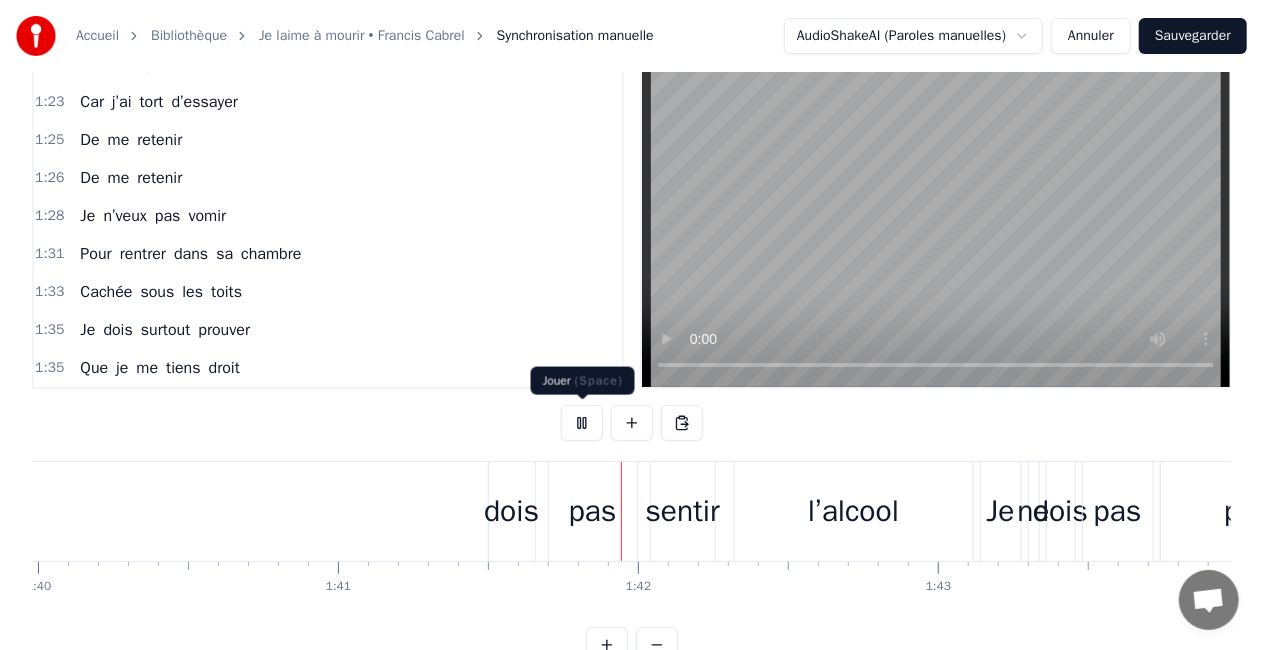 click at bounding box center [582, 423] 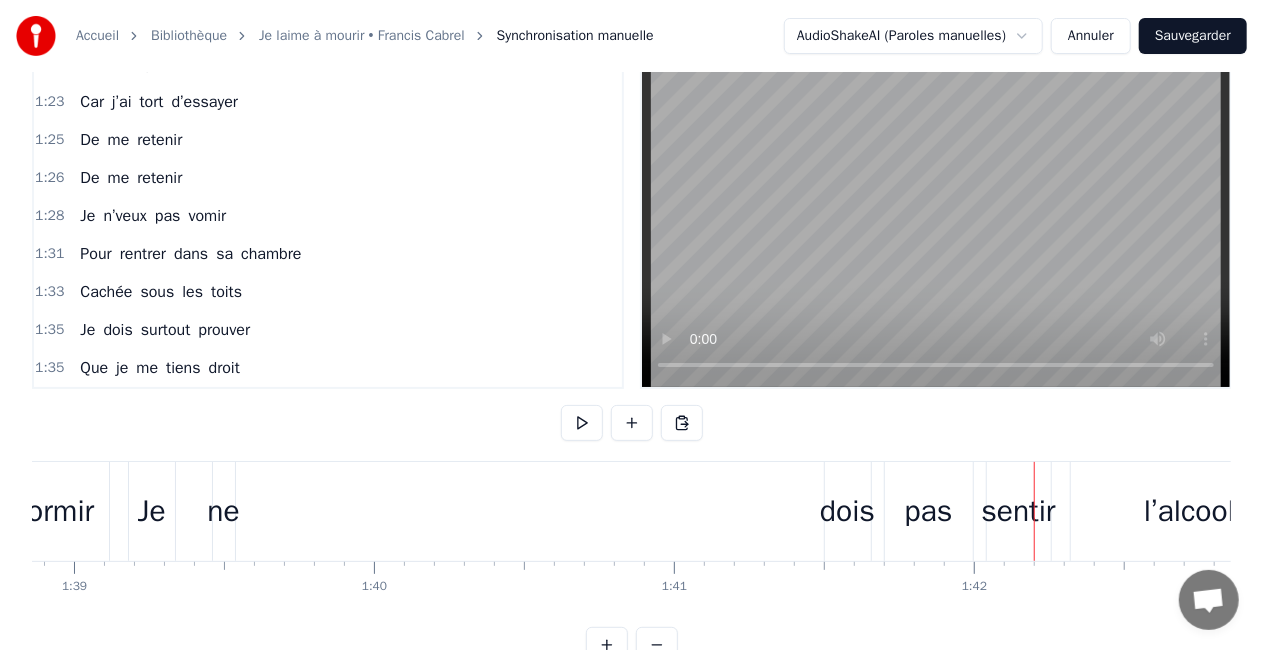 scroll, scrollTop: 0, scrollLeft: 29647, axis: horizontal 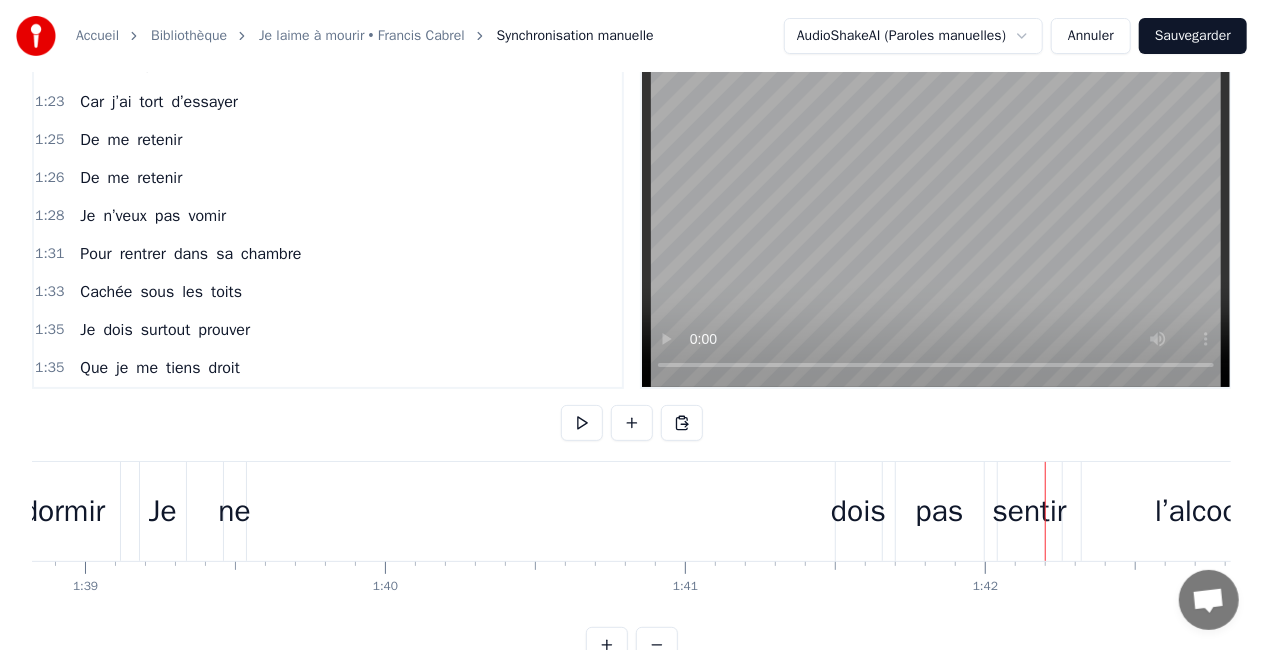 click on "Je" at bounding box center (163, 511) 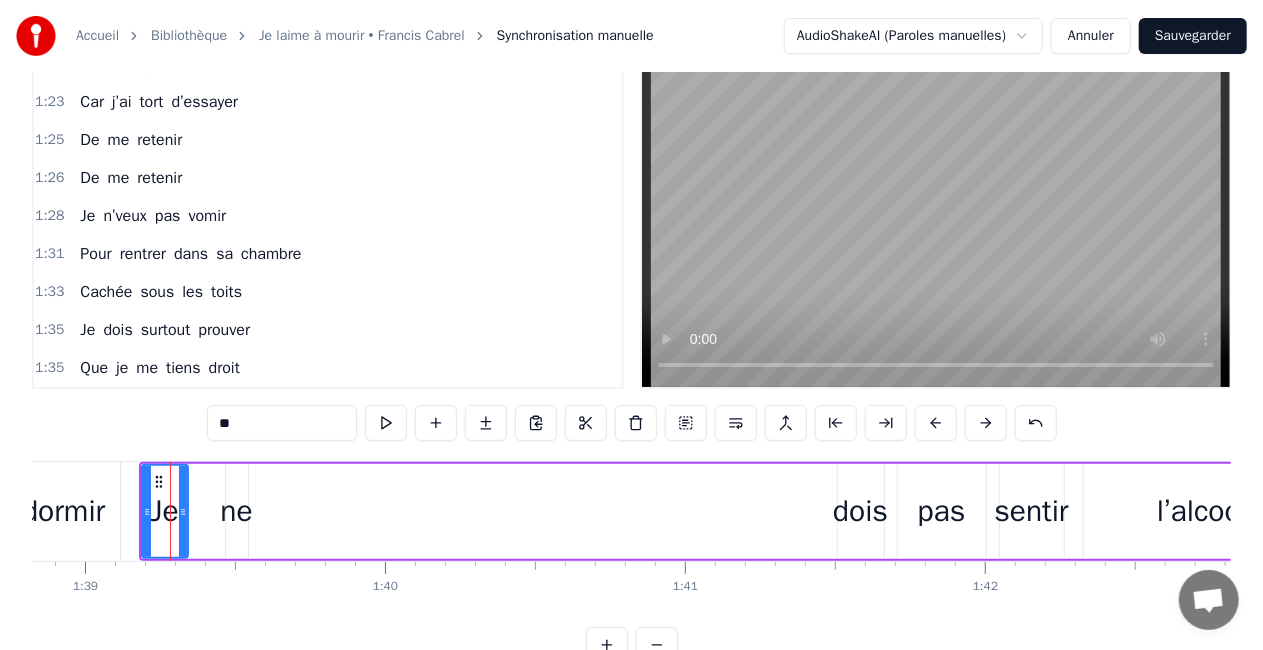 scroll, scrollTop: 0, scrollLeft: 0, axis: both 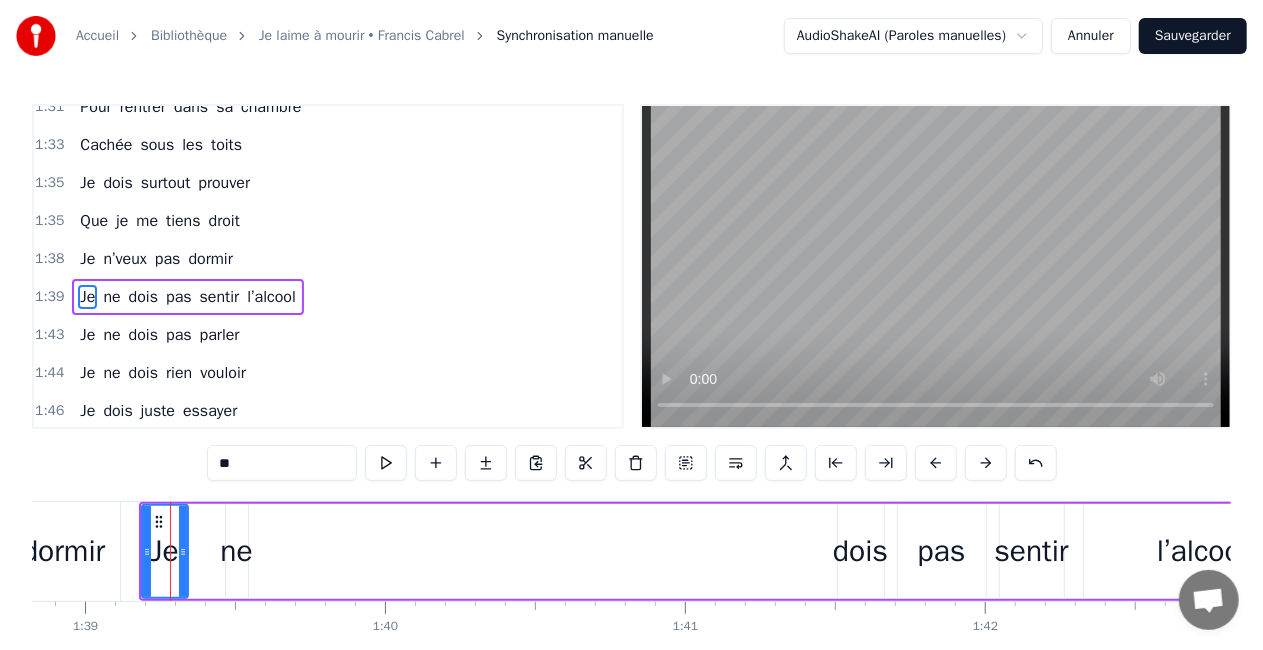 click on "ne" at bounding box center (236, 551) 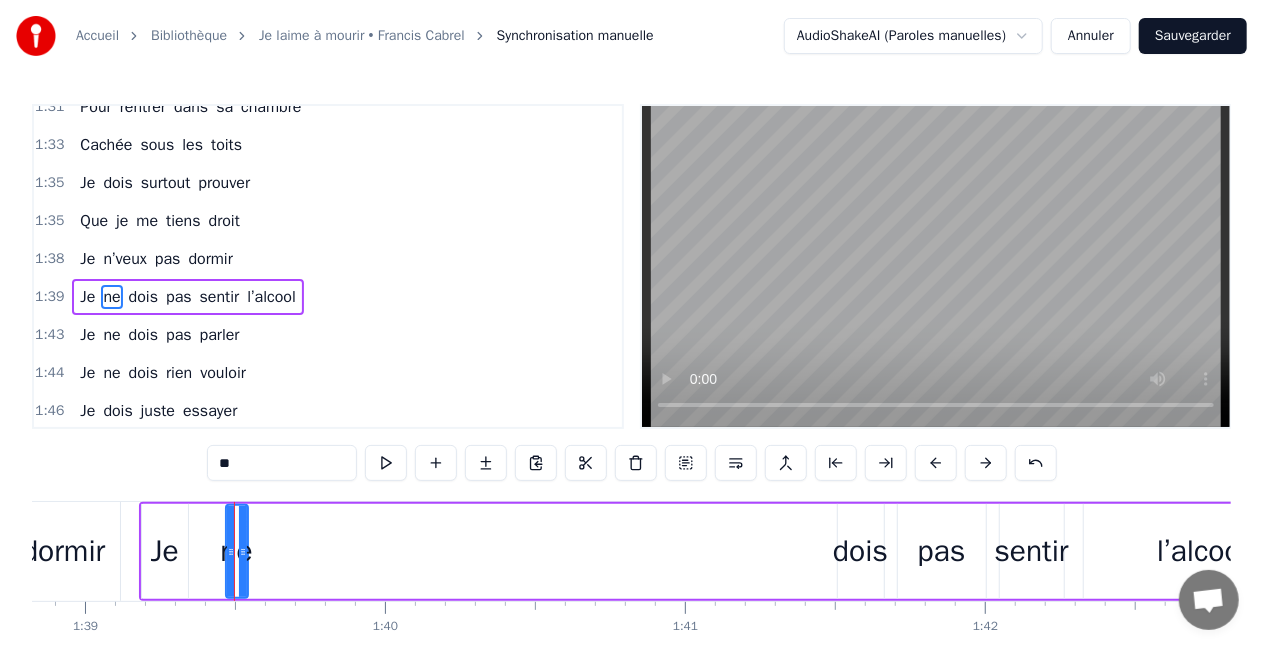 drag, startPoint x: 159, startPoint y: 522, endPoint x: 174, endPoint y: 523, distance: 15.033297 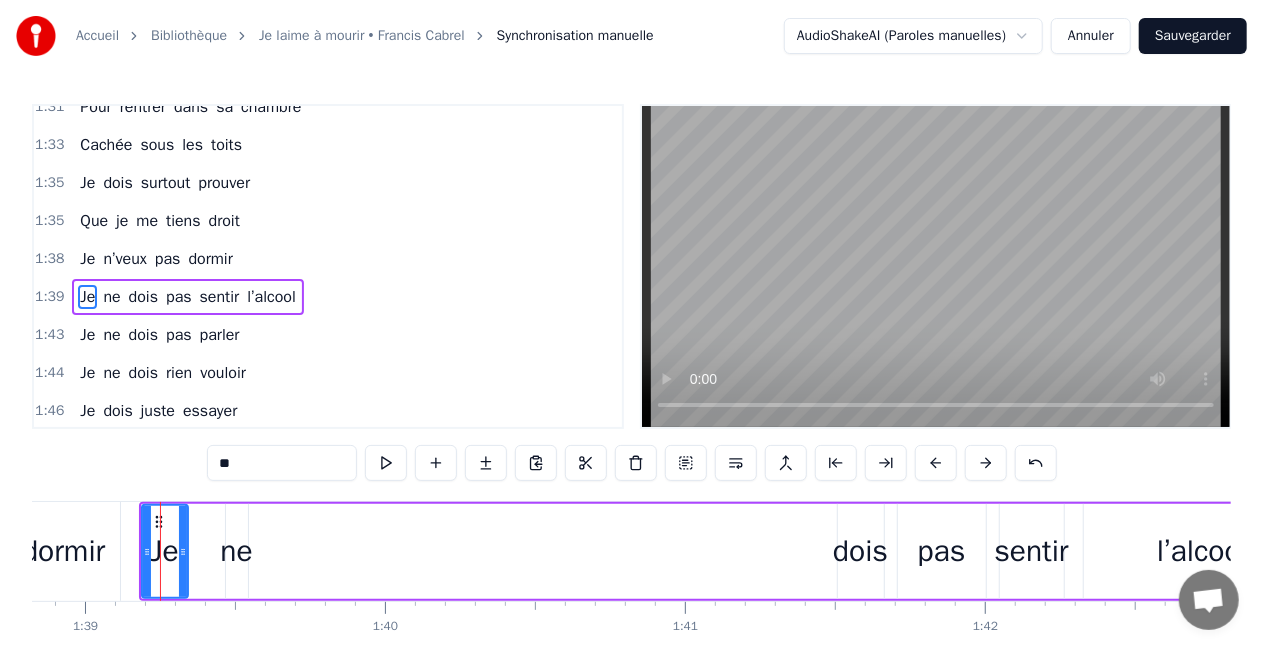click on "ne" at bounding box center [237, 551] 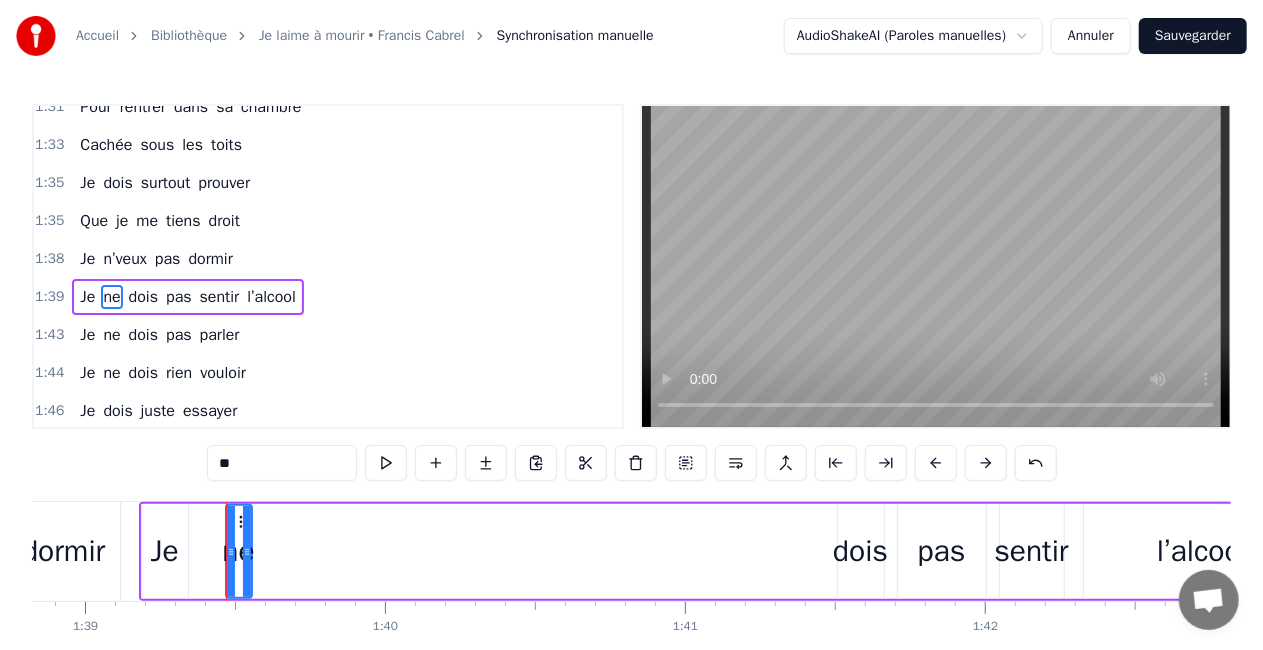 click at bounding box center (247, 551) 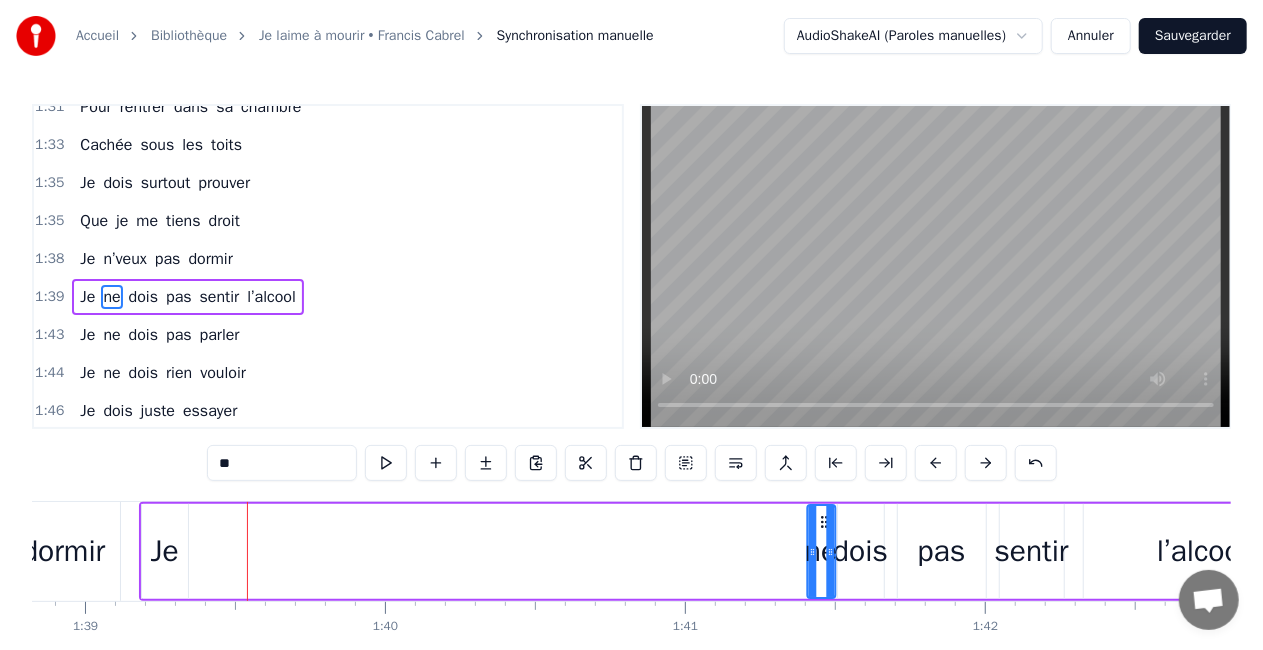 drag, startPoint x: 238, startPoint y: 520, endPoint x: 820, endPoint y: 524, distance: 582.01373 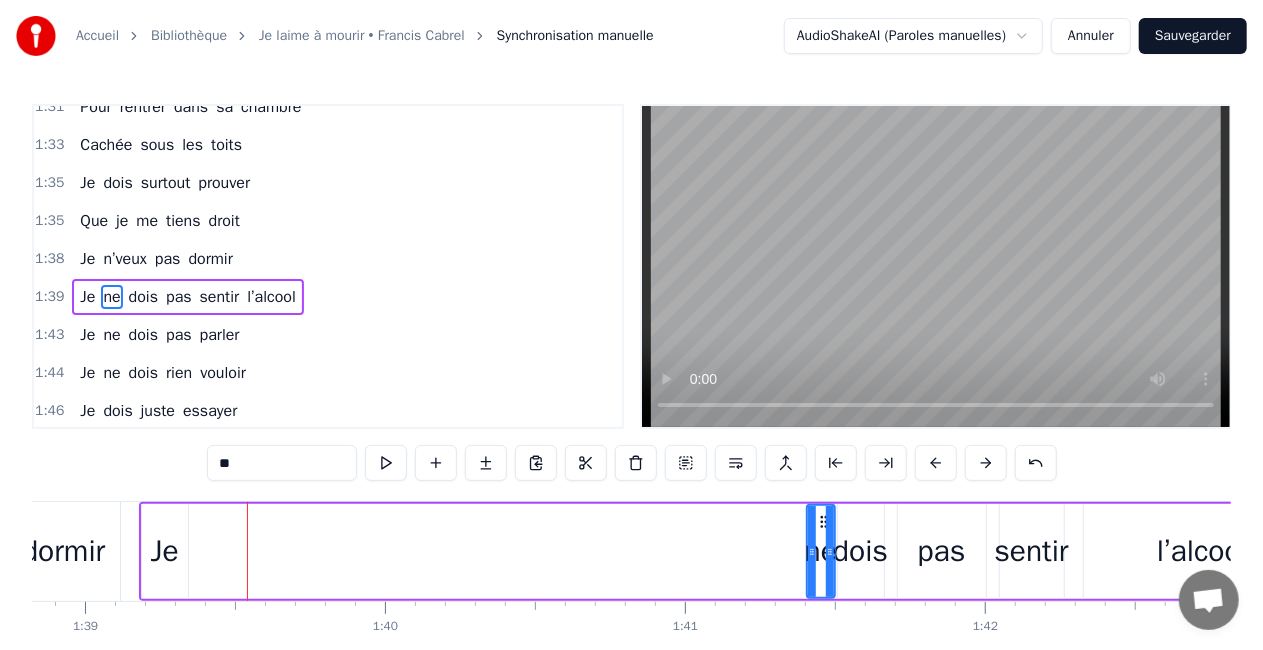 click on "Je" at bounding box center [165, 551] 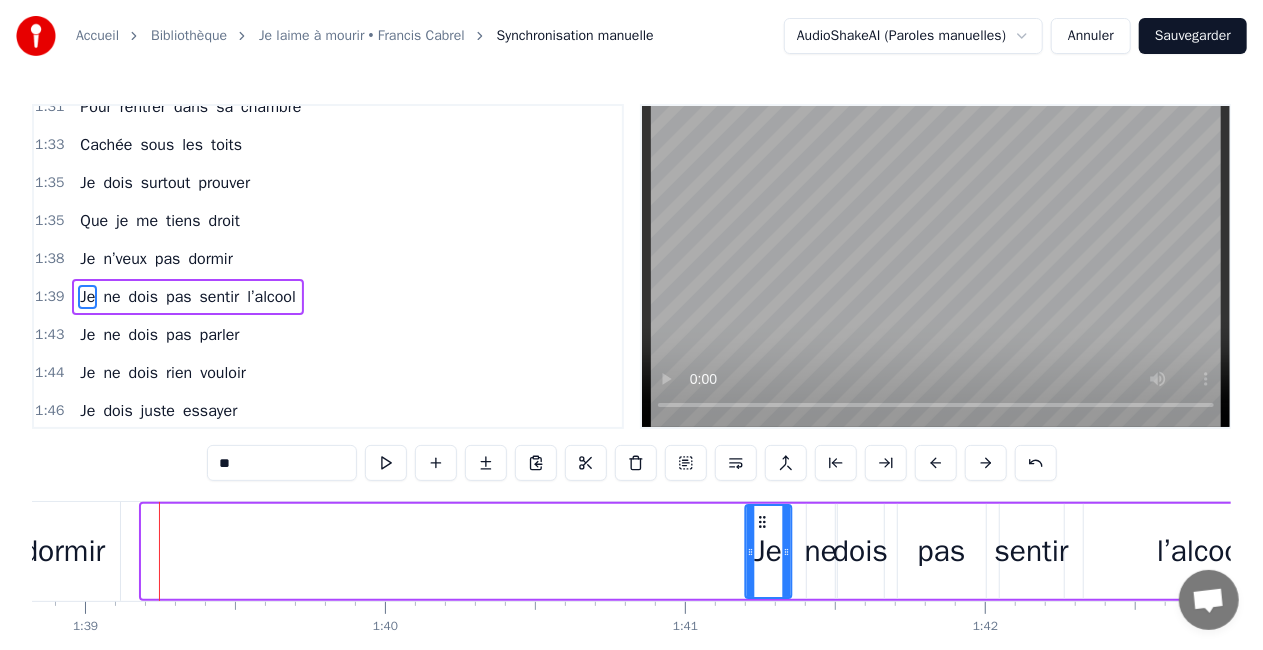 drag, startPoint x: 172, startPoint y: 521, endPoint x: 759, endPoint y: 520, distance: 587.00085 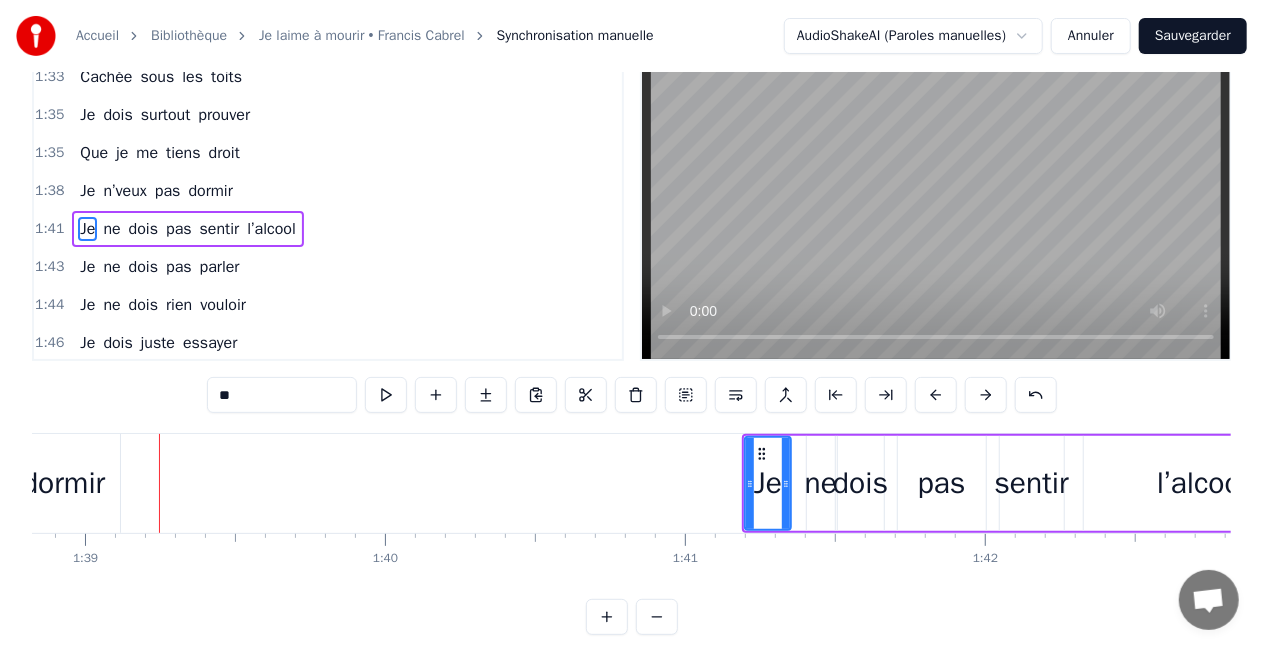 scroll, scrollTop: 100, scrollLeft: 0, axis: vertical 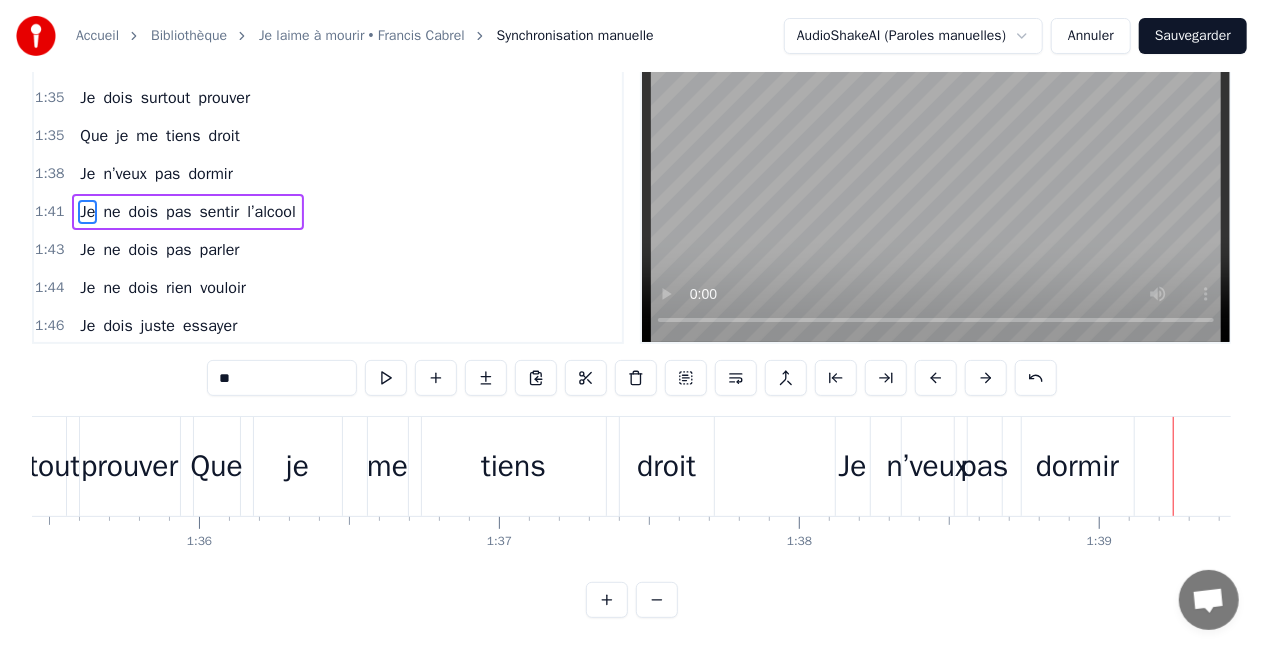 click on "droit" at bounding box center (667, 466) 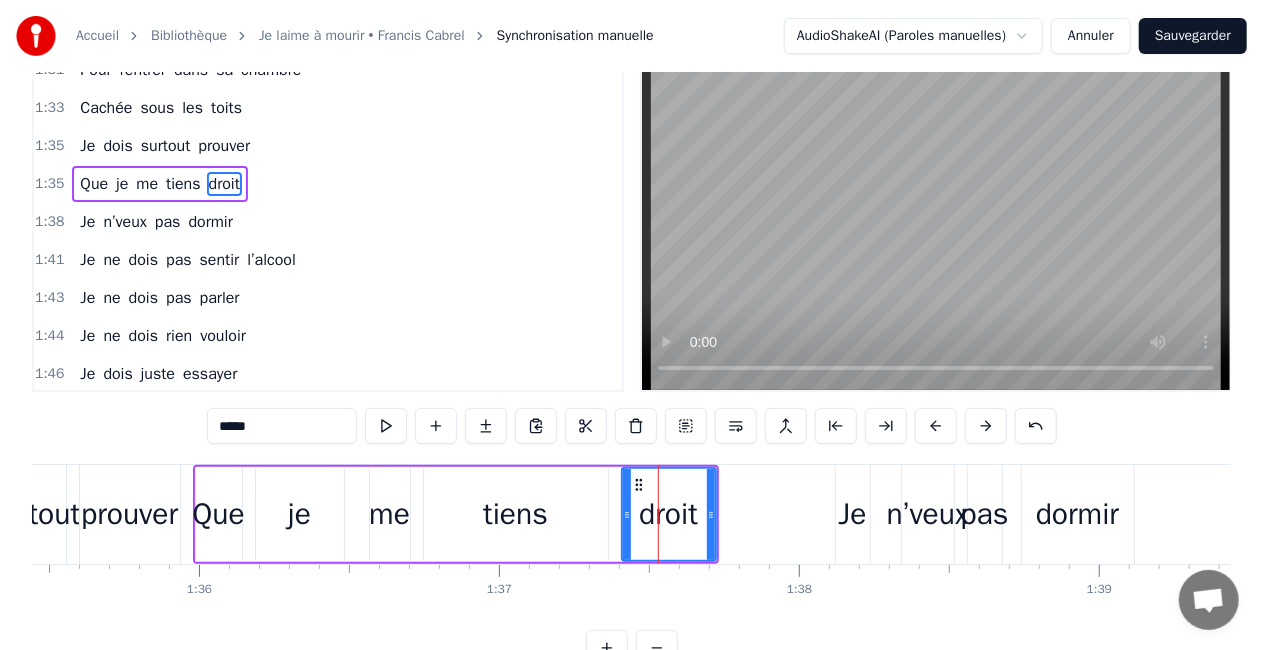 scroll, scrollTop: 0, scrollLeft: 0, axis: both 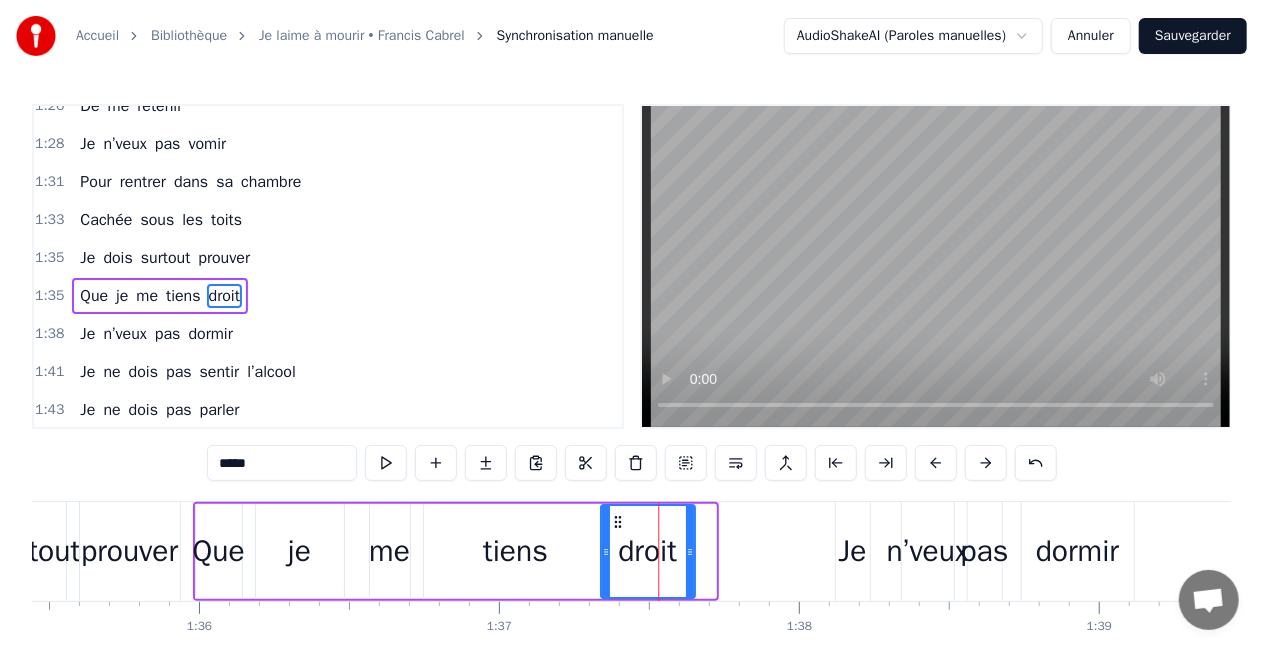 drag, startPoint x: 639, startPoint y: 517, endPoint x: 618, endPoint y: 517, distance: 21 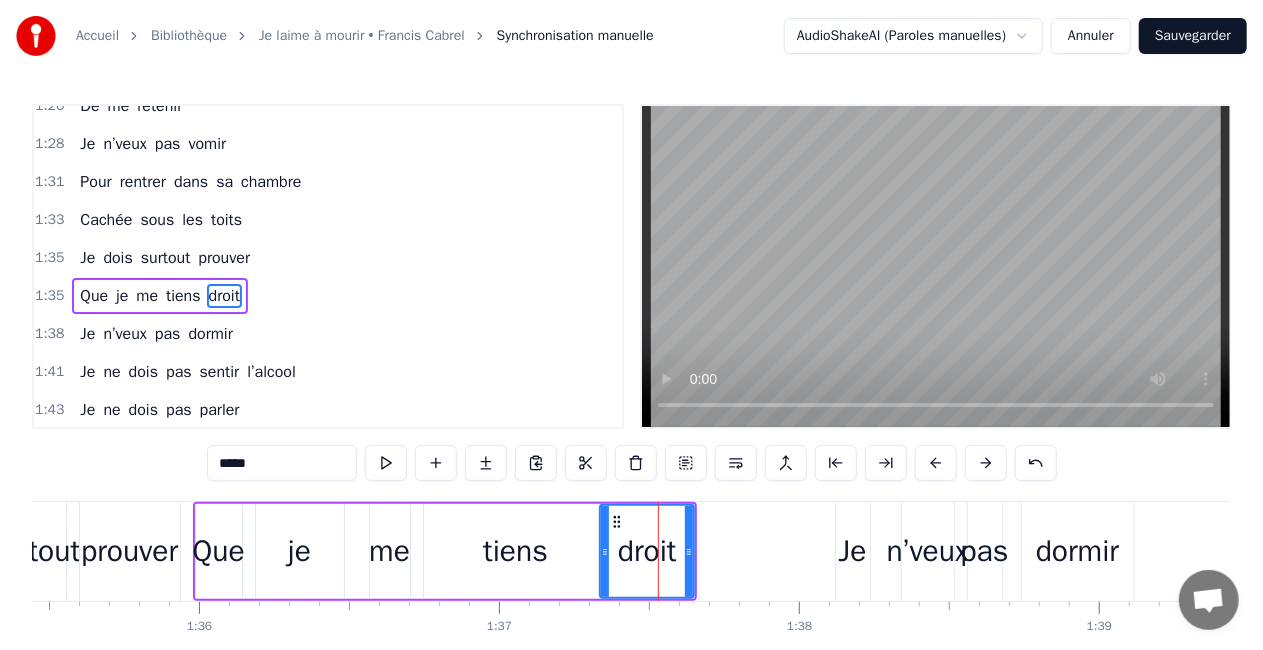 scroll, scrollTop: 102, scrollLeft: 0, axis: vertical 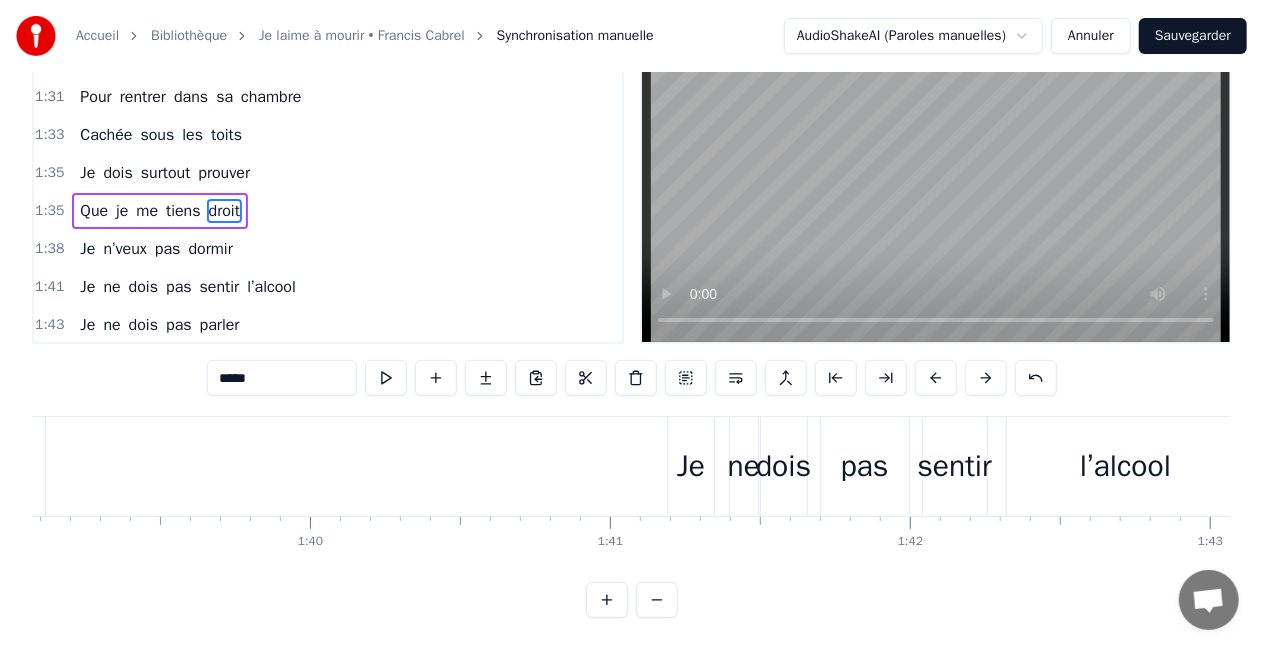 click on "Je" at bounding box center [691, 466] 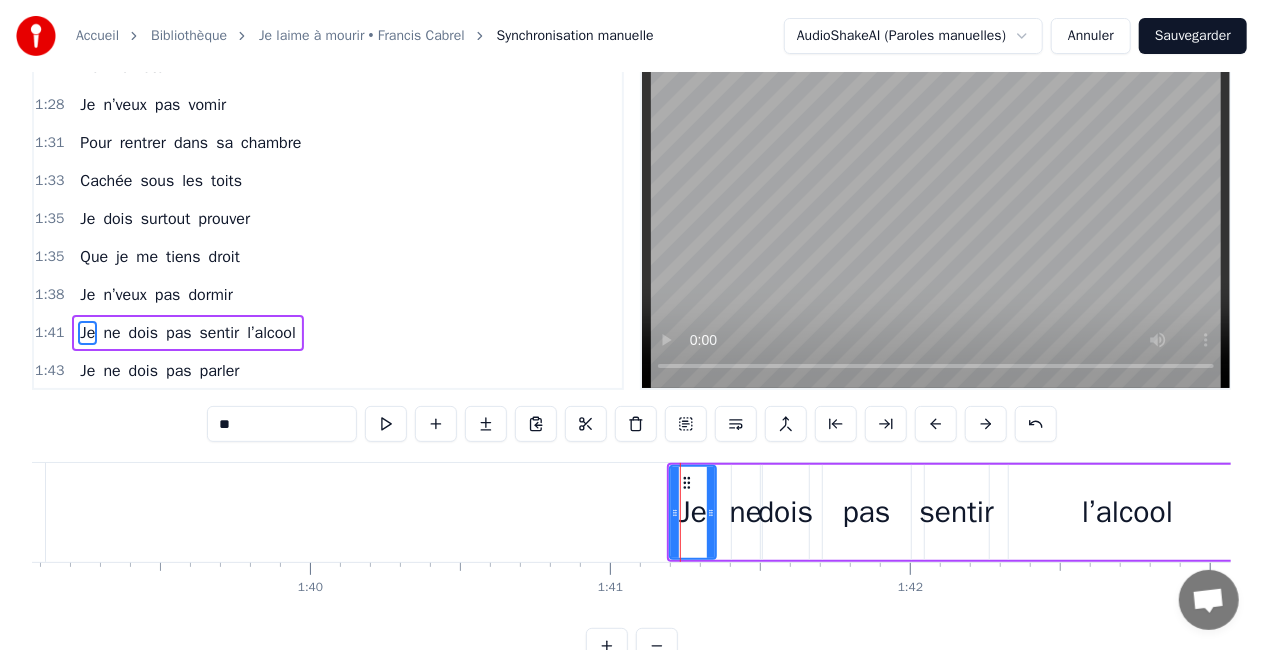 scroll, scrollTop: 0, scrollLeft: 0, axis: both 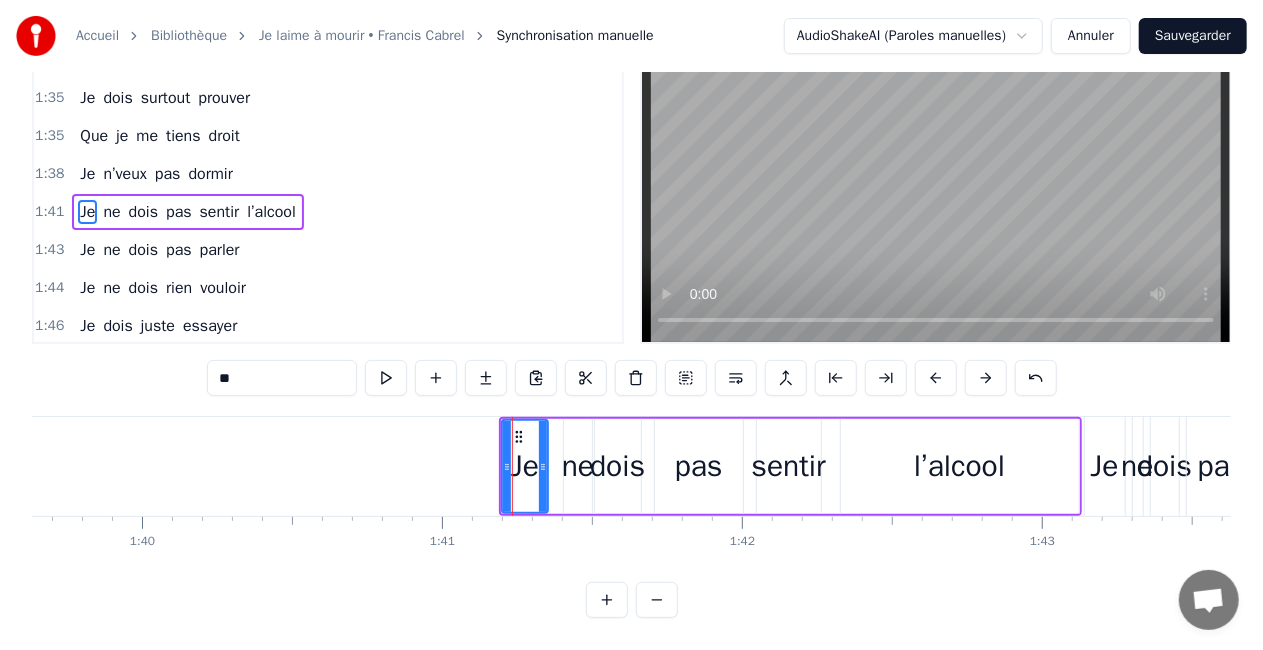 click on "l’alcool" at bounding box center [960, 466] 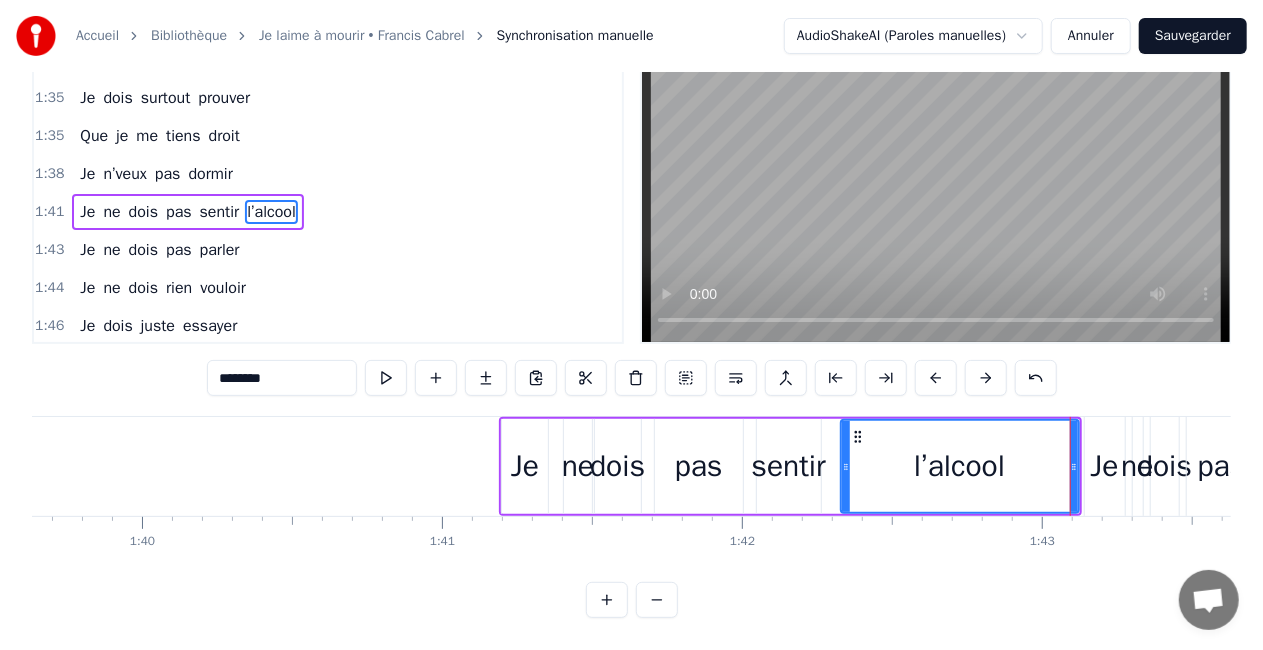 scroll, scrollTop: 0, scrollLeft: 0, axis: both 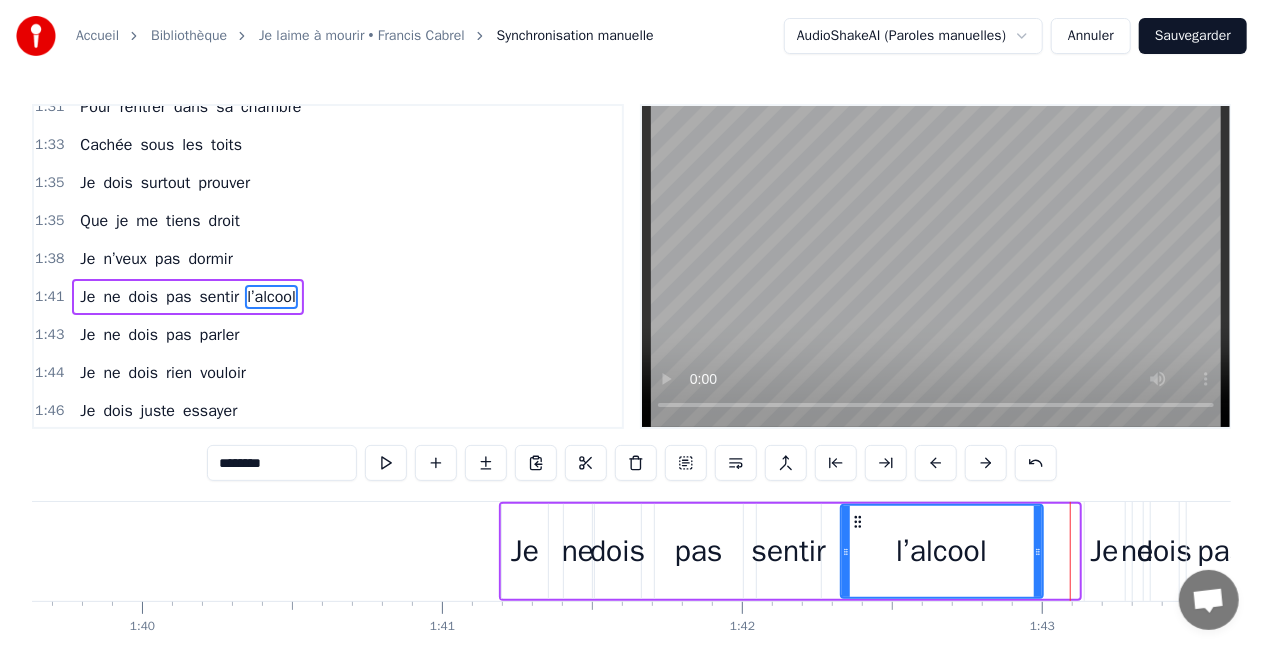 drag, startPoint x: 1074, startPoint y: 547, endPoint x: 1038, endPoint y: 550, distance: 36.124783 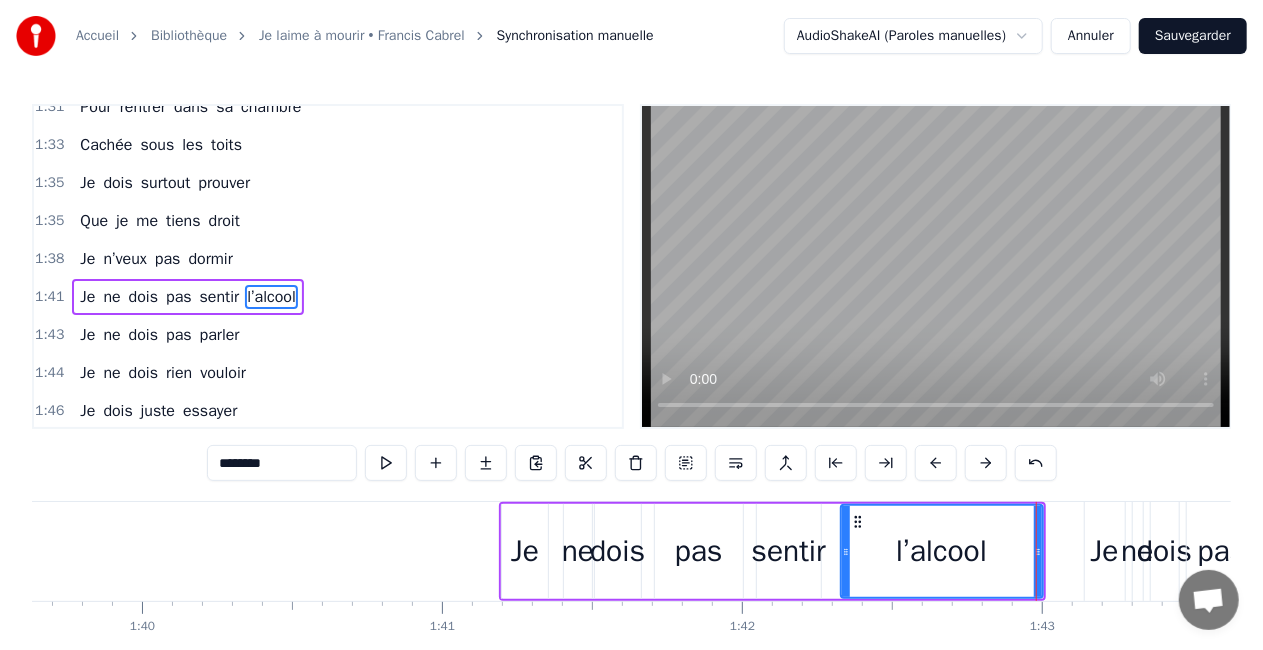 click on "l’alcool" at bounding box center (942, 551) 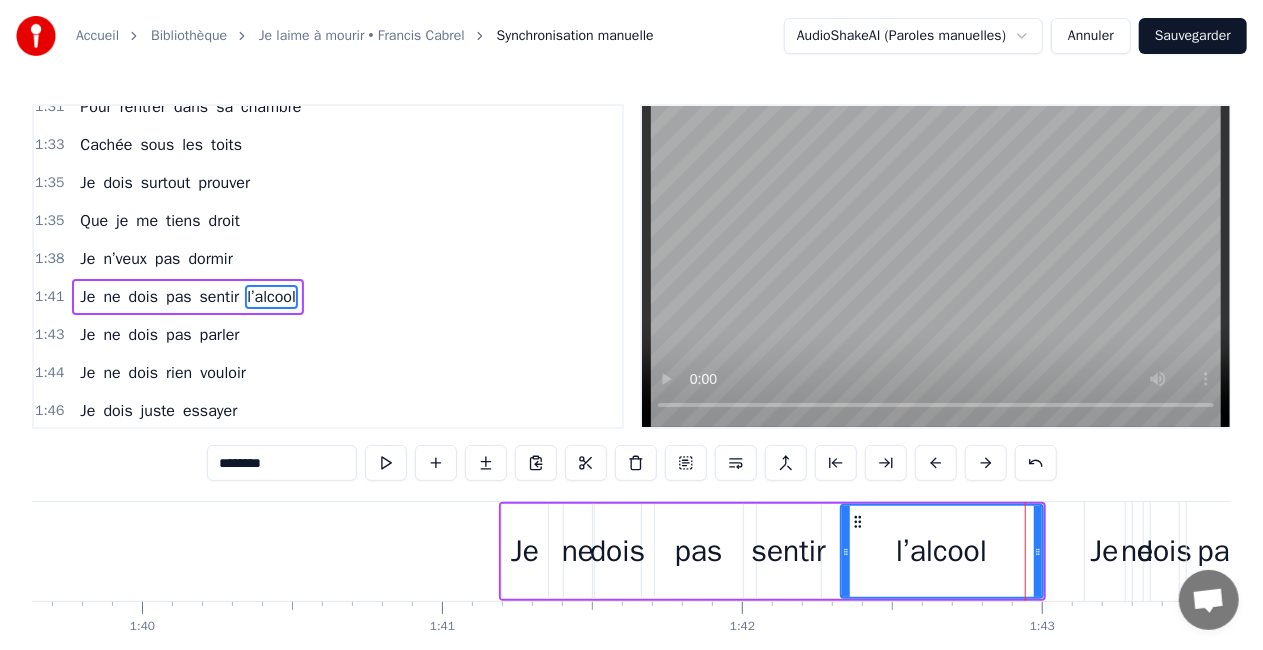 click on "Moi je m’appelle [FIRST] Et voilà qu'aujourd'hui C’était le dernier matin De mon ancienne vie Je peux plus m’enfuir Vous pouvez me Saouler Avec tout ce qui vous plaira je vais en chier Je m’échapperai pas Pour tenir debout Pour tenir le coup Je veux pas vomir Elle se prénomme [NAME] Ma blonde, mon pilier Elle a fait de ma vie Un bonheur en acier Des éclats de rire Elle attend à la maison Affalée sur le canapé Pour me faire la leçon A chaque fois qu’elle Me voit vomir Me voit vomir Je veux m’enfuir Je suis dispo, tout aujourd’hui Pour être si fort avec mes amis ! Je suis entouré, aujourd’hui Pour la vie, Et l’ pétanque aussi Elle fait de son mieux Pour pas que je décline Elle fait des envieux Ma blonde héroïne Je l'aime à mourir Elle porte du courrier Qu’elle essaye de poster Elle me gronde souvent Car j’ai tort d’essayer De me retenir De me retenir Je n’veux pas vomir Pour rentrer dans sa chambre Cachée sous les toits Je dois surtout prouver Que je me tiens droit Je" at bounding box center (-5431, 551) 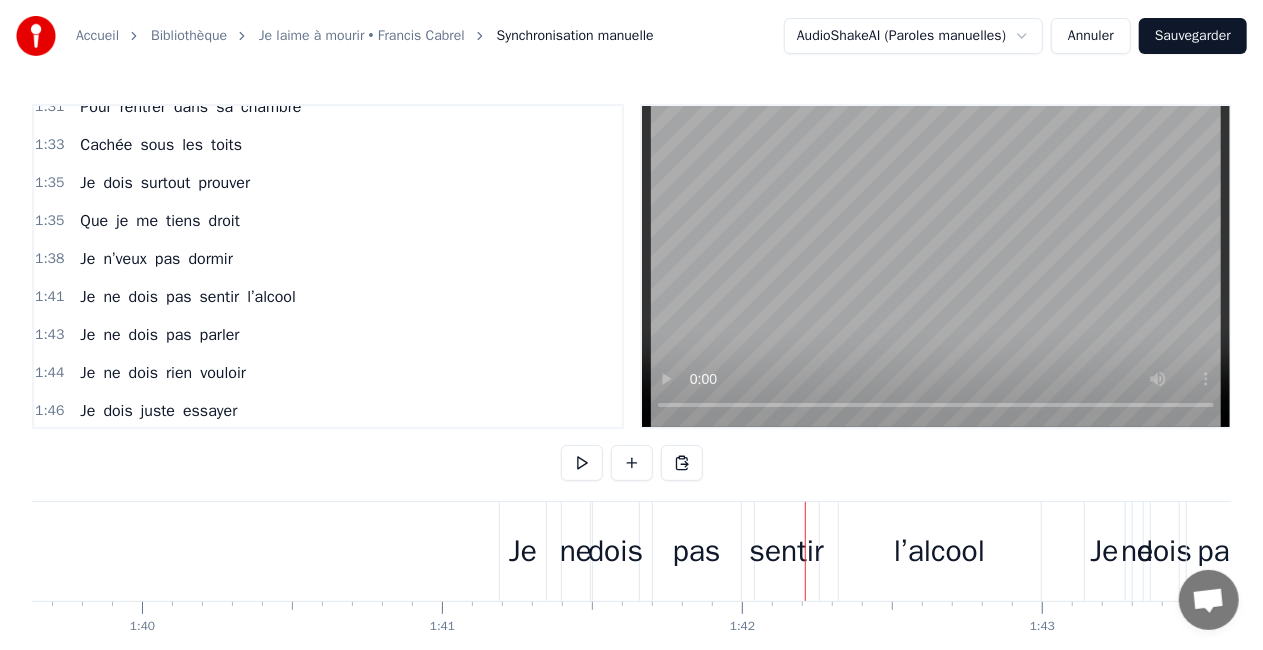 click on "l’alcool" at bounding box center (940, 551) 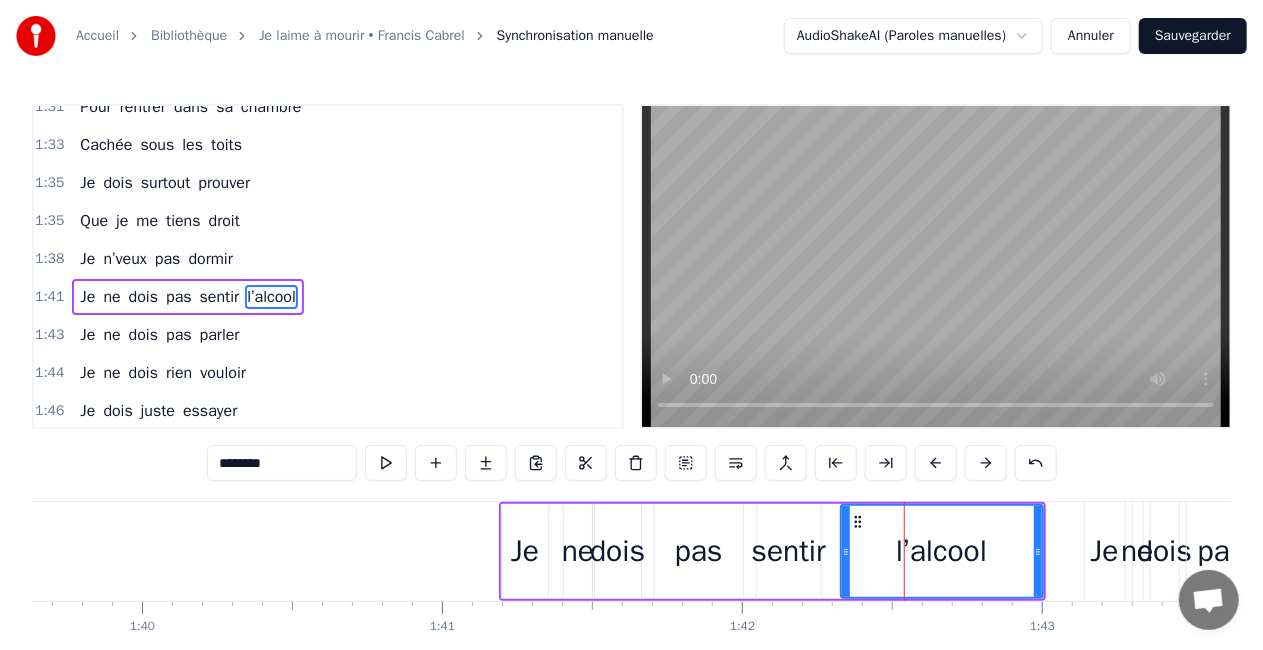click on "Je ne dois pas sentir l’alcool" at bounding box center (772, 551) 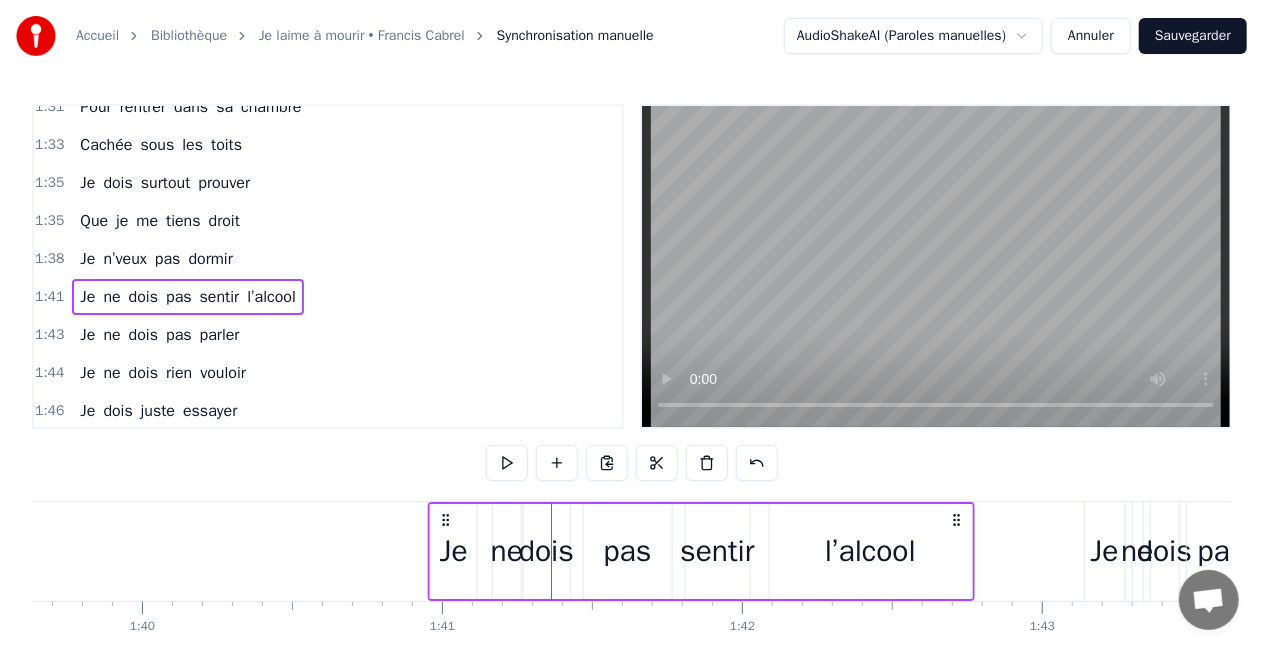 drag, startPoint x: 1027, startPoint y: 516, endPoint x: 956, endPoint y: 524, distance: 71.44928 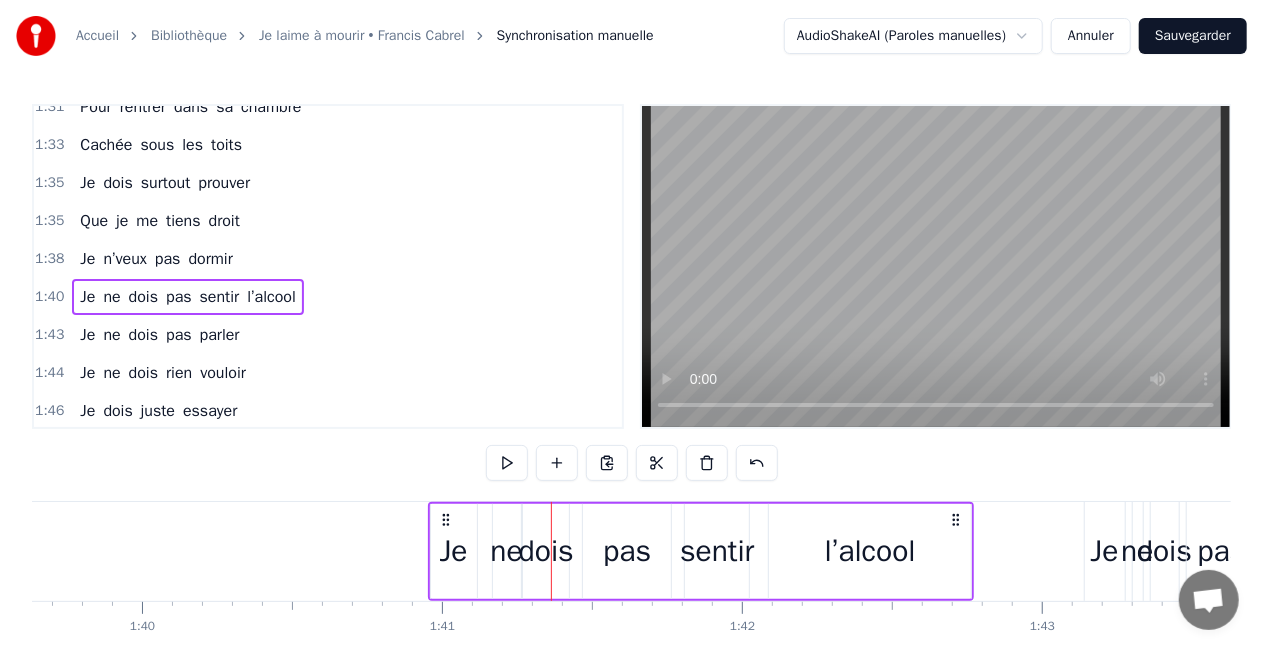 click on "ne" at bounding box center [506, 551] 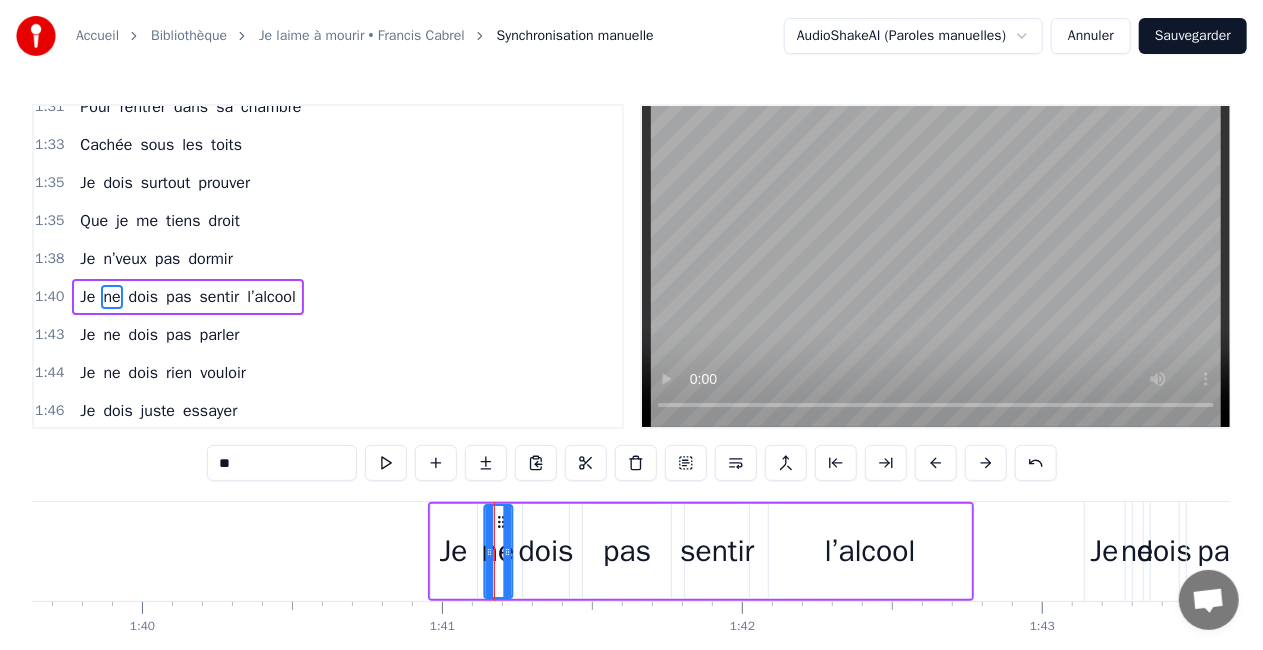 click 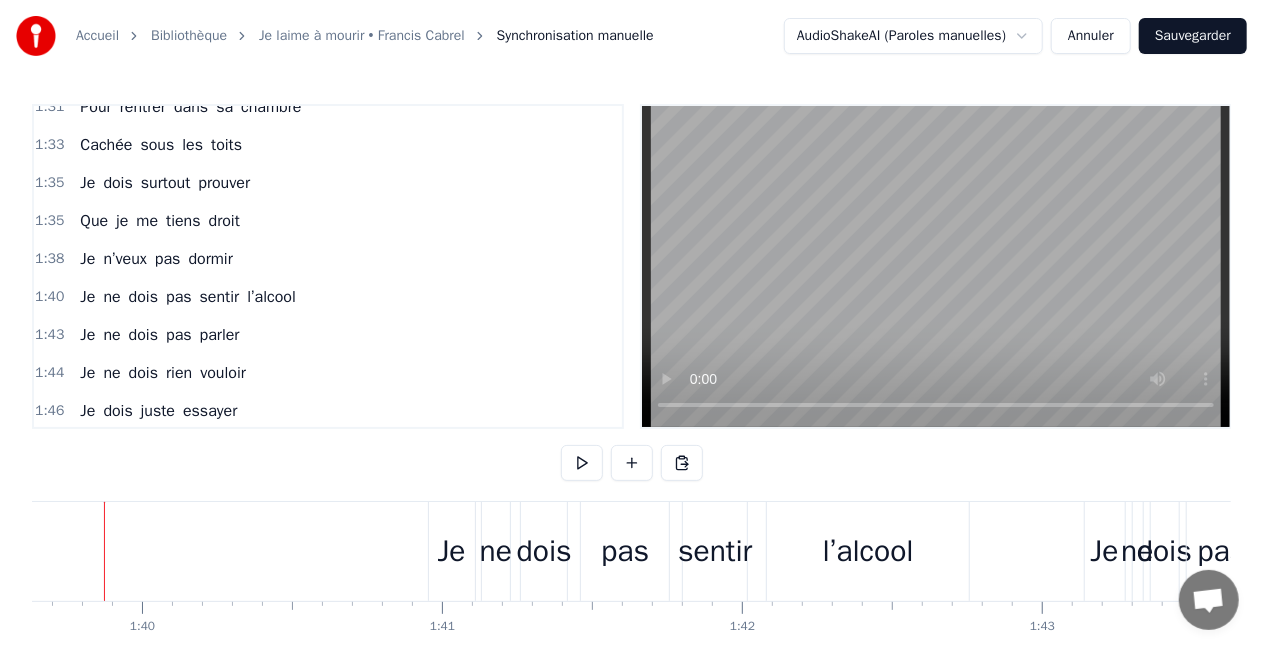 scroll, scrollTop: 0, scrollLeft: 29862, axis: horizontal 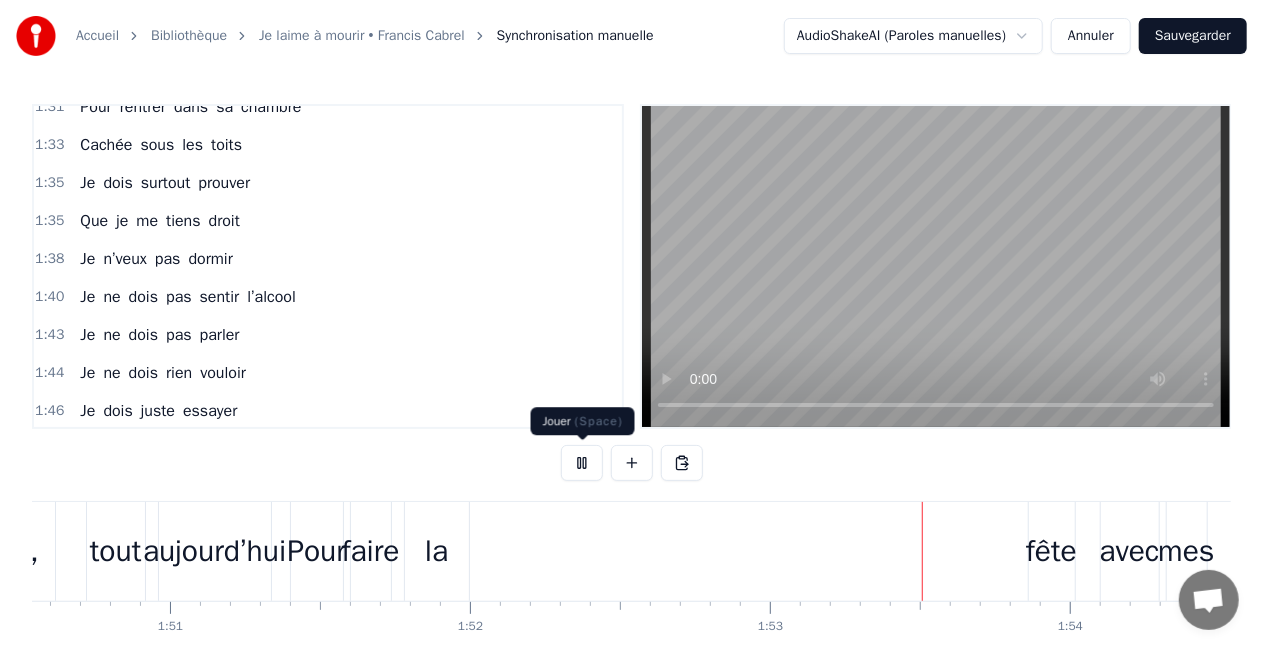 click at bounding box center [582, 463] 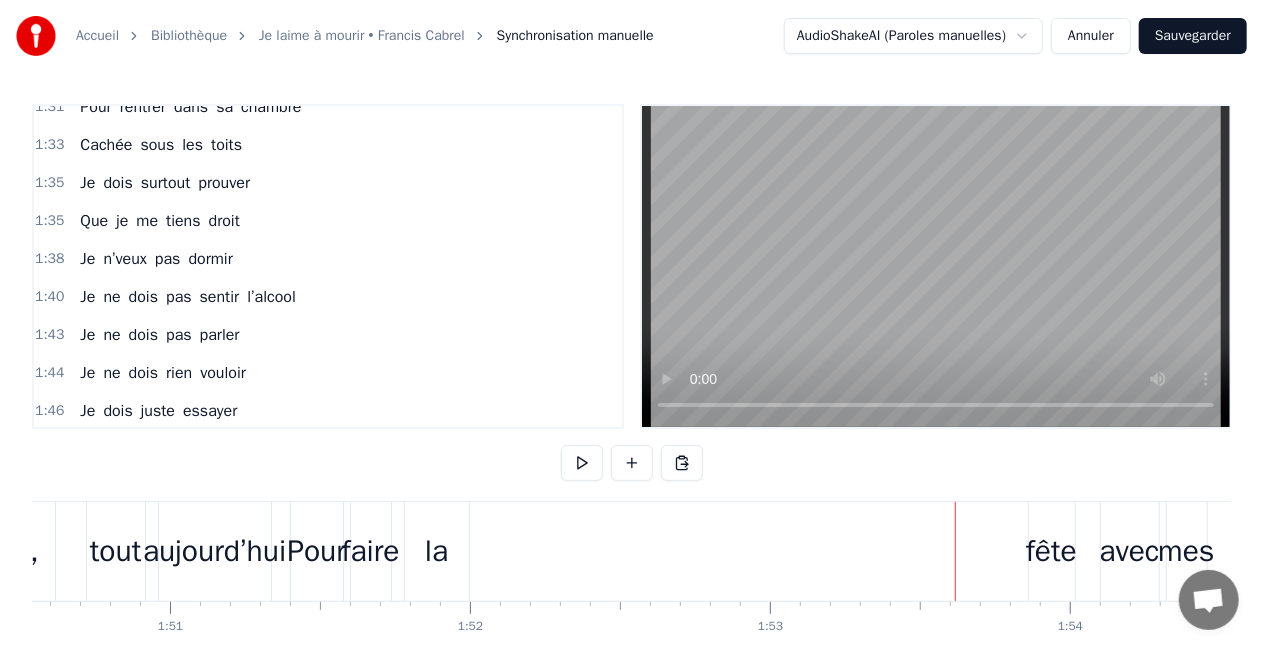 click on "Pour" at bounding box center (317, 551) 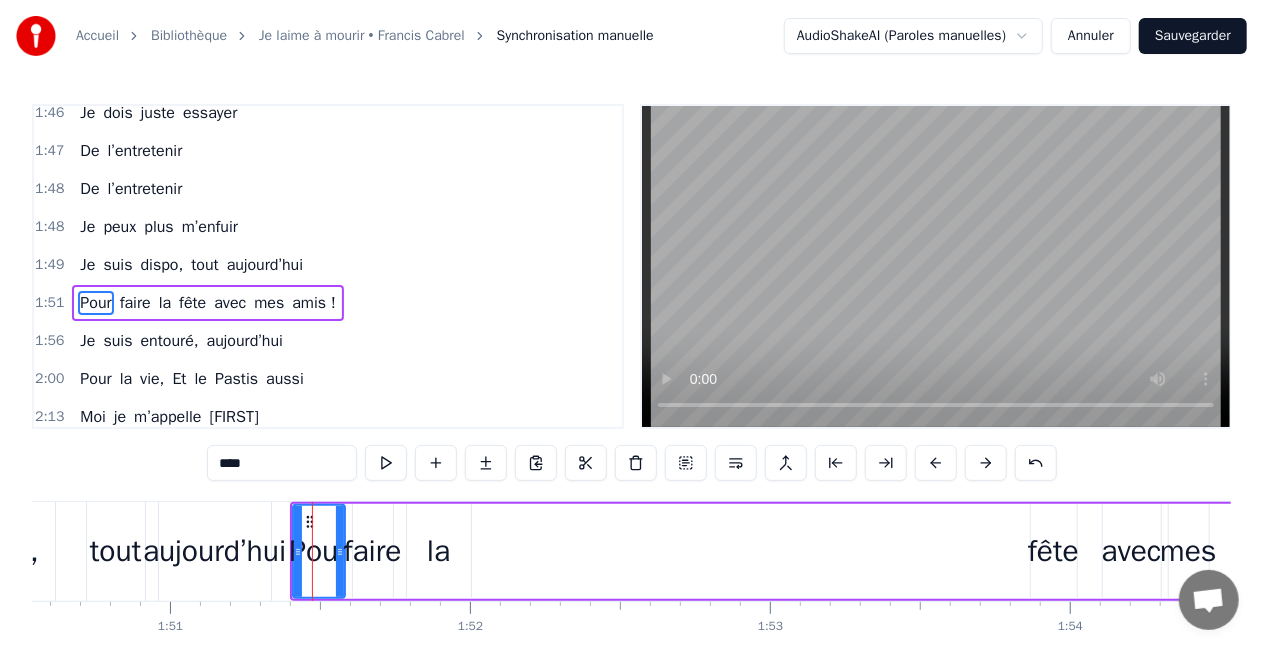 scroll, scrollTop: 1836, scrollLeft: 0, axis: vertical 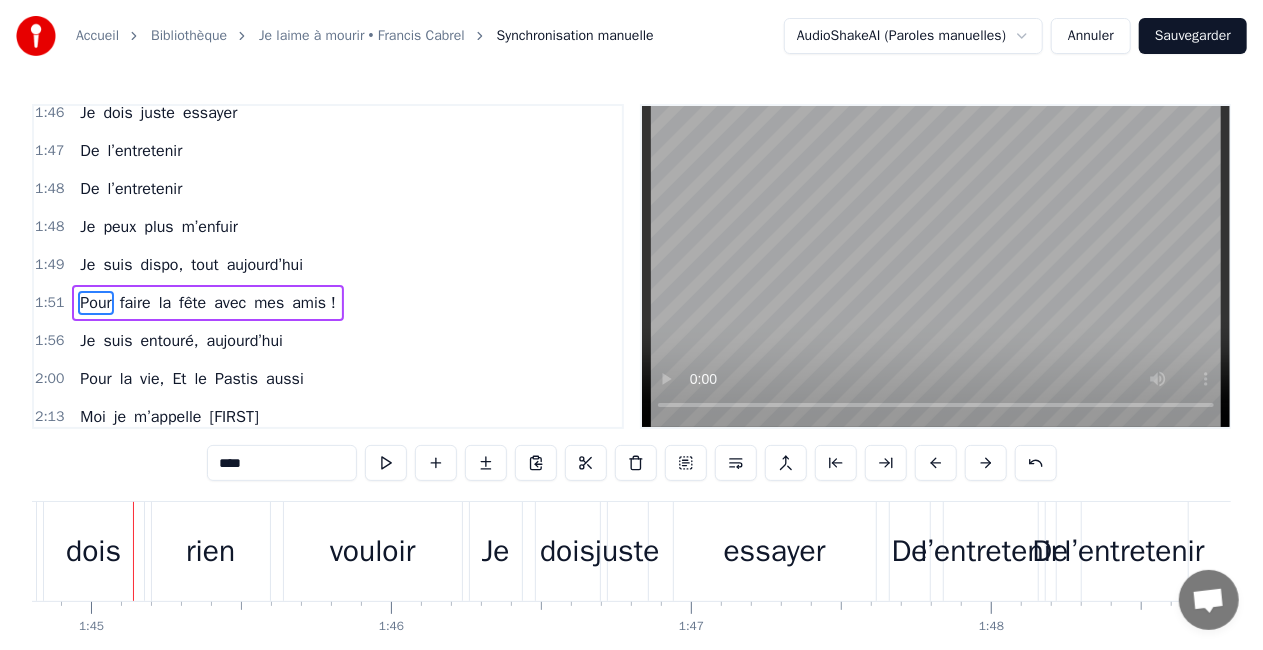 click on "De" at bounding box center (910, 551) 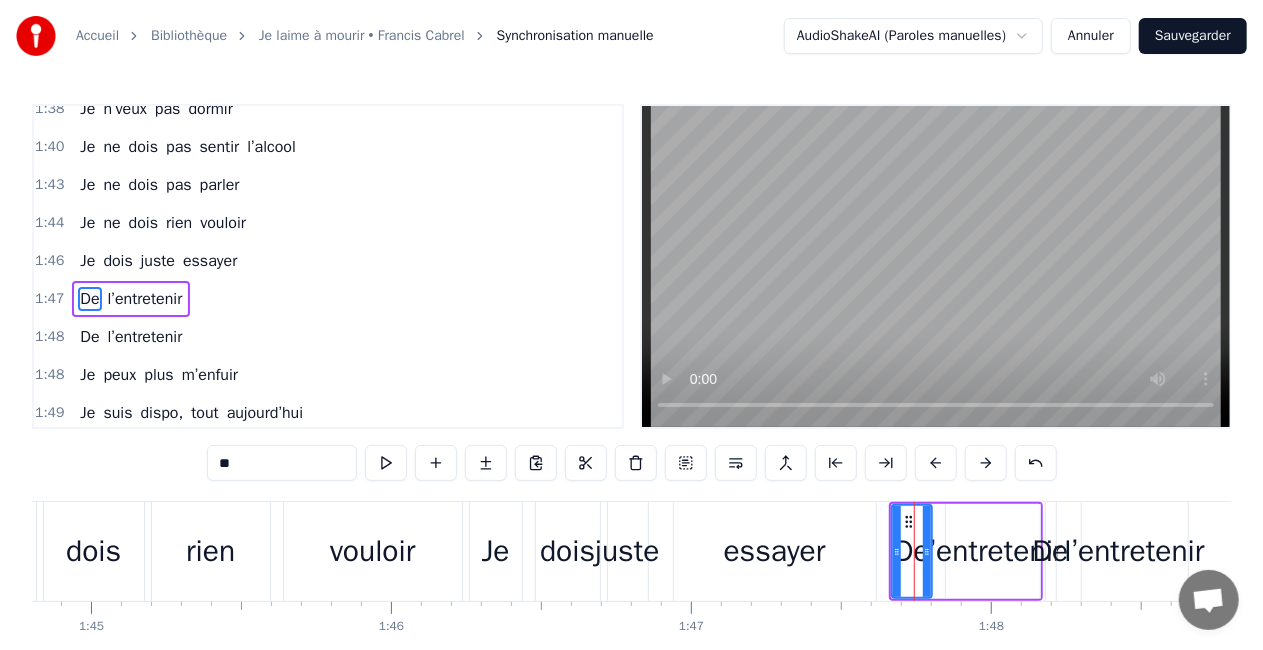scroll, scrollTop: 1687, scrollLeft: 0, axis: vertical 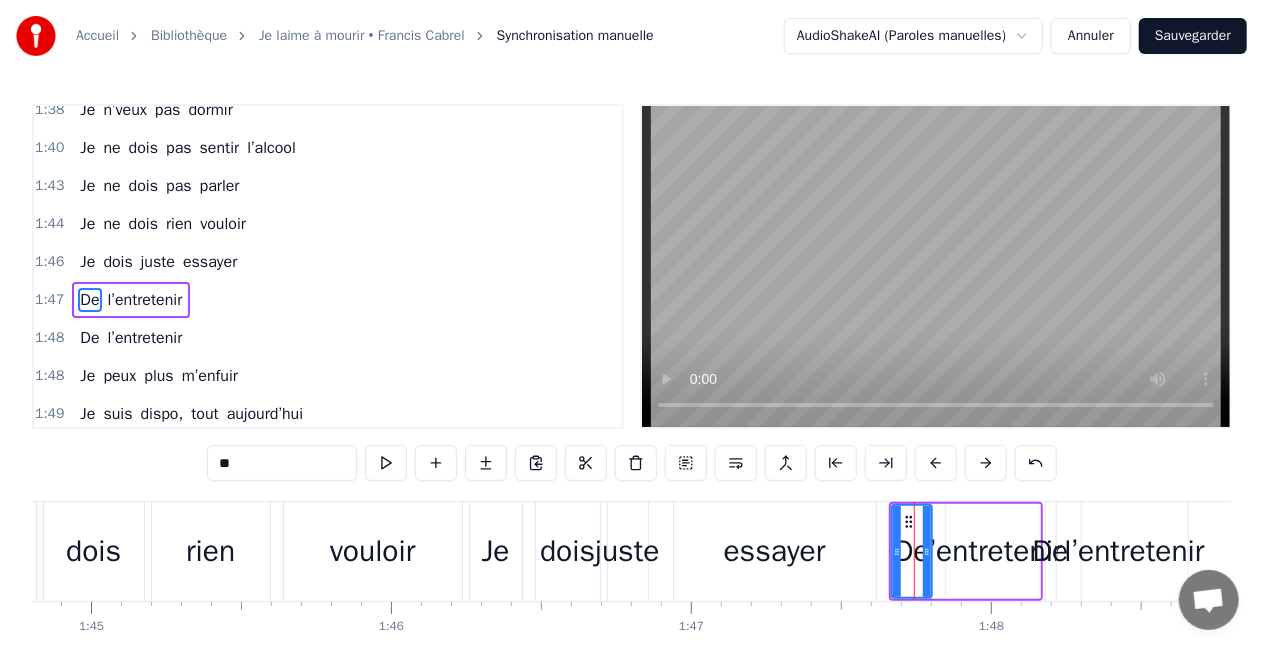 click on "l’entretenir" at bounding box center [1134, 551] 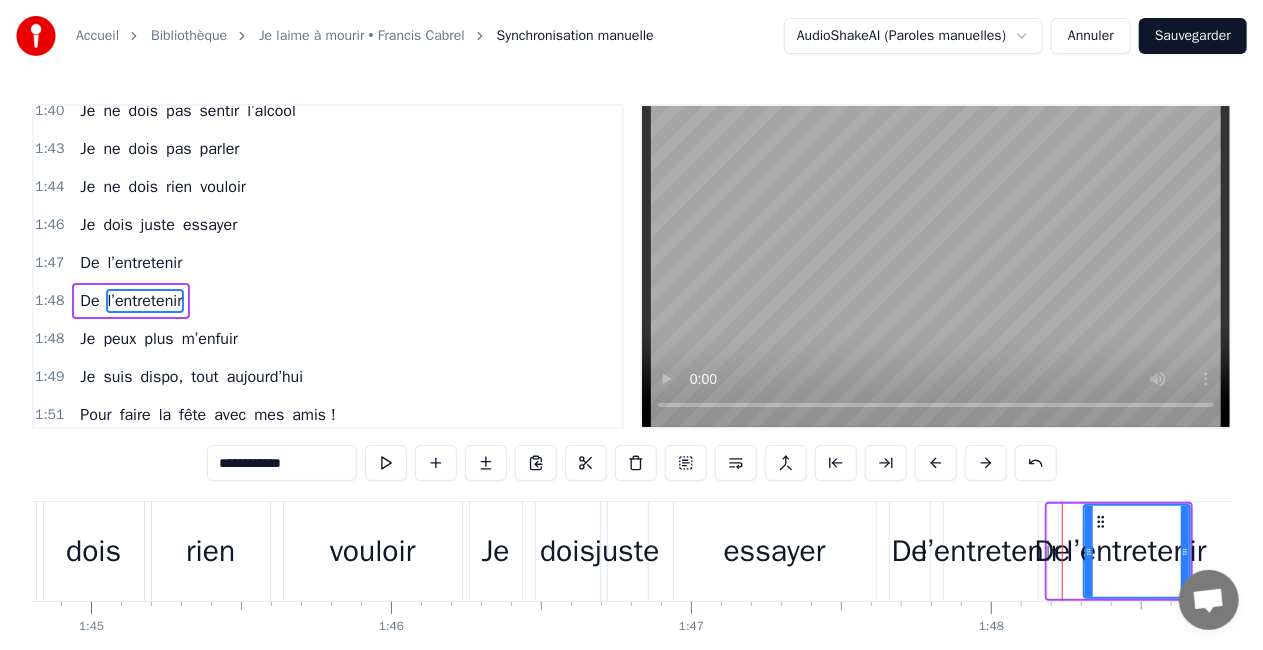 scroll, scrollTop: 1724, scrollLeft: 0, axis: vertical 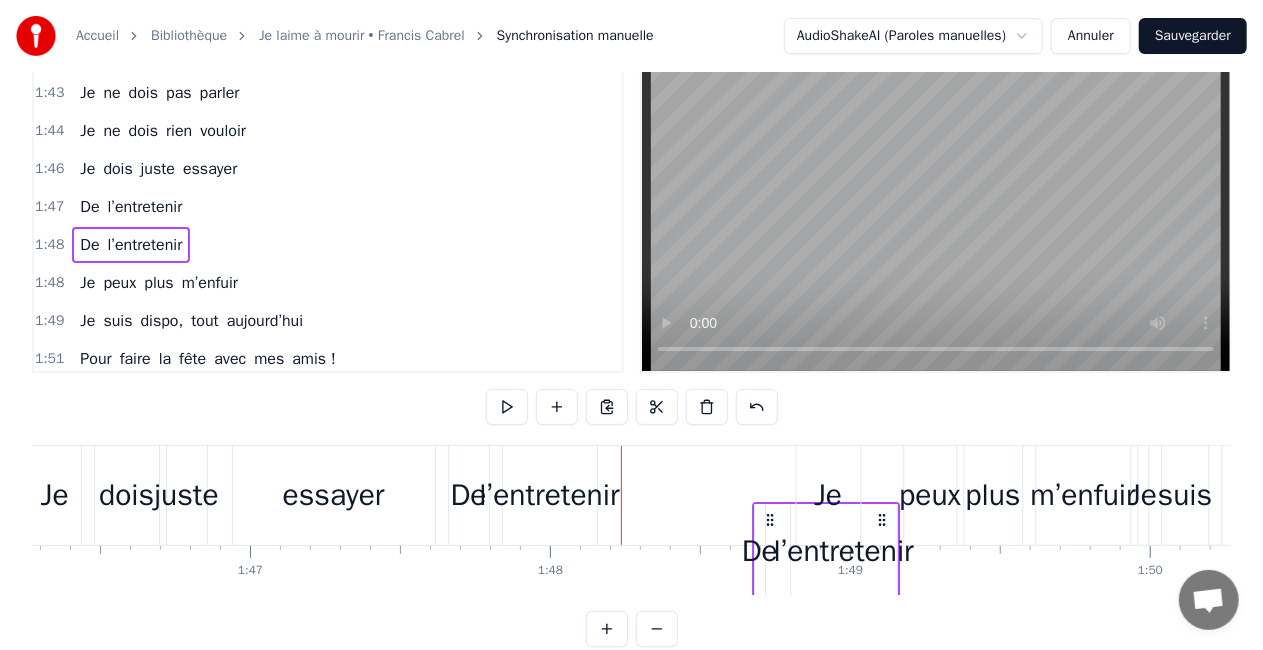 drag, startPoint x: 1174, startPoint y: 513, endPoint x: 884, endPoint y: 439, distance: 299.2925 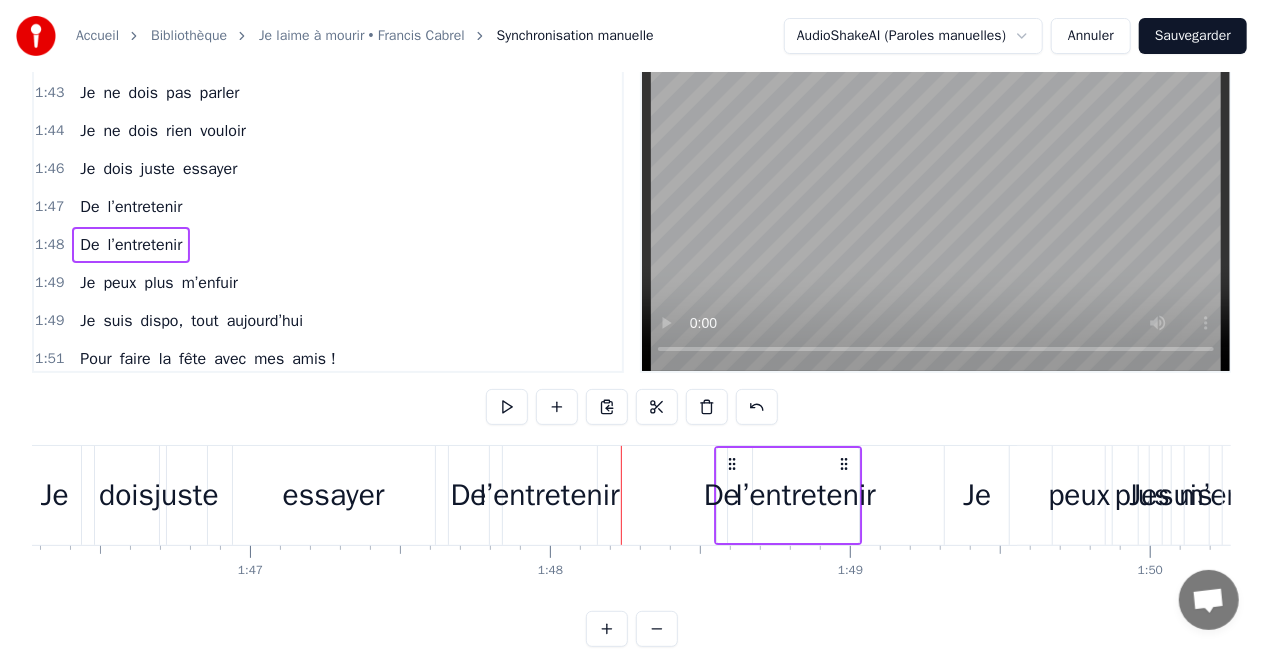 drag, startPoint x: 735, startPoint y: 464, endPoint x: 846, endPoint y: 460, distance: 111.07205 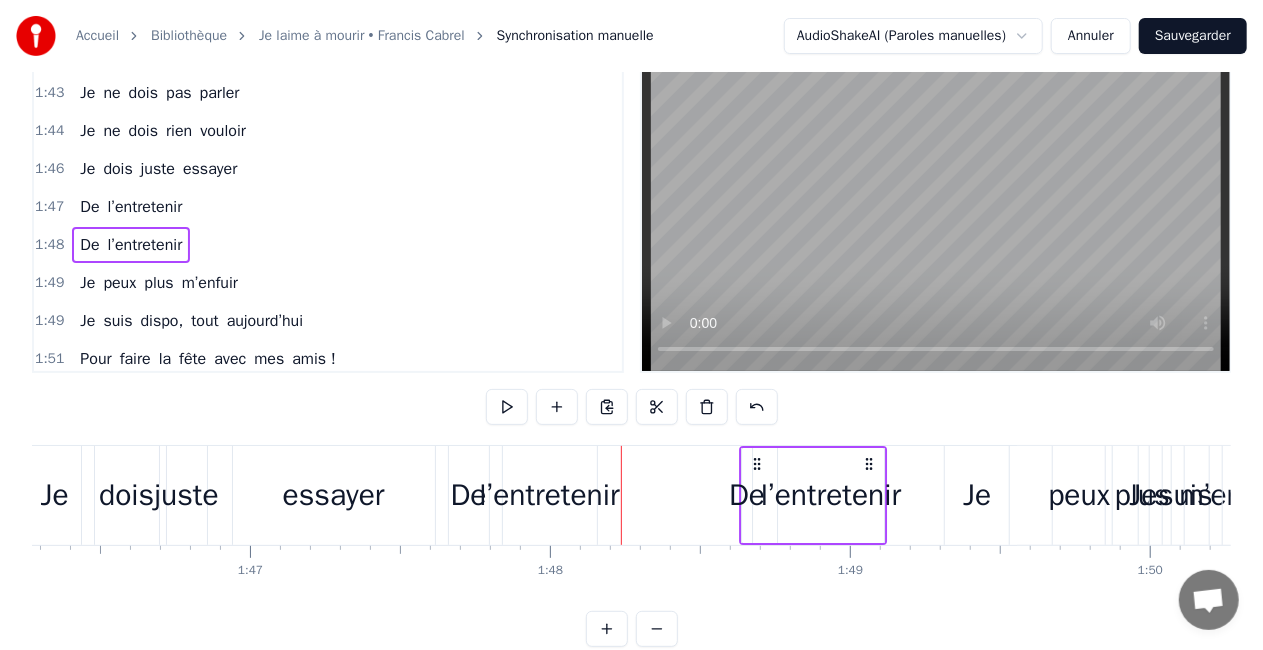 drag, startPoint x: 846, startPoint y: 460, endPoint x: 874, endPoint y: 460, distance: 28 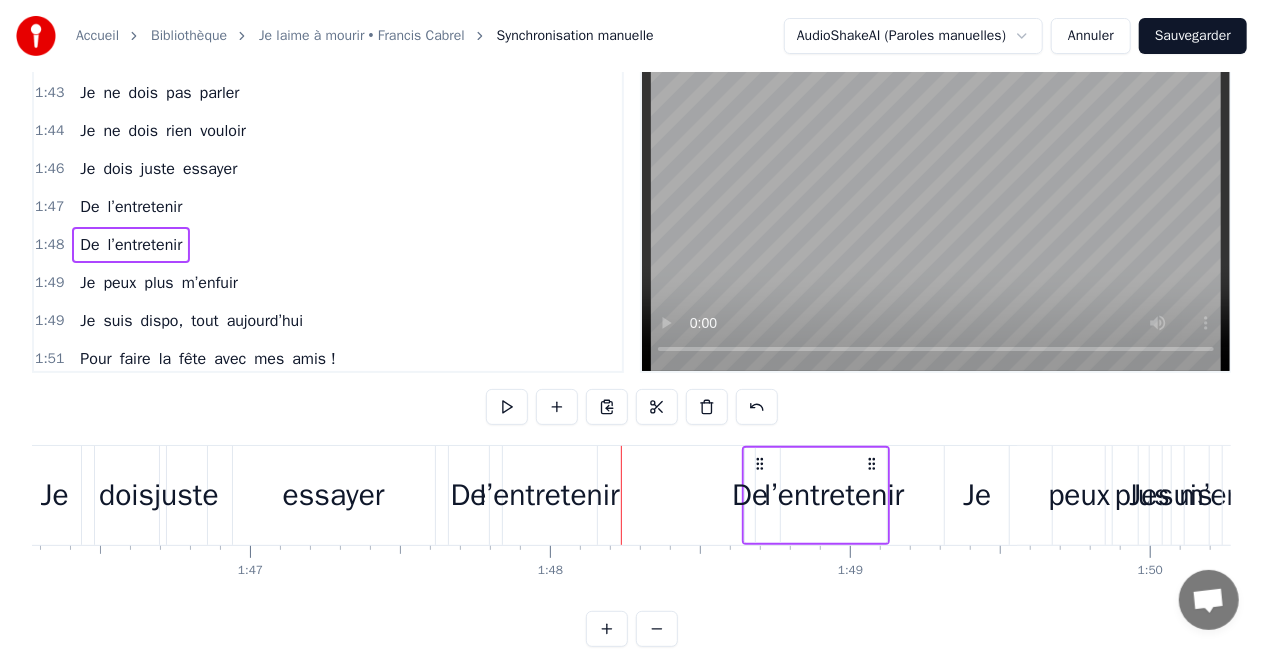click on "De l’entretenir" at bounding box center (816, 495) 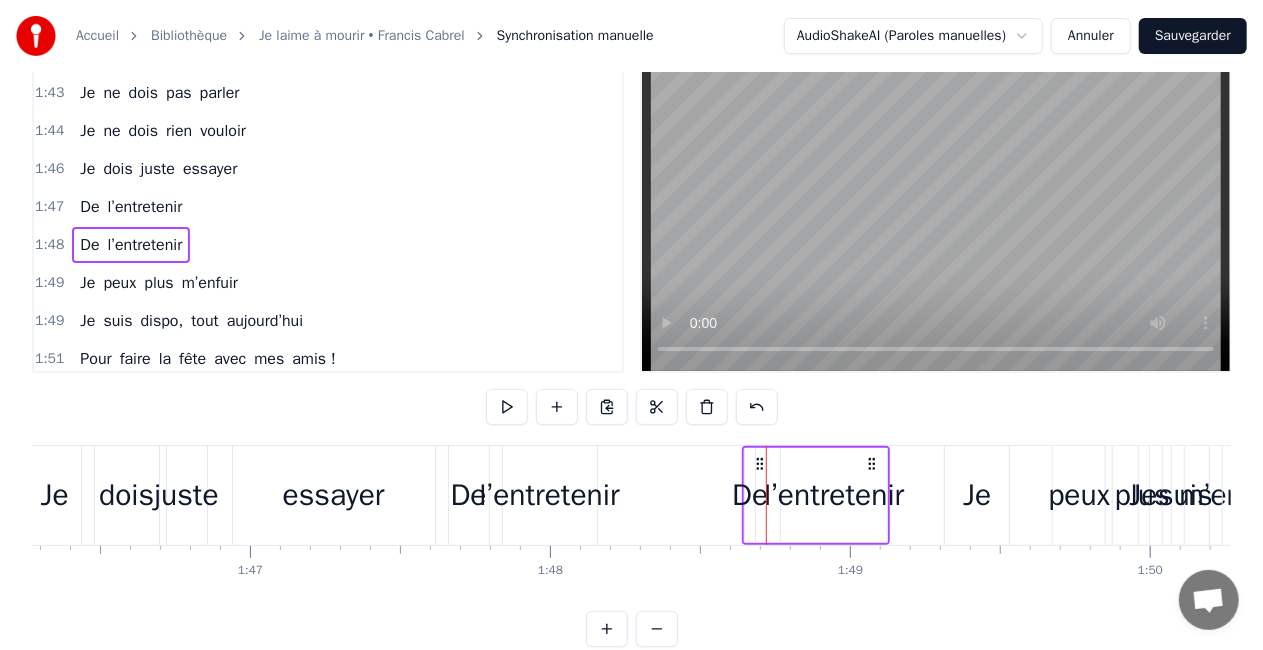 click 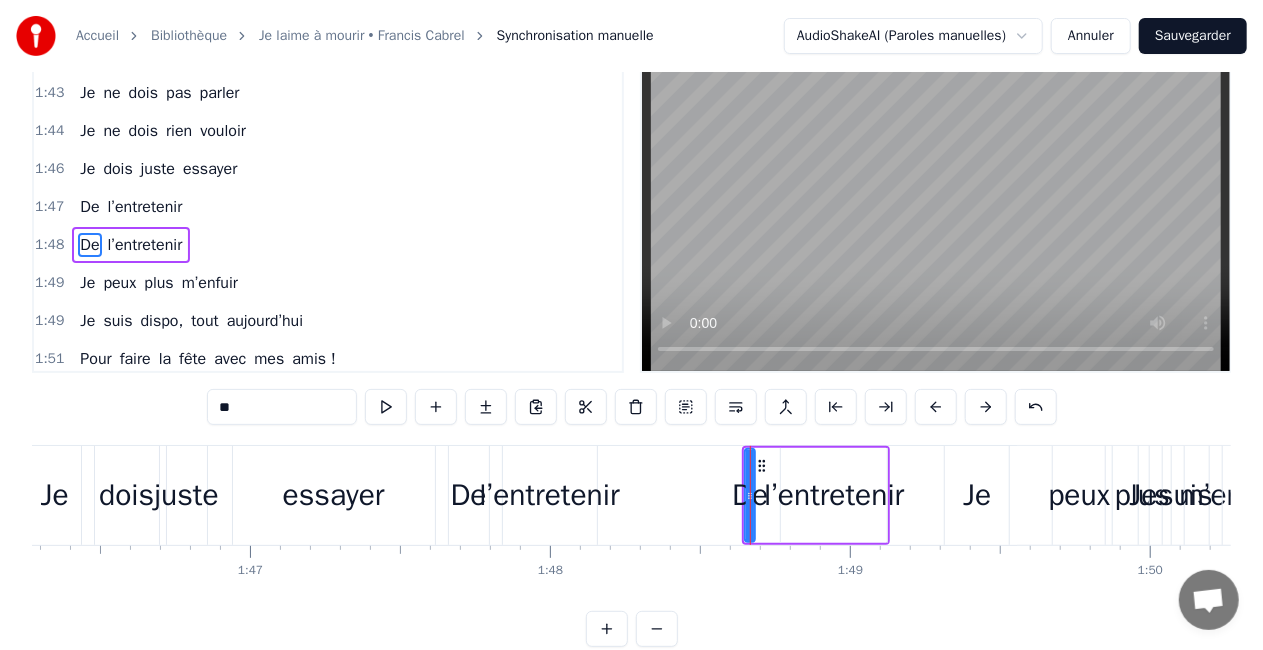 scroll, scrollTop: 0, scrollLeft: 0, axis: both 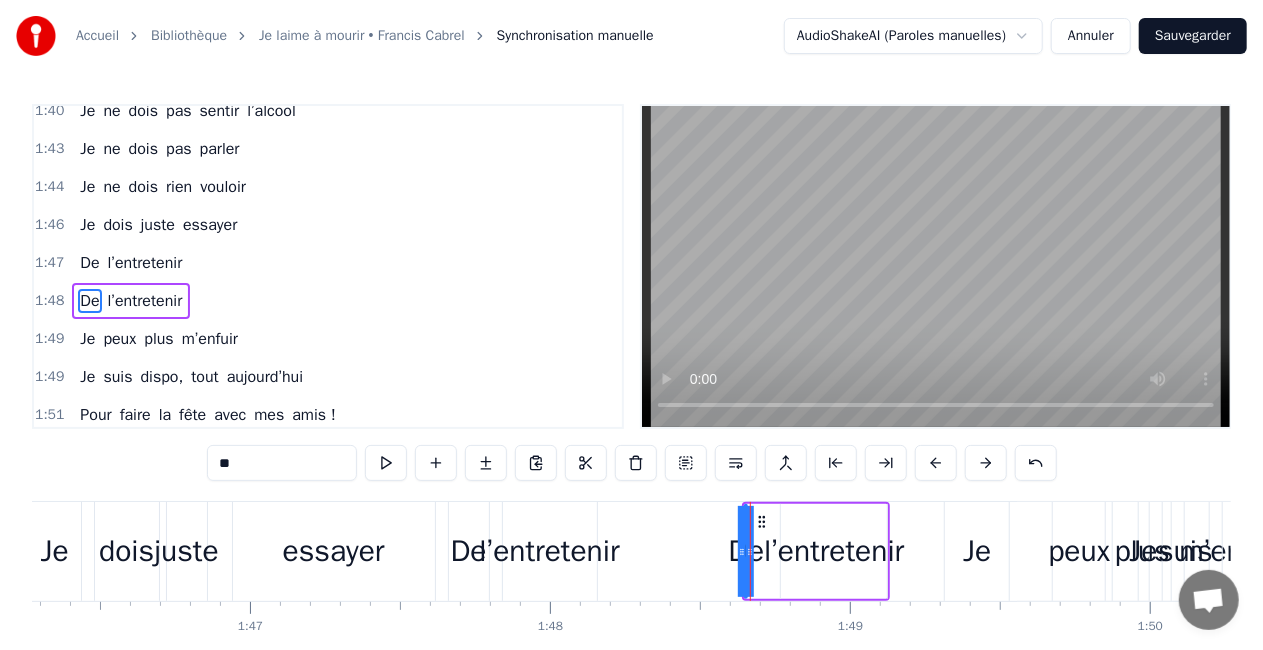 drag, startPoint x: 749, startPoint y: 548, endPoint x: 738, endPoint y: 546, distance: 11.18034 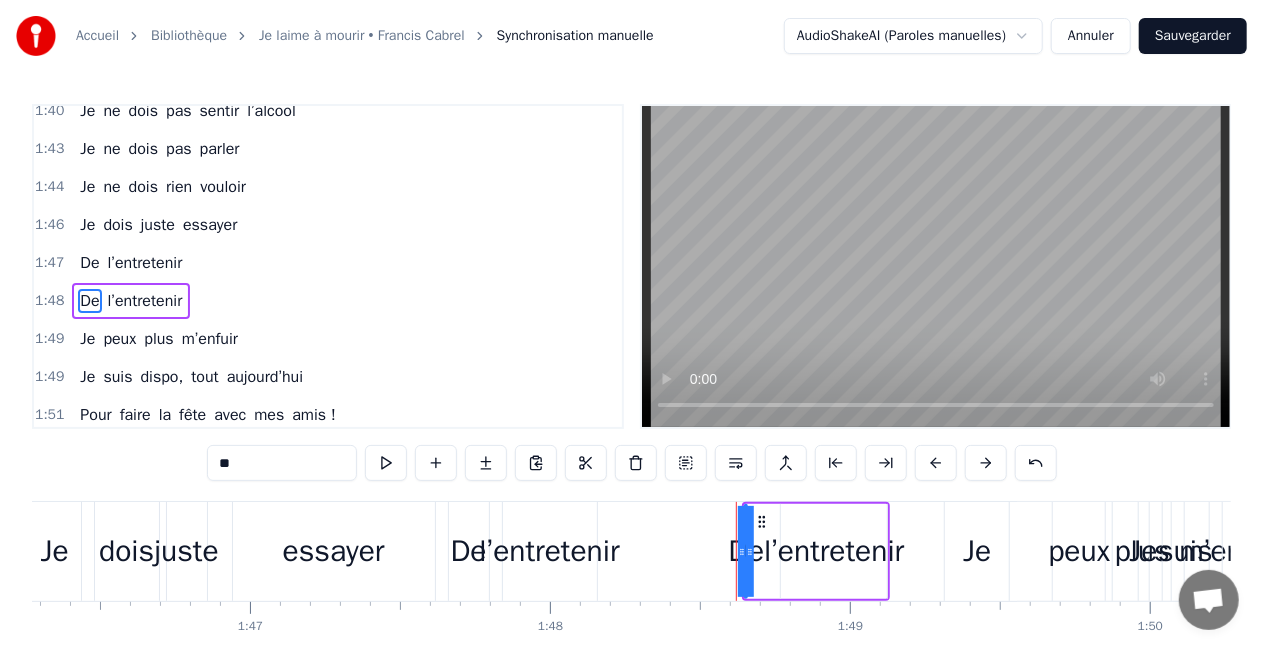 click on "De" at bounding box center (746, 551) 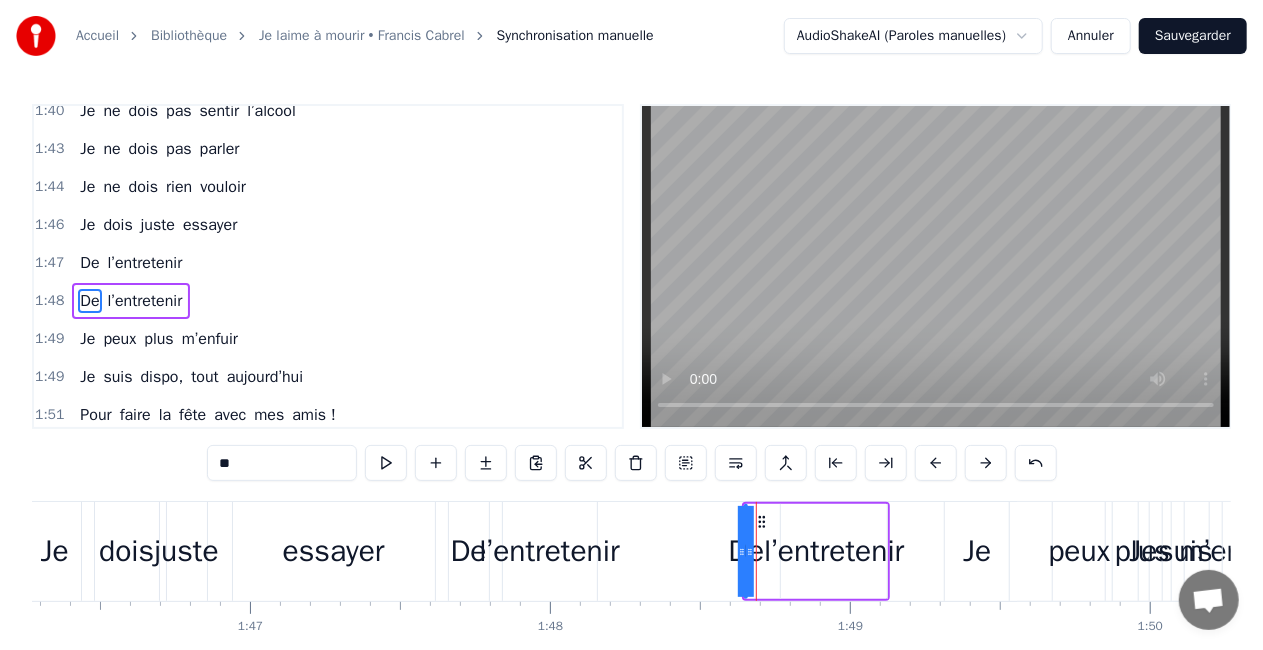 click on "l’entretenir" at bounding box center [834, 551] 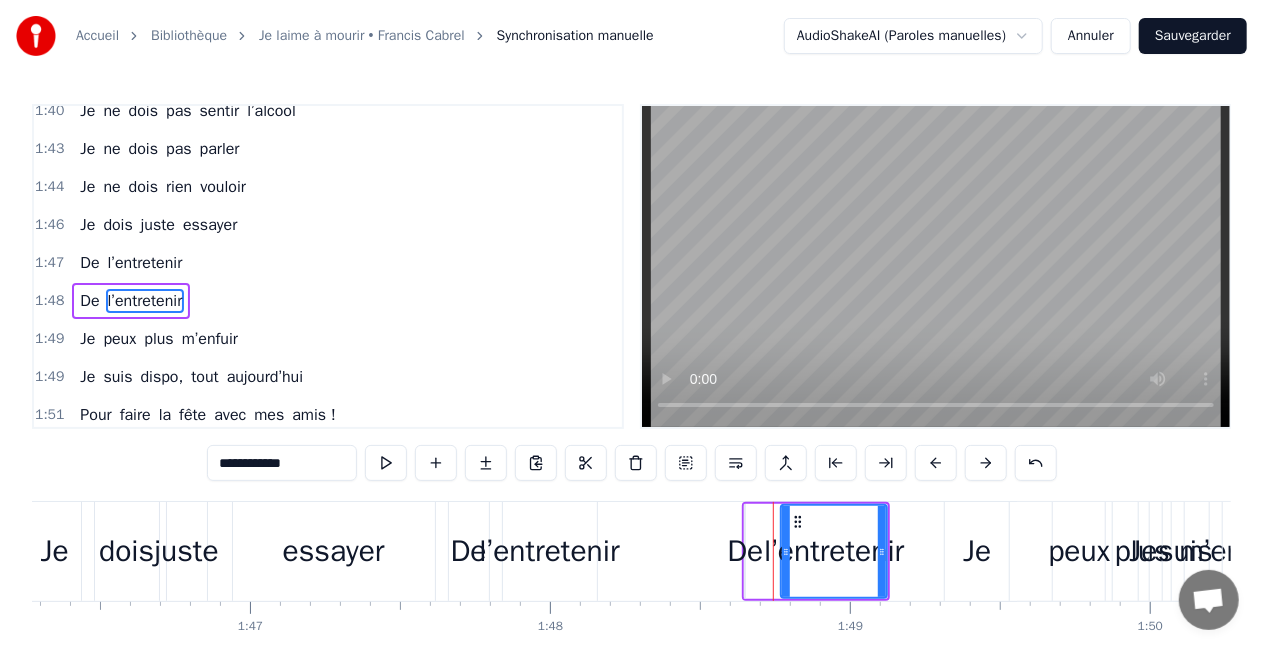 click on "De" at bounding box center (745, 551) 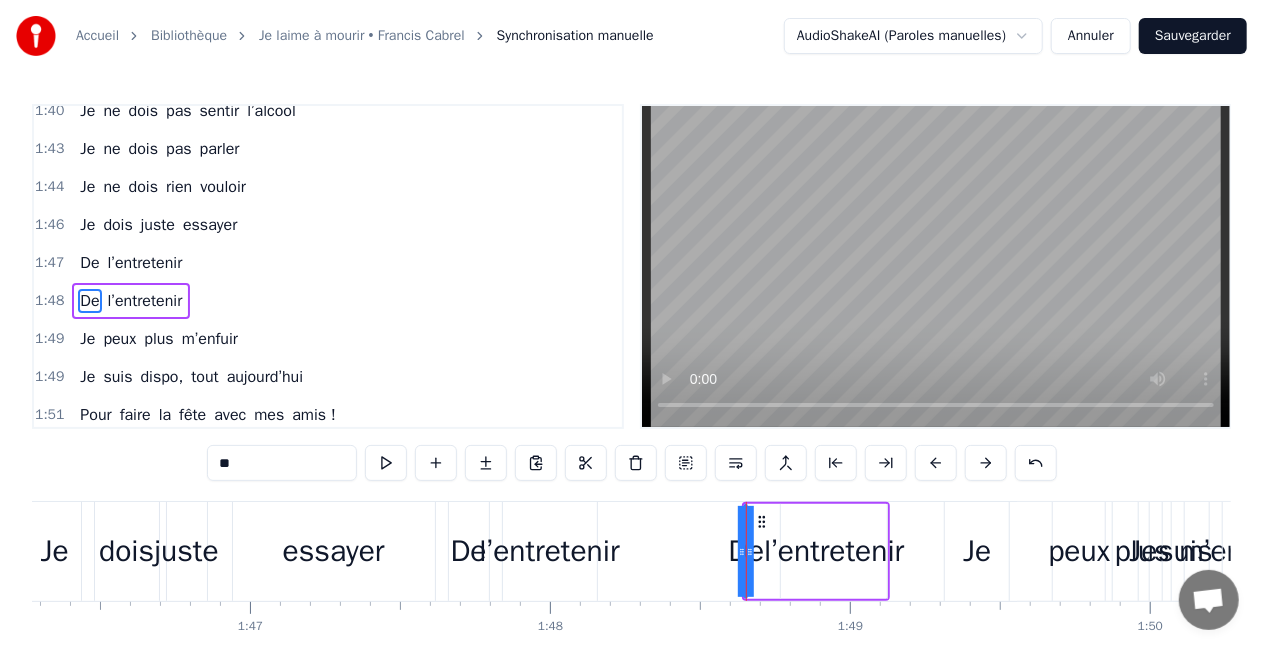 click on "De" at bounding box center (746, 551) 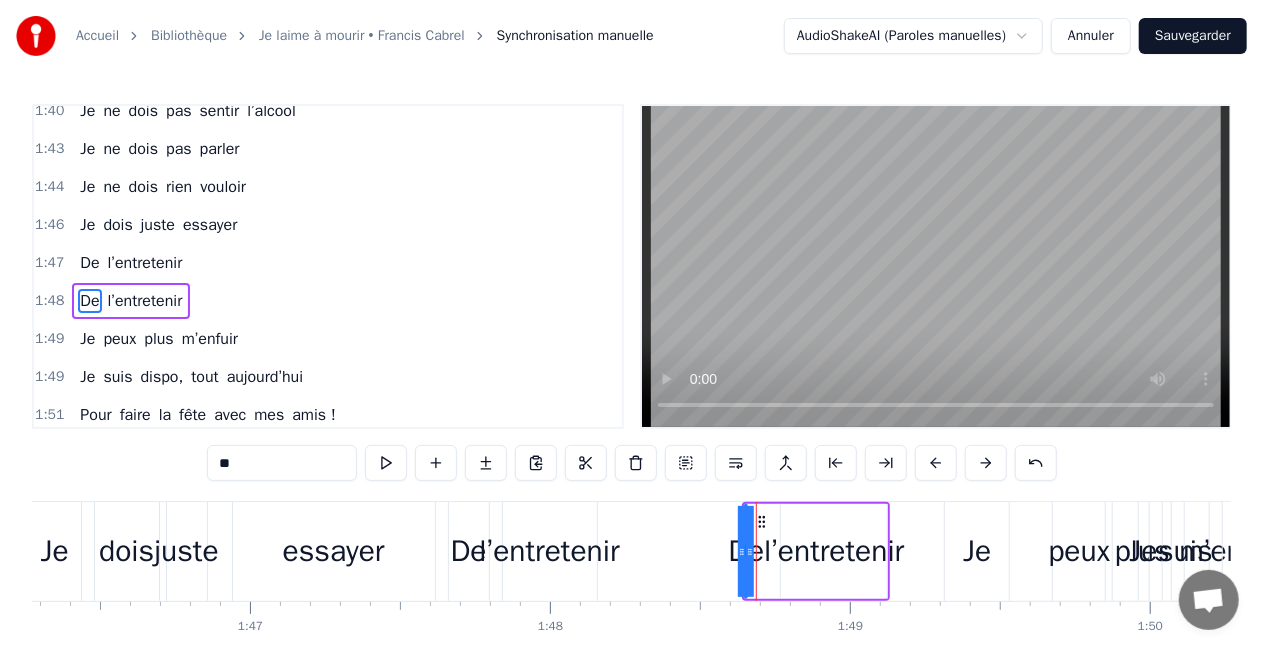 click on "l’entretenir" at bounding box center [834, 551] 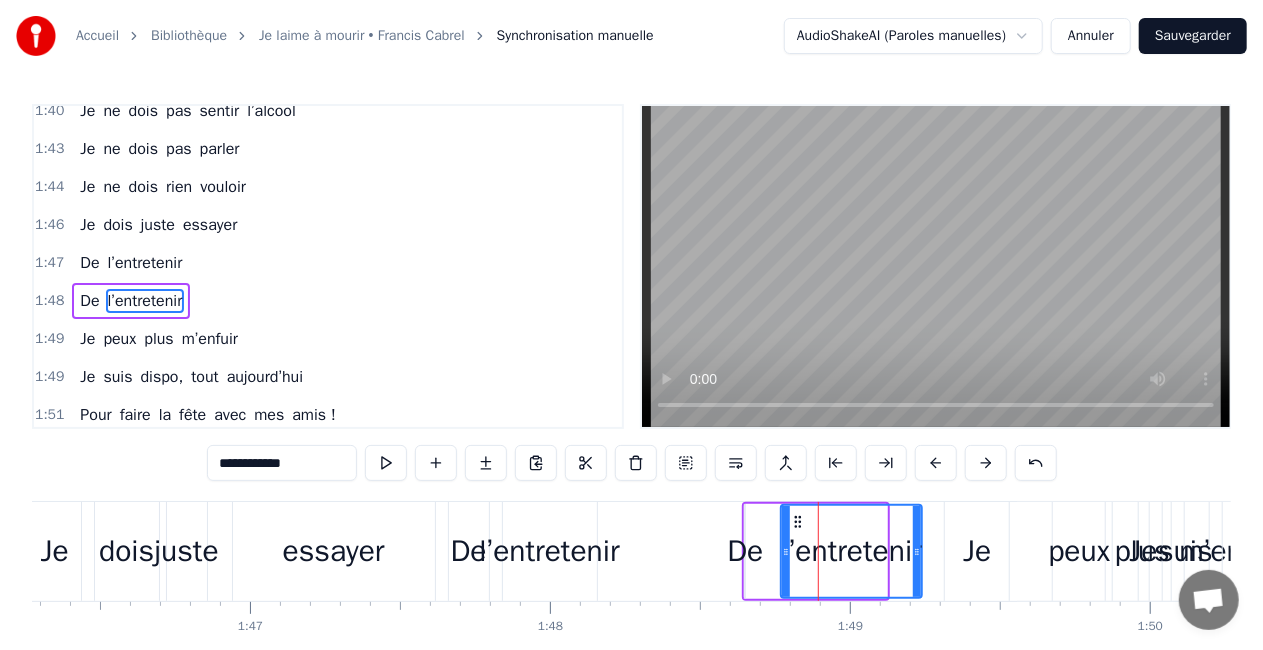 drag, startPoint x: 882, startPoint y: 550, endPoint x: 917, endPoint y: 550, distance: 35 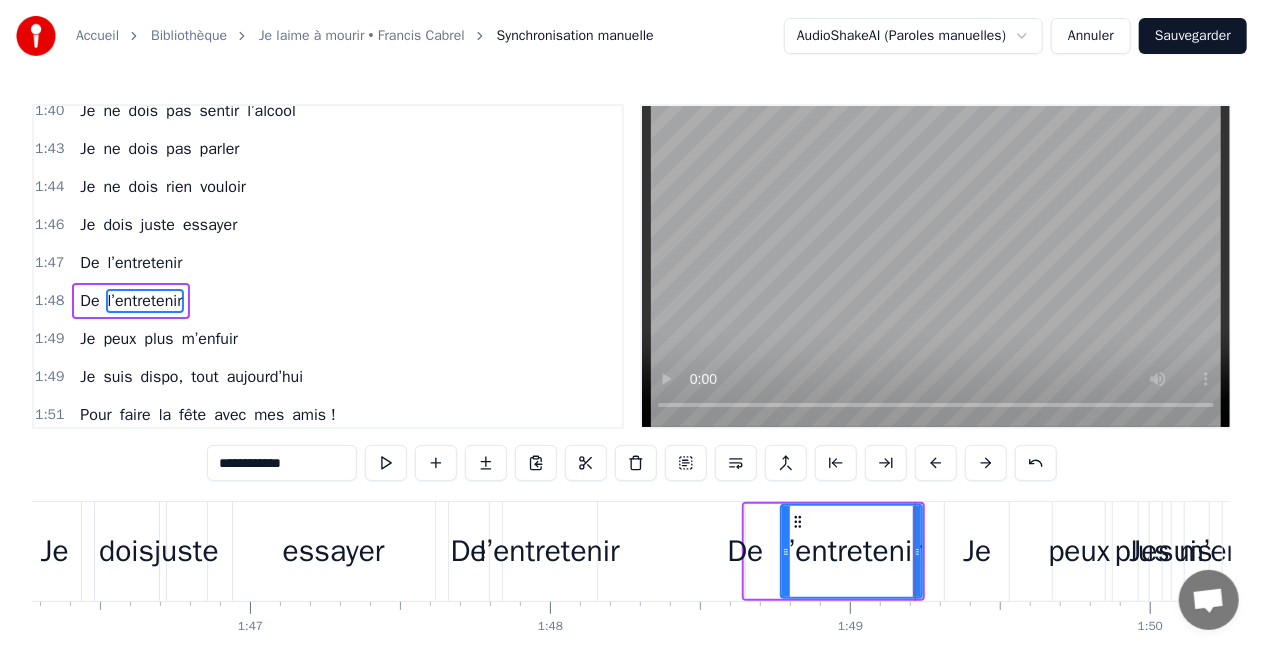 click on "l’entretenir" at bounding box center [549, 551] 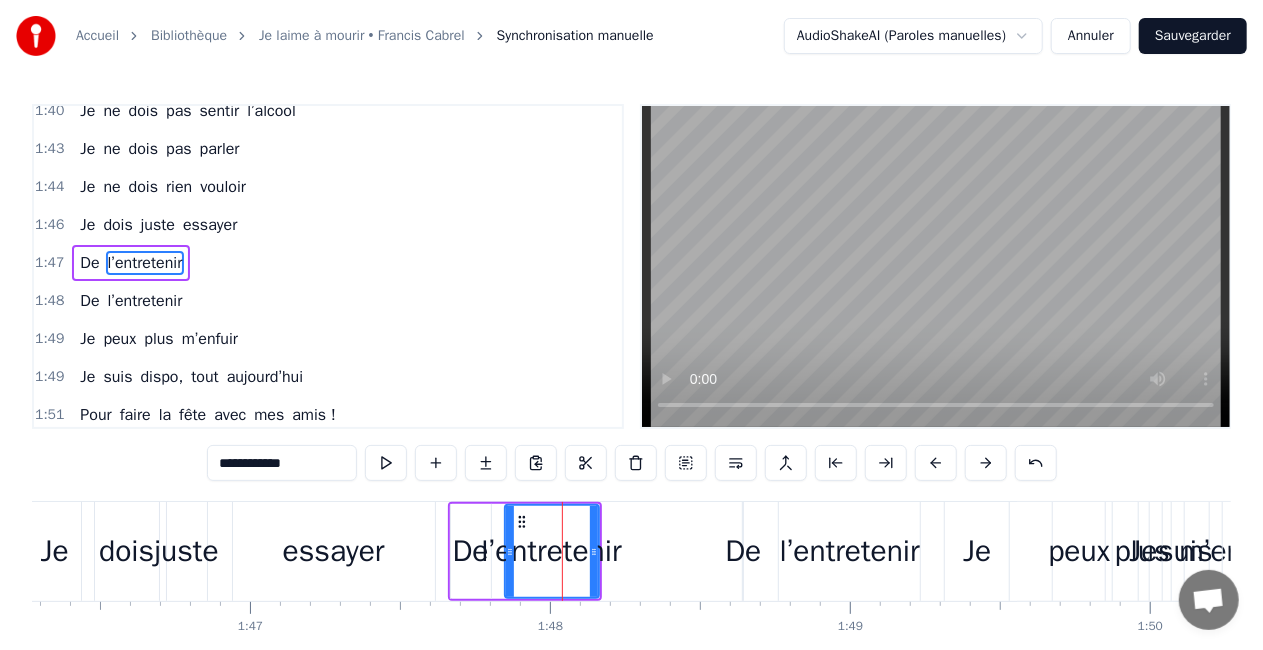 scroll, scrollTop: 1687, scrollLeft: 0, axis: vertical 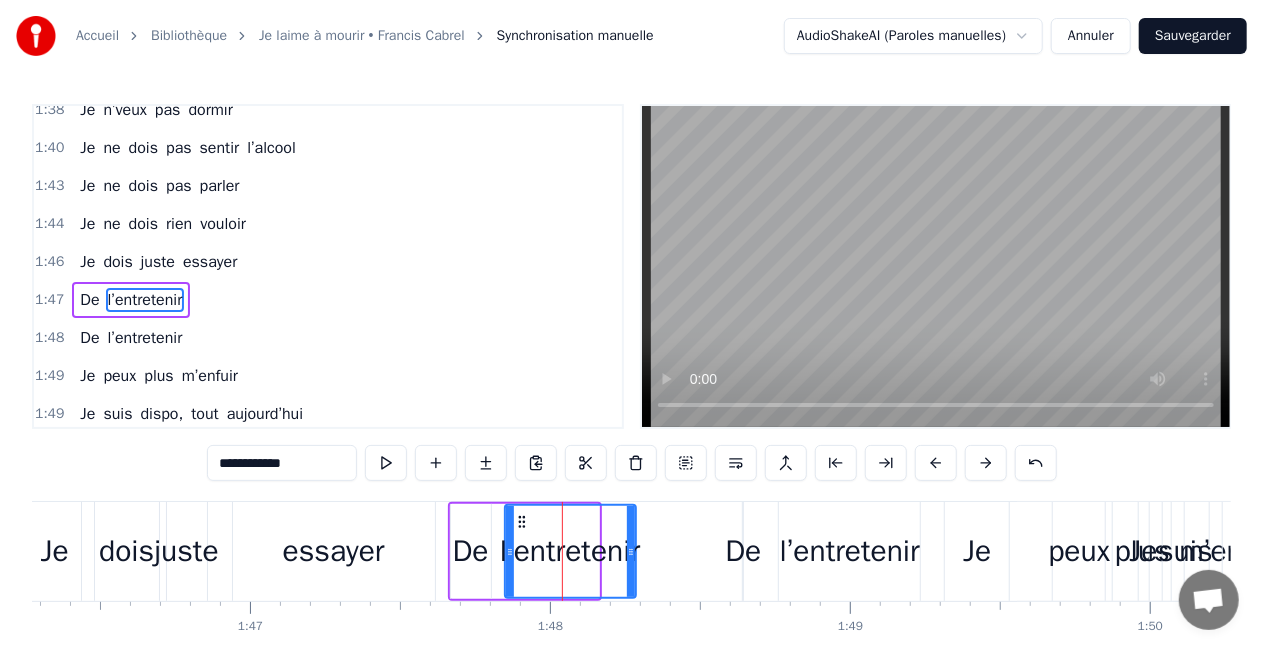 drag, startPoint x: 594, startPoint y: 551, endPoint x: 631, endPoint y: 550, distance: 37.01351 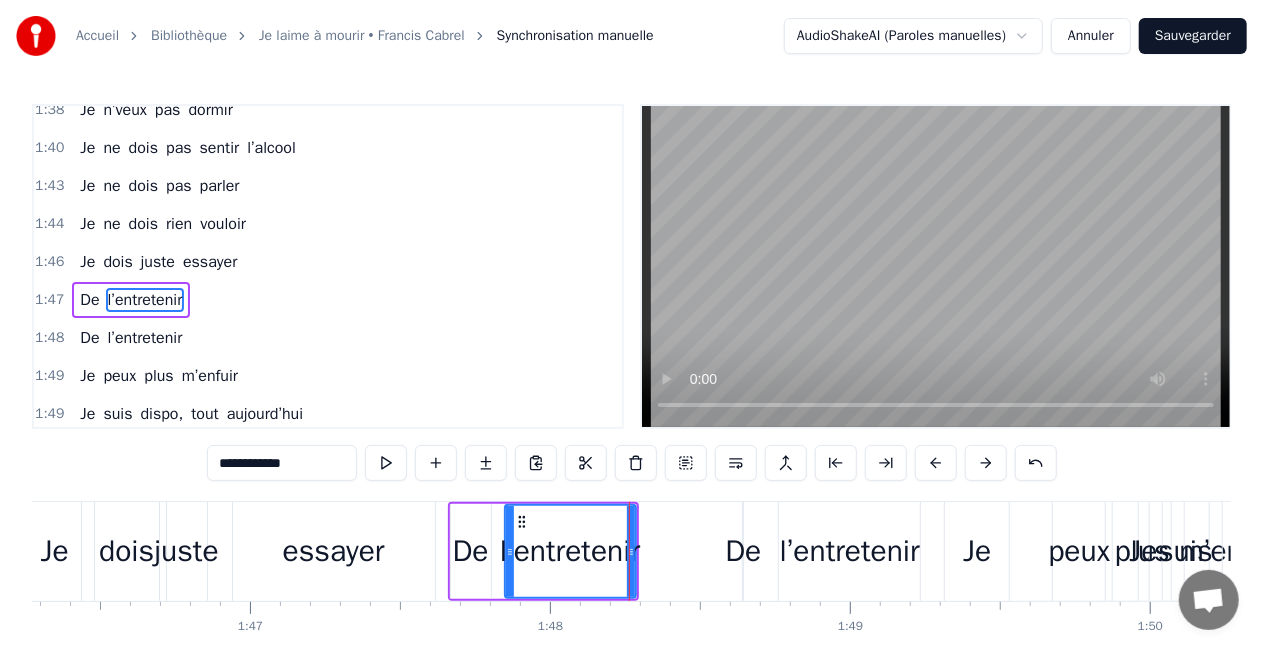 click on "essayer" at bounding box center (334, 551) 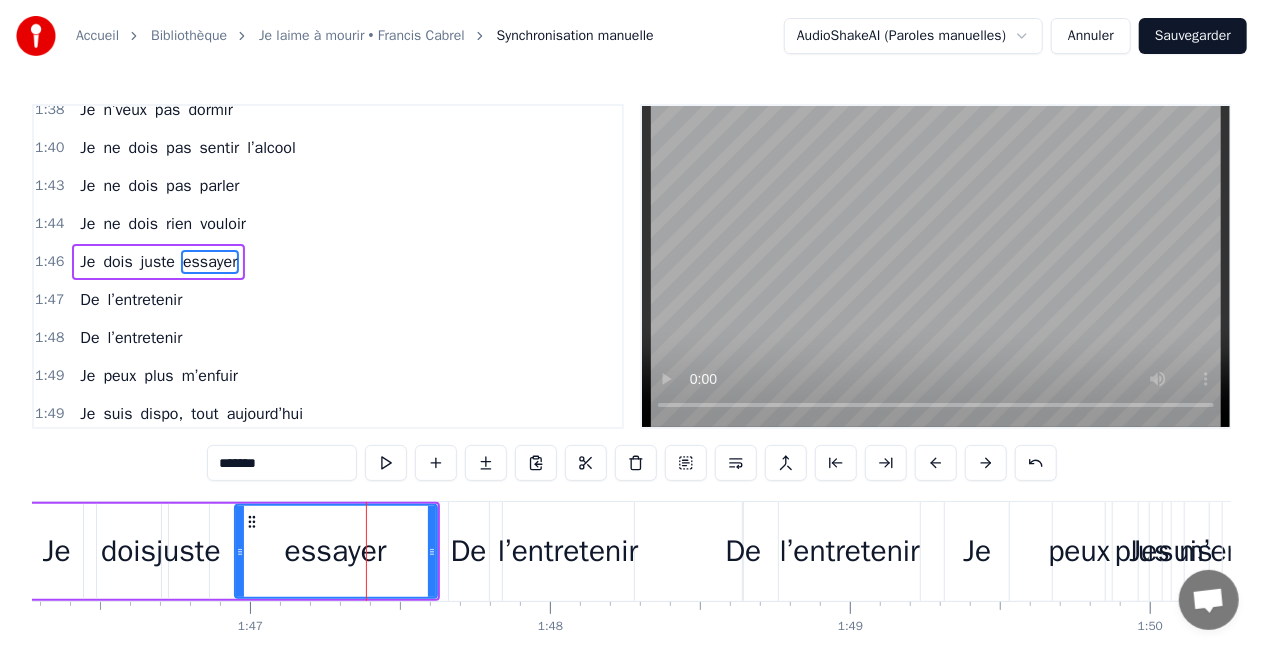 scroll, scrollTop: 1650, scrollLeft: 0, axis: vertical 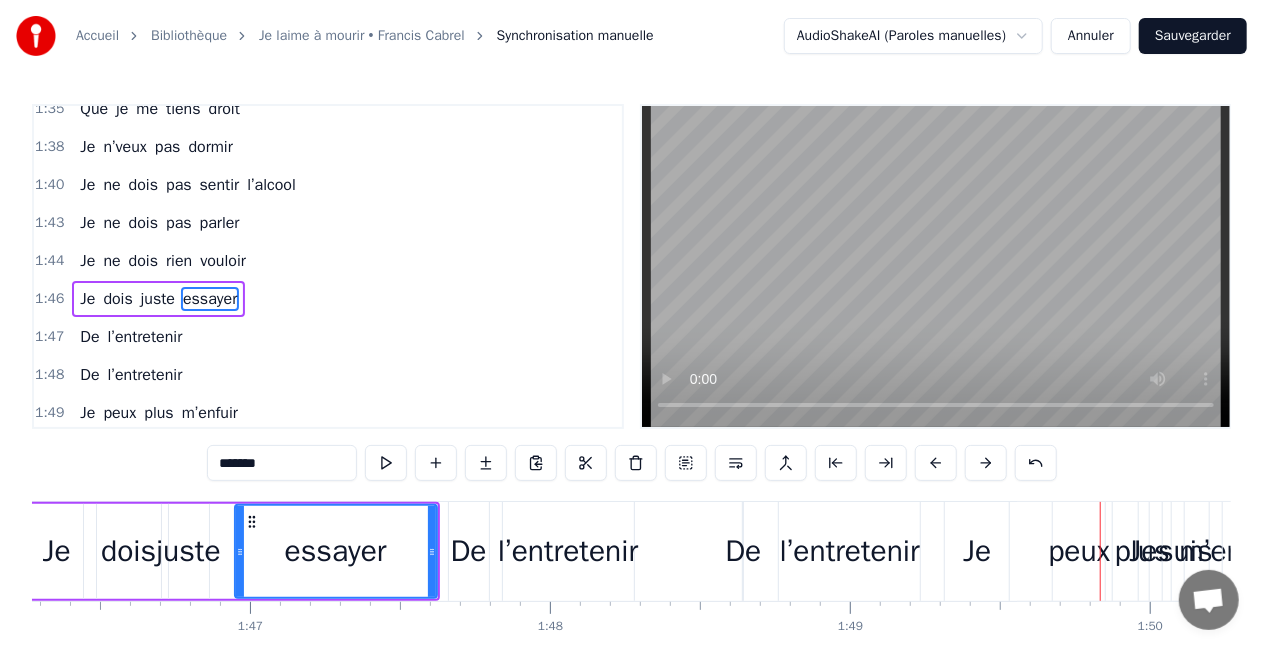click on "Je" at bounding box center [977, 551] 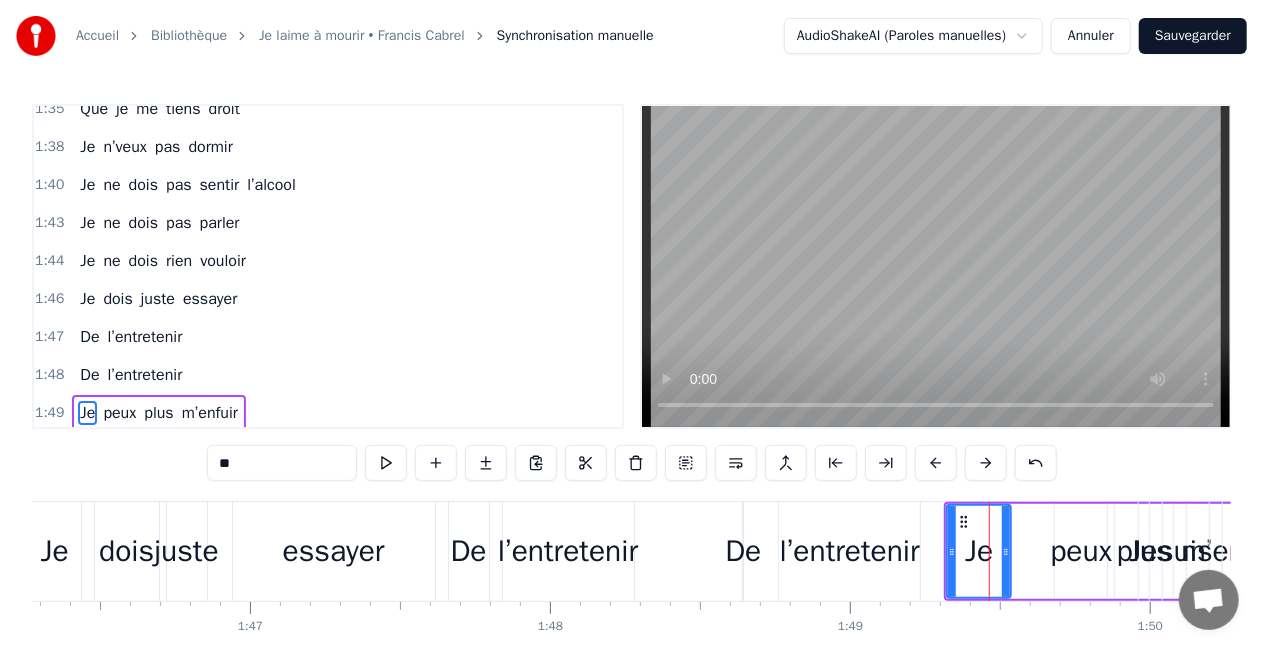 scroll, scrollTop: 1762, scrollLeft: 0, axis: vertical 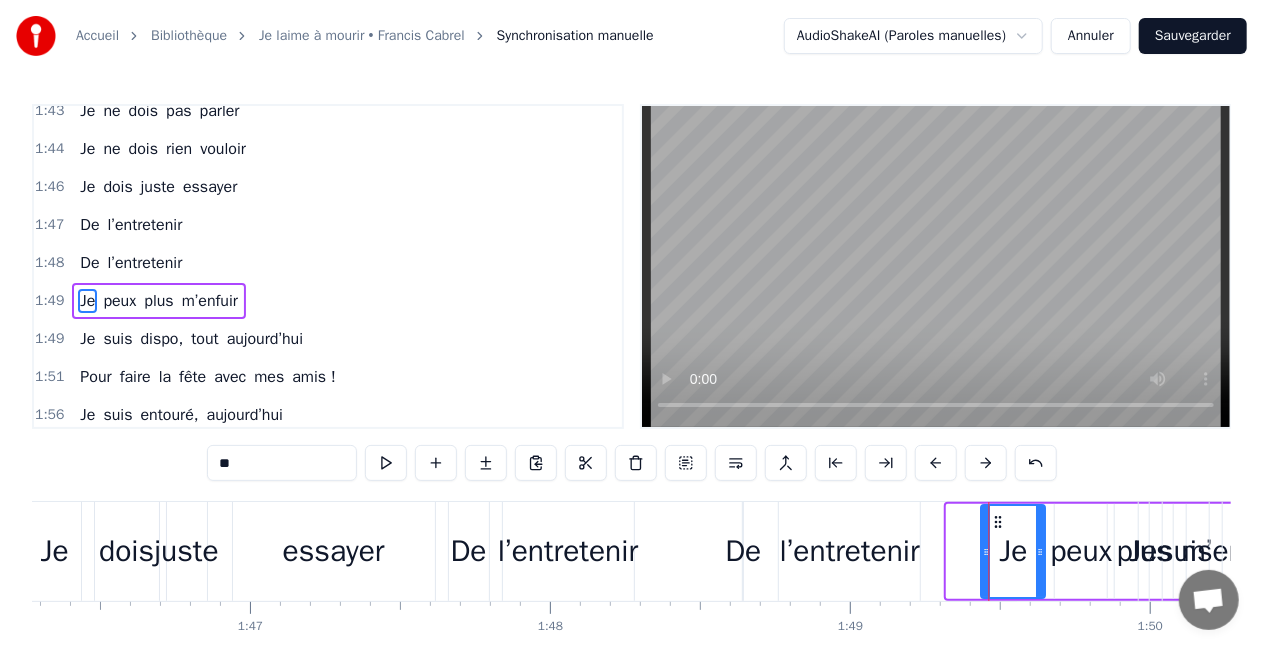 drag, startPoint x: 964, startPoint y: 519, endPoint x: 999, endPoint y: 516, distance: 35.128338 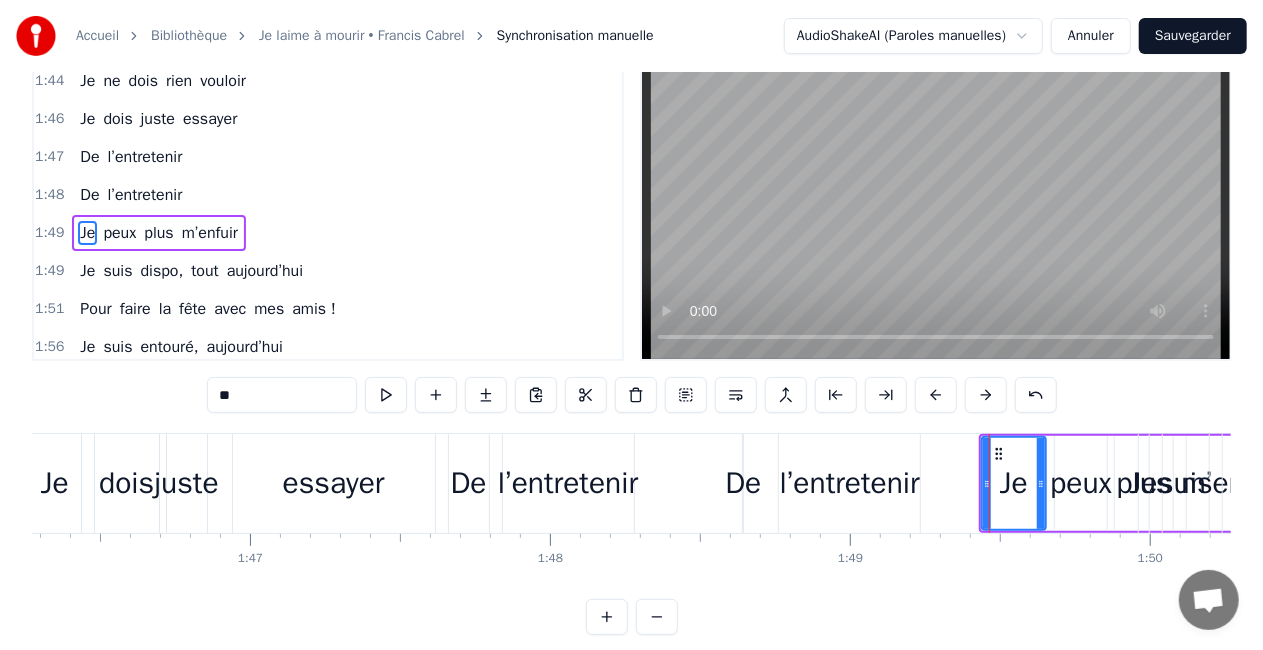 scroll, scrollTop: 100, scrollLeft: 0, axis: vertical 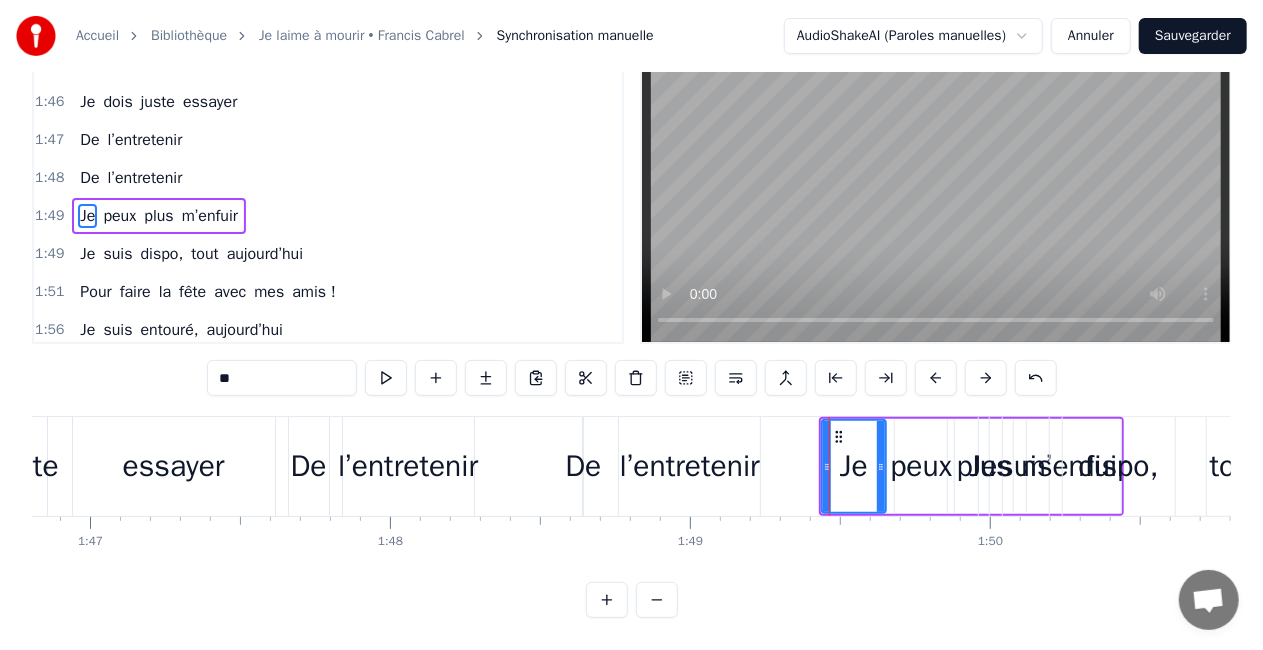 click on "peux" at bounding box center (921, 466) 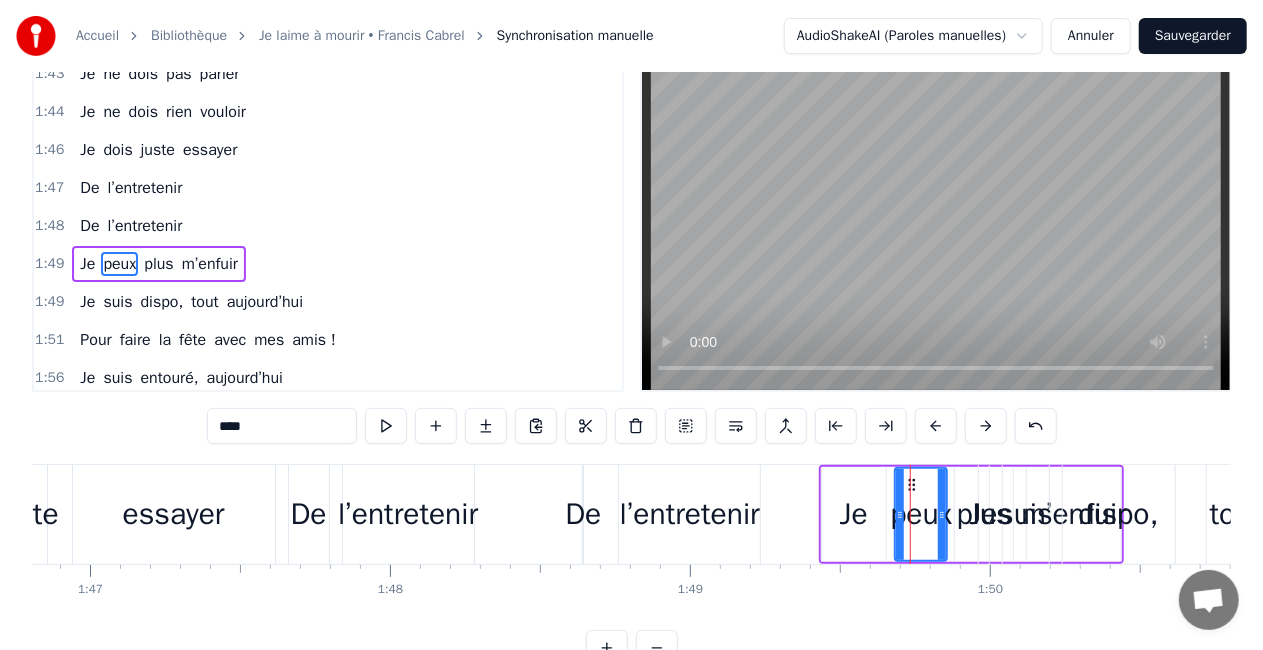 scroll, scrollTop: 0, scrollLeft: 0, axis: both 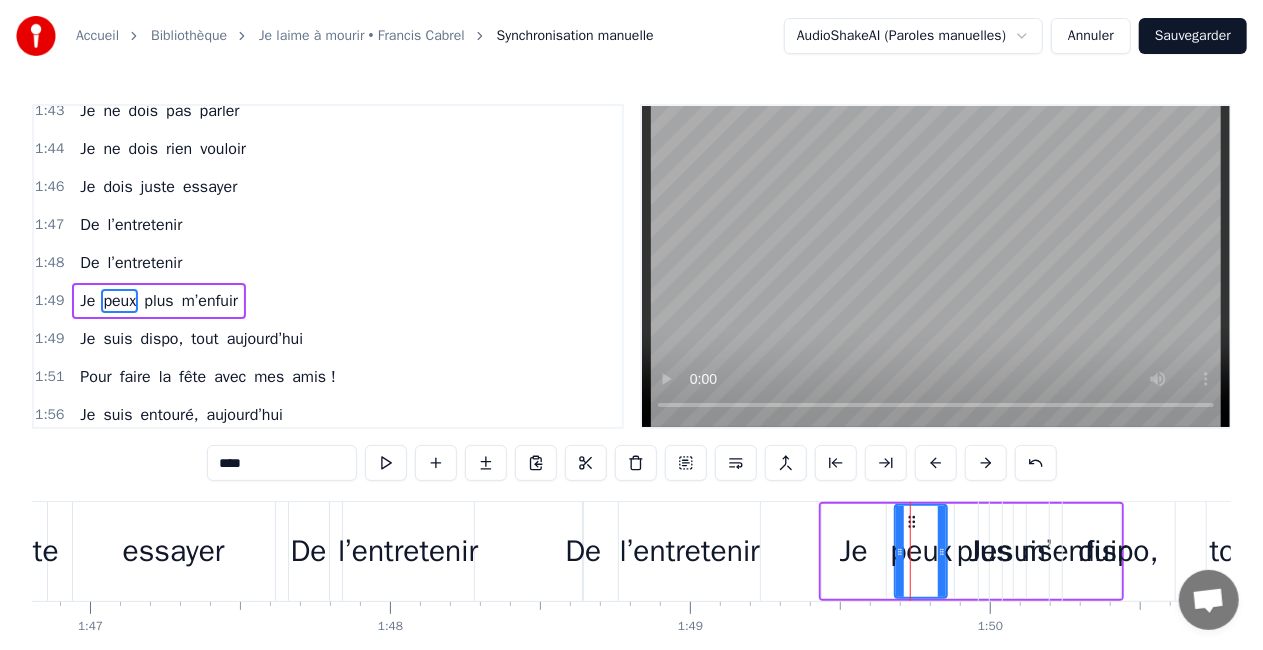 click on "dispo," at bounding box center [1119, 551] 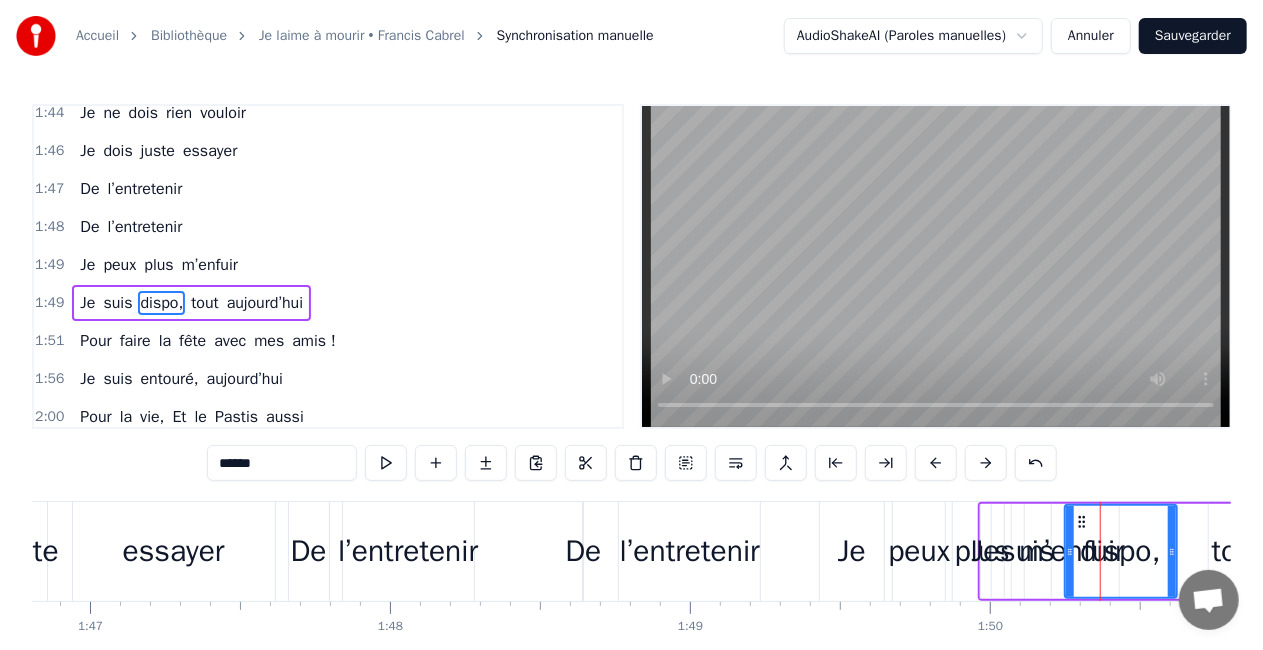 scroll, scrollTop: 1799, scrollLeft: 0, axis: vertical 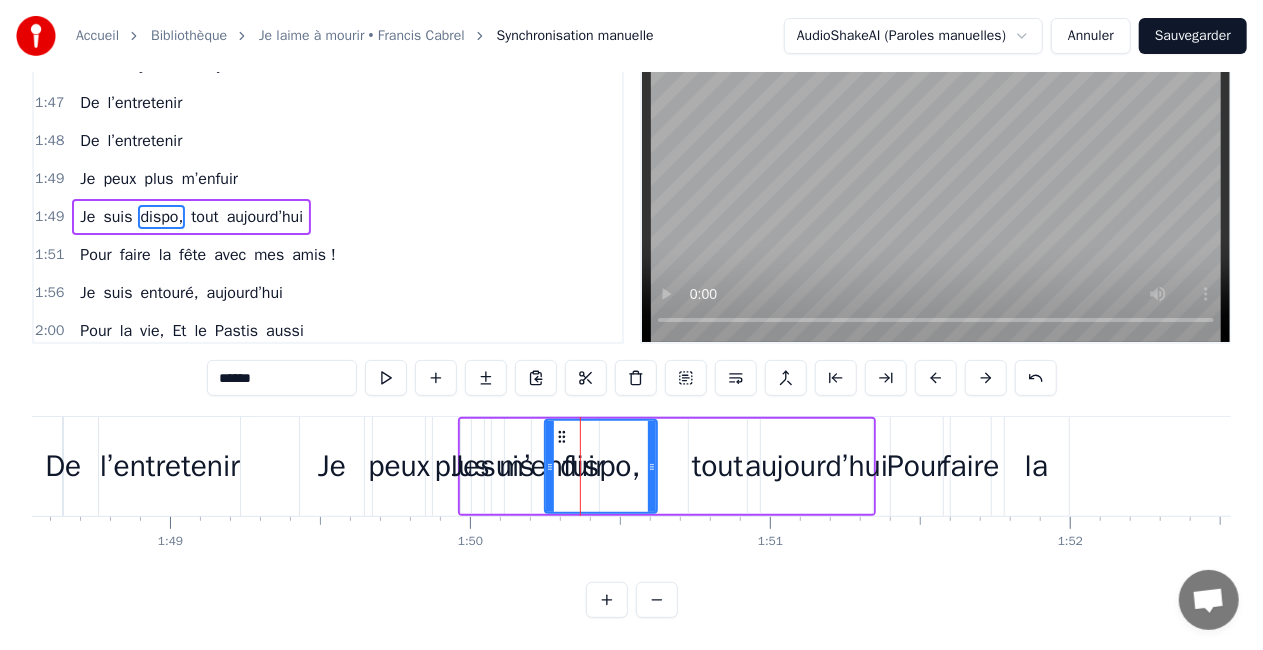 click on "aujourd’hui" at bounding box center [817, 466] 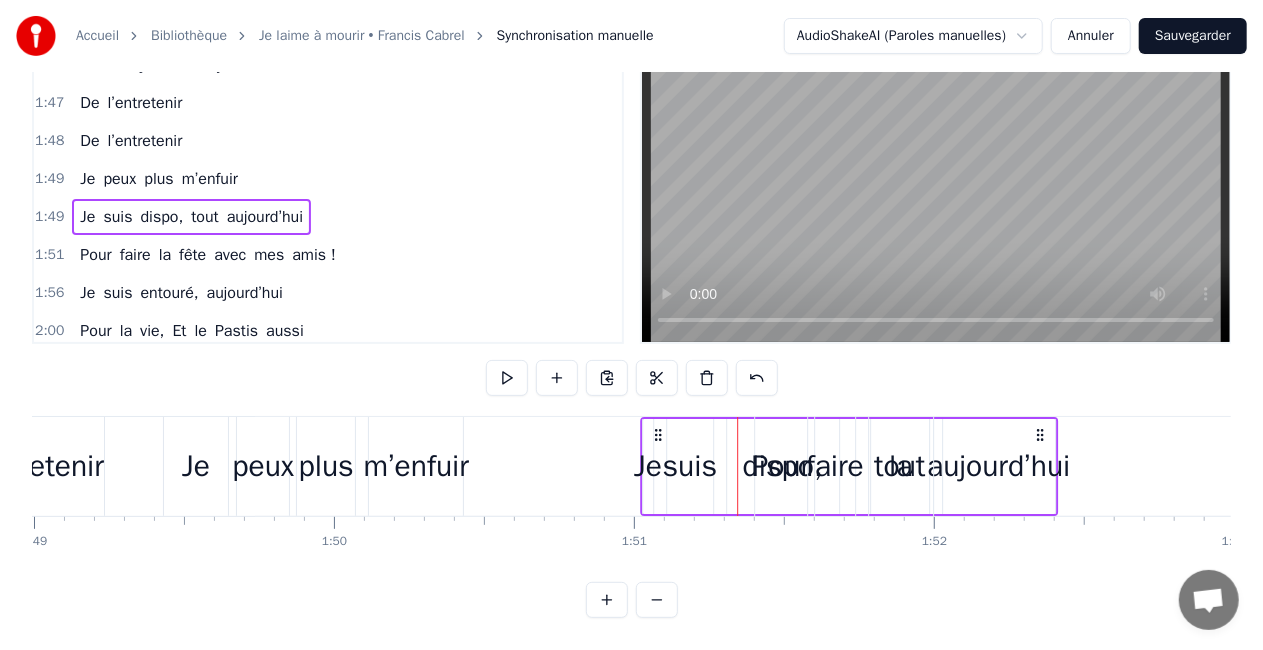 scroll, scrollTop: 0, scrollLeft: 32740, axis: horizontal 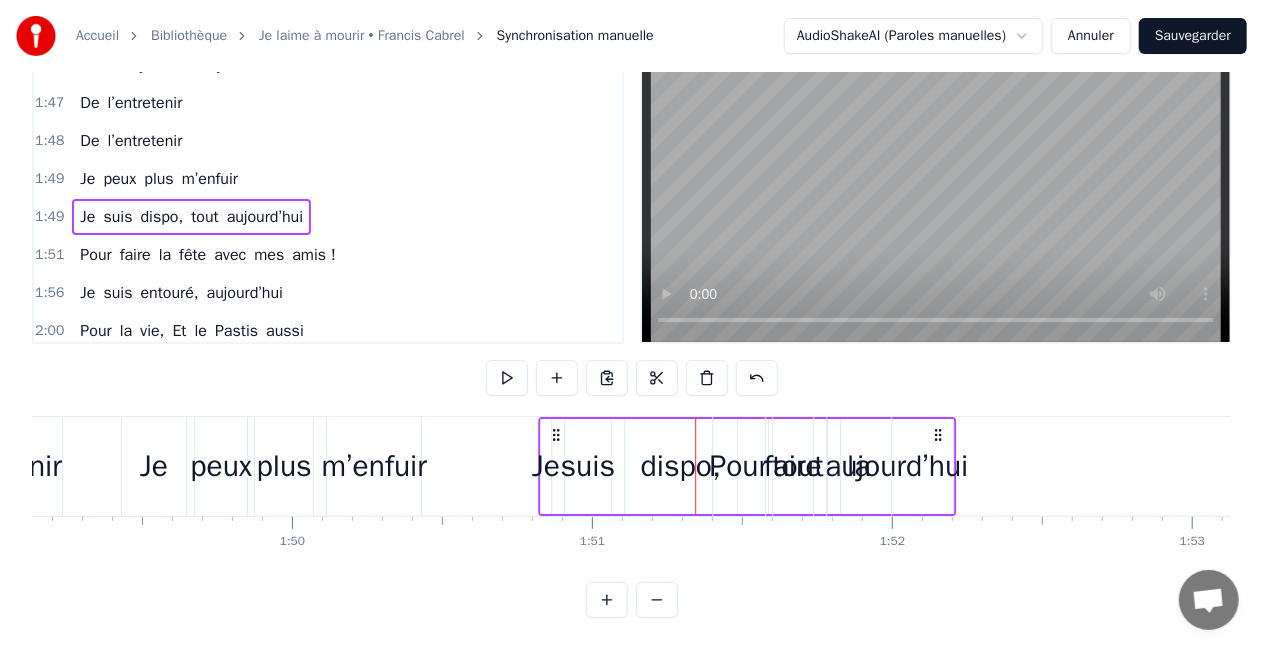 drag, startPoint x: 855, startPoint y: 419, endPoint x: 935, endPoint y: 416, distance: 80.05623 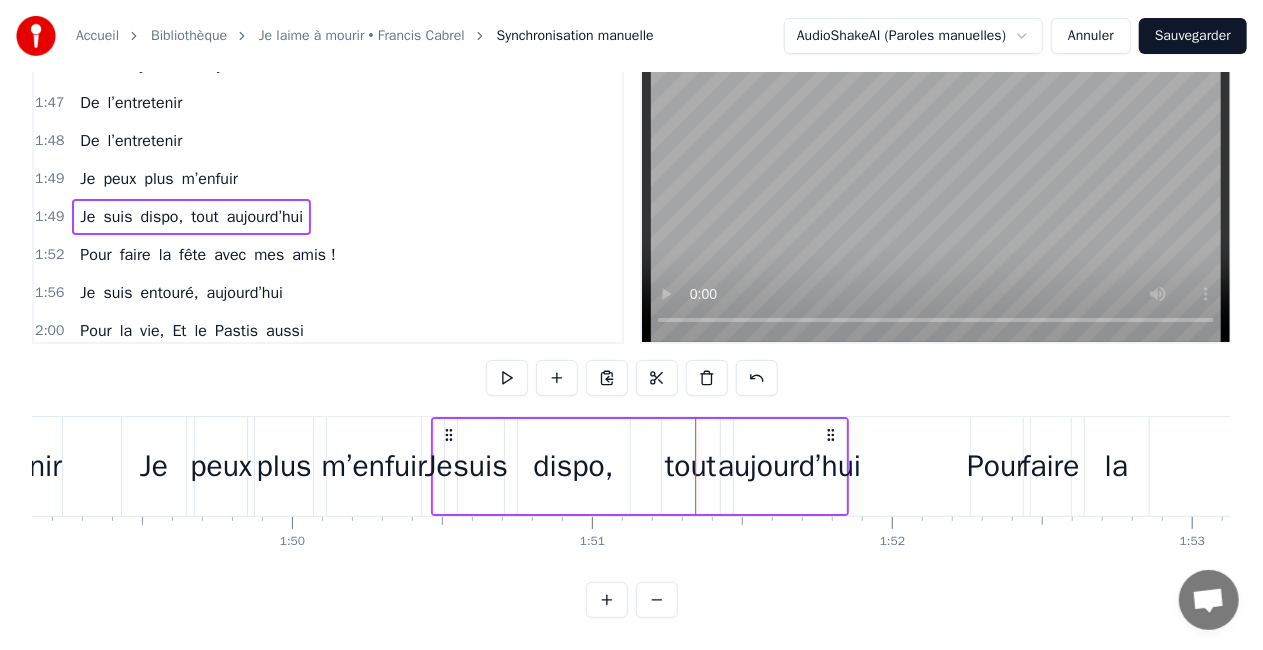 drag, startPoint x: 681, startPoint y: 418, endPoint x: 834, endPoint y: 418, distance: 153 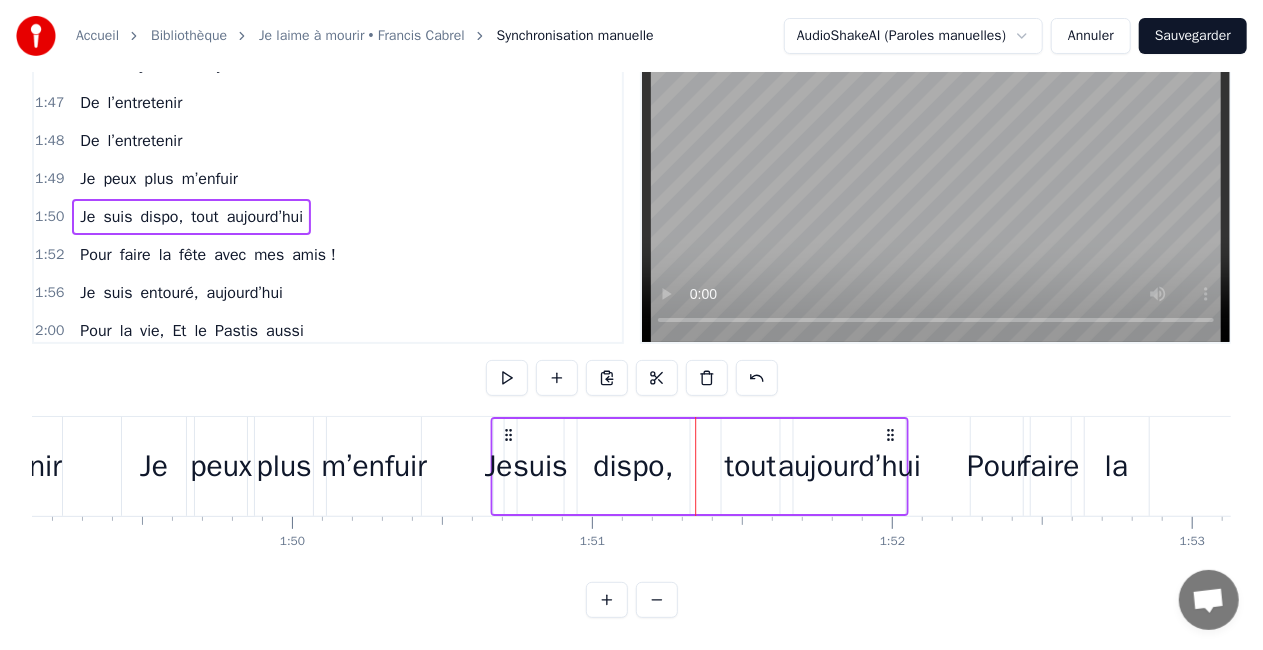 drag, startPoint x: 834, startPoint y: 418, endPoint x: 906, endPoint y: 416, distance: 72.02777 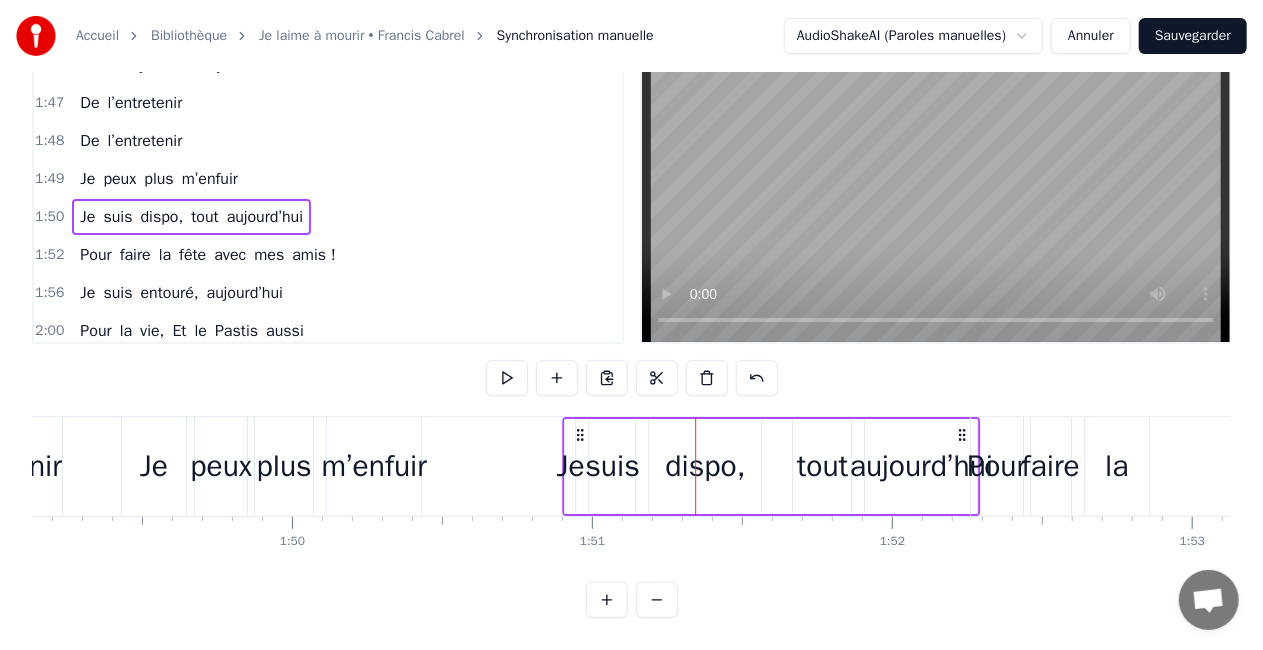 drag, startPoint x: 906, startPoint y: 416, endPoint x: 964, endPoint y: 412, distance: 58.137768 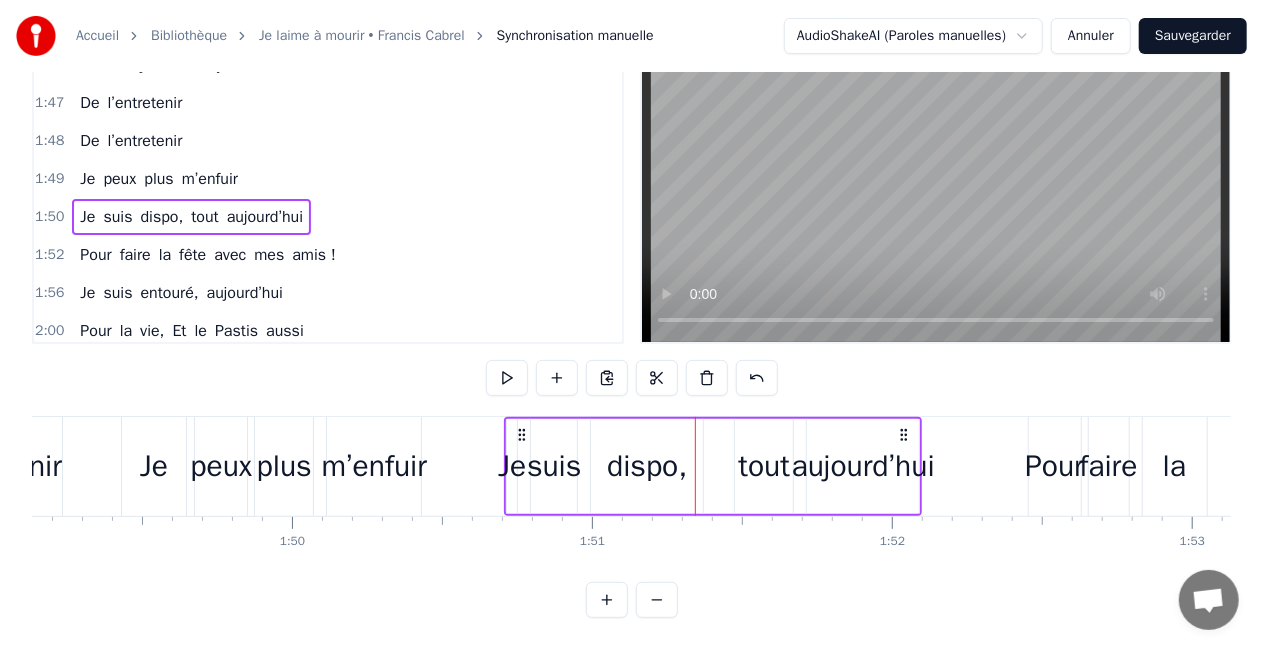 click on "Pour" at bounding box center [1055, 466] 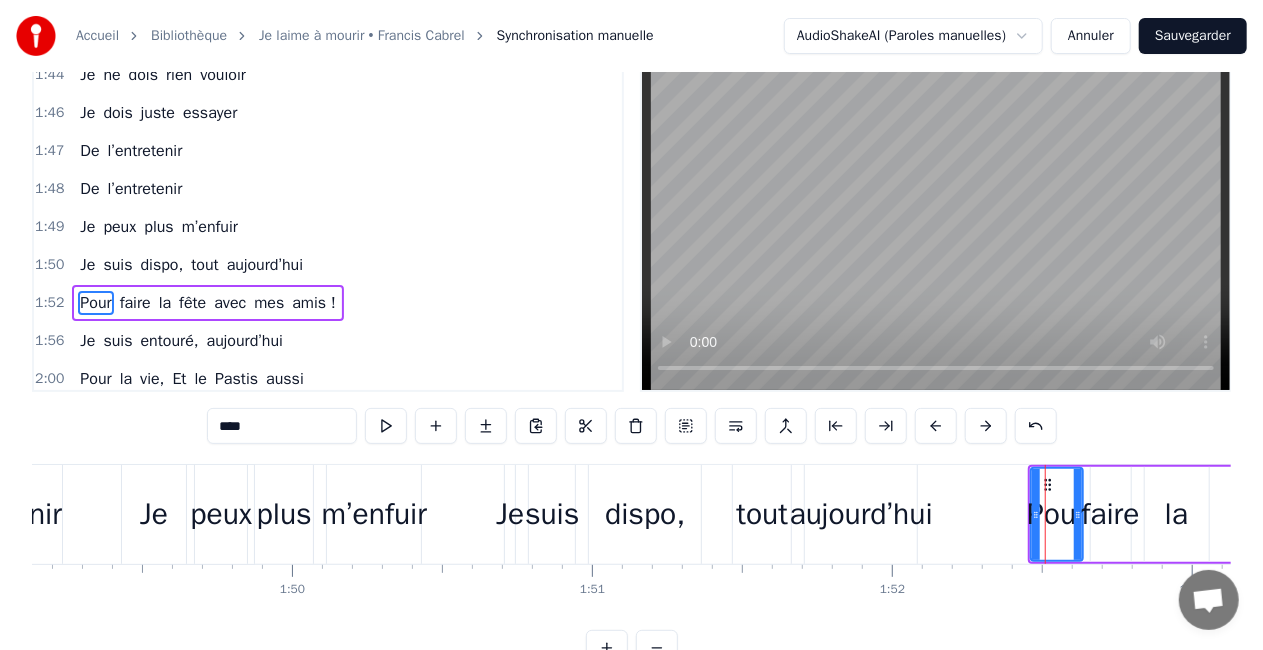 scroll, scrollTop: 0, scrollLeft: 0, axis: both 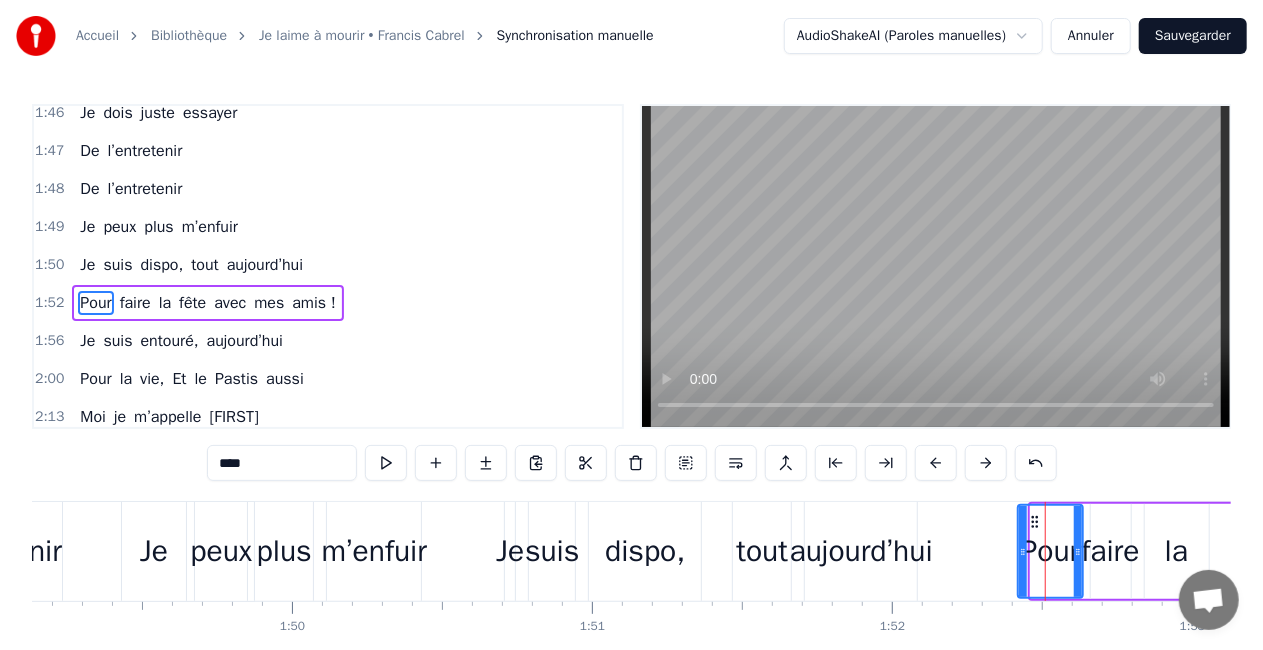drag, startPoint x: 1033, startPoint y: 530, endPoint x: 1020, endPoint y: 530, distance: 13 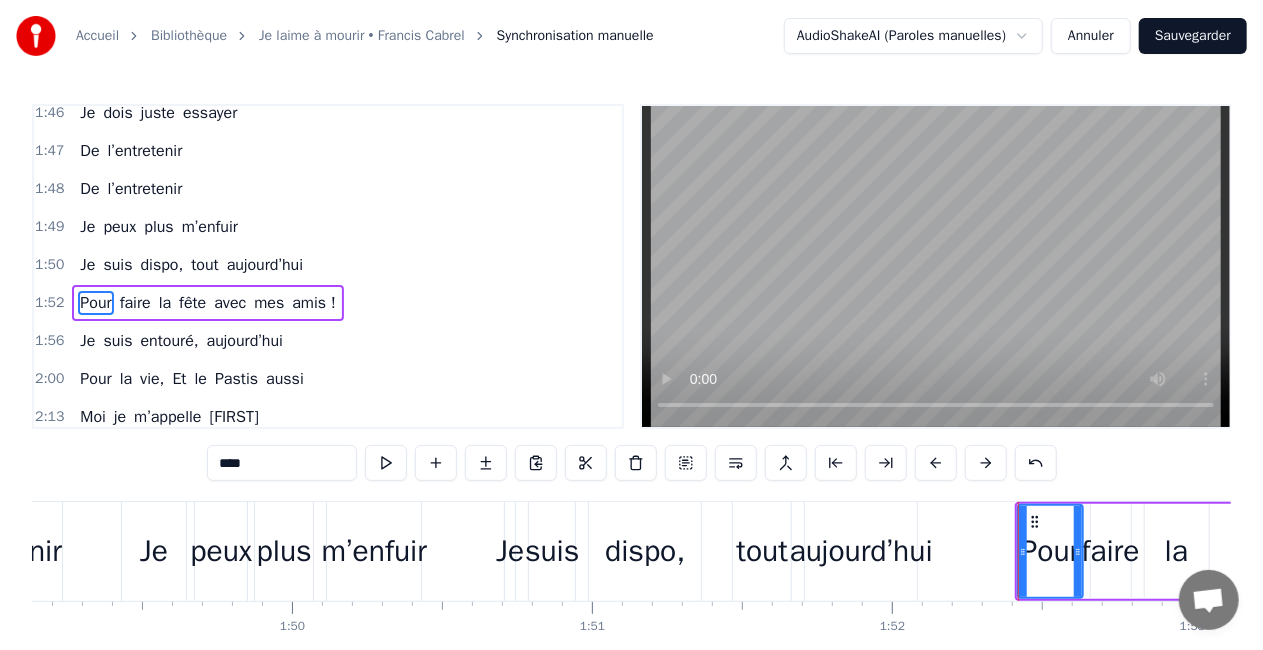 click on "tout" at bounding box center (763, 551) 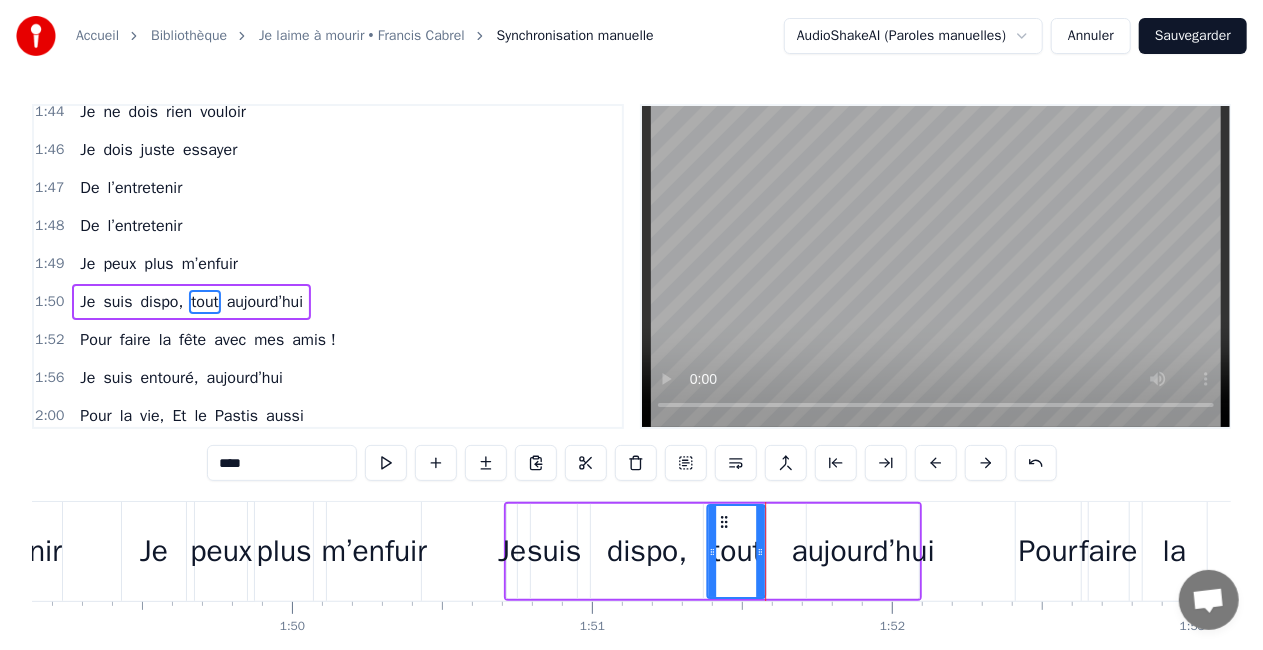 drag, startPoint x: 754, startPoint y: 518, endPoint x: 726, endPoint y: 514, distance: 28.284271 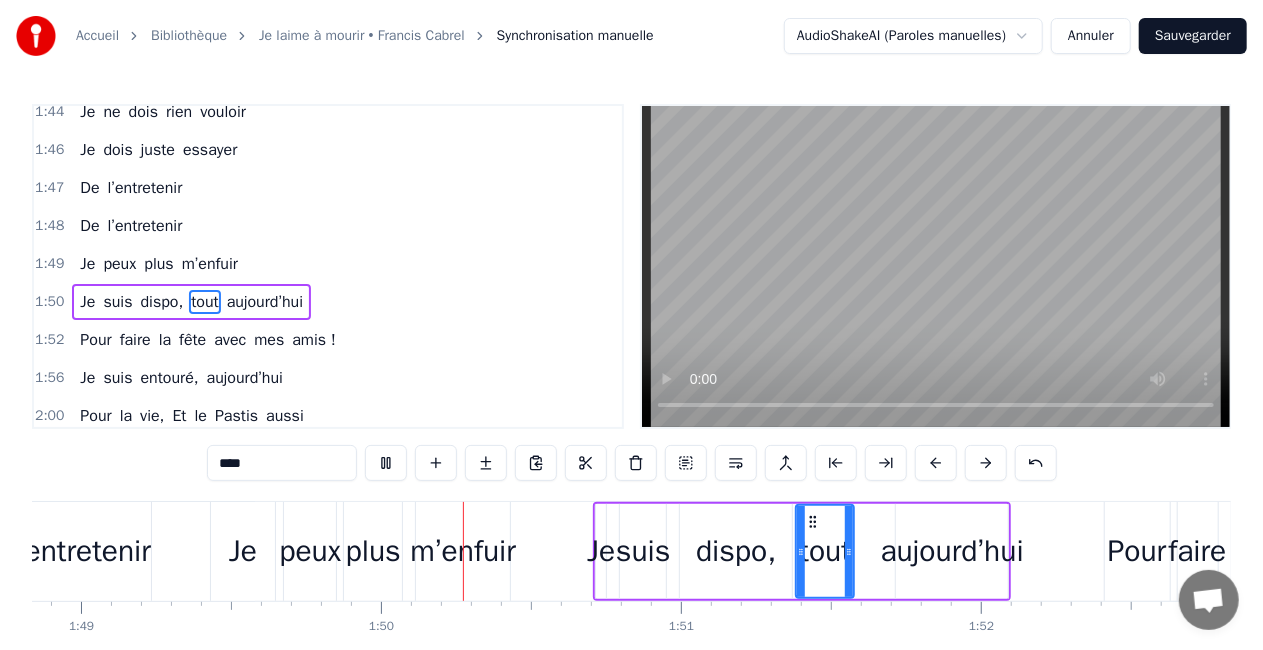scroll, scrollTop: 0, scrollLeft: 32831, axis: horizontal 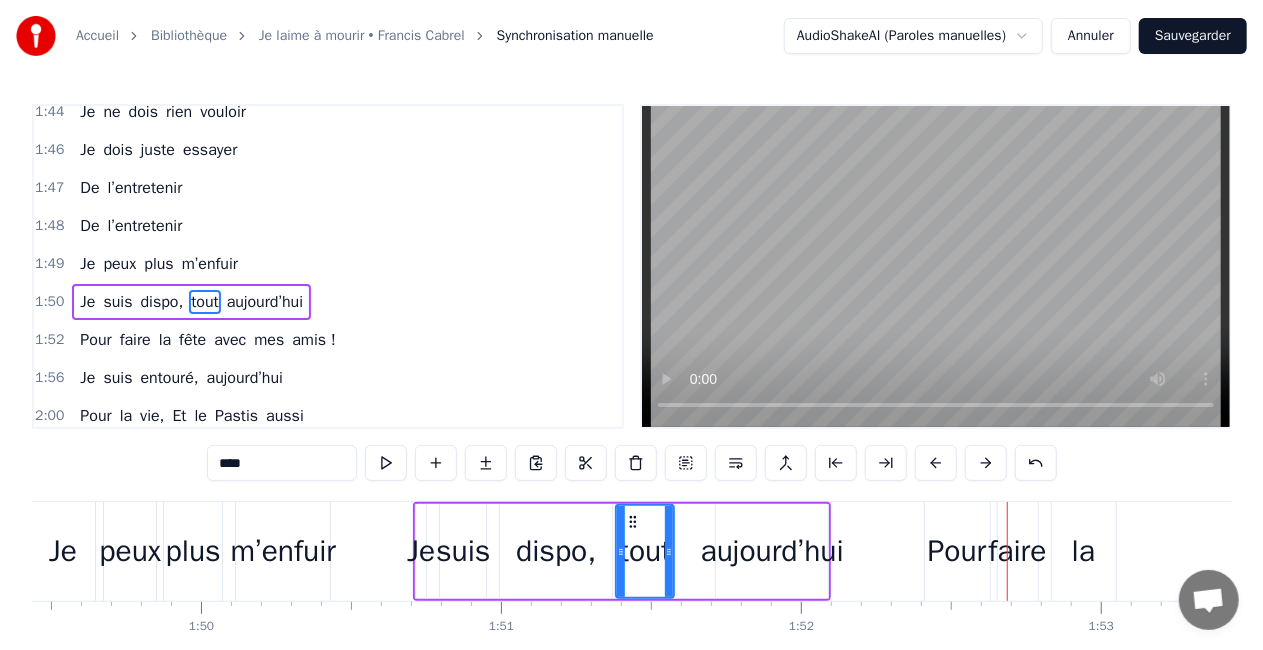 click on "Je" at bounding box center [63, 551] 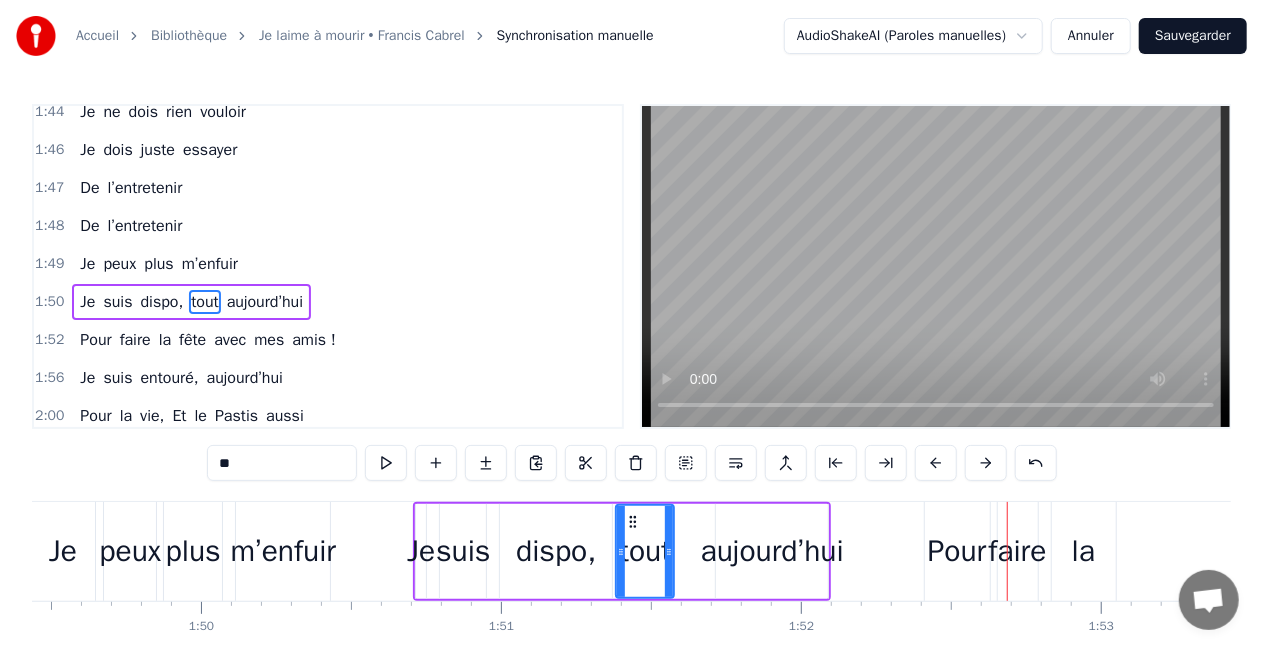 scroll, scrollTop: 1762, scrollLeft: 0, axis: vertical 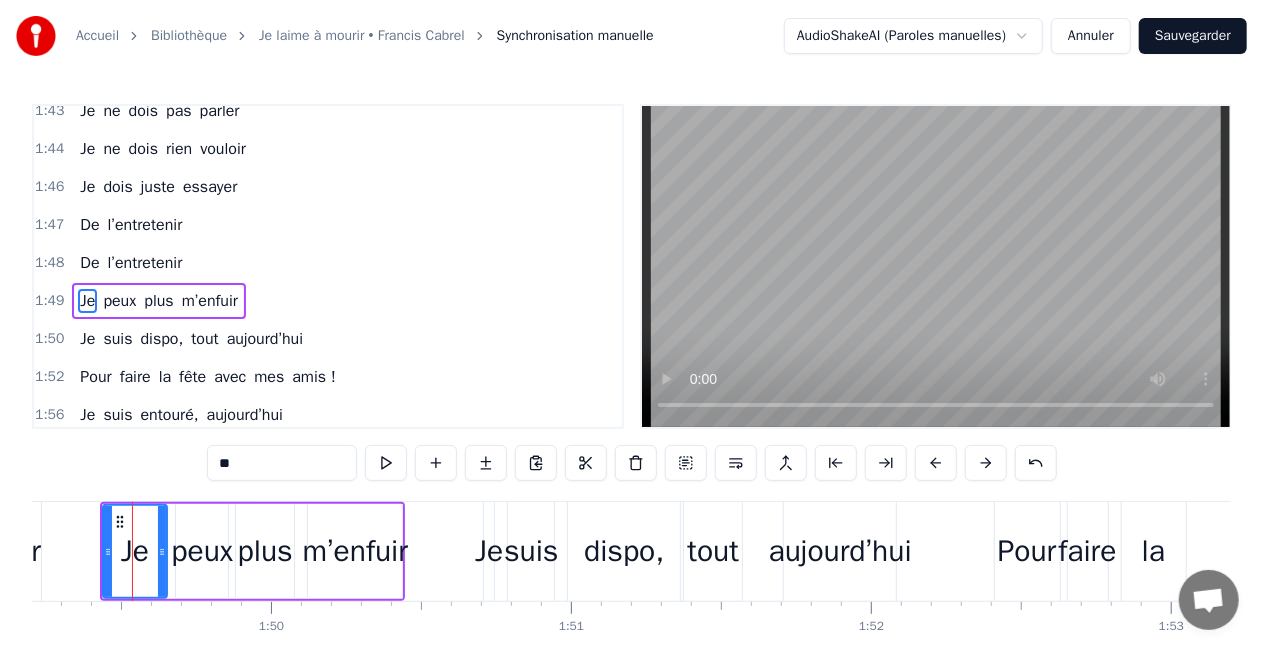 click on "Je peux plus m’enfuir" at bounding box center [252, 551] 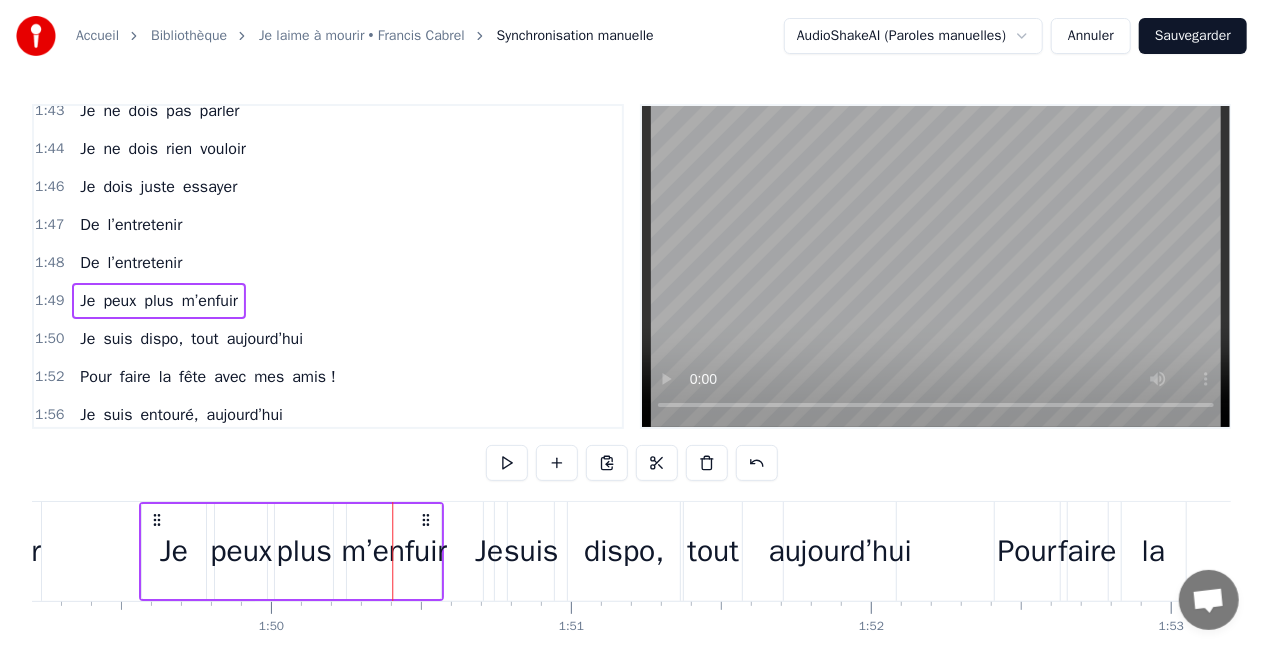 drag, startPoint x: 386, startPoint y: 516, endPoint x: 424, endPoint y: 516, distance: 38 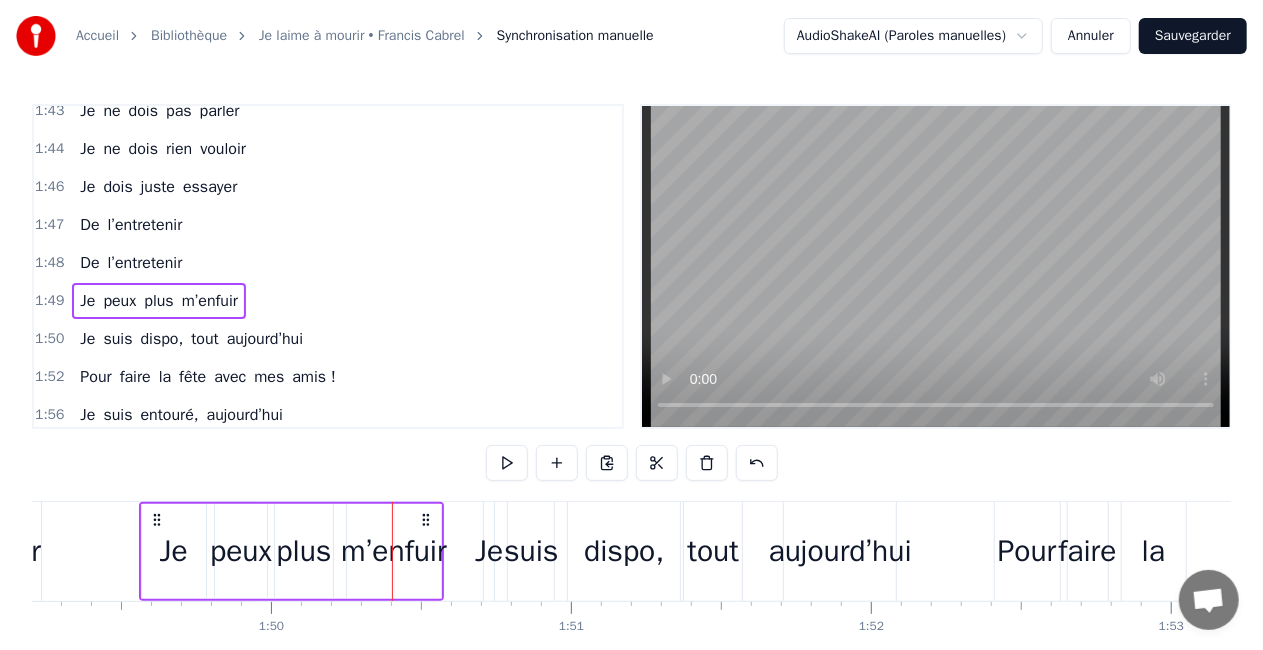 click on "suis" at bounding box center (531, 551) 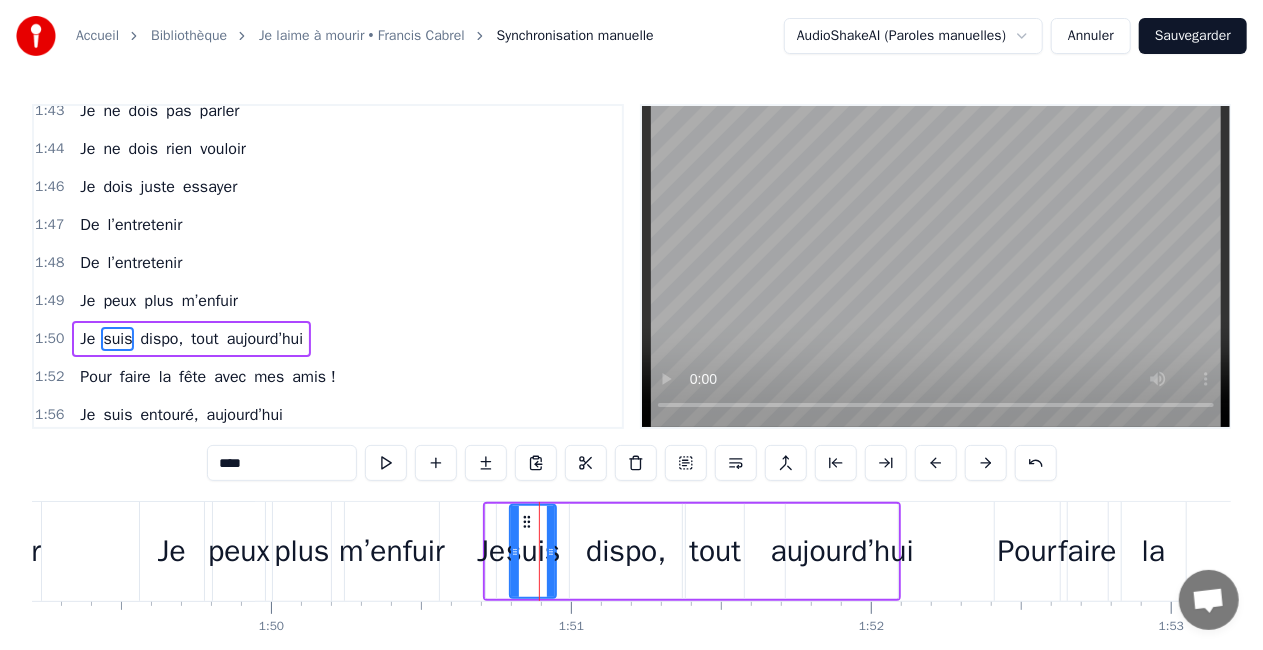 scroll, scrollTop: 1799, scrollLeft: 0, axis: vertical 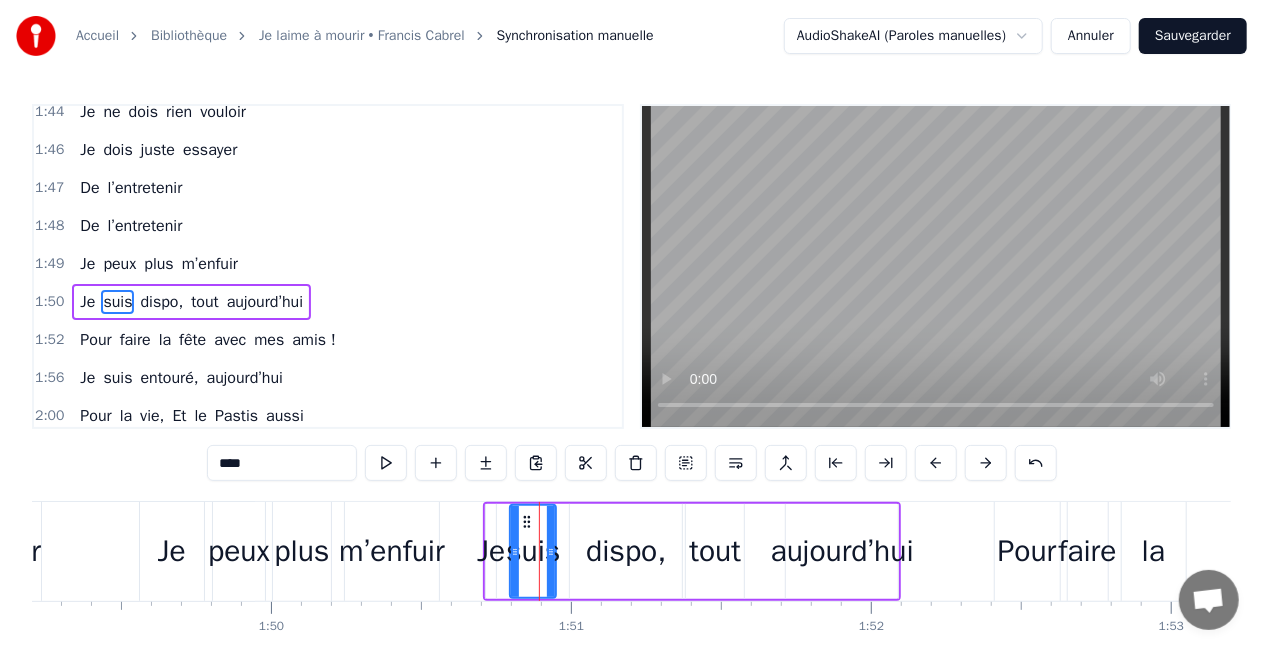 click on "aujourd’hui" at bounding box center (842, 551) 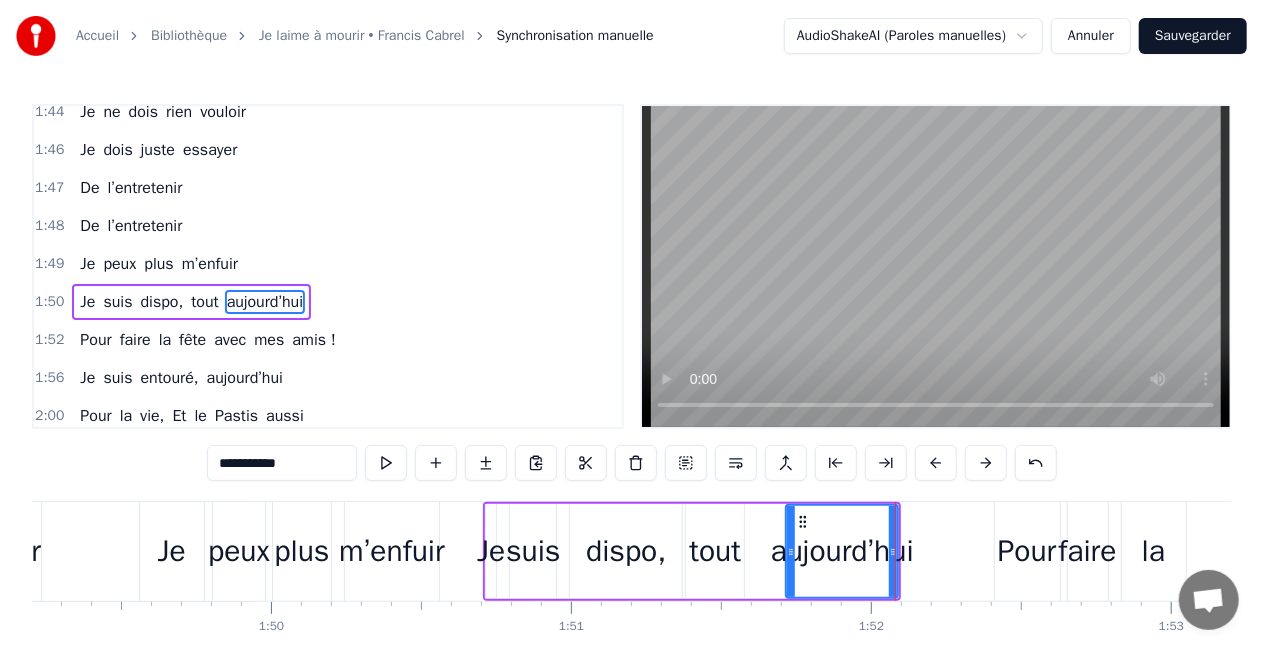 click on "Je suis dispo, tout aujourd’hui" at bounding box center (692, 551) 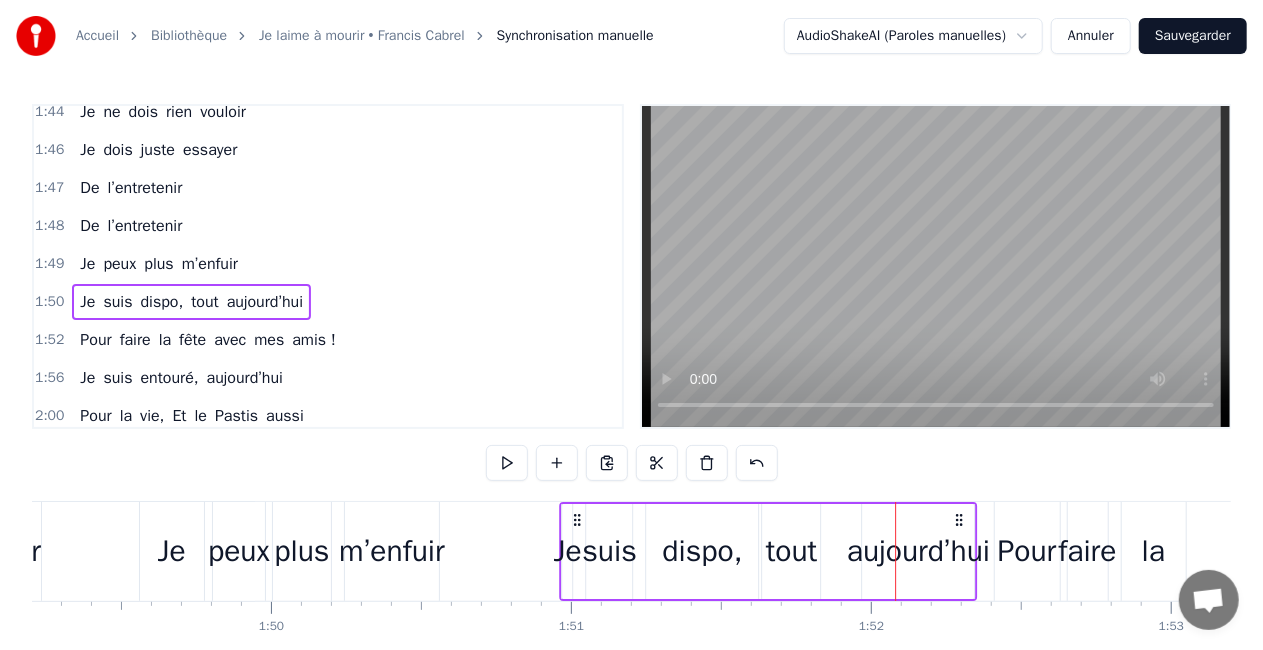 drag, startPoint x: 882, startPoint y: 517, endPoint x: 958, endPoint y: 520, distance: 76.05919 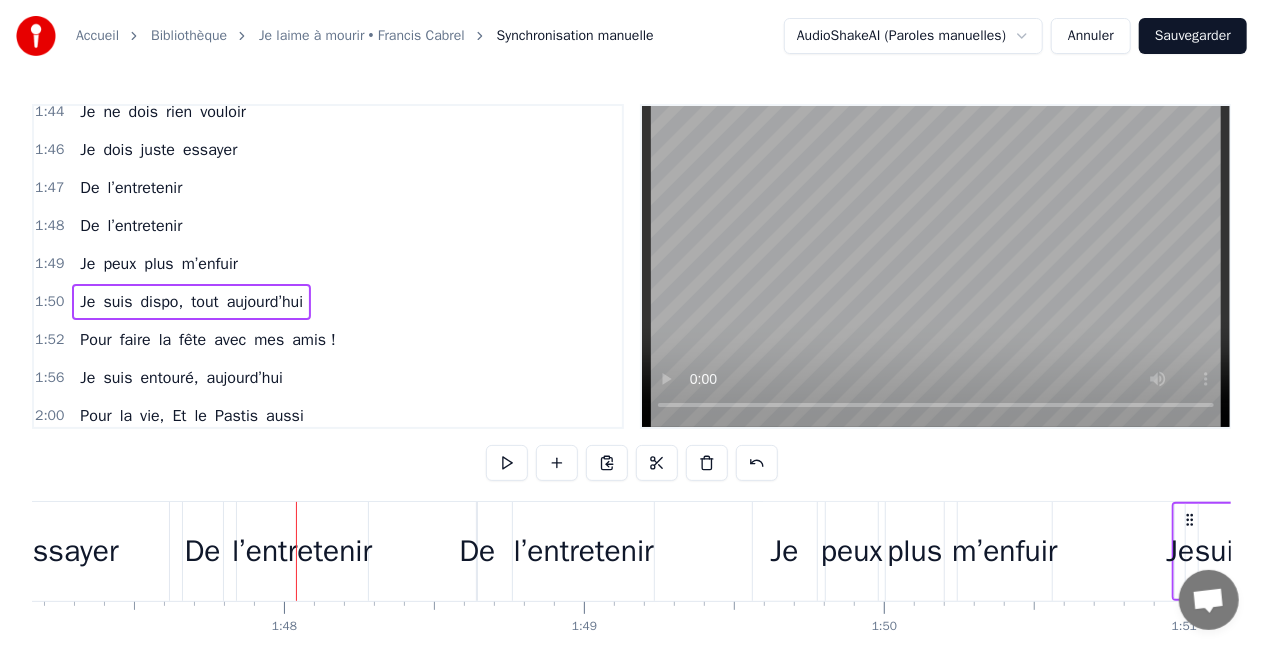 scroll, scrollTop: 0, scrollLeft: 32174, axis: horizontal 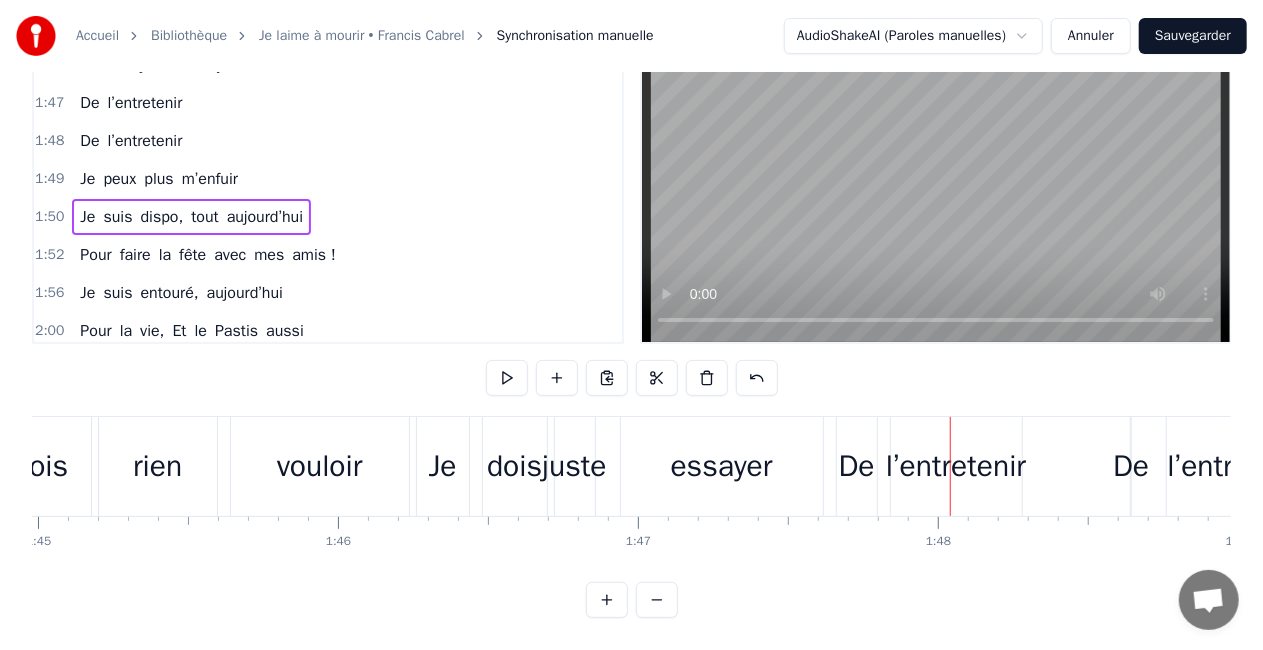 click on "vouloir" at bounding box center [320, 466] 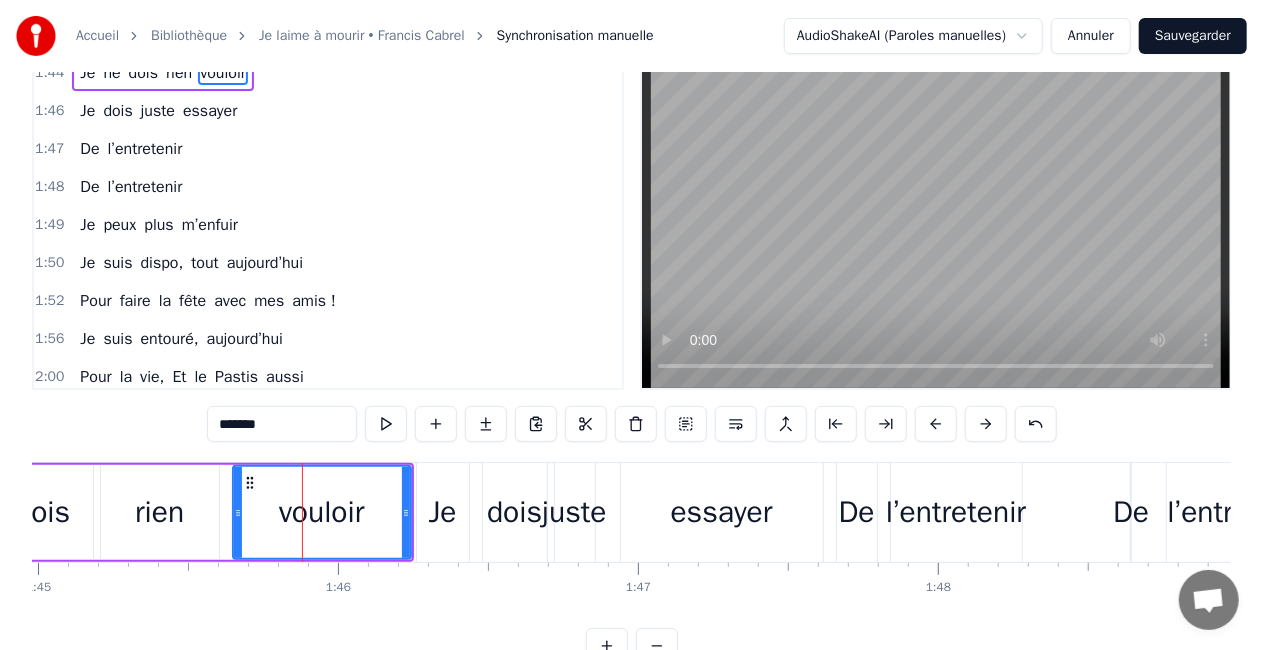 scroll, scrollTop: 0, scrollLeft: 0, axis: both 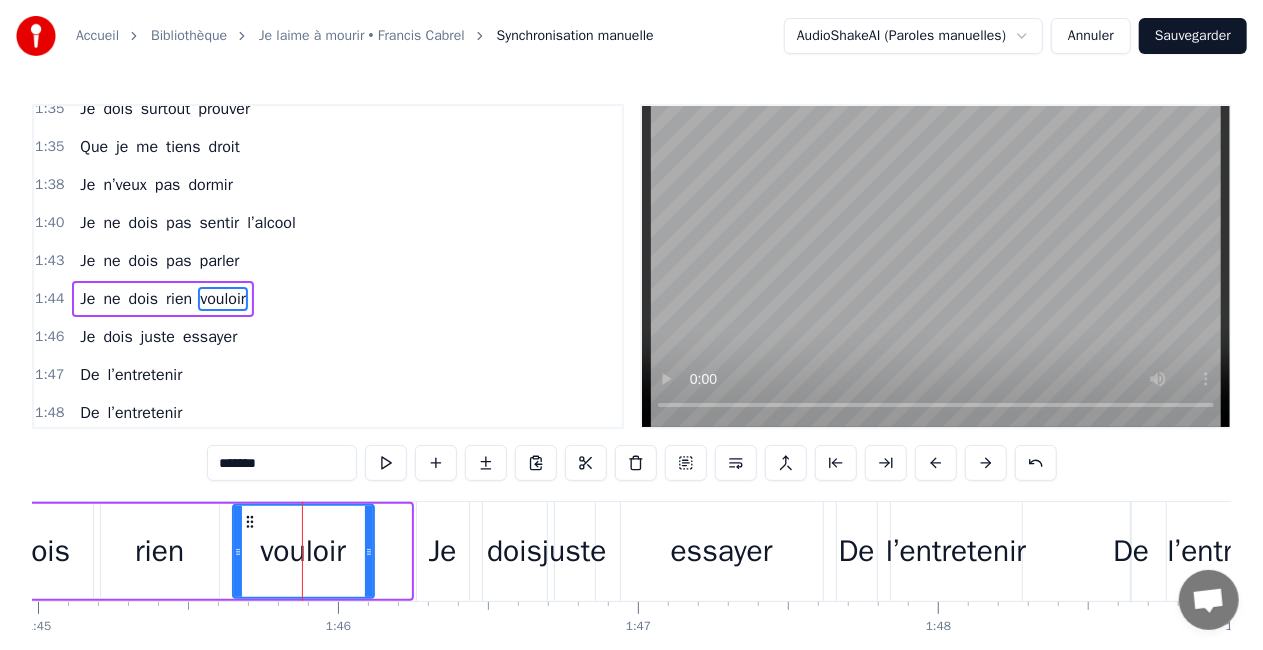 drag, startPoint x: 405, startPoint y: 548, endPoint x: 368, endPoint y: 552, distance: 37.215588 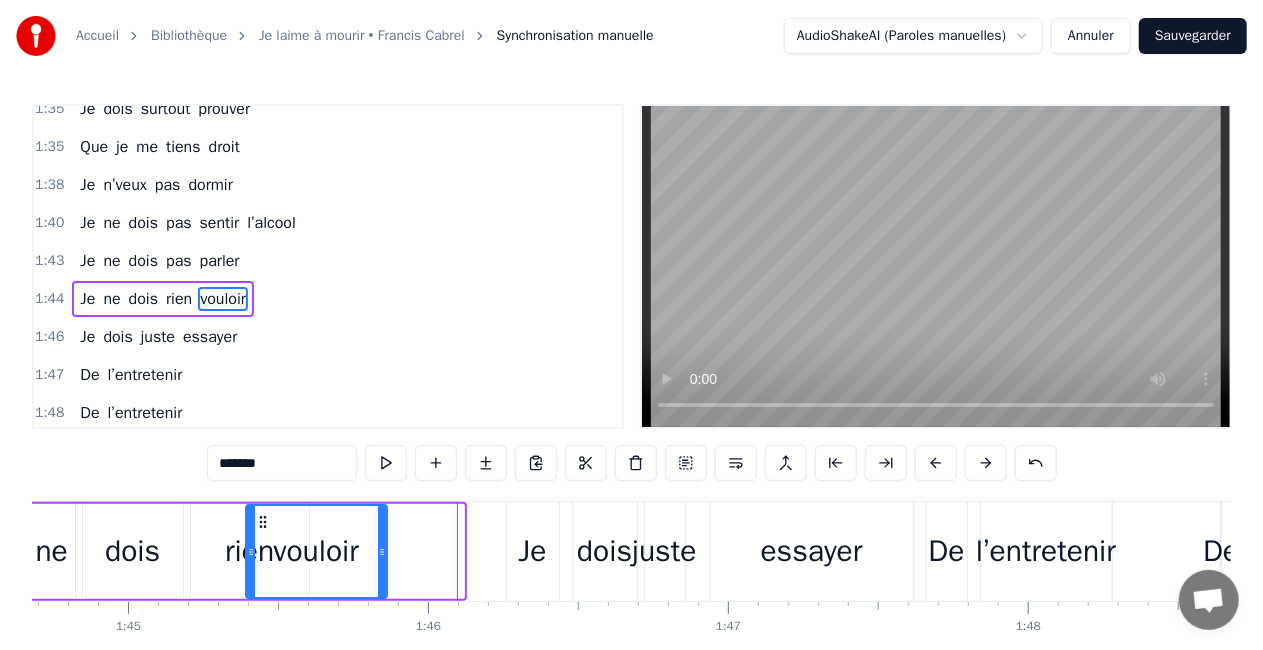 scroll, scrollTop: 0, scrollLeft: 31400, axis: horizontal 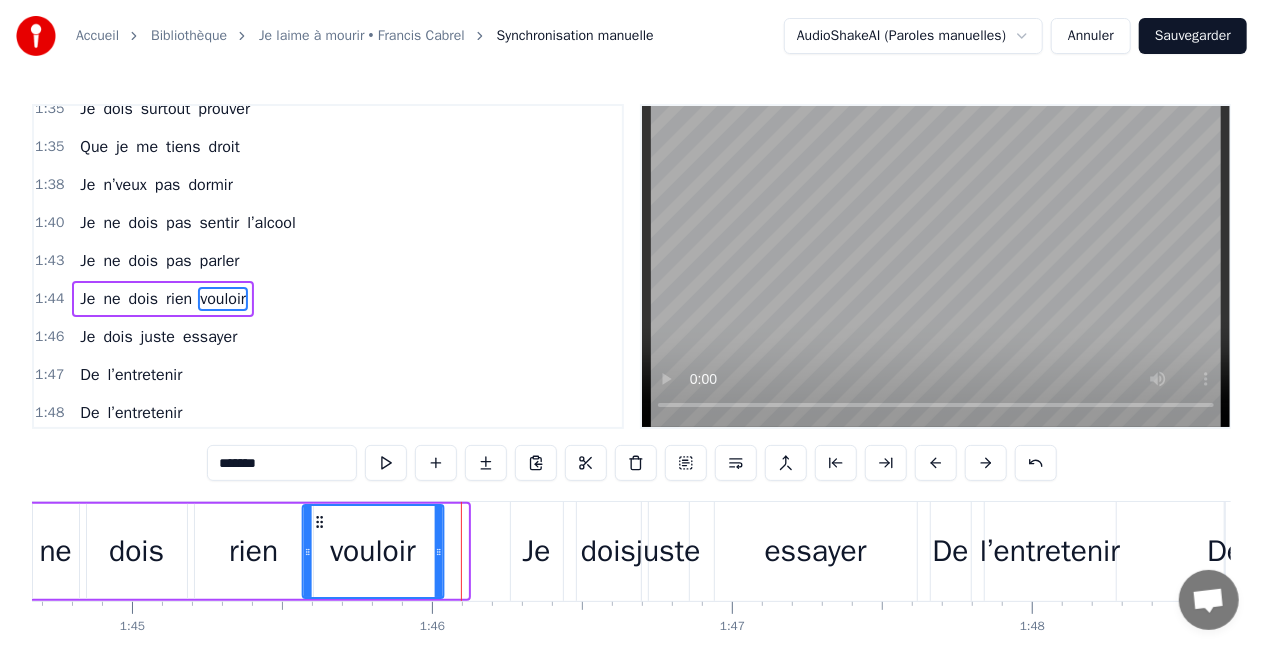 drag, startPoint x: 251, startPoint y: 520, endPoint x: 322, endPoint y: 524, distance: 71.11259 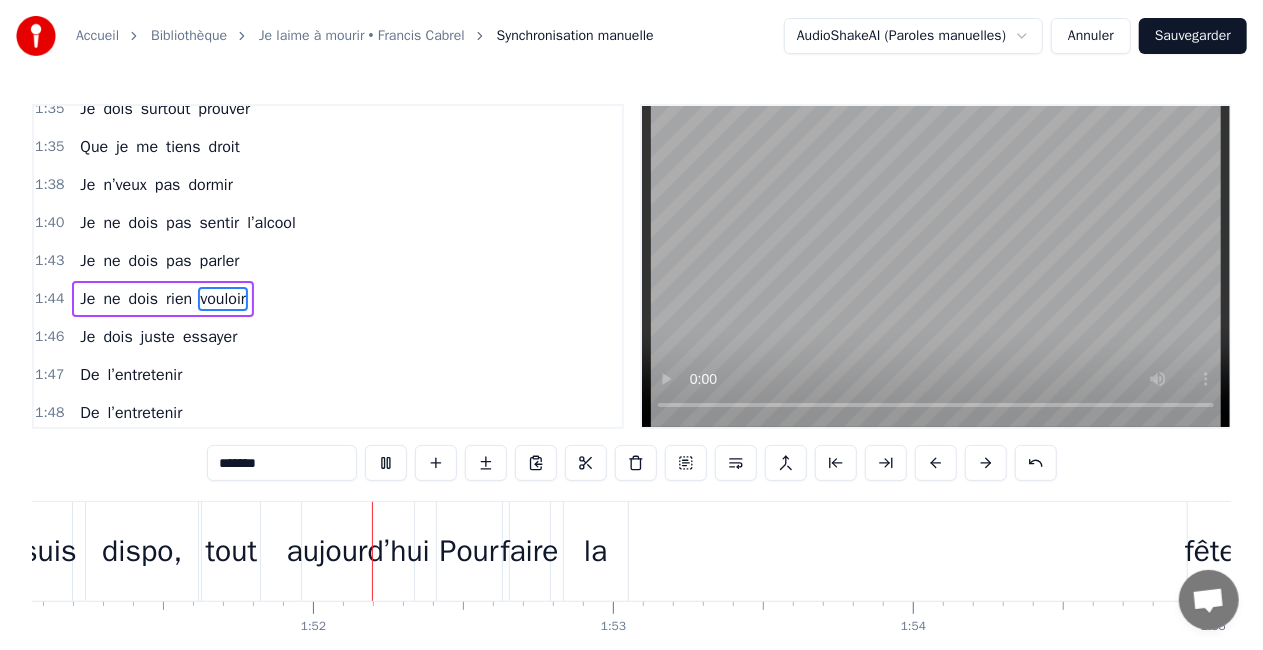 scroll, scrollTop: 0, scrollLeft: 33344, axis: horizontal 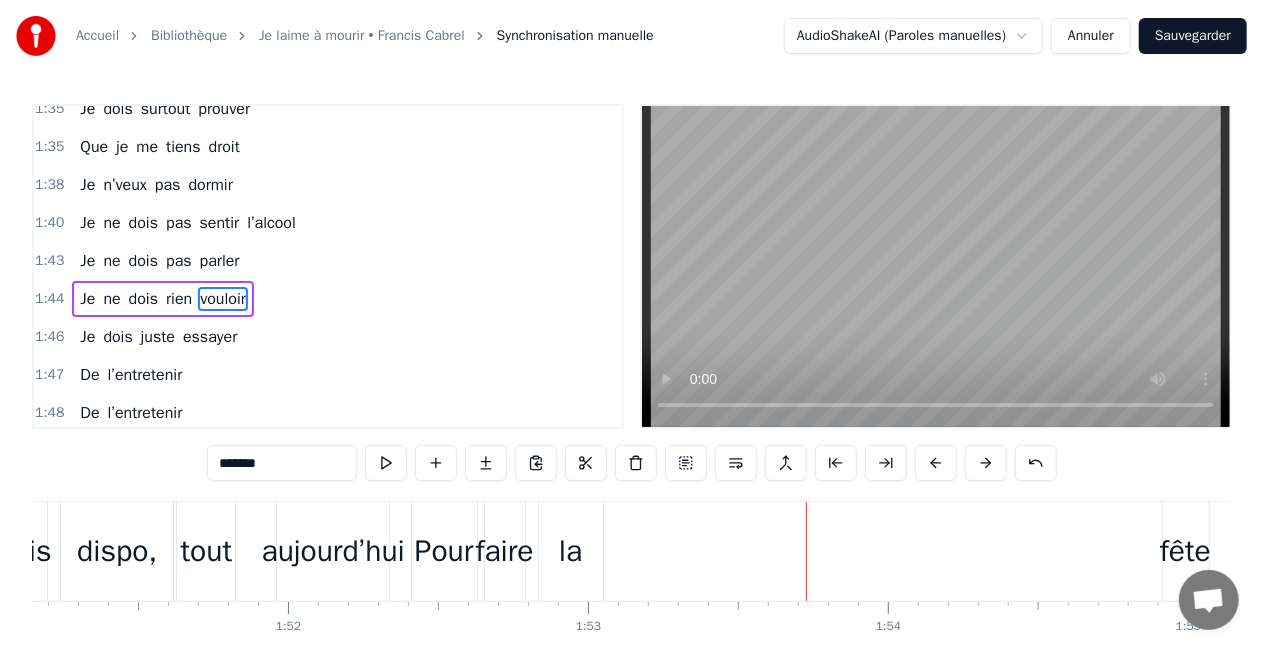 click on "aujourd’hui" at bounding box center [333, 551] 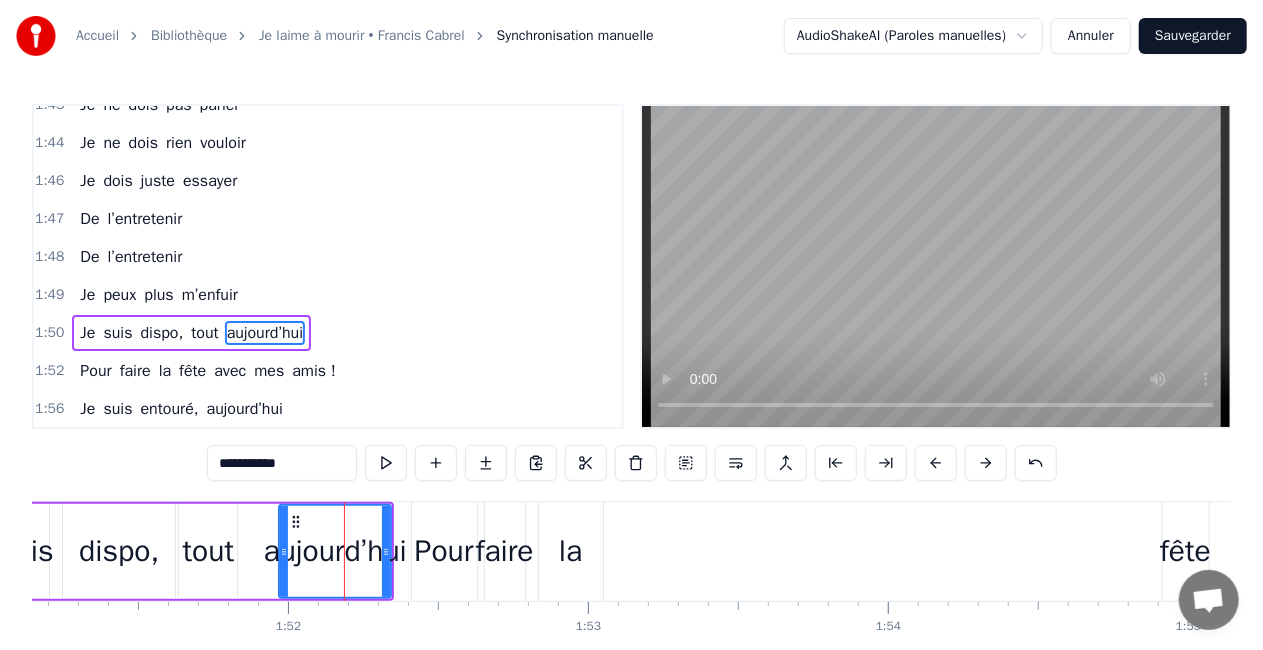 scroll, scrollTop: 1799, scrollLeft: 0, axis: vertical 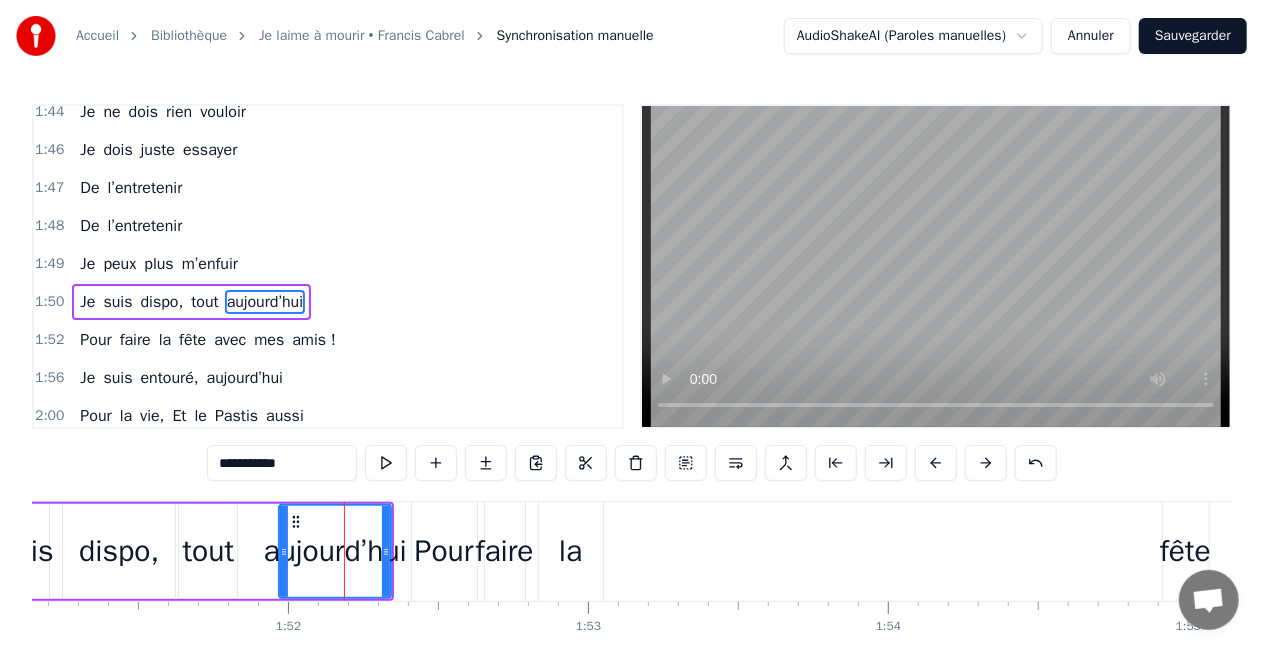 click on "Je suis dispo, tout aujourd’hui" at bounding box center (185, 551) 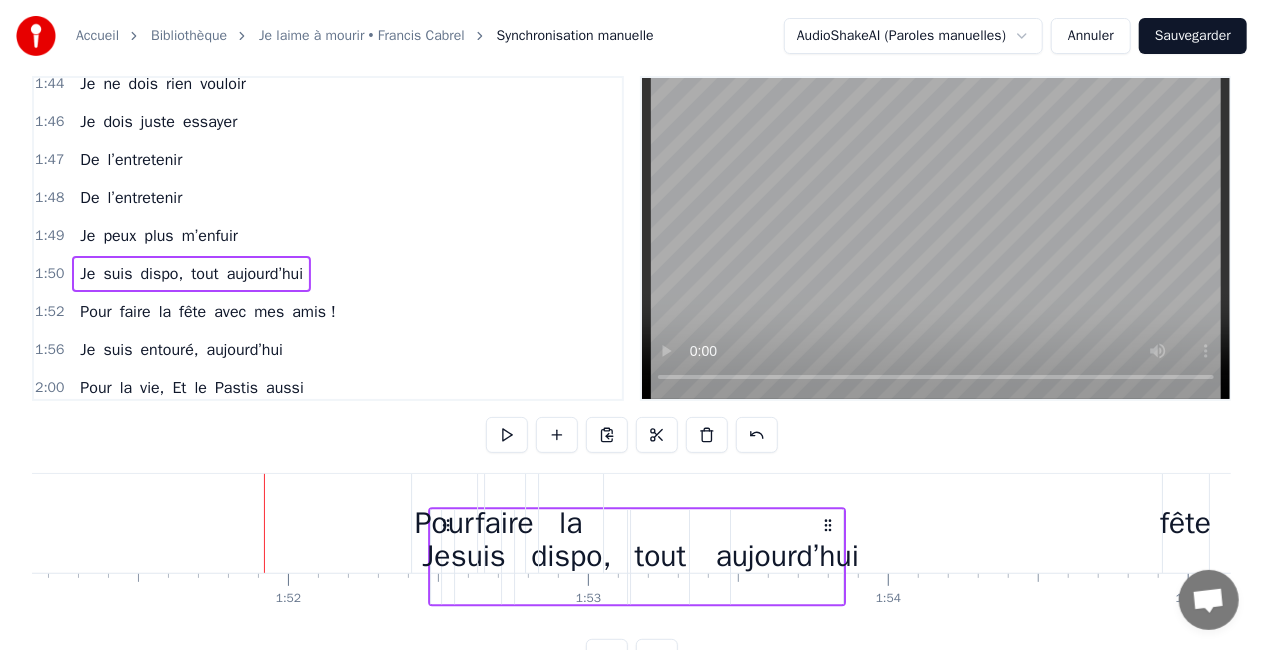 scroll, scrollTop: 33, scrollLeft: 0, axis: vertical 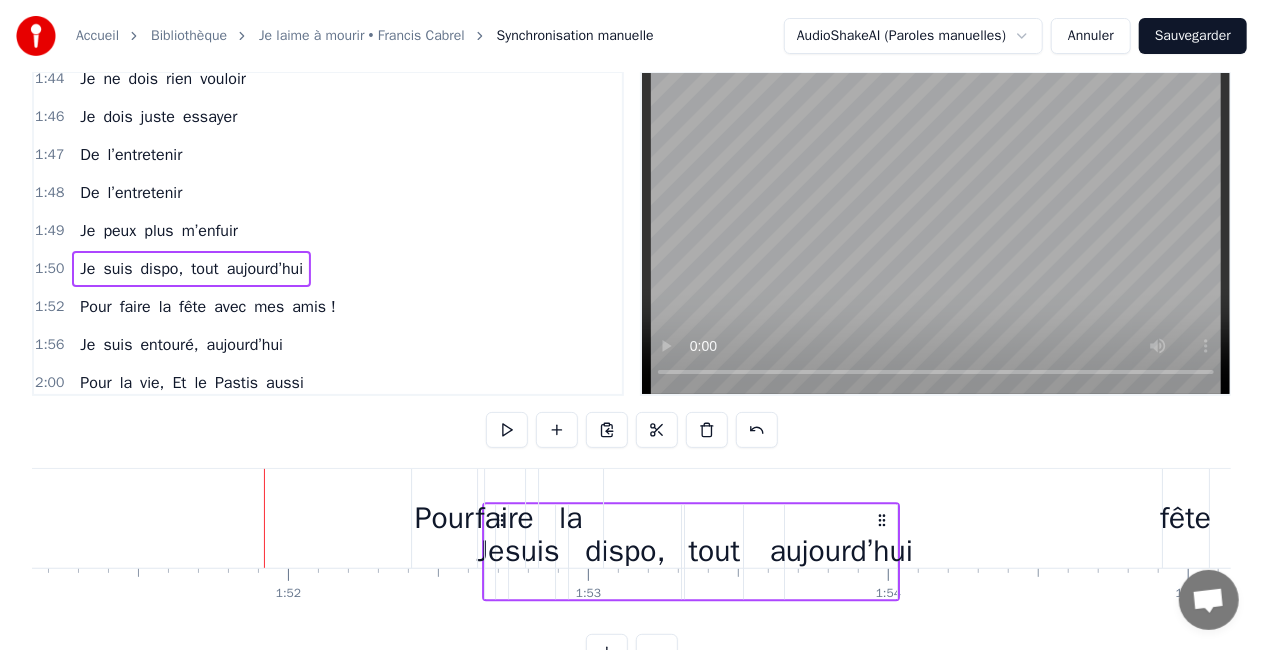drag, startPoint x: 375, startPoint y: 518, endPoint x: 881, endPoint y: 445, distance: 511.23868 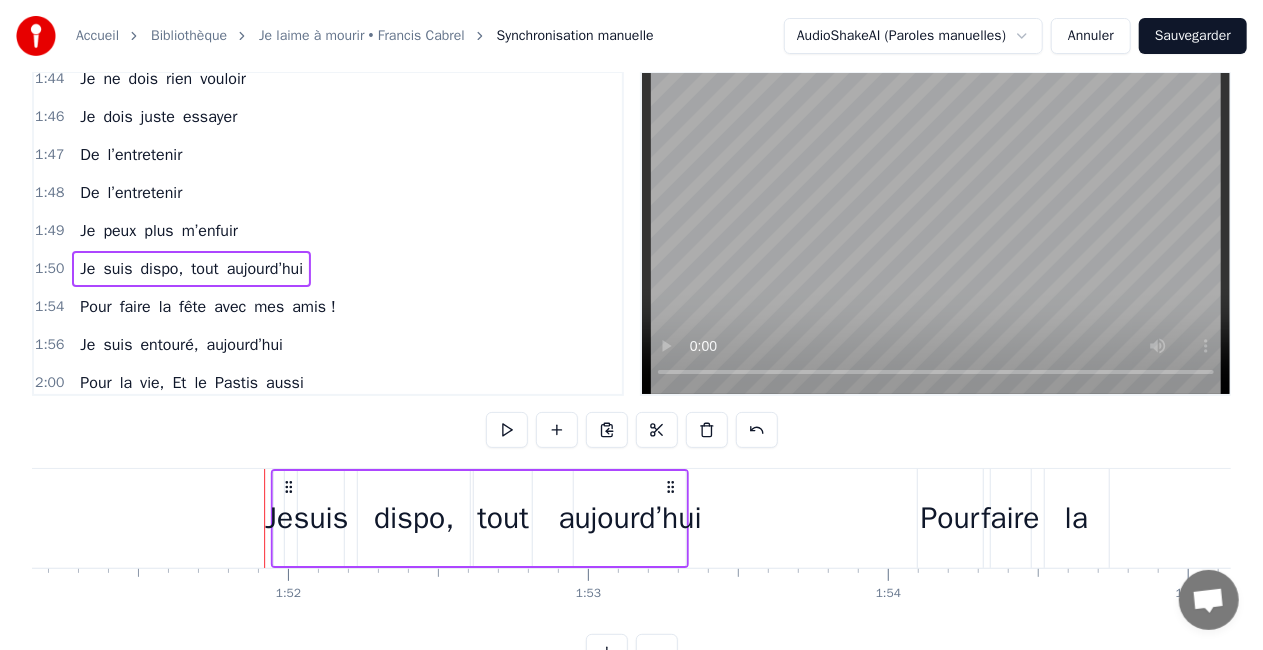 drag, startPoint x: 376, startPoint y: 481, endPoint x: 674, endPoint y: 475, distance: 298.0604 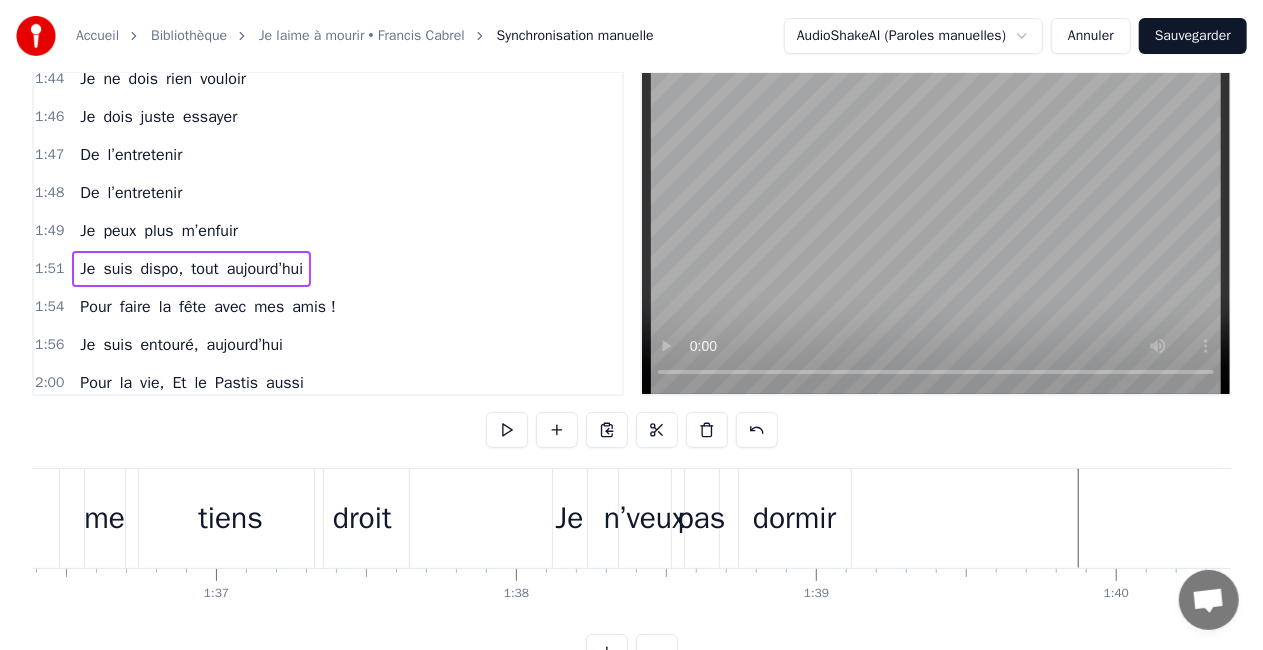 scroll, scrollTop: 0, scrollLeft: 28566, axis: horizontal 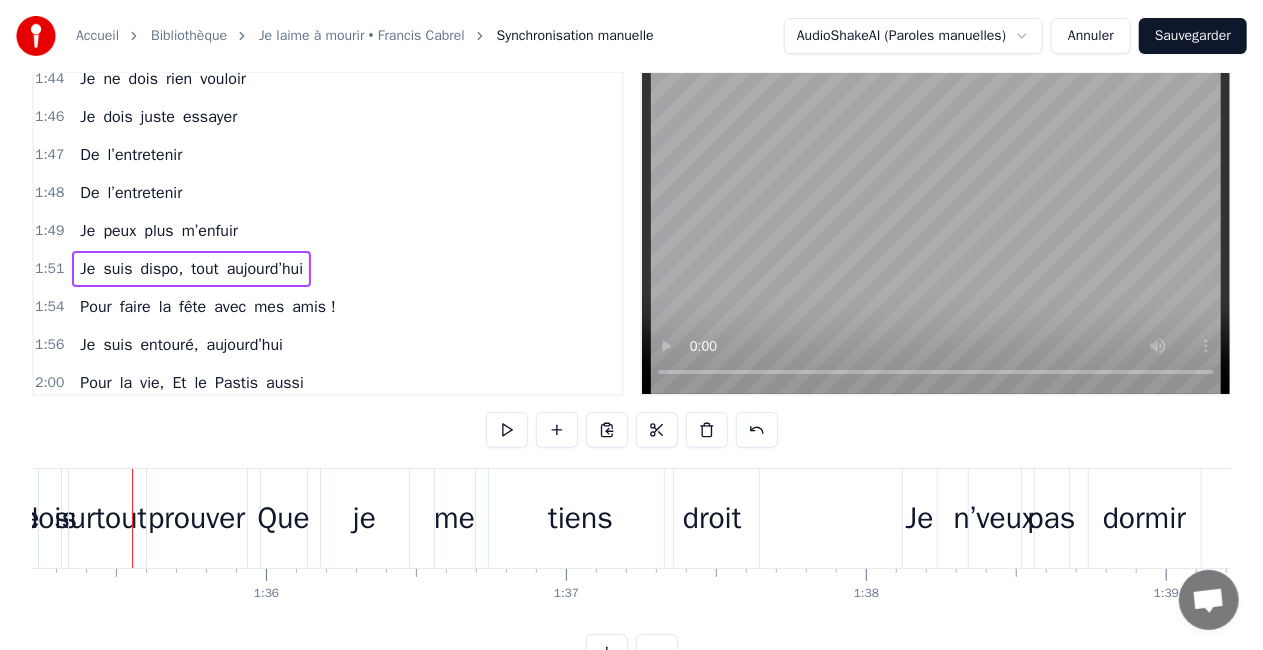 click on "n’veux" at bounding box center [995, 518] 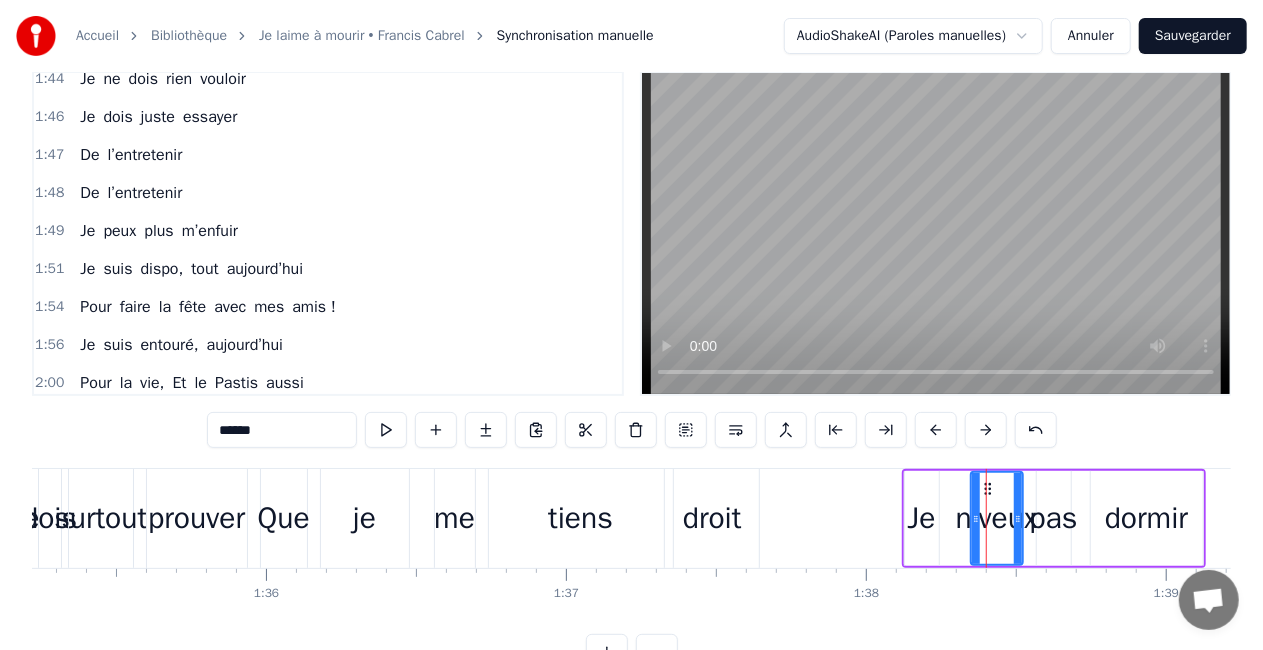 scroll, scrollTop: 0, scrollLeft: 0, axis: both 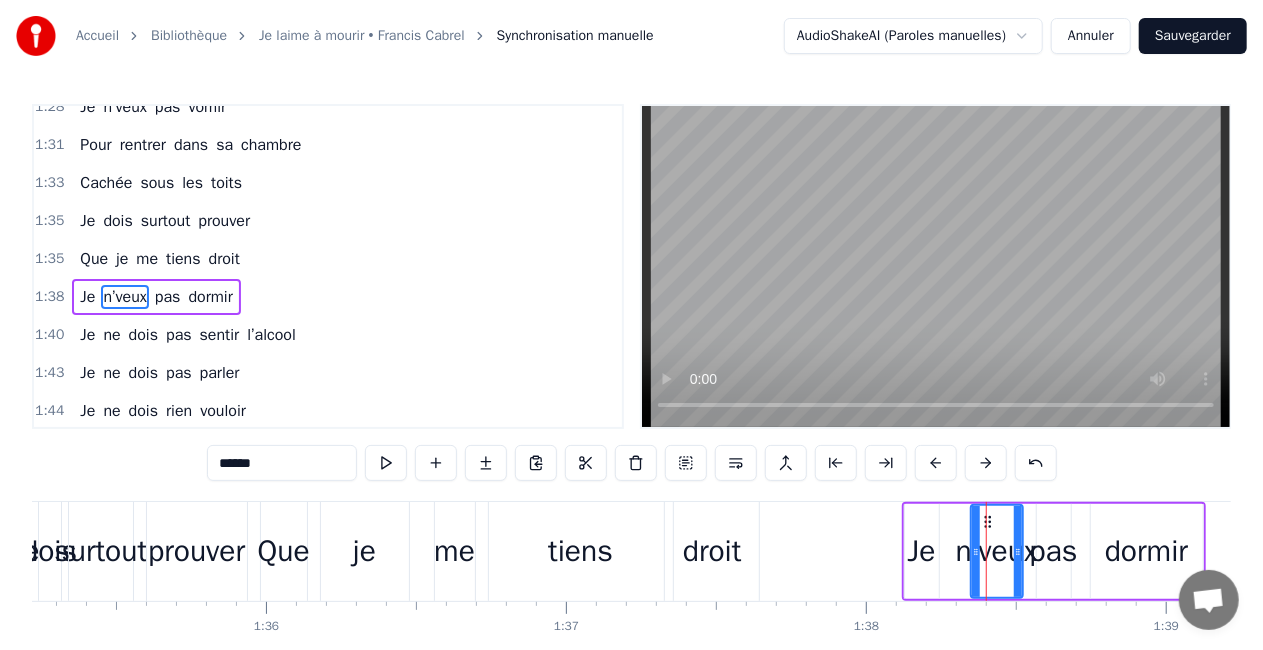 click on "dormir" at bounding box center [1146, 551] 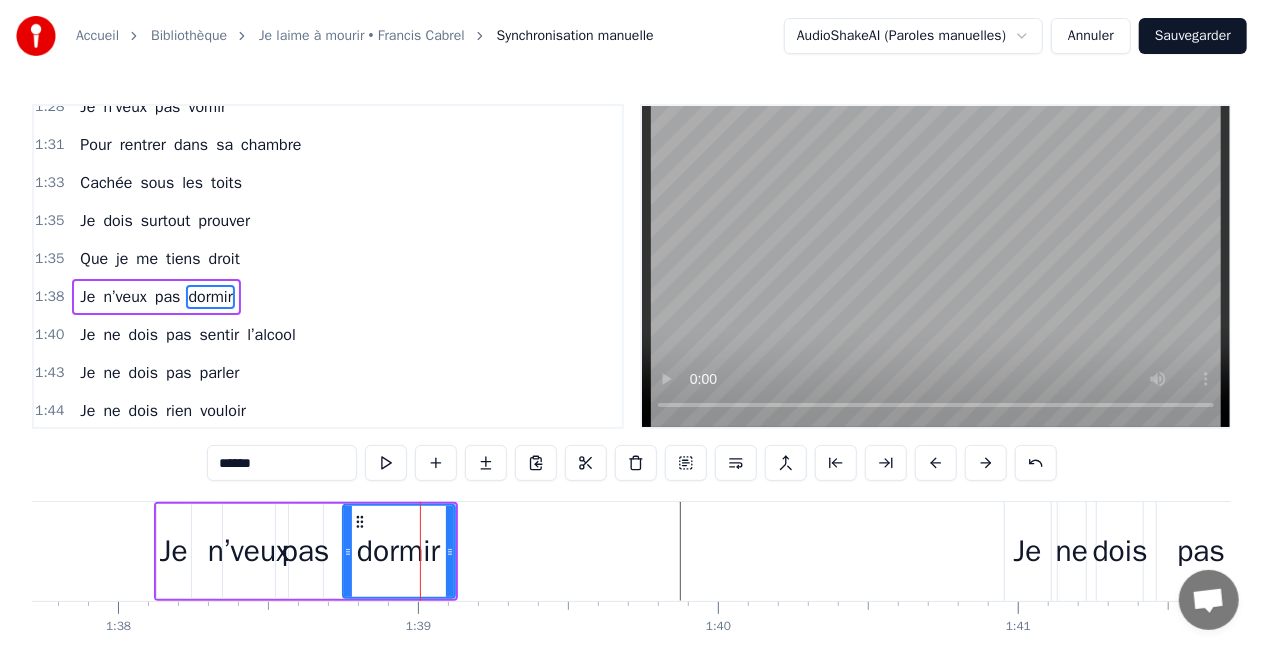 scroll, scrollTop: 0, scrollLeft: 29602, axis: horizontal 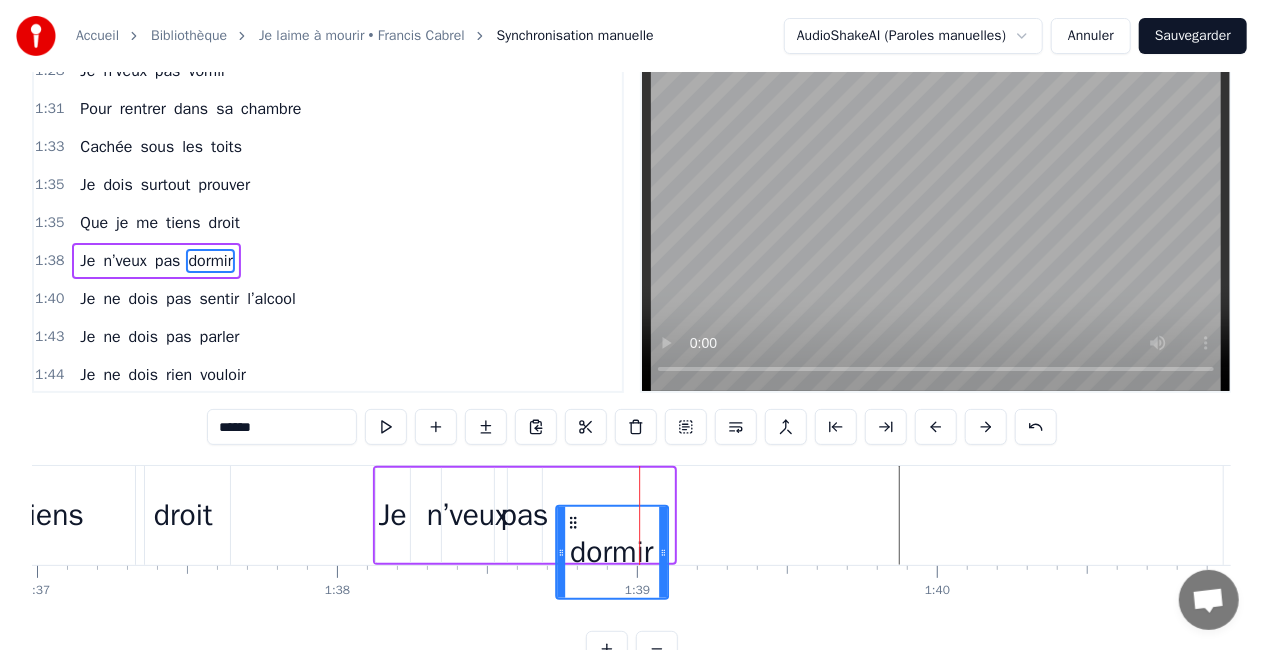 drag, startPoint x: 68, startPoint y: 523, endPoint x: 569, endPoint y: 456, distance: 505.46017 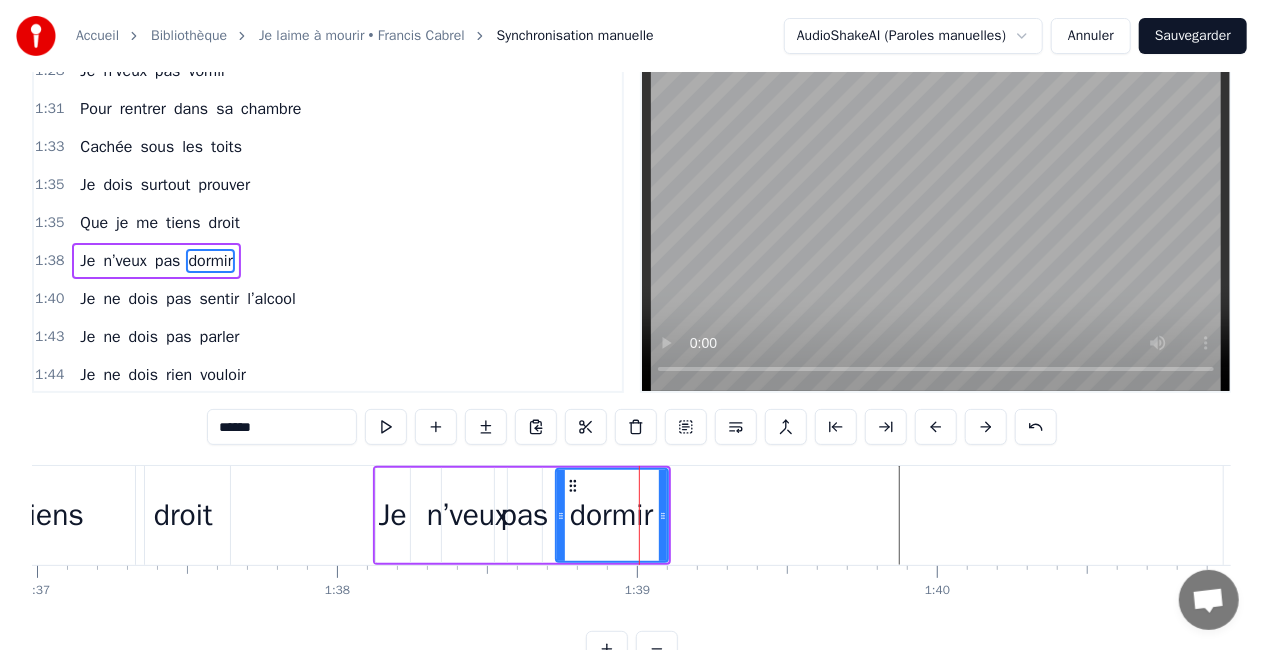 click at bounding box center [-4636, 515] 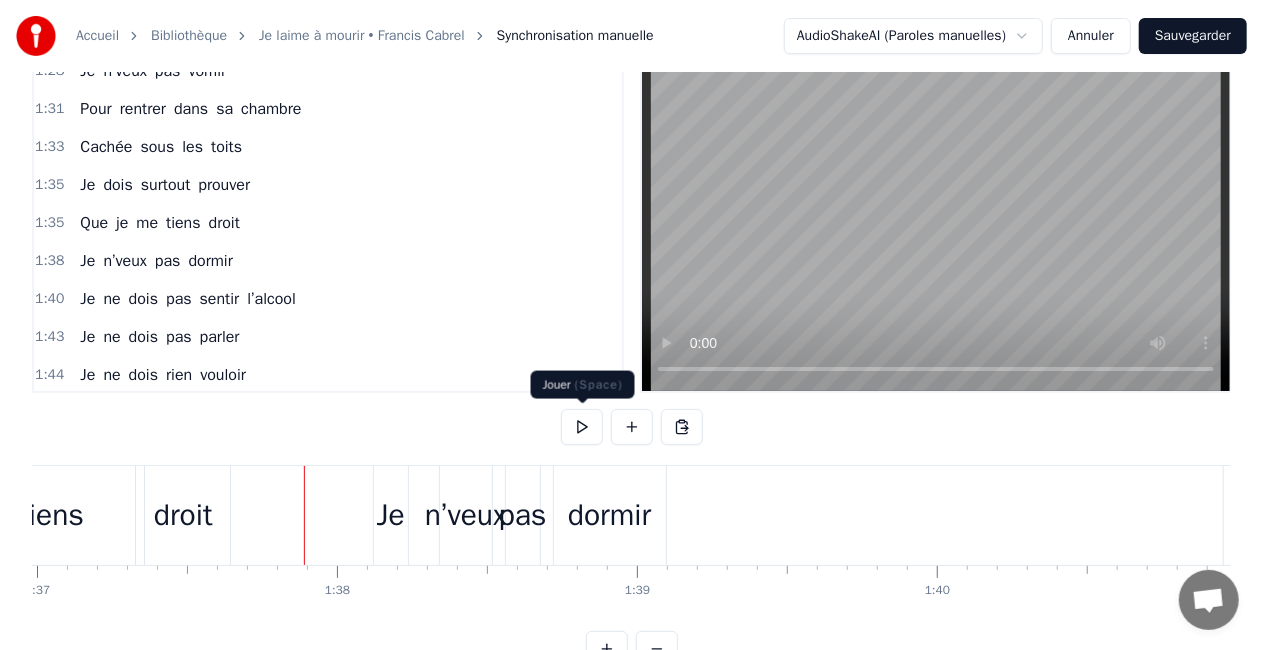 click at bounding box center (582, 427) 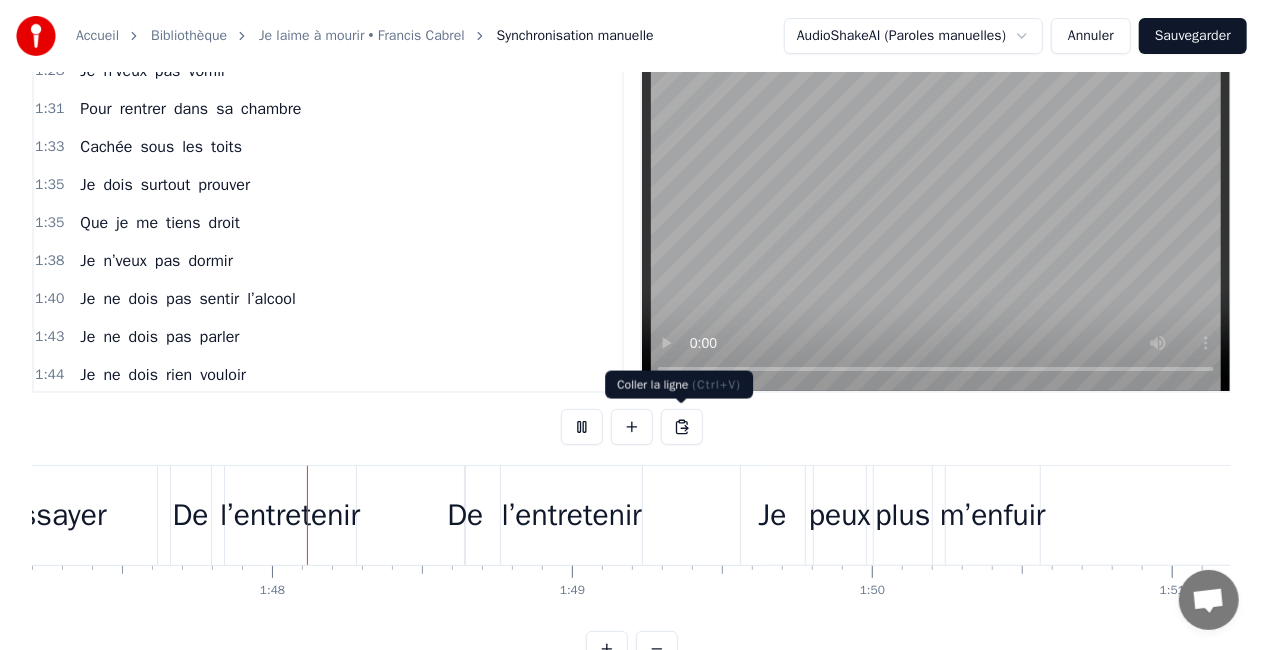 scroll, scrollTop: 0, scrollLeft: 32185, axis: horizontal 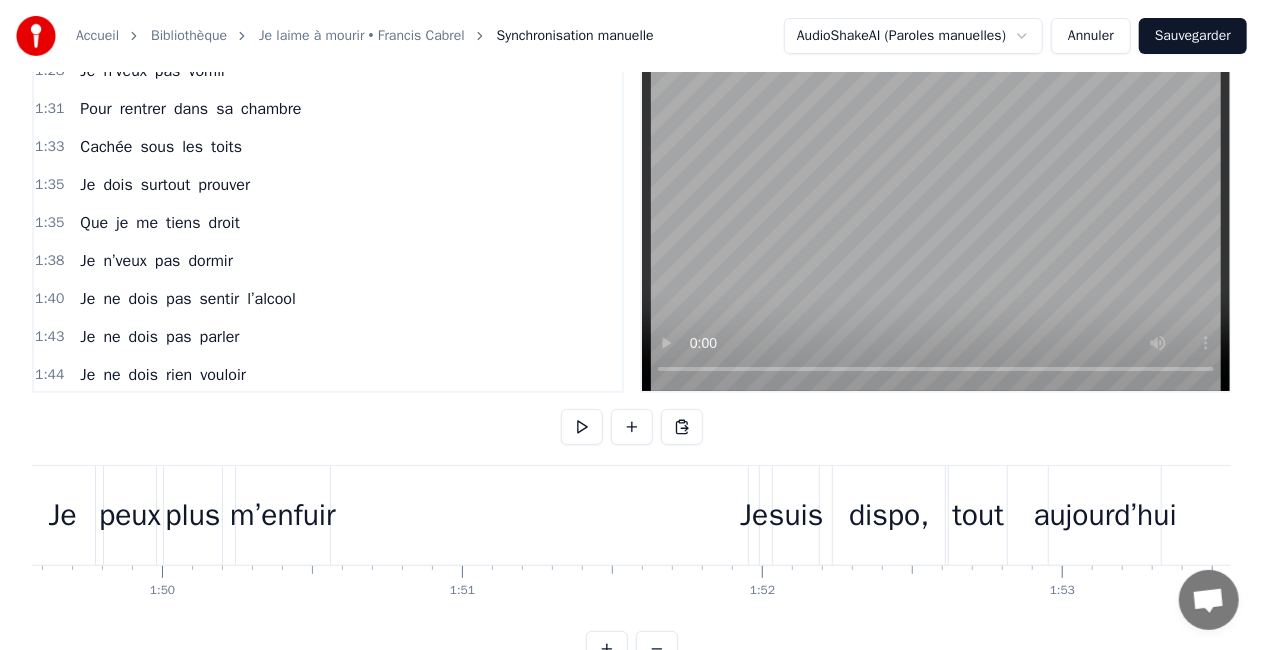 click on "Je suis dispo, tout aujourd’hui" at bounding box center (957, 515) 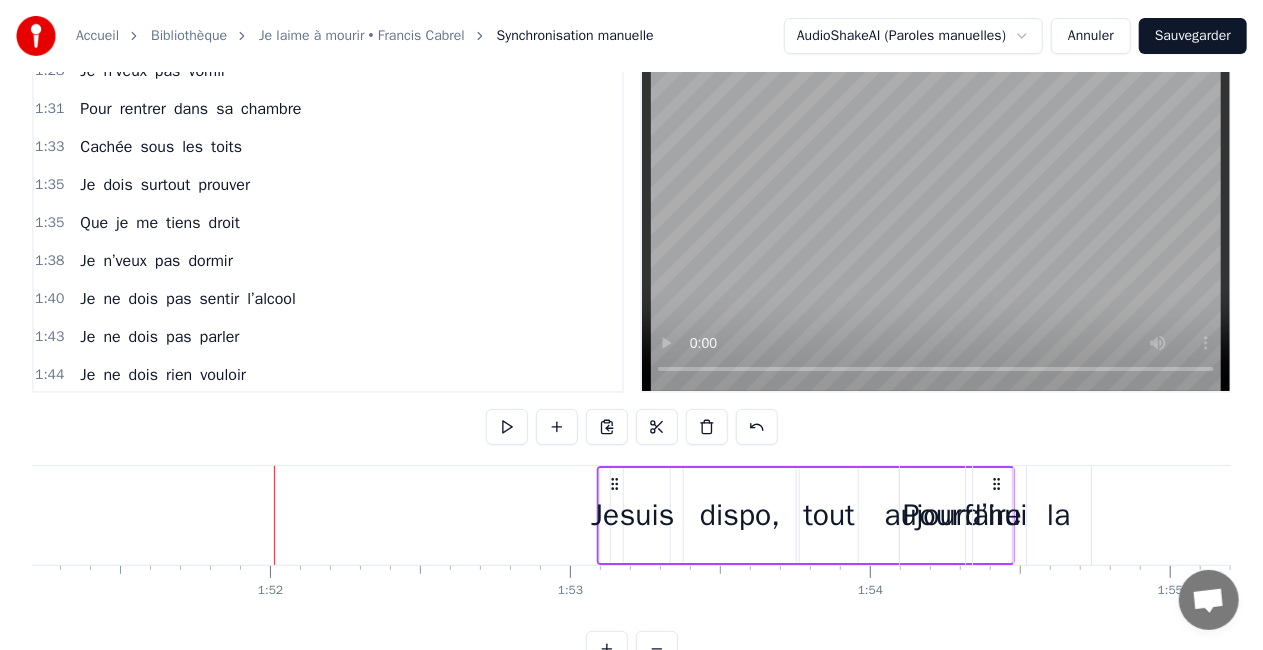scroll, scrollTop: 0, scrollLeft: 33366, axis: horizontal 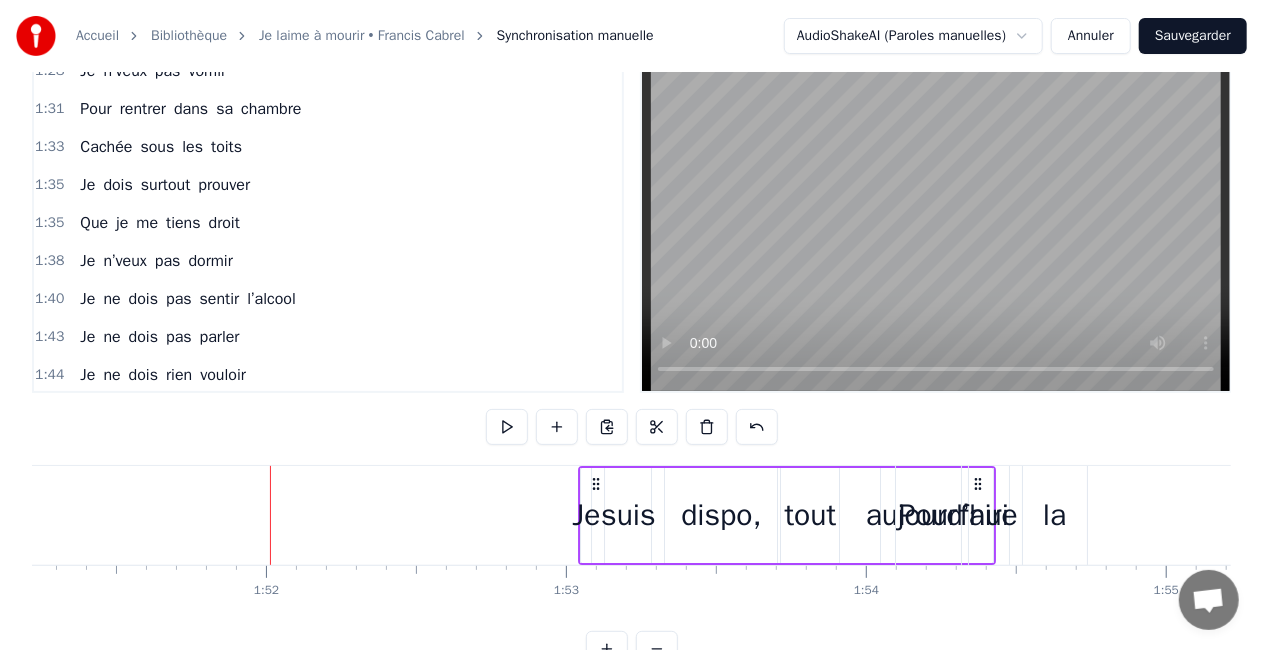 drag, startPoint x: 1146, startPoint y: 482, endPoint x: 976, endPoint y: 482, distance: 170 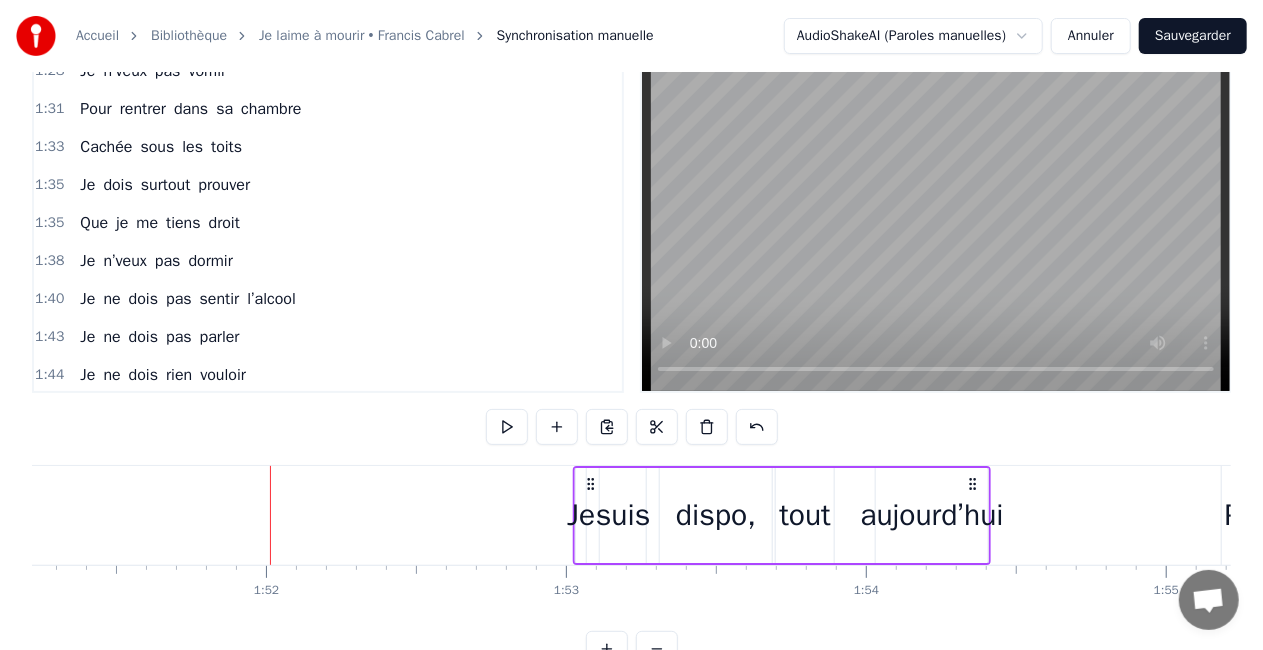 drag, startPoint x: 653, startPoint y: 482, endPoint x: 974, endPoint y: 478, distance: 321.02493 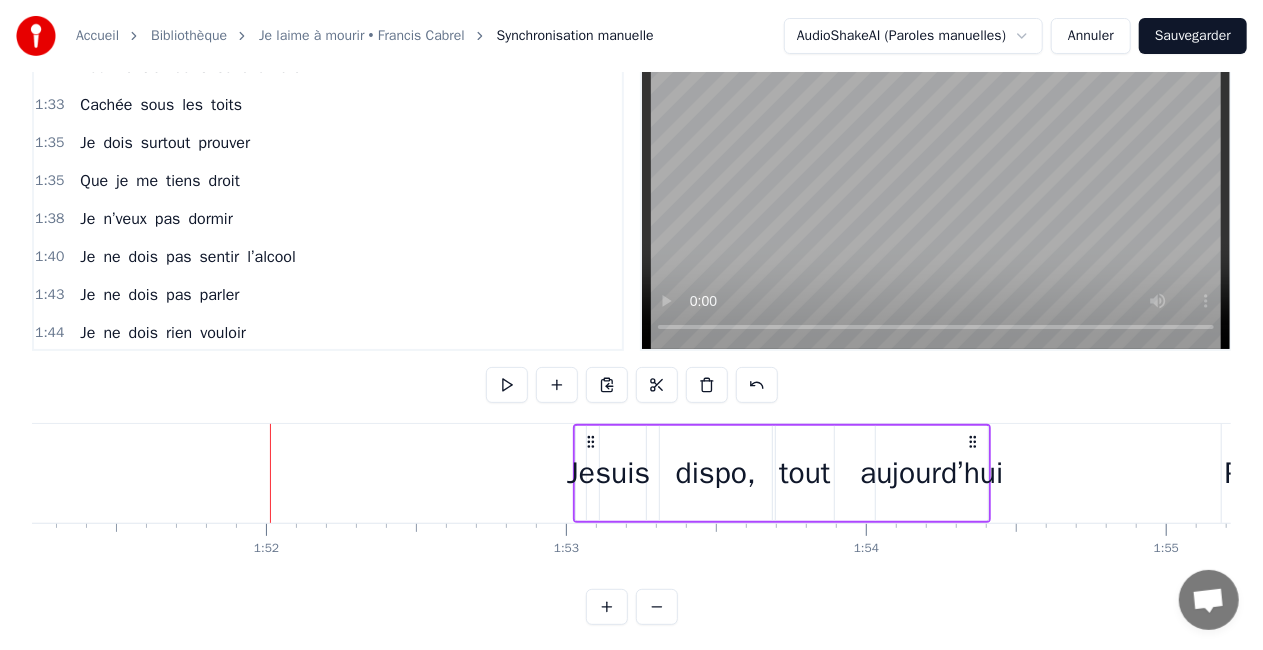 scroll, scrollTop: 102, scrollLeft: 0, axis: vertical 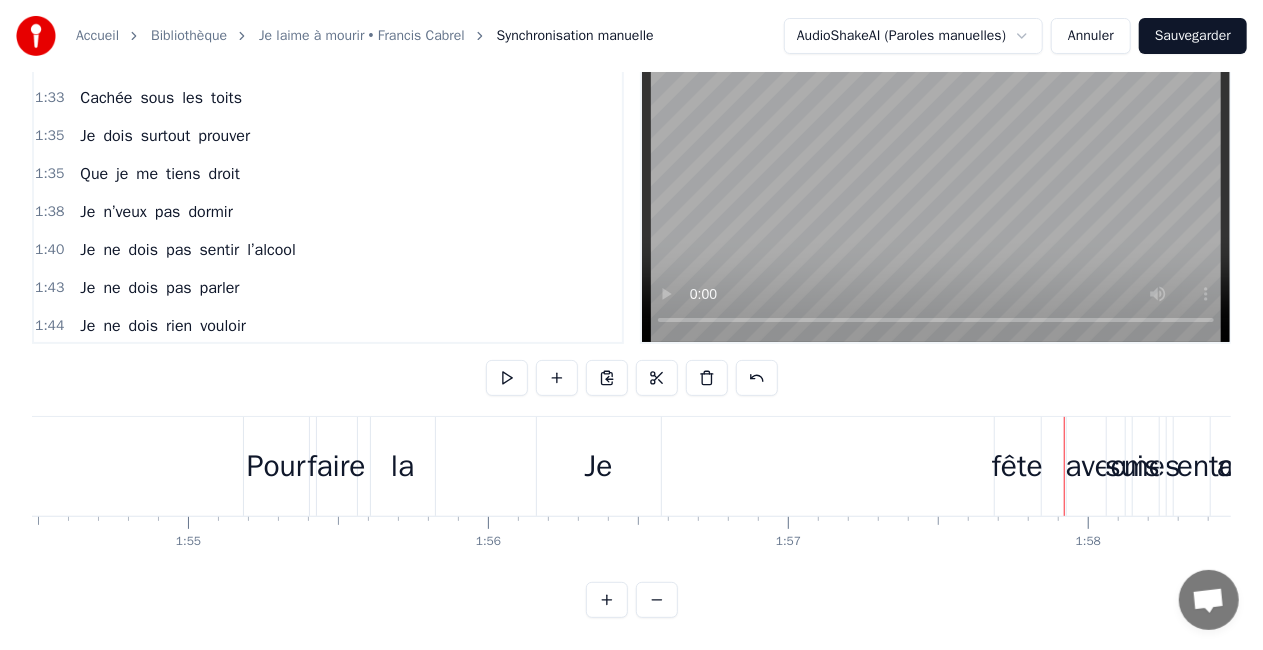 click on "Je suis entouré, aujourd’hui" at bounding box center (1216, 466) 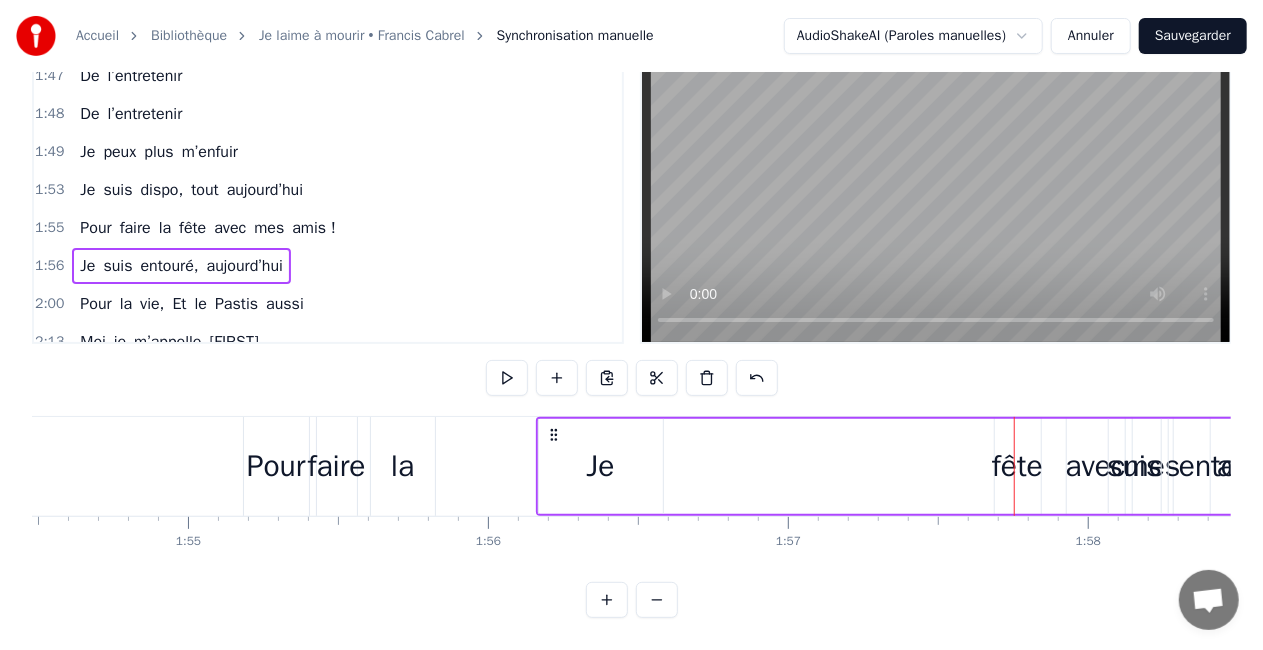 scroll, scrollTop: 1860, scrollLeft: 0, axis: vertical 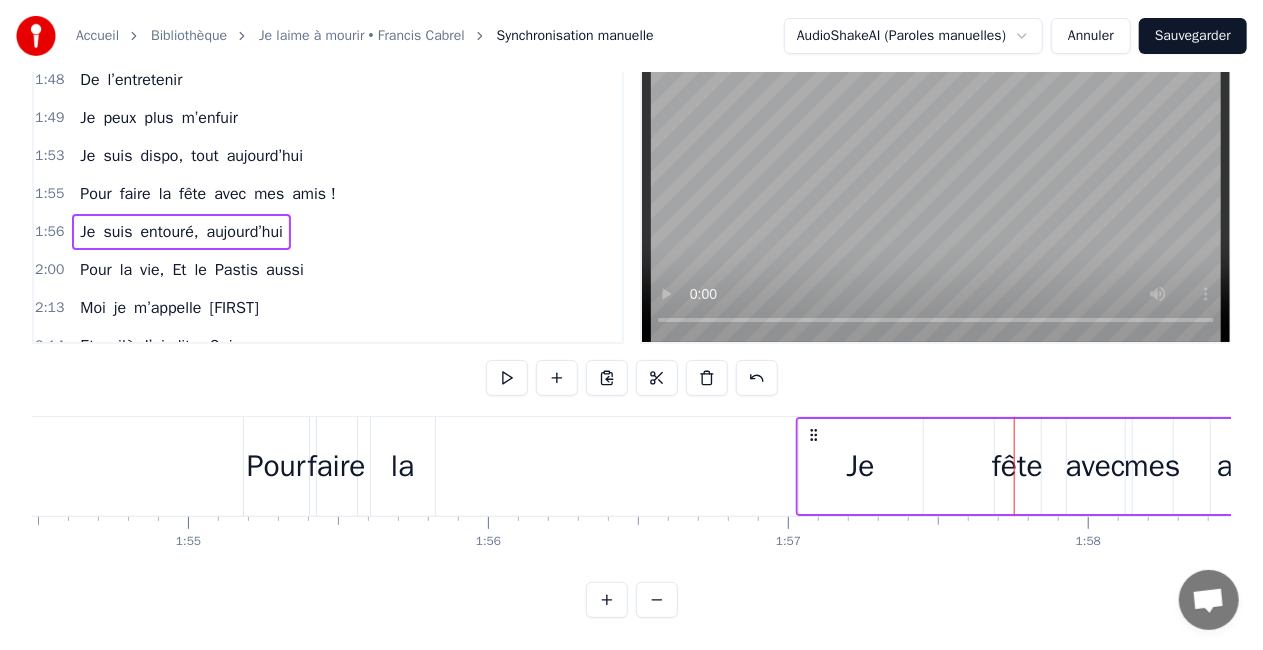 drag, startPoint x: 552, startPoint y: 419, endPoint x: 822, endPoint y: 412, distance: 270.09073 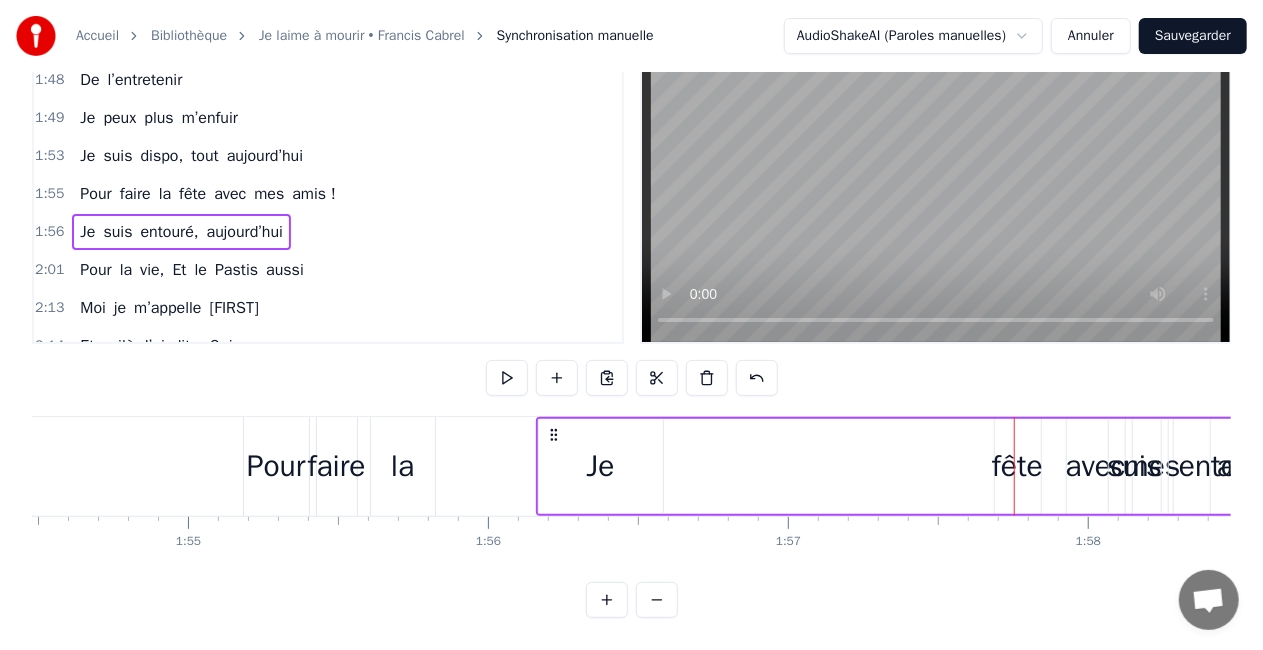 click on "Je suis entouré, aujourd’hui" at bounding box center [1216, 466] 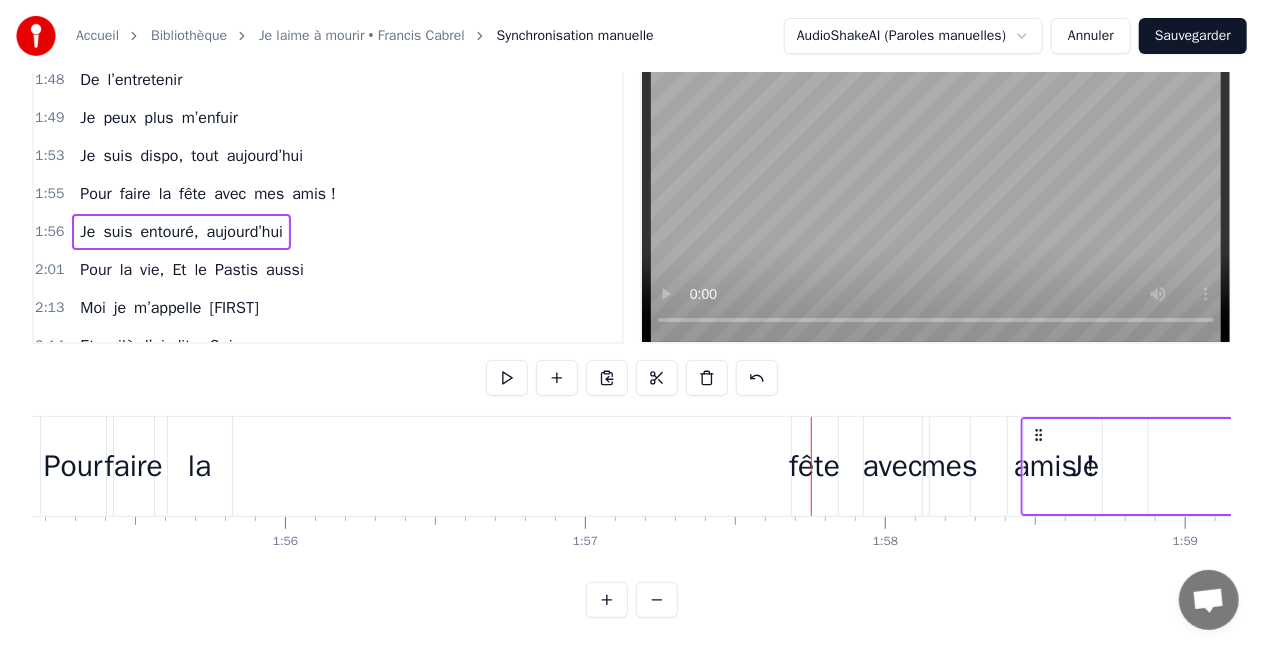 scroll, scrollTop: 0, scrollLeft: 34600, axis: horizontal 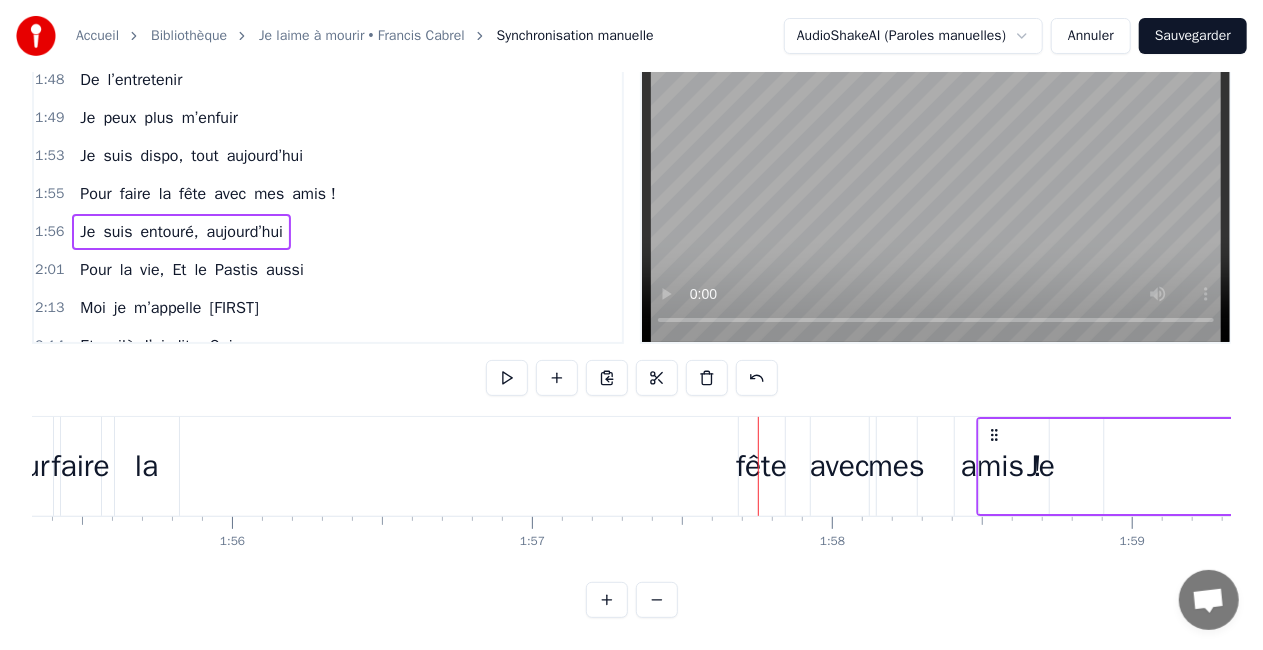 drag, startPoint x: 553, startPoint y: 414, endPoint x: 992, endPoint y: 438, distance: 439.65555 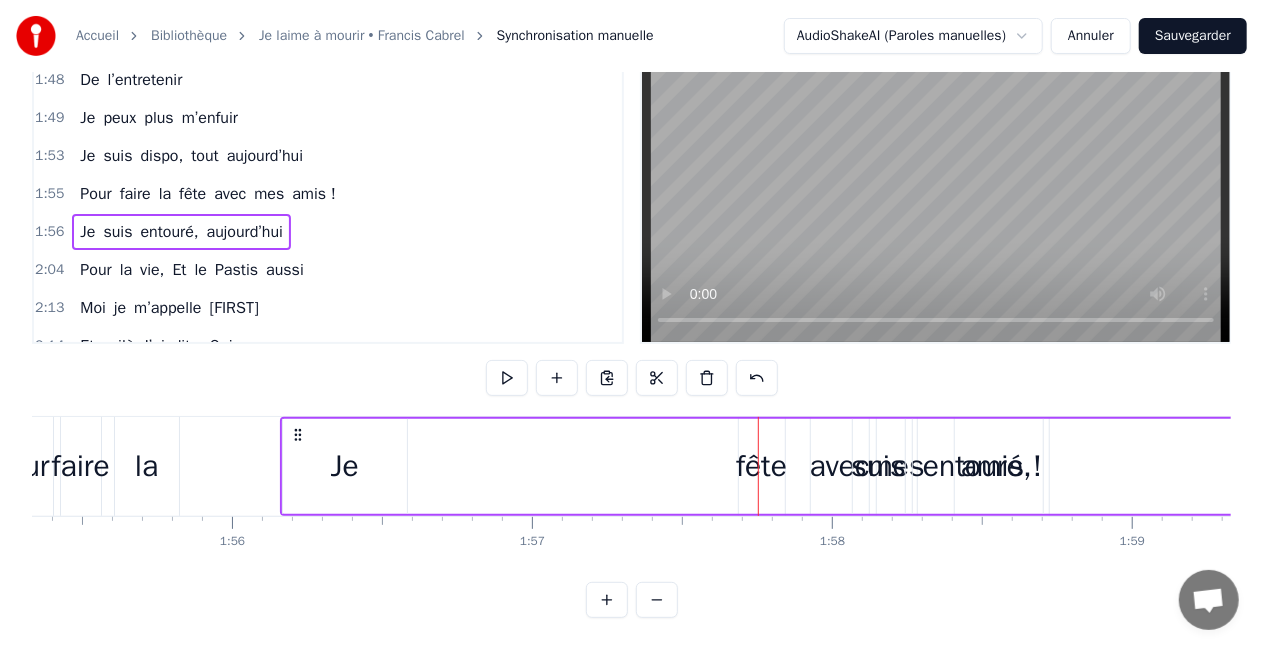 click on "Je suis entouré, aujourd’hui" at bounding box center (960, 466) 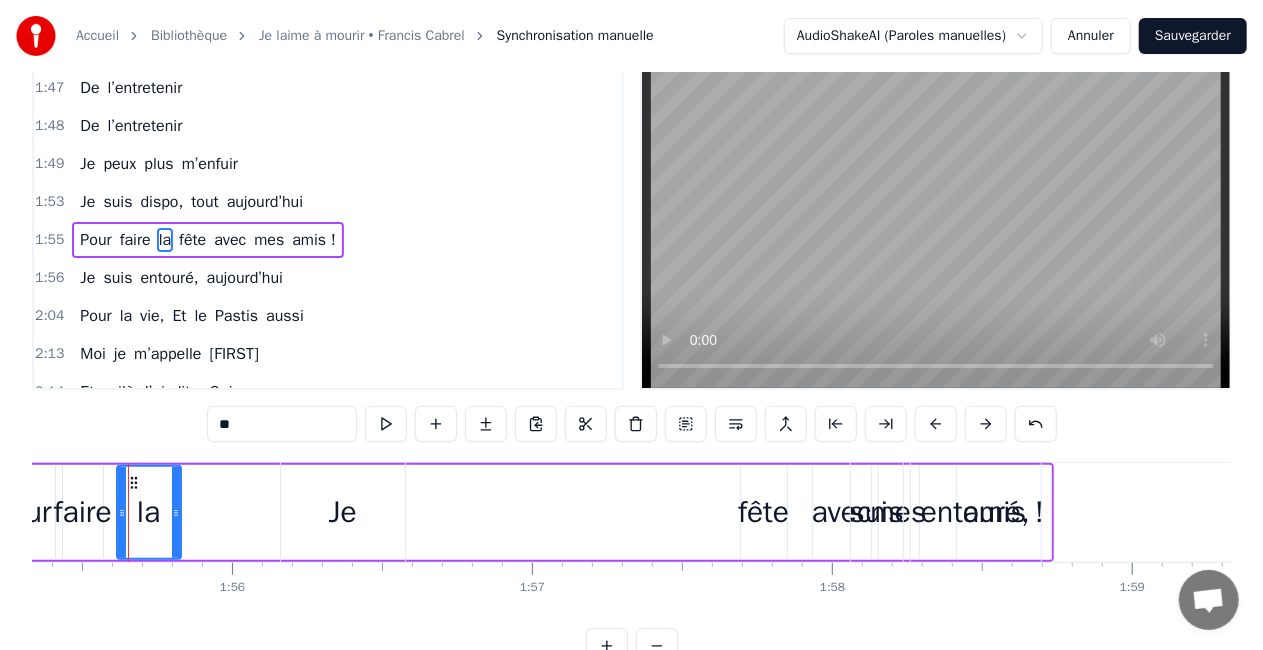 scroll, scrollTop: 0, scrollLeft: 0, axis: both 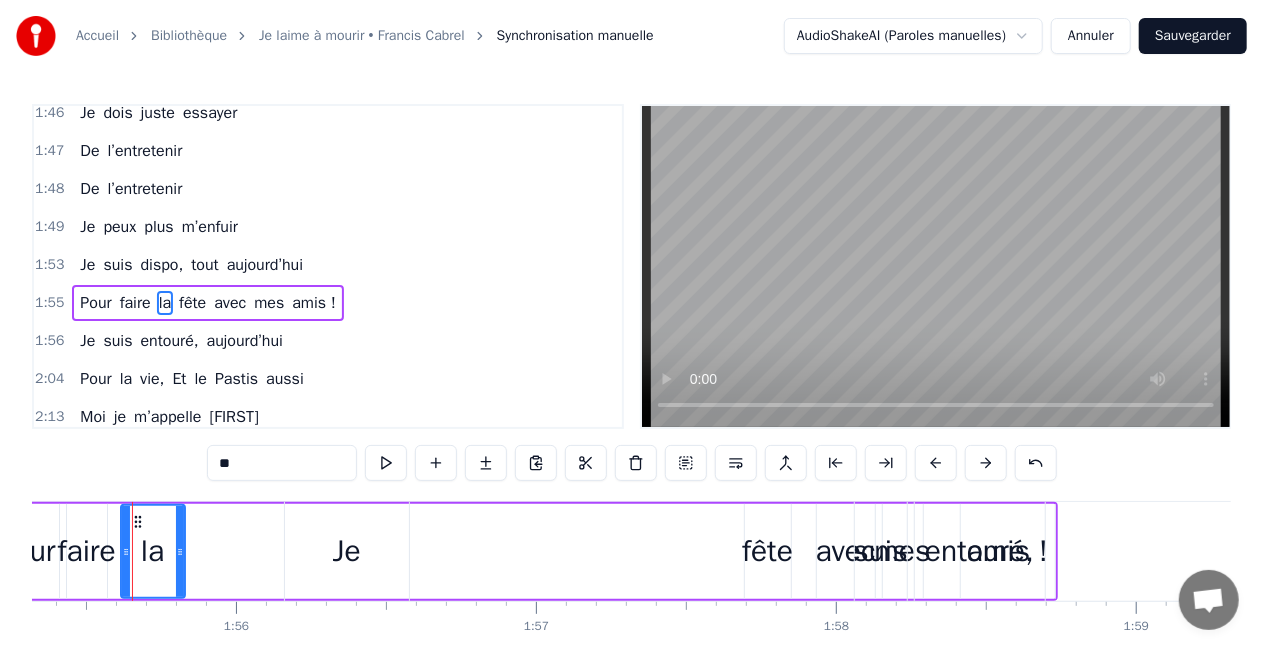 click on "Je suis entouré, aujourd’hui" at bounding box center (964, 551) 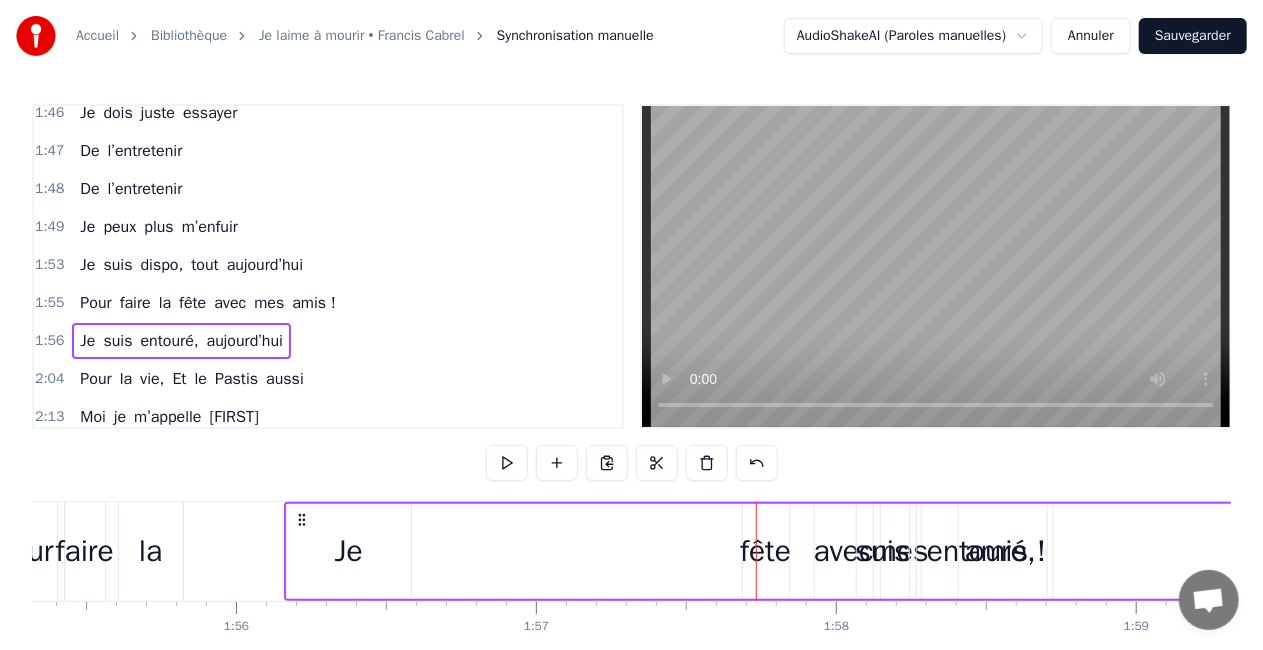 click on "Je suis entouré, aujourd’hui" at bounding box center [964, 551] 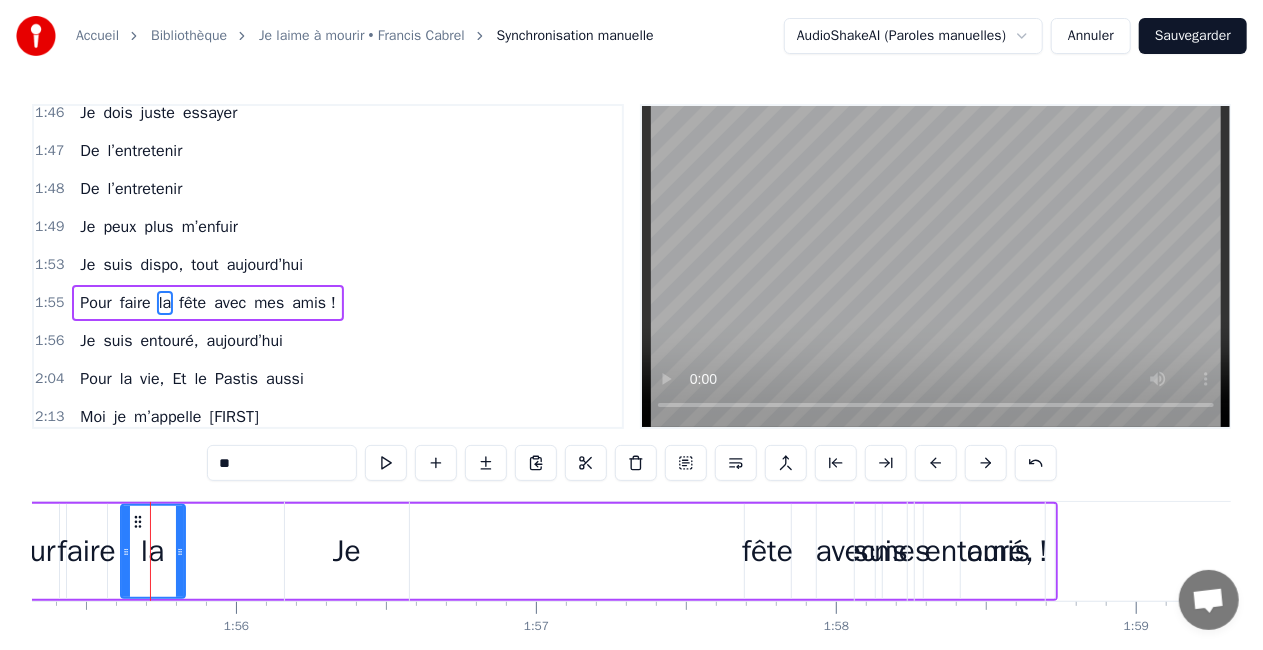 click on "Moi je m’appelle [FIRST] Et voilà qu'aujourd'hui C’était le dernier matin De mon ancienne vie Je peux plus m’enfuir Vous pouvez me Saouler Avec tout ce qui vous plaira je vais en chier Je m’échapperai pas Pour tenir debout Pour tenir le coup Je veux pas vomir Elle se prénomme [NAME] Ma blonde, mon pilier Elle a fait de ma vie Un bonheur en acier Des éclats de rire Elle attend à la maison Affalée sur le canapé Pour me faire la leçon A chaque fois qu’elle Me voit vomir Me voit vomir Je veux m’enfuir Je suis dispo, tout aujourd’hui Pour être si fort avec mes amis ! Je suis entouré, aujourd’hui Pour la vie, Et l’ pétanque aussi Elle fait de son mieux Pour pas que je décline Elle fait des envieux Ma blonde héroïne Je l'aime à mourir Elle porte du courrier Qu’elle essaye de poster Elle me gronde souvent Car j’ai tort d’essayer De me retenir De me retenir Je n’veux pas vomir Pour rentrer dans sa chambre Cachée sous les toits Je dois surtout prouver Que je me tiens droit Je" at bounding box center (-10137, 551) 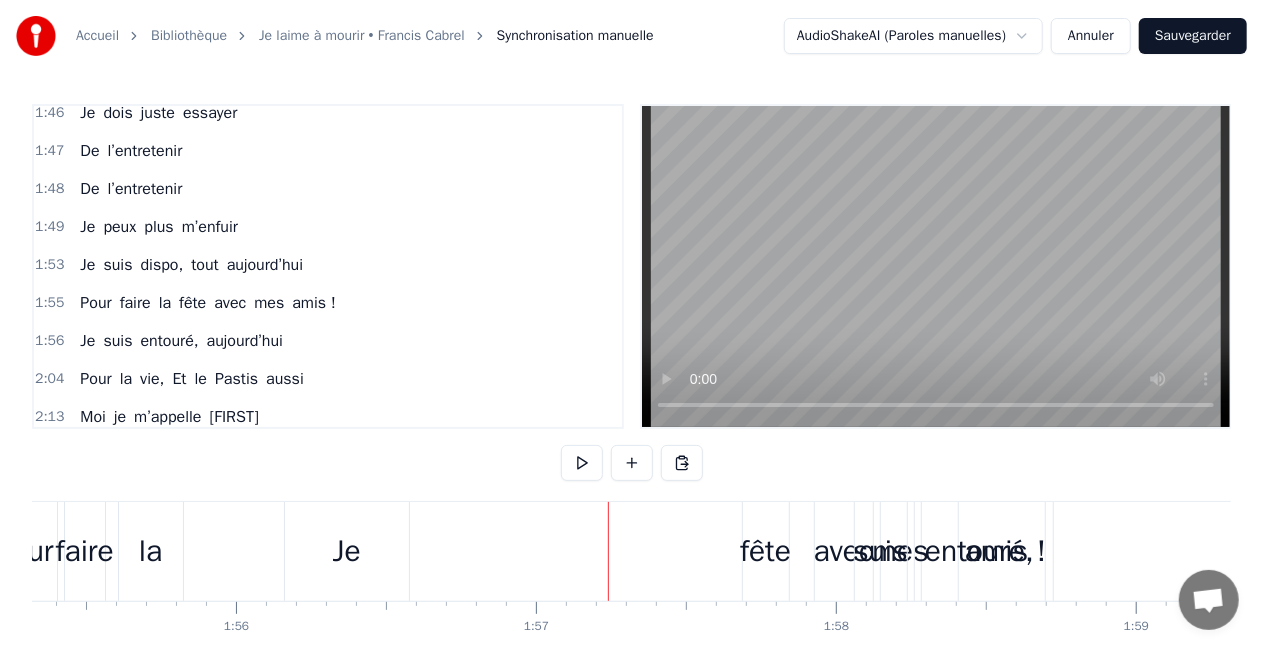 click on "entouré," at bounding box center (980, 551) 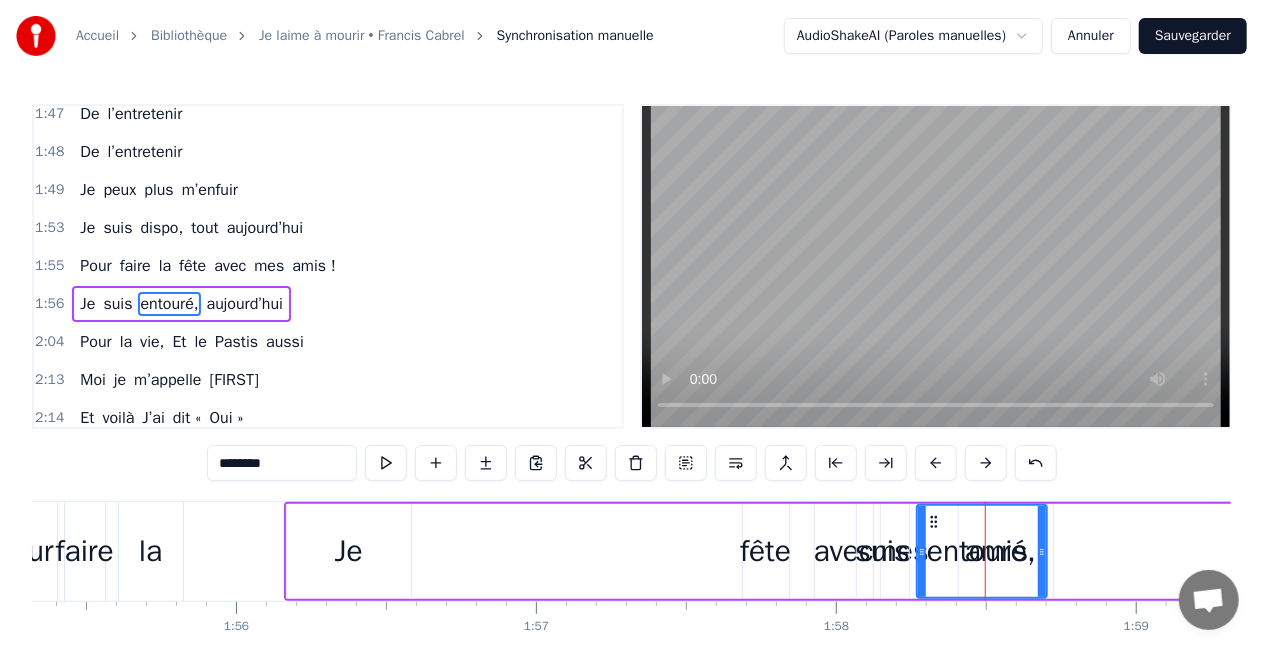 scroll, scrollTop: 1874, scrollLeft: 0, axis: vertical 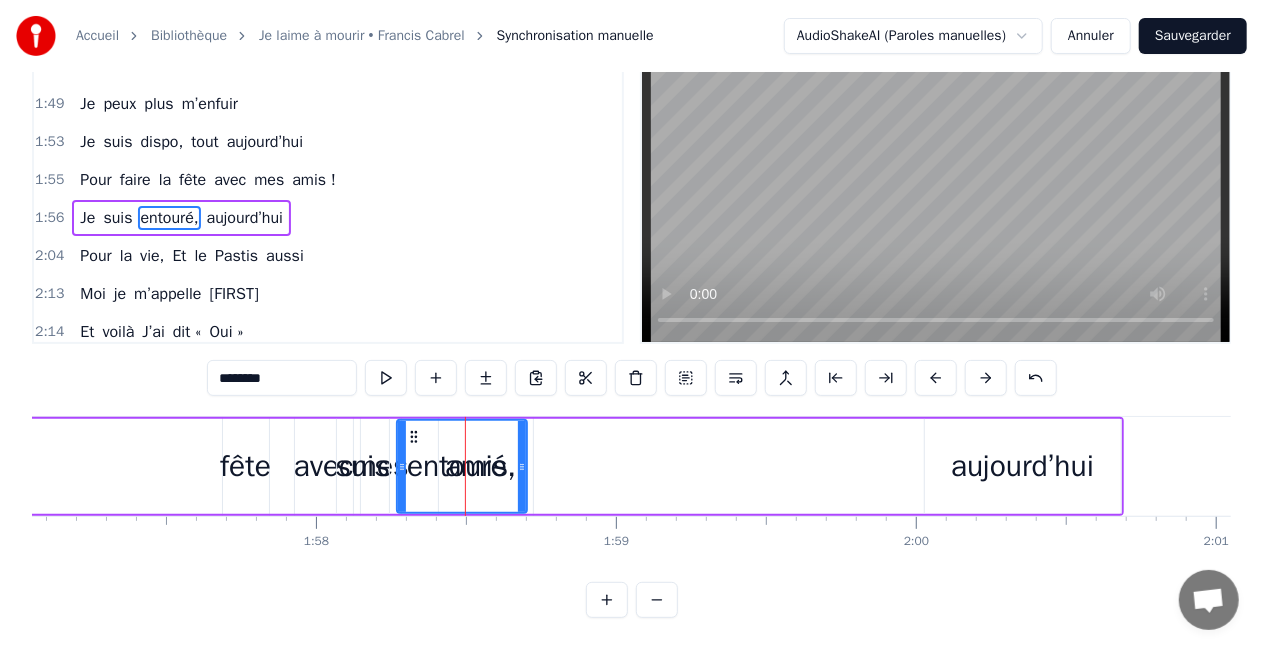 click on "aujourd’hui" at bounding box center [1022, 466] 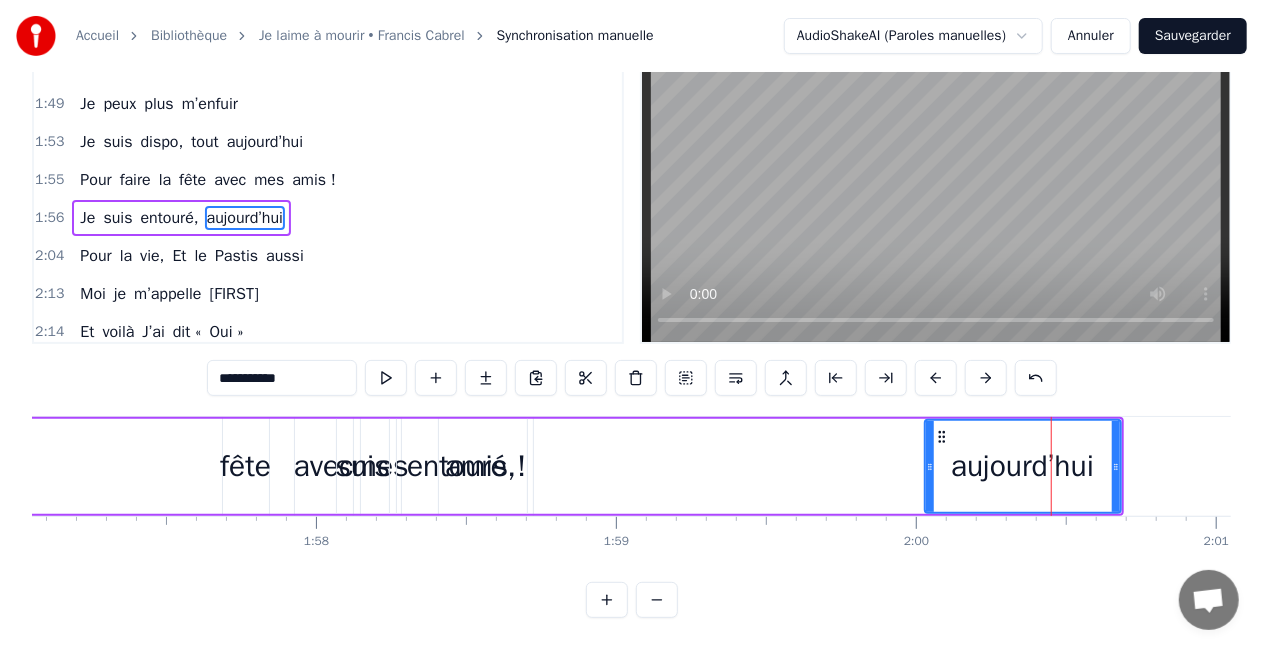 scroll, scrollTop: 0, scrollLeft: 0, axis: both 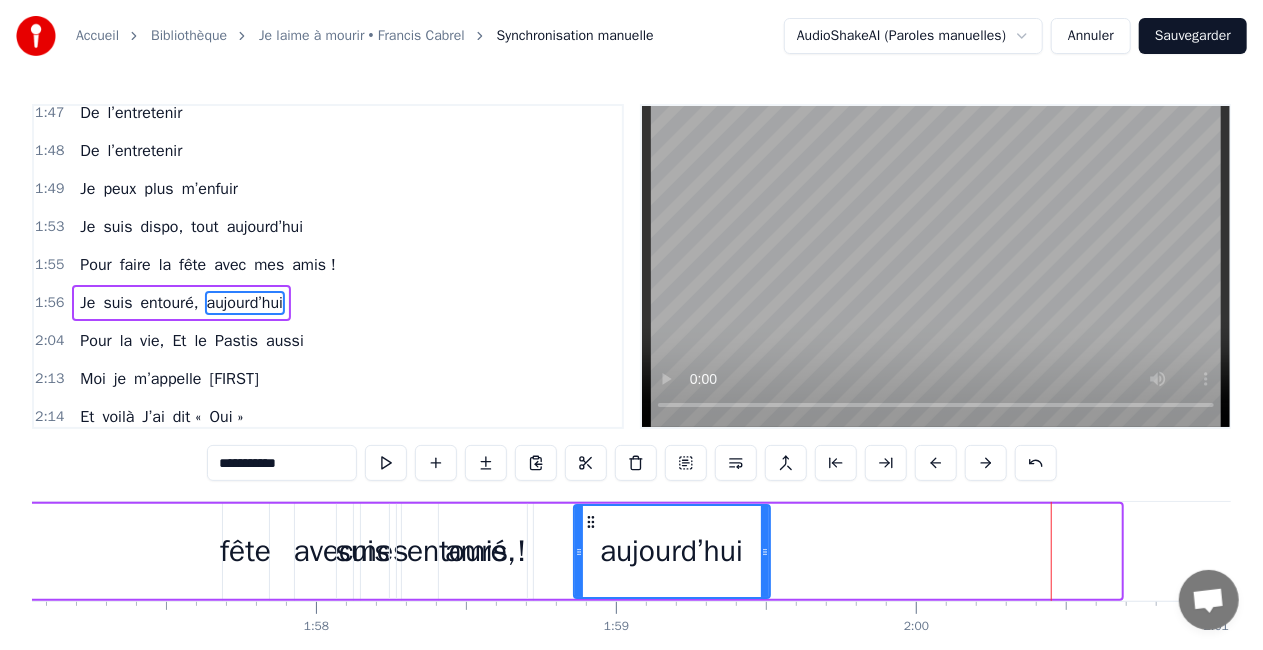 drag, startPoint x: 940, startPoint y: 522, endPoint x: 590, endPoint y: 511, distance: 350.17282 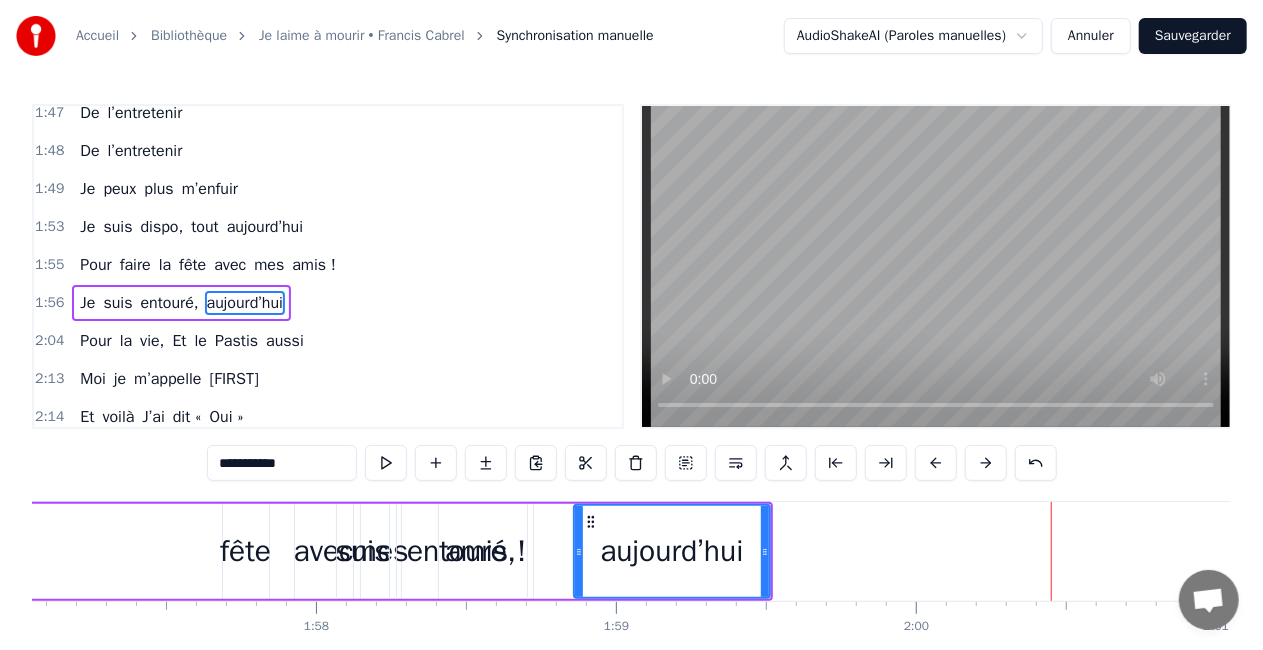 click on "Je suis entouré, aujourd’hui" at bounding box center [268, 551] 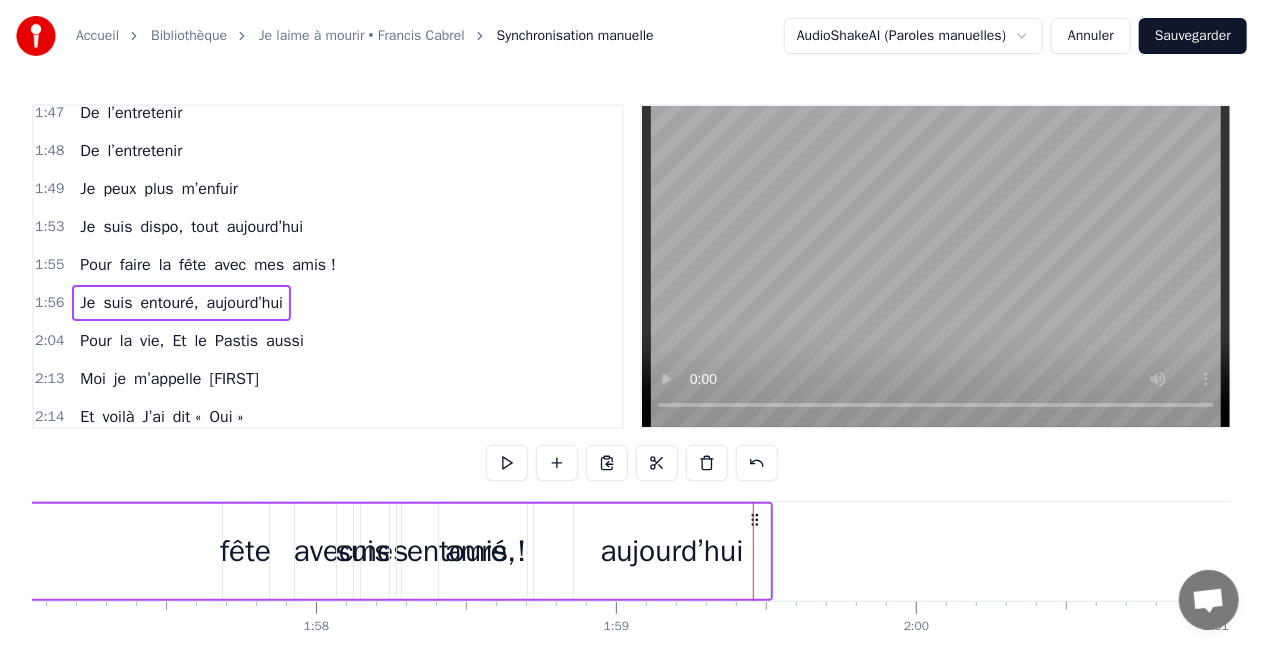 click on "Moi je m’appelle [FIRST] Et voilà qu'aujourd'hui C’était le dernier matin De mon ancienne vie Je peux plus m’enfuir Vous pouvez me Saouler Avec tout ce qui vous plaira je vais en chier Je m’échapperai pas Pour tenir debout Pour tenir le coup Je veux pas vomir Elle se prénomme [NAME] Ma blonde, mon pilier Elle a fait de ma vie Un bonheur en acier Des éclats de rire Elle attend à la maison Affalée sur le canapé Pour me faire la leçon A chaque fois qu’elle Me voit vomir Me voit vomir Je veux m’enfuir Je suis dispo, tout aujourd’hui Pour être si fort avec mes amis ! Je suis entouré, aujourd’hui Pour la vie, Et l’ pétanque aussi Elle fait de son mieux Pour pas que je décline Elle fait des envieux Ma blonde héroïne Je l'aime à mourir Elle porte du courrier Qu’elle essaye de poster Elle me gronde souvent Car j’ai tort d’essayer De me retenir De me retenir Je n’veux pas vomir Pour rentrer dans sa chambre Cachée sous les toits Je dois surtout prouver Que je me tiens droit Je" at bounding box center (-10657, 551) 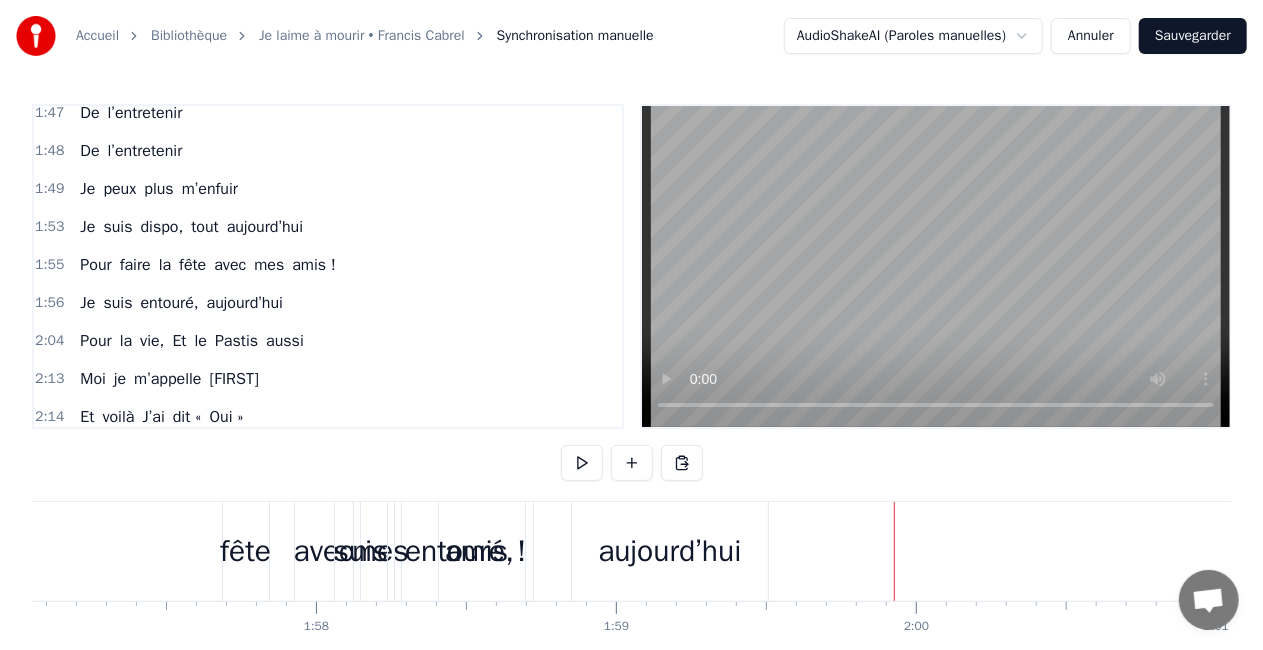 click on "aujourd’hui" at bounding box center (670, 551) 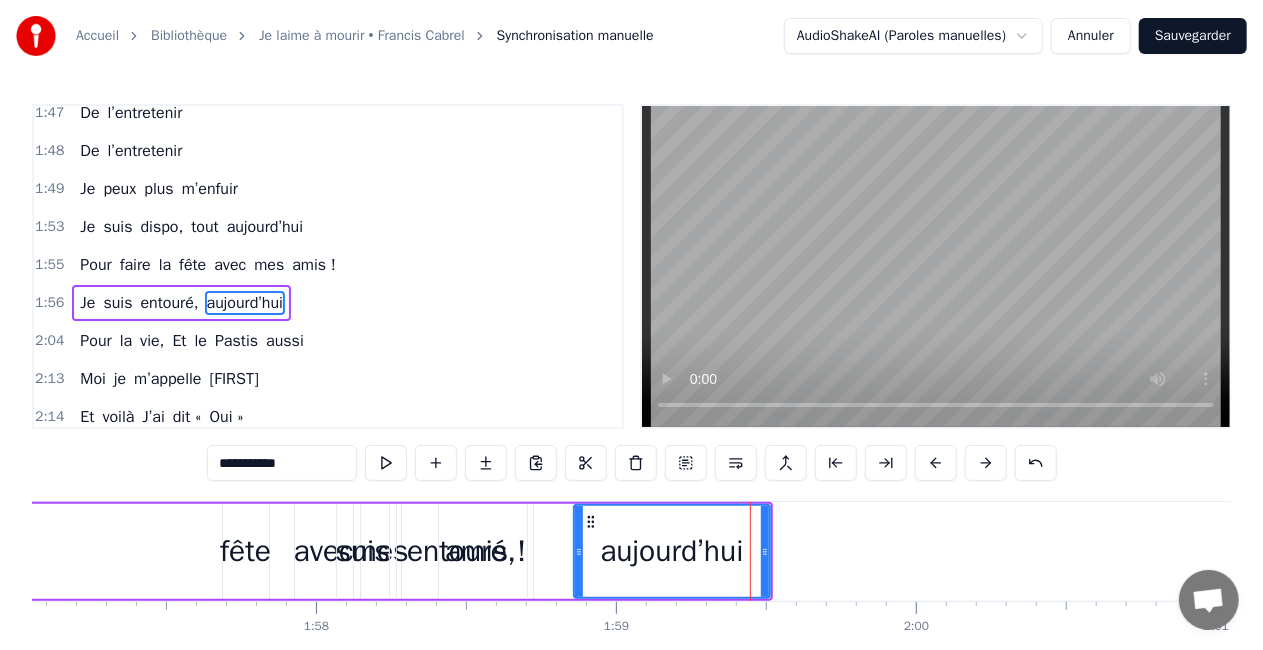 click on "aujourd’hui" at bounding box center (672, 551) 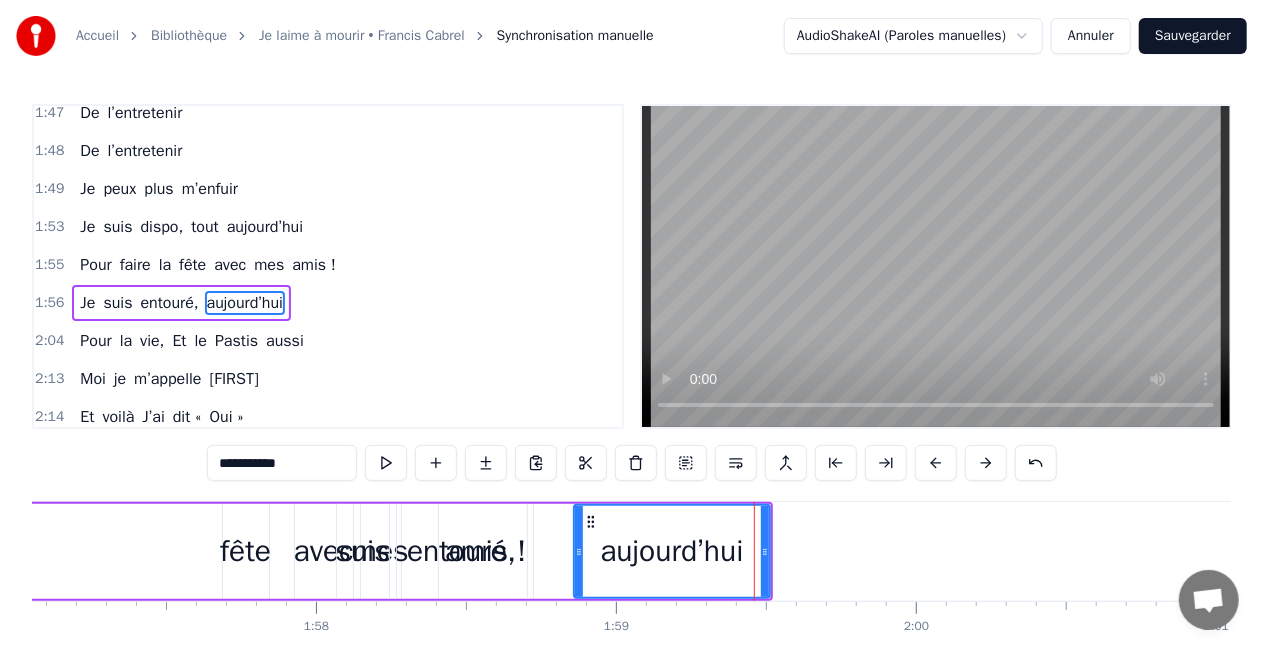 click on "Je suis entouré, aujourd’hui" at bounding box center [268, 551] 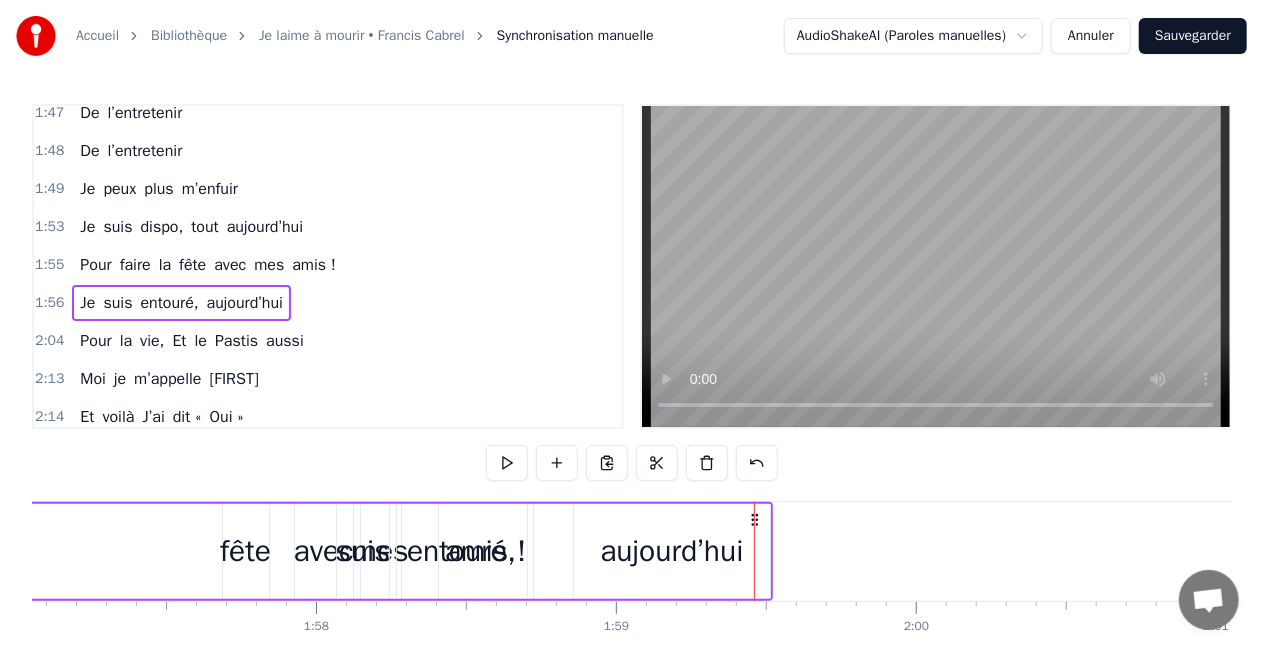 click on "Moi je m’appelle [FIRST] Et voilà qu'aujourd'hui C’était le dernier matin De mon ancienne vie Je peux plus m’enfuir Vous pouvez me Saouler Avec tout ce qui vous plaira je vais en chier Je m’échapperai pas Pour tenir debout Pour tenir le coup Je veux pas vomir Elle se prénomme [NAME] Ma blonde, mon pilier Elle a fait de ma vie Un bonheur en acier Des éclats de rire Elle attend à la maison Affalée sur le canapé Pour me faire la leçon A chaque fois qu’elle Me voit vomir Me voit vomir Je veux m’enfuir Je suis dispo, tout aujourd’hui Pour être si fort avec mes amis ! Je suis entouré, aujourd’hui Pour la vie, Et l’ pétanque aussi Elle fait de son mieux Pour pas que je décline Elle fait des envieux Ma blonde héroïne Je l'aime à mourir Elle porte du courrier Qu’elle essaye de poster Elle me gronde souvent Car j’ai tort d’essayer De me retenir De me retenir Je n’veux pas vomir Pour rentrer dans sa chambre Cachée sous les toits Je dois surtout prouver Que je me tiens droit Je" at bounding box center [-10657, 551] 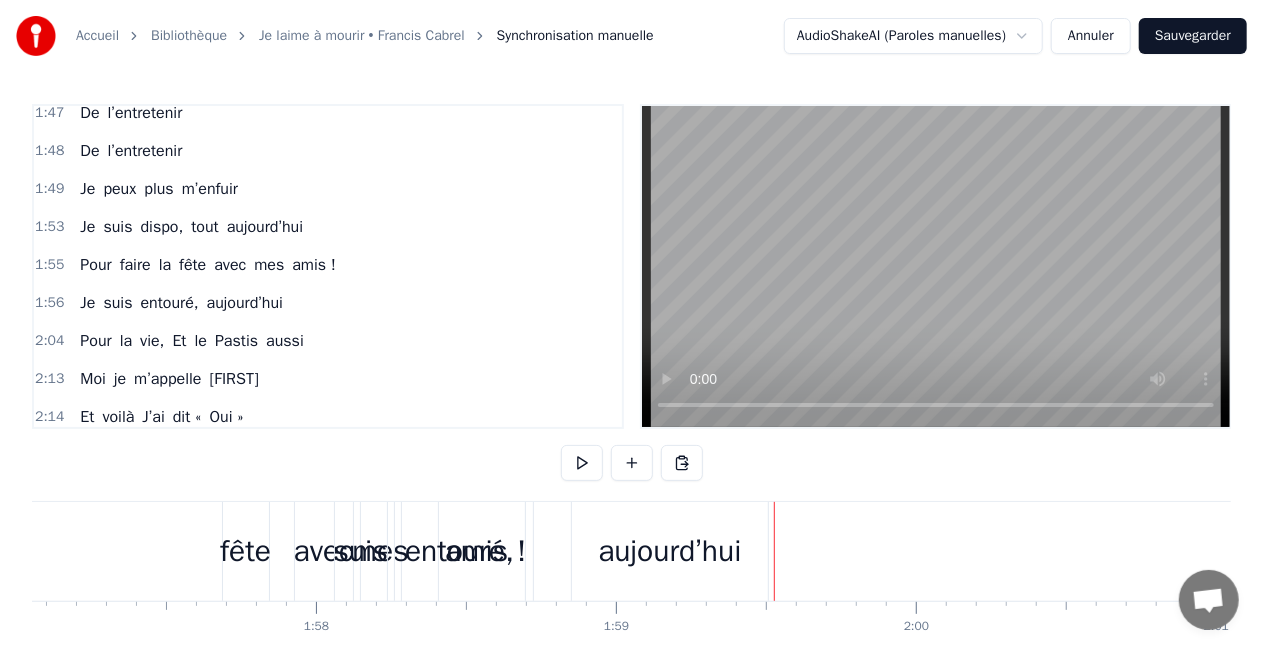 click on "0:06 Moi je m’appelle [FIRST] 0:07 Et voilà qu'aujourd'hui 0:09 C’était le dernier matin 0:11 De mon ancienne vie 0:12 Je peux plus m’enfuir 0:16 Vous pouvez me Saouler 0:17 Avec tout ce qui vous plaira 0:19 je vais en chier 0:20 Je m’échapperai pas 0:22 Pour tenir debout 0:24 Pour tenir le coup 0:26 Je veux pas vomir 0:29 Elle se prénomme [NAME] 0:30 Ma blonde, mon pilier 0:31 Elle a fait de ma vie 0:33 Un bonheur en acier 0:34 Des éclats de rire 0:38 Elle attend à la maison 0:39 Affalée sur le canapé 0:41 Pour me faire la leçon 0:42 A chaque fois qu’elle 0:44 Me voit vomir 0:45 Me voit vomir 0:47 Je veux m’enfuir 0:50 Je suis dispo, tout aujourd’hui 0:54 Pour être si fort avec mes amis ! 0:56 Je suis entouré, aujourd’hui 1:01 Pour la vie, Et l’ pétanque aussi 1:09 Elle fait de son mieux 1:11 Pour pas que je décline 1:13 Elle fait des envieux 1:14 Ma blonde héroïne 1:16 Je l'aime à mourir 1:19 Elle porte du courrier 1:20 Qu’elle essaye de poster 1:22 Elle me gronde 1:23 a" at bounding box center [631, 403] 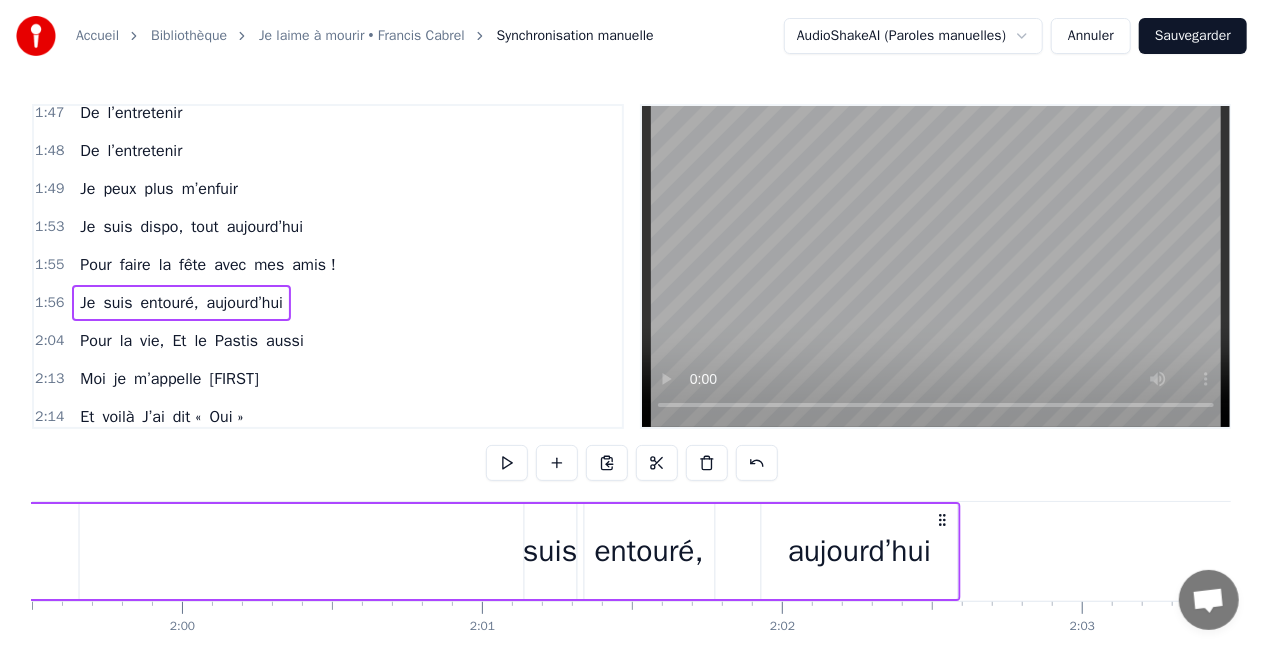 drag, startPoint x: 753, startPoint y: 519, endPoint x: 1147, endPoint y: 519, distance: 394 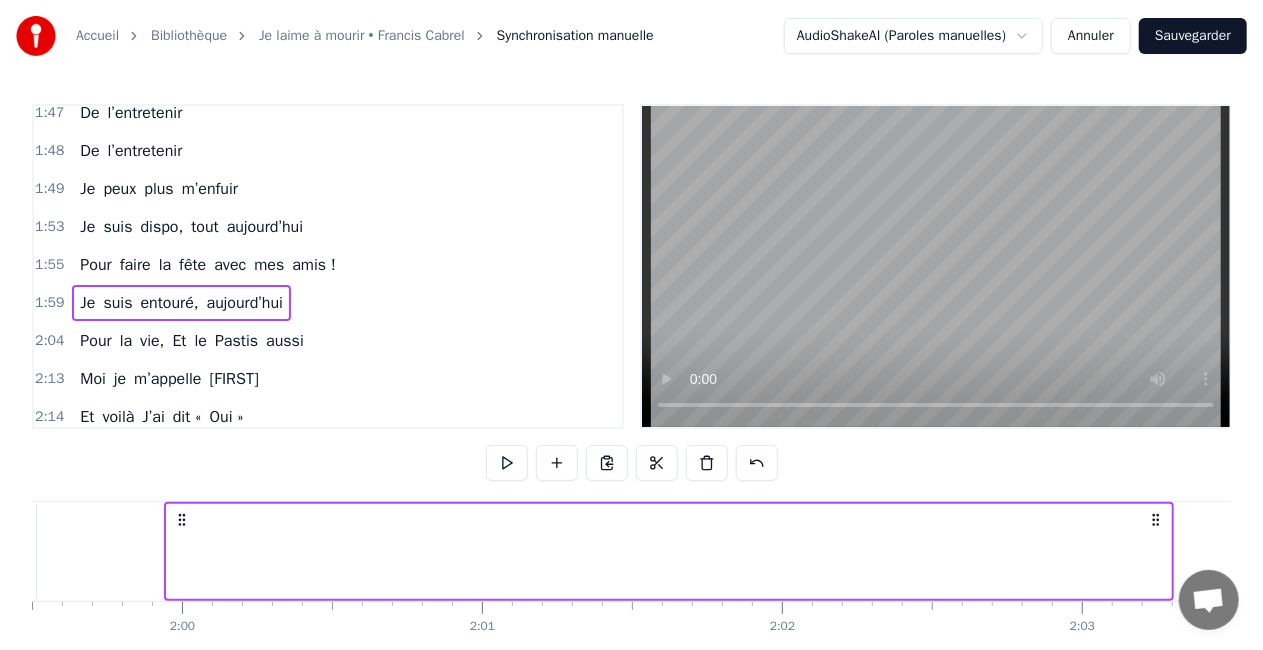 scroll, scrollTop: 0, scrollLeft: 35868, axis: horizontal 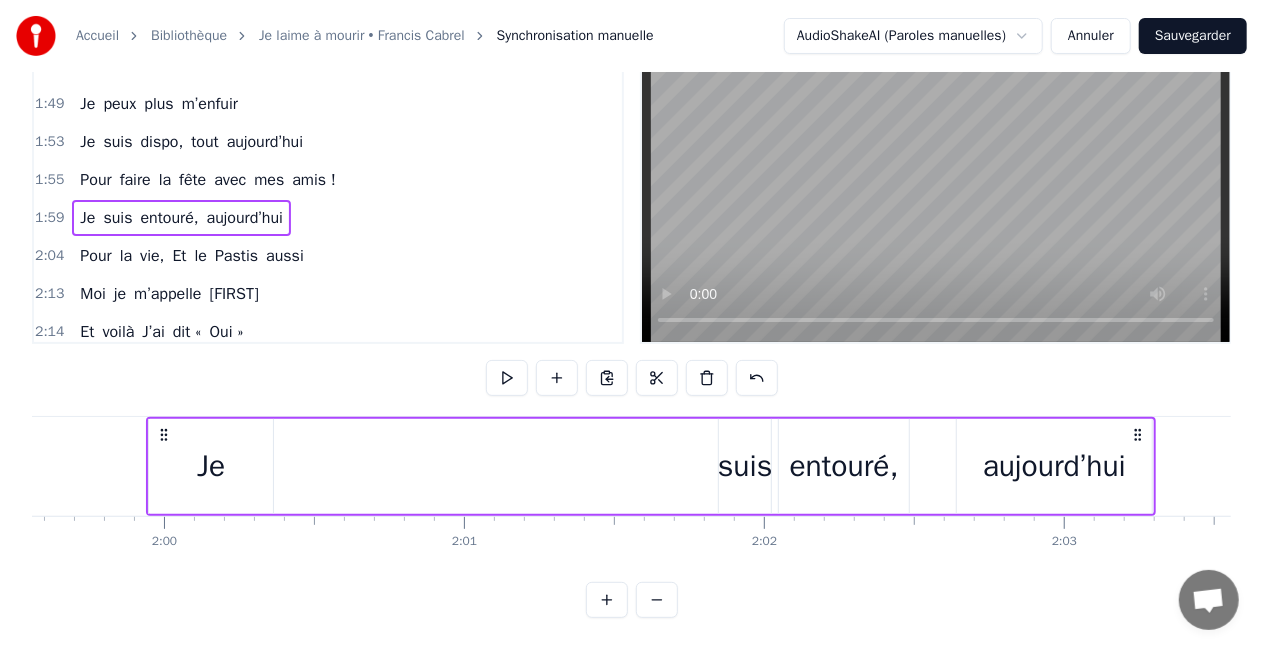drag, startPoint x: 205, startPoint y: 432, endPoint x: 235, endPoint y: 434, distance: 30.066593 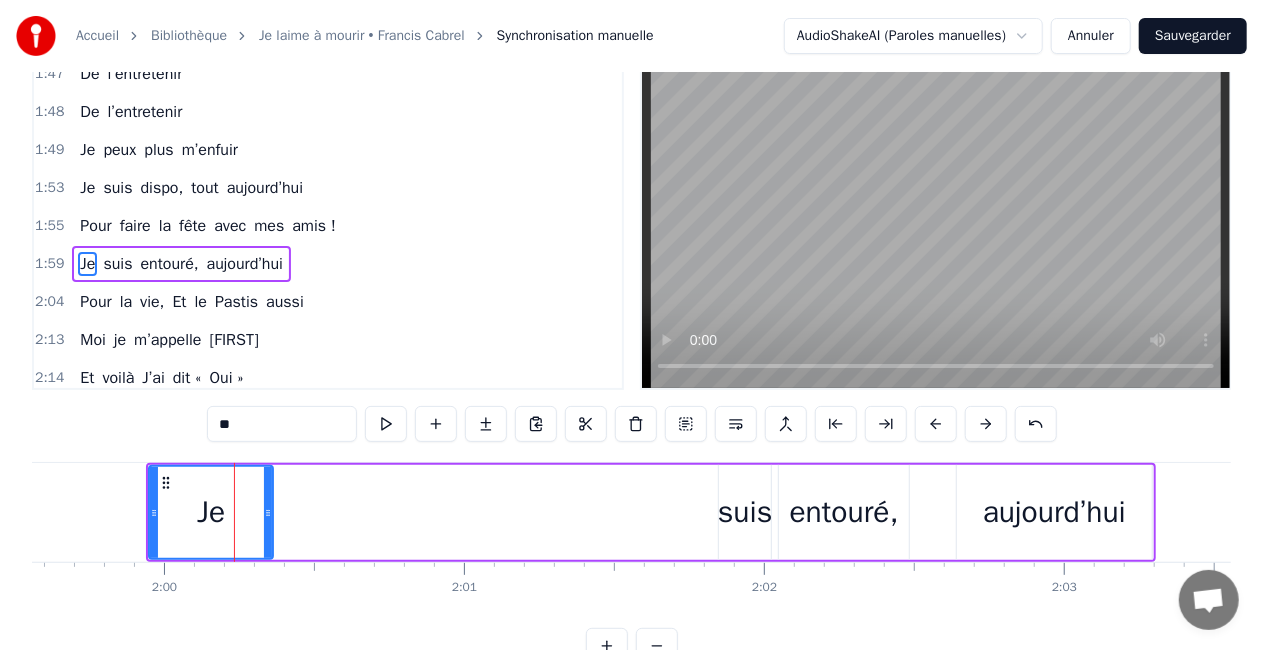scroll, scrollTop: 0, scrollLeft: 0, axis: both 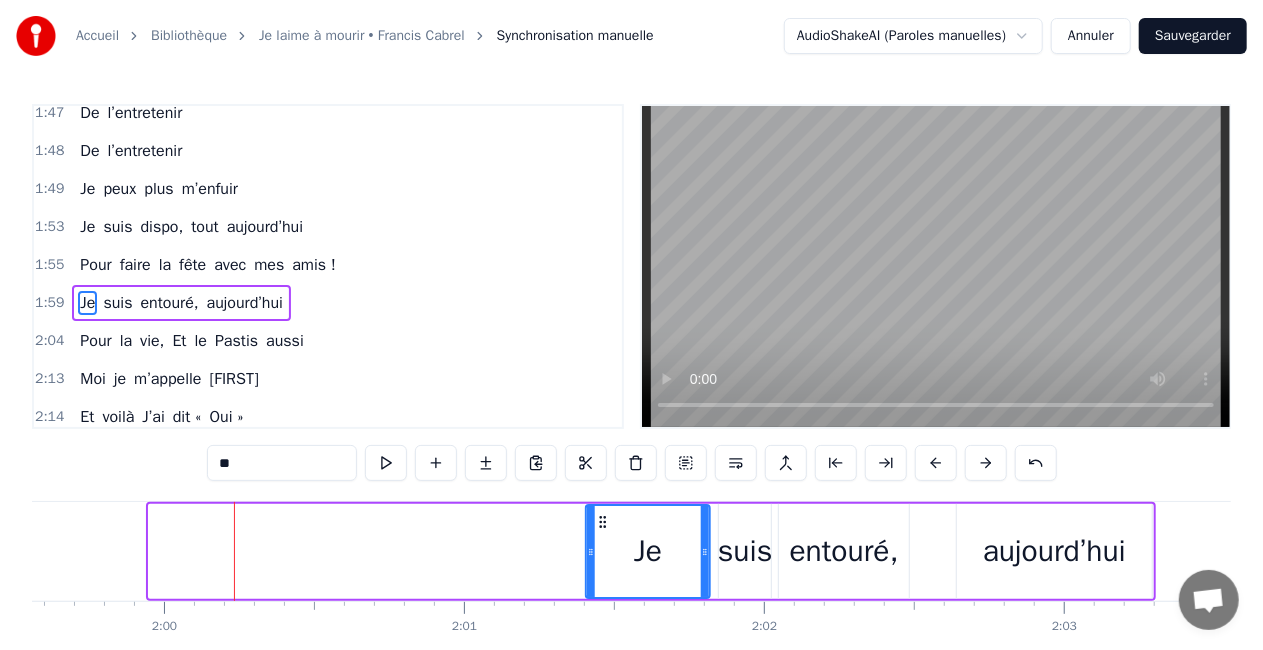 drag, startPoint x: 165, startPoint y: 518, endPoint x: 602, endPoint y: 521, distance: 437.01028 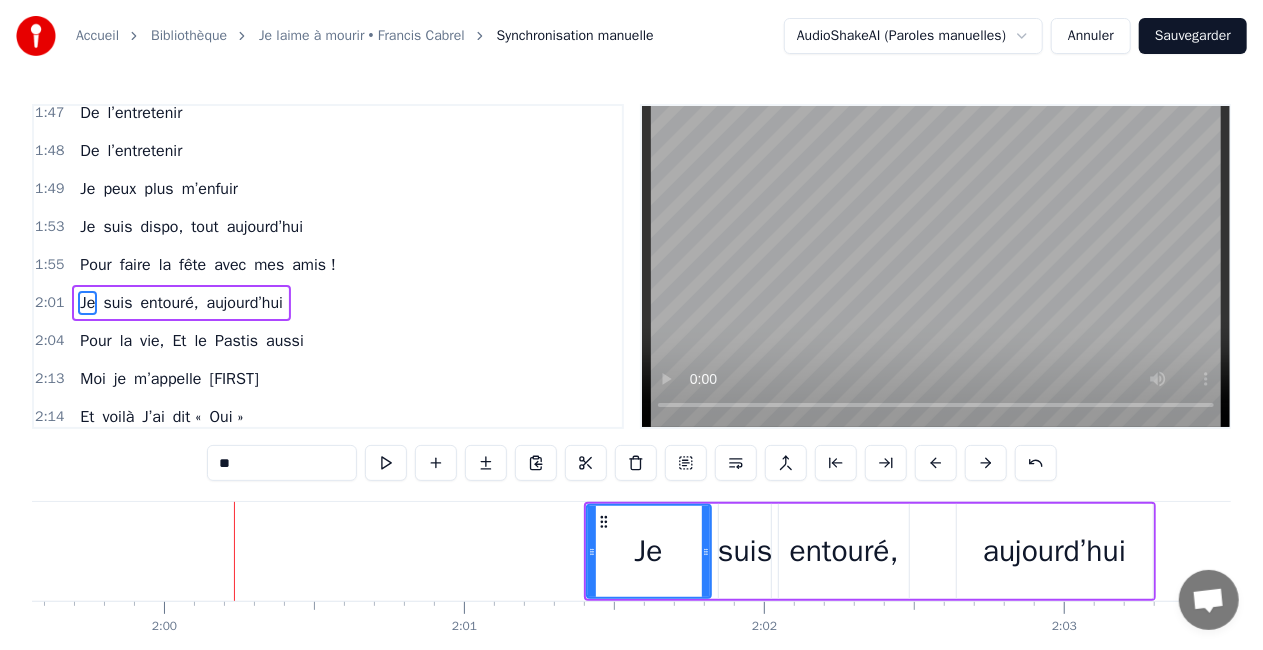 click on "entouré," at bounding box center [844, 551] 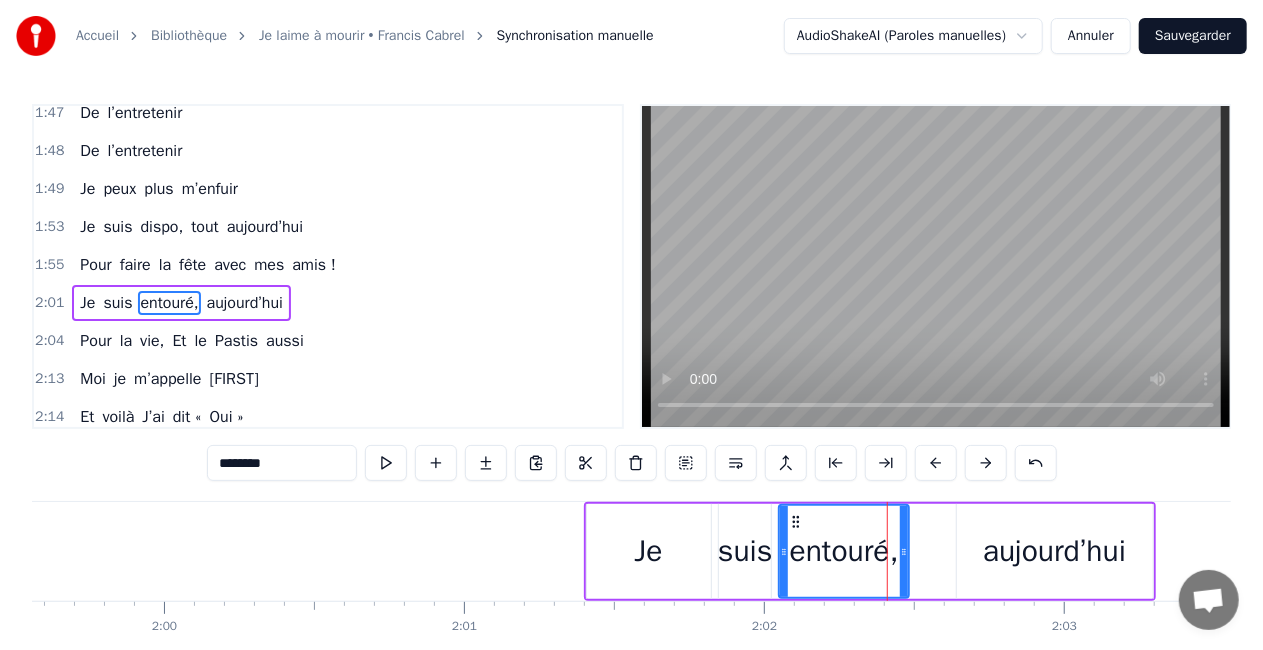 click on "aujourd’hui" at bounding box center [1054, 551] 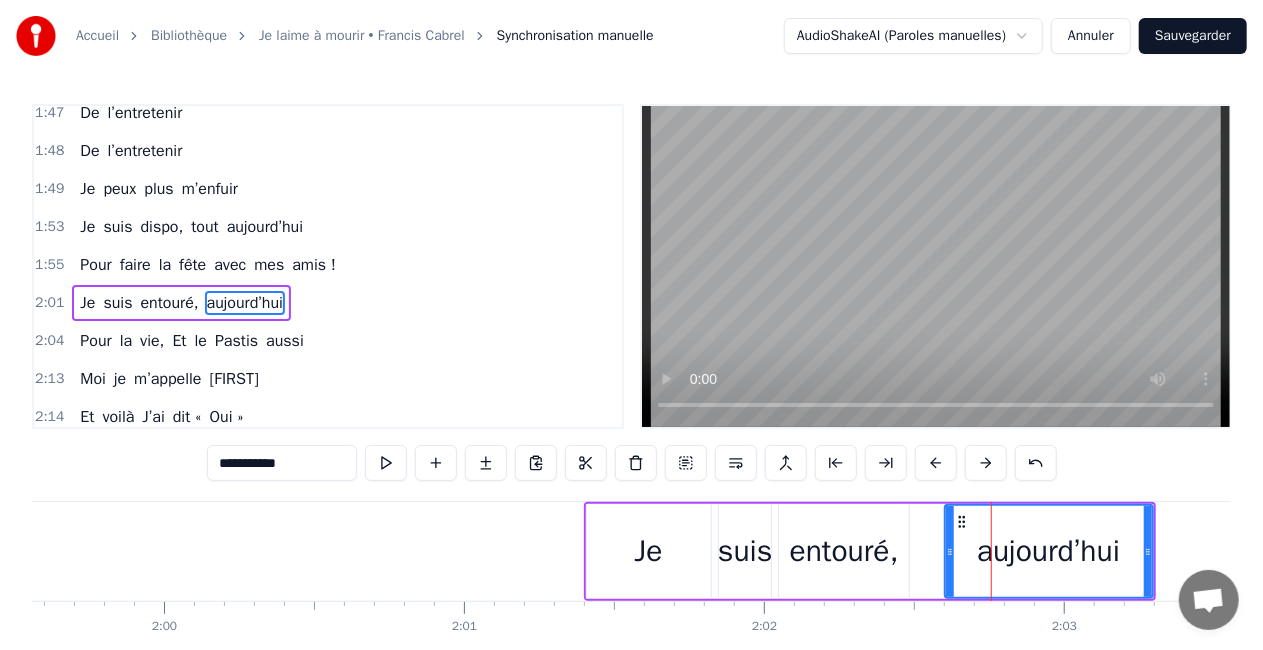drag, startPoint x: 959, startPoint y: 554, endPoint x: 949, endPoint y: 555, distance: 10.049875 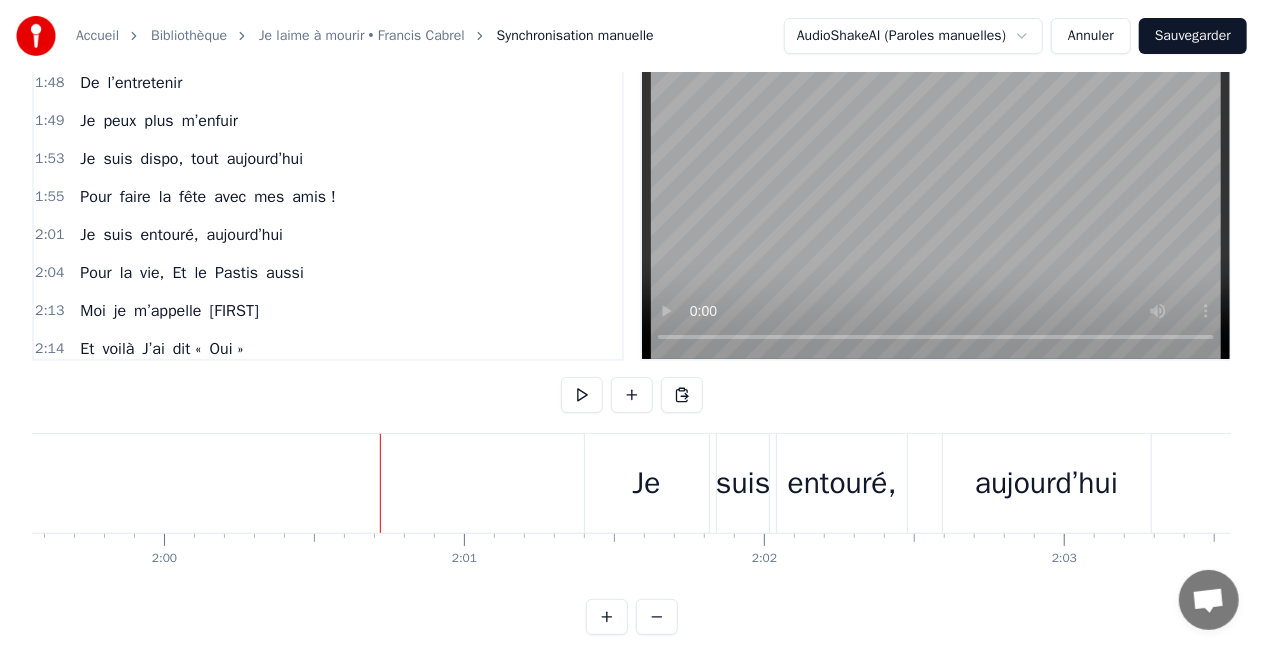 scroll, scrollTop: 100, scrollLeft: 0, axis: vertical 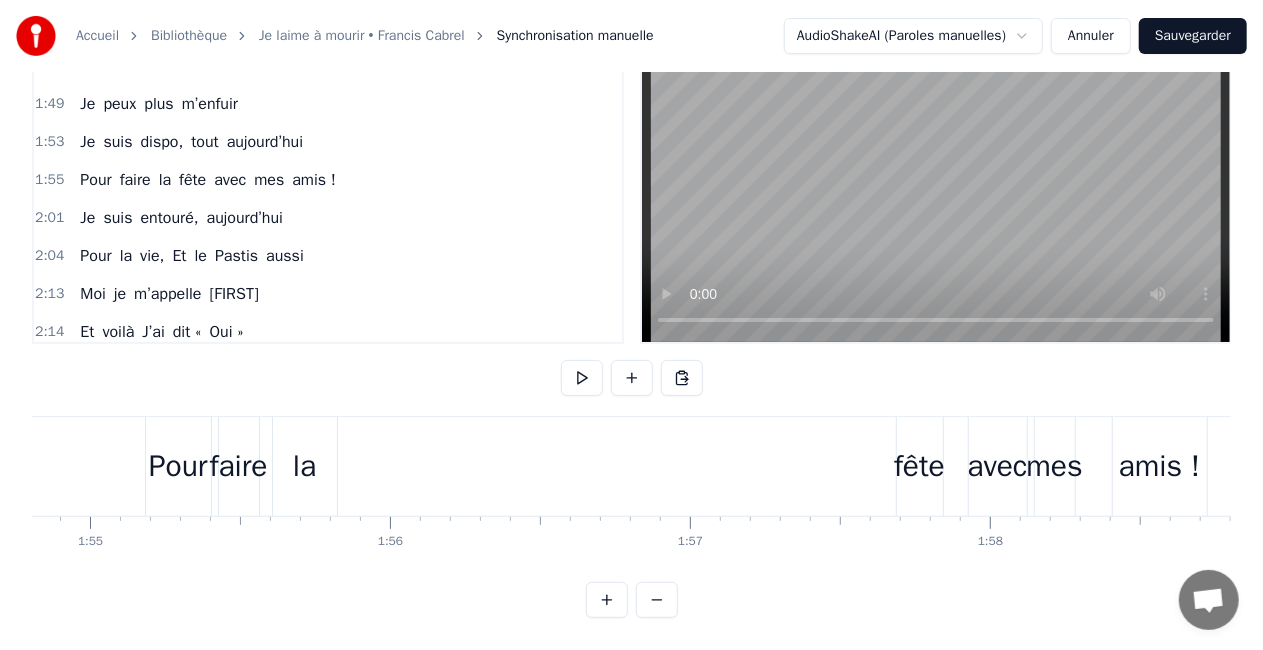 click on "faire" at bounding box center [239, 466] 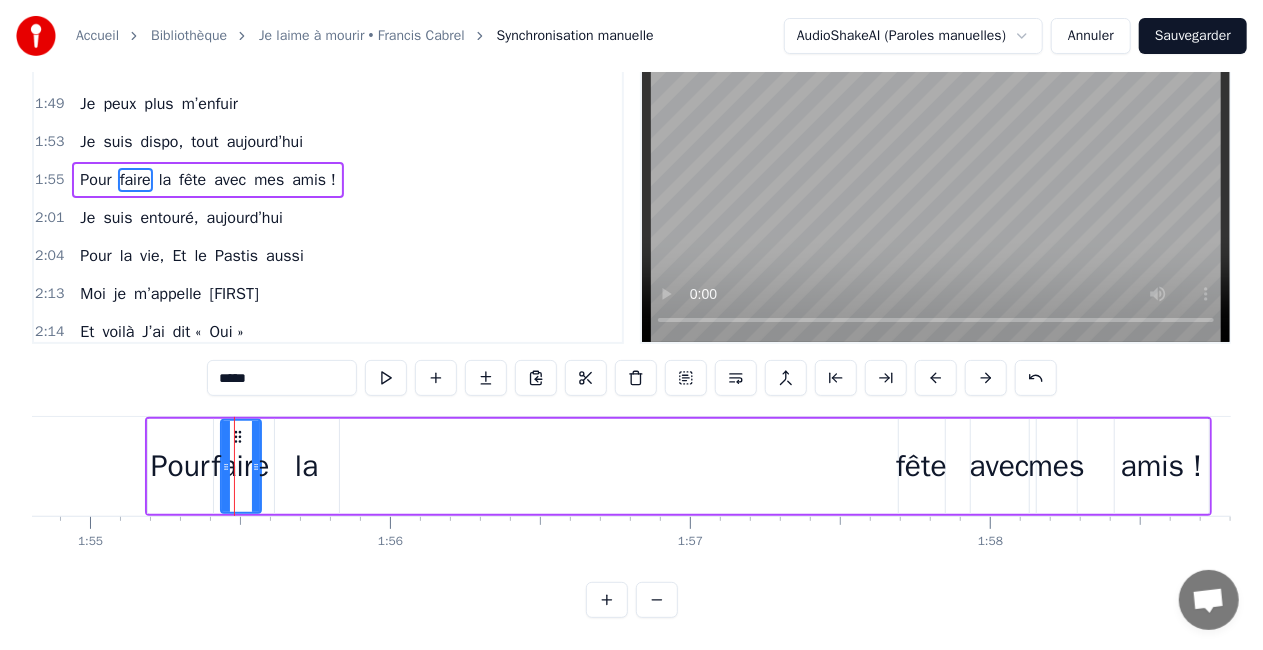scroll, scrollTop: 0, scrollLeft: 0, axis: both 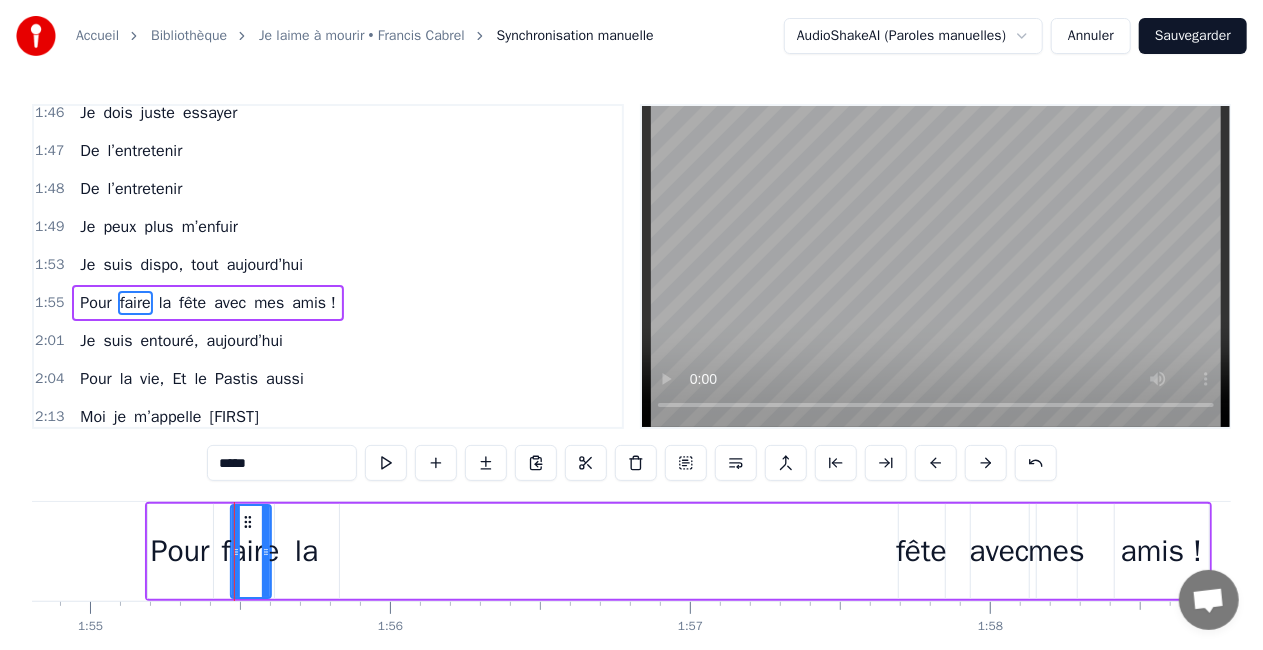 click 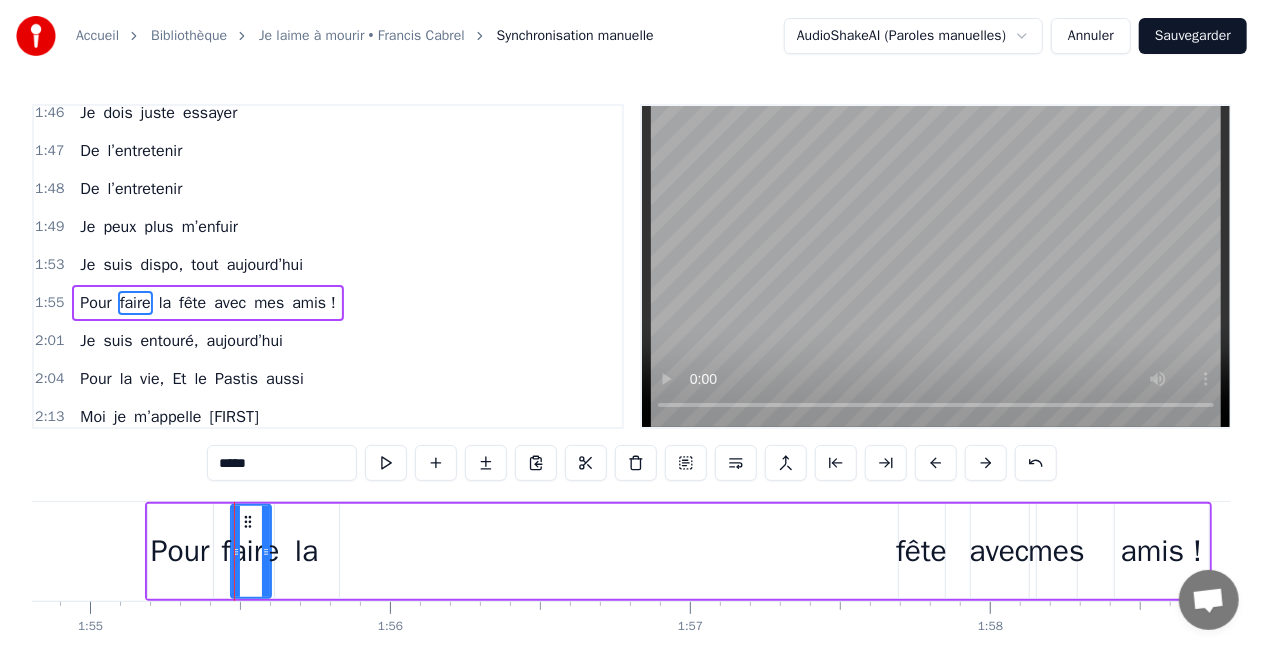 click on "fête" at bounding box center (921, 551) 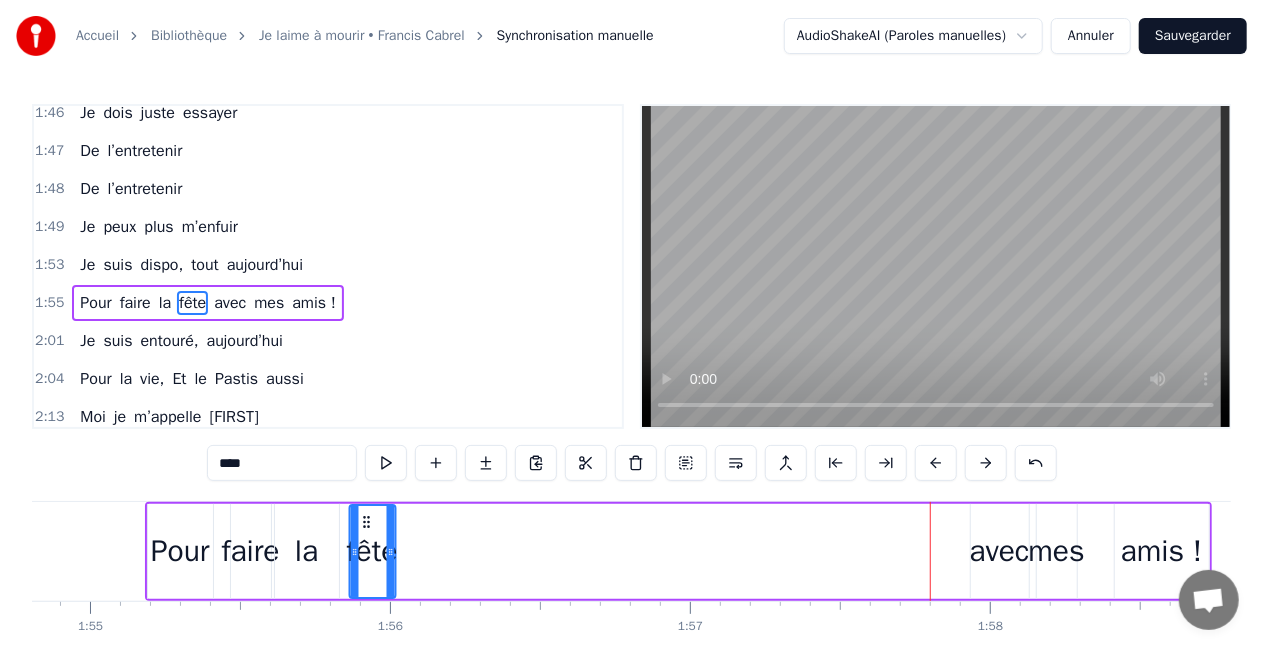 drag, startPoint x: 910, startPoint y: 523, endPoint x: 360, endPoint y: 524, distance: 550.0009 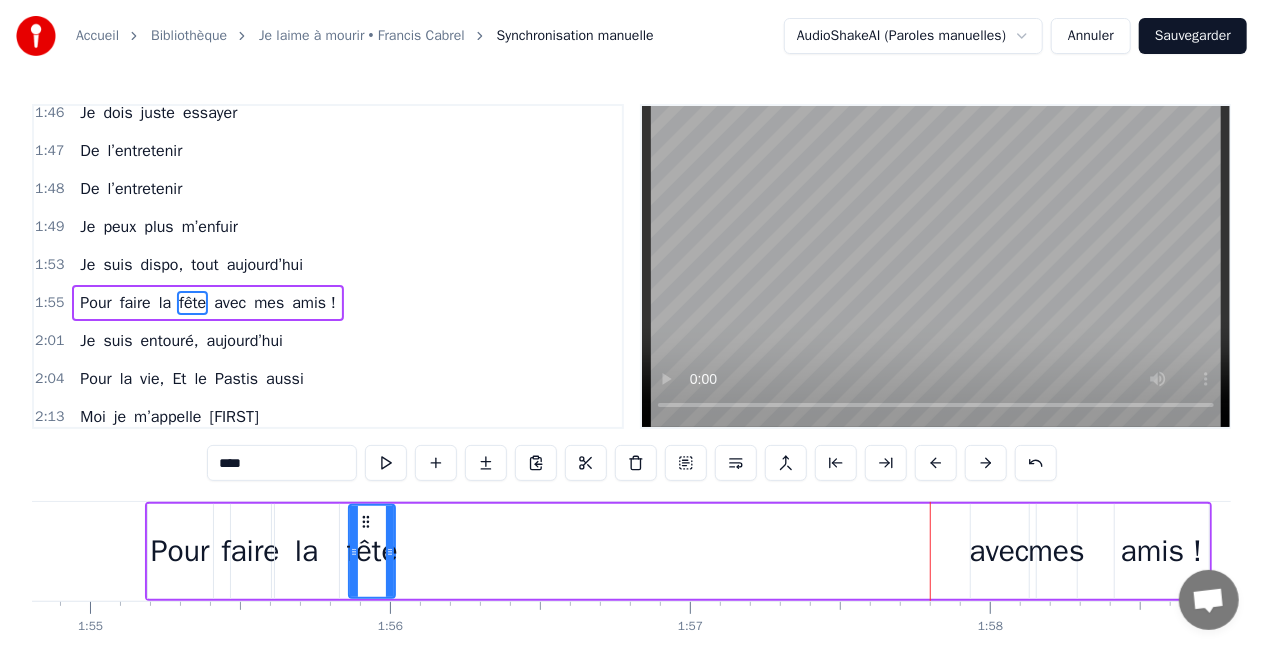 click on "avec" at bounding box center [1000, 551] 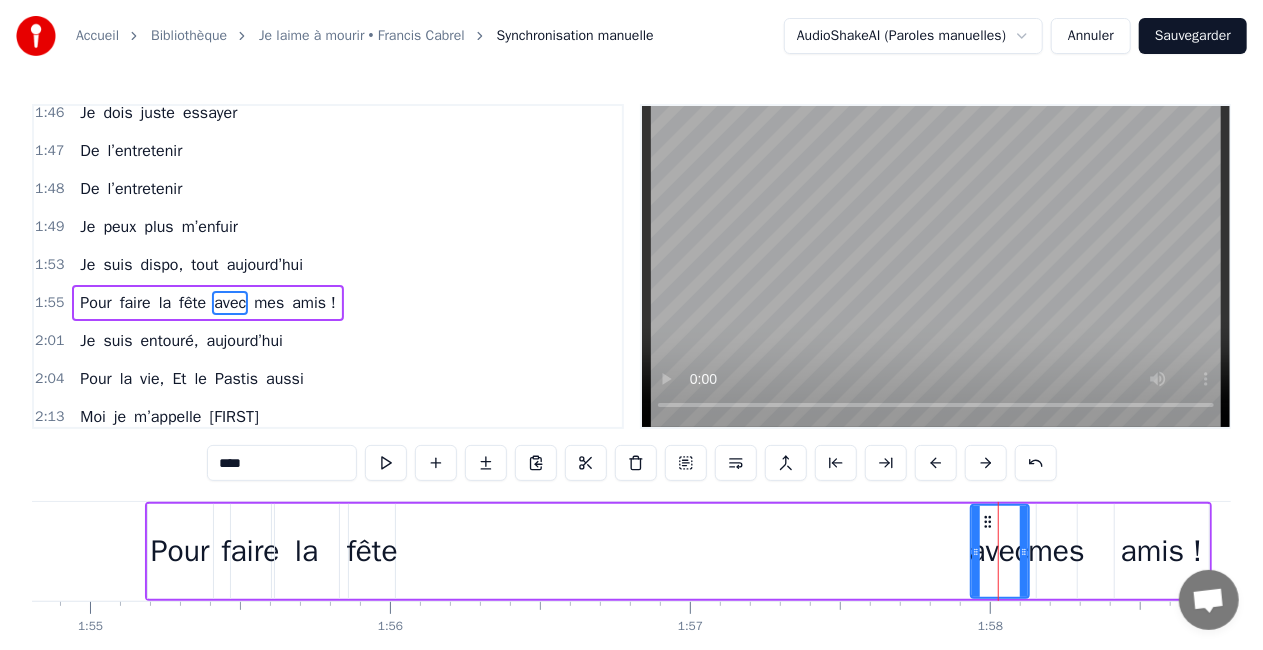 click on "Pour faire la fête avec mes amis !" at bounding box center (678, 551) 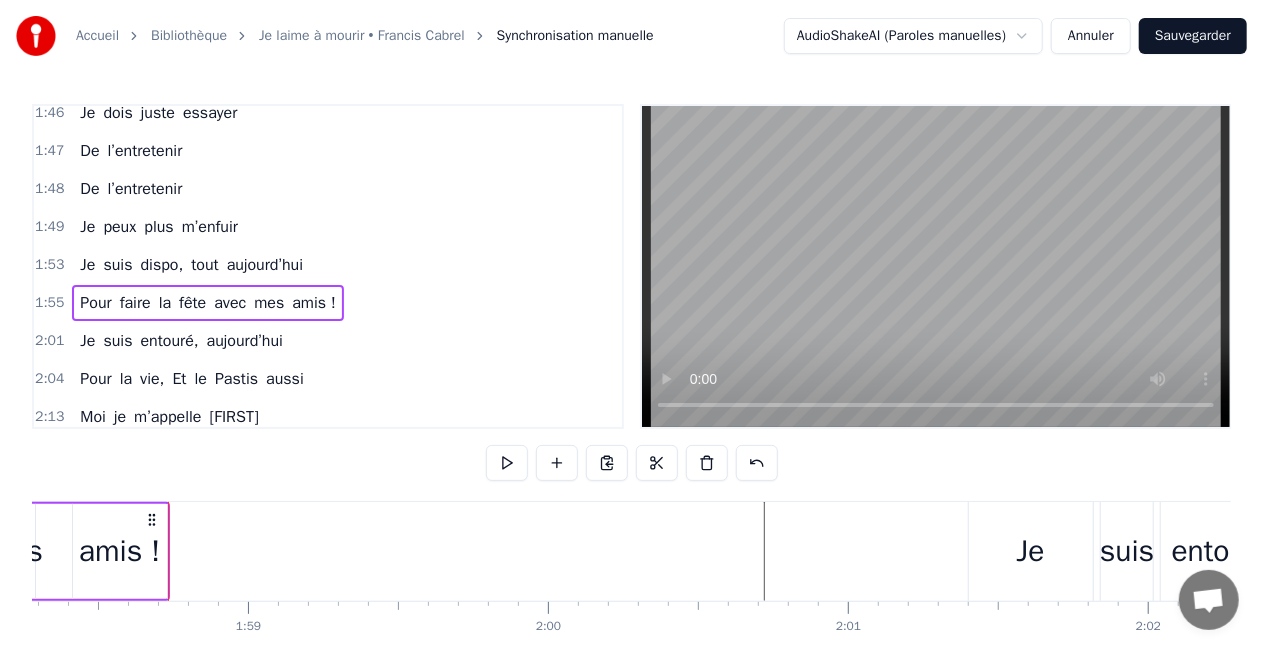 scroll, scrollTop: 0, scrollLeft: 35520, axis: horizontal 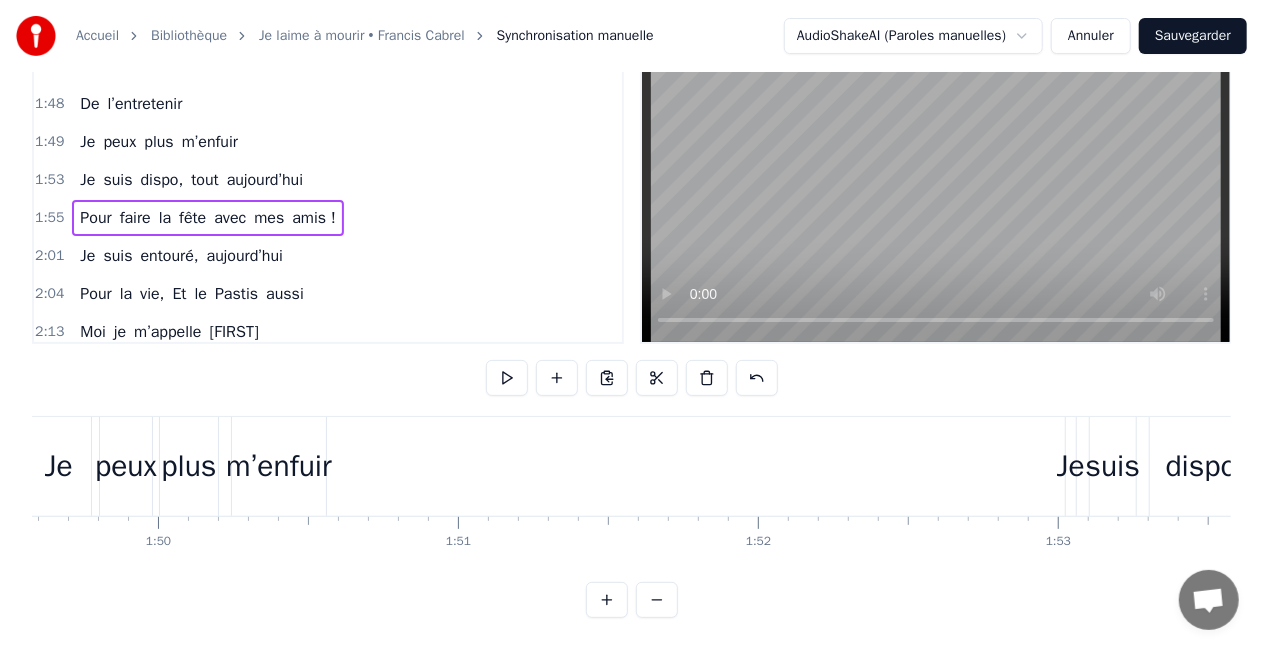 click at bounding box center [-8415, 466] 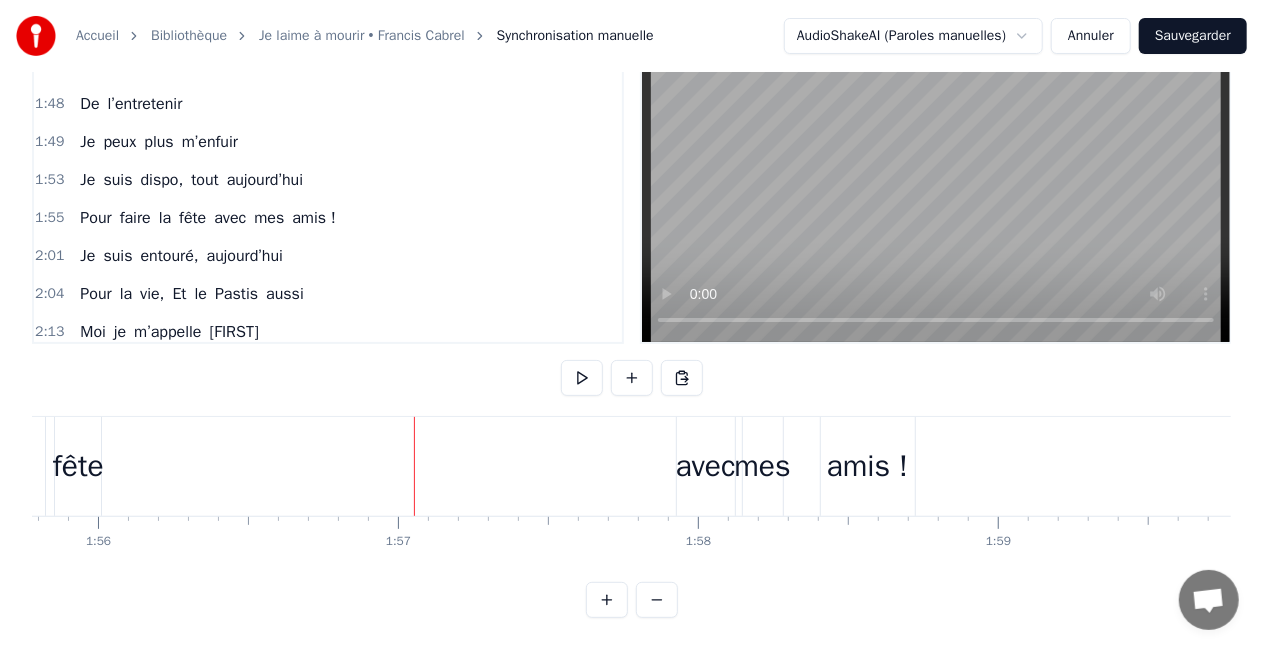 scroll, scrollTop: 0, scrollLeft: 34694, axis: horizontal 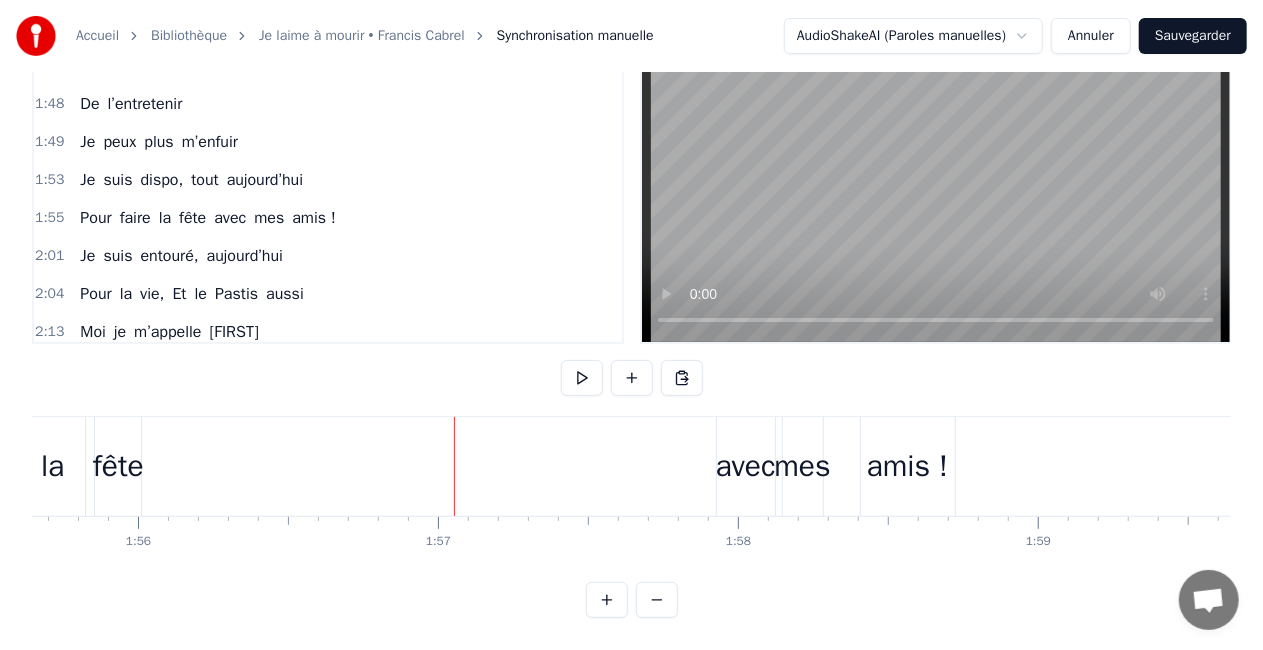 click on "avec" at bounding box center (746, 466) 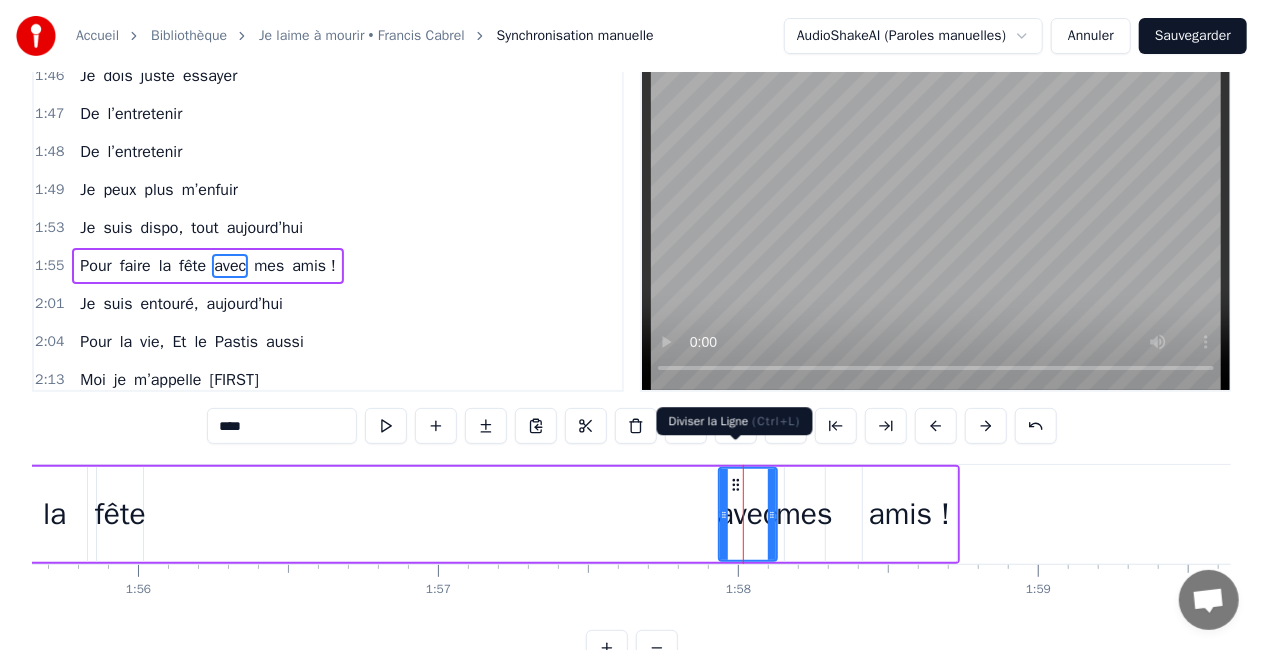 scroll, scrollTop: 0, scrollLeft: 0, axis: both 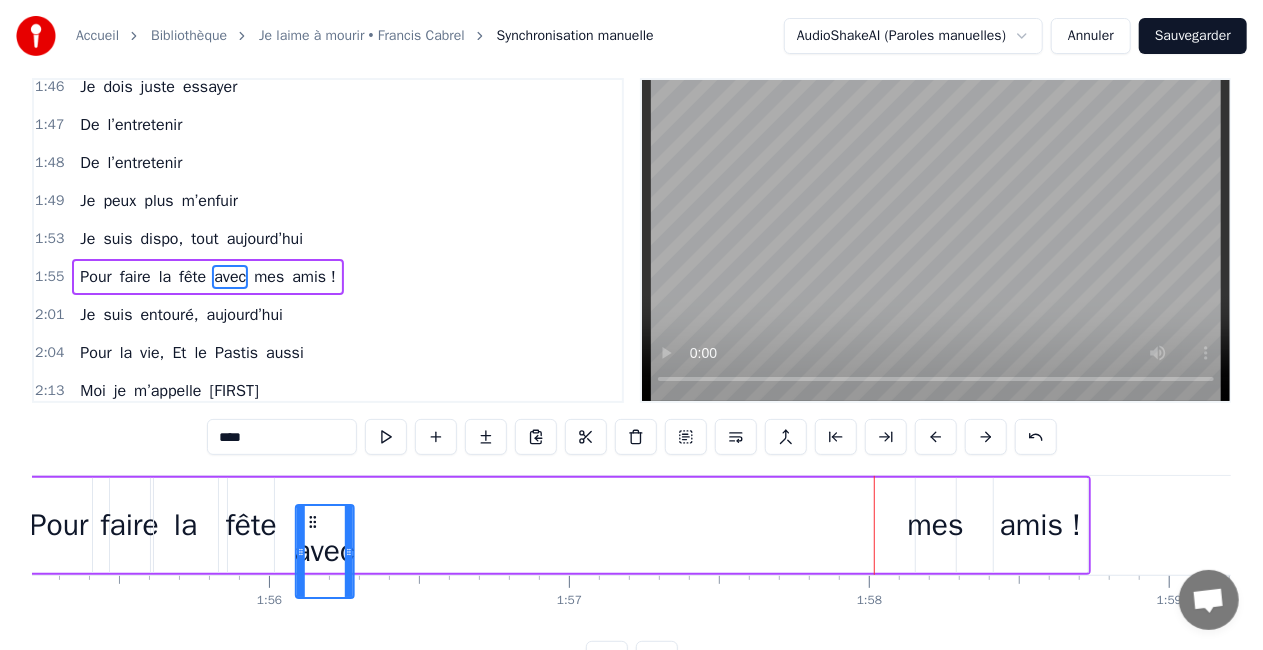 drag, startPoint x: 708, startPoint y: 524, endPoint x: 345, endPoint y: 456, distance: 369.31424 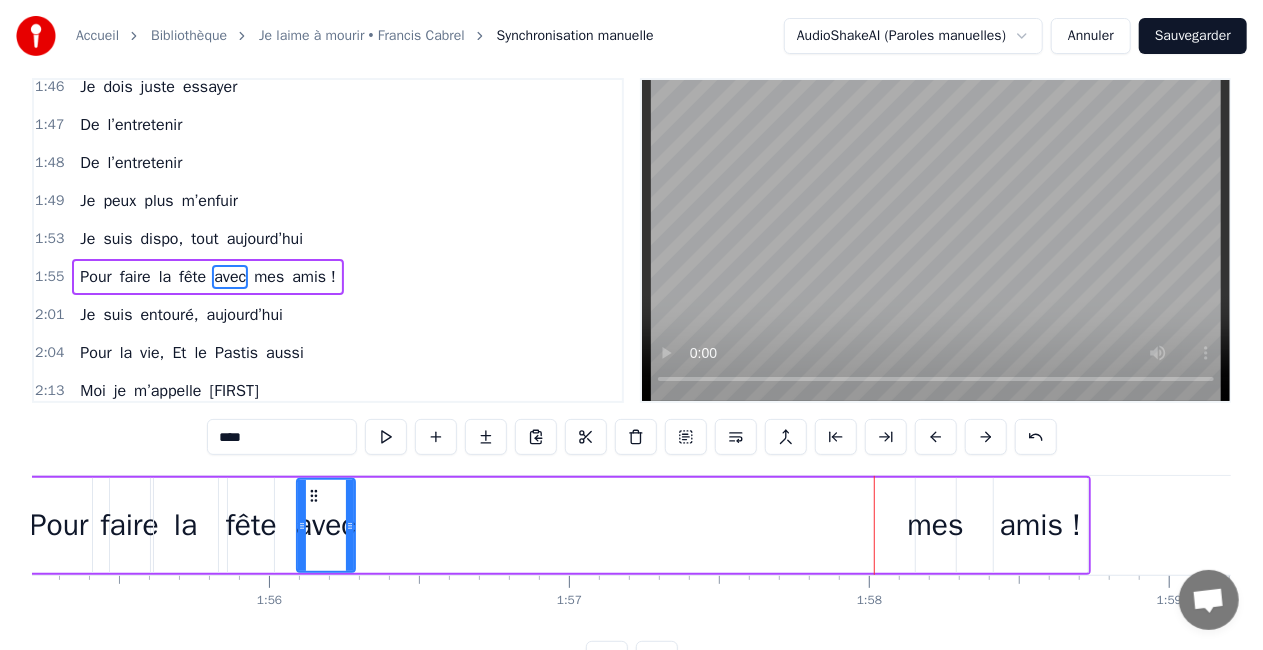 click on "mes" at bounding box center (936, 525) 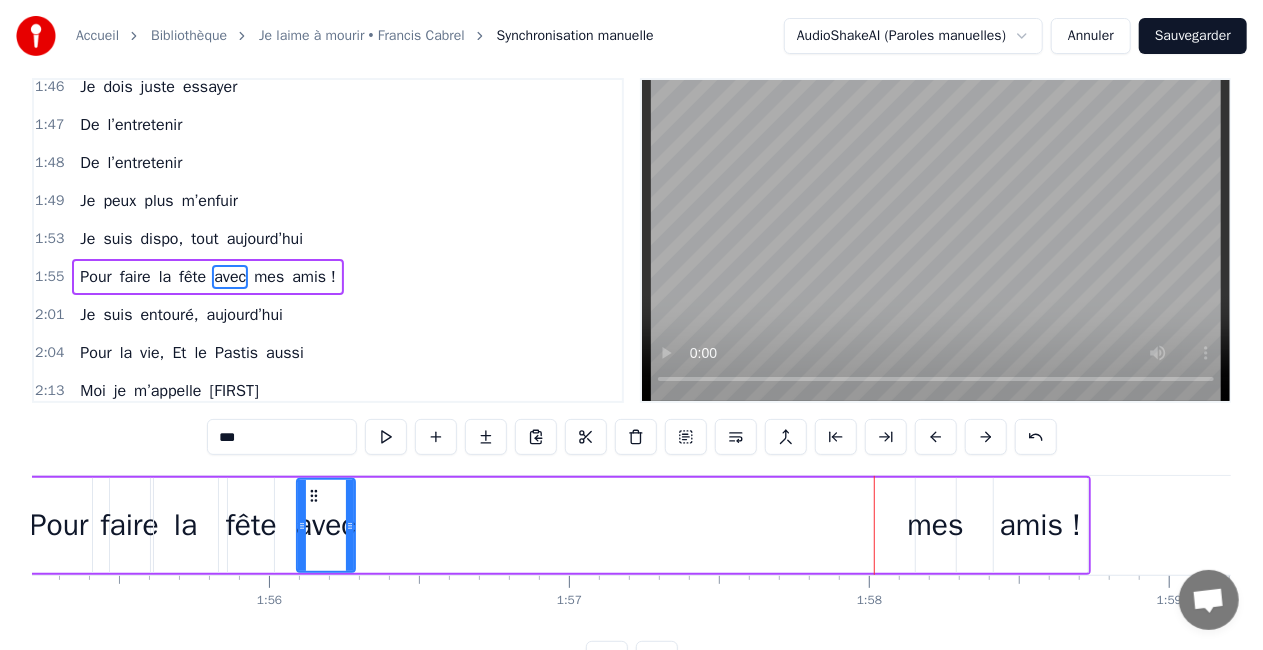 scroll, scrollTop: 0, scrollLeft: 0, axis: both 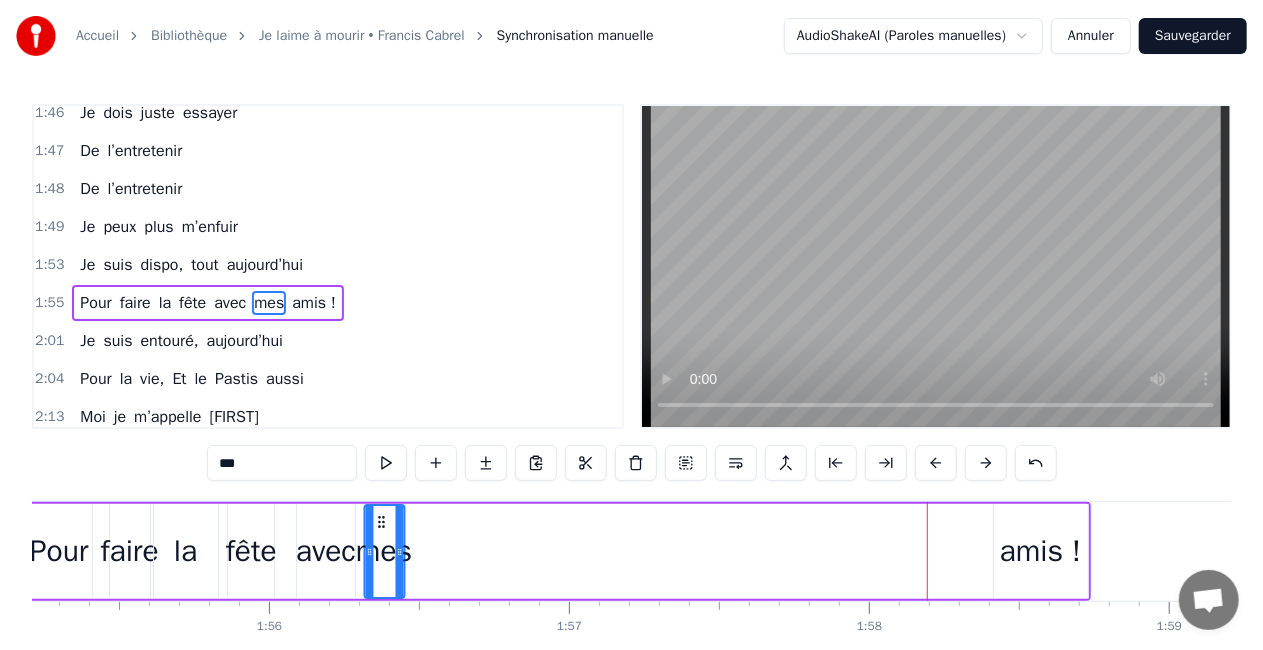 drag, startPoint x: 931, startPoint y: 520, endPoint x: 426, endPoint y: 529, distance: 505.0802 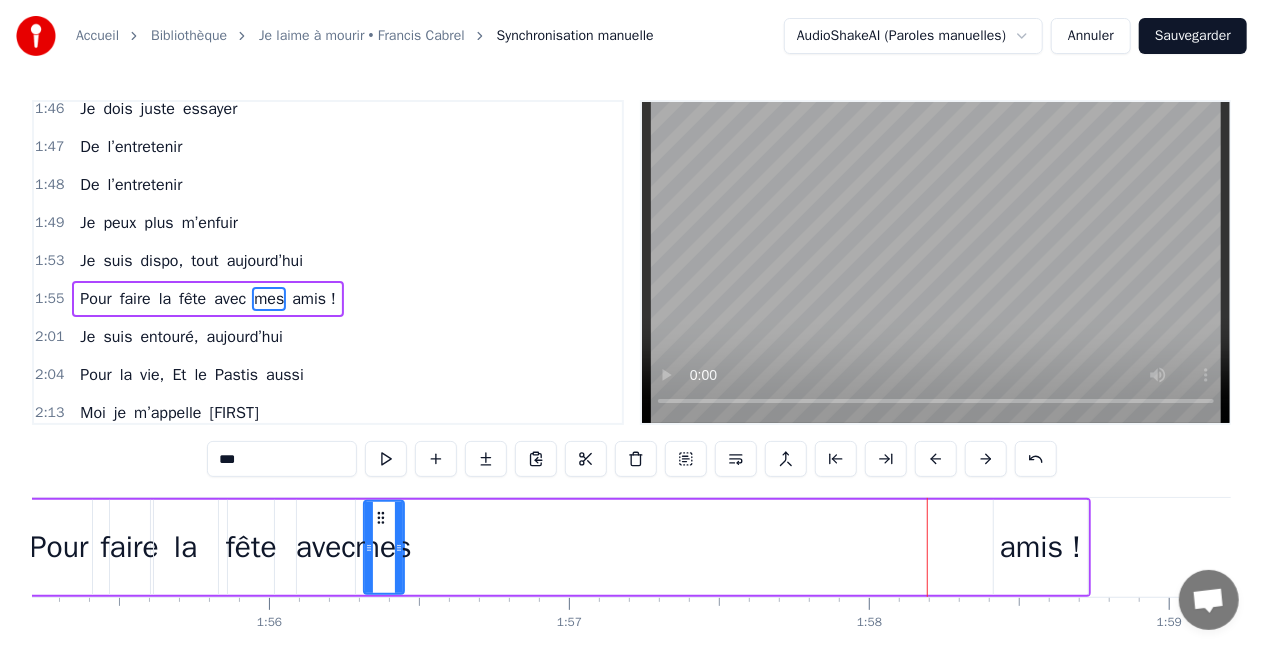 click on "amis !" at bounding box center [1041, 547] 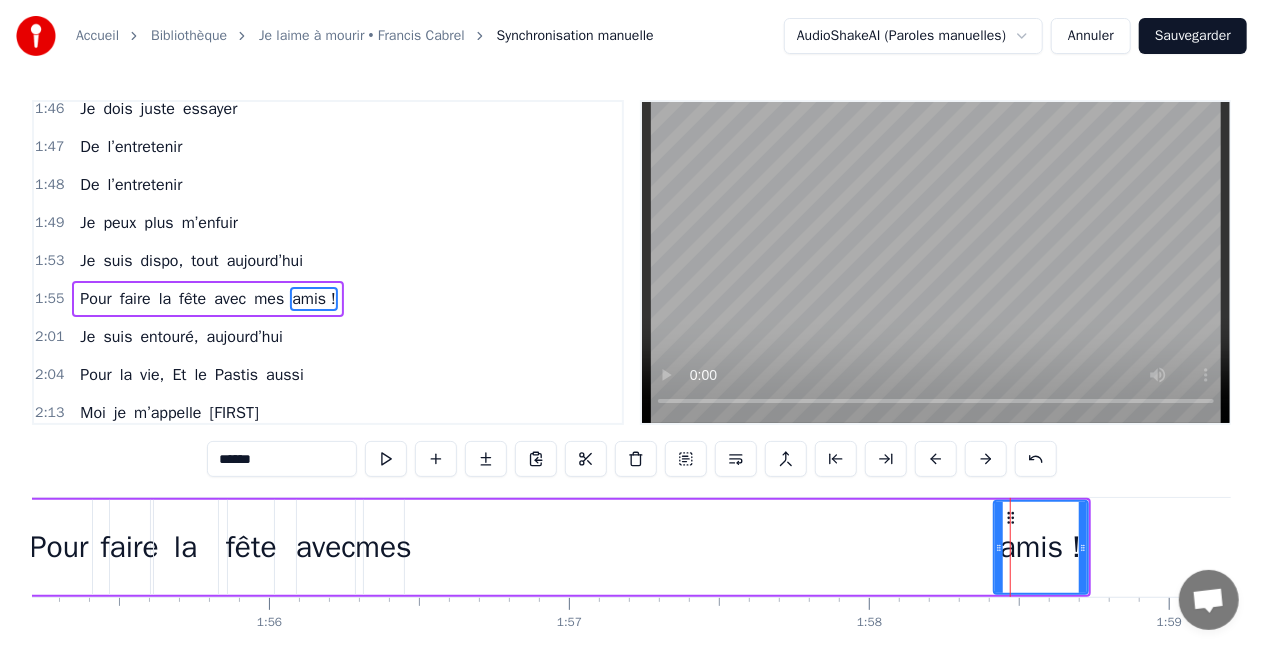 scroll, scrollTop: 0, scrollLeft: 0, axis: both 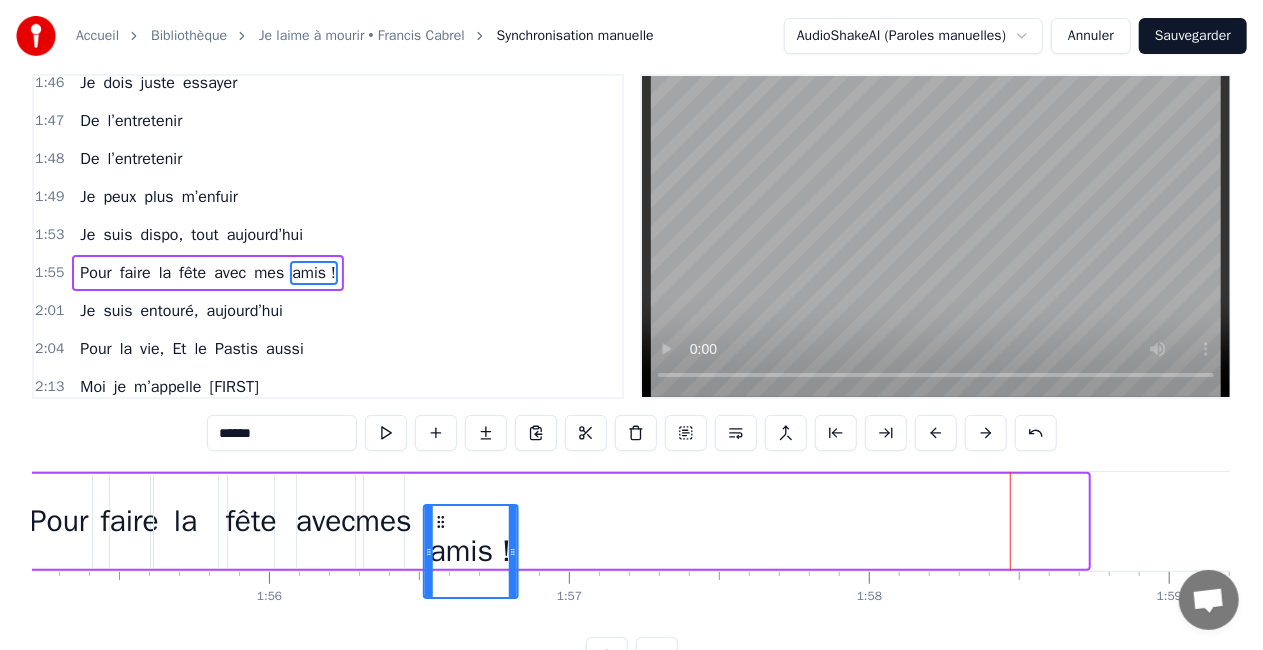 drag, startPoint x: 1009, startPoint y: 521, endPoint x: 439, endPoint y: 474, distance: 571.93445 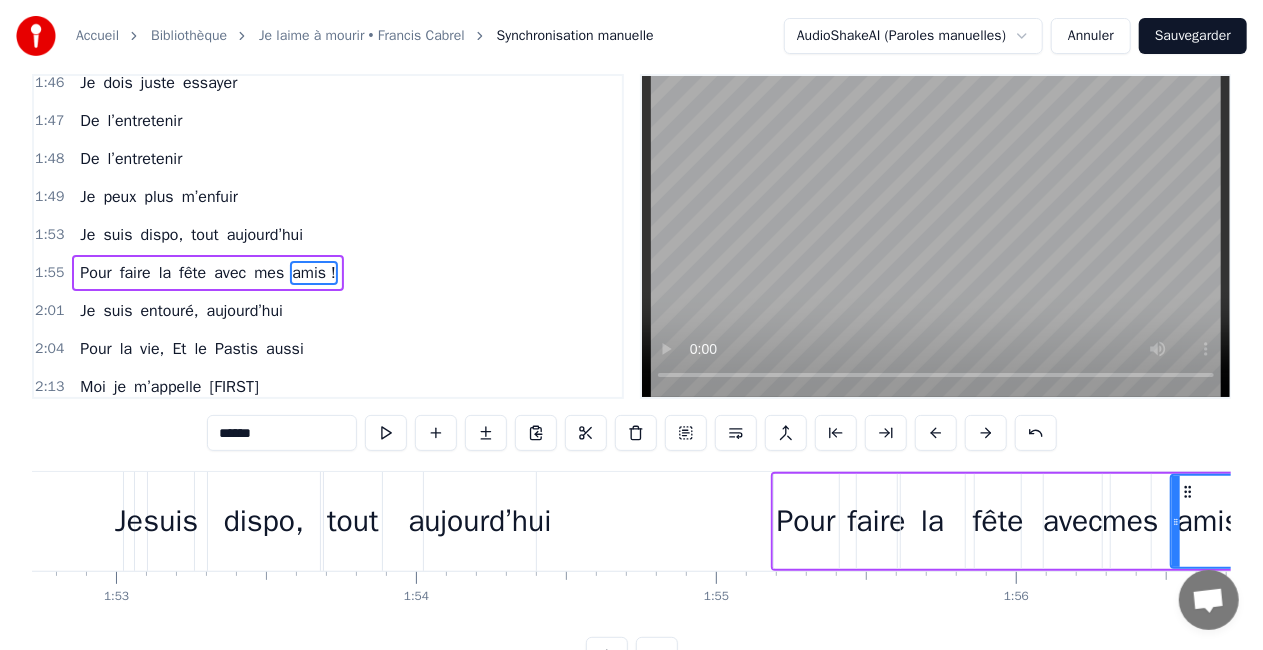 scroll, scrollTop: 0, scrollLeft: 33762, axis: horizontal 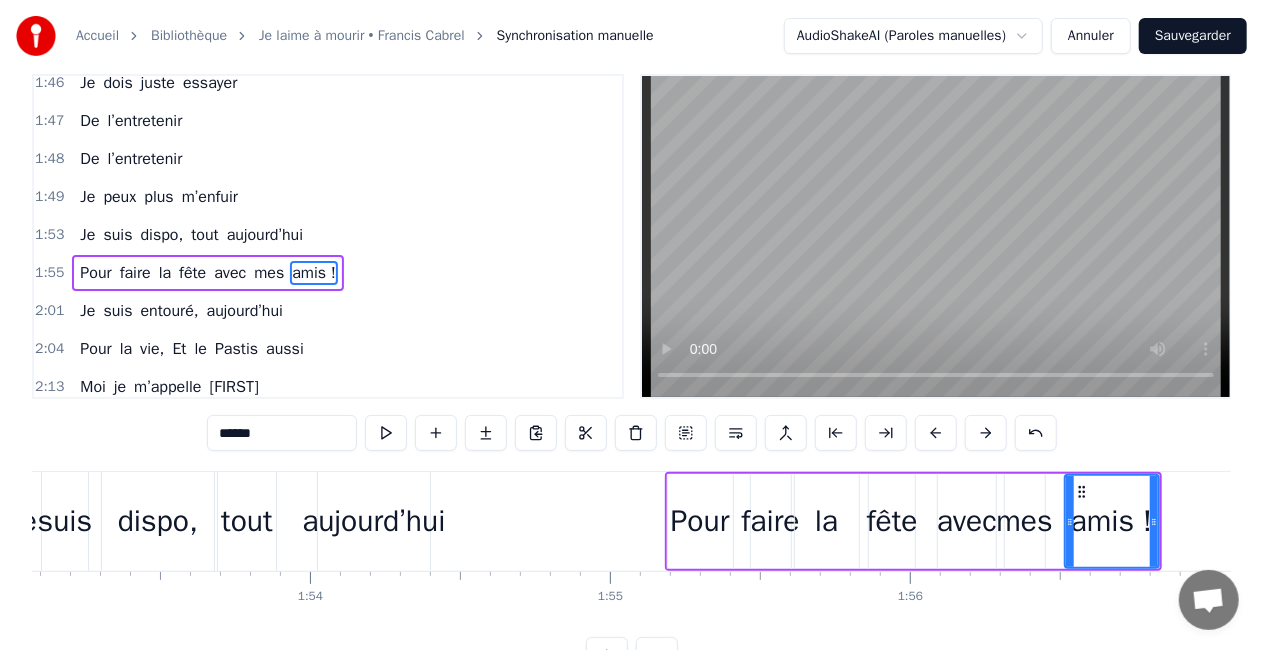 click on "aujourd’hui" at bounding box center [373, 521] 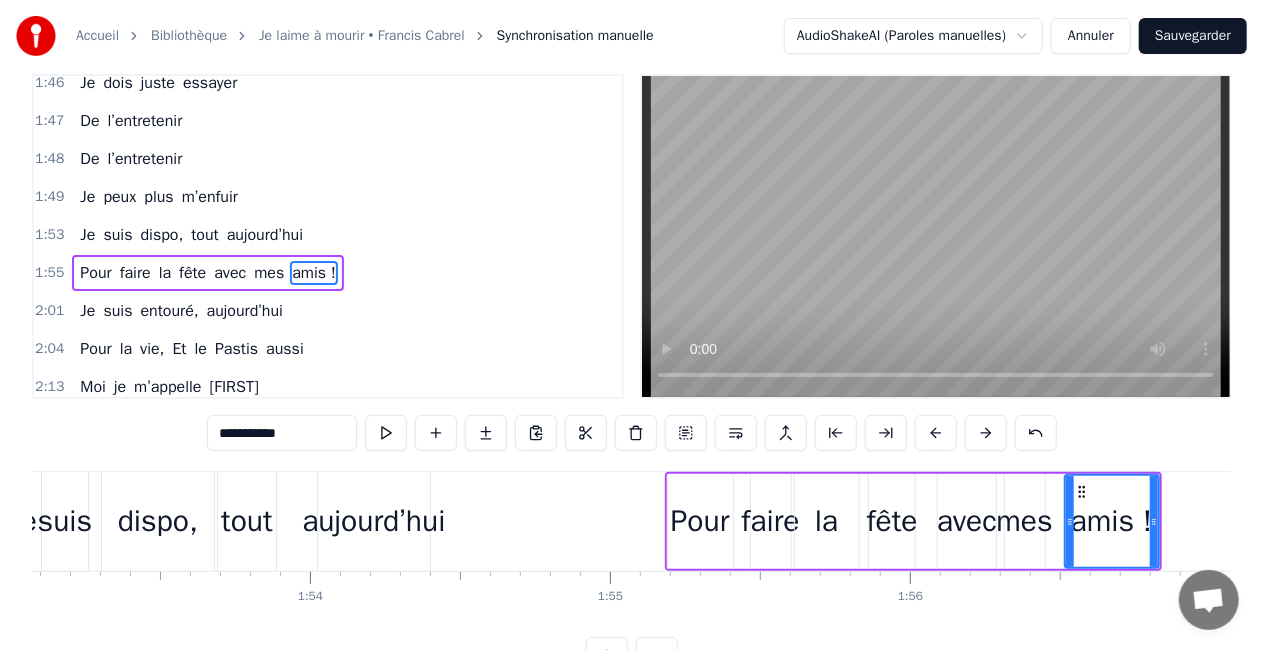 scroll, scrollTop: 0, scrollLeft: 0, axis: both 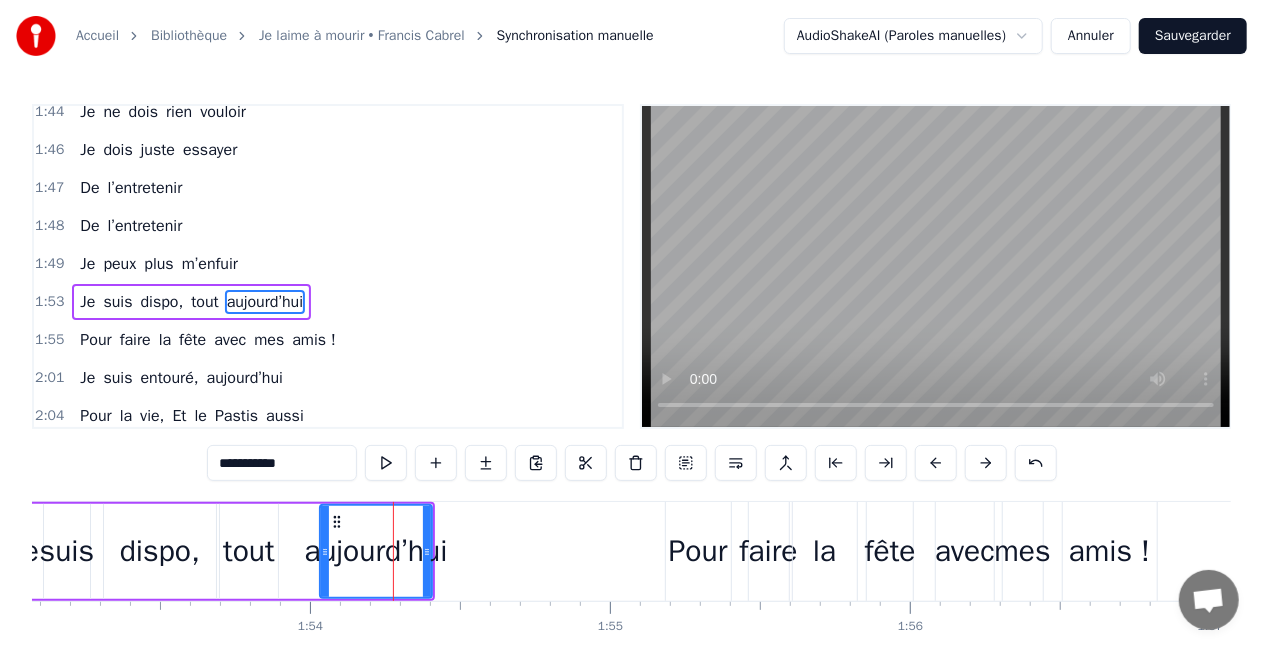 click on "Je suis dispo, tout aujourd’hui" at bounding box center (226, 551) 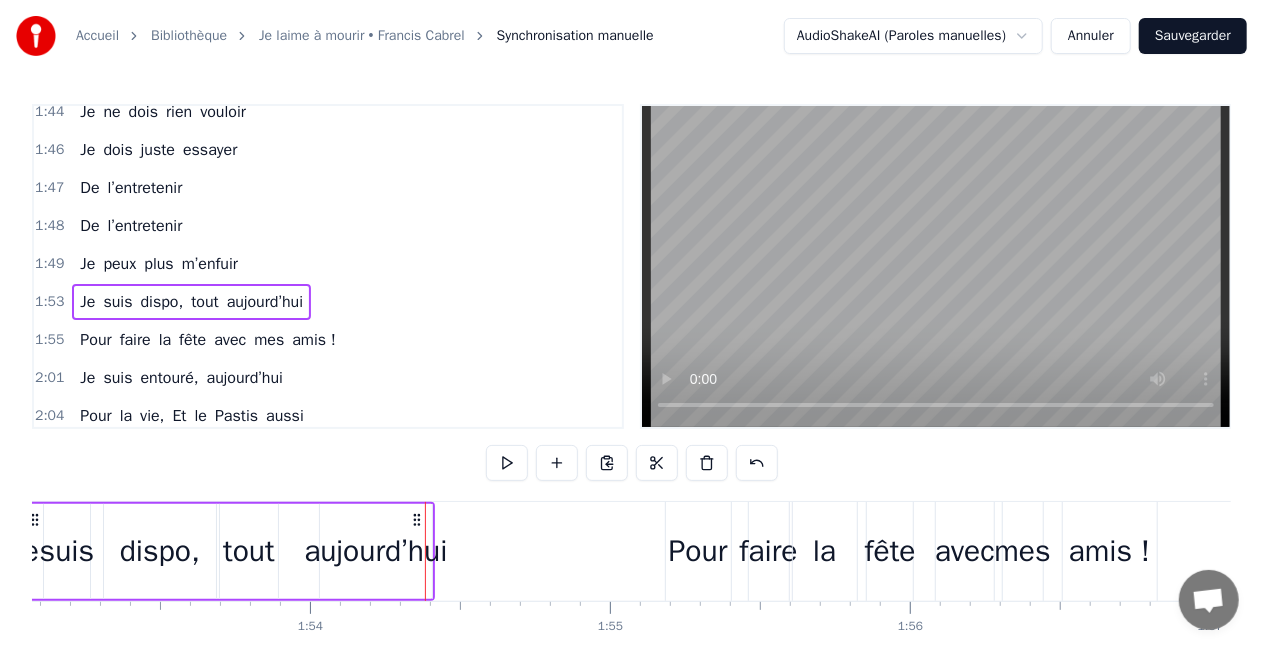 click on "aujourd’hui" at bounding box center [375, 551] 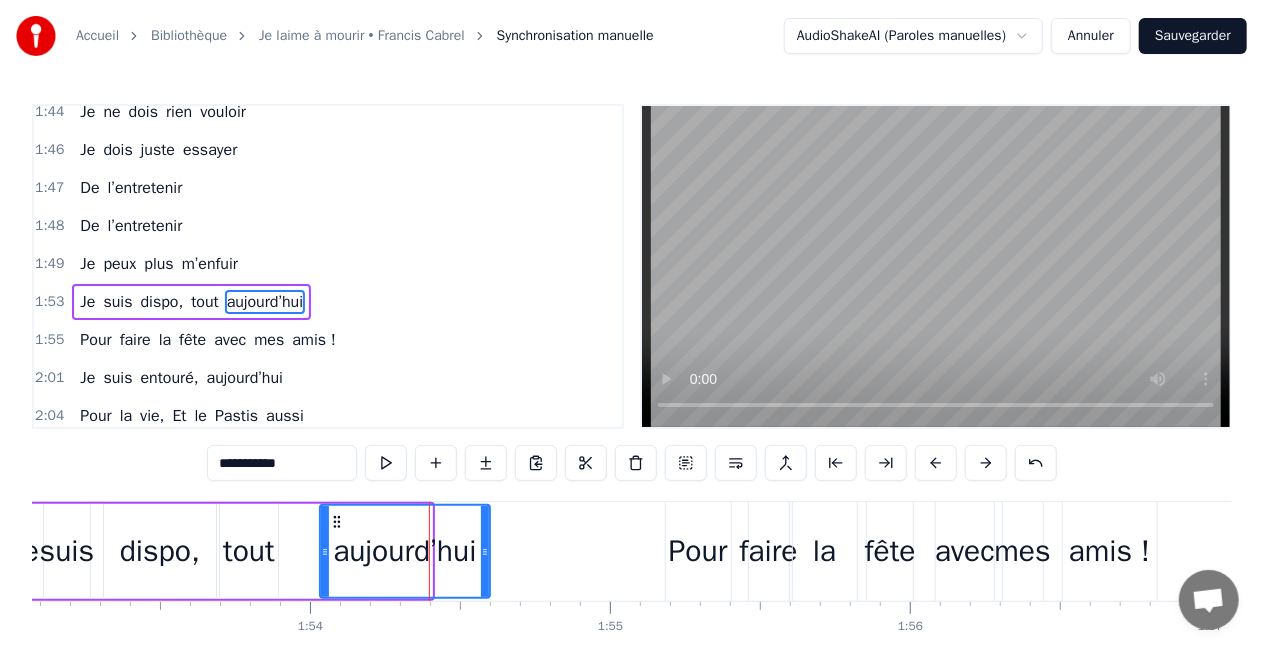 drag, startPoint x: 427, startPoint y: 541, endPoint x: 485, endPoint y: 542, distance: 58.00862 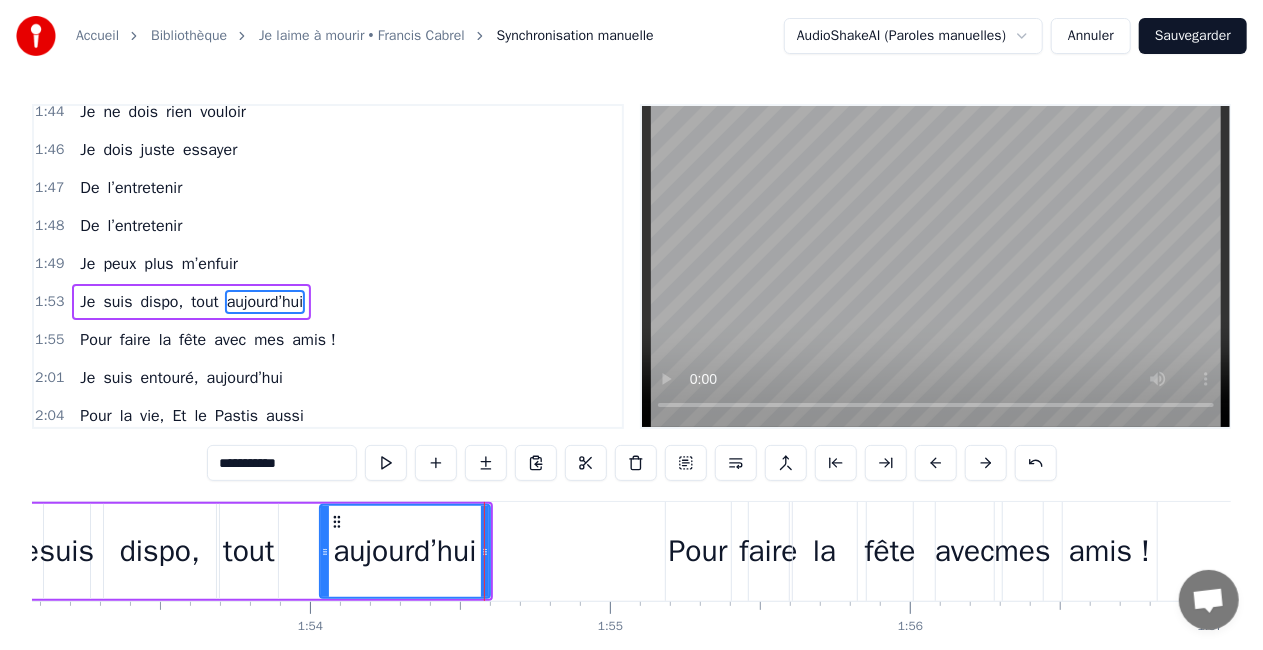 click on "Pour" at bounding box center [698, 551] 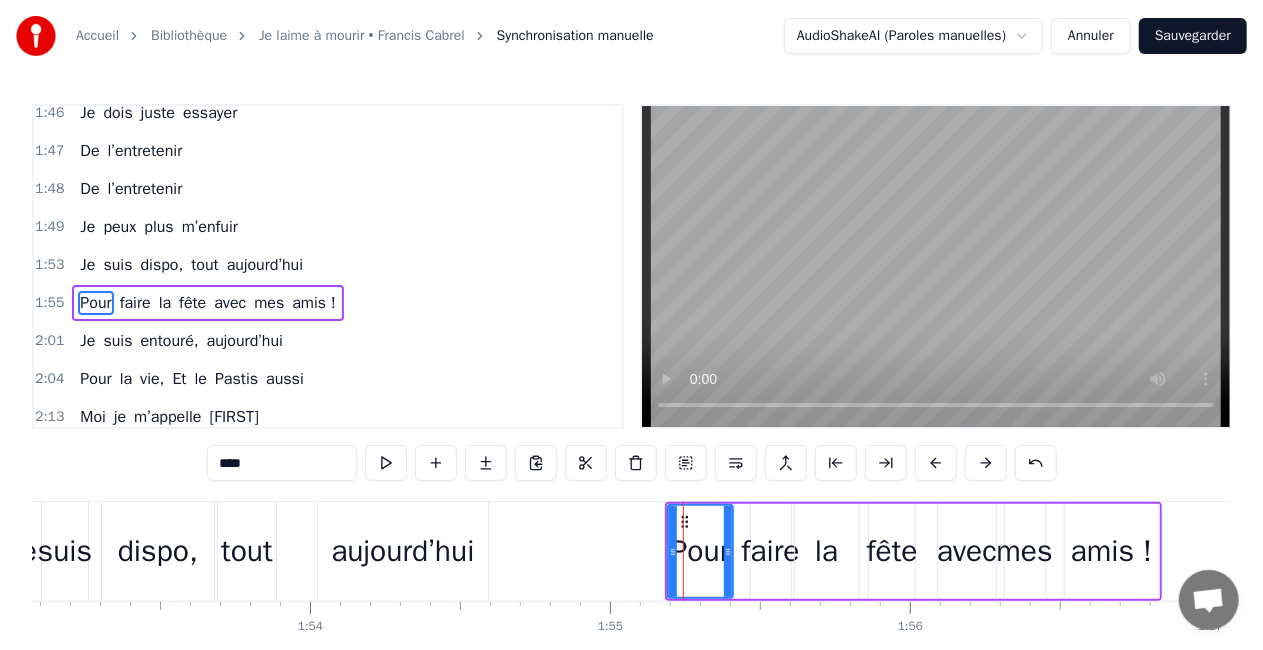 scroll, scrollTop: 1836, scrollLeft: 0, axis: vertical 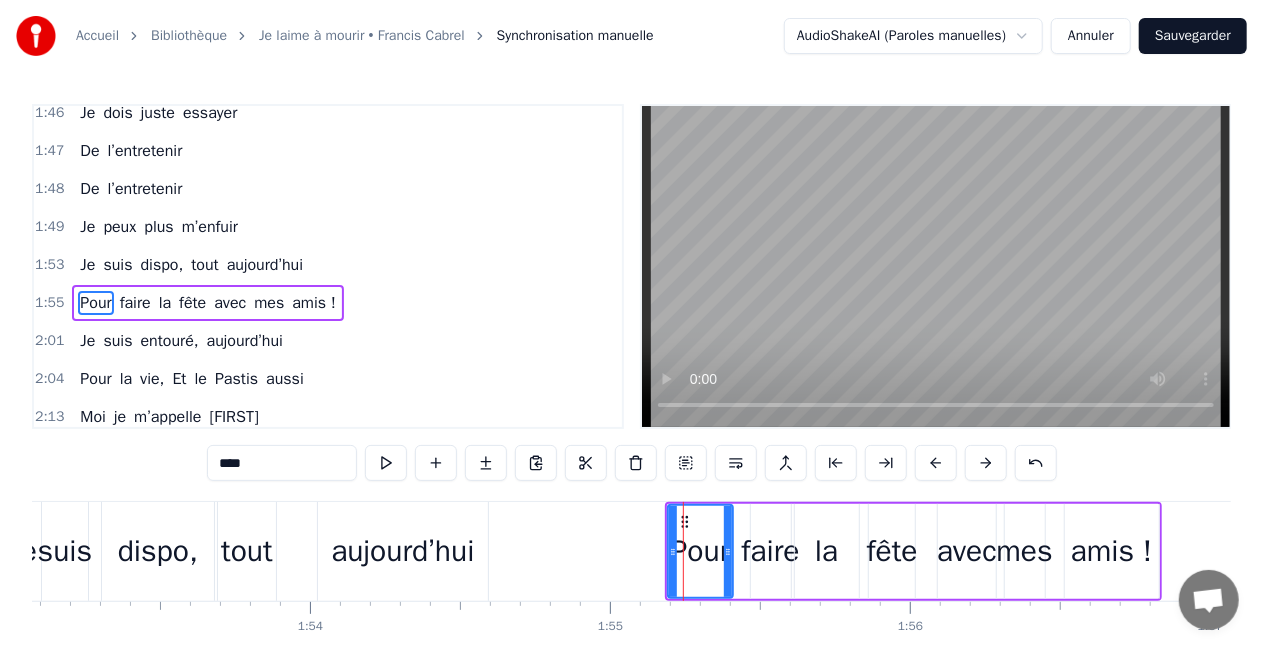 click on "amis !" at bounding box center [1112, 551] 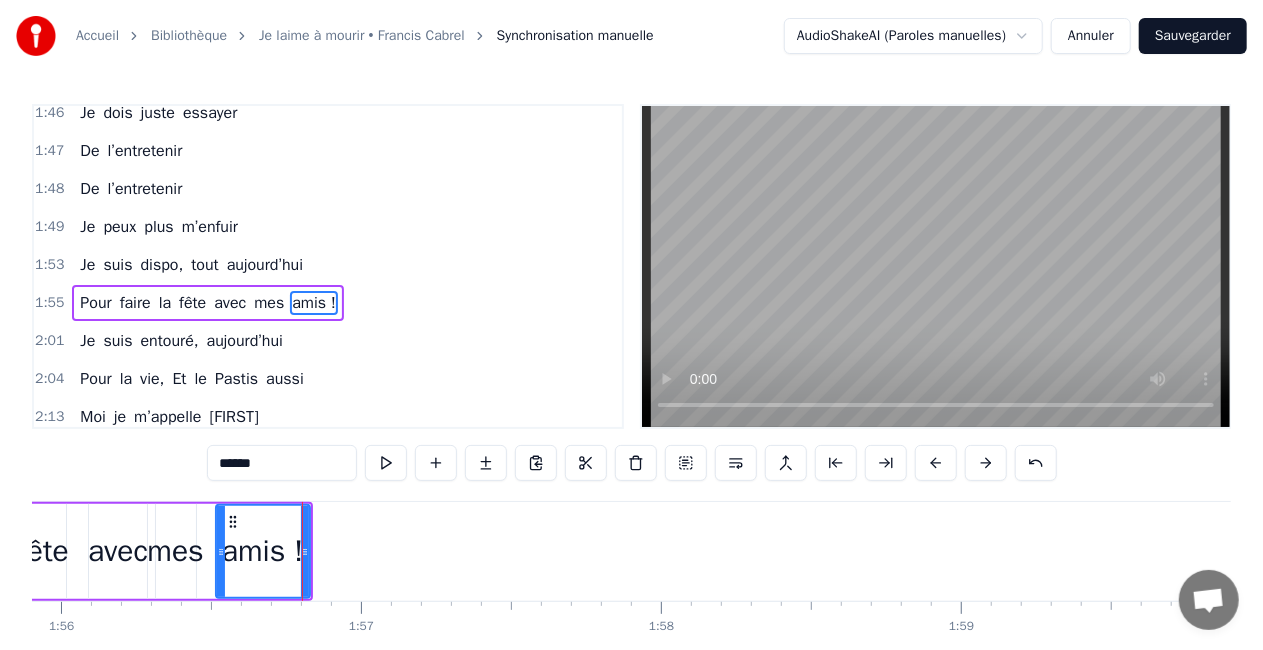scroll, scrollTop: 0, scrollLeft: 34940, axis: horizontal 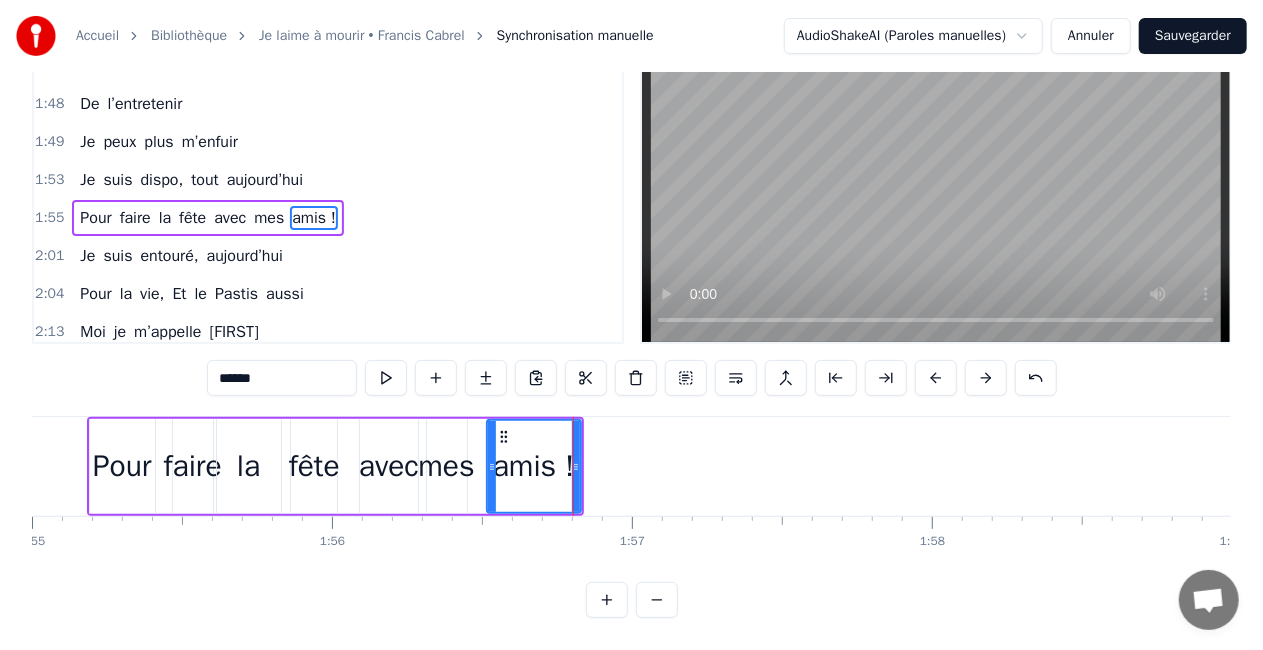 click at bounding box center [576, 466] 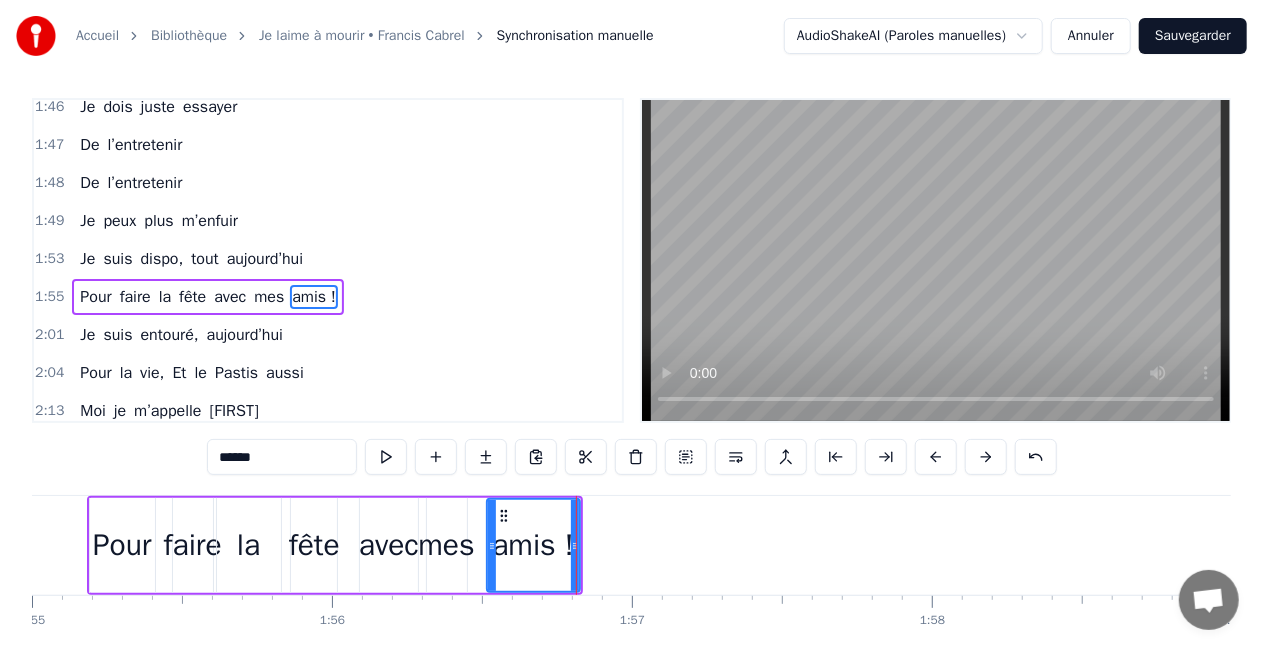 scroll, scrollTop: 0, scrollLeft: 0, axis: both 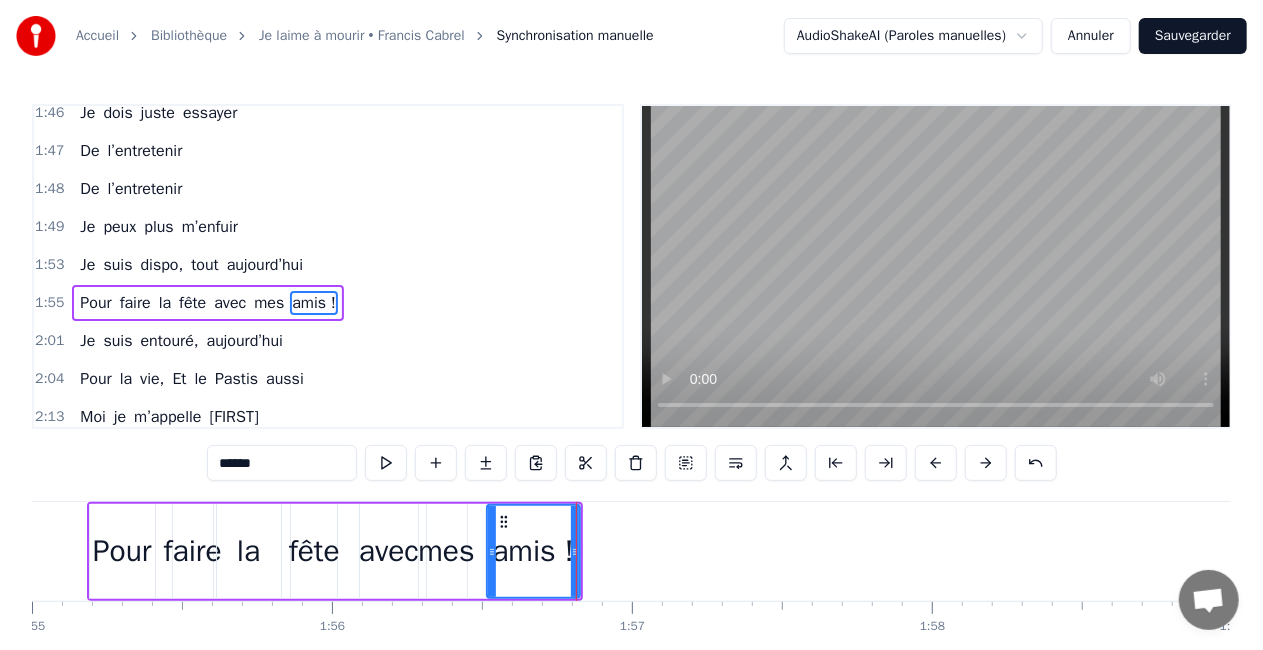 click on "Pour faire la fête avec mes amis !" at bounding box center [335, 551] 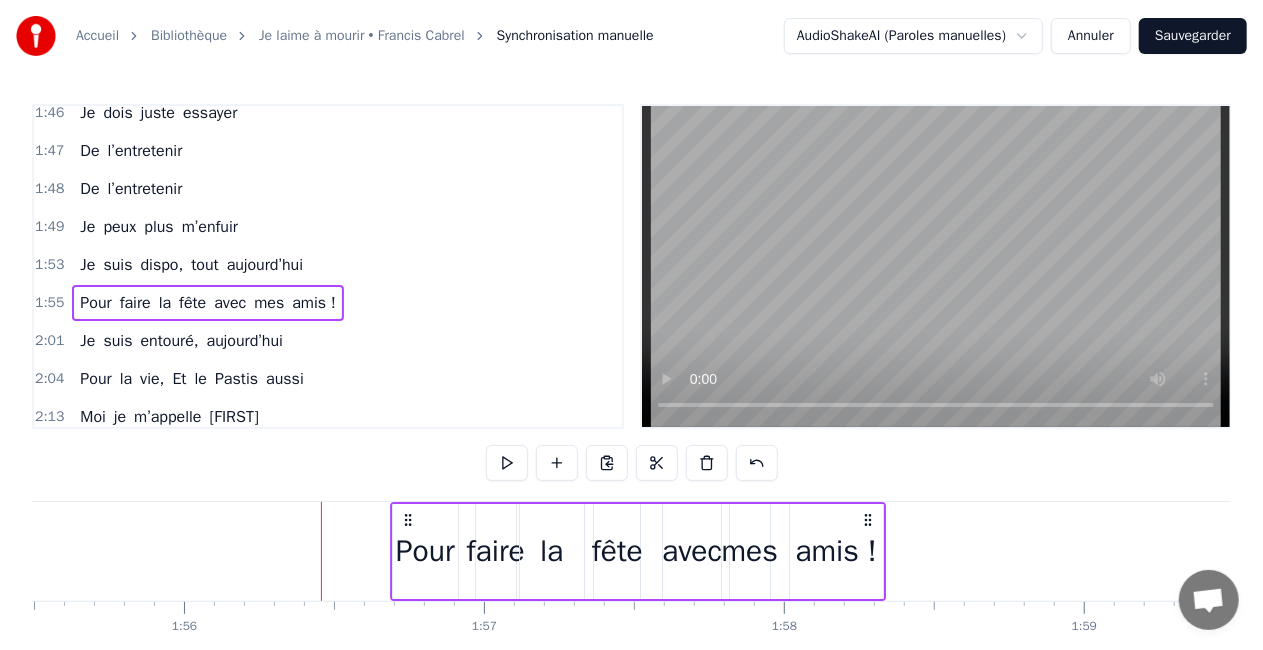 scroll, scrollTop: 0, scrollLeft: 34649, axis: horizontal 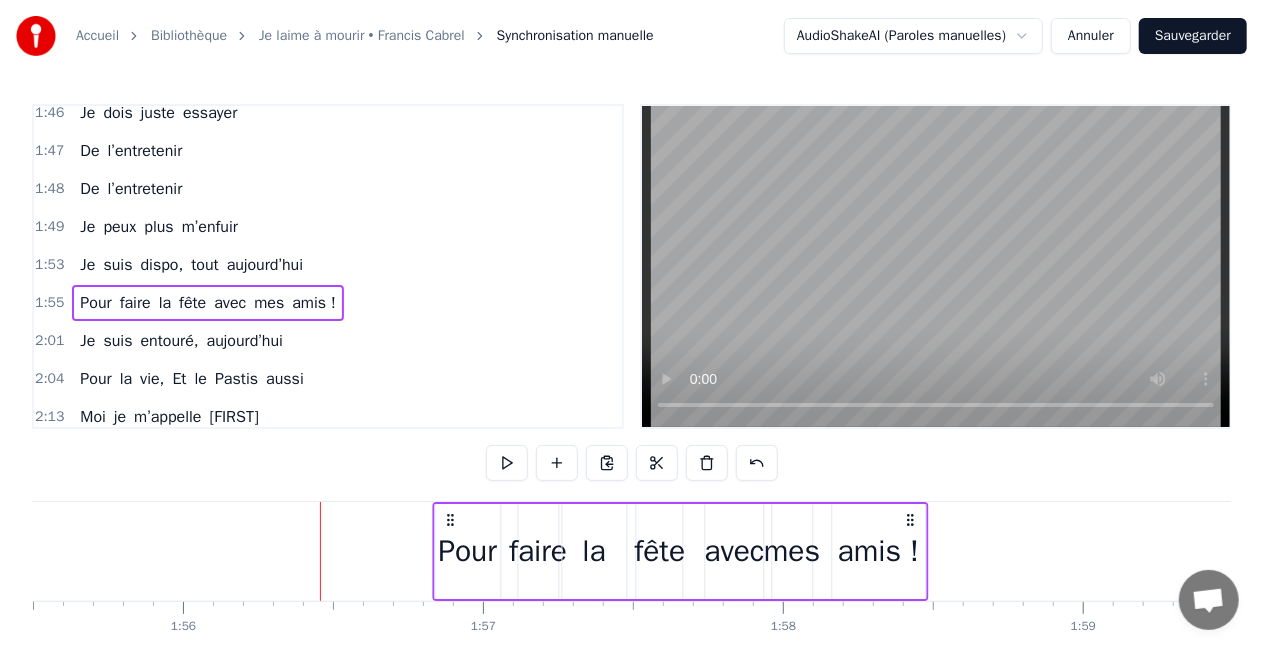 drag, startPoint x: 565, startPoint y: 516, endPoint x: 911, endPoint y: 519, distance: 346.013 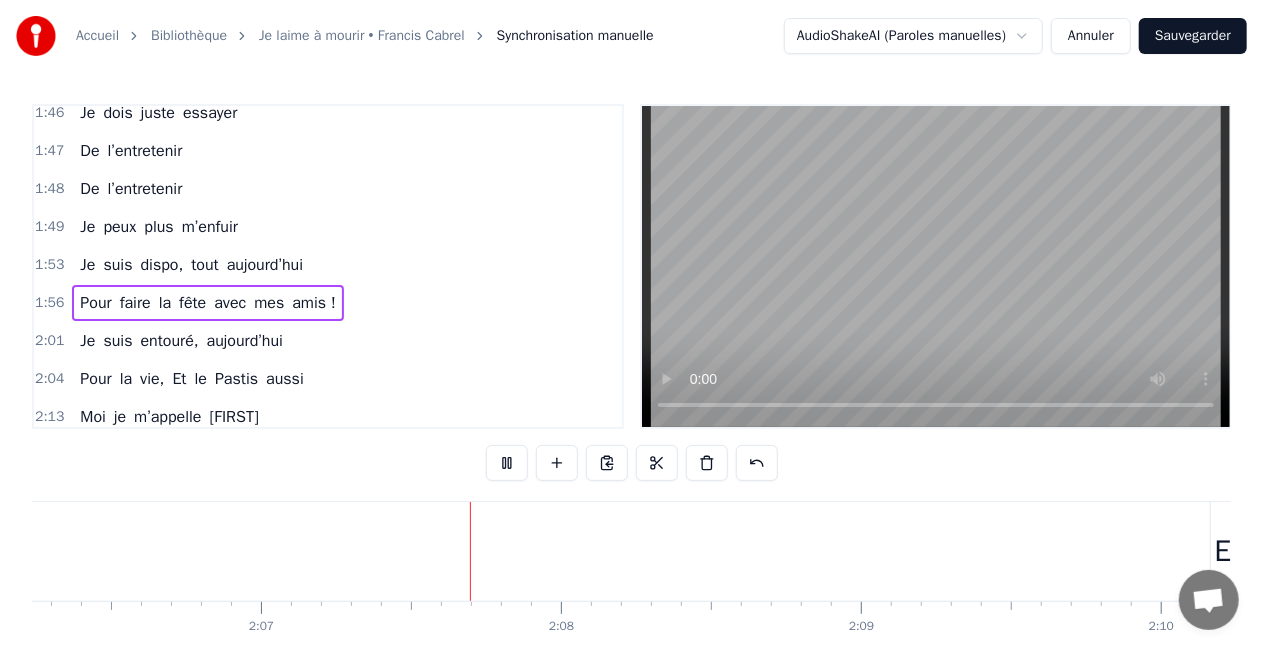 scroll, scrollTop: 0, scrollLeft: 38051, axis: horizontal 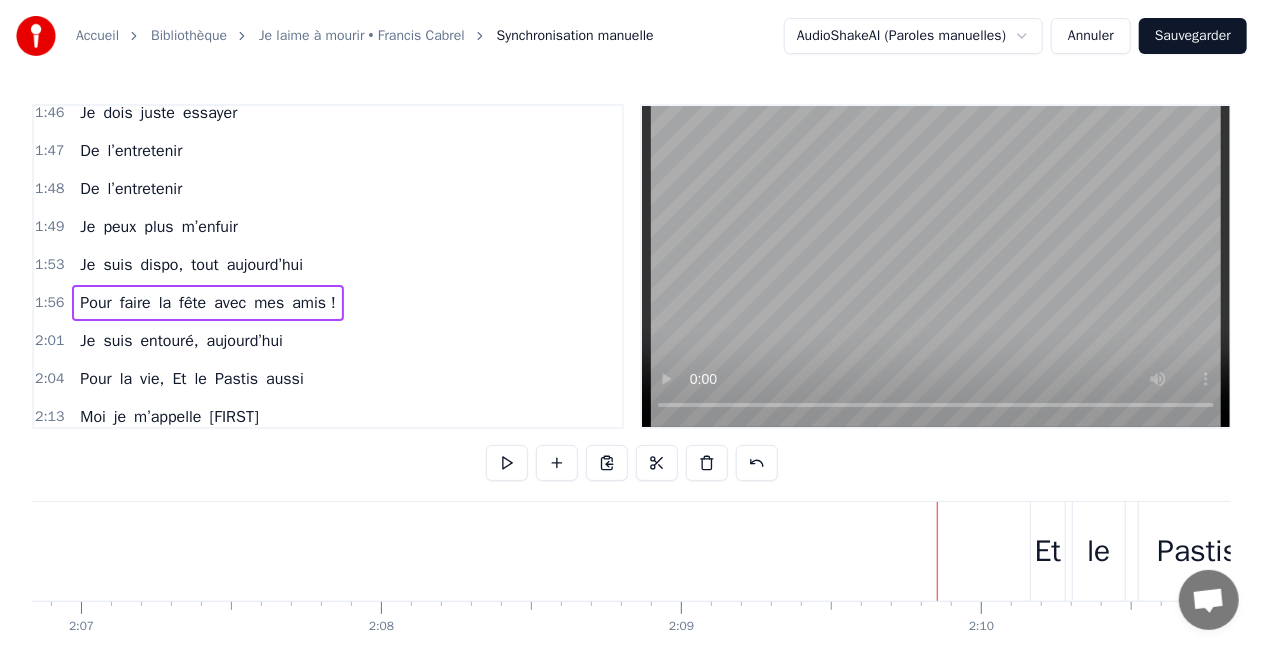 click on "Et" at bounding box center [1048, 551] 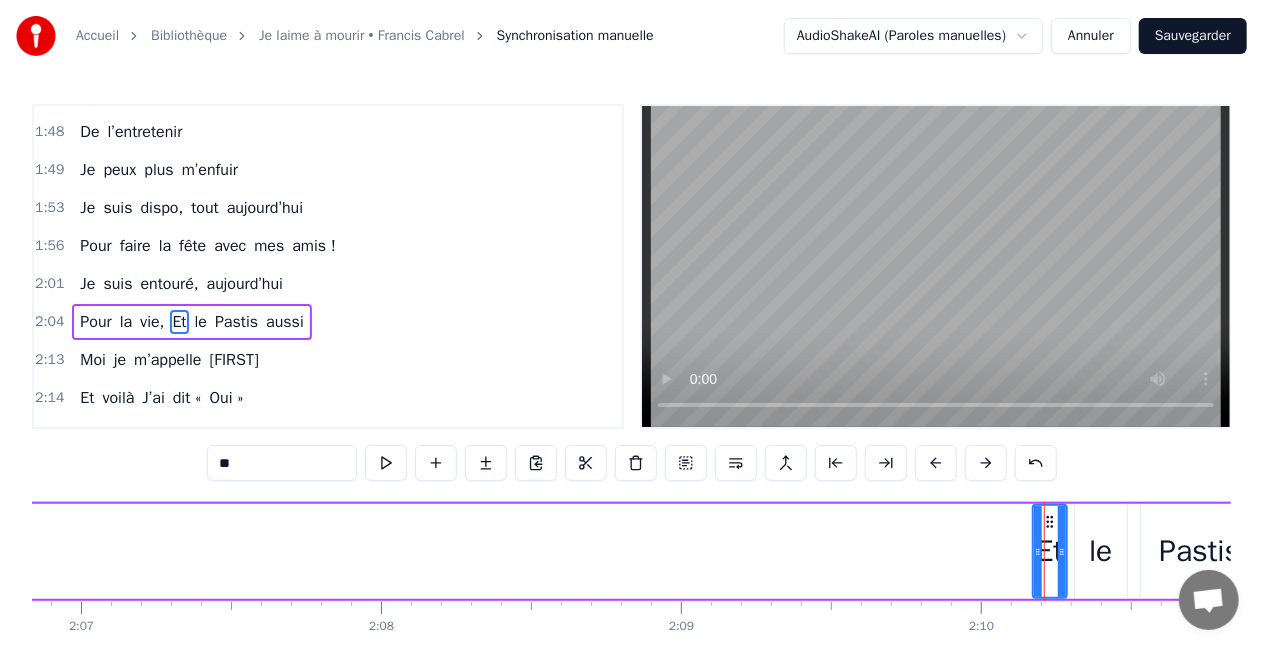 scroll, scrollTop: 1911, scrollLeft: 0, axis: vertical 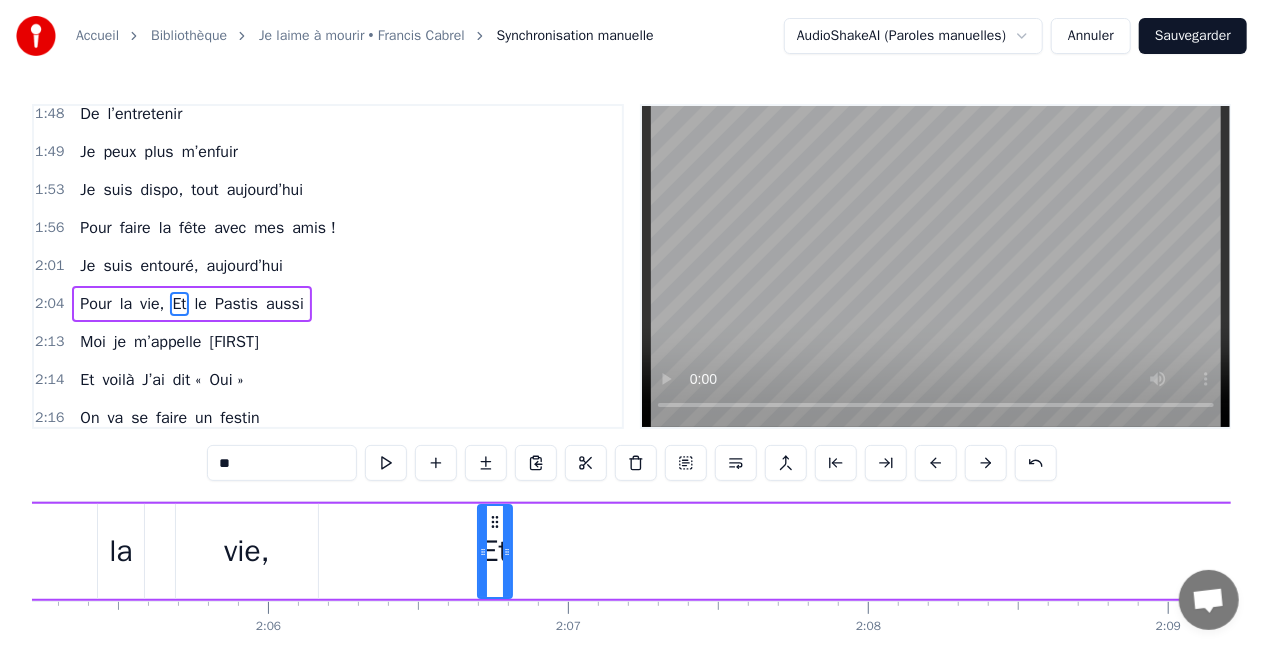 drag, startPoint x: 1036, startPoint y: 520, endPoint x: 493, endPoint y: 502, distance: 543.2983 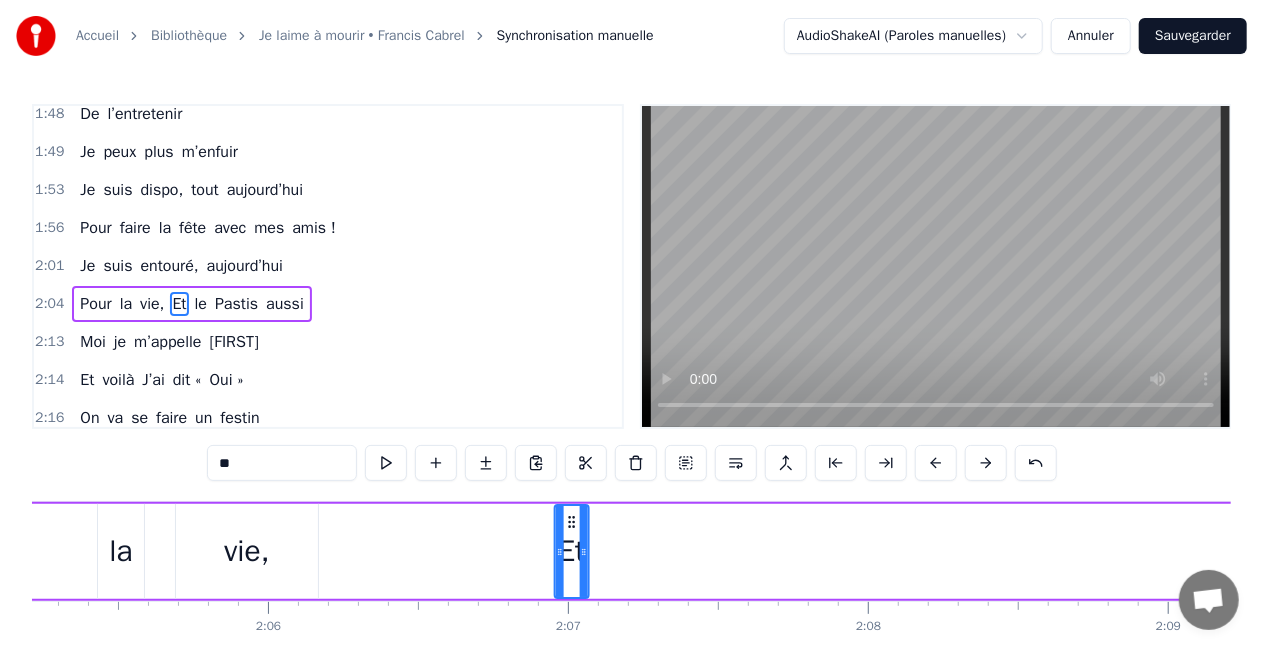 drag, startPoint x: 493, startPoint y: 521, endPoint x: 570, endPoint y: 523, distance: 77.02597 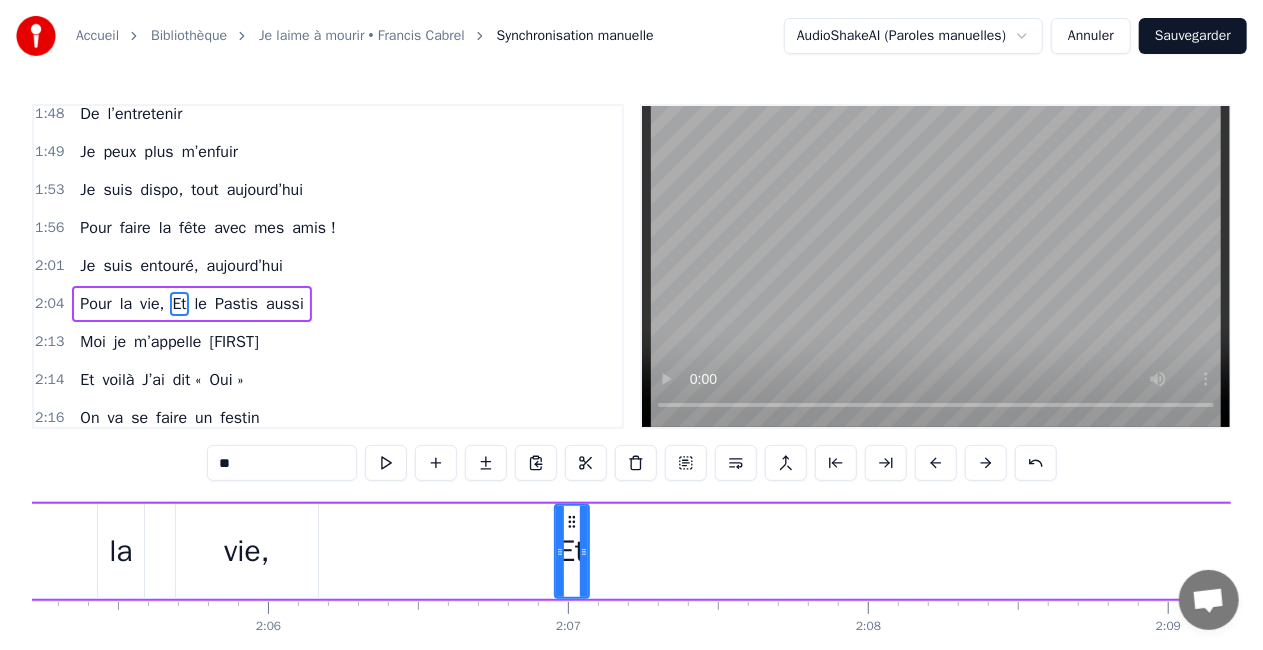 click on "Pour la vie, Et le Pastis aussi" at bounding box center (826, 551) 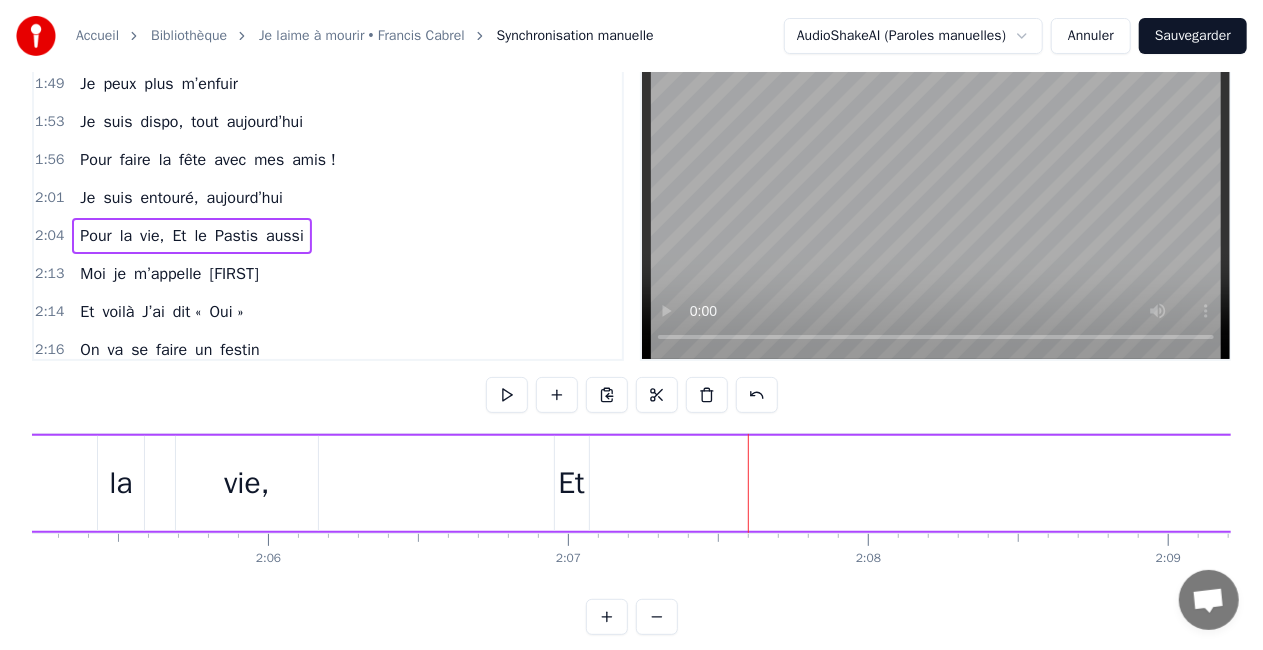 scroll, scrollTop: 100, scrollLeft: 0, axis: vertical 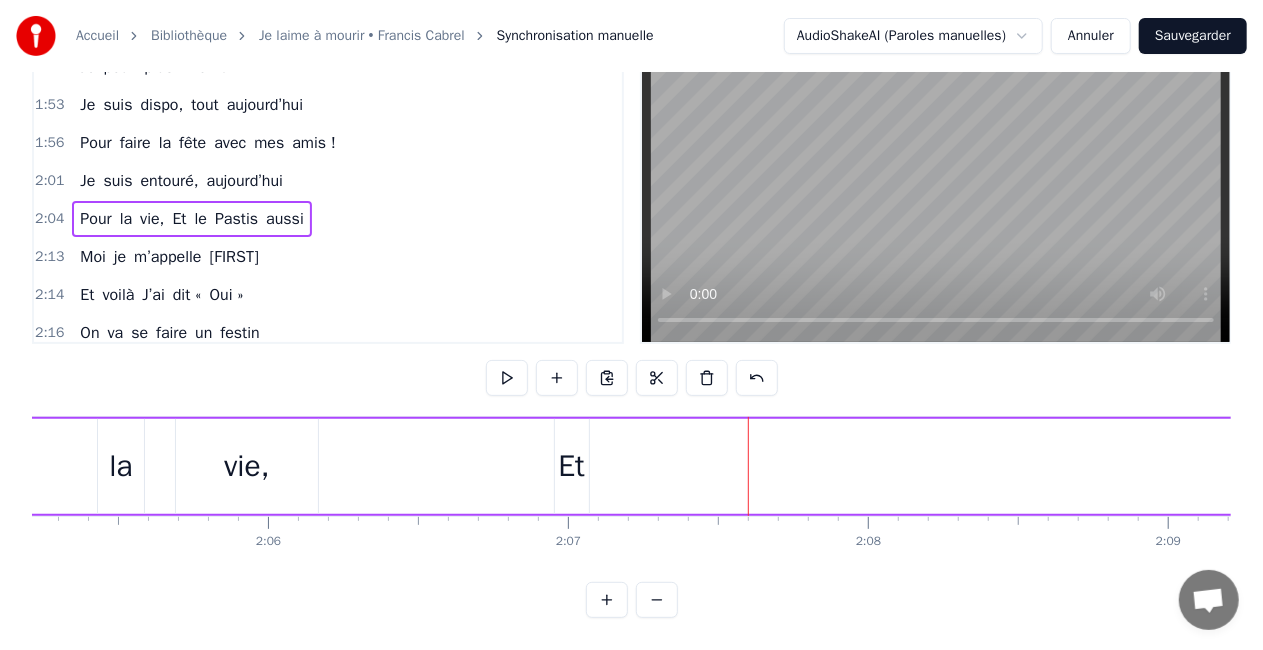 click at bounding box center [657, 600] 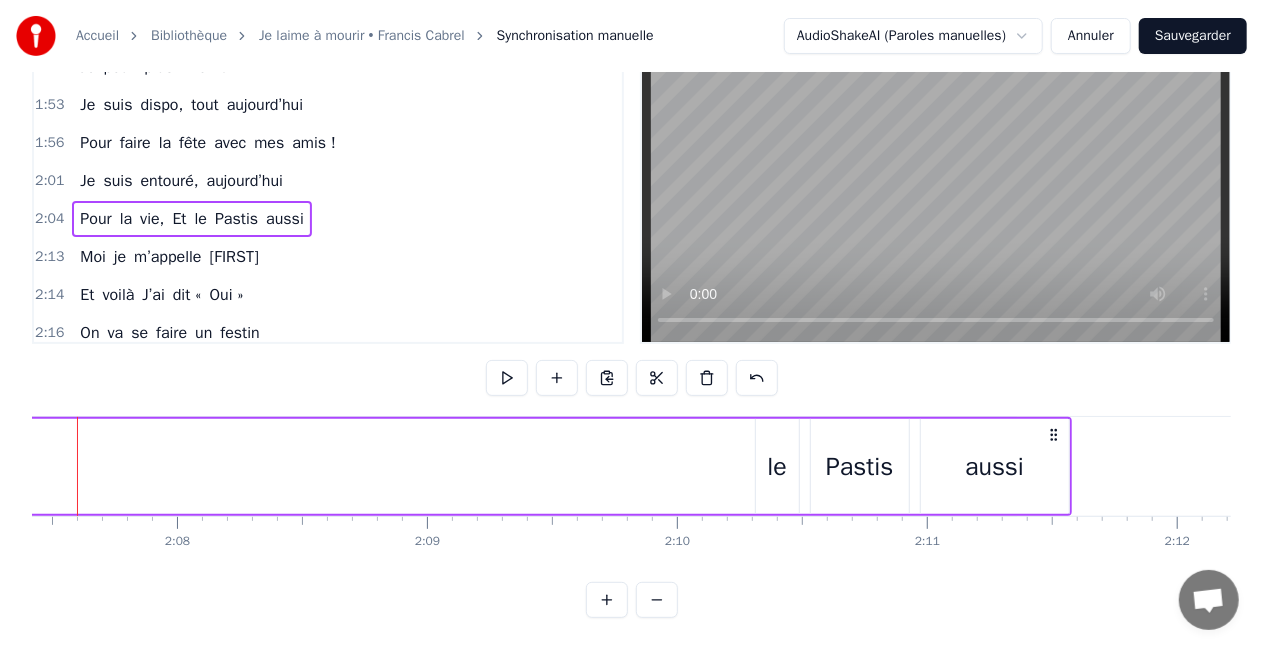 scroll, scrollTop: 0, scrollLeft: 31800, axis: horizontal 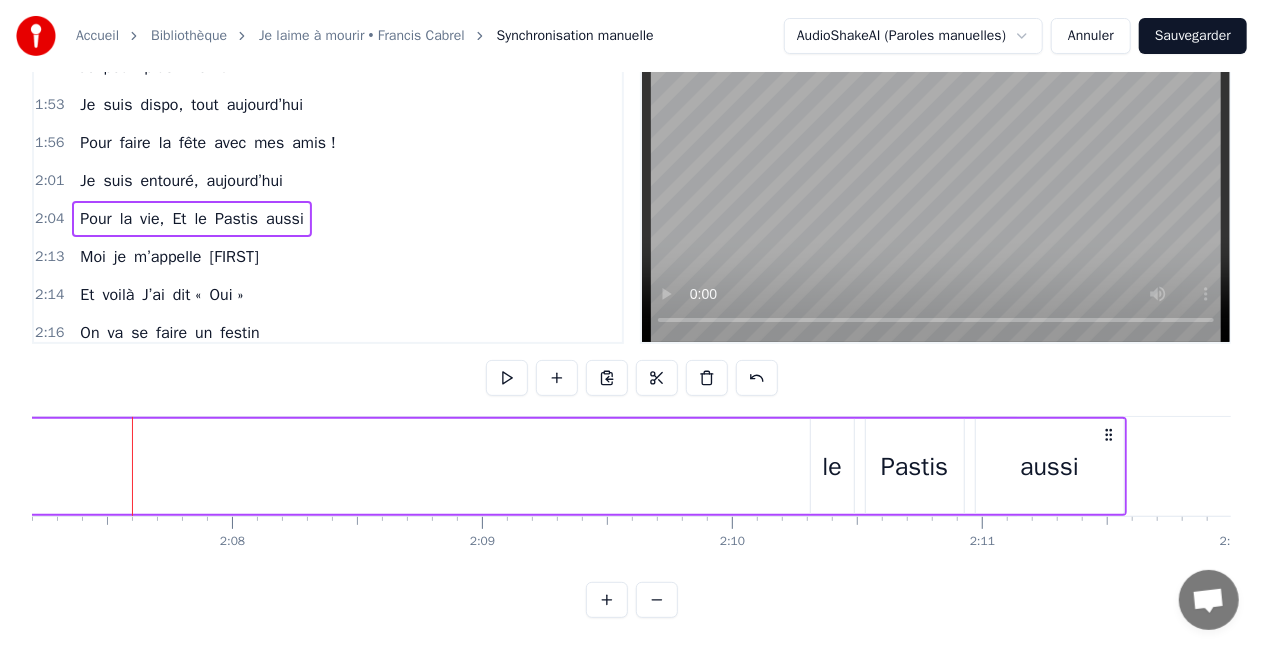 click on "le" at bounding box center (831, 467) 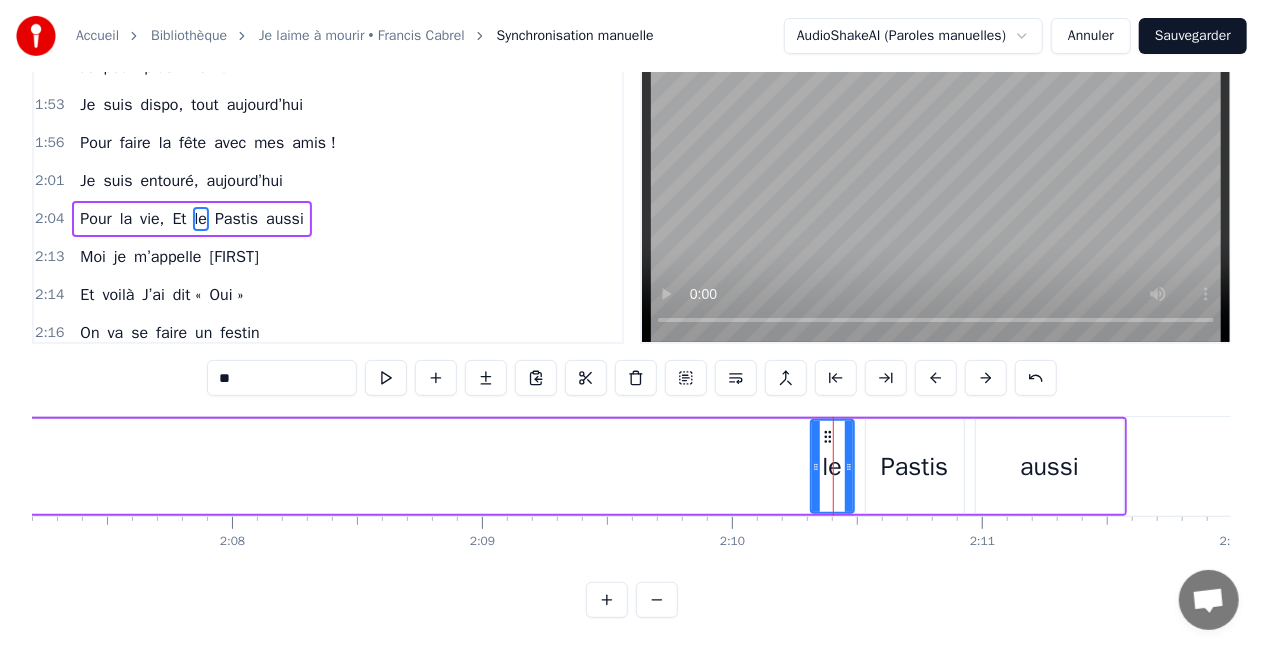 scroll, scrollTop: 0, scrollLeft: 0, axis: both 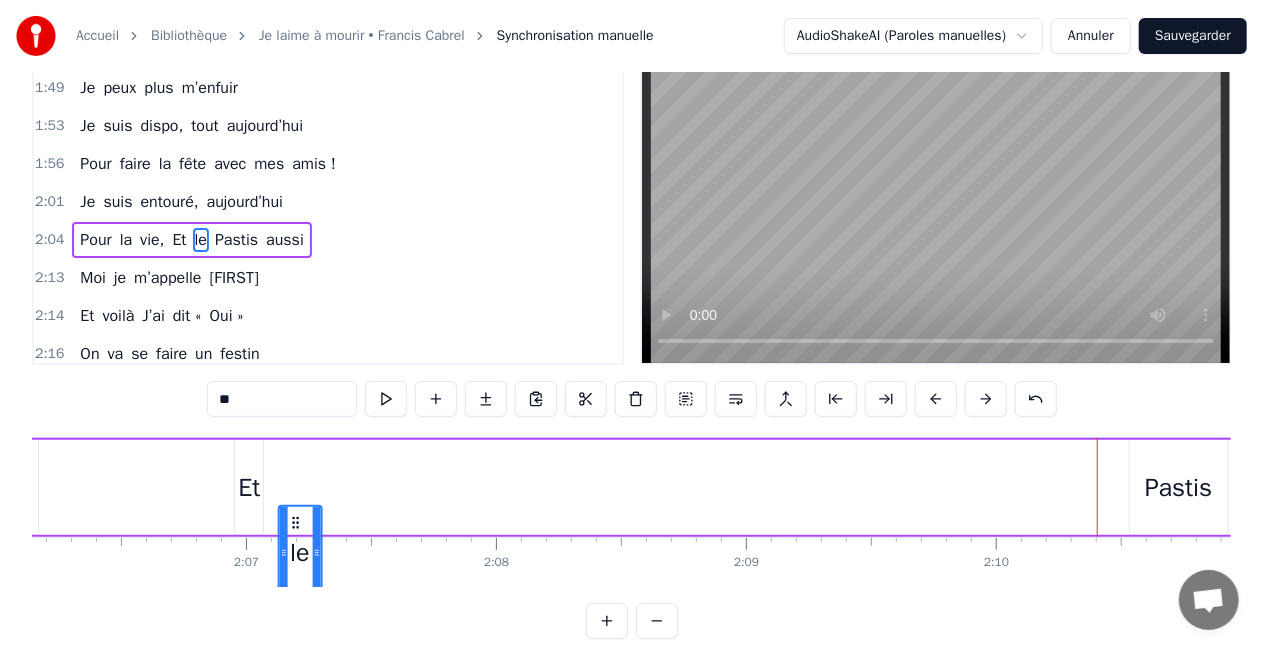drag, startPoint x: 826, startPoint y: 522, endPoint x: 369, endPoint y: 466, distance: 460.41827 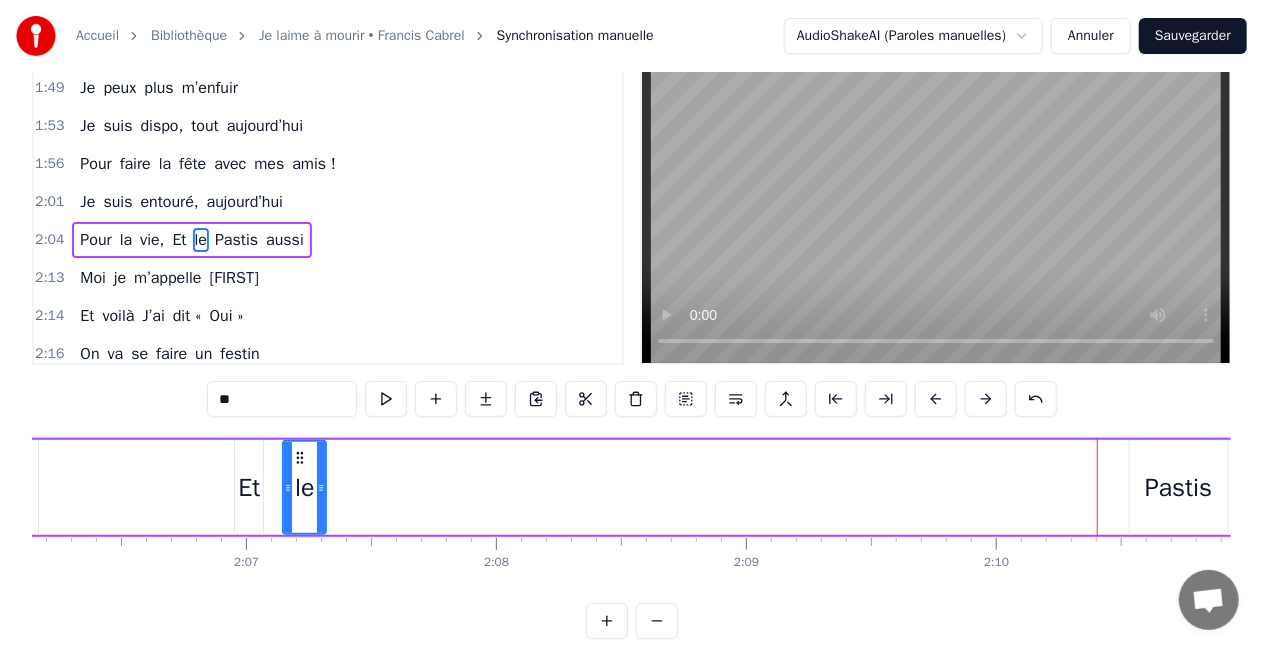 click on "Pastis" at bounding box center [1178, 488] 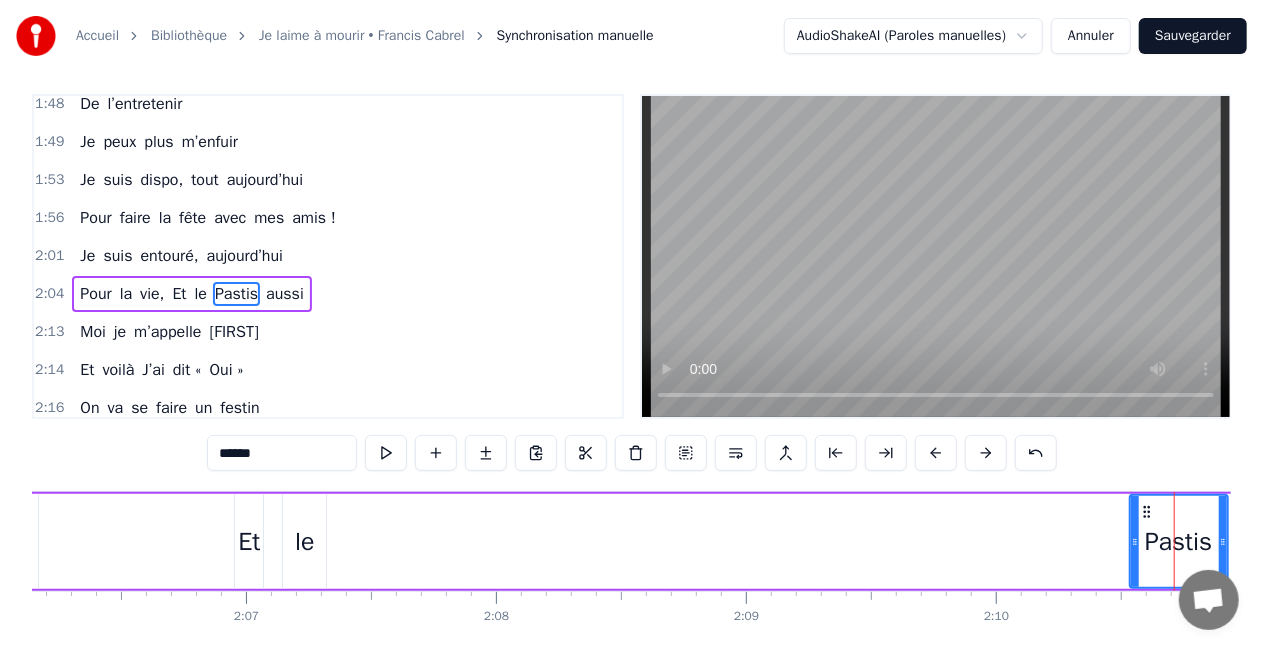 scroll, scrollTop: 0, scrollLeft: 0, axis: both 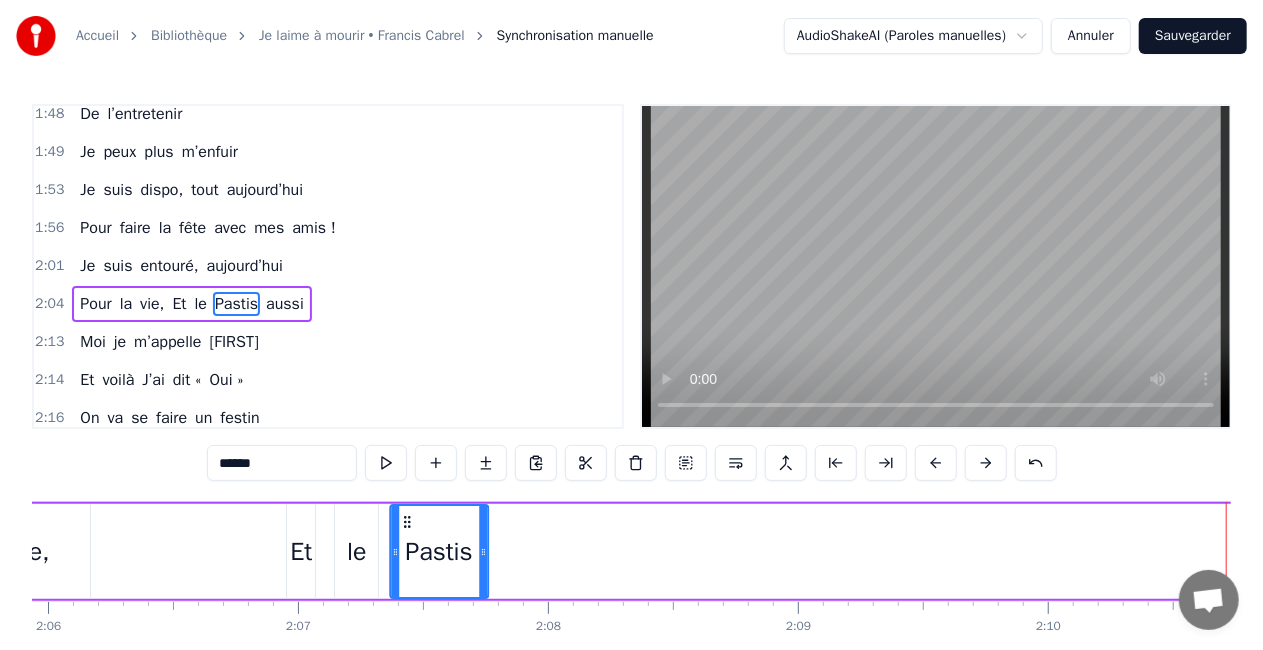 drag, startPoint x: 104, startPoint y: 523, endPoint x: 406, endPoint y: 522, distance: 302.00165 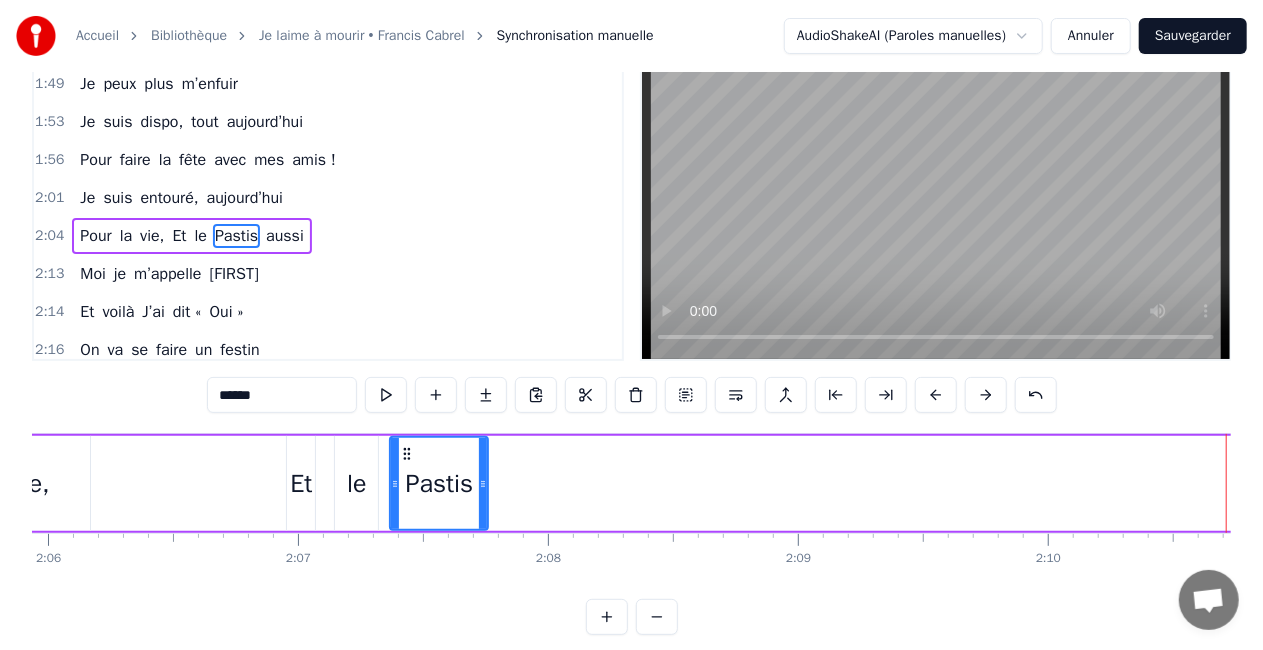 scroll, scrollTop: 100, scrollLeft: 0, axis: vertical 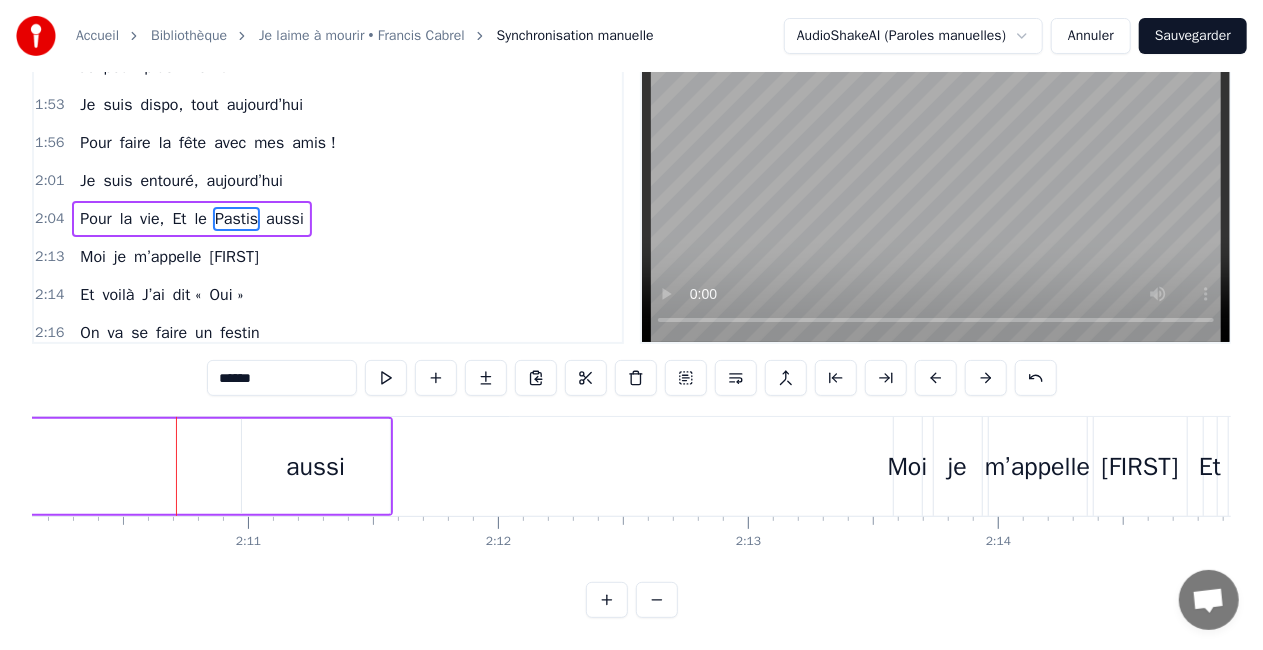 click on "aussi" at bounding box center (316, 466) 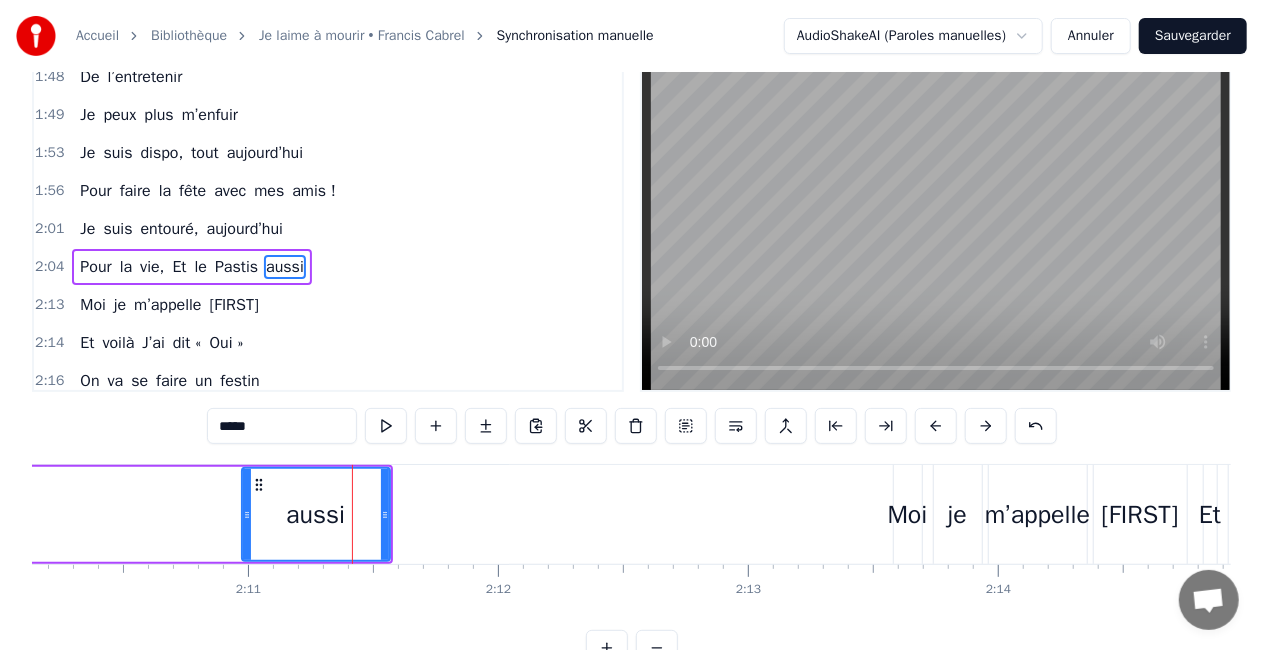 scroll, scrollTop: 0, scrollLeft: 0, axis: both 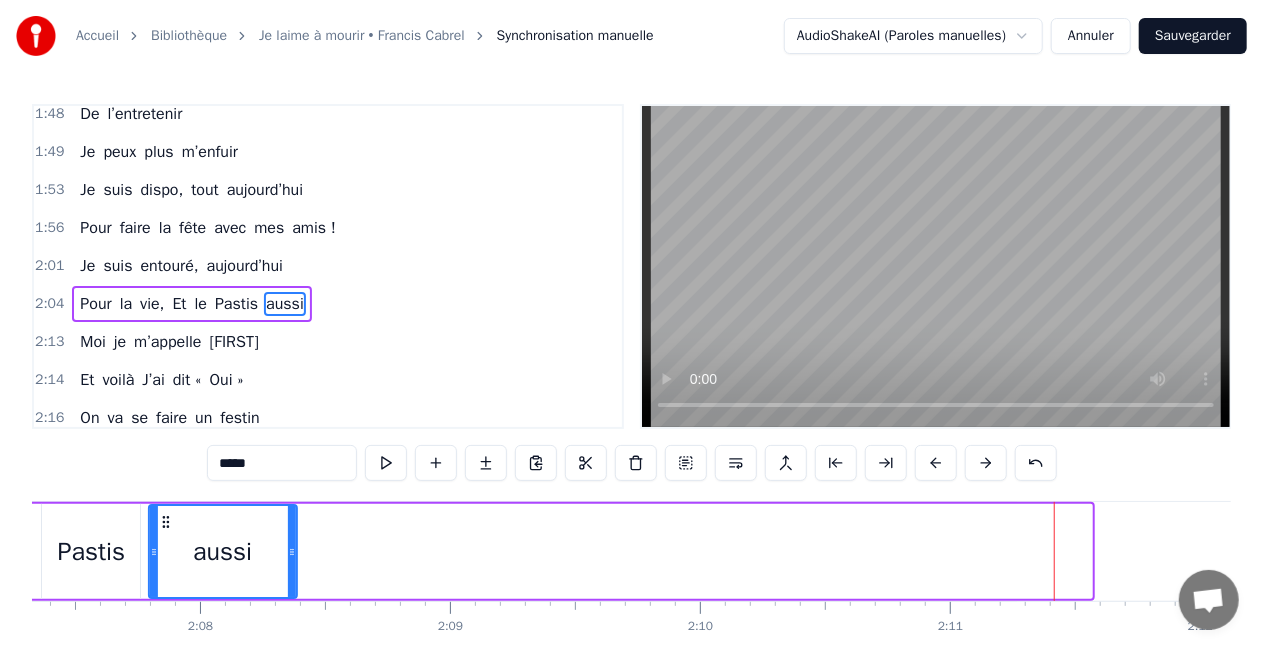 drag, startPoint x: 257, startPoint y: 520, endPoint x: 164, endPoint y: 520, distance: 93 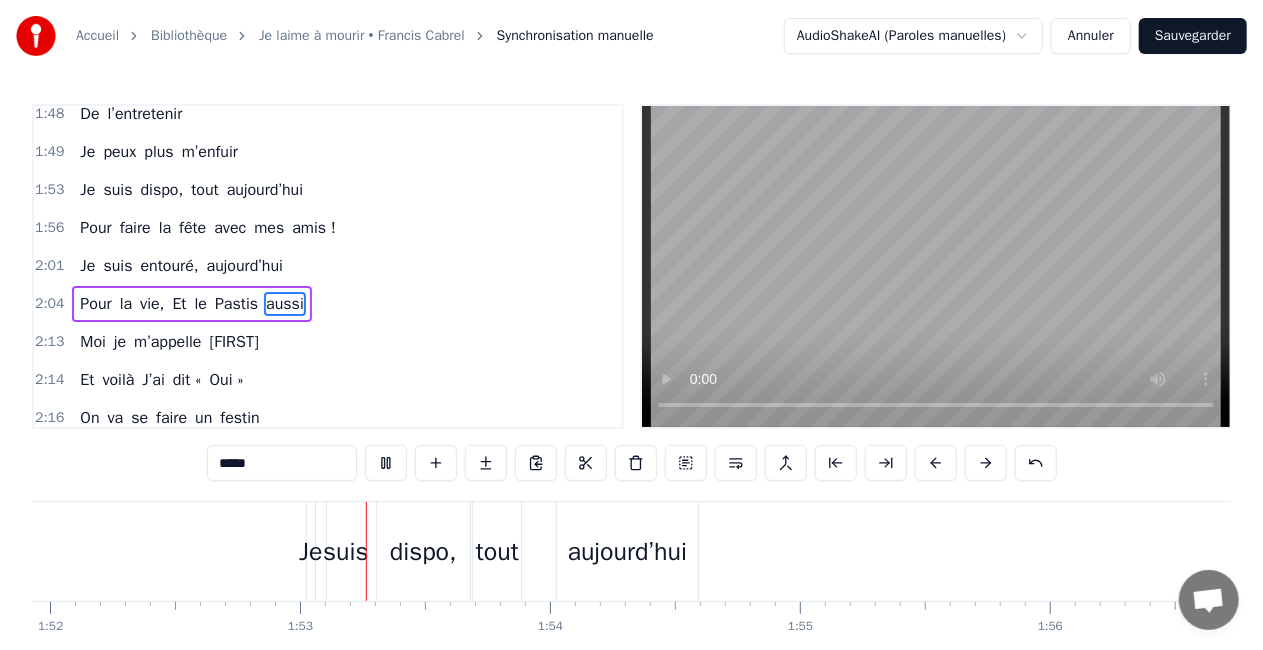 scroll, scrollTop: 0, scrollLeft: 28046, axis: horizontal 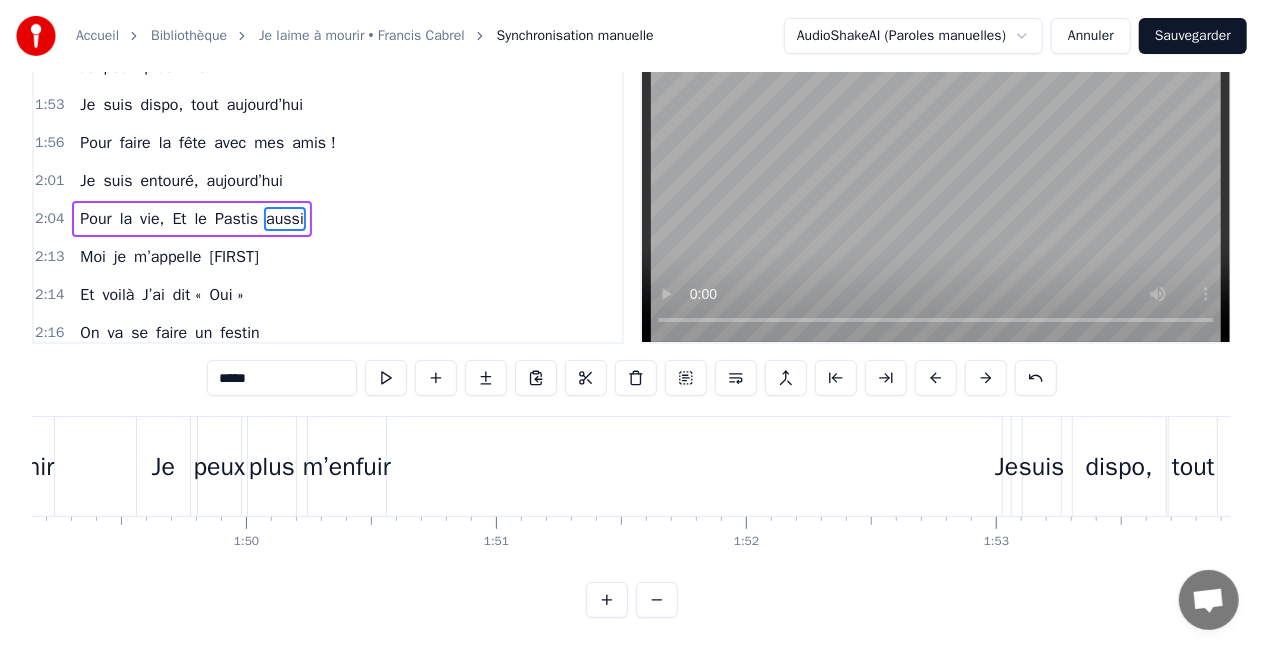 click on "m’enfuir" at bounding box center [347, 466] 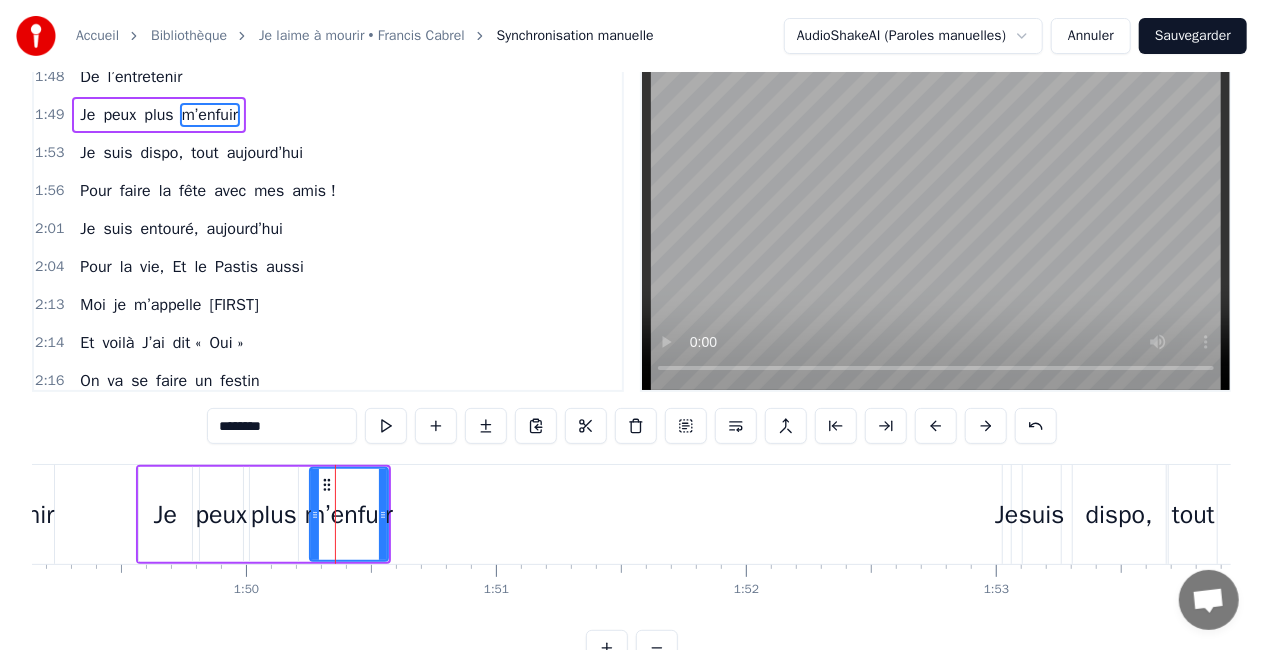 scroll, scrollTop: 0, scrollLeft: 0, axis: both 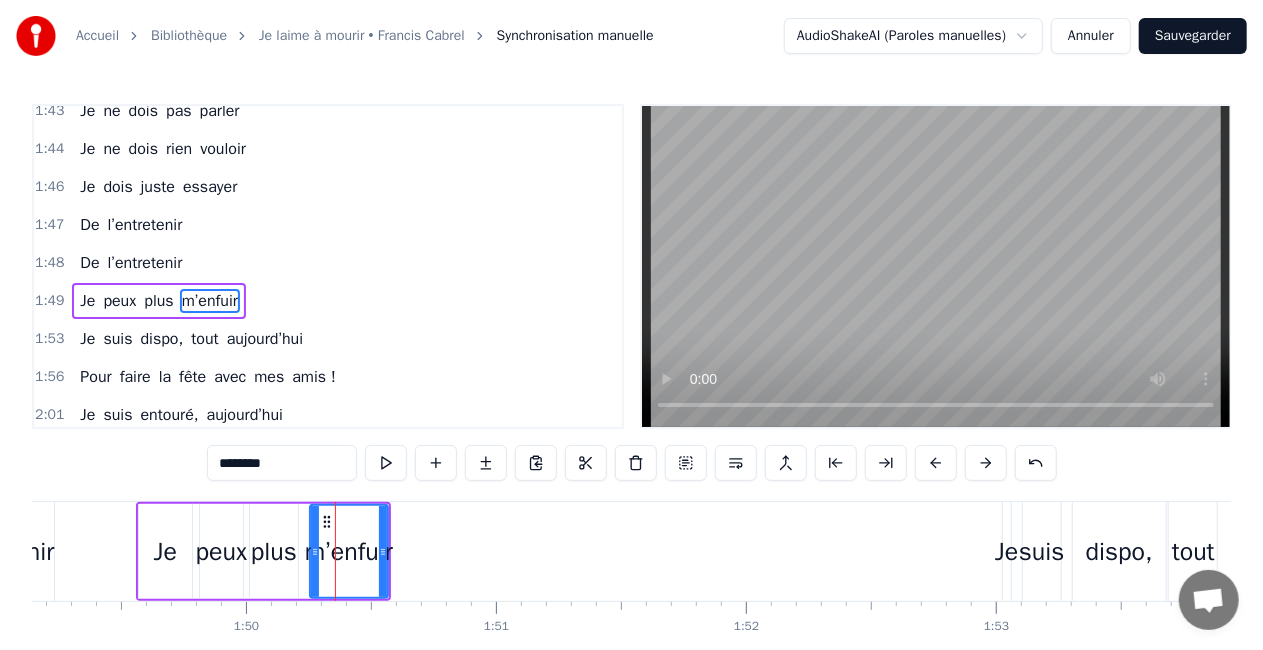 click on "m’enfuir" at bounding box center (349, 551) 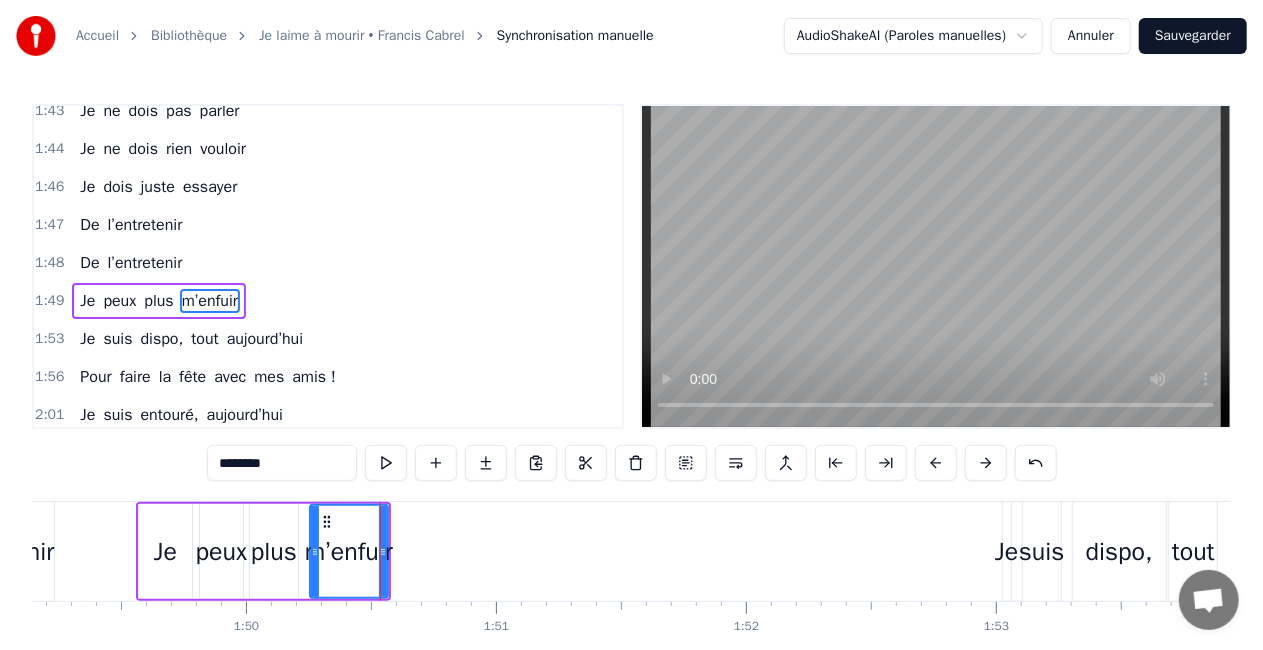 click on "m’enfuir" at bounding box center (349, 551) 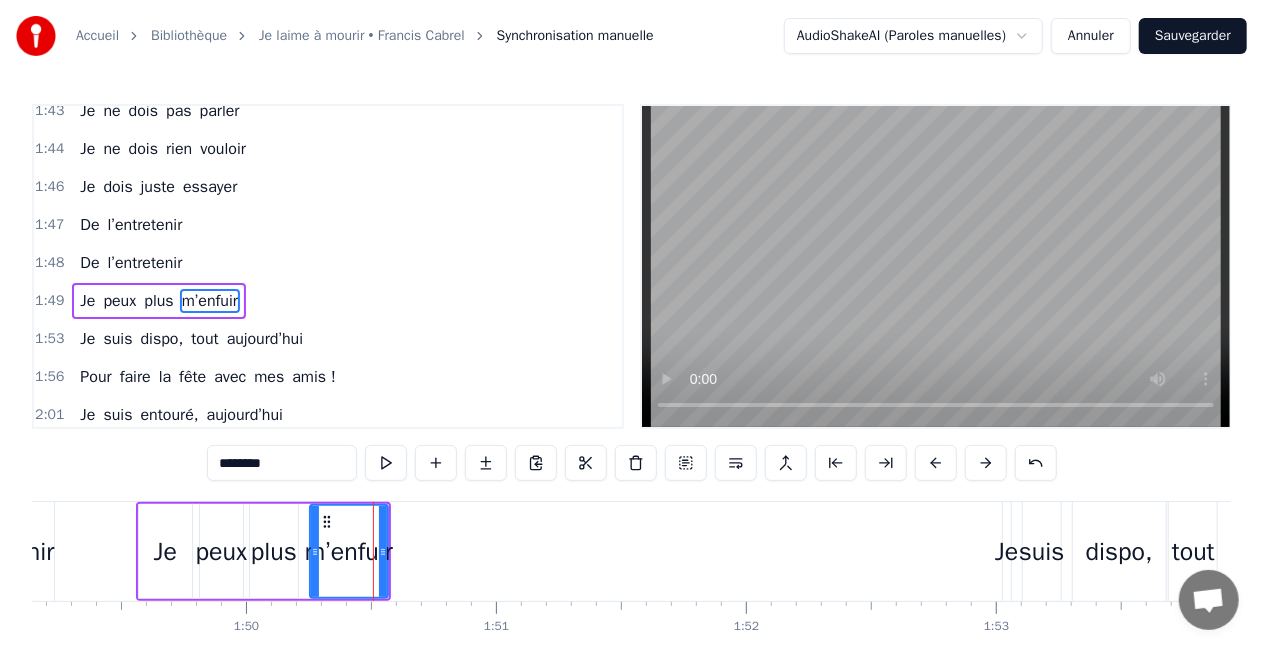 click on "Je peux plus m’enfuir" at bounding box center [263, 551] 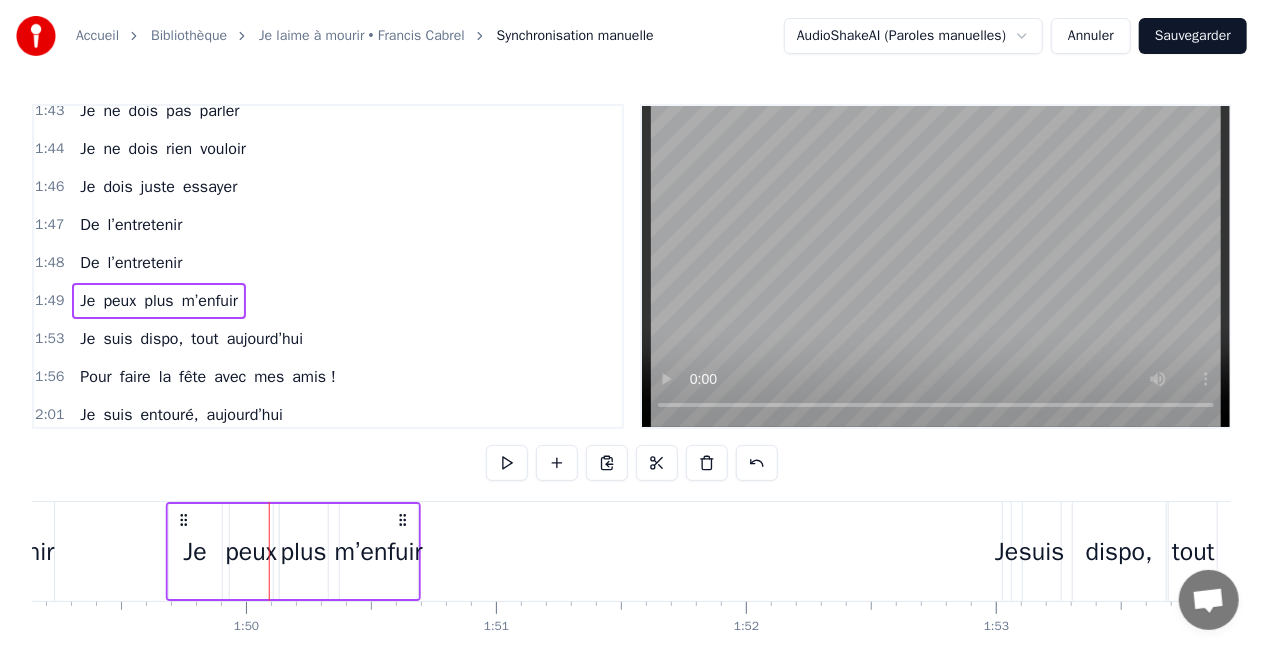 drag, startPoint x: 372, startPoint y: 519, endPoint x: 402, endPoint y: 515, distance: 30.265491 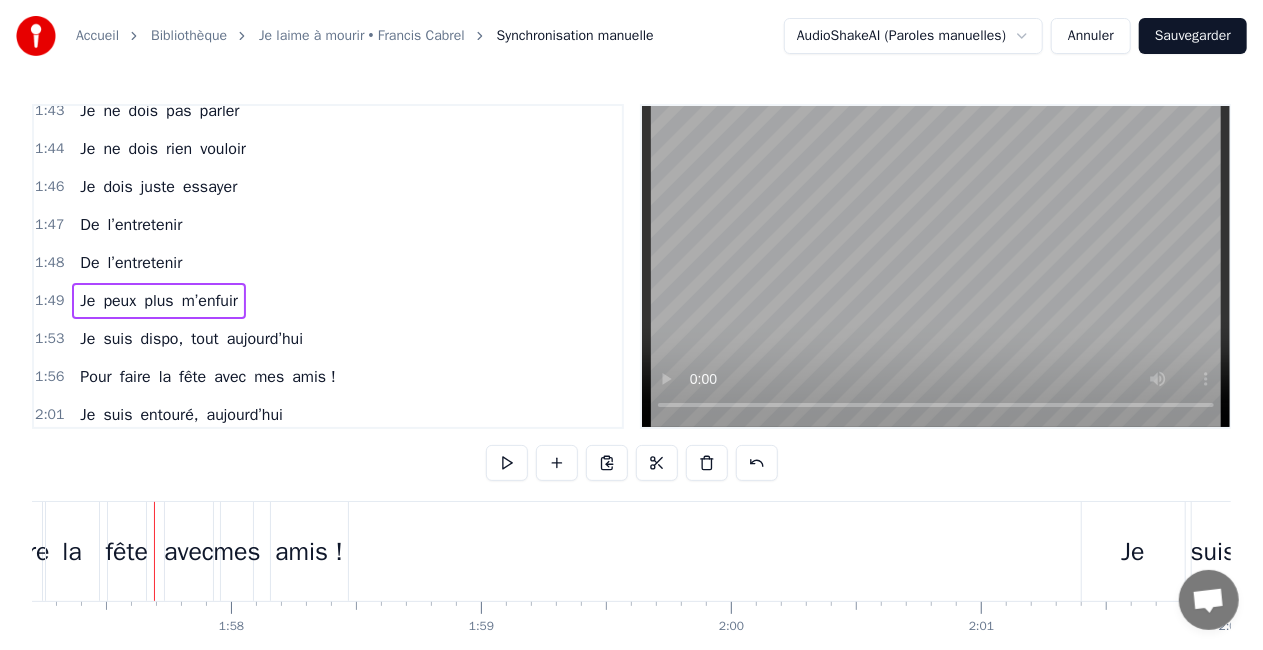 scroll, scrollTop: 0, scrollLeft: 29323, axis: horizontal 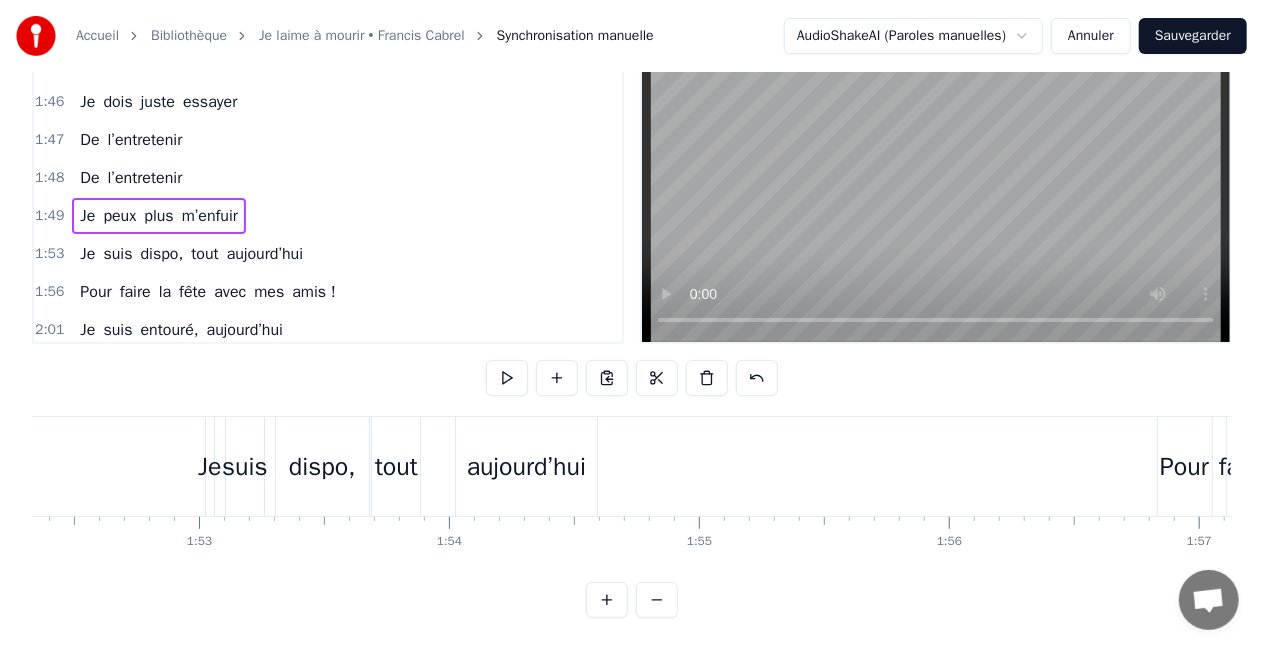 click on "suis" at bounding box center (244, 467) 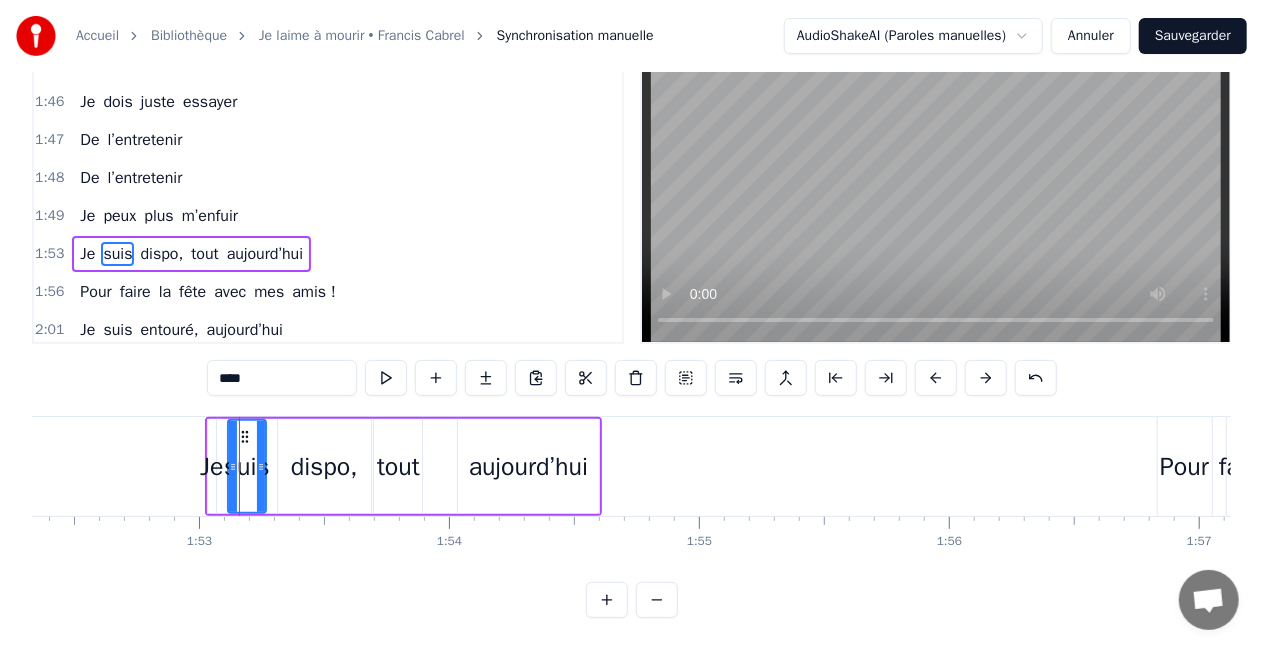 scroll, scrollTop: 0, scrollLeft: 0, axis: both 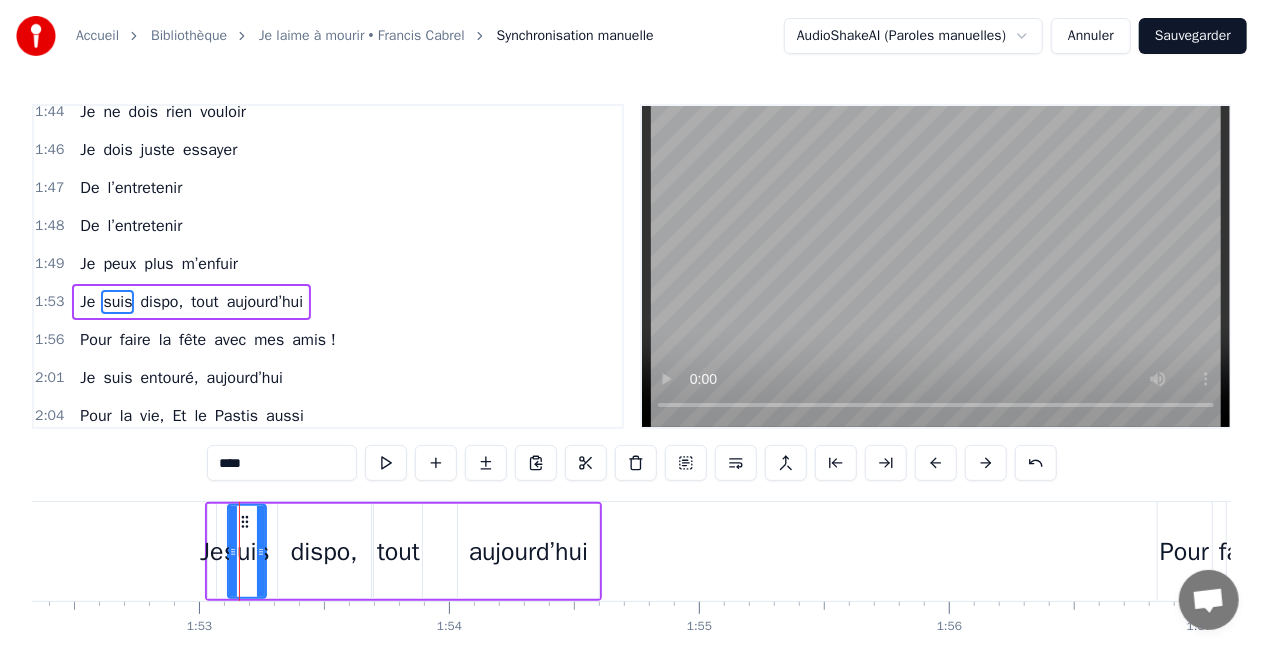 click on "aujourd’hui" at bounding box center (528, 551) 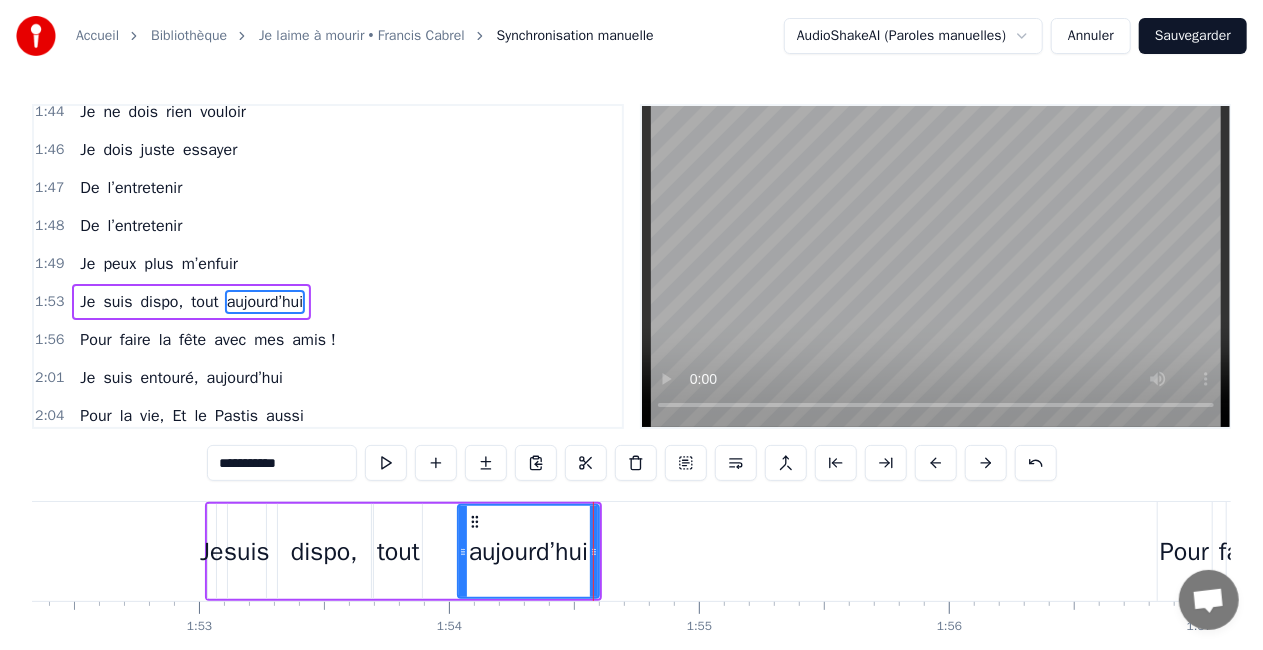 click on "Je suis dispo, tout aujourd’hui" at bounding box center [403, 551] 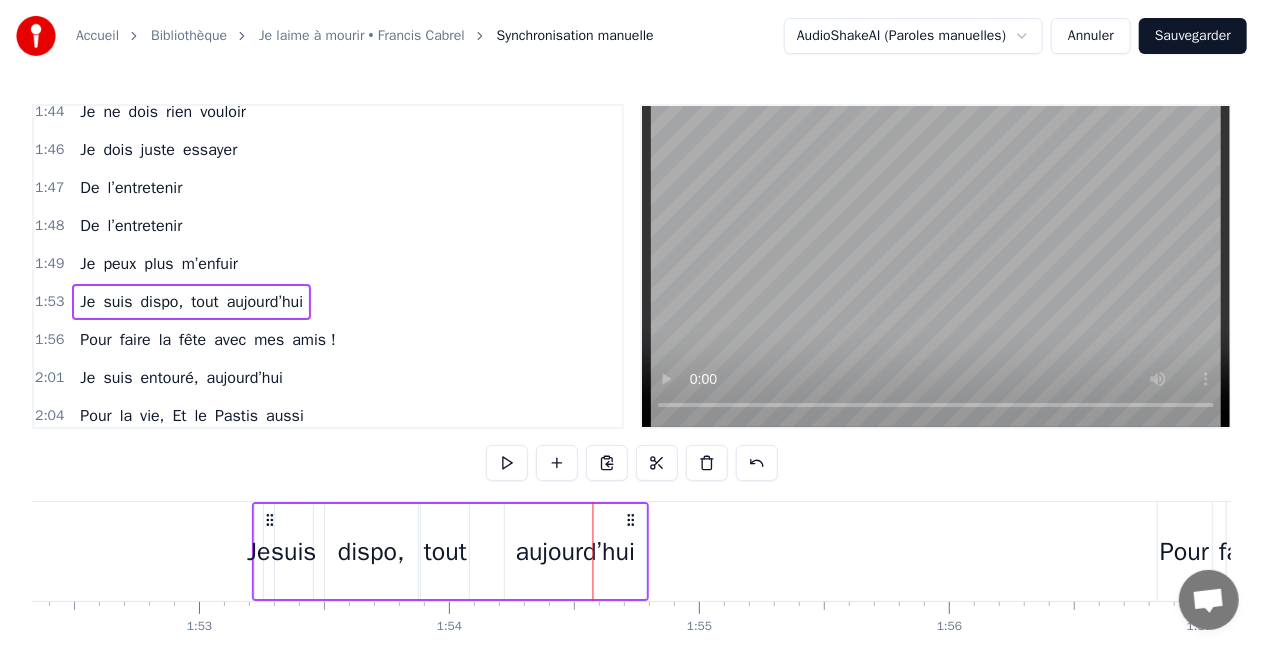 drag, startPoint x: 582, startPoint y: 517, endPoint x: 630, endPoint y: 517, distance: 48 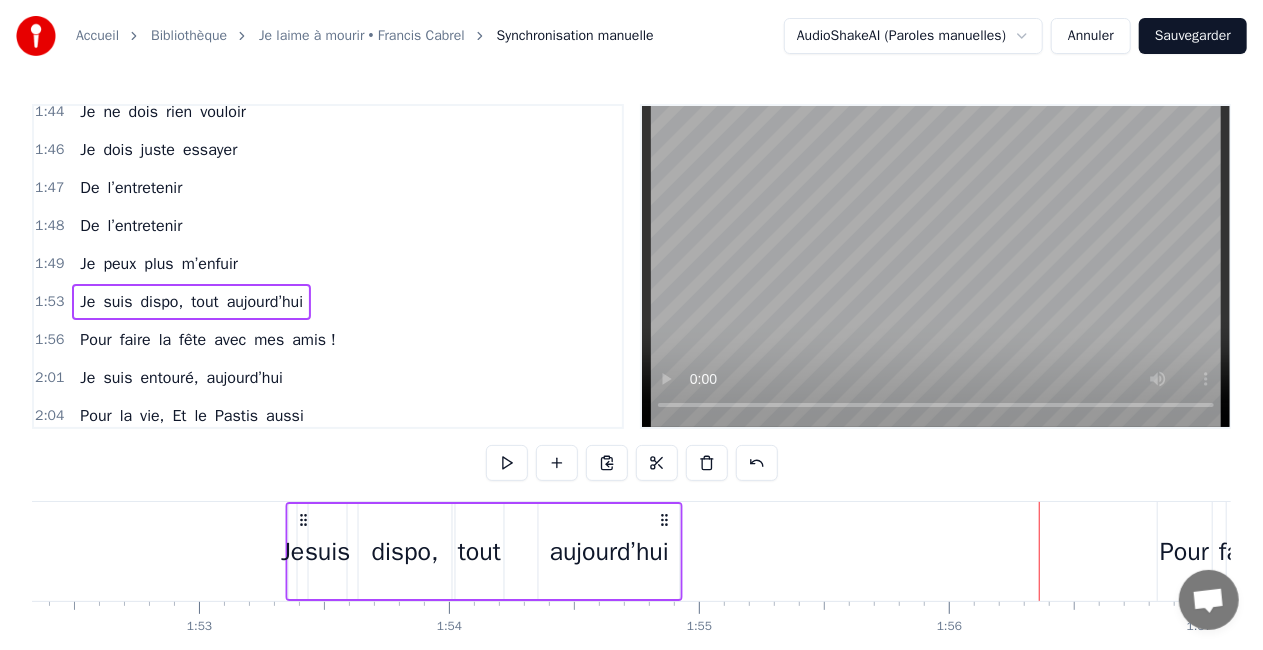 drag, startPoint x: 628, startPoint y: 516, endPoint x: 662, endPoint y: 517, distance: 34.0147 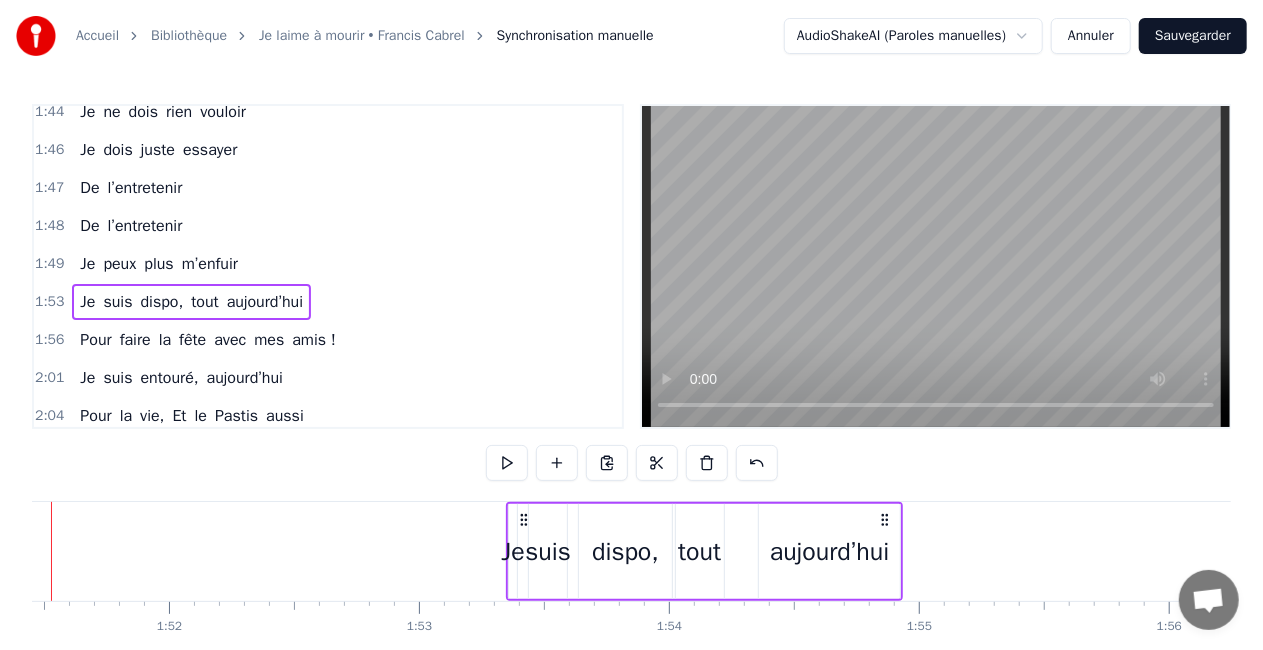scroll, scrollTop: 0, scrollLeft: 27782, axis: horizontal 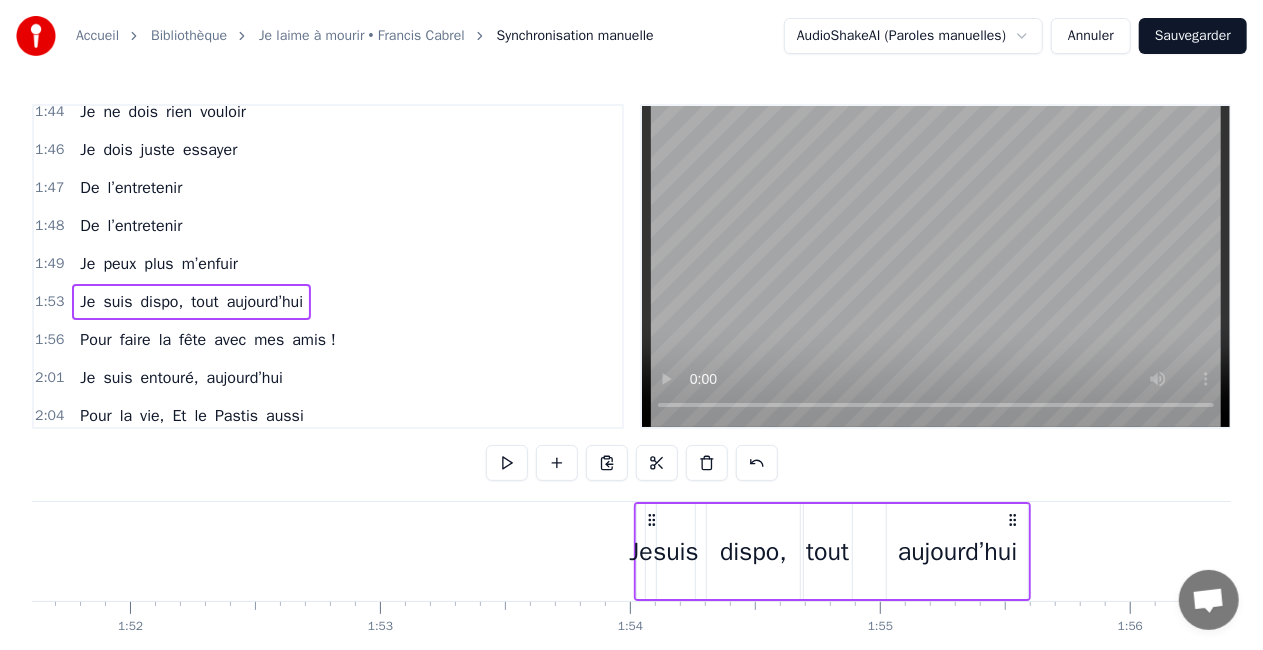 drag, startPoint x: 964, startPoint y: 516, endPoint x: 1017, endPoint y: 516, distance: 53 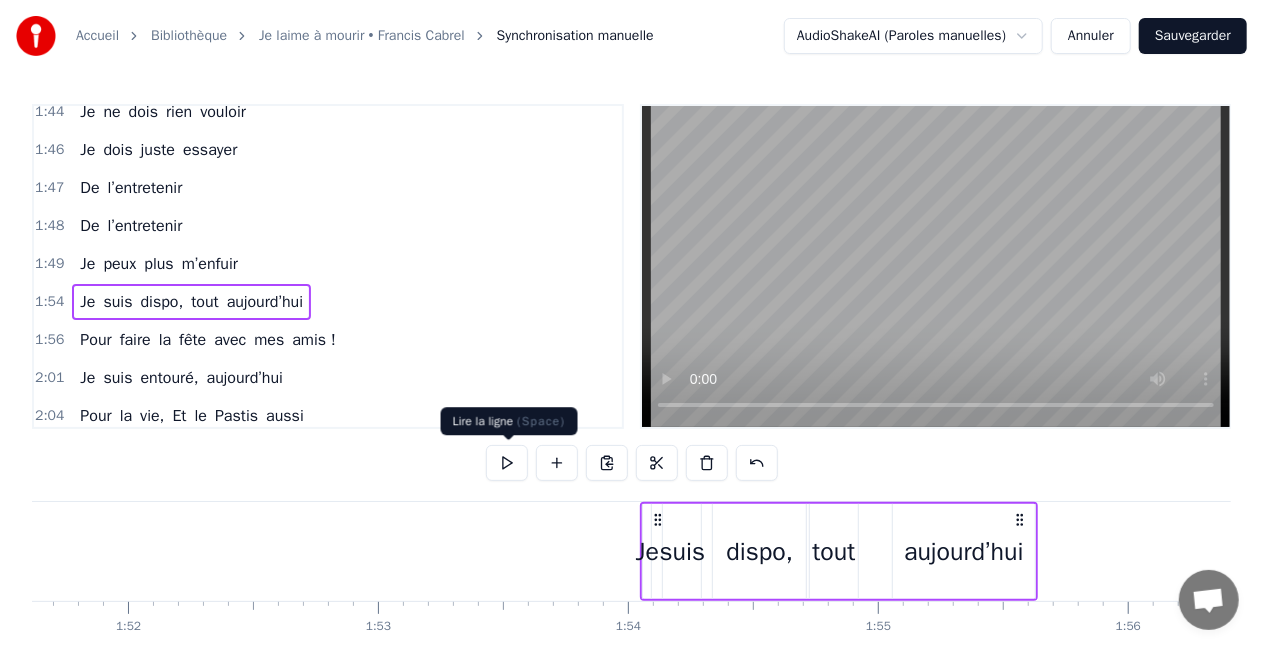 click at bounding box center (507, 463) 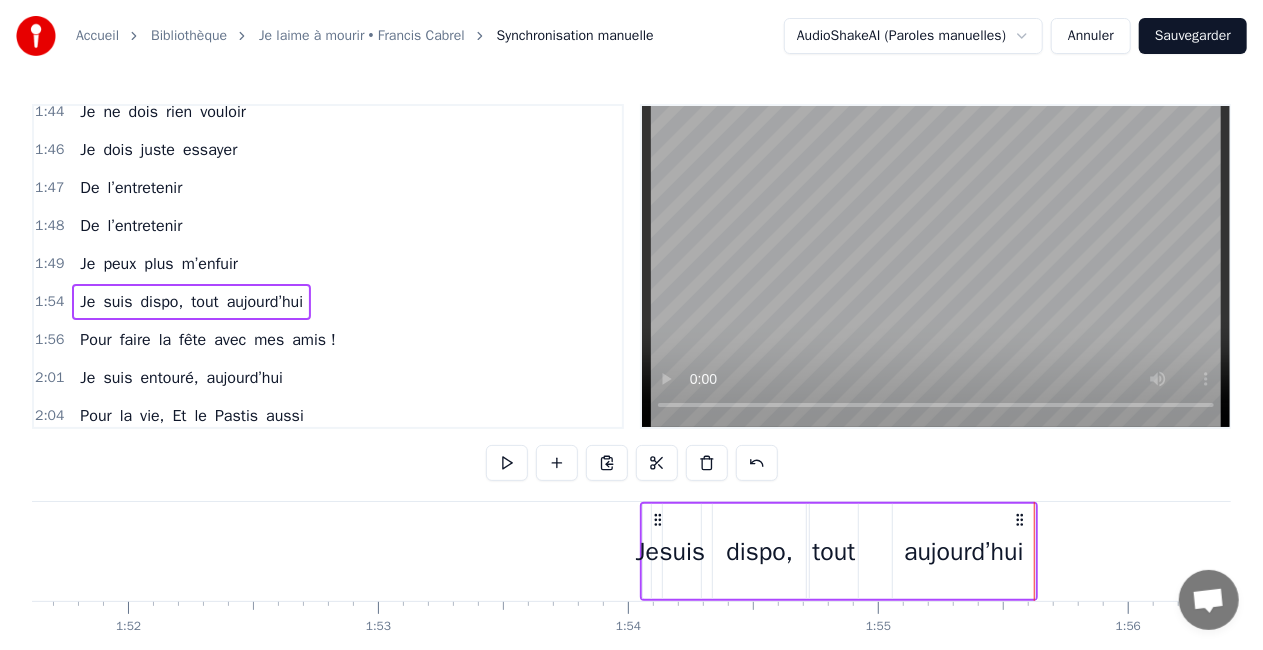 click 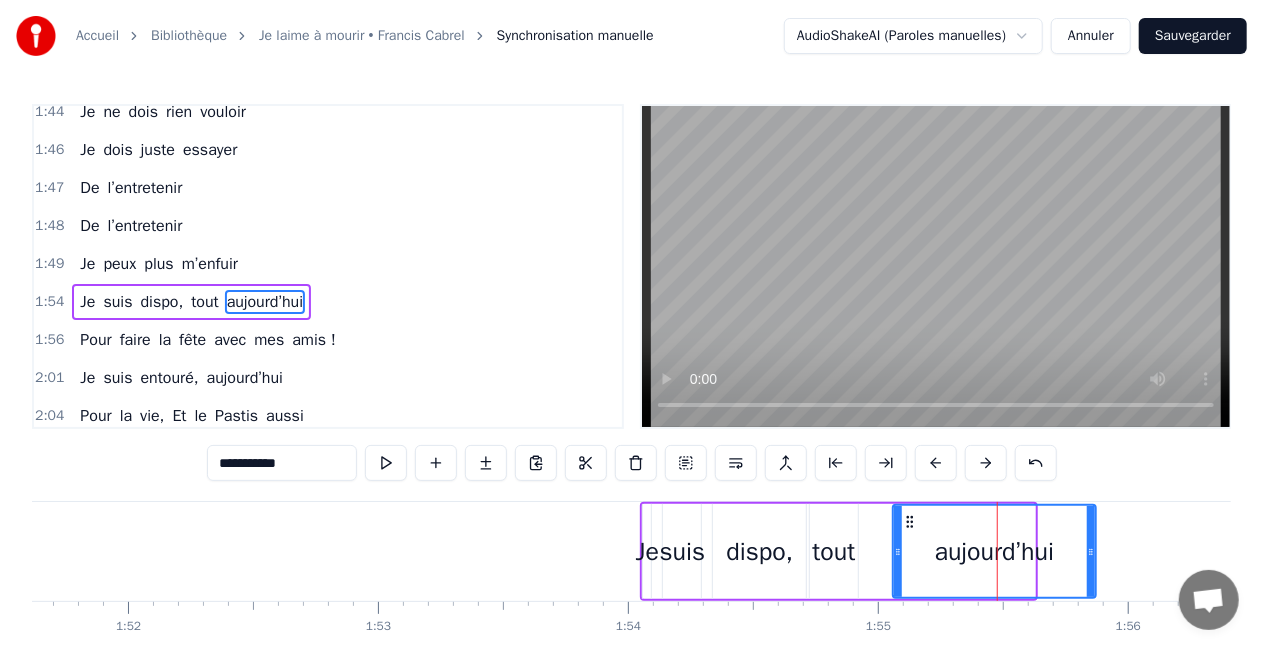 drag, startPoint x: 1030, startPoint y: 537, endPoint x: 1091, endPoint y: 534, distance: 61.073727 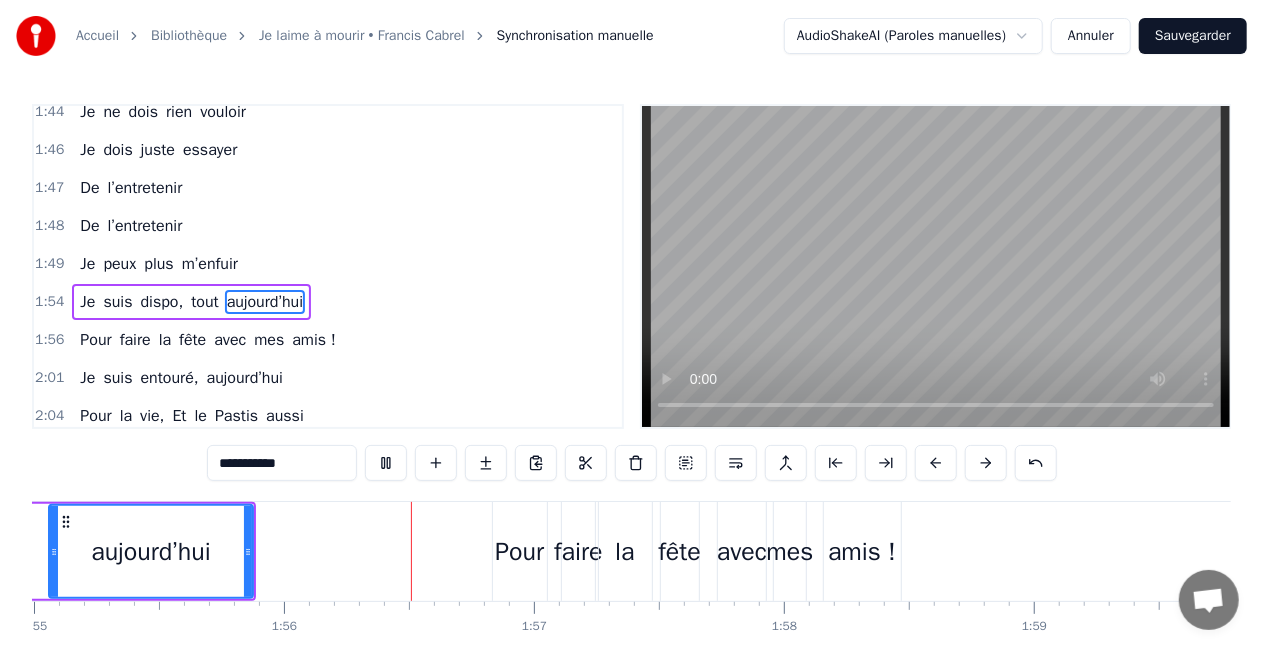 scroll, scrollTop: 0, scrollLeft: 28912, axis: horizontal 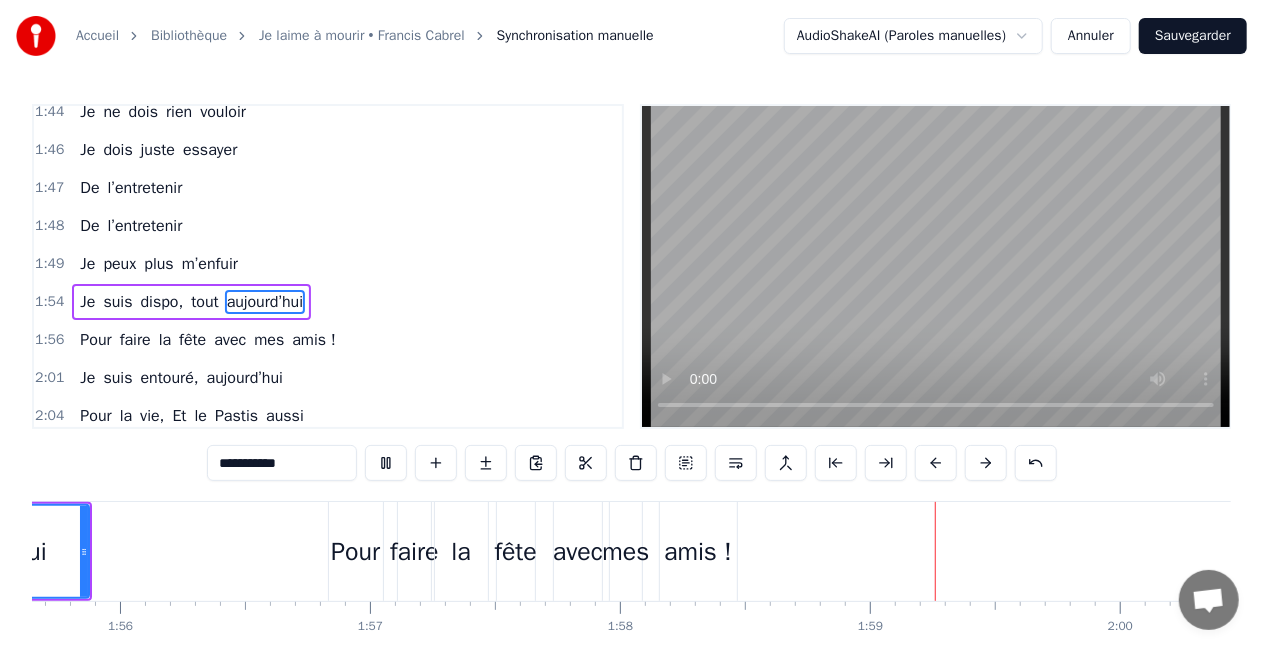 click on "amis !" at bounding box center [698, 551] 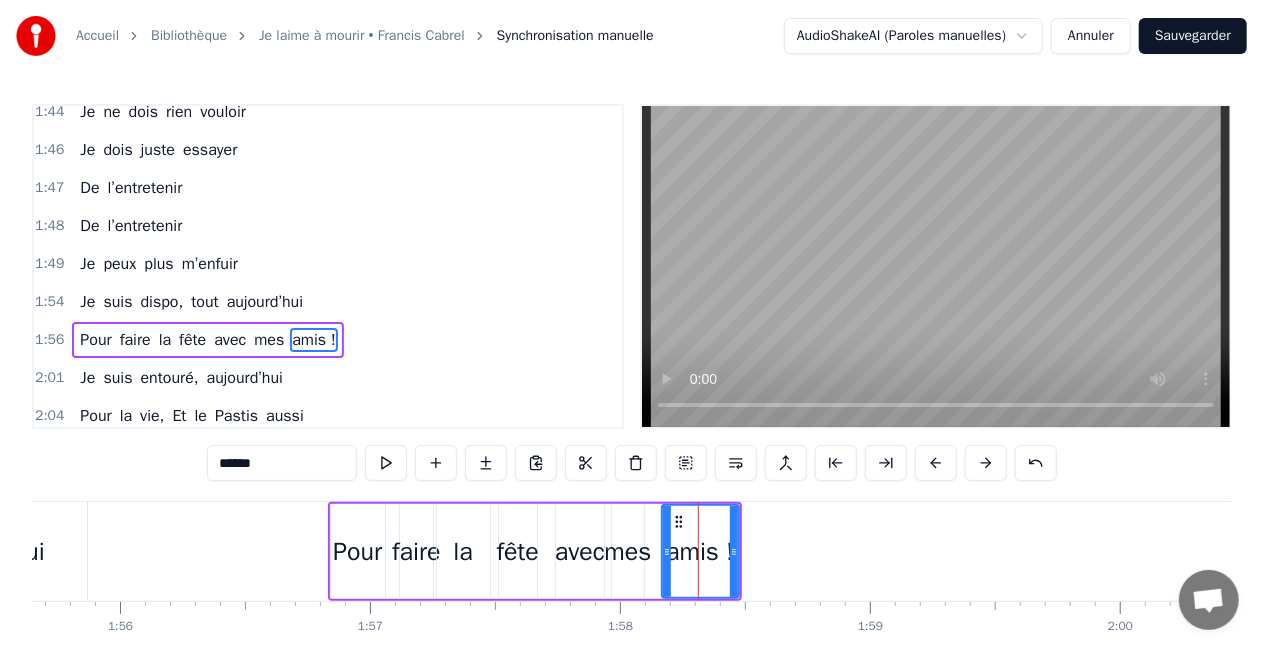 scroll, scrollTop: 1836, scrollLeft: 0, axis: vertical 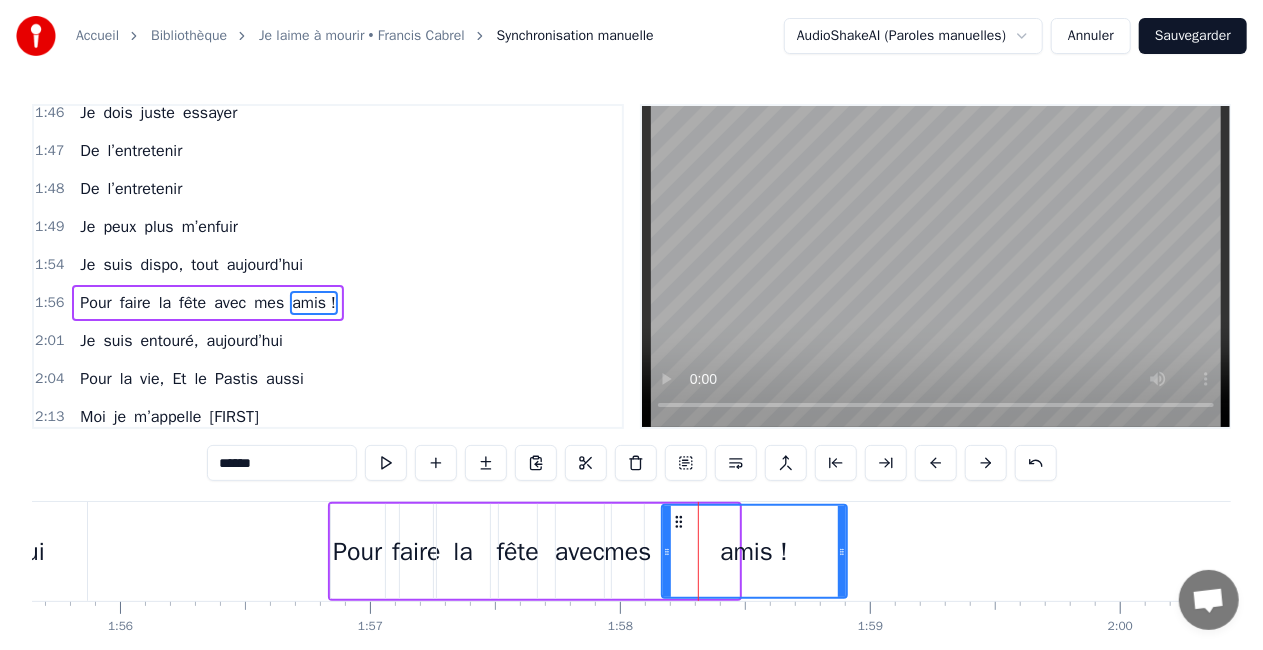 drag, startPoint x: 736, startPoint y: 548, endPoint x: 844, endPoint y: 541, distance: 108.226616 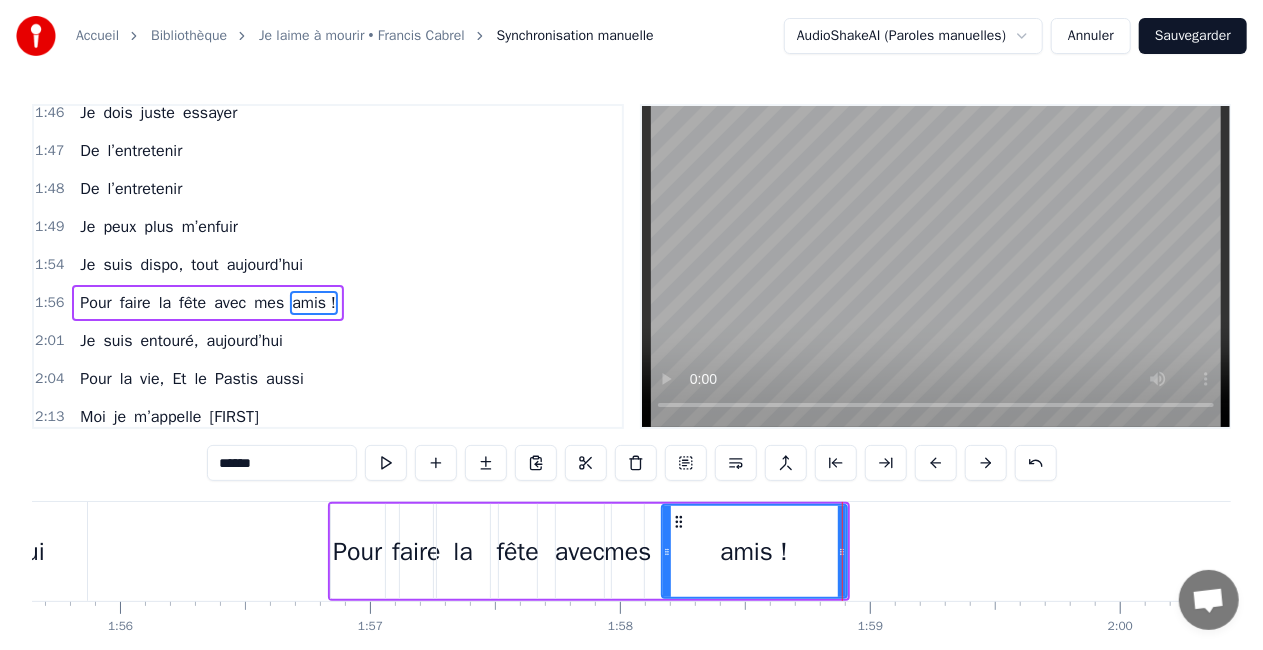 click on "mes" at bounding box center (628, 552) 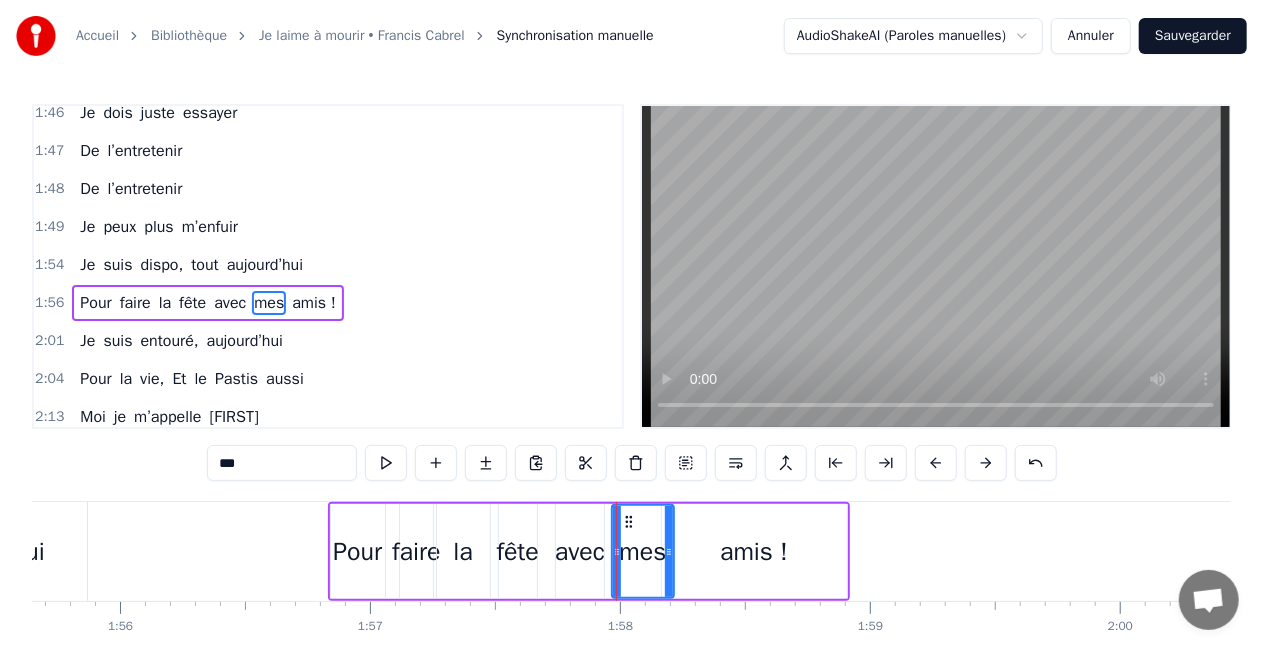 drag, startPoint x: 641, startPoint y: 544, endPoint x: 671, endPoint y: 541, distance: 30.149628 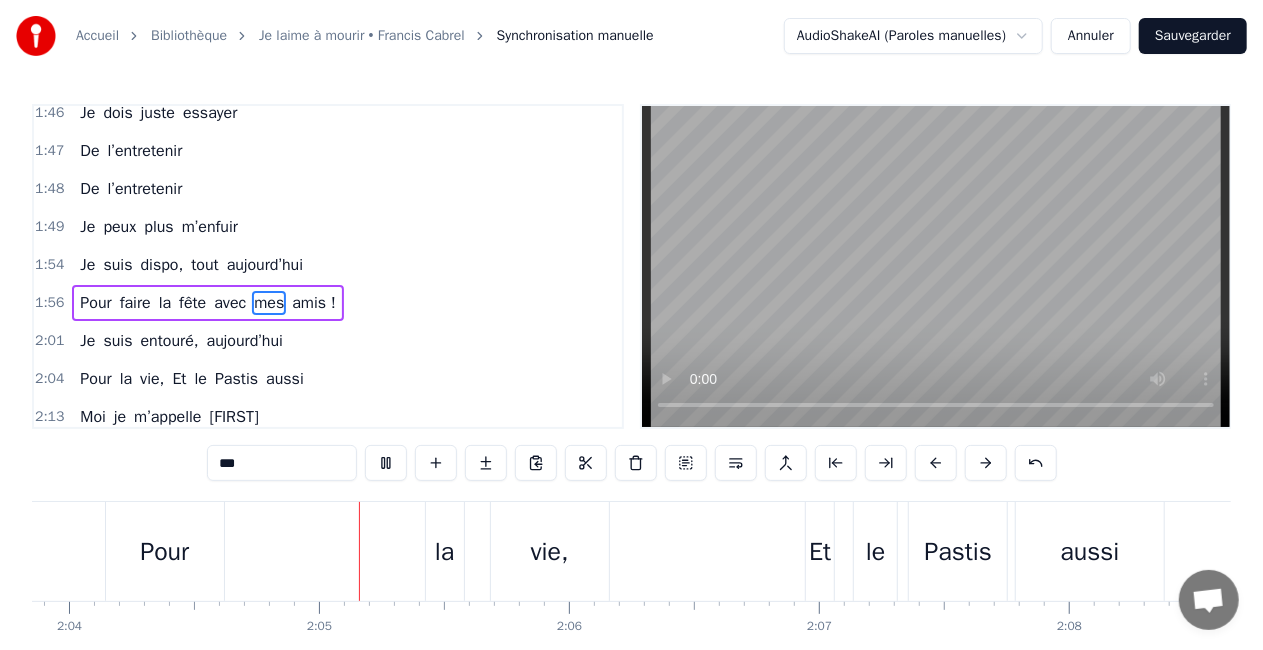 scroll, scrollTop: 0, scrollLeft: 31028, axis: horizontal 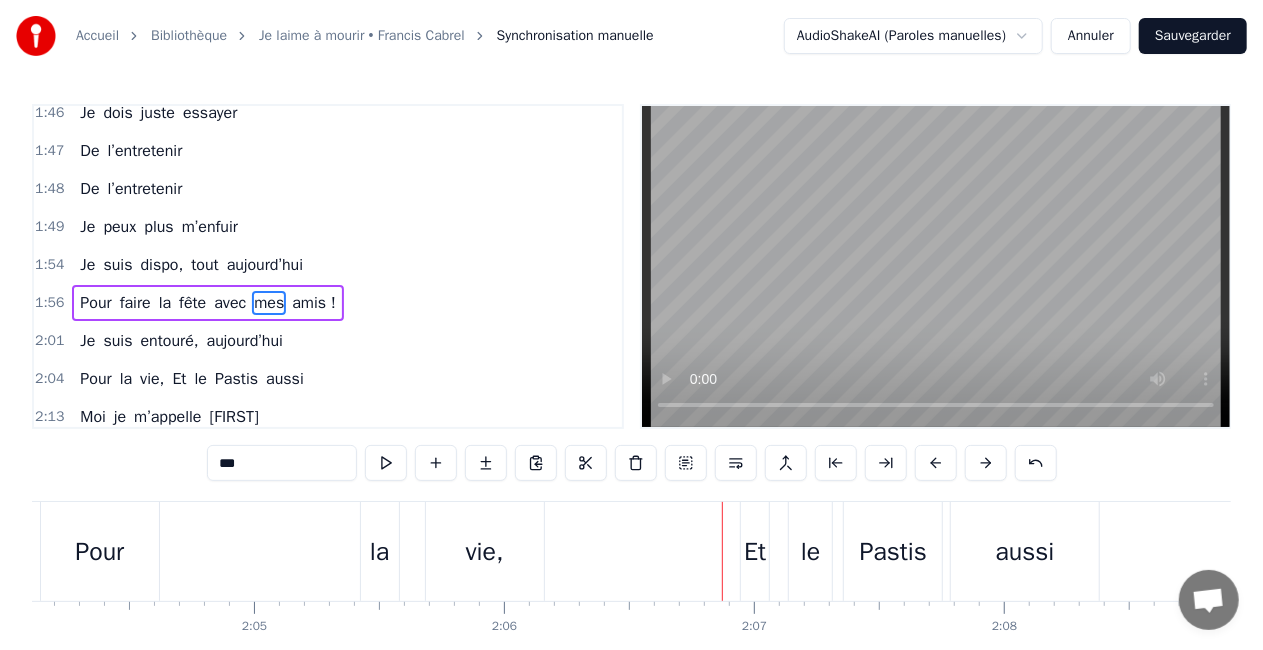 click on "la" at bounding box center [379, 552] 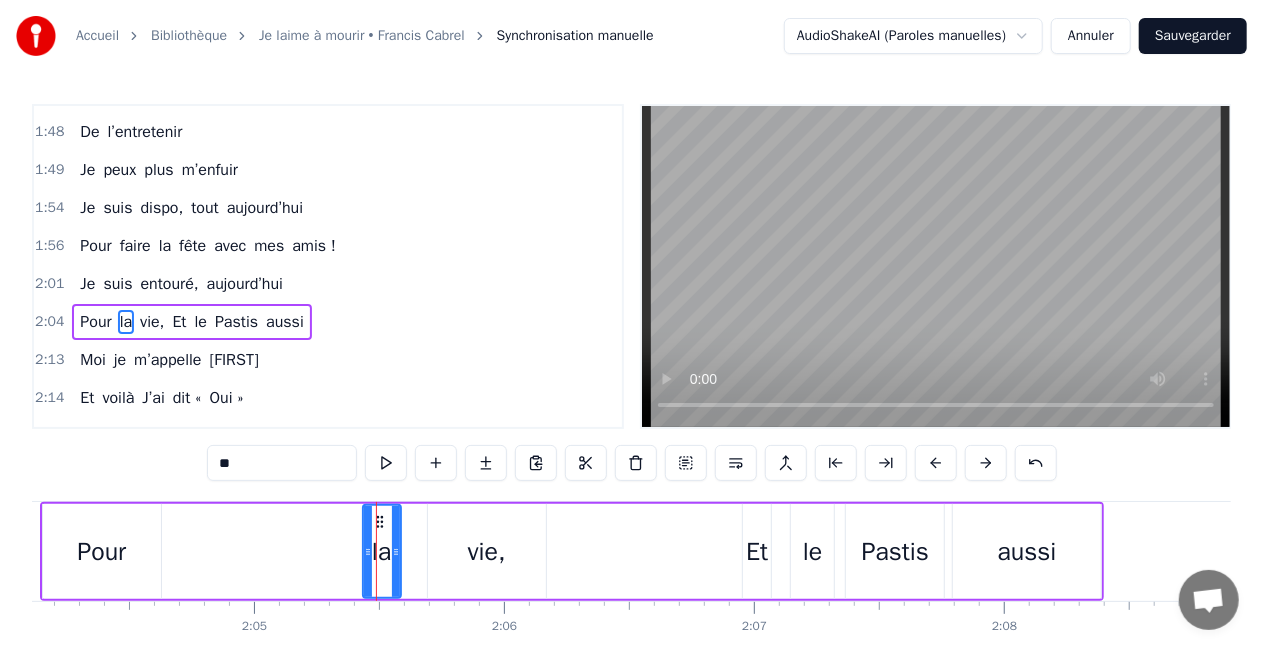 scroll, scrollTop: 1911, scrollLeft: 0, axis: vertical 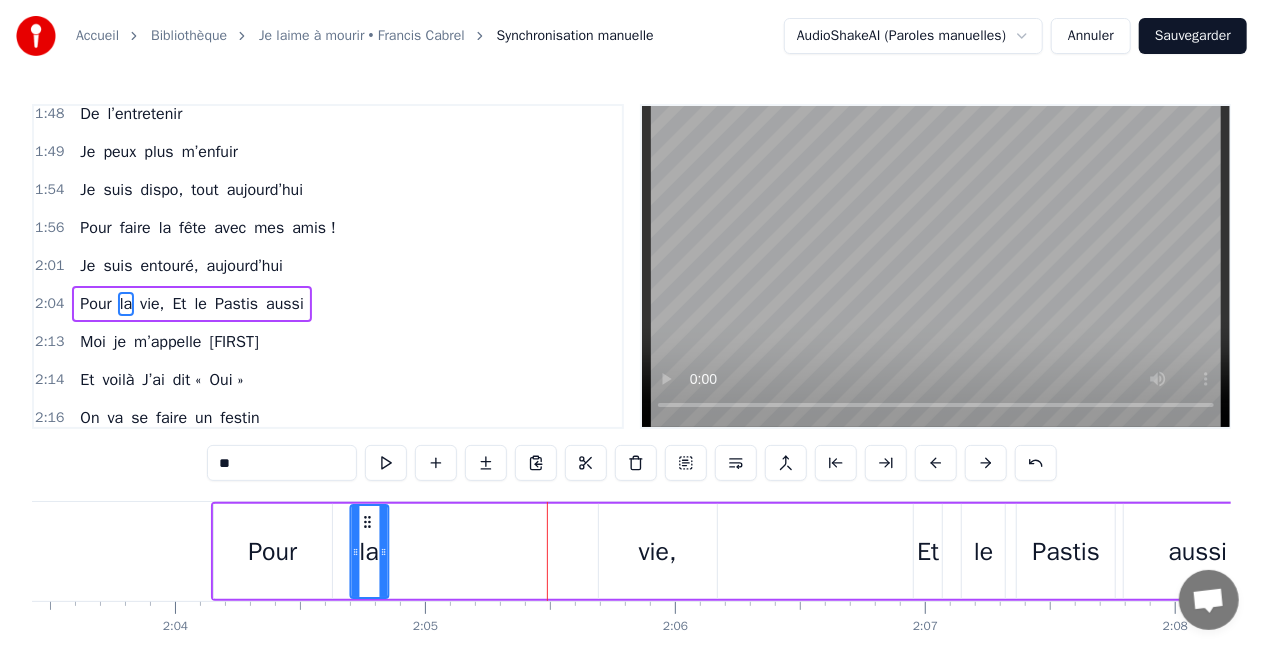 drag, startPoint x: 381, startPoint y: 523, endPoint x: 368, endPoint y: 512, distance: 17.029387 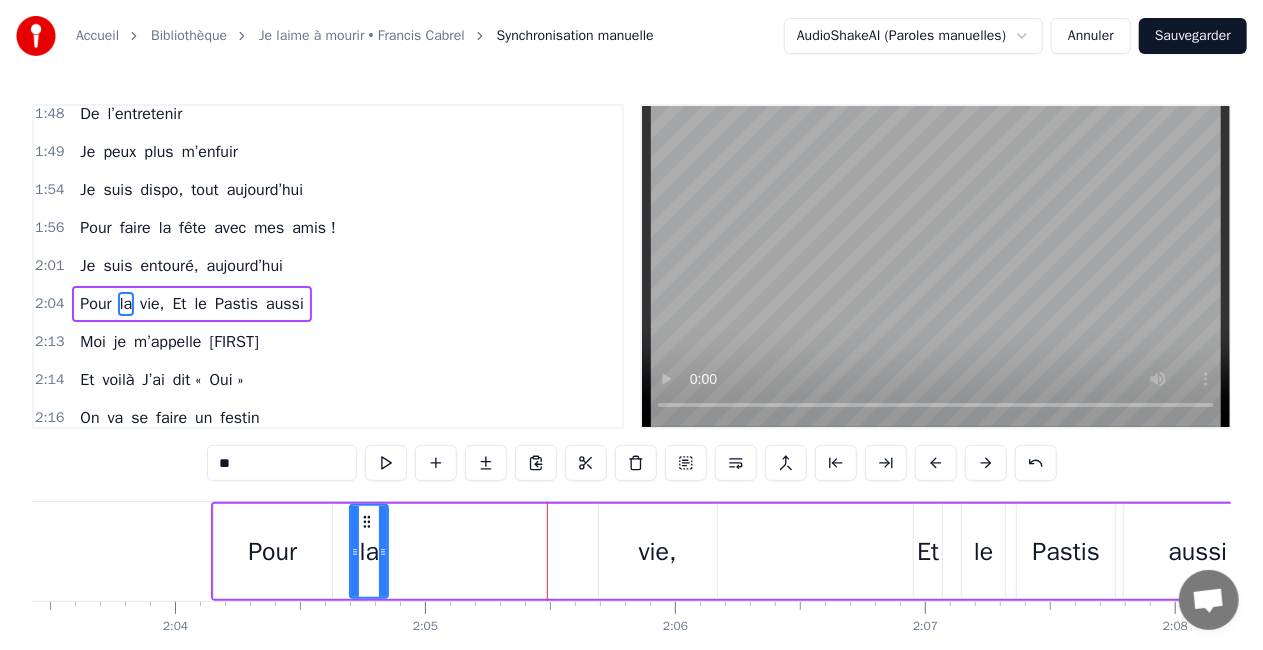 click on "Pour la vie, Et le Pastis aussi" at bounding box center [743, 551] 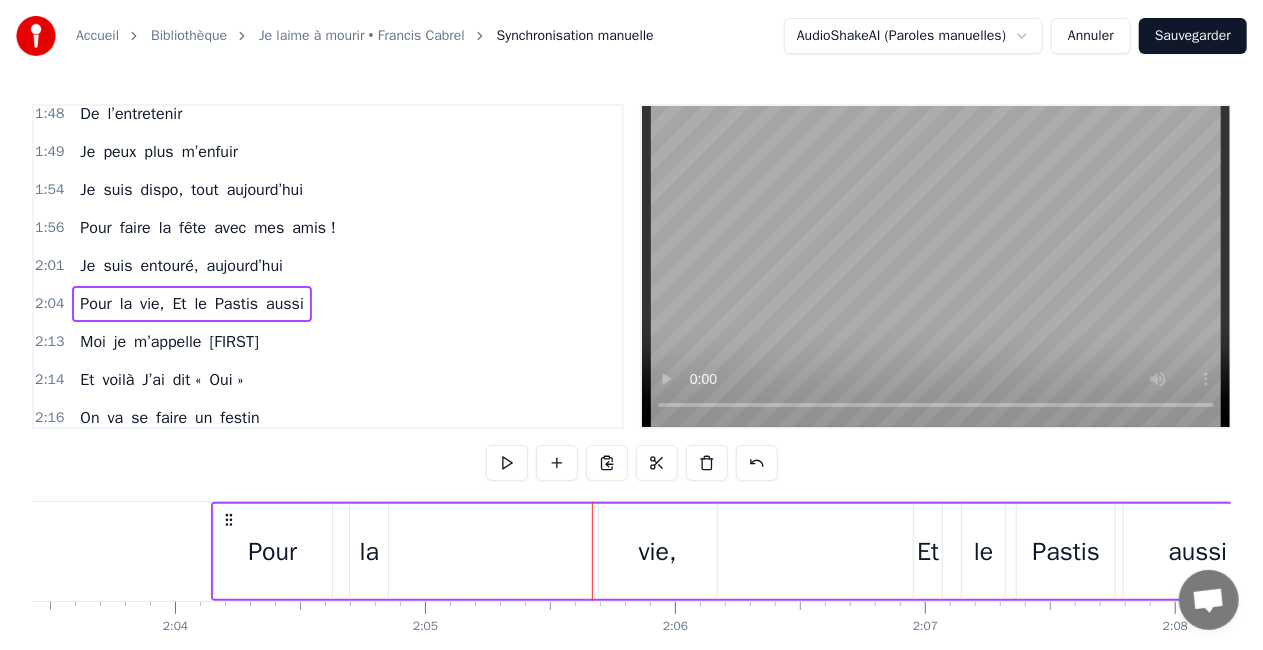 click on "vie," at bounding box center [658, 551] 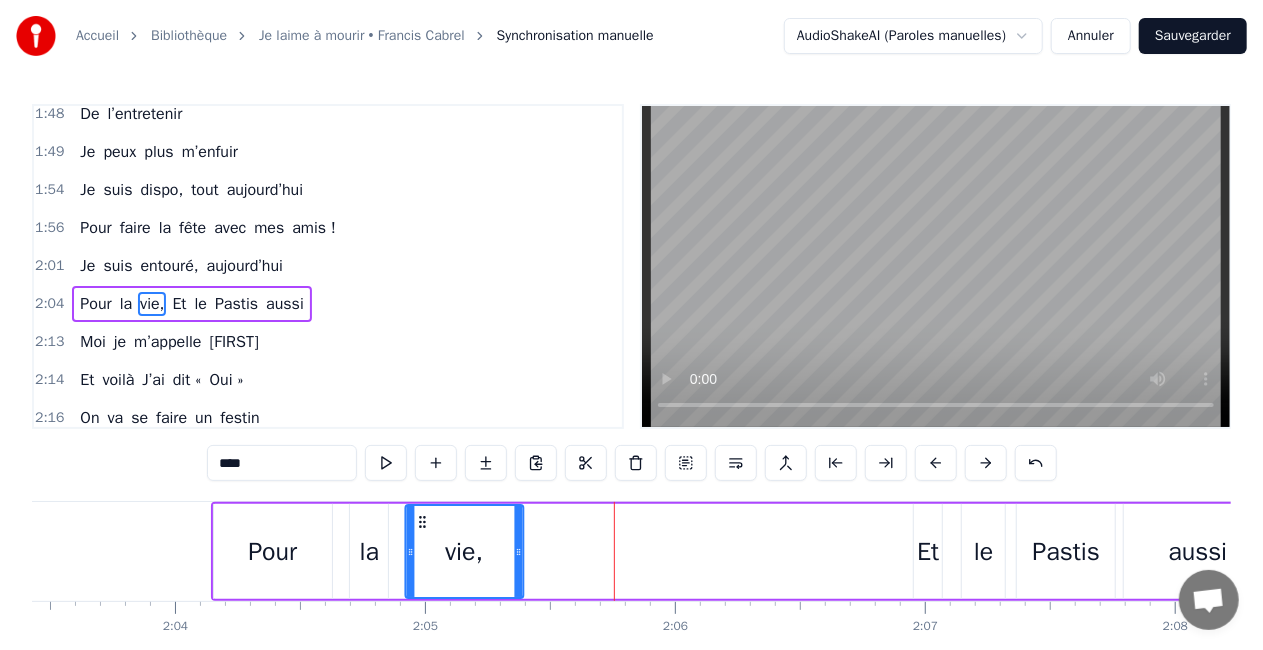 drag, startPoint x: 615, startPoint y: 522, endPoint x: 422, endPoint y: 526, distance: 193.04144 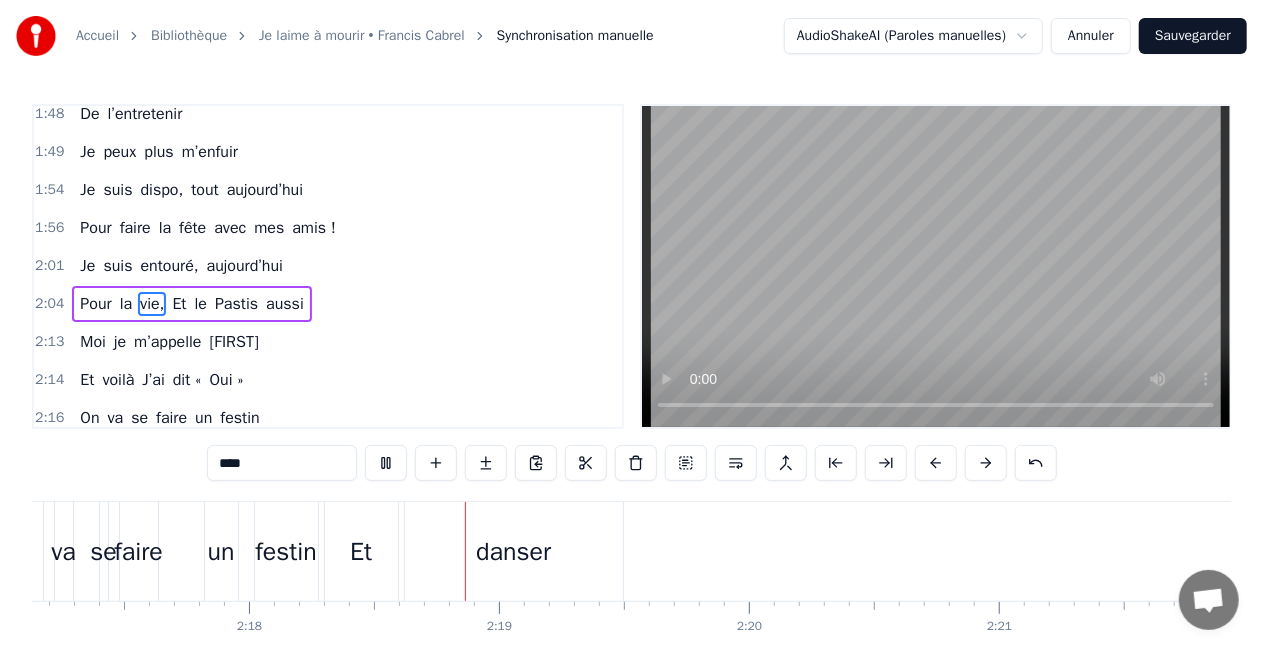 scroll, scrollTop: 0, scrollLeft: 34480, axis: horizontal 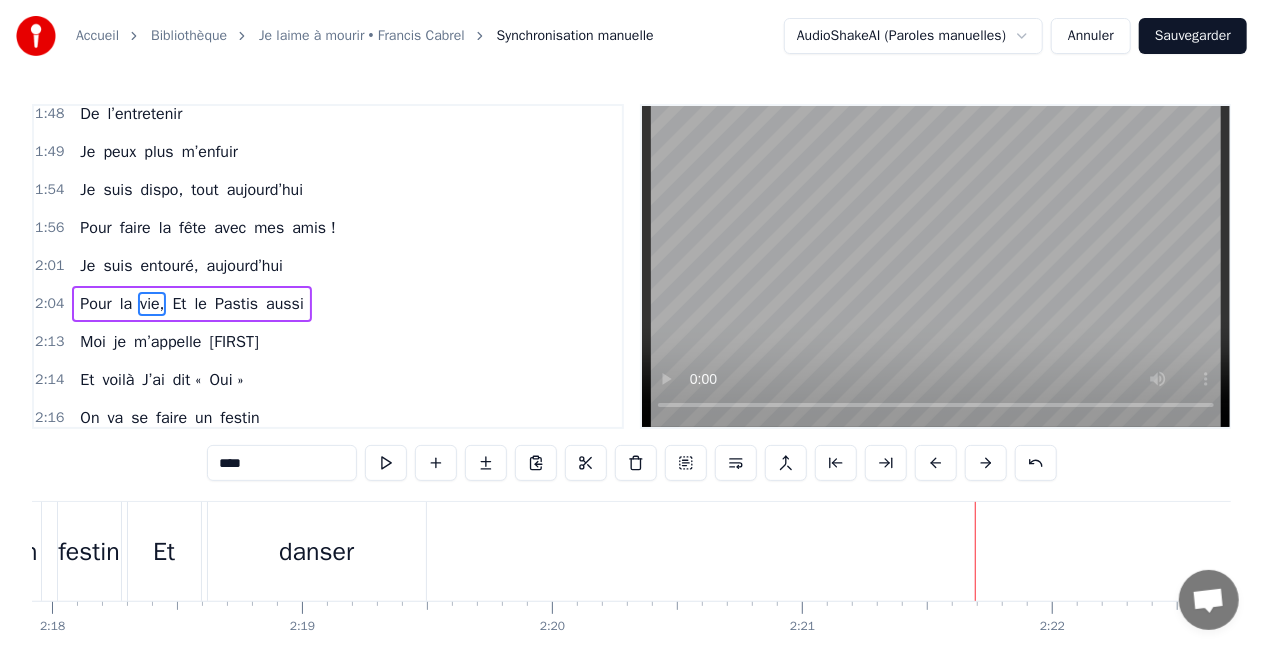 click on "danser" at bounding box center (317, 551) 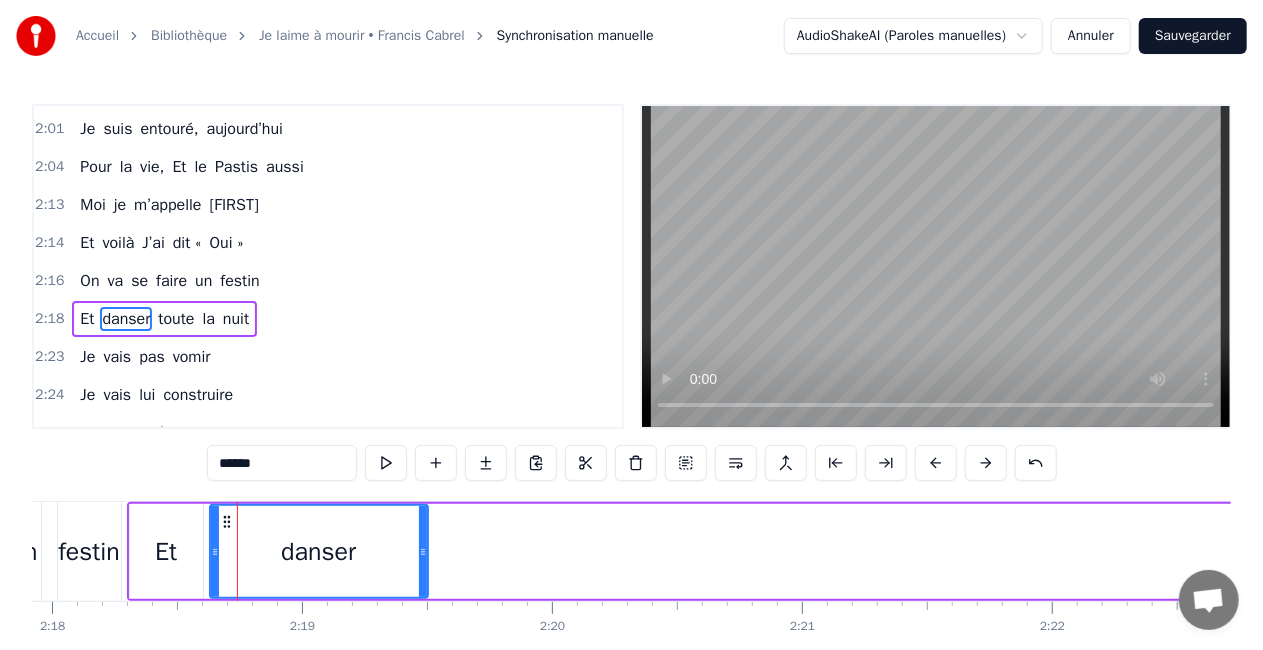 scroll, scrollTop: 2060, scrollLeft: 0, axis: vertical 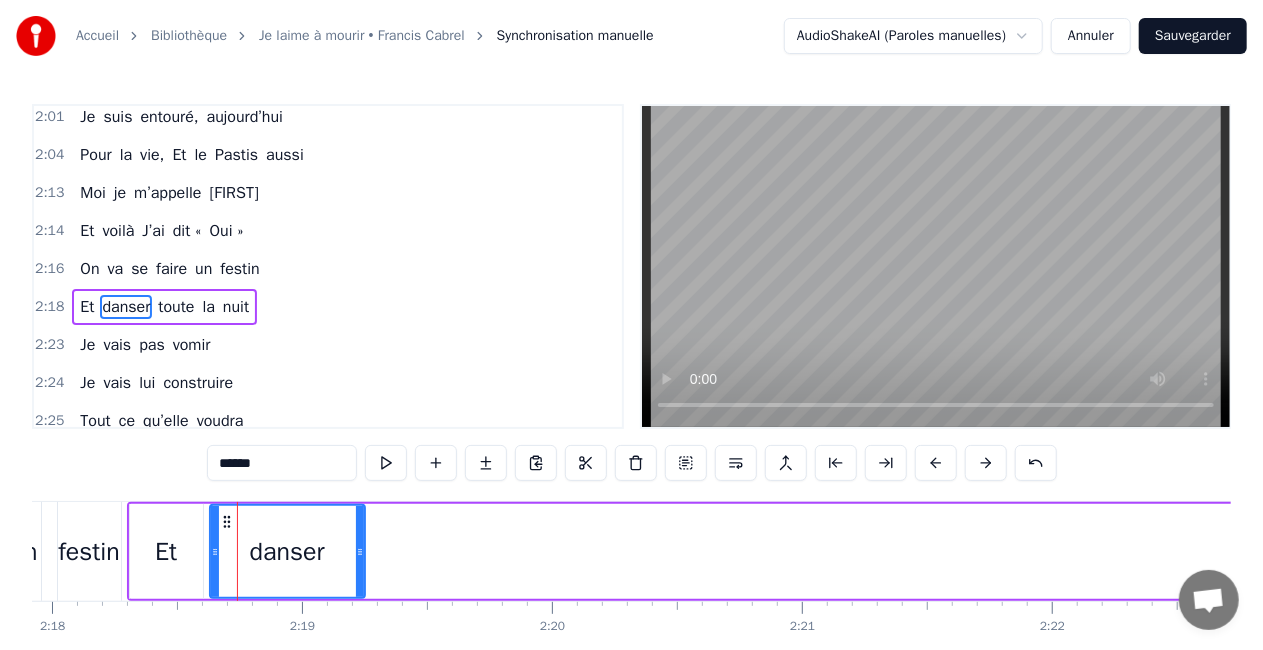 drag, startPoint x: 422, startPoint y: 544, endPoint x: 359, endPoint y: 545, distance: 63.007935 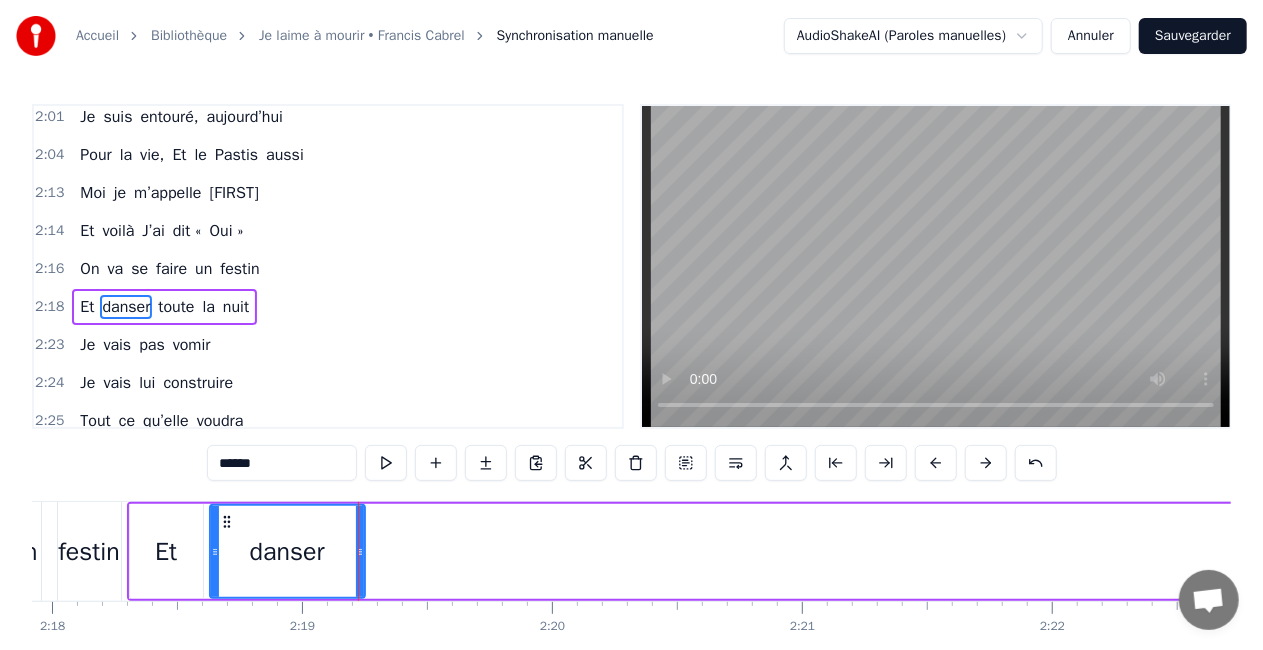 click on "Et danser toute la nuit" at bounding box center [814, 551] 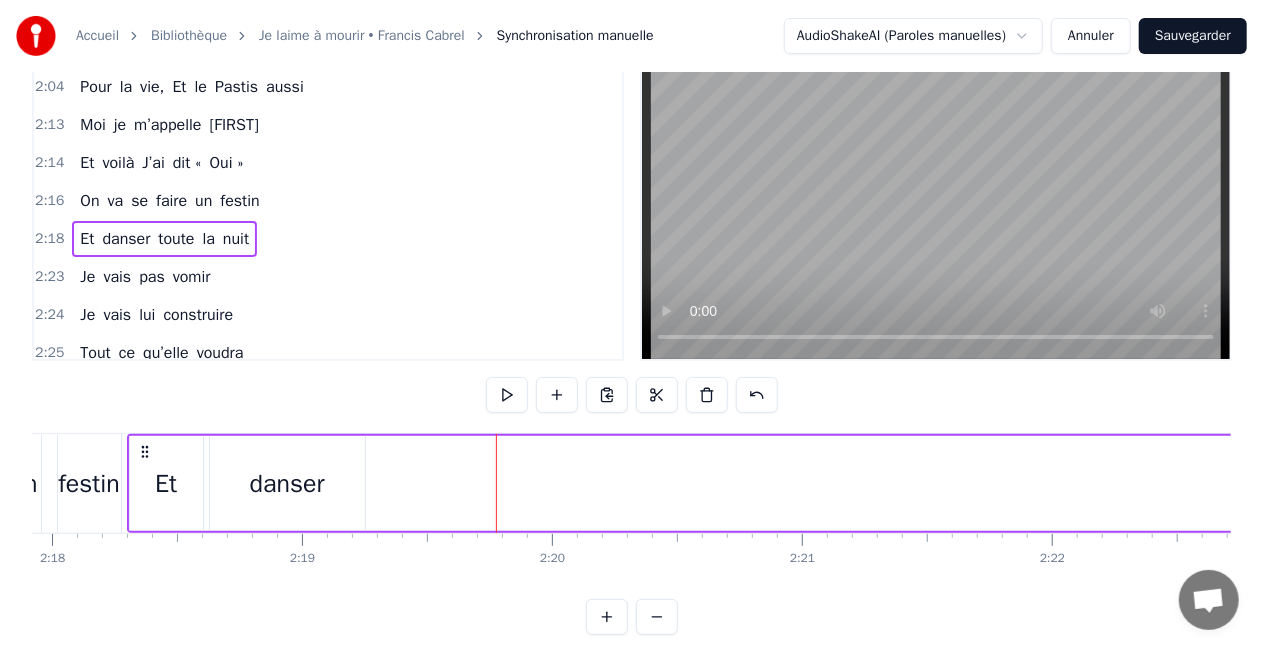 scroll, scrollTop: 100, scrollLeft: 0, axis: vertical 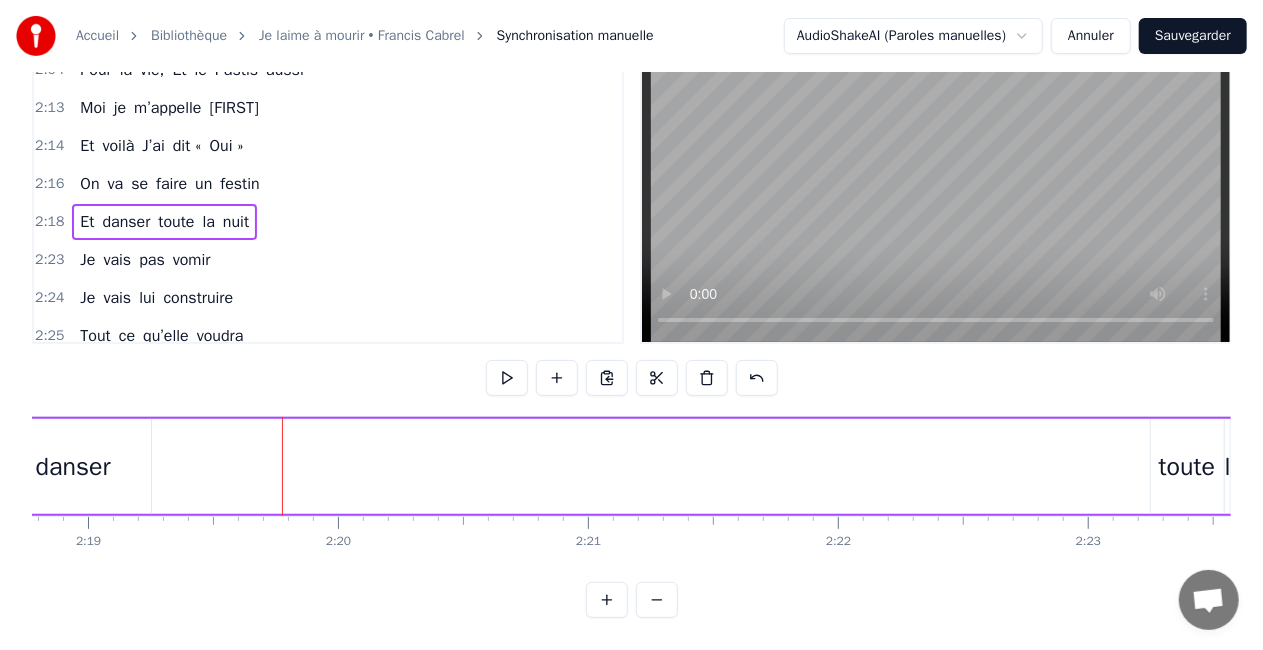 click on "toute" at bounding box center [1187, 467] 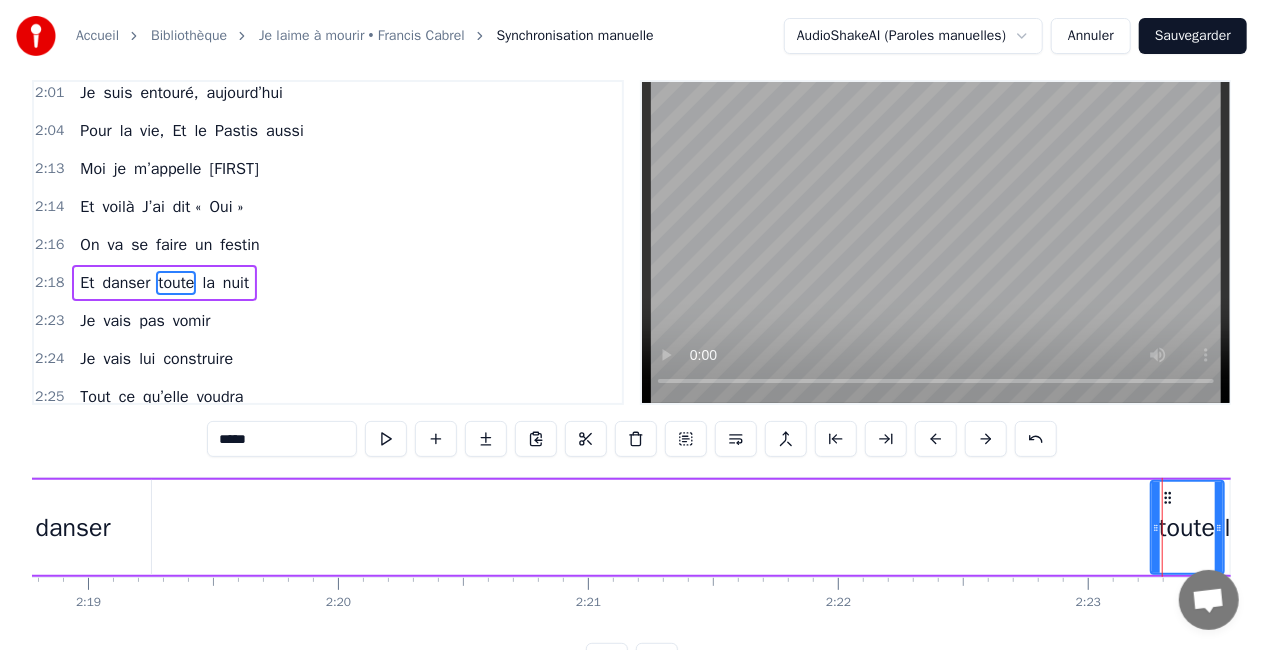 scroll, scrollTop: 0, scrollLeft: 0, axis: both 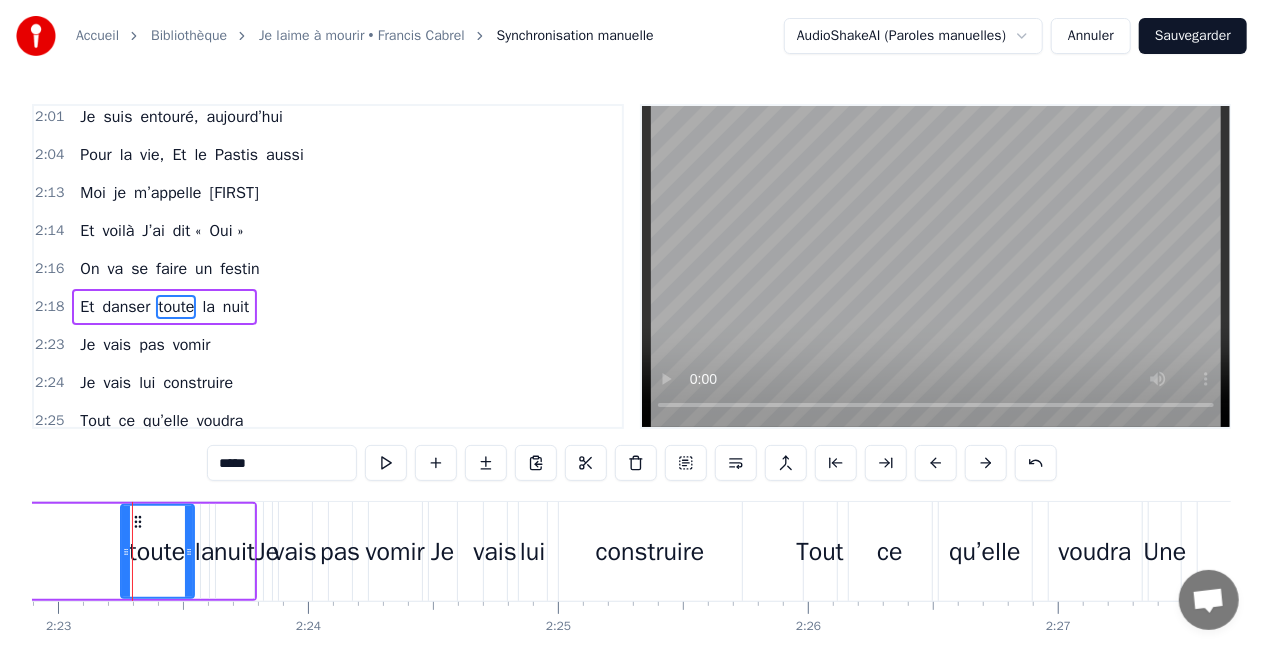 click on "nuit" at bounding box center (234, 552) 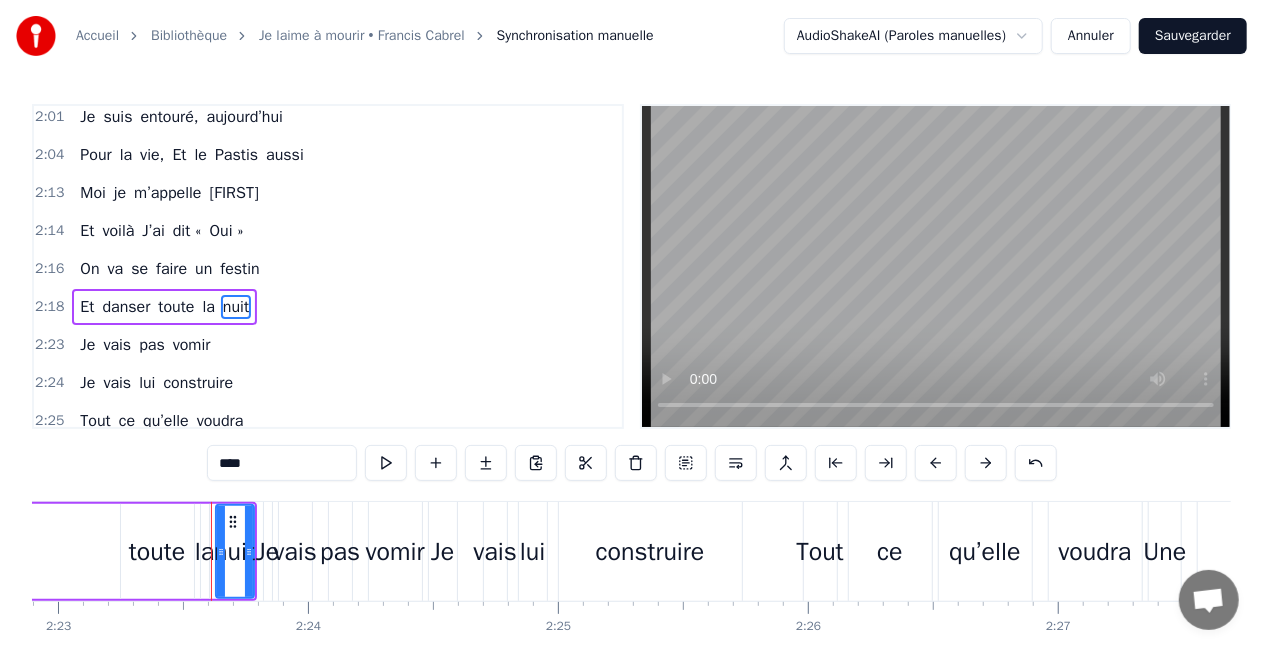 click 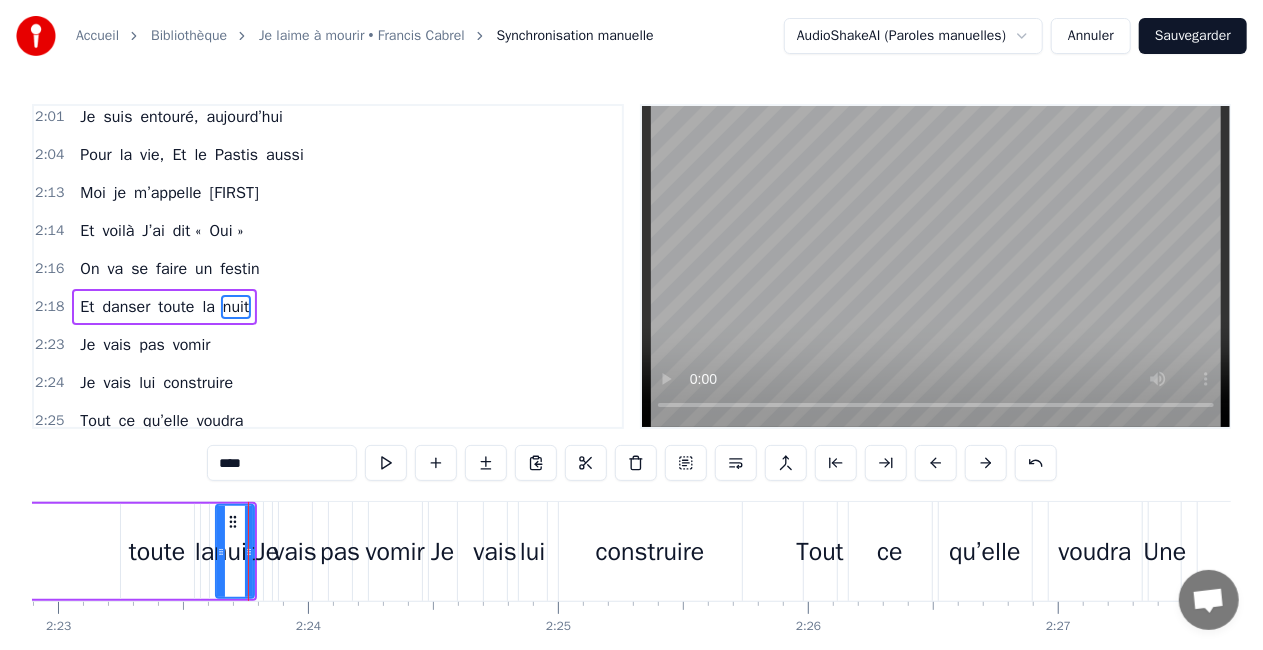 drag, startPoint x: 160, startPoint y: 558, endPoint x: 114, endPoint y: 556, distance: 46.043457 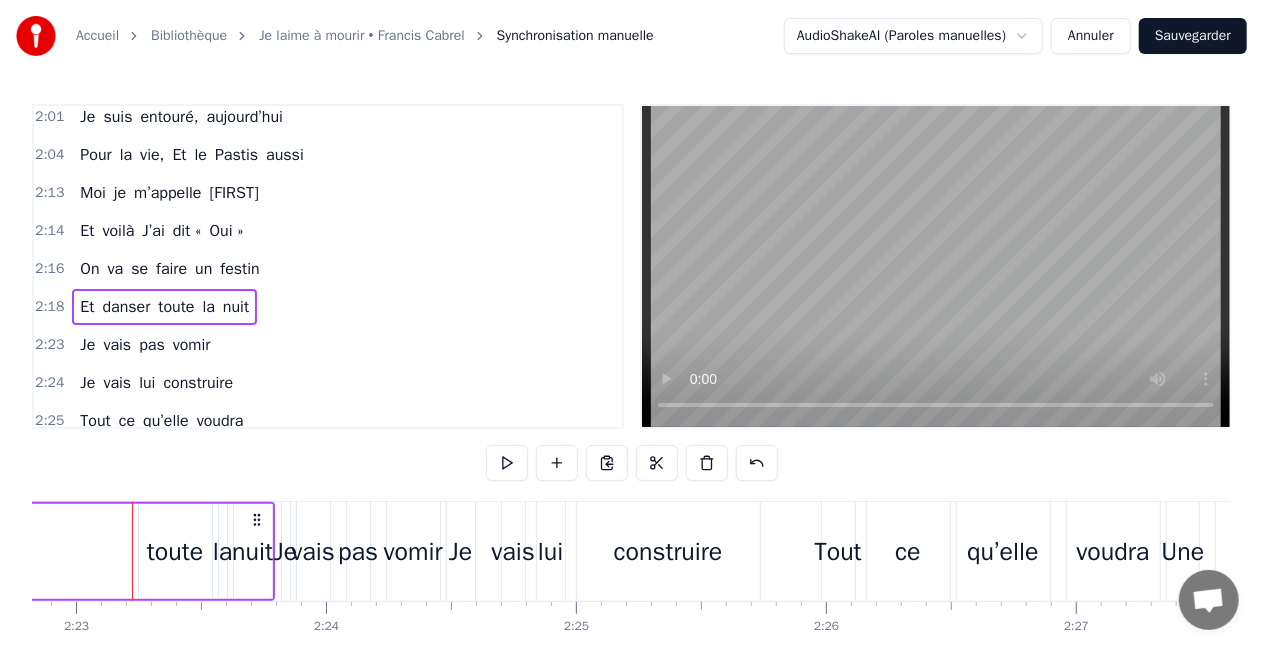 click on "toute" at bounding box center [175, 551] 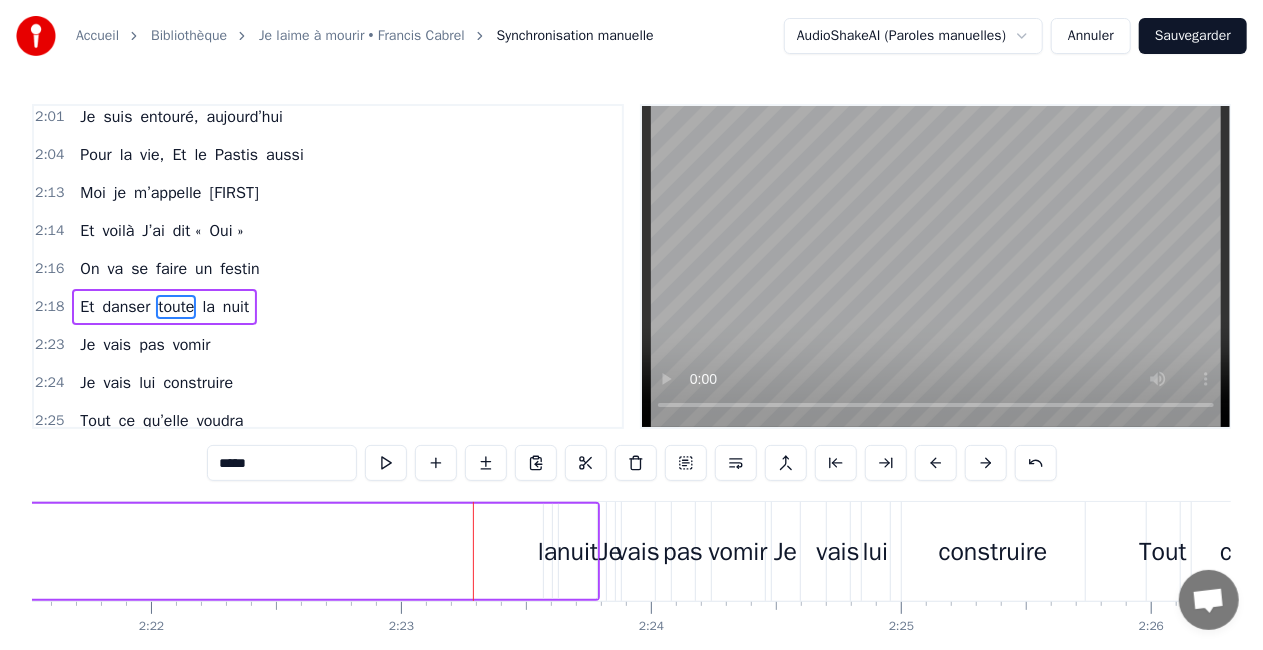 scroll, scrollTop: 0, scrollLeft: 35189, axis: horizontal 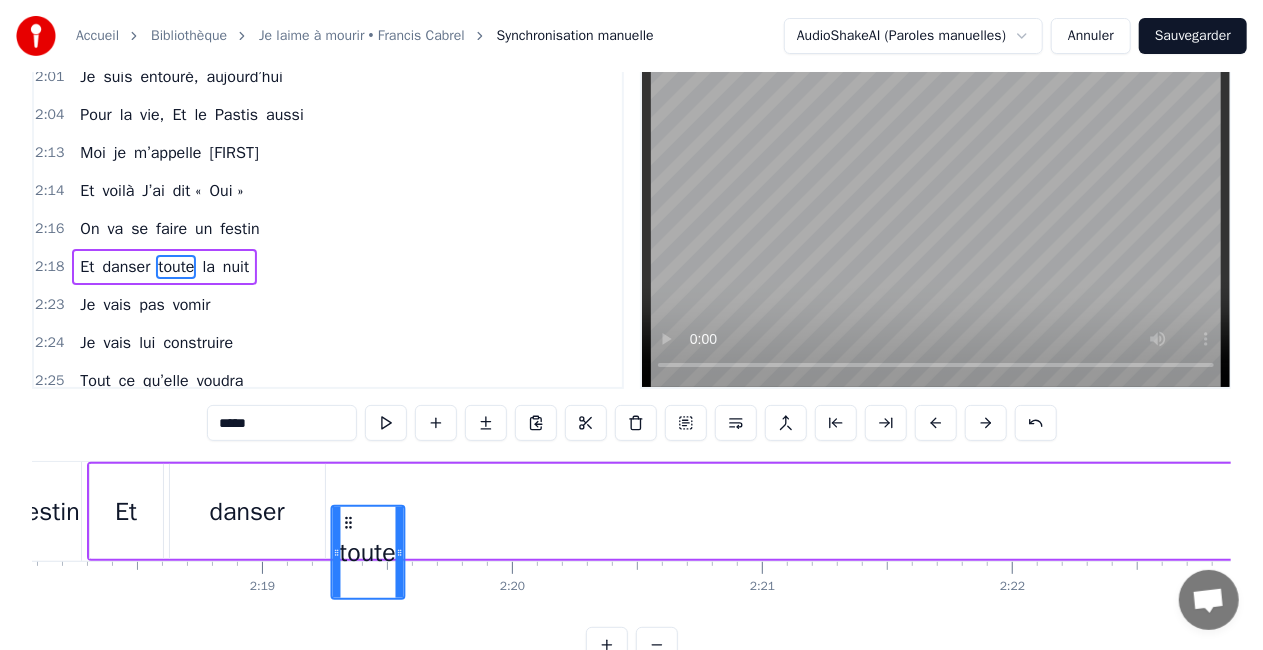 drag, startPoint x: 156, startPoint y: 522, endPoint x: 349, endPoint y: 480, distance: 197.51709 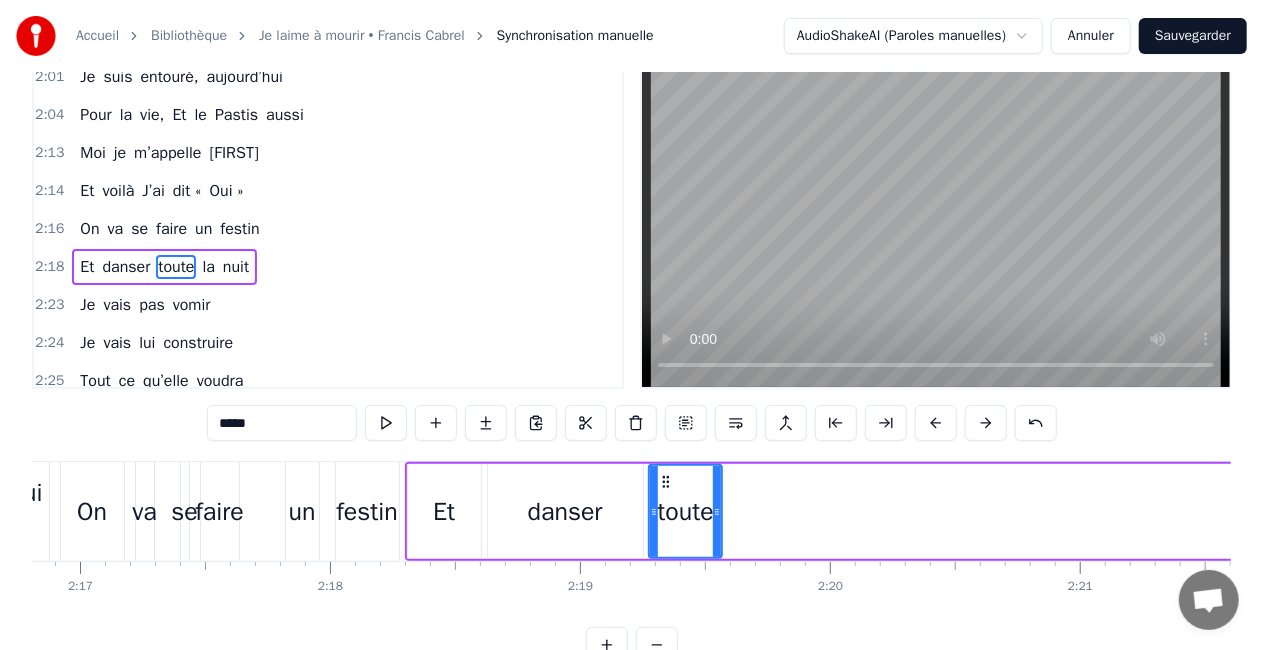 scroll, scrollTop: 0, scrollLeft: 34160, axis: horizontal 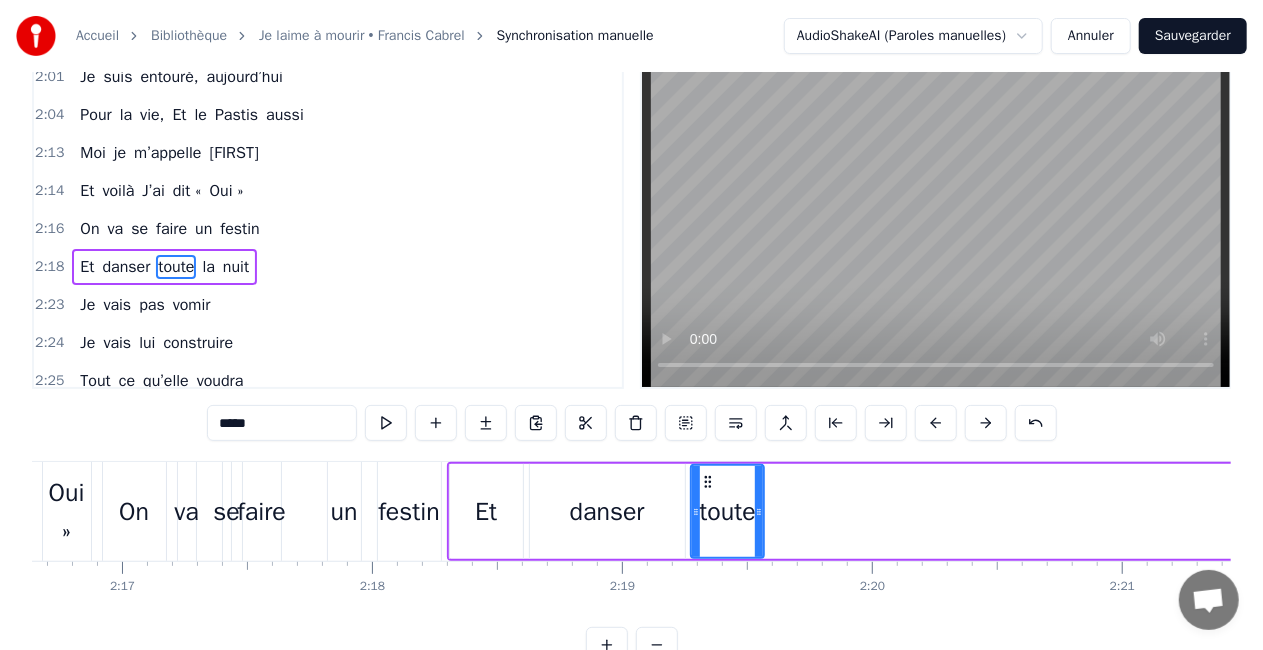 click on "faire" at bounding box center (261, 512) 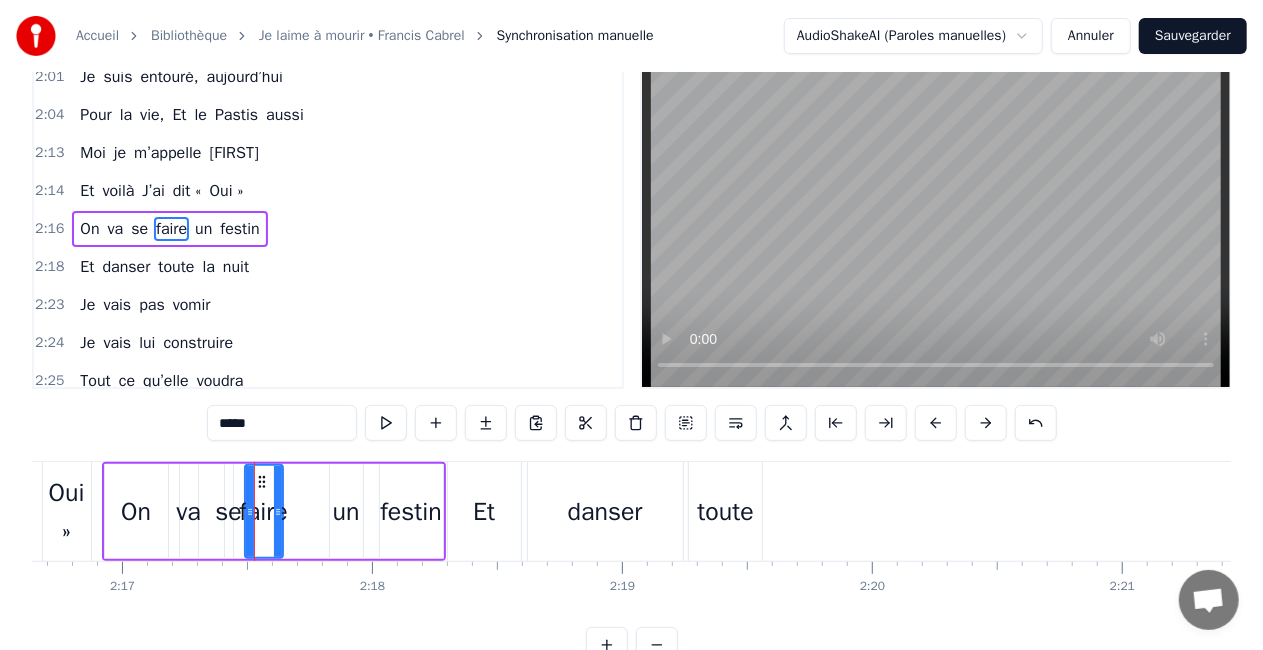 scroll, scrollTop: 0, scrollLeft: 0, axis: both 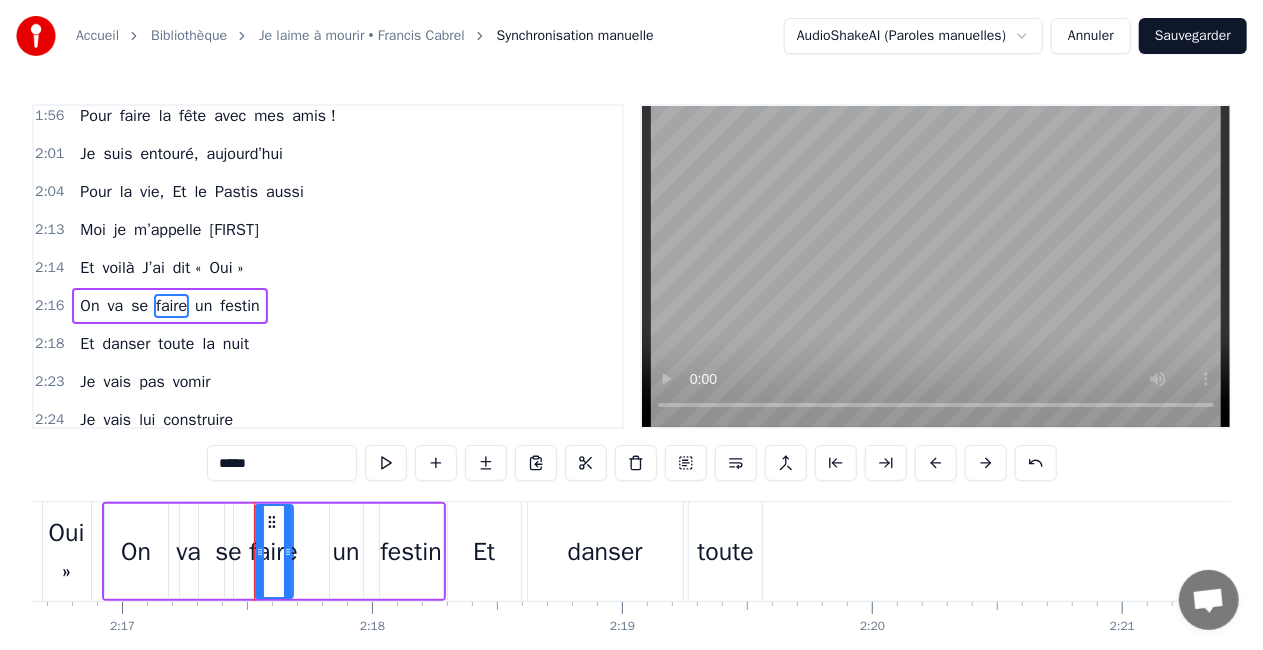 click 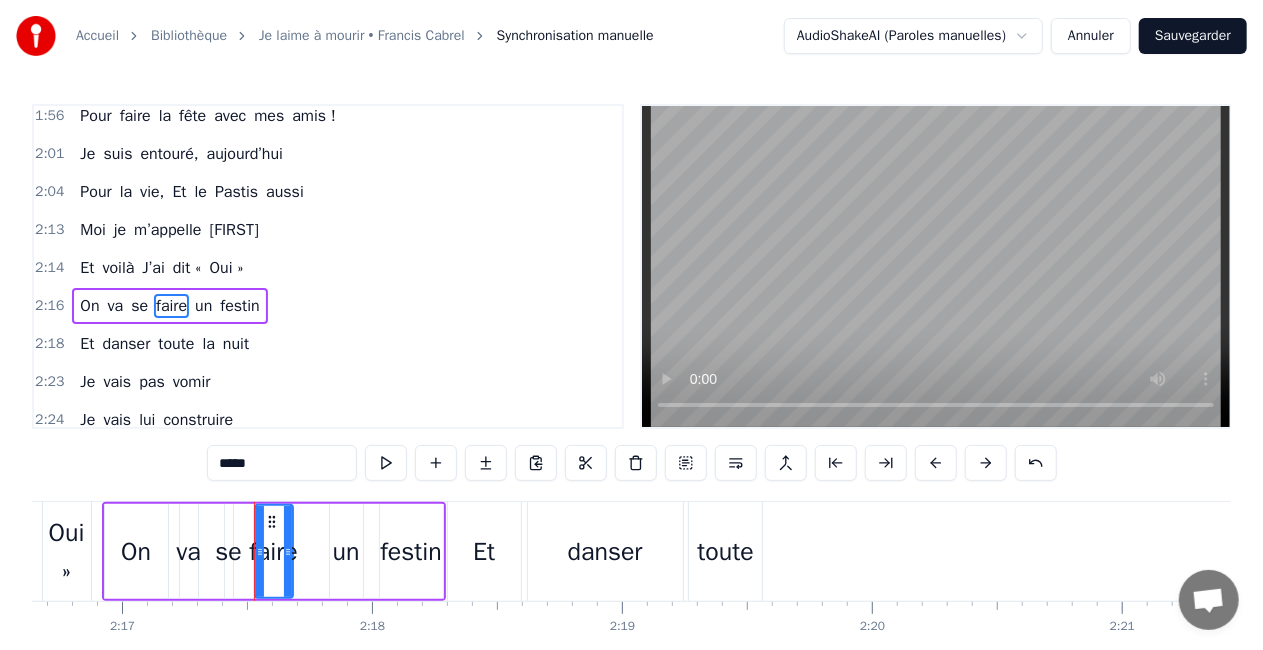 click on "un" at bounding box center [346, 552] 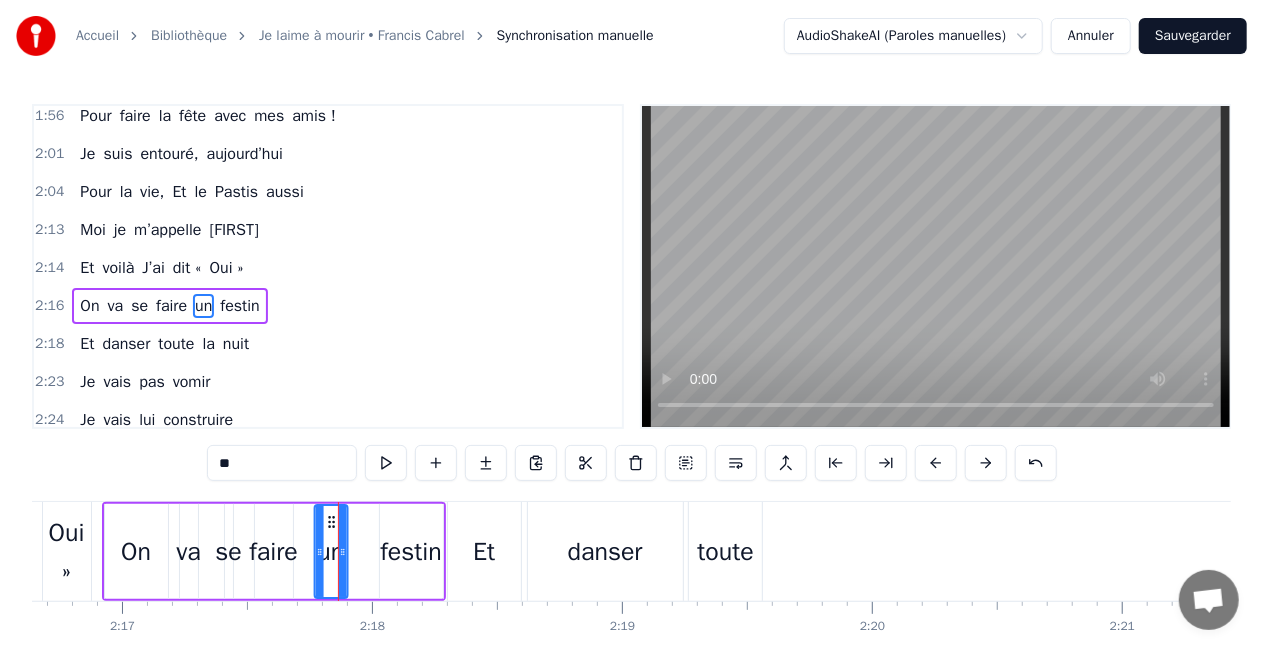 drag, startPoint x: 347, startPoint y: 518, endPoint x: 332, endPoint y: 519, distance: 15.033297 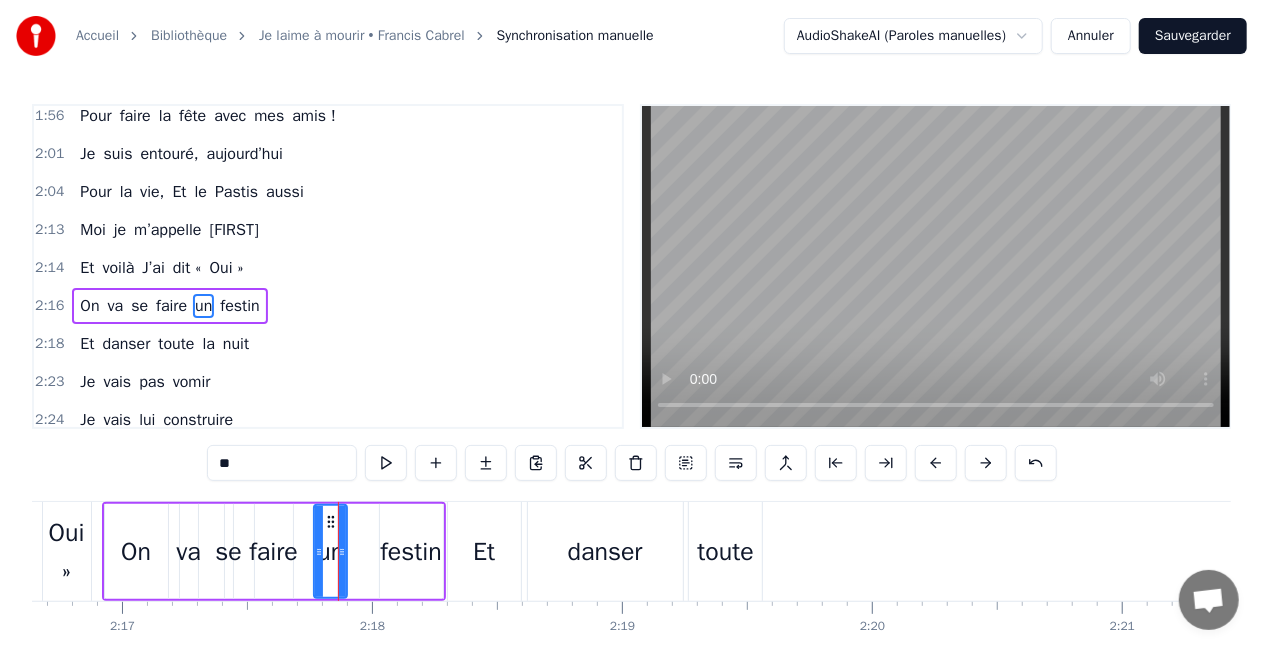click on "festin" at bounding box center (411, 551) 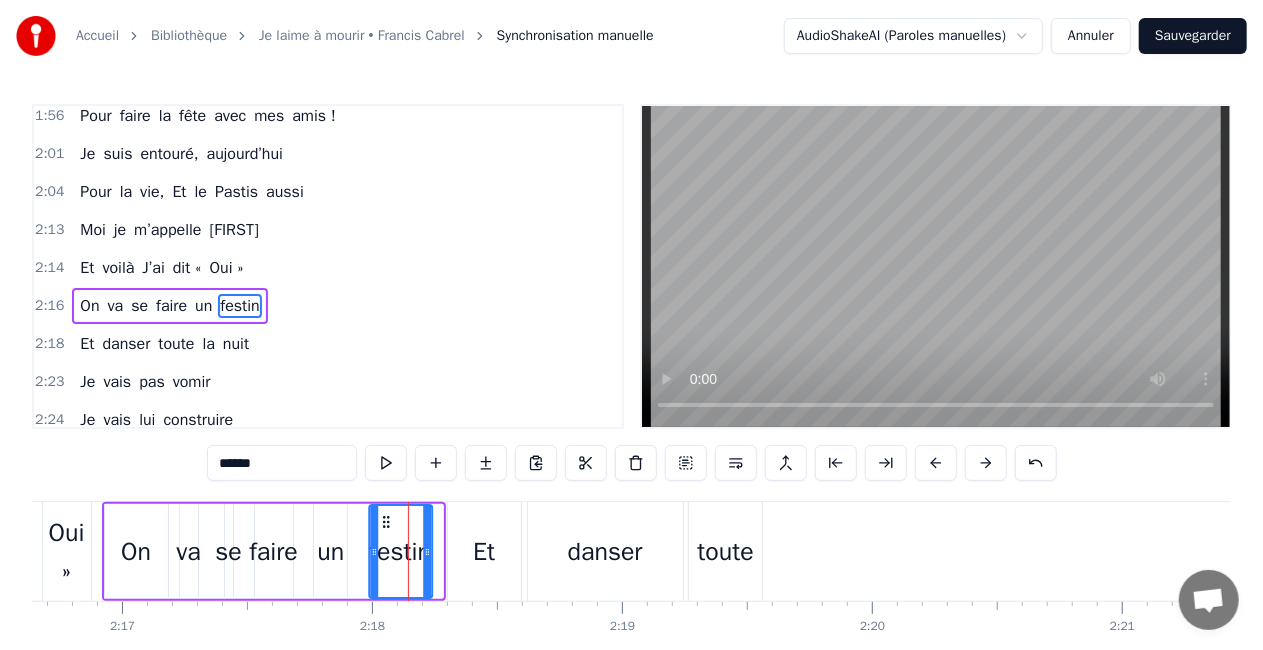 drag, startPoint x: 397, startPoint y: 519, endPoint x: 386, endPoint y: 520, distance: 11.045361 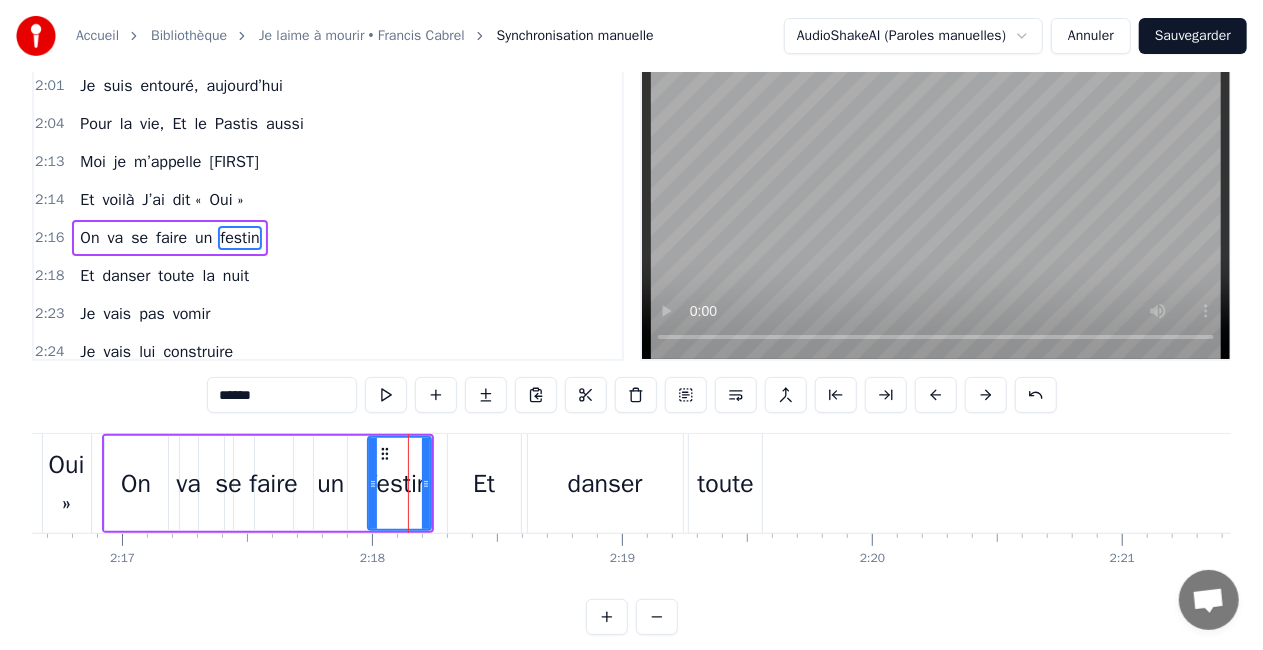 scroll, scrollTop: 100, scrollLeft: 0, axis: vertical 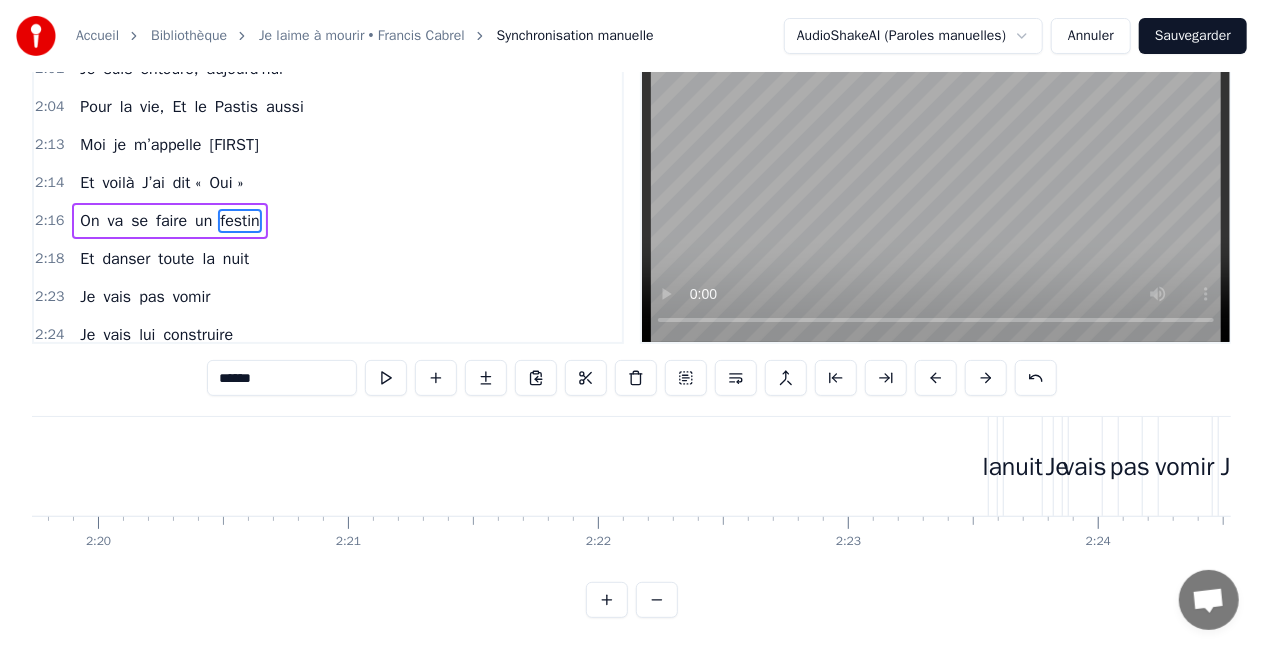 click on "la" at bounding box center (992, 467) 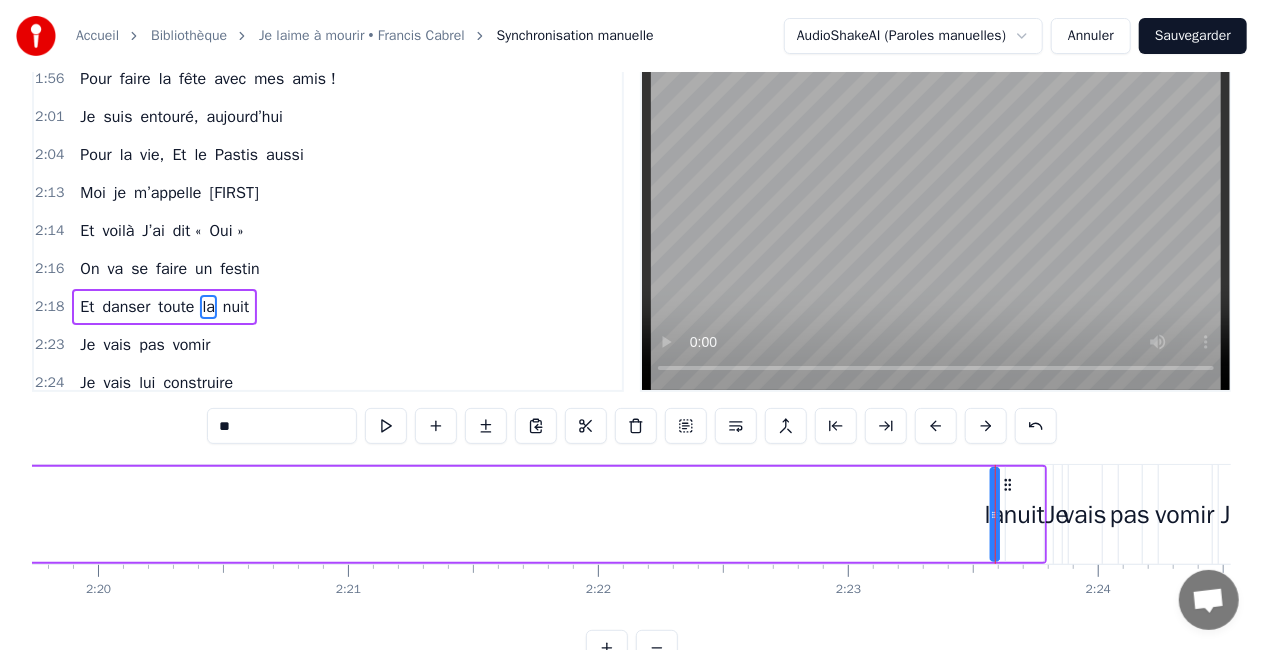 scroll, scrollTop: 0, scrollLeft: 0, axis: both 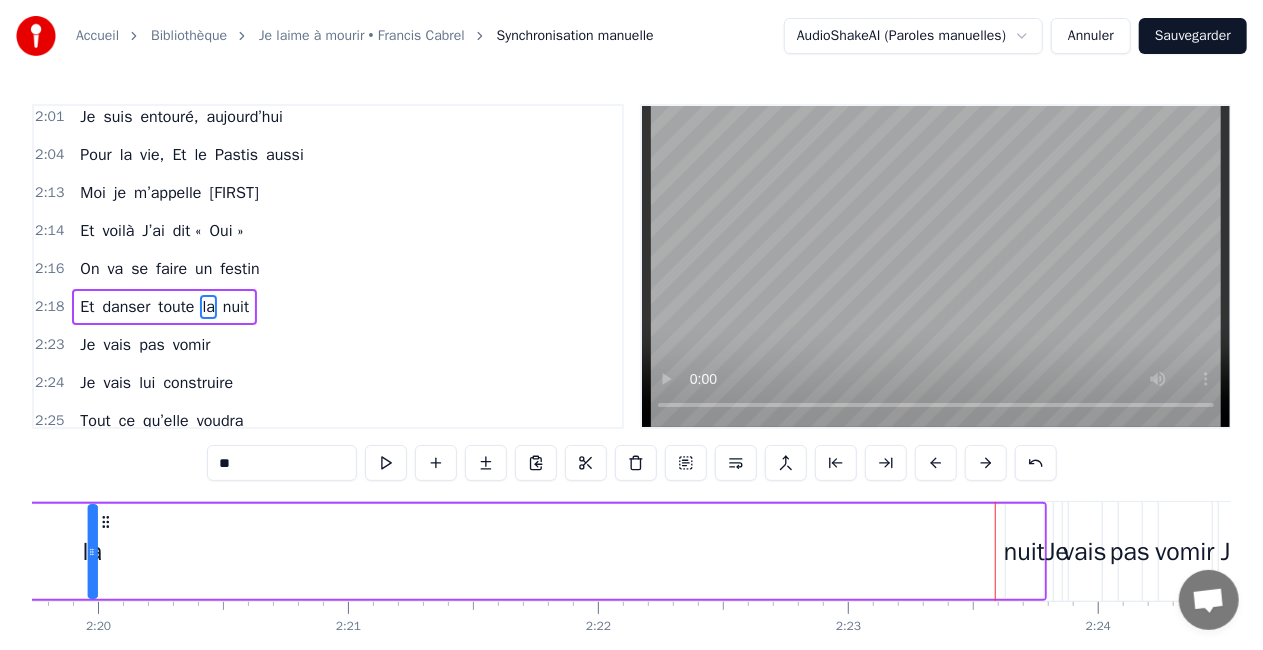drag, startPoint x: 1004, startPoint y: 519, endPoint x: 102, endPoint y: 526, distance: 902.02716 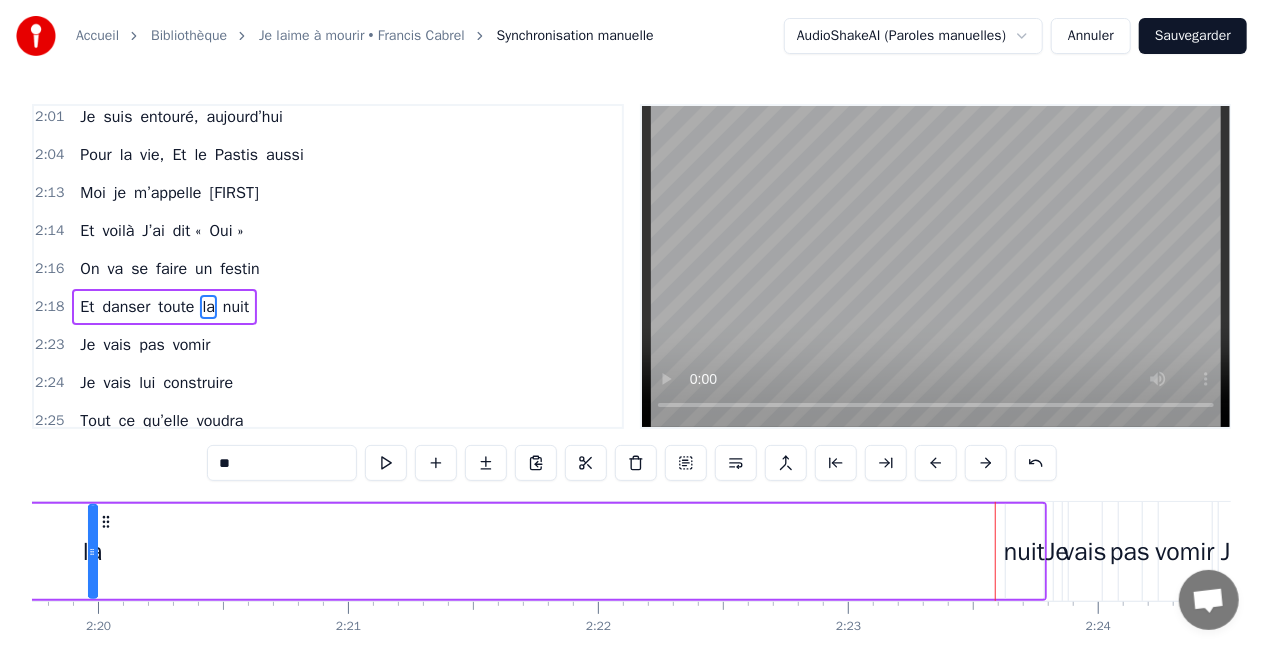 click on "Et danser toute la nuit" at bounding box center [360, 551] 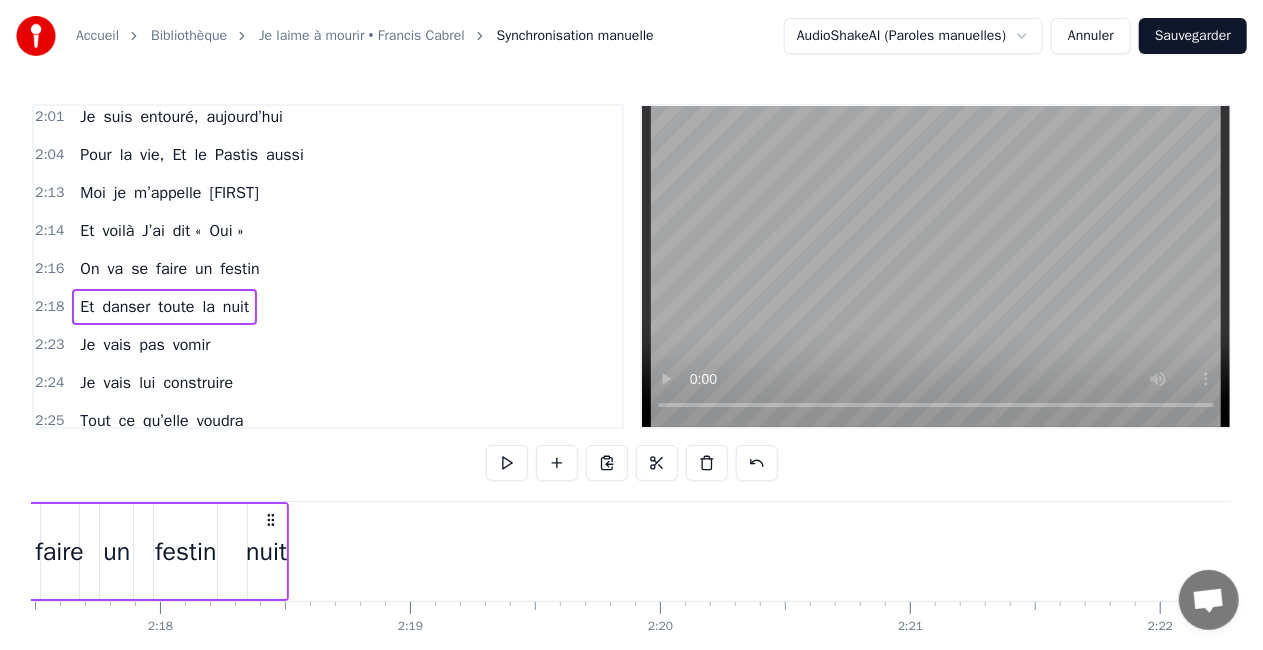 scroll, scrollTop: 0, scrollLeft: 34370, axis: horizontal 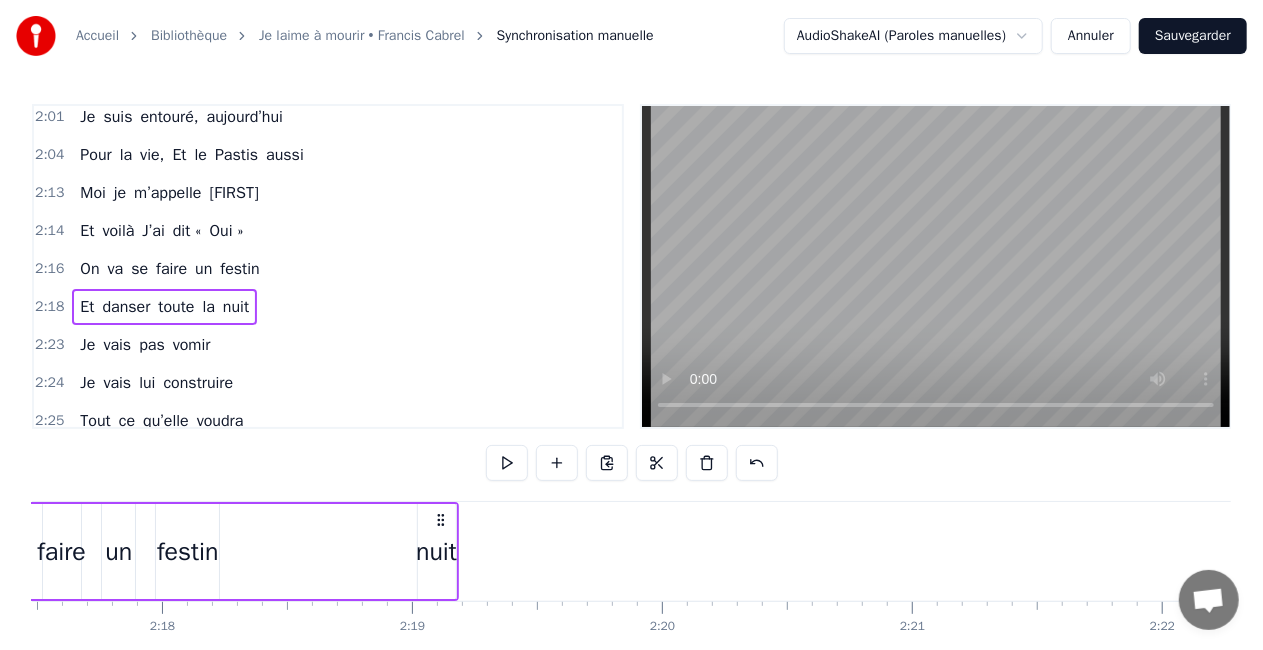 drag, startPoint x: 1029, startPoint y: 520, endPoint x: 436, endPoint y: 520, distance: 593 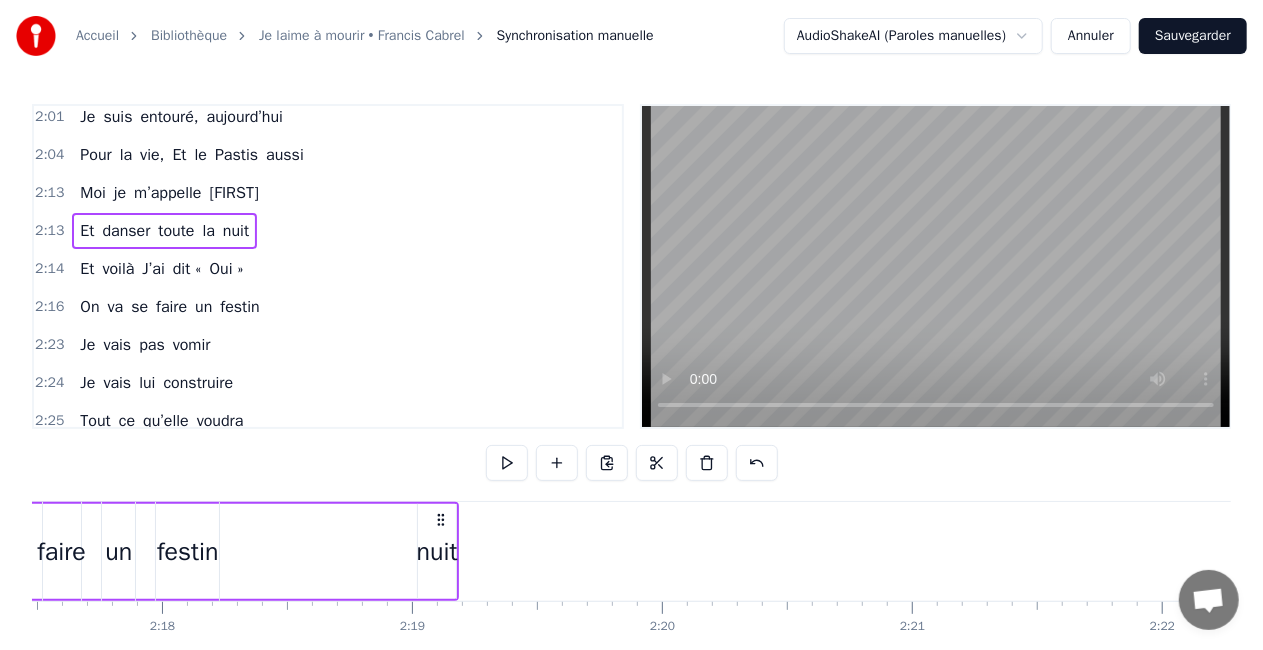 click on "Et danser toute la nuit" at bounding box center [-228, 551] 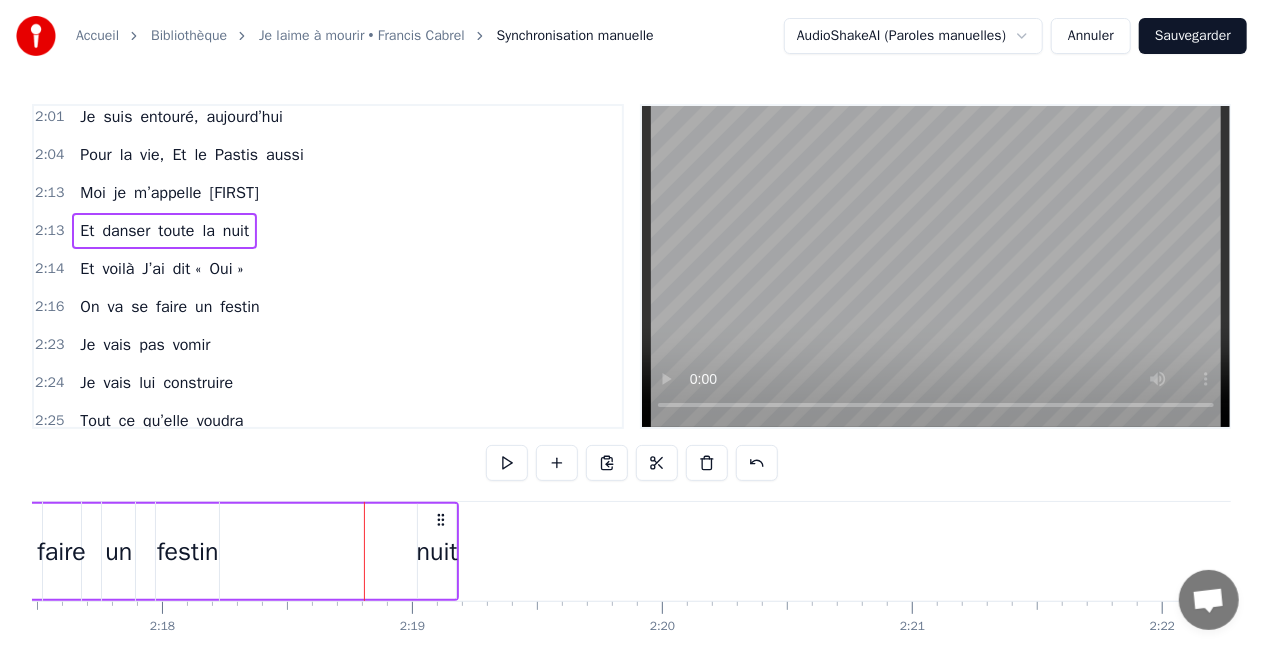 click on "la" at bounding box center (208, 231) 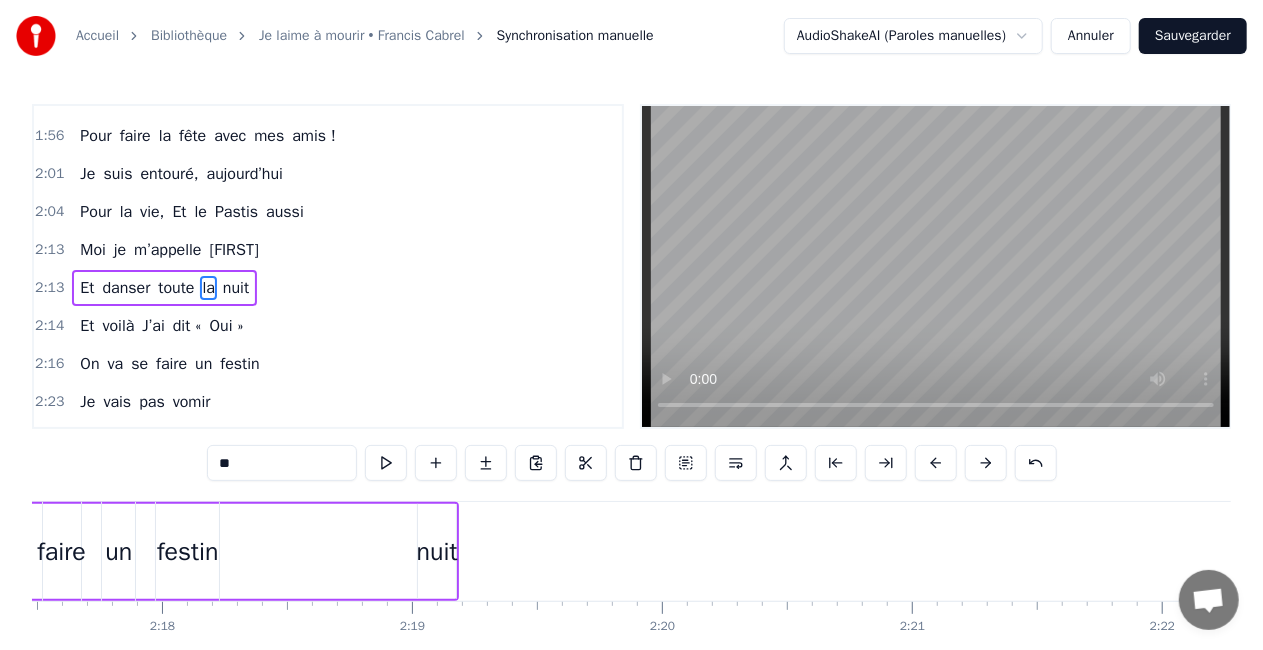 scroll, scrollTop: 1986, scrollLeft: 0, axis: vertical 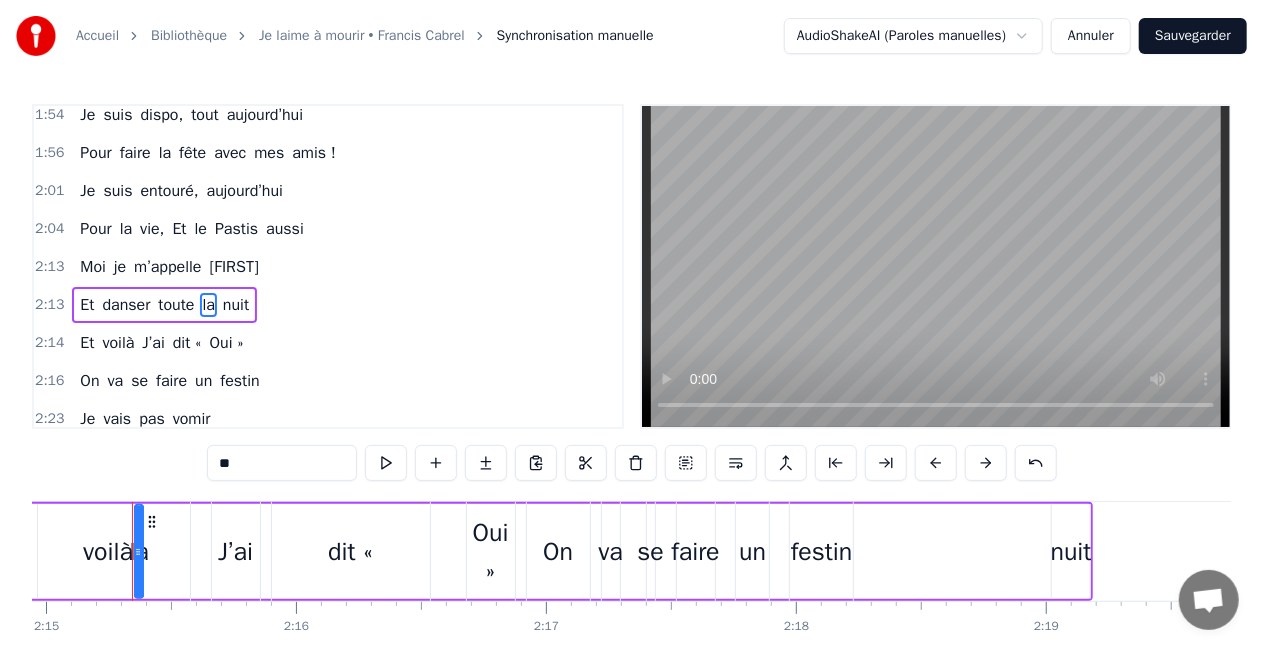 drag, startPoint x: 154, startPoint y: 520, endPoint x: 216, endPoint y: 518, distance: 62.03225 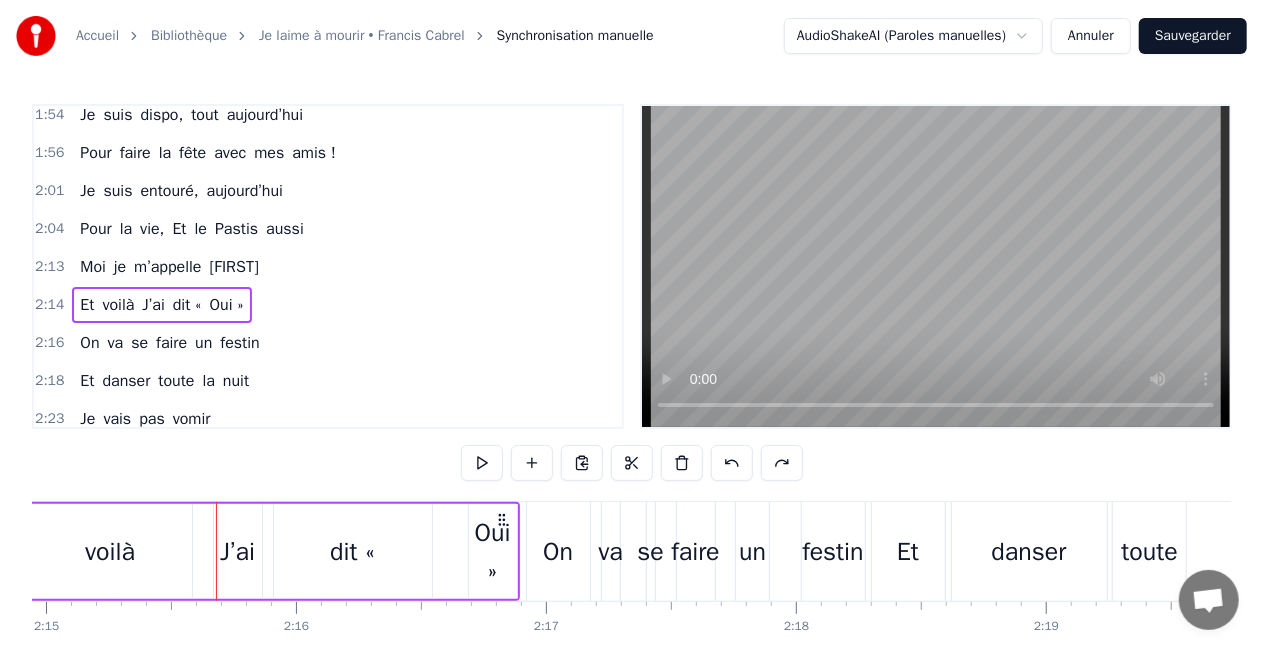 click on "Oui »" at bounding box center (493, 551) 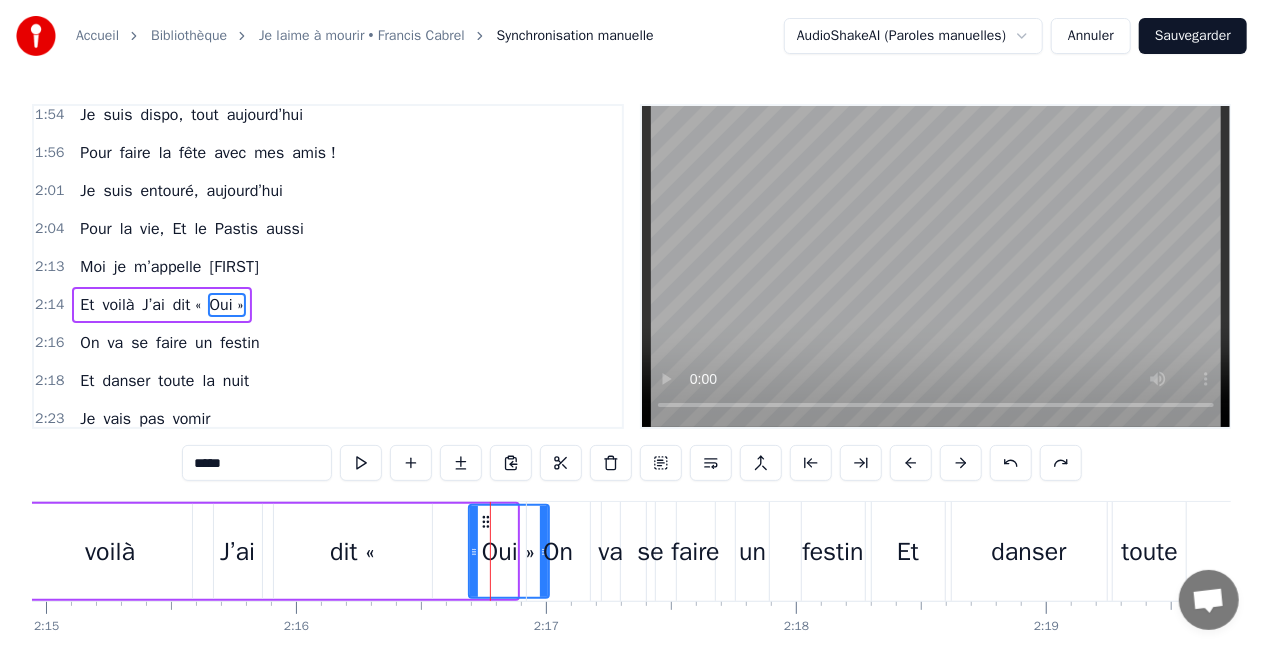 drag, startPoint x: 514, startPoint y: 574, endPoint x: 546, endPoint y: 572, distance: 32.06244 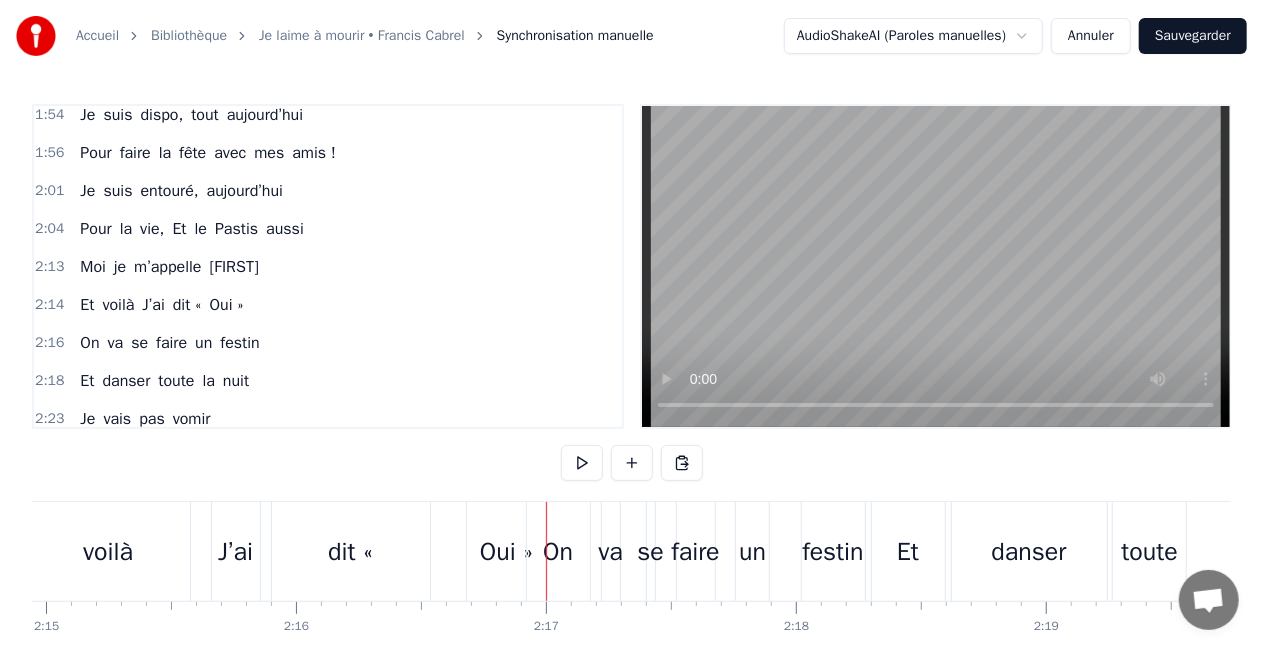 click on "Et voilà J’ai dit « Oui »" at bounding box center (276, 551) 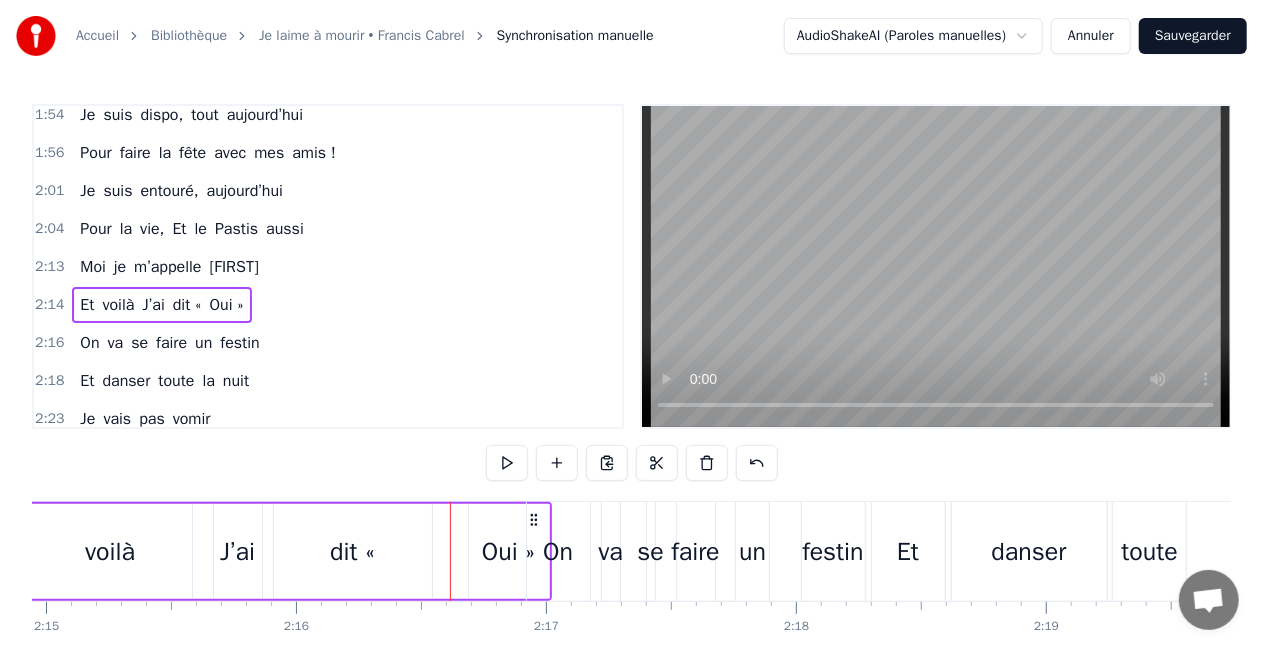 drag, startPoint x: 498, startPoint y: 533, endPoint x: 510, endPoint y: 531, distance: 12.165525 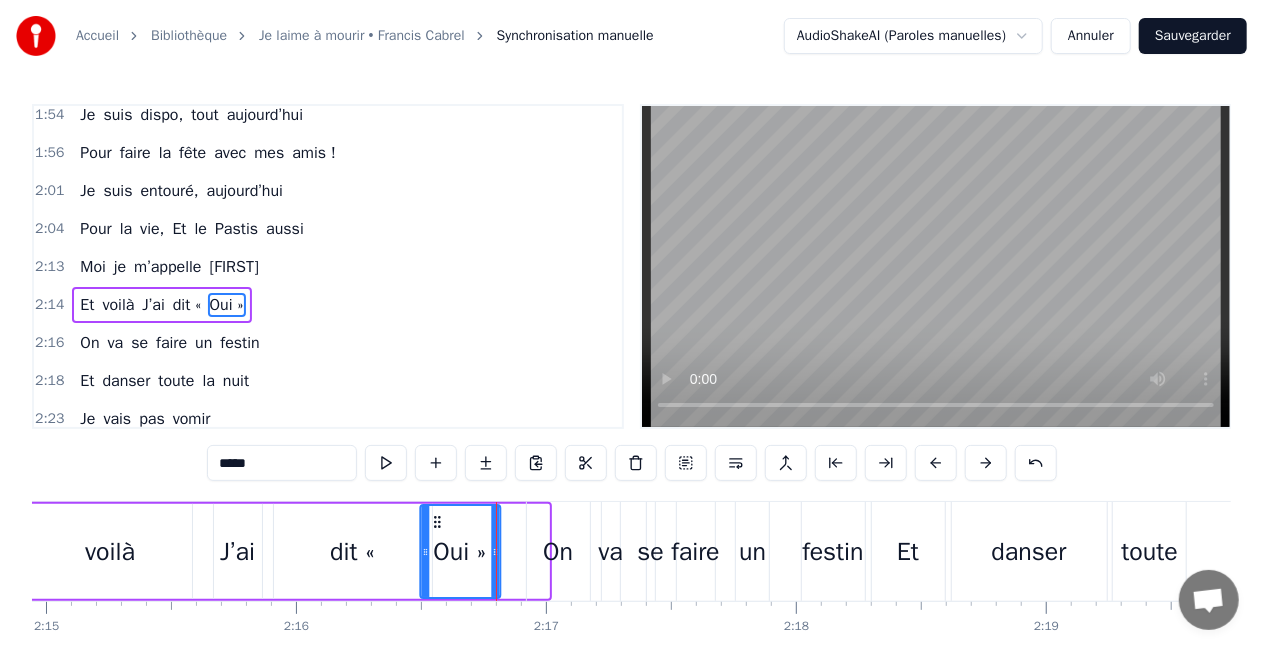 drag, startPoint x: 486, startPoint y: 520, endPoint x: 434, endPoint y: 523, distance: 52.086468 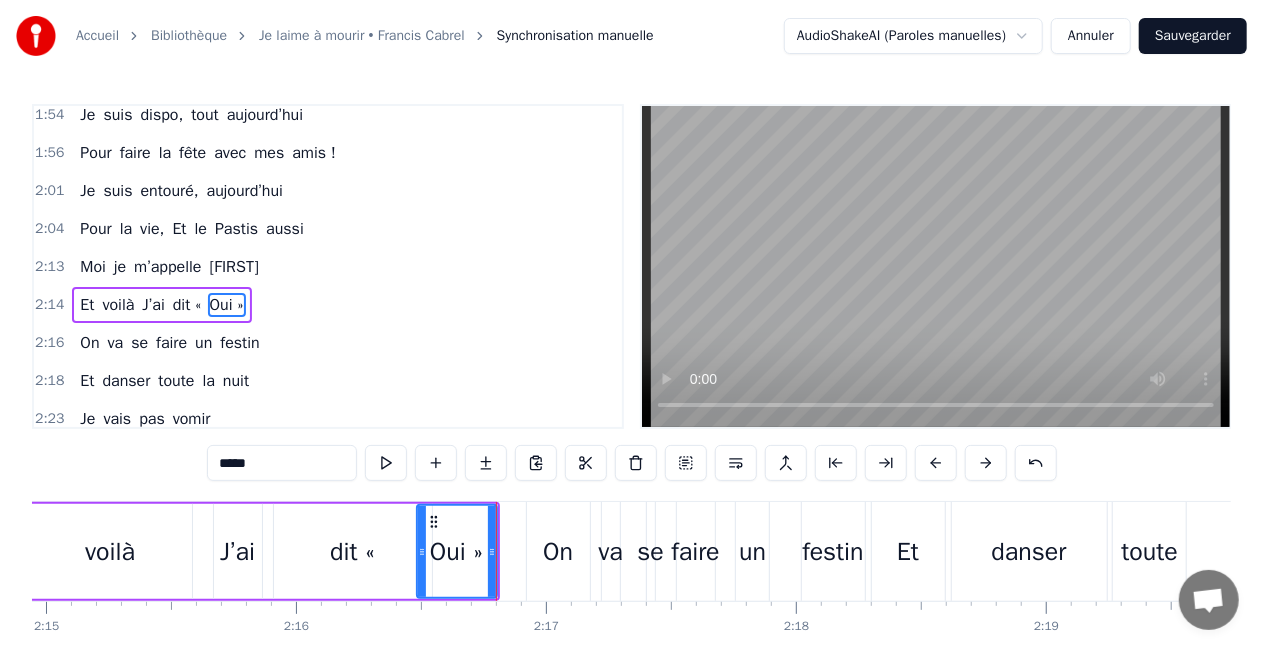click on "festin" at bounding box center [833, 551] 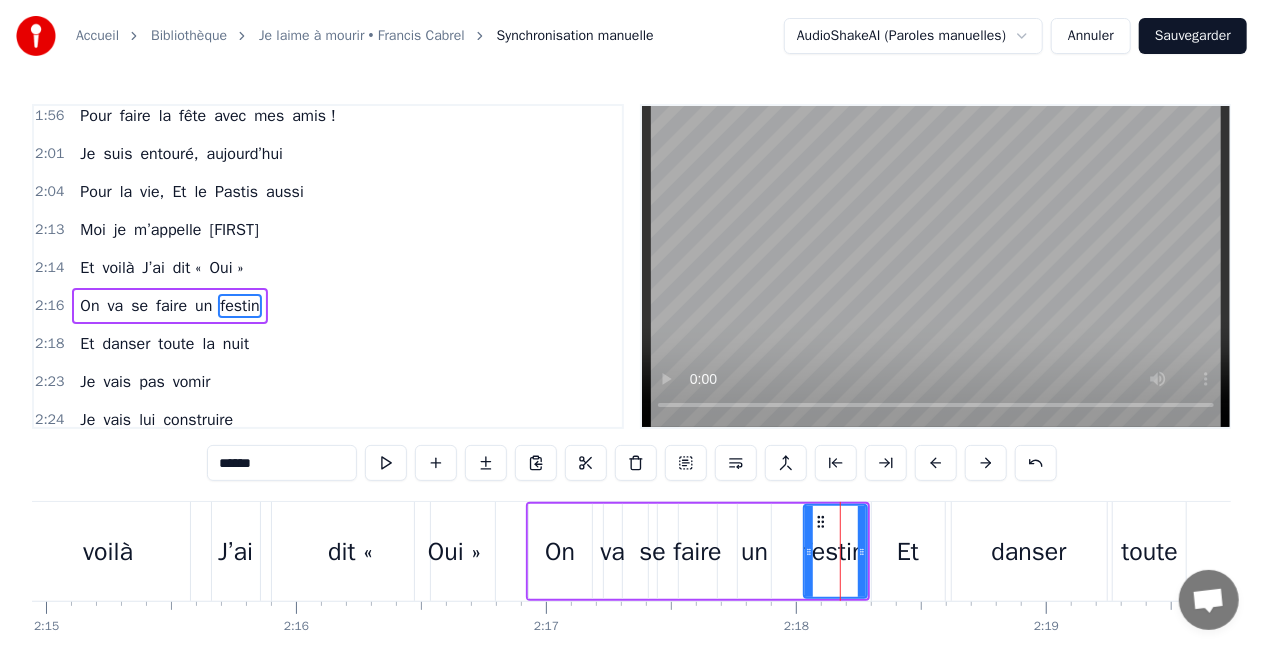 click on "Et" at bounding box center (908, 551) 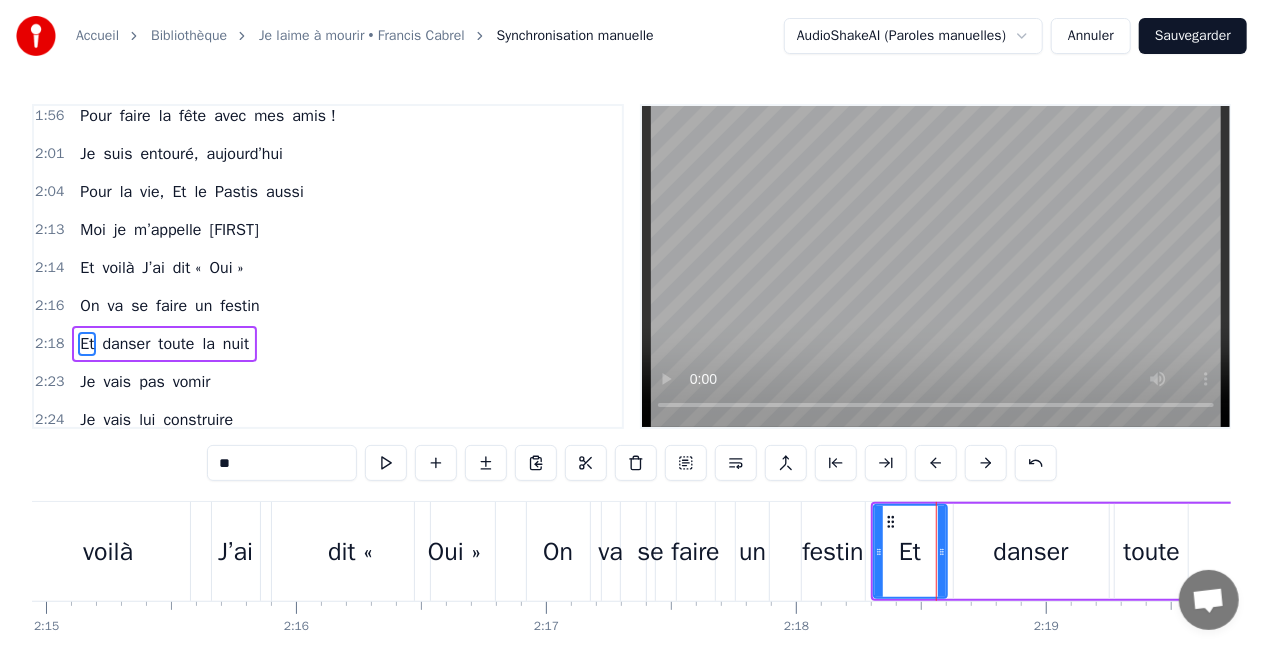 scroll, scrollTop: 2060, scrollLeft: 0, axis: vertical 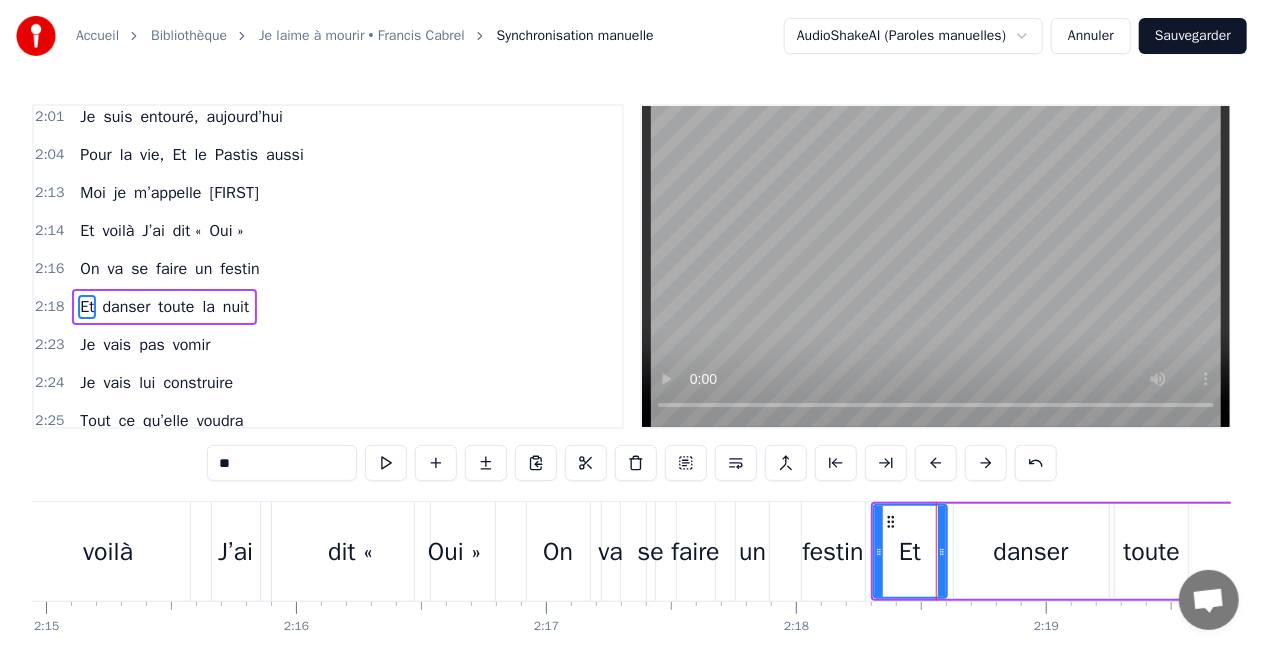 click on "danser" at bounding box center [1031, 552] 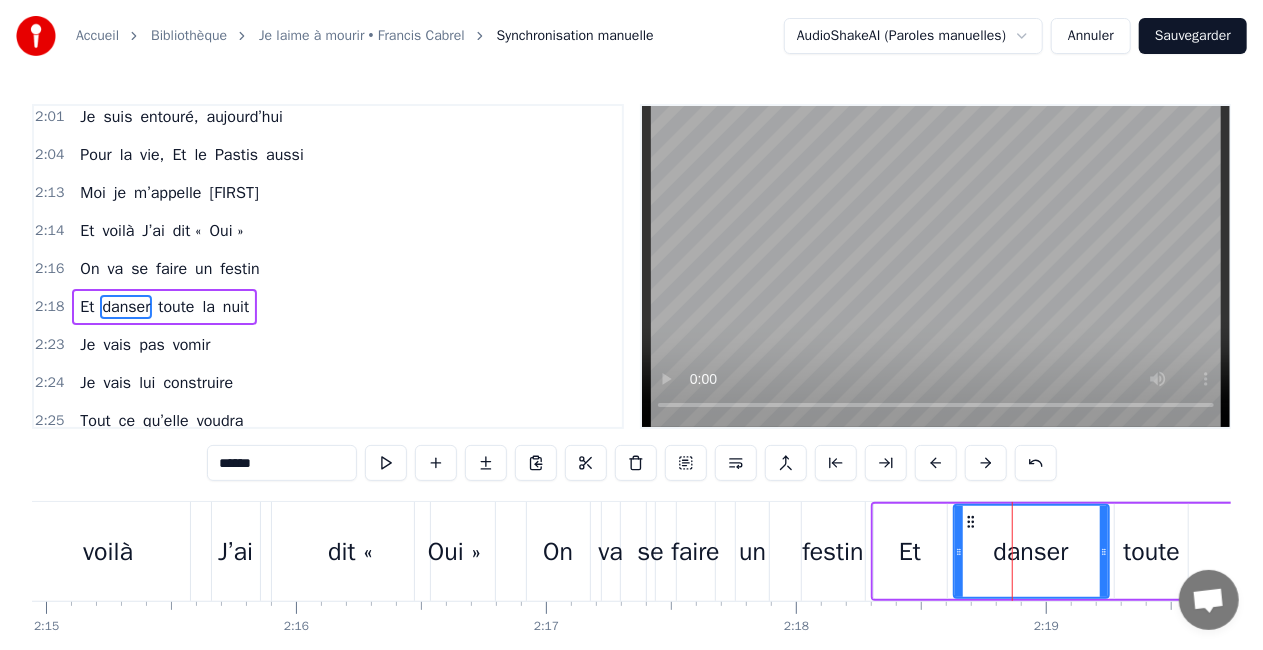 click on "toute" at bounding box center (1152, 552) 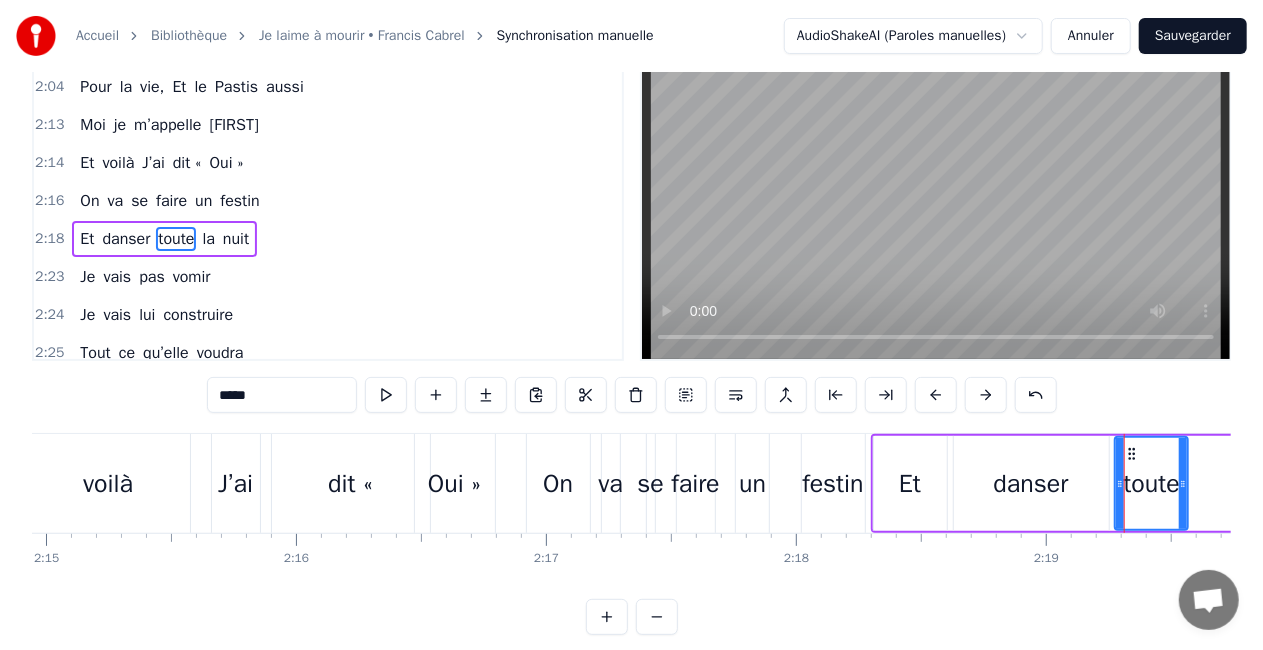 scroll, scrollTop: 100, scrollLeft: 0, axis: vertical 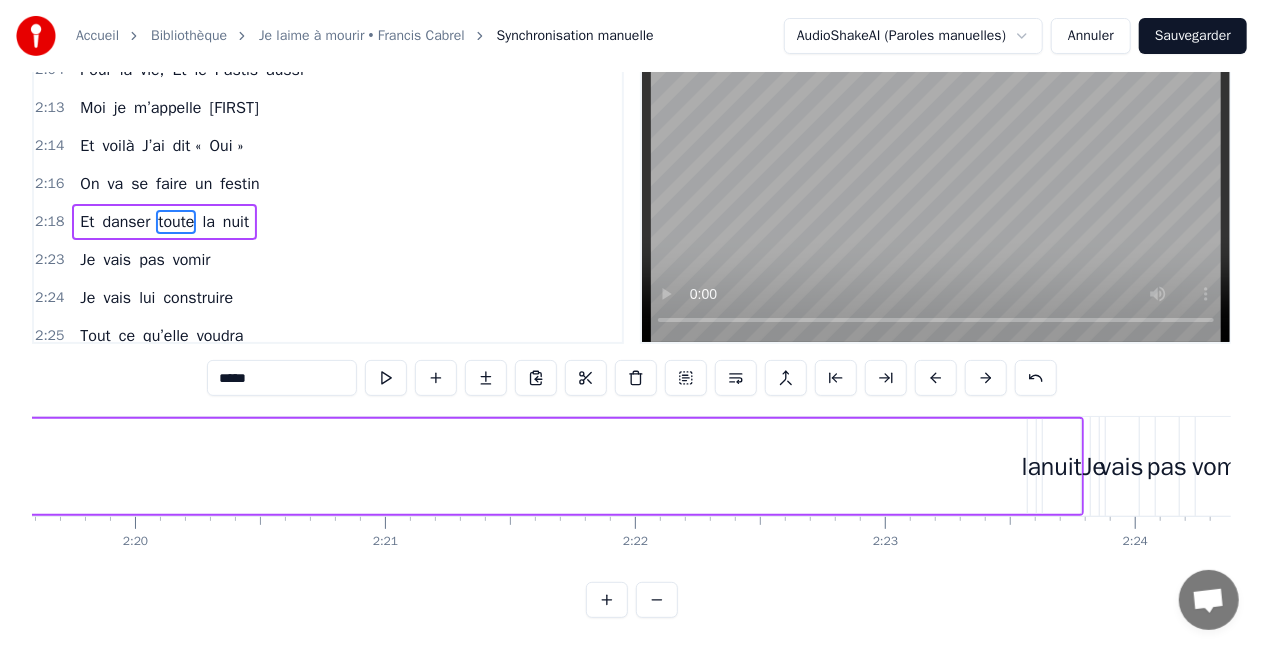 click on "la" at bounding box center (1031, 467) 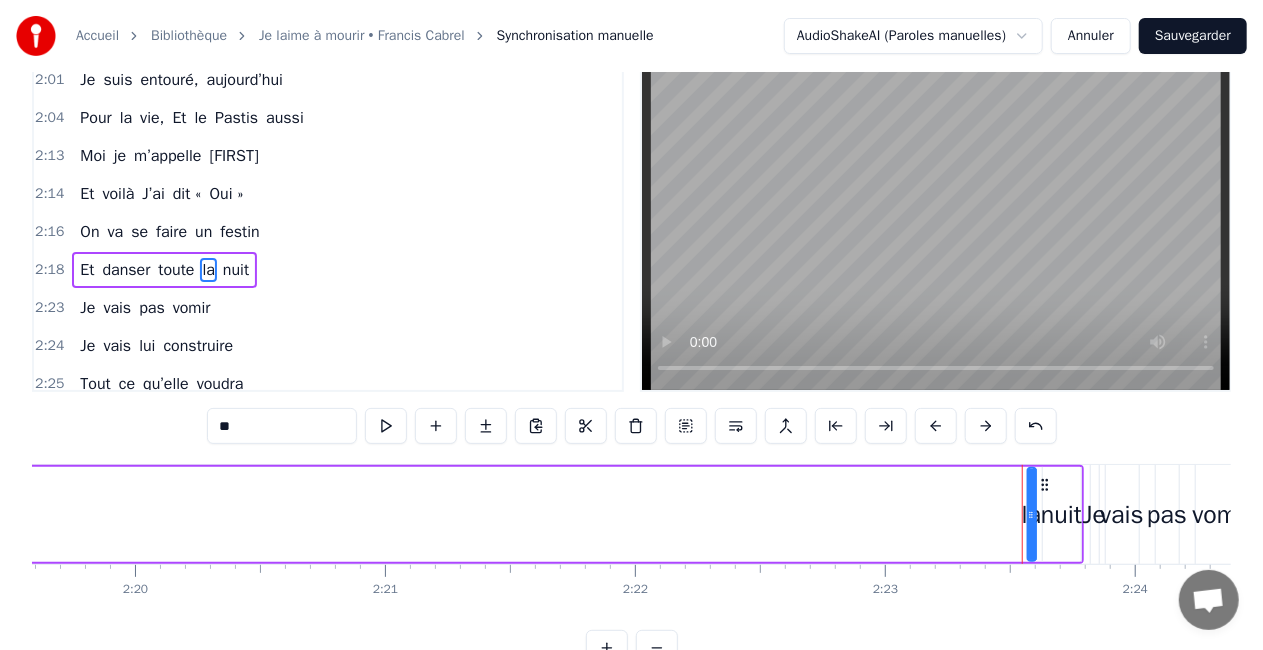scroll, scrollTop: 0, scrollLeft: 0, axis: both 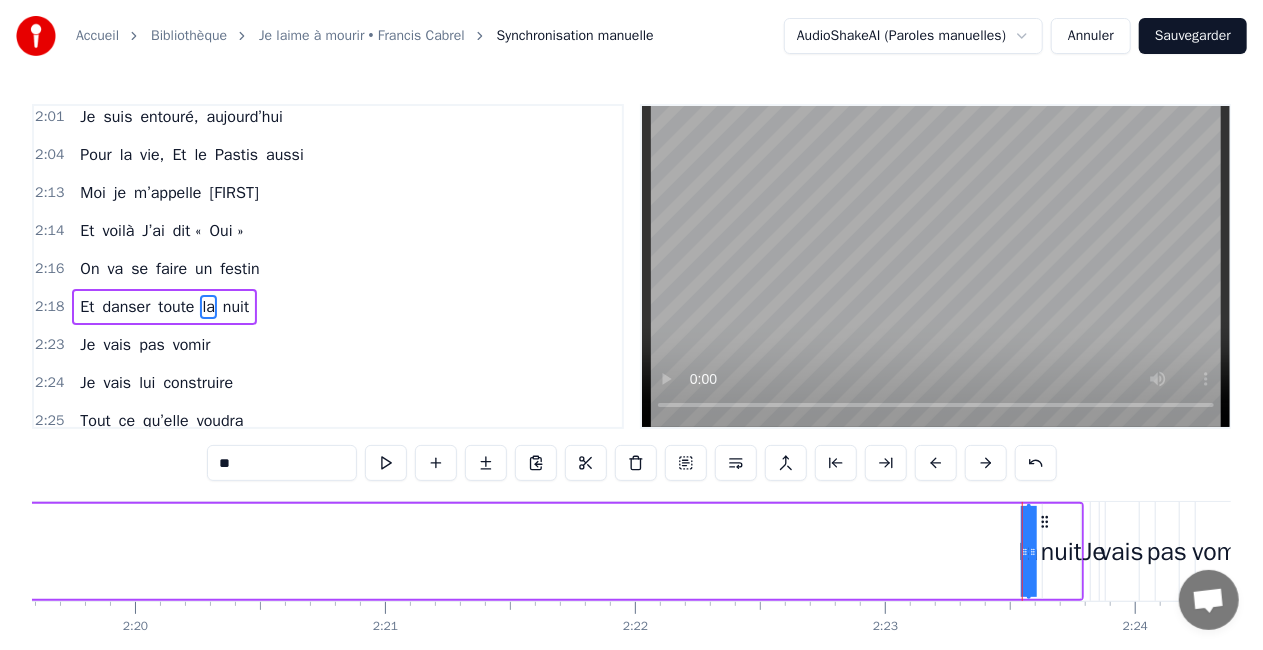 click 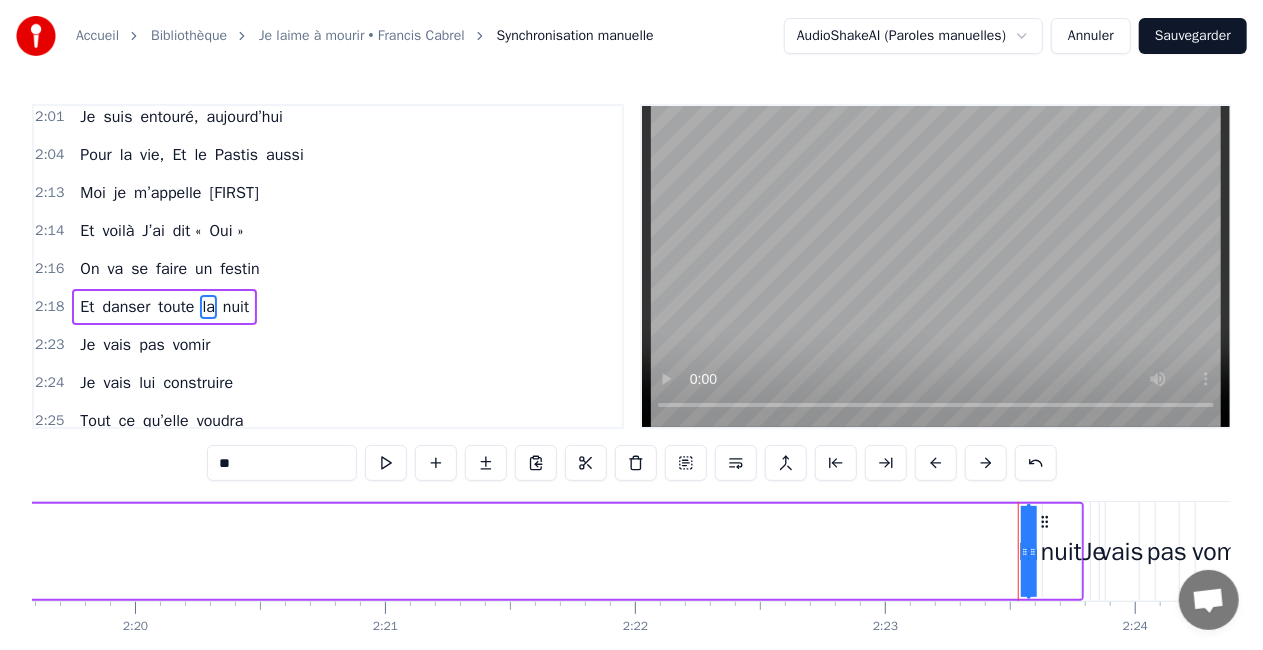 click on "Et danser toute la nuit" at bounding box center [397, 551] 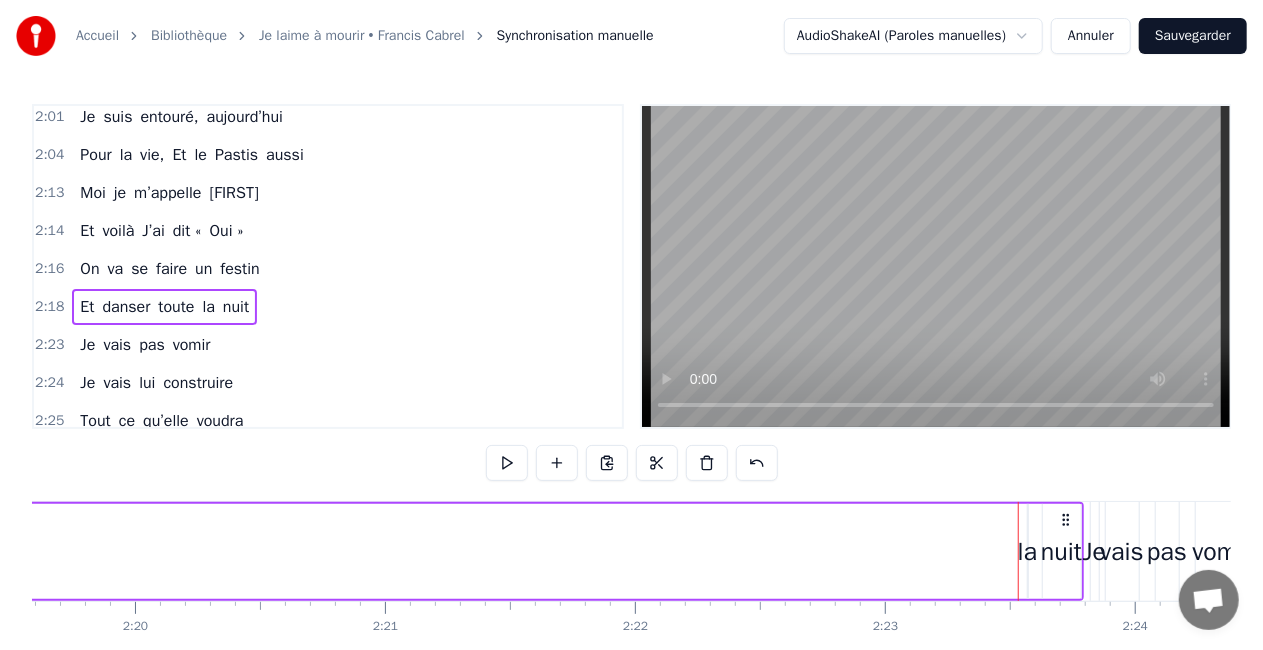 click at bounding box center (1018, 551) 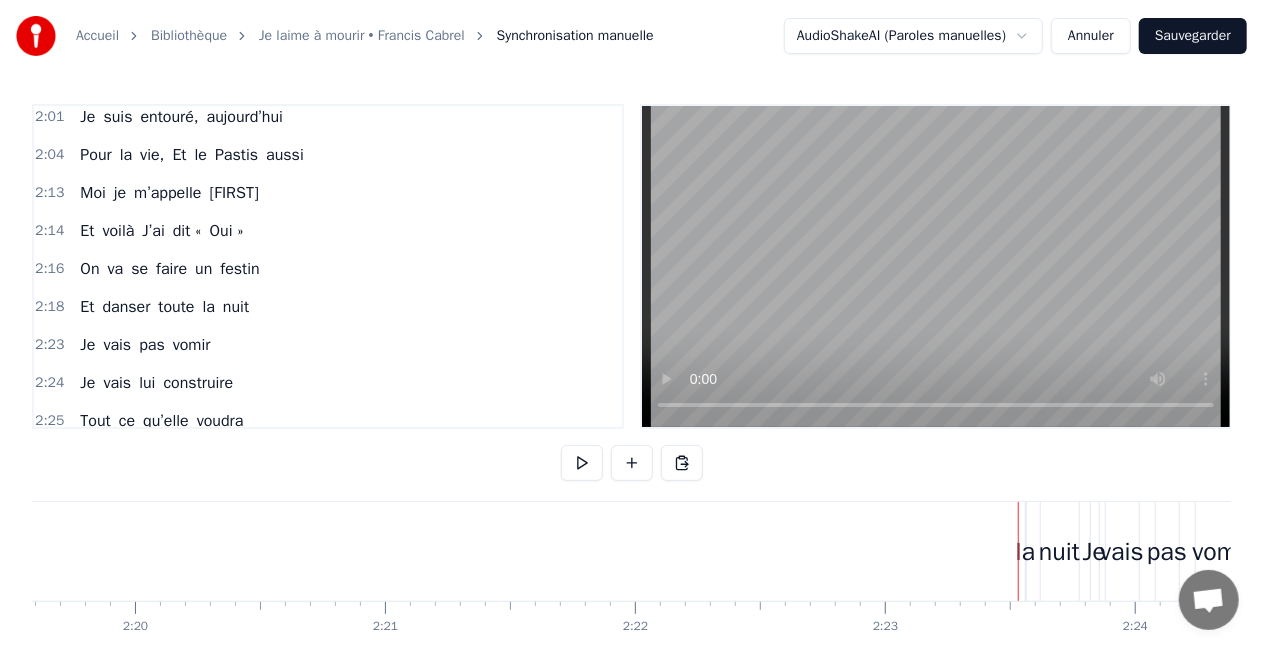 click on "la" at bounding box center (1025, 552) 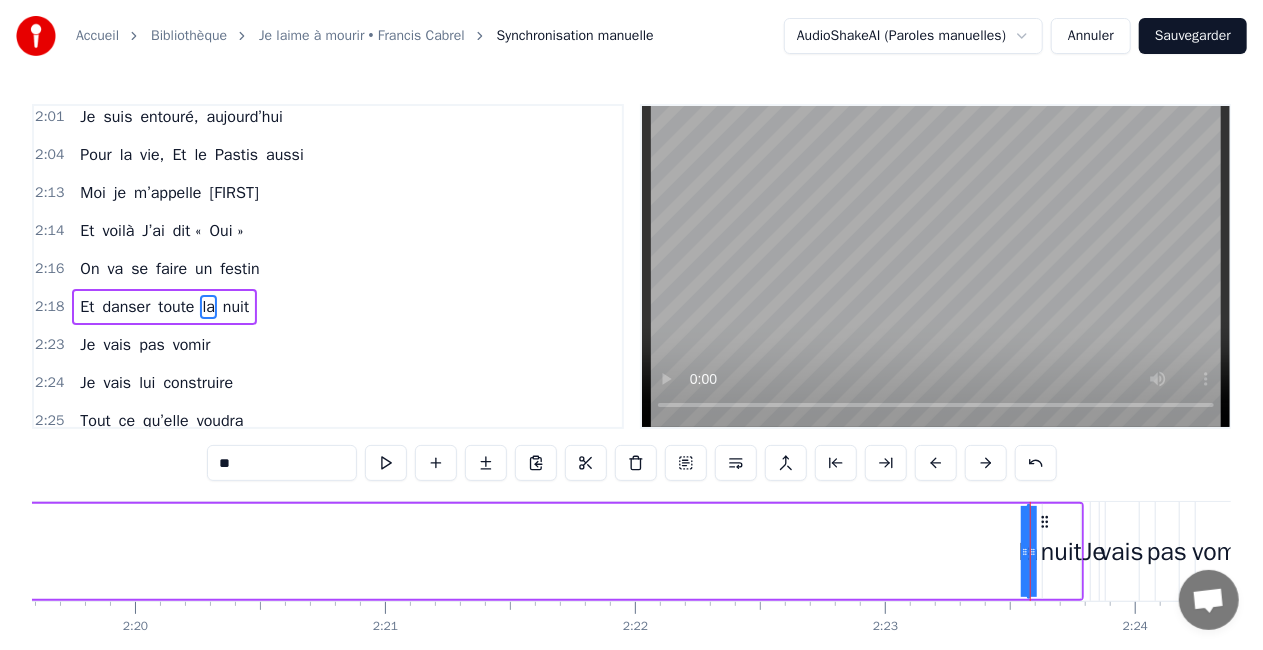 drag, startPoint x: 1021, startPoint y: 551, endPoint x: 996, endPoint y: 548, distance: 25.179358 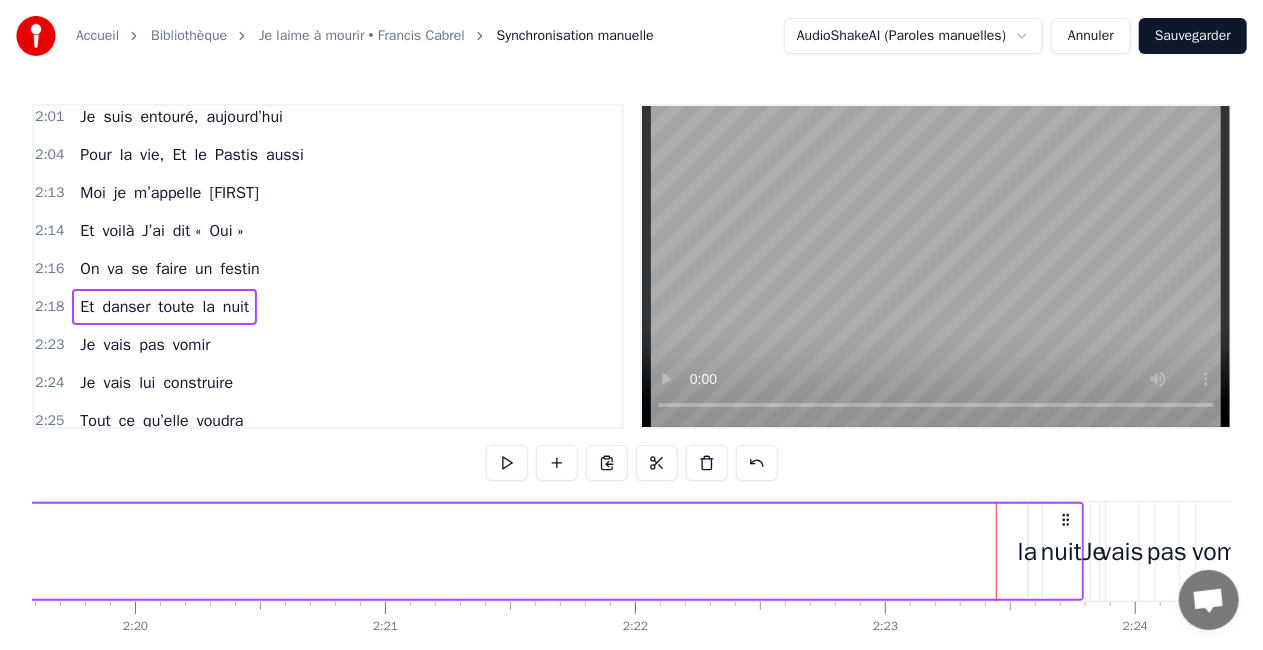 click on "la" at bounding box center [1028, 551] 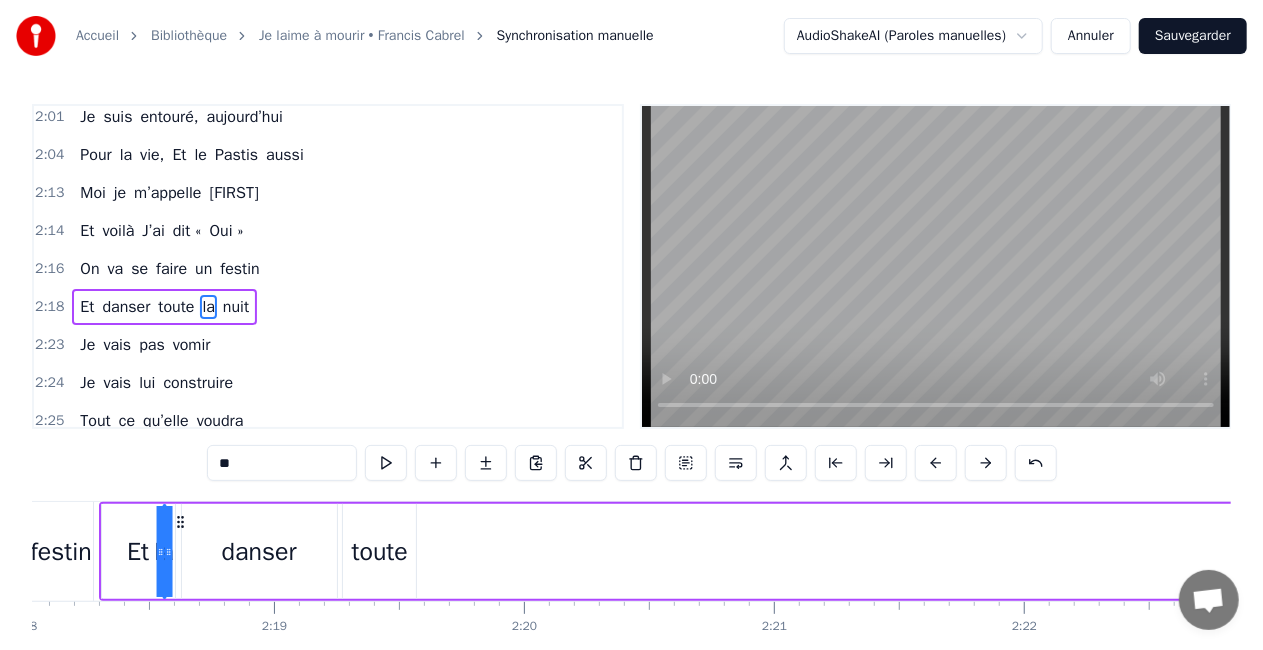 scroll, scrollTop: 0, scrollLeft: 34482, axis: horizontal 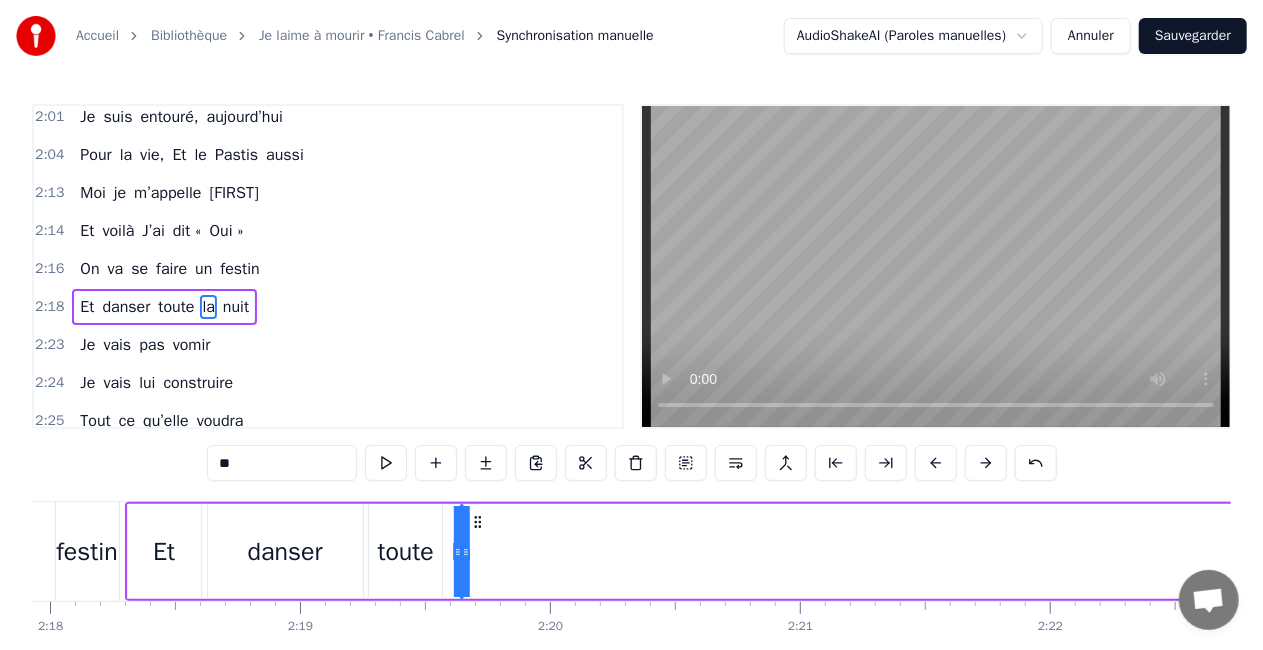 drag, startPoint x: 1042, startPoint y: 519, endPoint x: 478, endPoint y: 493, distance: 564.599 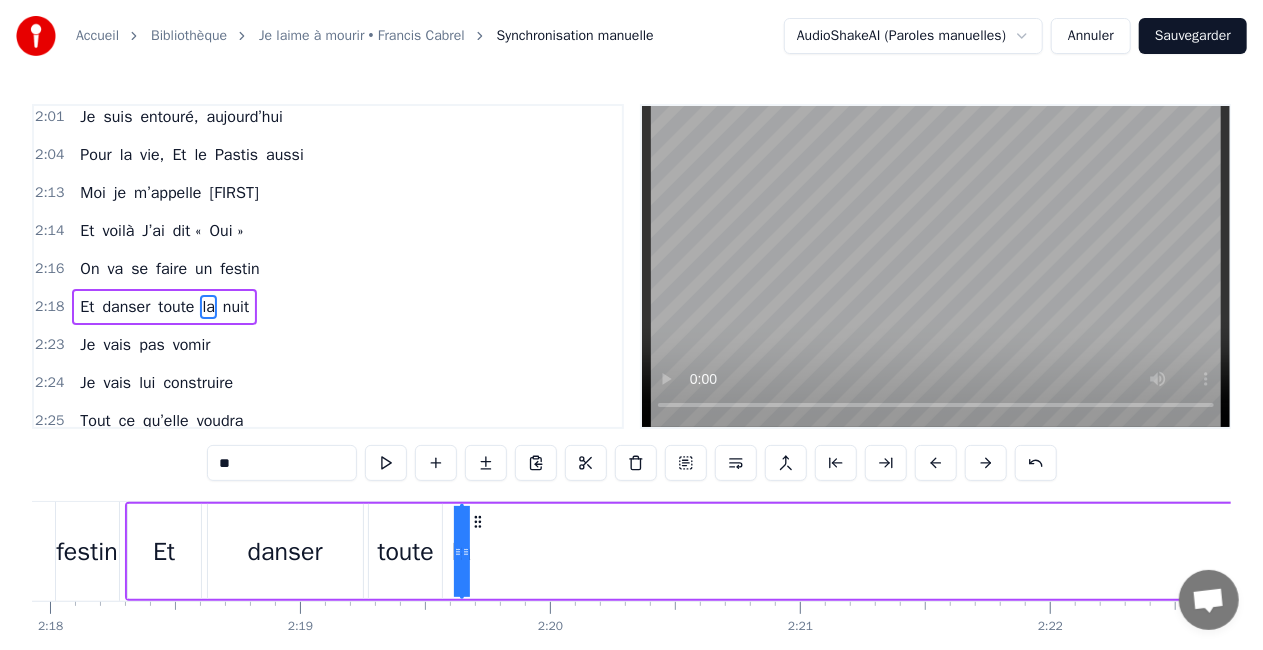 click on "Et danser toute la nuit" at bounding box center (812, 551) 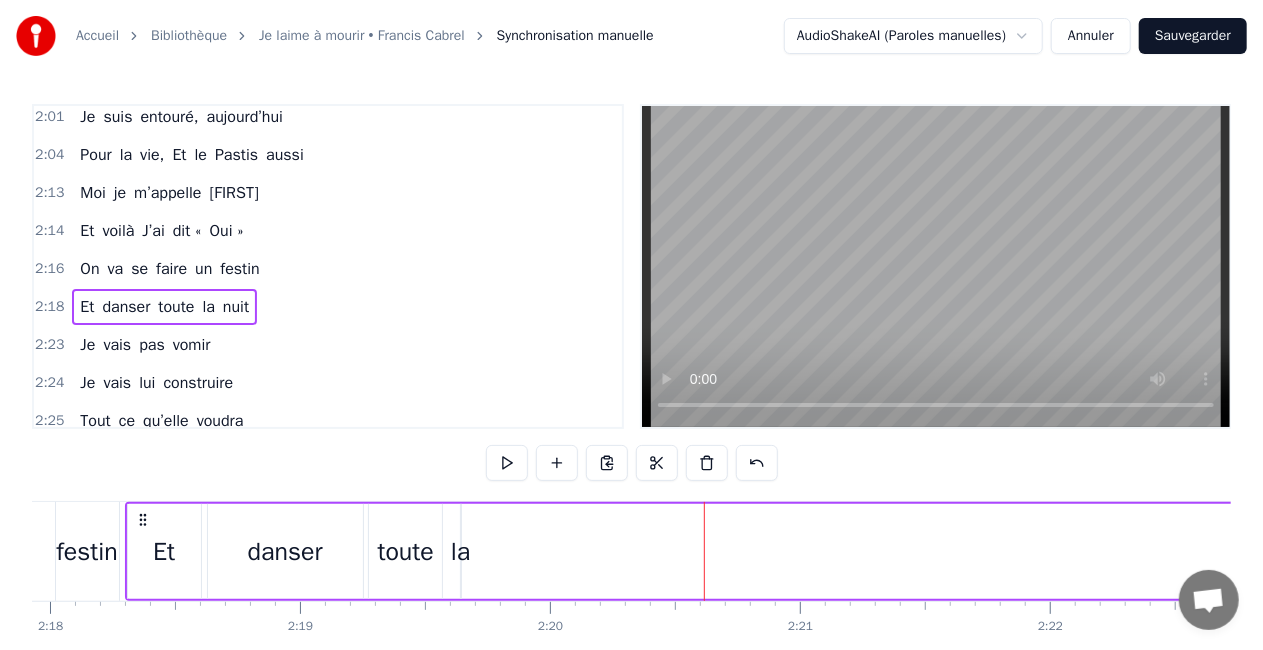 scroll, scrollTop: 100, scrollLeft: 0, axis: vertical 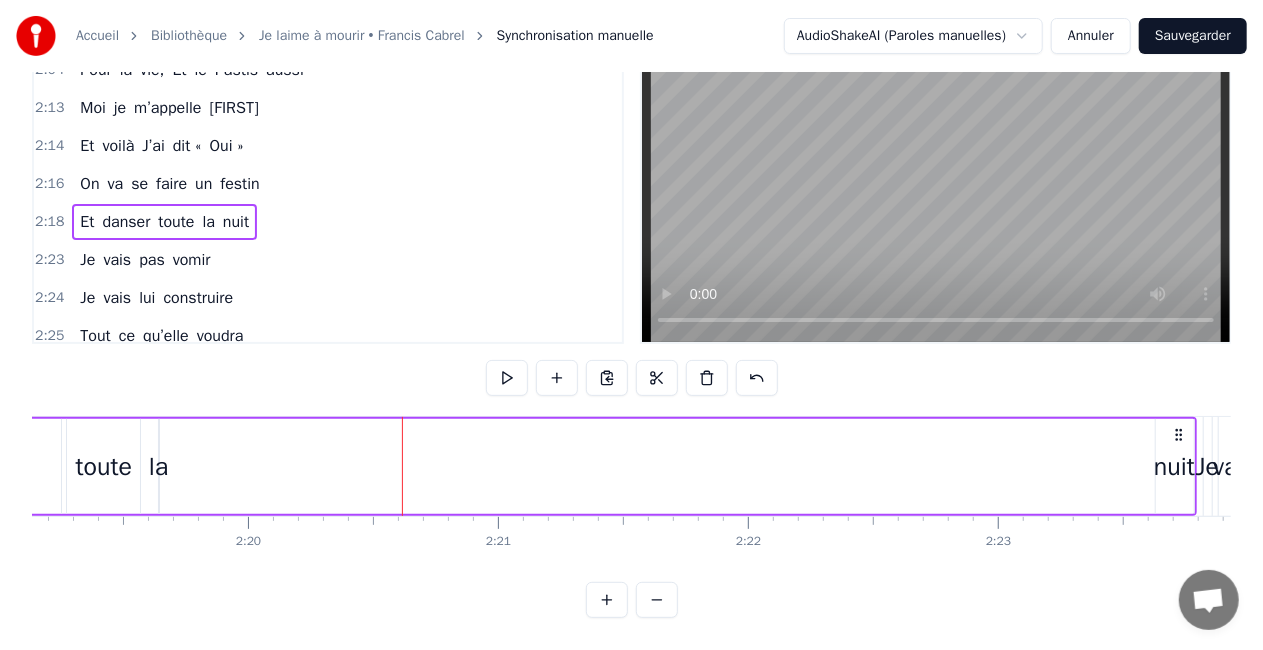 click on "nuit" at bounding box center [1174, 467] 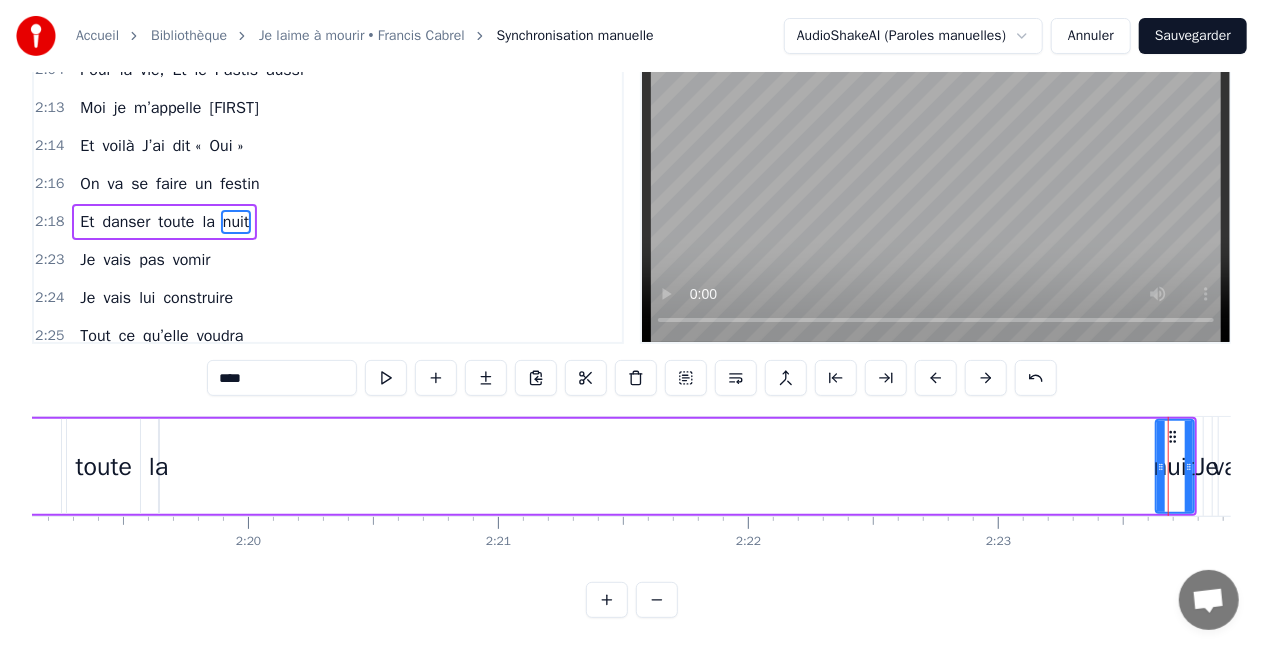 scroll, scrollTop: 0, scrollLeft: 0, axis: both 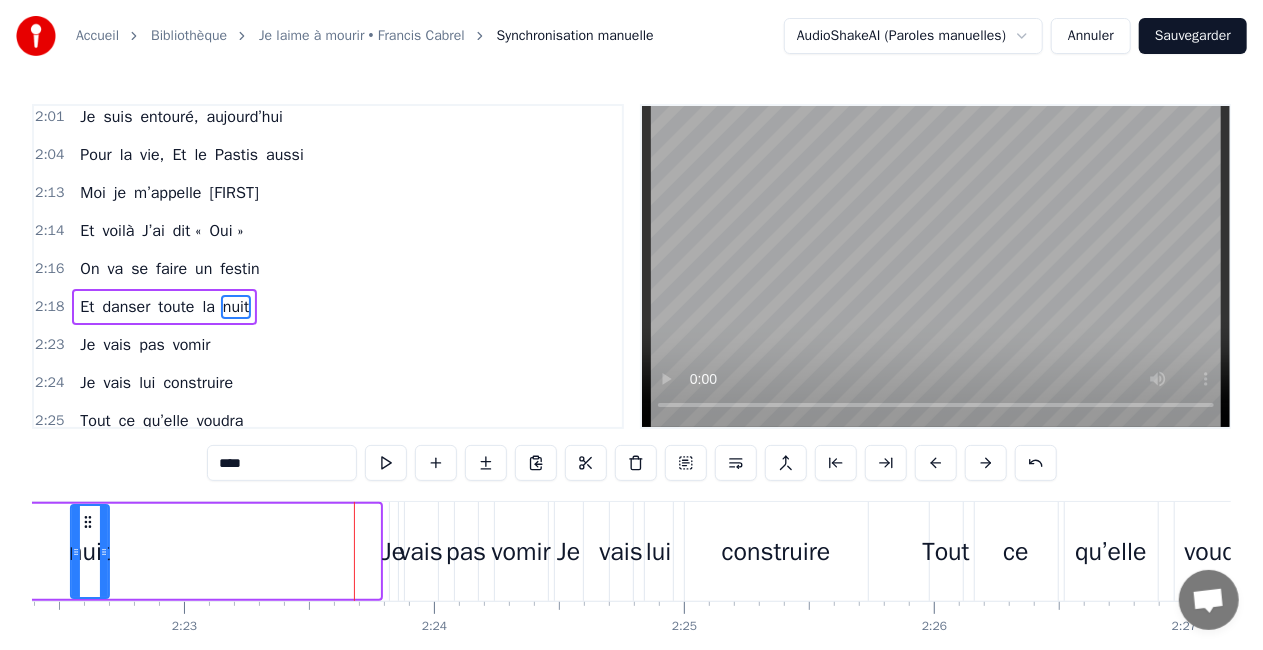 drag, startPoint x: 136, startPoint y: 520, endPoint x: 86, endPoint y: 526, distance: 50.358715 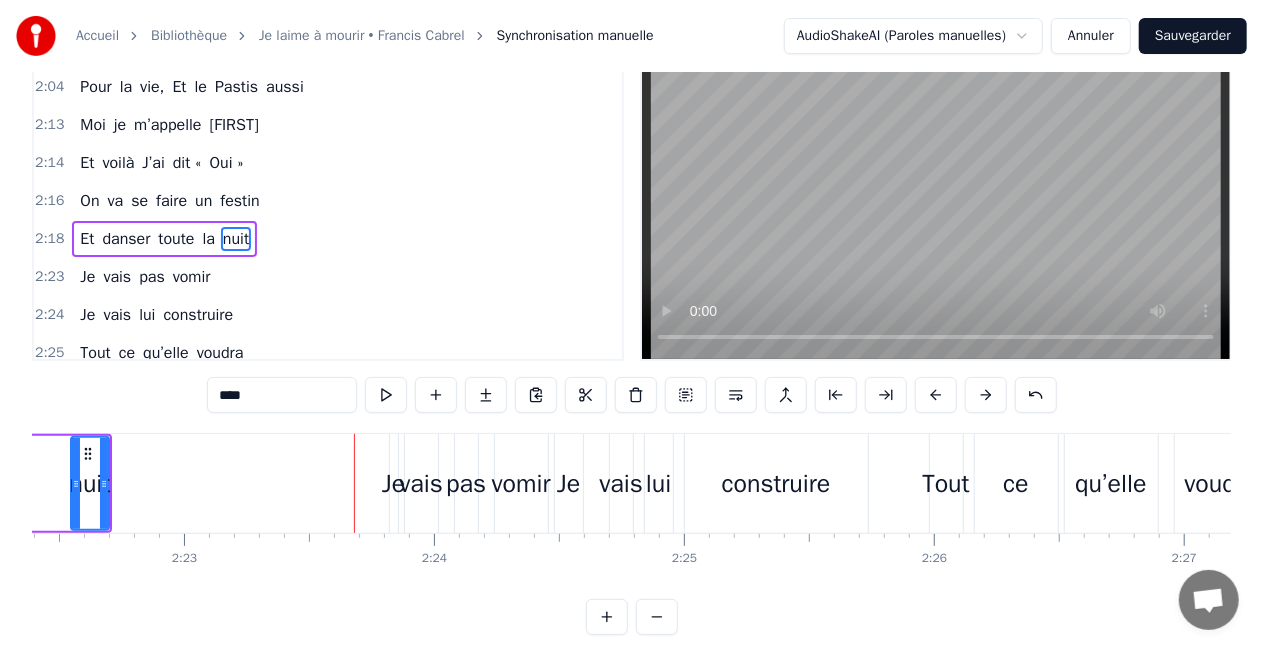 scroll, scrollTop: 100, scrollLeft: 0, axis: vertical 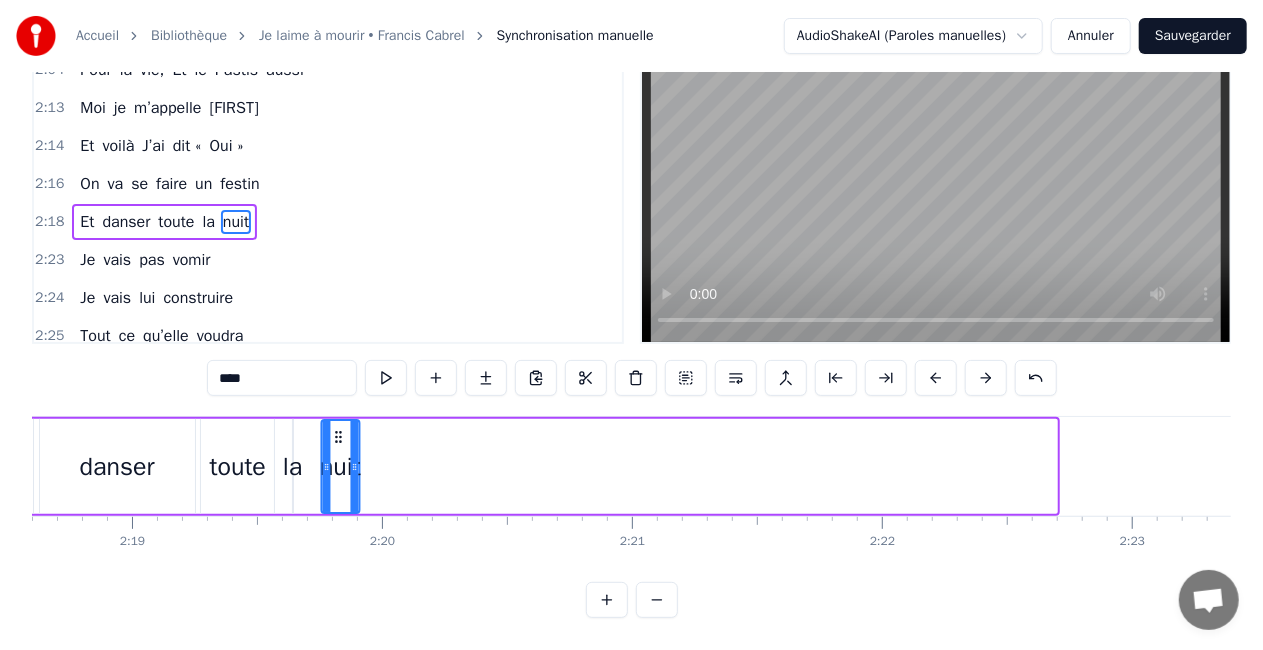 drag, startPoint x: 835, startPoint y: 422, endPoint x: 339, endPoint y: 437, distance: 496.22678 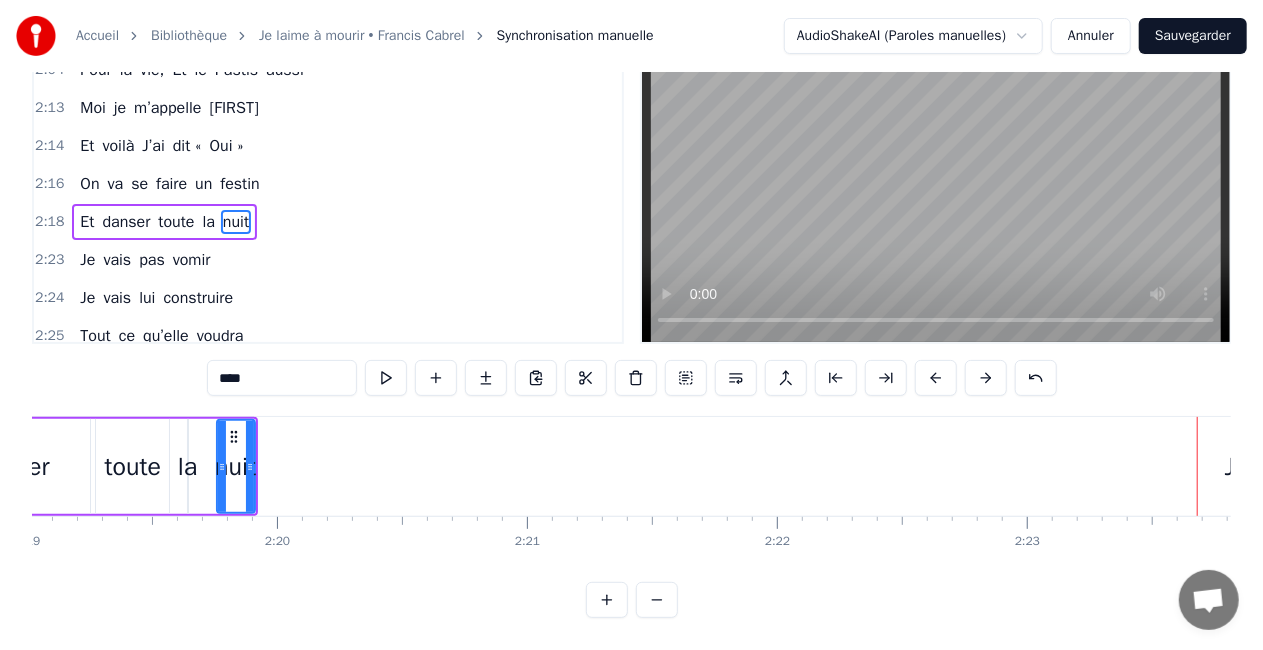 scroll, scrollTop: 0, scrollLeft: 34770, axis: horizontal 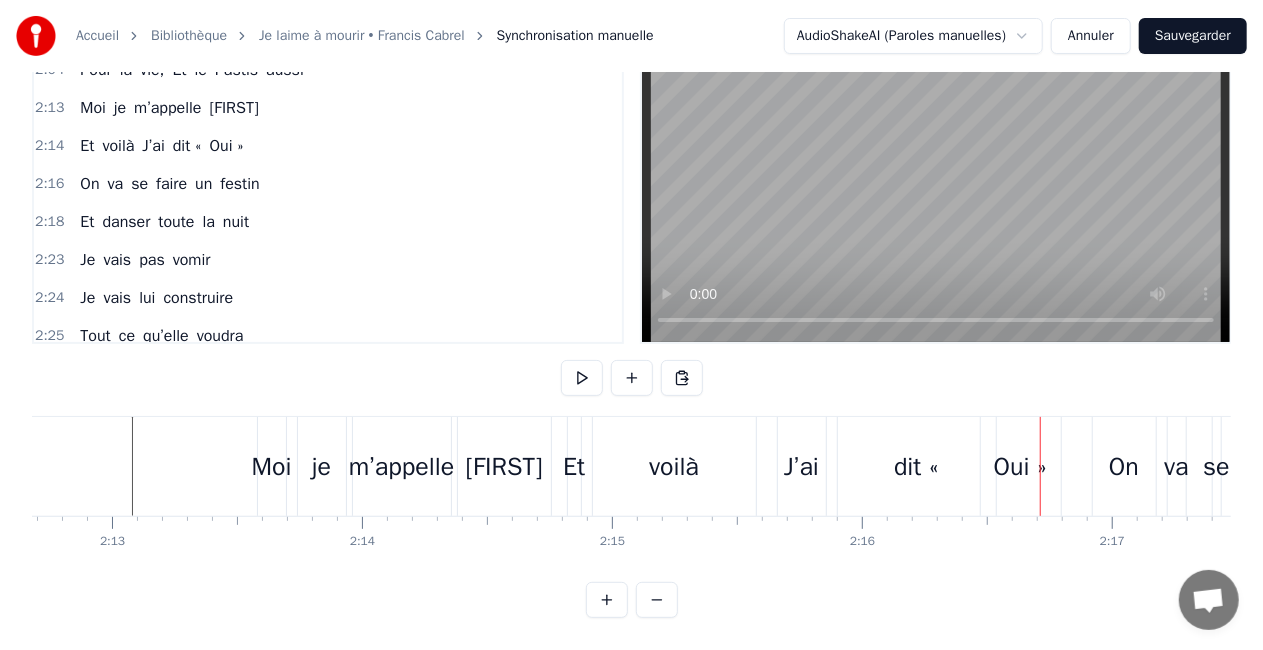 click on "voilà" at bounding box center [674, 466] 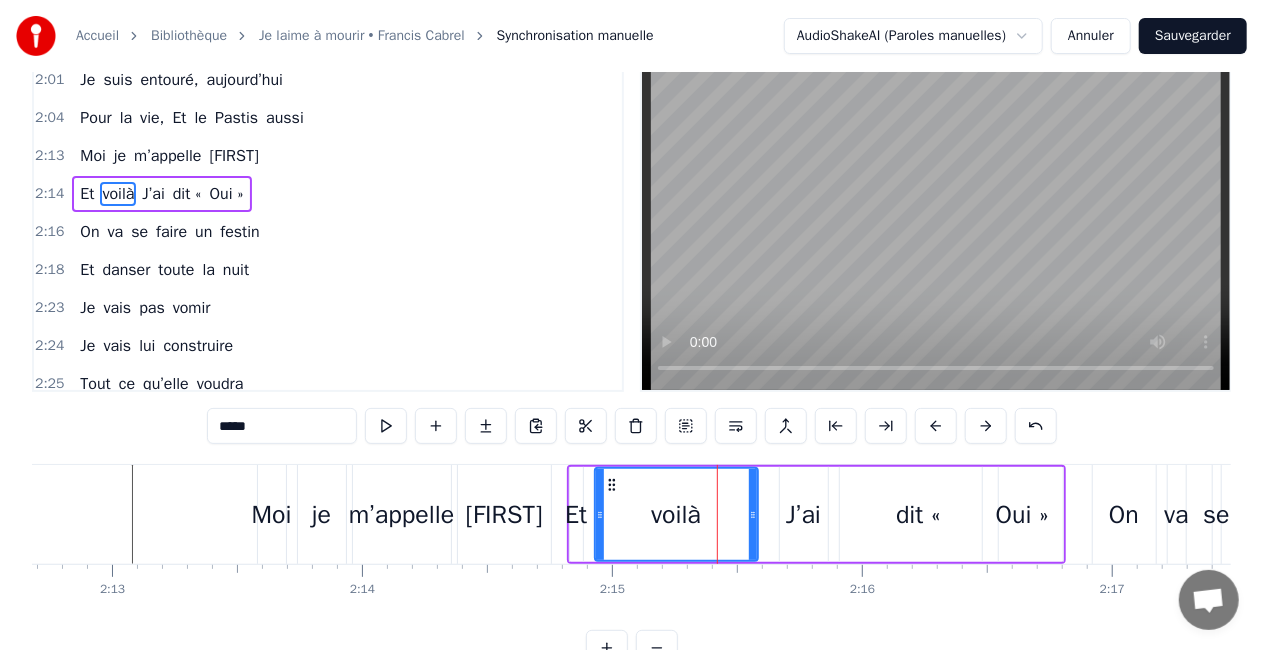 scroll, scrollTop: 0, scrollLeft: 0, axis: both 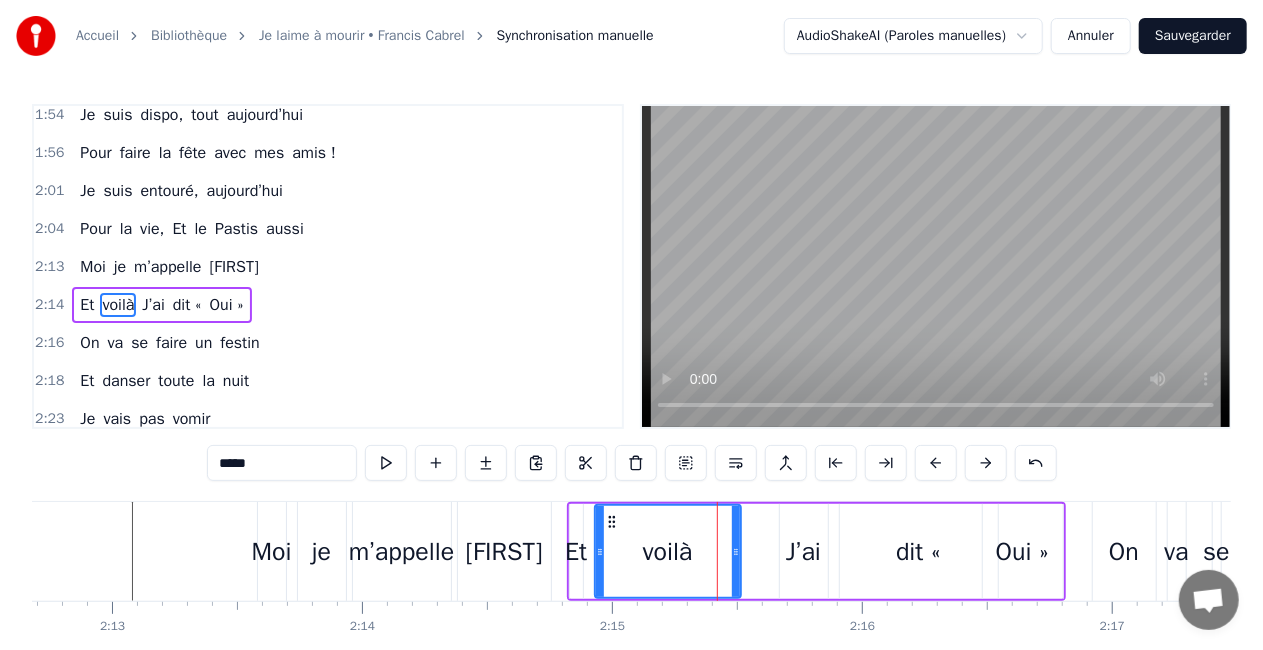 drag, startPoint x: 752, startPoint y: 542, endPoint x: 735, endPoint y: 542, distance: 17 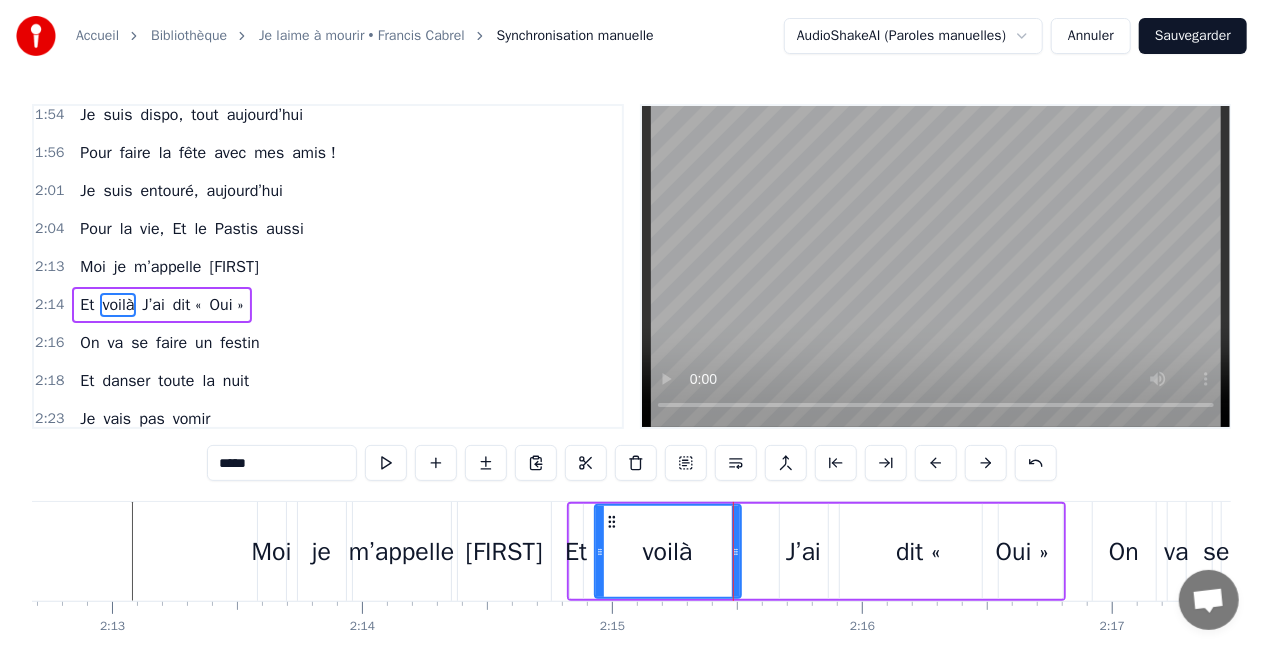click on "J’ai" at bounding box center [803, 552] 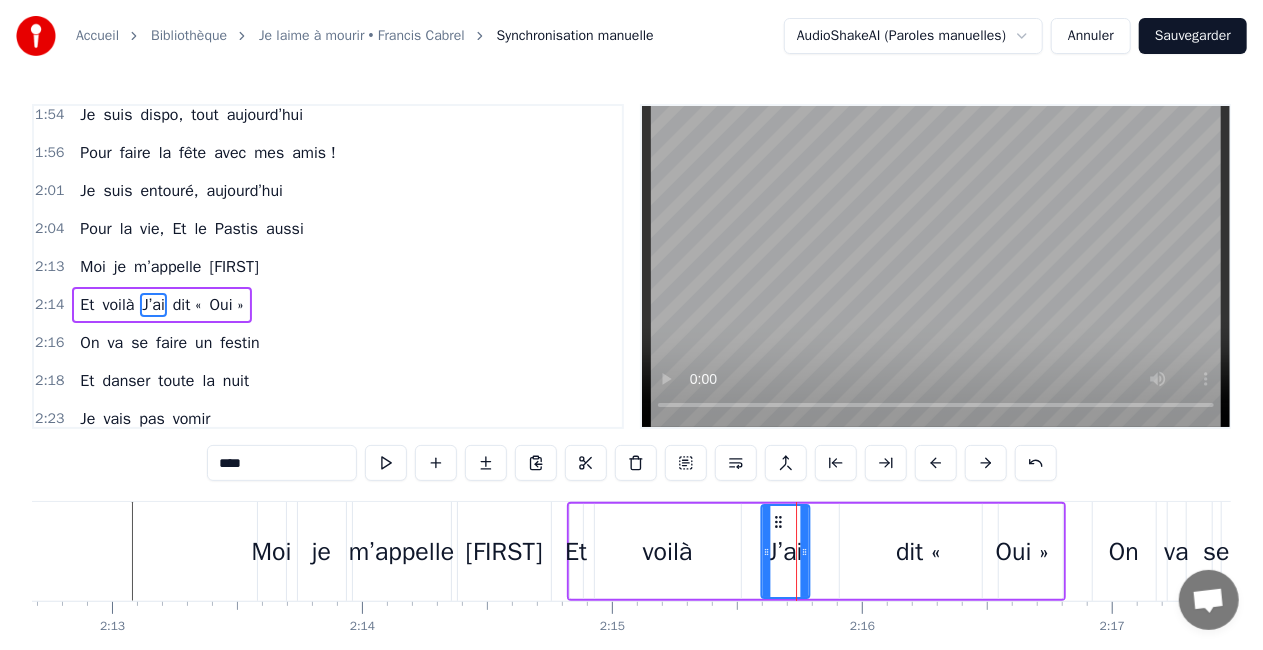 drag, startPoint x: 797, startPoint y: 522, endPoint x: 778, endPoint y: 522, distance: 19 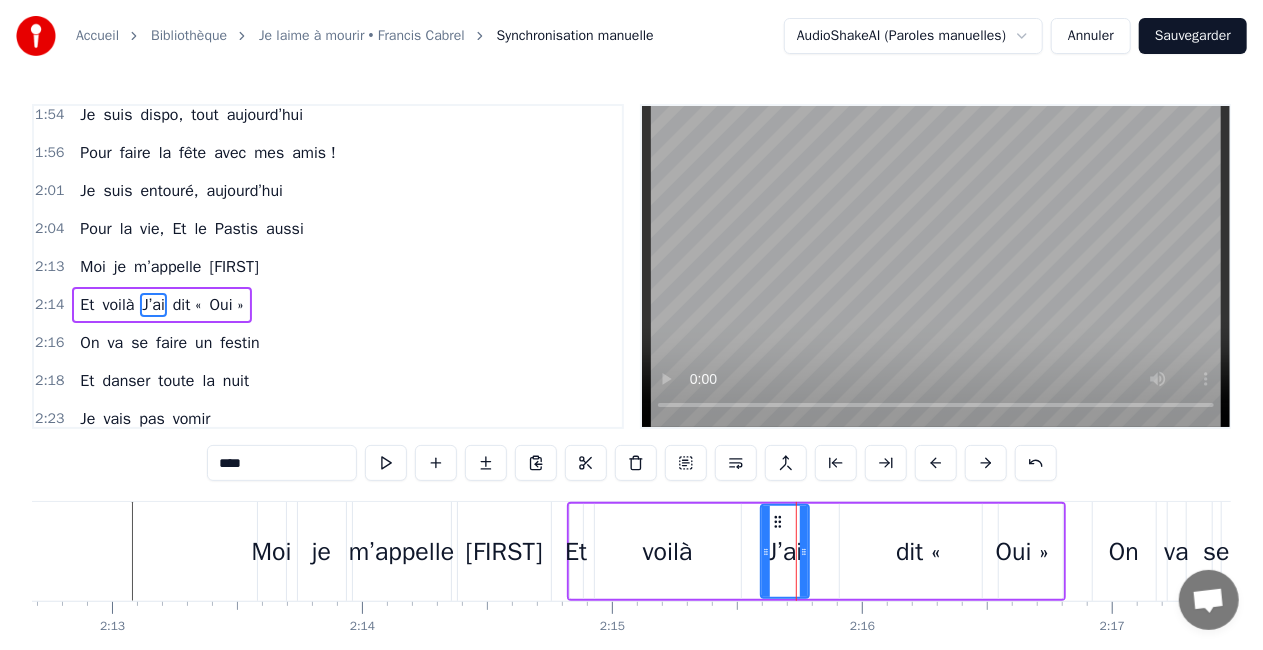 click on "dit «" at bounding box center (919, 551) 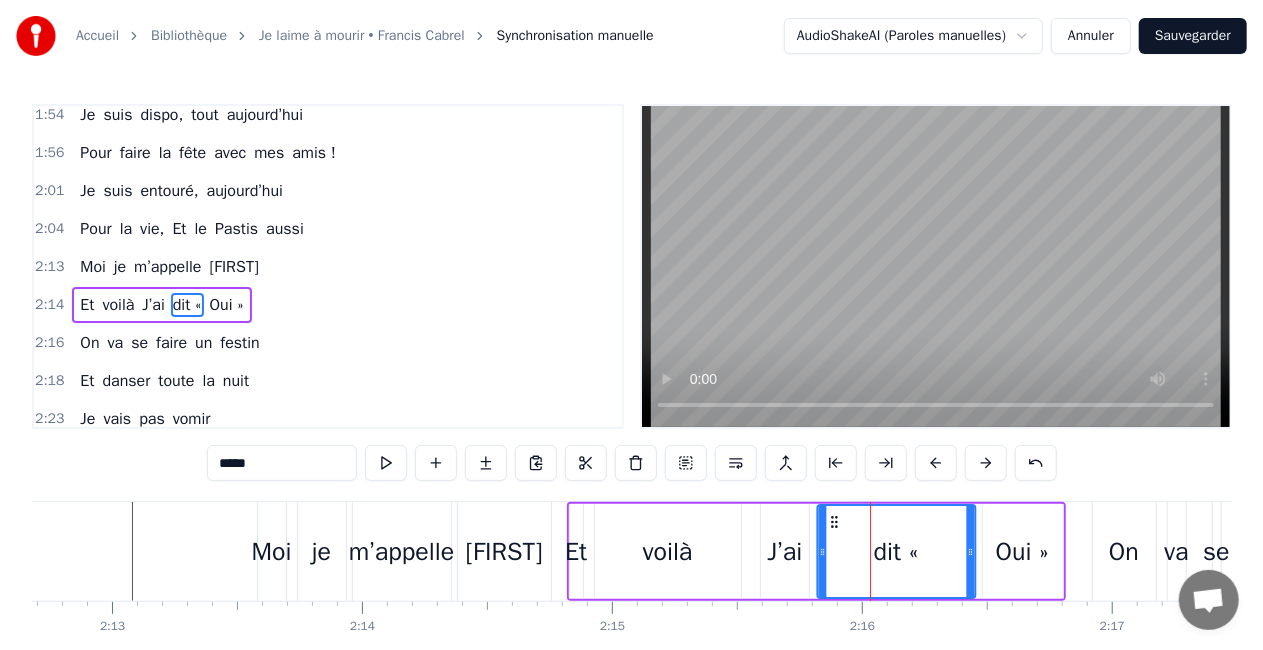 drag, startPoint x: 854, startPoint y: 523, endPoint x: 832, endPoint y: 522, distance: 22.022715 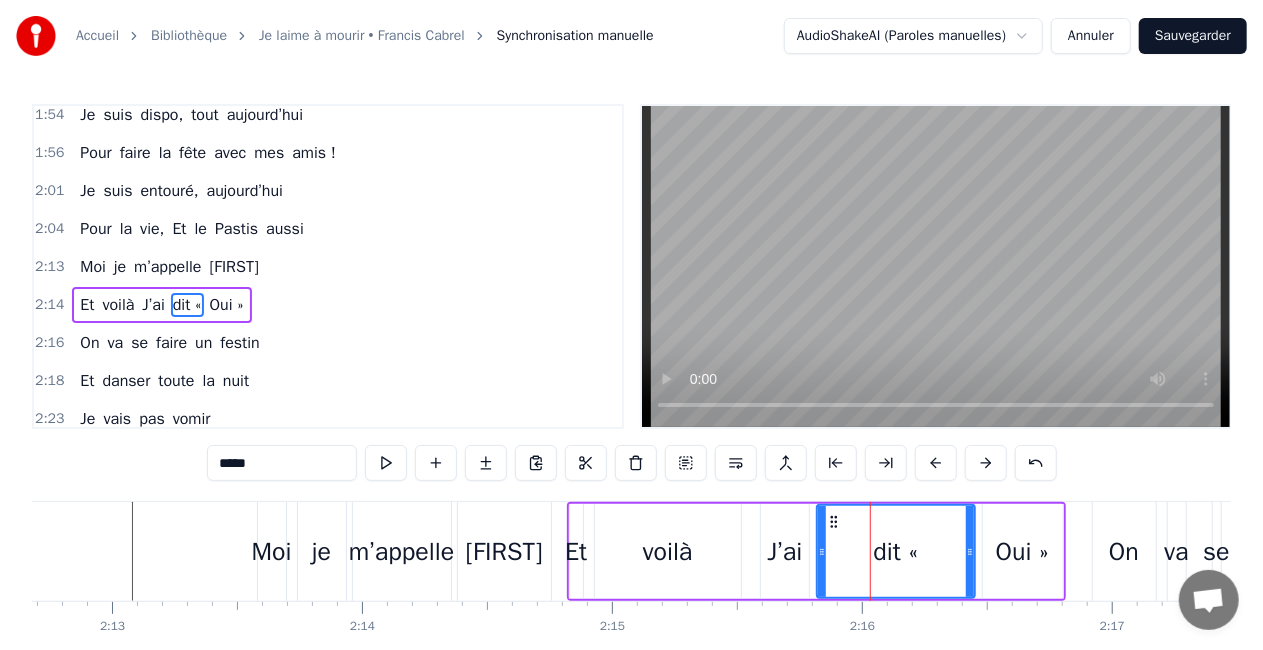 click on "Oui »" at bounding box center (1022, 552) 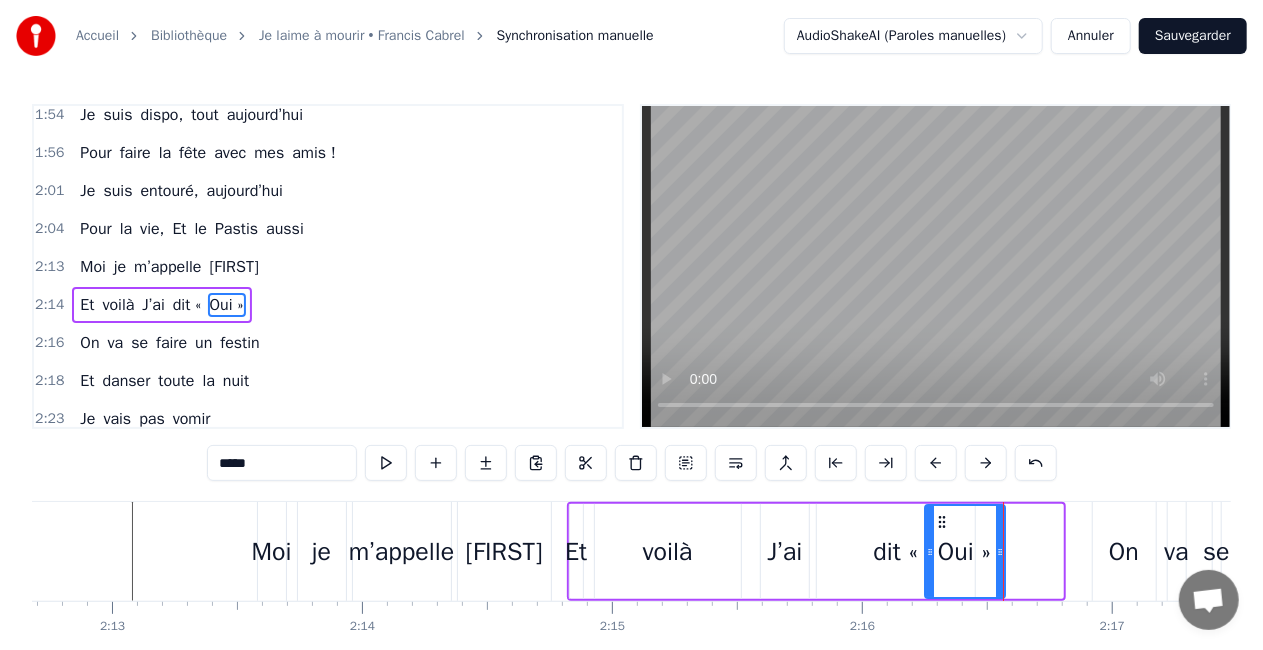 drag, startPoint x: 998, startPoint y: 524, endPoint x: 940, endPoint y: 527, distance: 58.077534 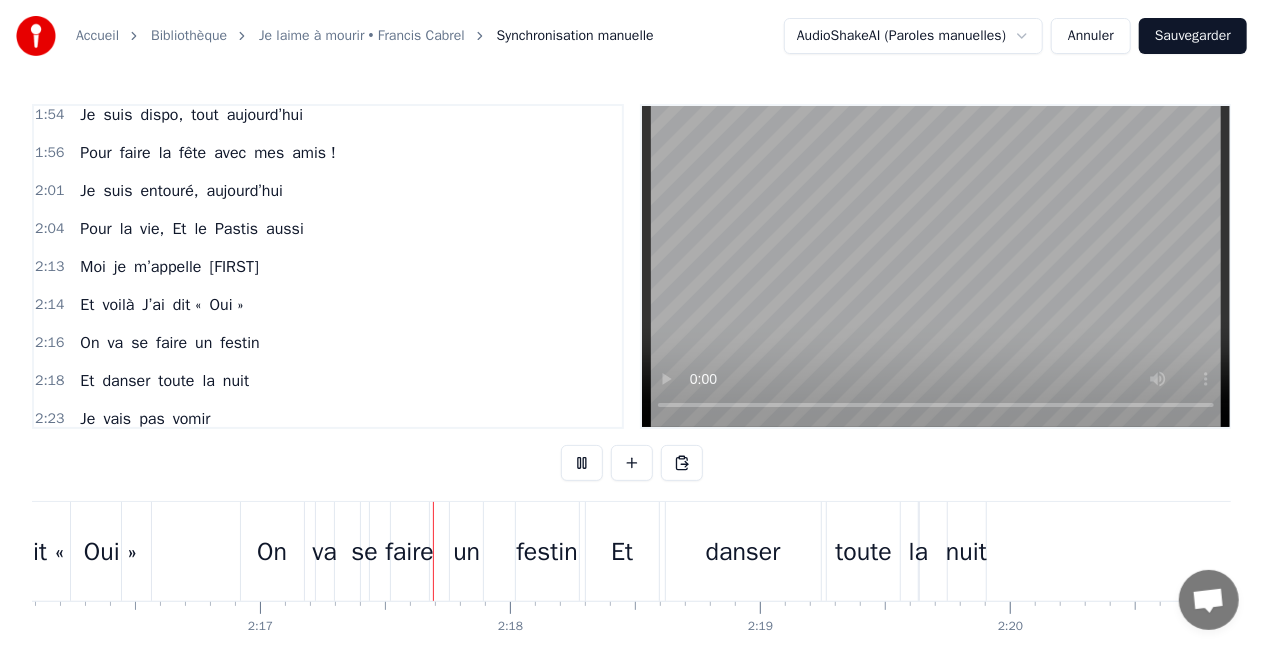 scroll, scrollTop: 0, scrollLeft: 34196, axis: horizontal 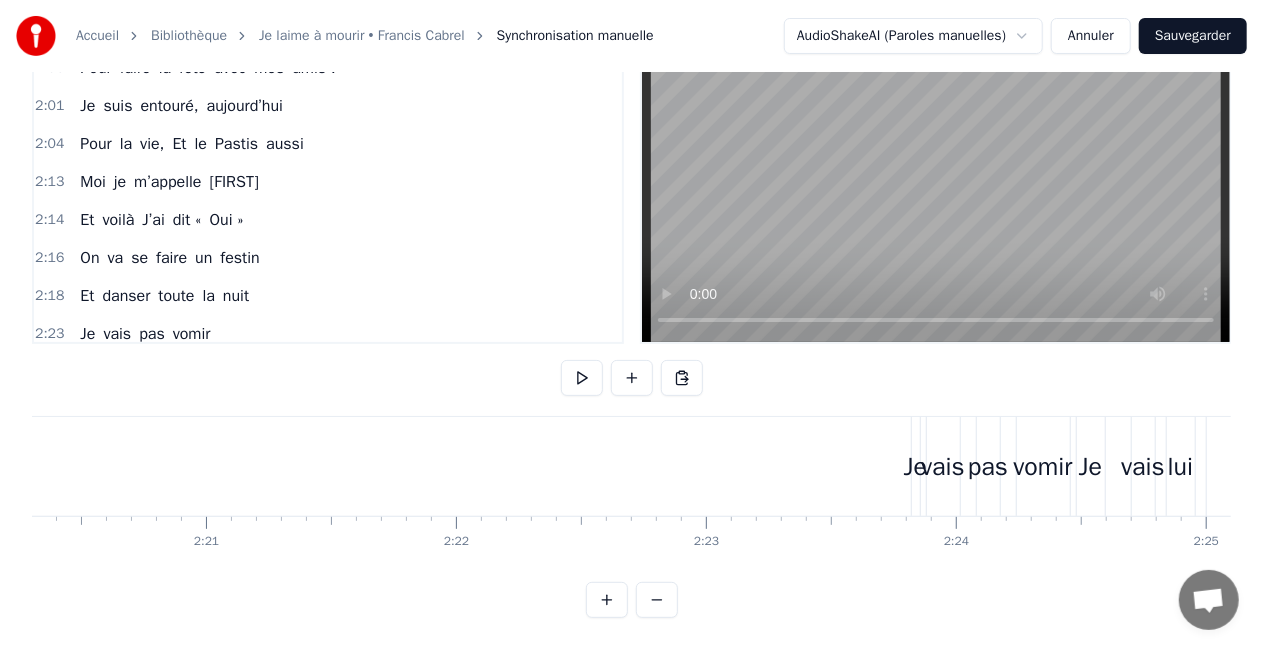 click on "pas" at bounding box center (988, 467) 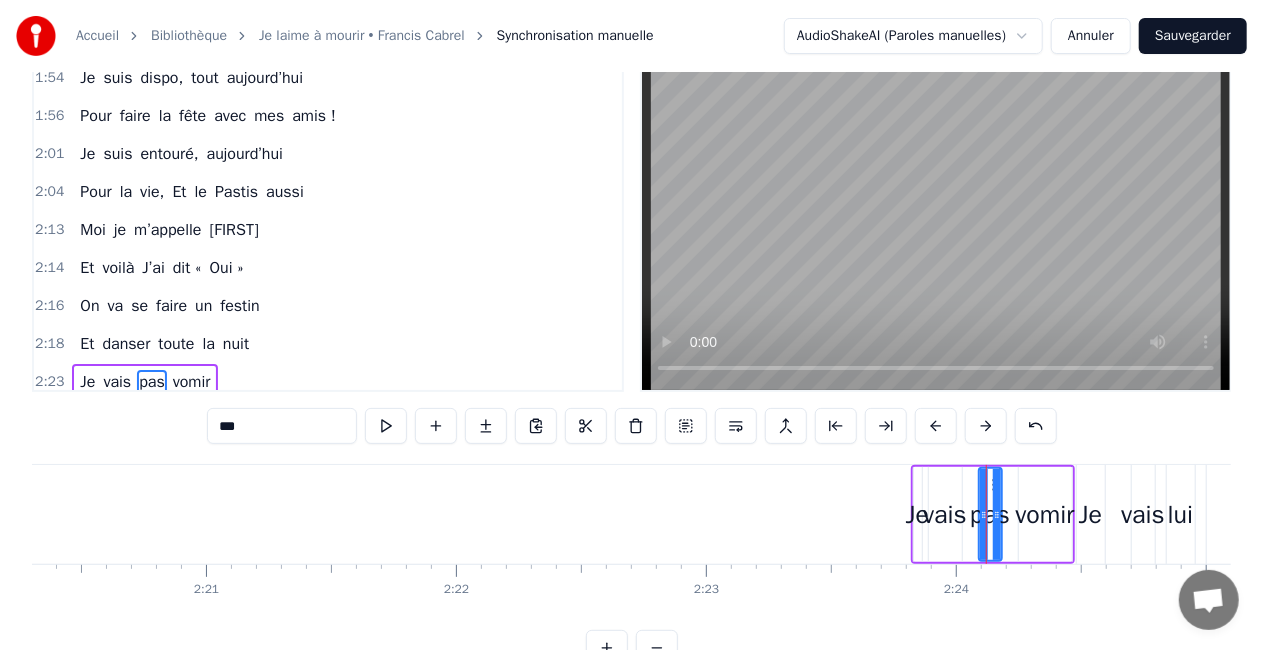scroll, scrollTop: 0, scrollLeft: 0, axis: both 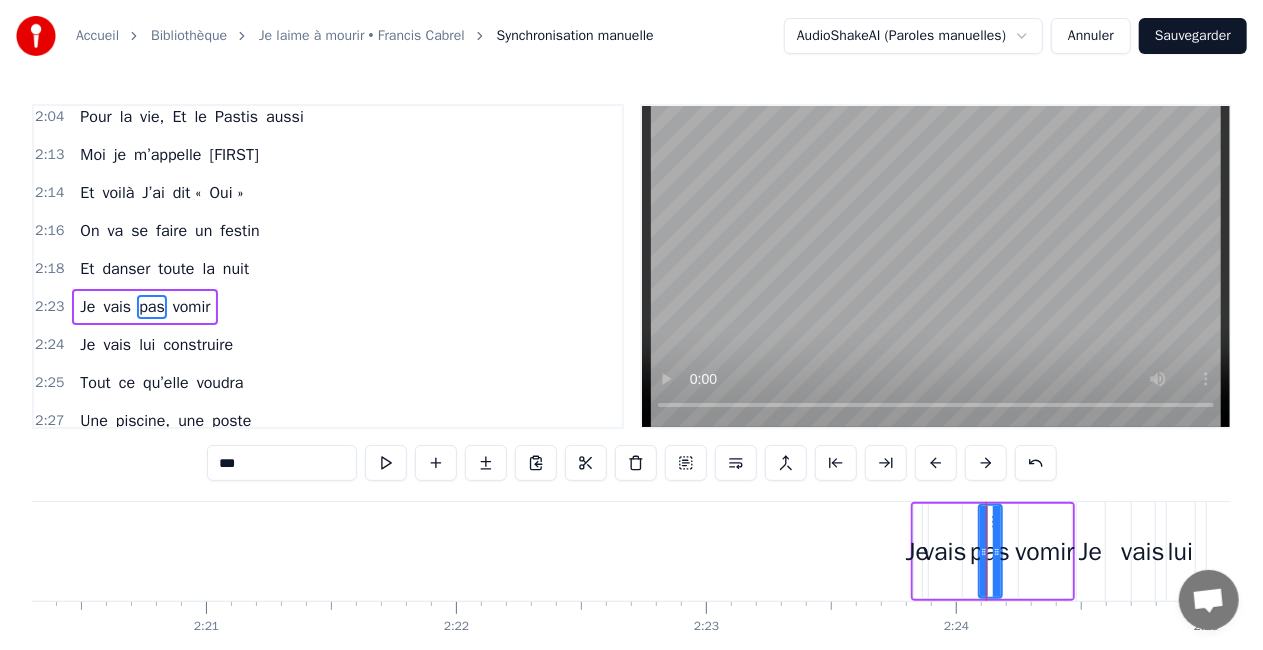click on "Je vais pas vomir" at bounding box center (993, 551) 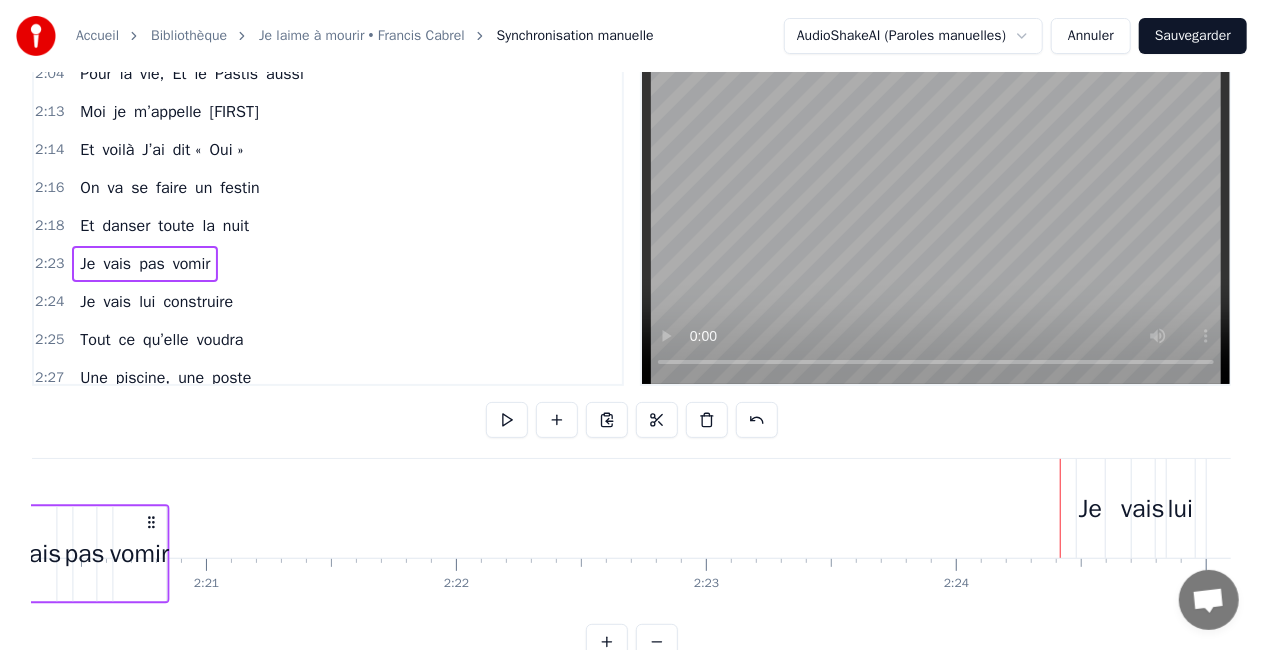 scroll, scrollTop: 45, scrollLeft: 0, axis: vertical 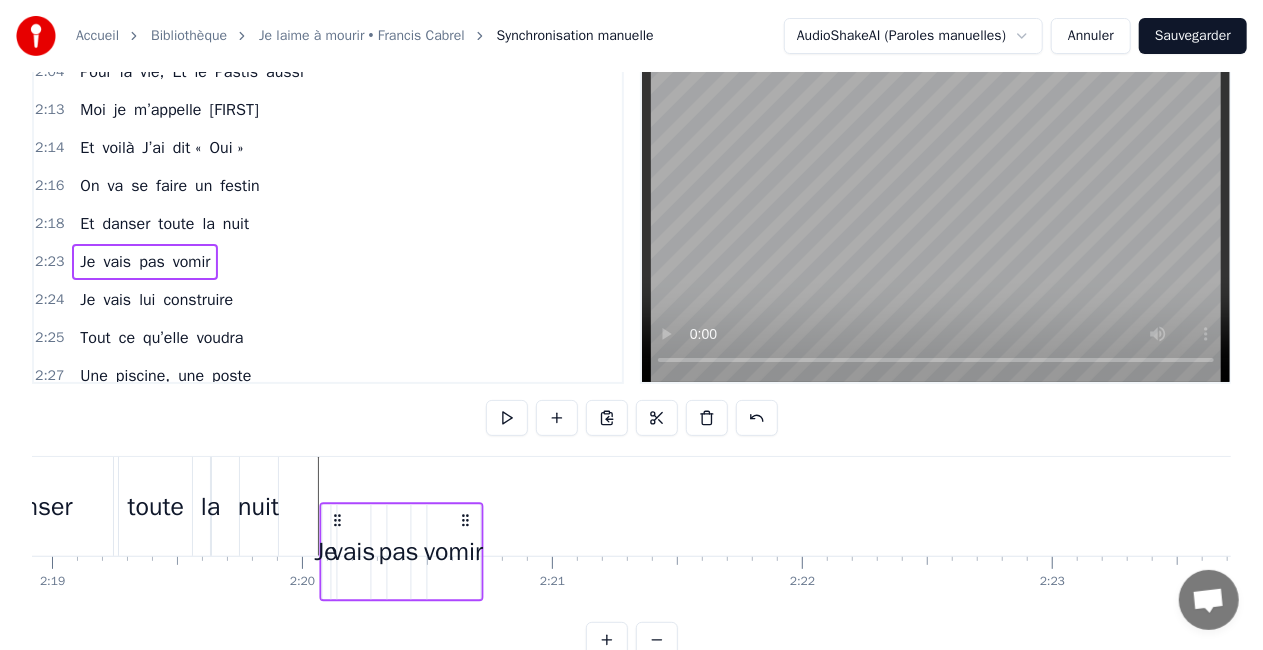 drag, startPoint x: 1058, startPoint y: 518, endPoint x: 466, endPoint y: 431, distance: 598.3586 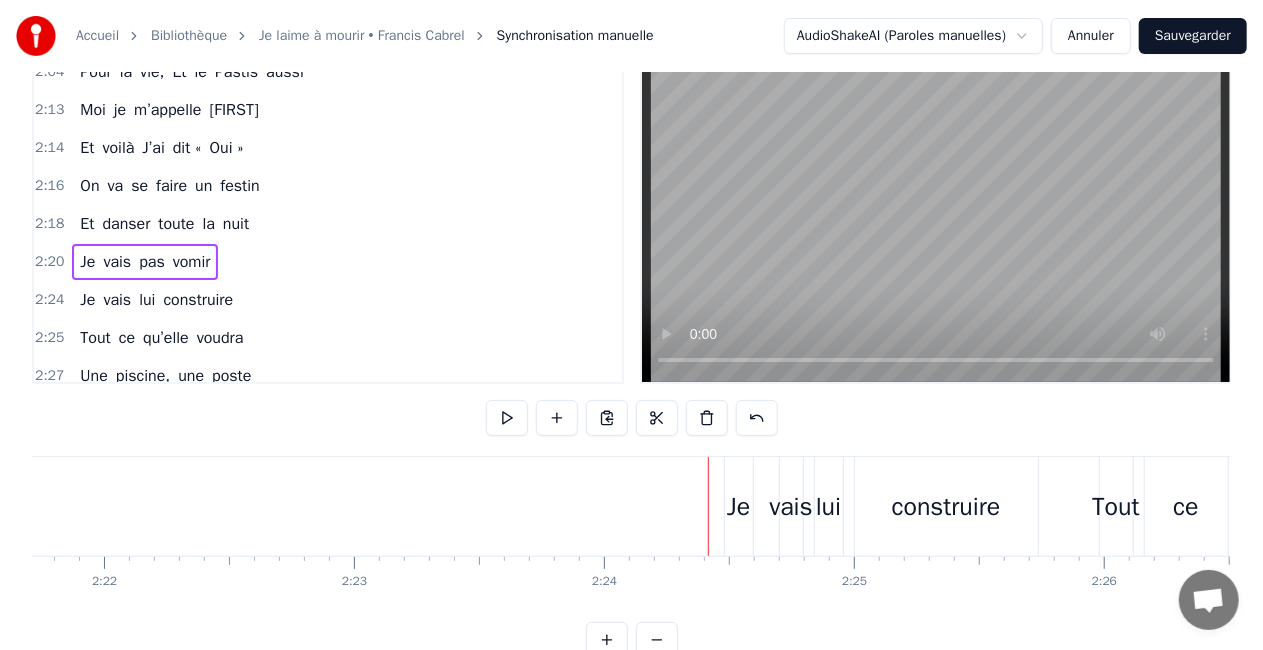 scroll, scrollTop: 0, scrollLeft: 35498, axis: horizontal 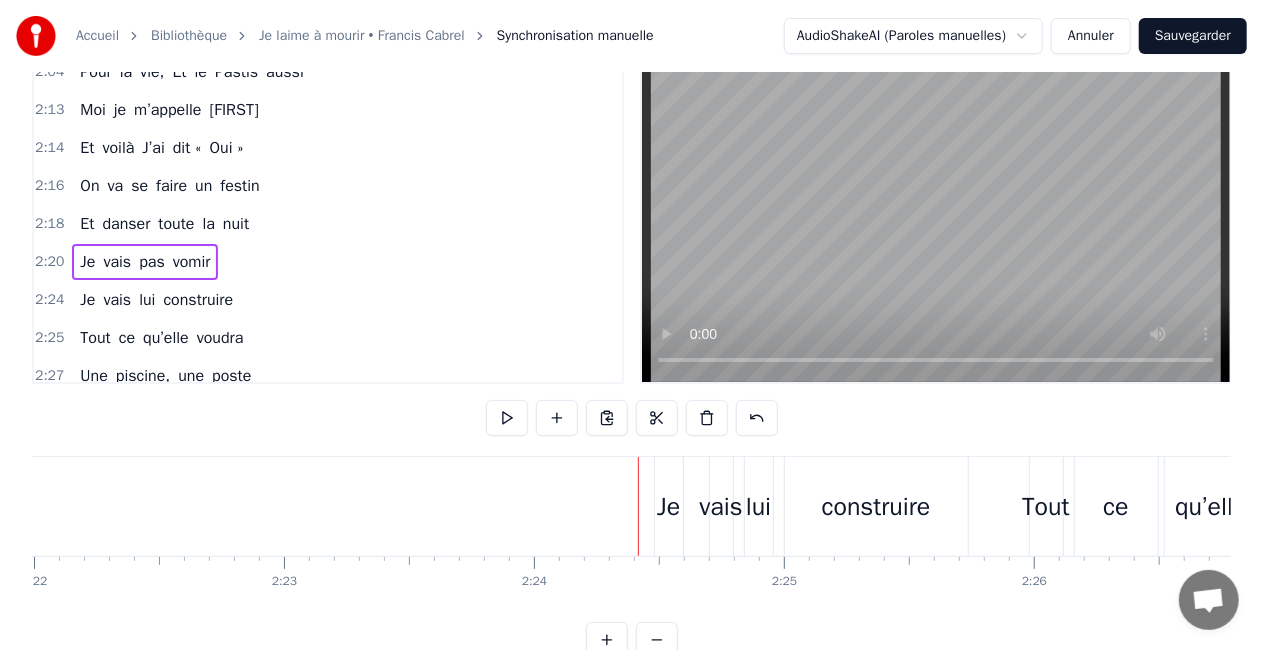click on "construire" at bounding box center [876, 506] 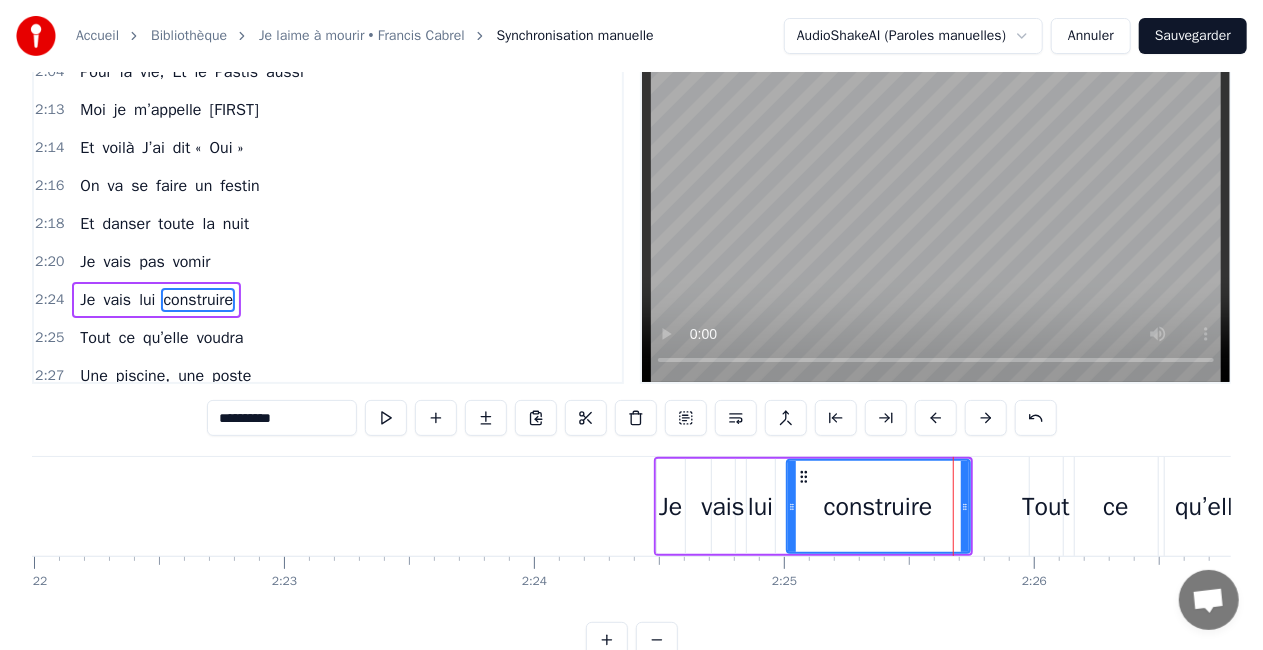 scroll, scrollTop: 0, scrollLeft: 0, axis: both 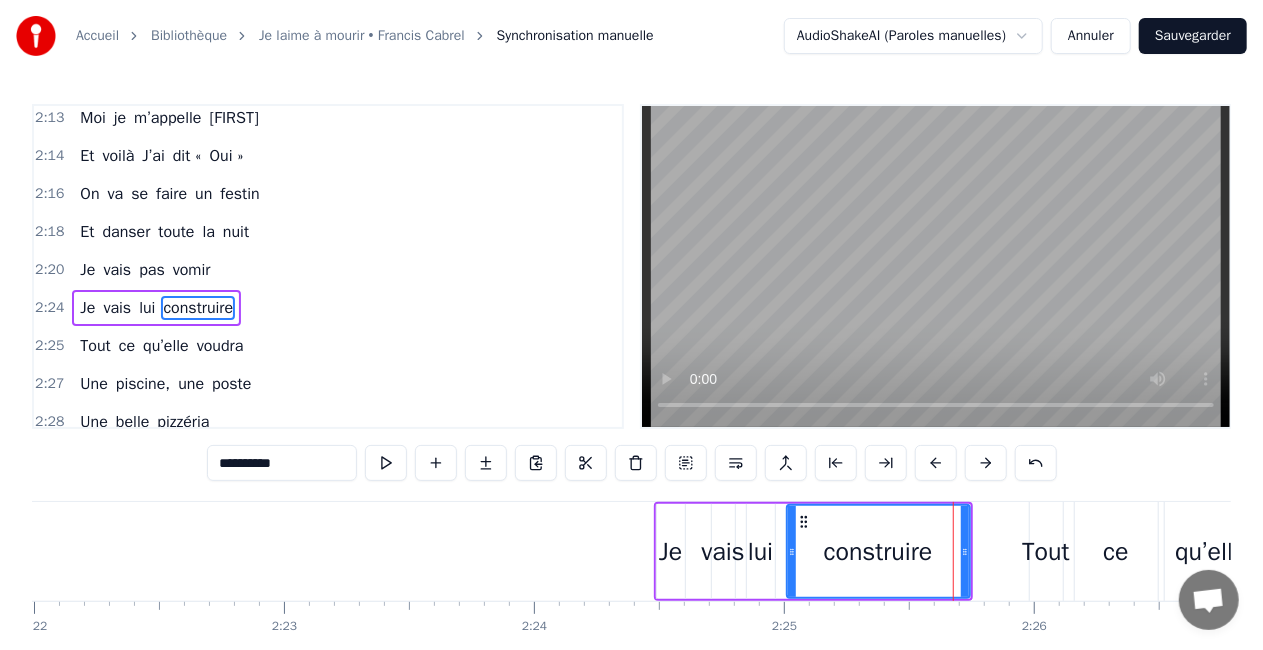 click on "Je vais lui construire" at bounding box center (813, 551) 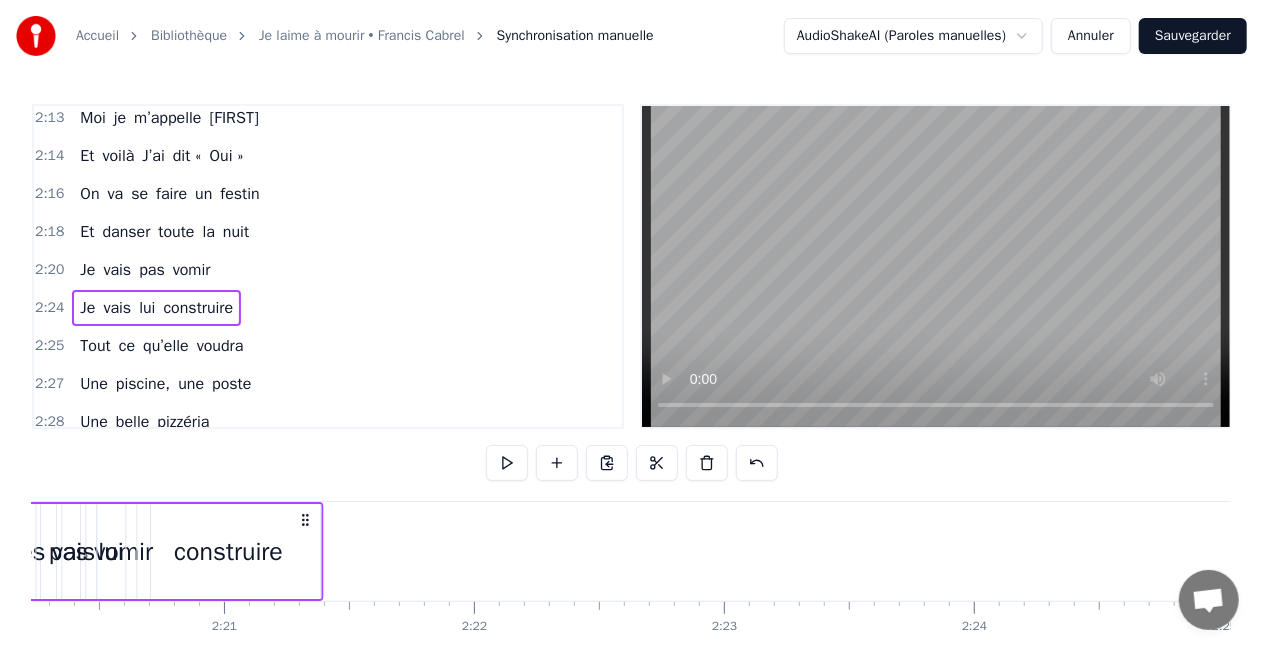 scroll, scrollTop: 0, scrollLeft: 35035, axis: horizontal 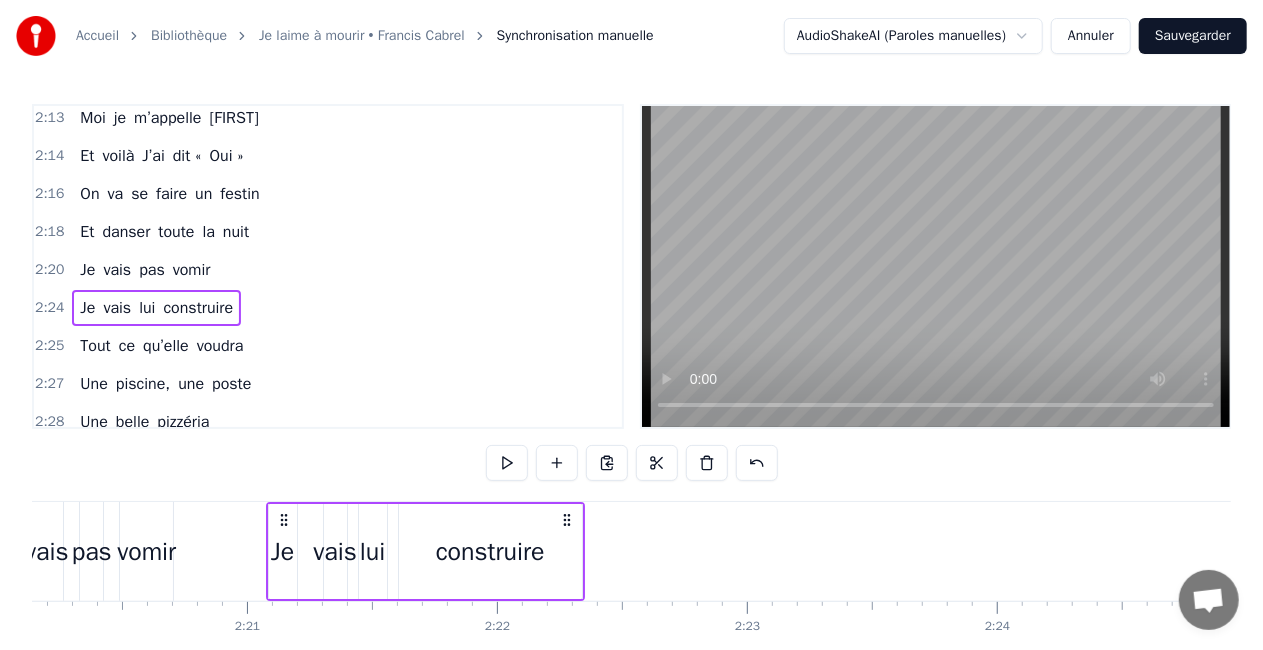drag, startPoint x: 955, startPoint y: 518, endPoint x: 568, endPoint y: 504, distance: 387.25314 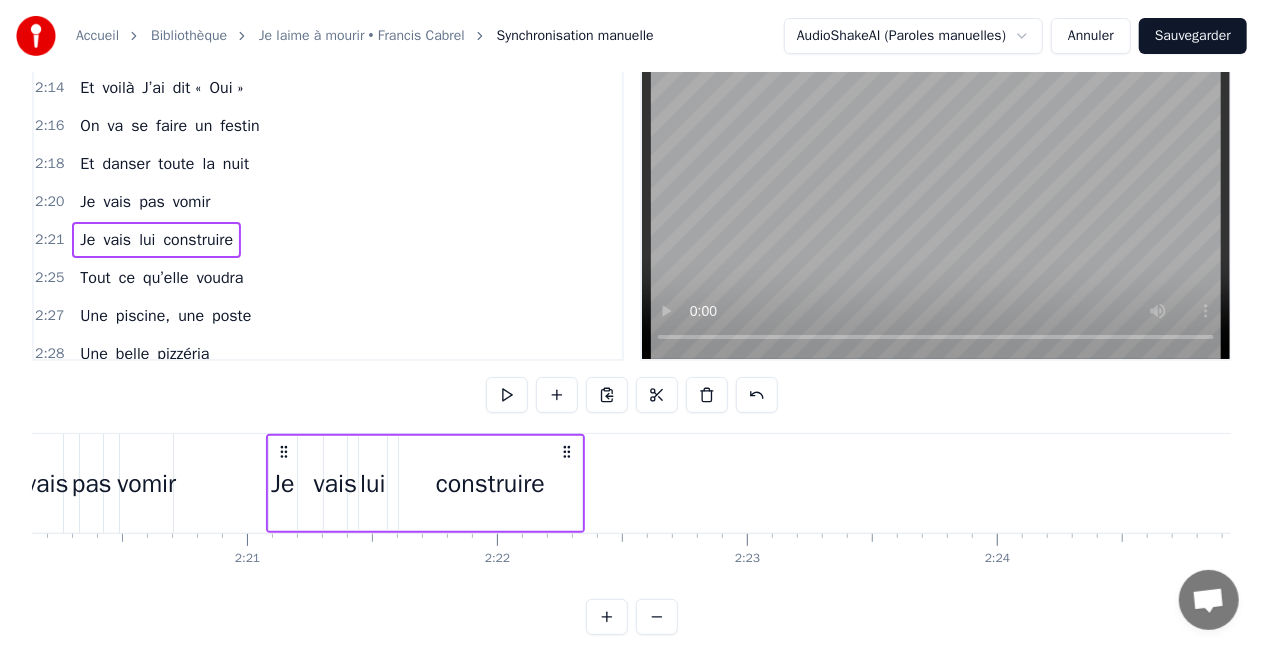 scroll, scrollTop: 100, scrollLeft: 0, axis: vertical 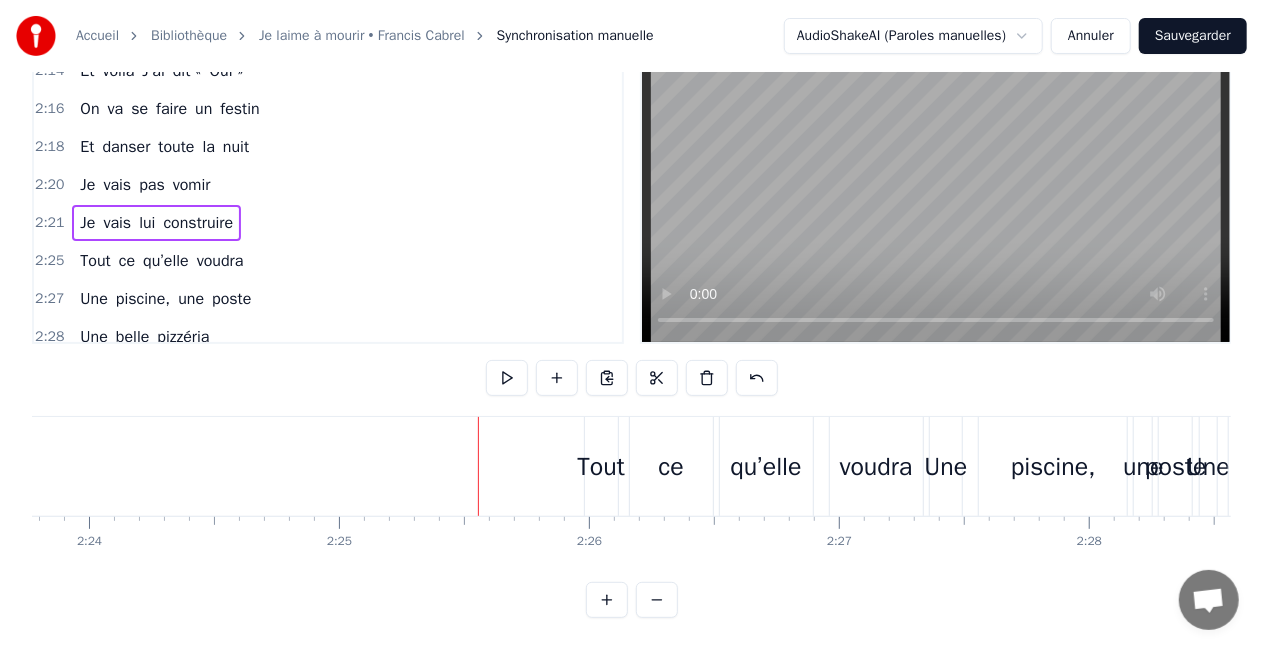 click on "Tout" at bounding box center [600, 467] 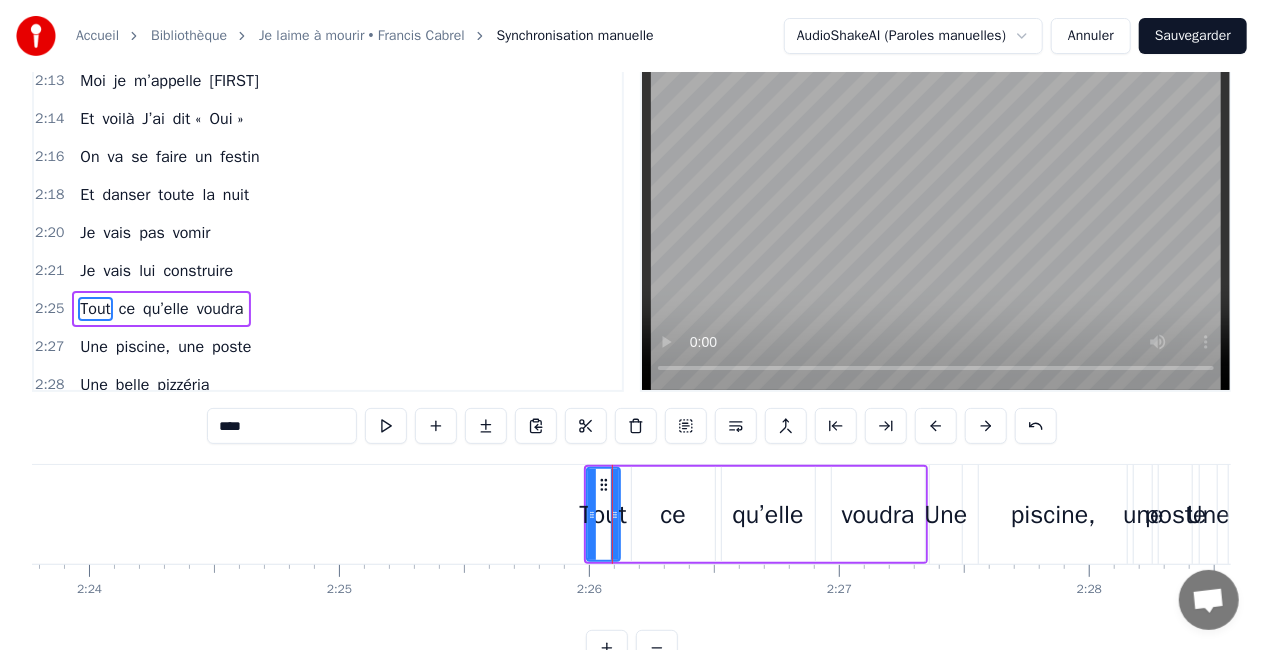 scroll, scrollTop: 0, scrollLeft: 0, axis: both 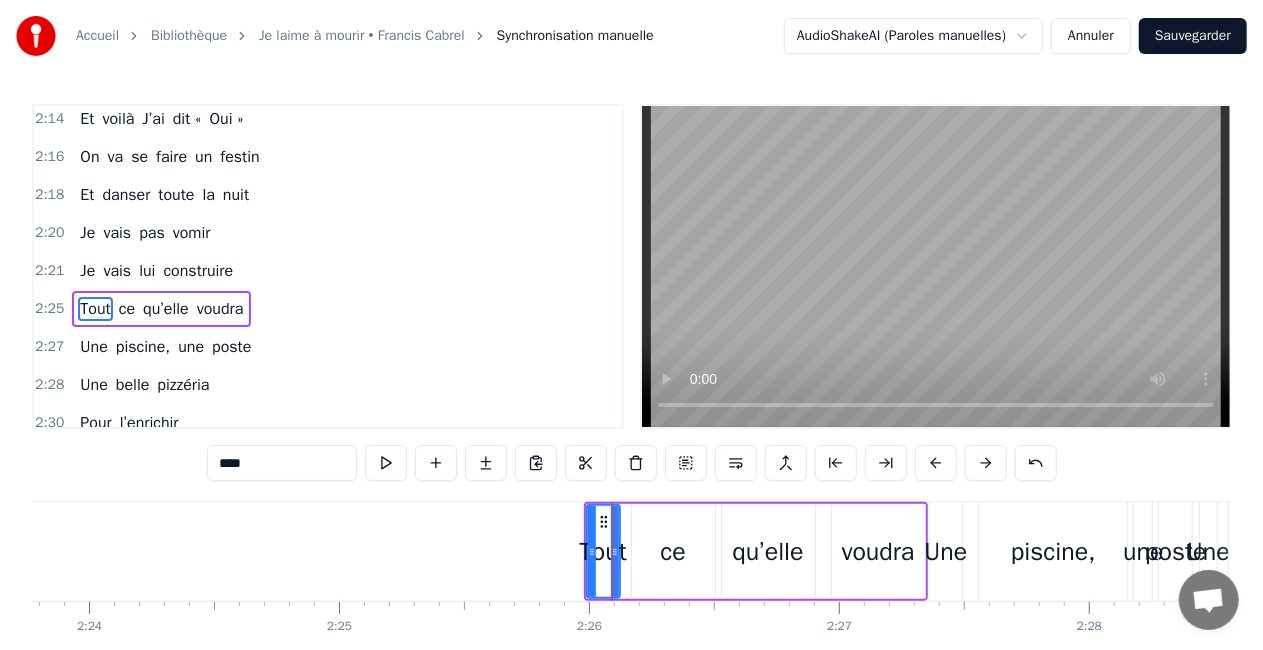 click on "Tout ce qu’elle voudra" at bounding box center (756, 551) 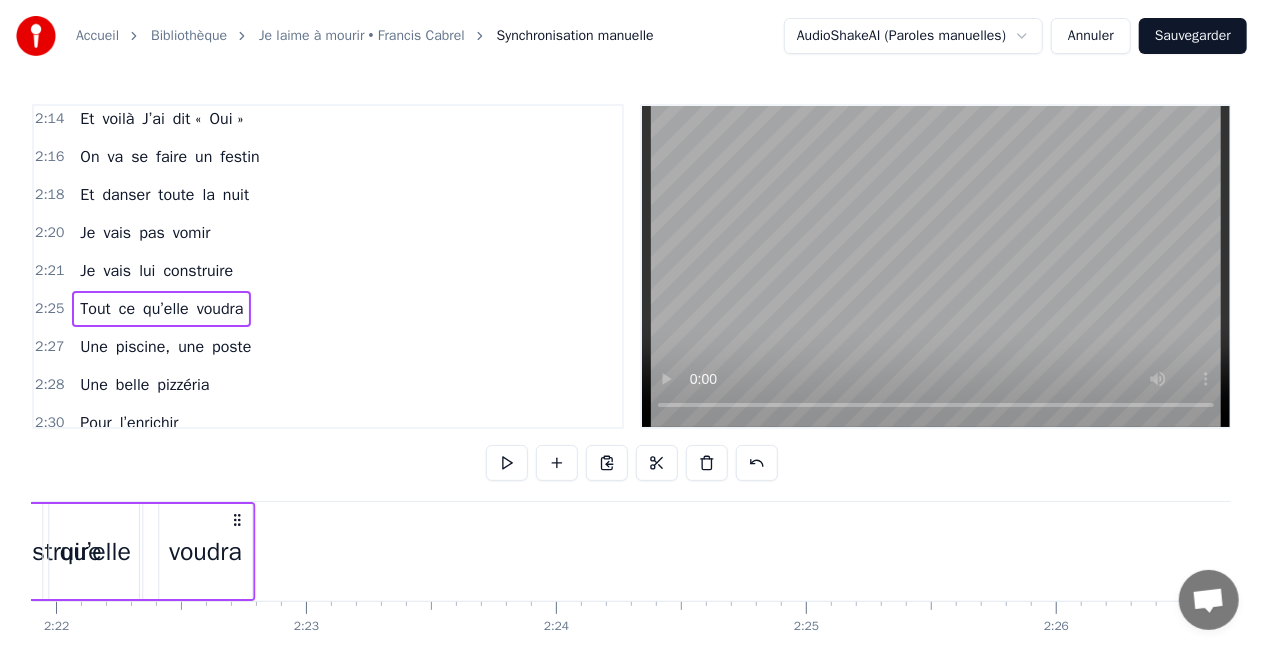 scroll, scrollTop: 0, scrollLeft: 35436, axis: horizontal 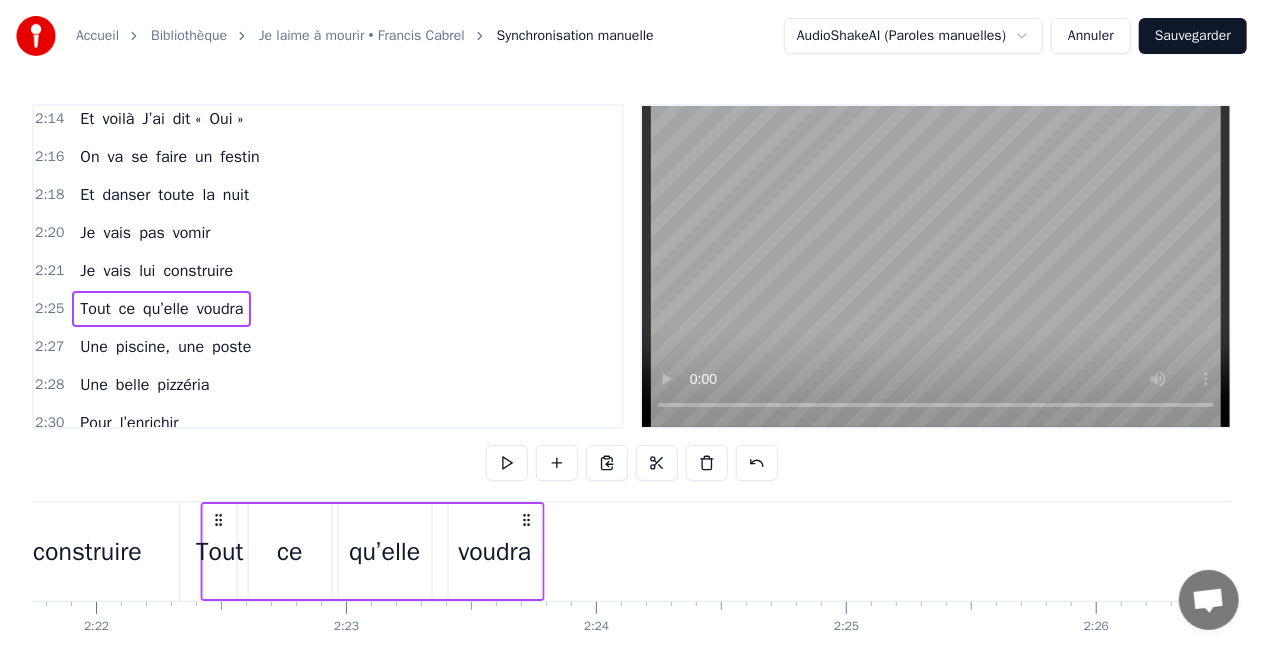 drag, startPoint x: 909, startPoint y: 518, endPoint x: 526, endPoint y: 525, distance: 383.06396 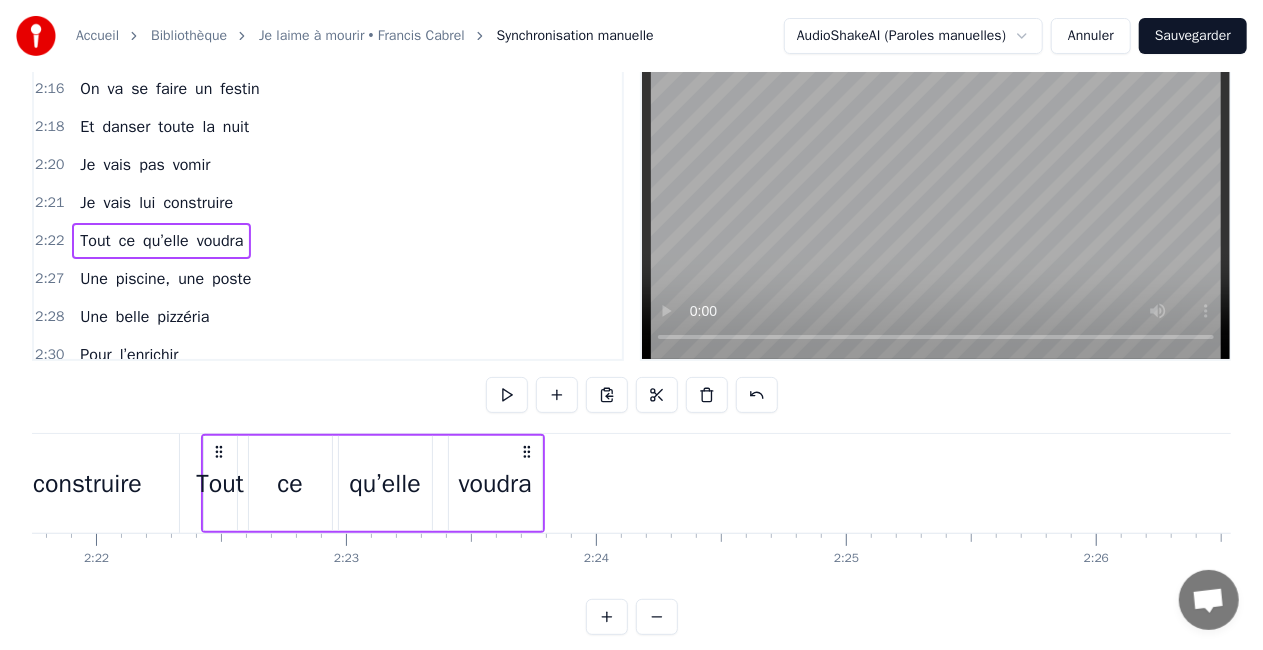 scroll, scrollTop: 102, scrollLeft: 0, axis: vertical 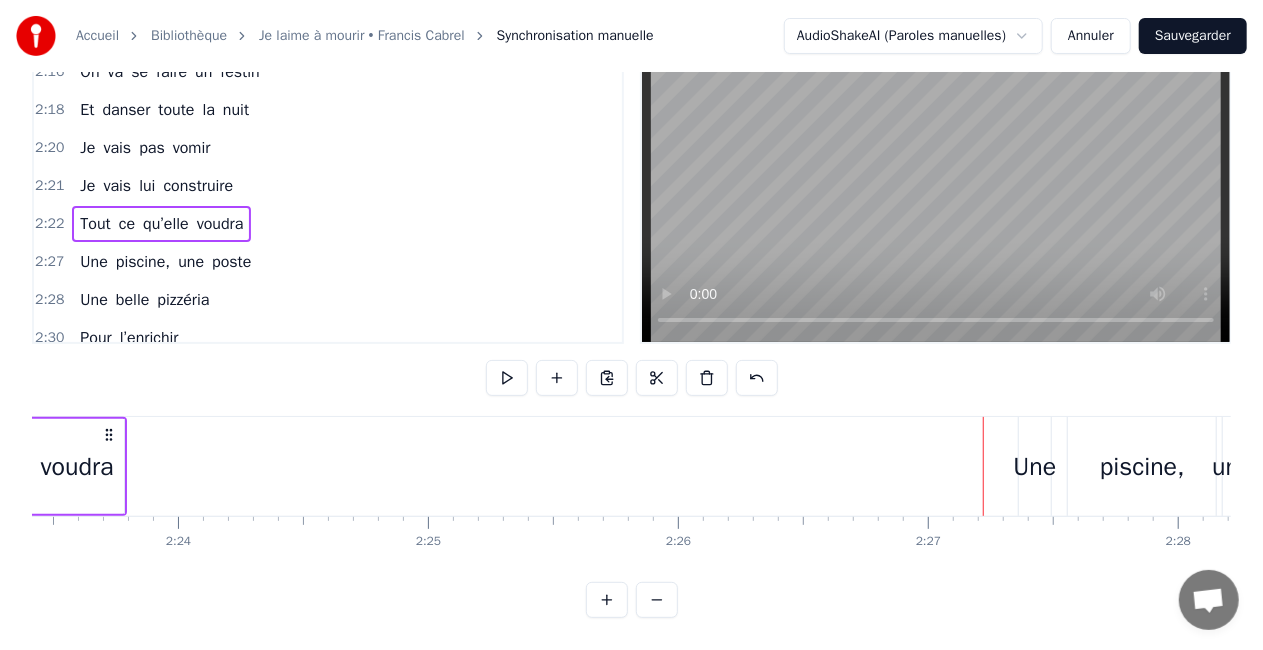 click on "Une" at bounding box center (1035, 467) 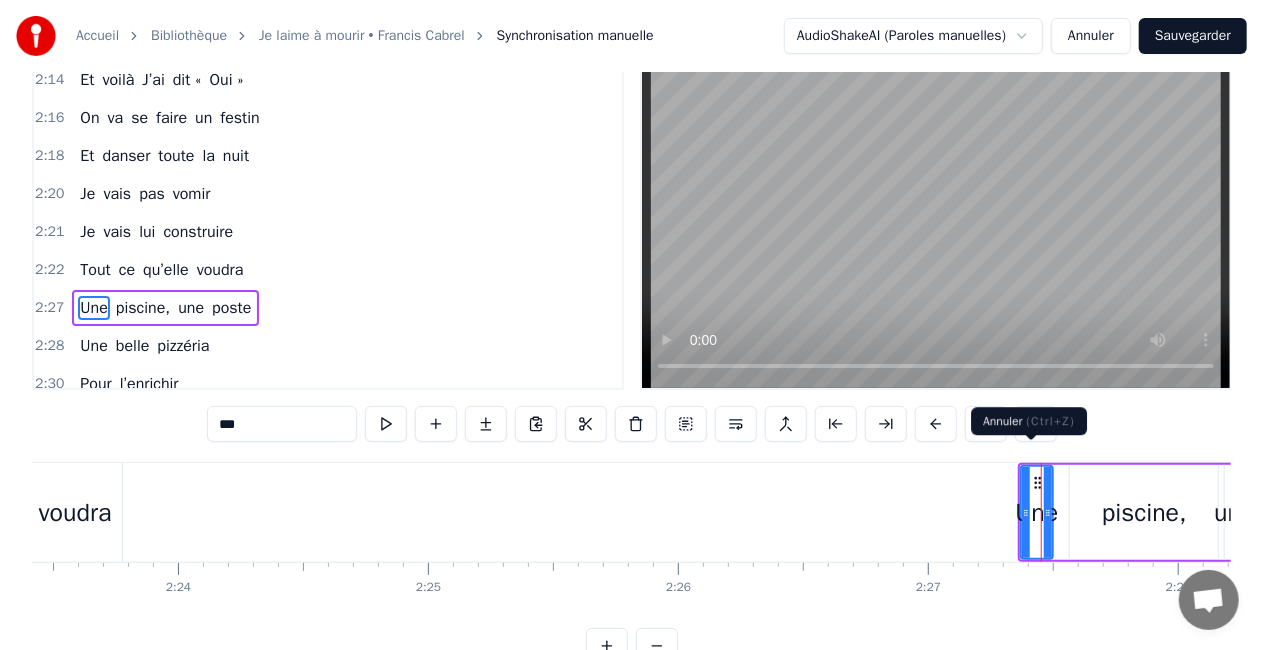 scroll, scrollTop: 0, scrollLeft: 0, axis: both 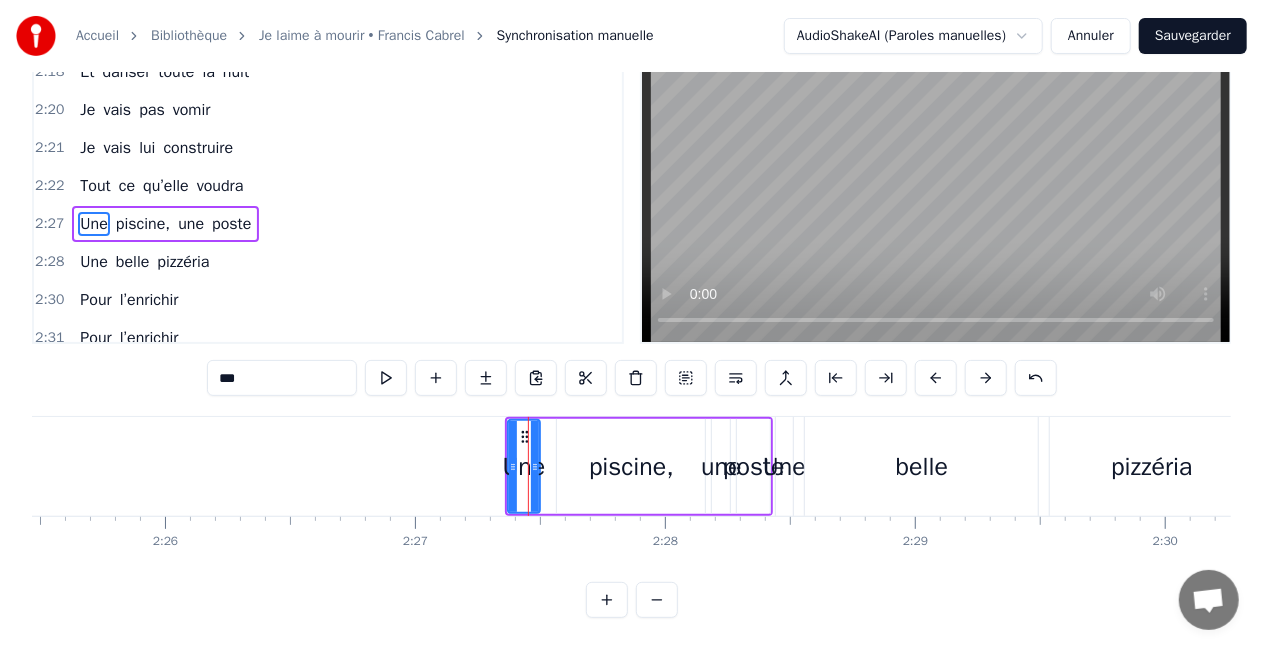 click on "poste" at bounding box center [753, 466] 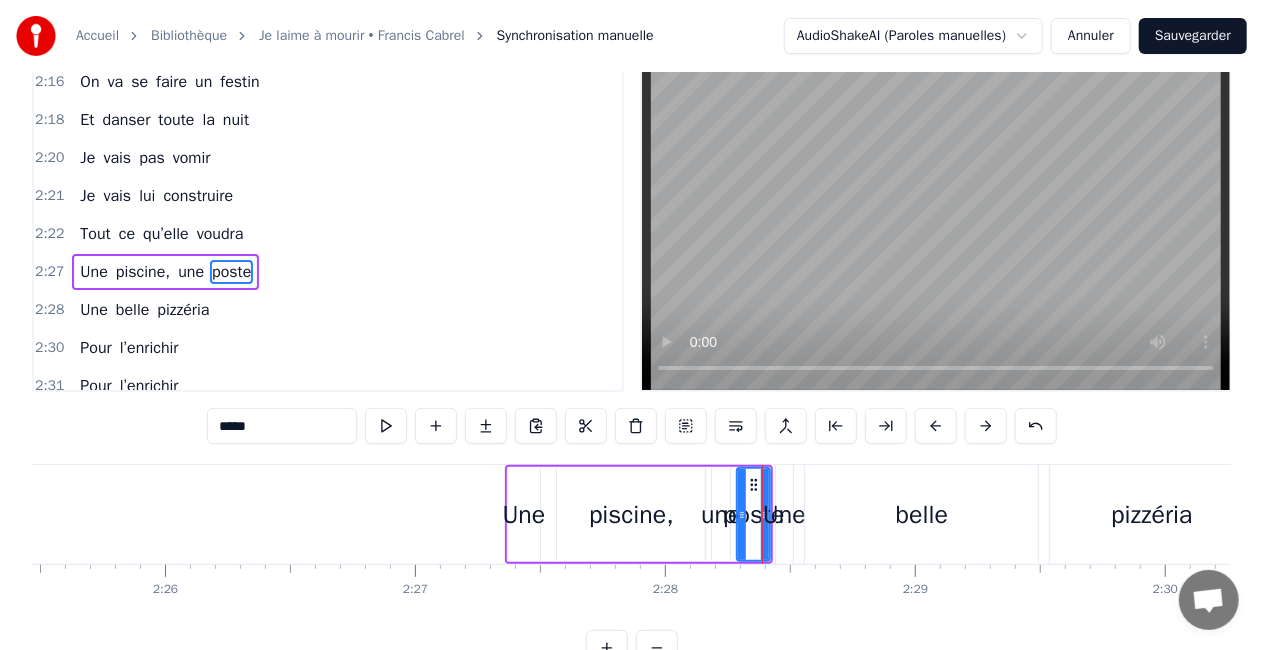 scroll, scrollTop: 0, scrollLeft: 0, axis: both 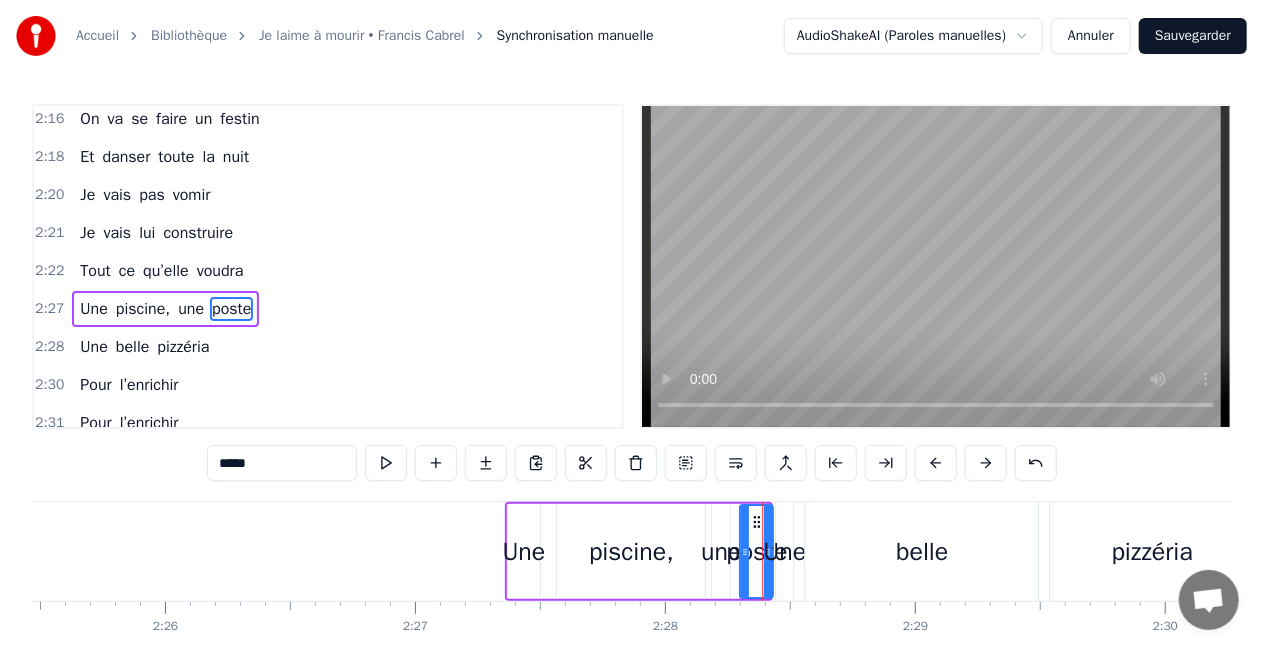 click 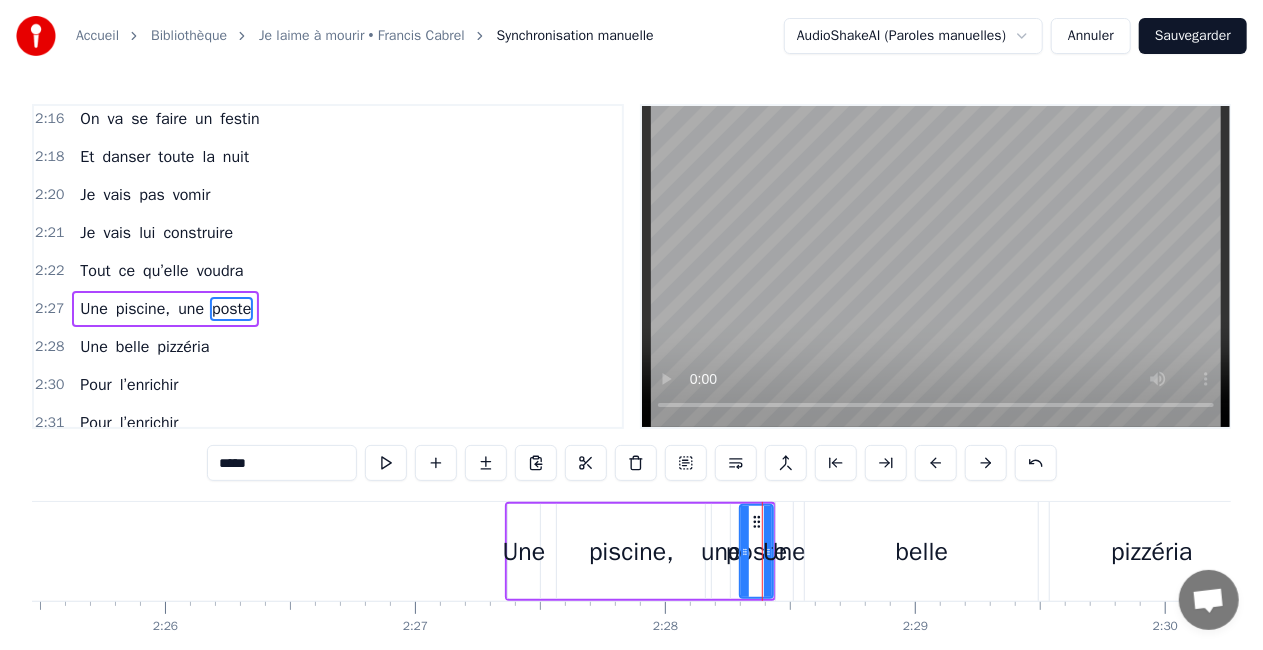 click on "Une piscine, une poste" at bounding box center [641, 551] 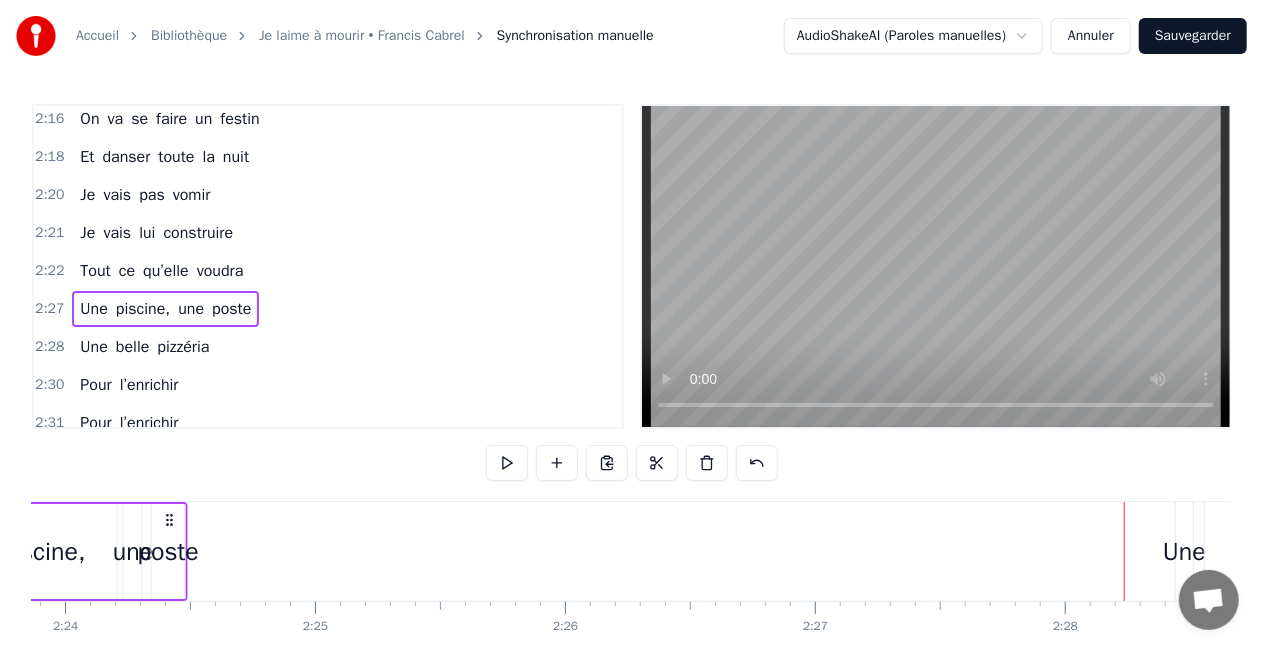 scroll, scrollTop: 0, scrollLeft: 35886, axis: horizontal 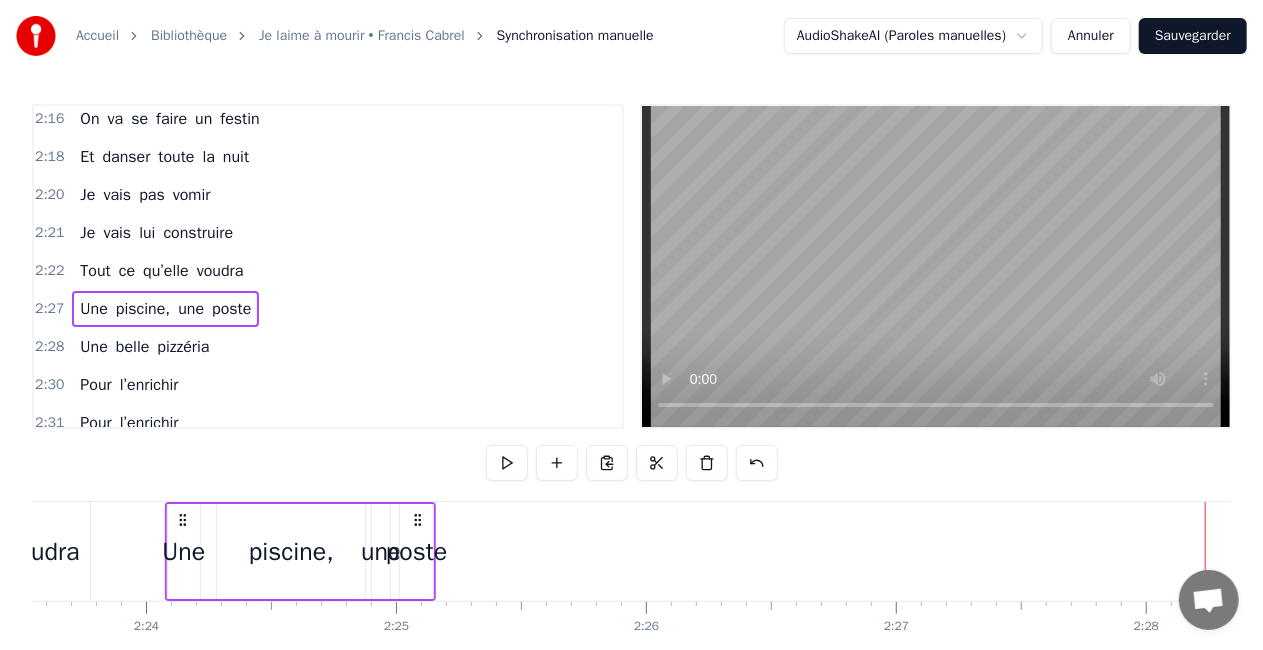 drag, startPoint x: 757, startPoint y: 516, endPoint x: 417, endPoint y: 526, distance: 340.14703 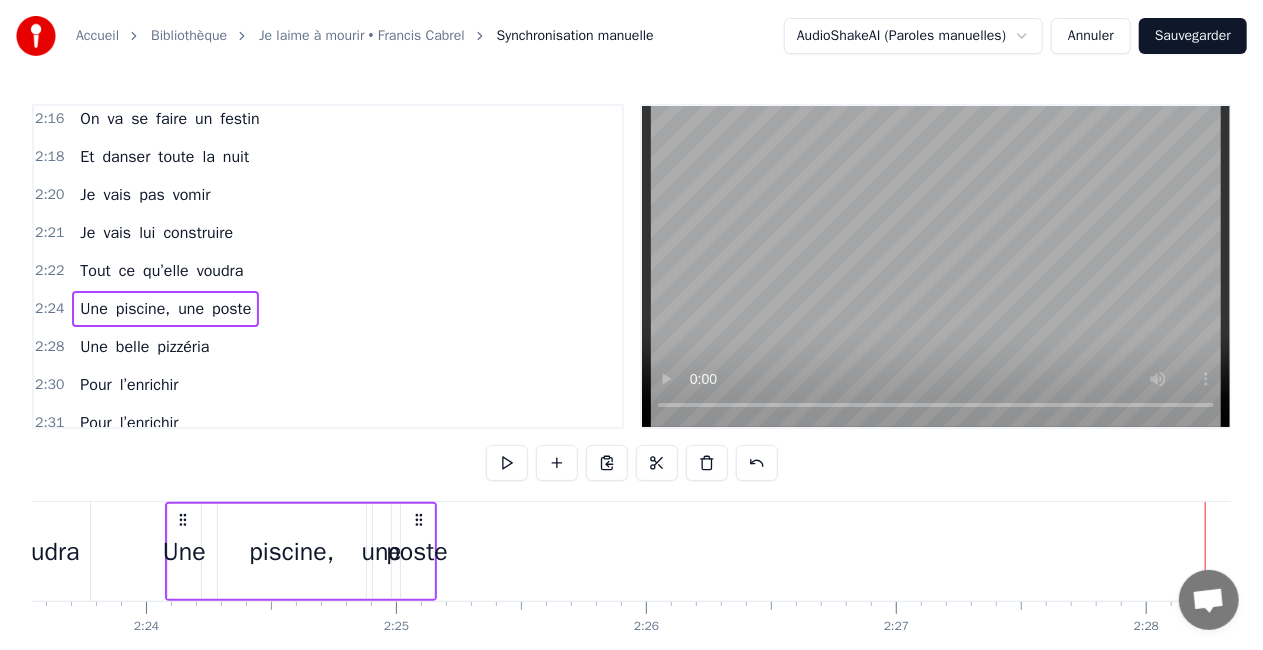 click on "poste" at bounding box center [416, 552] 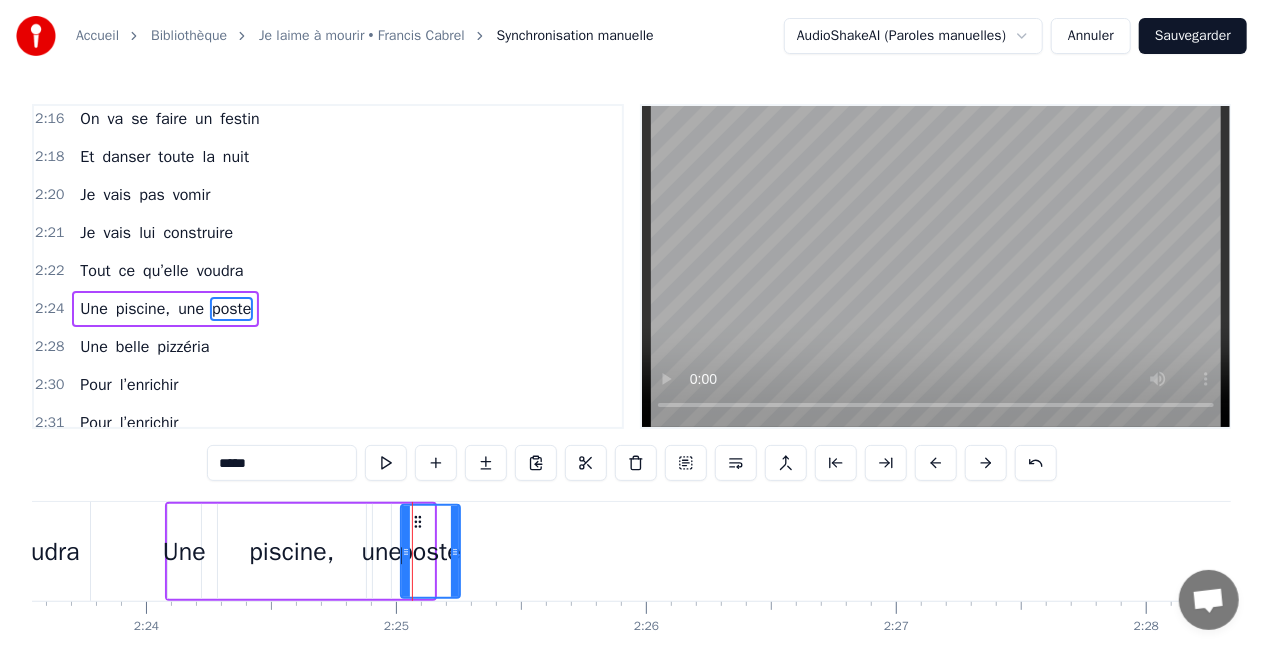 drag, startPoint x: 429, startPoint y: 542, endPoint x: 455, endPoint y: 538, distance: 26.305893 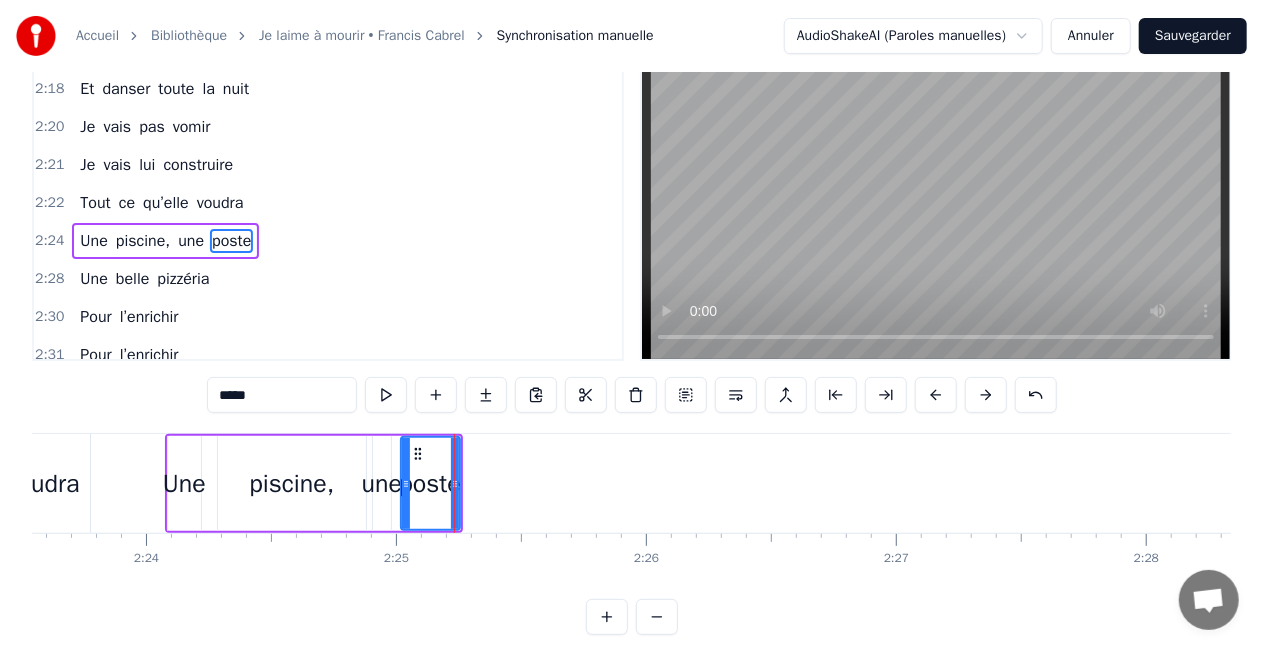 scroll, scrollTop: 100, scrollLeft: 0, axis: vertical 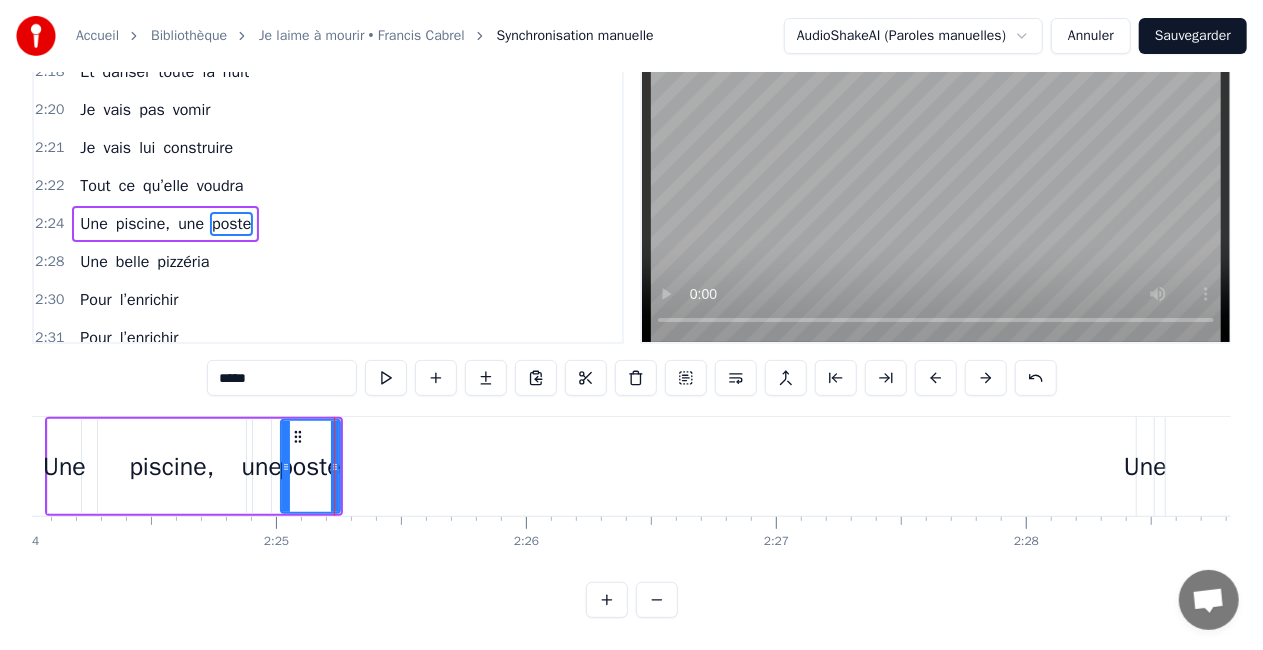 click on "Une" at bounding box center [1145, 467] 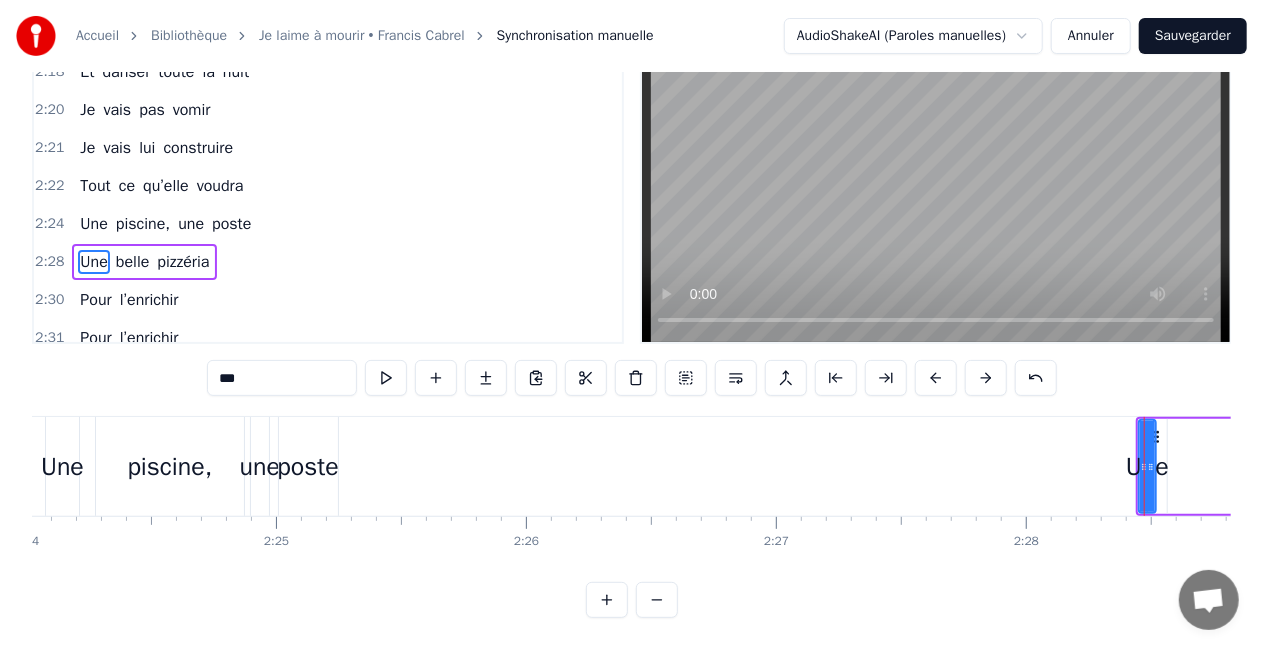scroll, scrollTop: 0, scrollLeft: 0, axis: both 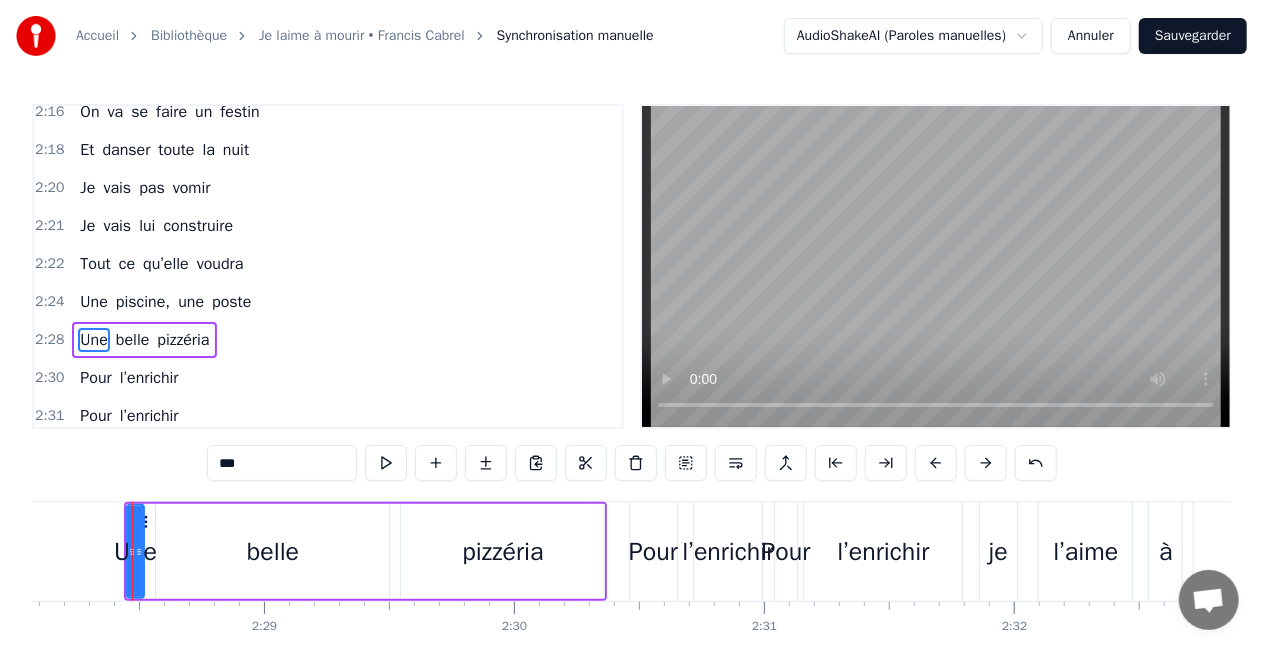 click on "pizzéria" at bounding box center (502, 551) 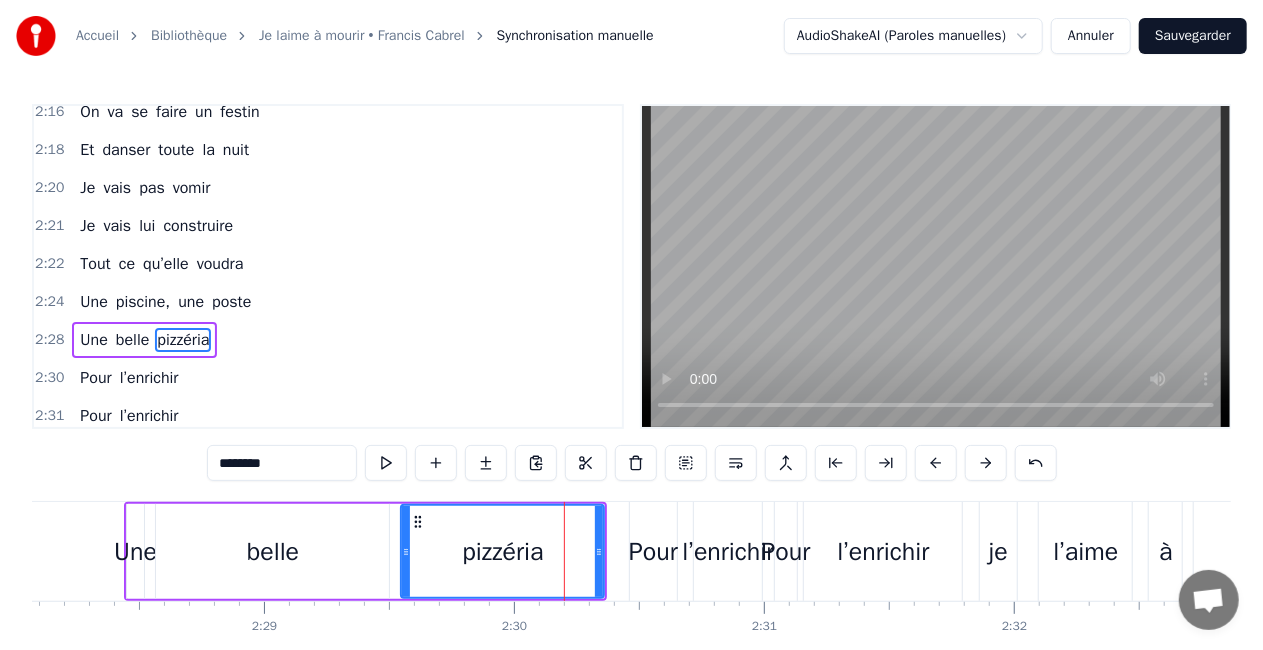 click on "Une belle pizzéria" at bounding box center [366, 551] 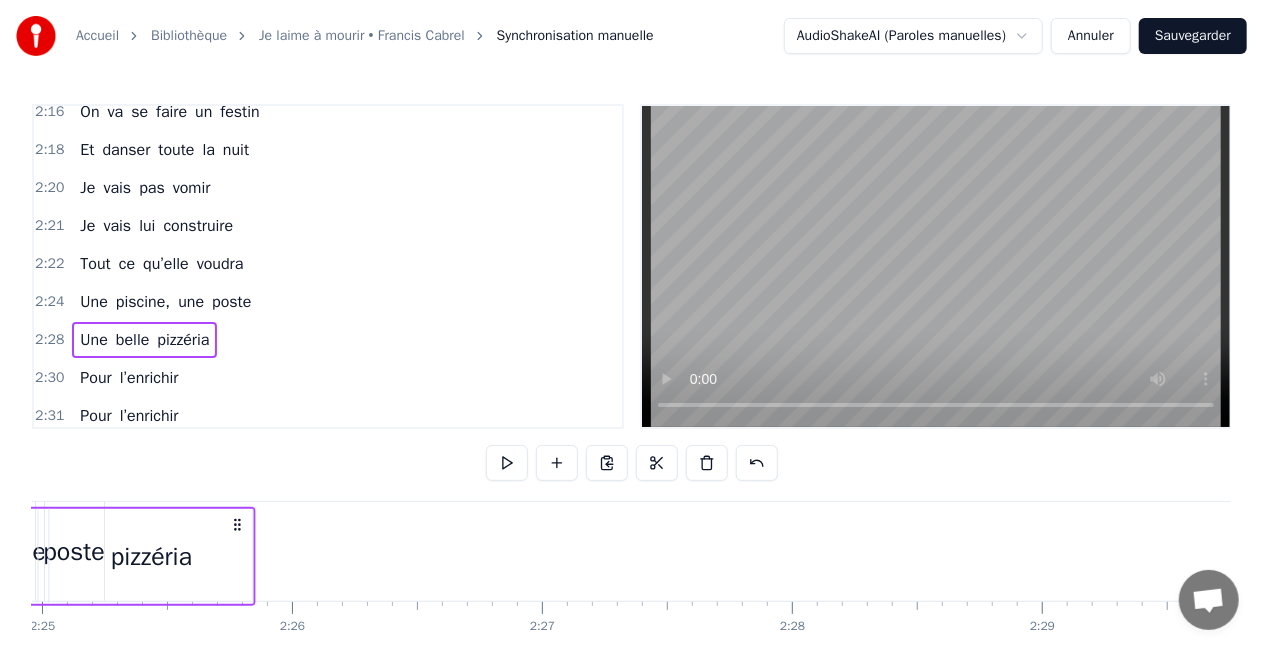 scroll, scrollTop: 0, scrollLeft: 36240, axis: horizontal 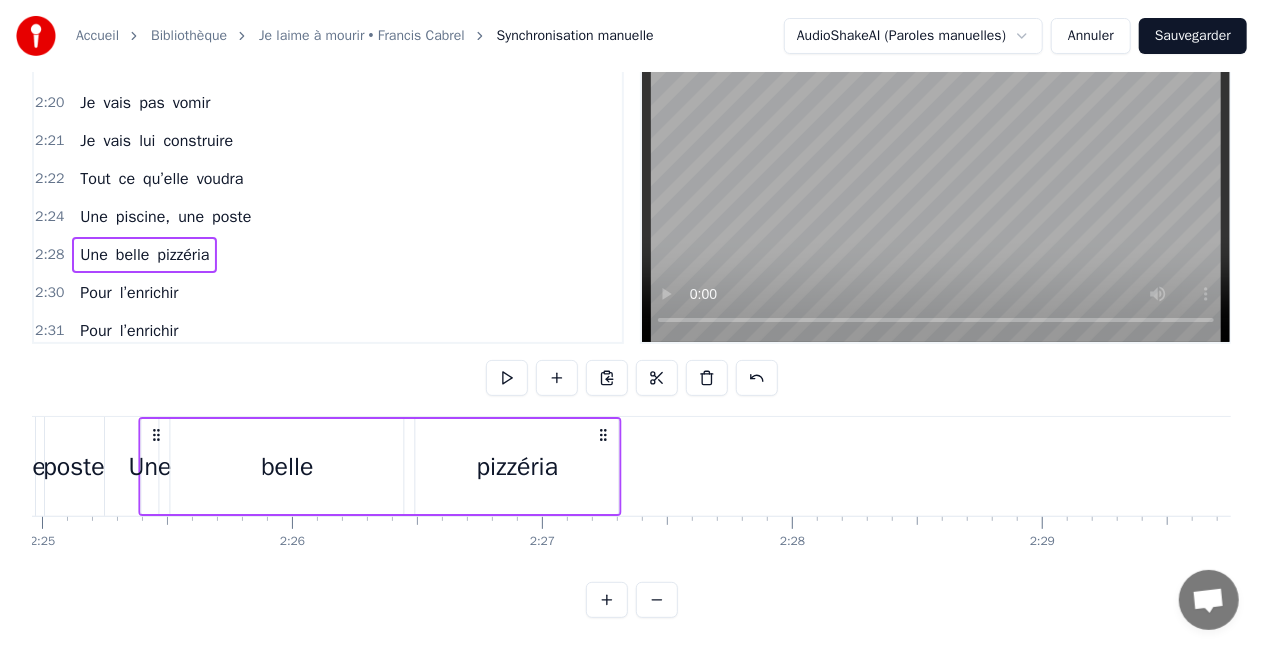 drag, startPoint x: 586, startPoint y: 516, endPoint x: 521, endPoint y: 430, distance: 107.80074 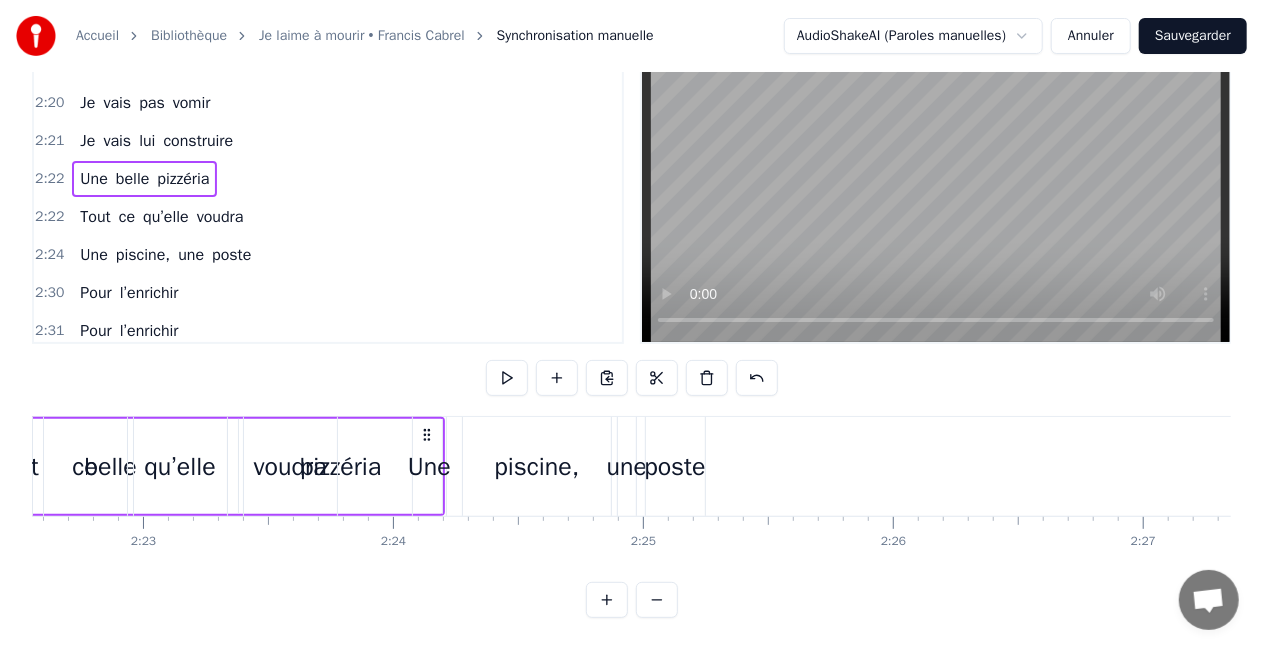 scroll, scrollTop: 0, scrollLeft: 35559, axis: horizontal 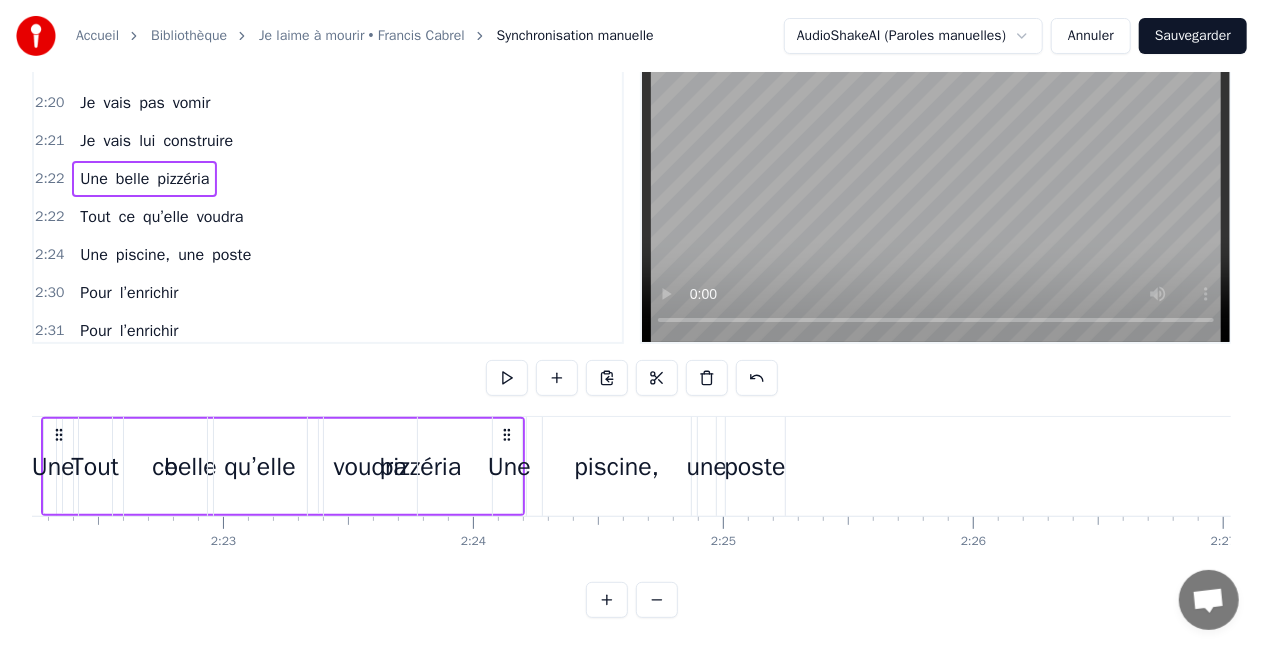 click on "piscine," at bounding box center [617, 466] 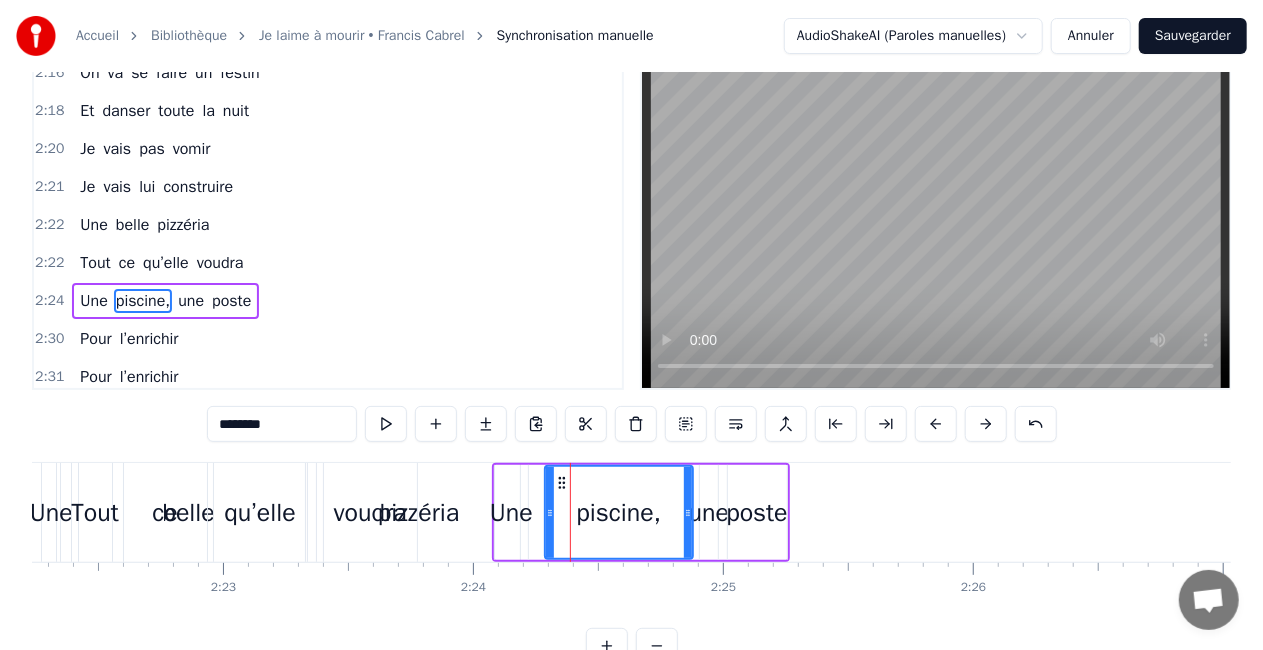 scroll, scrollTop: 0, scrollLeft: 0, axis: both 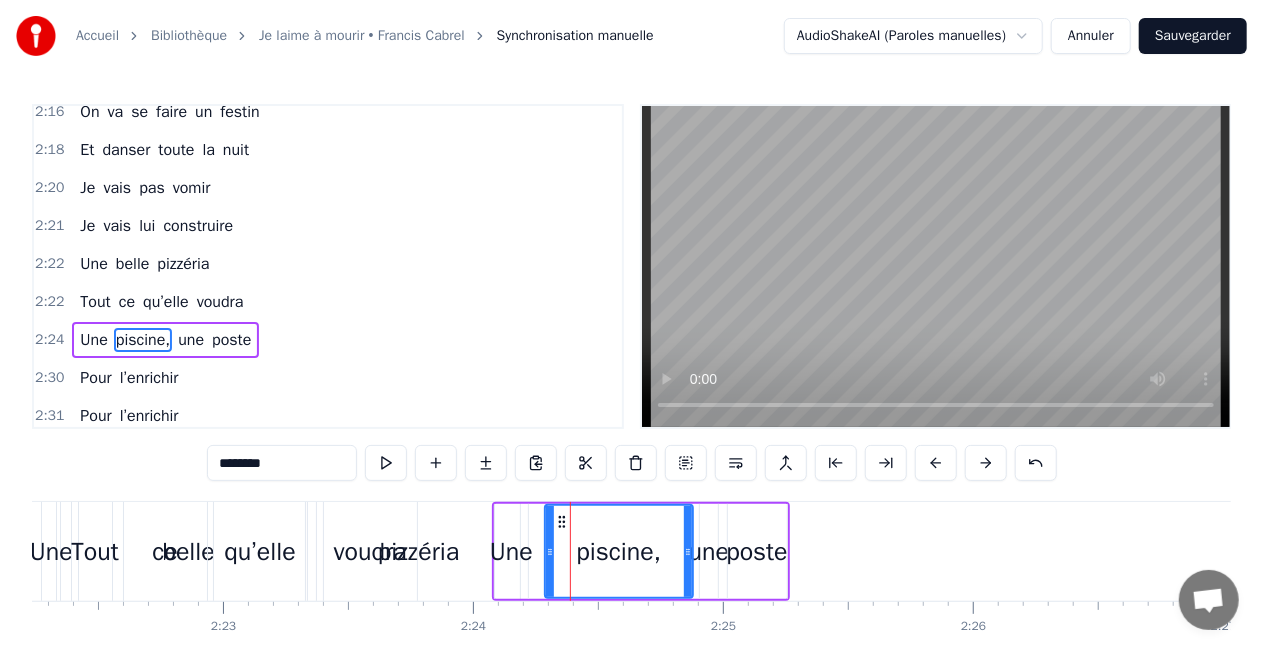 click on "pizzéria" at bounding box center [418, 552] 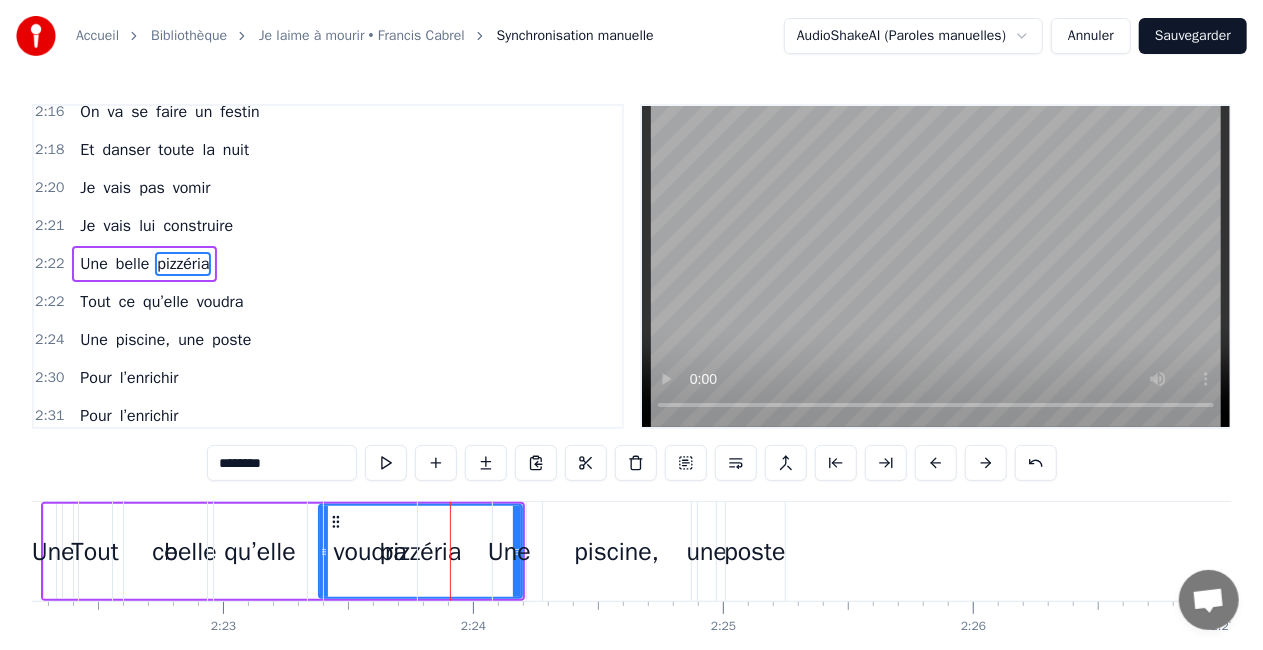 scroll, scrollTop: 2172, scrollLeft: 0, axis: vertical 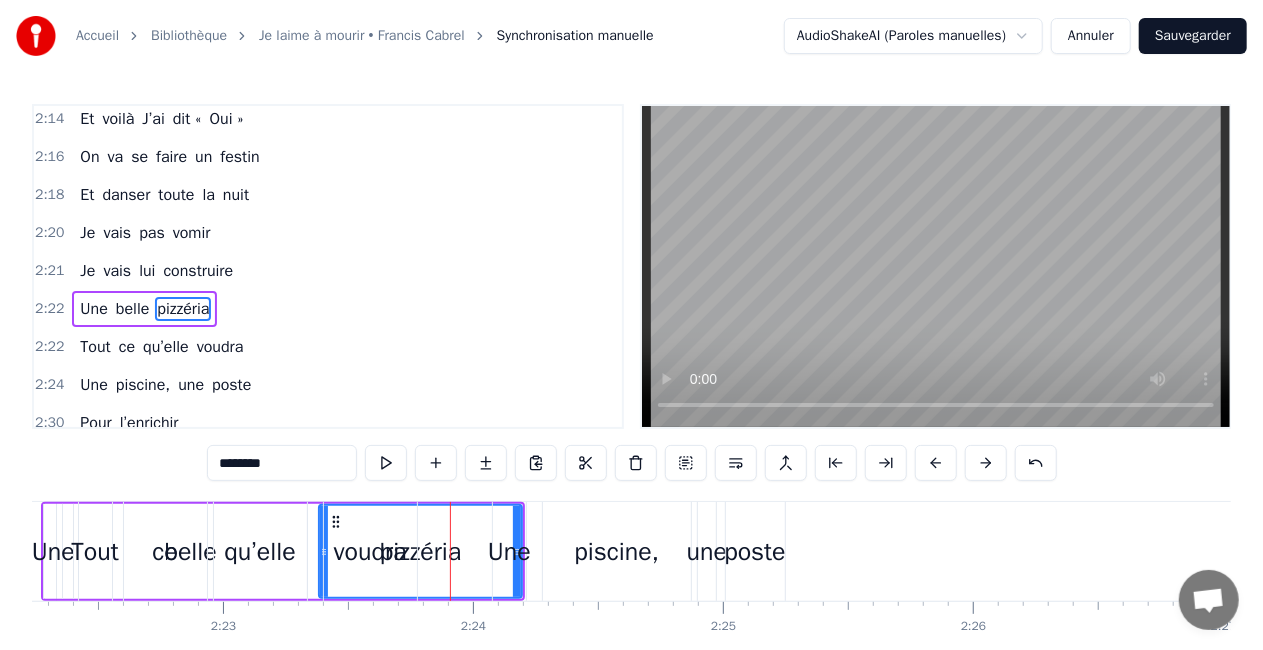 drag, startPoint x: 336, startPoint y: 522, endPoint x: 406, endPoint y: 515, distance: 70.34913 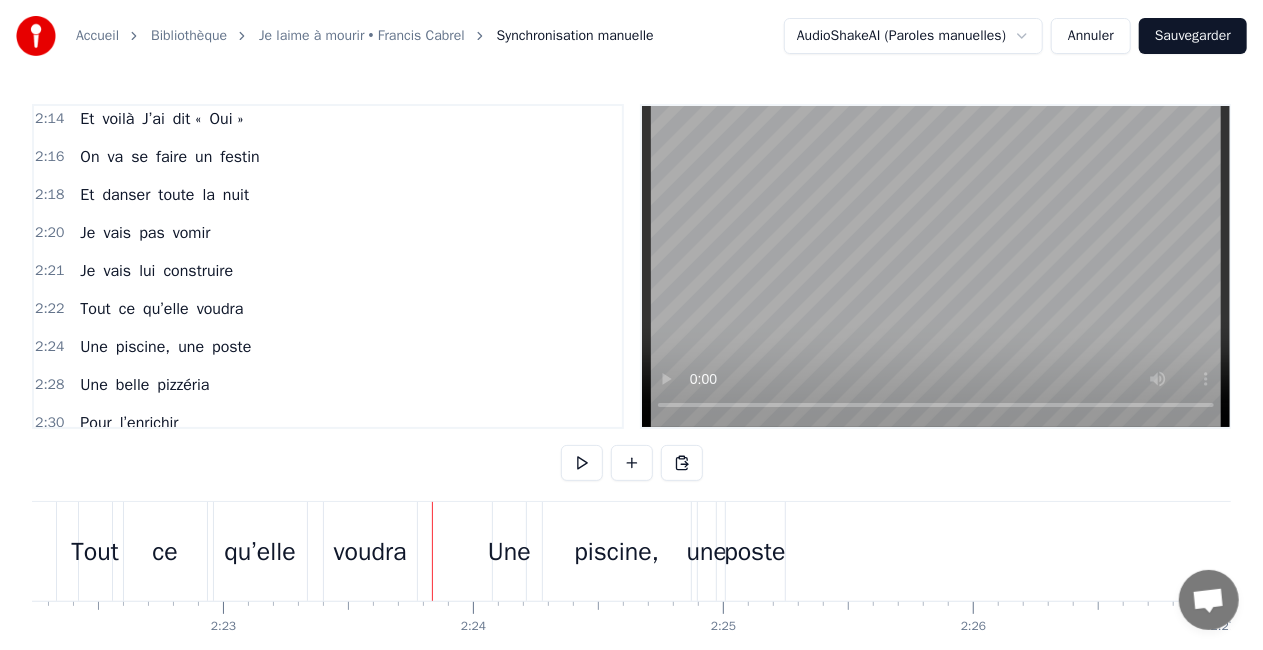 scroll, scrollTop: 100, scrollLeft: 0, axis: vertical 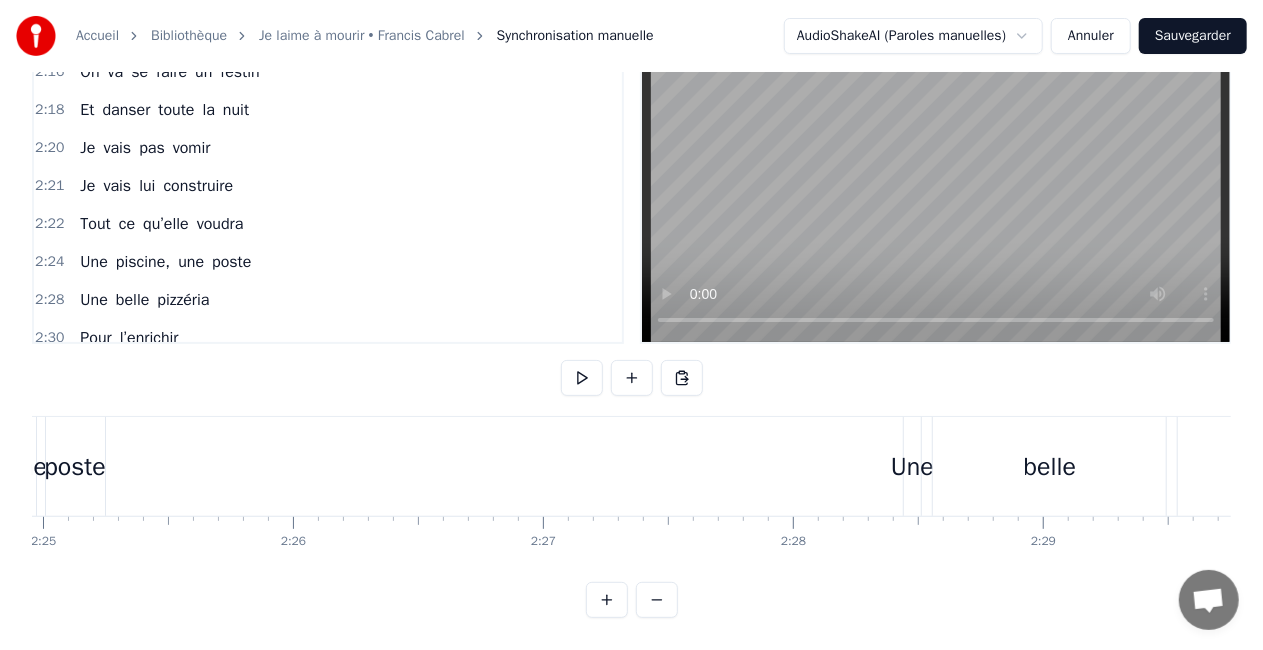 click on "belle" at bounding box center (1049, 466) 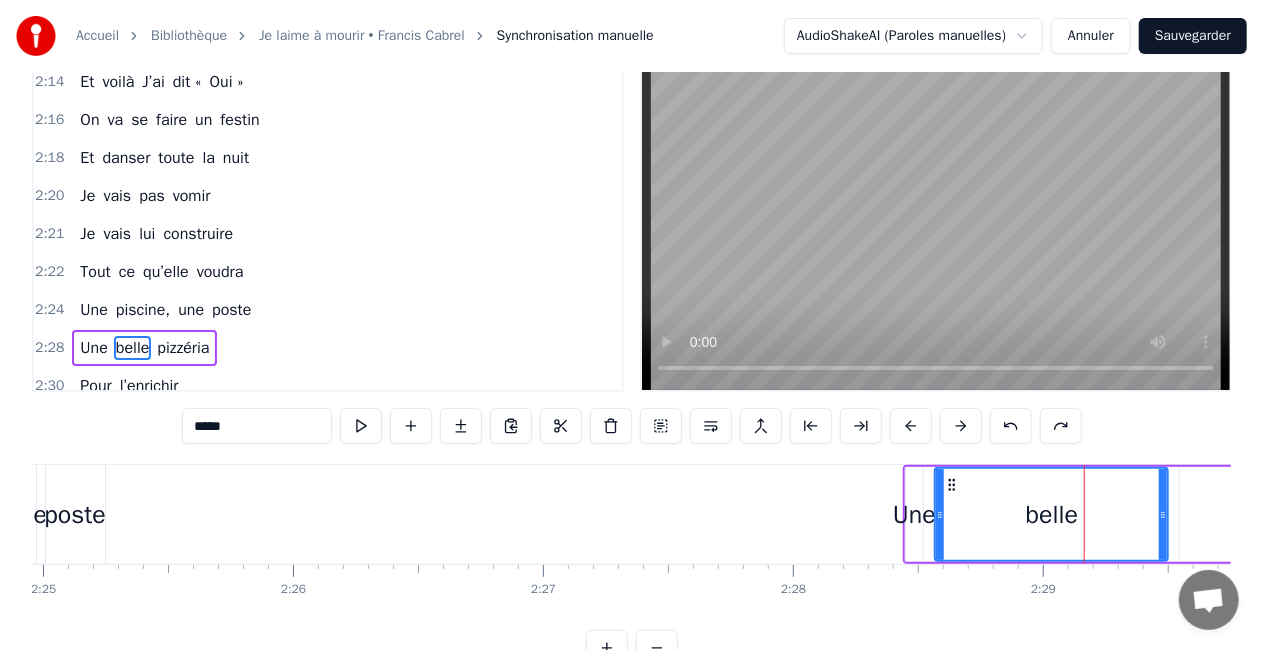 scroll, scrollTop: 0, scrollLeft: 0, axis: both 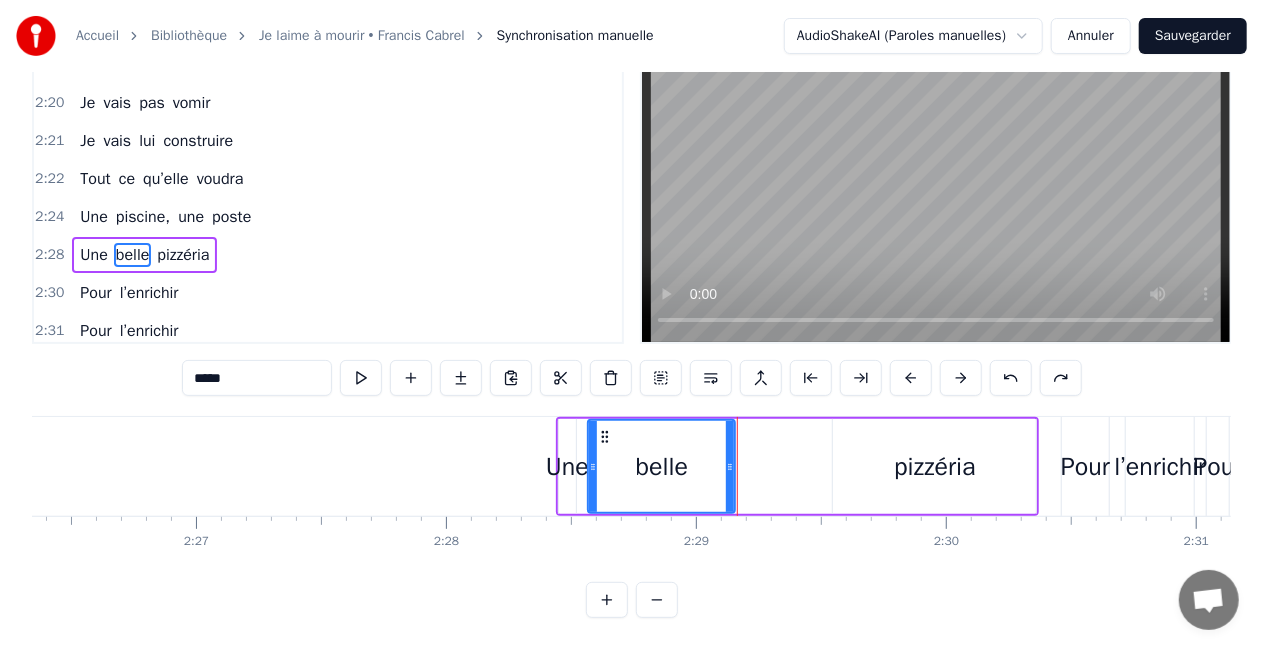 drag, startPoint x: 817, startPoint y: 447, endPoint x: 731, endPoint y: 457, distance: 86.579445 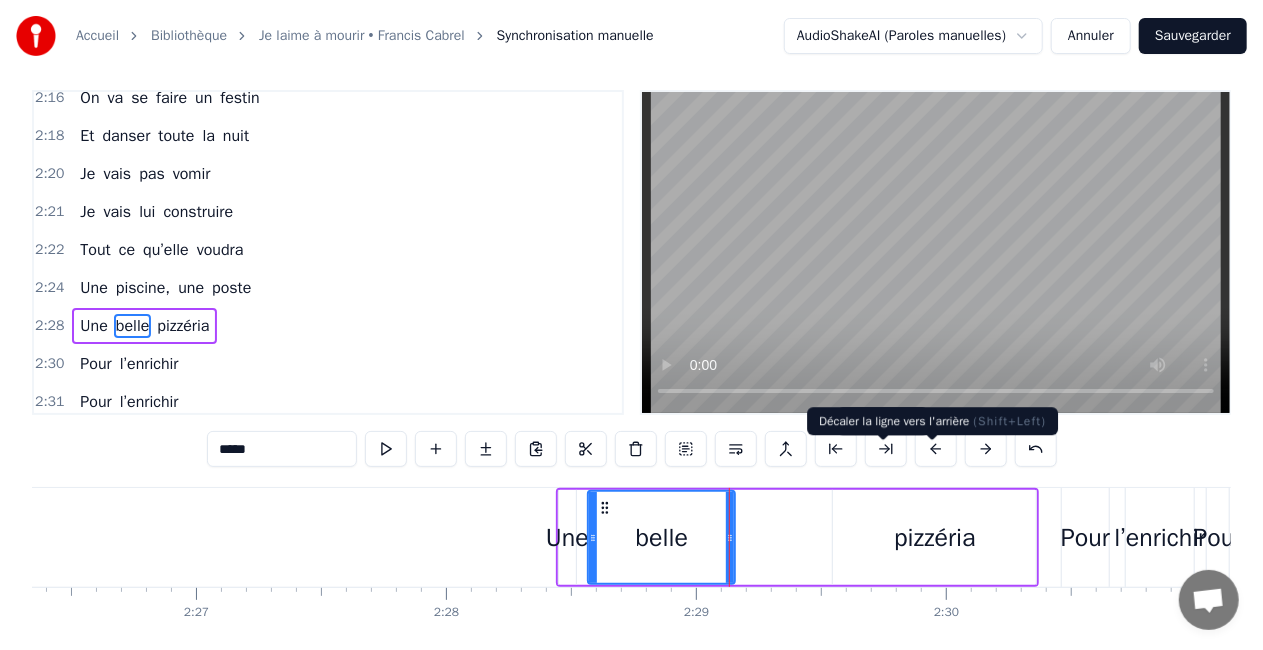 scroll, scrollTop: 0, scrollLeft: 0, axis: both 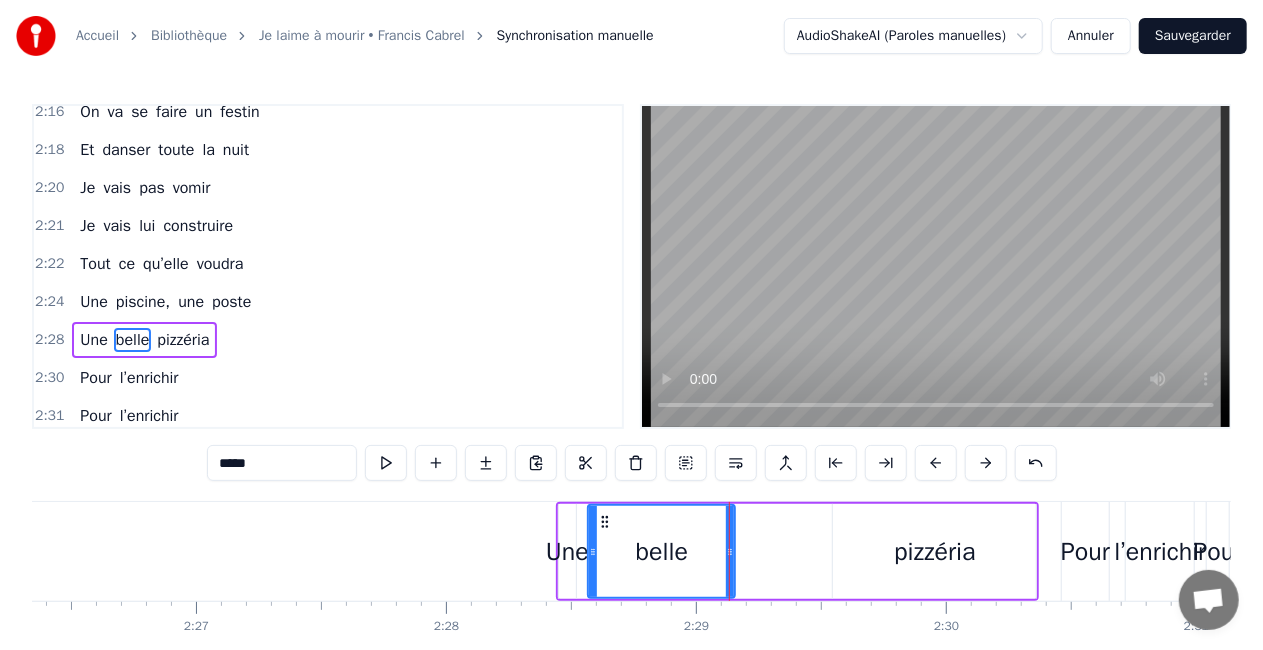 drag, startPoint x: 949, startPoint y: 529, endPoint x: 988, endPoint y: 520, distance: 40.024994 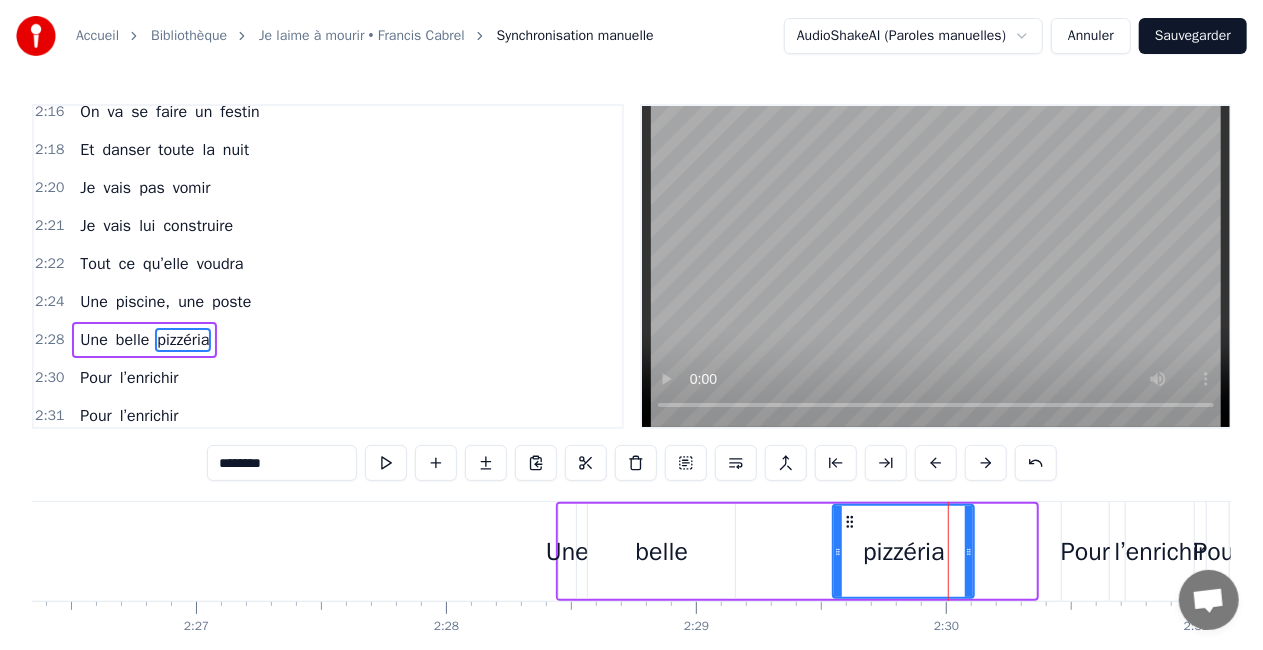 drag, startPoint x: 1032, startPoint y: 544, endPoint x: 970, endPoint y: 549, distance: 62.201286 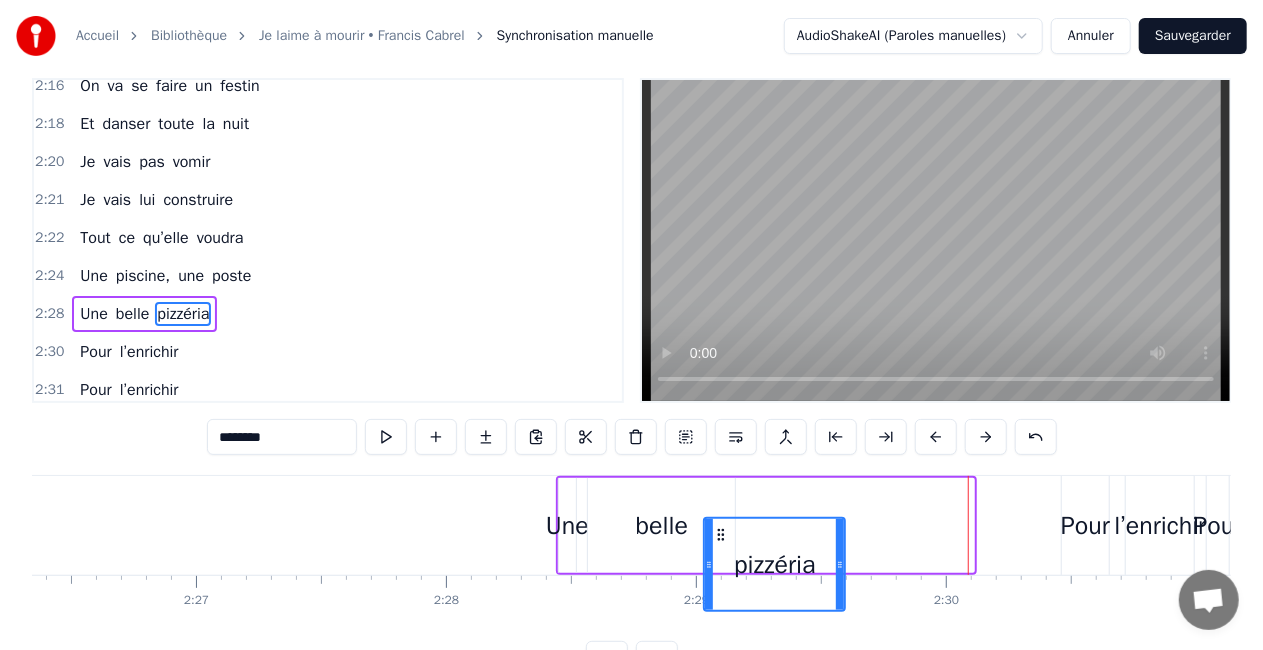 scroll, scrollTop: 46, scrollLeft: 0, axis: vertical 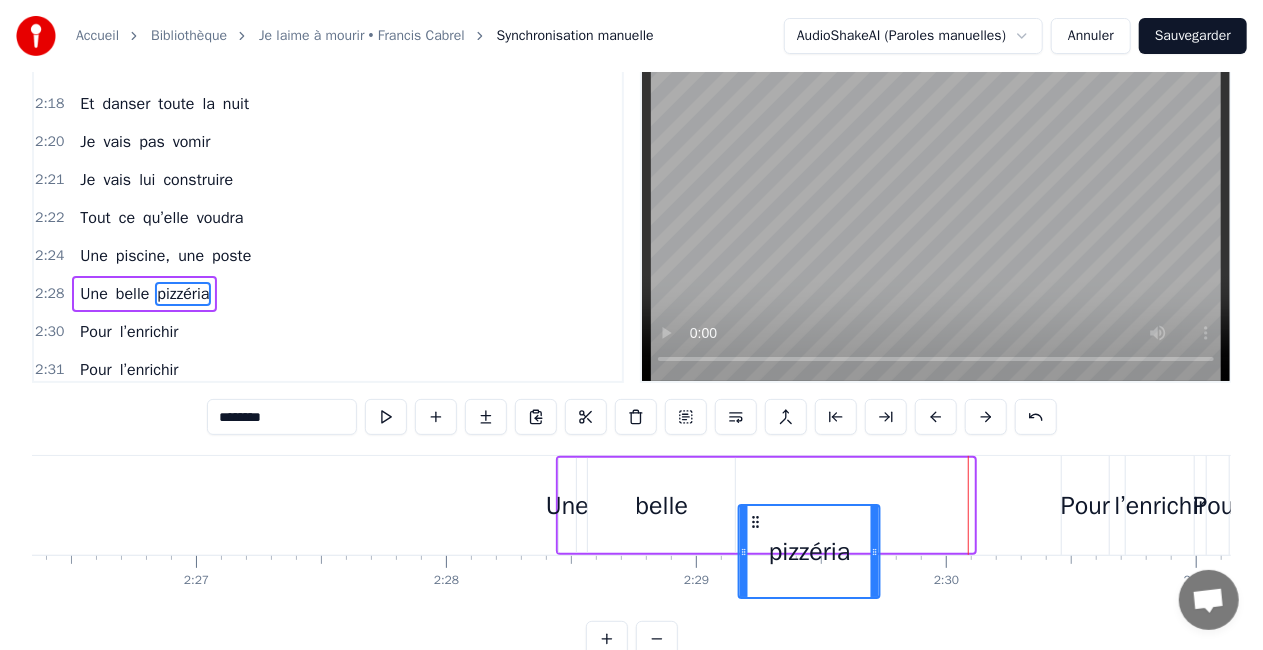 drag, startPoint x: 846, startPoint y: 520, endPoint x: 752, endPoint y: 462, distance: 110.45361 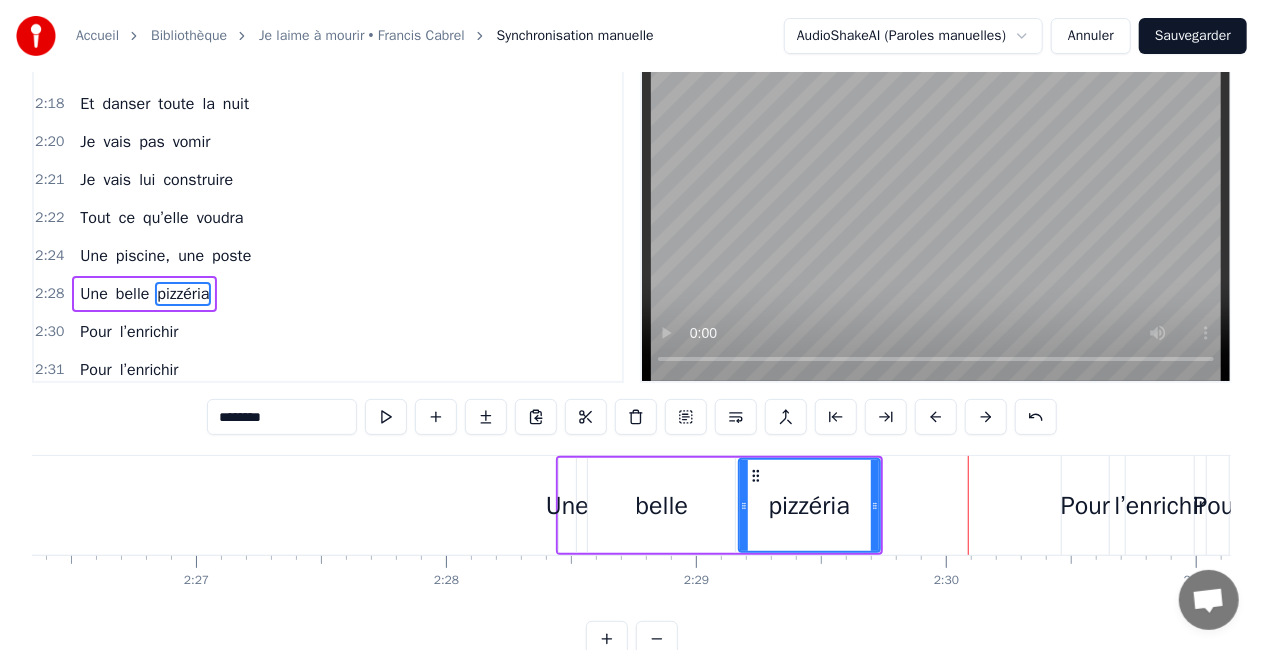 click on "Une" at bounding box center (567, 506) 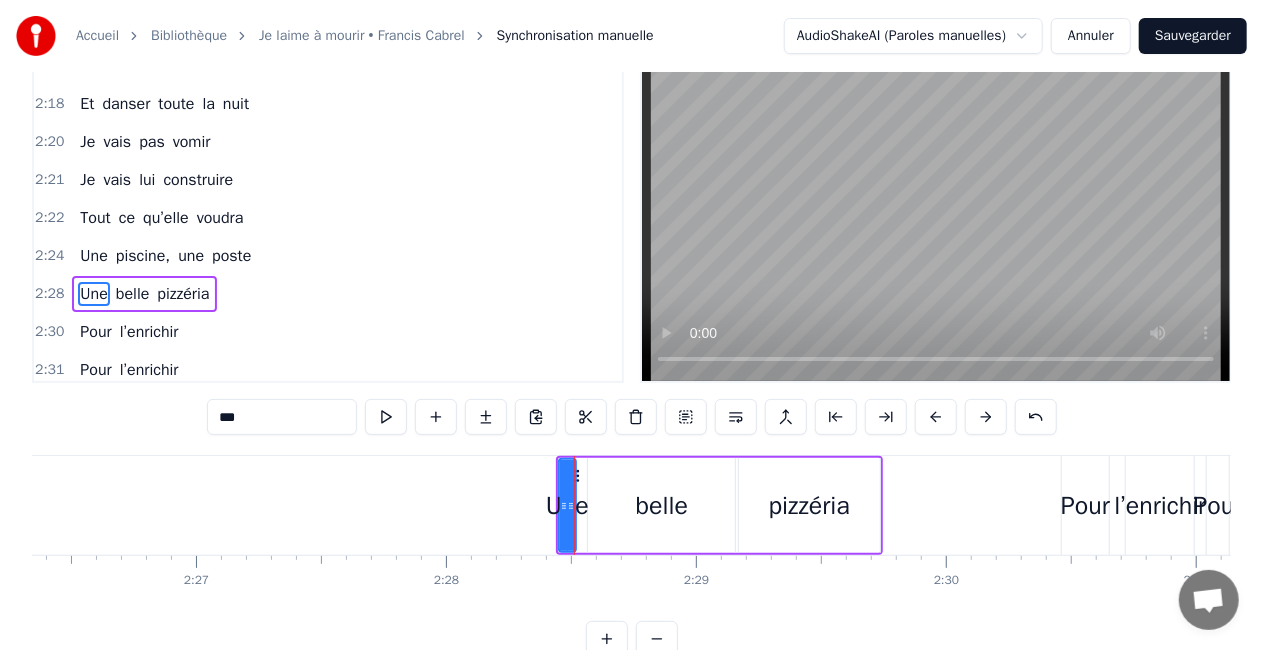 scroll, scrollTop: 0, scrollLeft: 0, axis: both 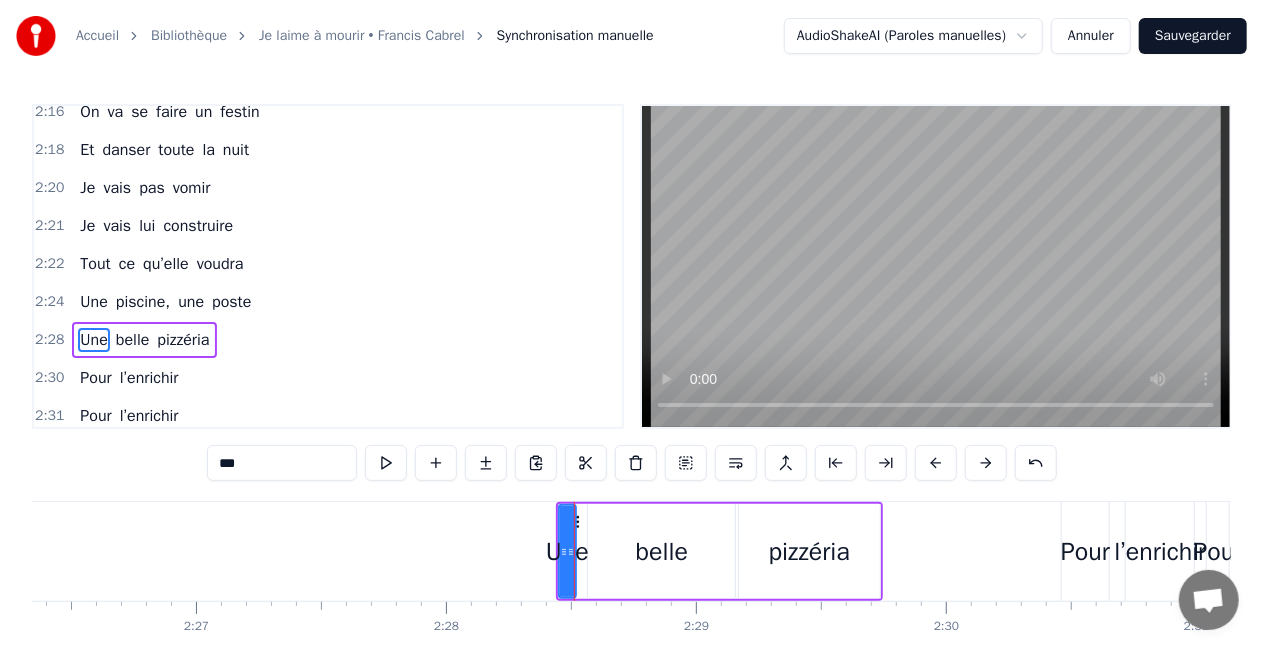 click on "belle" at bounding box center [661, 551] 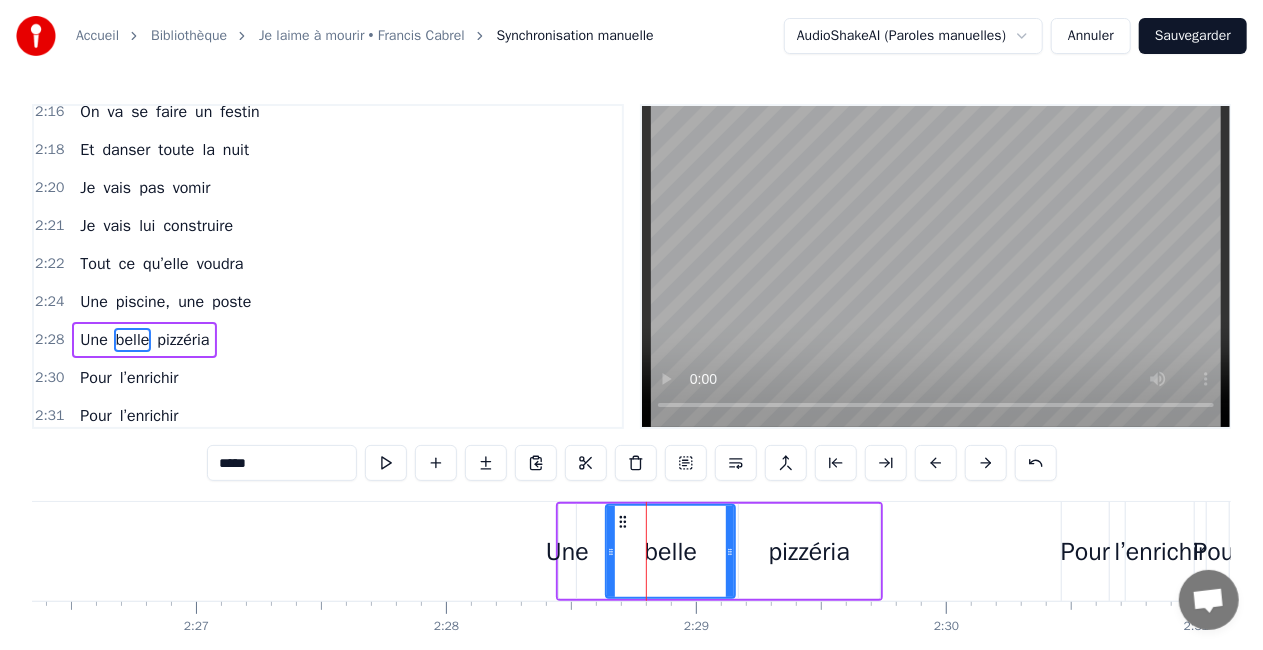 drag, startPoint x: 592, startPoint y: 548, endPoint x: 610, endPoint y: 546, distance: 18.110771 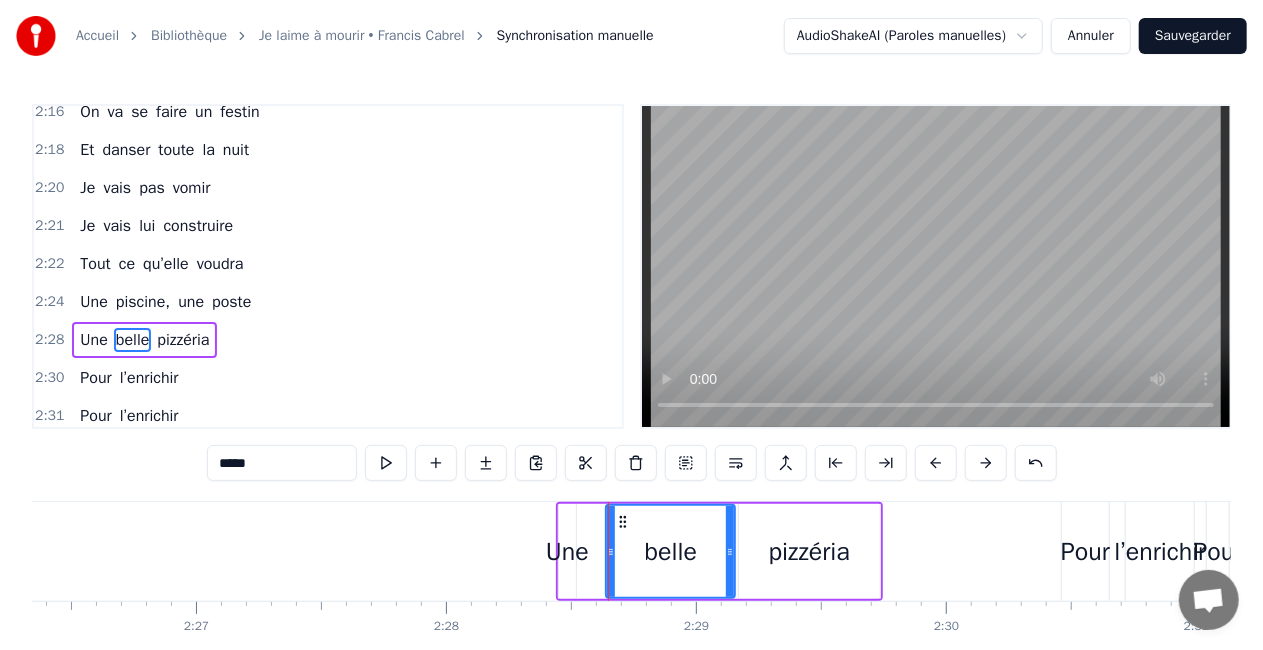 click on "Une" at bounding box center (567, 552) 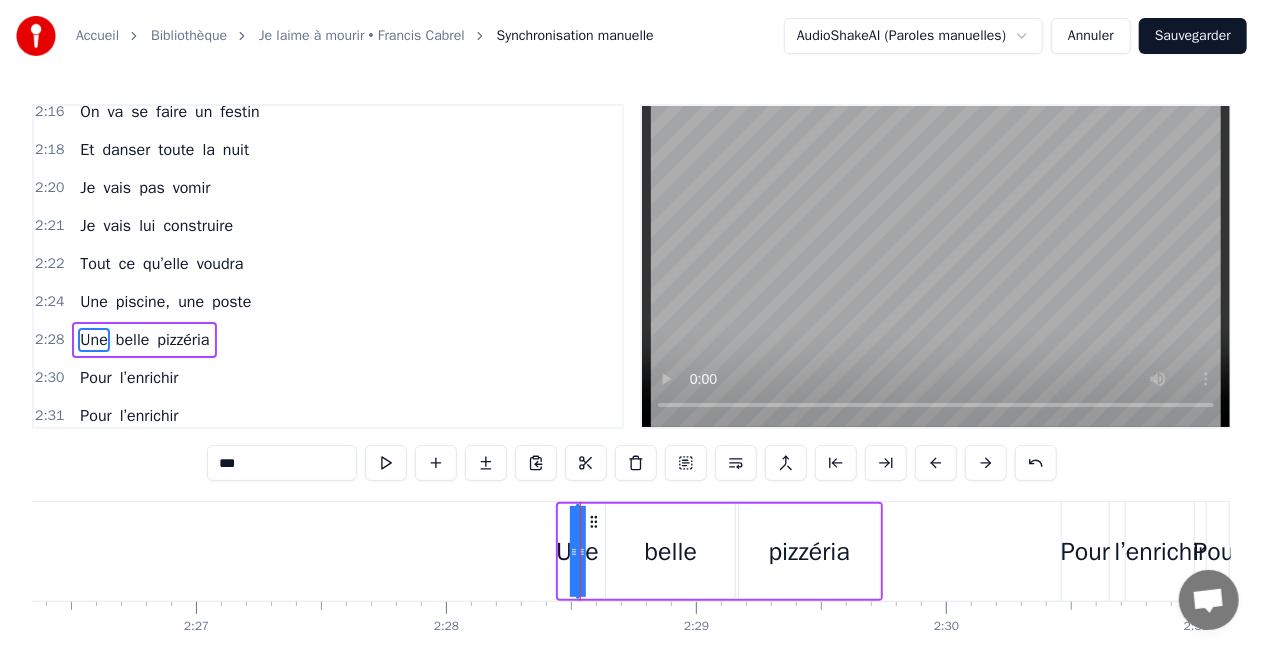 drag, startPoint x: 560, startPoint y: 552, endPoint x: 578, endPoint y: 550, distance: 18.110771 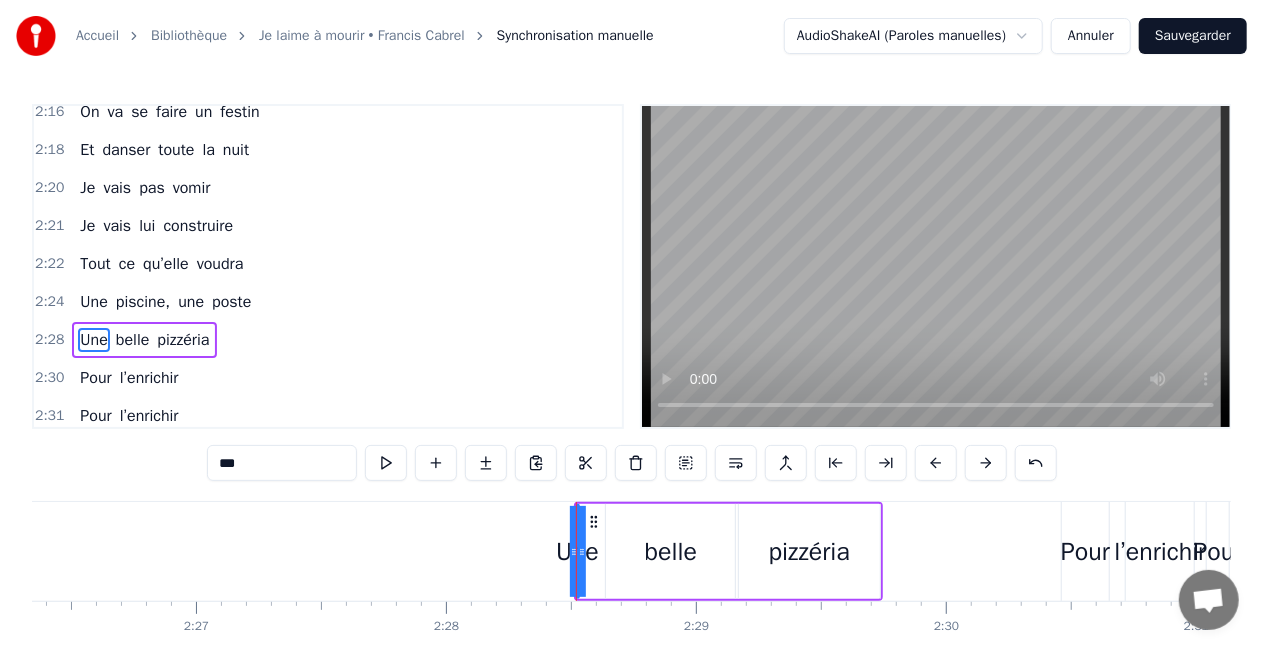 click on "pizzéria" at bounding box center [809, 551] 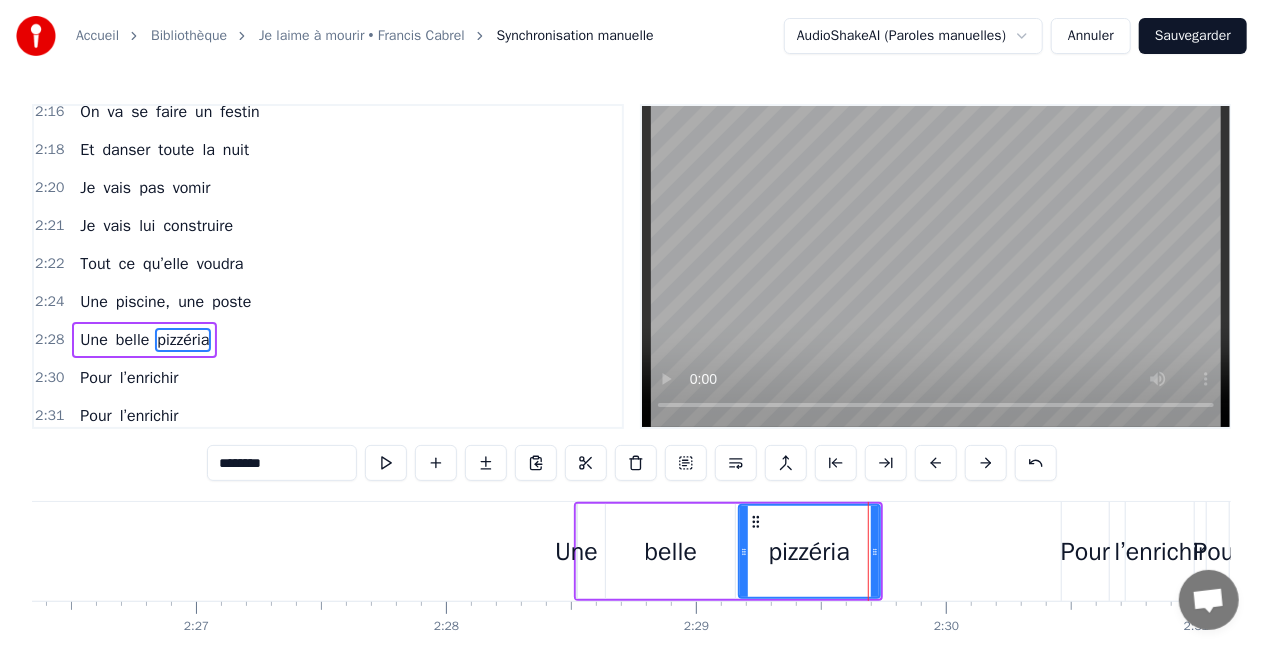 click on "Une belle pizzéria" at bounding box center [728, 551] 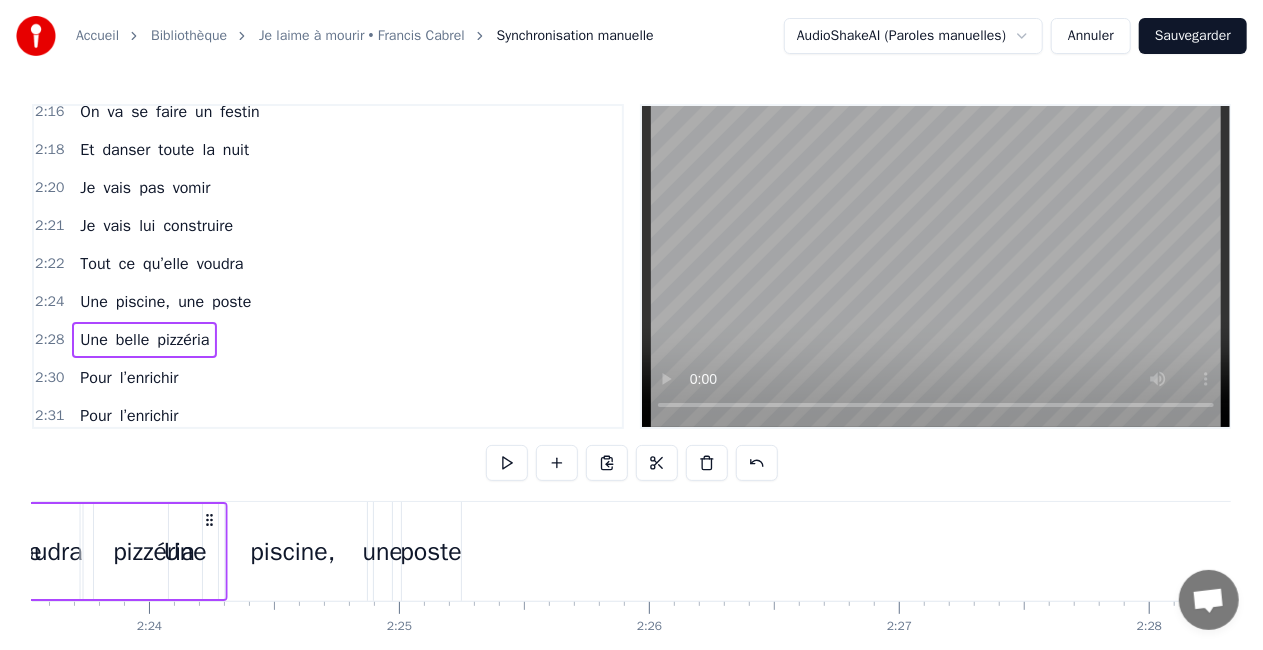 scroll, scrollTop: 0, scrollLeft: 35882, axis: horizontal 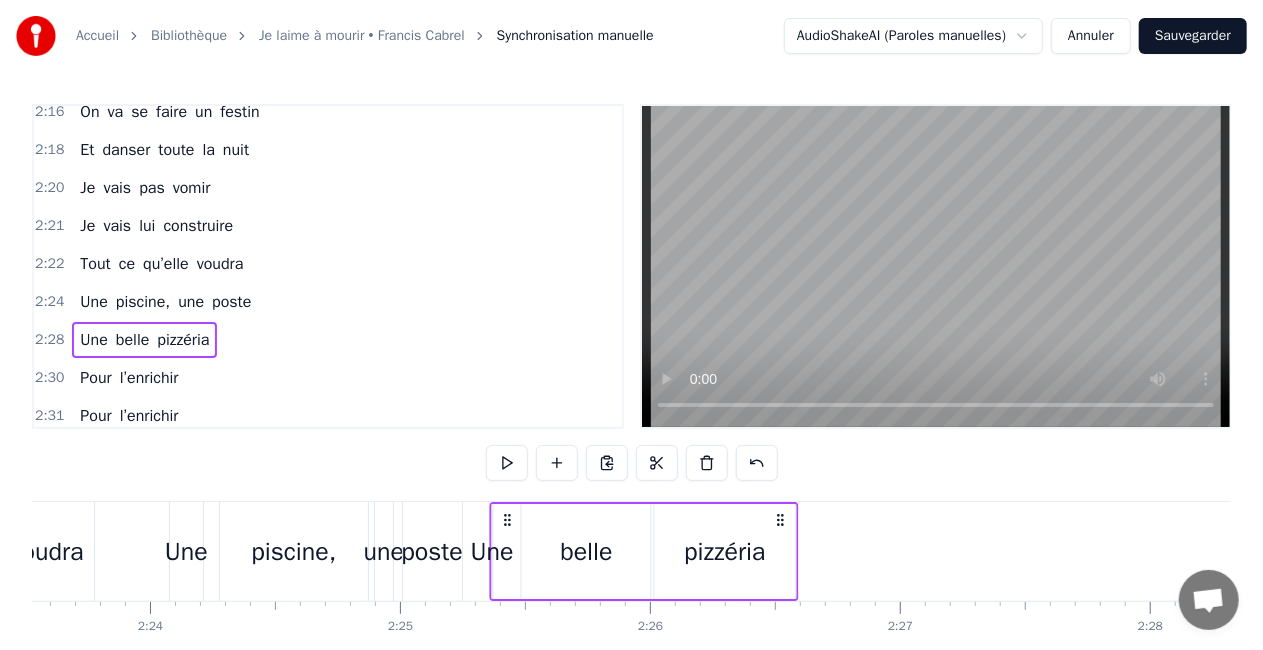 drag, startPoint x: 863, startPoint y: 519, endPoint x: 779, endPoint y: 510, distance: 84.48077 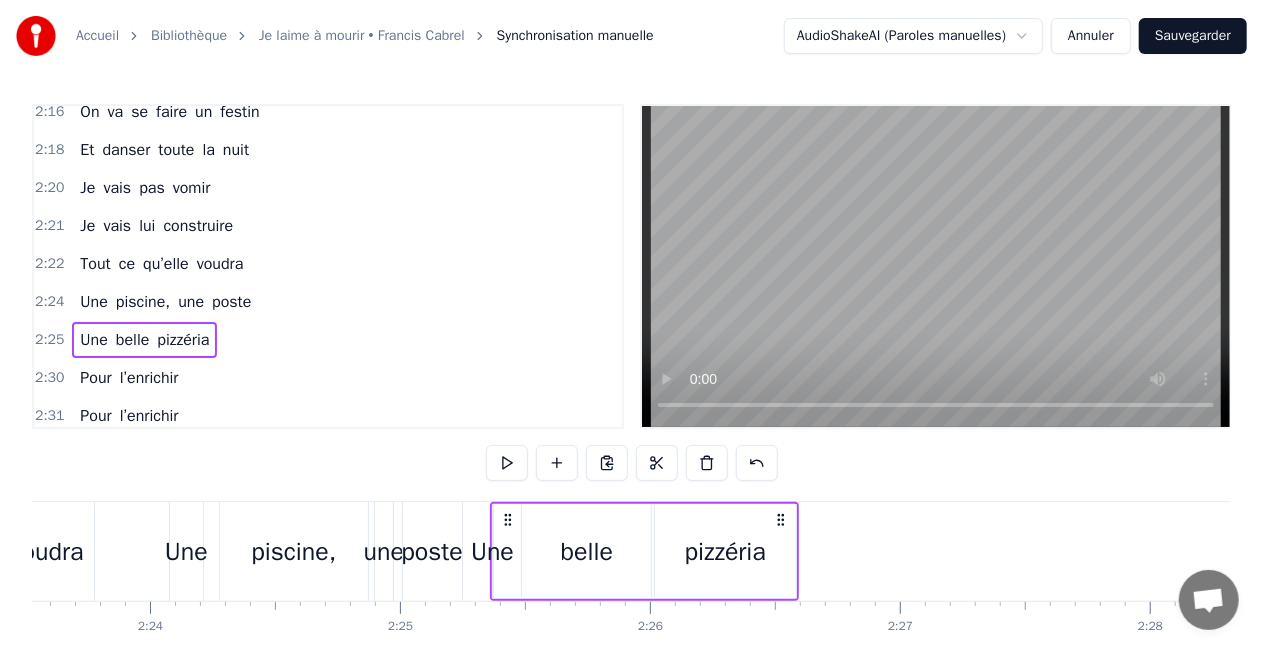 click at bounding box center (936, 266) 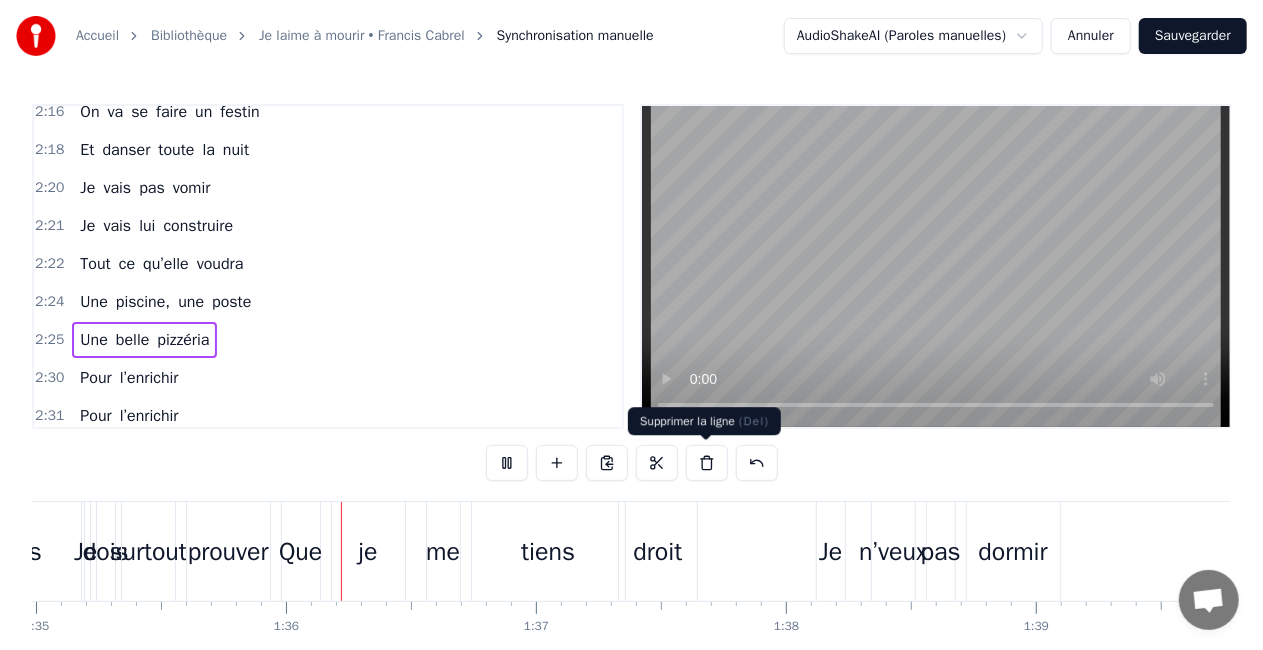 scroll, scrollTop: 0, scrollLeft: 23778, axis: horizontal 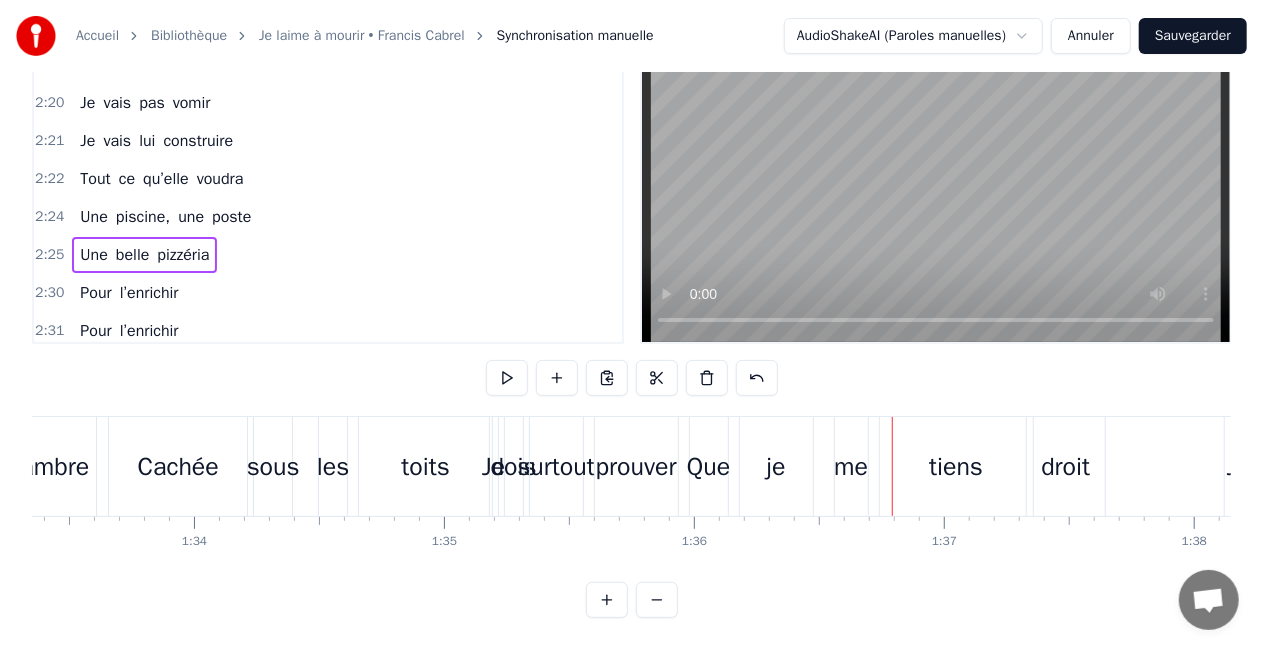 click on "toits" at bounding box center (425, 466) 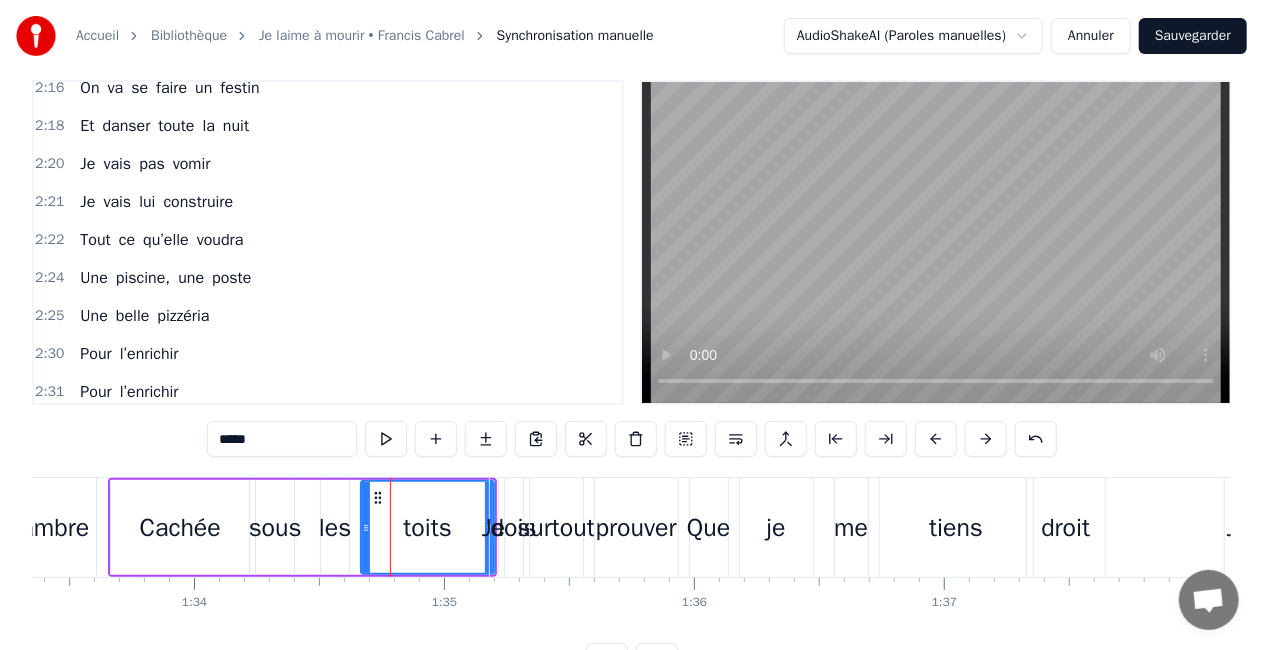 scroll, scrollTop: 0, scrollLeft: 0, axis: both 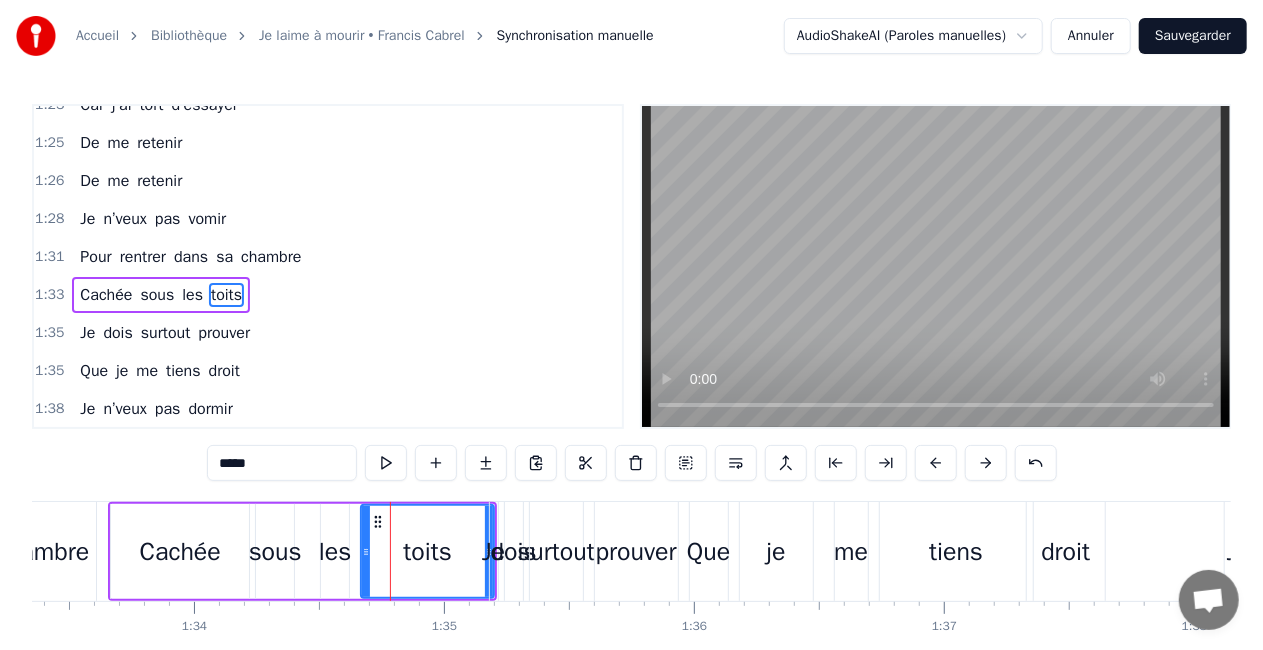 click on "toits" at bounding box center [427, 552] 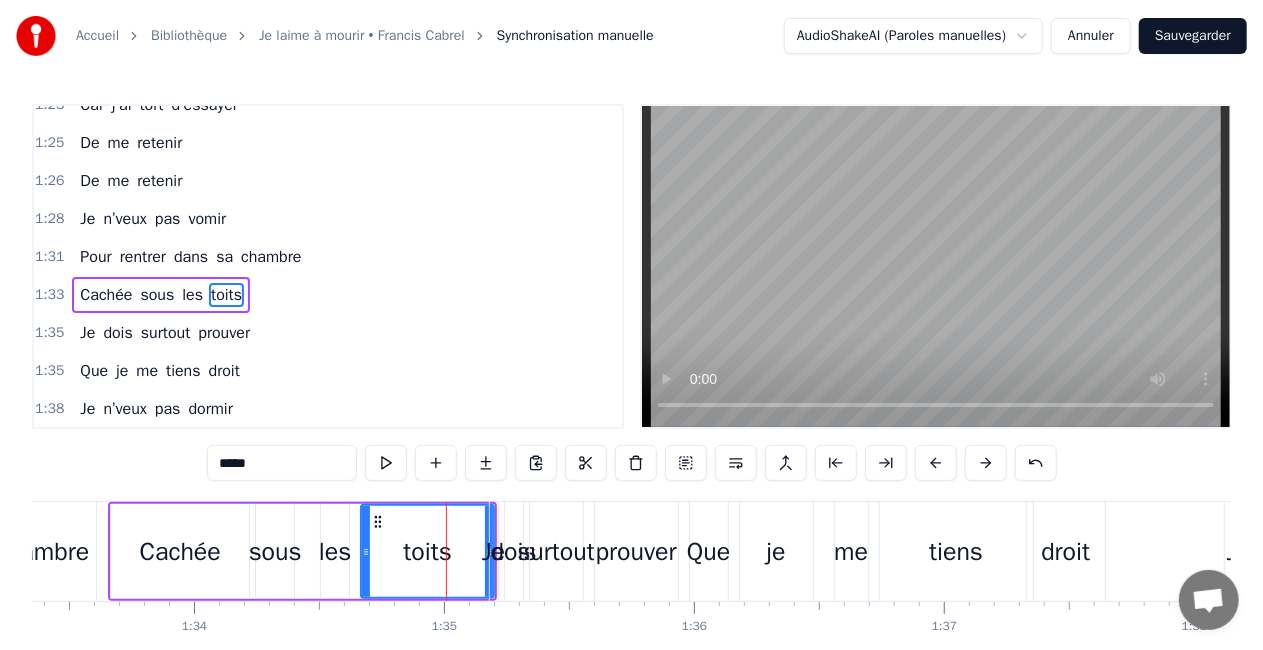 click on "dois" at bounding box center [514, 552] 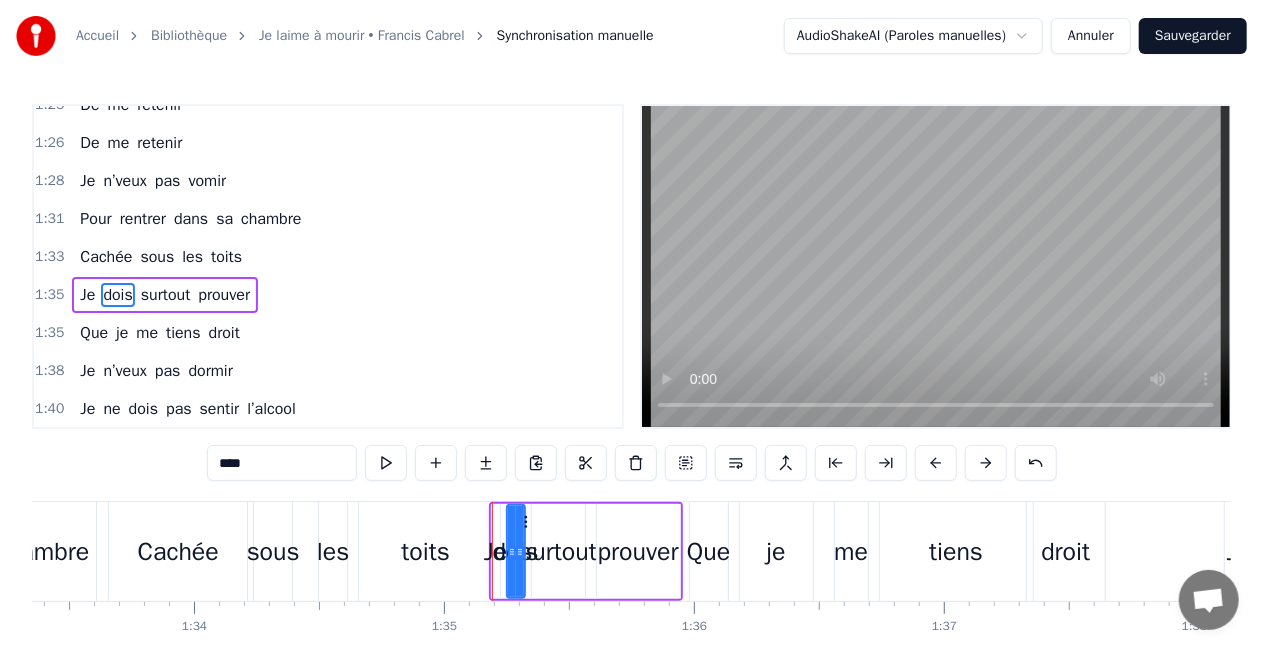 click on "toits" at bounding box center (425, 552) 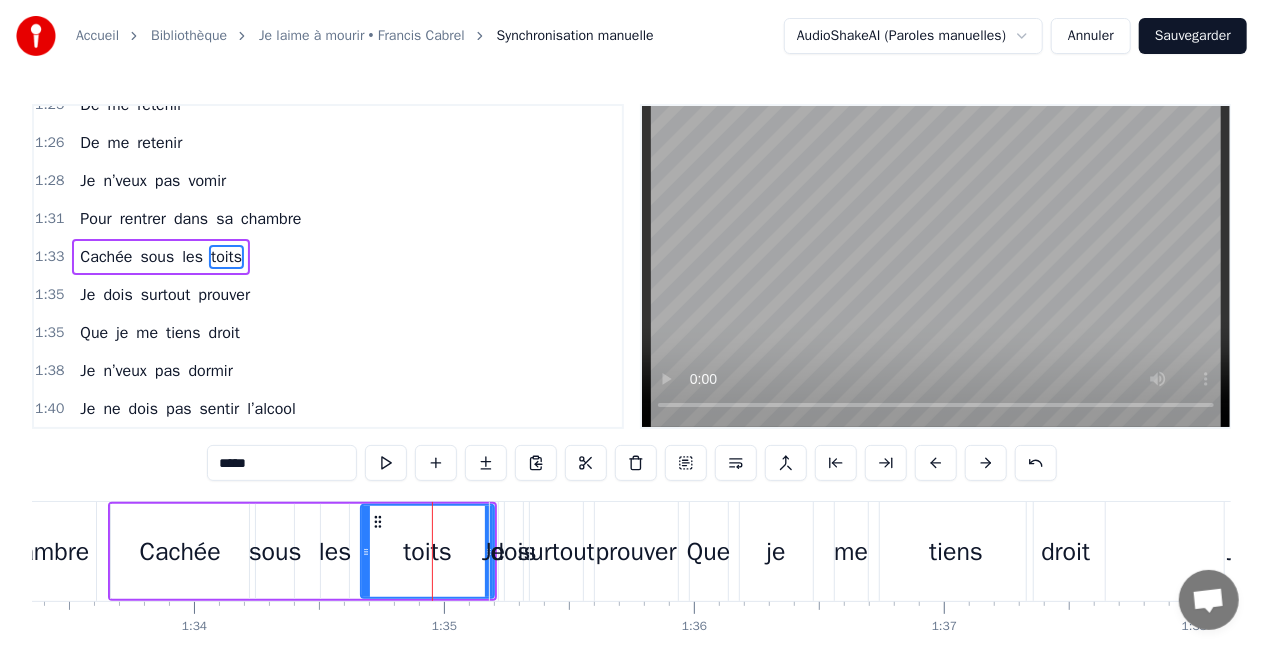 scroll, scrollTop: 1388, scrollLeft: 0, axis: vertical 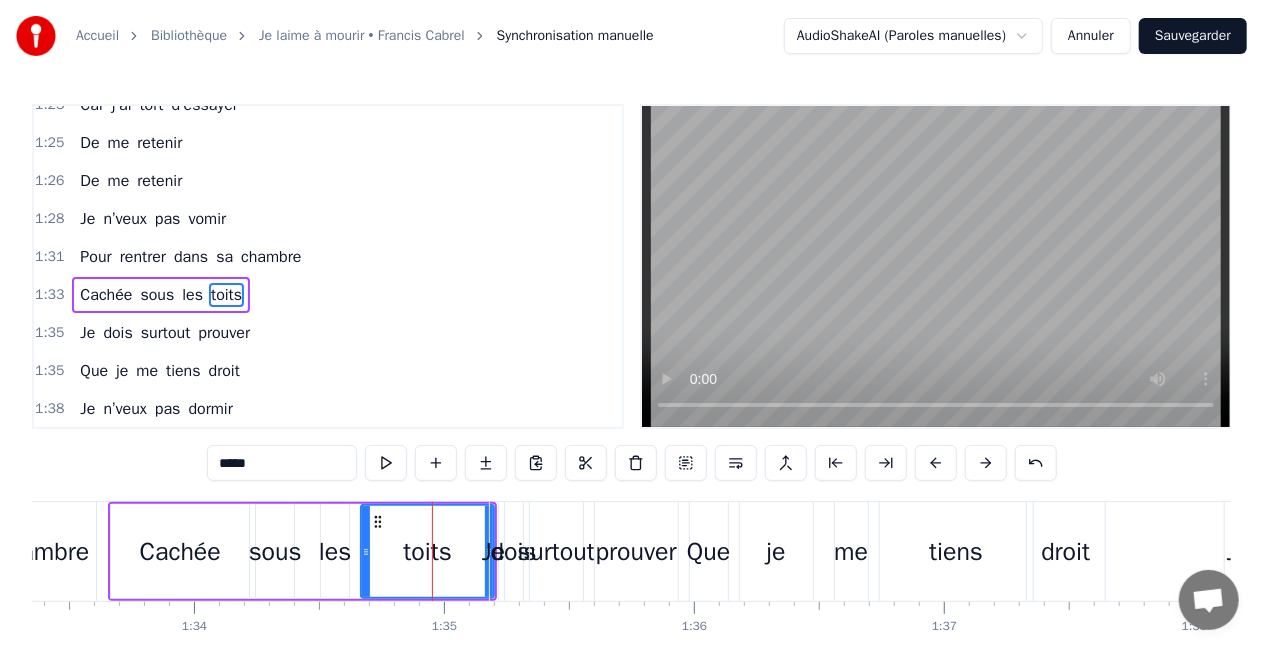 drag, startPoint x: 494, startPoint y: 530, endPoint x: 474, endPoint y: 530, distance: 20 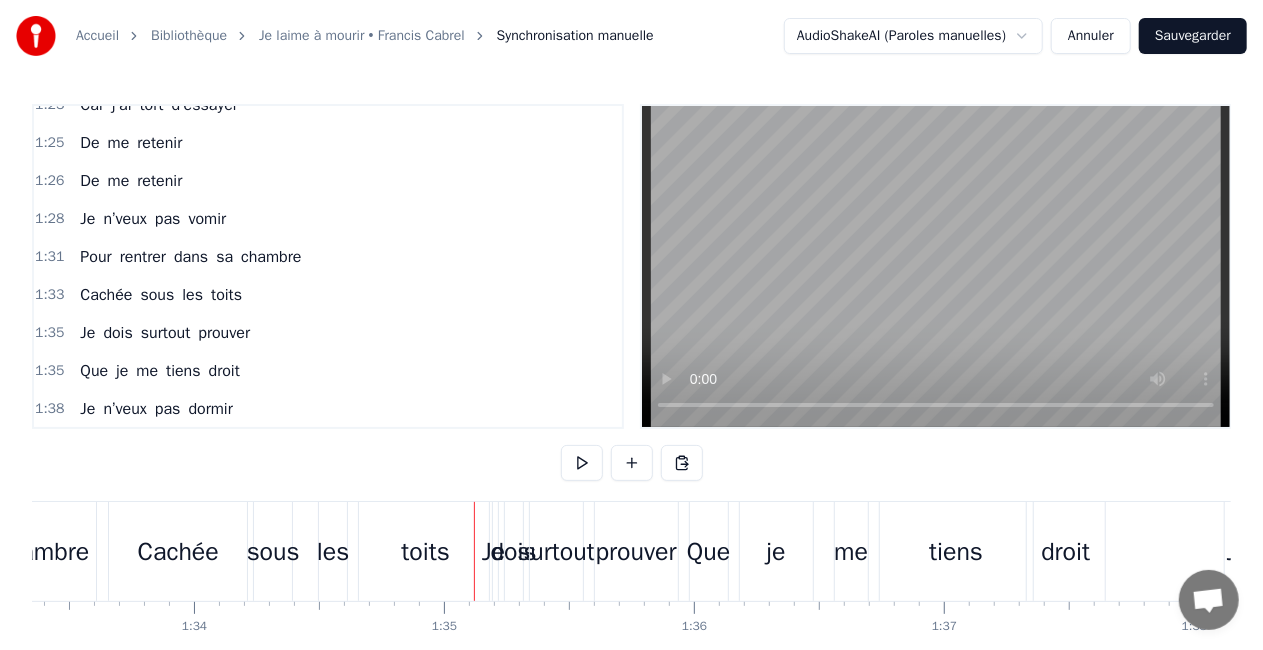 click on "toits" at bounding box center [425, 551] 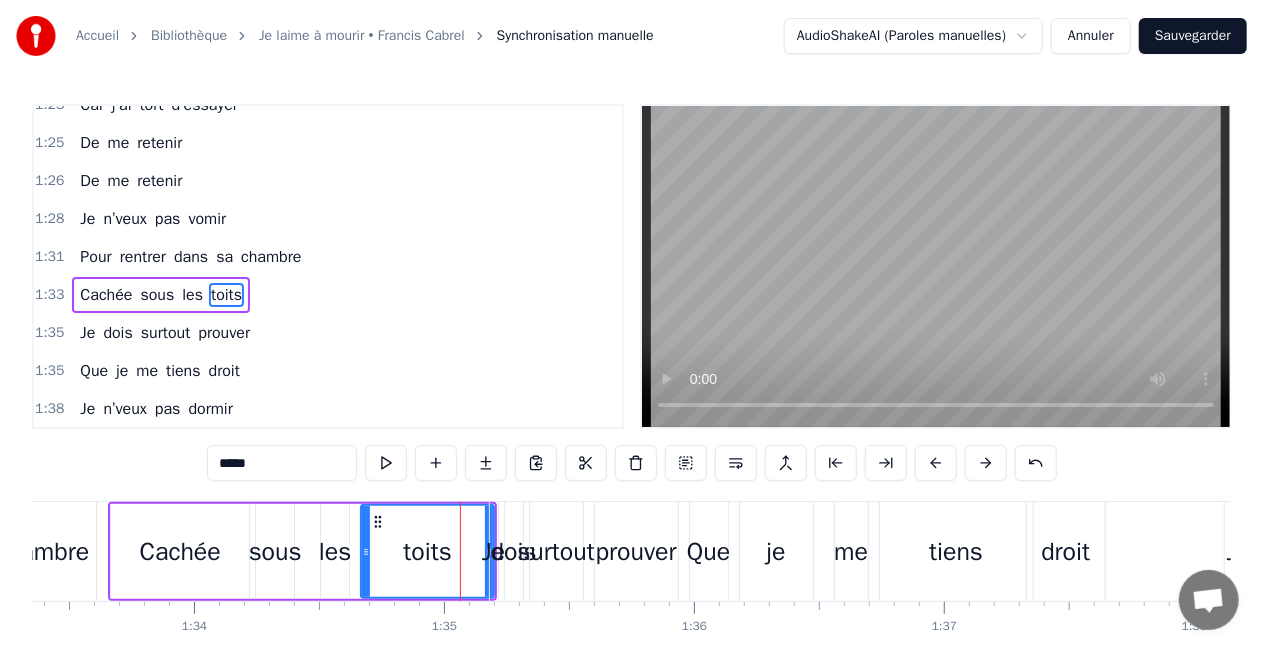 click on "surtout" at bounding box center (556, 551) 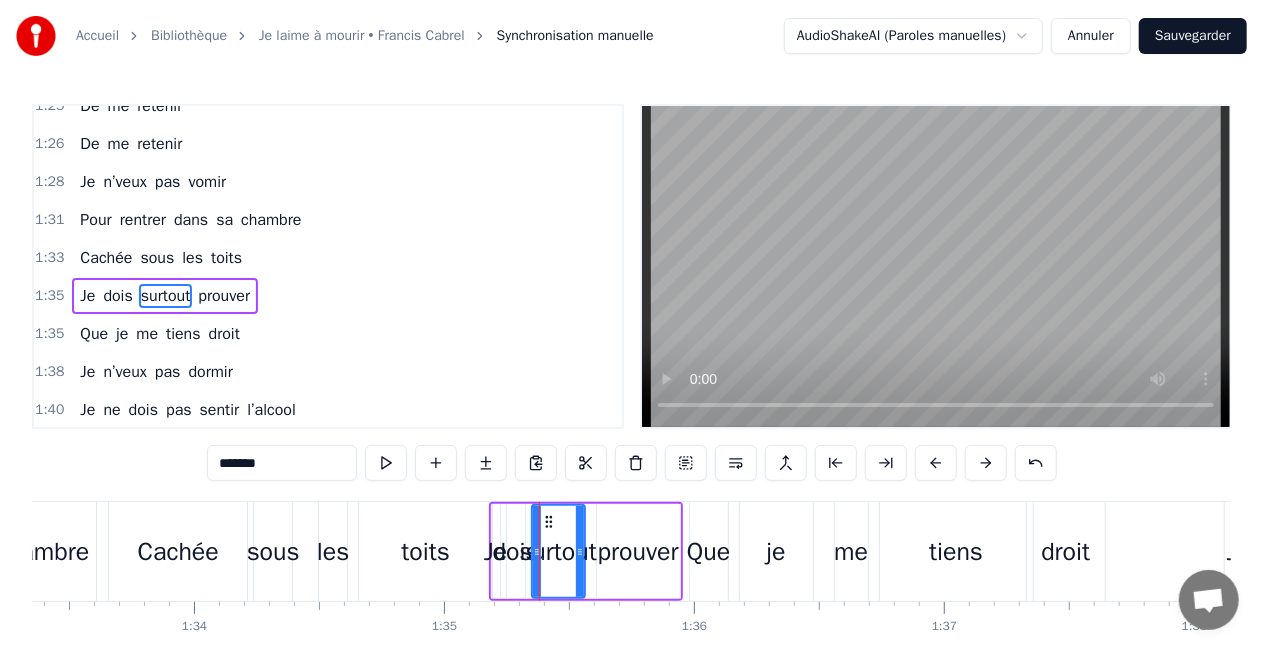 scroll, scrollTop: 1426, scrollLeft: 0, axis: vertical 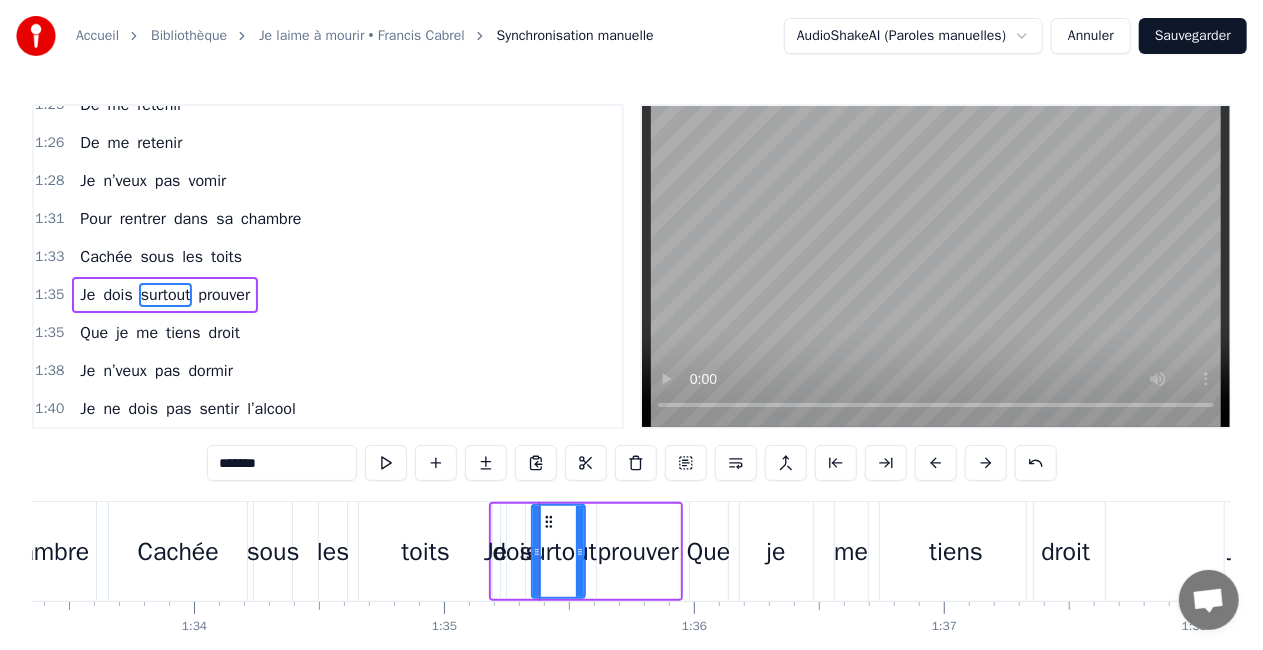 click on "Je dois surtout prouver" at bounding box center [586, 551] 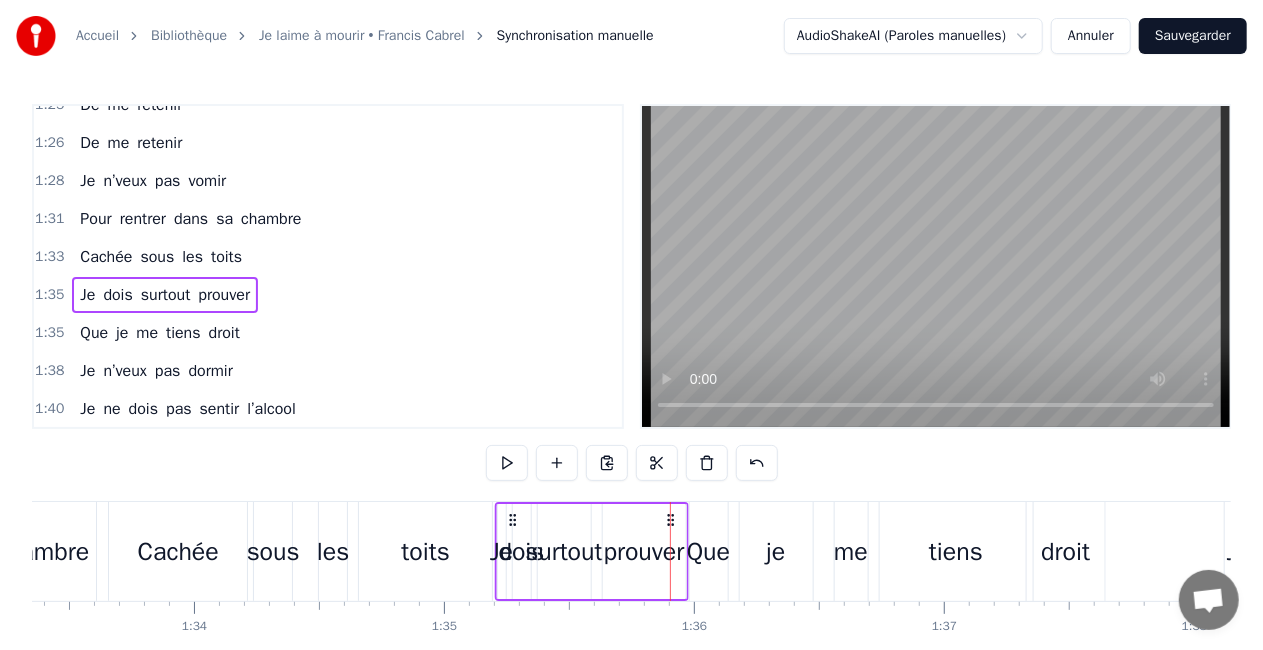 click on "Moi je m’appelle [FIRST] Et voilà qu'aujourd'hui C’était le dernier matin De mon ancienne vie Je peux plus m’enfuir Vous pouvez me Saouler Avec tout ce qui vous plaira je vais en chier Je m’échapperai pas Pour tenir debout Pour tenir le coup Je veux pas vomir Elle se prénomme [NAME] Ma blonde, mon pilier Elle a fait de ma vie Un bonheur en acier Des éclats de rire Elle attend à la maison Affalée sur le canapé Pour me faire la leçon A chaque fois qu’elle Me voit vomir Me voit vomir Je veux m’enfuir Je suis dispo, tout aujourd’hui Pour être si fort avec mes amis ! Je suis entouré, aujourd’hui Pour la vie, Et l’ pétanque aussi Elle fait de son mieux Pour pas que je décline Elle fait des envieux Ma blonde héroïne Je l'aime à mourir Elle porte du courrier Qu’elle essaye de poster Elle me gronde souvent Car j’ai tort d’essayer De me retenir De me retenir Je n’veux pas vomir Pour rentrer dans sa chambre Cachée sous les toits Je dois surtout prouver Que je me tiens droit Je" at bounding box center [-2950, 551] 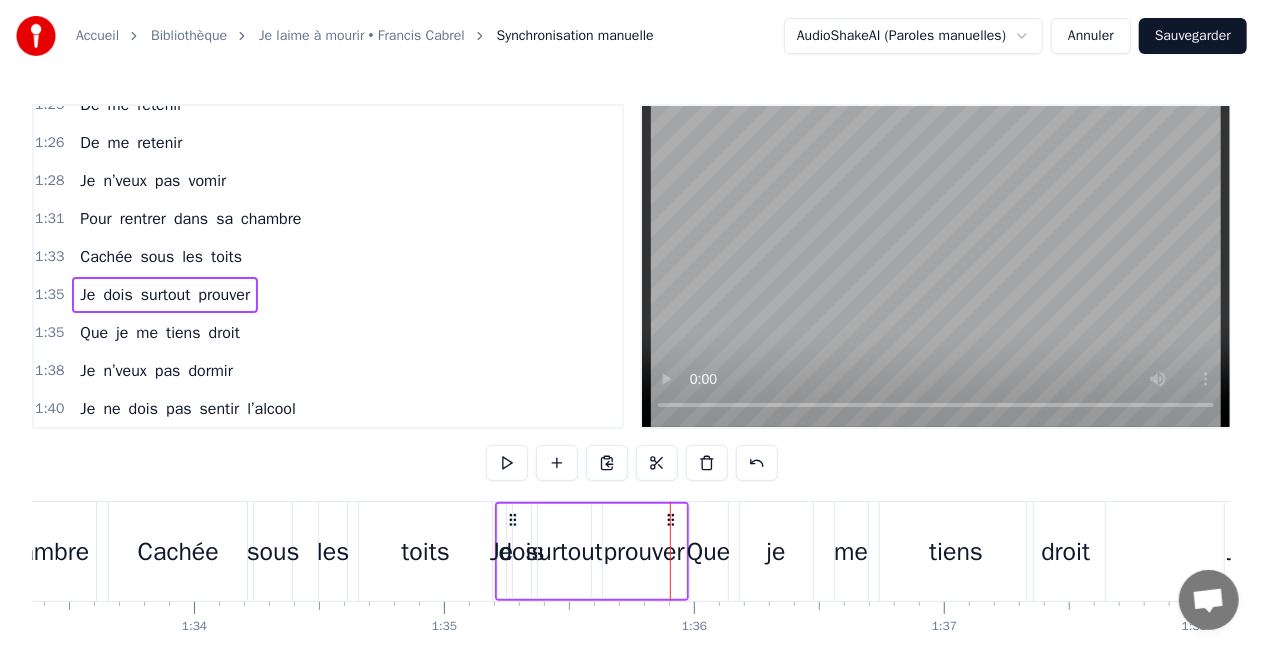 click on "toits" at bounding box center (425, 552) 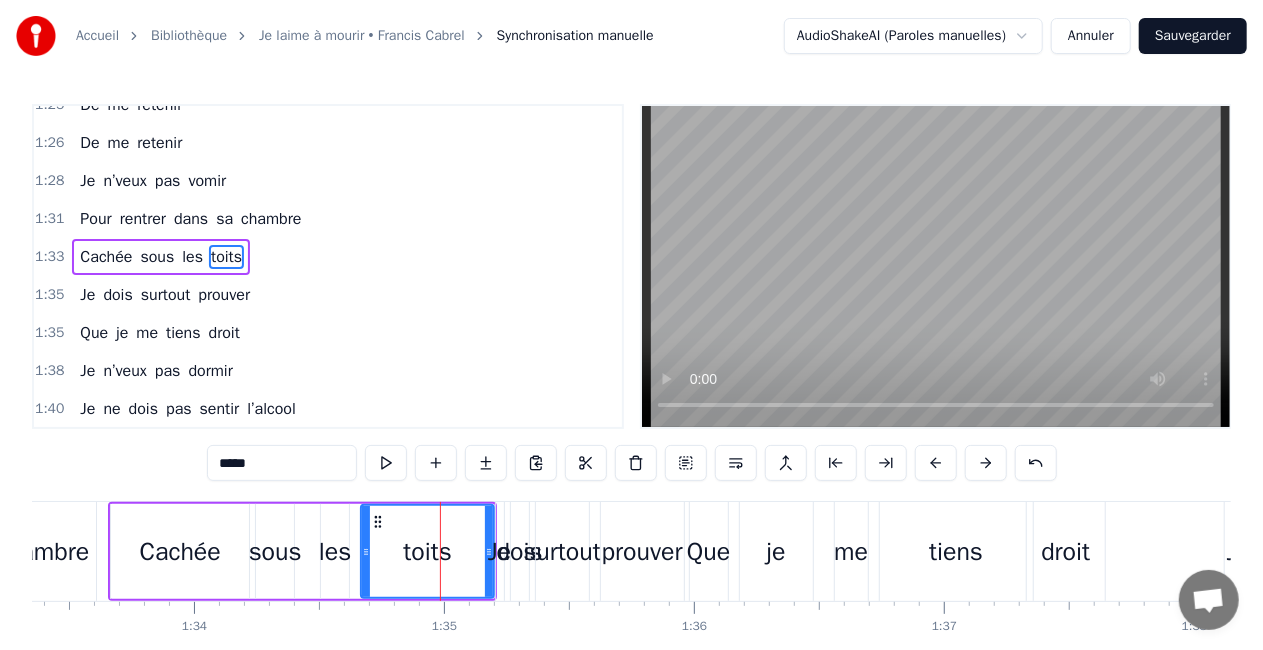 scroll, scrollTop: 1388, scrollLeft: 0, axis: vertical 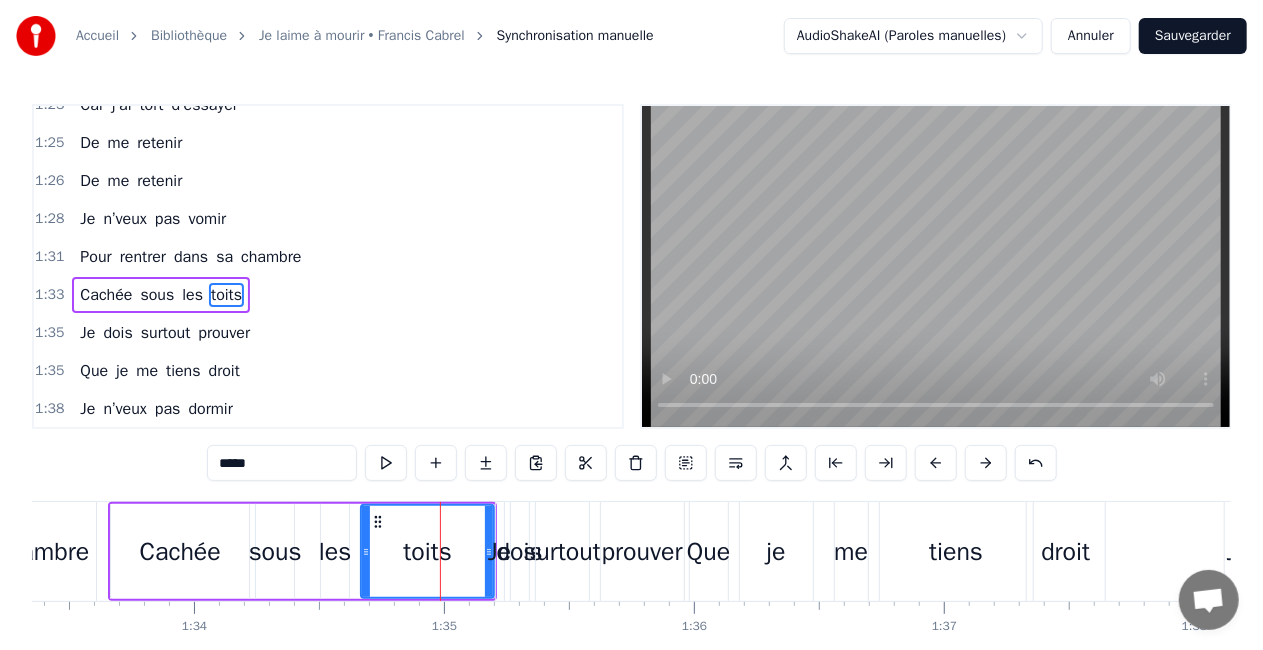 click on "Cachée sous les toits" at bounding box center [302, 551] 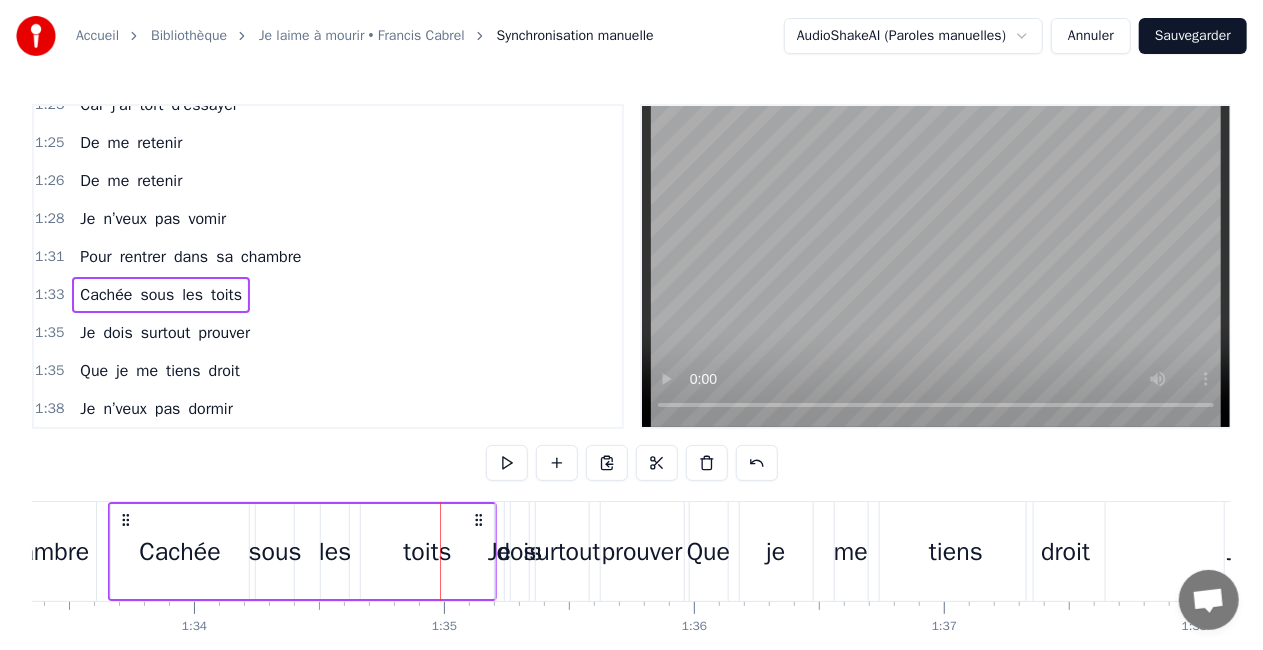 click 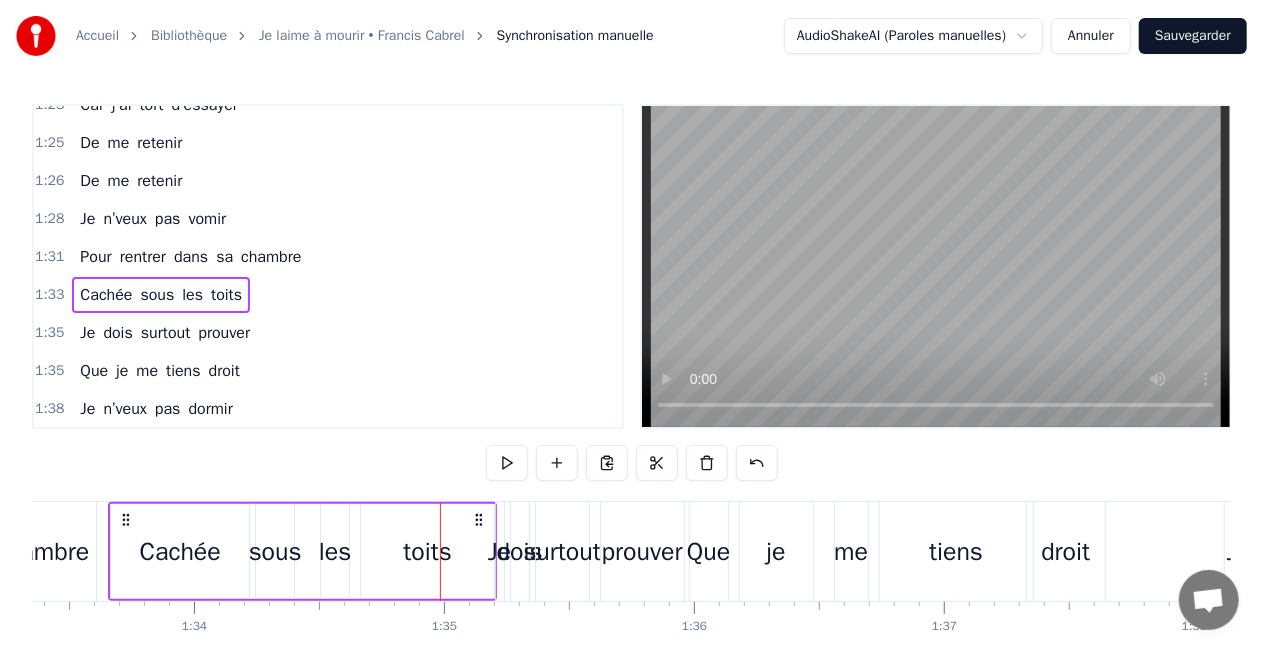 drag, startPoint x: 496, startPoint y: 540, endPoint x: 474, endPoint y: 540, distance: 22 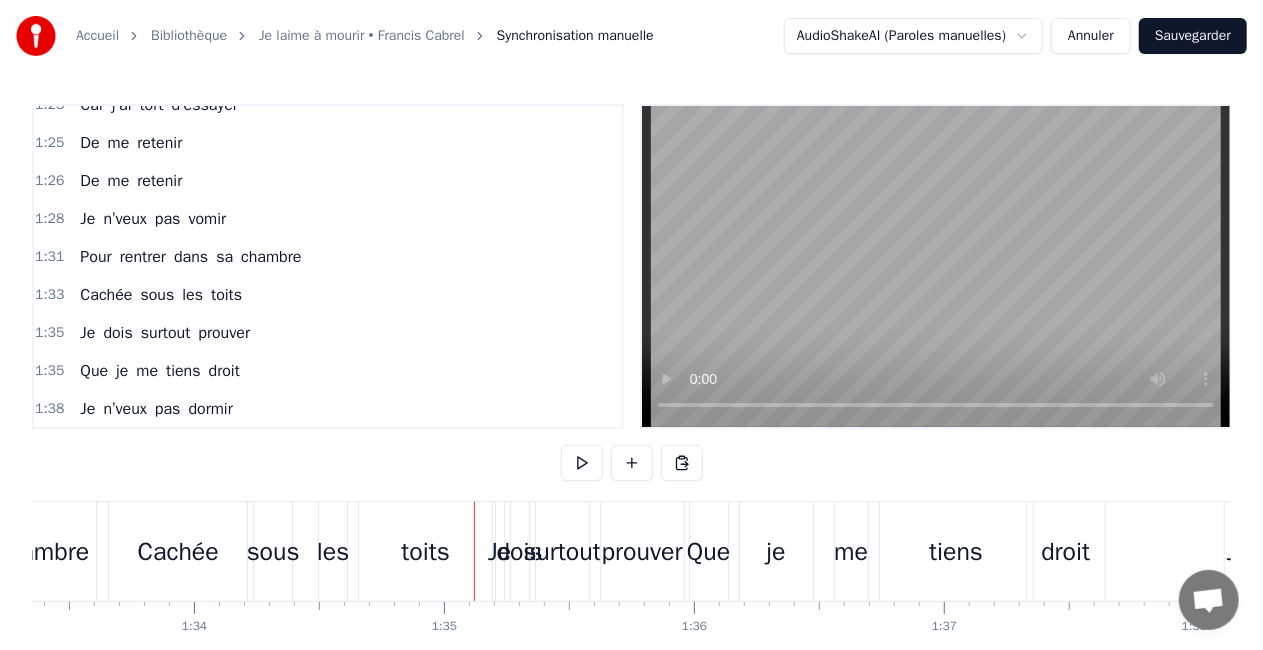 click on "toits" at bounding box center (425, 552) 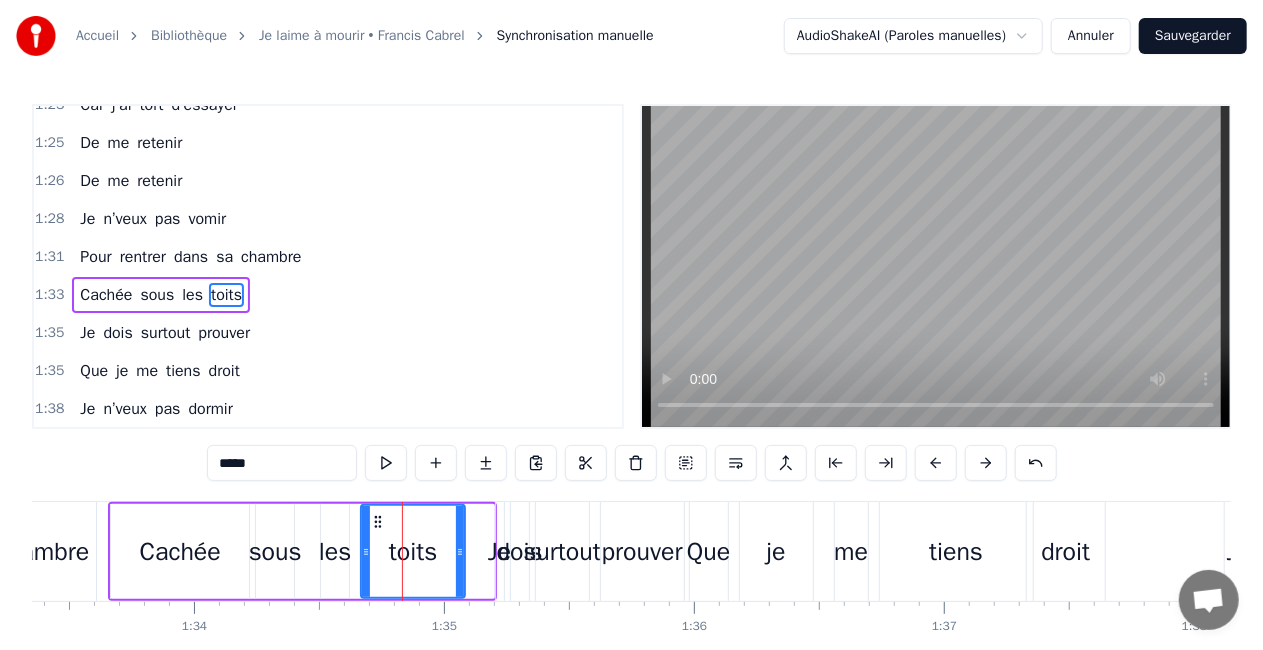 drag, startPoint x: 486, startPoint y: 549, endPoint x: 457, endPoint y: 549, distance: 29 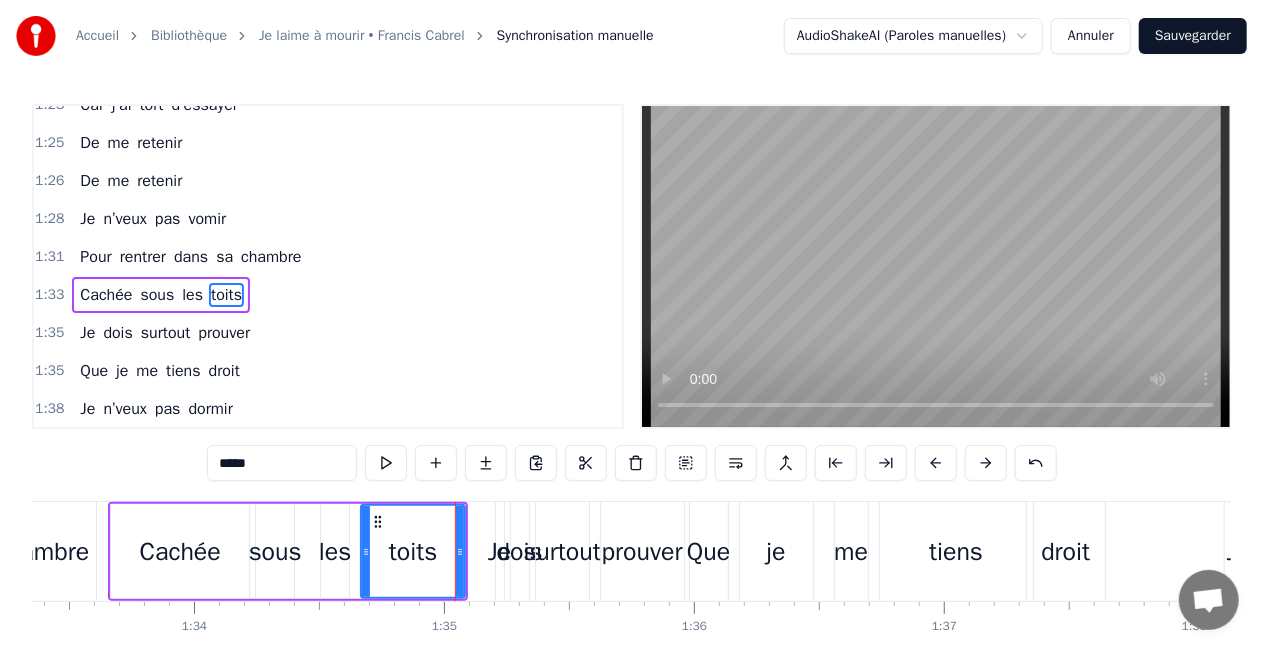 click on "dois" at bounding box center (520, 552) 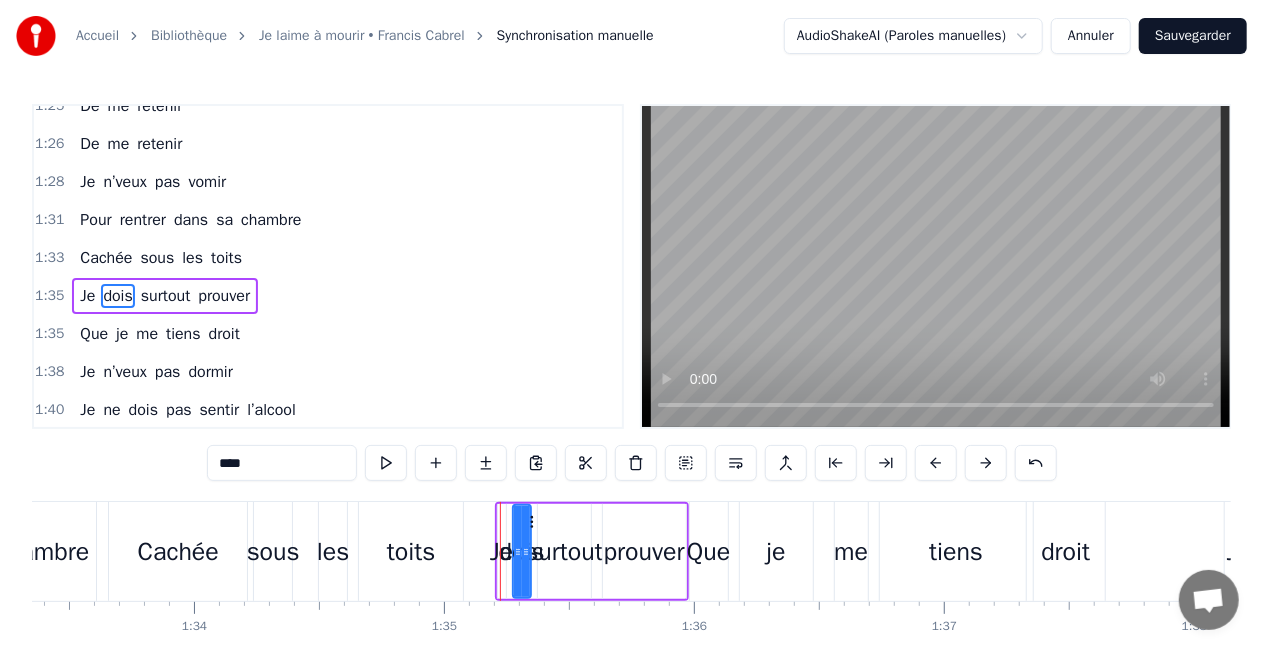 scroll, scrollTop: 1426, scrollLeft: 0, axis: vertical 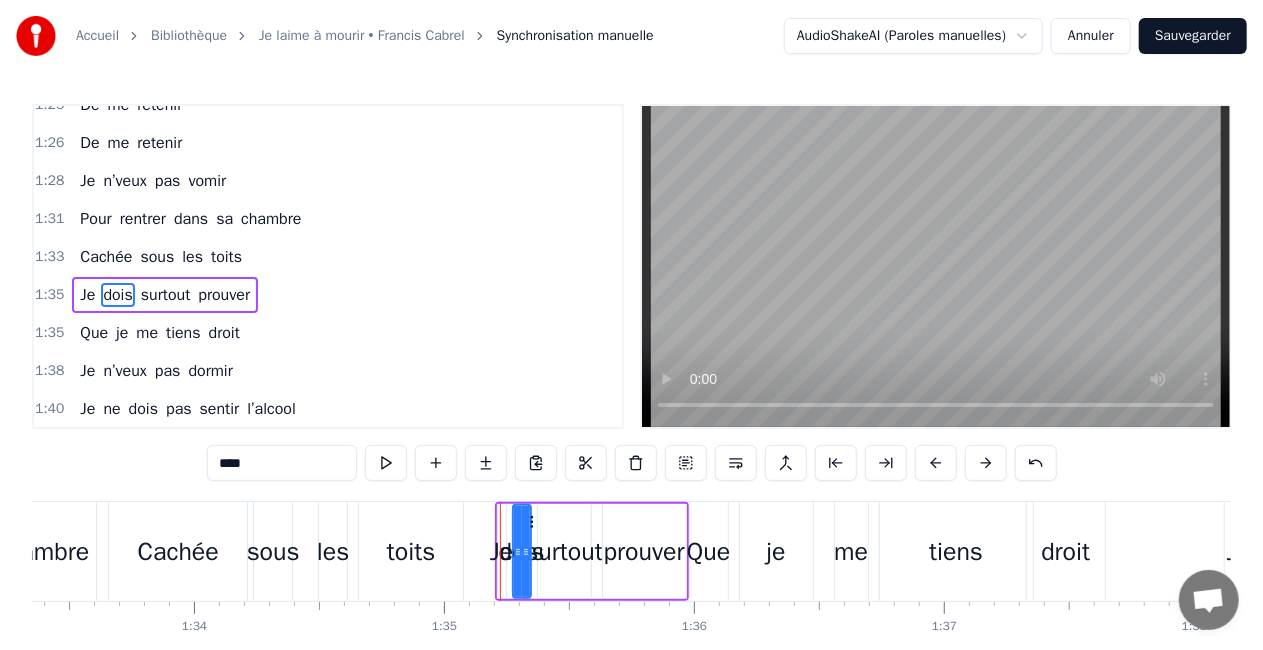 click at bounding box center [500, 551] 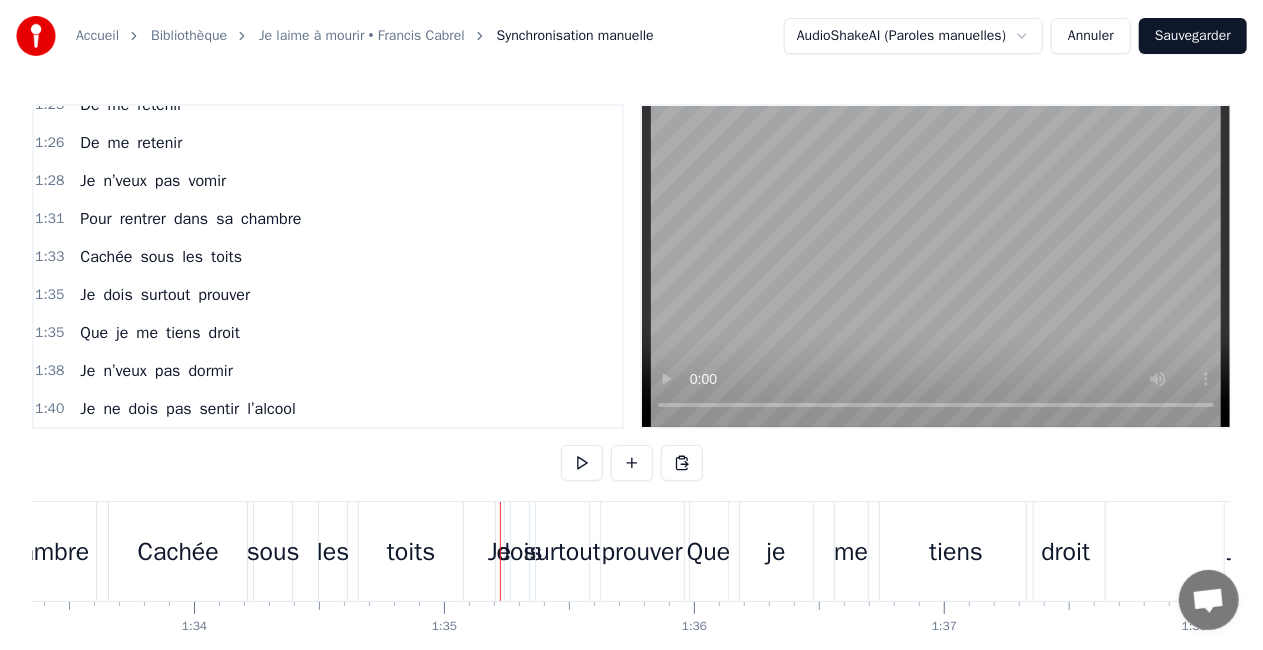 click on "Je" at bounding box center (499, 552) 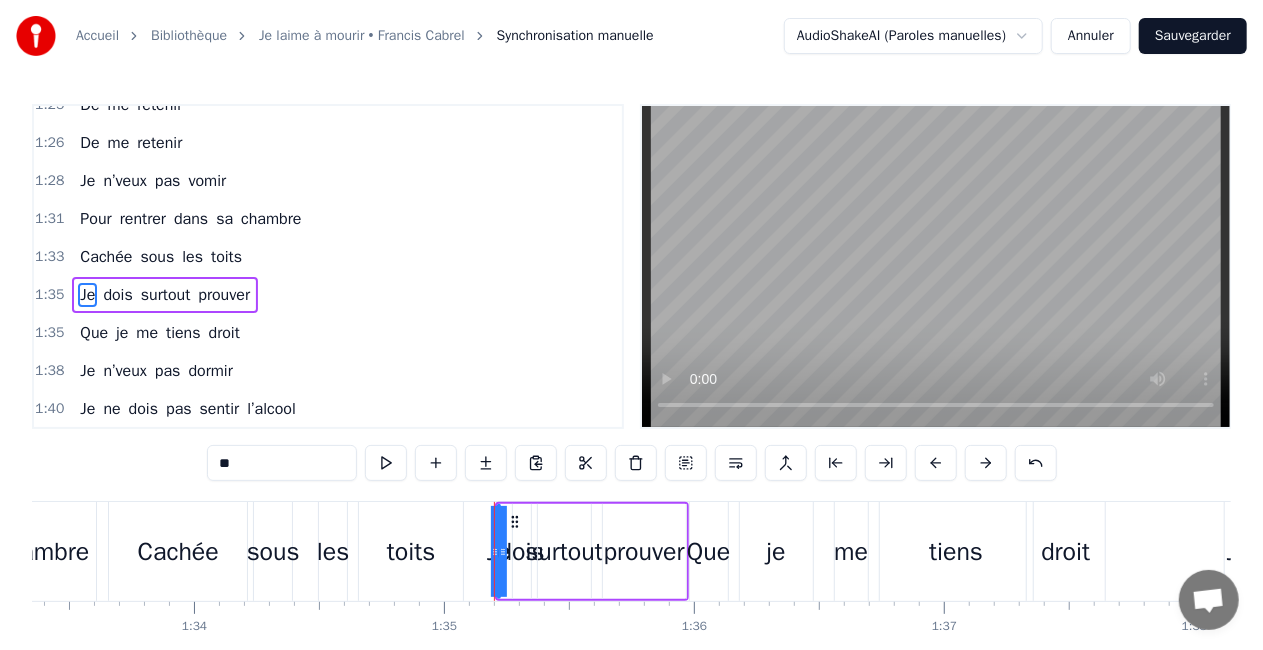 drag, startPoint x: 500, startPoint y: 550, endPoint x: 484, endPoint y: 550, distance: 16 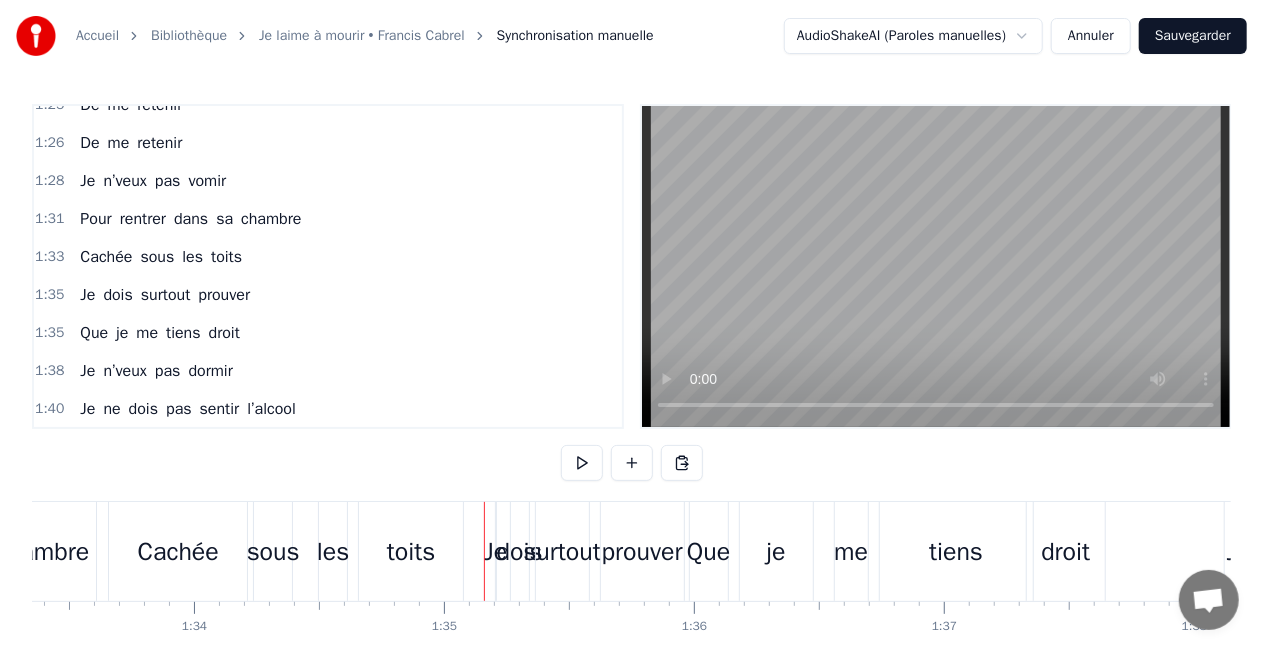 click on "chambre" at bounding box center [42, 551] 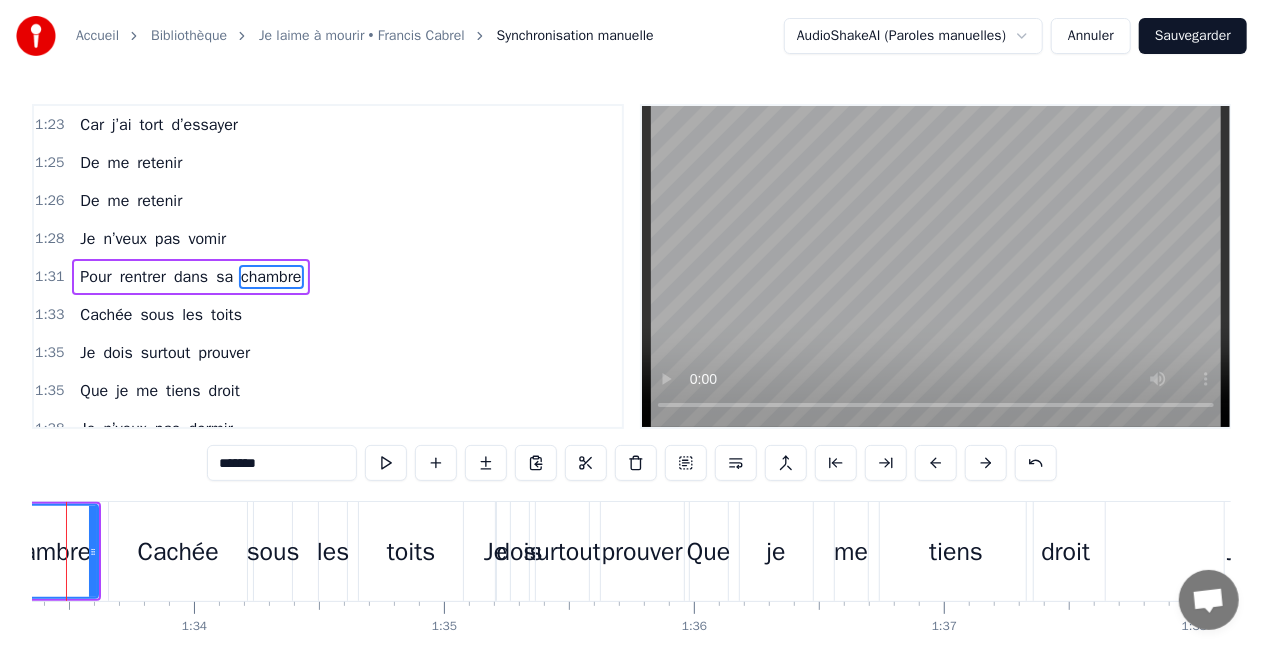 scroll, scrollTop: 1351, scrollLeft: 0, axis: vertical 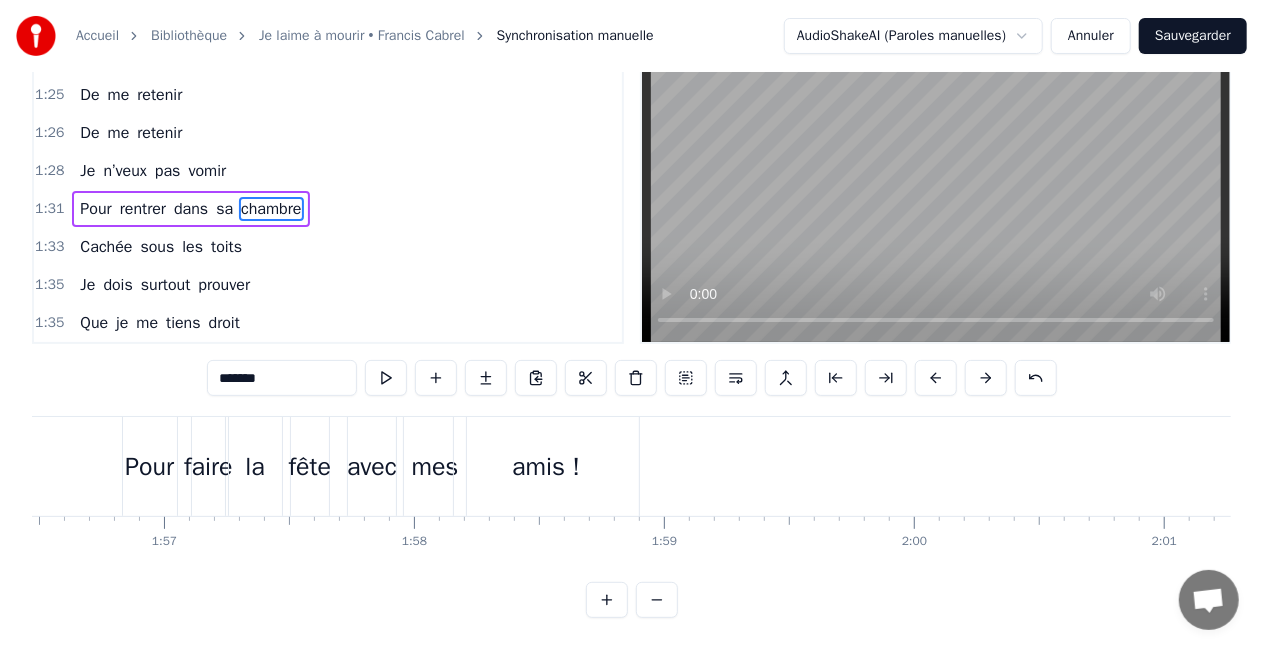 click on "Pour" at bounding box center [149, 467] 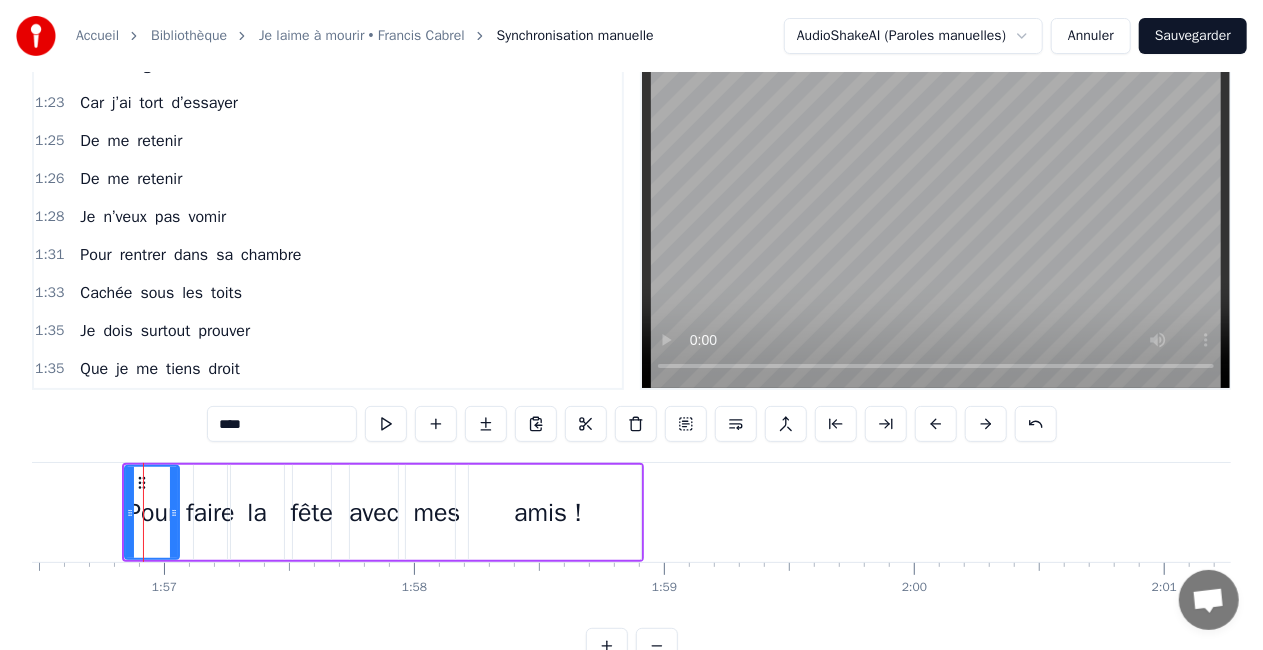 scroll, scrollTop: 0, scrollLeft: 0, axis: both 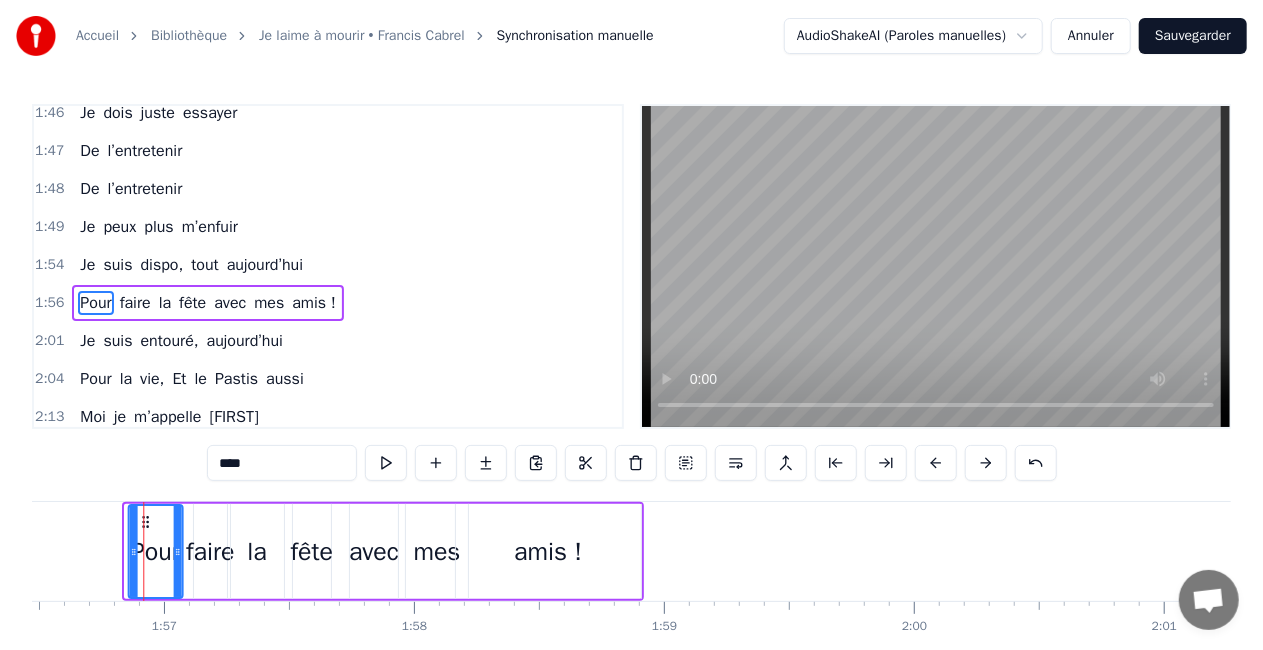 click 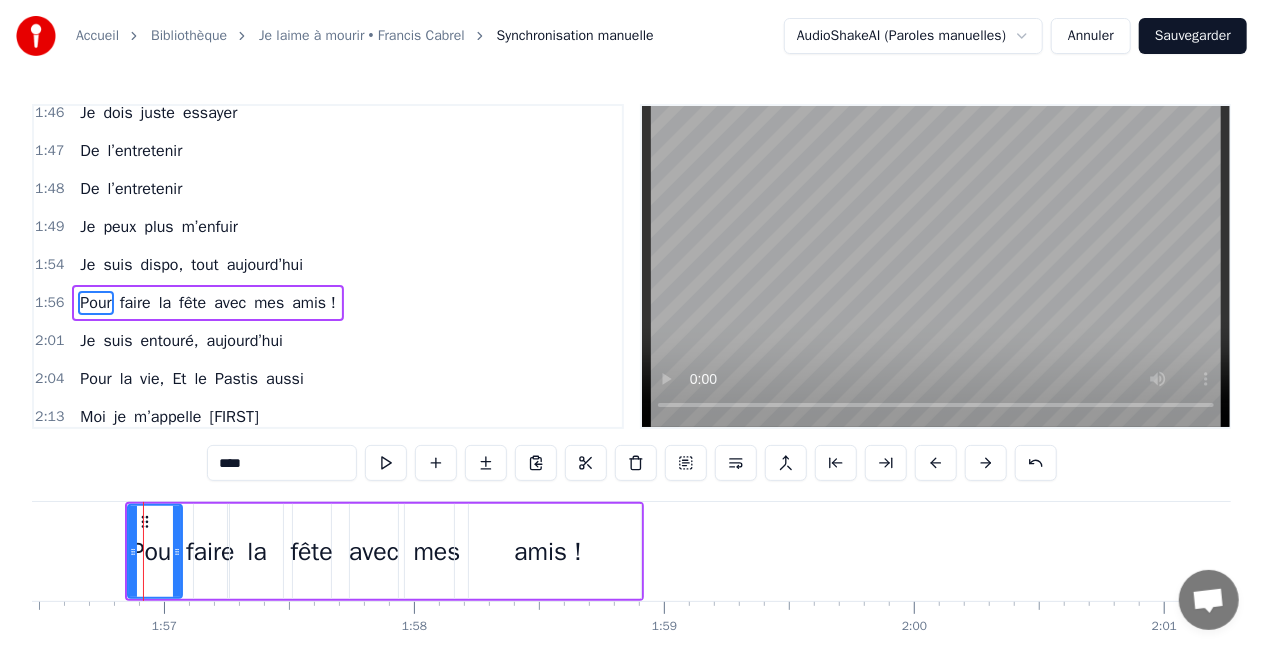 click on "amis !" at bounding box center (547, 551) 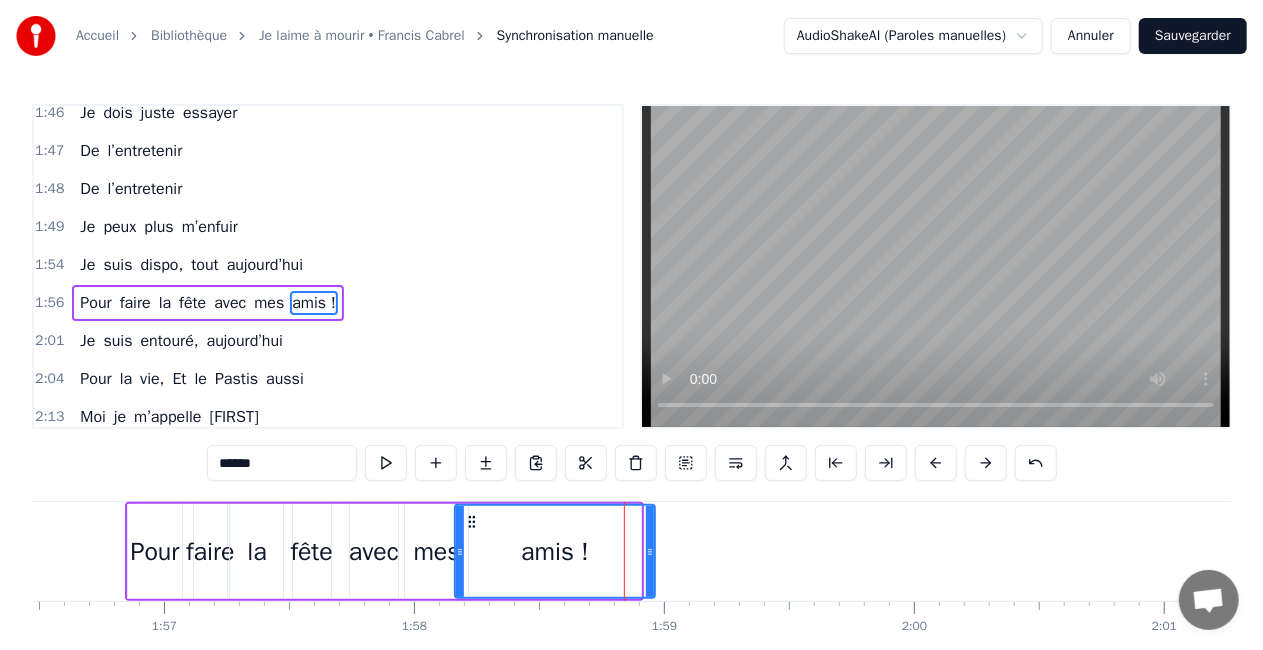 click at bounding box center [650, 551] 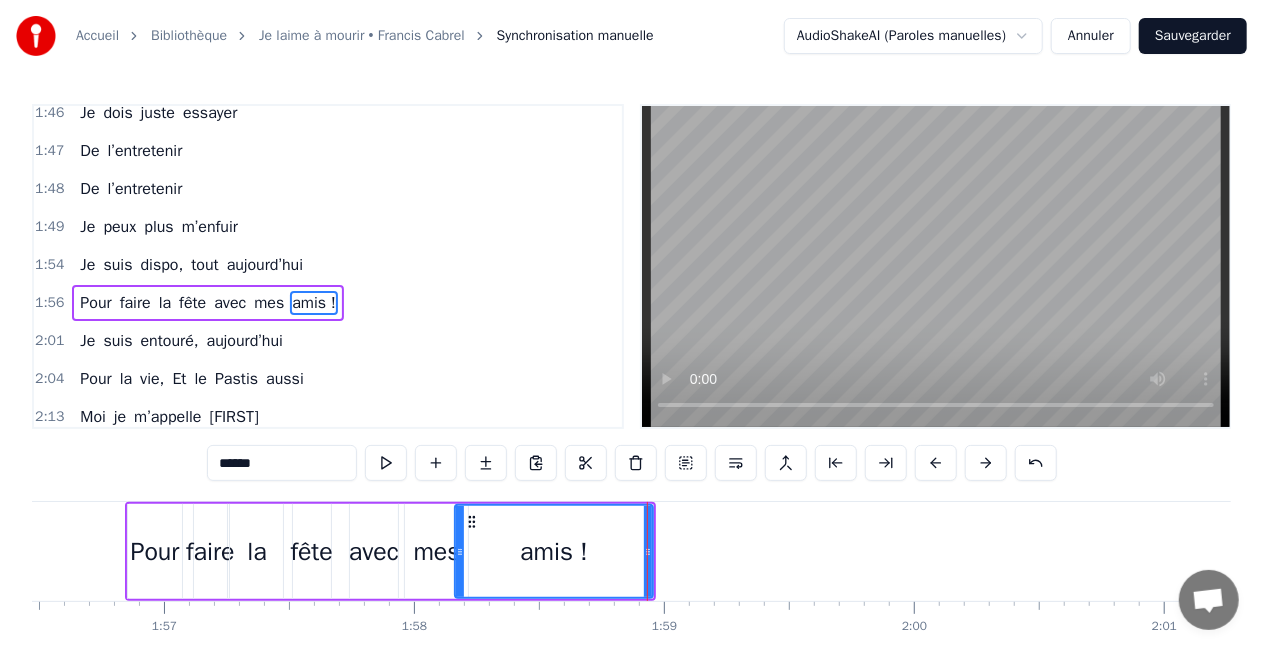 click on "amis !" at bounding box center [553, 551] 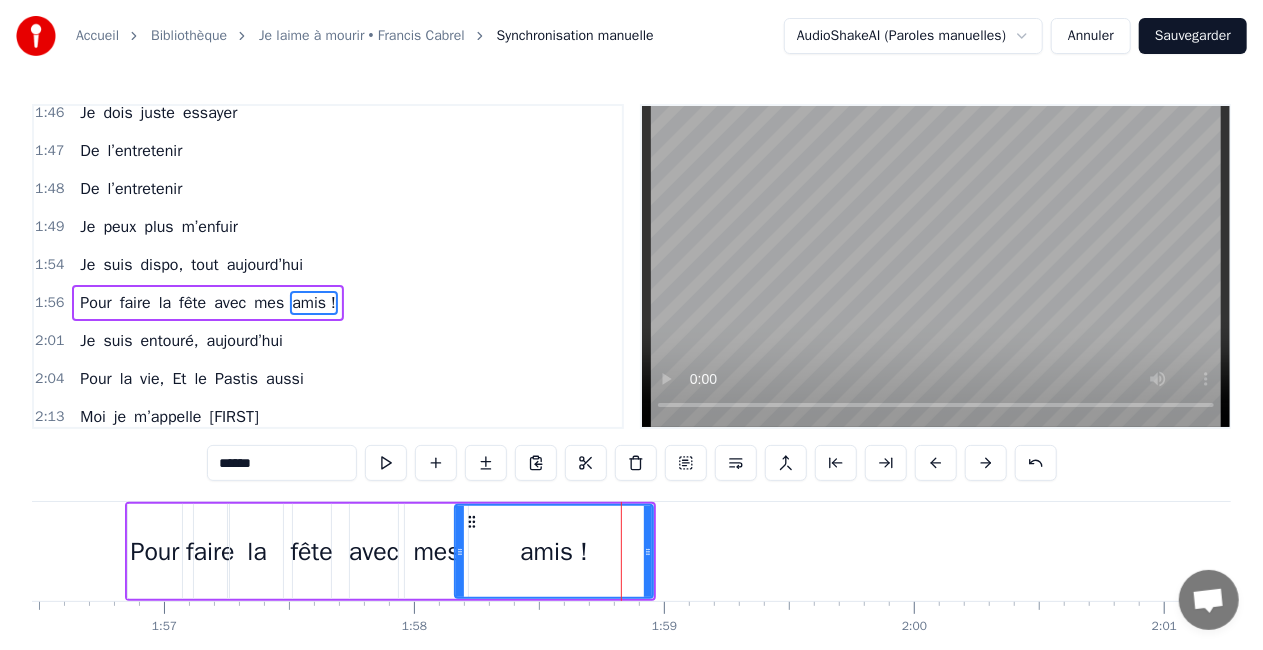 click on "Pour faire la fête avec mes amis !" at bounding box center (390, 551) 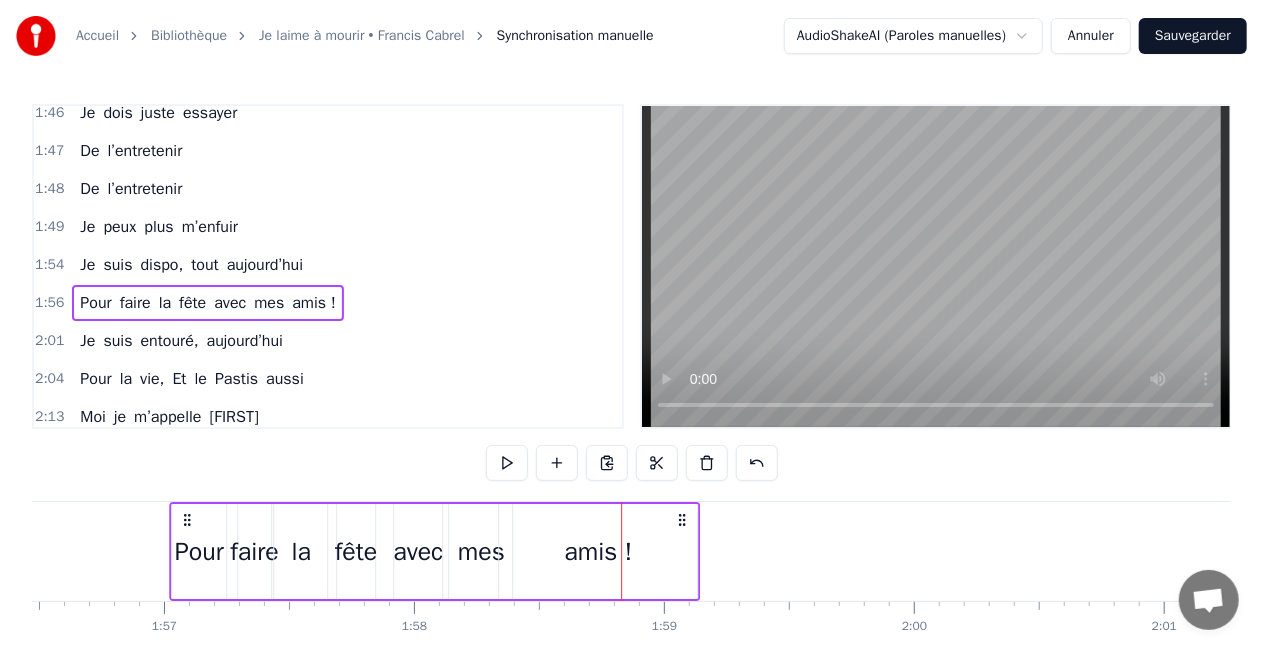 drag, startPoint x: 638, startPoint y: 516, endPoint x: 682, endPoint y: 517, distance: 44.011364 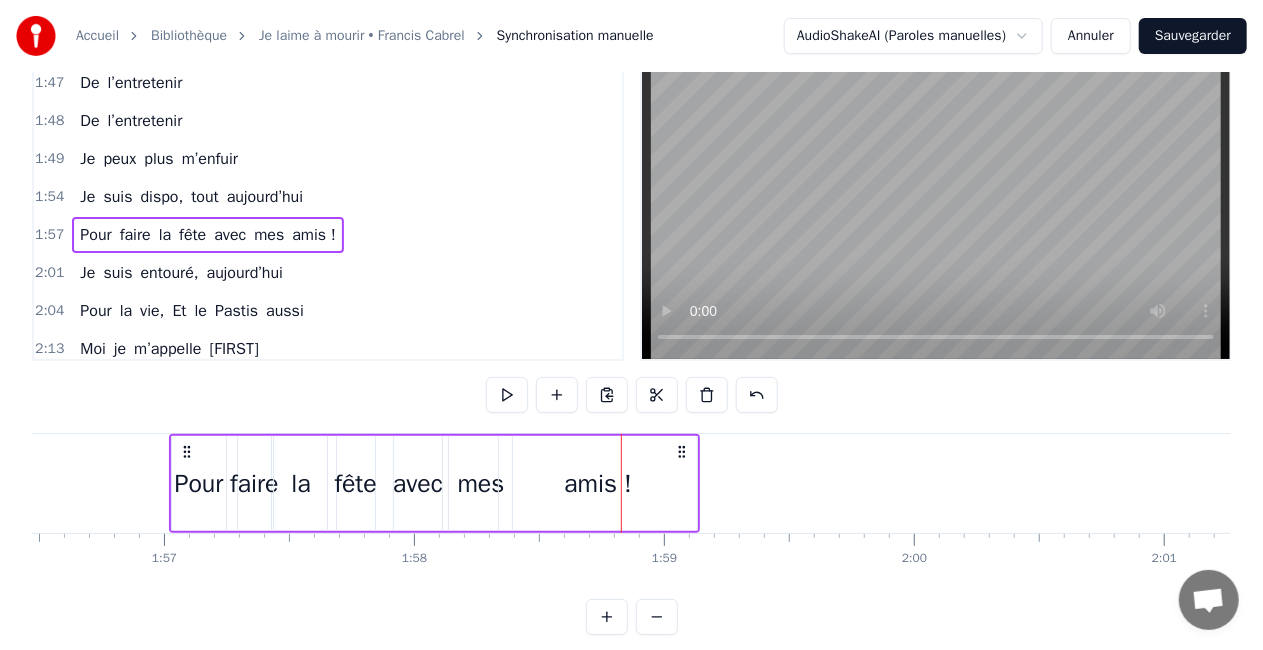 scroll, scrollTop: 100, scrollLeft: 0, axis: vertical 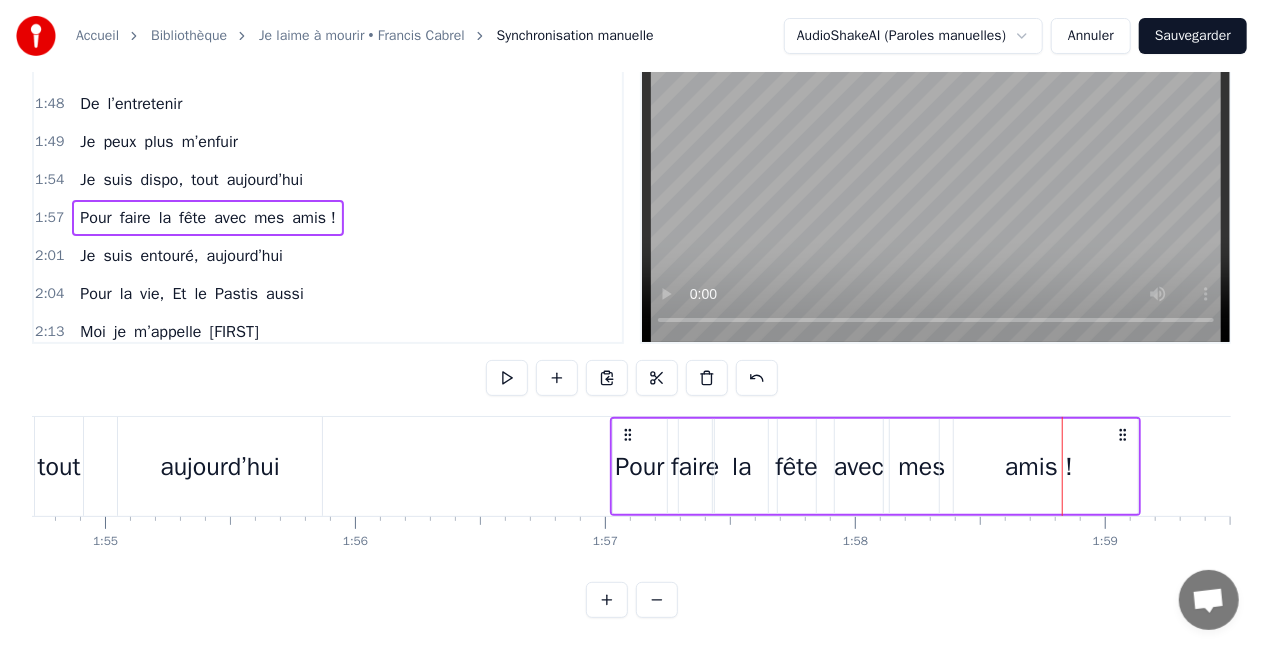 click on "aujourd’hui" at bounding box center (219, 467) 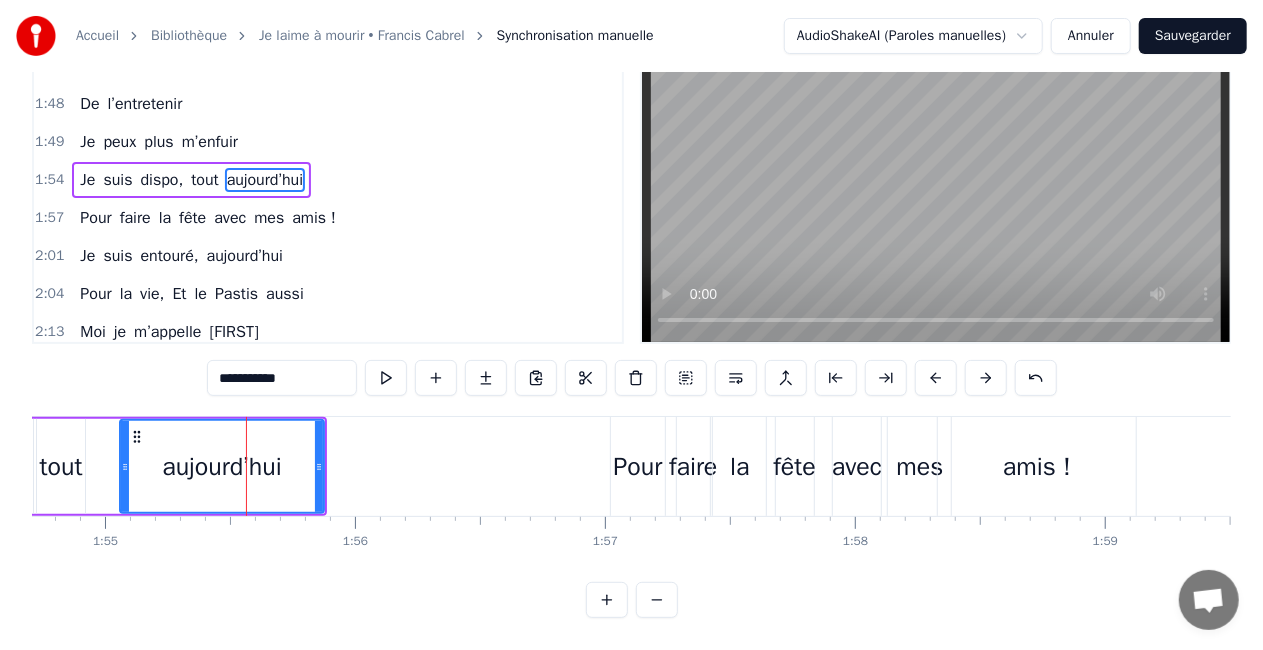 scroll, scrollTop: 0, scrollLeft: 0, axis: both 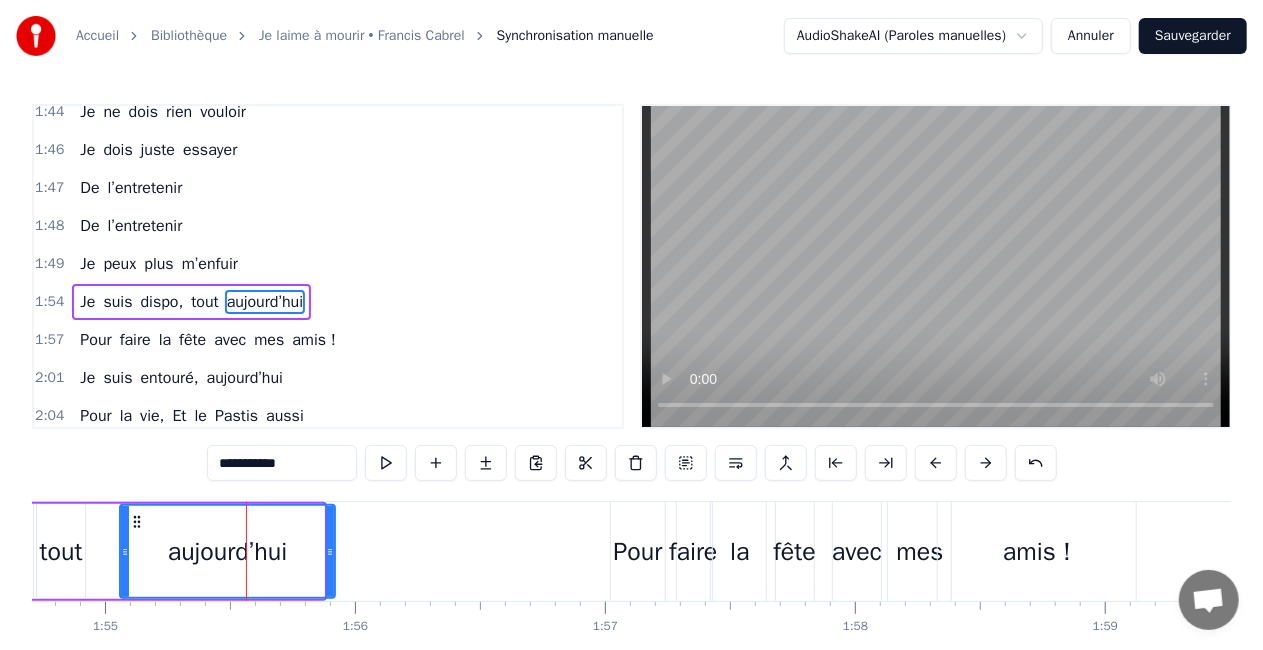 drag, startPoint x: 320, startPoint y: 548, endPoint x: 331, endPoint y: 549, distance: 11.045361 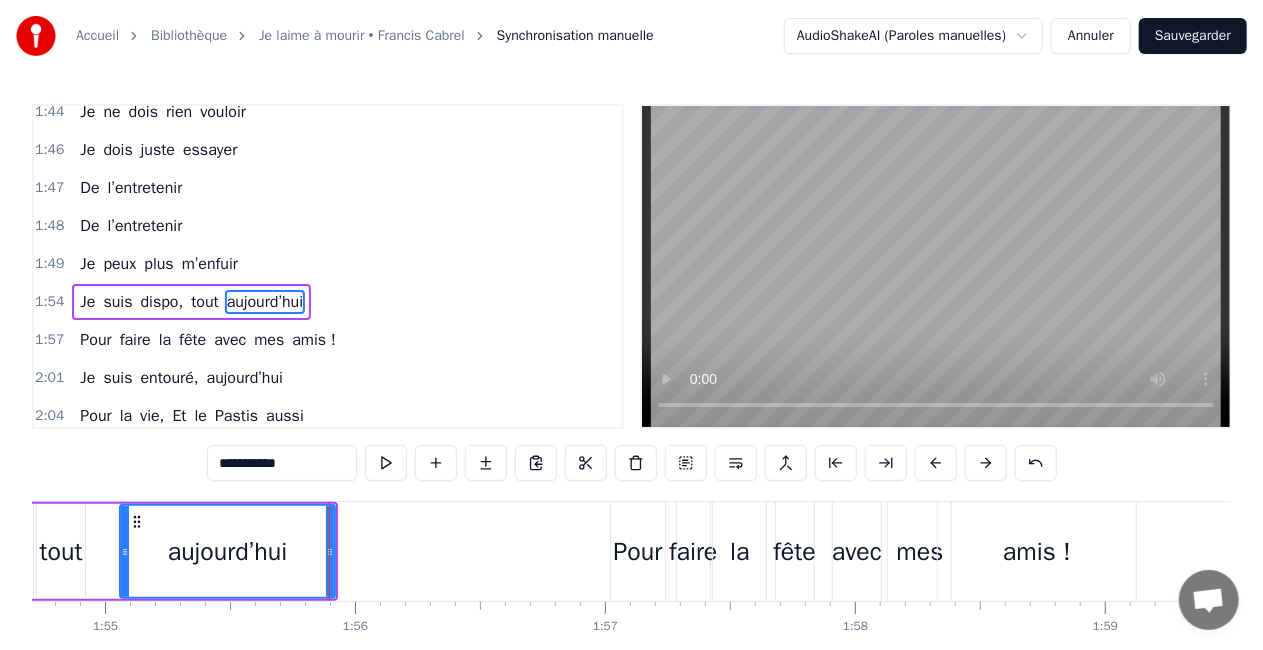 click on "amis !" at bounding box center [1037, 552] 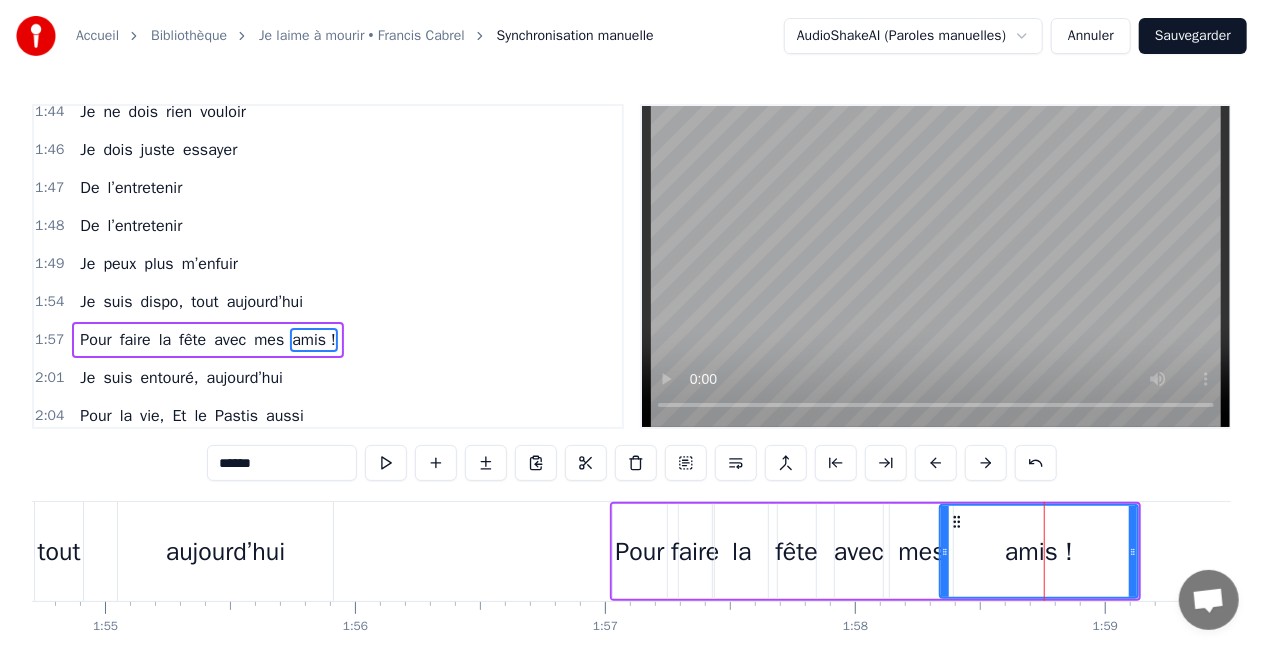 scroll, scrollTop: 1836, scrollLeft: 0, axis: vertical 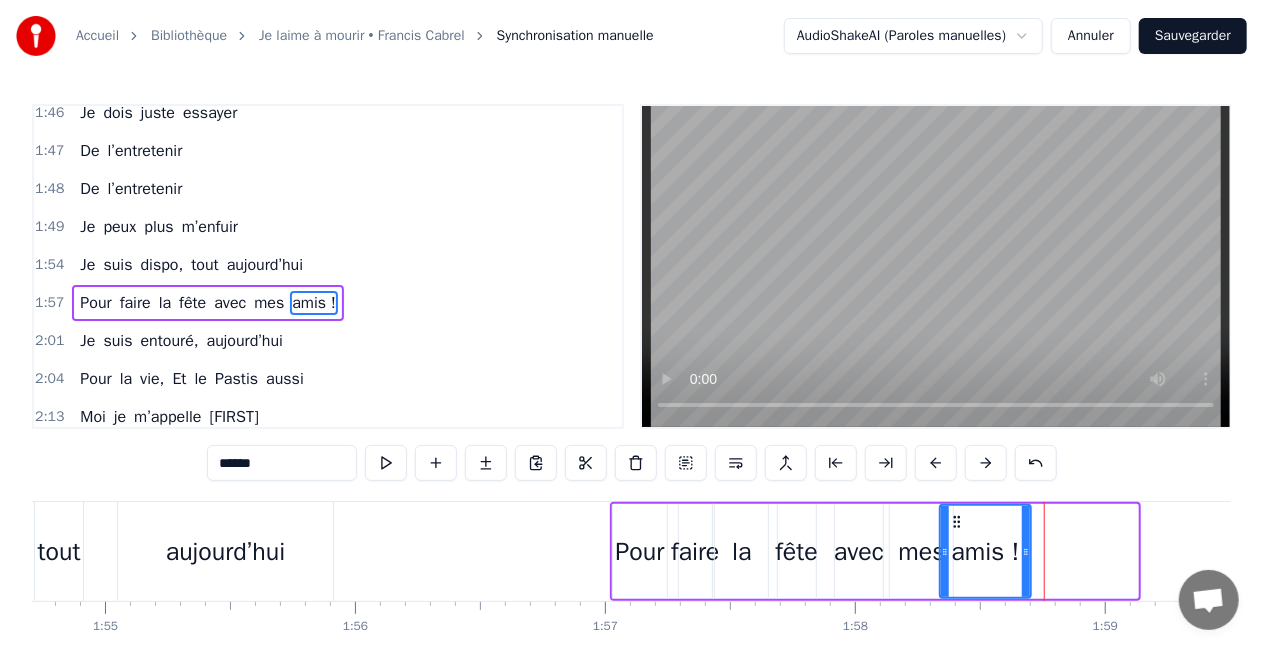 drag, startPoint x: 1134, startPoint y: 545, endPoint x: 1027, endPoint y: 557, distance: 107.67079 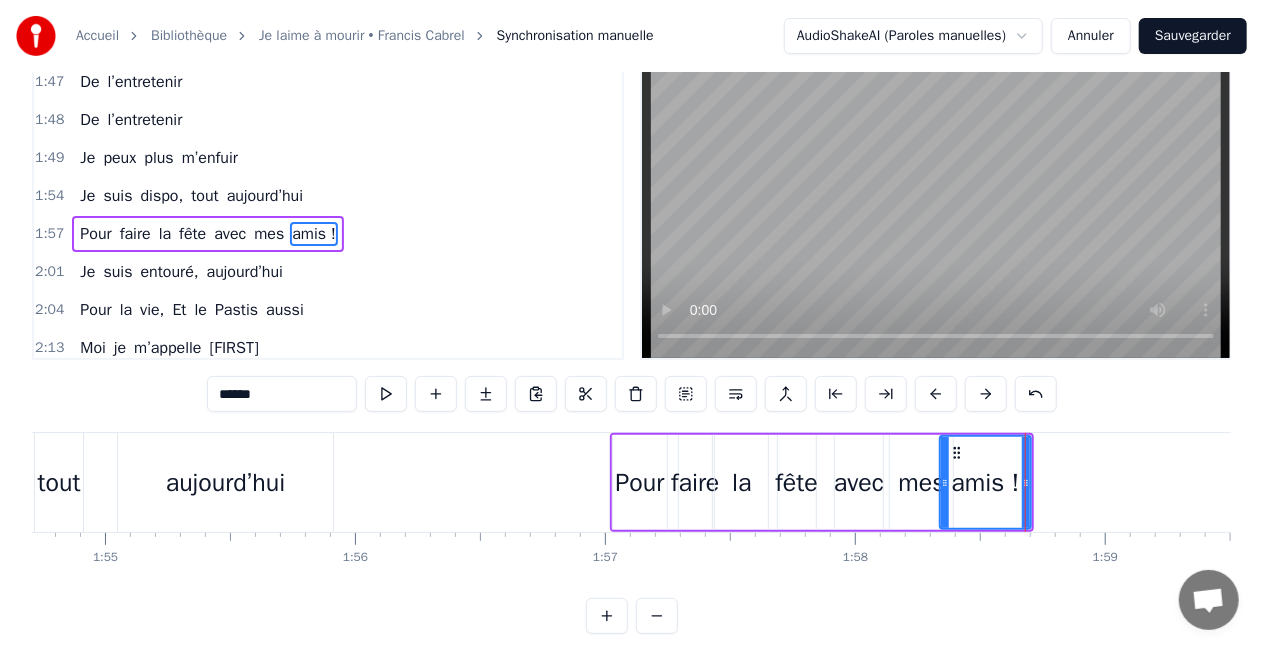 scroll, scrollTop: 100, scrollLeft: 0, axis: vertical 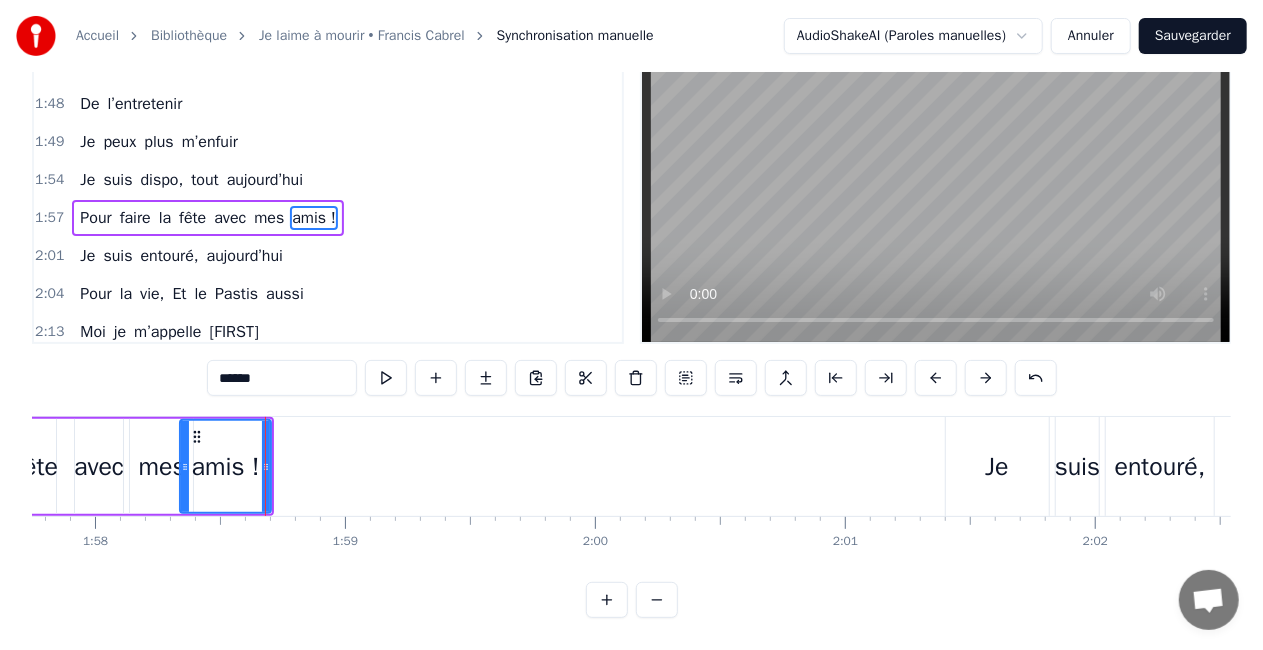 click on "Je" at bounding box center [997, 466] 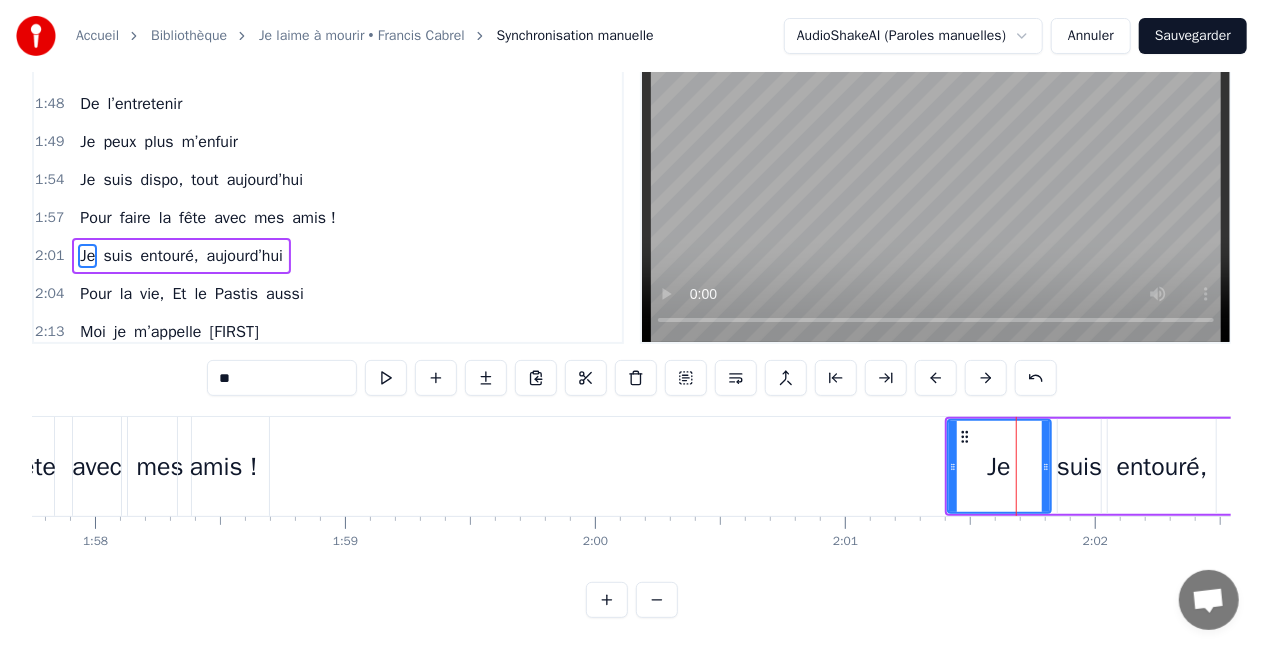 scroll, scrollTop: 0, scrollLeft: 0, axis: both 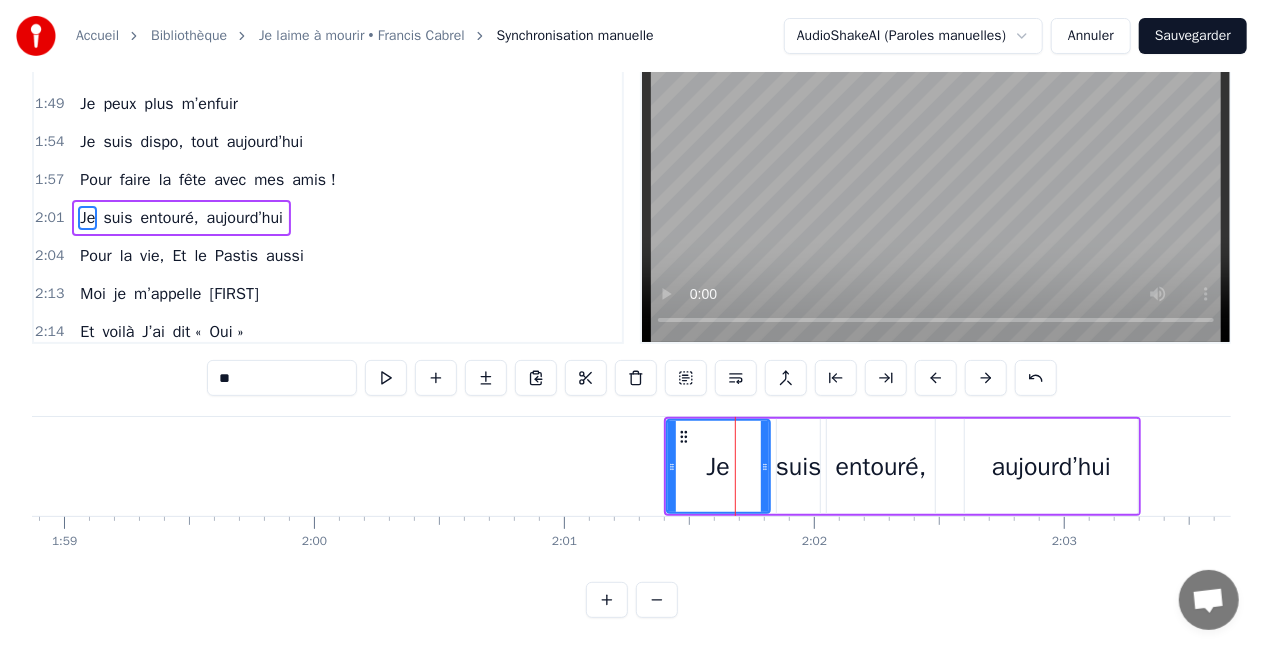 click on "Je suis entouré, aujourd’hui" at bounding box center [902, 466] 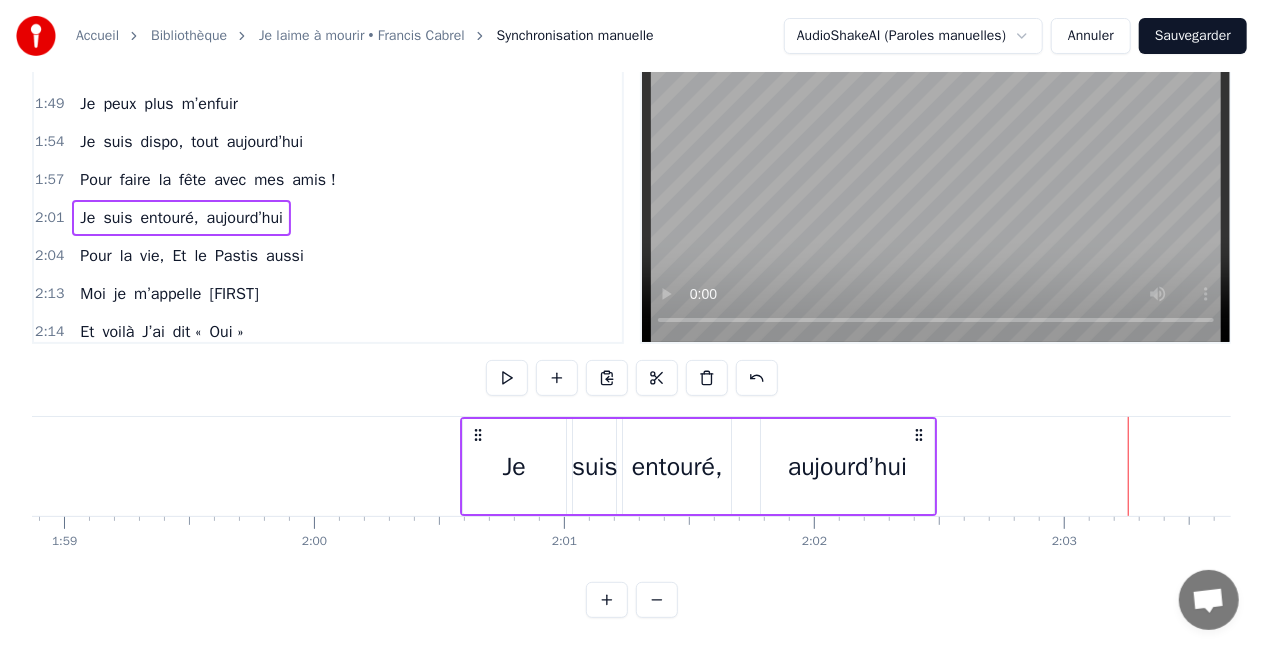 drag, startPoint x: 1120, startPoint y: 418, endPoint x: 904, endPoint y: 418, distance: 216 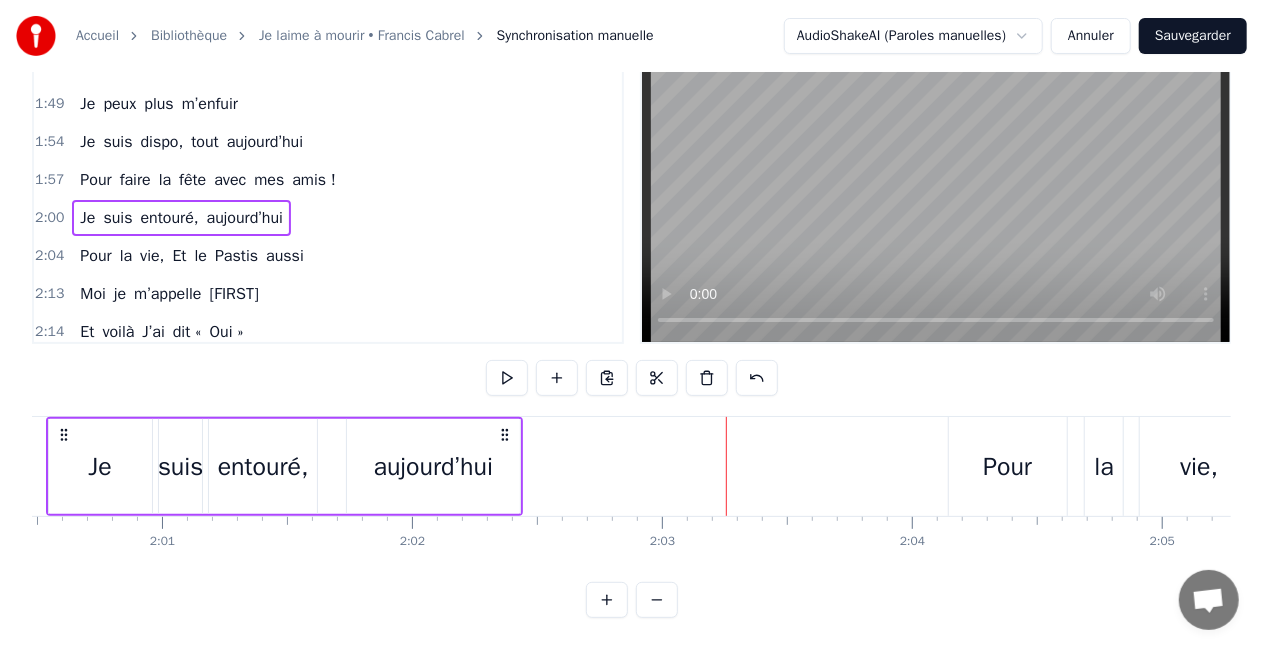 scroll, scrollTop: 0, scrollLeft: 30158, axis: horizontal 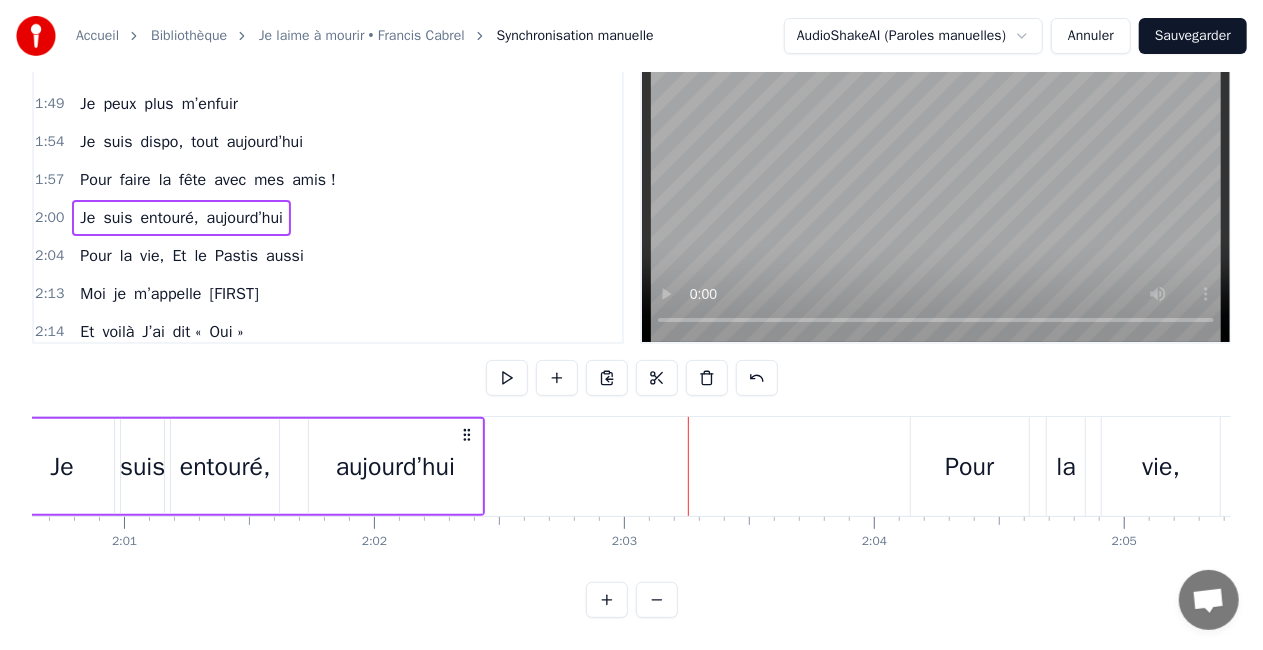 click on "Pour" at bounding box center (970, 466) 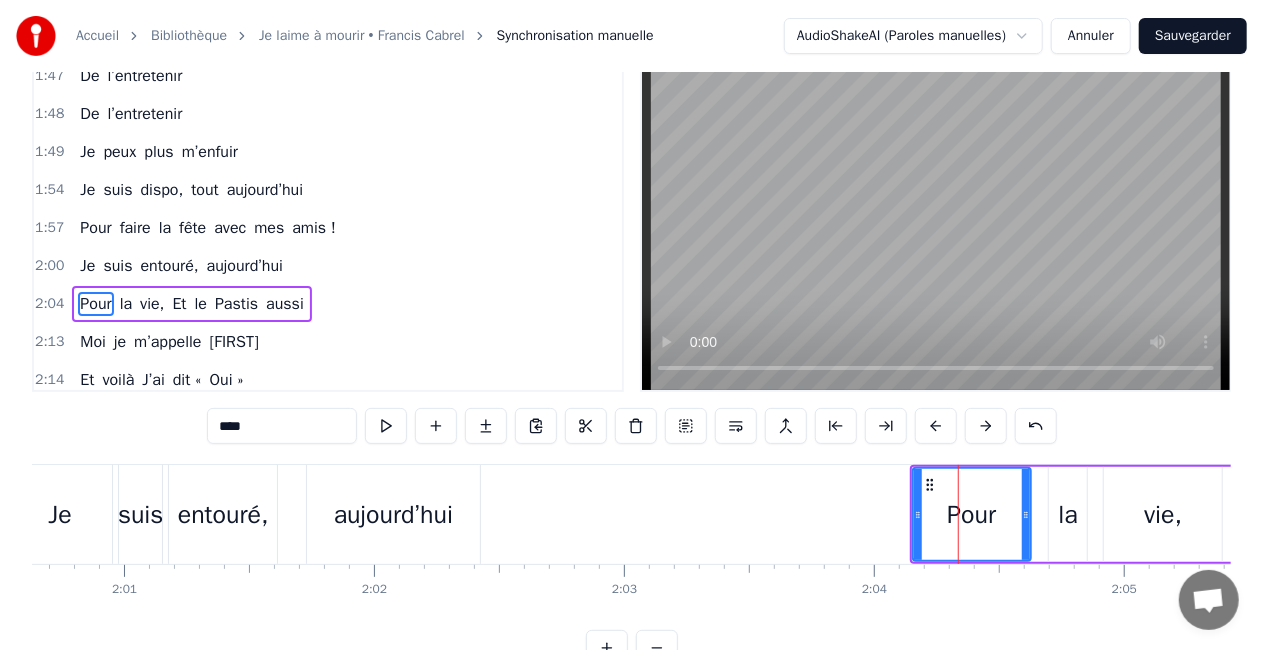 scroll, scrollTop: 0, scrollLeft: 0, axis: both 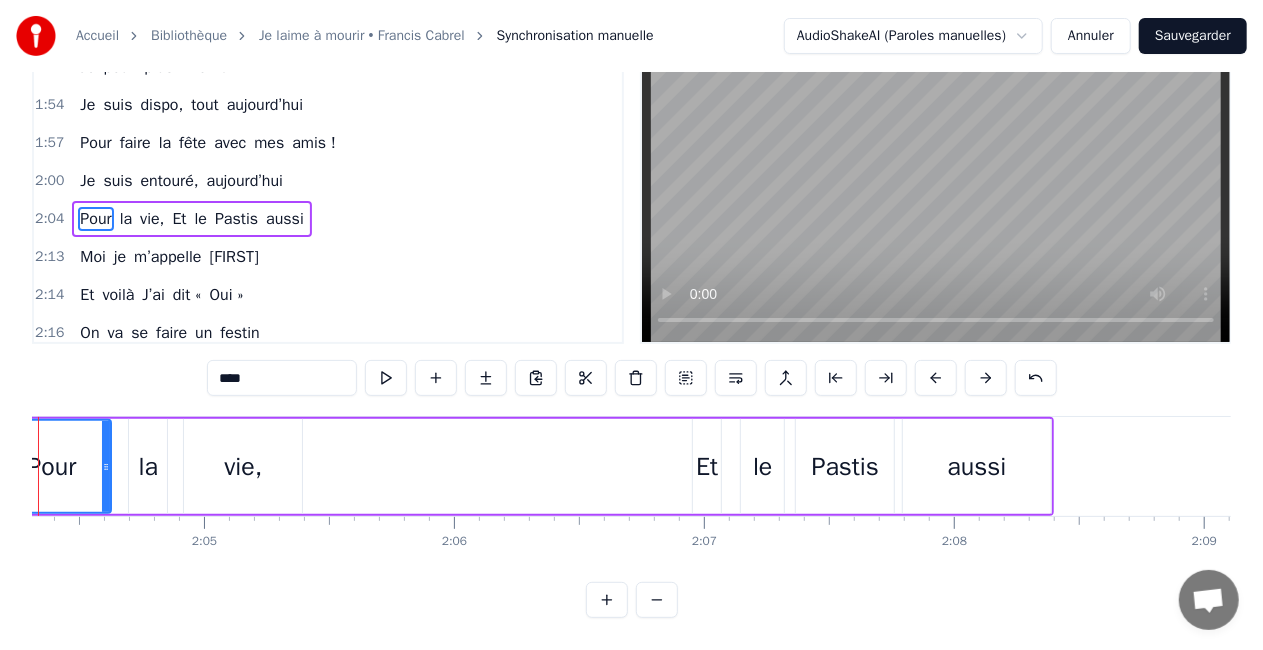 click on "Pour la vie, Et le Pastis aussi" at bounding box center (522, 466) 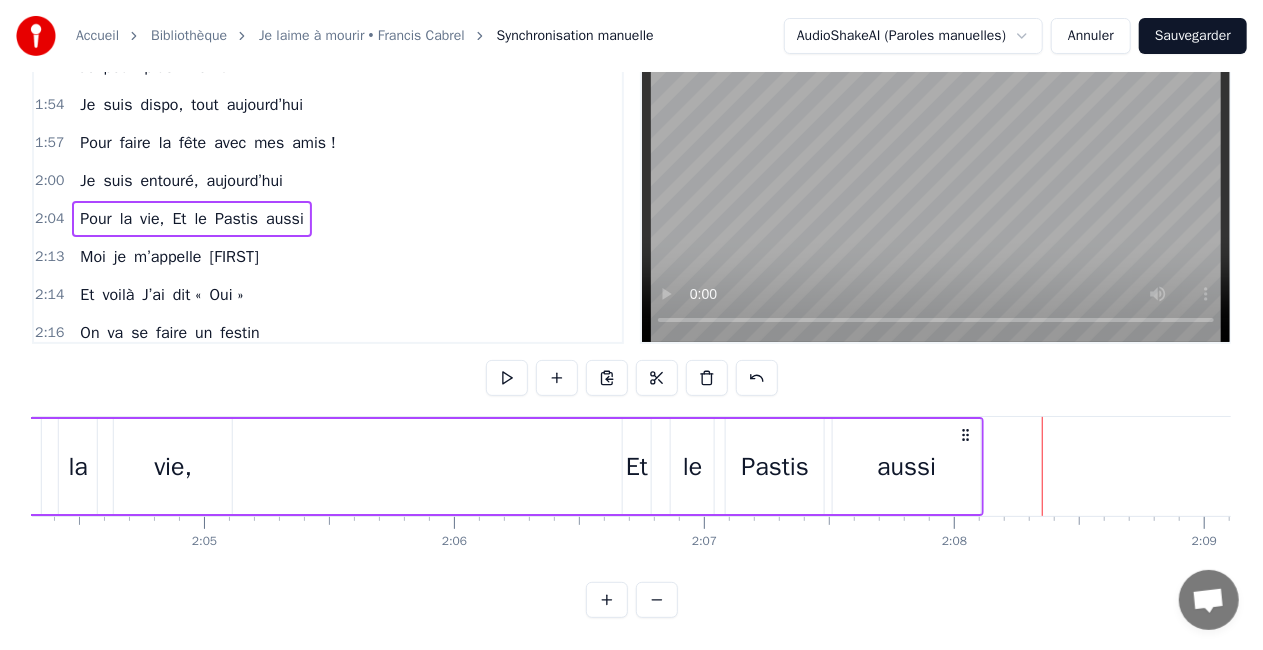 drag, startPoint x: 1034, startPoint y: 414, endPoint x: 956, endPoint y: 418, distance: 78.10249 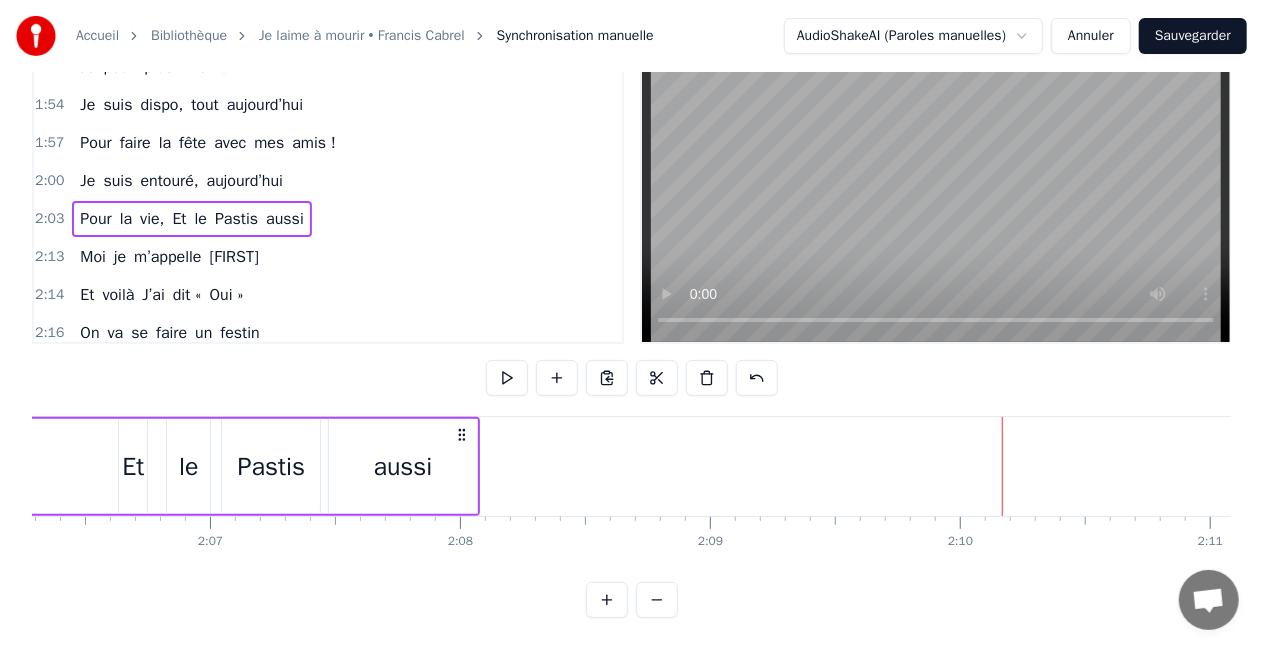 scroll, scrollTop: 0, scrollLeft: 31532, axis: horizontal 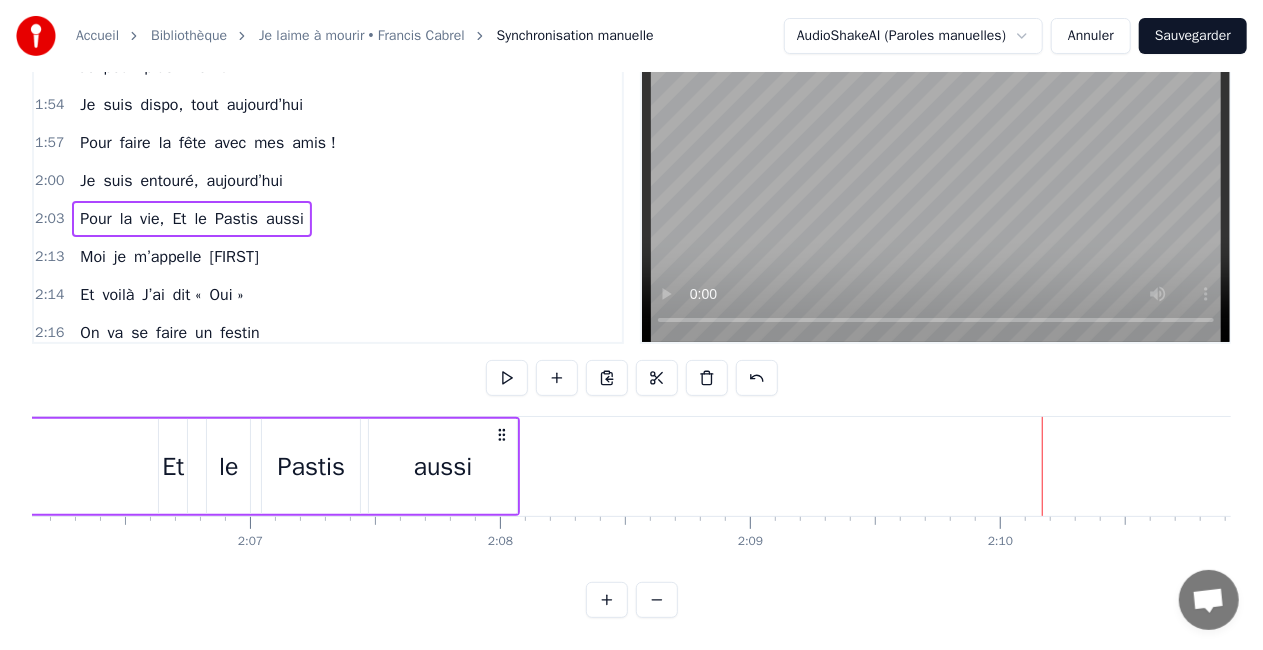 click on "Et" at bounding box center [173, 466] 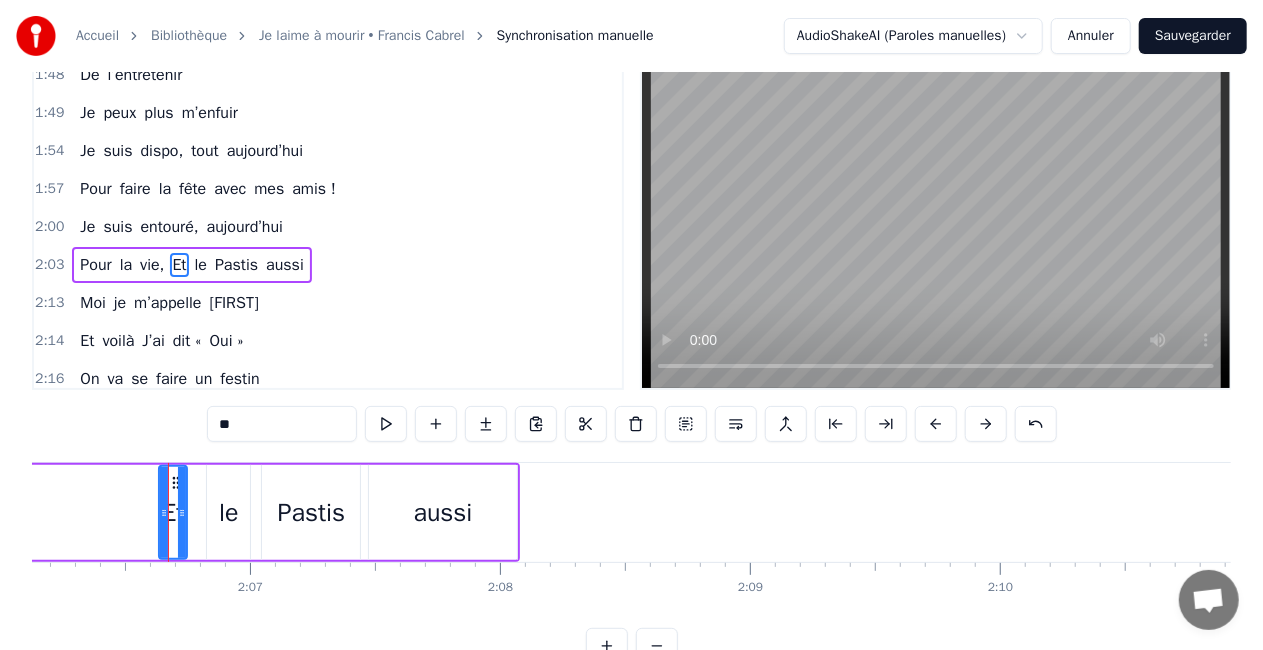 scroll, scrollTop: 0, scrollLeft: 0, axis: both 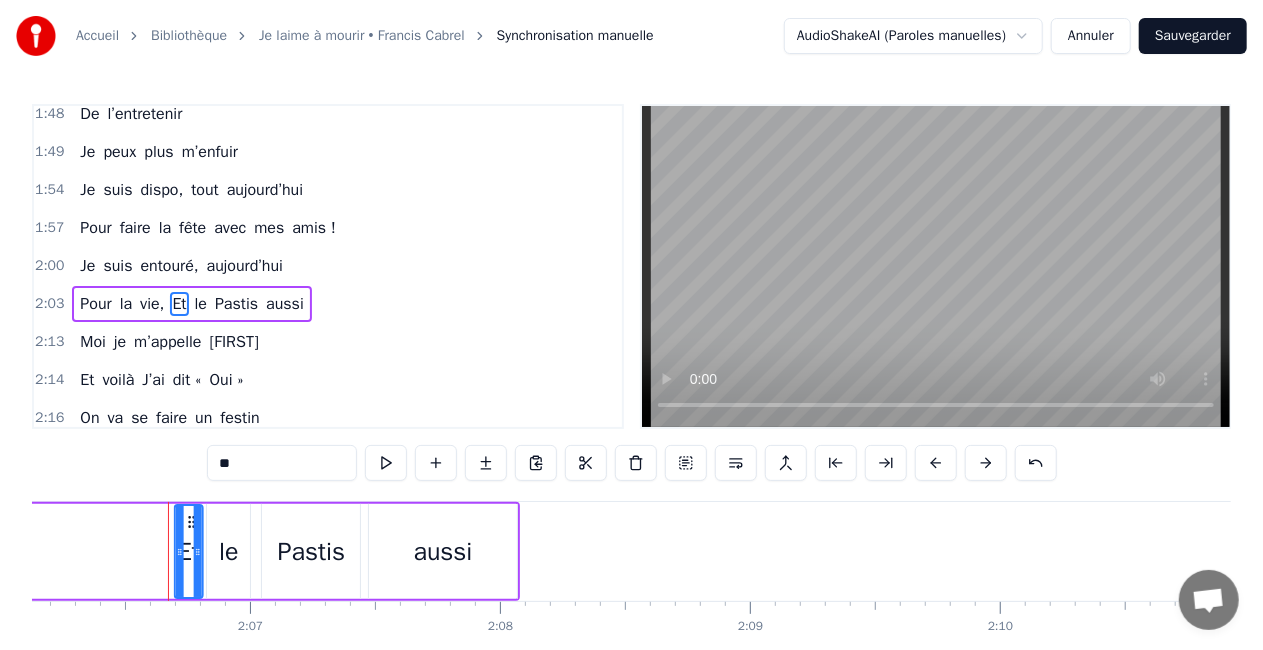 drag, startPoint x: 173, startPoint y: 522, endPoint x: 199, endPoint y: 522, distance: 26 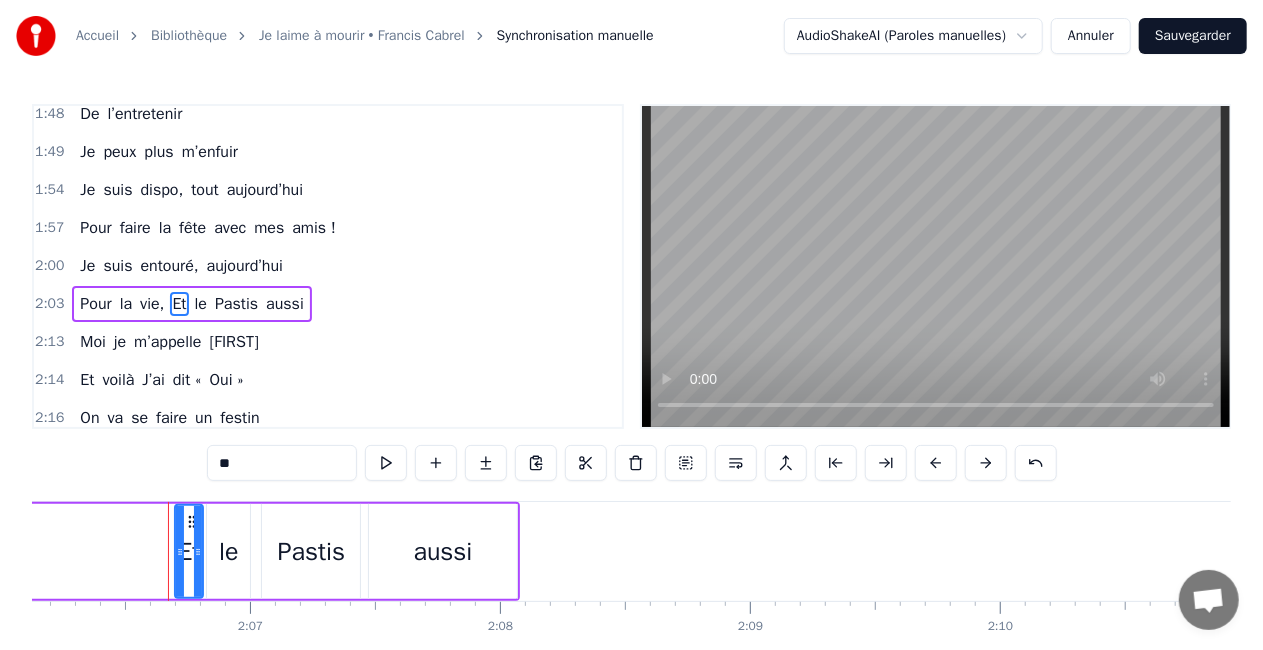 click on "le" at bounding box center [228, 551] 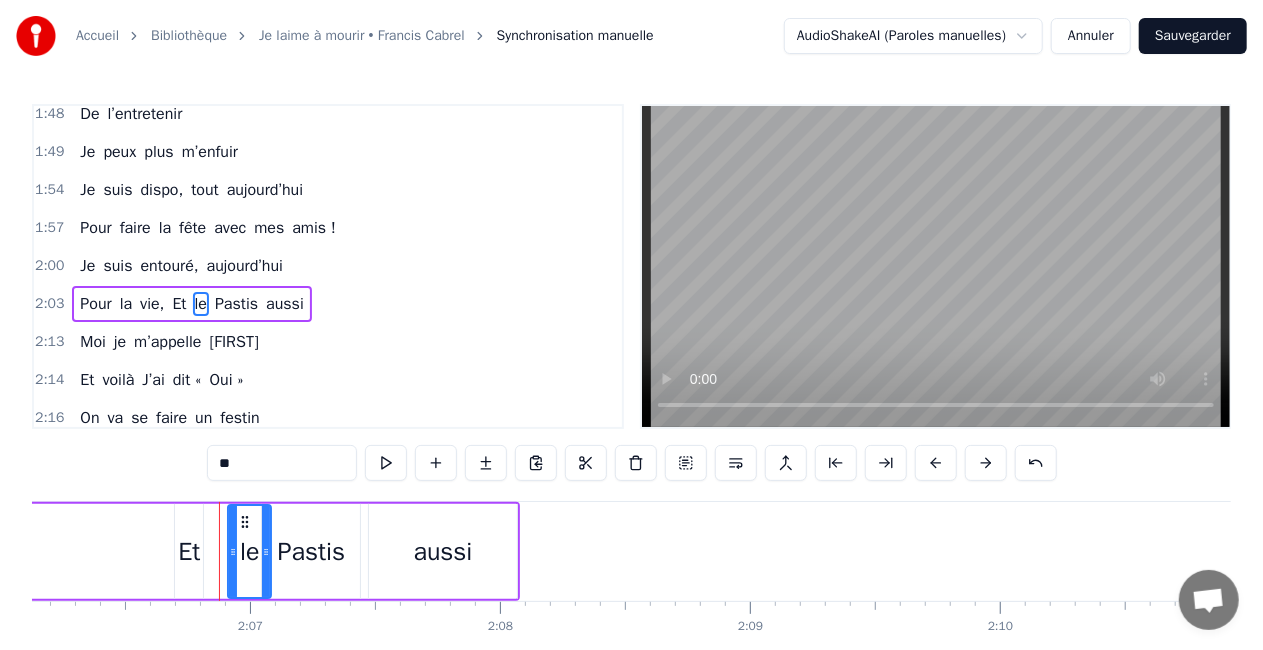 drag, startPoint x: 225, startPoint y: 522, endPoint x: 246, endPoint y: 522, distance: 21 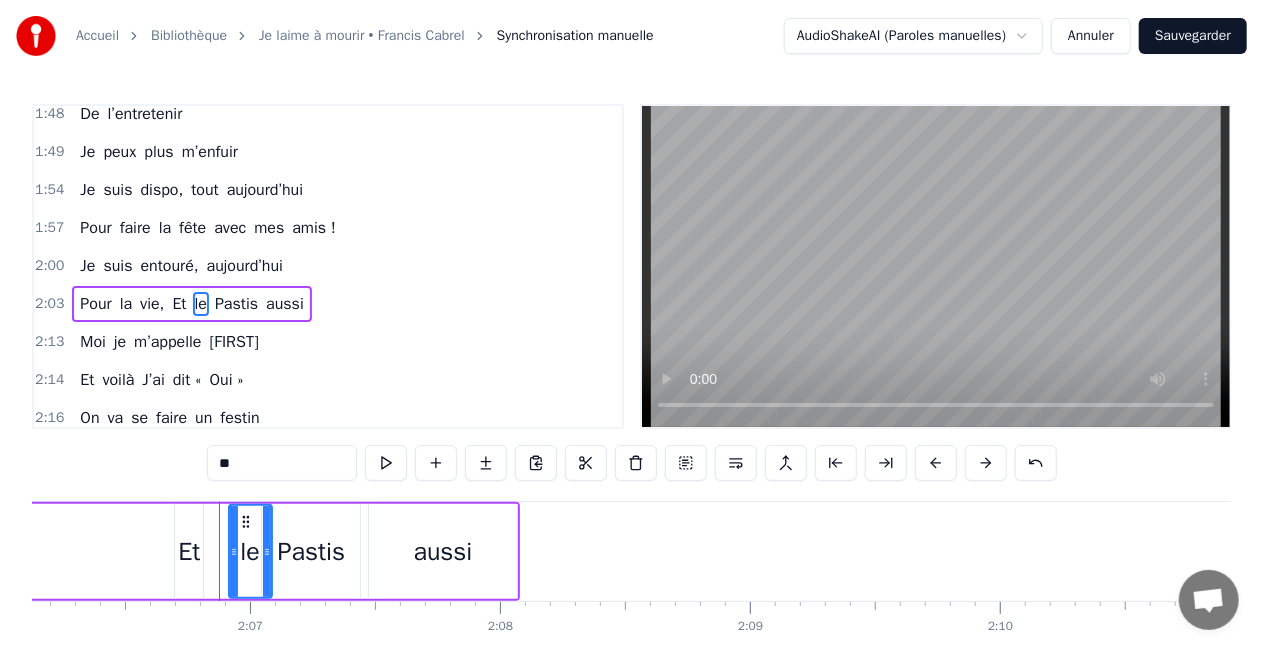 click on "Pastis" at bounding box center (311, 551) 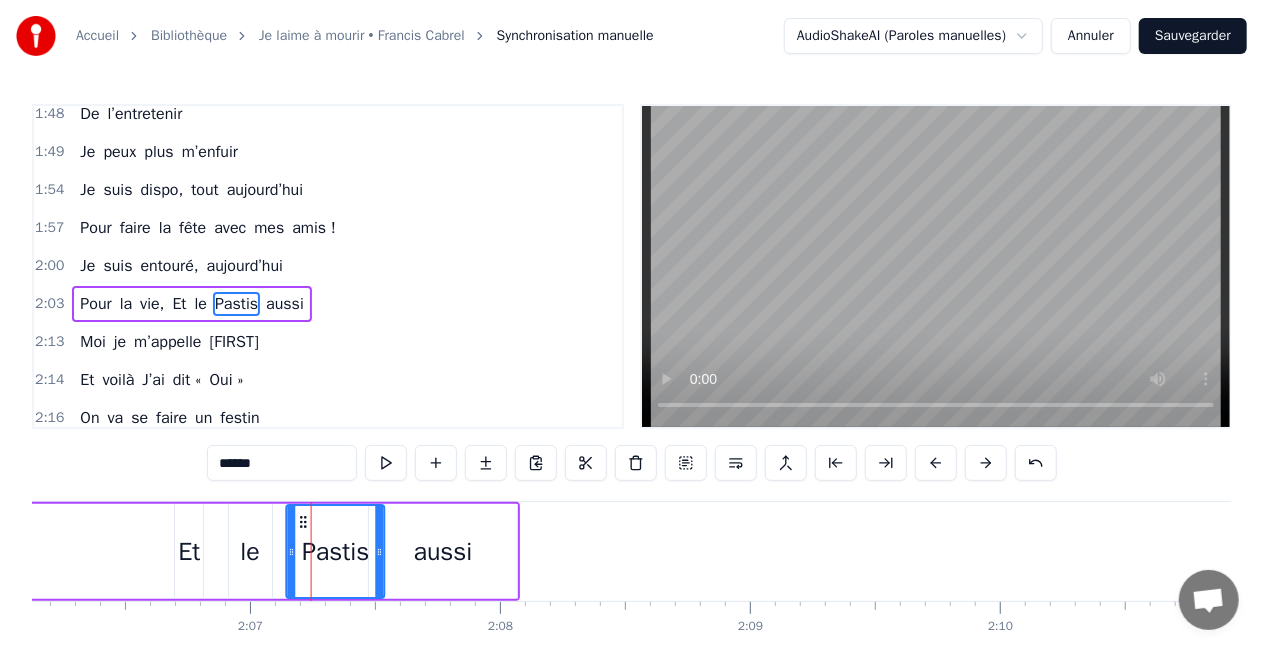 drag, startPoint x: 290, startPoint y: 522, endPoint x: 311, endPoint y: 522, distance: 21 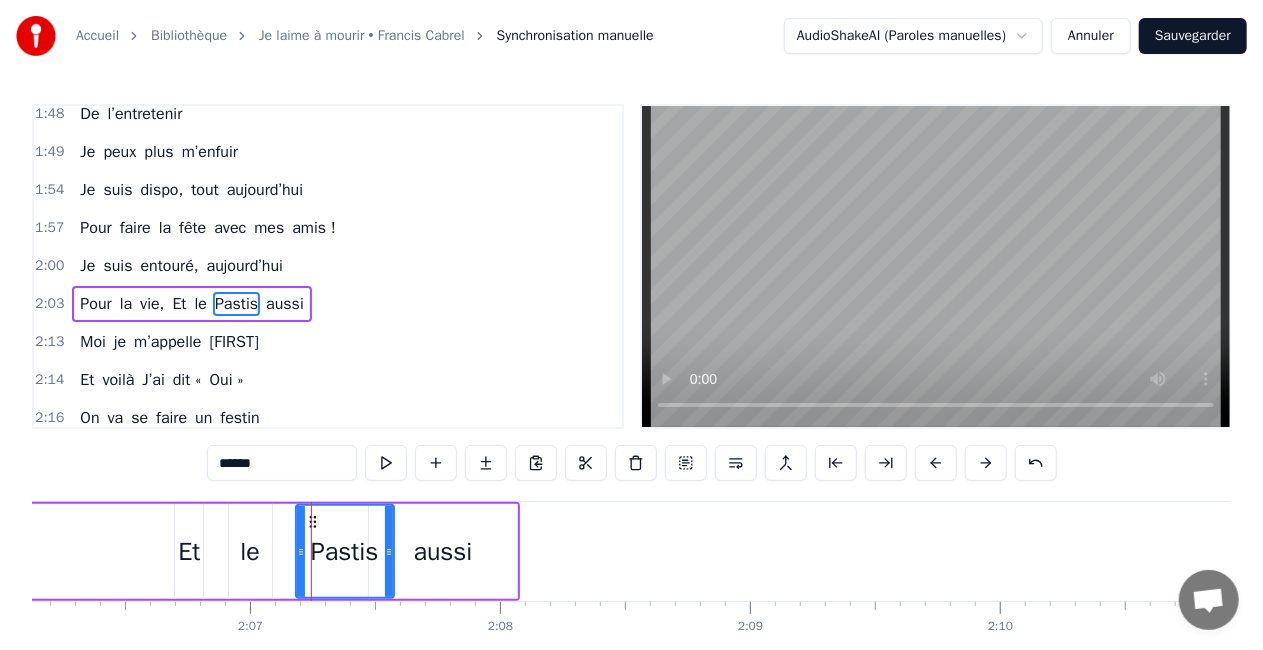 click on "Et" at bounding box center (189, 551) 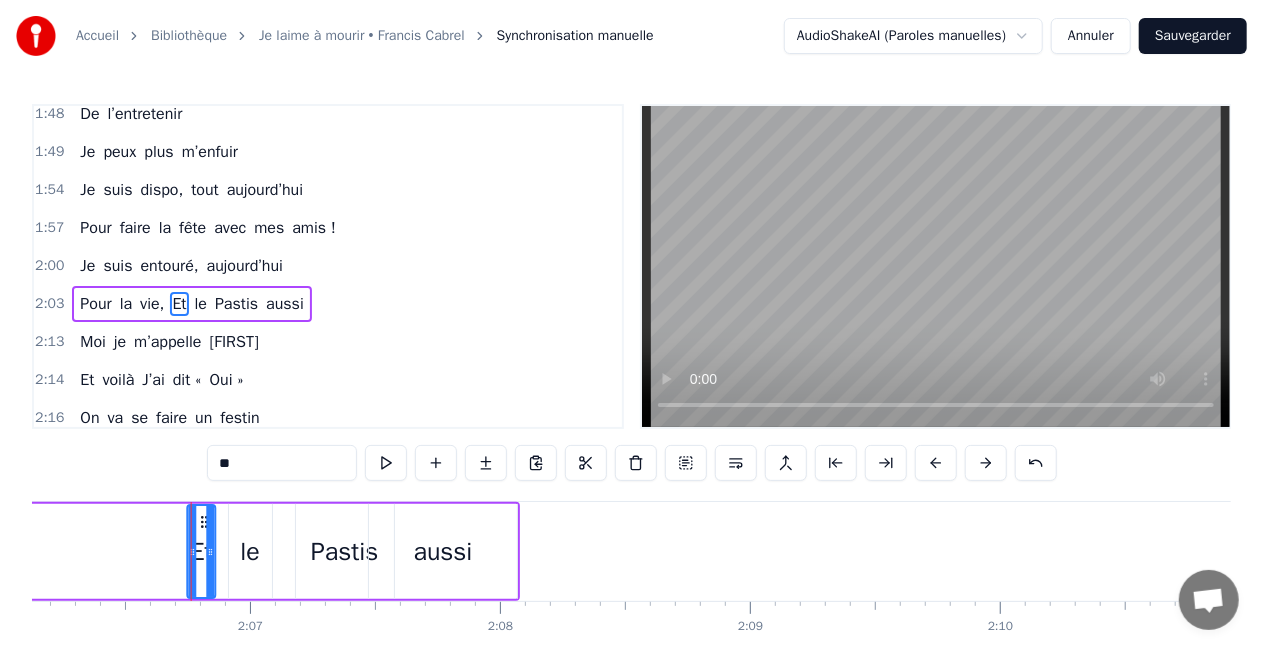 drag, startPoint x: 190, startPoint y: 524, endPoint x: 201, endPoint y: 522, distance: 11.18034 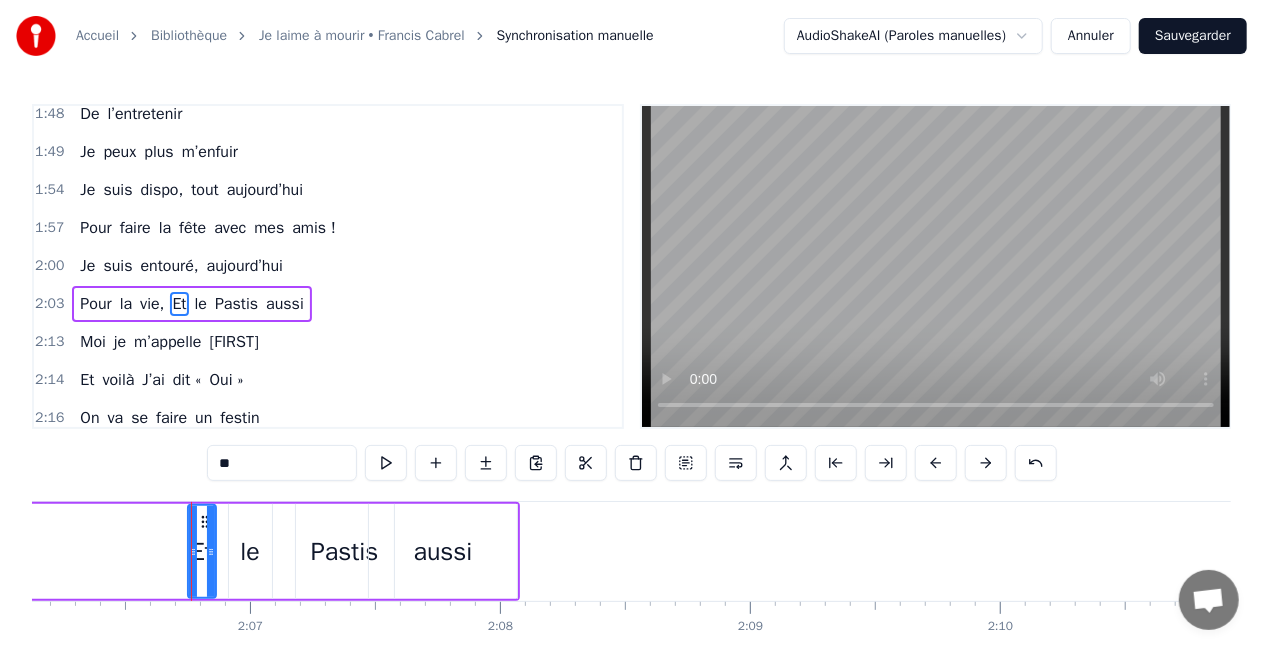 click on "le" at bounding box center (250, 551) 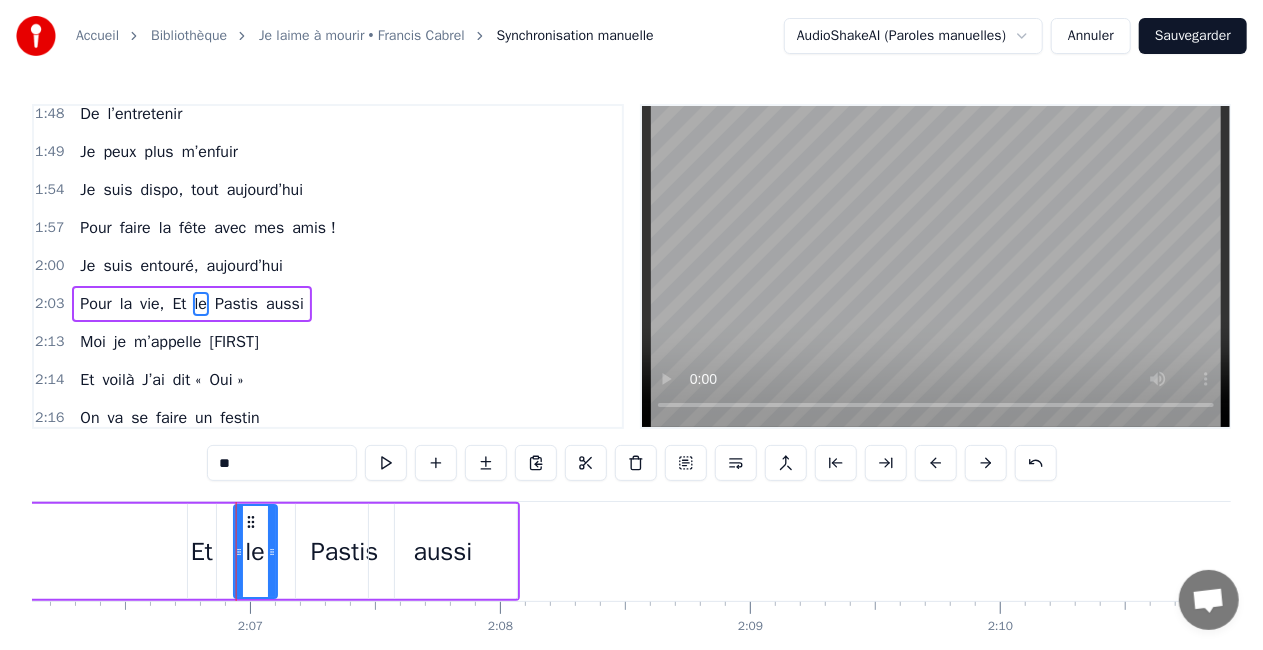 click 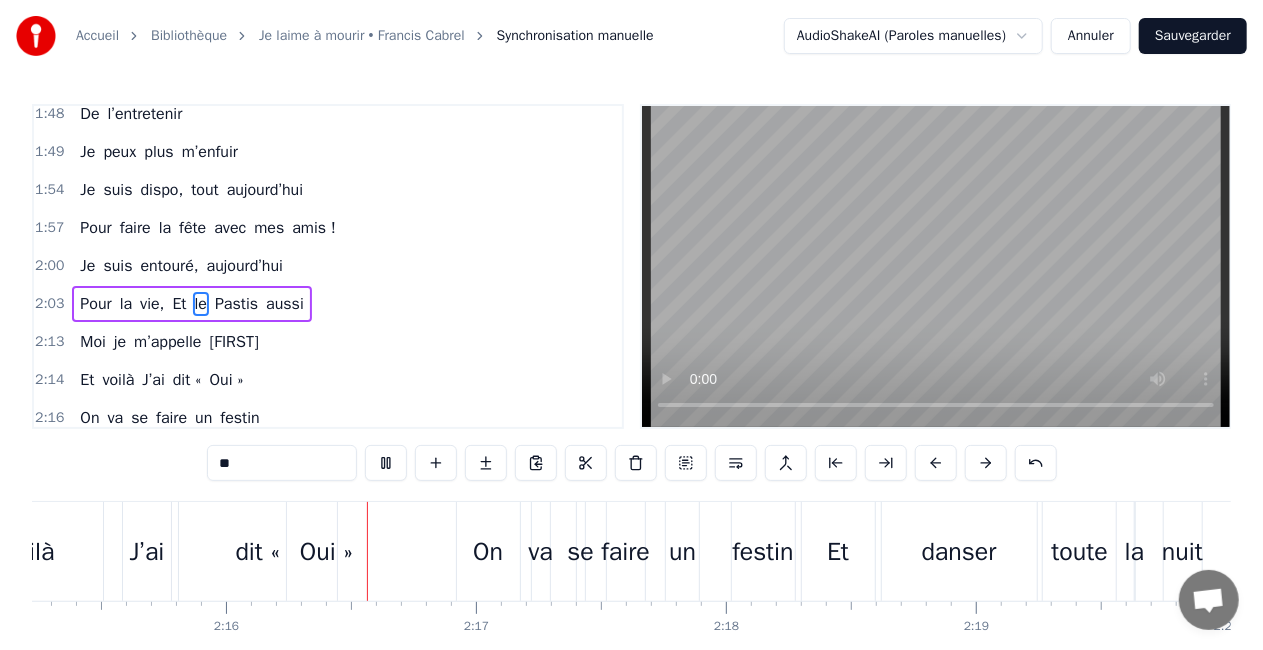 scroll, scrollTop: 0, scrollLeft: 33870, axis: horizontal 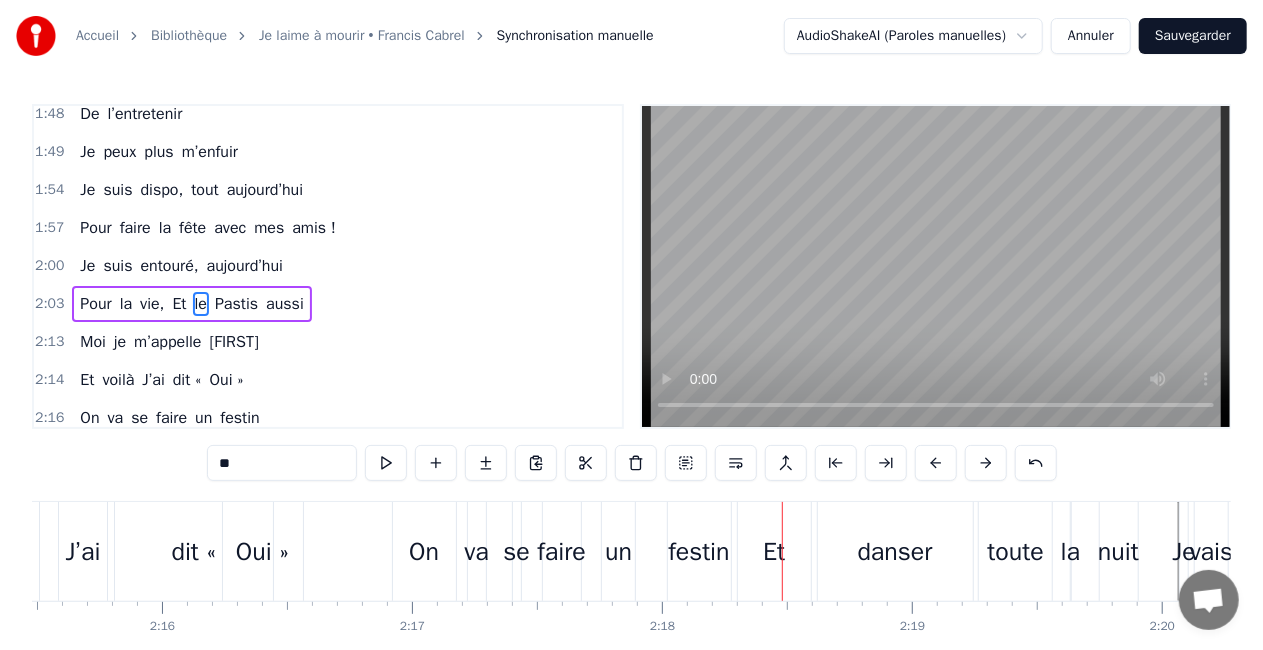 click on "dit «" at bounding box center [194, 551] 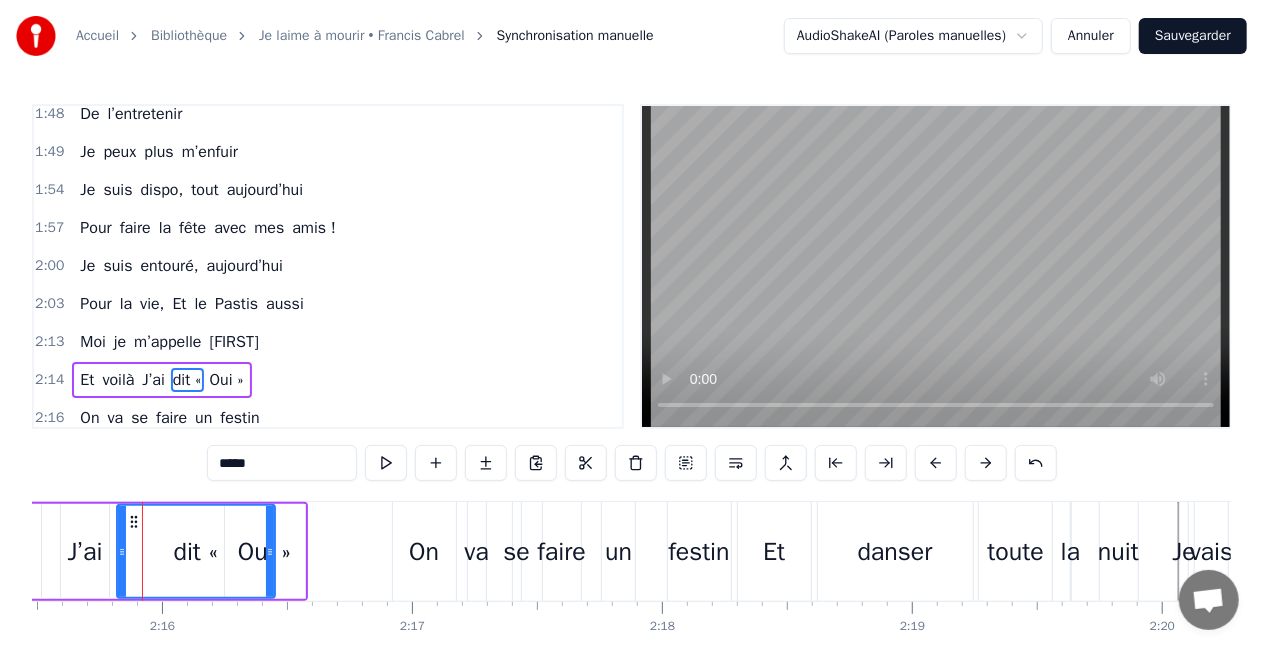 scroll, scrollTop: 1986, scrollLeft: 0, axis: vertical 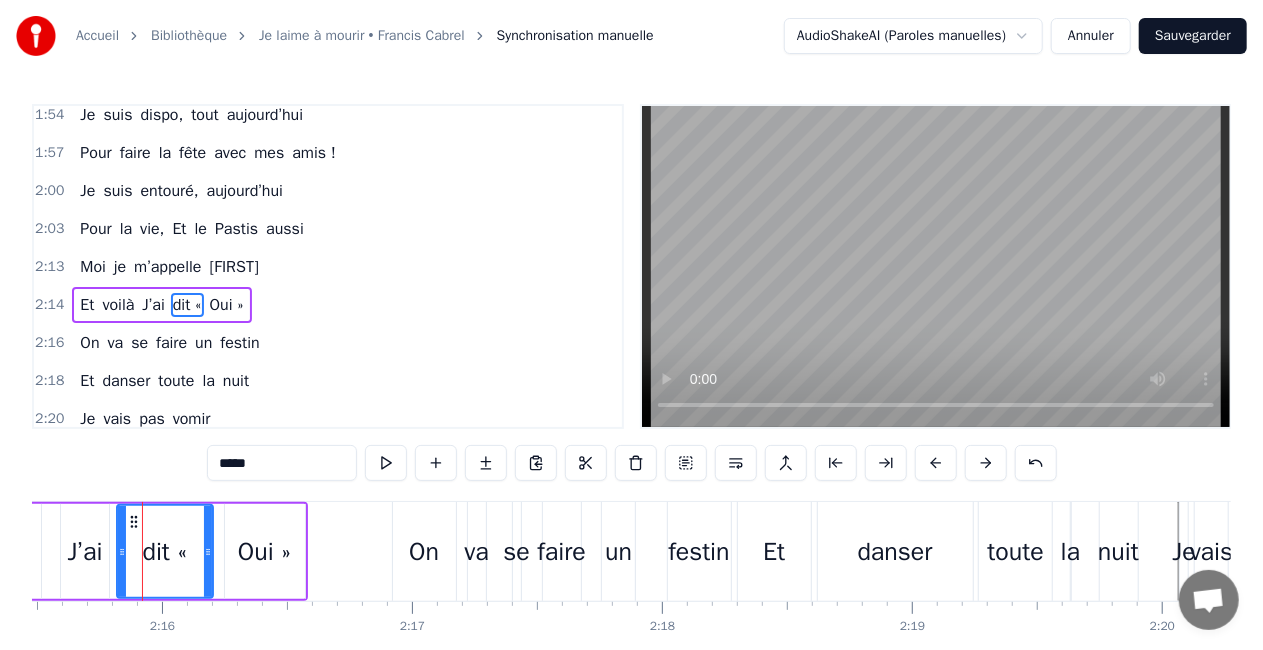 drag, startPoint x: 270, startPoint y: 544, endPoint x: 202, endPoint y: 544, distance: 68 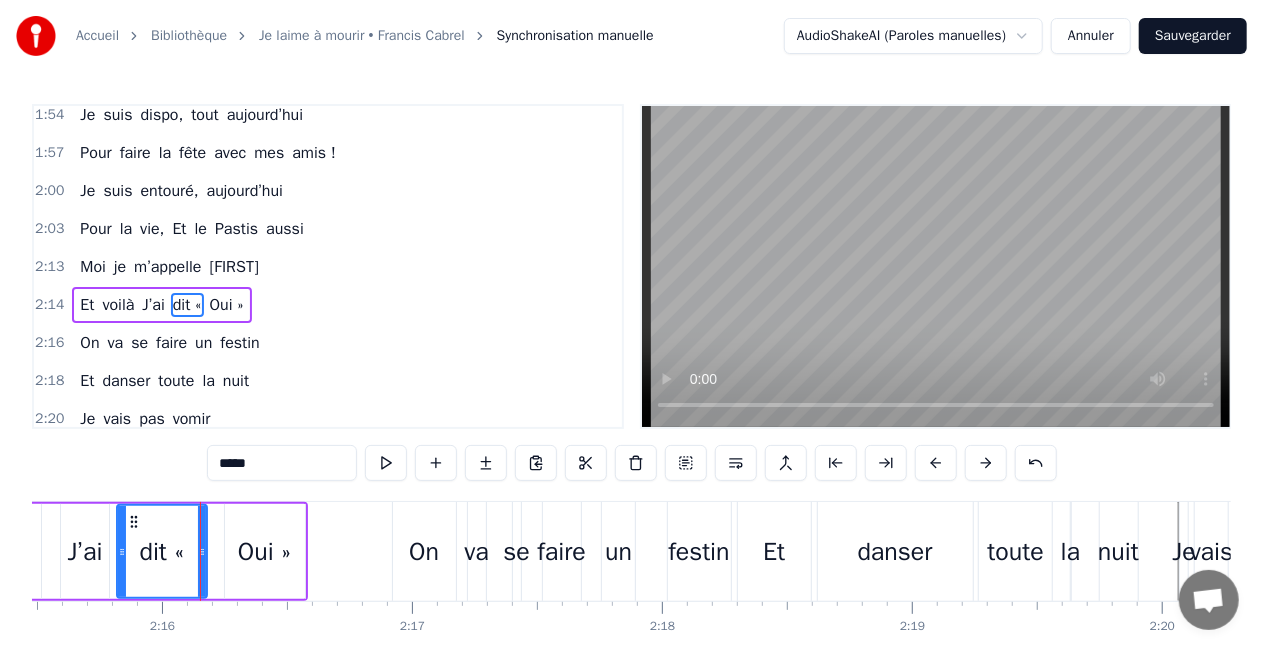 click on "Oui »" at bounding box center [264, 552] 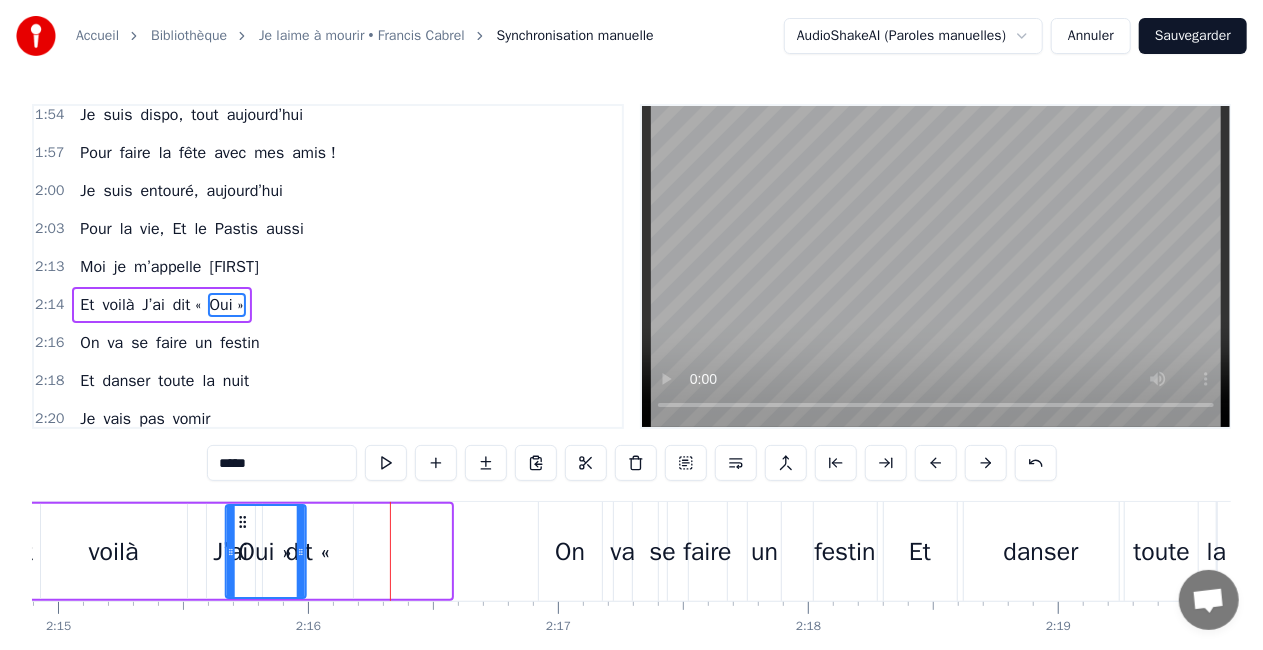 scroll, scrollTop: 0, scrollLeft: 33722, axis: horizontal 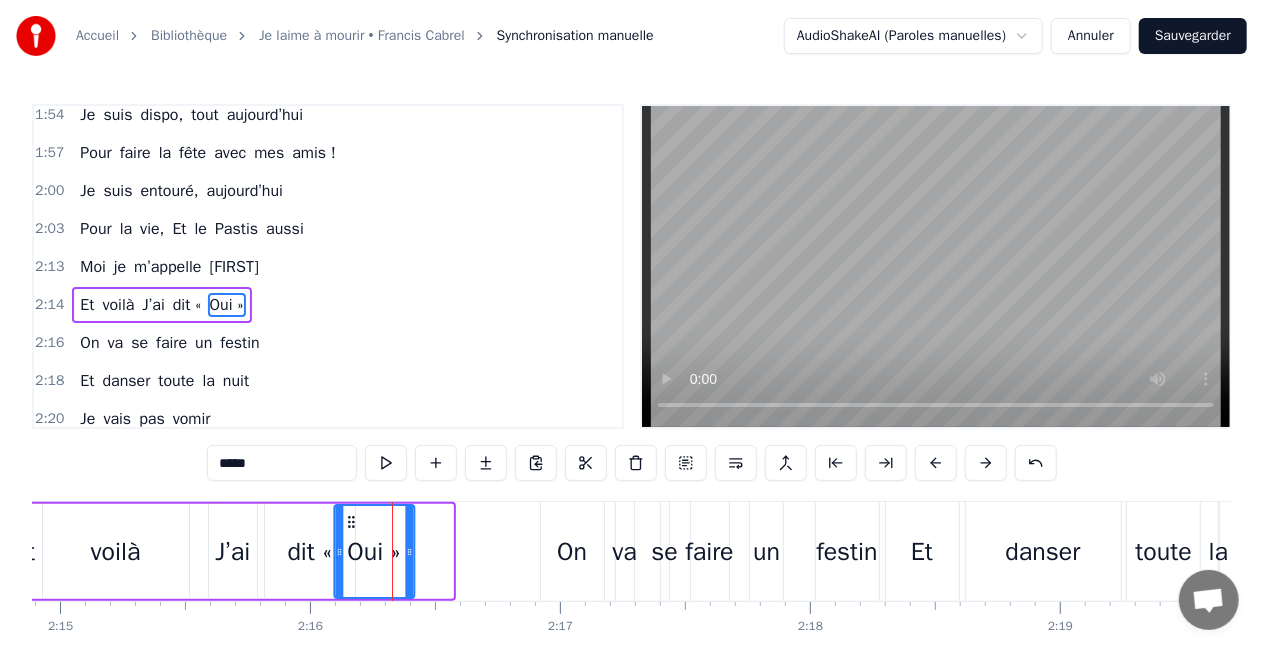 drag, startPoint x: 240, startPoint y: 520, endPoint x: 348, endPoint y: 518, distance: 108.01852 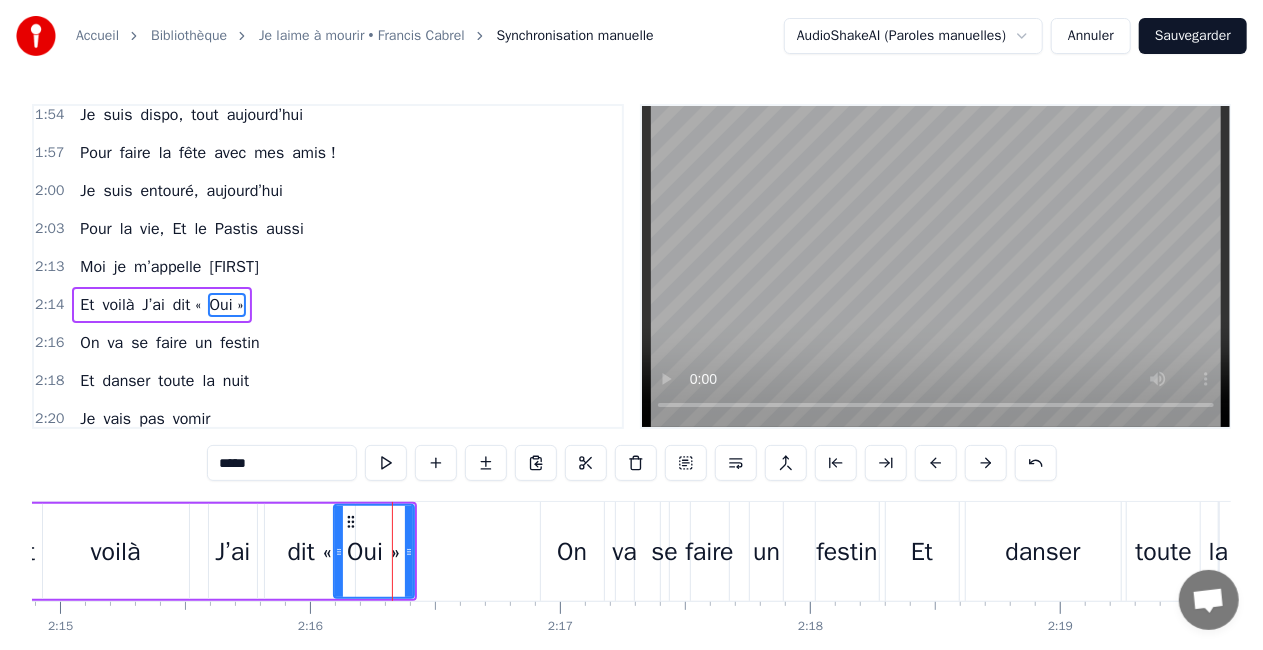 click at bounding box center [-13334, 551] 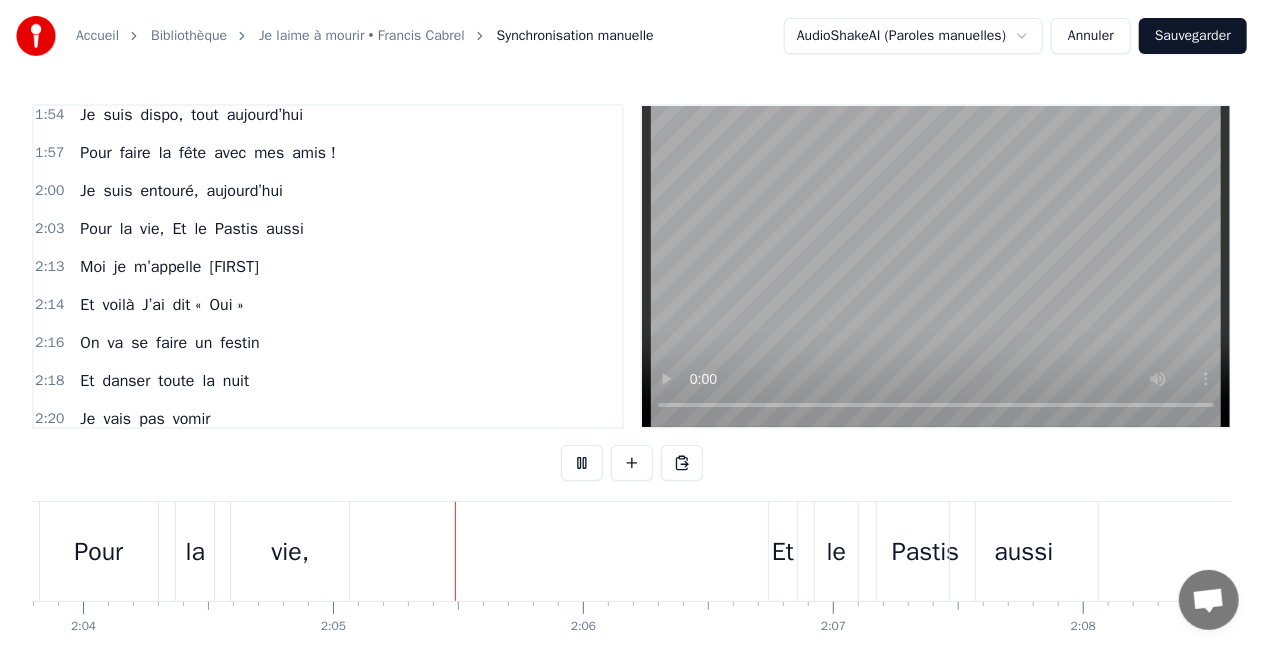 scroll, scrollTop: 0, scrollLeft: 31146, axis: horizontal 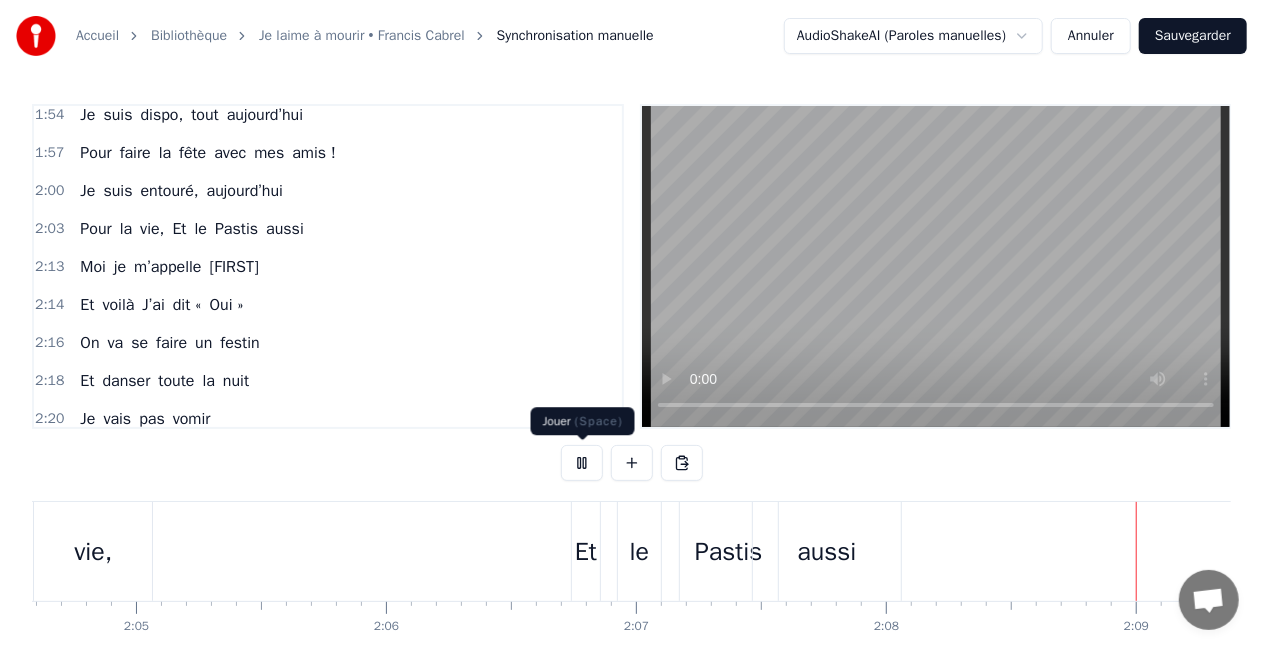click at bounding box center (582, 463) 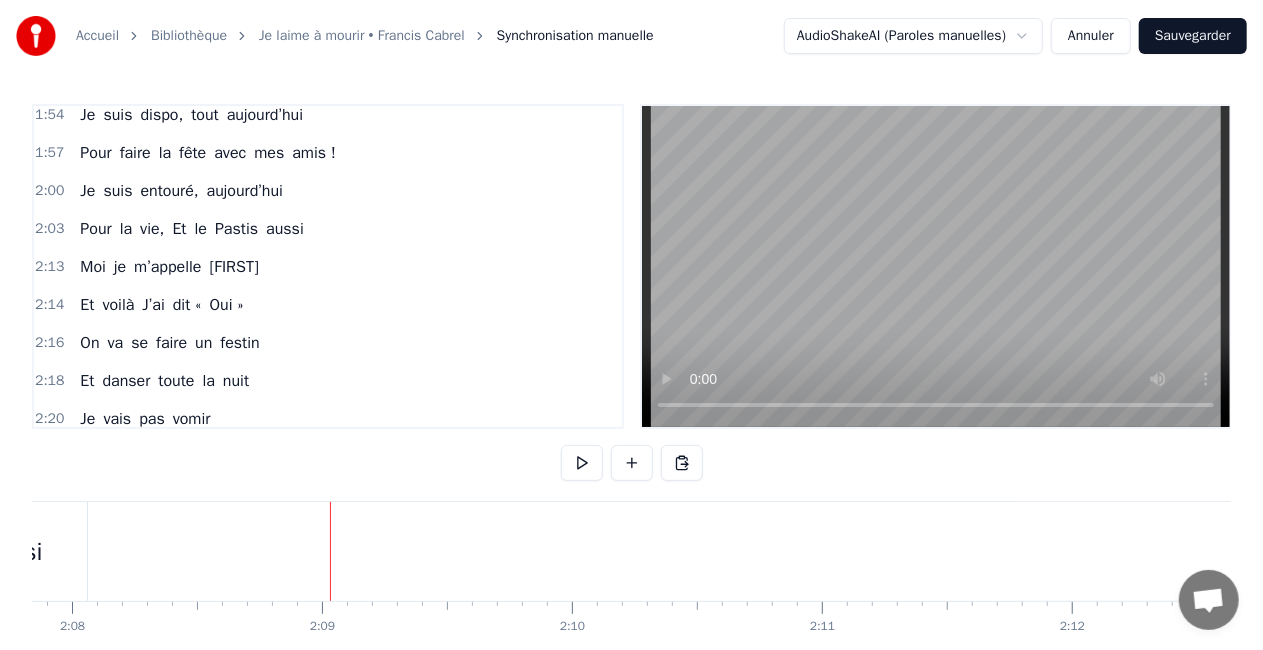 scroll, scrollTop: 0, scrollLeft: 32158, axis: horizontal 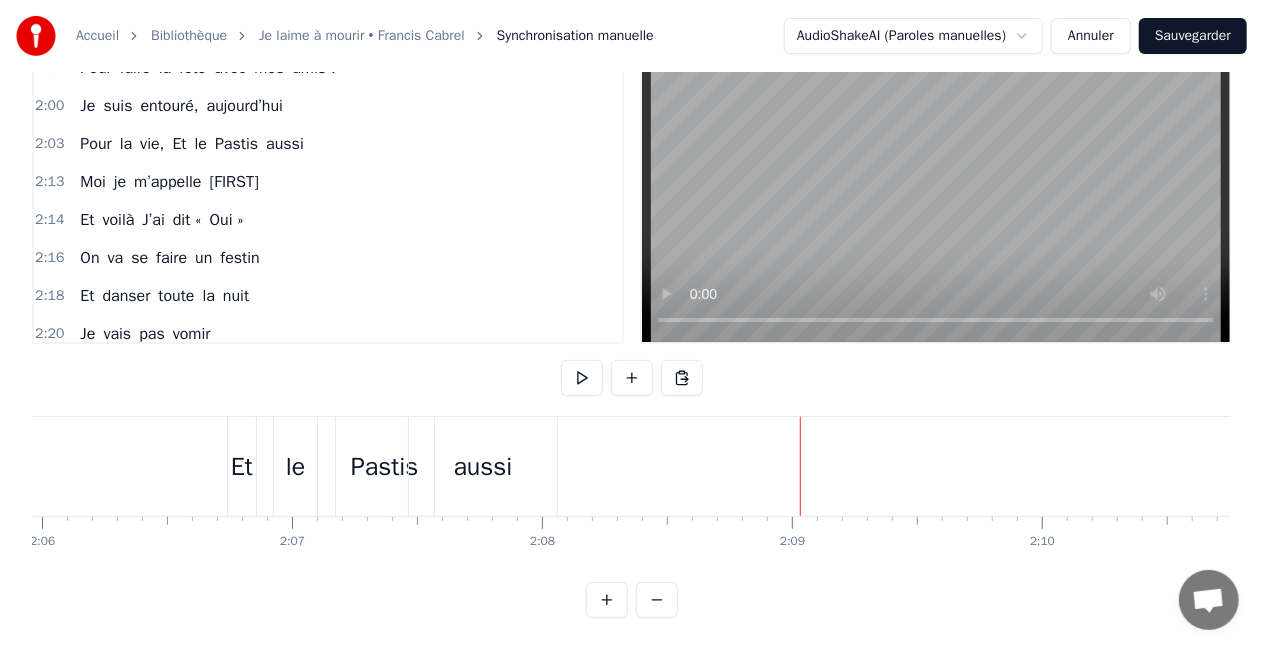 click on "0:06 Moi je m’appelle [FIRST] 0:07 Et voilà qu'aujourd'hui 0:09 C’était le dernier matin 0:11 De mon ancienne vie 0:12 Je peux plus m’enfuir 0:16 Vous pouvez me Saouler 0:17 Avec tout ce qui vous plaira 0:19 je vais en chier 0:20 Je m’échapperai pas 0:22 Pour tenir debout 0:24 Pour tenir le coup 0:26 Je veux pas vomir 0:29 Elle se prénomme [NAME] 0:30 Ma blonde, mon pilier 0:31 Elle a fait de ma vie 0:33 Un bonheur en acier 0:34 Des éclats de rire 0:38 Elle attend à la maison 0:39 Affalée sur le canapé 0:41 Pour me faire la leçon 0:42 A chaque fois qu’elle 0:44 Me voit vomir 0:45 Me voit vomir 0:47 Je veux m’enfuir 0:50 Je suis dispo, tout aujourd’hui 0:54 Pour être si fort avec mes amis ! 0:56 Je suis entouré, aujourd’hui 1:01 Pour la vie, Et l’ pétanque aussi 1:09 Elle fait de son mieux 1:11 Pour pas que je décline 1:13 Elle fait des envieux 1:14 Ma blonde héroïne 1:16 Je l'aime à mourir 1:19 Elle porte du courrier 1:20 Qu’elle essaye de poster 1:22 Elle me gronde 1:23 a" at bounding box center [631, 318] 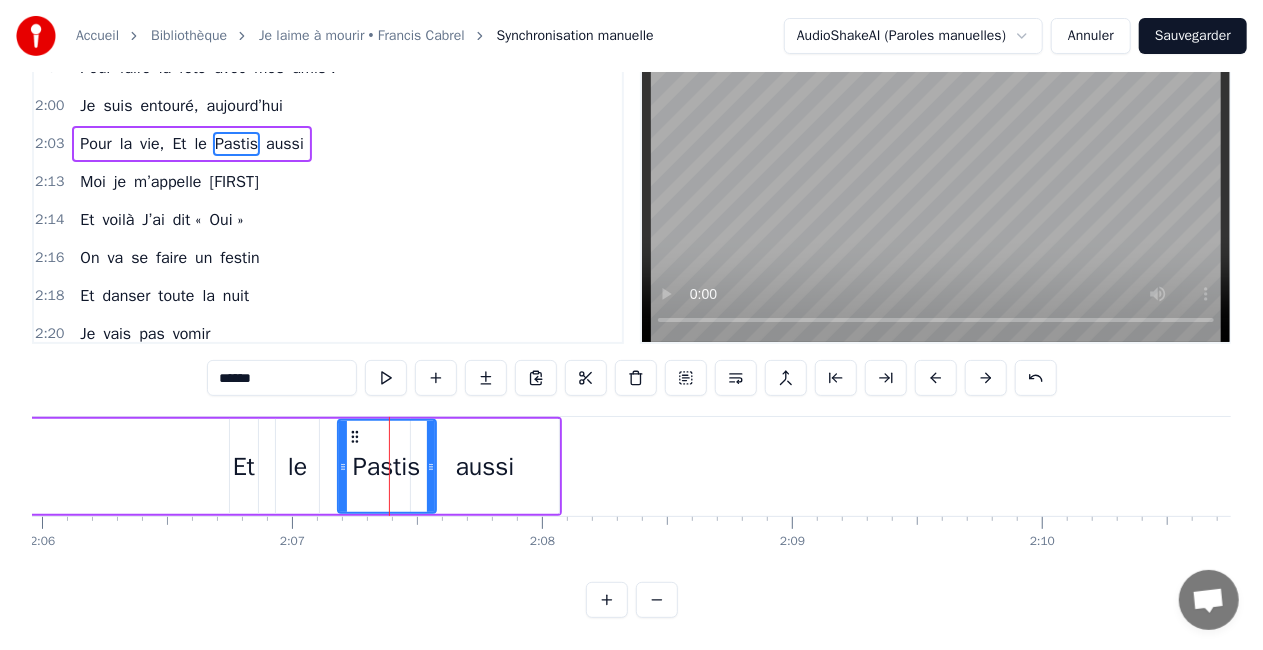 scroll, scrollTop: 0, scrollLeft: 0, axis: both 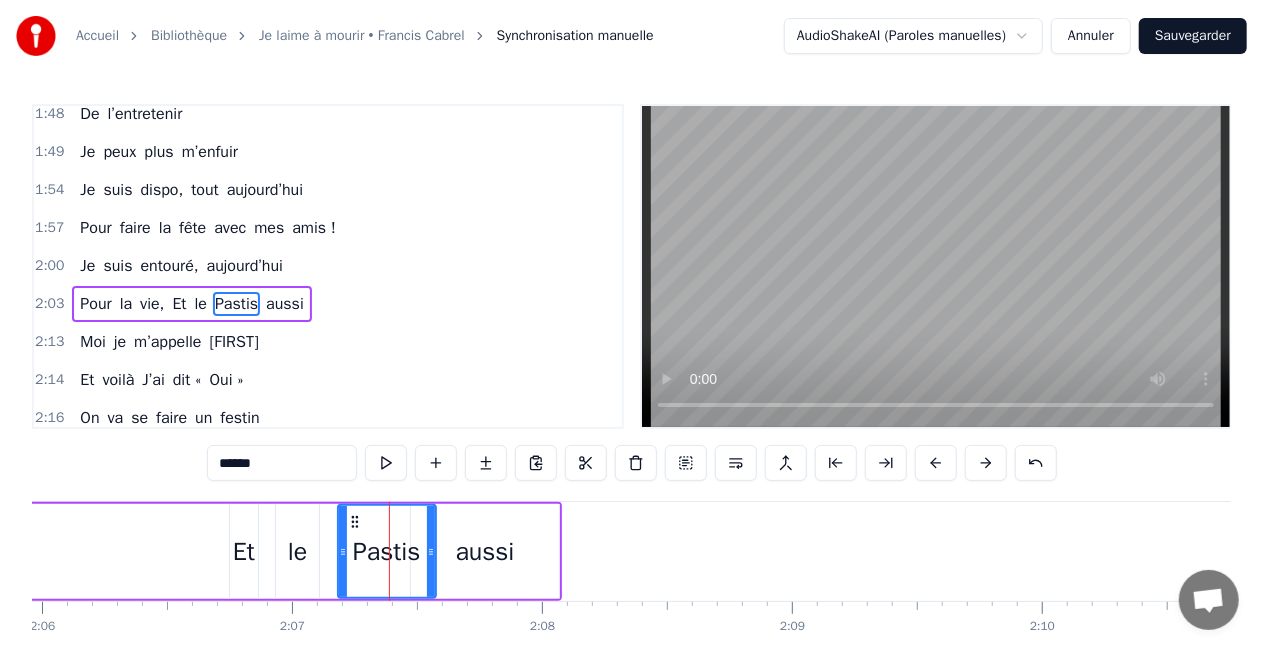 click on "Et" at bounding box center (244, 552) 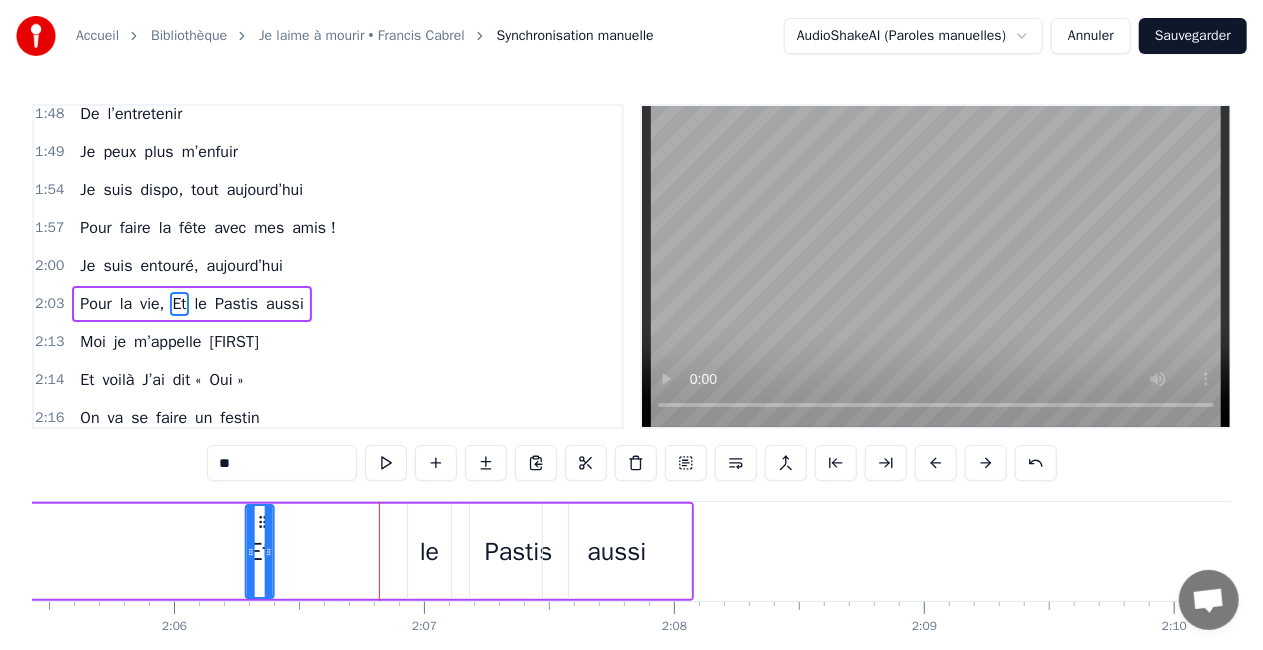 scroll, scrollTop: 0, scrollLeft: 31357, axis: horizontal 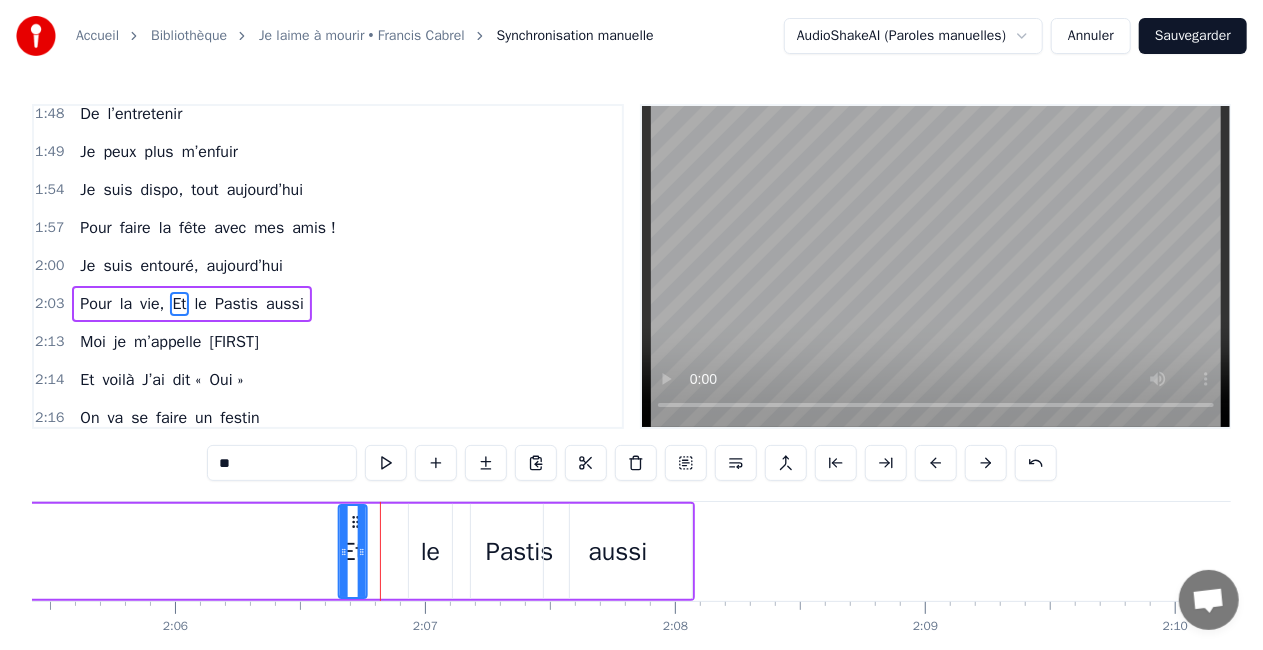 drag, startPoint x: 244, startPoint y: 521, endPoint x: 354, endPoint y: 518, distance: 110.0409 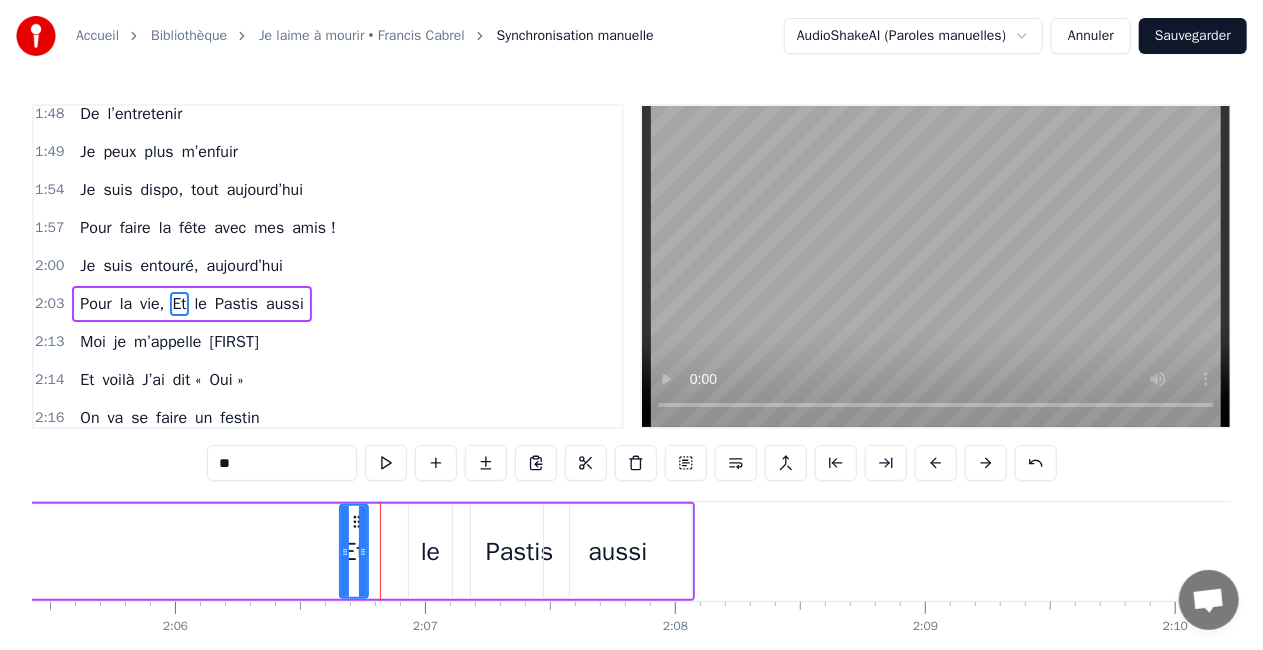 click on "le" at bounding box center (430, 551) 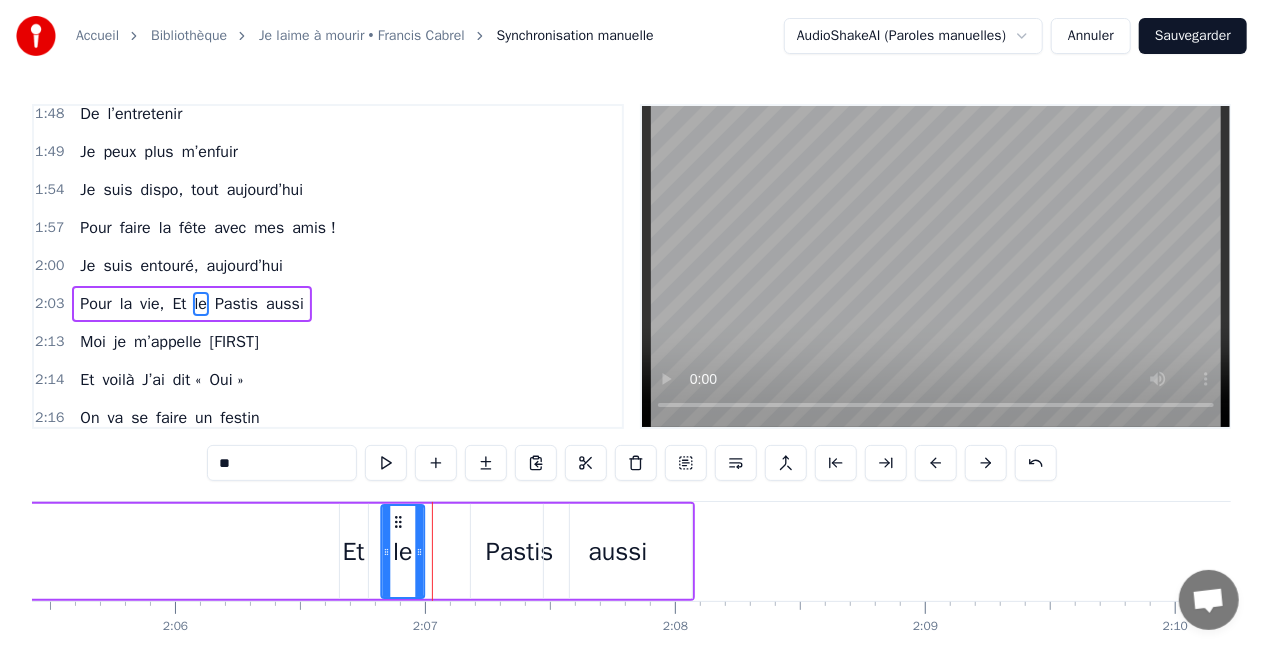 drag, startPoint x: 426, startPoint y: 520, endPoint x: 398, endPoint y: 518, distance: 28.071337 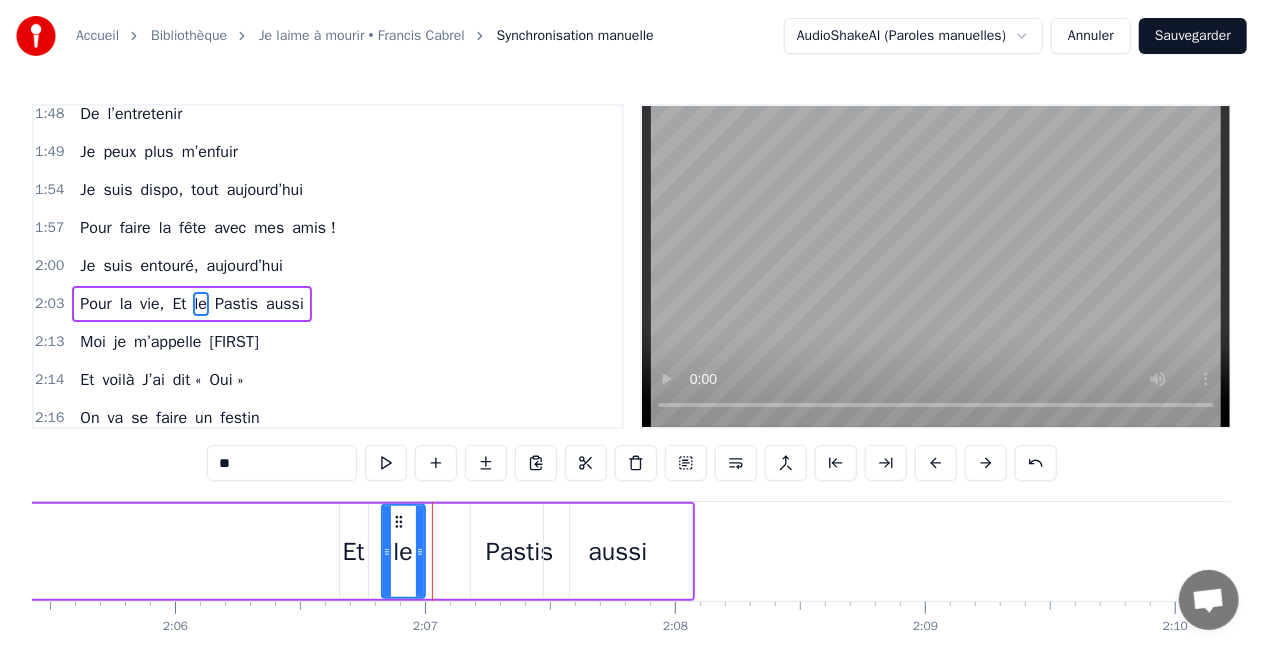click on "Pastis" at bounding box center (520, 551) 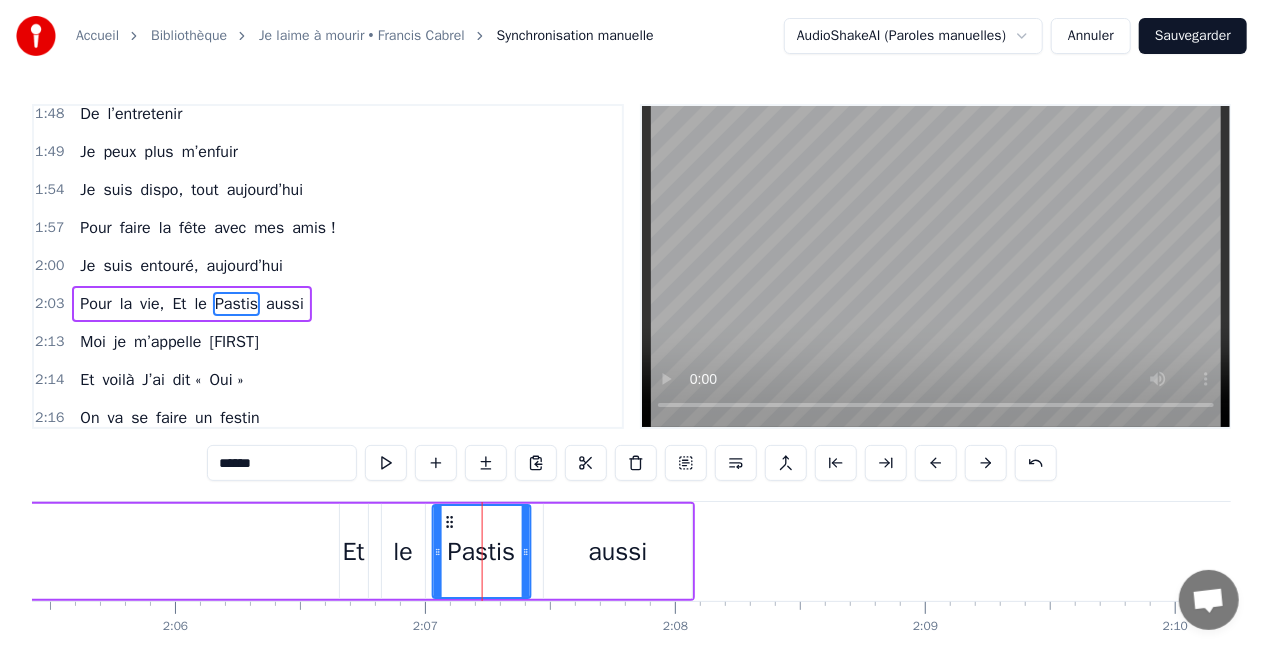 drag, startPoint x: 486, startPoint y: 516, endPoint x: 448, endPoint y: 517, distance: 38.013157 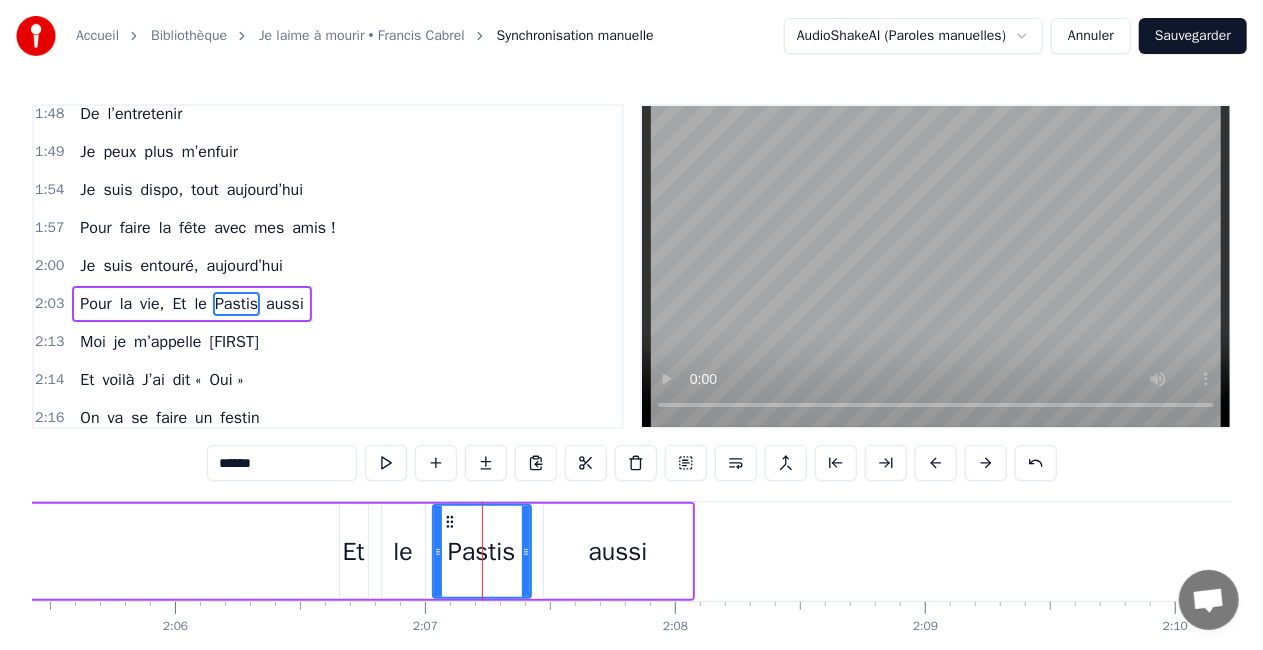 click on "aussi" at bounding box center (618, 551) 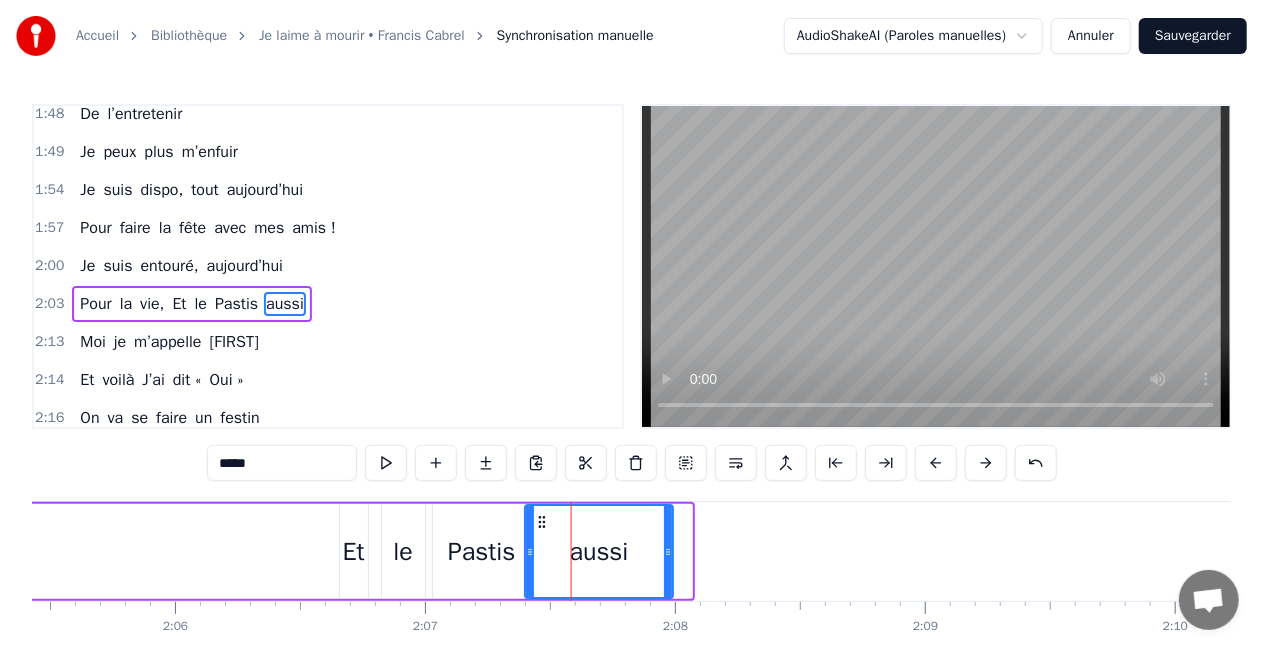 drag, startPoint x: 558, startPoint y: 523, endPoint x: 540, endPoint y: 522, distance: 18.027756 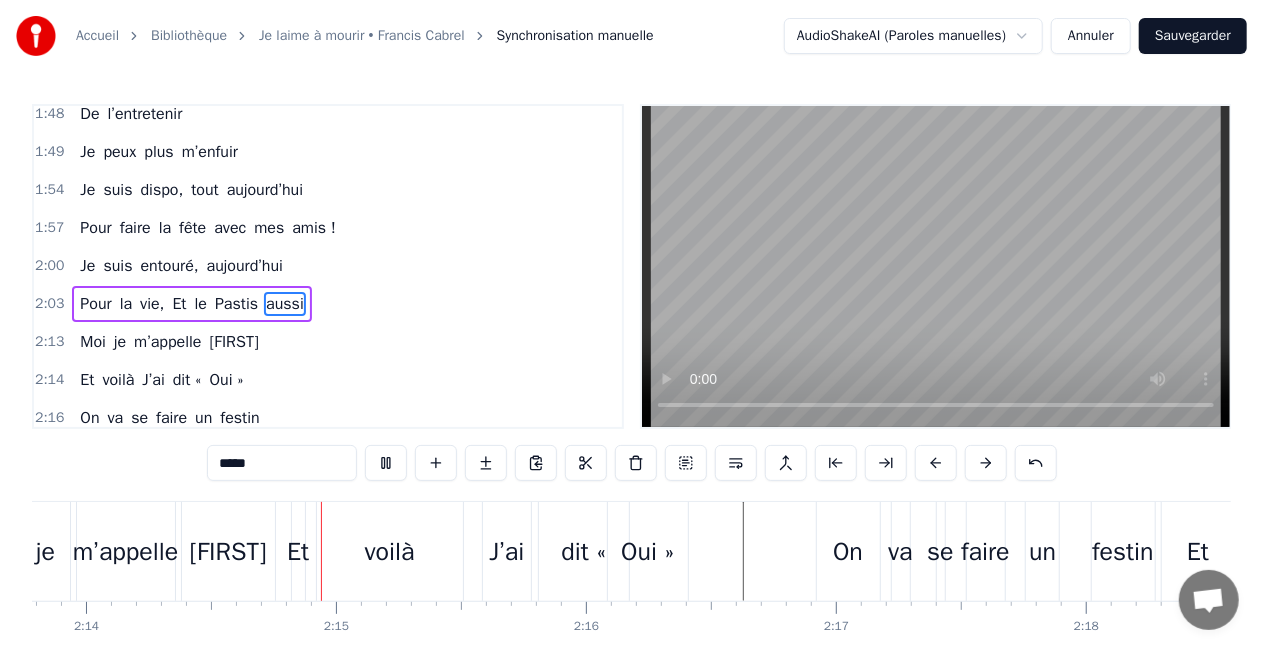 scroll, scrollTop: 0, scrollLeft: 33478, axis: horizontal 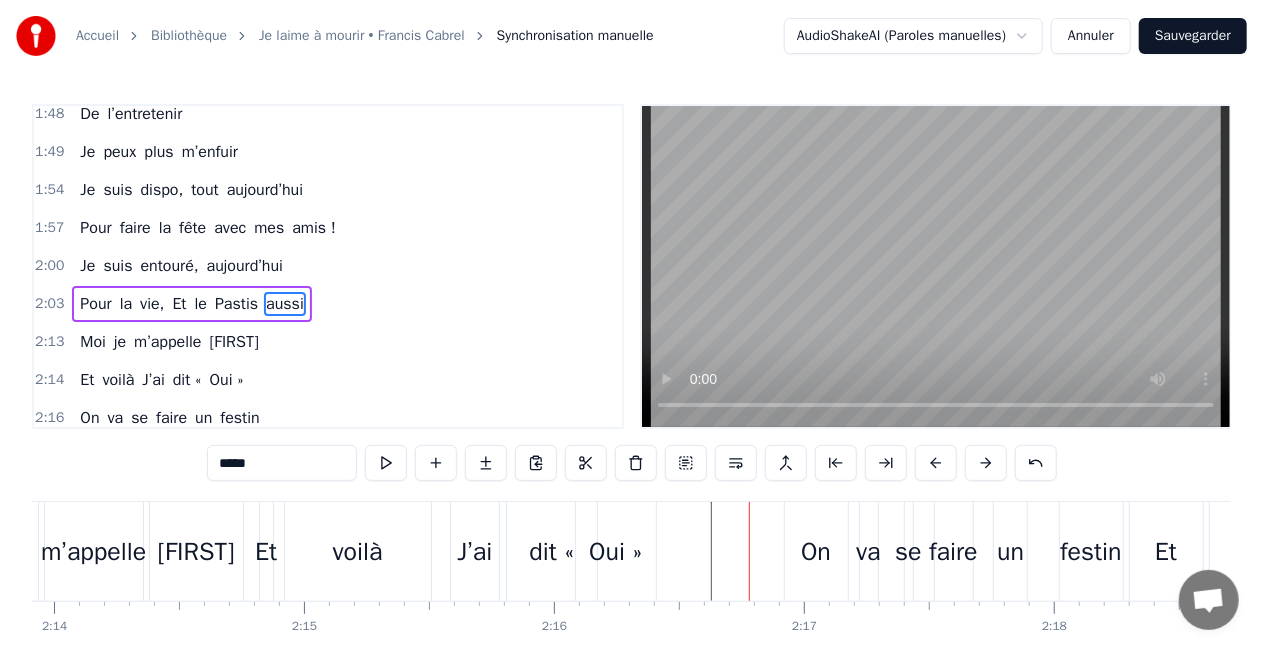 click on "J’ai" at bounding box center [474, 552] 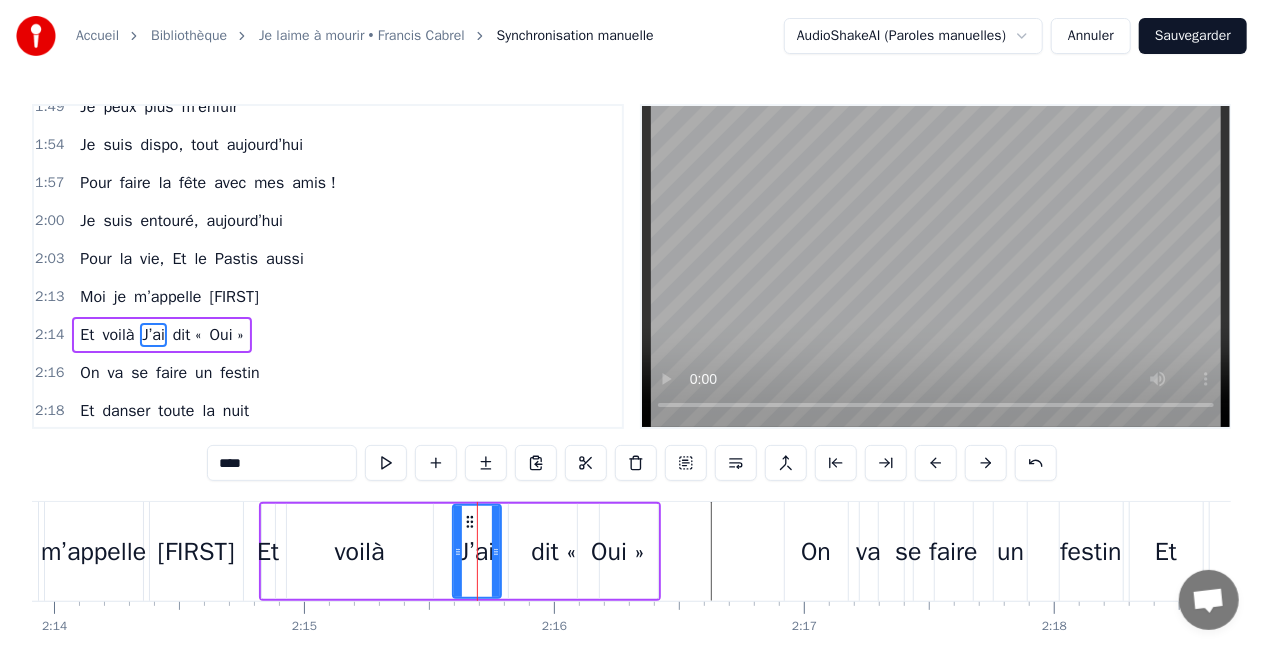 scroll, scrollTop: 1986, scrollLeft: 0, axis: vertical 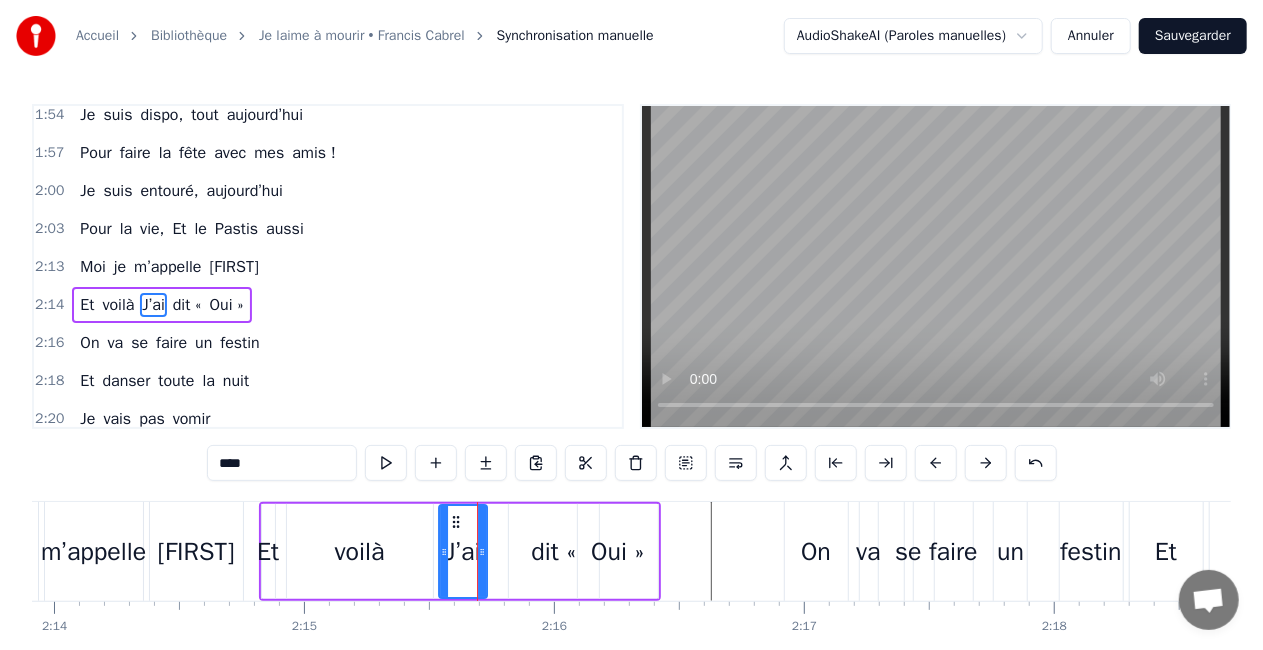 drag, startPoint x: 468, startPoint y: 518, endPoint x: 454, endPoint y: 518, distance: 14 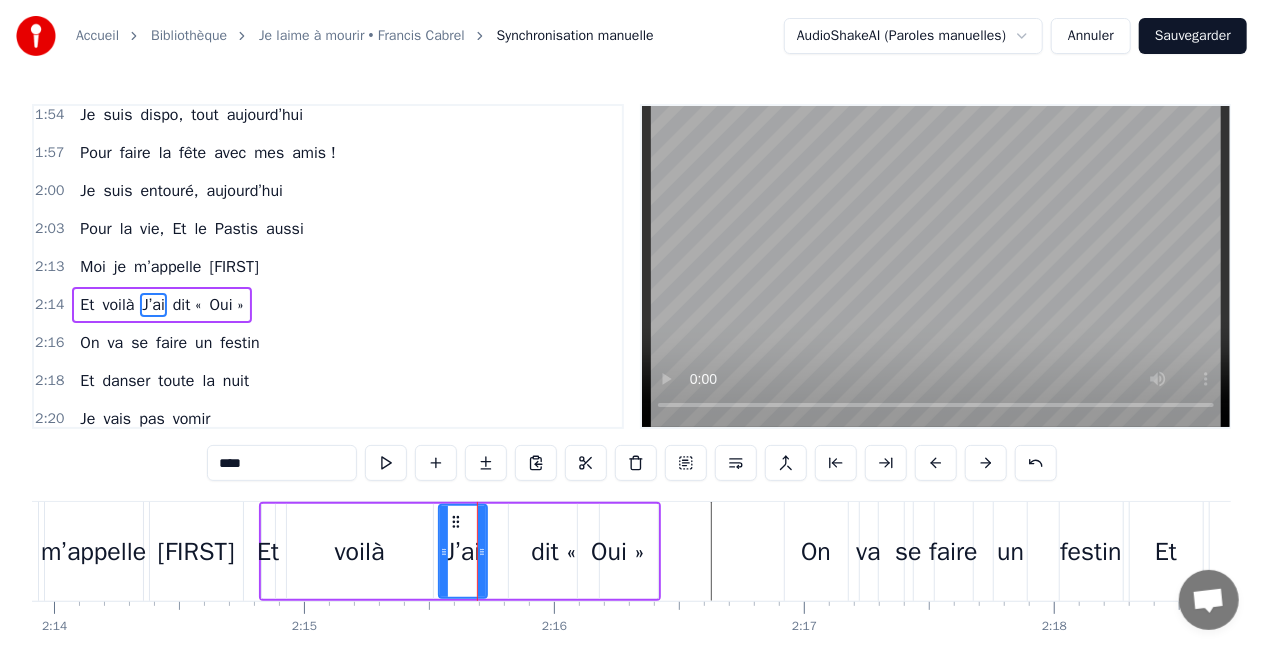 click on "dit «" at bounding box center (554, 551) 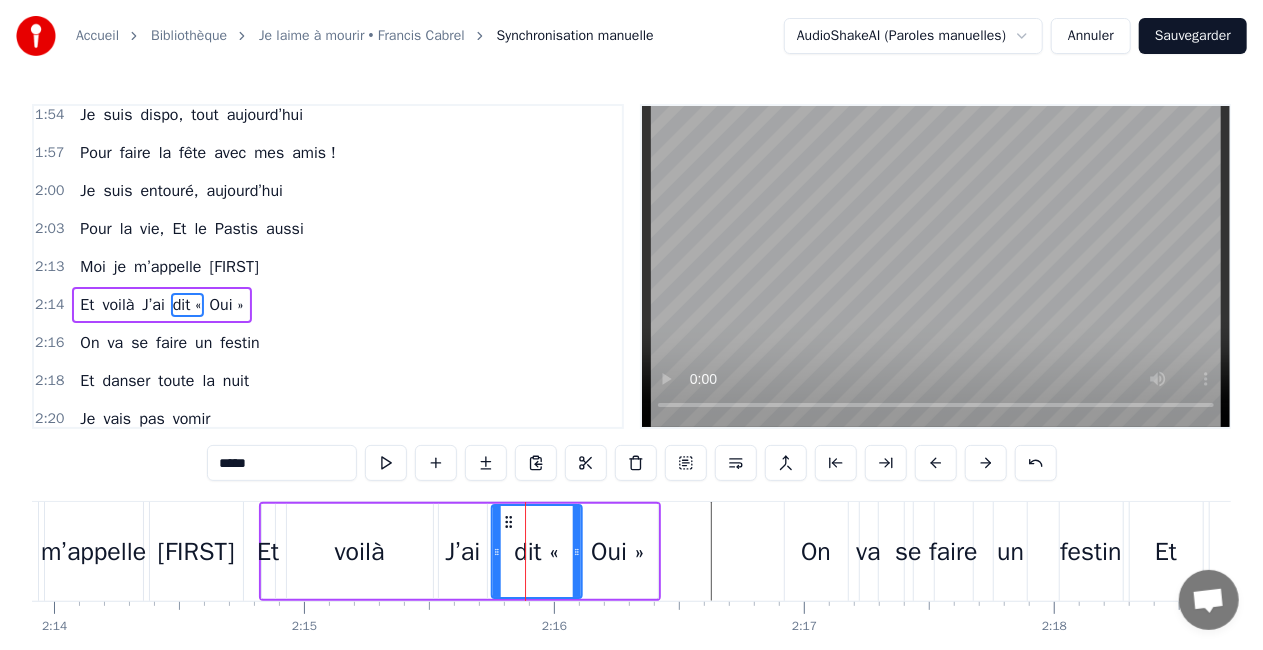 drag, startPoint x: 524, startPoint y: 520, endPoint x: 506, endPoint y: 520, distance: 18 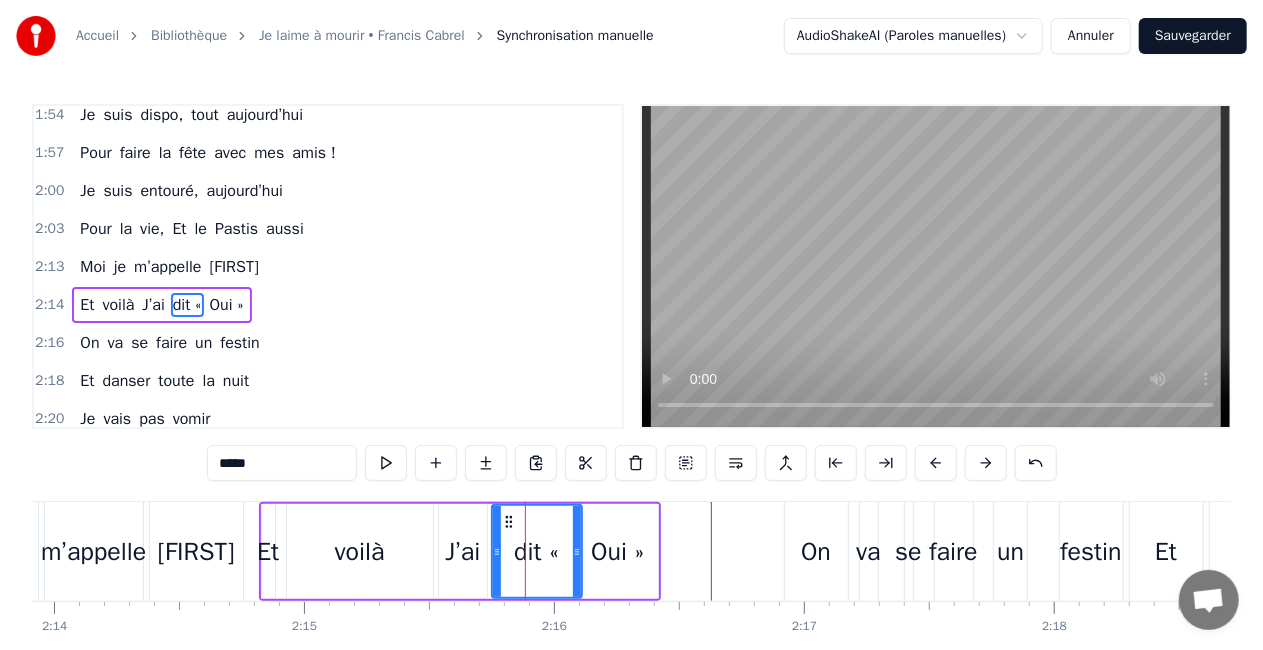 drag, startPoint x: 617, startPoint y: 521, endPoint x: 585, endPoint y: 522, distance: 32.01562 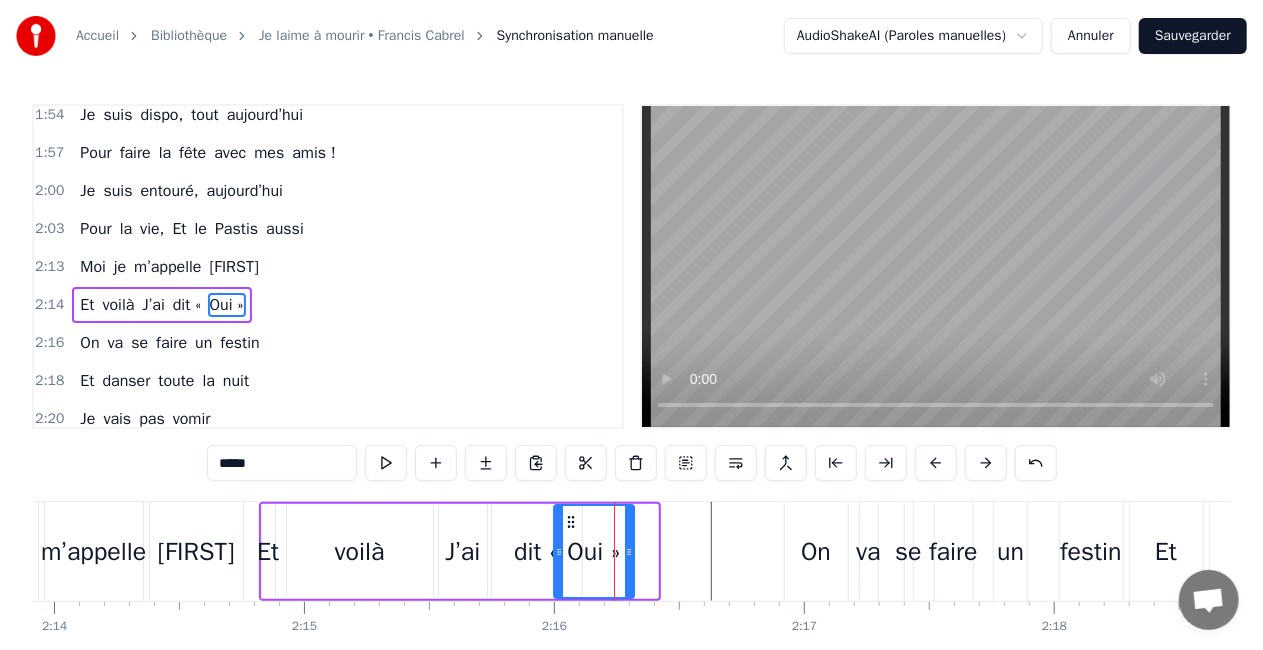 drag, startPoint x: 594, startPoint y: 522, endPoint x: 570, endPoint y: 522, distance: 24 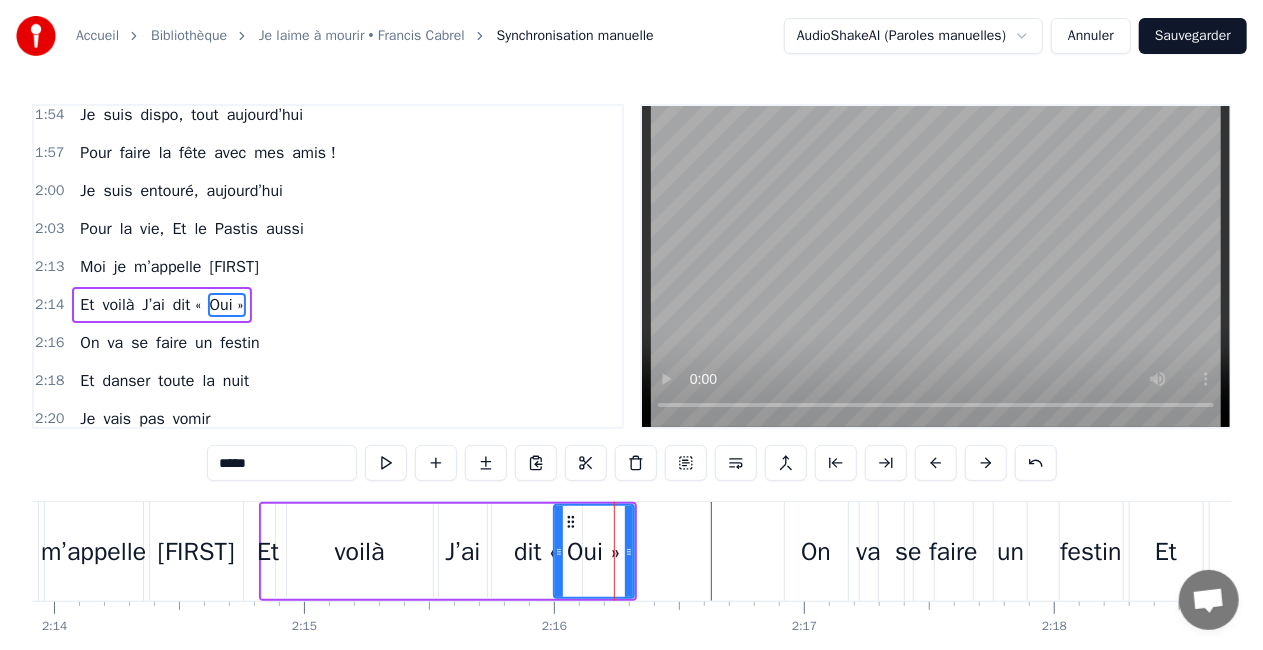 click on "m’appelle" at bounding box center (93, 552) 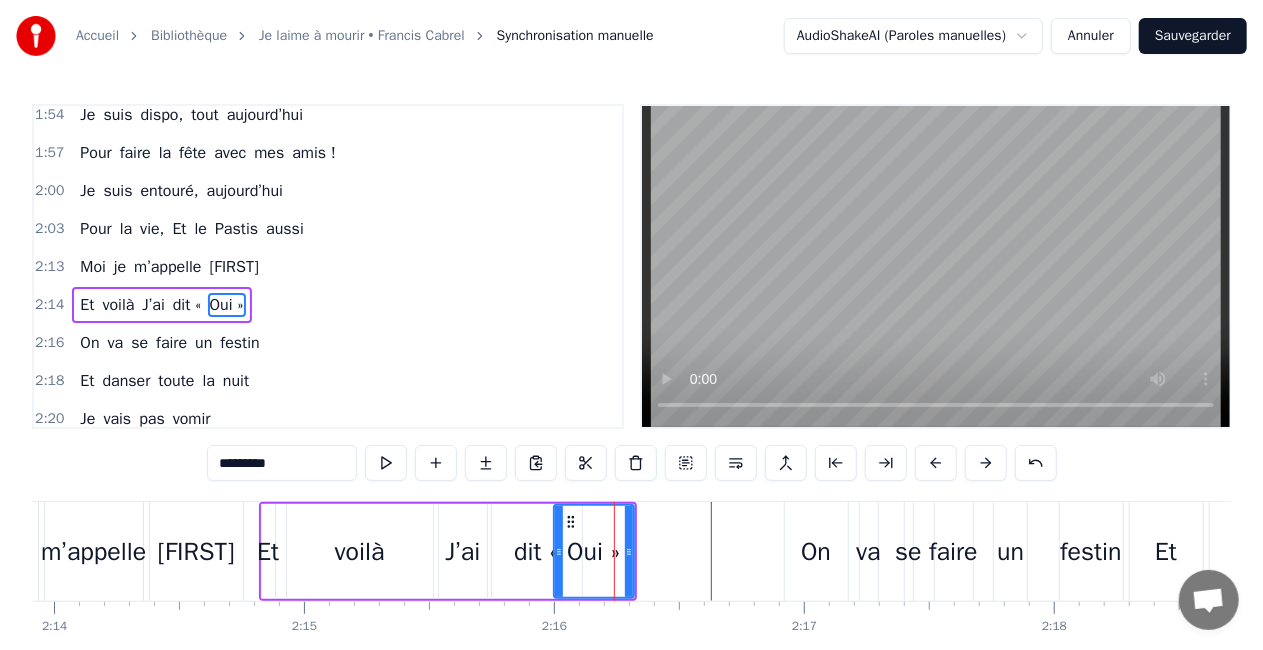 scroll, scrollTop: 1956, scrollLeft: 0, axis: vertical 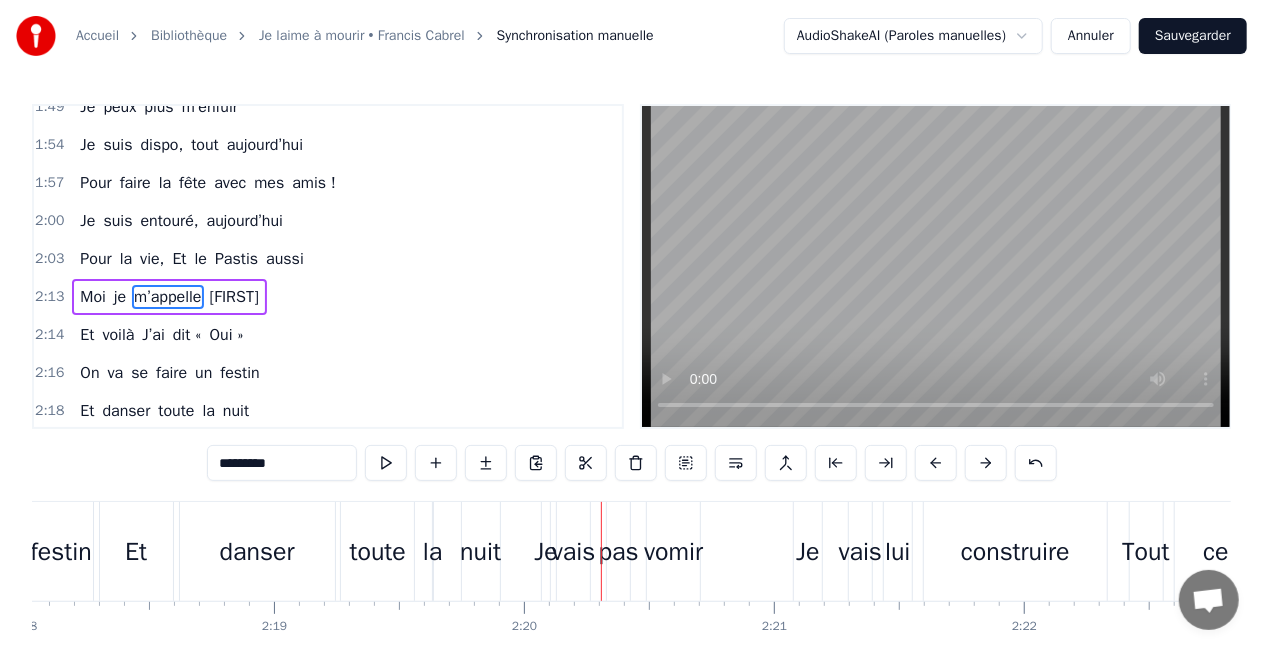 click on "toute" at bounding box center [378, 552] 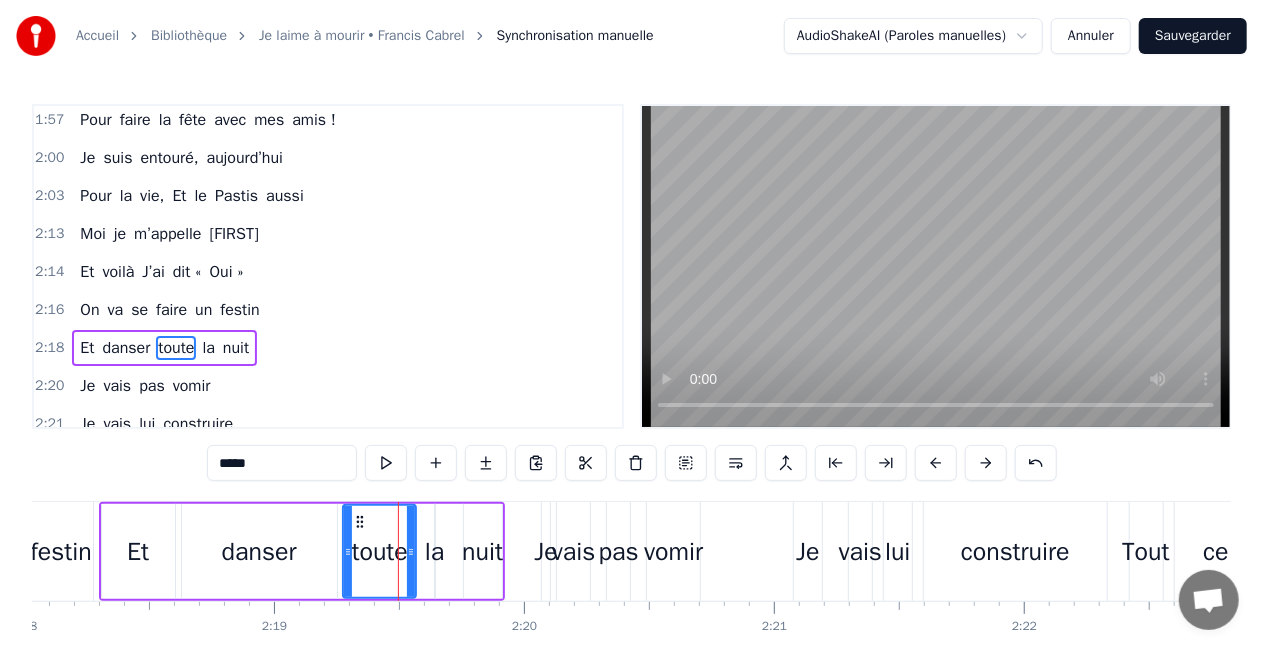 scroll, scrollTop: 2060, scrollLeft: 0, axis: vertical 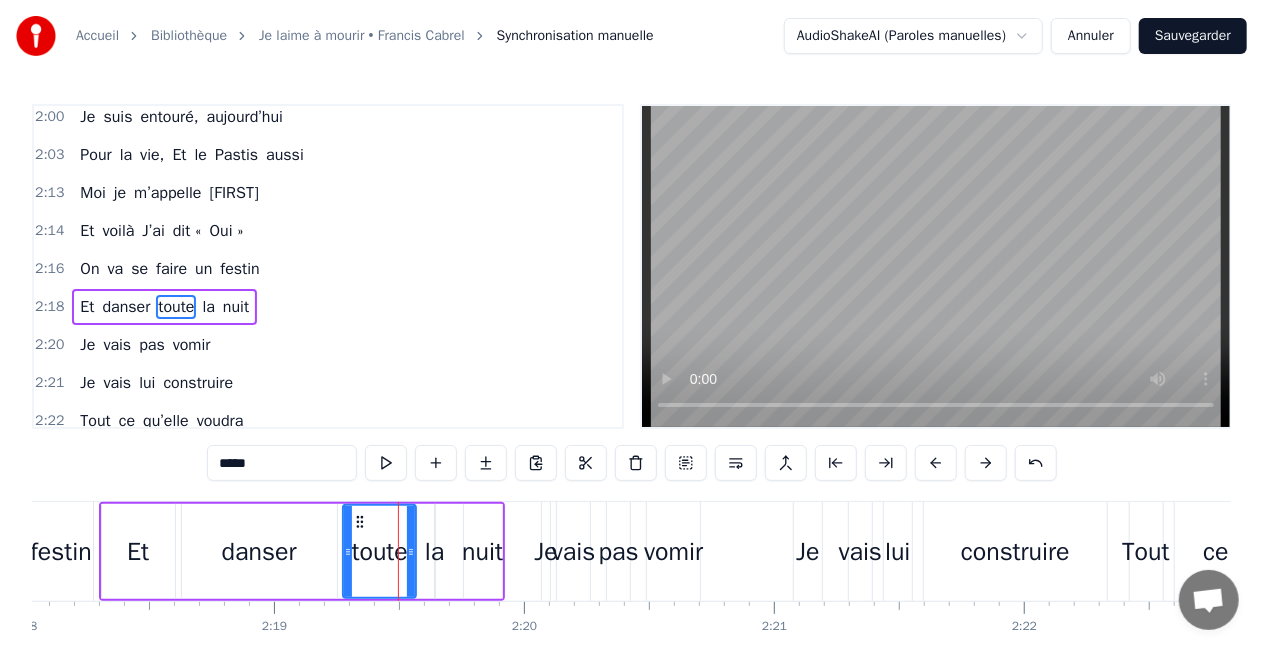 click on "nuit" at bounding box center (482, 552) 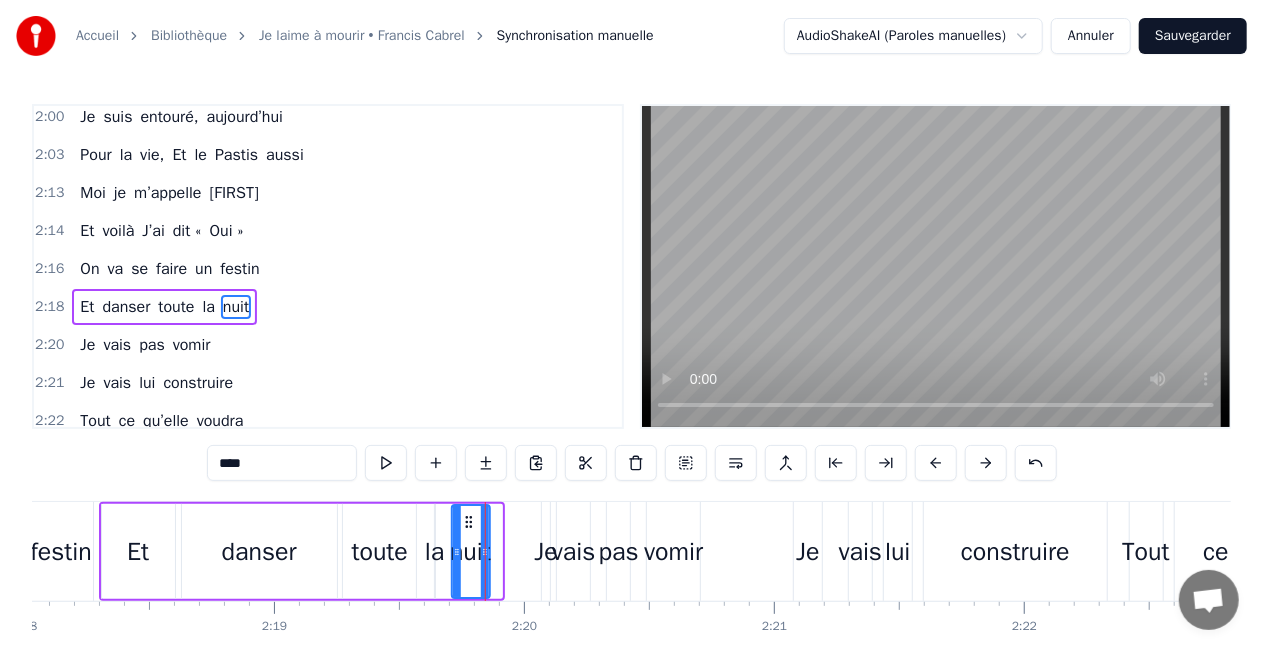 drag, startPoint x: 481, startPoint y: 523, endPoint x: 469, endPoint y: 523, distance: 12 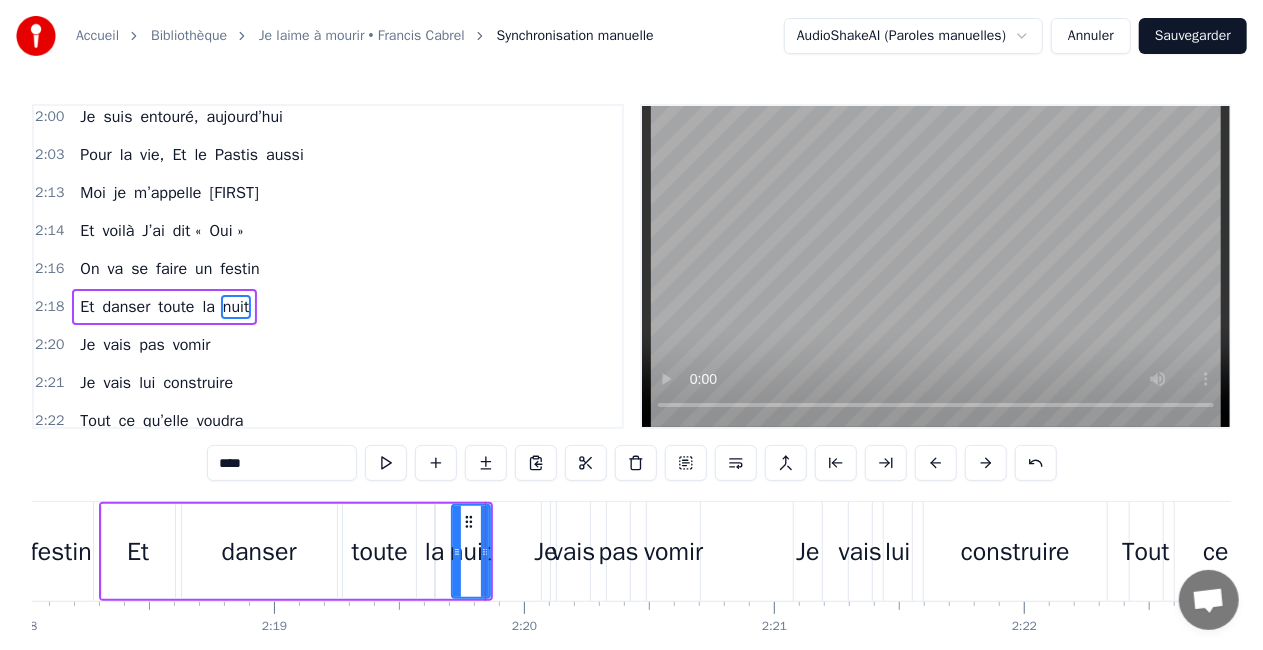 click on "toute" at bounding box center (379, 551) 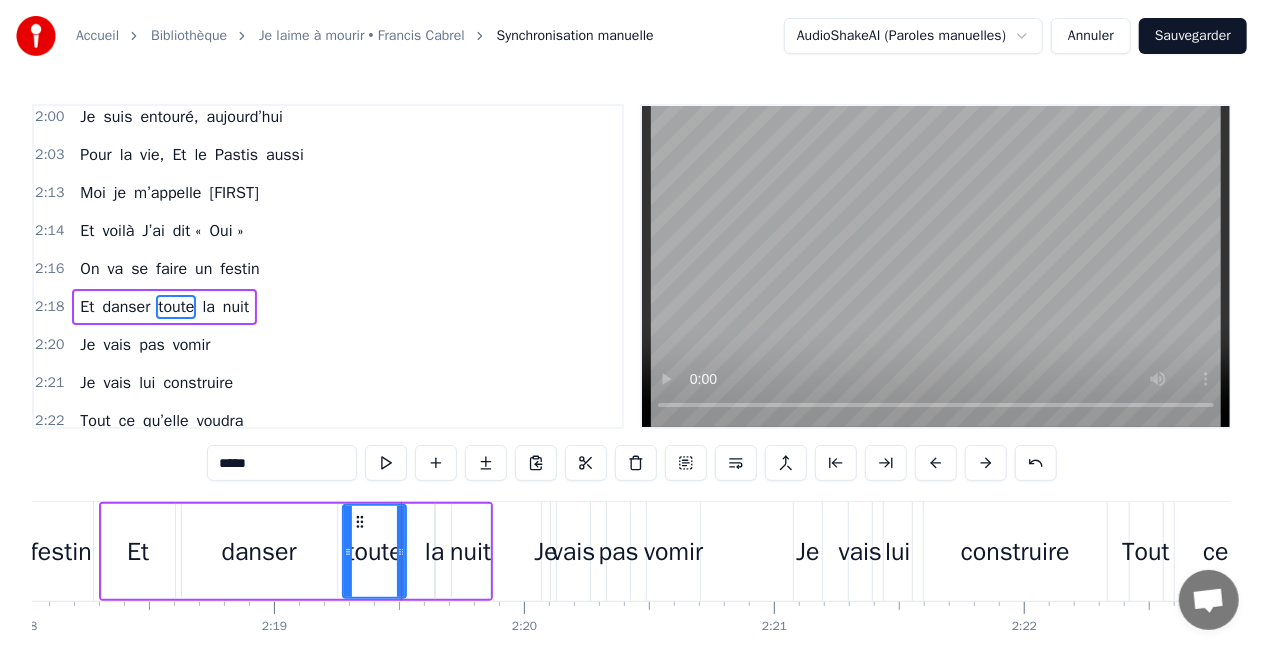 drag, startPoint x: 412, startPoint y: 543, endPoint x: 402, endPoint y: 542, distance: 10.049875 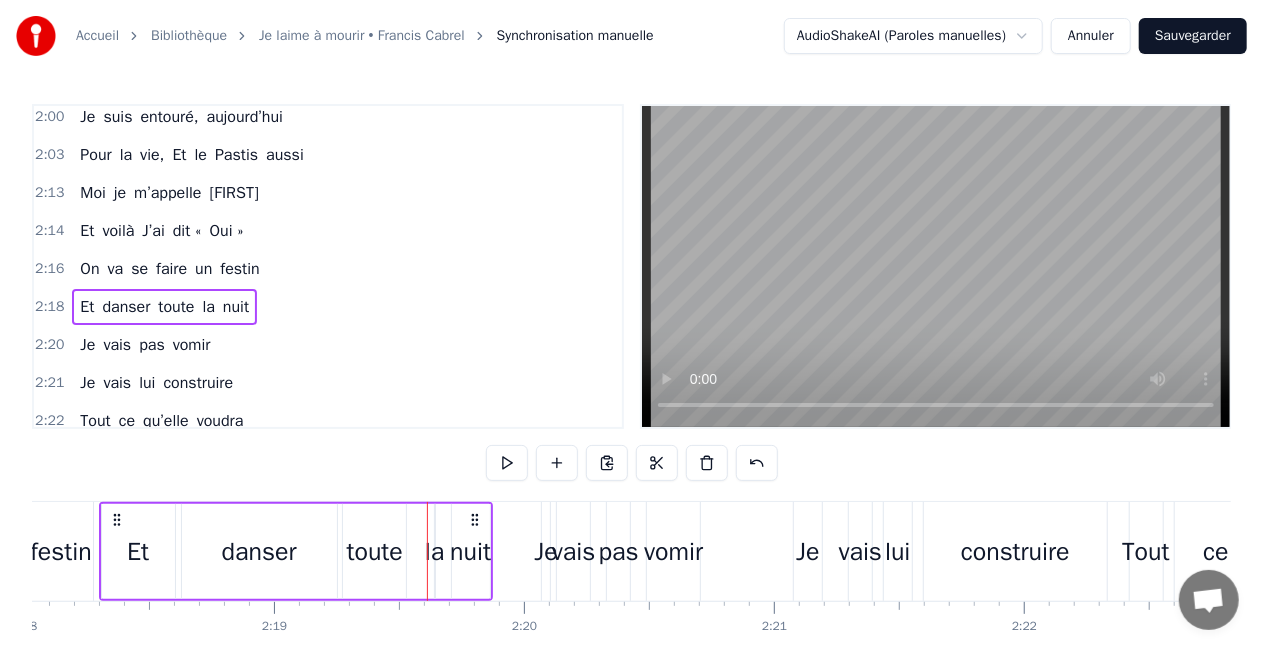 click on "Et danser toute la nuit" at bounding box center (296, 551) 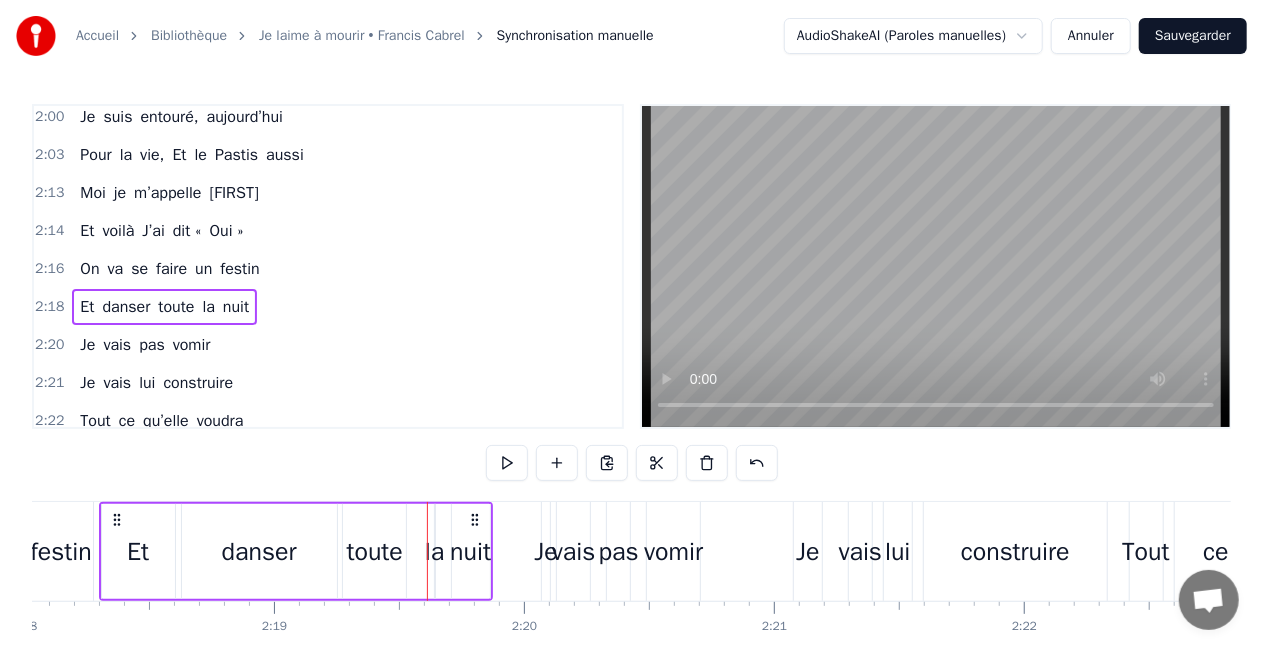 click on "Et danser toute la nuit" at bounding box center (296, 551) 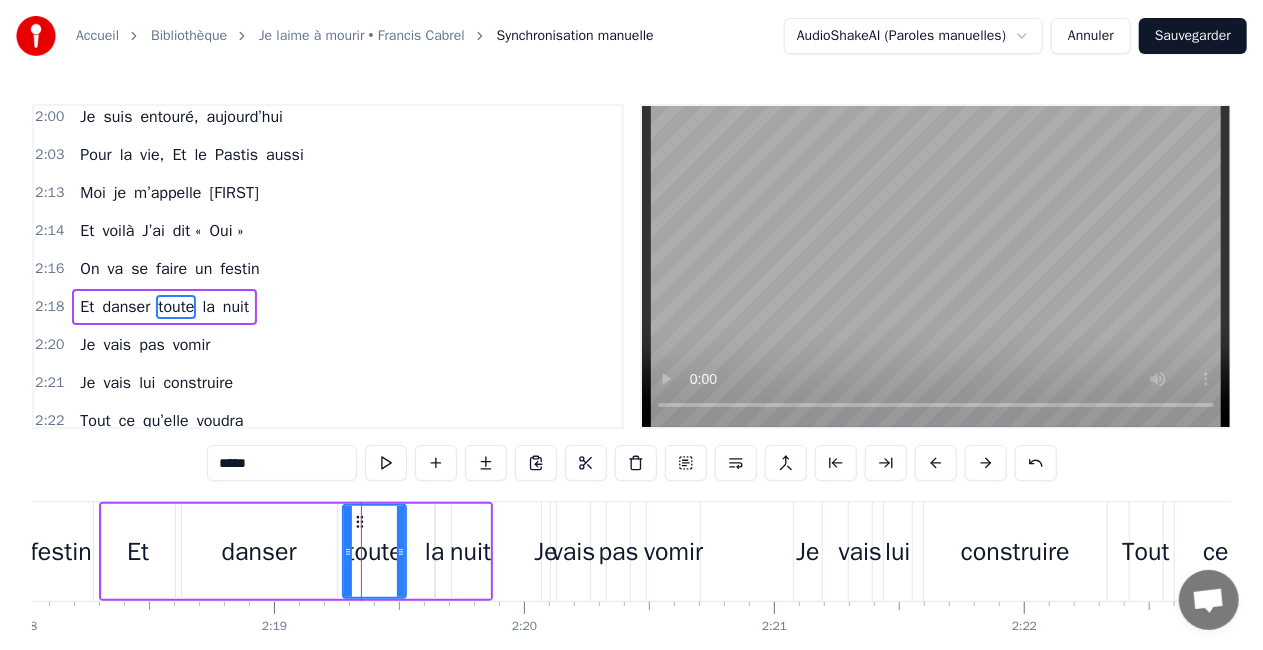 click on "danser" at bounding box center [259, 552] 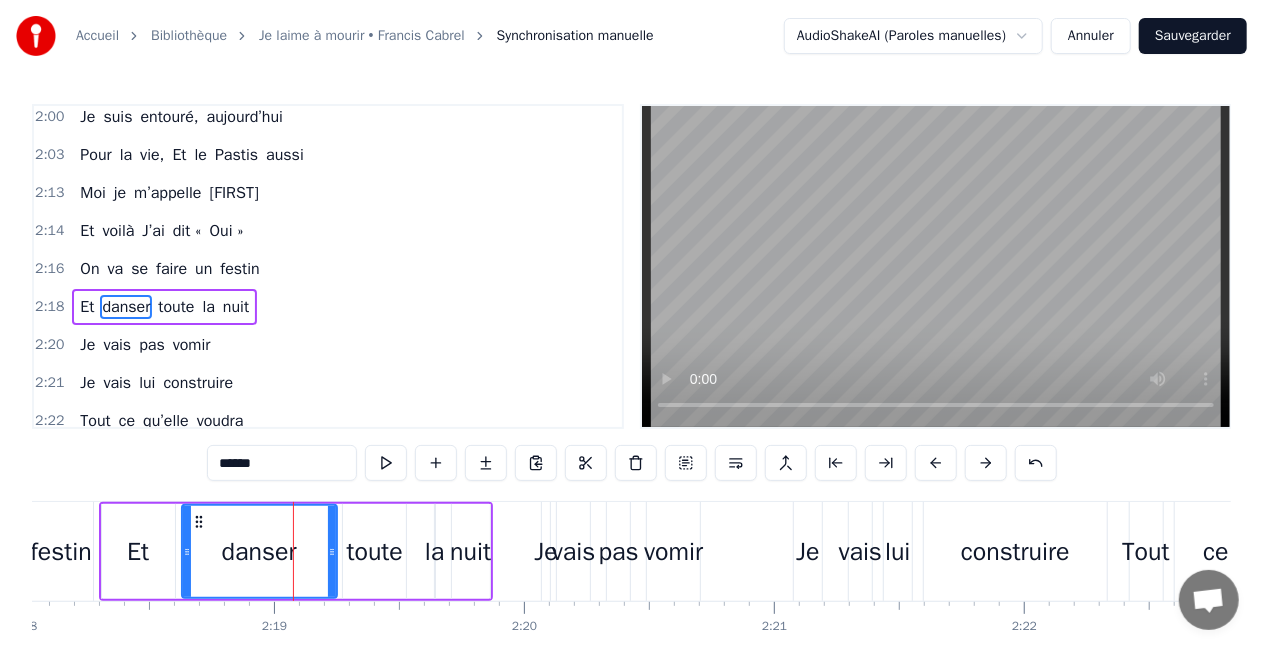 click on "la" at bounding box center (434, 552) 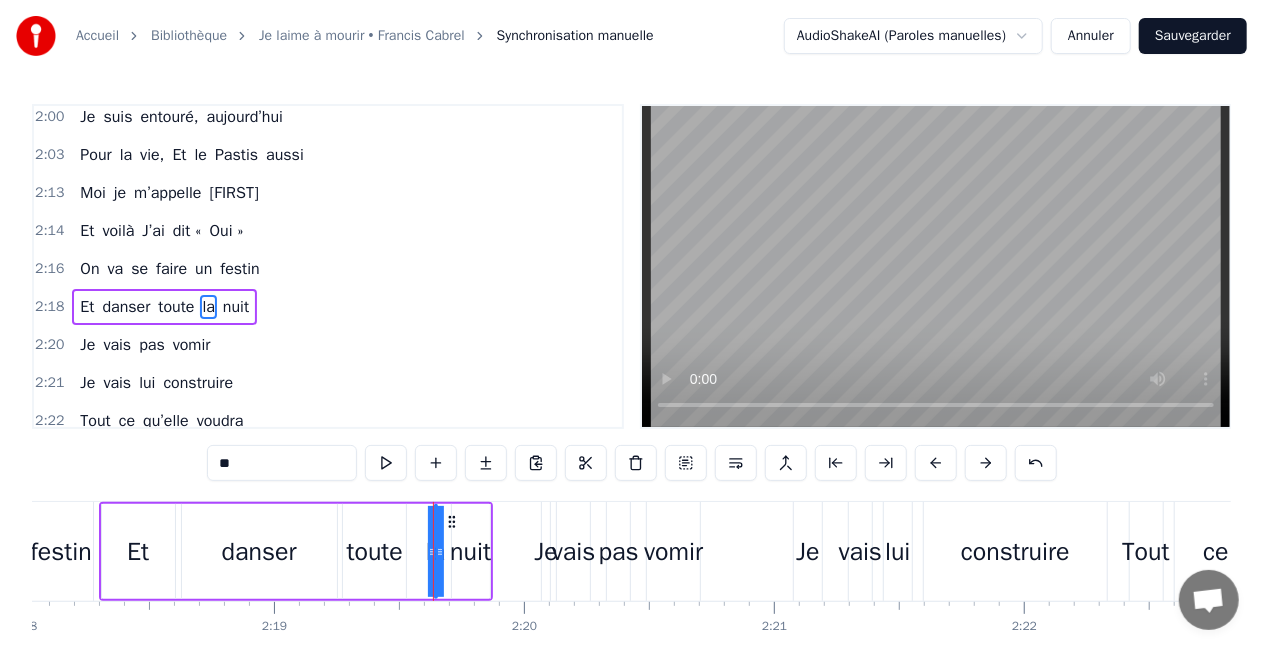 drag, startPoint x: 430, startPoint y: 546, endPoint x: 420, endPoint y: 547, distance: 10.049875 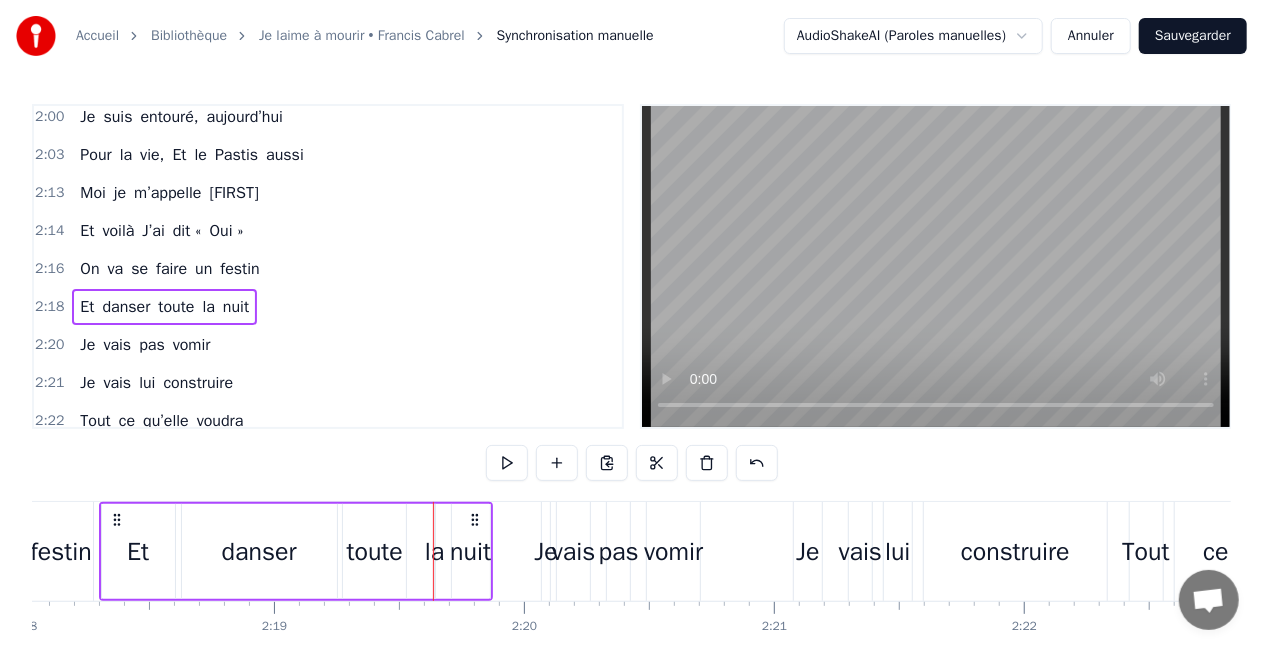 click on "la" at bounding box center [434, 552] 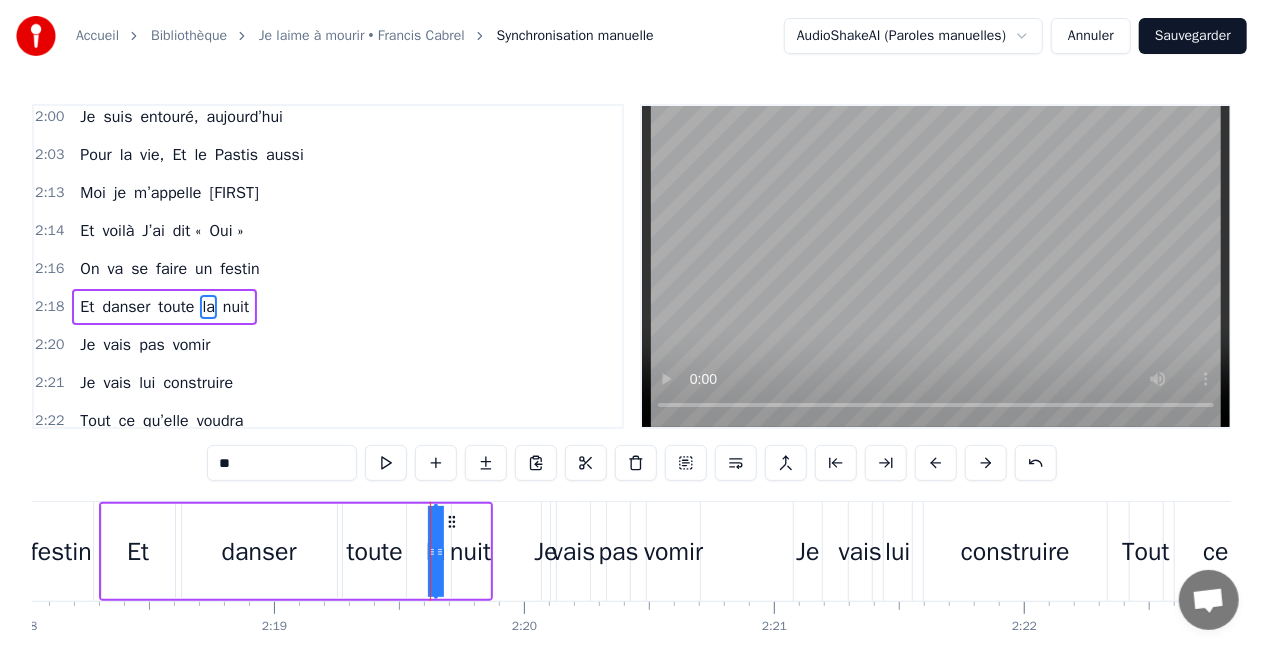click 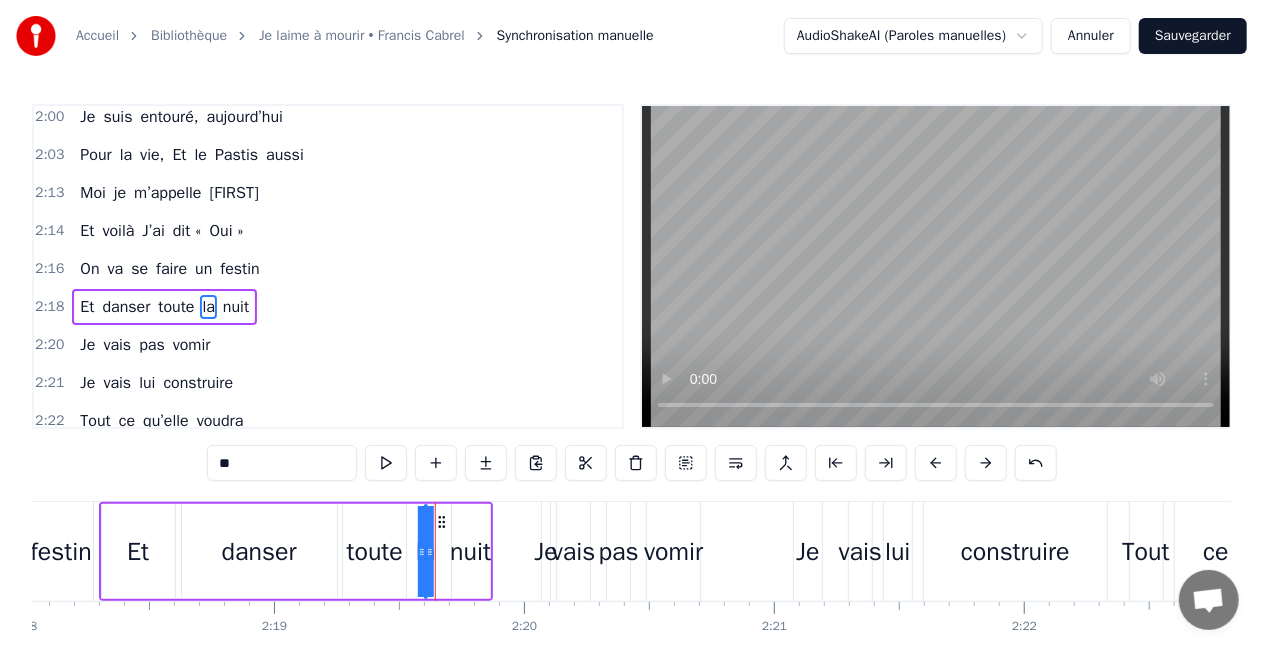 drag, startPoint x: 448, startPoint y: 524, endPoint x: 438, endPoint y: 523, distance: 10.049875 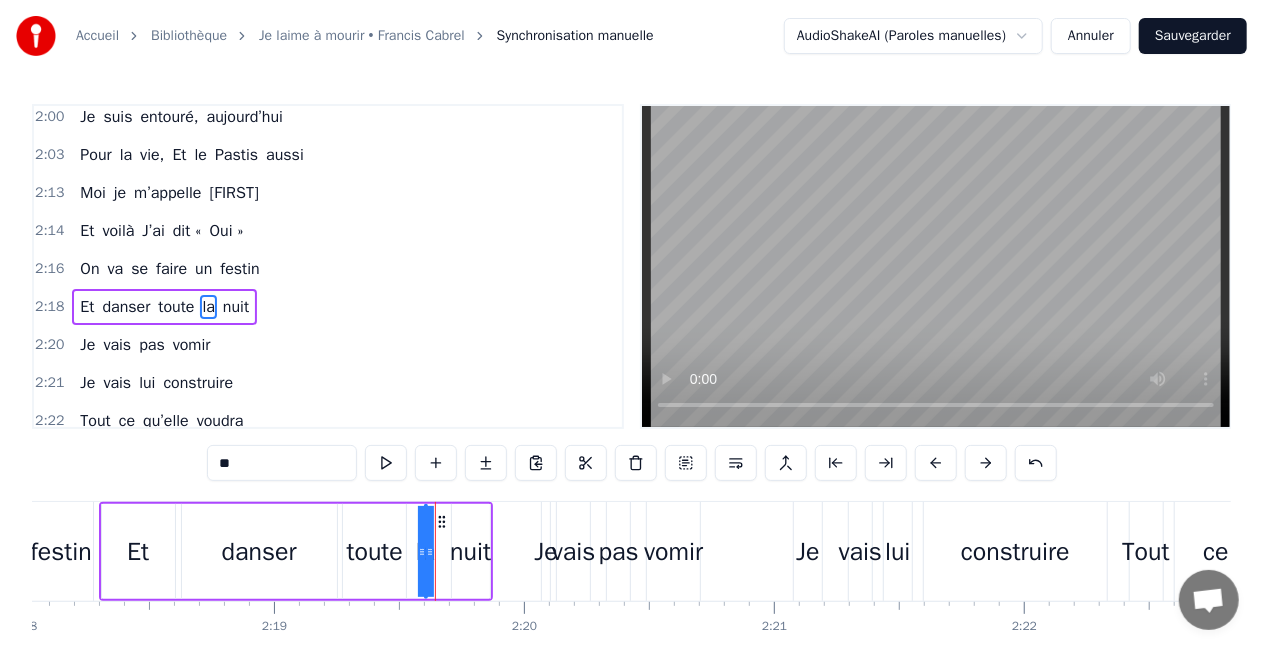 click on "nuit" at bounding box center [470, 552] 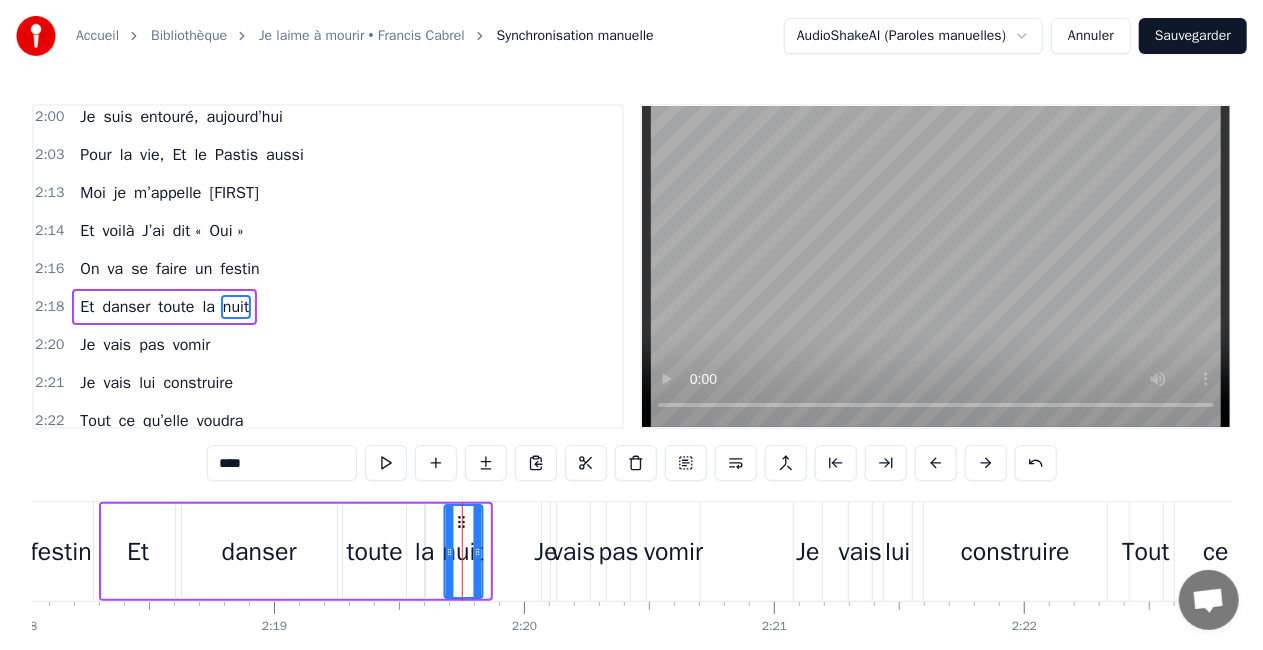 click 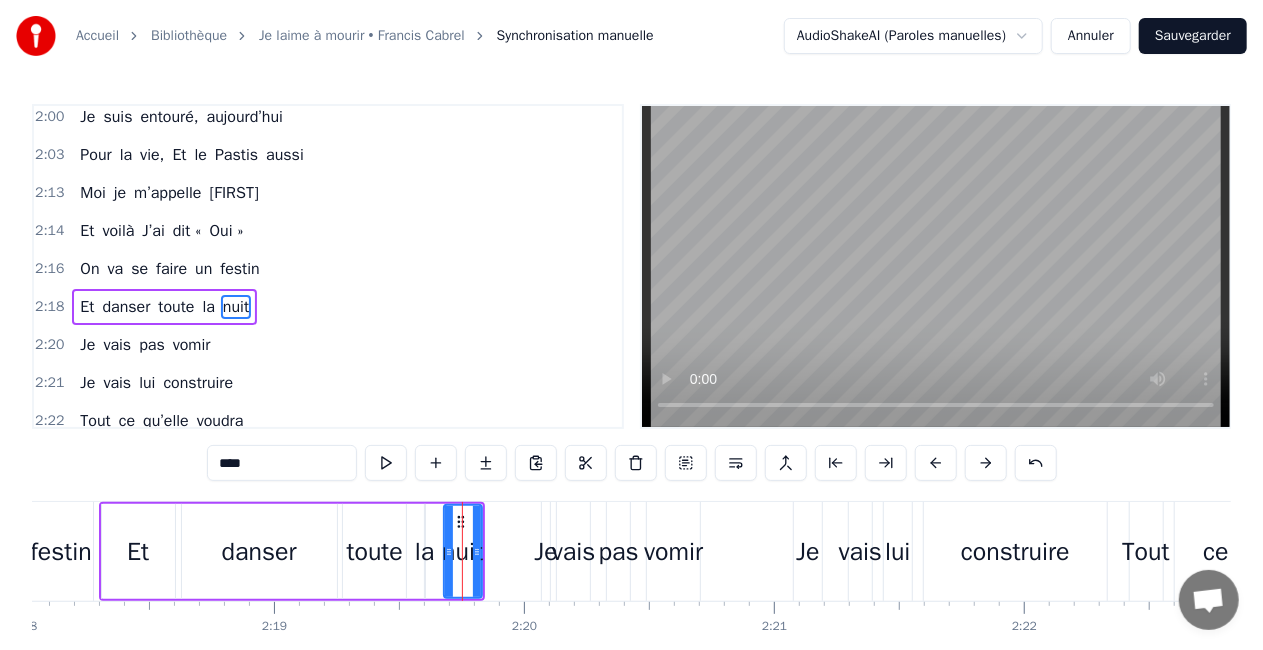 click on "festin" at bounding box center [61, 551] 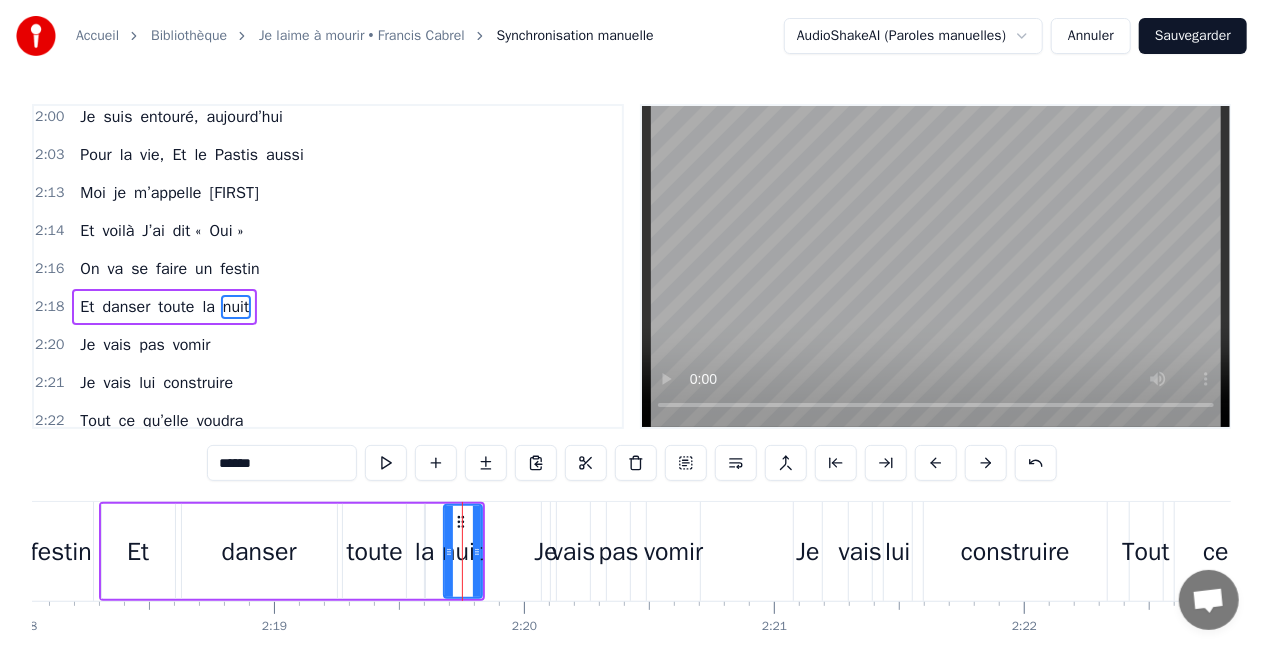 scroll, scrollTop: 2054, scrollLeft: 0, axis: vertical 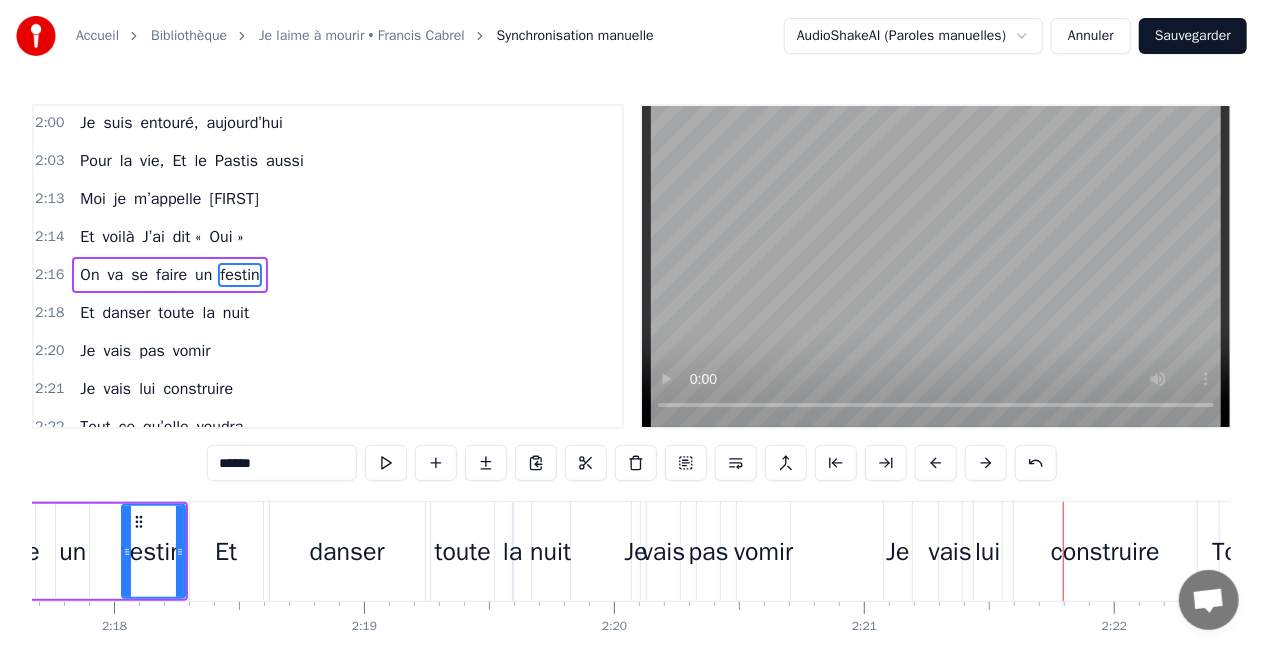 click on "Je" at bounding box center [897, 552] 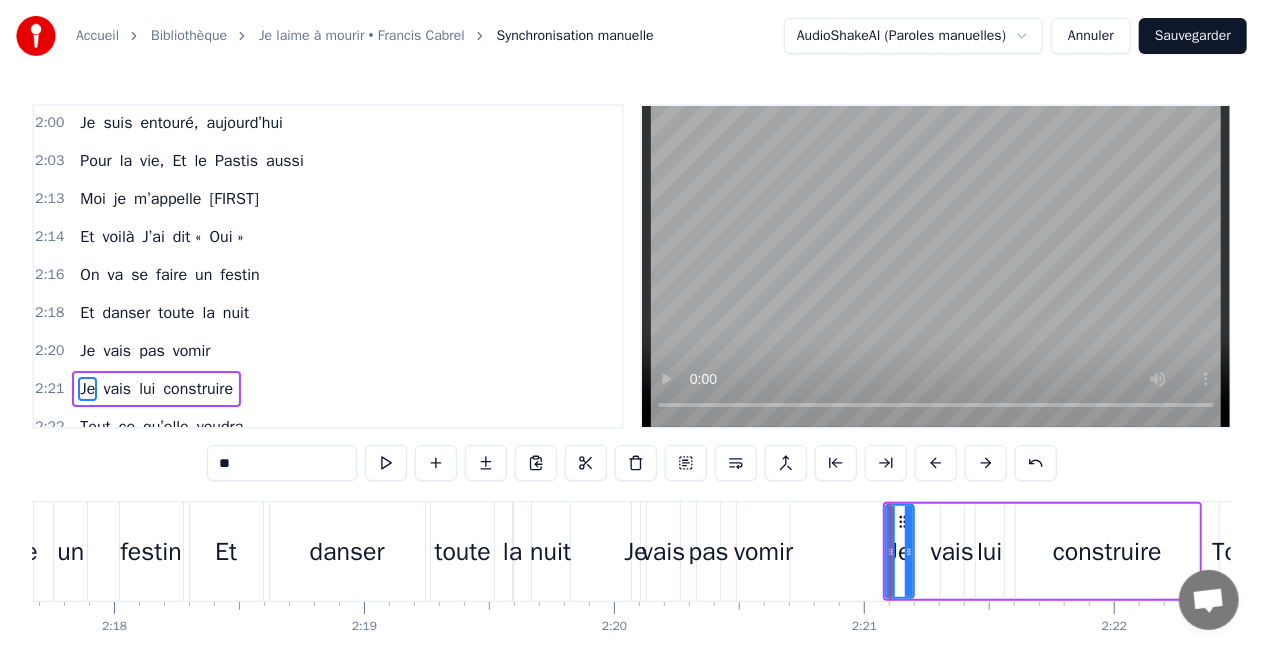 scroll, scrollTop: 2135, scrollLeft: 0, axis: vertical 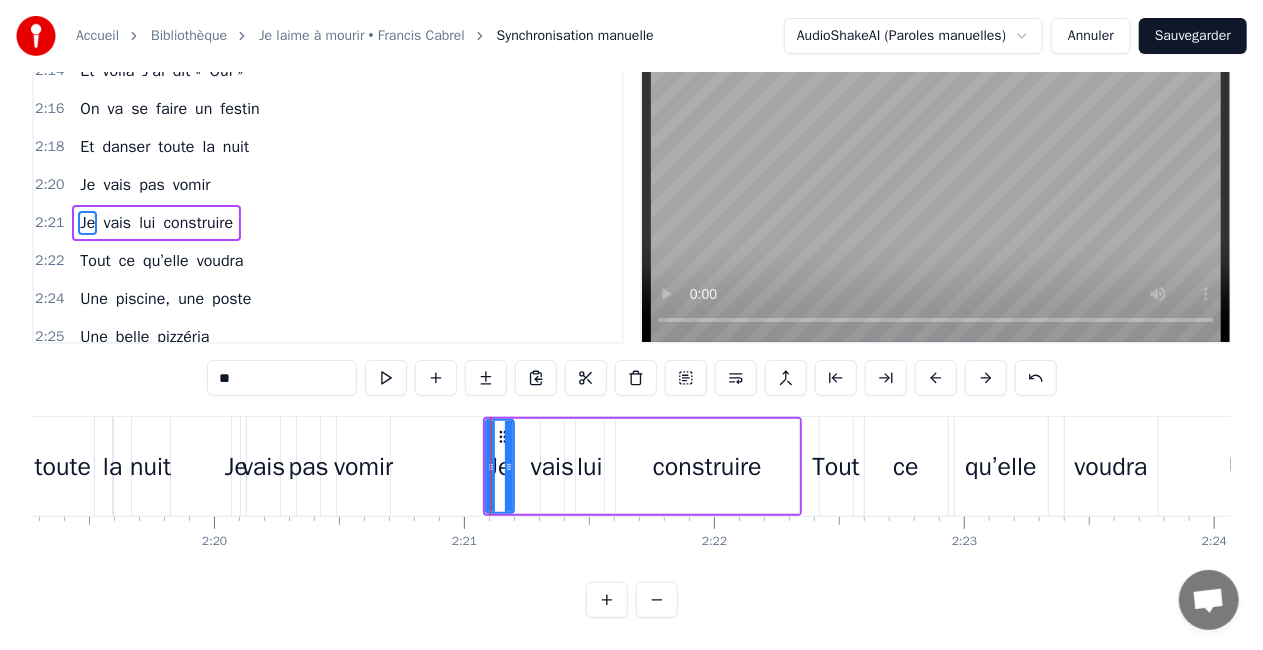 click on "construire" at bounding box center [707, 466] 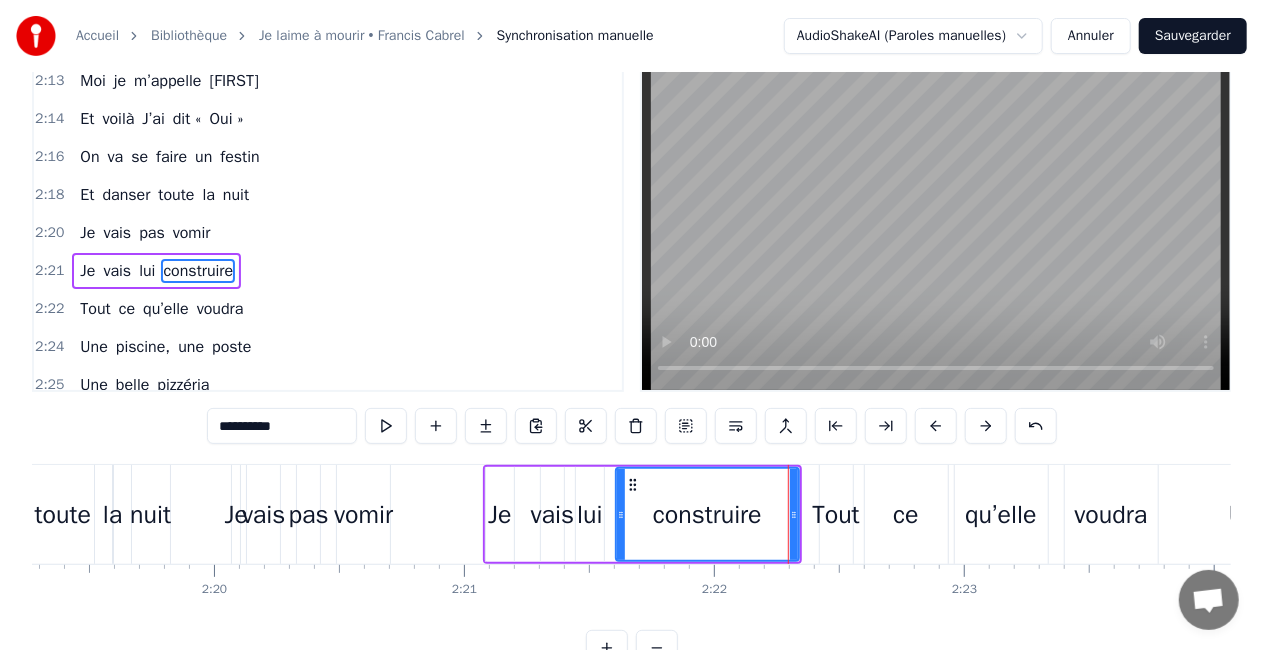 scroll, scrollTop: 0, scrollLeft: 0, axis: both 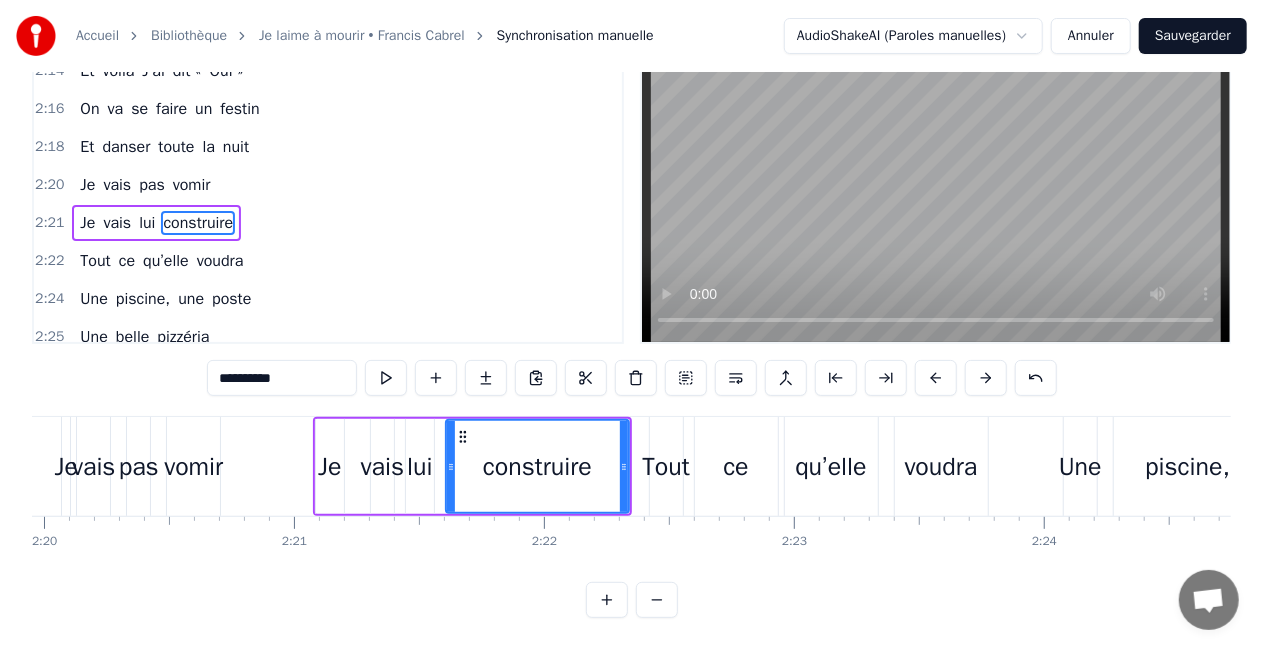 click on "vomir" at bounding box center [193, 467] 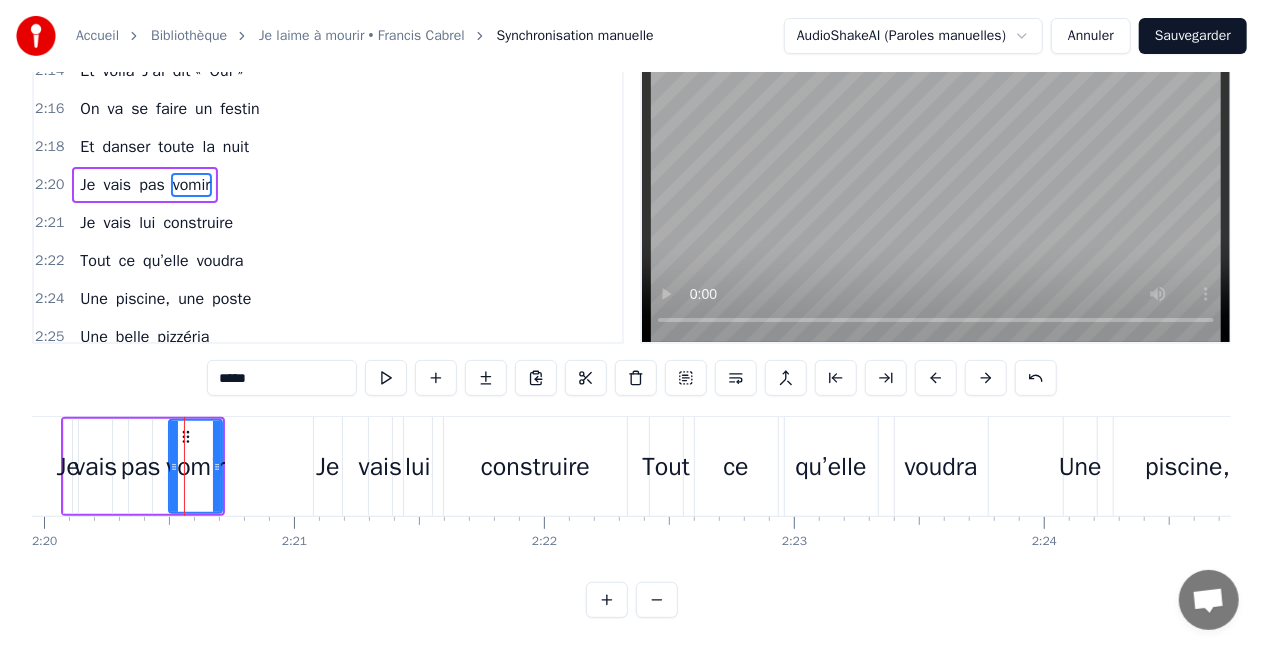 scroll, scrollTop: 0, scrollLeft: 0, axis: both 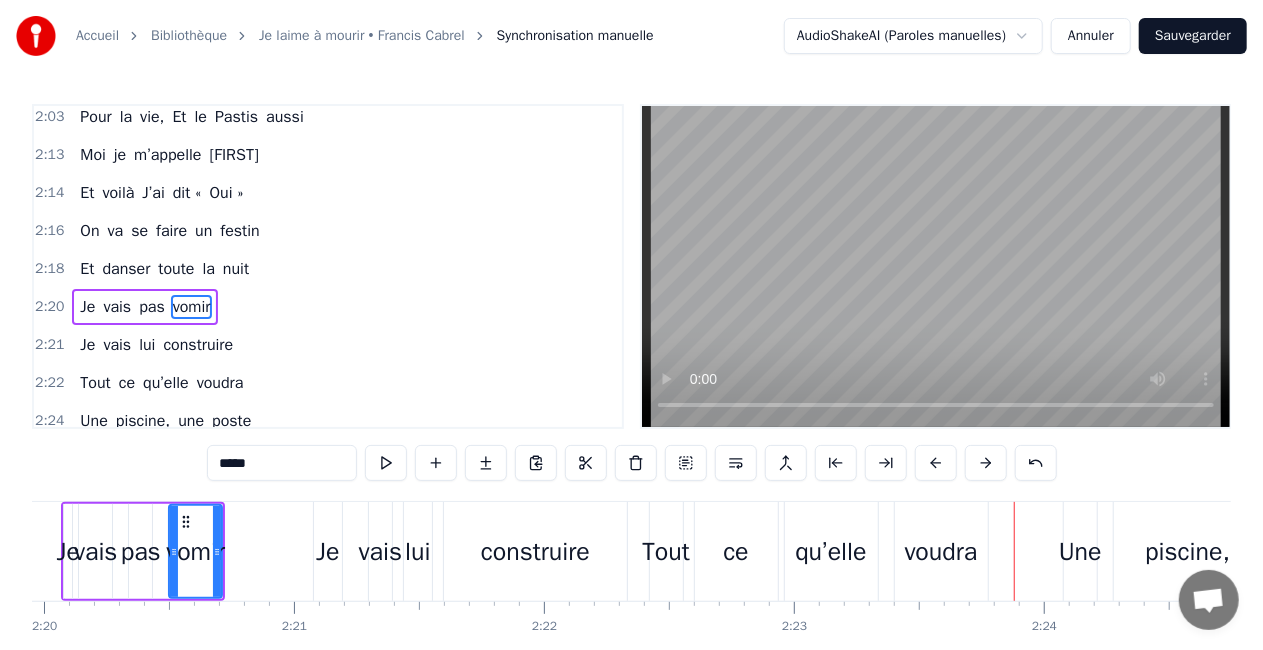 click on "construire" at bounding box center (535, 551) 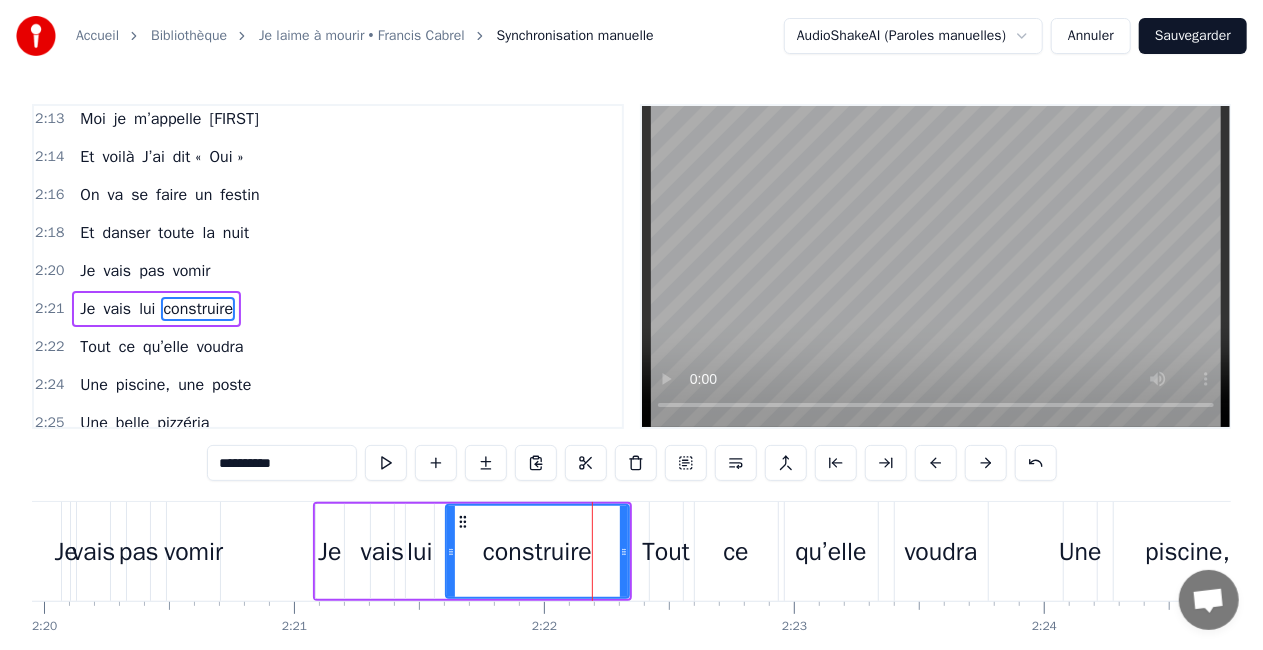 scroll, scrollTop: 2135, scrollLeft: 0, axis: vertical 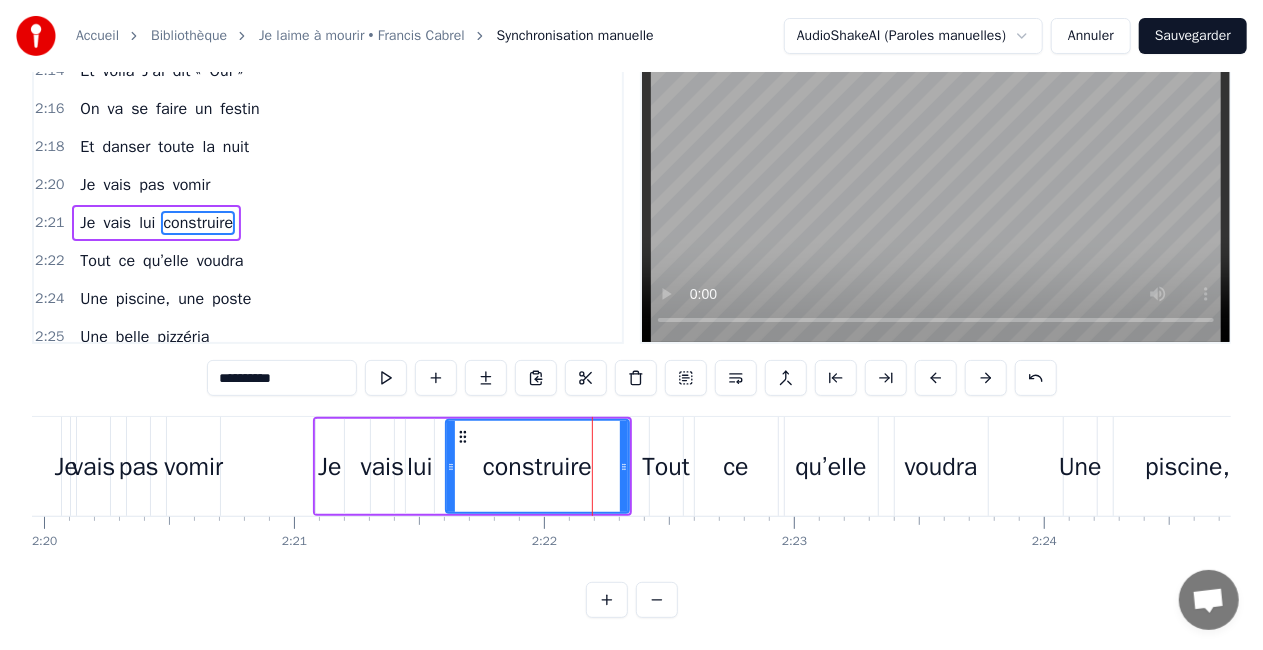 click at bounding box center [657, 600] 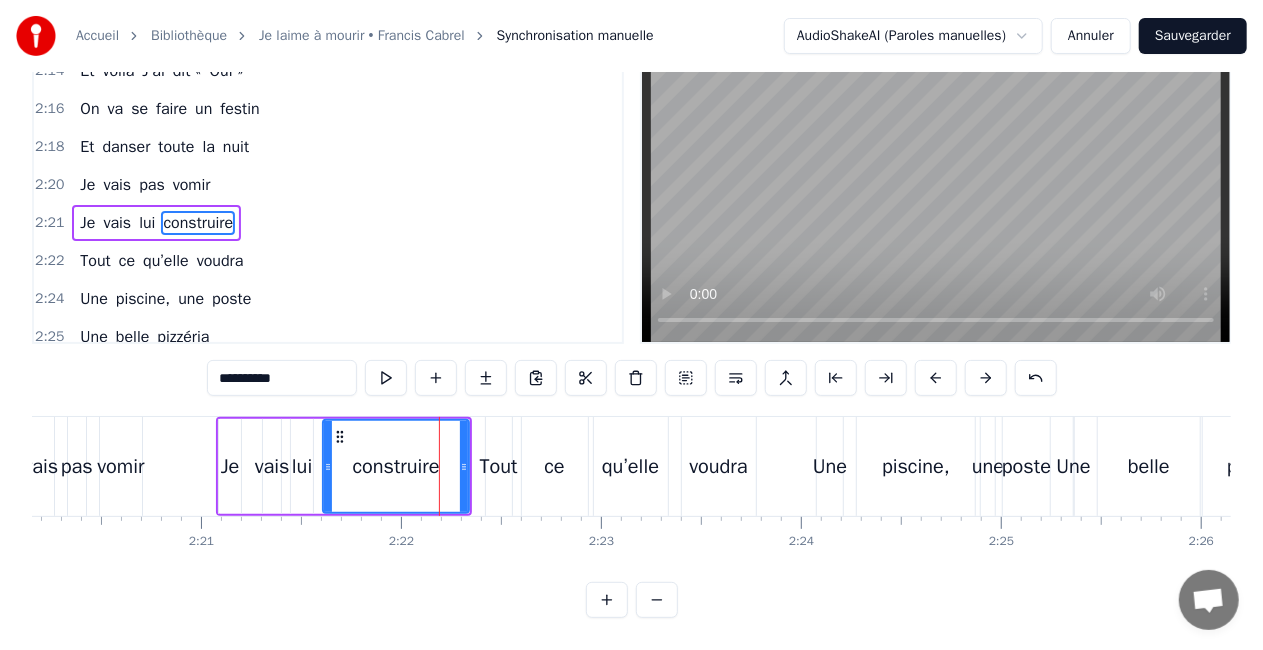 scroll, scrollTop: 0, scrollLeft: 27978, axis: horizontal 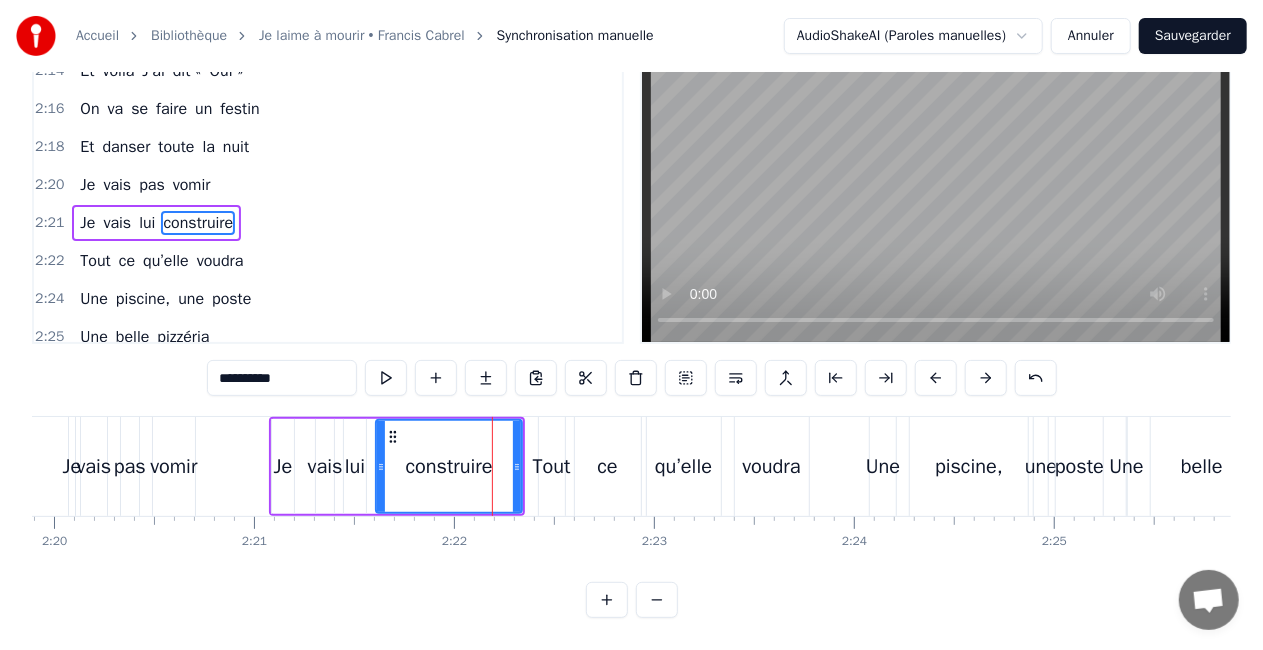 click on "Je vais lui construire" at bounding box center [397, 466] 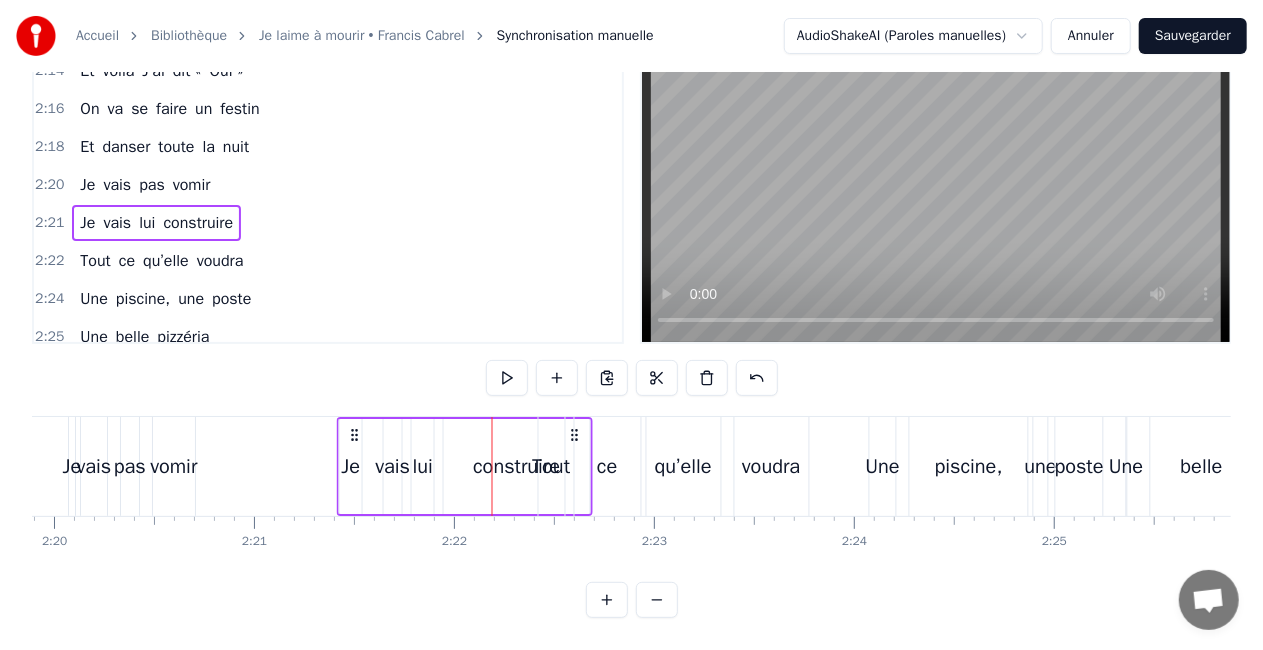 drag, startPoint x: 506, startPoint y: 420, endPoint x: 574, endPoint y: 420, distance: 68 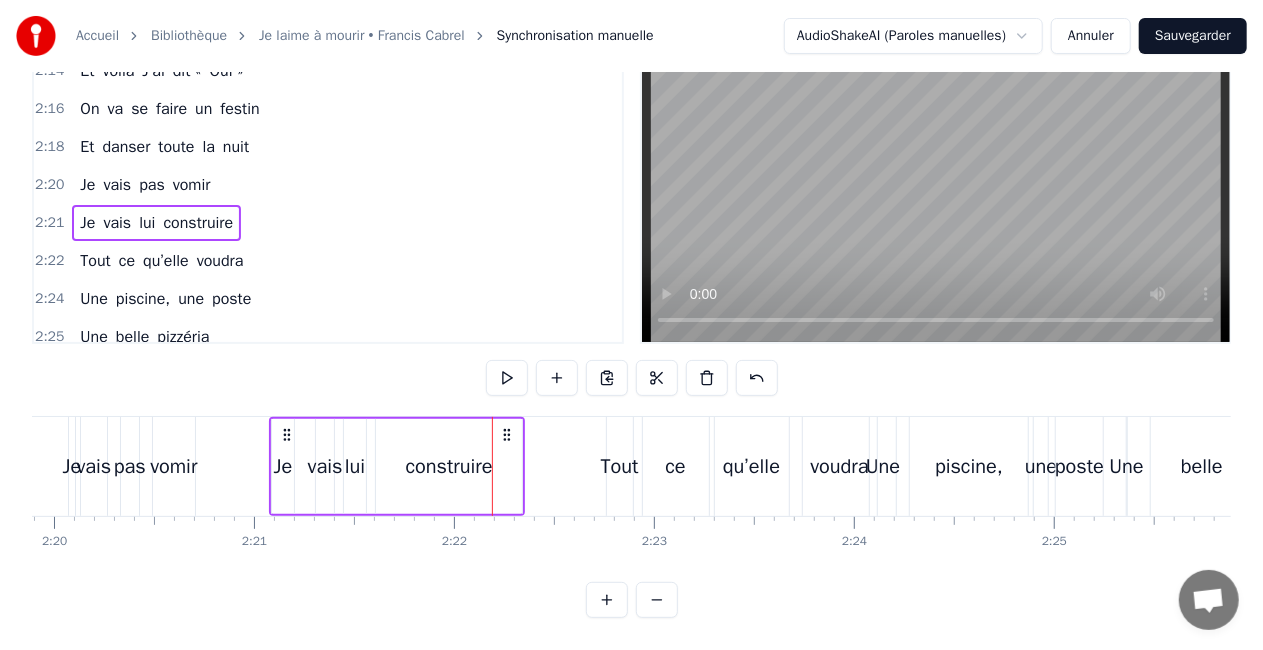 click on "ce" at bounding box center [675, 467] 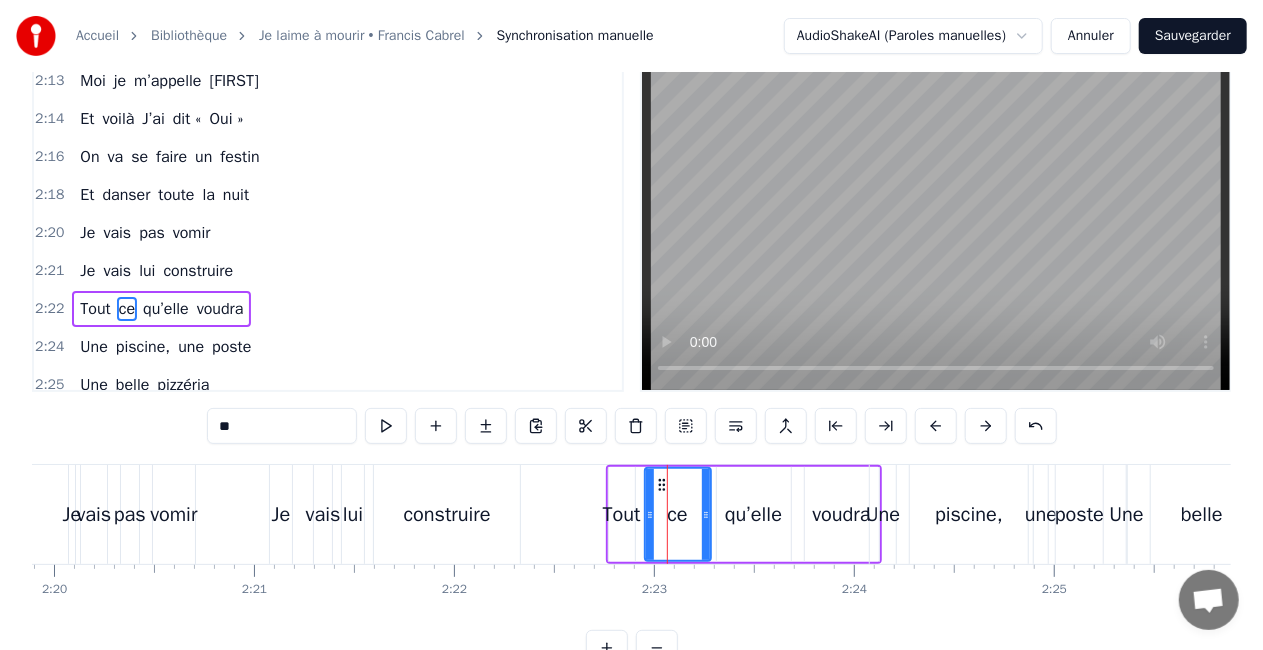 scroll, scrollTop: 0, scrollLeft: 0, axis: both 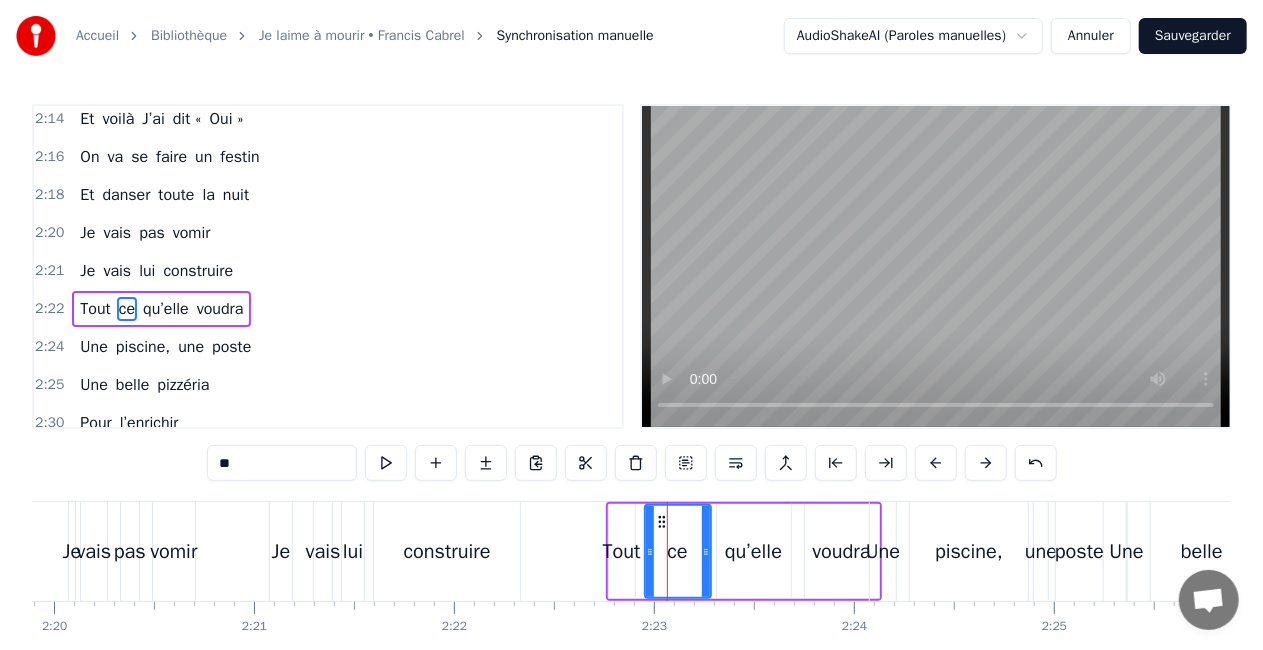 click on "construire" at bounding box center (447, 551) 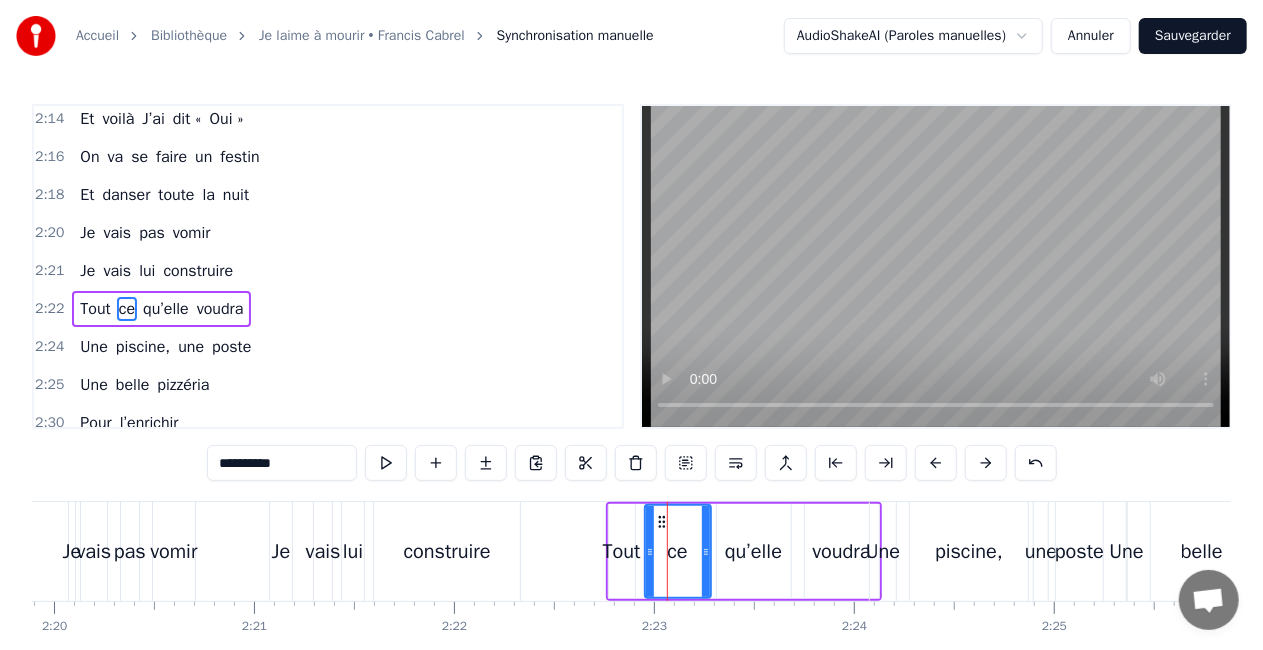 scroll, scrollTop: 2135, scrollLeft: 0, axis: vertical 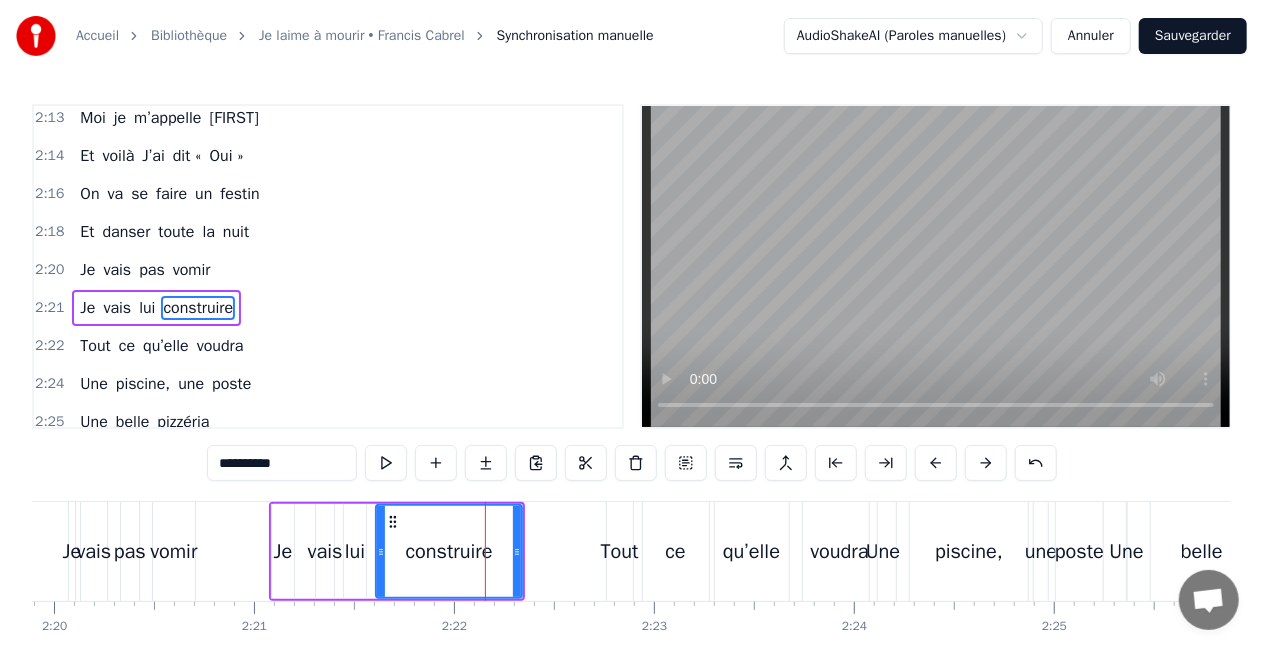 click on "construire" at bounding box center (449, 551) 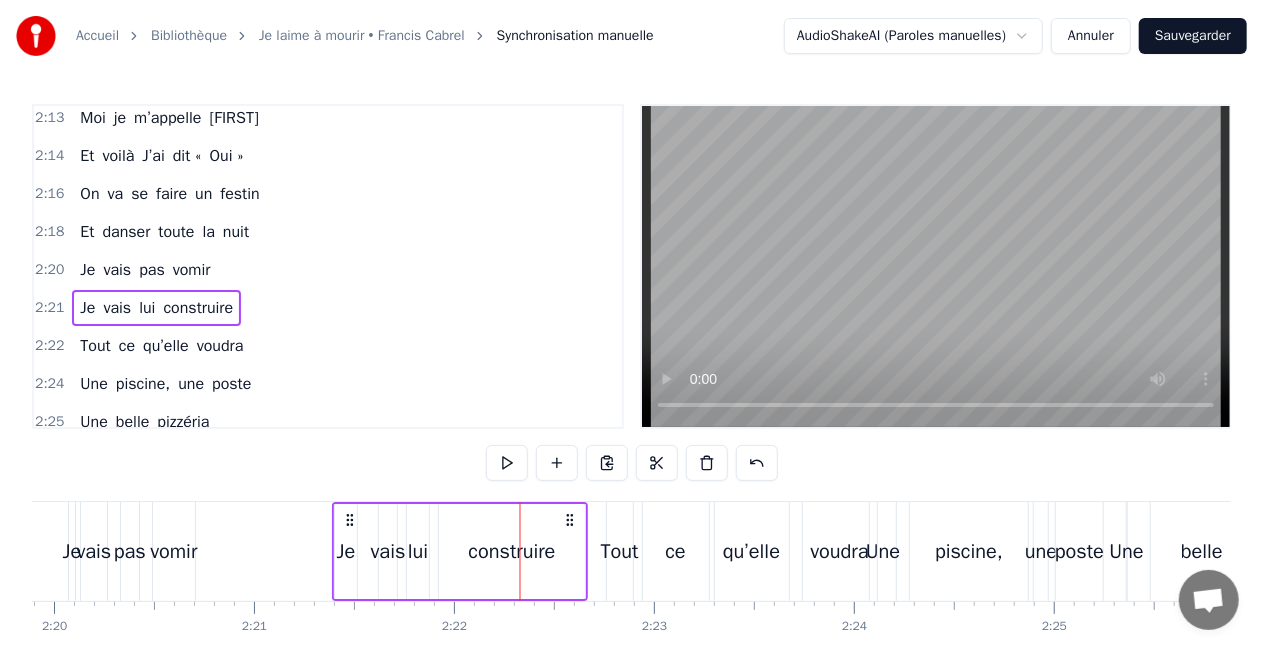 drag, startPoint x: 506, startPoint y: 519, endPoint x: 568, endPoint y: 519, distance: 62 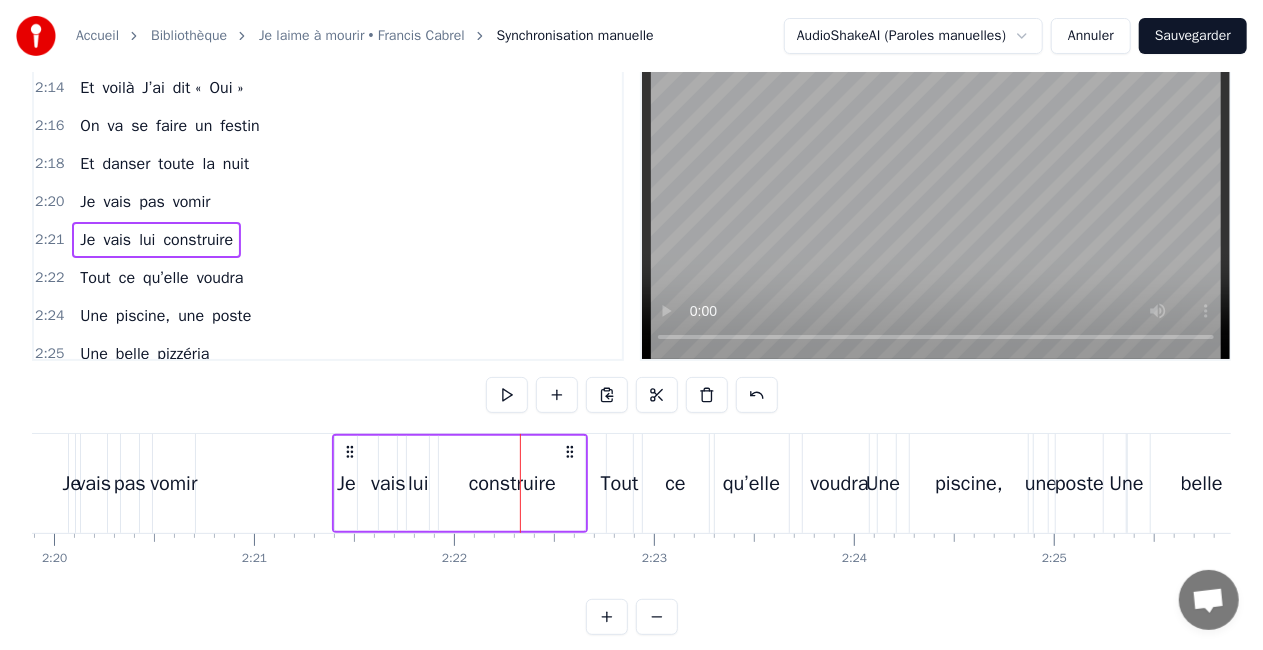 scroll, scrollTop: 100, scrollLeft: 0, axis: vertical 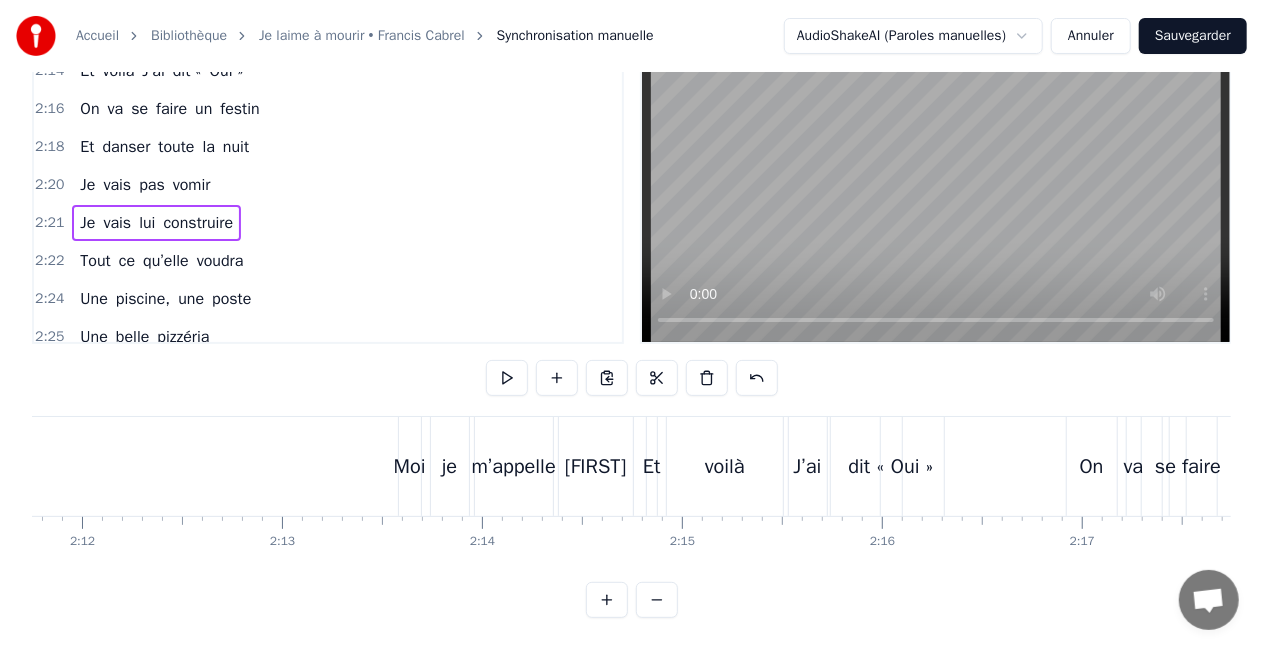 click on "Moi" at bounding box center [410, 466] 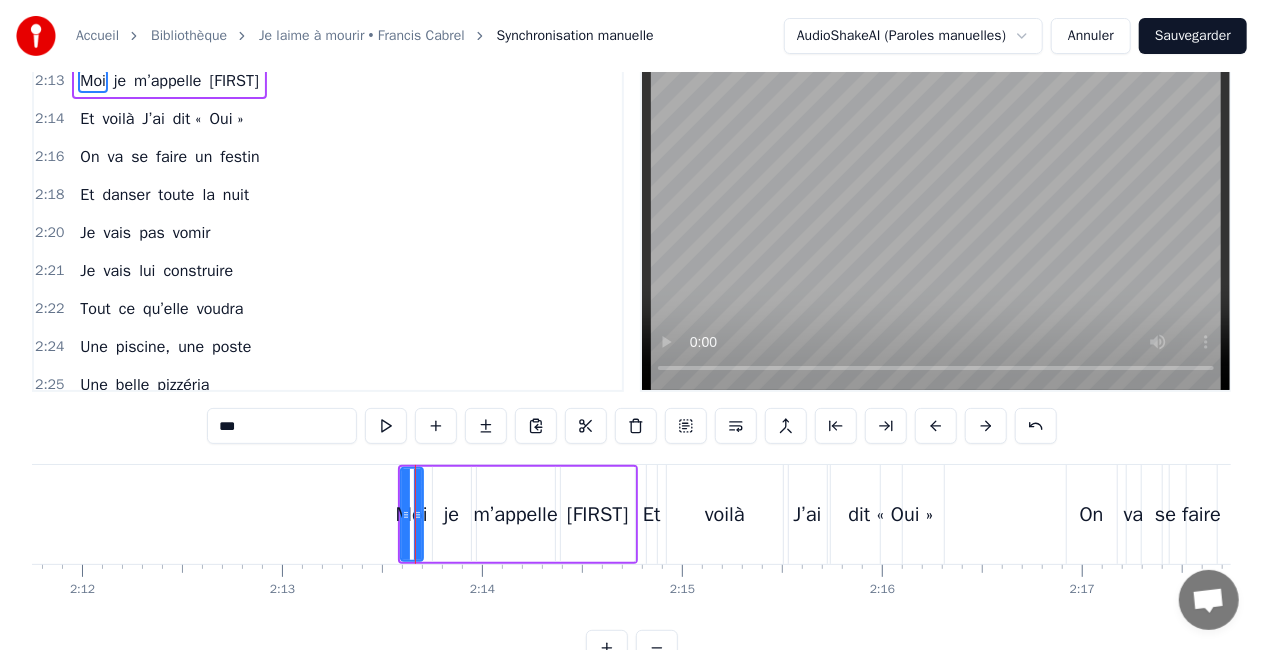 scroll, scrollTop: 0, scrollLeft: 0, axis: both 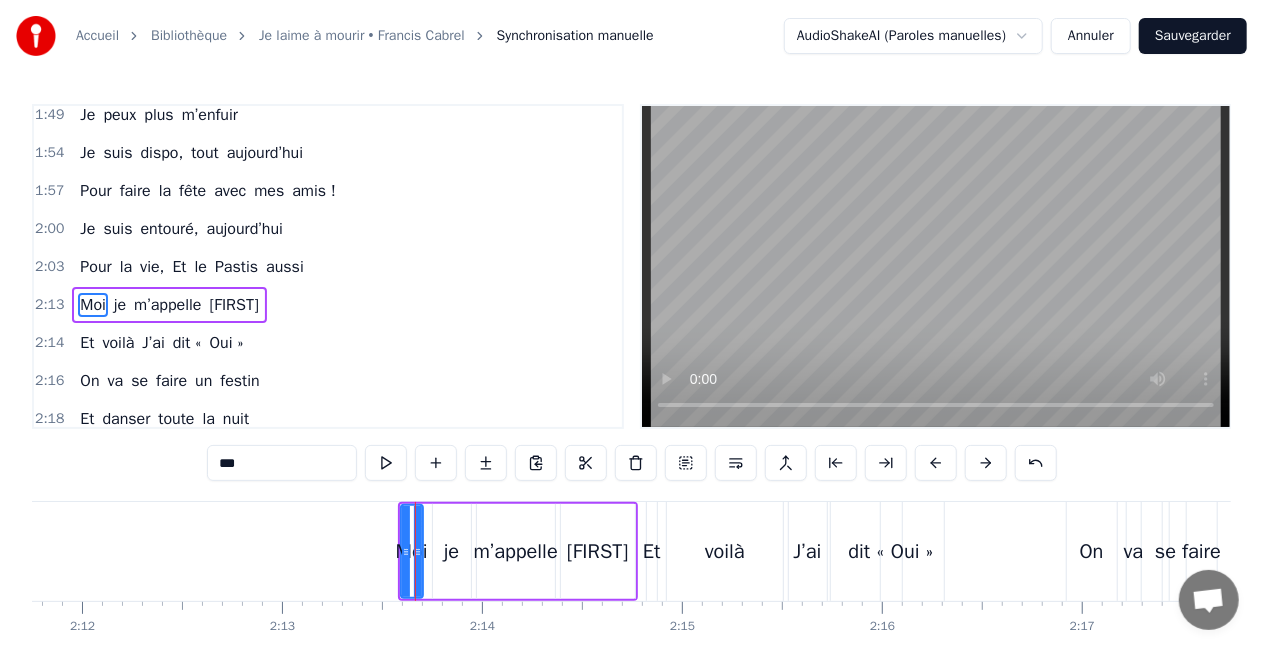 click on "Moi je m’appelle [FIRST]" at bounding box center (518, 551) 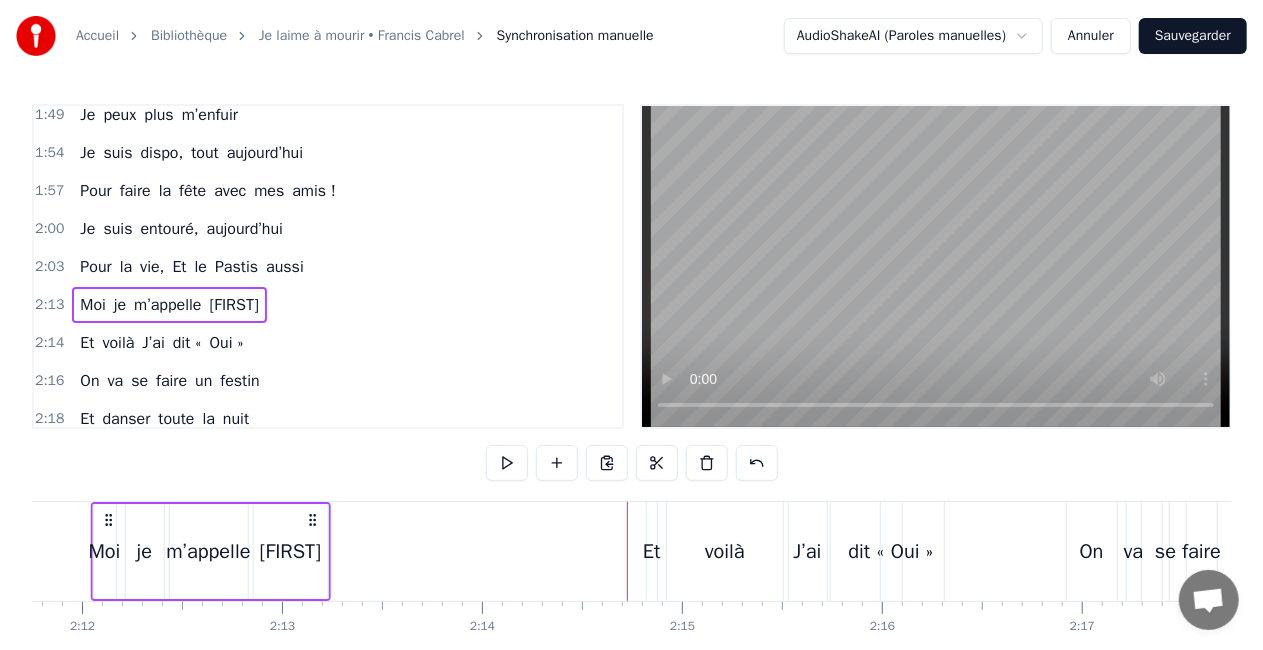 drag, startPoint x: 620, startPoint y: 516, endPoint x: 312, endPoint y: 523, distance: 308.07953 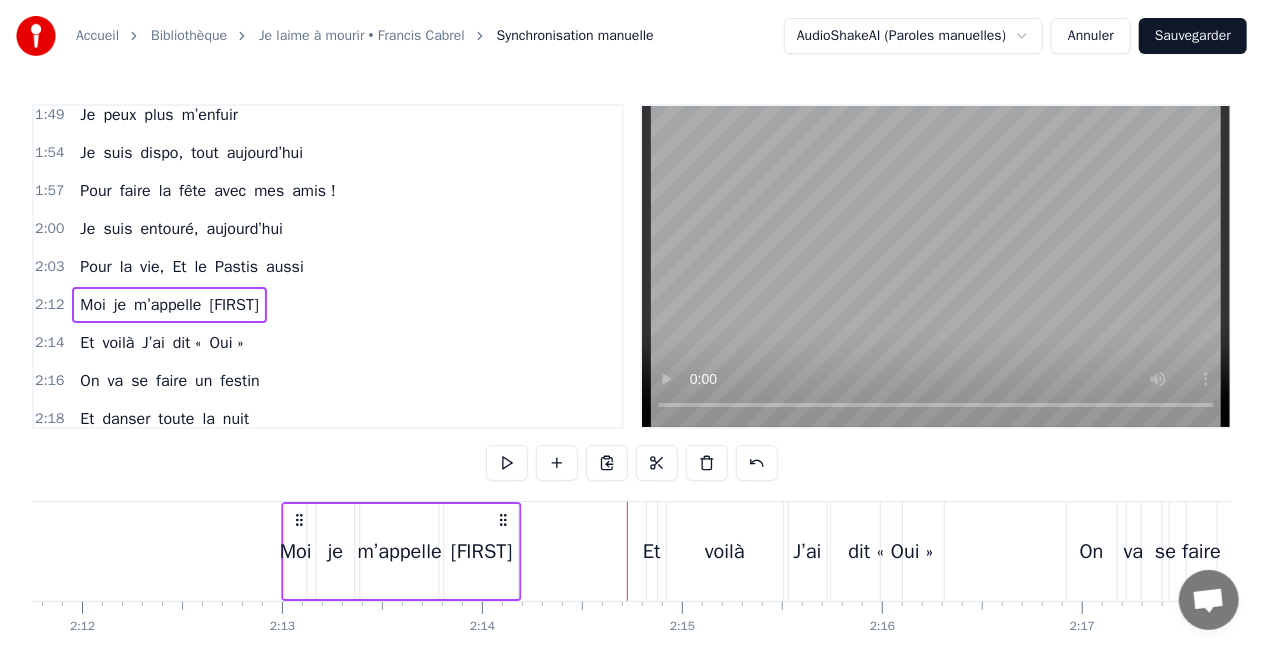 drag, startPoint x: 313, startPoint y: 516, endPoint x: 504, endPoint y: 513, distance: 191.02356 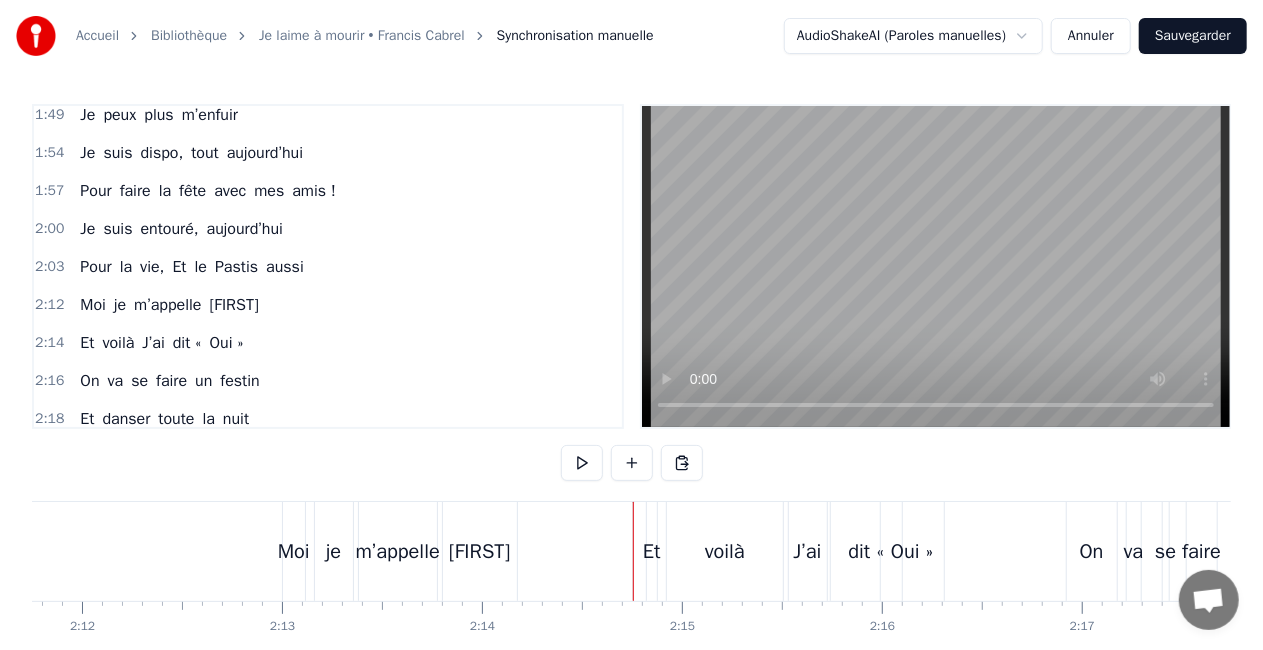 click on "voilà" at bounding box center [725, 551] 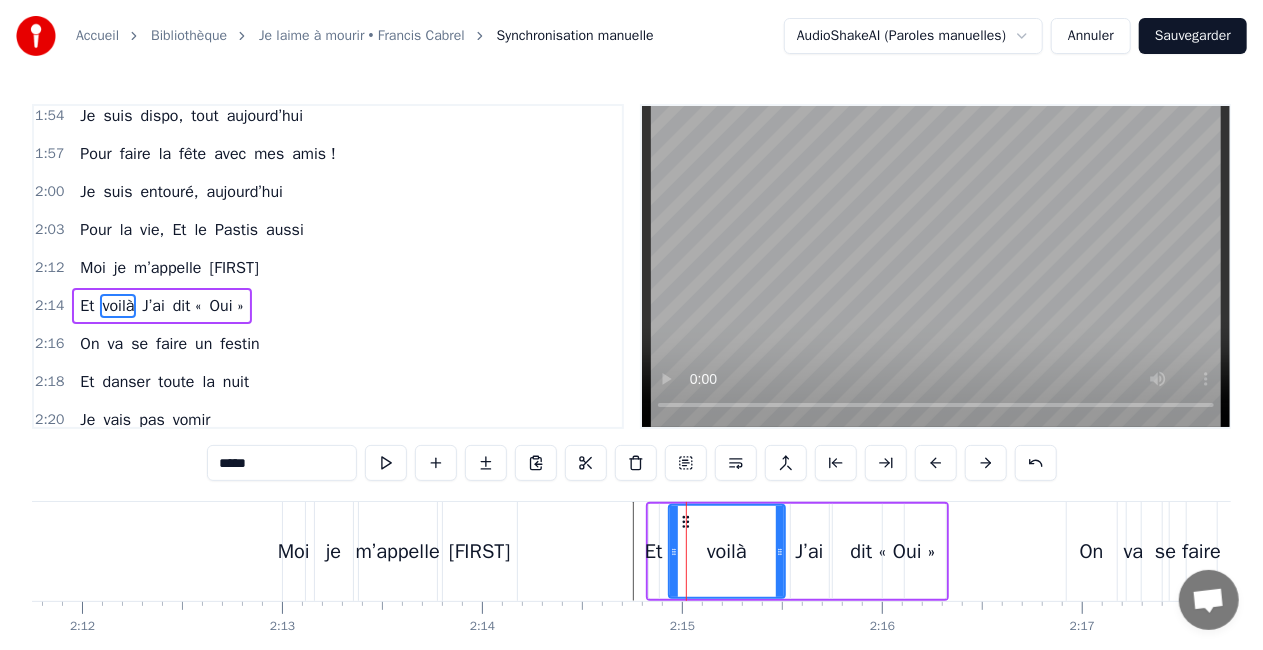 scroll, scrollTop: 1986, scrollLeft: 0, axis: vertical 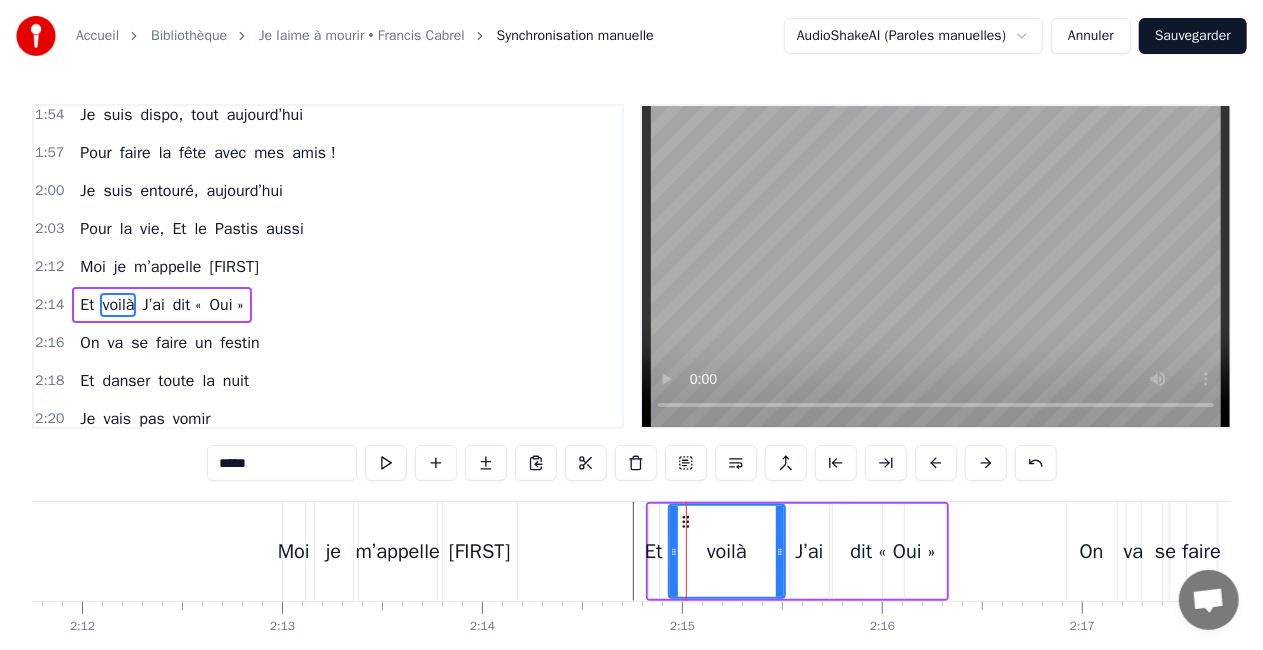 click on "Moi je m’appelle [FIRST] Et voilà qu'aujourd'hui C’était le dernier matin De mon ancienne vie Je peux plus m’enfuir Vous pouvez me Saouler Avec tout ce qui vous plaira je vais en chier Je m’échapperai pas Pour tenir debout Pour tenir le coup Je veux pas vomir Elle se prénomme [NAME] Ma blonde, mon pilier Elle a fait de ma vie Un bonheur en acier Des éclats de rire Elle attend à la maison Affalée sur le canapé Pour me faire la leçon A chaque fois qu’elle Me voit vomir Me voit vomir Je veux m’enfuir Je suis dispo, tout aujourd’hui Pour être si fort avec mes amis ! Je suis entouré, aujourd’hui Pour la vie, Et l’ pétanque aussi Elle fait de son mieux Pour pas que je décline Elle fait des envieux Ma blonde héroïne Je l'aime à mourir Elle porte du courrier Qu’elle essaye de poster Elle me gronde souvent Car j’ai tort d’essayer De me retenir De me retenir Je n’veux pas vomir Pour rentrer dans sa chambre Cachée sous les toits Je dois surtout prouver Que je me tiens droit Je" at bounding box center (-10033, 551) 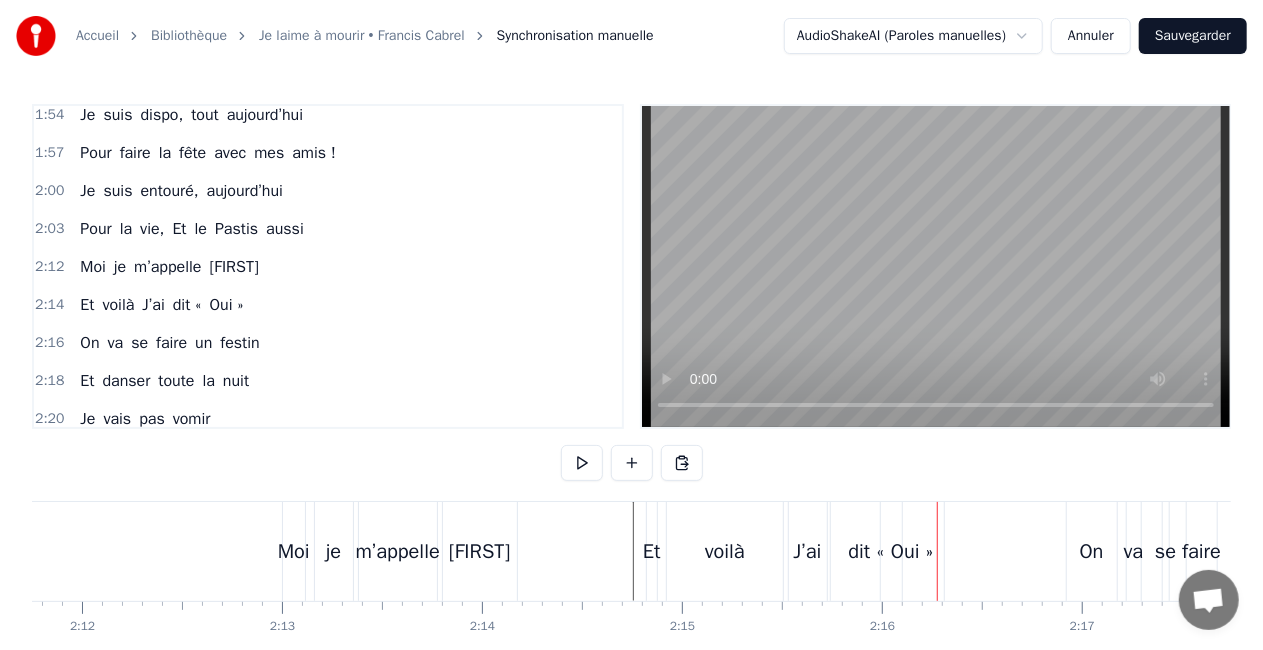 click at bounding box center (937, 551) 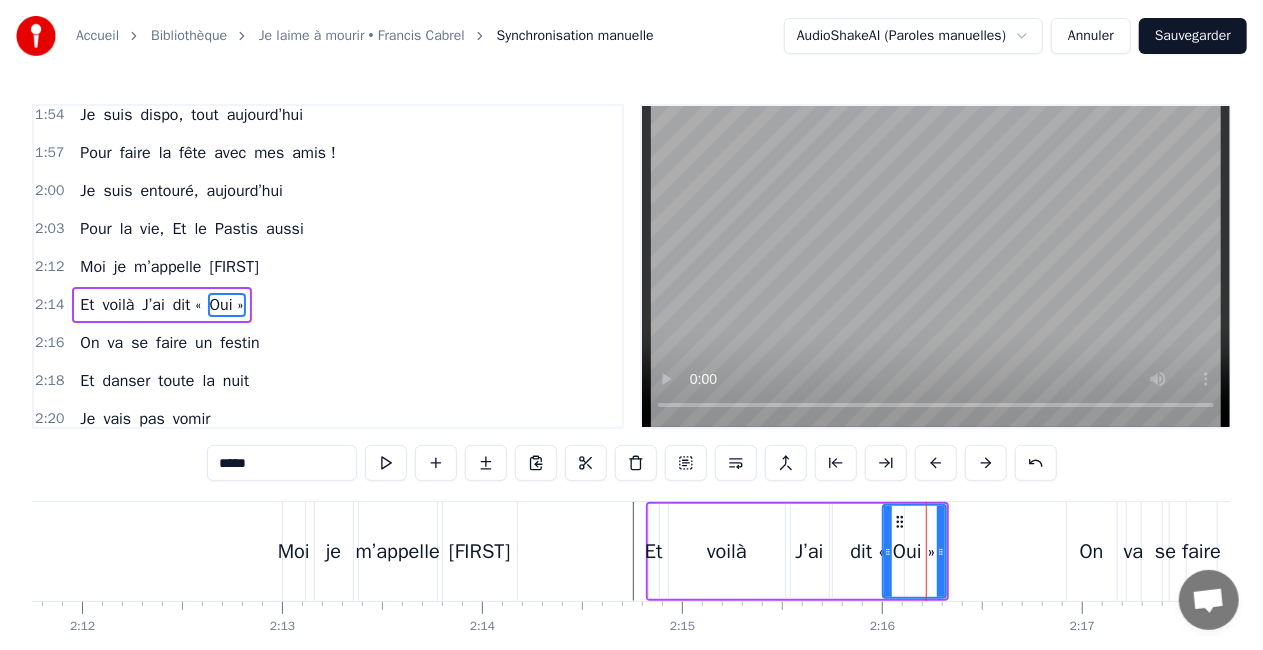 click on "Et voilà J’ai dit « Oui »" at bounding box center (797, 551) 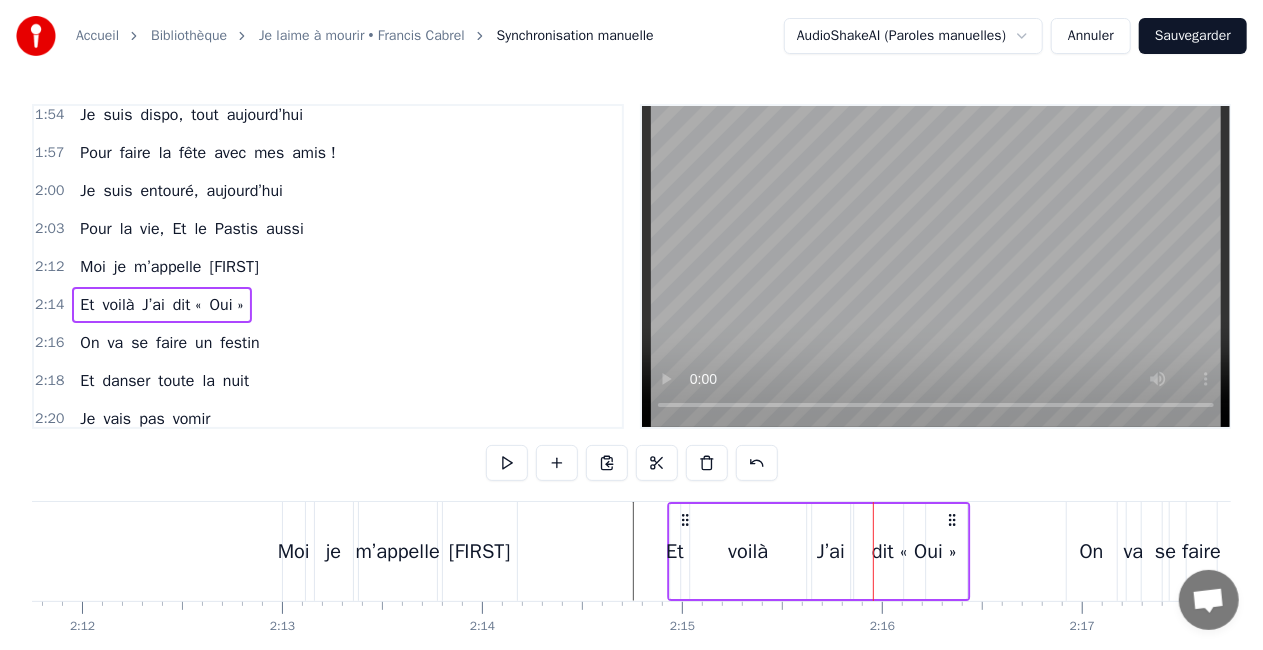drag, startPoint x: 932, startPoint y: 516, endPoint x: 954, endPoint y: 518, distance: 22.090721 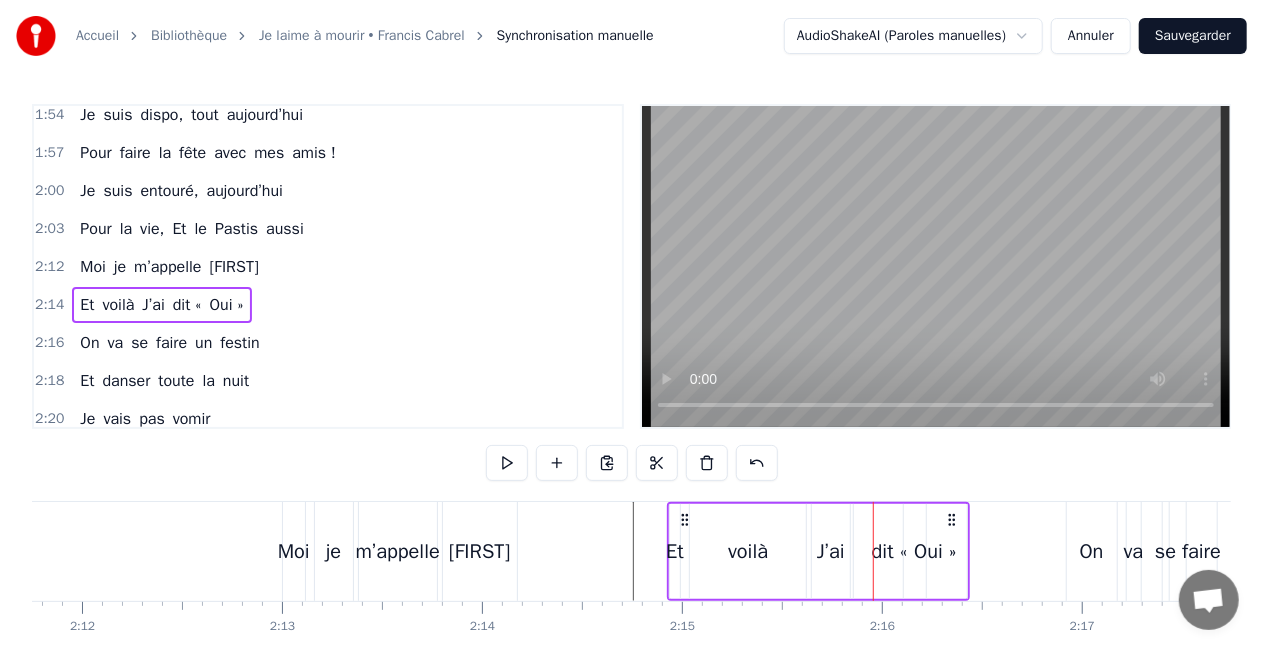 click on "[FIRST]" at bounding box center (480, 552) 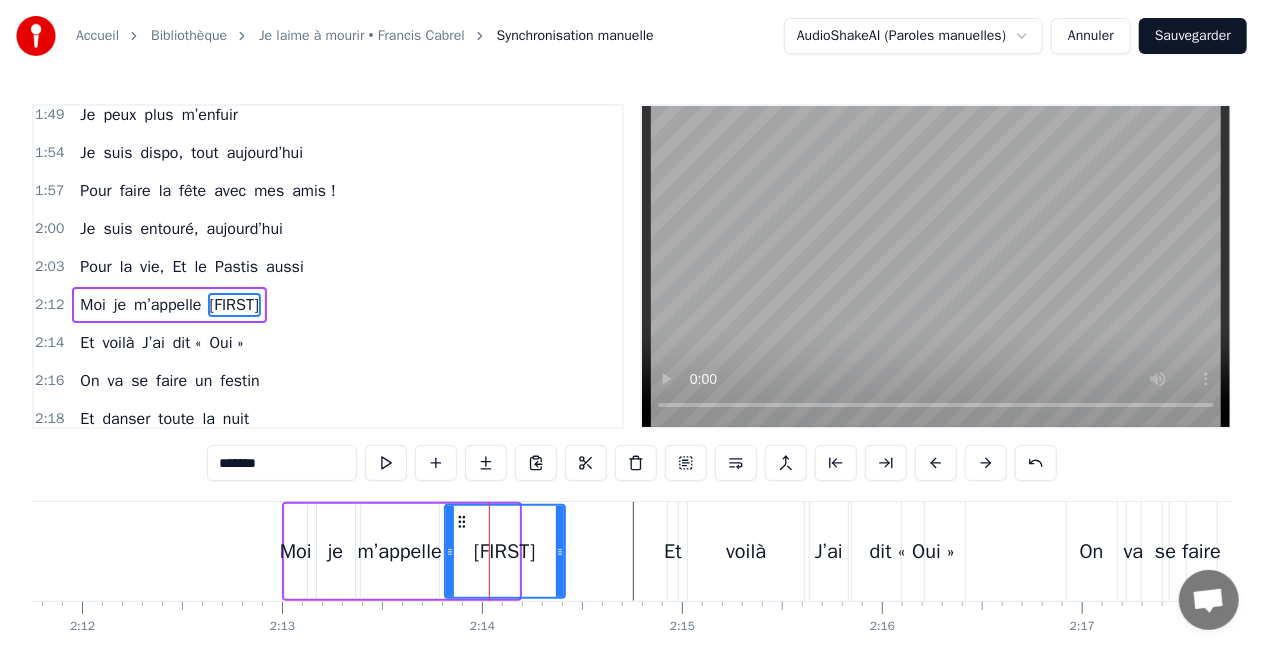 drag, startPoint x: 516, startPoint y: 548, endPoint x: 562, endPoint y: 543, distance: 46.270943 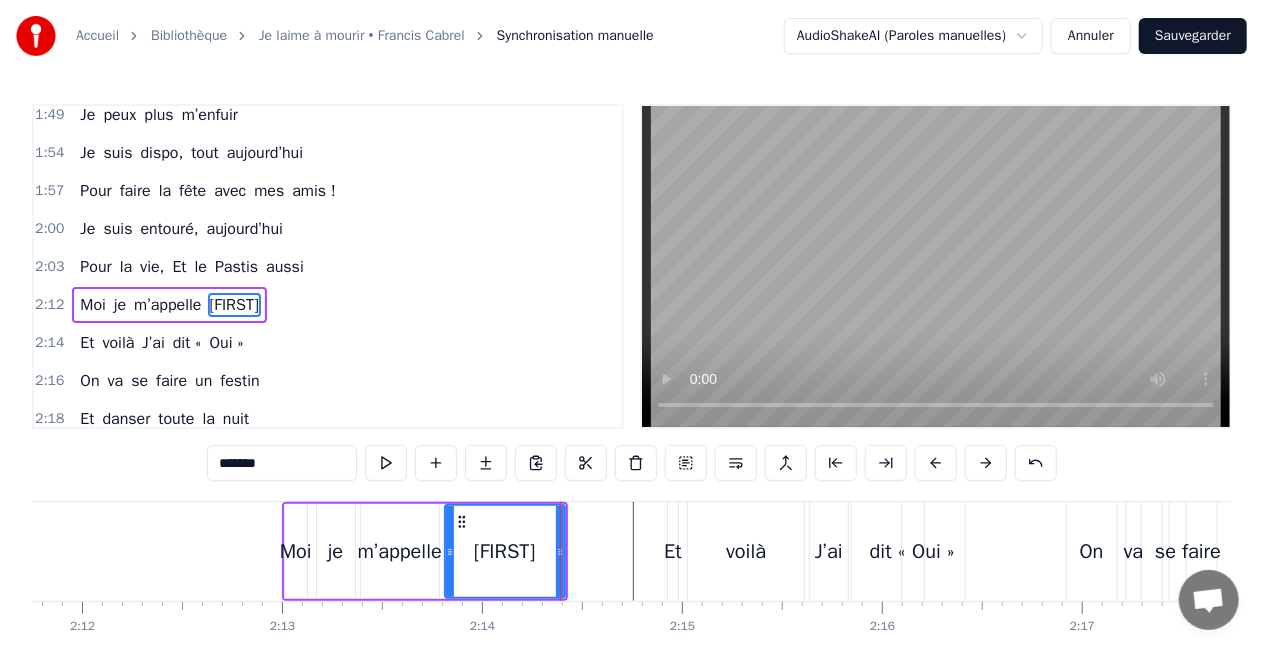 click on "J’ai" at bounding box center [829, 551] 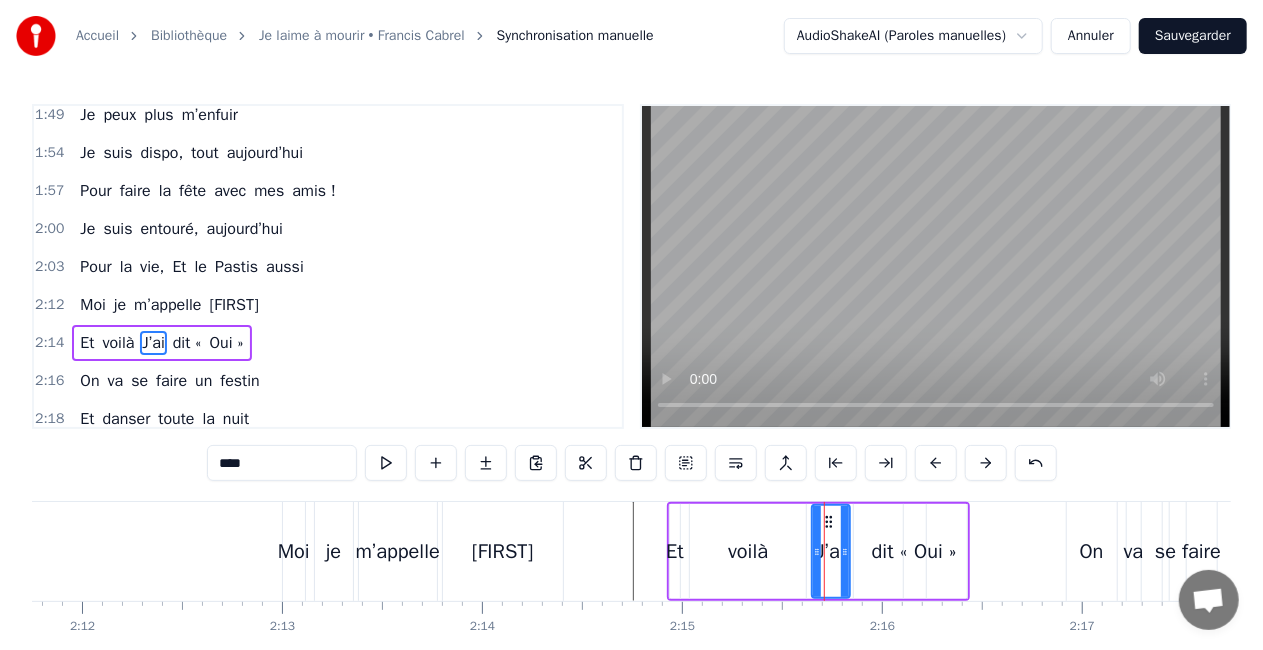 scroll, scrollTop: 1986, scrollLeft: 0, axis: vertical 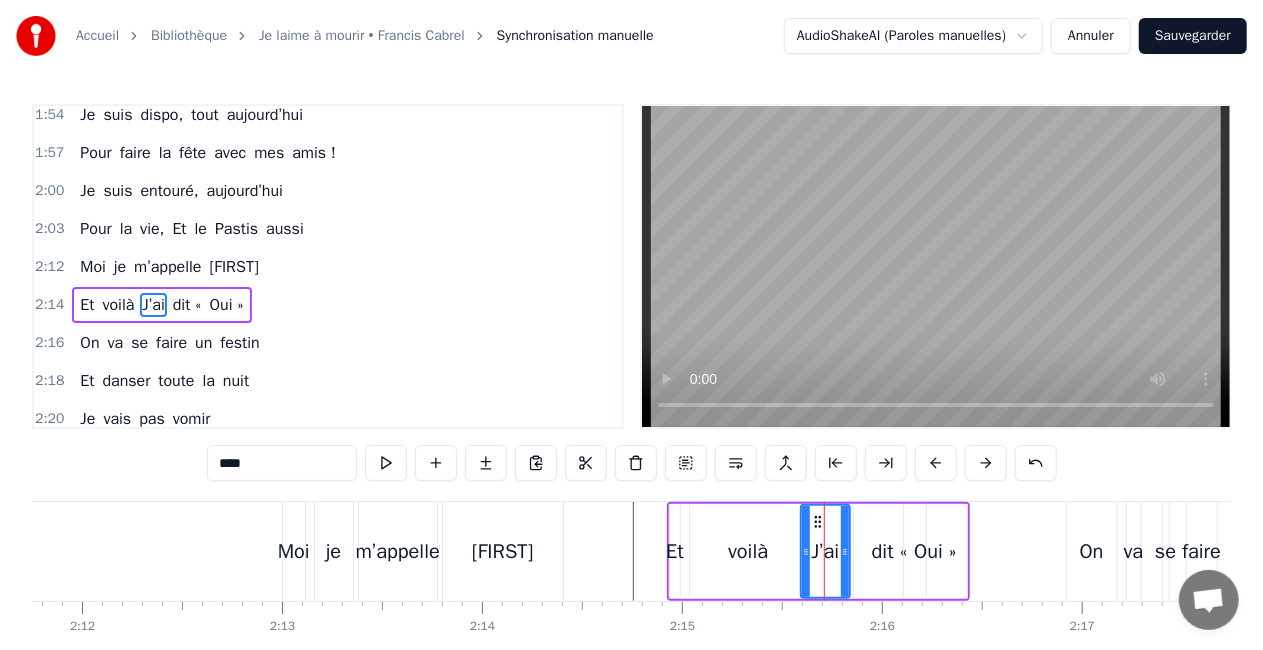 click at bounding box center (806, 551) 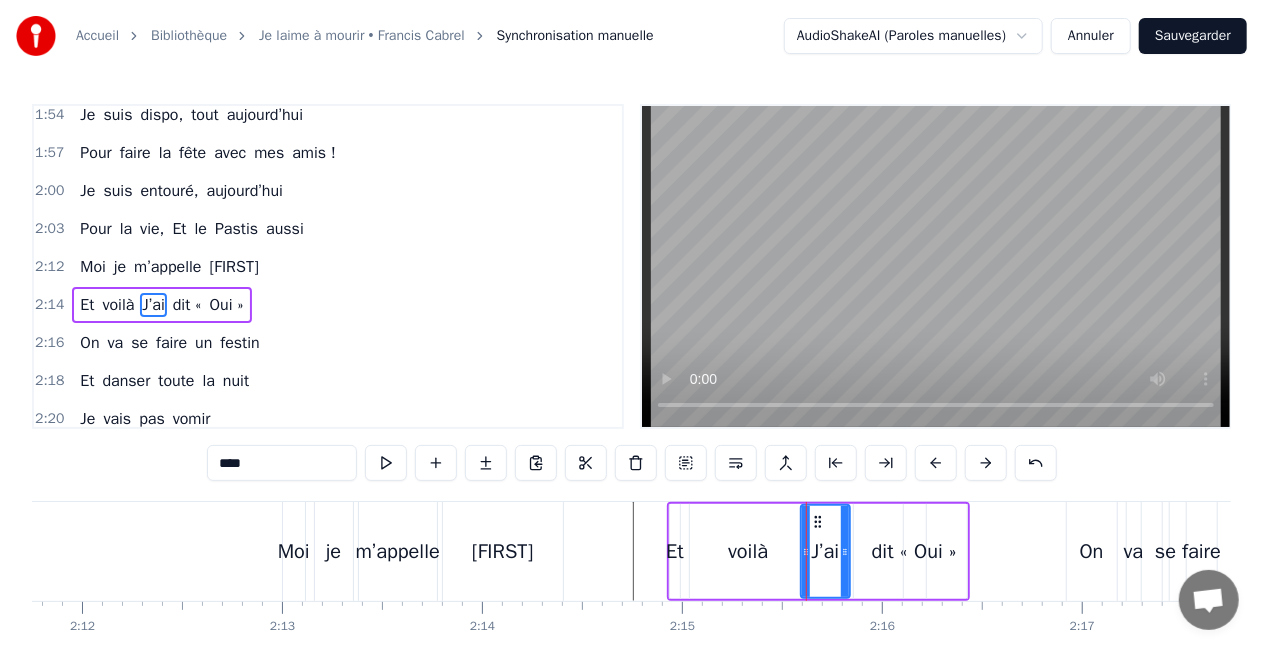 click on "Oui »" at bounding box center [936, 551] 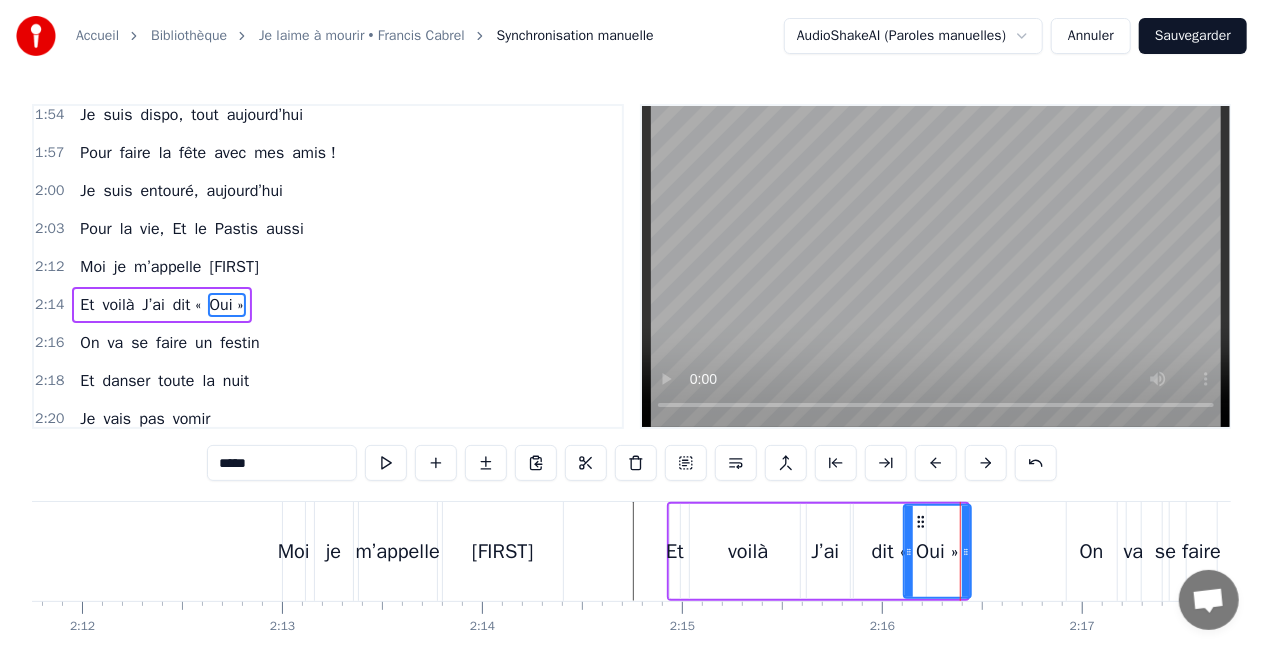 click 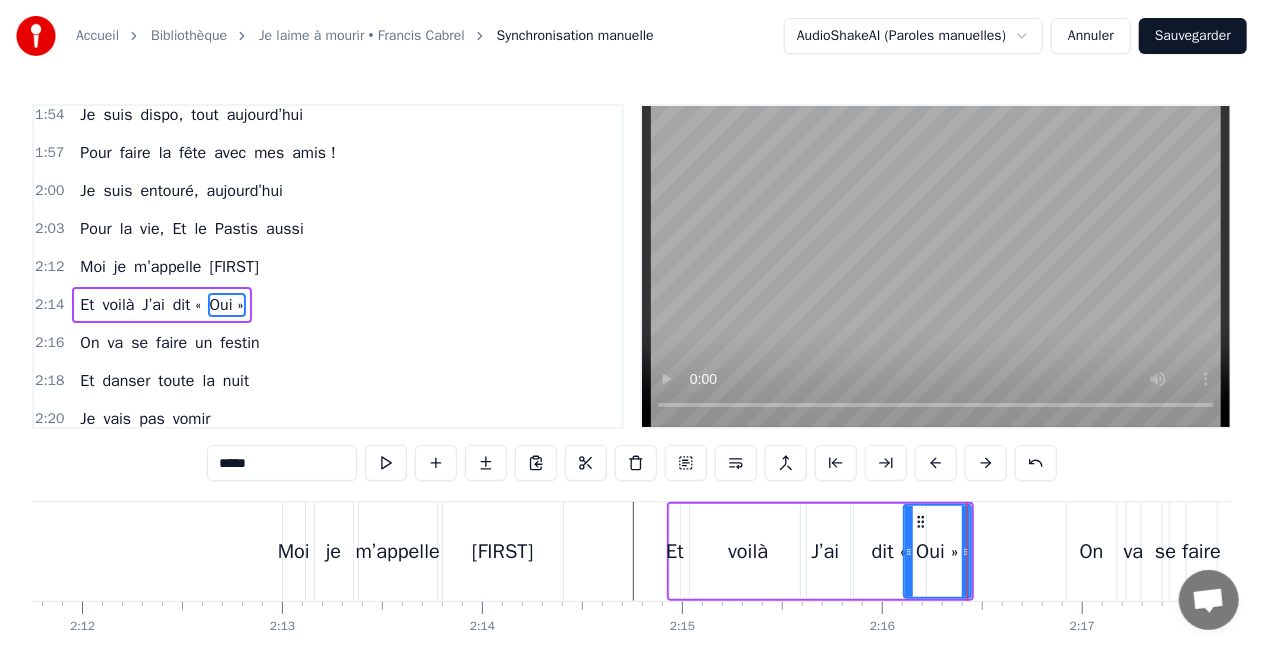 click on "Et voilà J’ai dit « Oui »" at bounding box center (820, 551) 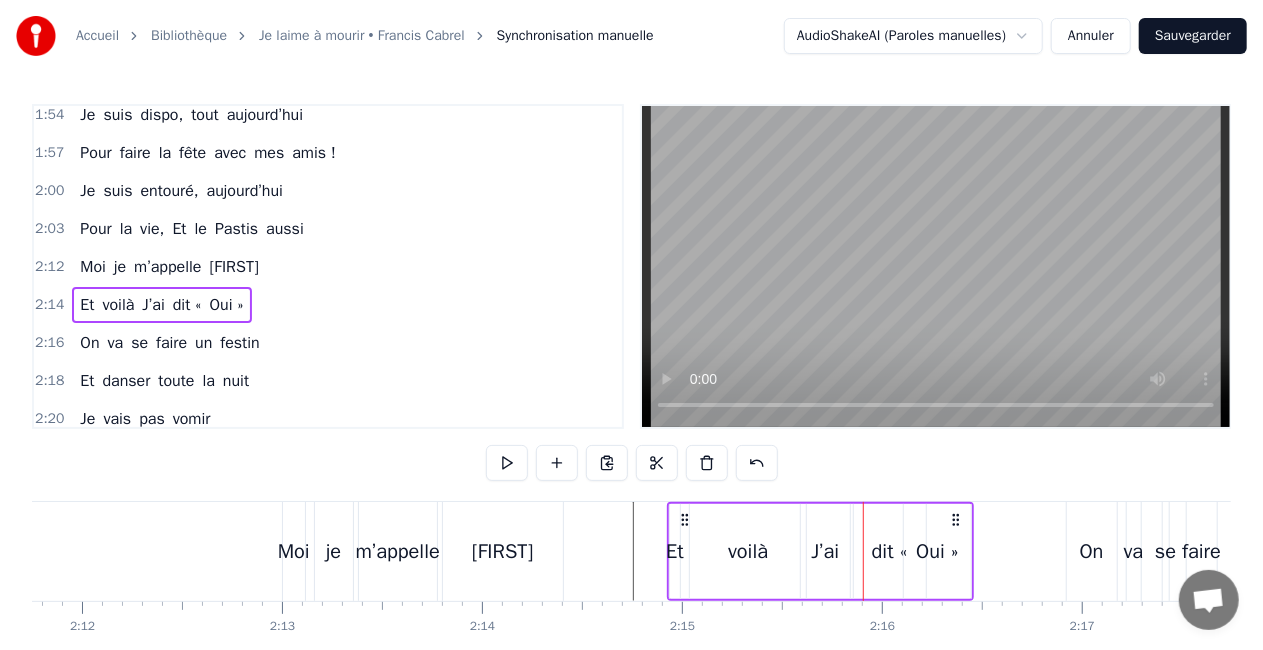 click on "J’ai" at bounding box center [825, 551] 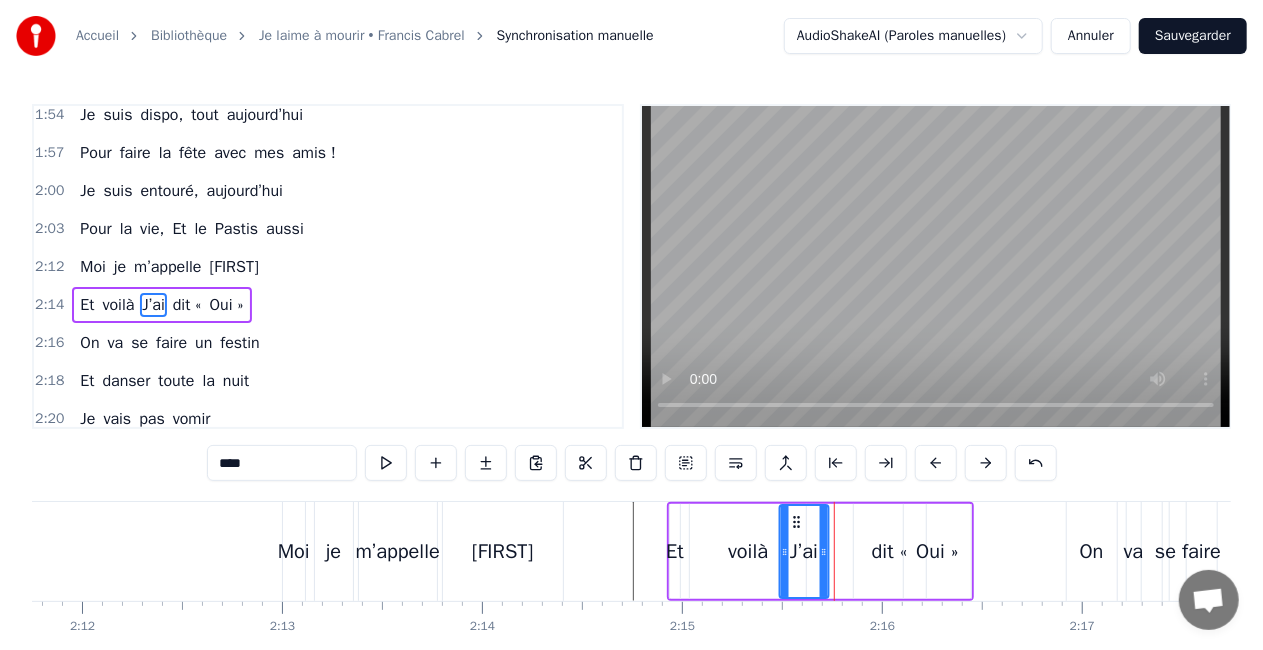 drag, startPoint x: 820, startPoint y: 518, endPoint x: 798, endPoint y: 518, distance: 22 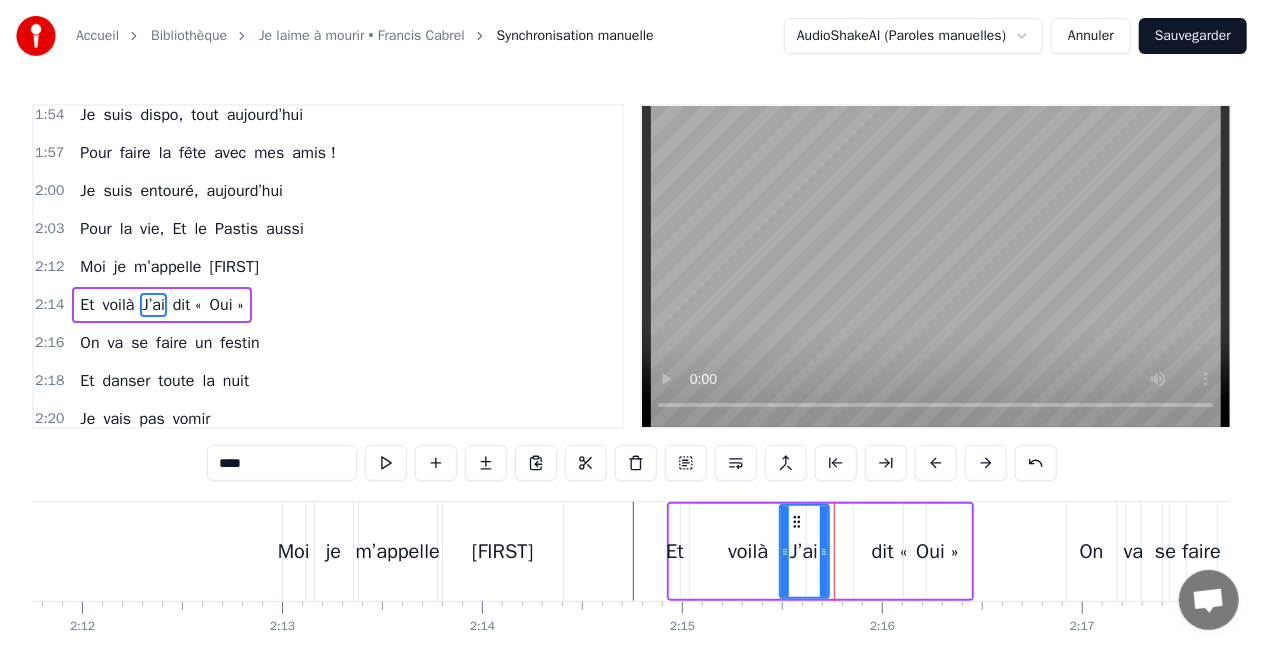 click on "voilà" at bounding box center [748, 551] 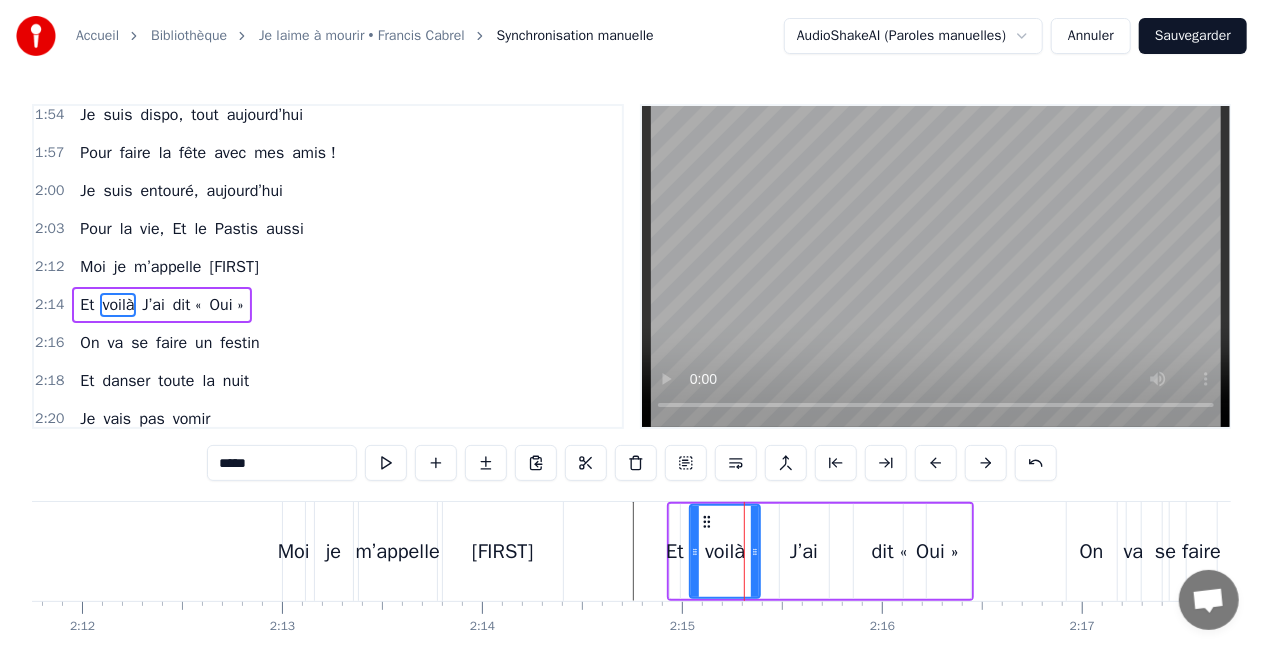 drag, startPoint x: 798, startPoint y: 546, endPoint x: 752, endPoint y: 546, distance: 46 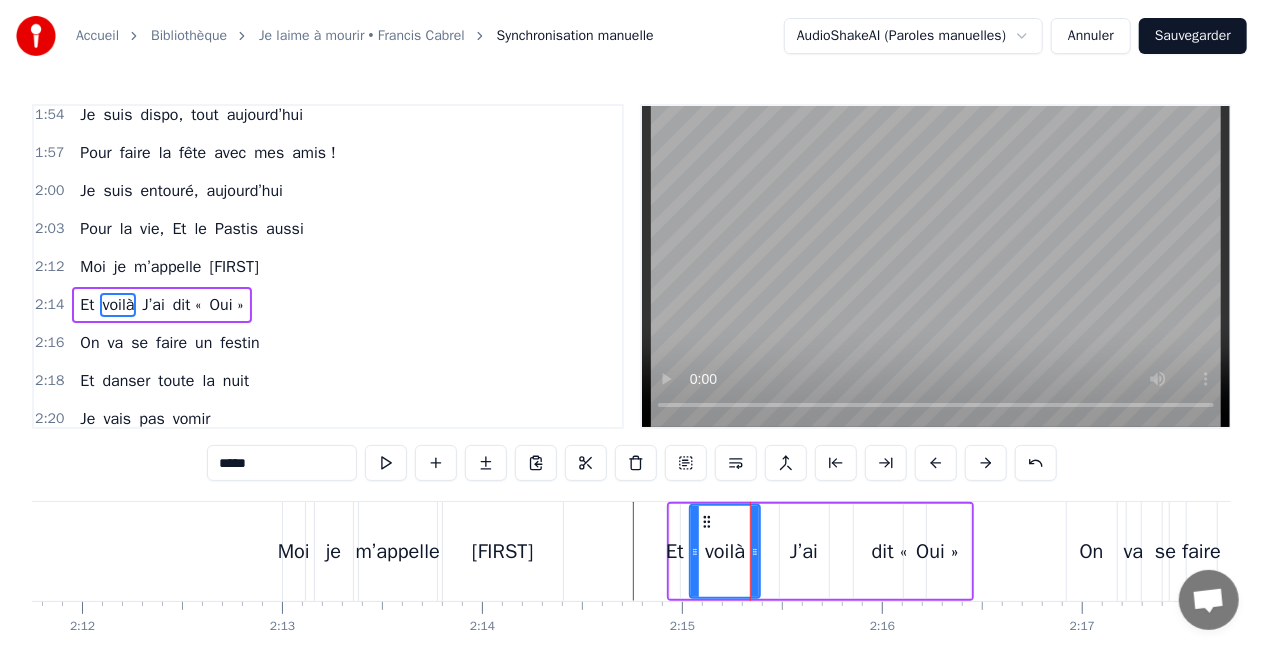 drag, startPoint x: 822, startPoint y: 528, endPoint x: 806, endPoint y: 521, distance: 17.464249 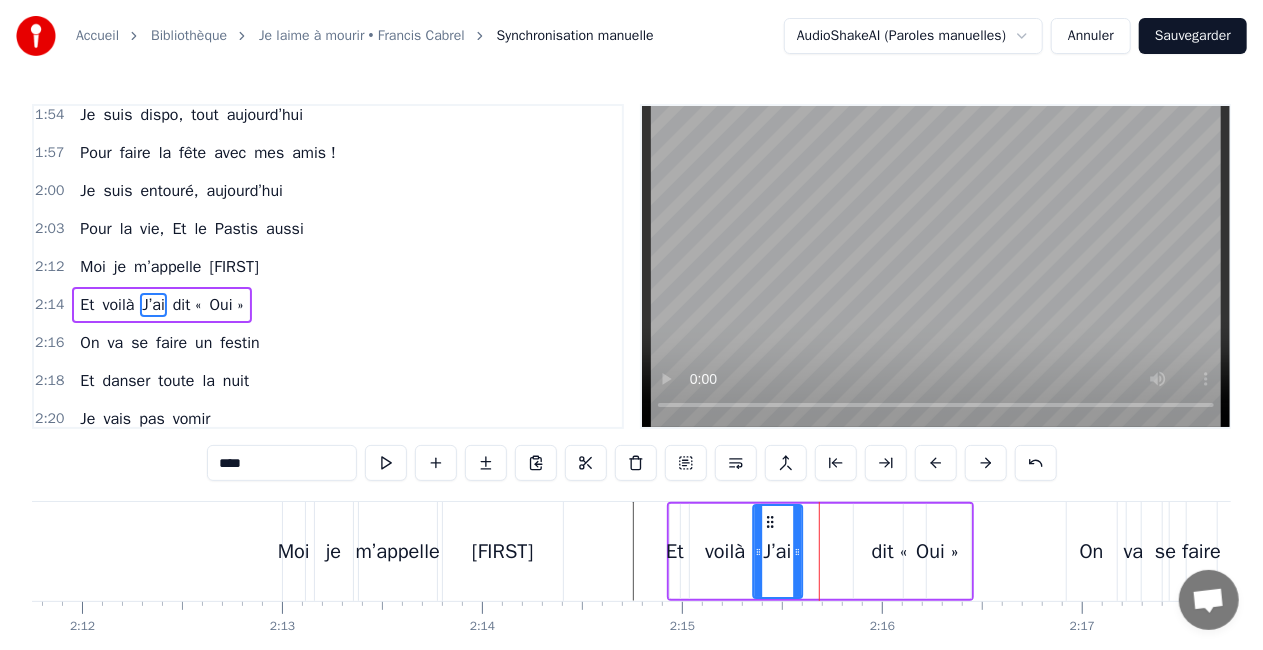 drag, startPoint x: 789, startPoint y: 520, endPoint x: 770, endPoint y: 521, distance: 19.026299 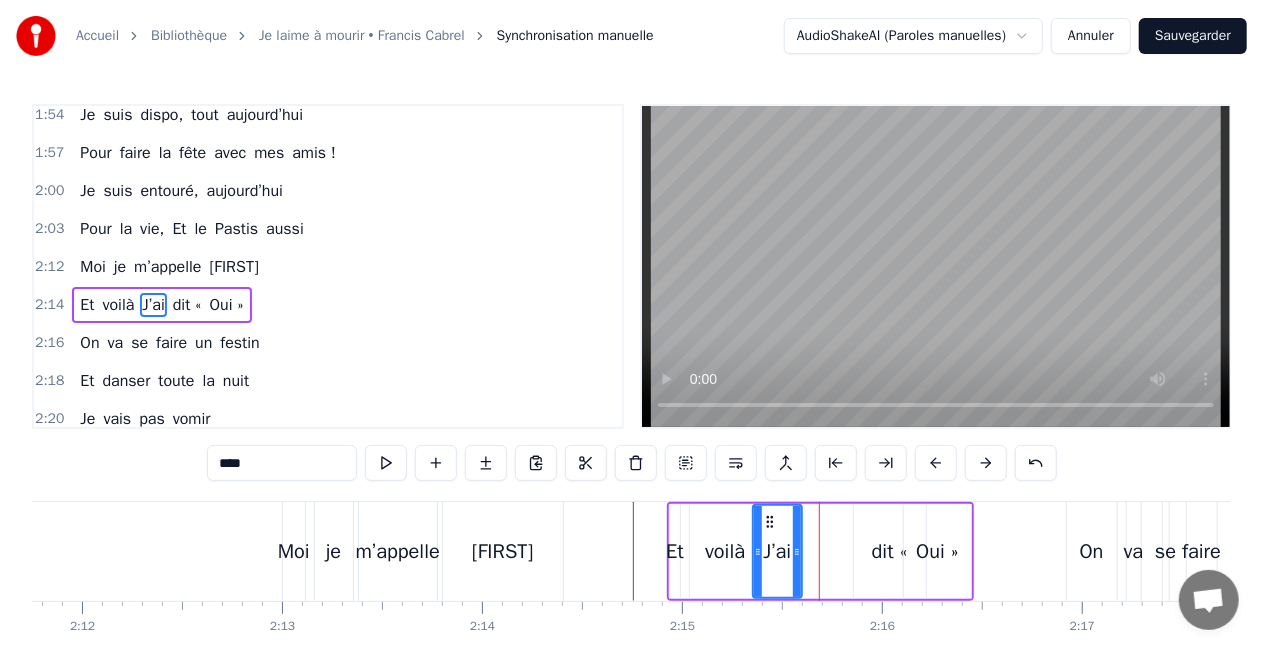 click on "Et voilà J’ai dit « Oui »" at bounding box center (820, 551) 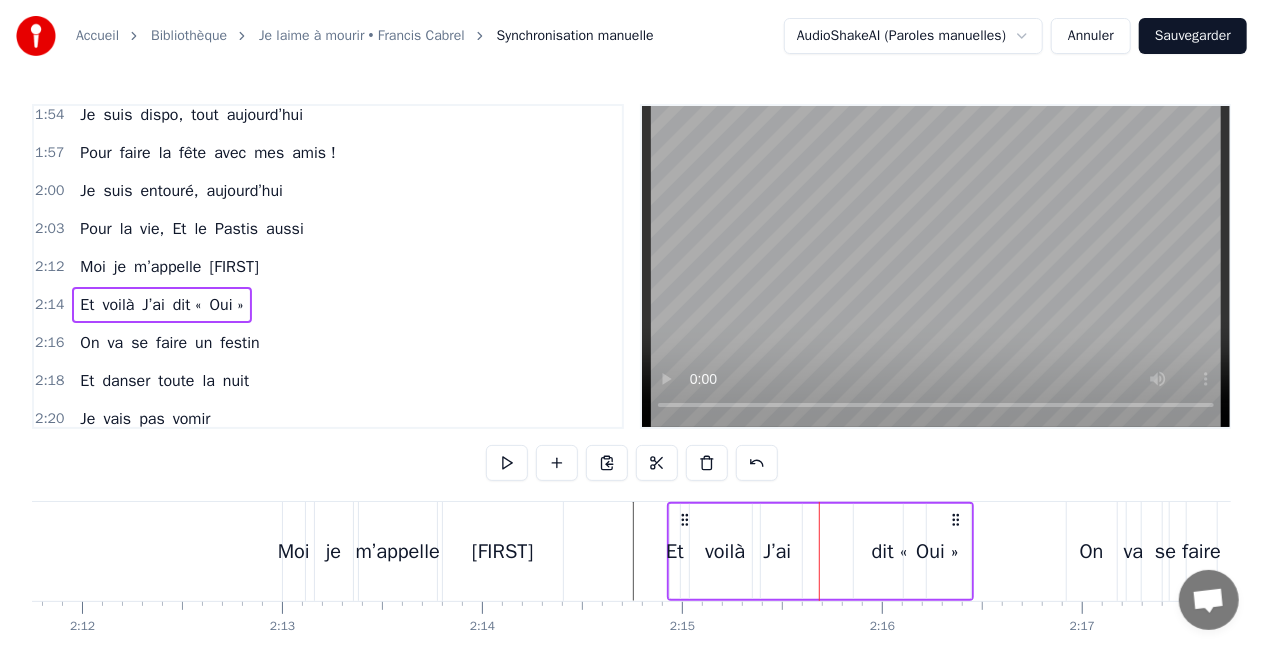 click on "dit «" at bounding box center (890, 551) 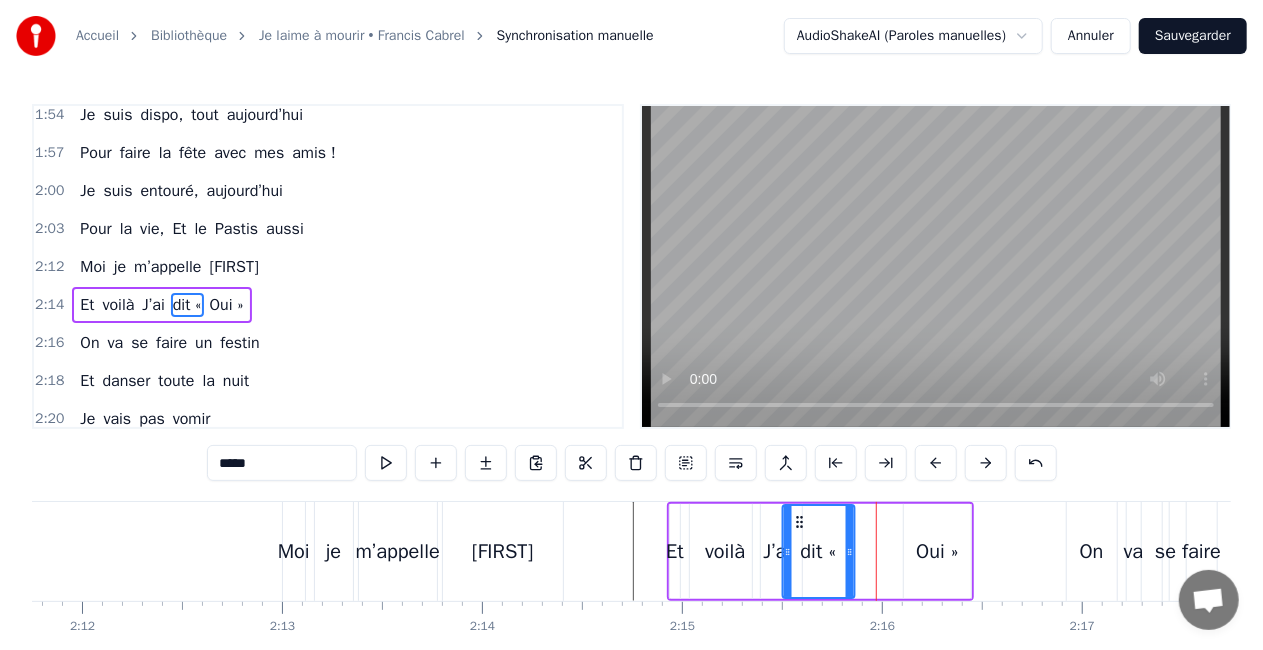 drag, startPoint x: 865, startPoint y: 518, endPoint x: 798, endPoint y: 517, distance: 67.00746 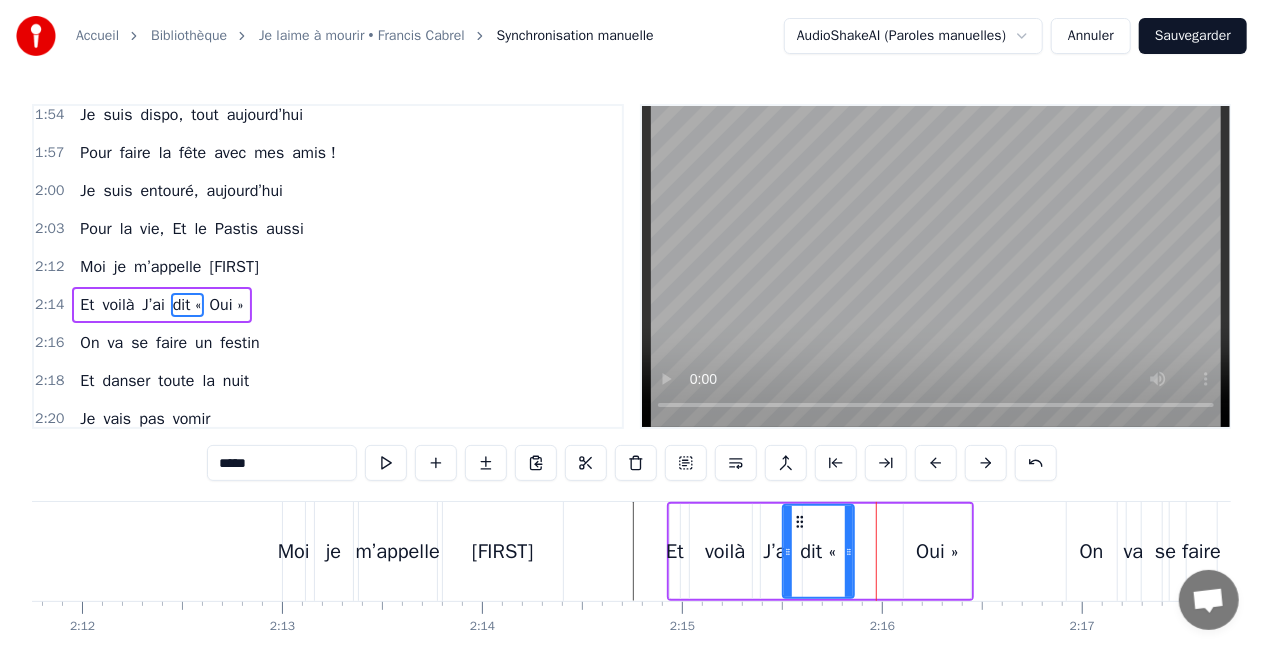 click on "Et voilà J’ai dit « Oui »" at bounding box center [820, 551] 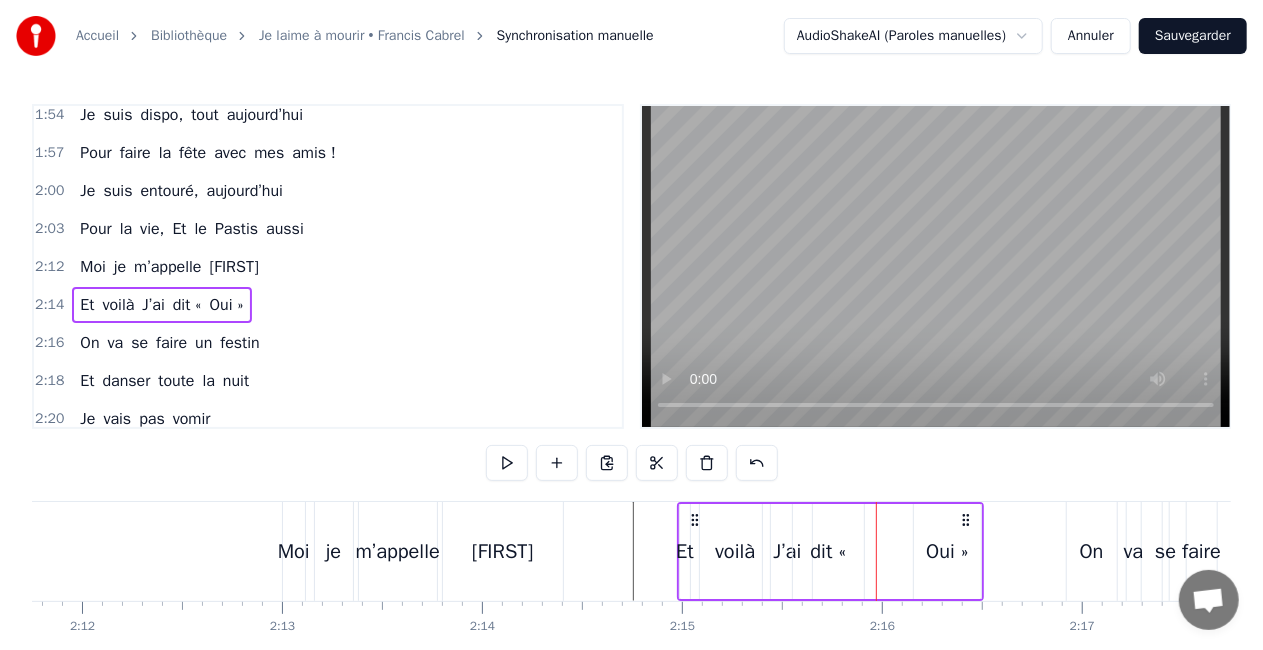 click 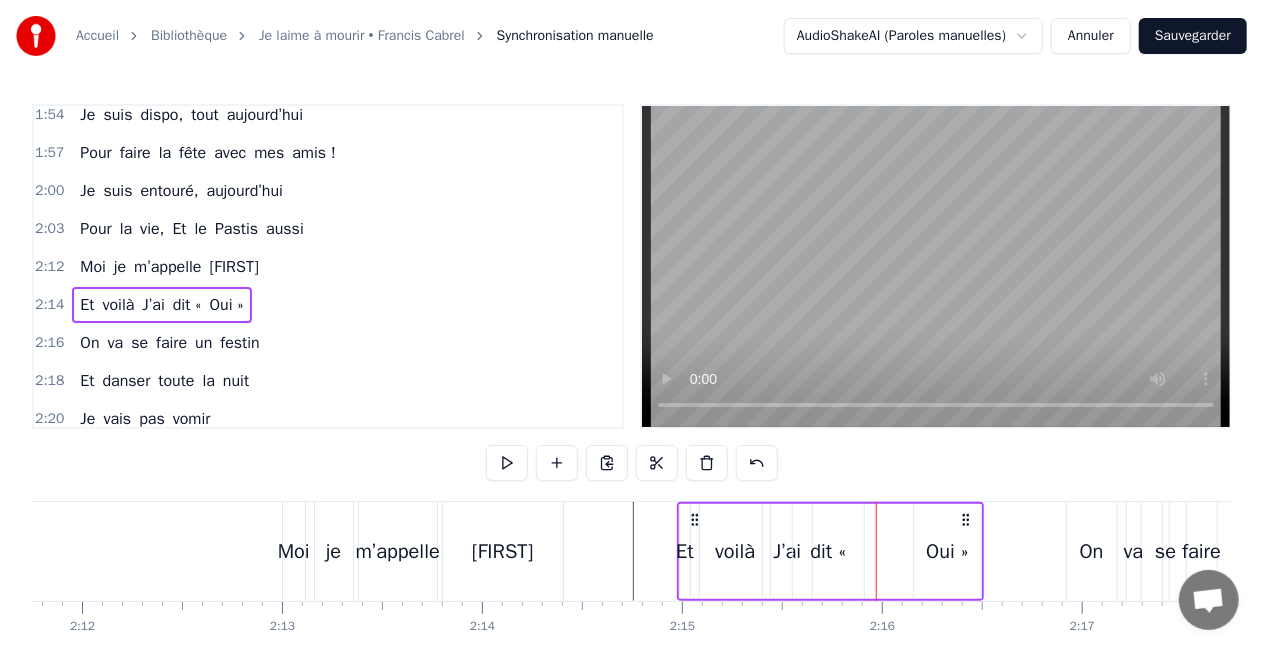 click on "Oui »" at bounding box center (947, 552) 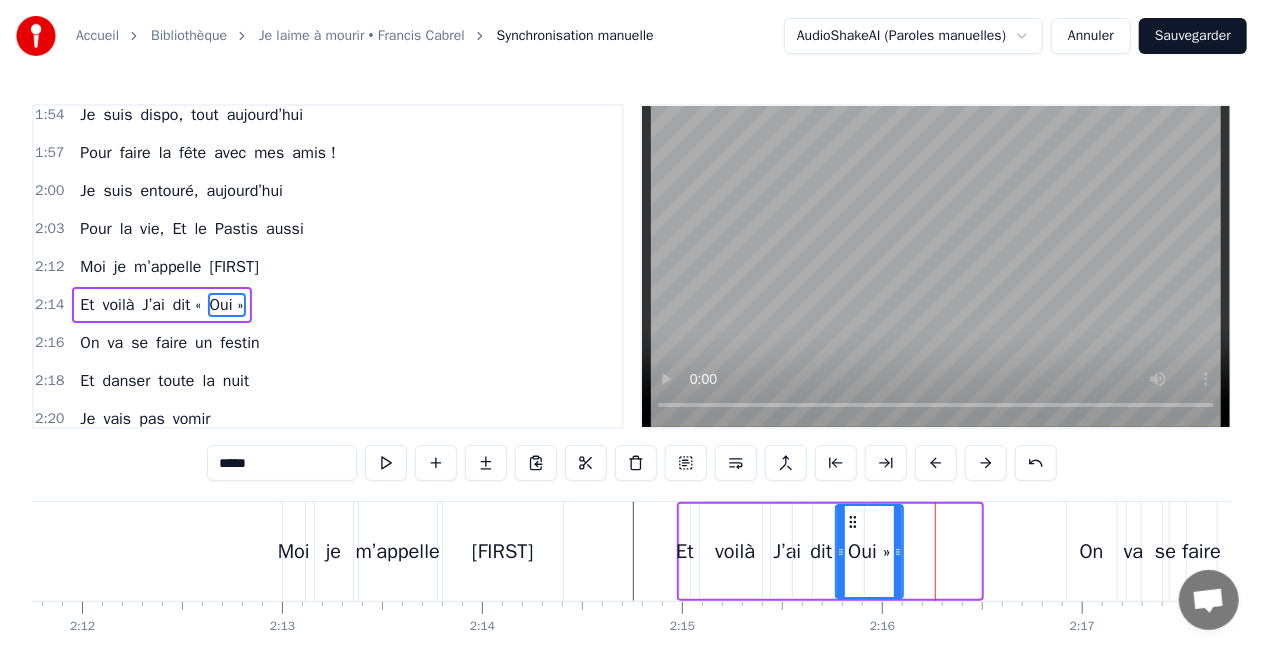 drag, startPoint x: 927, startPoint y: 521, endPoint x: 848, endPoint y: 519, distance: 79.025314 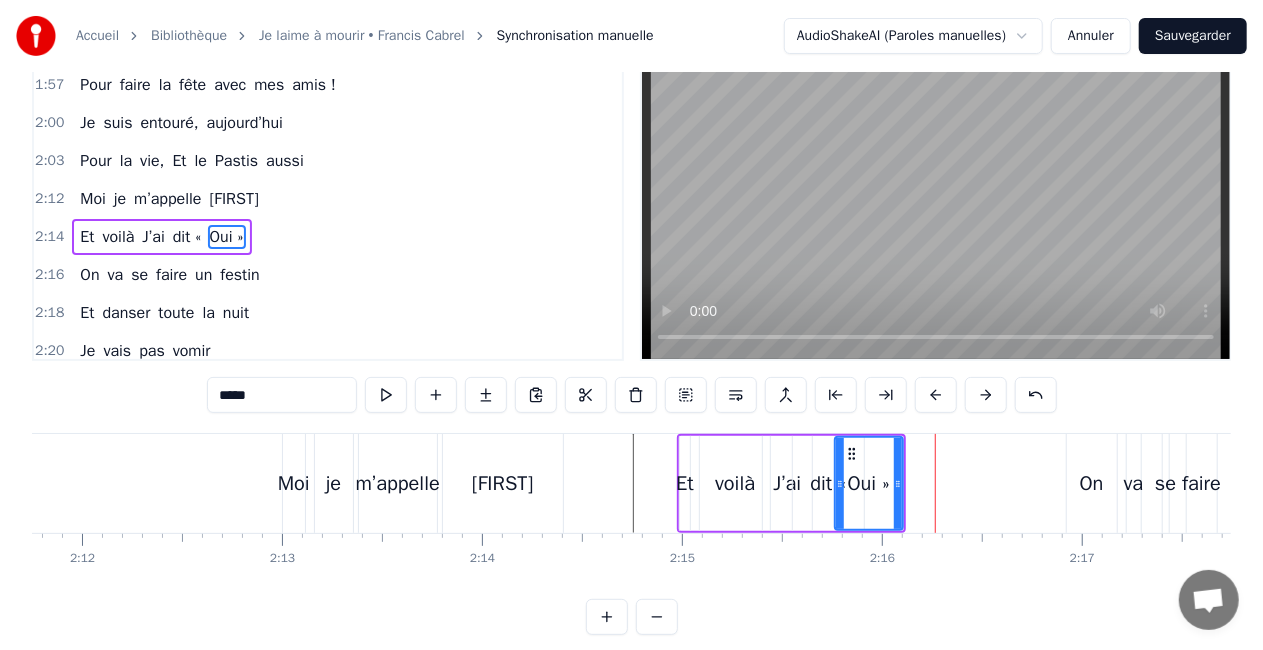 scroll, scrollTop: 100, scrollLeft: 0, axis: vertical 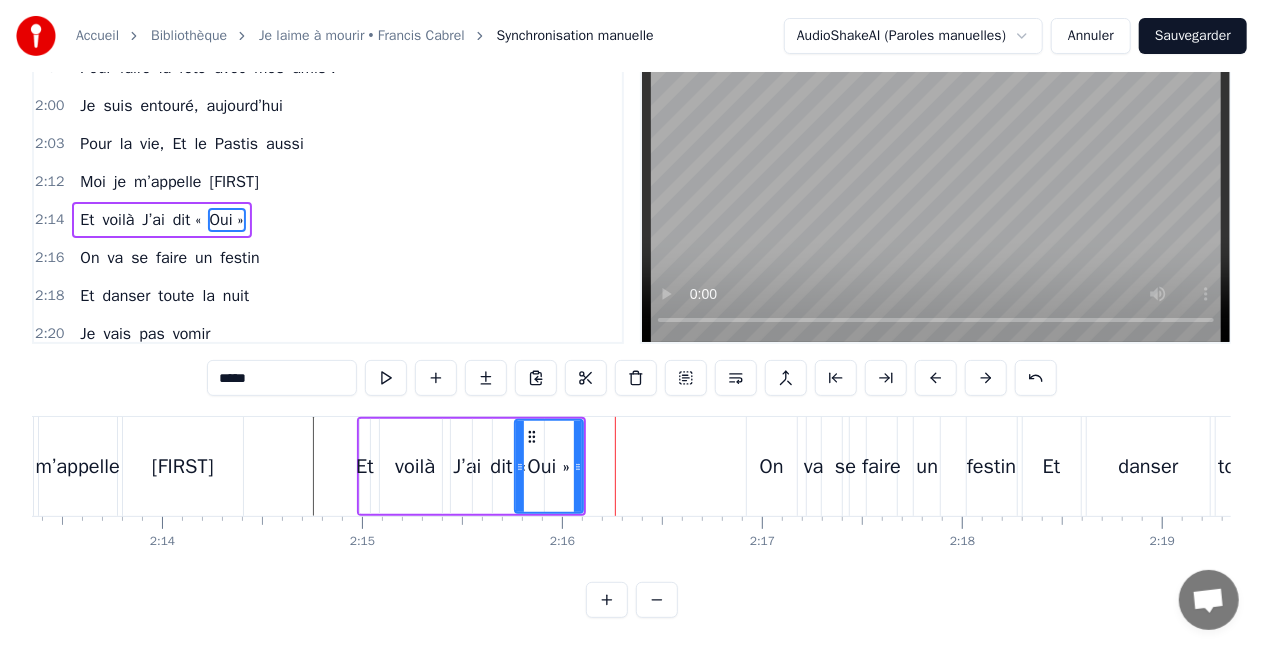 click on "festin" at bounding box center [991, 467] 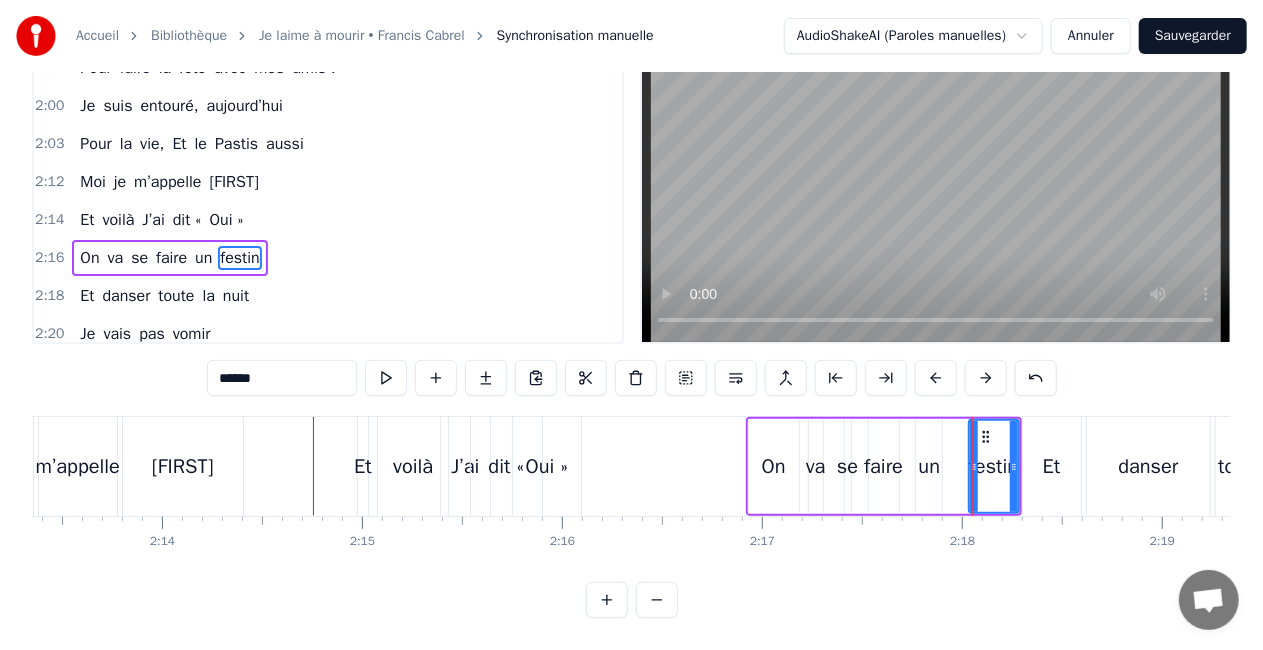 scroll, scrollTop: 0, scrollLeft: 0, axis: both 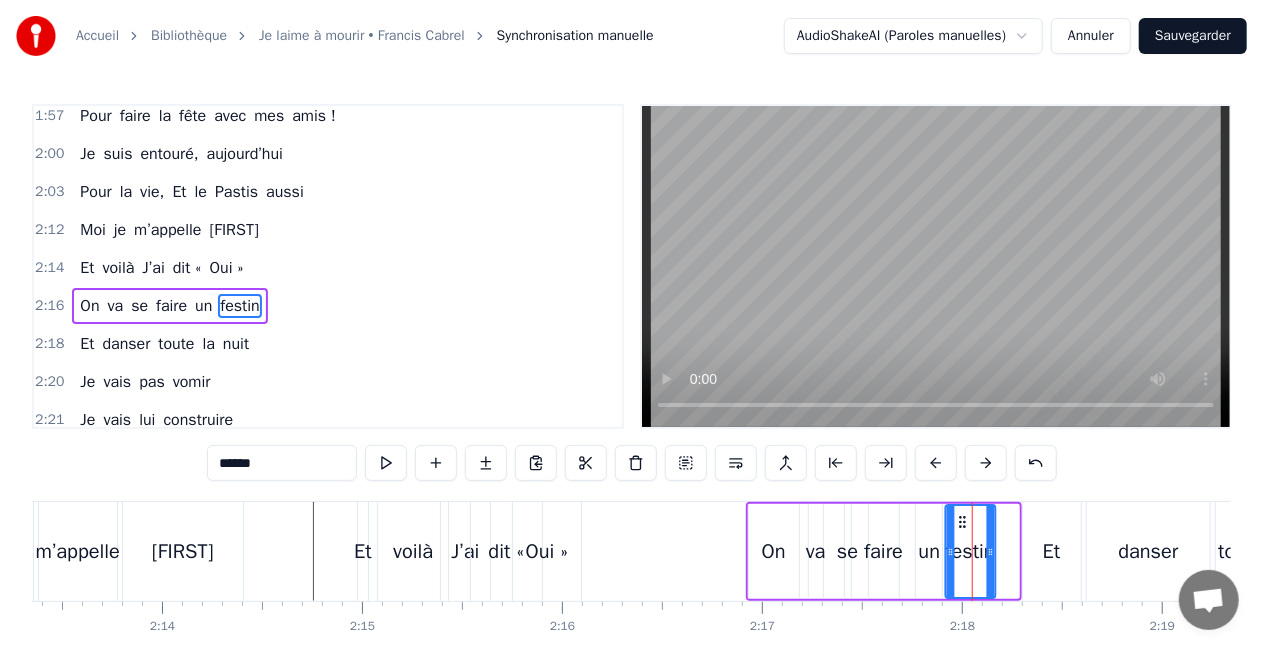 drag, startPoint x: 984, startPoint y: 519, endPoint x: 961, endPoint y: 520, distance: 23.021729 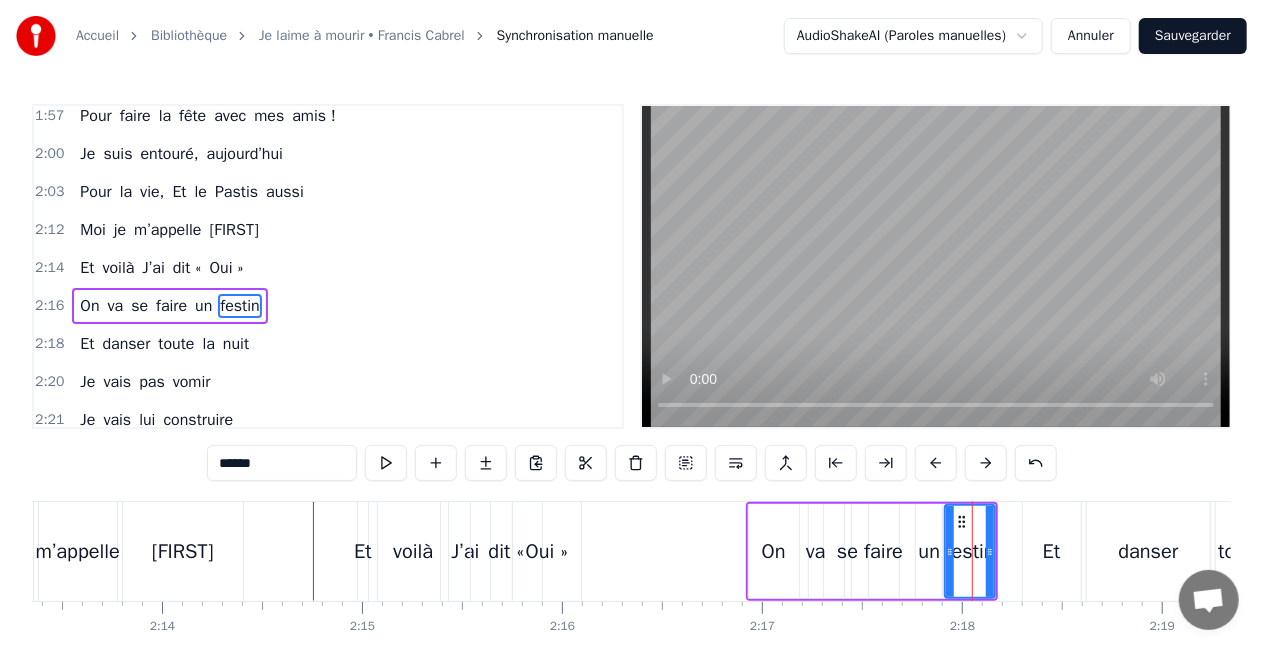 click on "danser" at bounding box center (1149, 552) 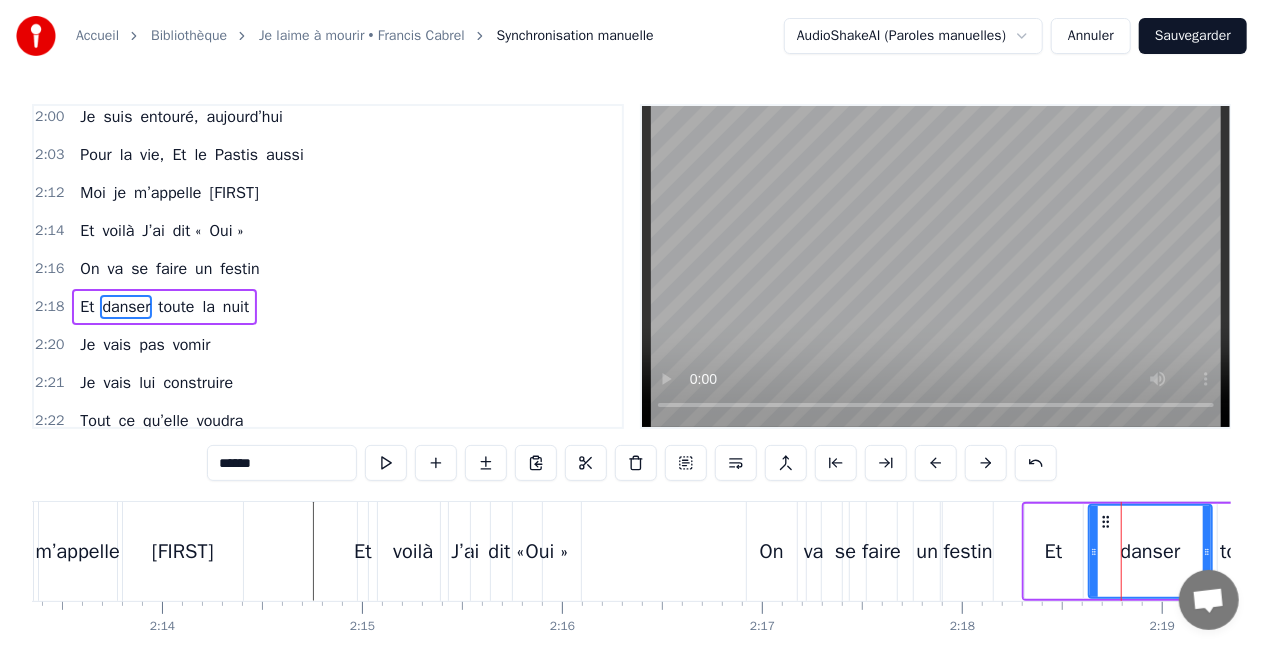 scroll, scrollTop: 2060, scrollLeft: 0, axis: vertical 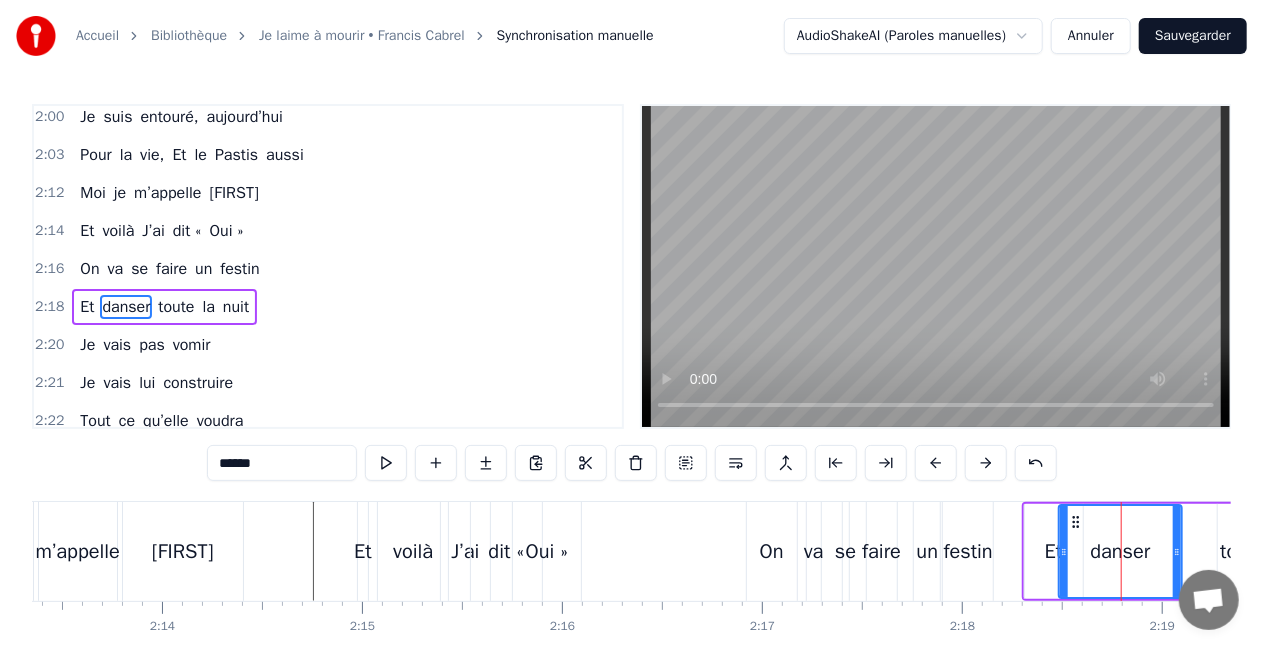 drag, startPoint x: 1105, startPoint y: 519, endPoint x: 1075, endPoint y: 520, distance: 30.016663 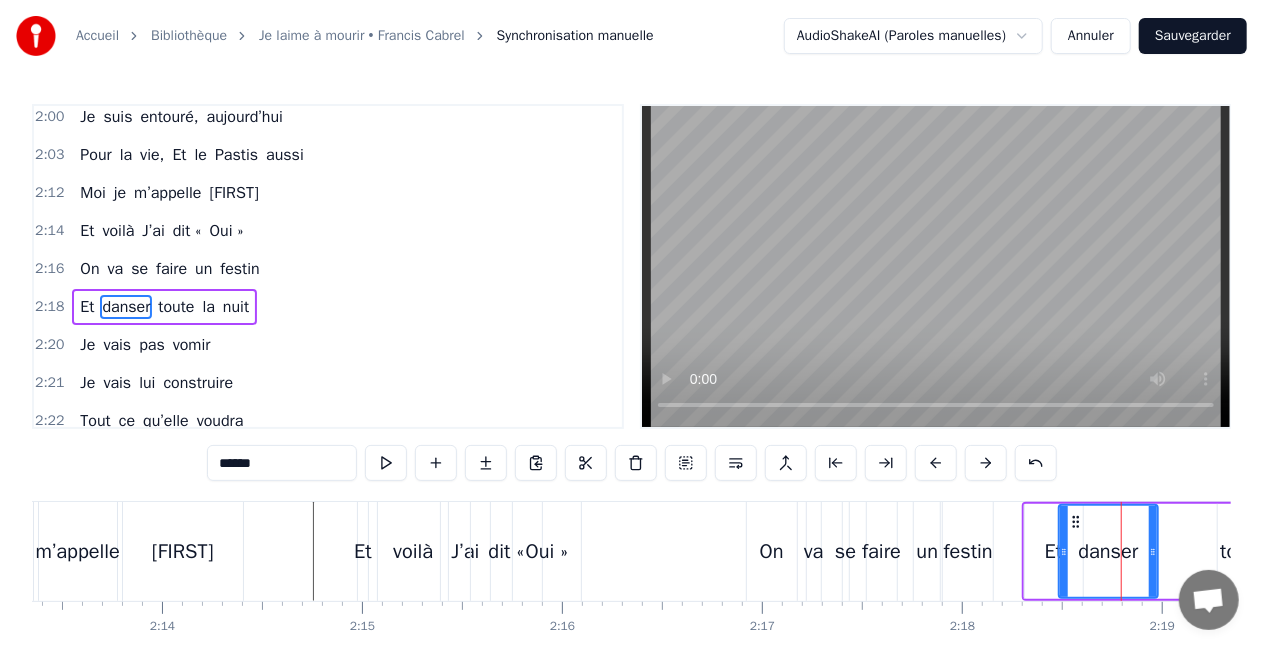 drag, startPoint x: 1176, startPoint y: 550, endPoint x: 1152, endPoint y: 549, distance: 24.020824 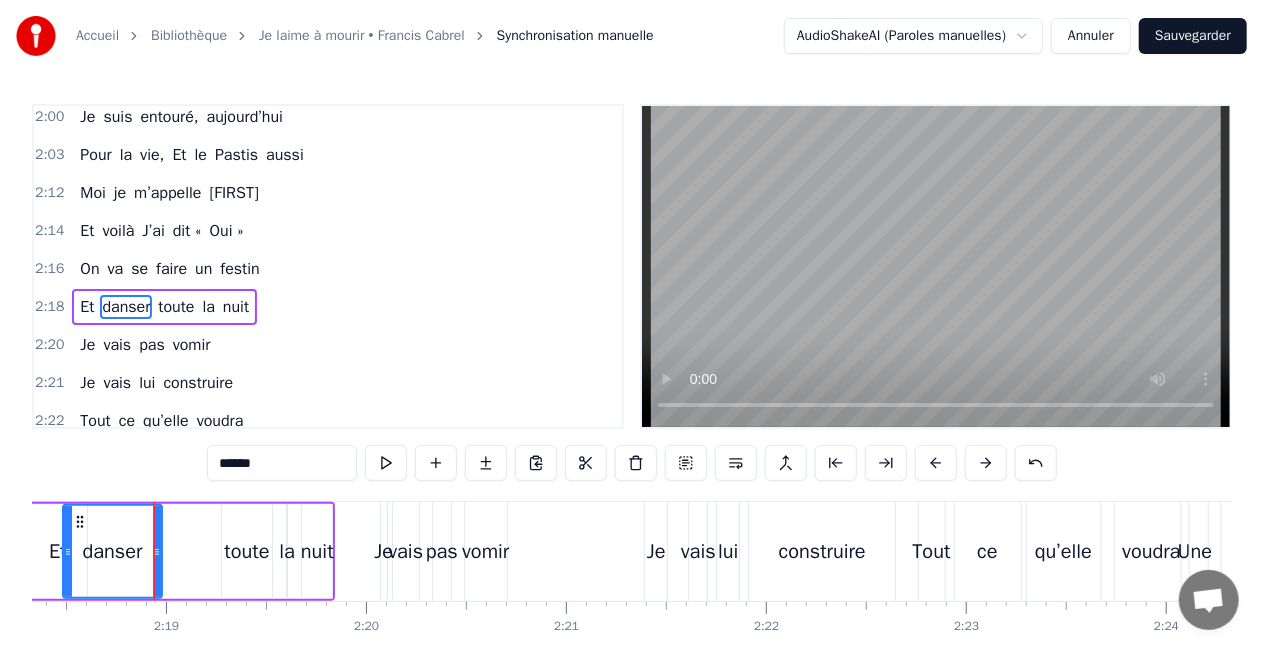 scroll, scrollTop: 0, scrollLeft: 27688, axis: horizontal 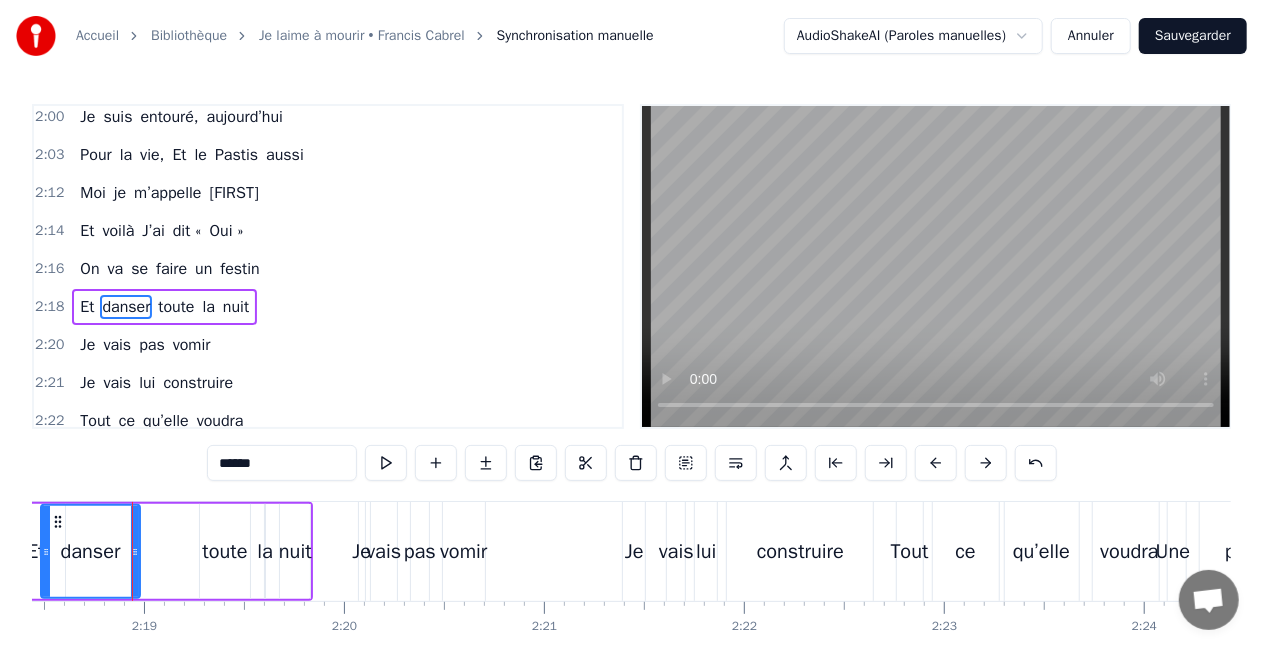 click on "toute" at bounding box center (224, 552) 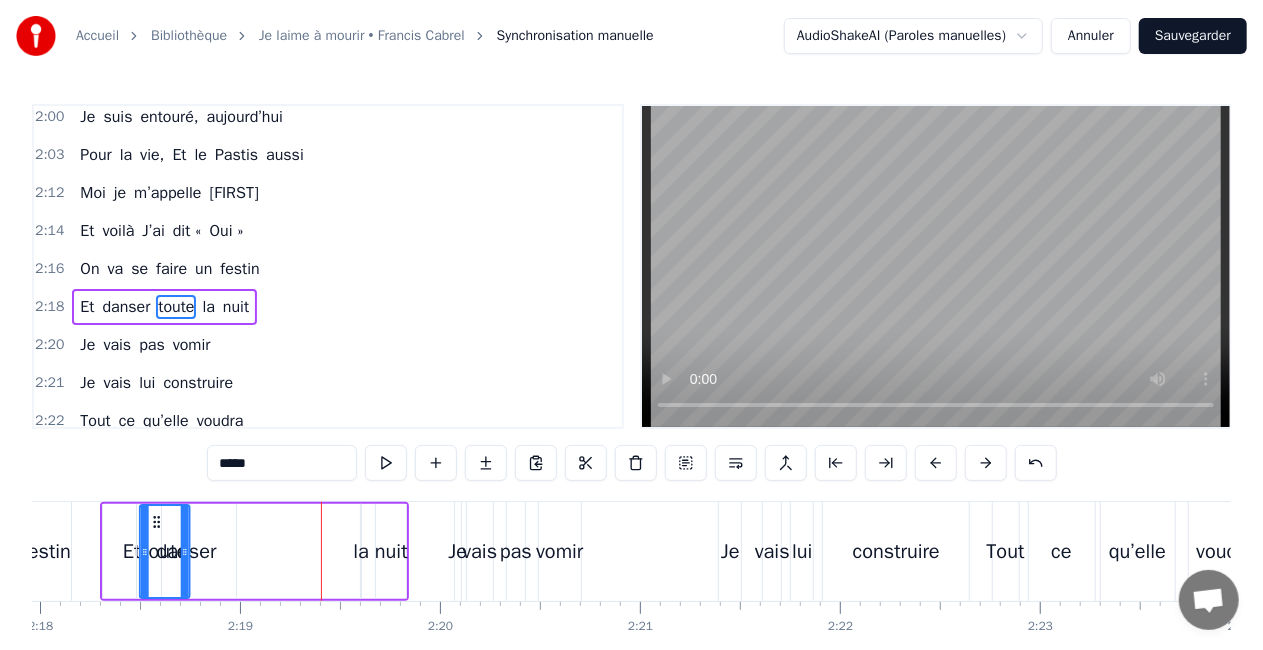 scroll, scrollTop: 0, scrollLeft: 27476, axis: horizontal 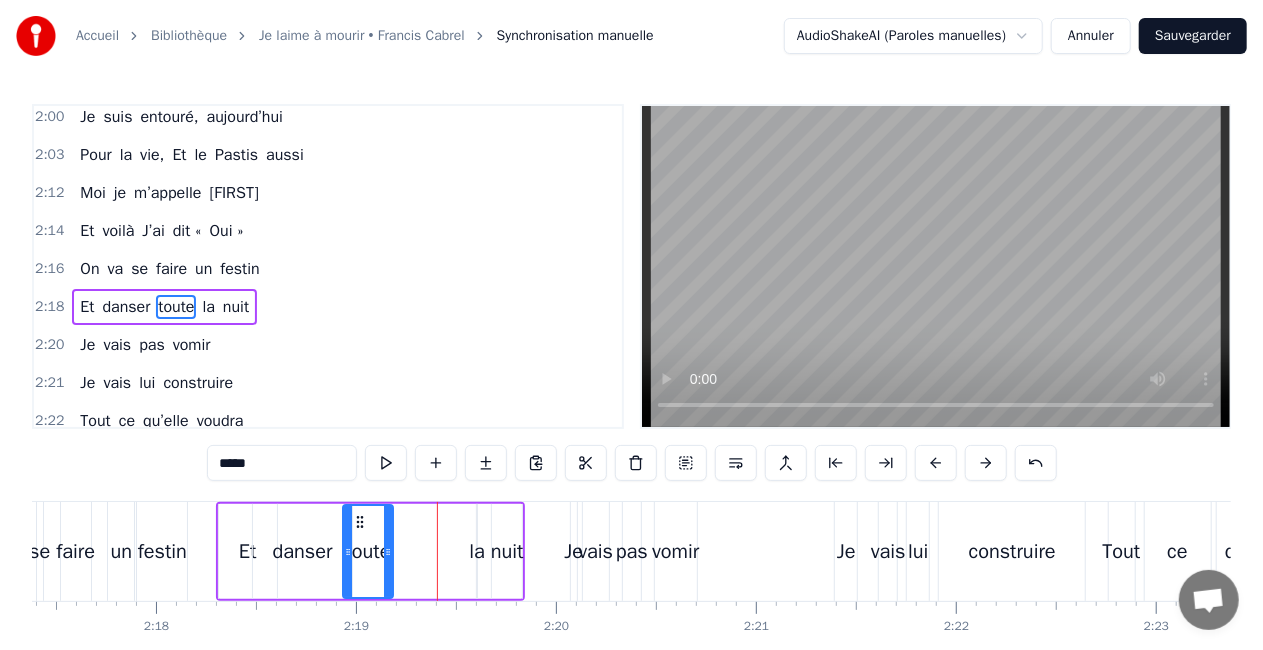 drag, startPoint x: 216, startPoint y: 524, endPoint x: 360, endPoint y: 526, distance: 144.01389 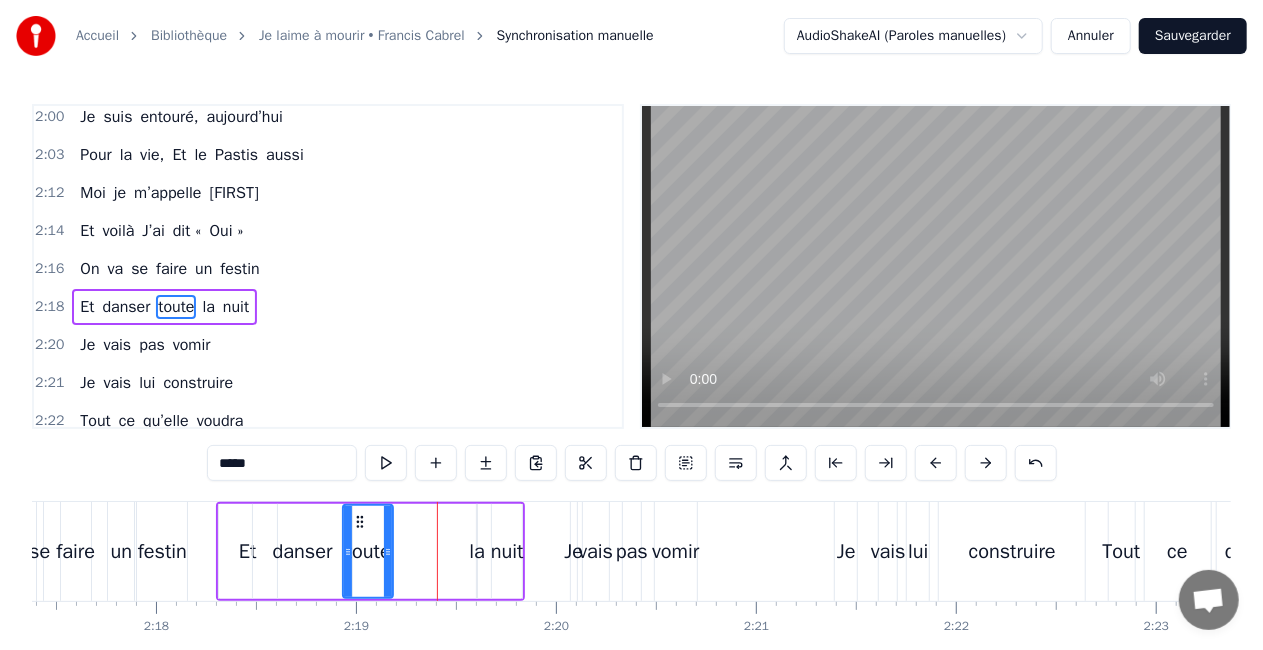 click on "la" at bounding box center (477, 552) 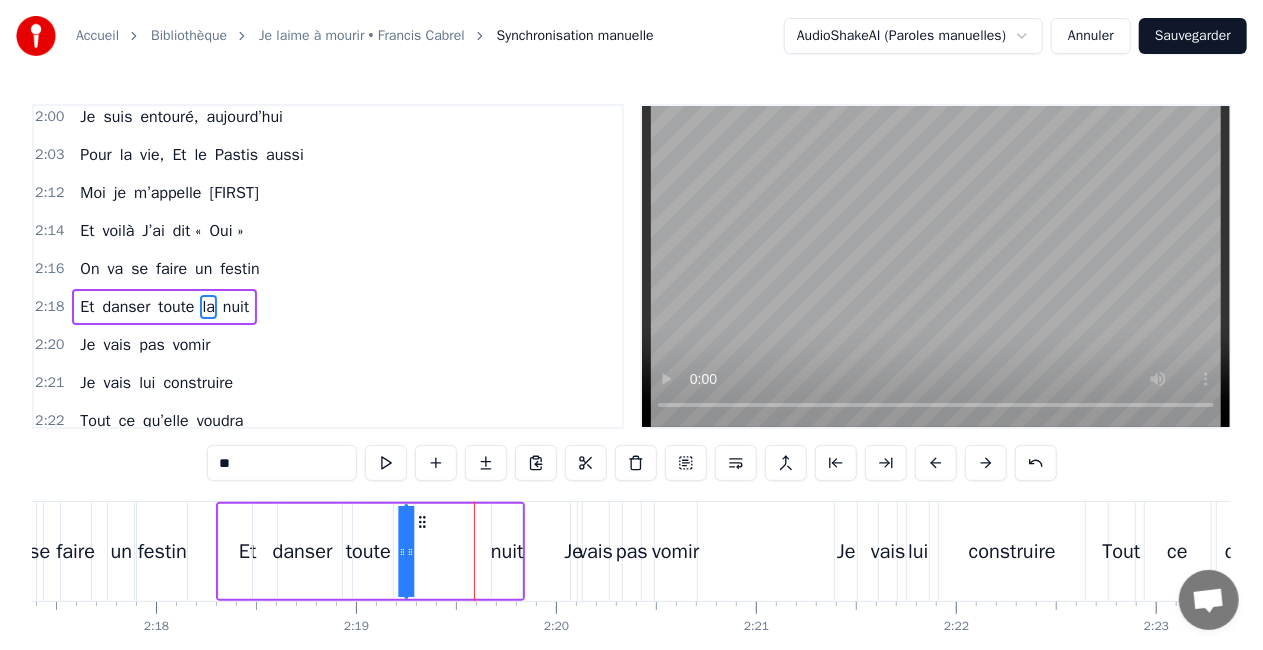 drag, startPoint x: 493, startPoint y: 522, endPoint x: 420, endPoint y: 522, distance: 73 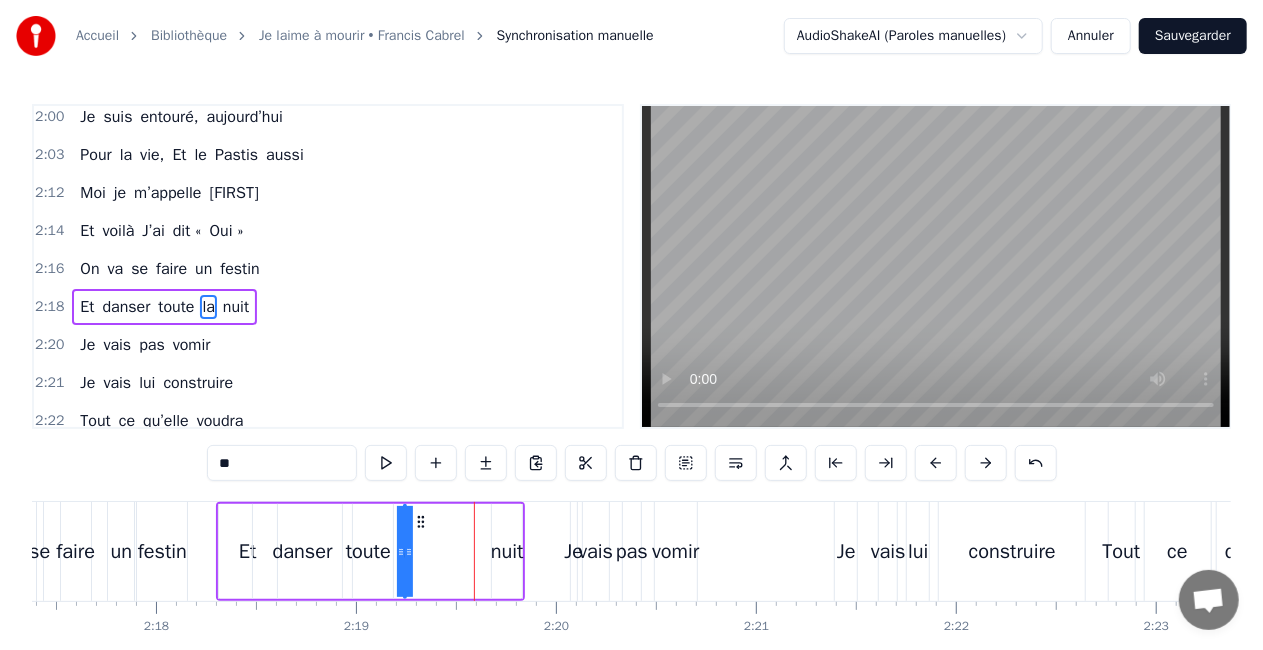 click on "nuit" at bounding box center (507, 551) 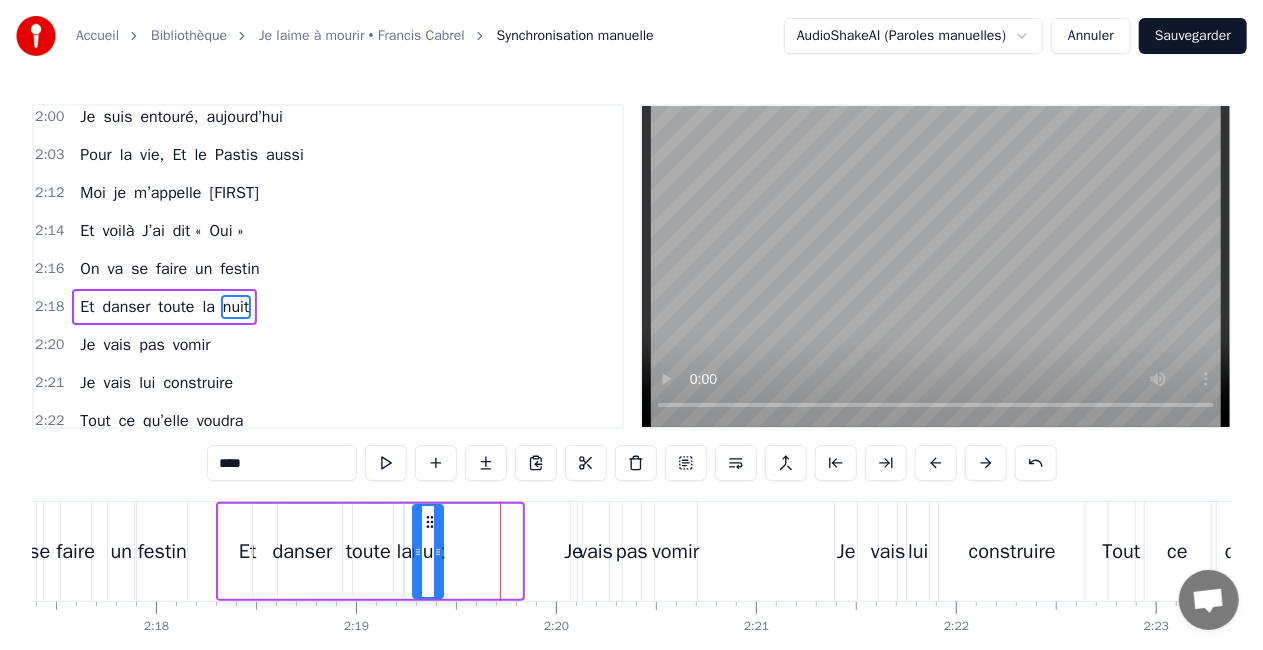 drag, startPoint x: 508, startPoint y: 522, endPoint x: 428, endPoint y: 524, distance: 80.024994 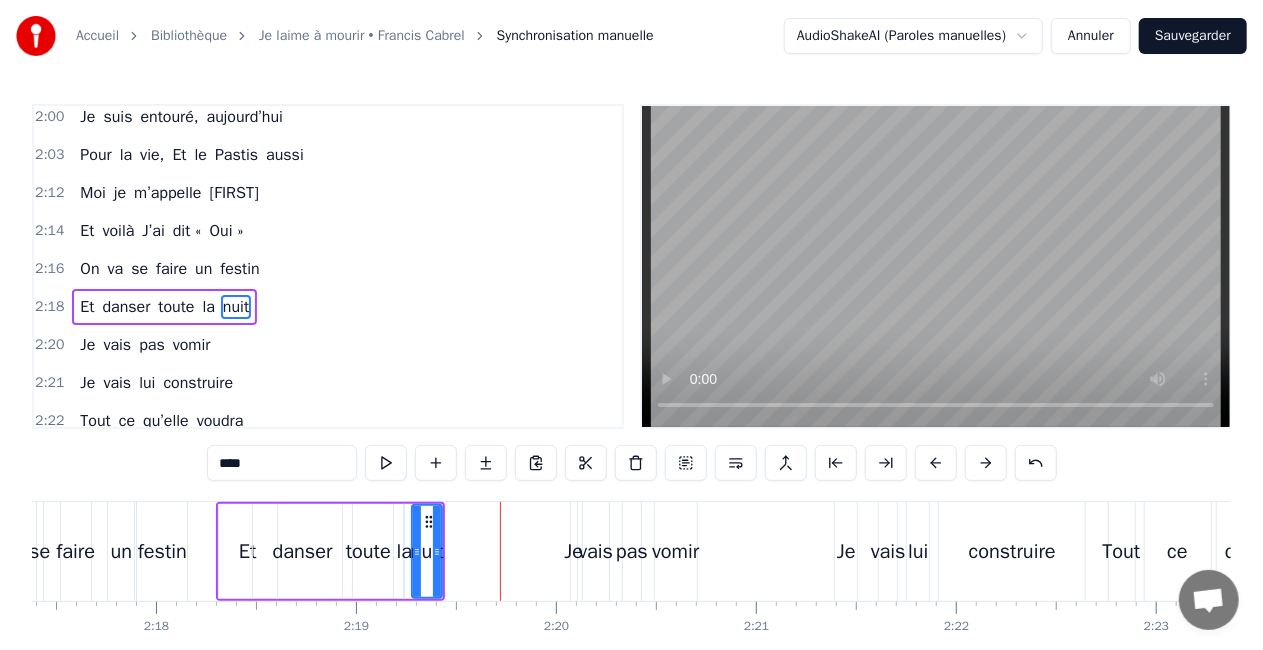 click on "Je" at bounding box center [574, 551] 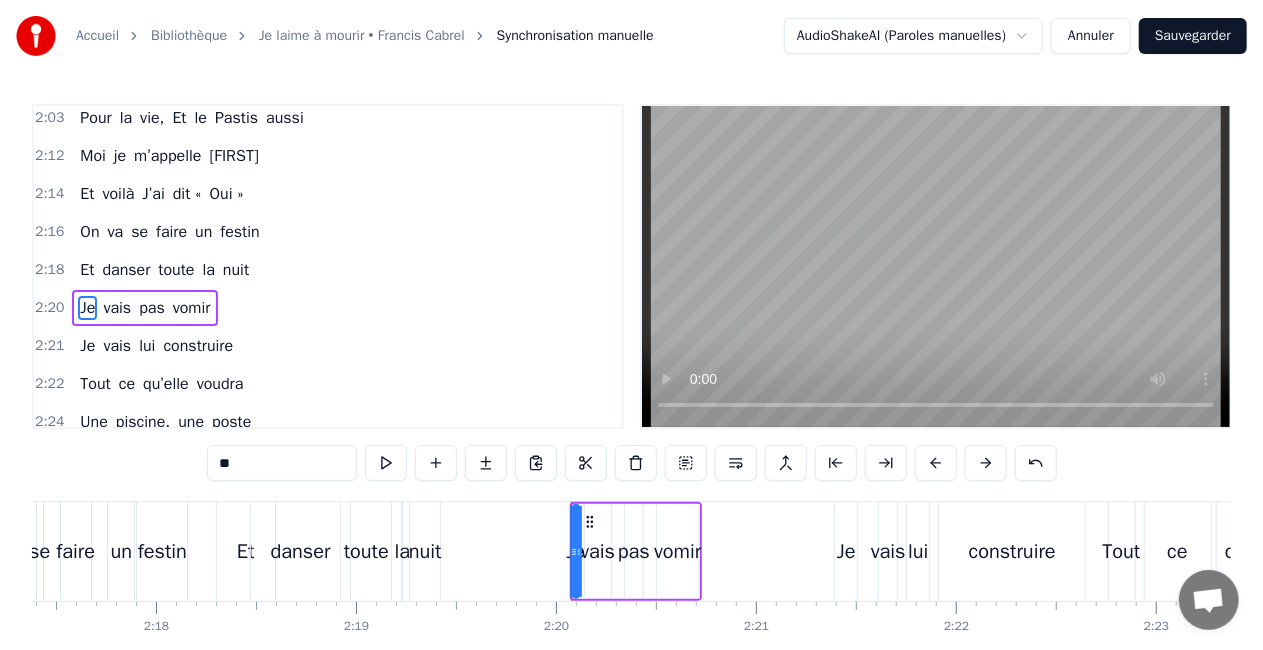scroll, scrollTop: 2098, scrollLeft: 0, axis: vertical 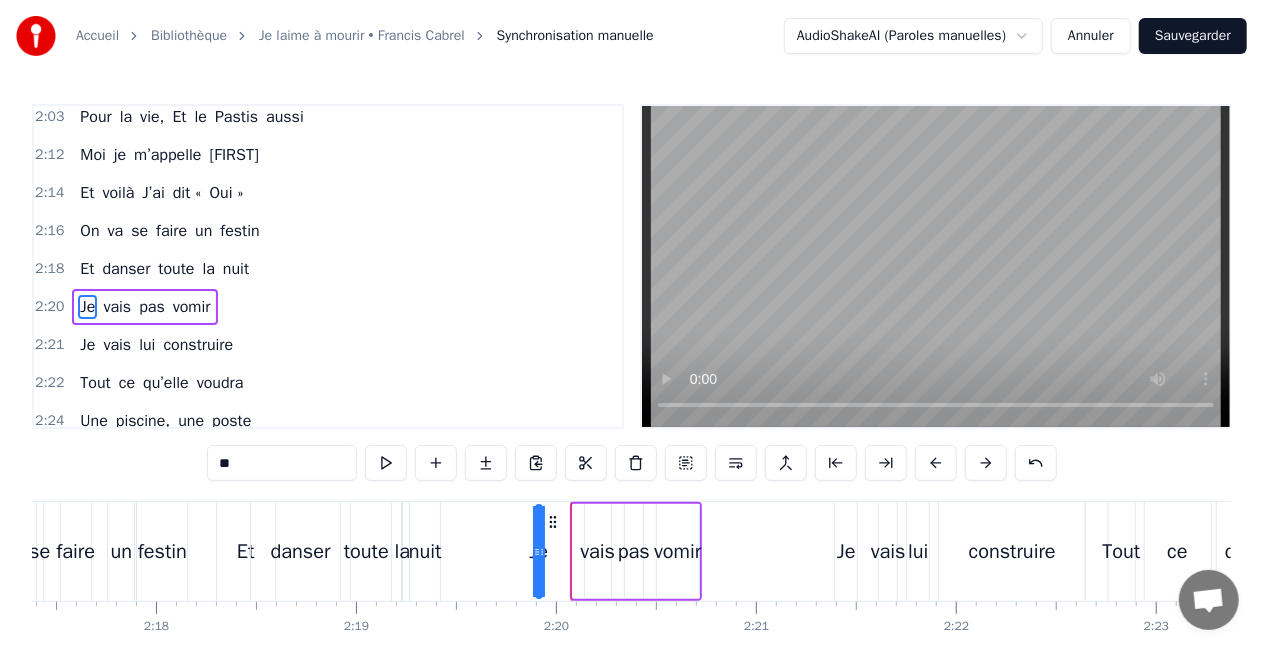 drag, startPoint x: 588, startPoint y: 520, endPoint x: 554, endPoint y: 522, distance: 34.058773 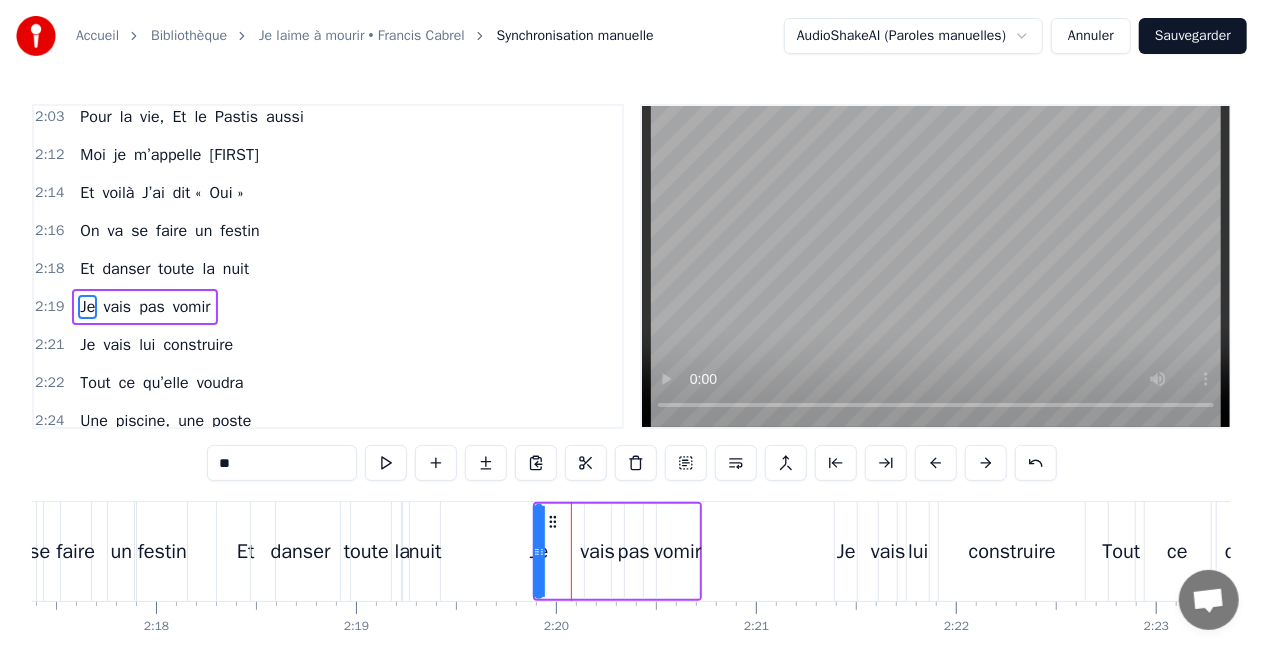 click on "Je vais pas vomir" at bounding box center [617, 551] 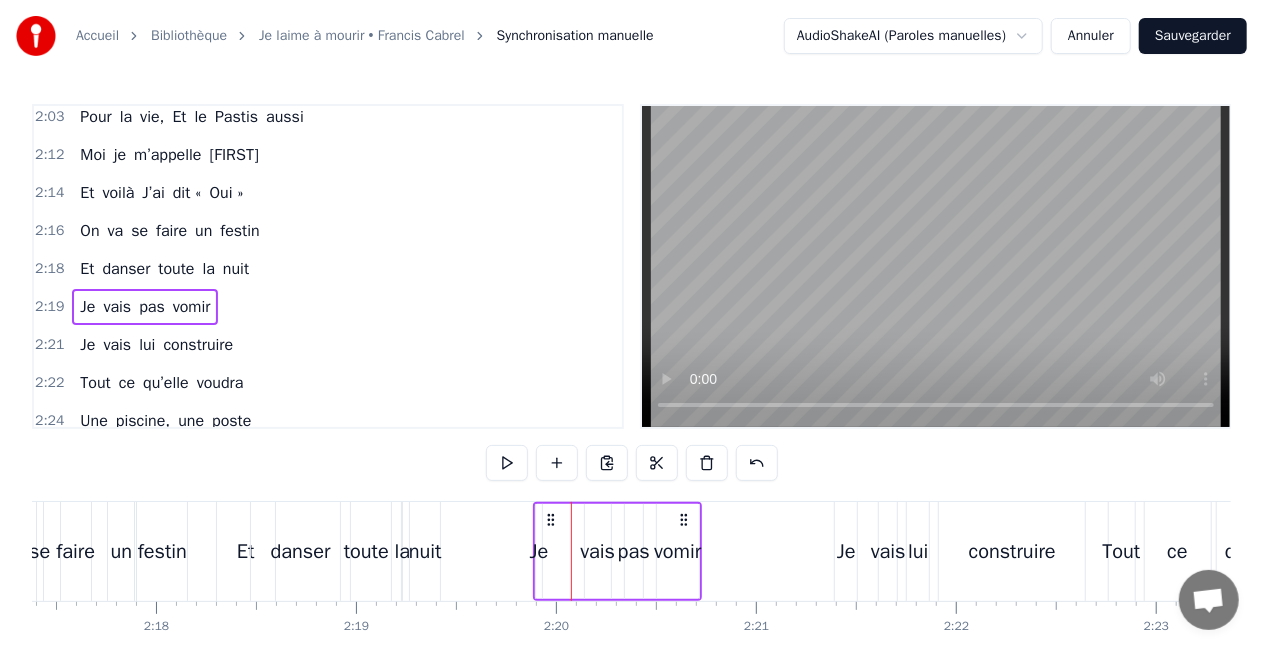 click on "vais" at bounding box center [598, 551] 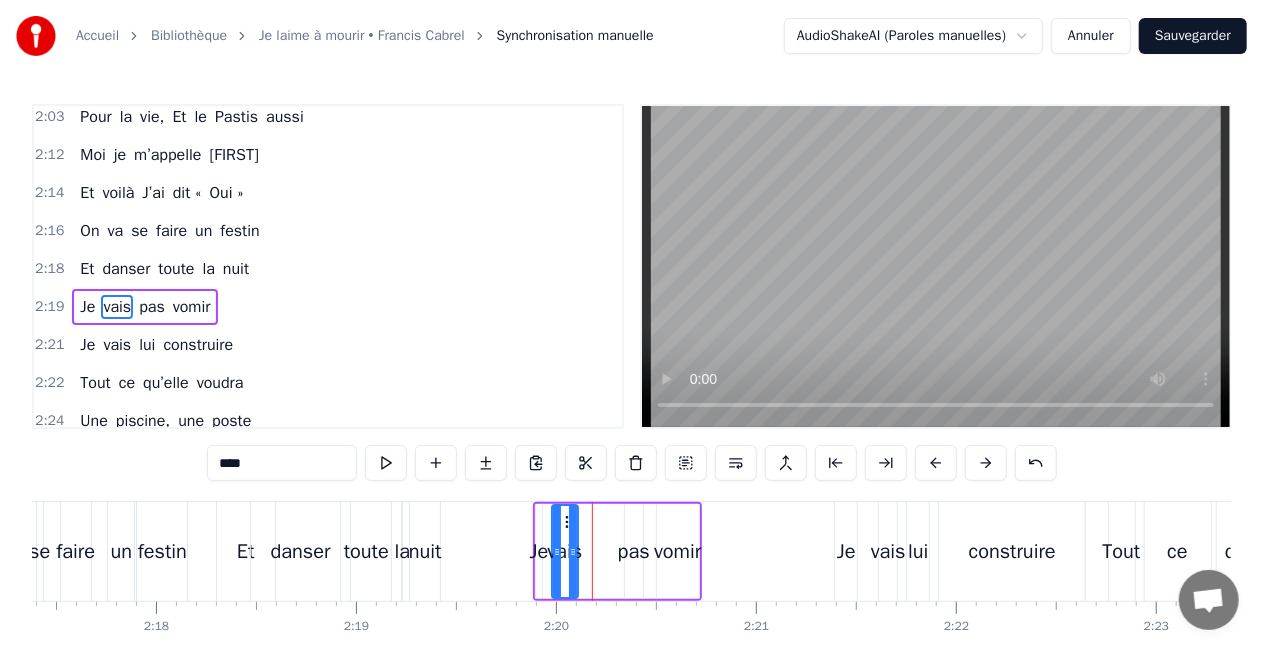 drag, startPoint x: 599, startPoint y: 523, endPoint x: 566, endPoint y: 522, distance: 33.01515 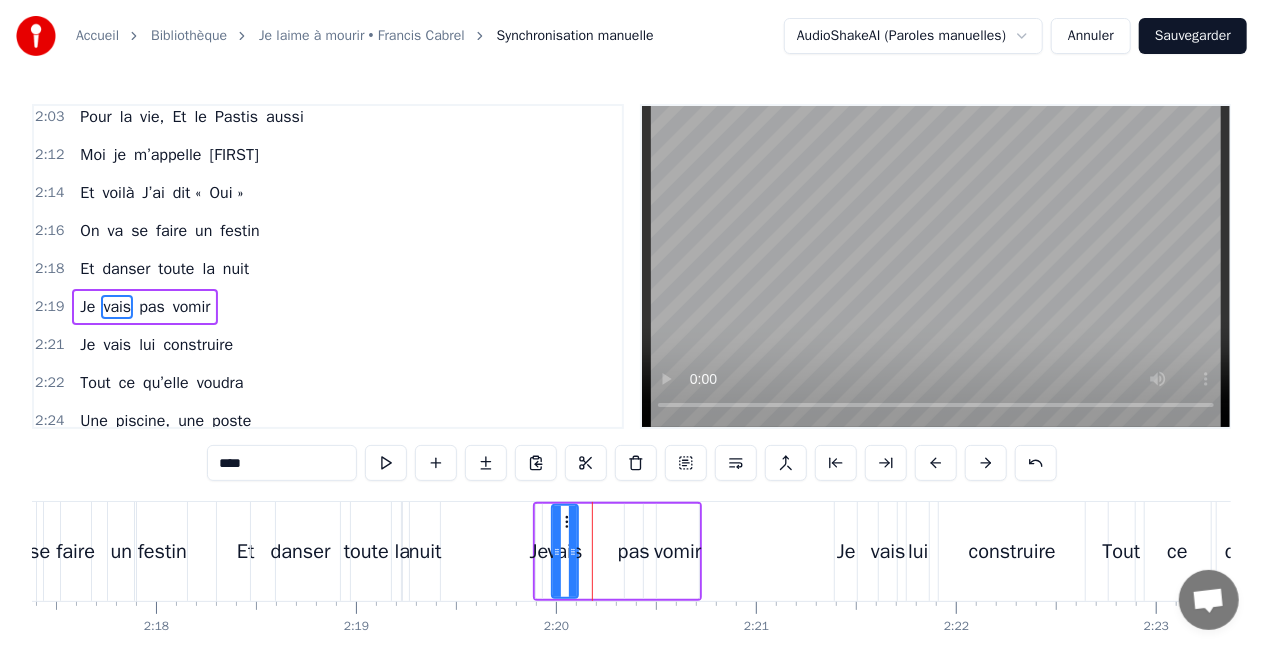 click on "danser" at bounding box center (301, 551) 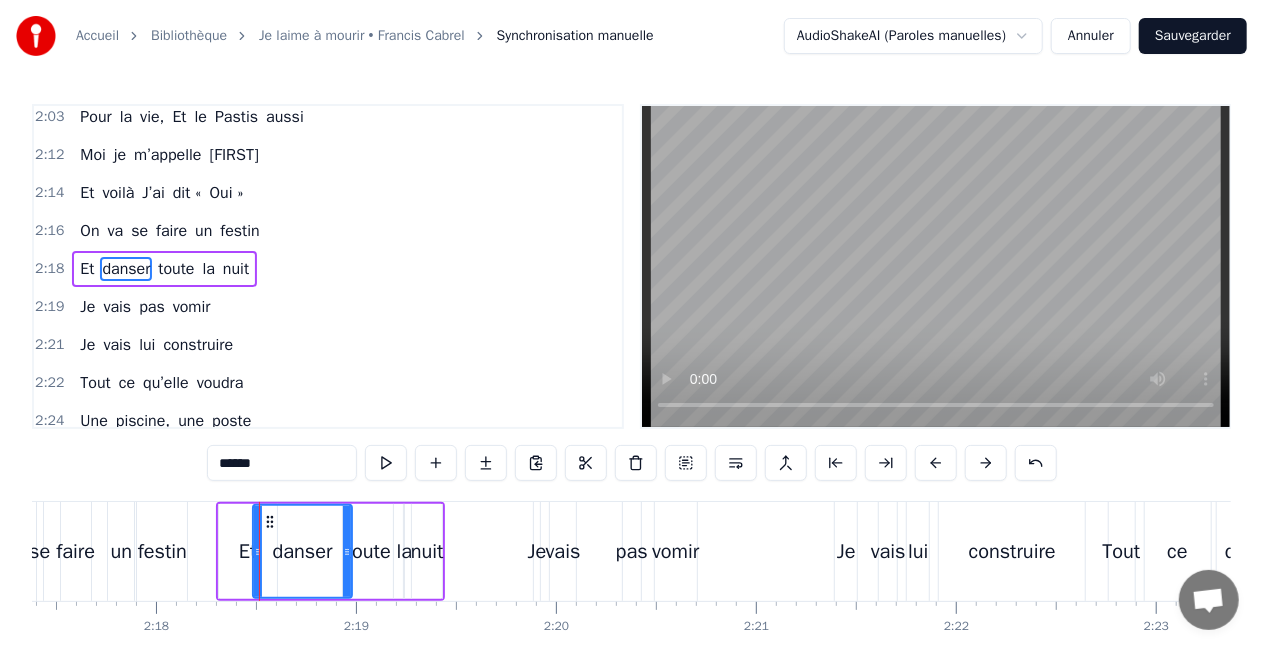 scroll, scrollTop: 2060, scrollLeft: 0, axis: vertical 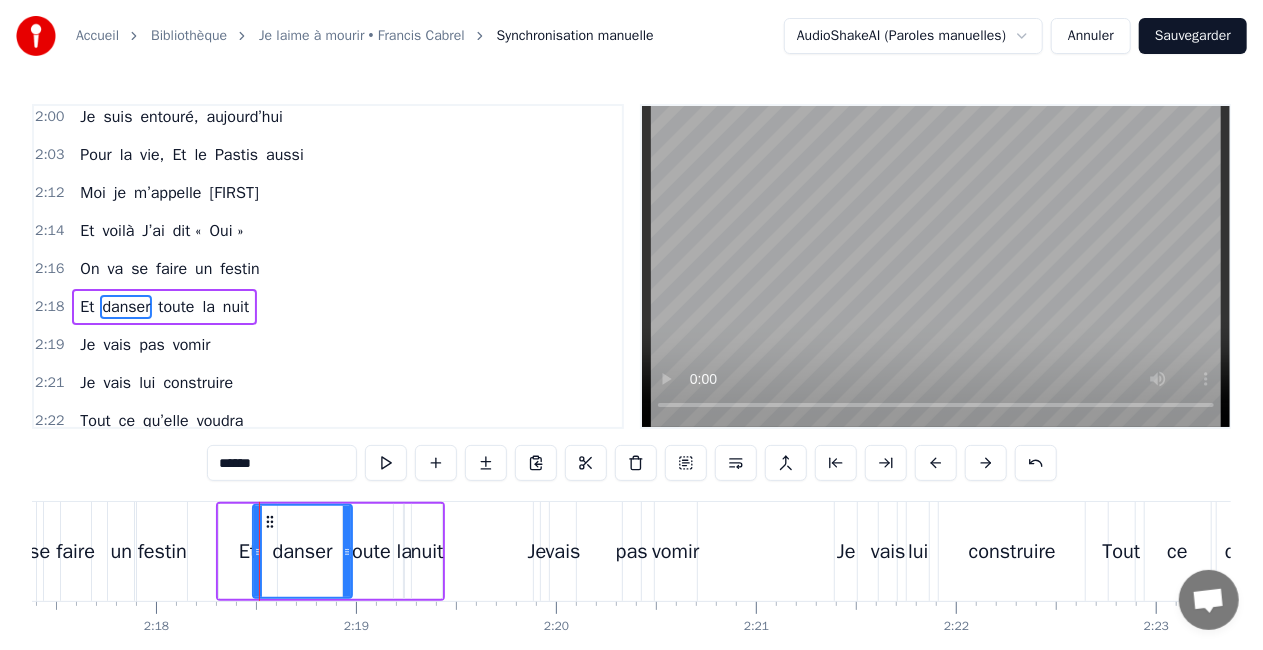 click on "Et" at bounding box center (248, 551) 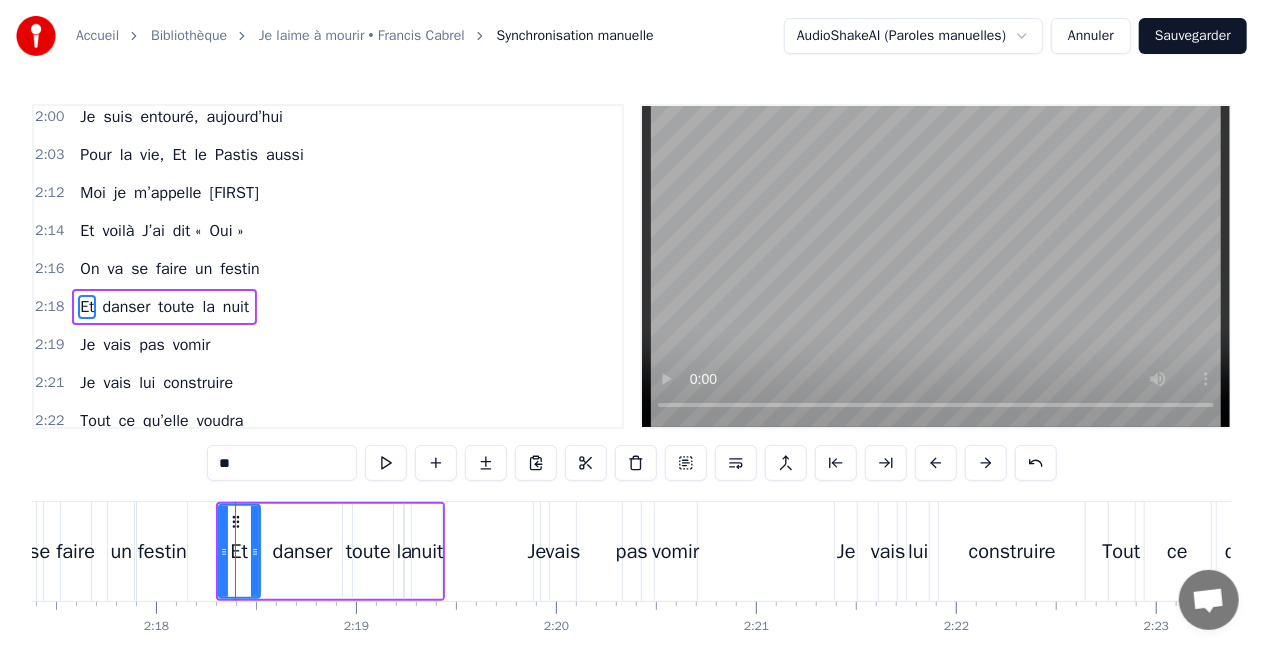 drag, startPoint x: 268, startPoint y: 546, endPoint x: 252, endPoint y: 544, distance: 16.124516 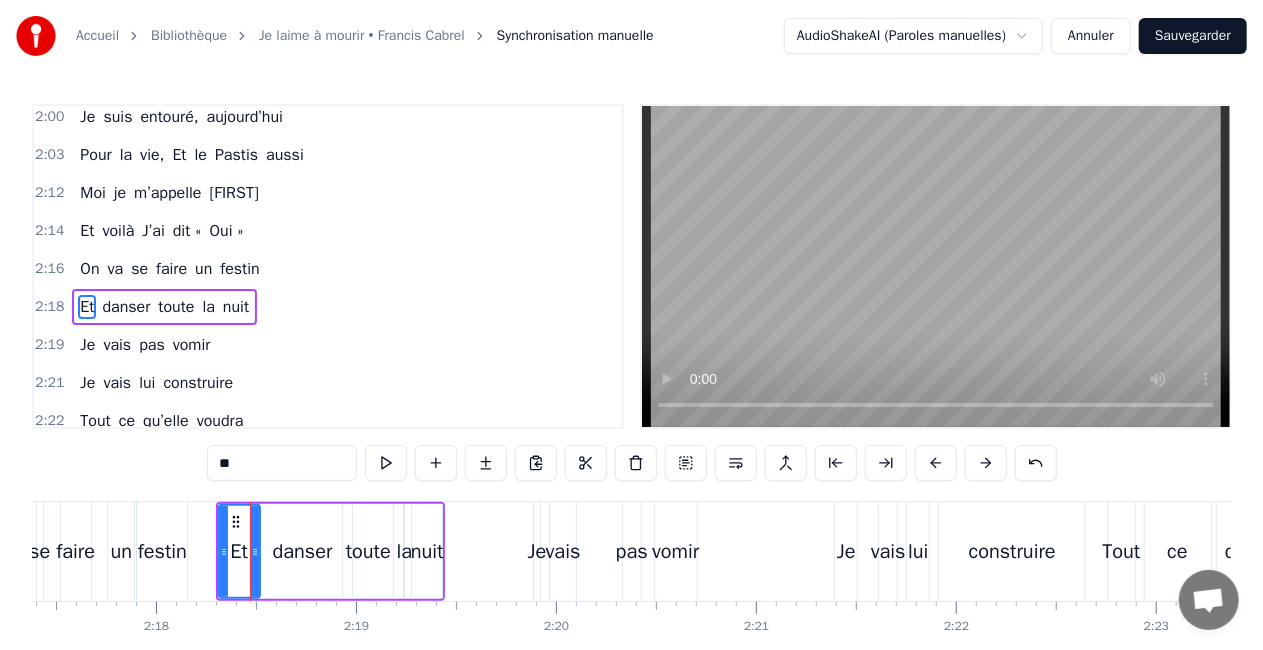 click on "danser" at bounding box center [303, 552] 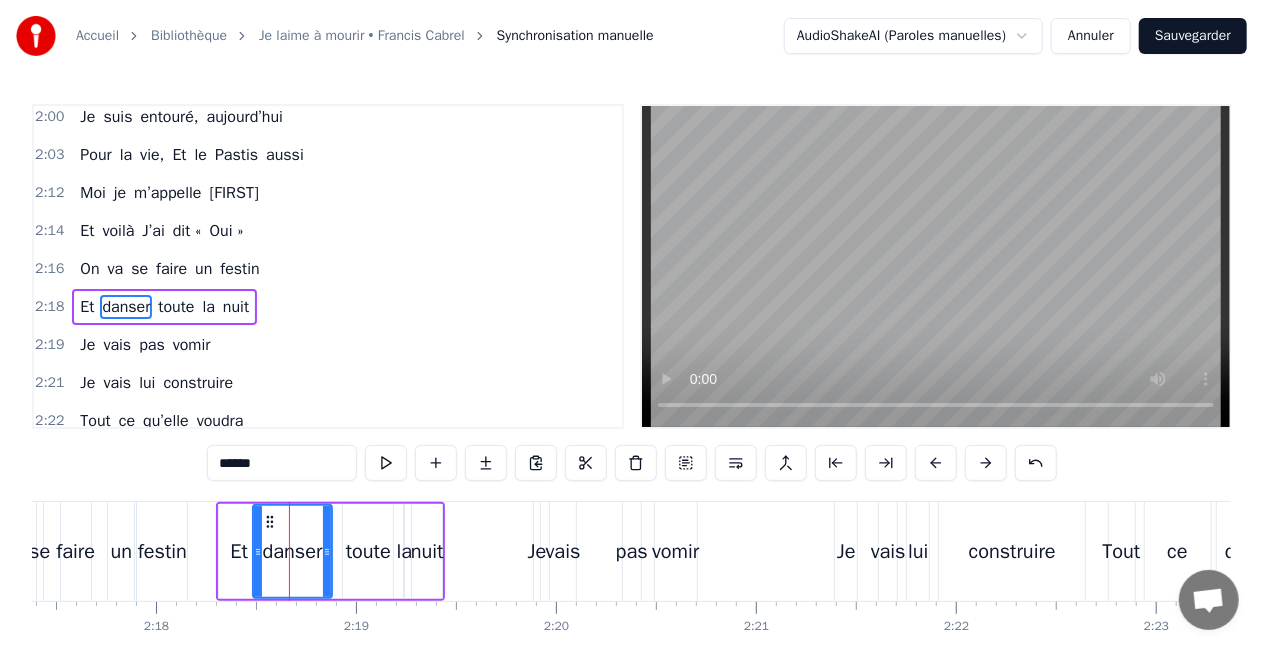 drag, startPoint x: 342, startPoint y: 551, endPoint x: 320, endPoint y: 550, distance: 22.022715 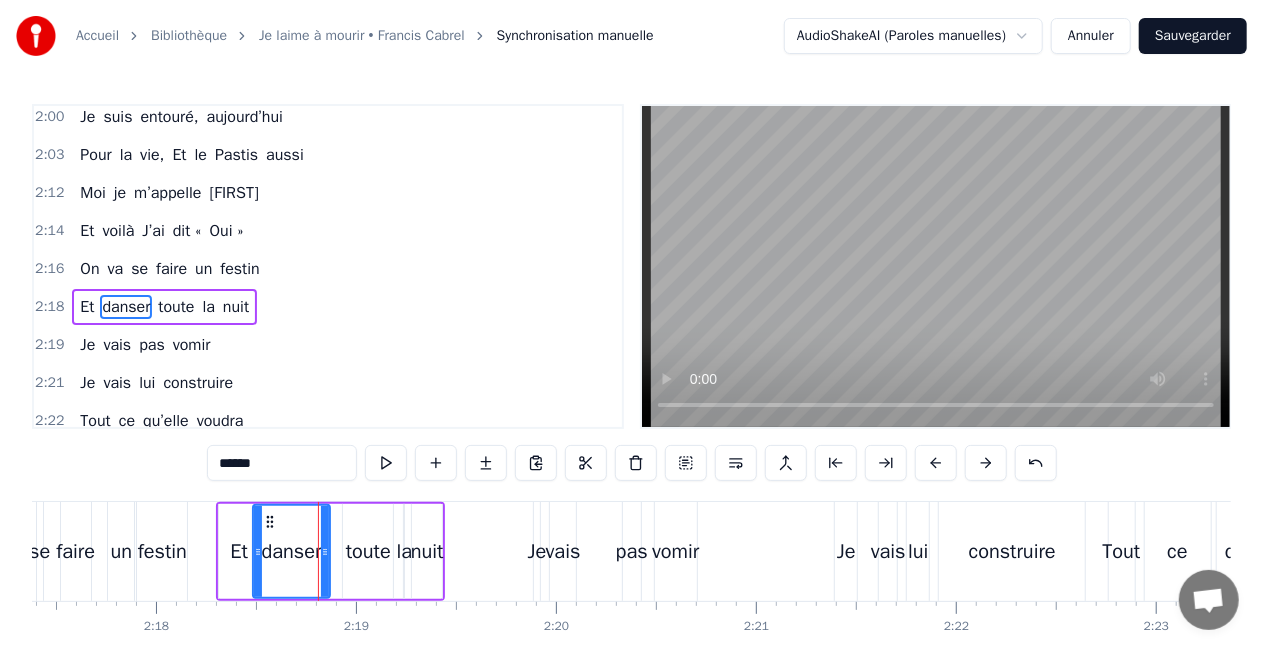 click on "toute" at bounding box center [368, 552] 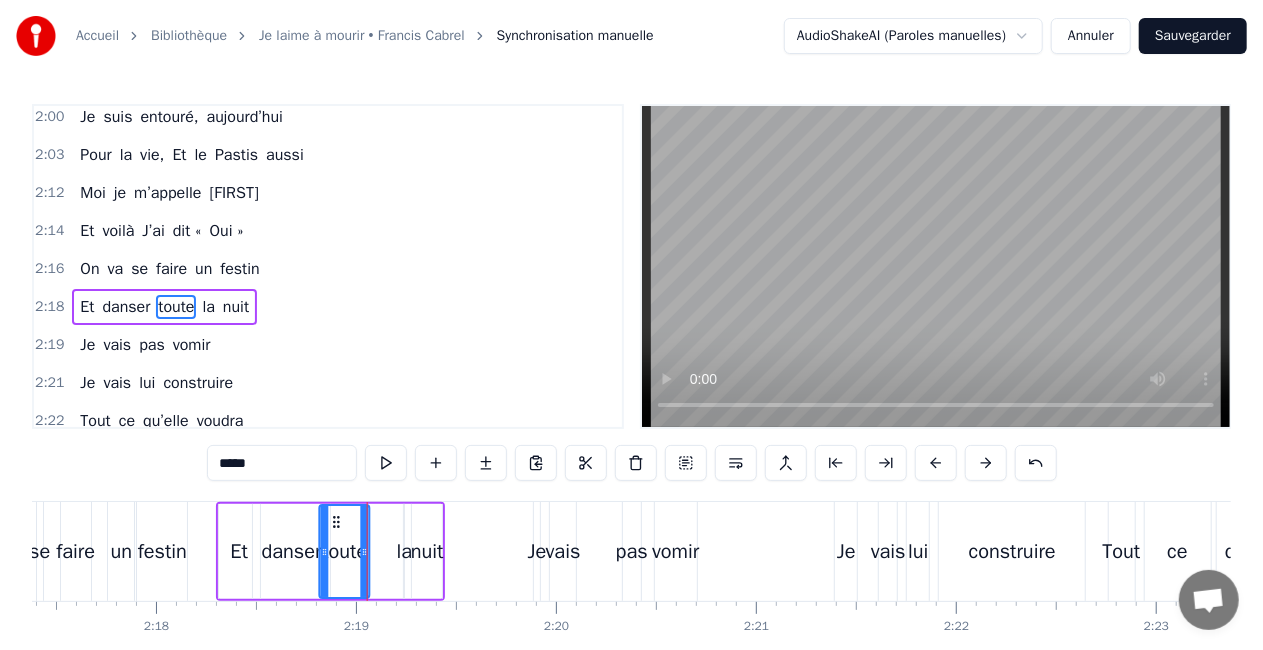 drag, startPoint x: 361, startPoint y: 524, endPoint x: 338, endPoint y: 522, distance: 23.086792 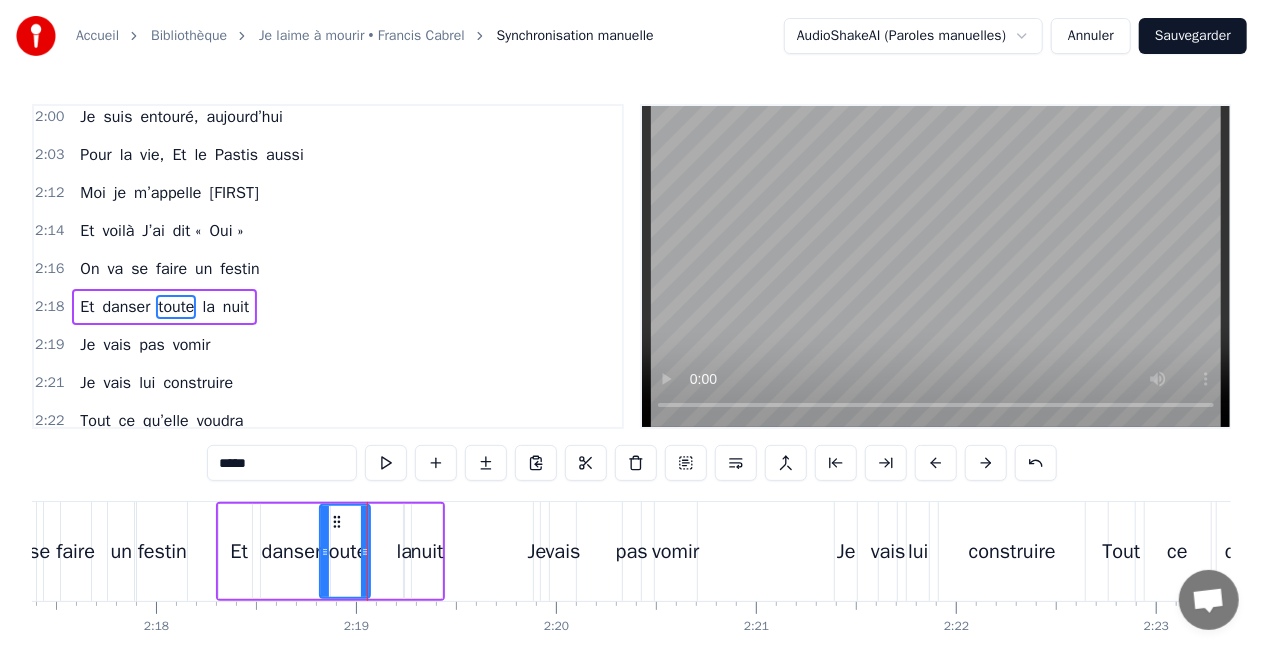 click on "la" at bounding box center [404, 551] 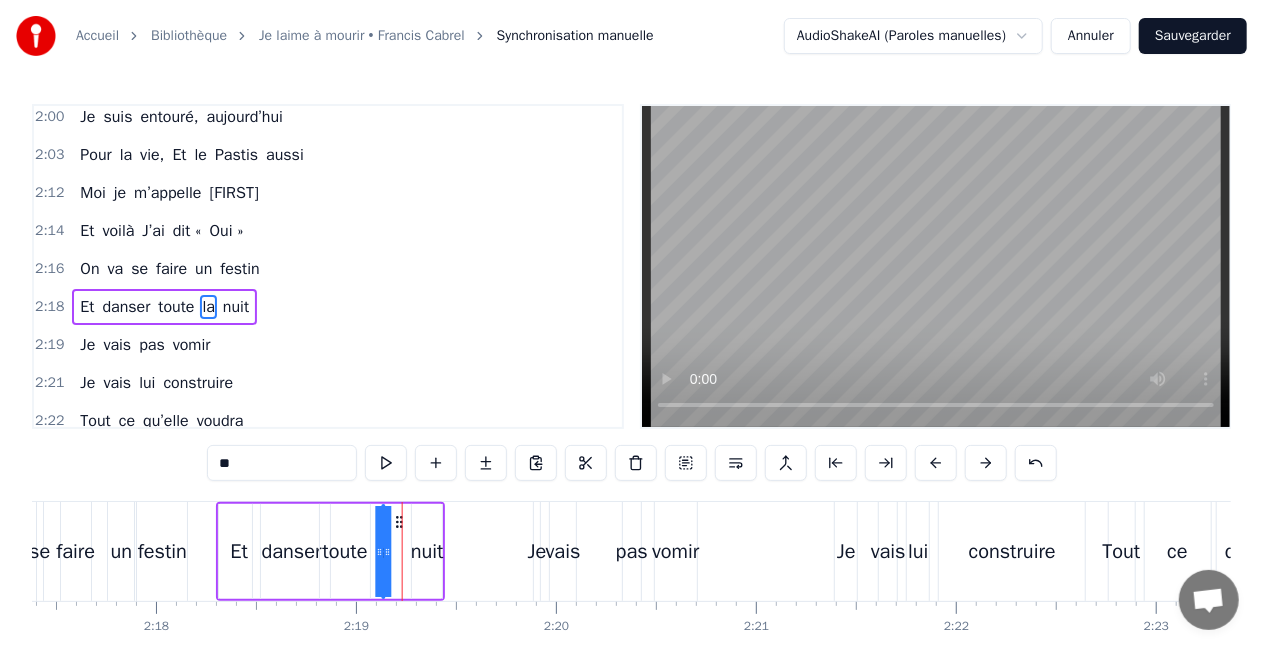 drag, startPoint x: 421, startPoint y: 524, endPoint x: 398, endPoint y: 522, distance: 23.086792 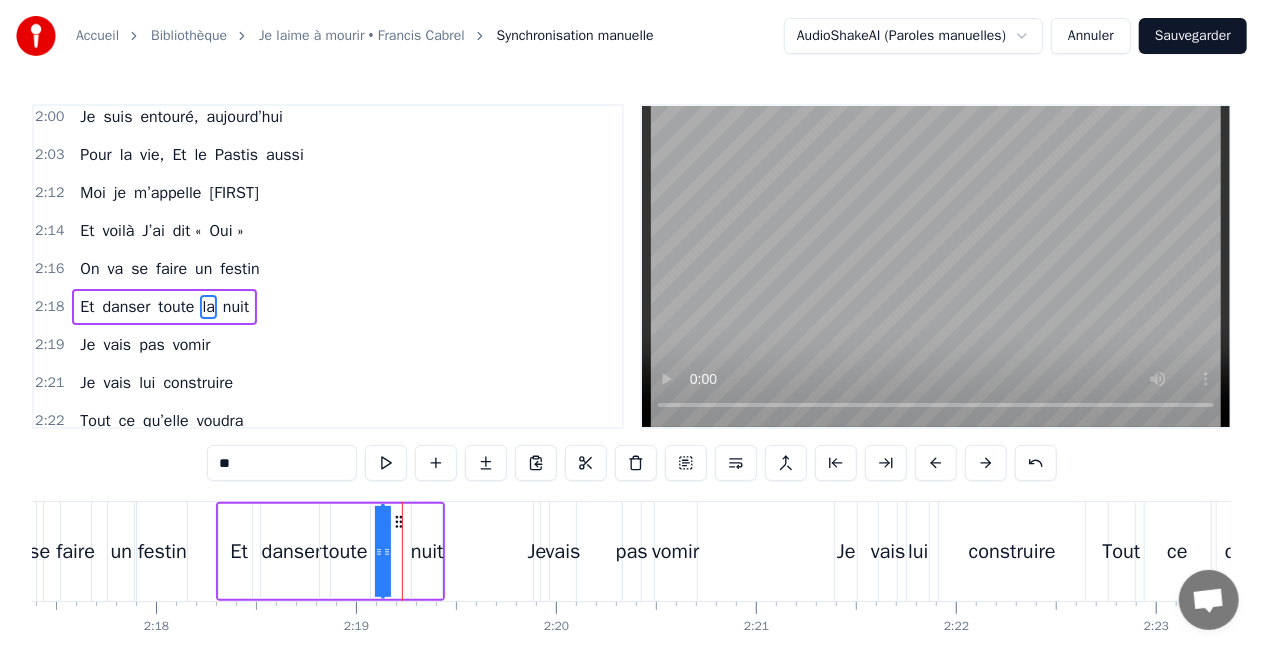 click on "nuit" at bounding box center [427, 551] 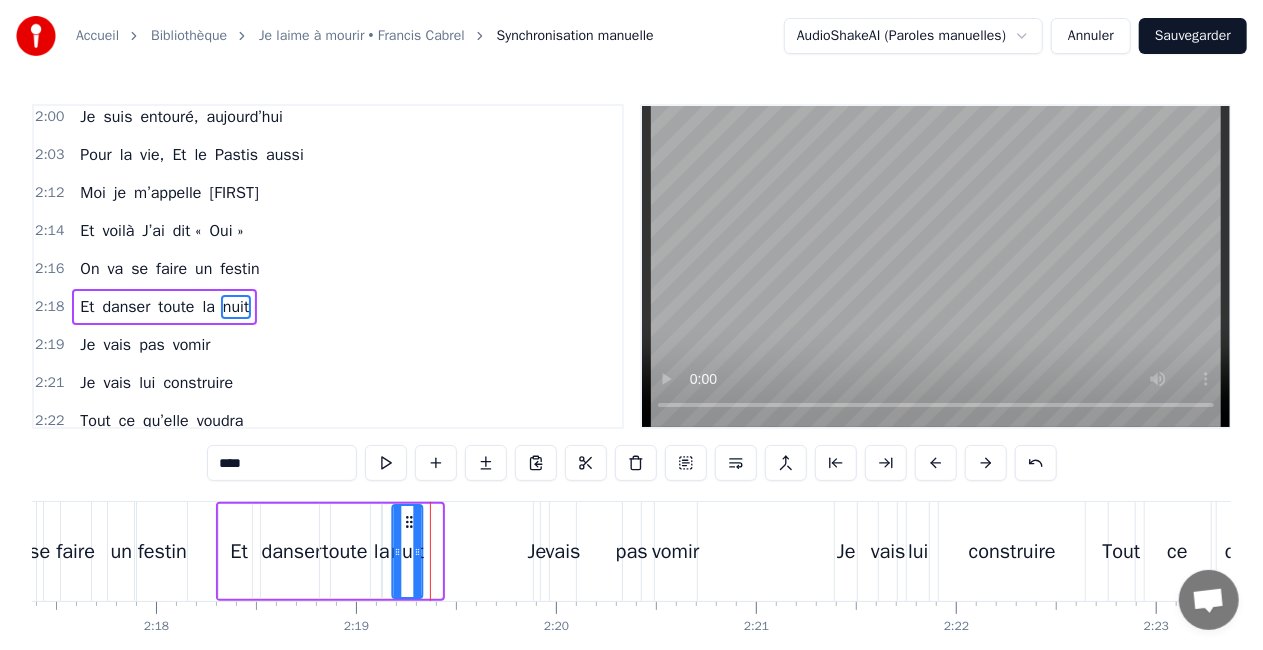 drag, startPoint x: 428, startPoint y: 520, endPoint x: 406, endPoint y: 520, distance: 22 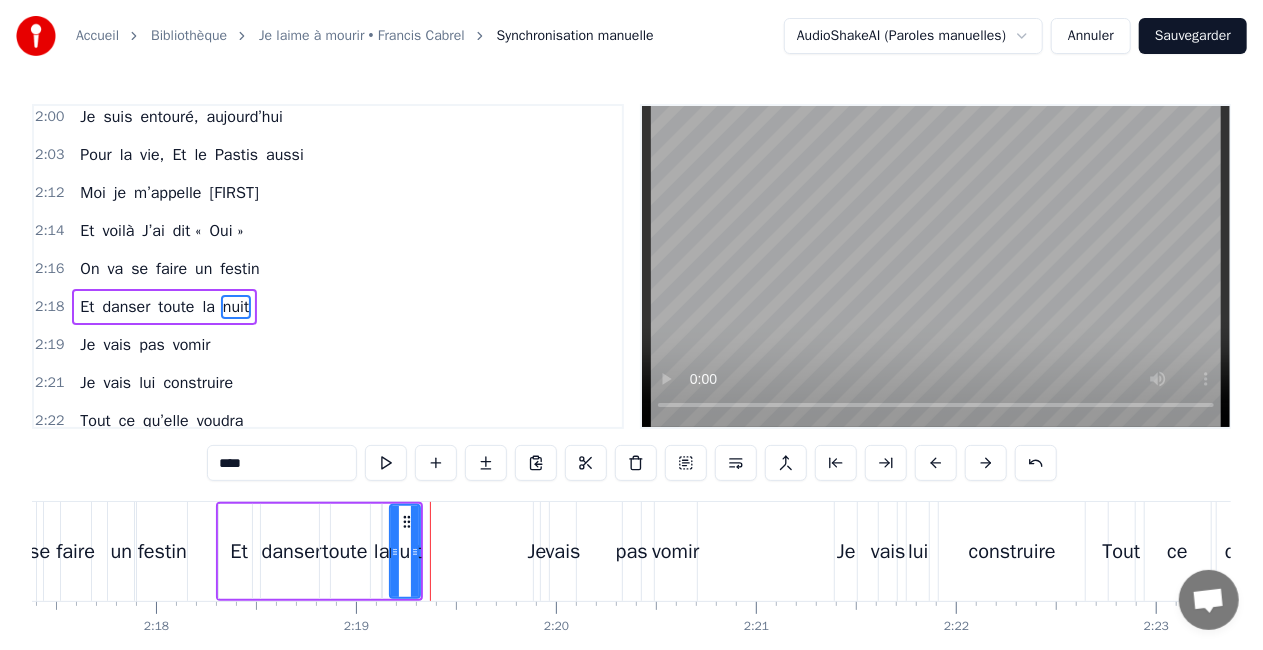 click on "Je" at bounding box center (537, 552) 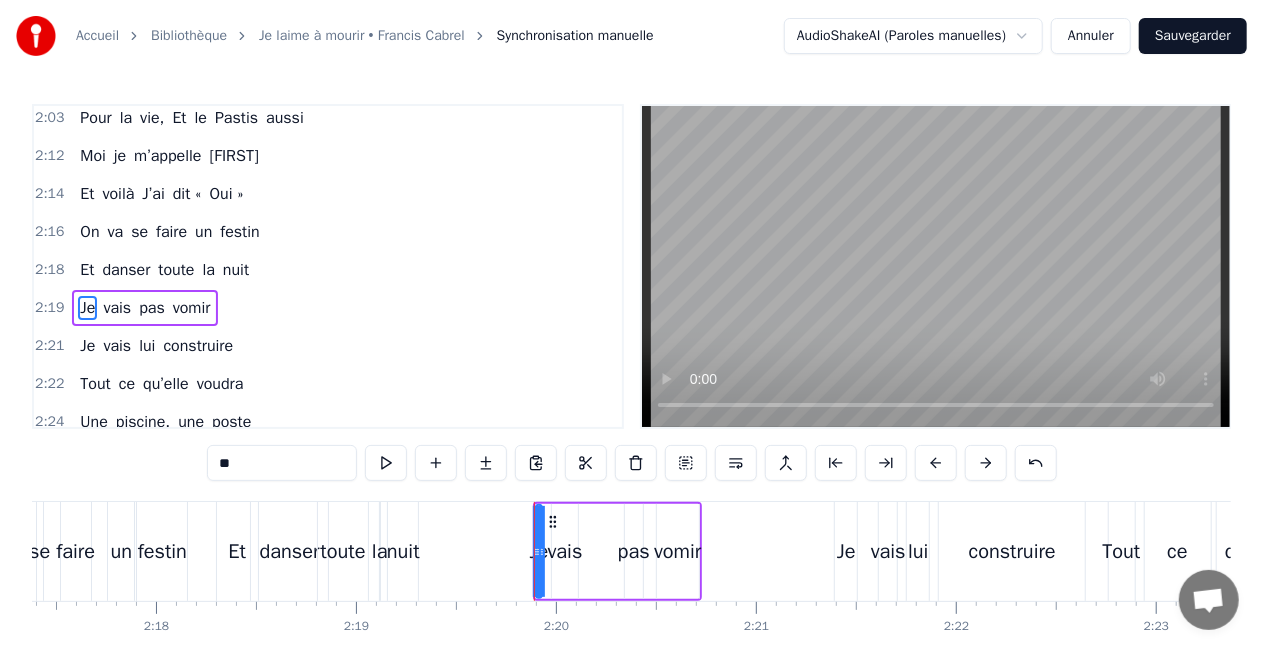 scroll, scrollTop: 2098, scrollLeft: 0, axis: vertical 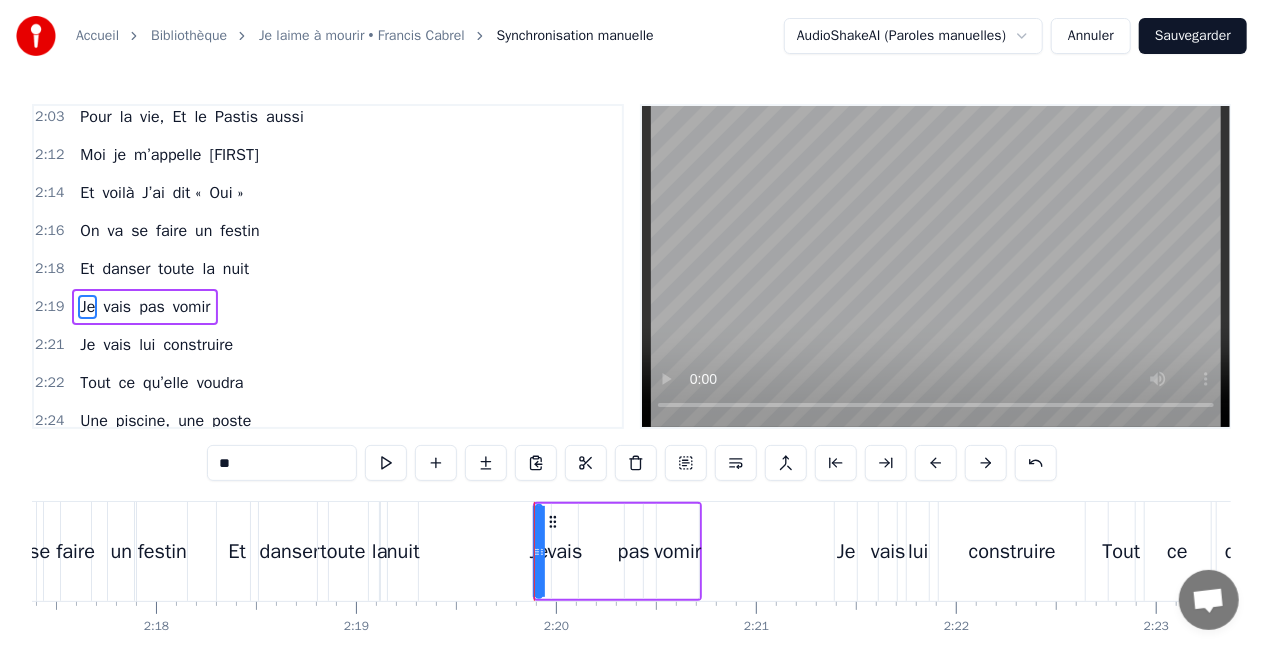 click 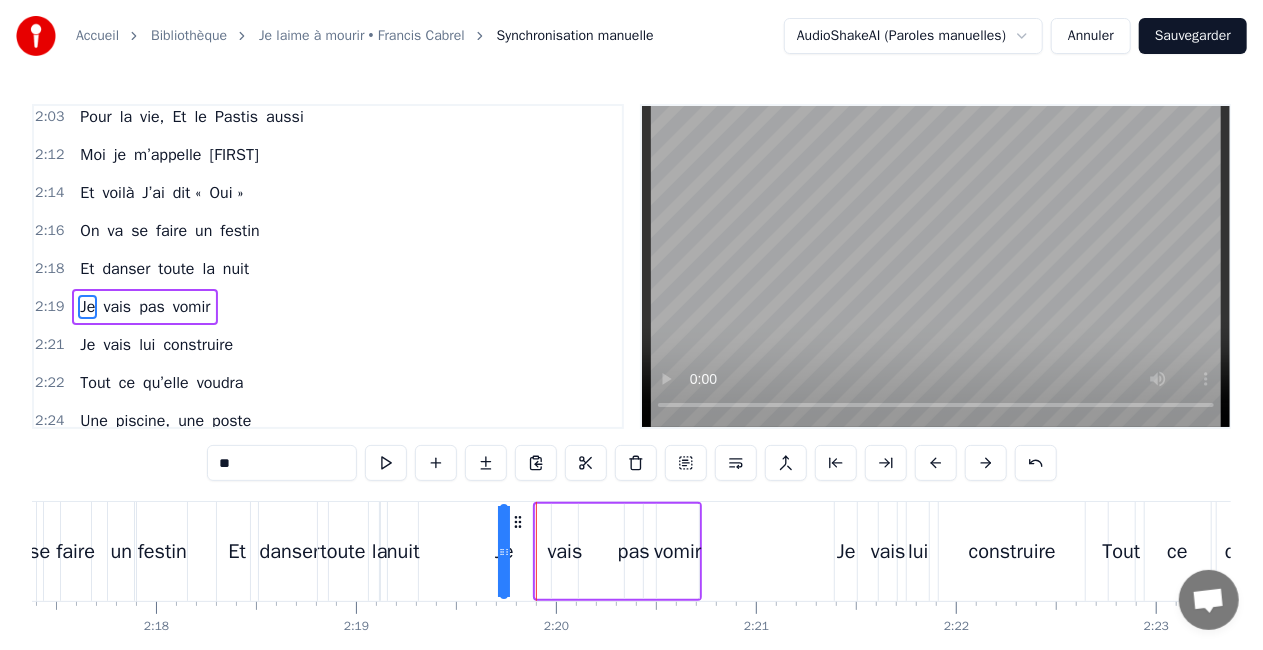 drag, startPoint x: 552, startPoint y: 522, endPoint x: 526, endPoint y: 528, distance: 26.683329 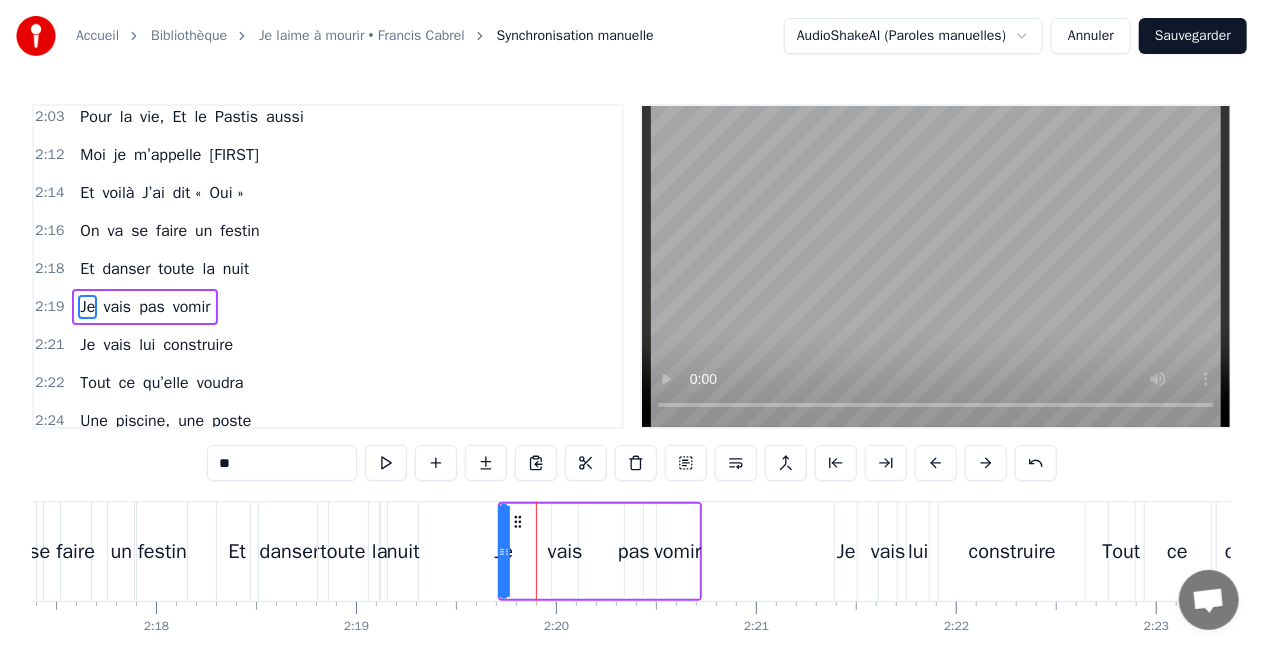 click on "vais" at bounding box center [565, 552] 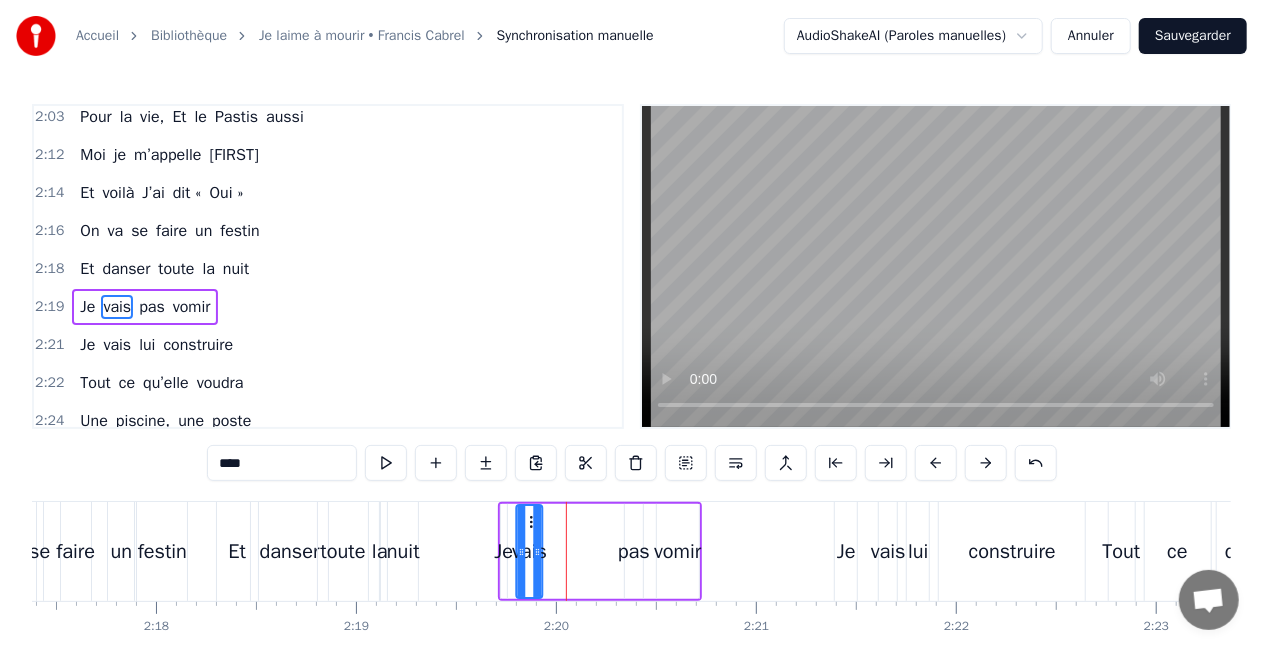 drag, startPoint x: 568, startPoint y: 522, endPoint x: 532, endPoint y: 523, distance: 36.013885 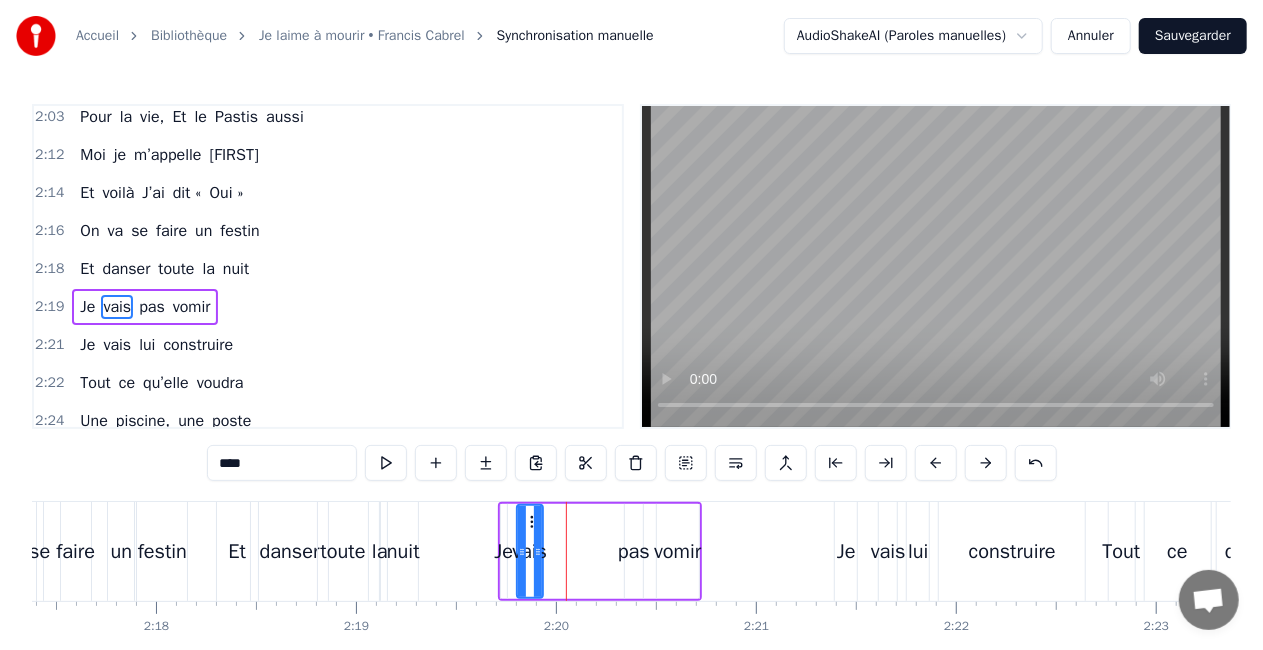 click on "pas" at bounding box center [634, 551] 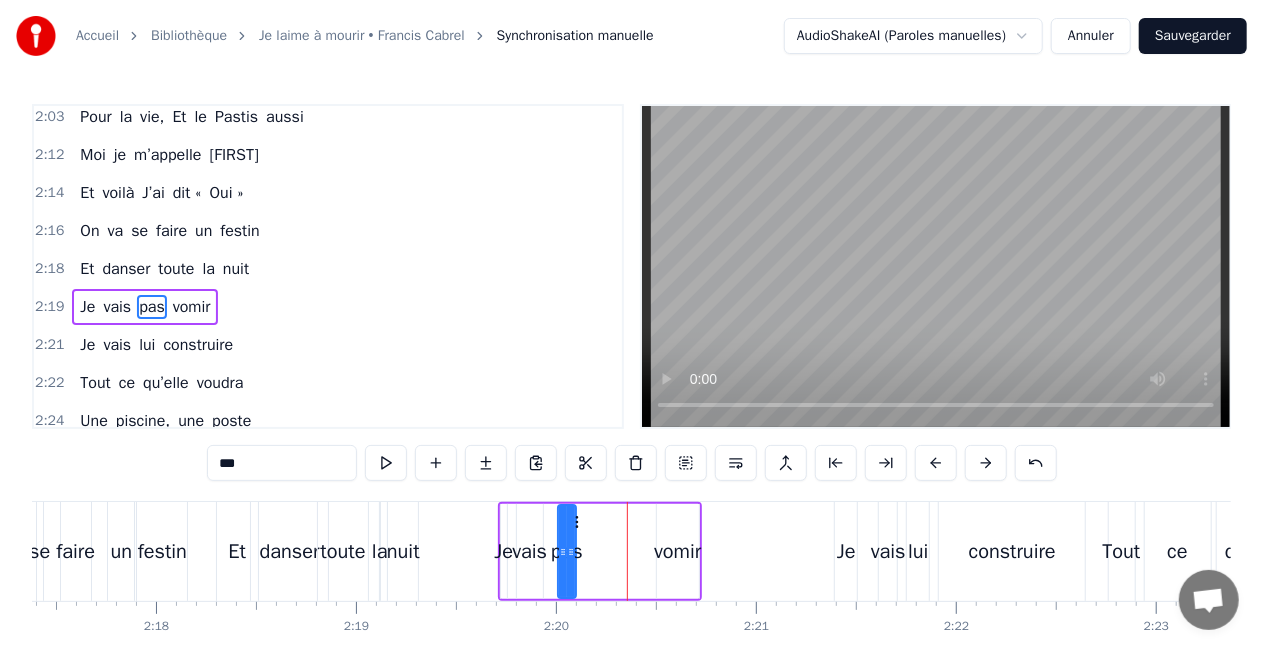 drag, startPoint x: 644, startPoint y: 524, endPoint x: 574, endPoint y: 524, distance: 70 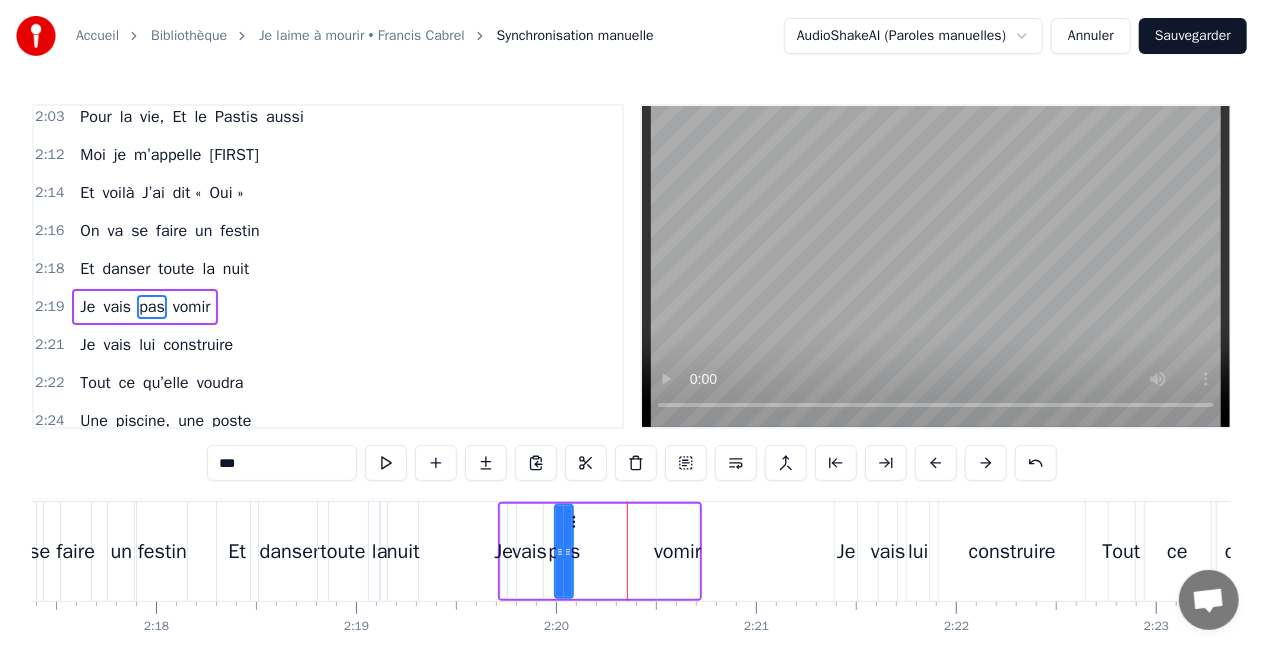 click on "vomir" at bounding box center (677, 552) 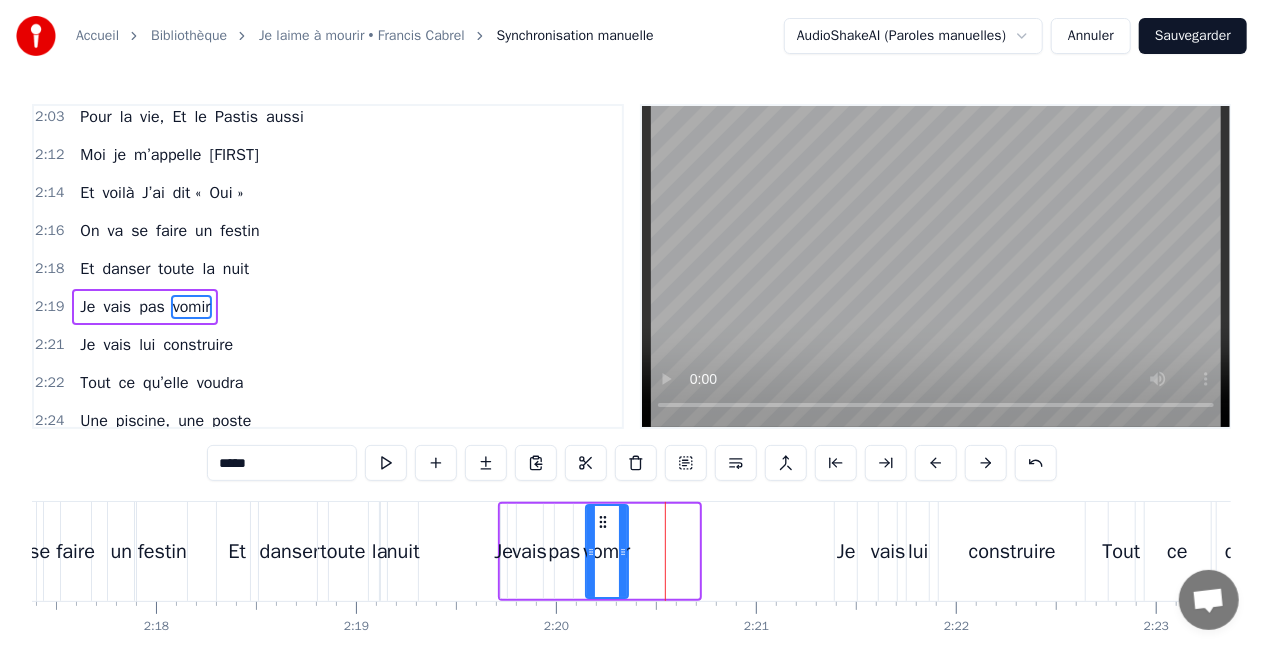 drag, startPoint x: 673, startPoint y: 521, endPoint x: 602, endPoint y: 523, distance: 71.02816 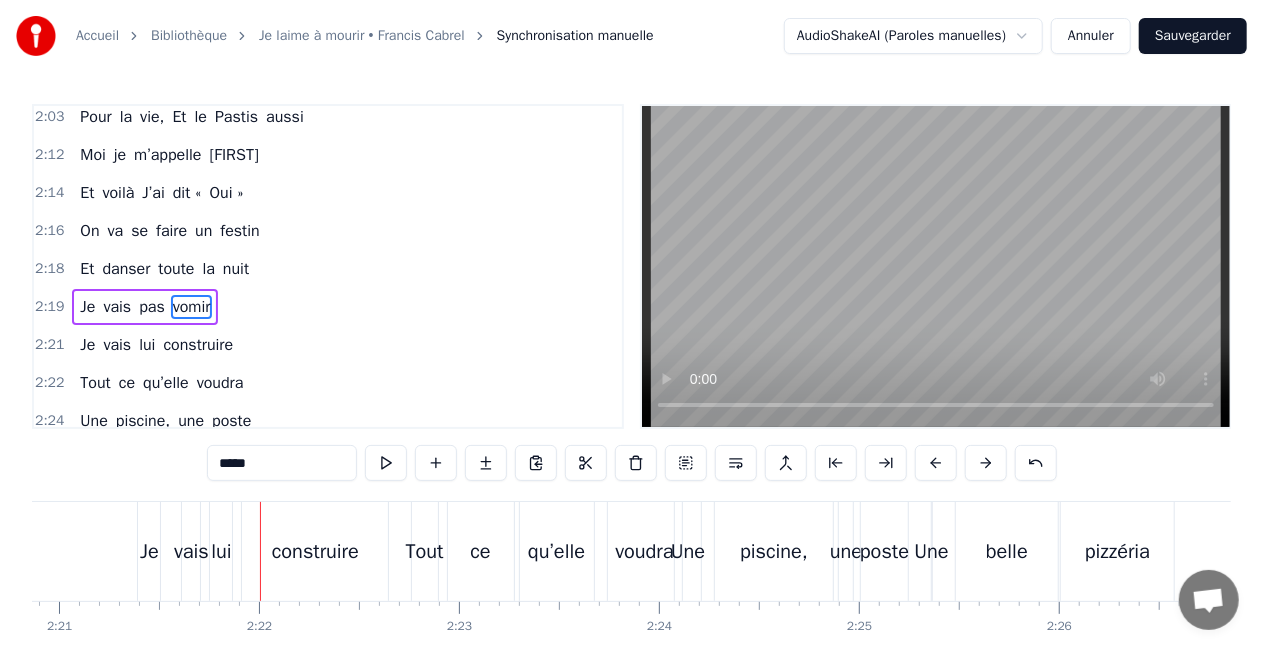 scroll, scrollTop: 0, scrollLeft: 28205, axis: horizontal 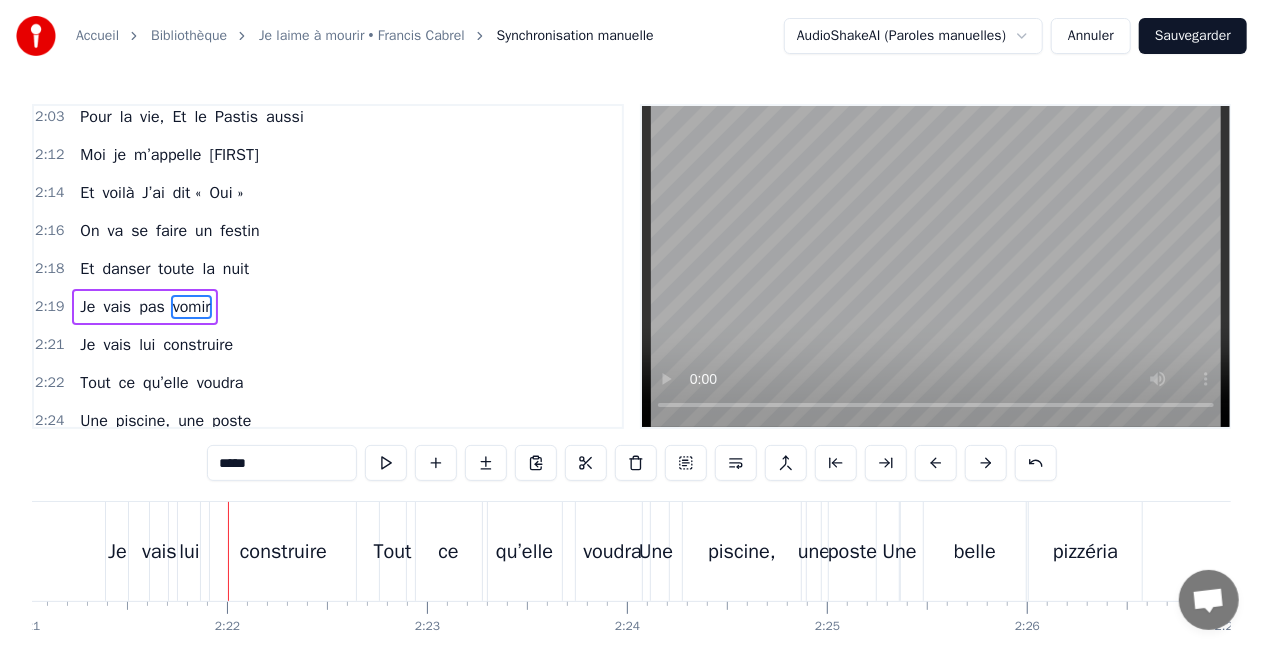 click on "Je" at bounding box center [117, 552] 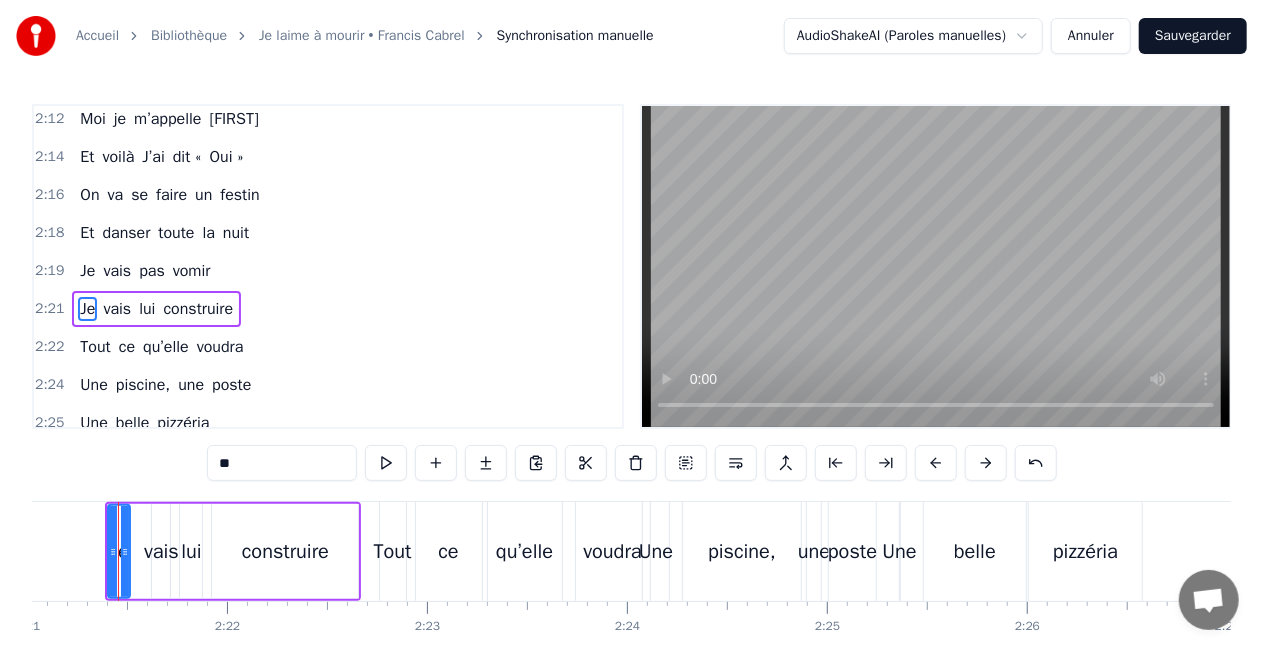 scroll, scrollTop: 2135, scrollLeft: 0, axis: vertical 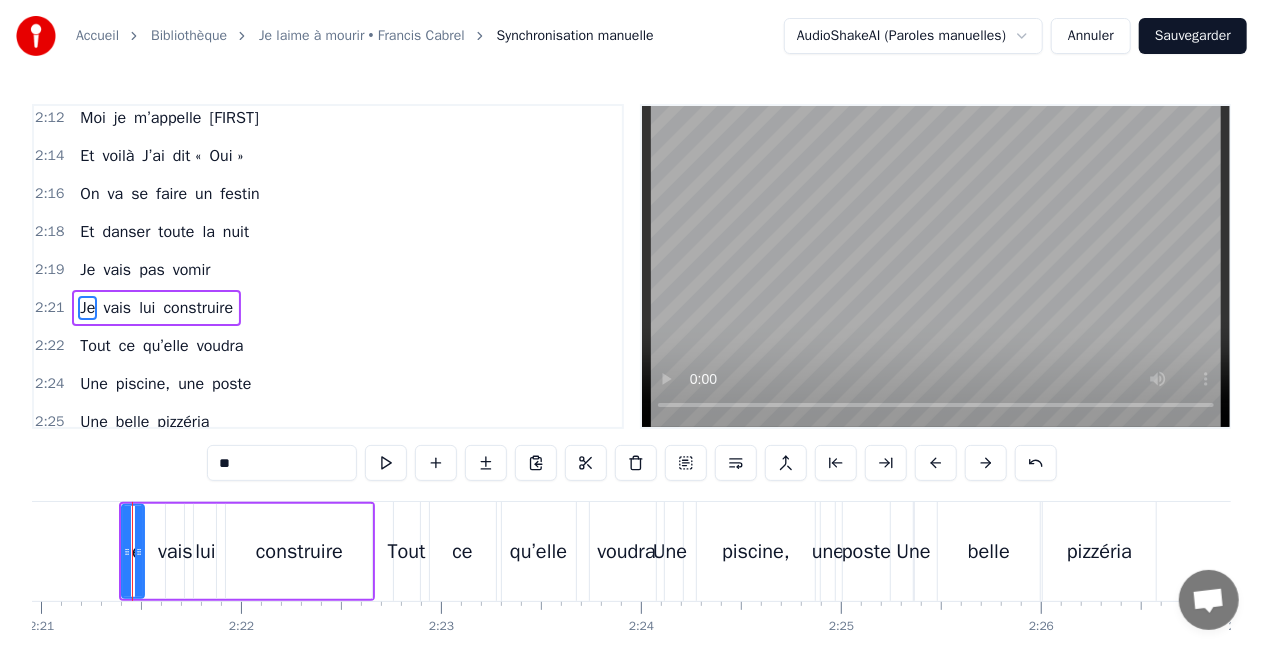 click on "construire" at bounding box center [299, 551] 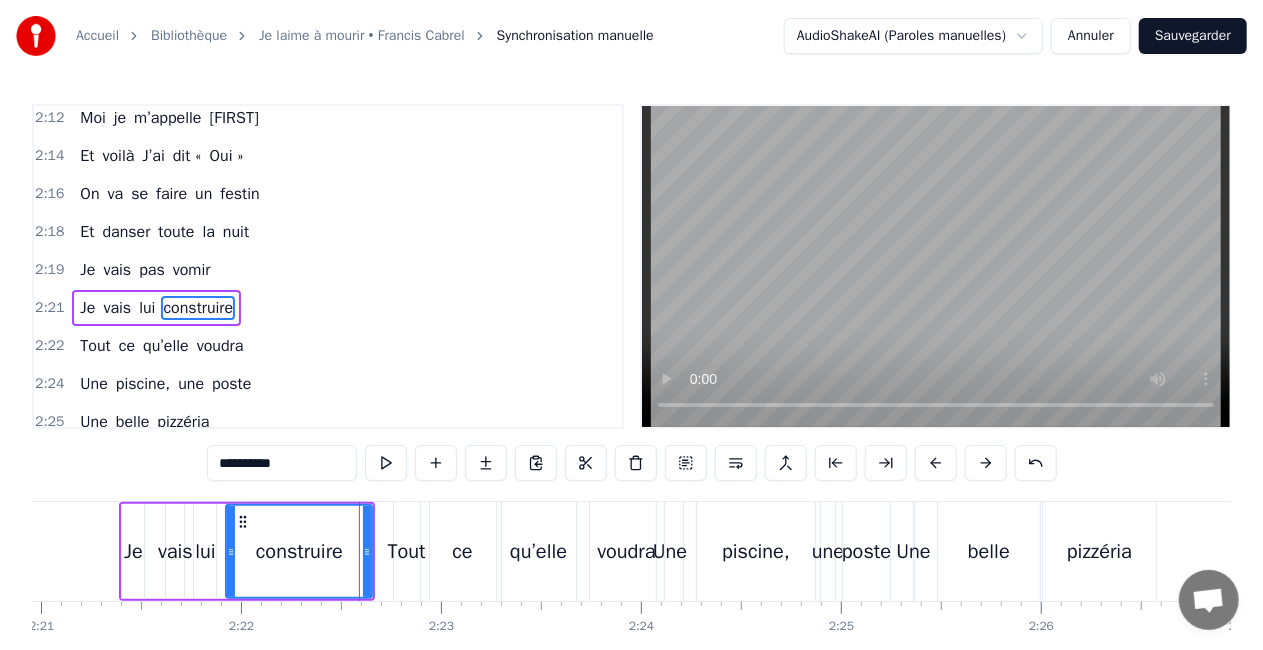 click on "Je vais lui construire" at bounding box center [247, 551] 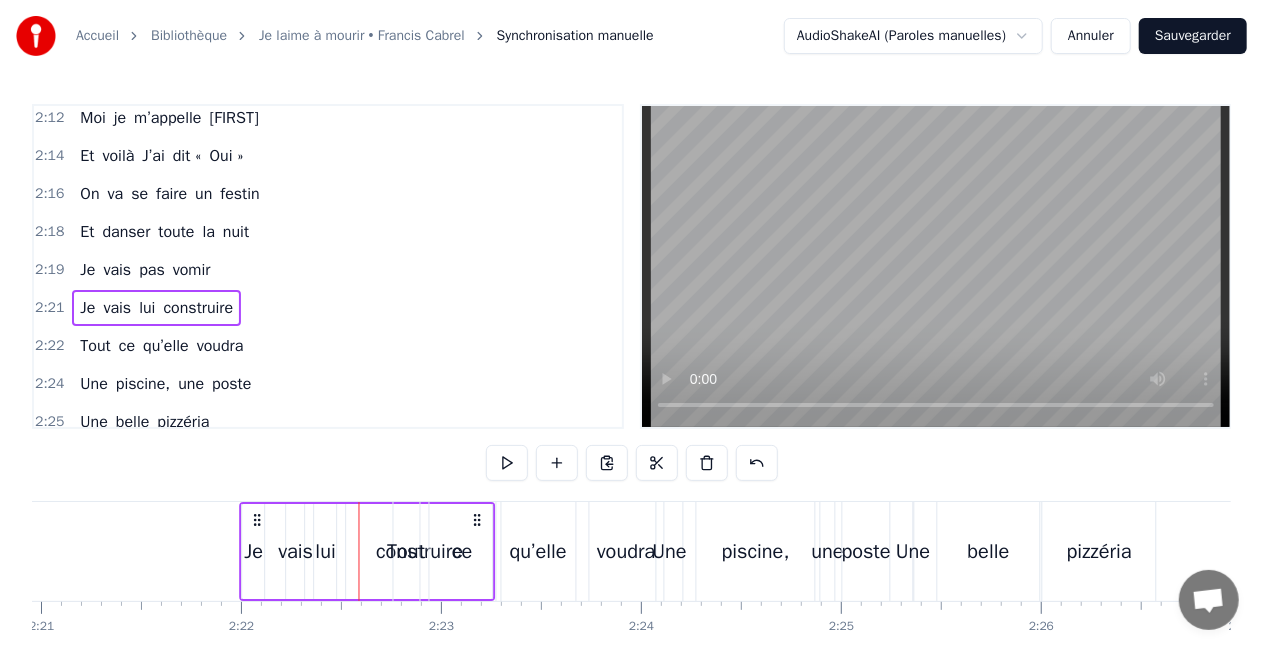 drag, startPoint x: 356, startPoint y: 518, endPoint x: 476, endPoint y: 512, distance: 120.14991 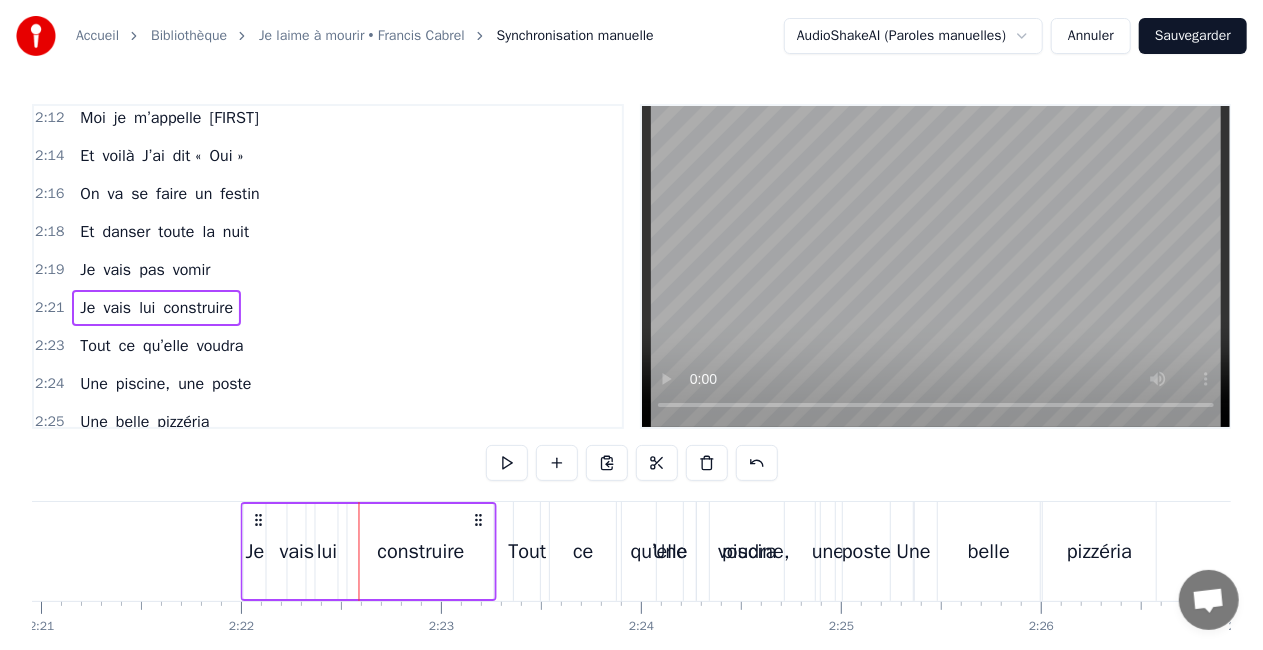 drag, startPoint x: 355, startPoint y: 520, endPoint x: 477, endPoint y: 516, distance: 122.06556 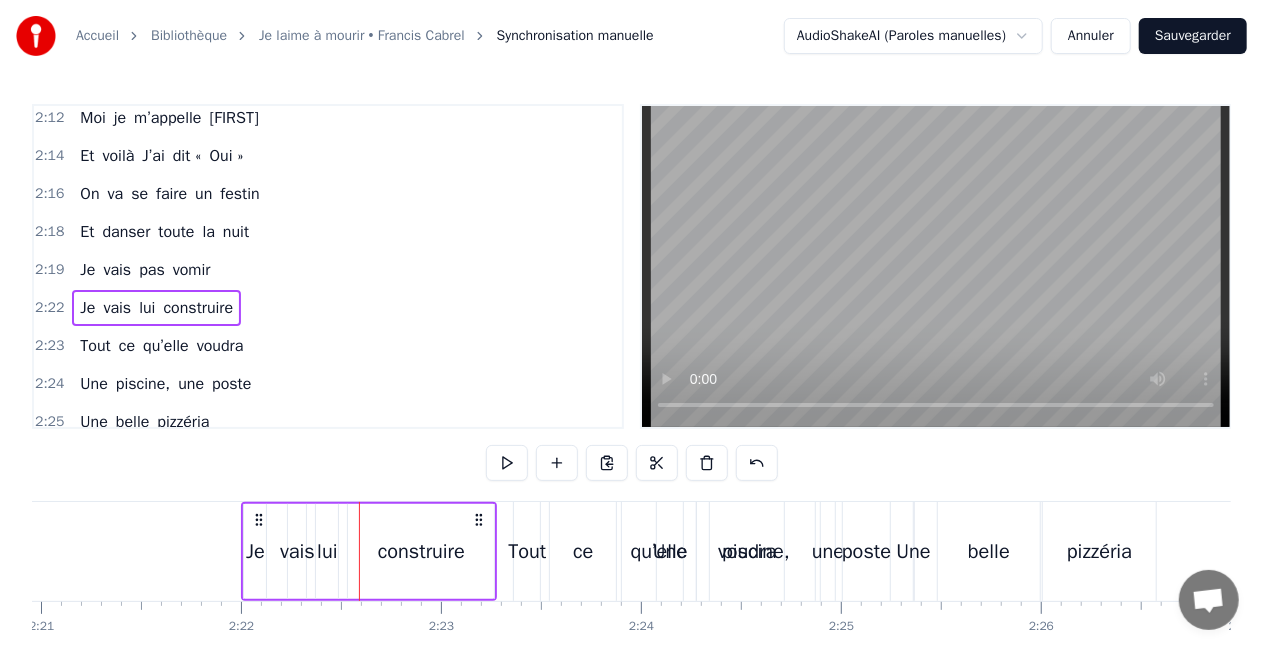 click on "Une" at bounding box center (670, 551) 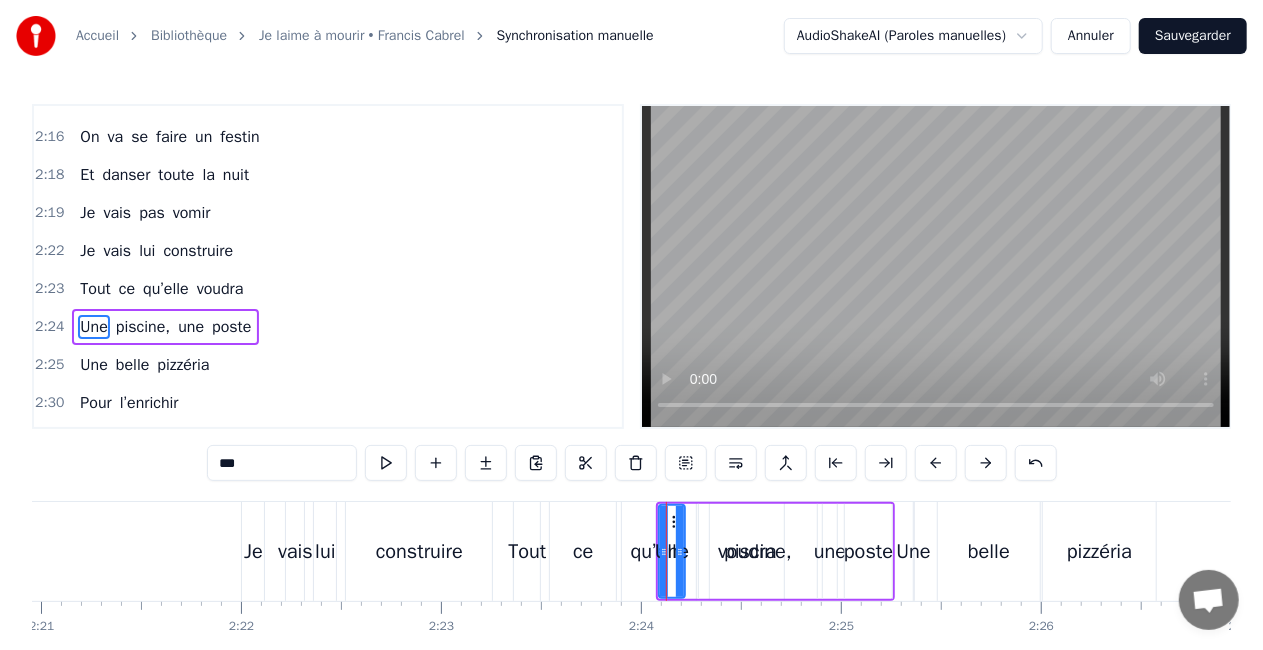 scroll, scrollTop: 2210, scrollLeft: 0, axis: vertical 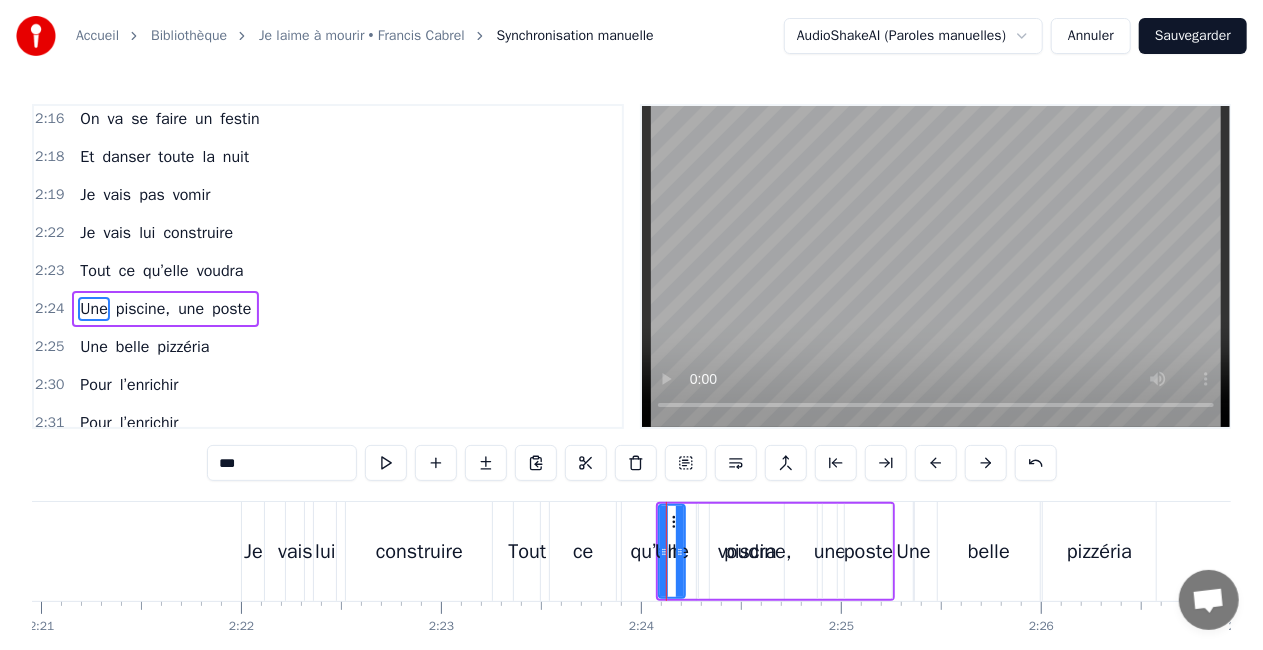 click on "Une piscine, une poste" at bounding box center (775, 551) 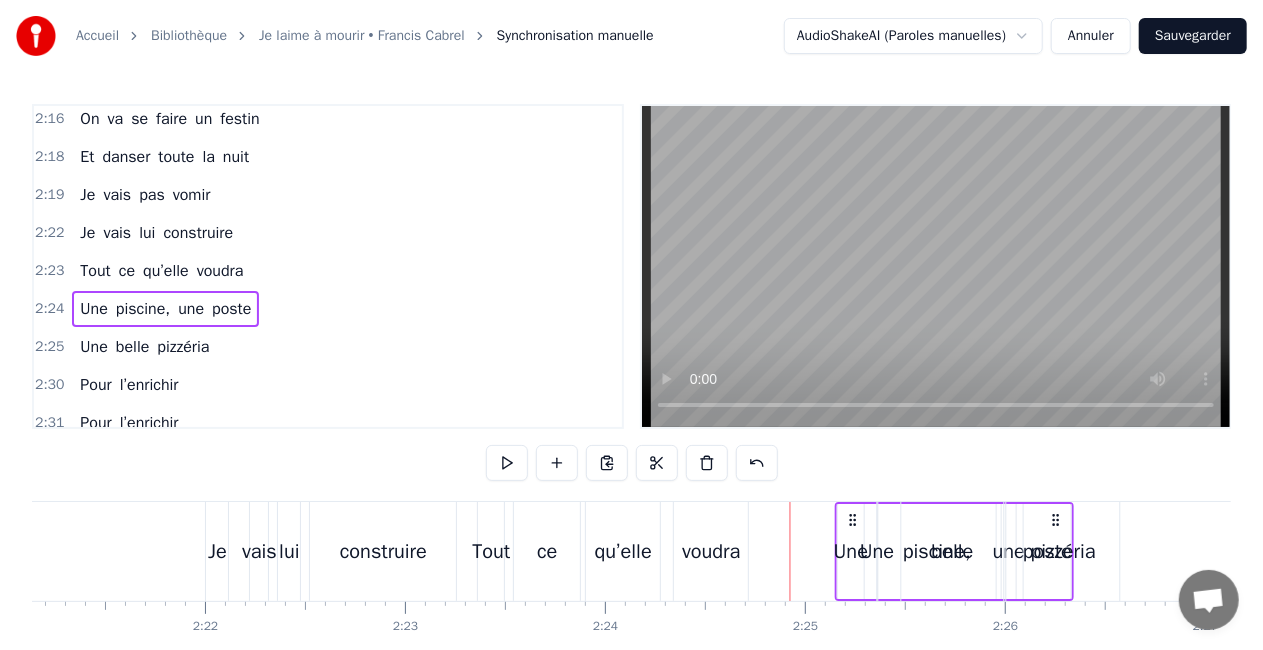 scroll, scrollTop: 0, scrollLeft: 28267, axis: horizontal 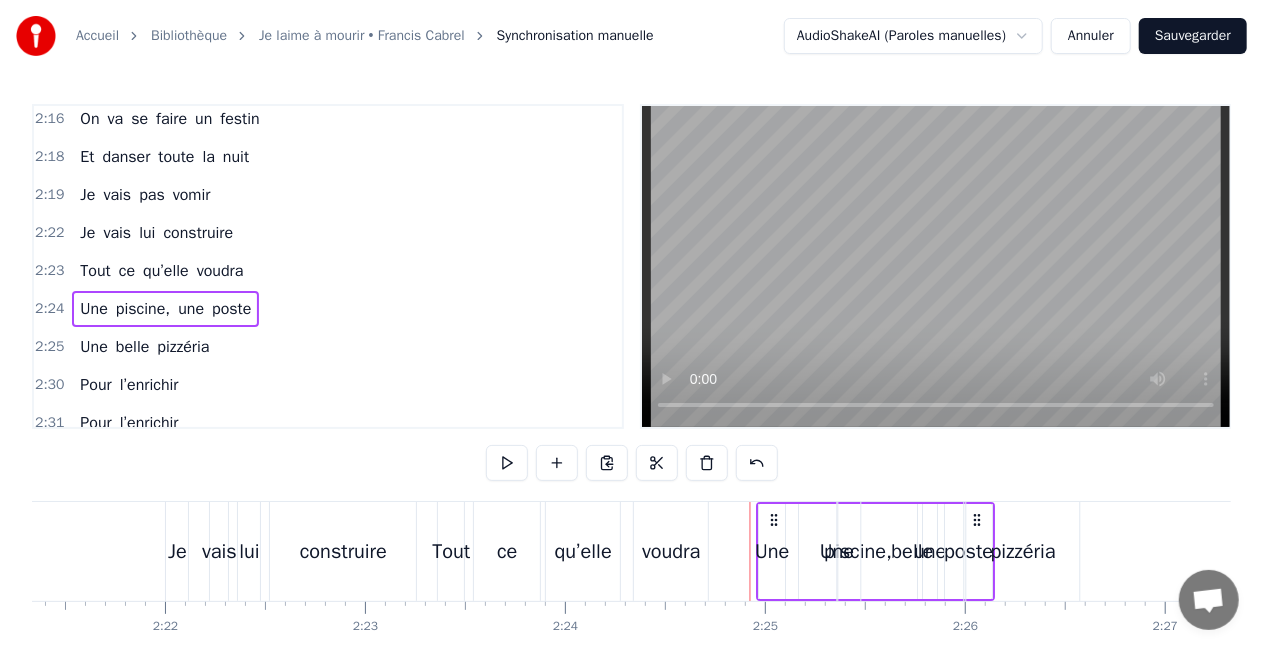 drag, startPoint x: 878, startPoint y: 518, endPoint x: 978, endPoint y: 525, distance: 100.2447 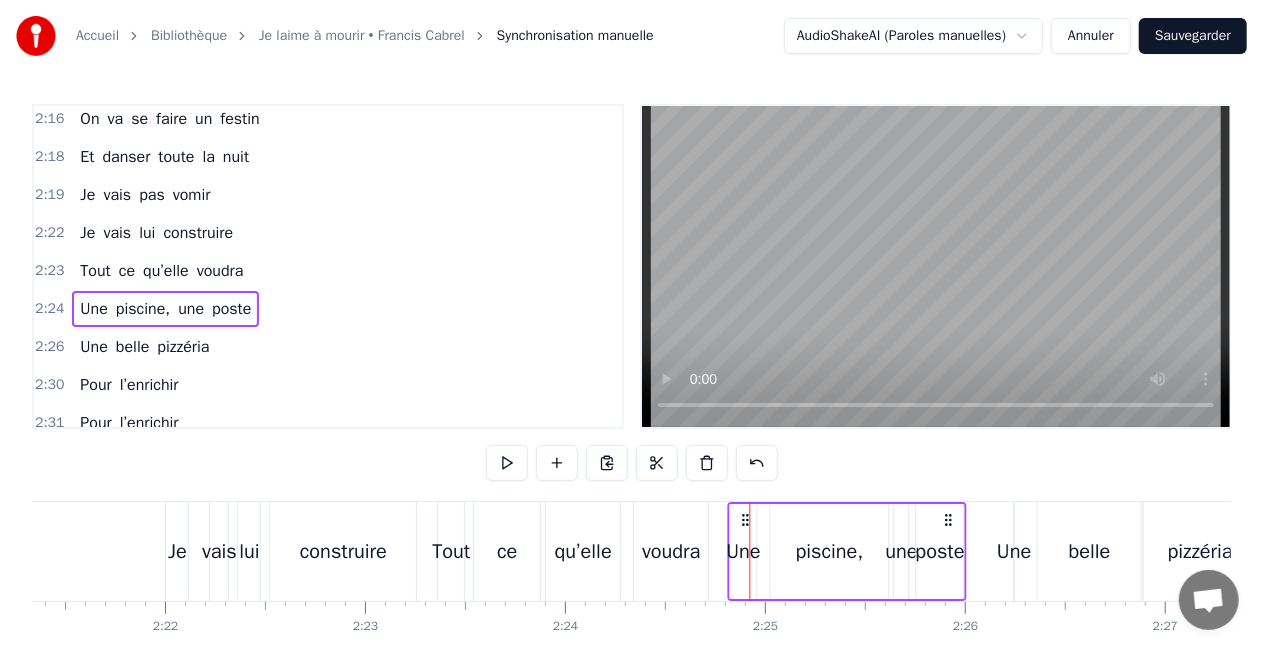 drag, startPoint x: 800, startPoint y: 518, endPoint x: 948, endPoint y: 511, distance: 148.16545 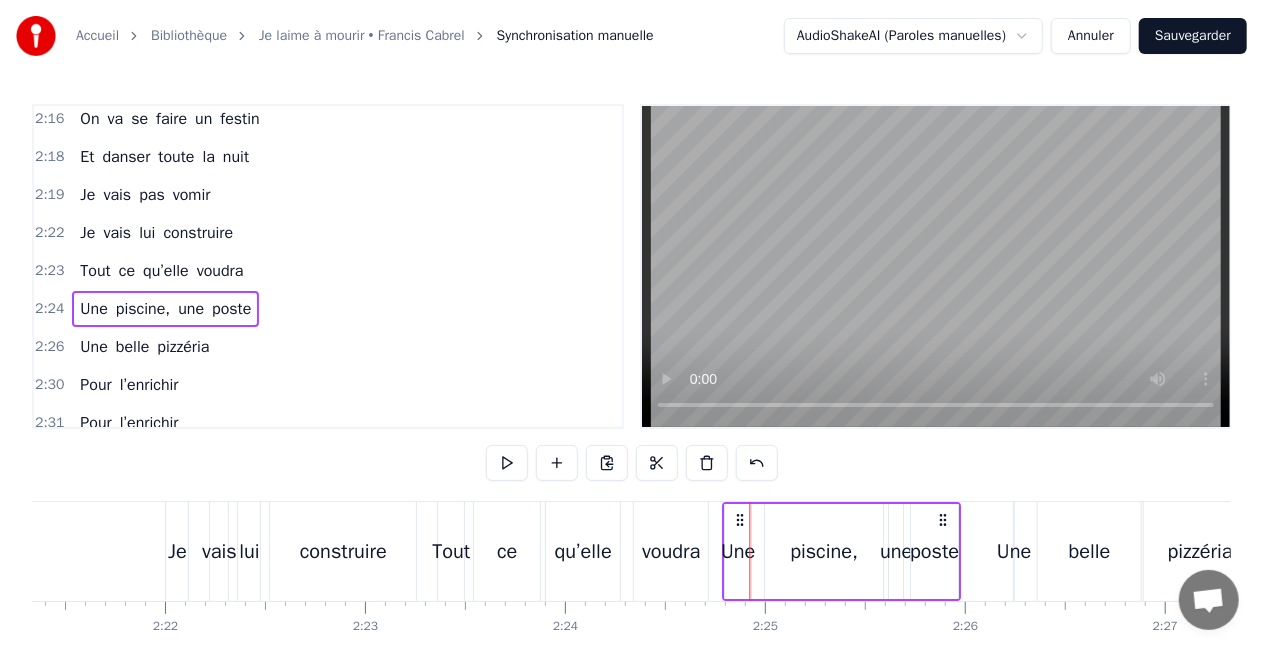 click 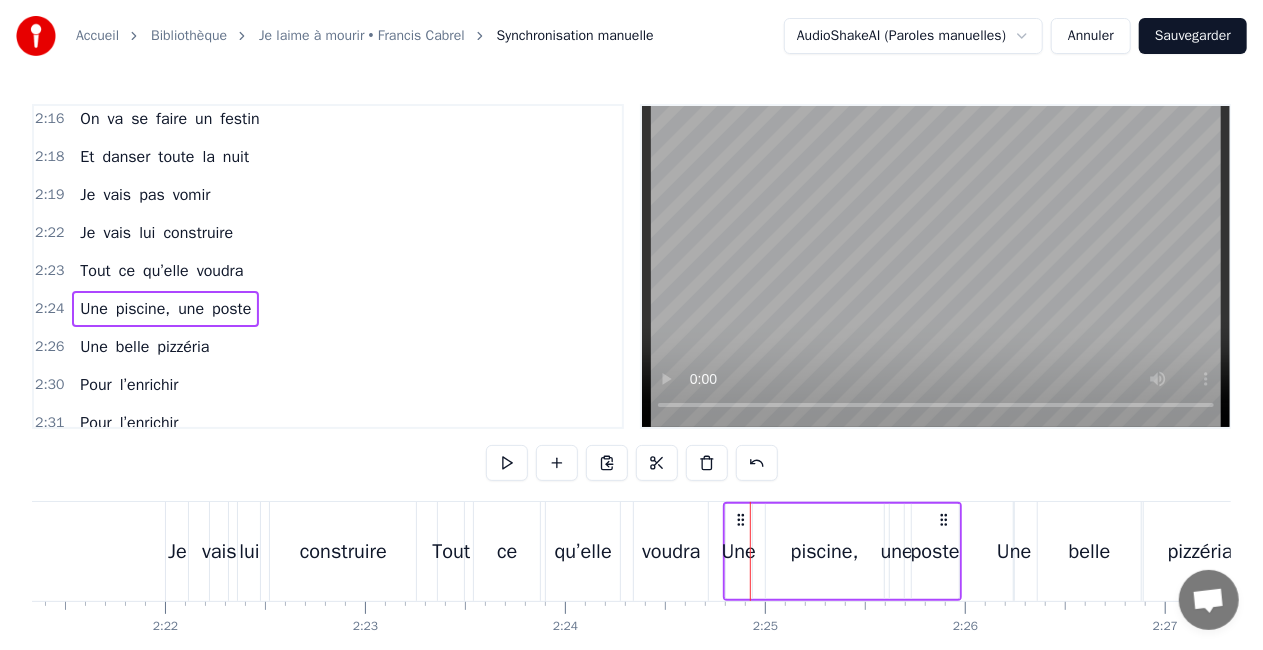 click on "une" at bounding box center [897, 552] 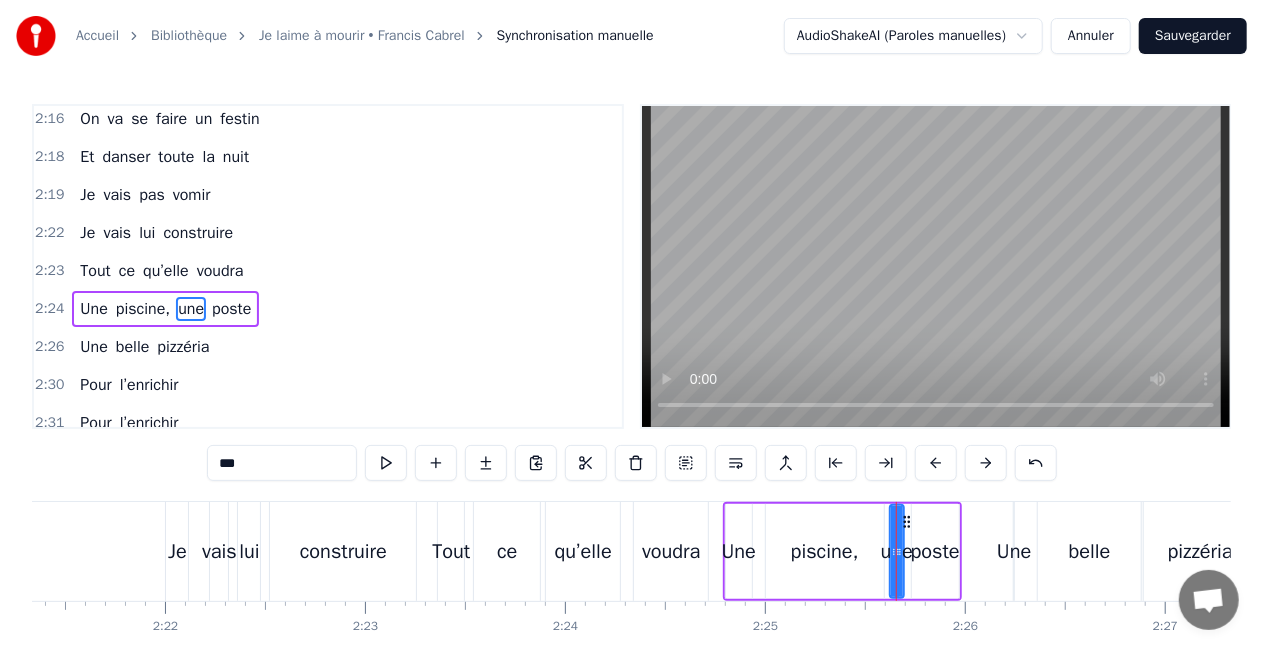 click on "piscine," at bounding box center (825, 552) 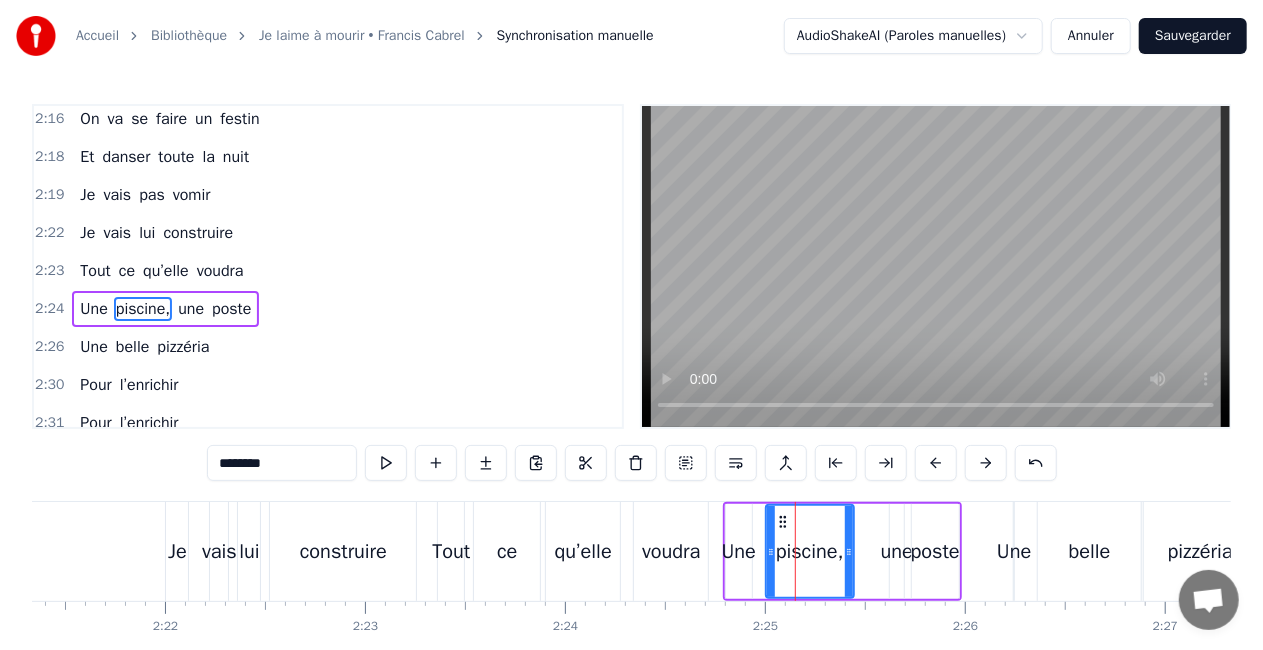 drag, startPoint x: 880, startPoint y: 548, endPoint x: 850, endPoint y: 550, distance: 30.066593 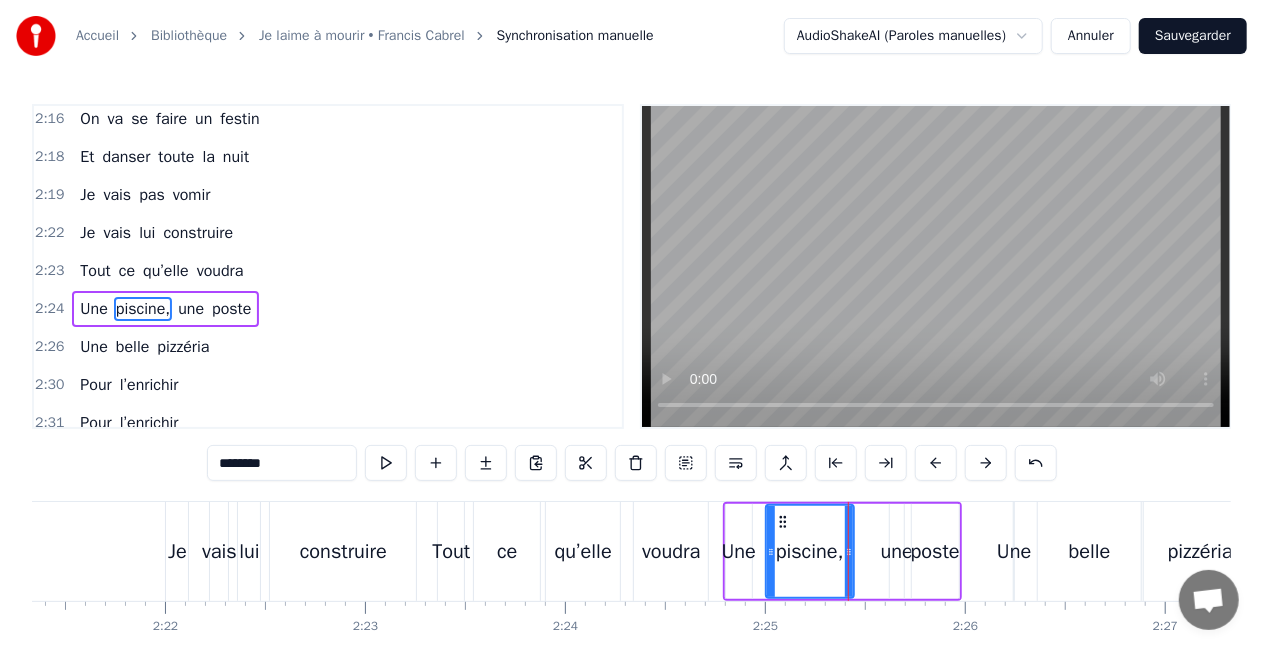 click on "une" at bounding box center (897, 552) 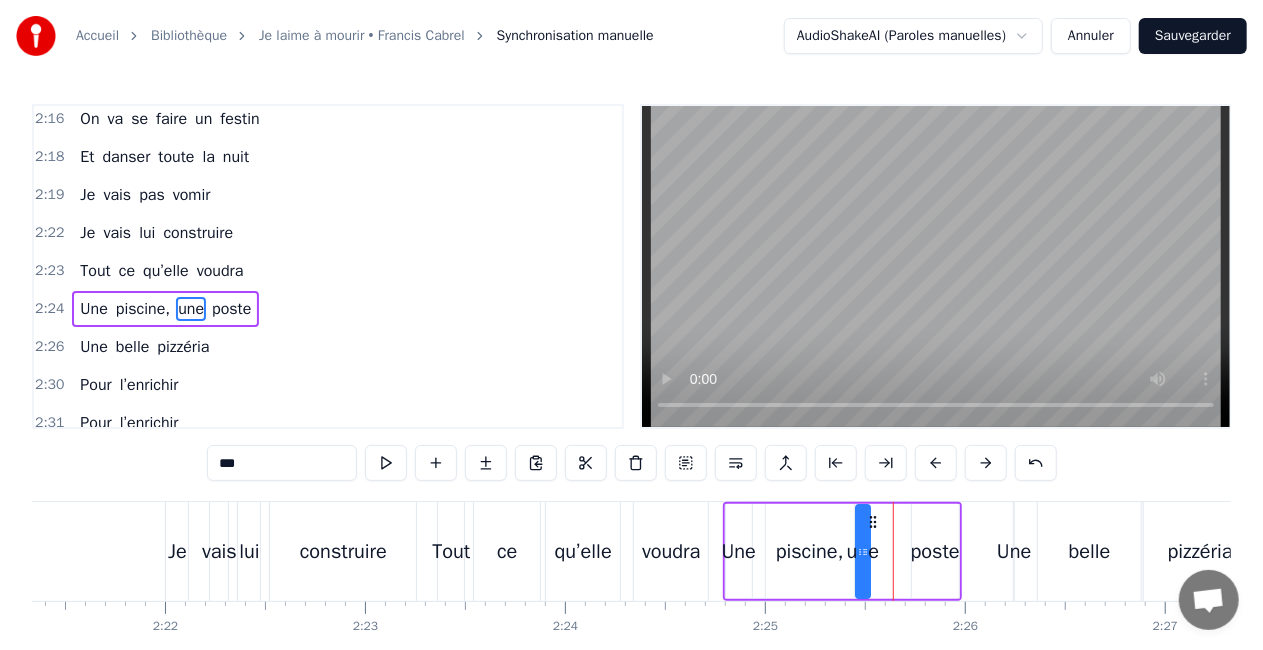 drag, startPoint x: 906, startPoint y: 522, endPoint x: 872, endPoint y: 523, distance: 34.0147 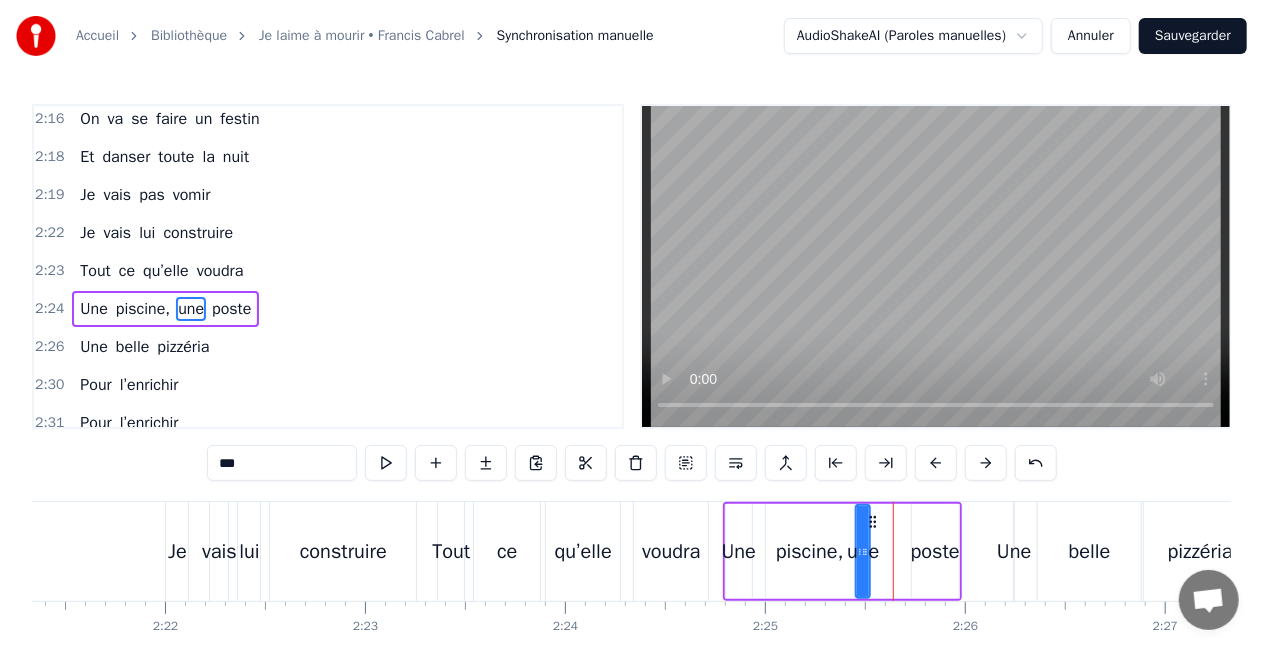 click on "poste" at bounding box center [935, 552] 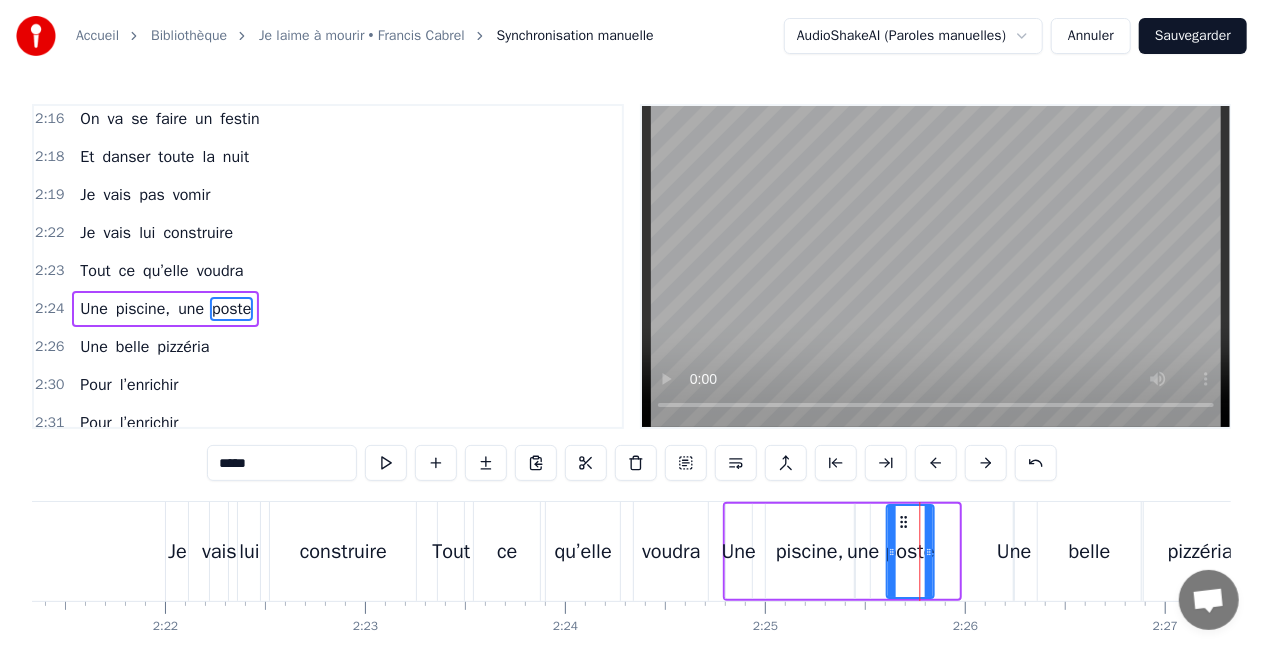 drag, startPoint x: 925, startPoint y: 518, endPoint x: 899, endPoint y: 514, distance: 26.305893 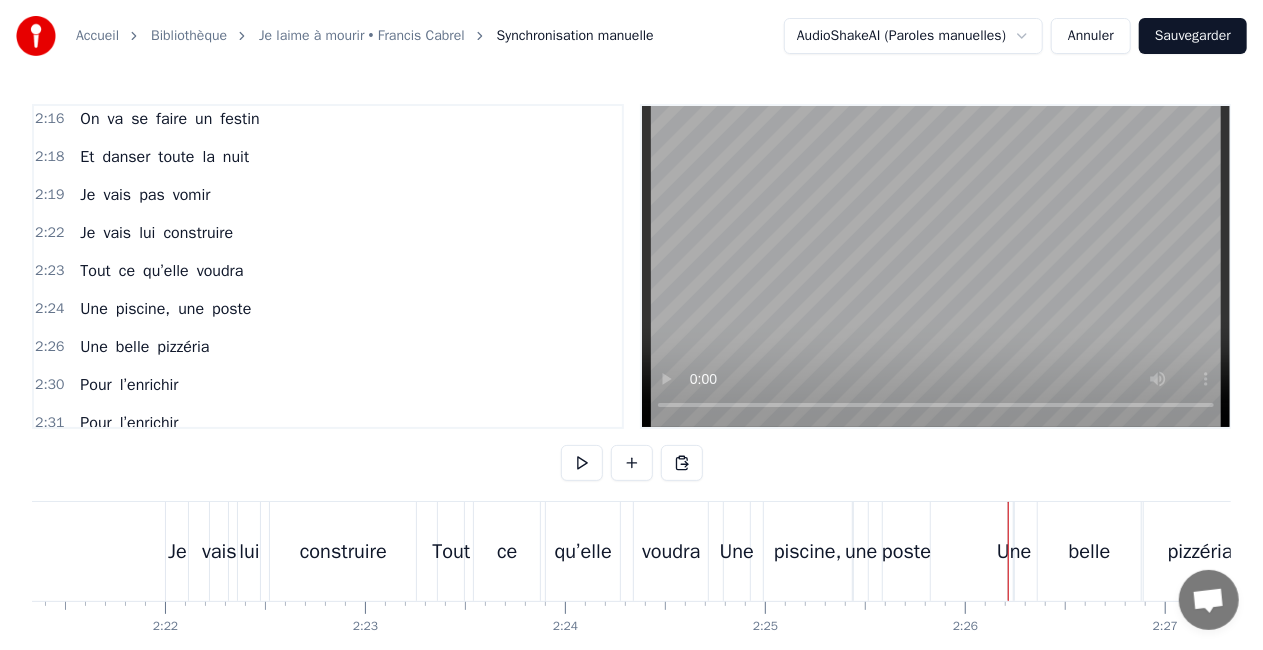 click on "Une" at bounding box center (1014, 552) 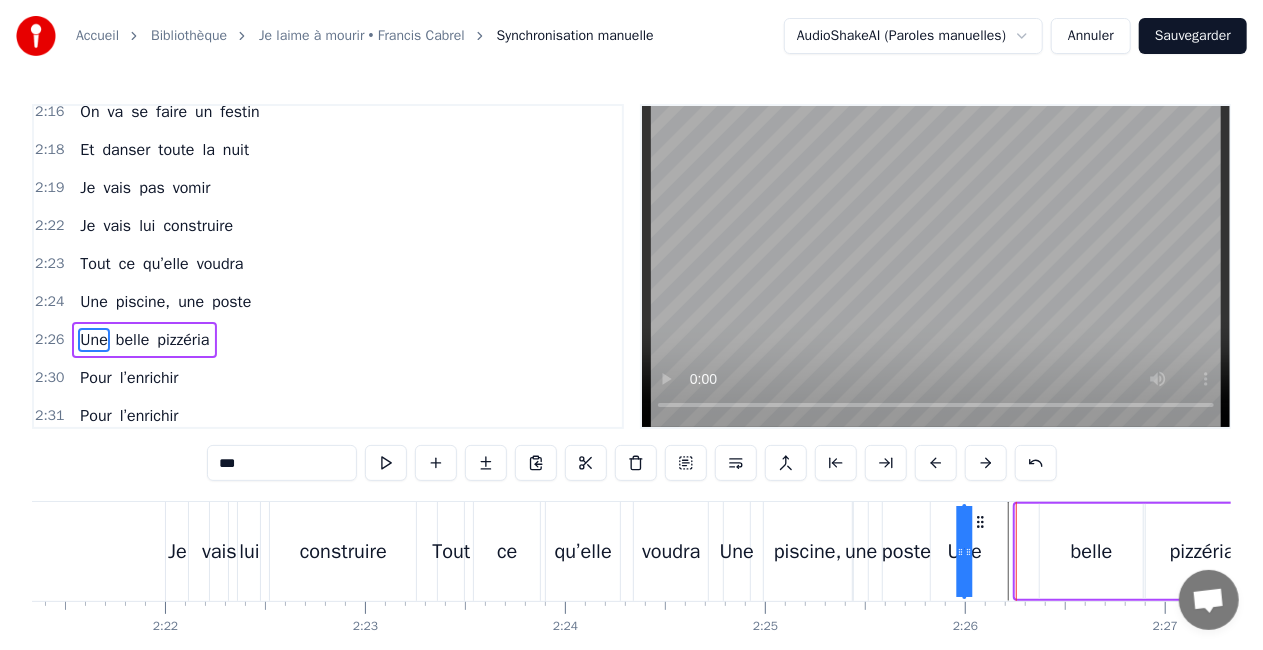 drag, startPoint x: 1032, startPoint y: 523, endPoint x: 980, endPoint y: 524, distance: 52.009613 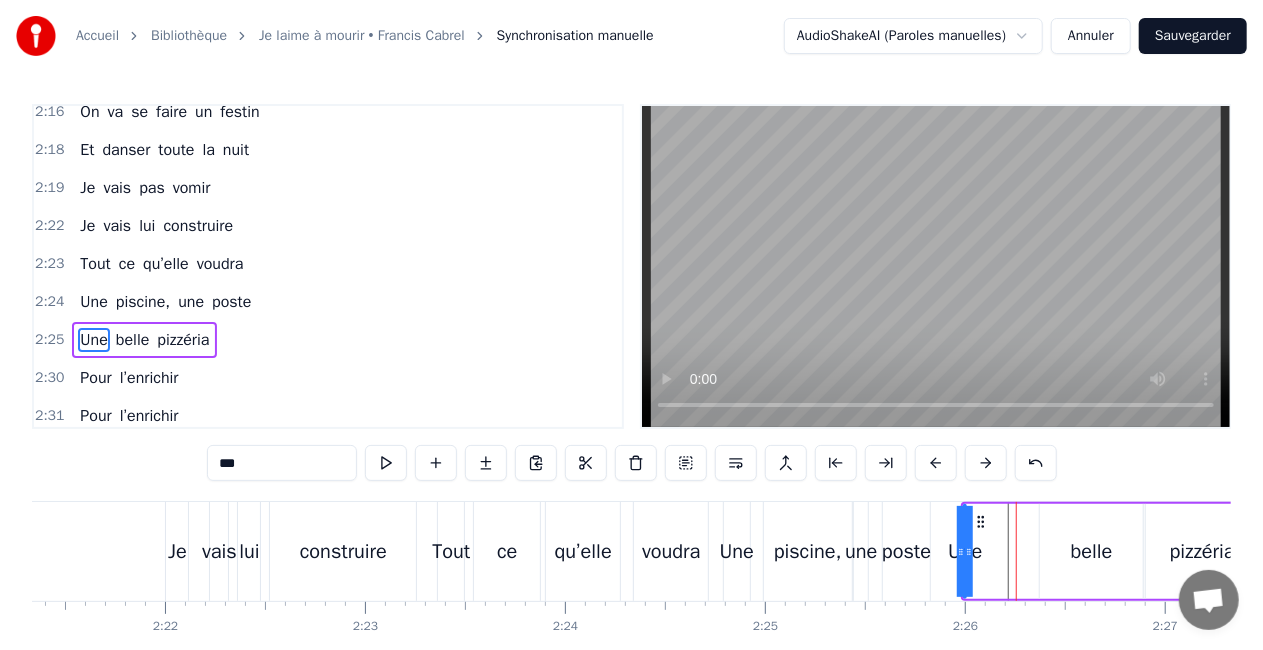 click on "belle" at bounding box center [1091, 551] 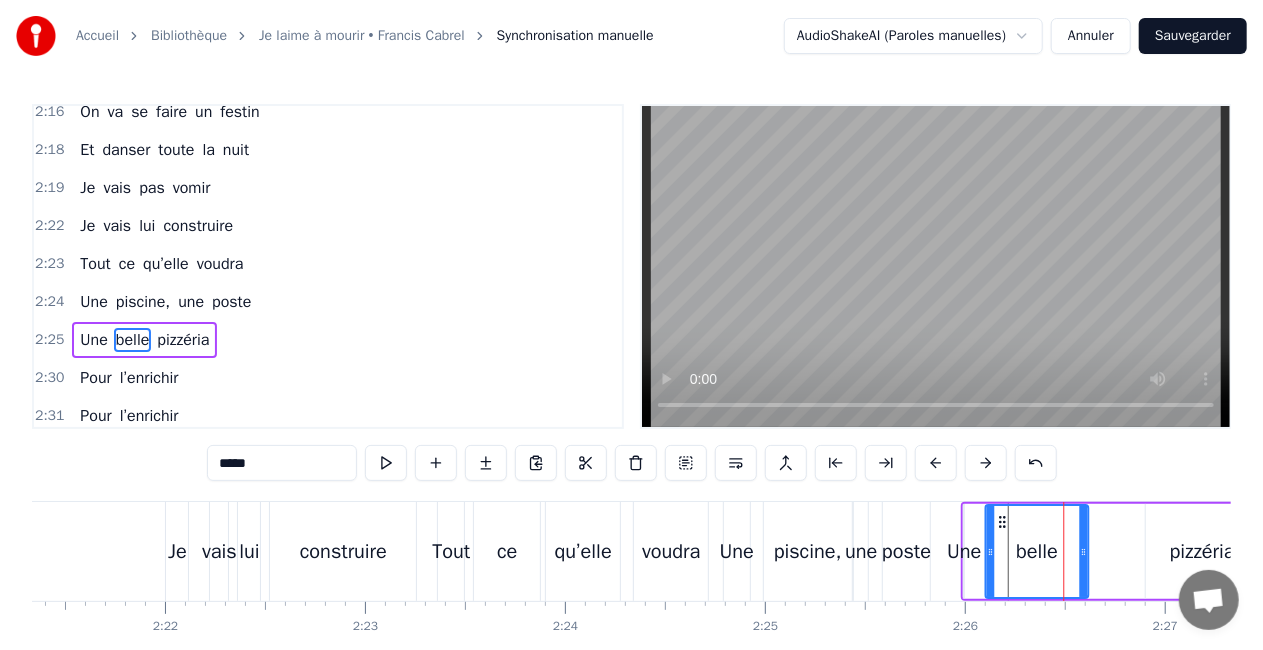 drag, startPoint x: 1054, startPoint y: 520, endPoint x: 1000, endPoint y: 520, distance: 54 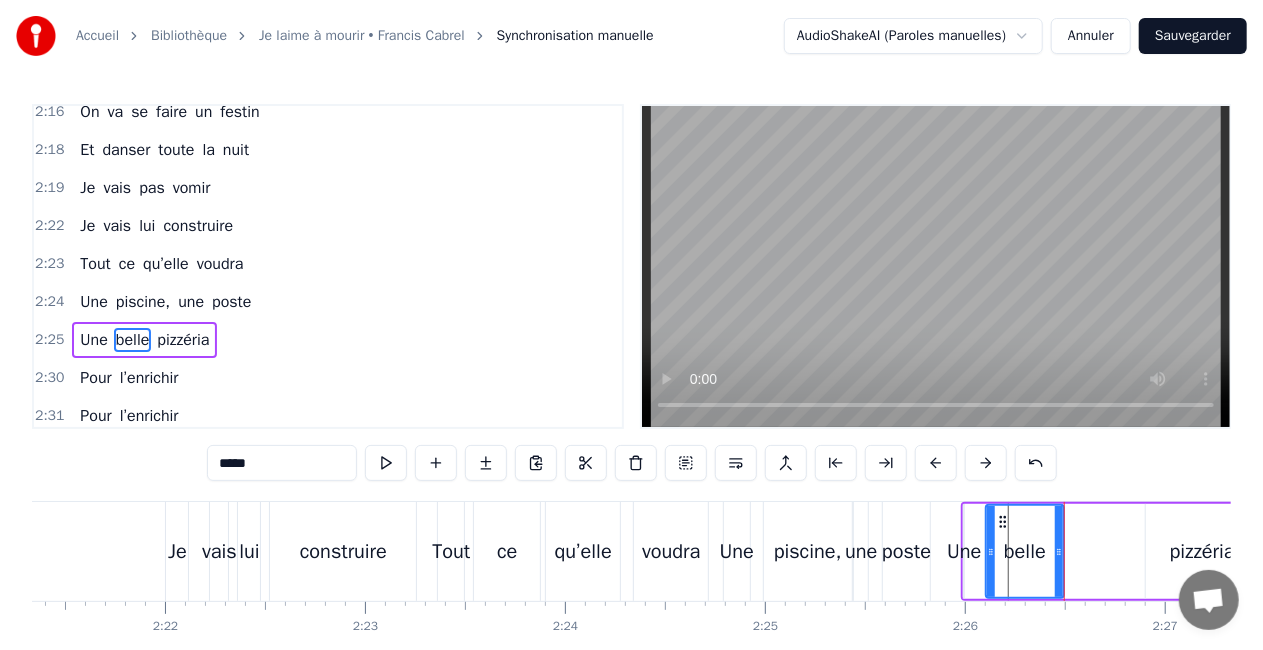 click 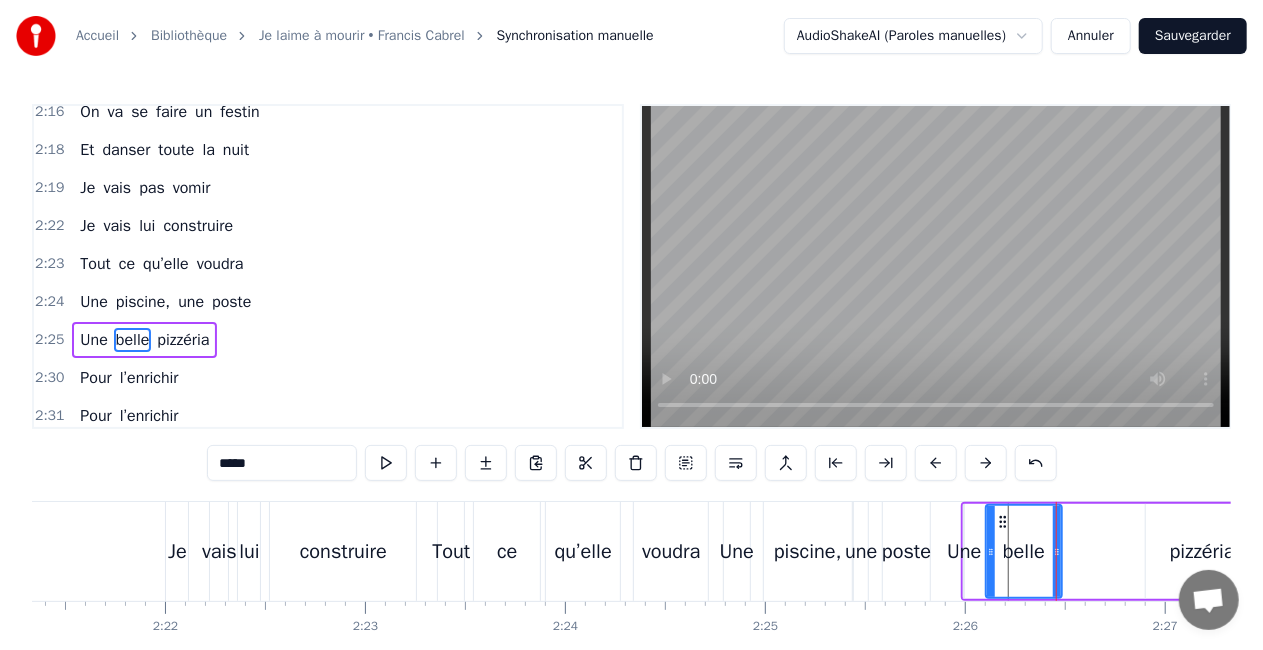 click on "pizzéria" at bounding box center [1202, 552] 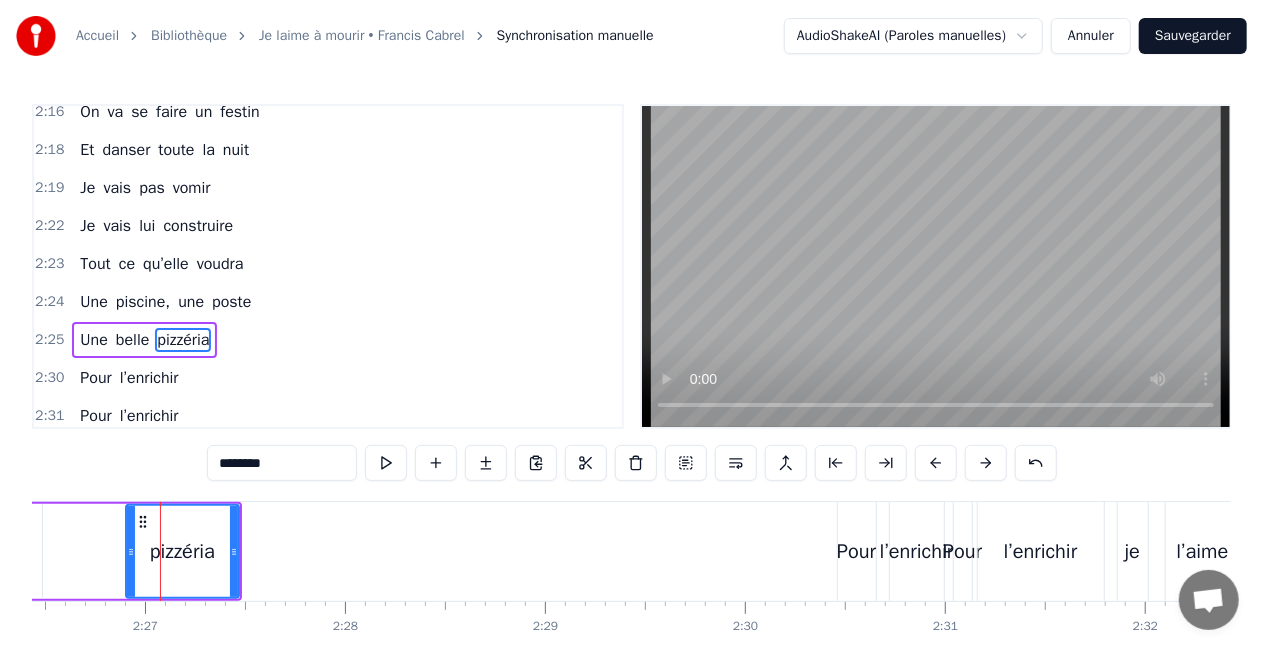 scroll, scrollTop: 0, scrollLeft: 29315, axis: horizontal 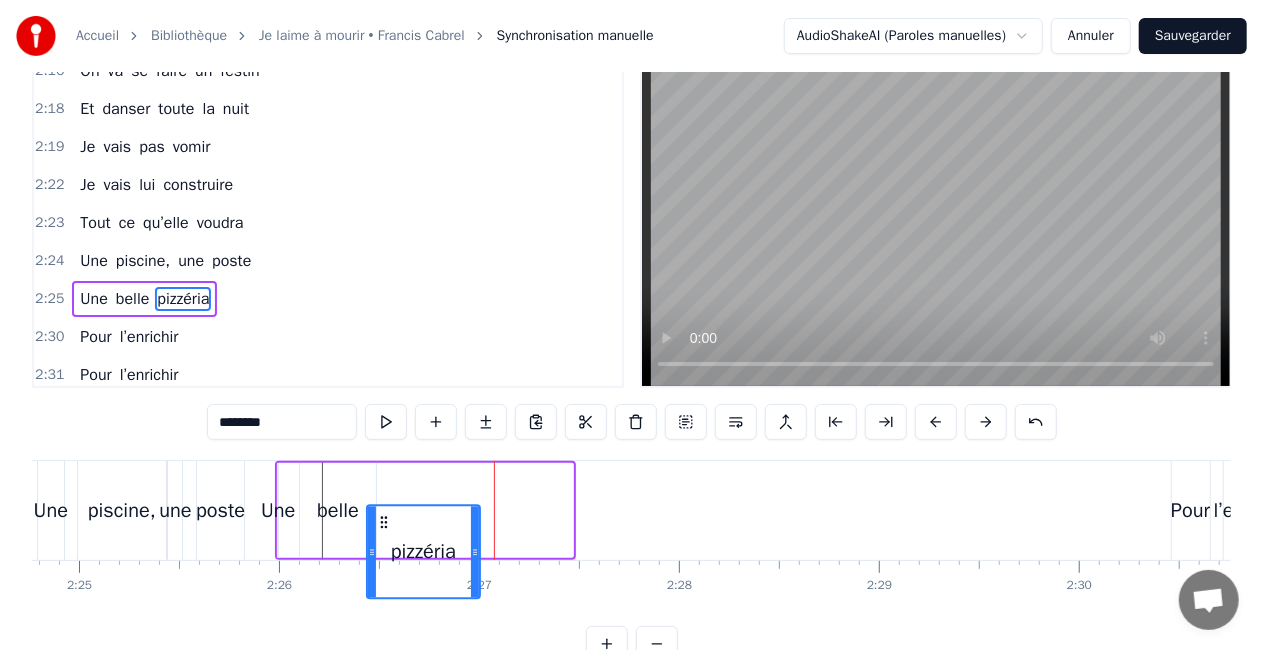 drag, startPoint x: 115, startPoint y: 518, endPoint x: 384, endPoint y: 461, distance: 274.97272 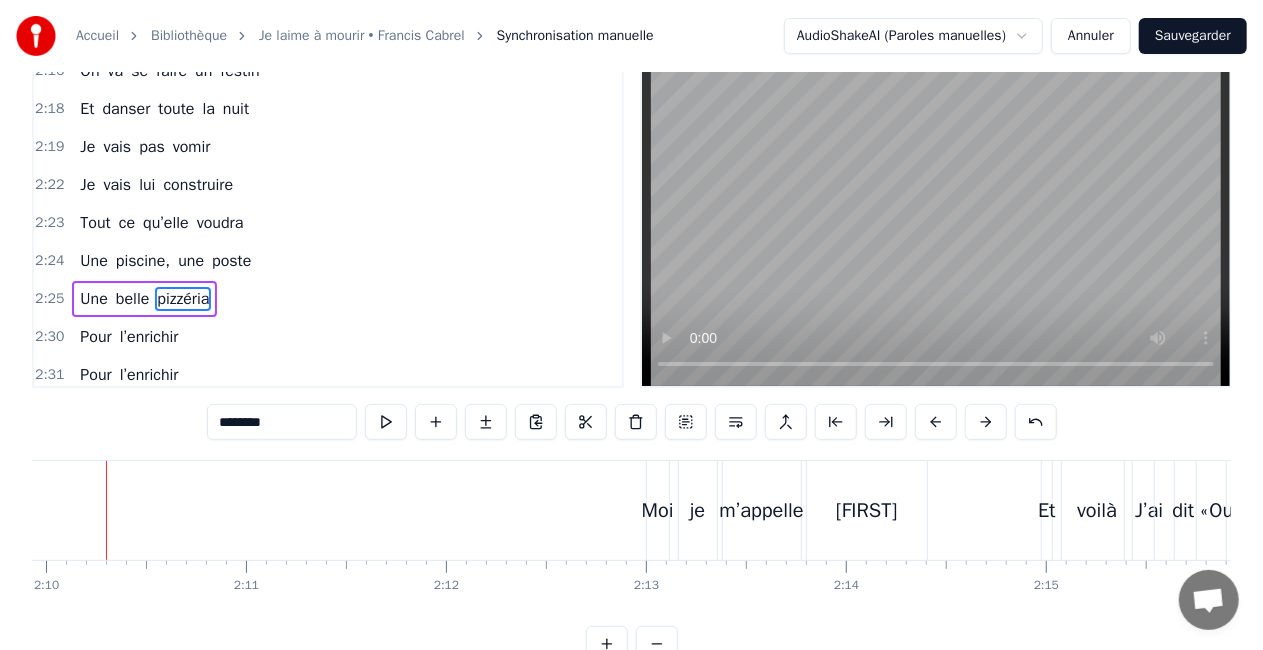 scroll, scrollTop: 0, scrollLeft: 25960, axis: horizontal 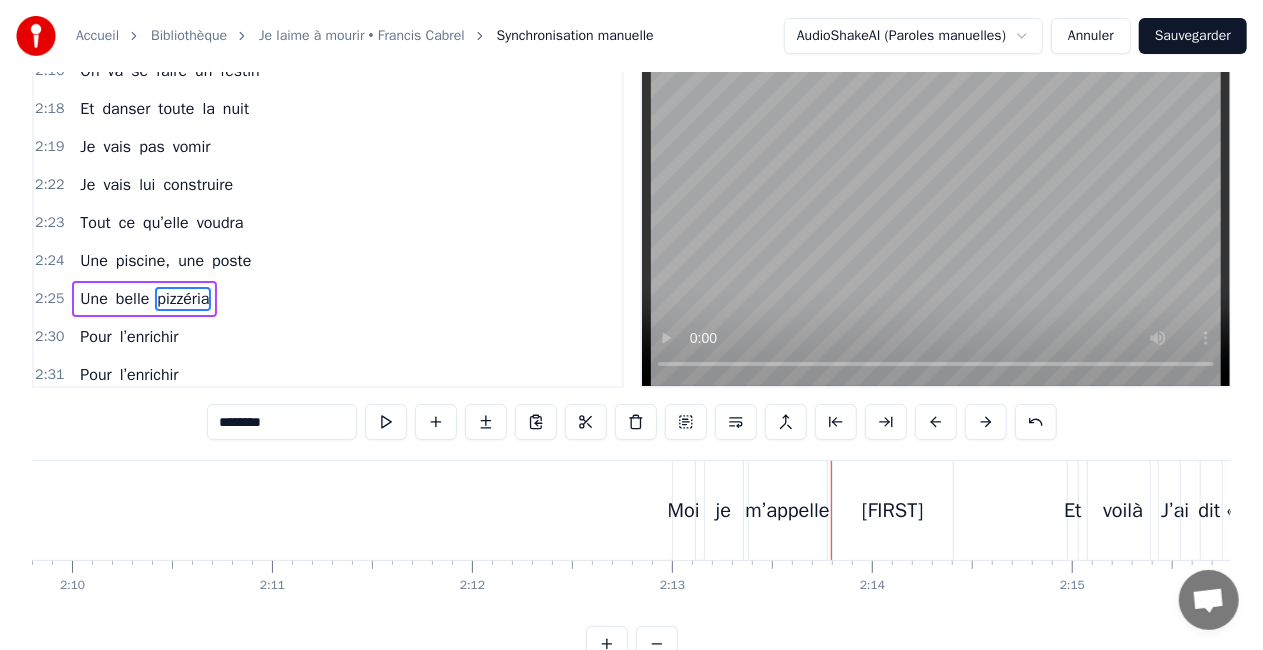 click on "Moi" at bounding box center [684, 510] 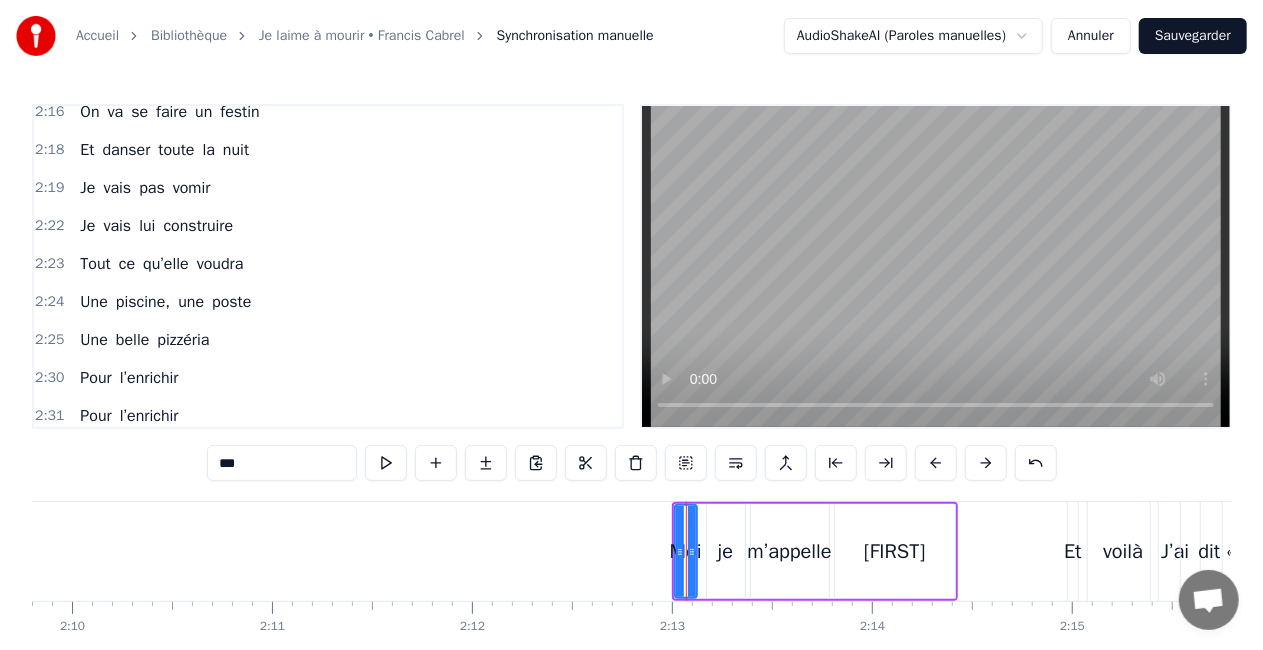 scroll, scrollTop: 0, scrollLeft: 0, axis: both 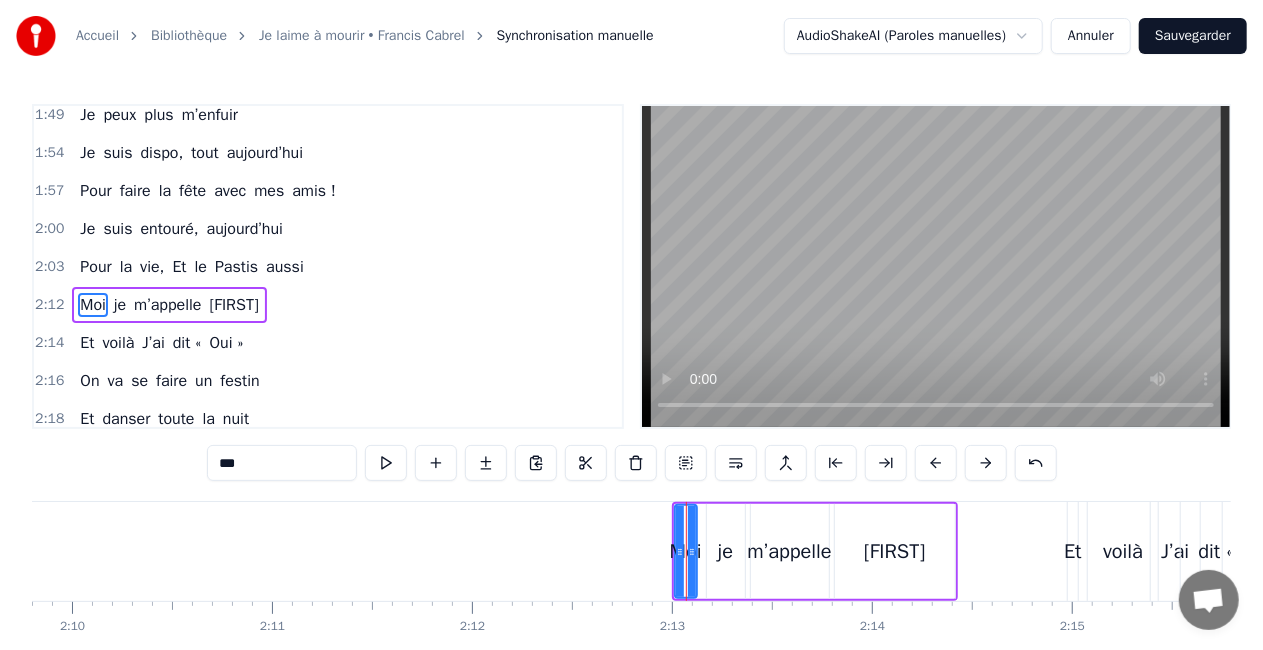 click on "Moi je m’appelle [FIRST]" at bounding box center (815, 551) 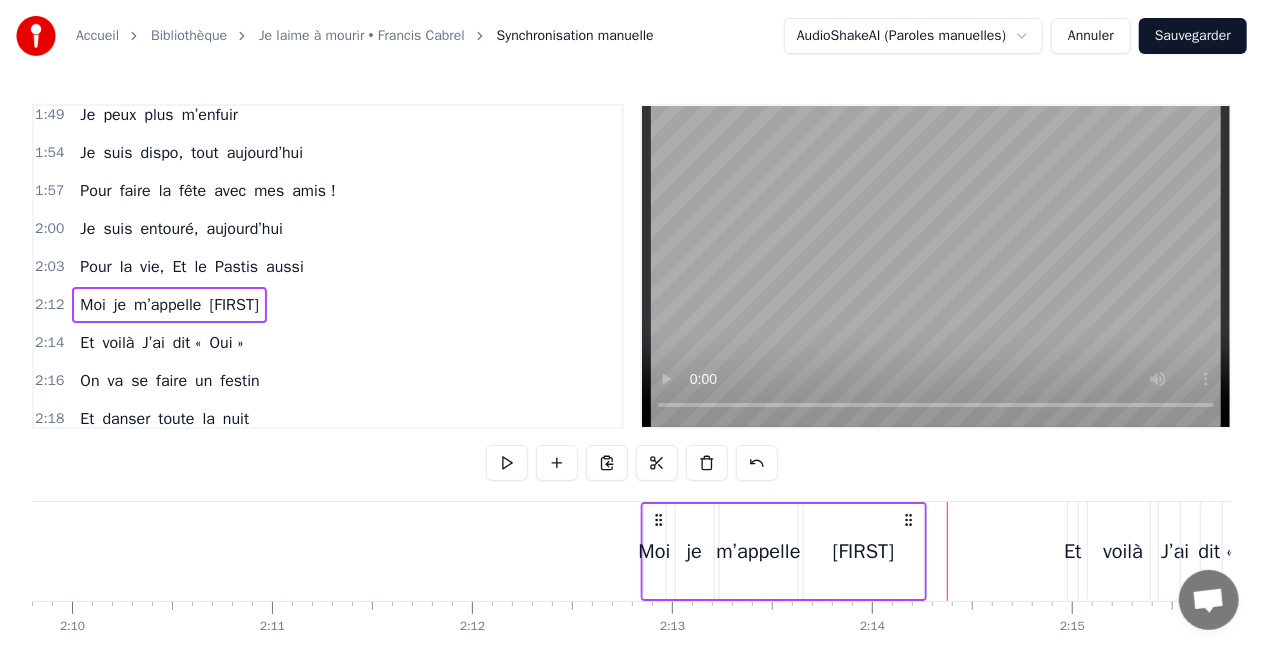 drag, startPoint x: 941, startPoint y: 518, endPoint x: 910, endPoint y: 518, distance: 31 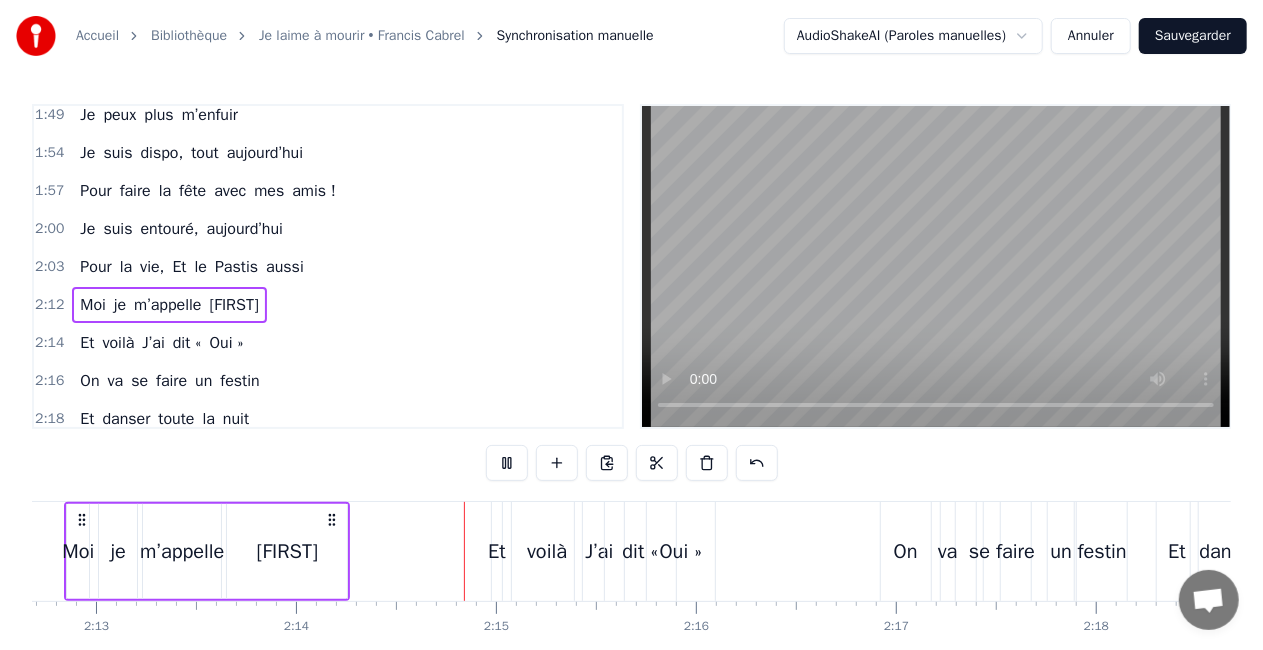 scroll, scrollTop: 0, scrollLeft: 26762, axis: horizontal 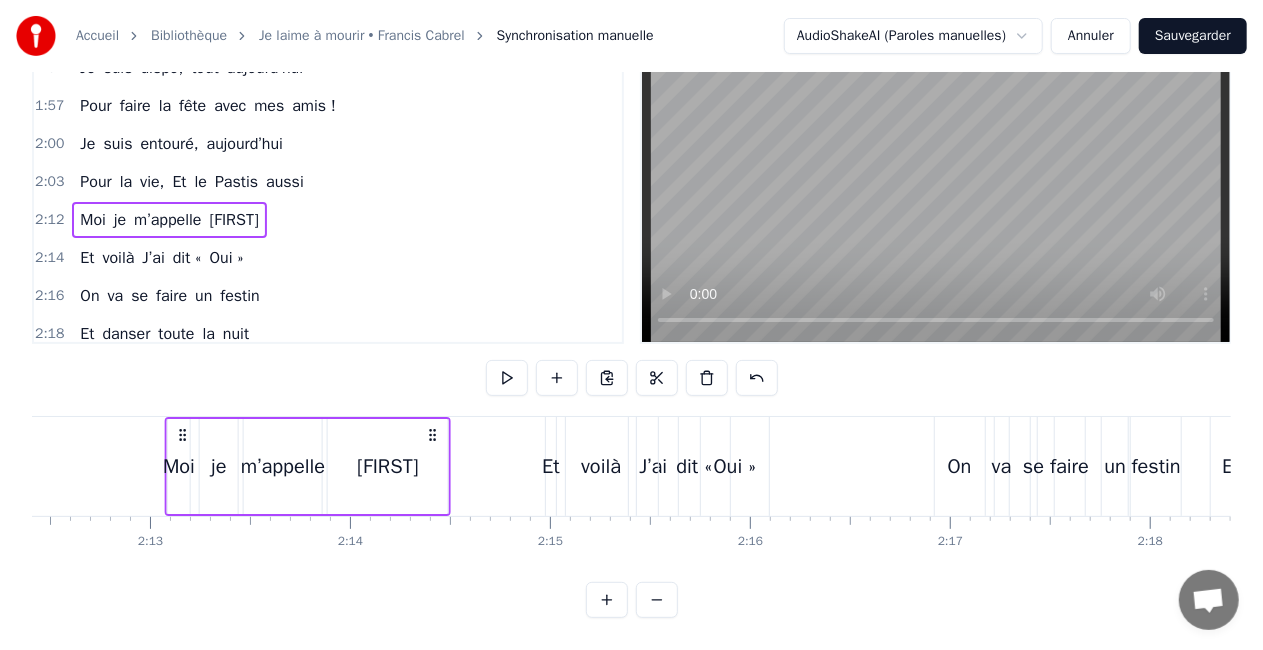 drag, startPoint x: 386, startPoint y: 419, endPoint x: 433, endPoint y: 414, distance: 47.26521 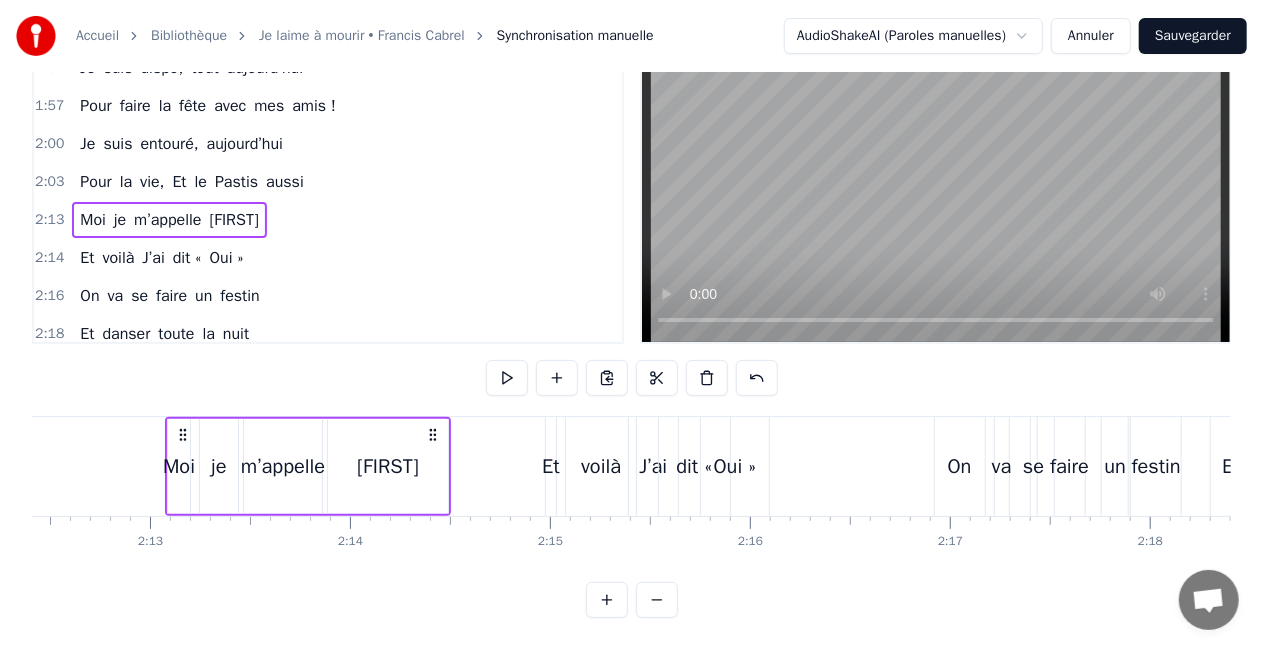 click at bounding box center (-10165, 466) 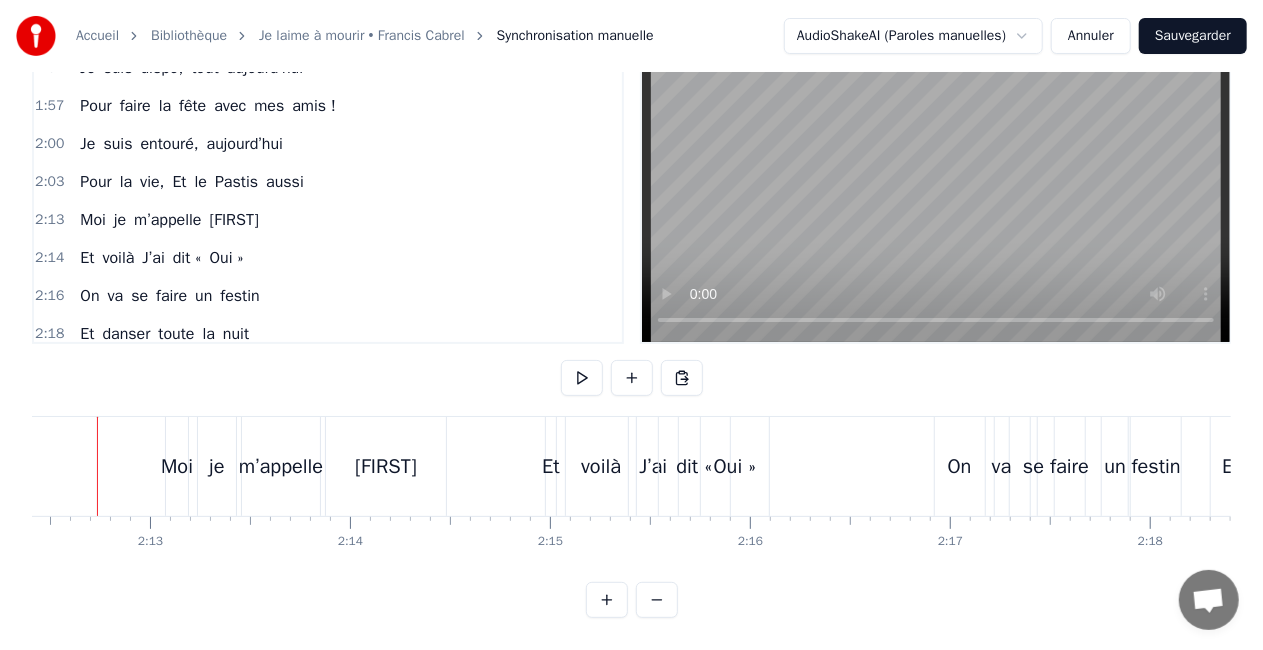 scroll, scrollTop: 0, scrollLeft: 26447, axis: horizontal 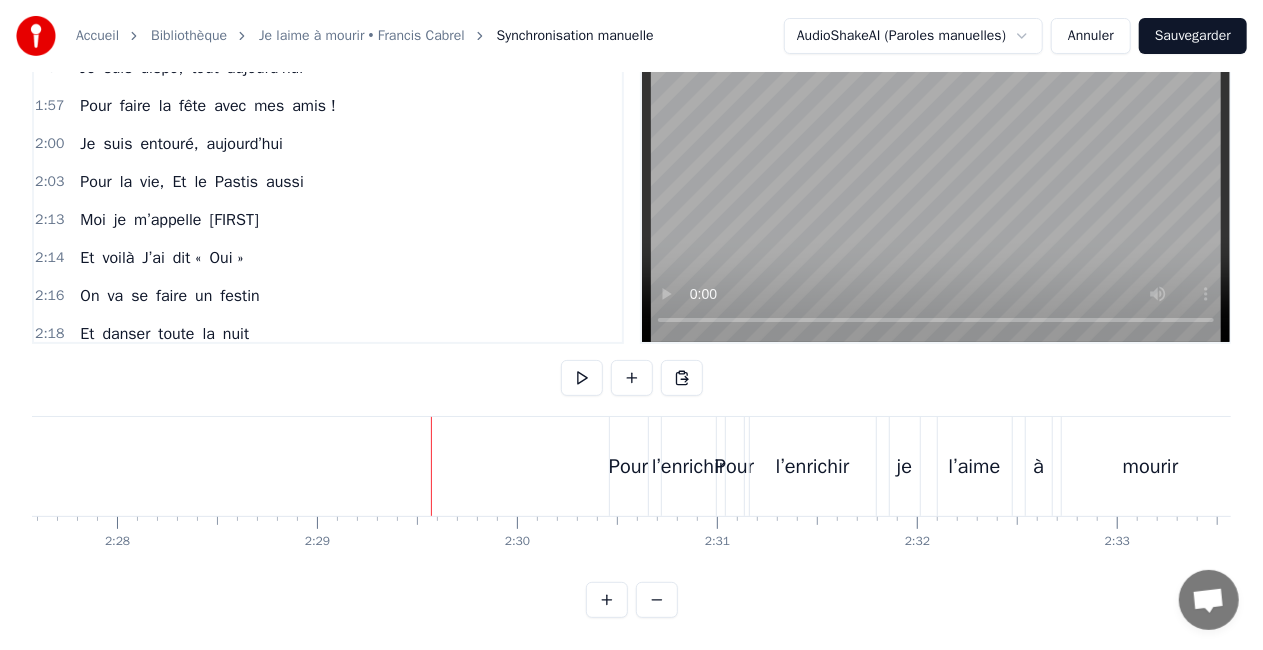 click on "Pour" at bounding box center (628, 467) 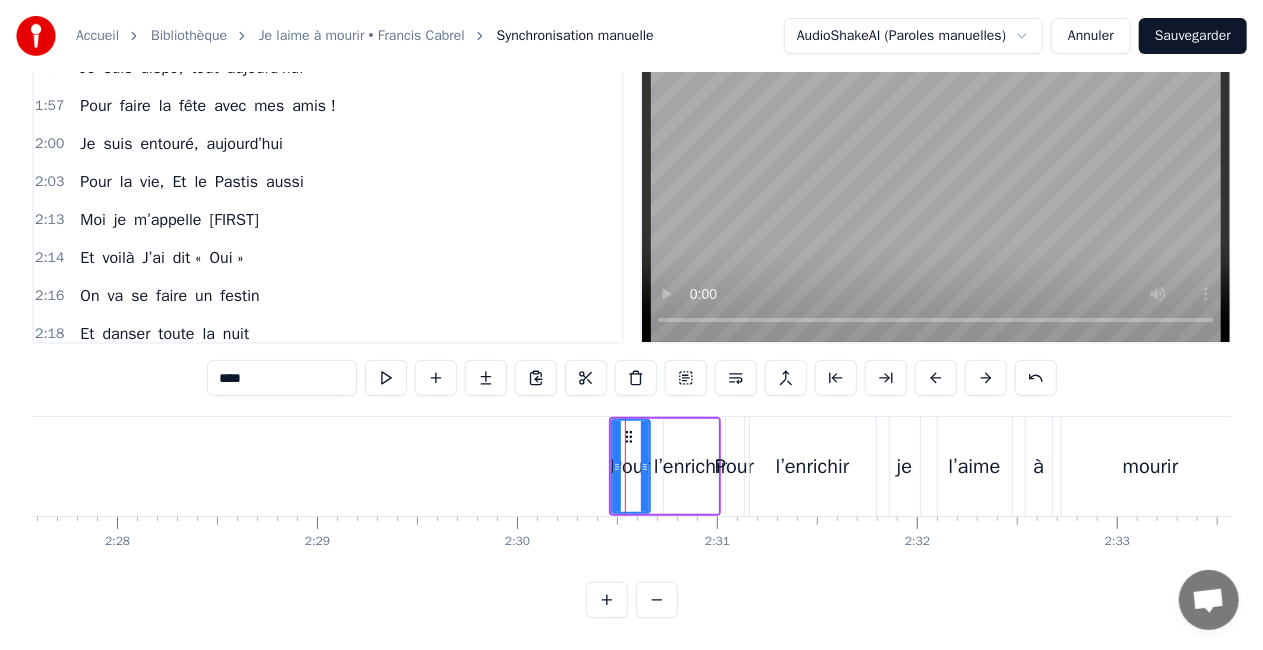 scroll, scrollTop: 8, scrollLeft: 0, axis: vertical 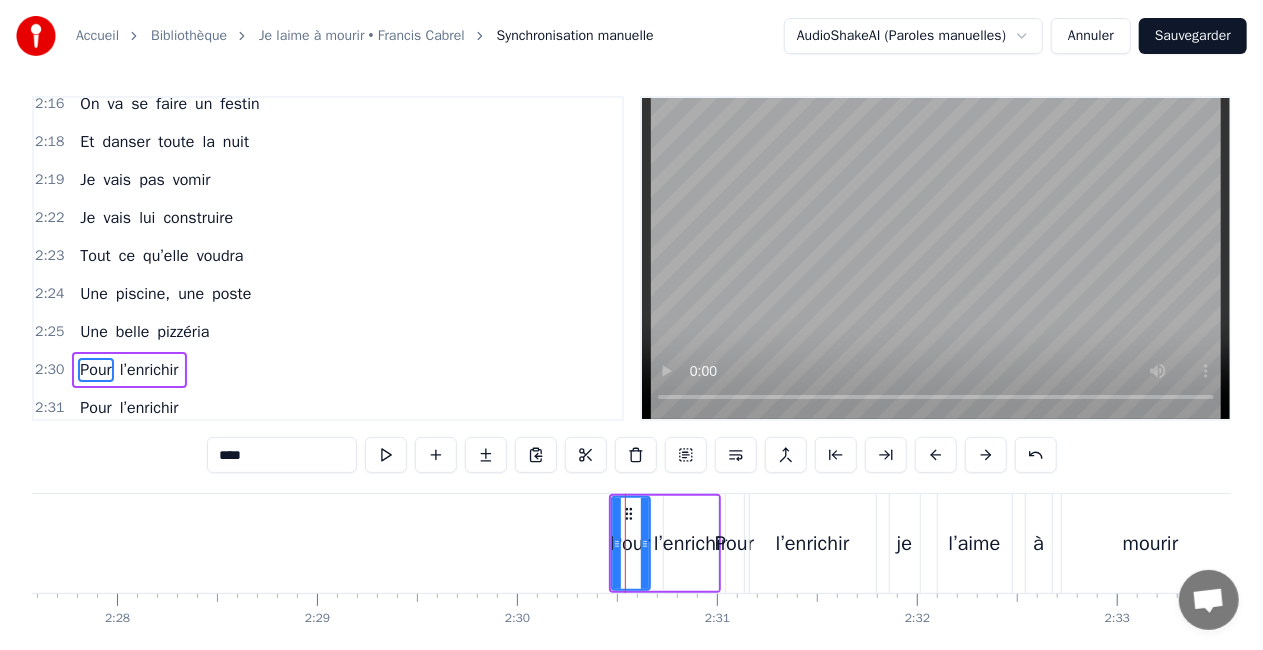 click on "Pour l’enrichir" at bounding box center (665, 543) 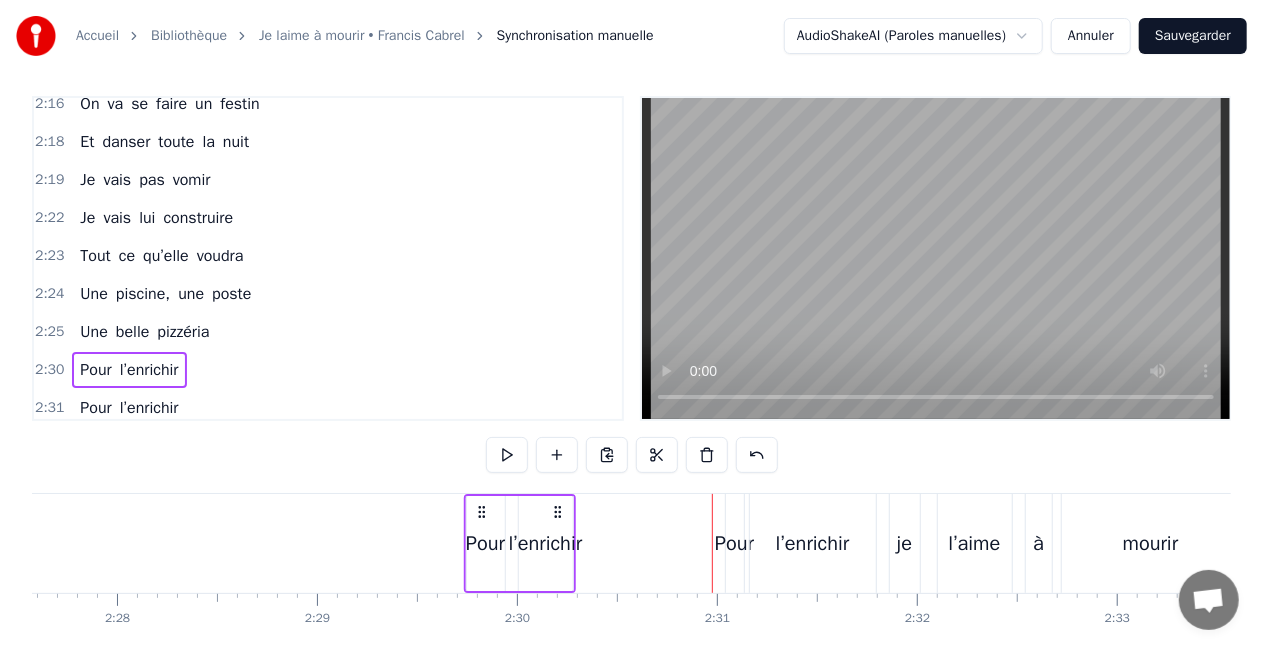 drag, startPoint x: 702, startPoint y: 510, endPoint x: 557, endPoint y: 515, distance: 145.08618 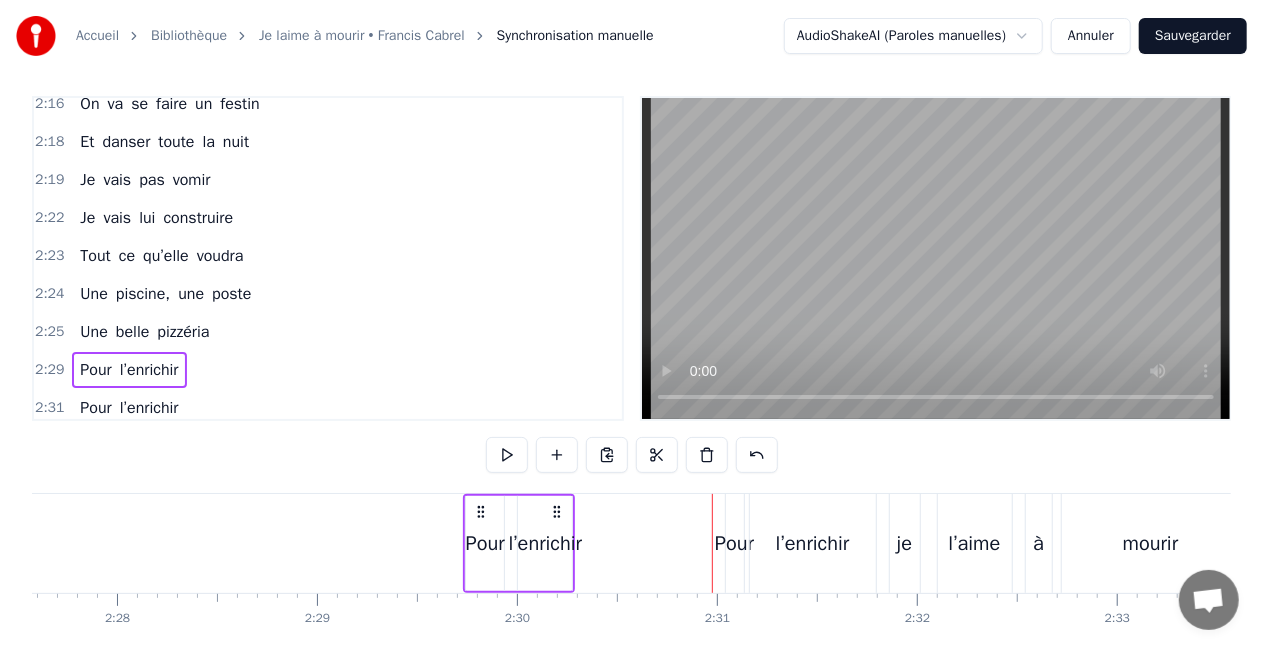 click on "l’enrichir" at bounding box center [813, 543] 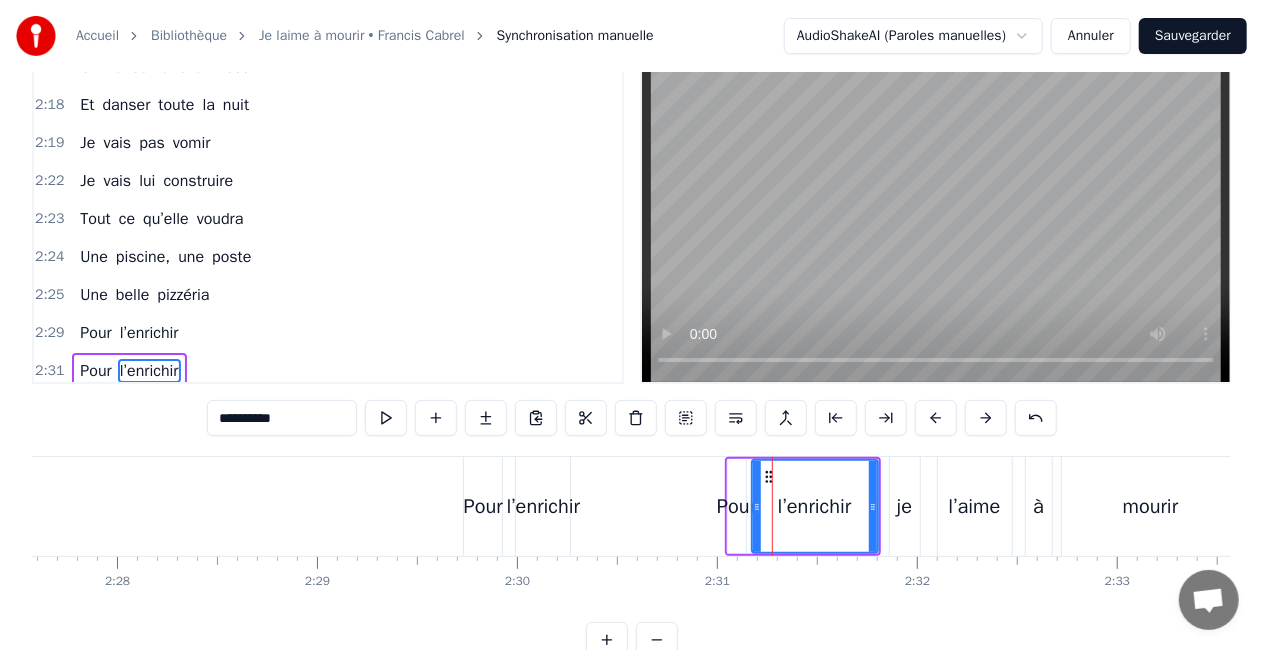 scroll, scrollTop: 46, scrollLeft: 0, axis: vertical 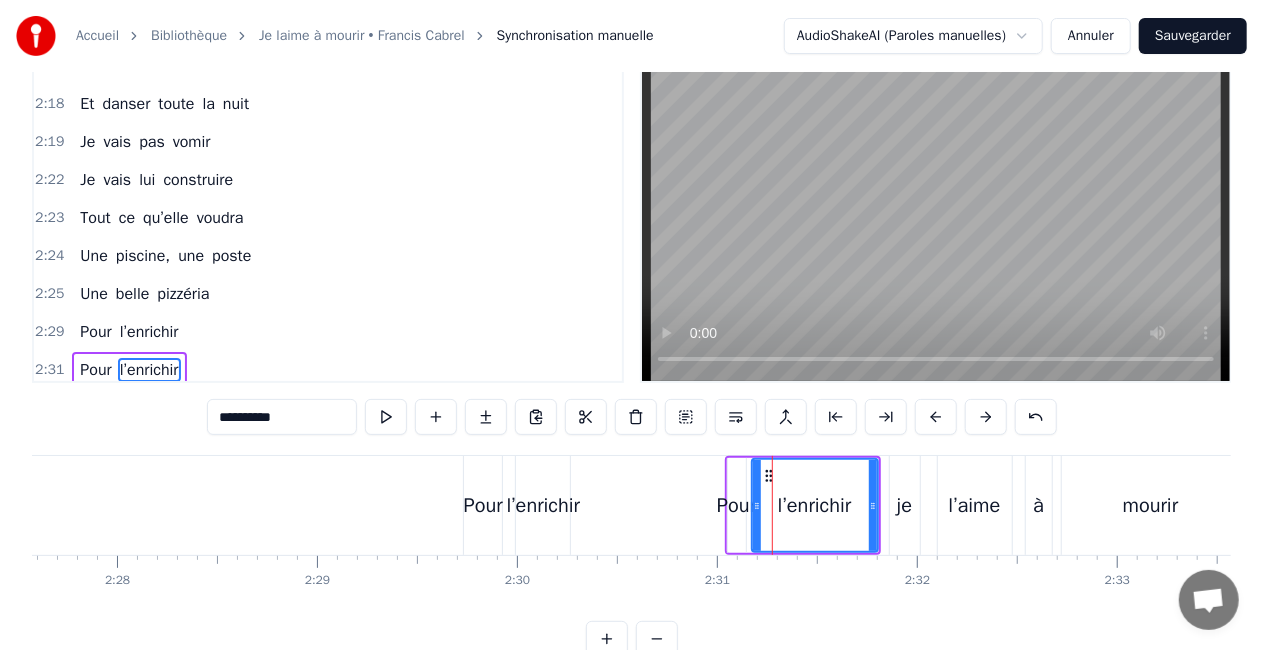 click on "Pour l’enrichir" at bounding box center (803, 505) 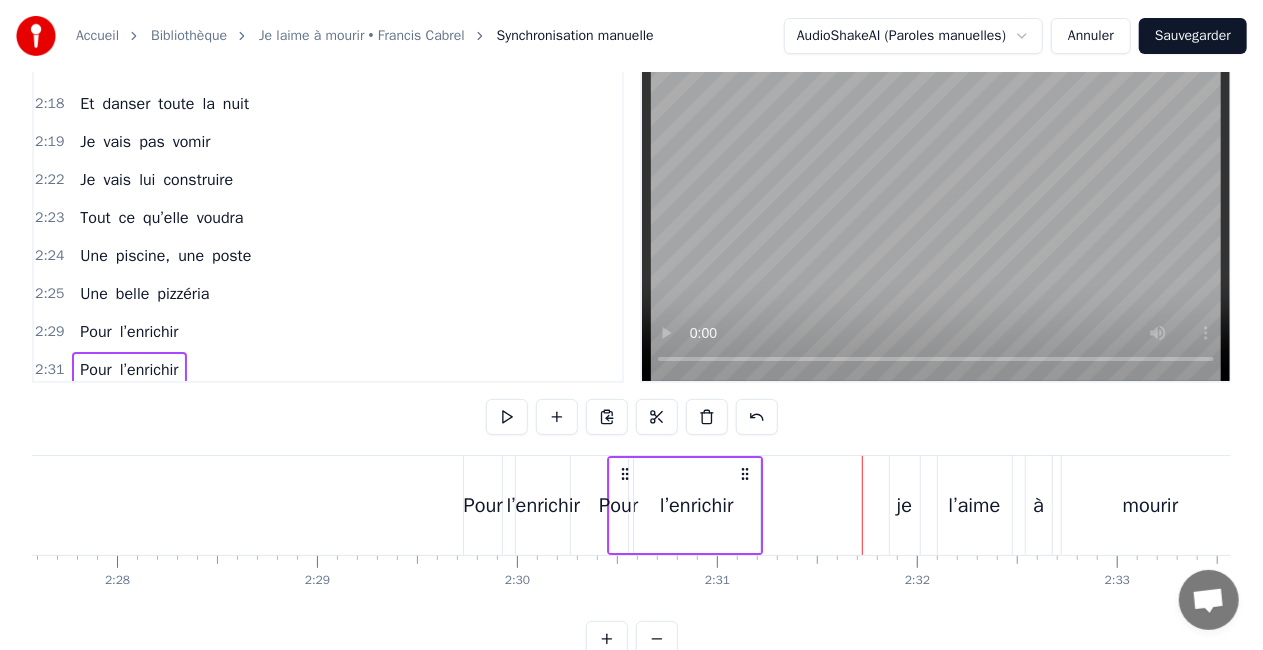 drag, startPoint x: 860, startPoint y: 470, endPoint x: 764, endPoint y: 473, distance: 96.04687 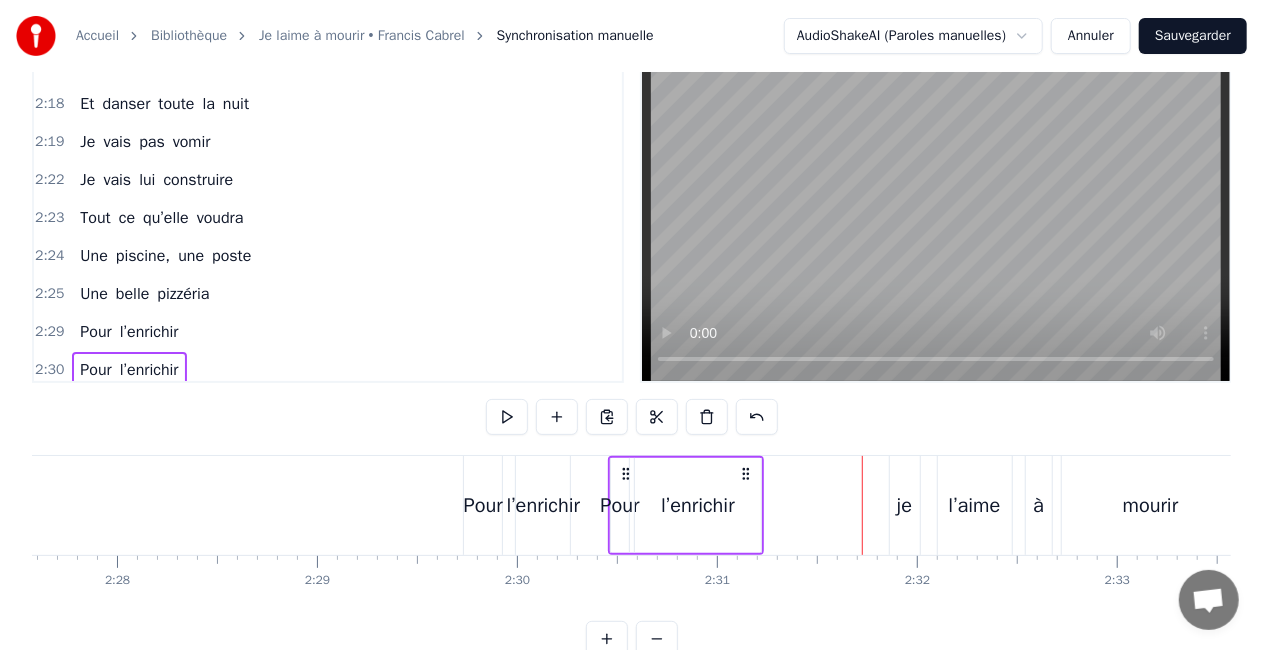 click on "je" at bounding box center (904, 506) 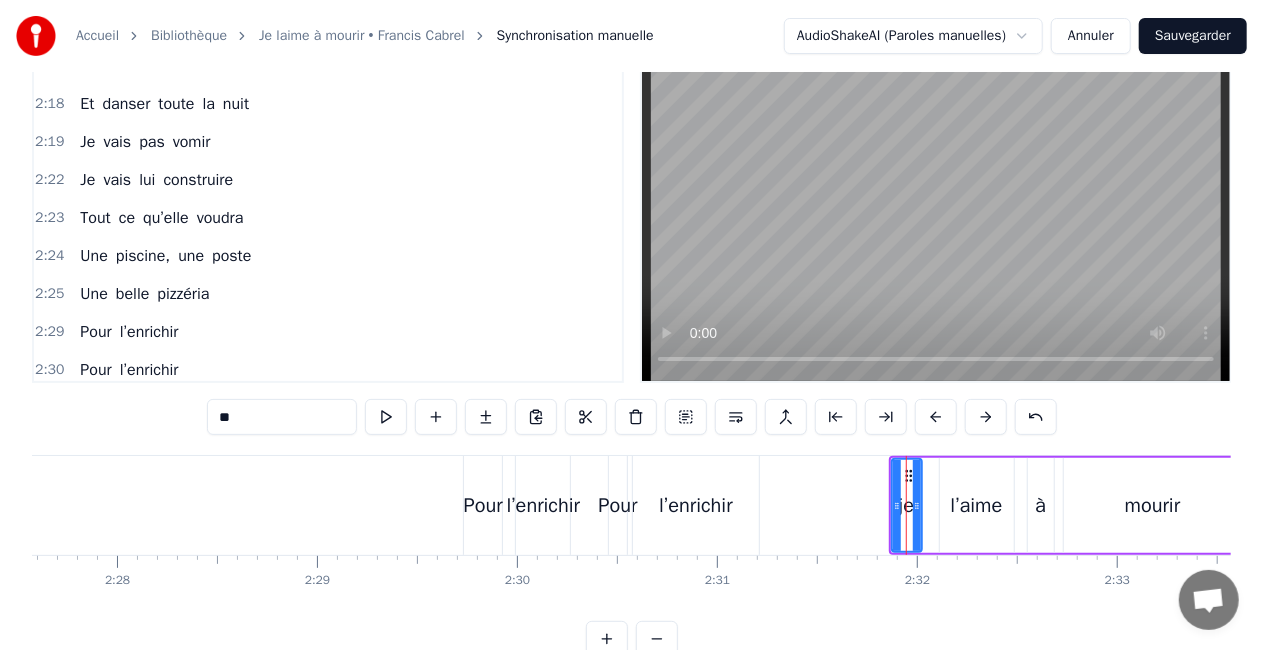 scroll, scrollTop: 83, scrollLeft: 0, axis: vertical 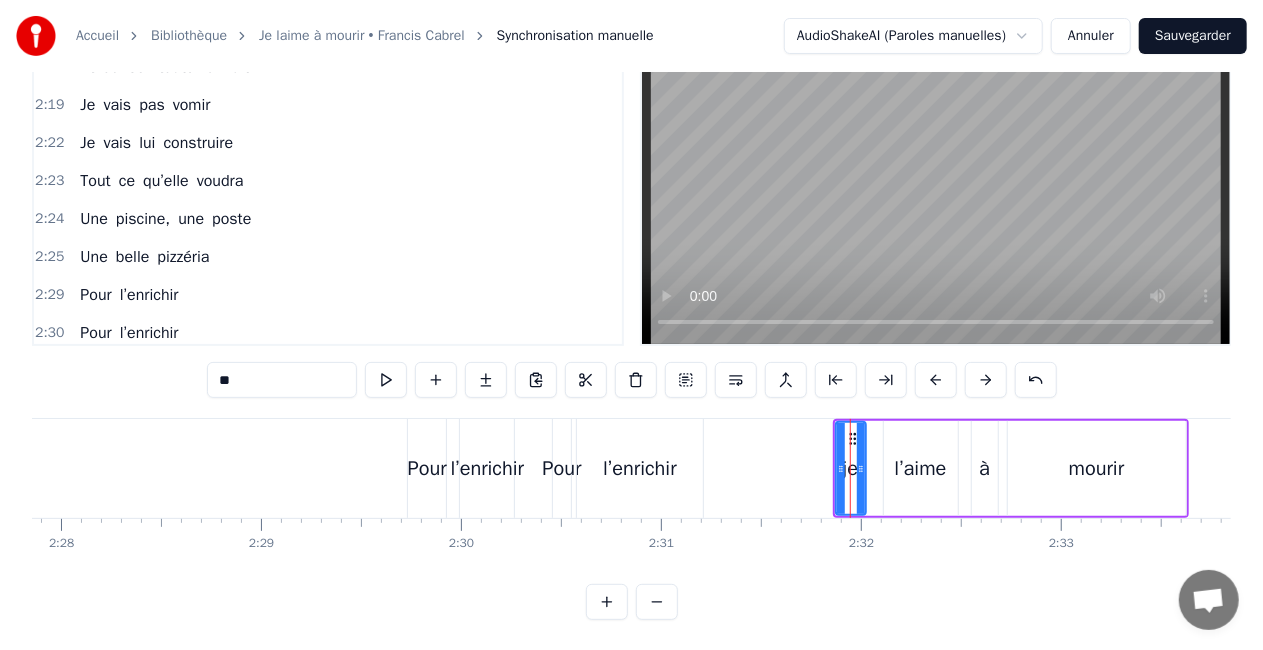 click on "mourir" at bounding box center (1097, 468) 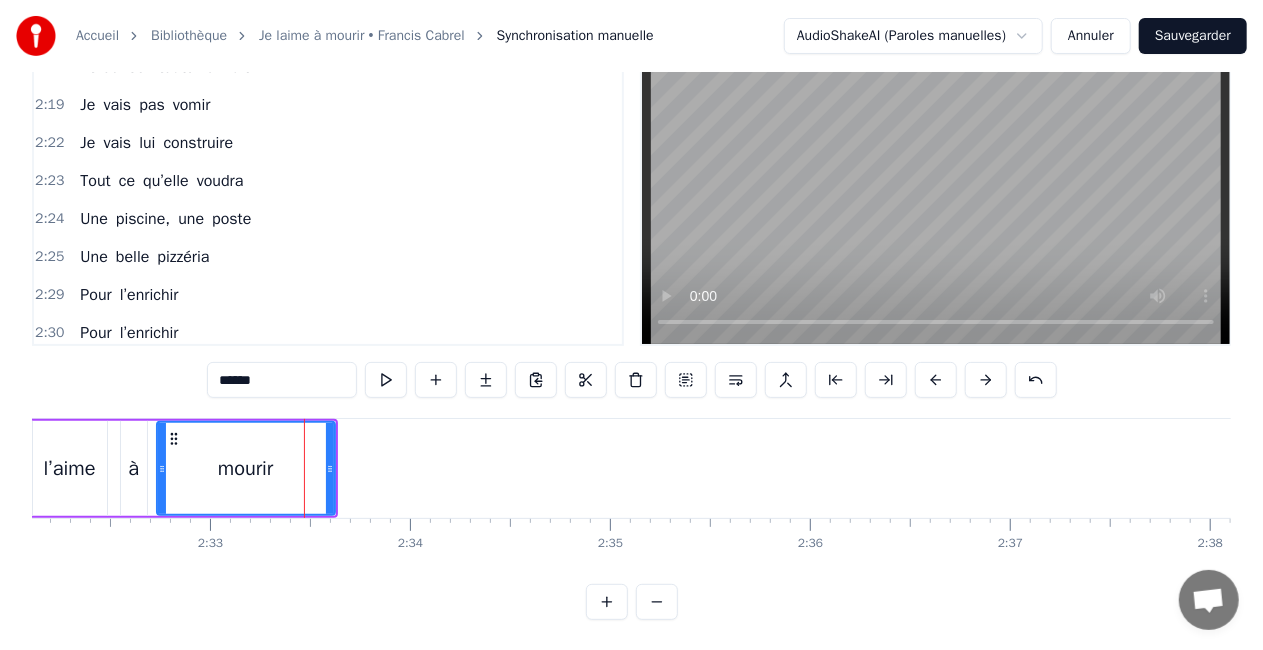 scroll, scrollTop: 0, scrollLeft: 30594, axis: horizontal 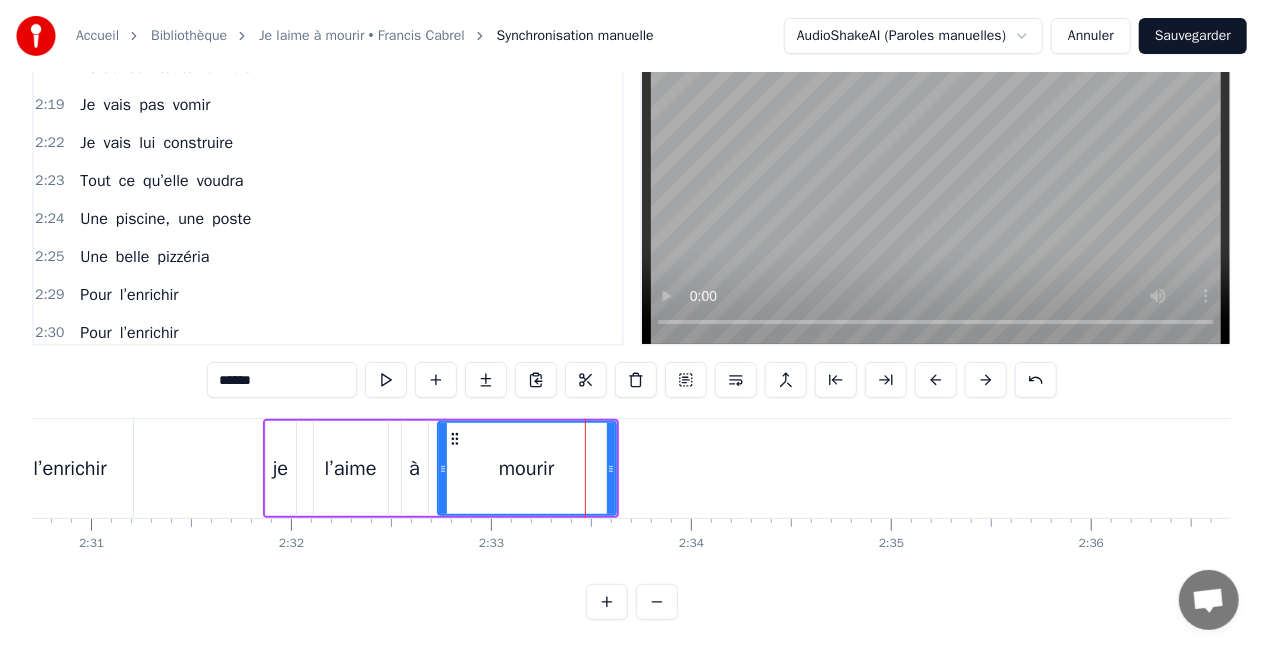 click on "mourir" at bounding box center [527, 468] 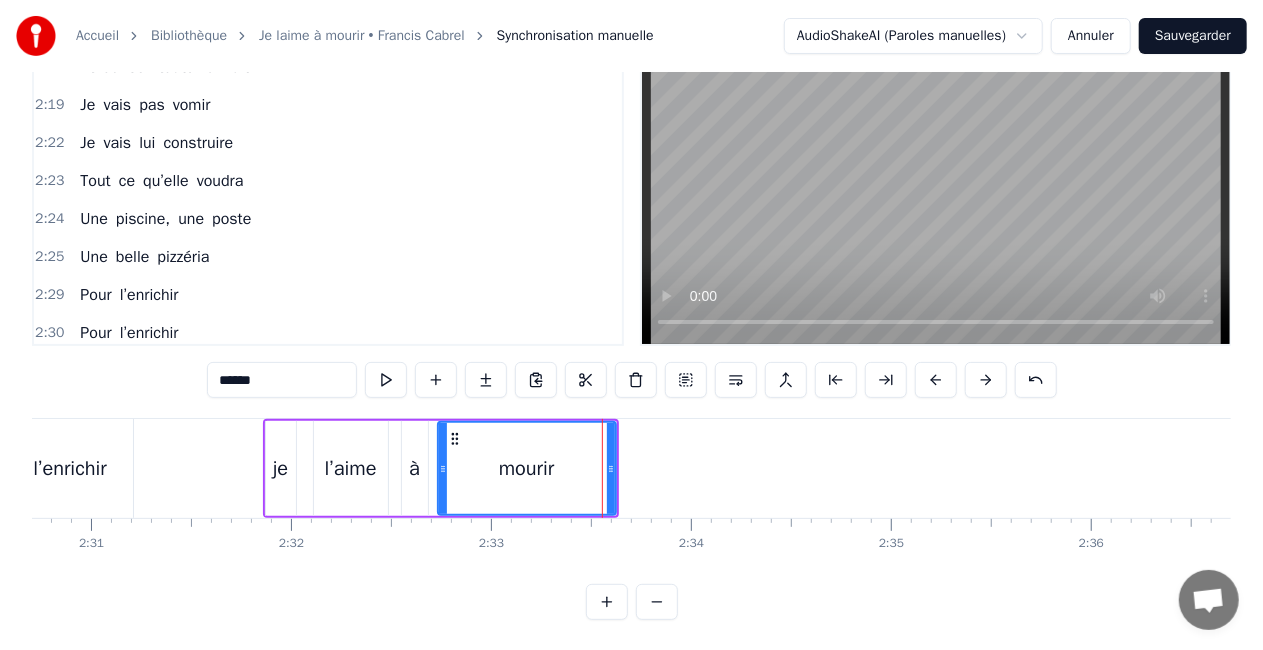 click on "je l’aime à mourir" at bounding box center [441, 468] 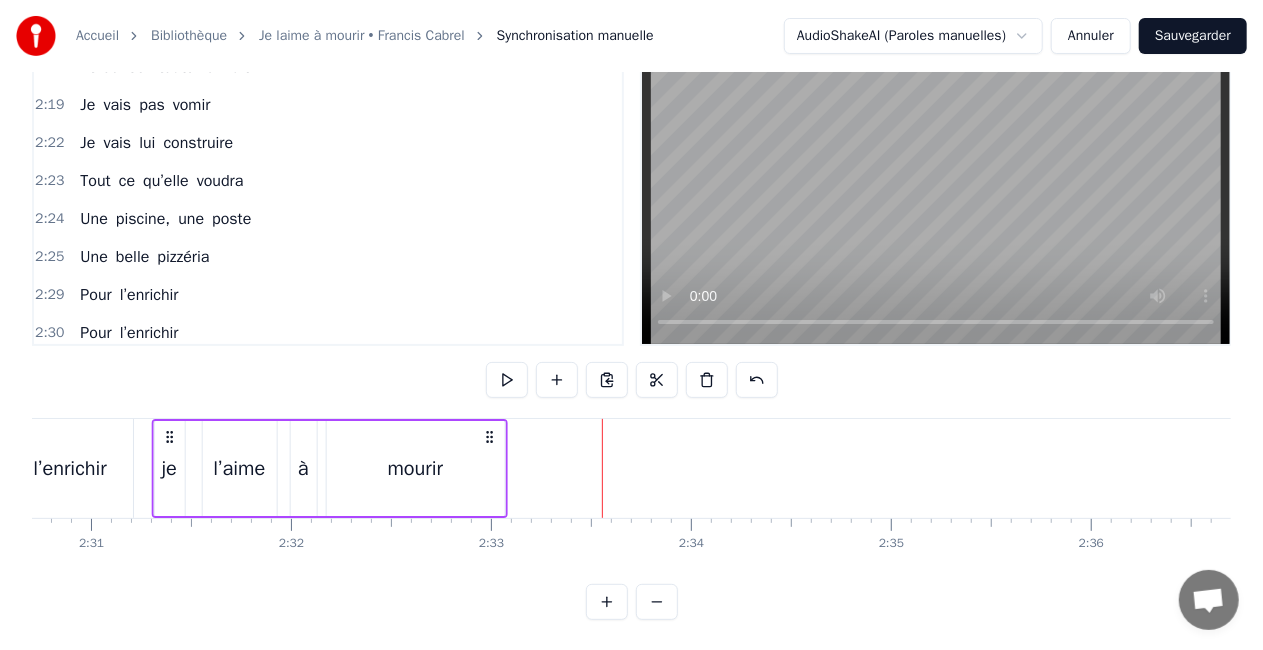 drag, startPoint x: 598, startPoint y: 434, endPoint x: 486, endPoint y: 447, distance: 112.75194 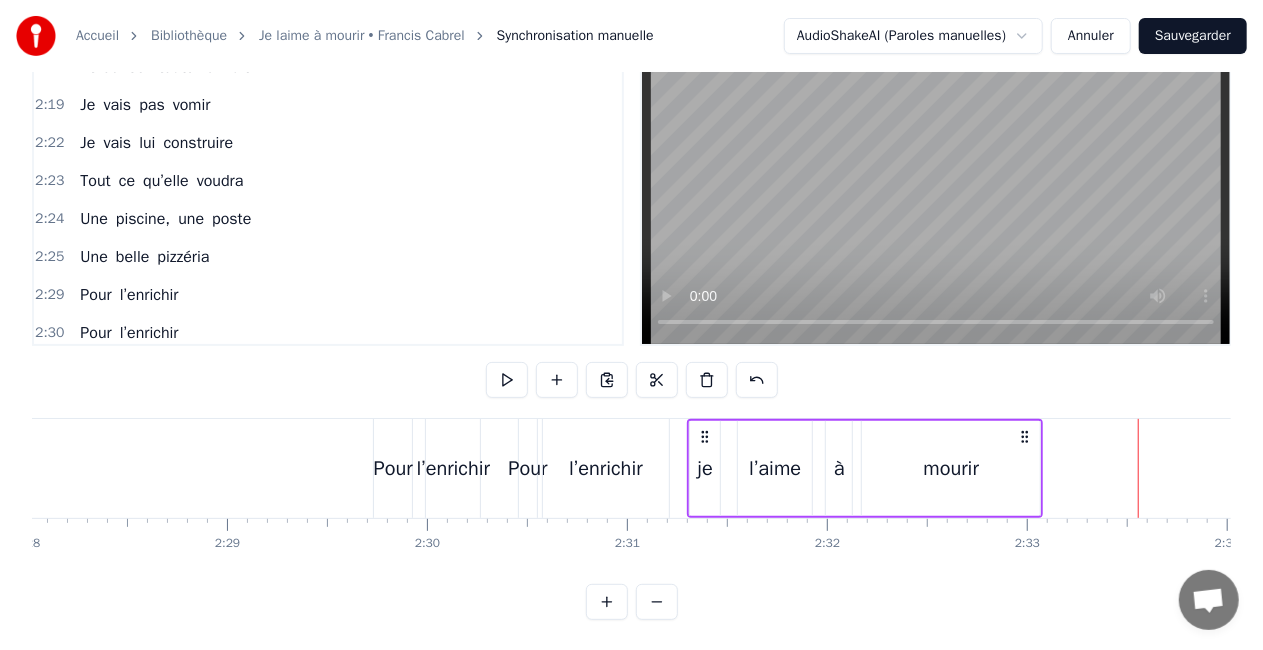 scroll, scrollTop: 0, scrollLeft: 29568, axis: horizontal 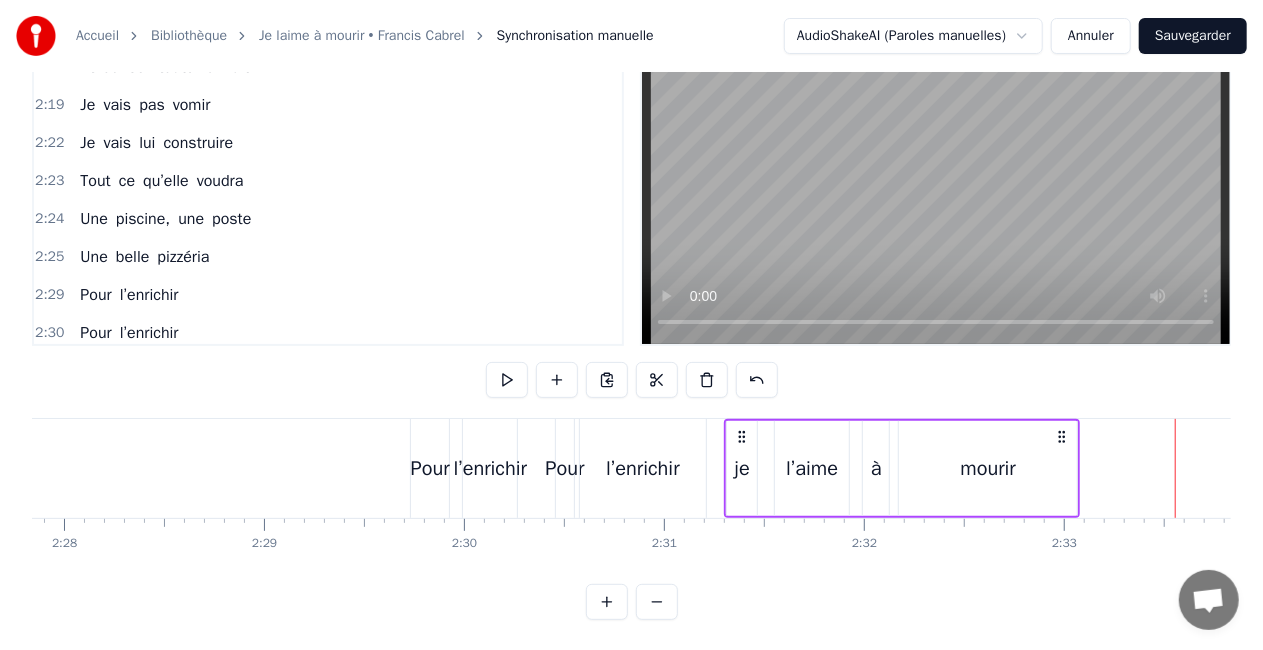 click on "Pour" at bounding box center [565, 468] 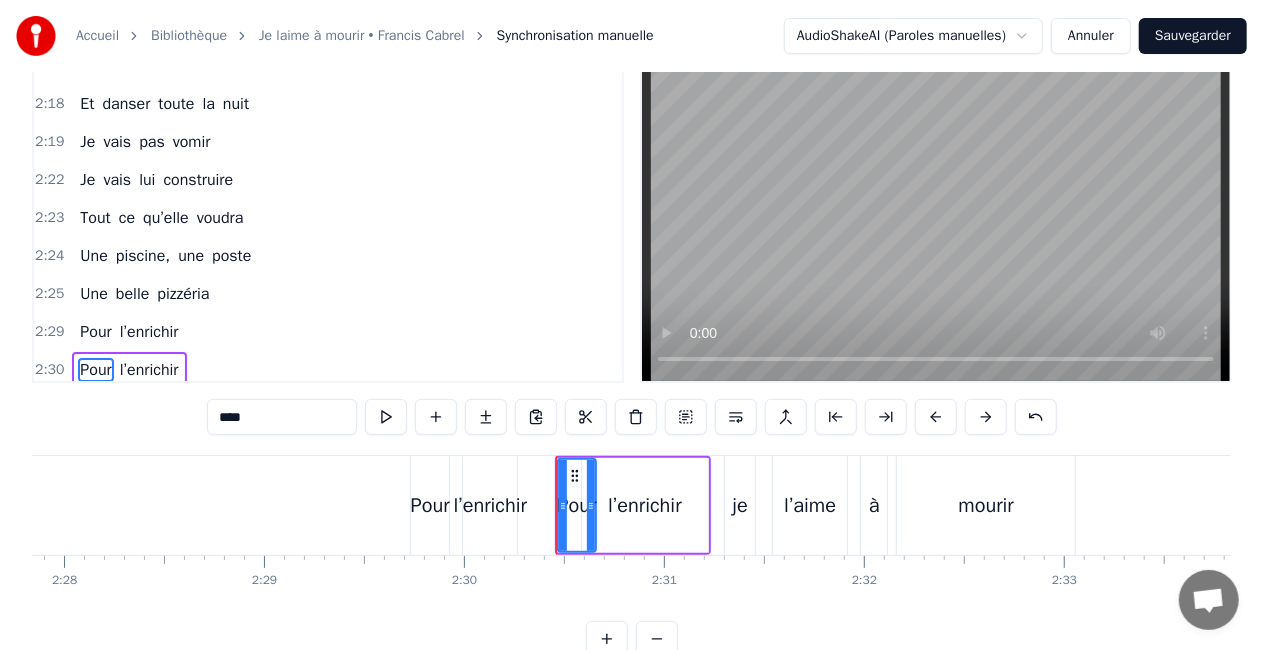 drag, startPoint x: 569, startPoint y: 476, endPoint x: 589, endPoint y: 475, distance: 20.024984 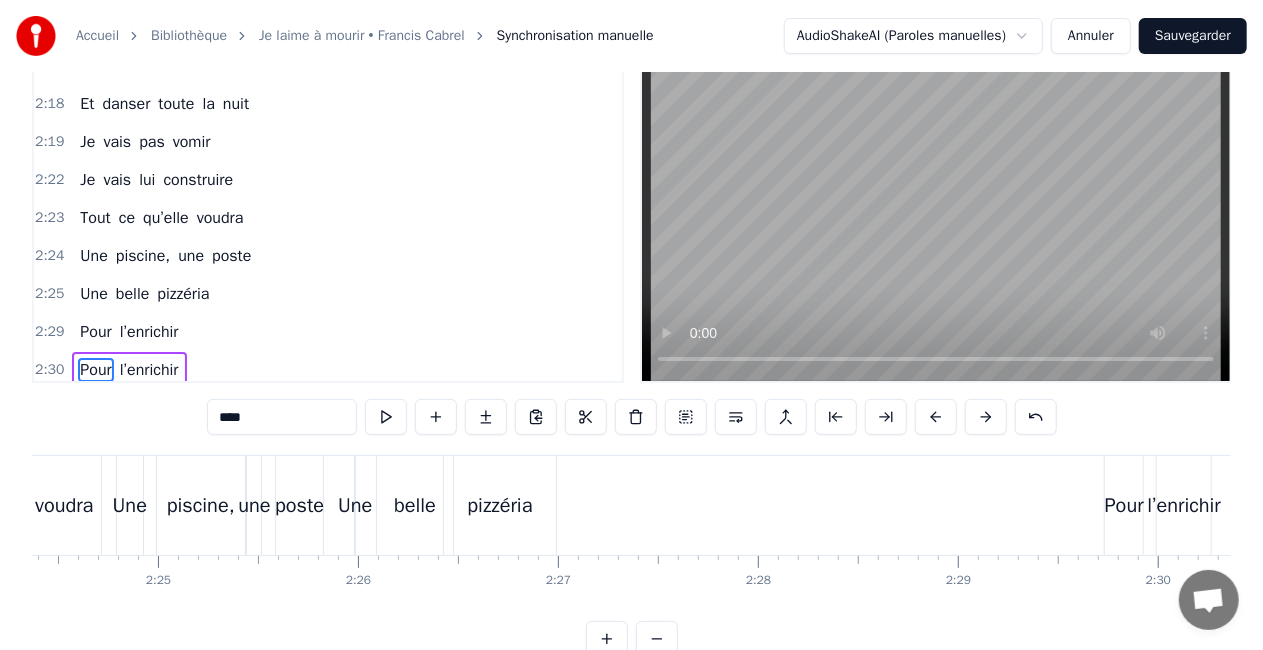 scroll, scrollTop: 0, scrollLeft: 28820, axis: horizontal 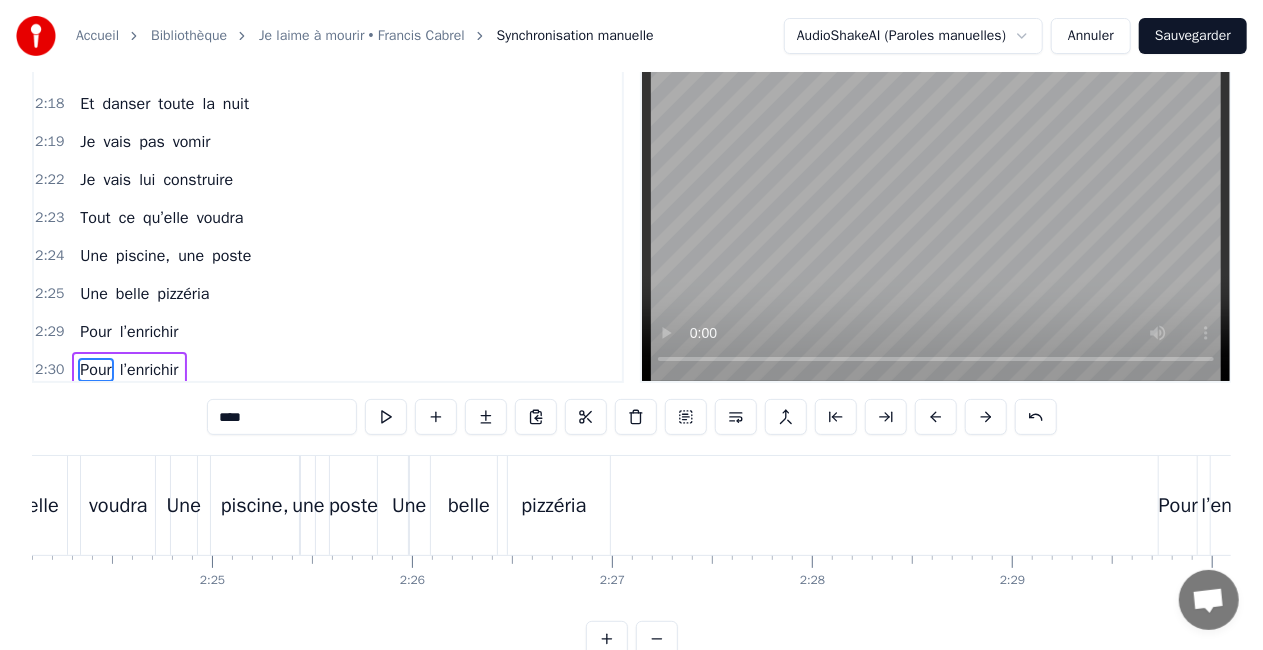 click on "poste" at bounding box center (353, 506) 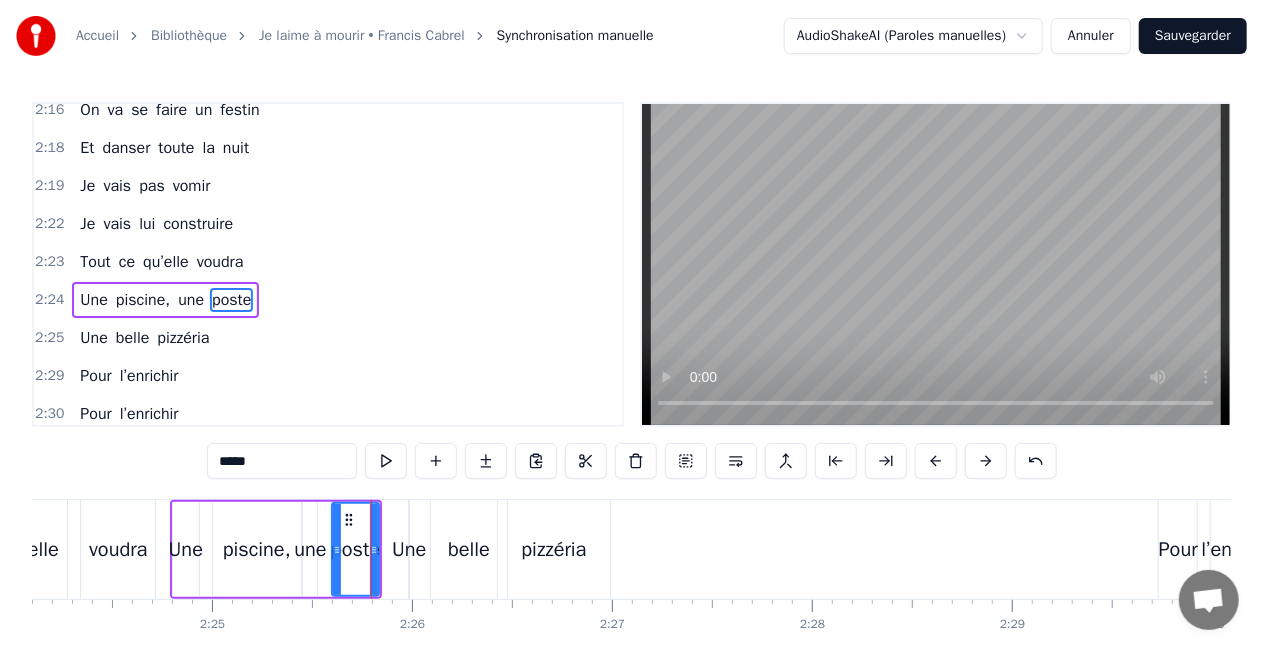 scroll, scrollTop: 0, scrollLeft: 0, axis: both 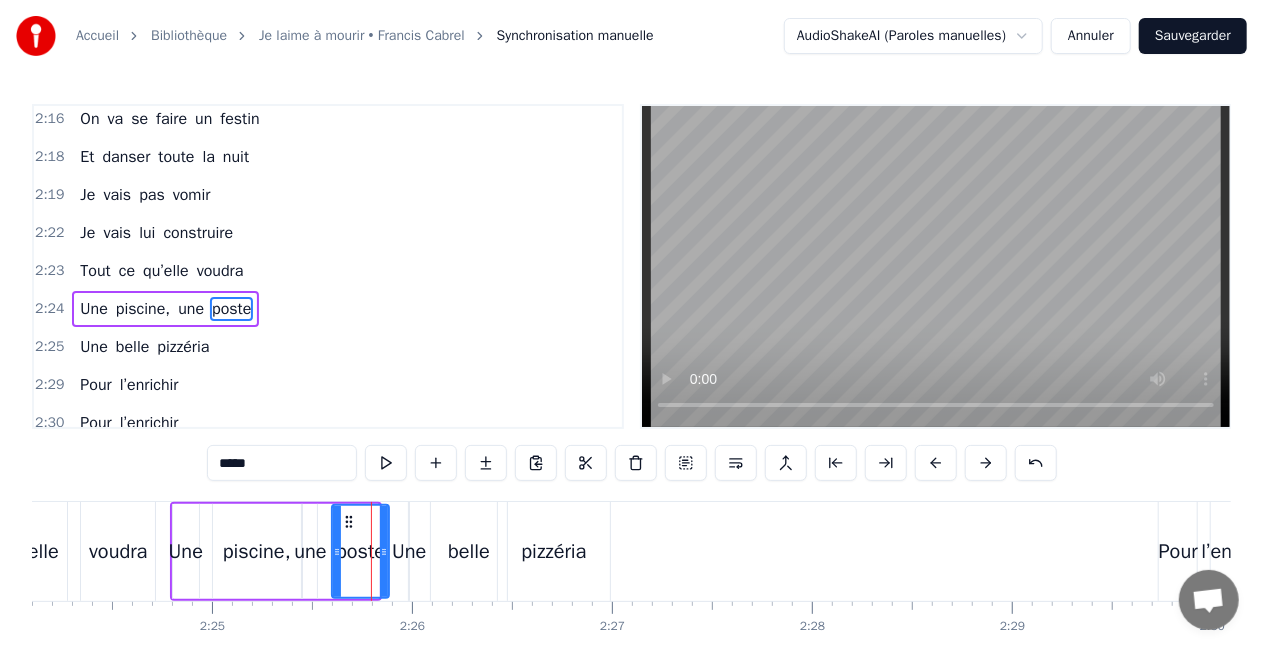 click at bounding box center [384, 551] 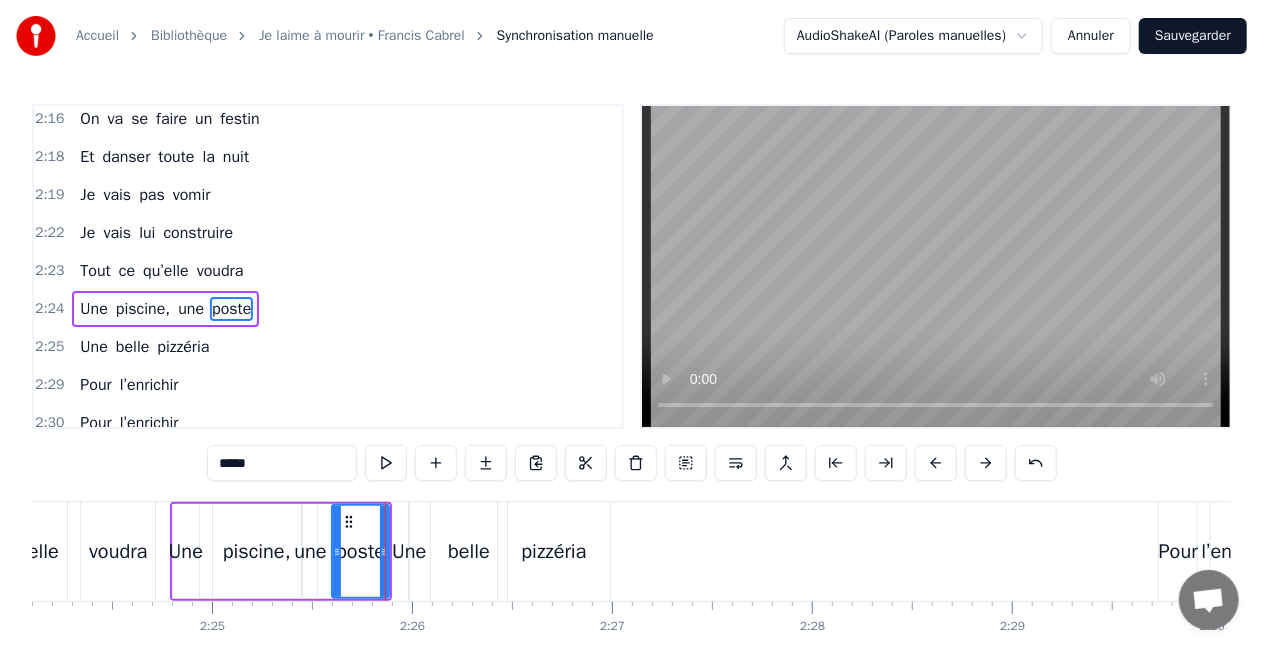click on "Une belle pizzéria" at bounding box center (511, 551) 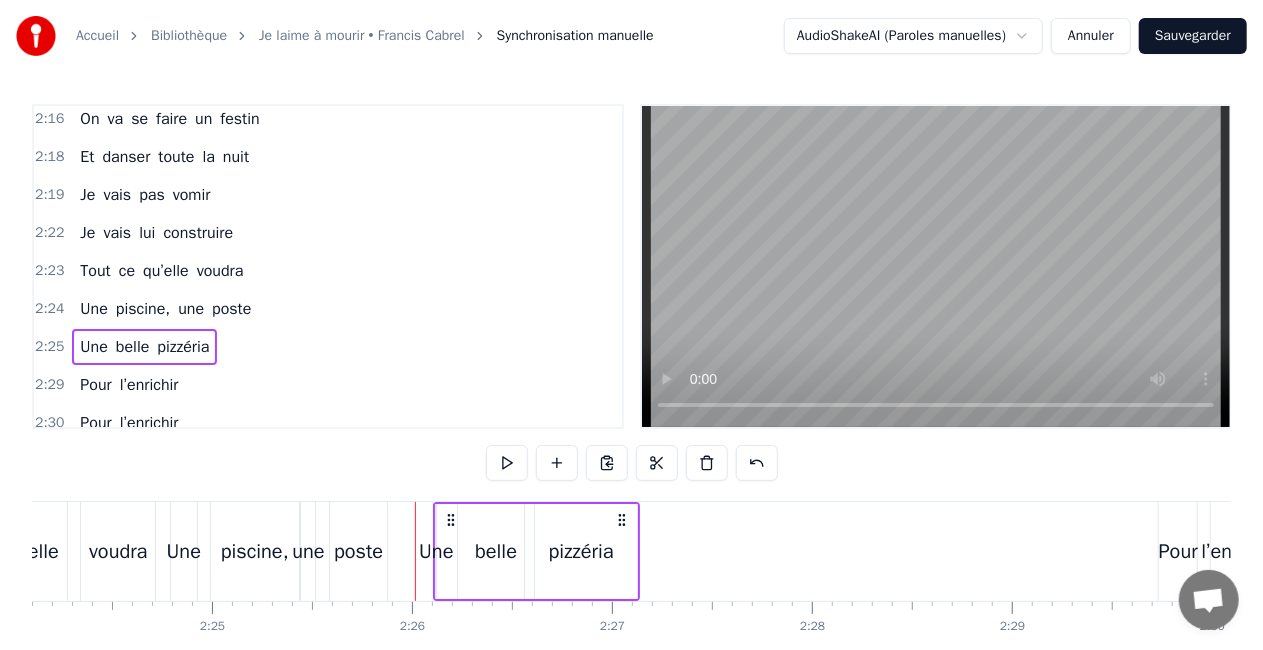drag, startPoint x: 596, startPoint y: 522, endPoint x: 621, endPoint y: 521, distance: 25.019993 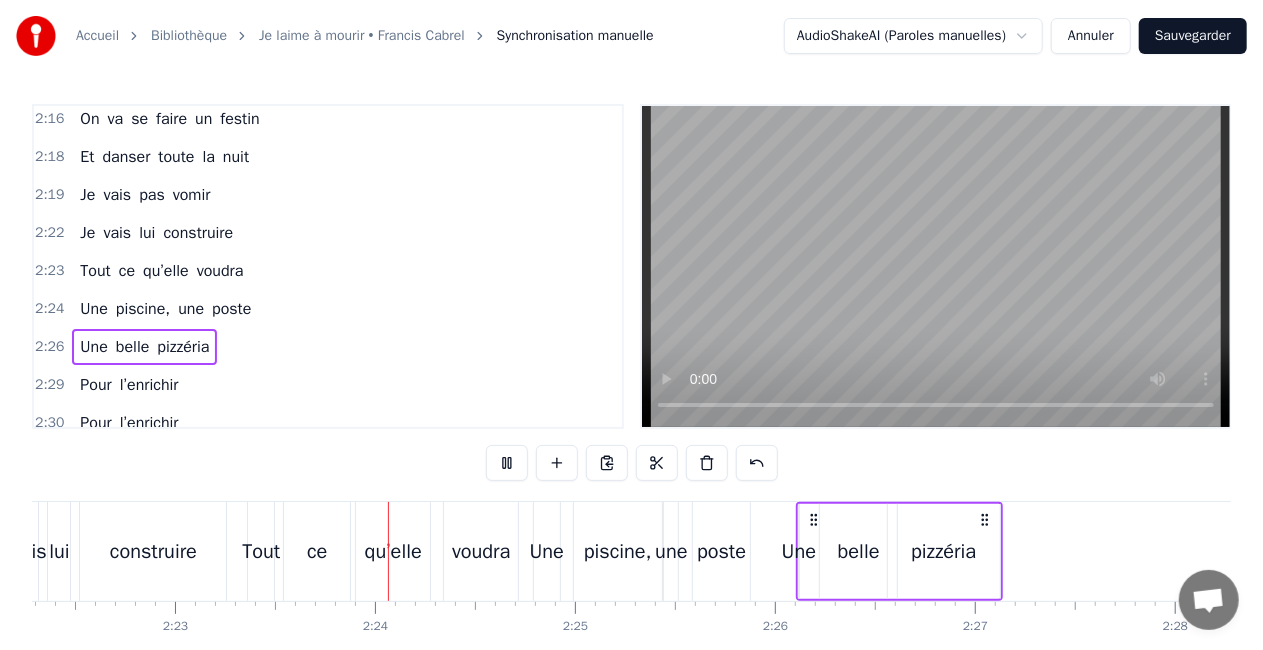 scroll, scrollTop: 0, scrollLeft: 28620, axis: horizontal 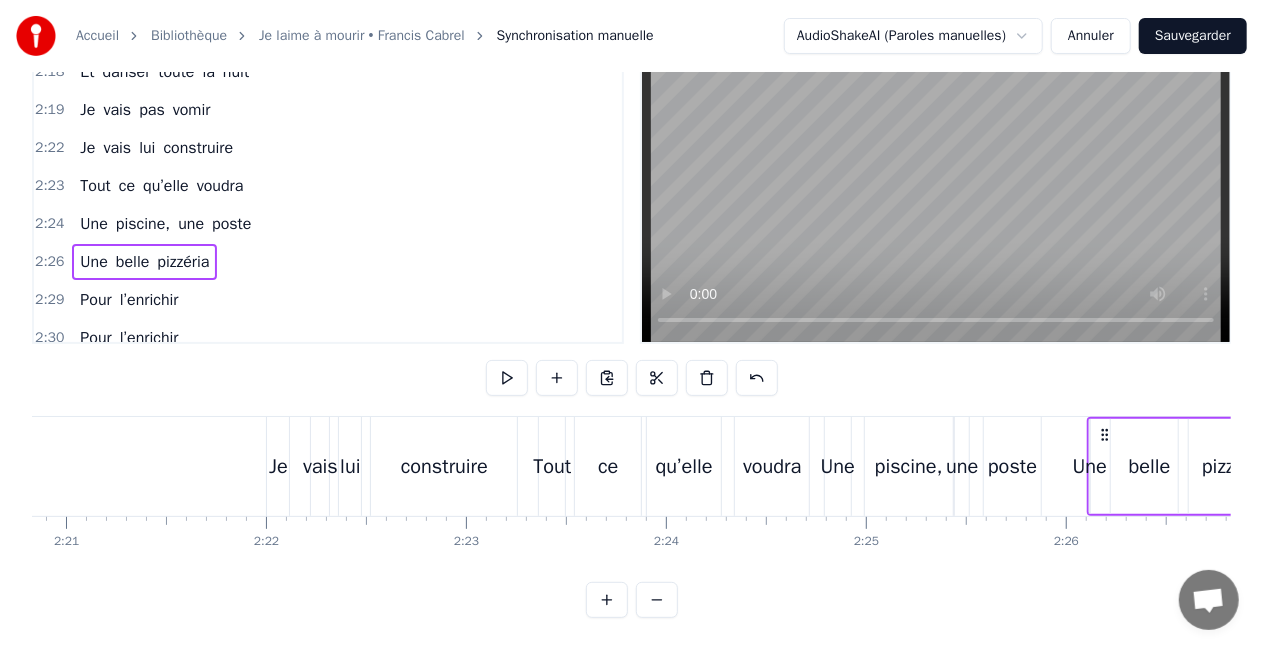 click on "Je" at bounding box center [278, 466] 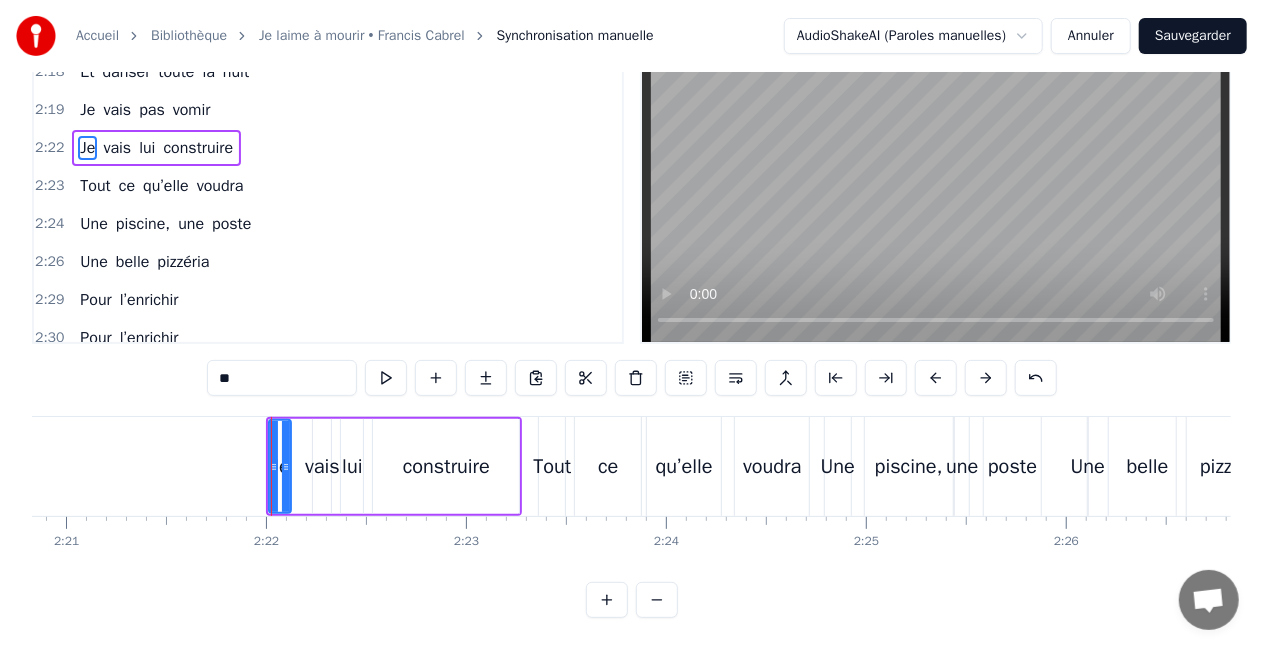 scroll, scrollTop: 0, scrollLeft: 0, axis: both 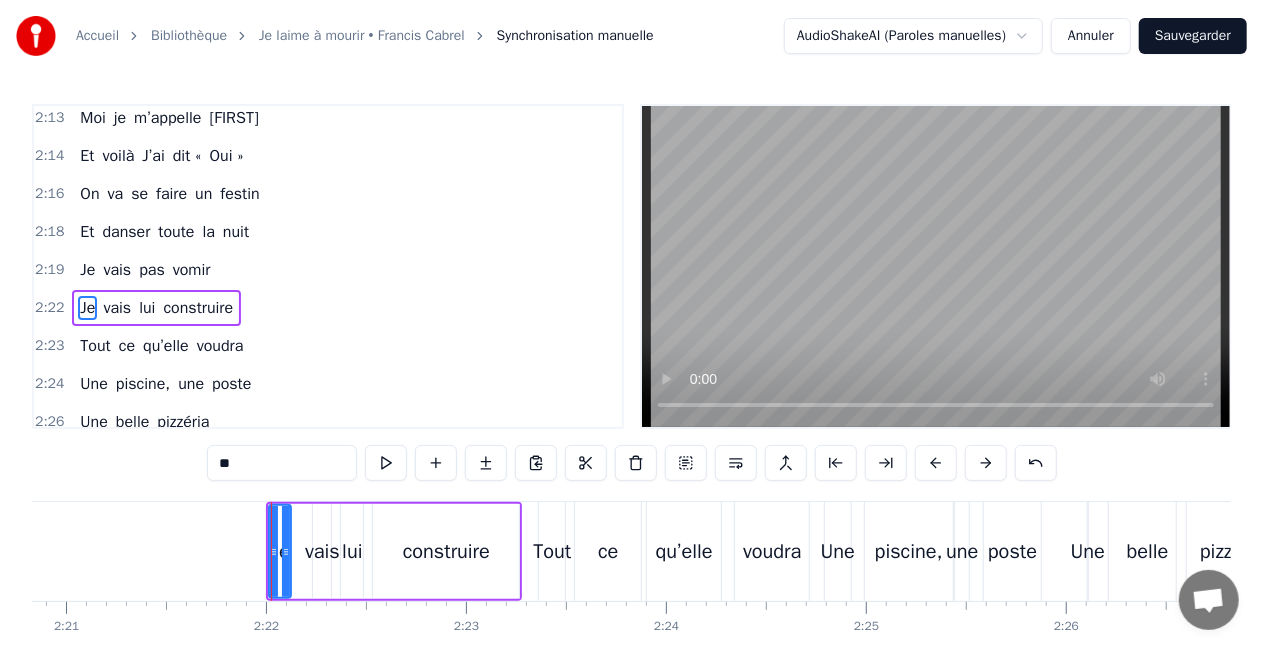 click on "construire" at bounding box center [446, 551] 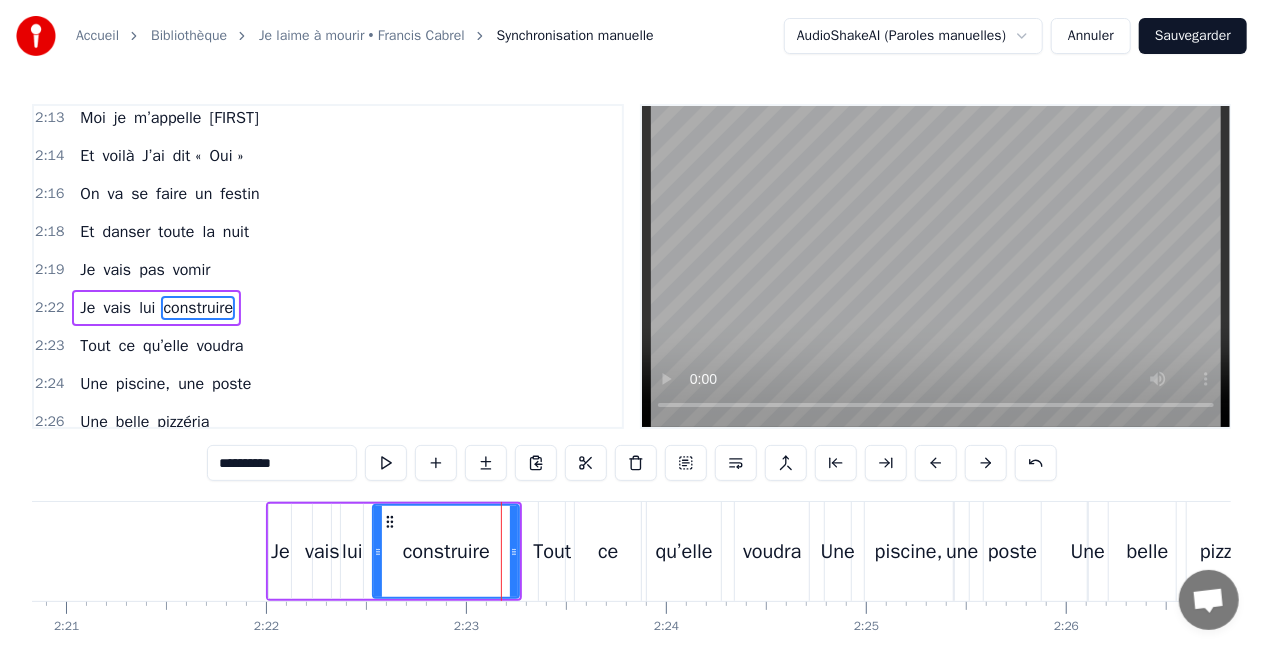 click on "0:06 Moi je m’appelle [FIRST] 0:07 Et voilà qu'aujourd'hui 0:09 C’était le dernier matin 0:11 De mon ancienne vie 0:12 Je peux plus m’enfuir 0:16 Vous pouvez me Saouler 0:17 Avec tout ce qui vous plaira 0:19 je vais en chier 0:20 Je m’échapperai pas 0:22 Pour tenir debout 0:24 Pour tenir le coup 0:26 Je veux pas vomir 0:29 Elle se prénomme [NAME] 0:30 Ma blonde, mon pilier 0:31 Elle a fait de ma vie 0:33 Un bonheur en acier 0:34 Des éclats de rire 0:38 Elle attend à la maison 0:39 Affalée sur le canapé 0:41 Pour me faire la leçon 0:42 A chaque fois qu’elle 0:44 Me voit vomir 0:45 Me voit vomir 0:47 Je veux m’enfuir 0:50 Je suis dispo, tout aujourd’hui 0:54 Pour être si fort avec mes amis ! 0:56 Je suis entouré, aujourd’hui 1:01 Pour la vie, Et l’ pétanque aussi 1:09 Elle fait de son mieux 1:11 Pour pas que je décline 1:13 Elle fait des envieux 1:14 Ma blonde héroïne 1:16 Je l'aime à mourir 1:19 Elle porte du courrier 1:20 Qu’elle essaye de poster 1:22 Elle me gronde 1:23 a" at bounding box center (631, 403) 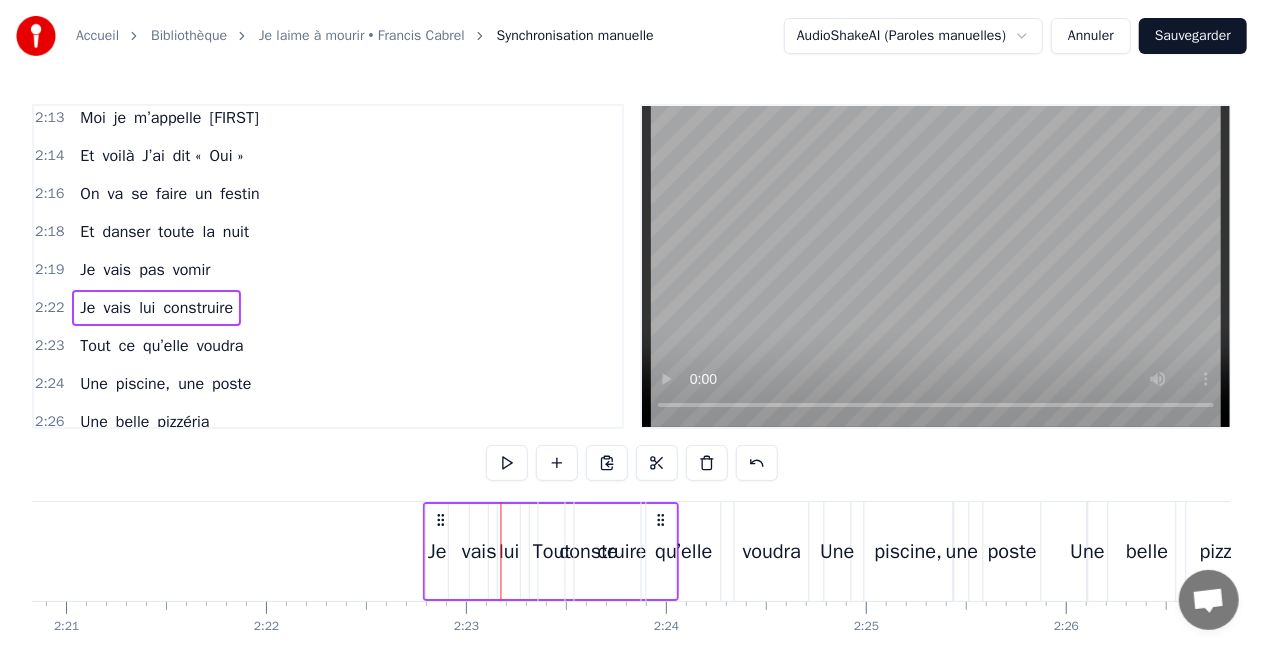 drag, startPoint x: 507, startPoint y: 518, endPoint x: 667, endPoint y: 510, distance: 160.19987 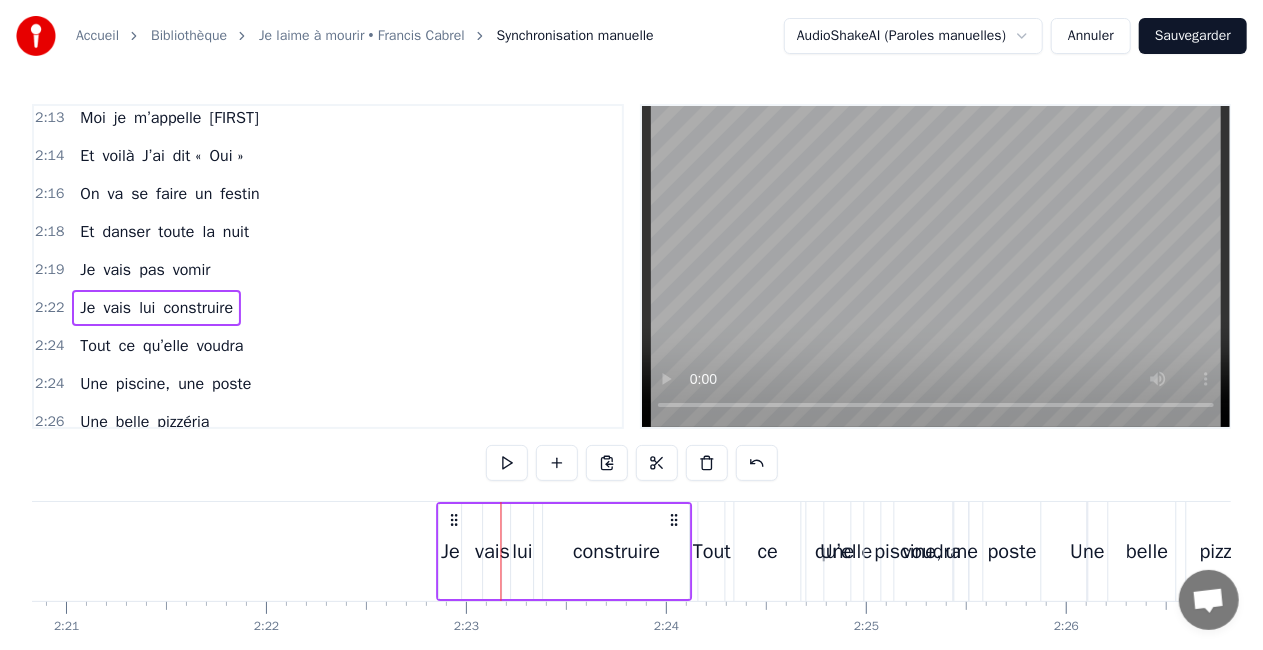 drag, startPoint x: 505, startPoint y: 515, endPoint x: 676, endPoint y: 504, distance: 171.35344 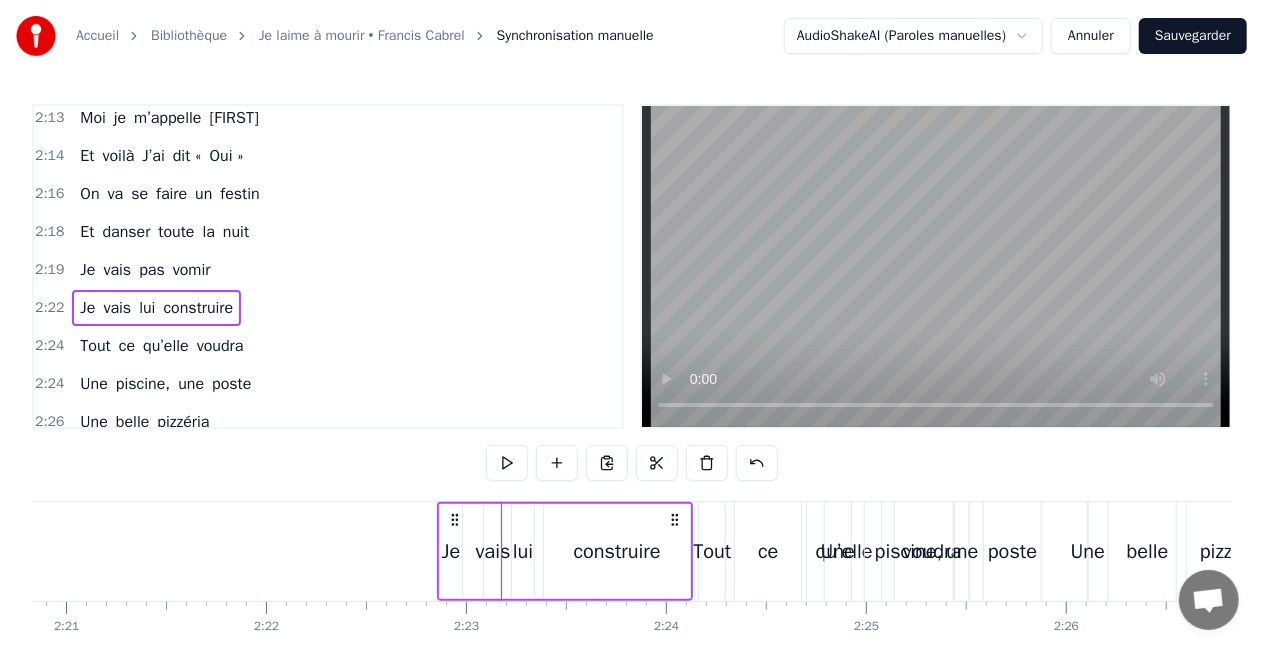 click on "Tout" at bounding box center (712, 552) 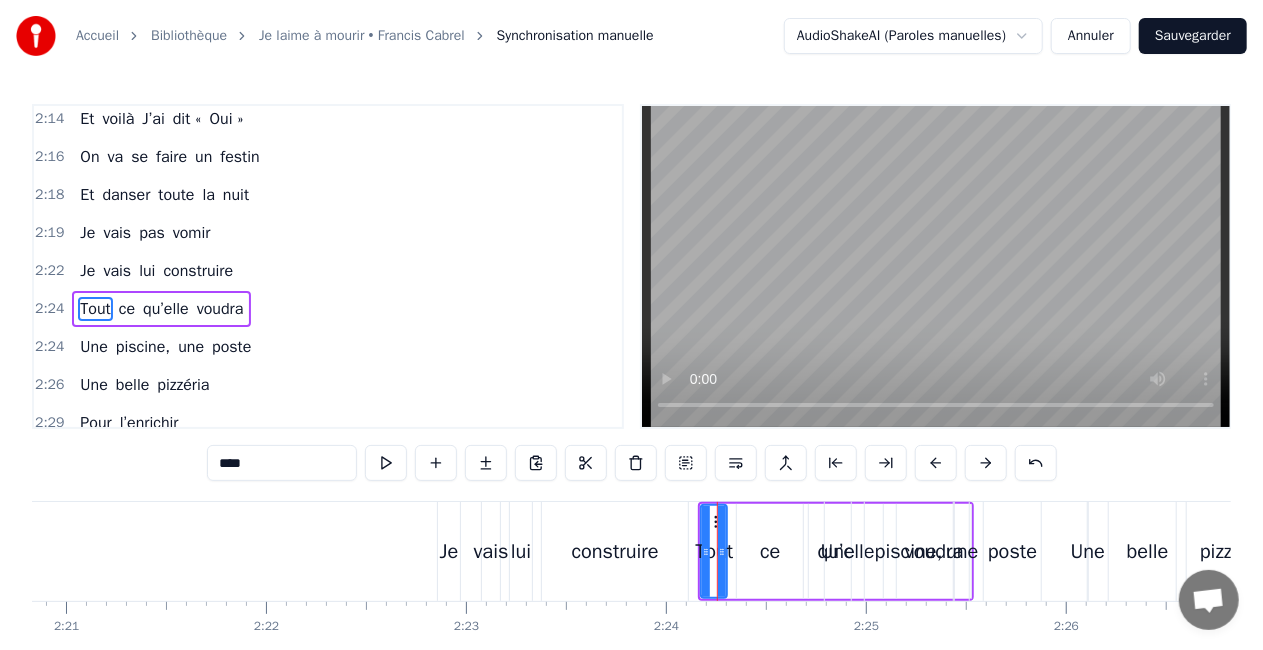 scroll, scrollTop: 2172, scrollLeft: 0, axis: vertical 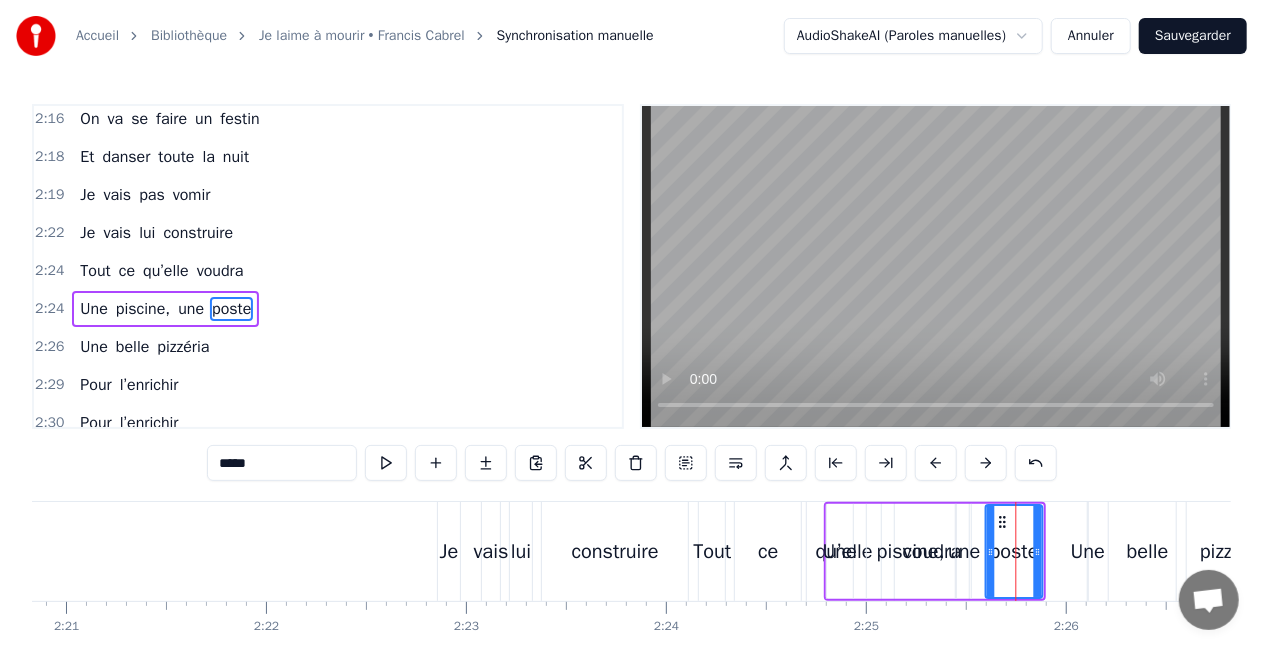 click 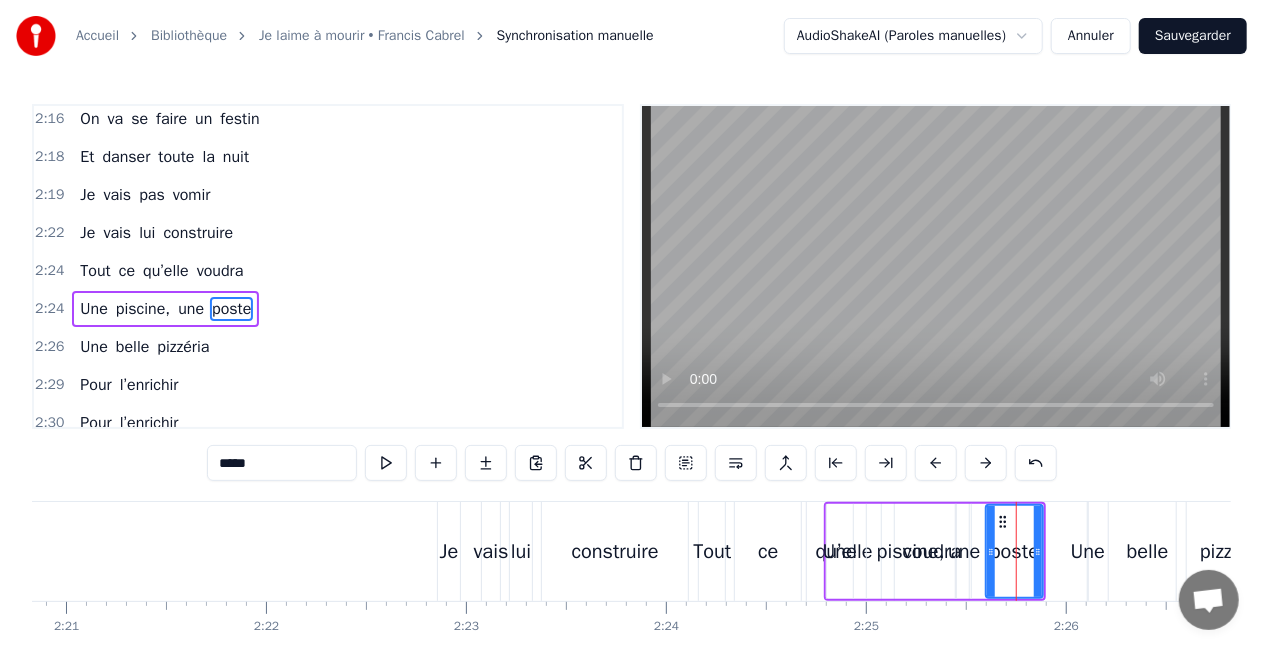 click on "Une piscine, une poste" at bounding box center (935, 551) 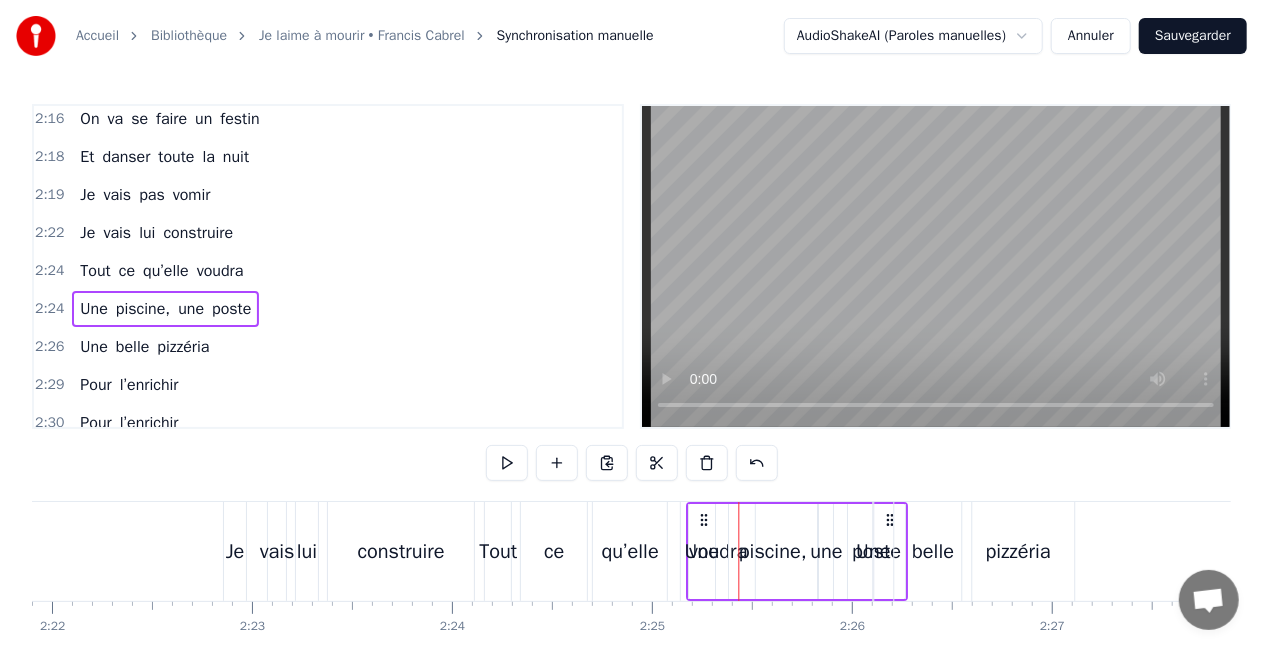 scroll, scrollTop: 0, scrollLeft: 28383, axis: horizontal 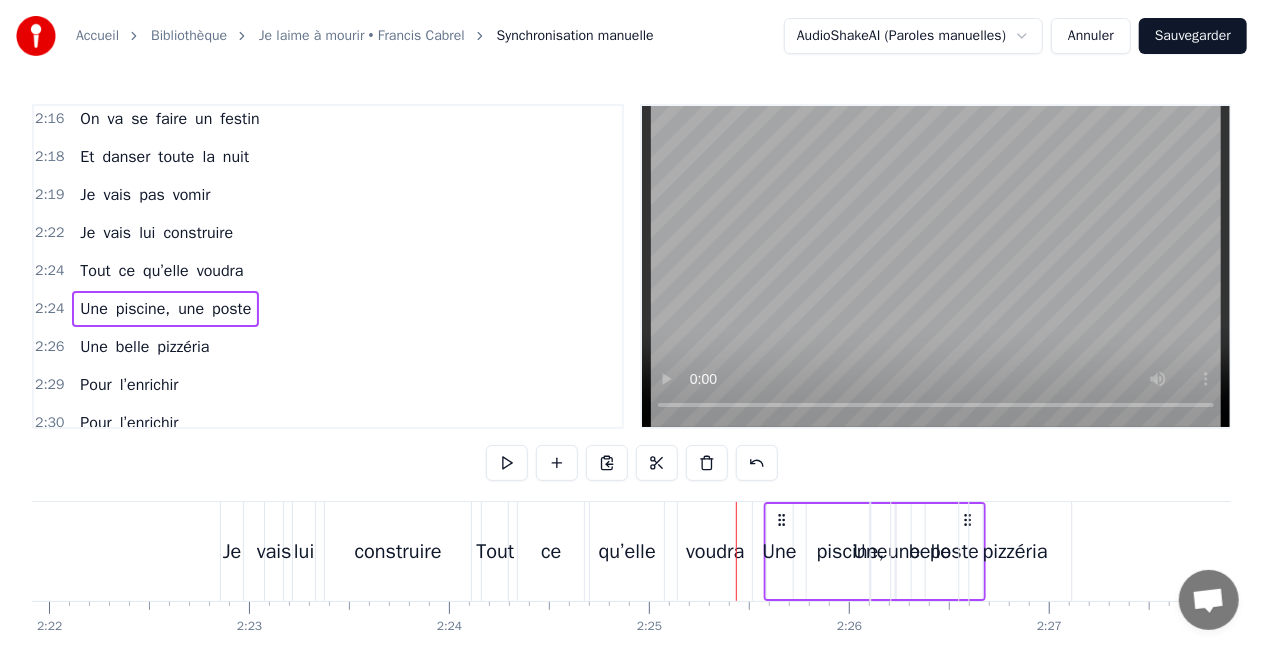 drag, startPoint x: 1027, startPoint y: 521, endPoint x: 968, endPoint y: 507, distance: 60.63827 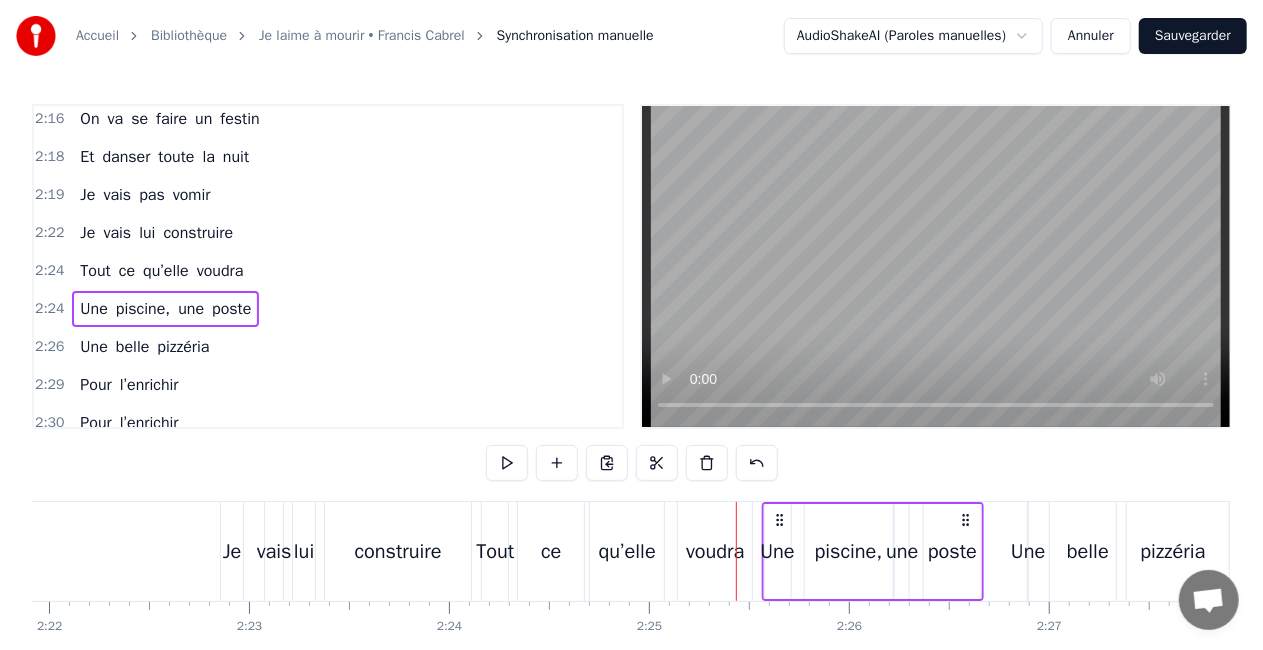 drag, startPoint x: 812, startPoint y: 516, endPoint x: 962, endPoint y: 512, distance: 150.05333 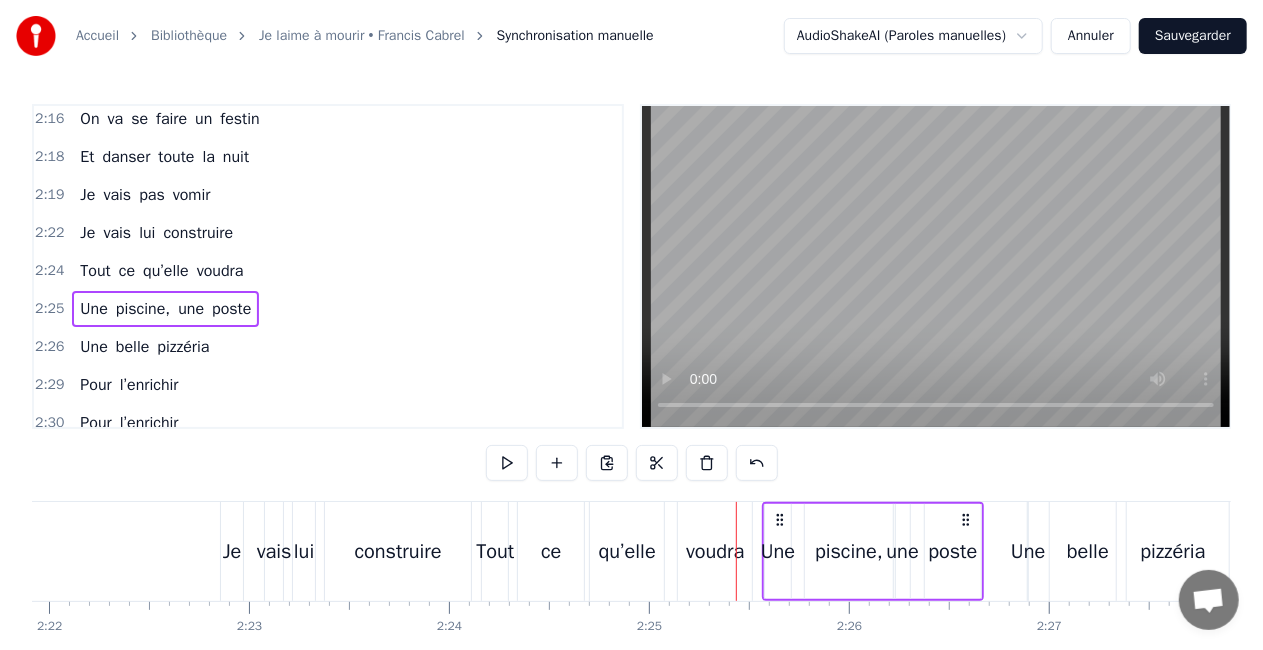 scroll, scrollTop: 0, scrollLeft: 28377, axis: horizontal 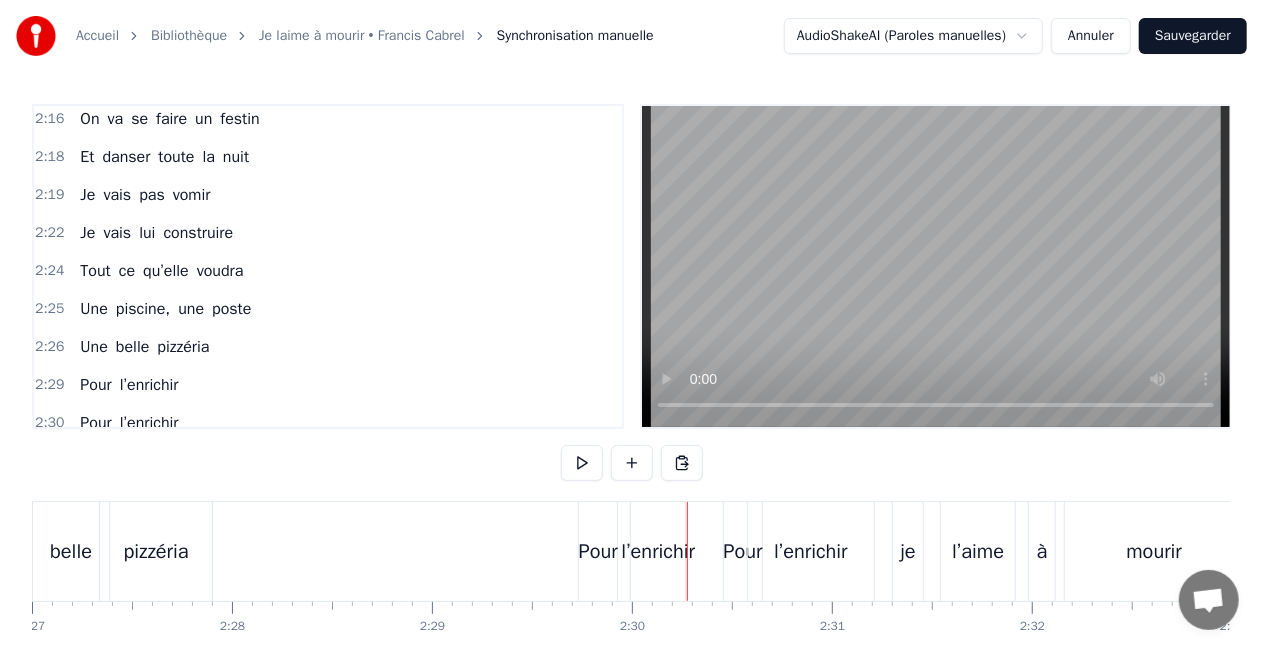 click on "Pour" at bounding box center [598, 551] 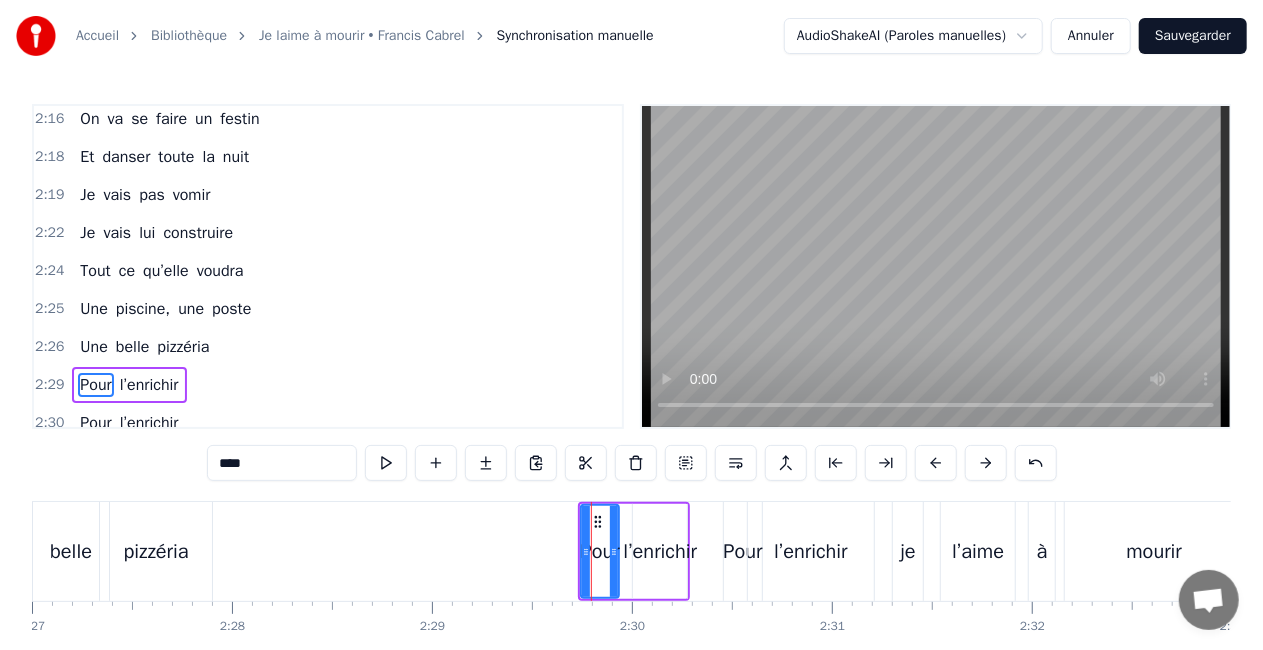 scroll, scrollTop: 8, scrollLeft: 0, axis: vertical 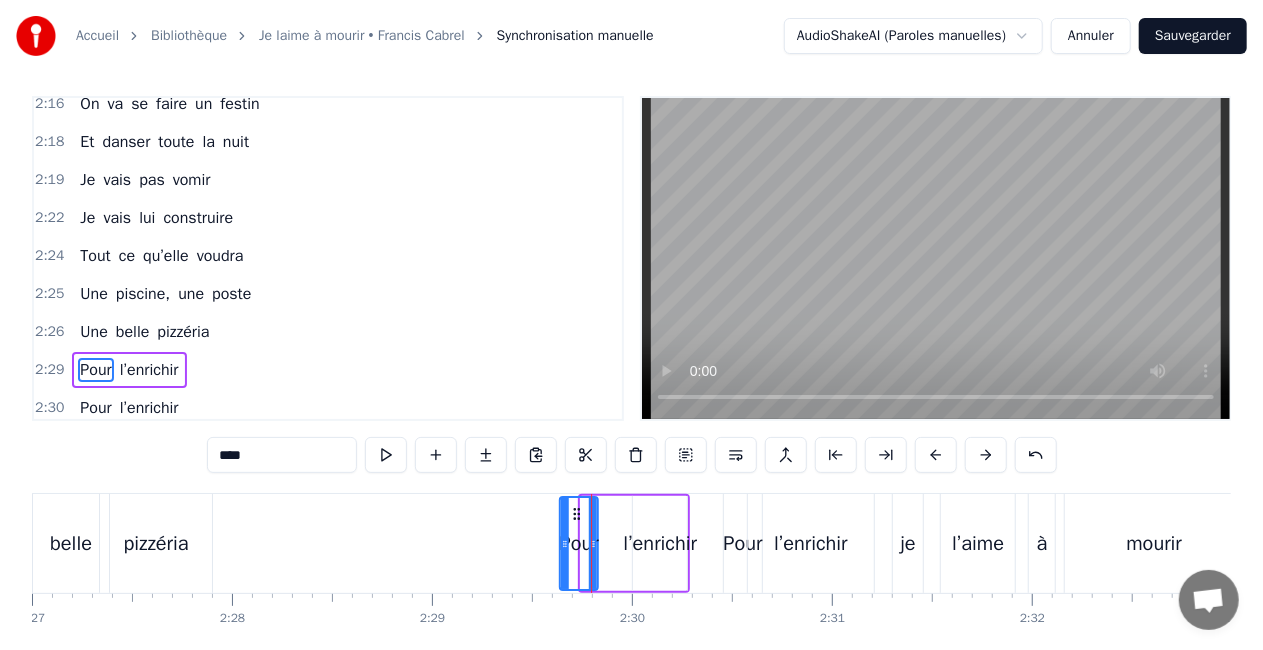 drag, startPoint x: 598, startPoint y: 514, endPoint x: 577, endPoint y: 516, distance: 21.095022 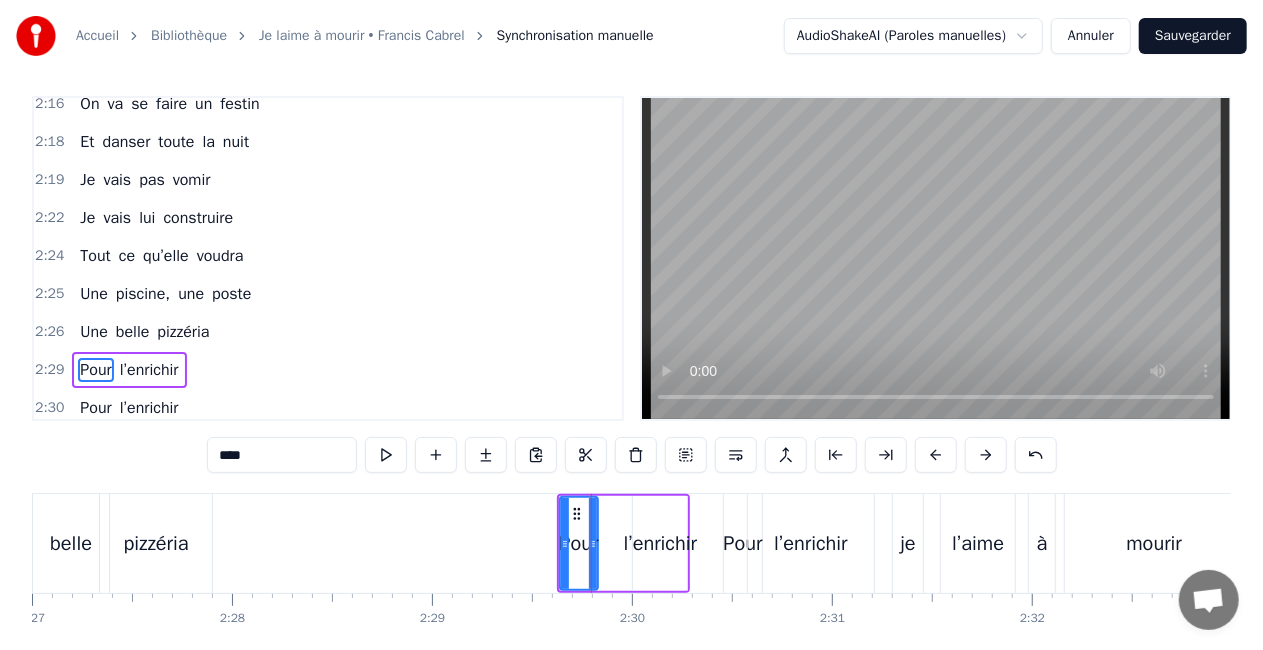 click on "0:06 Moi je m’appelle [FIRST] 0:07 Et voilà qu'aujourd'hui 0:09 C’était le dernier matin 0:11 De mon ancienne vie 0:12 Je peux plus m’enfuir 0:16 Vous pouvez me Saouler 0:17 Avec tout ce qui vous plaira 0:19 je vais en chier 0:20 Je m’échapperai pas 0:22 Pour tenir debout 0:24 Pour tenir le coup 0:26 Je veux pas vomir 0:29 Elle se prénomme [NAME] 0:30 Ma blonde, mon pilier 0:31 Elle a fait de ma vie 0:33 Un bonheur en acier 0:34 Des éclats de rire 0:38 Elle attend à la maison 0:39 Affalée sur le canapé 0:41 Pour me faire la leçon 0:42 A chaque fois qu’elle 0:44 Me voit vomir 0:45 Me voit vomir 0:47 Je veux m’enfuir 0:50 Je suis dispo, tout aujourd’hui 0:54 Pour être si fort avec mes amis ! 0:56 Je suis entouré, aujourd’hui 1:01 Pour la vie, Et l’ pétanque aussi 1:09 Elle fait de son mieux 1:11 Pour pas que je décline 1:13 Elle fait des envieux 1:14 Ma blonde héroïne 1:16 Je l'aime à mourir 1:19 Elle porte du courrier 1:20 Qu’elle essaye de poster 1:22 Elle me gronde 1:23 a" at bounding box center (631, 395) 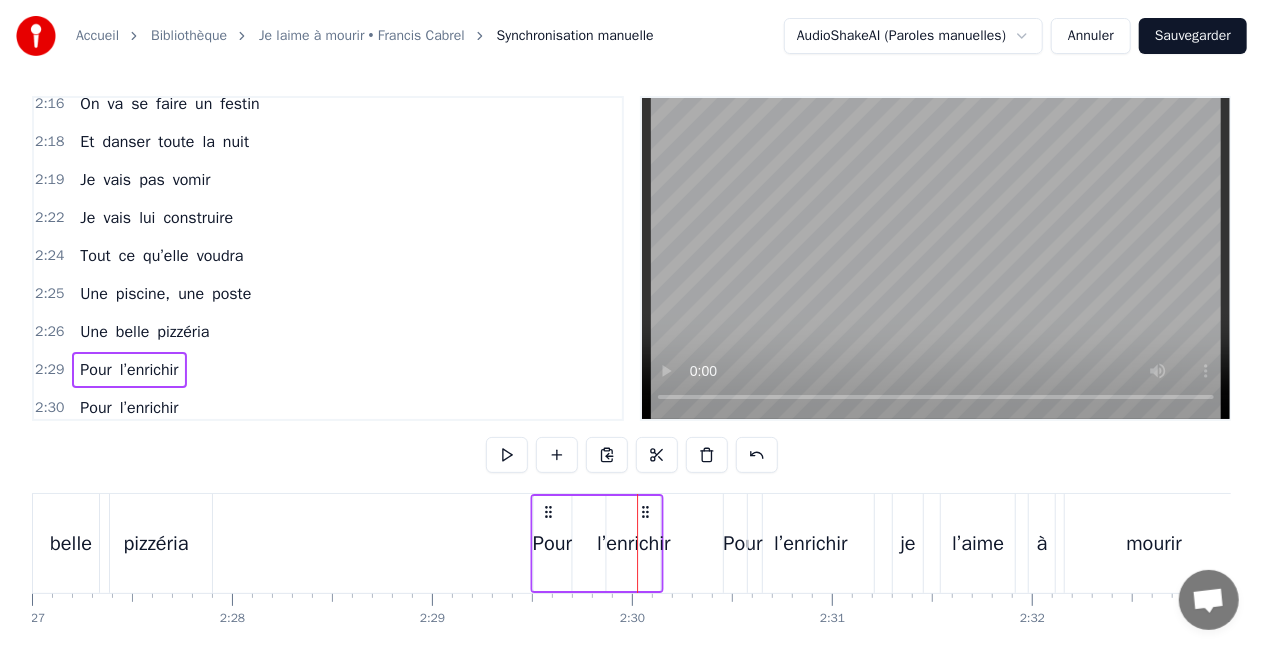 drag, startPoint x: 673, startPoint y: 508, endPoint x: 646, endPoint y: 510, distance: 27.073973 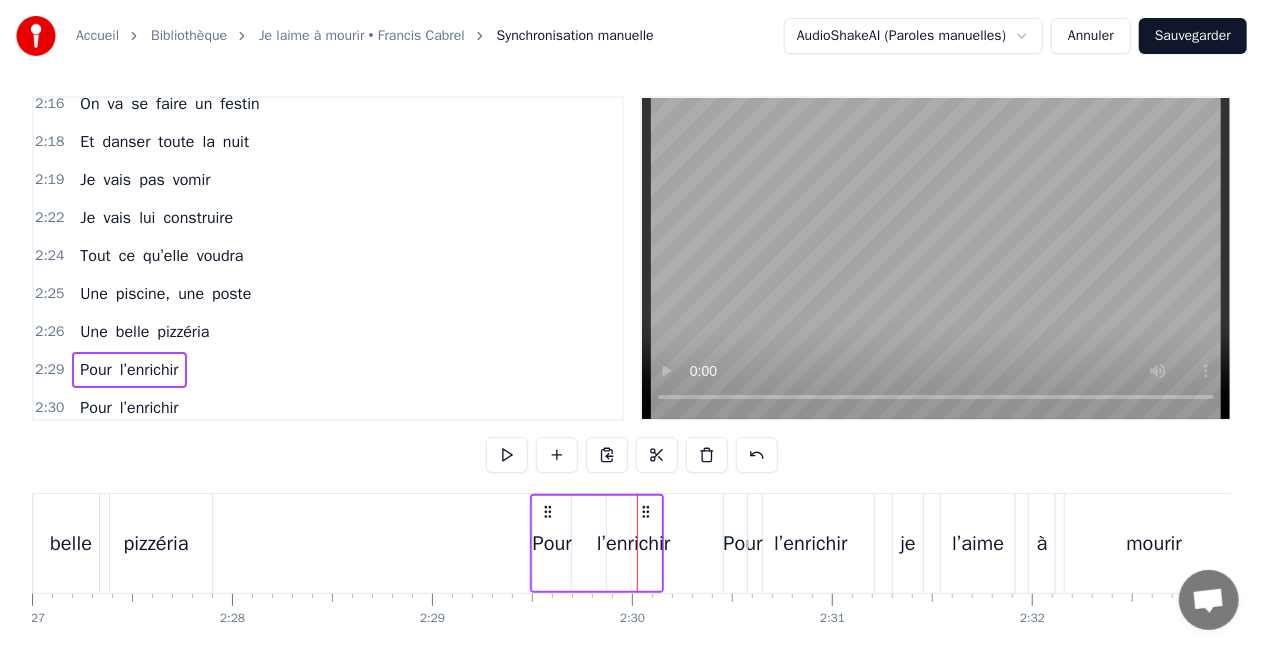 click on "l’enrichir" at bounding box center (634, 543) 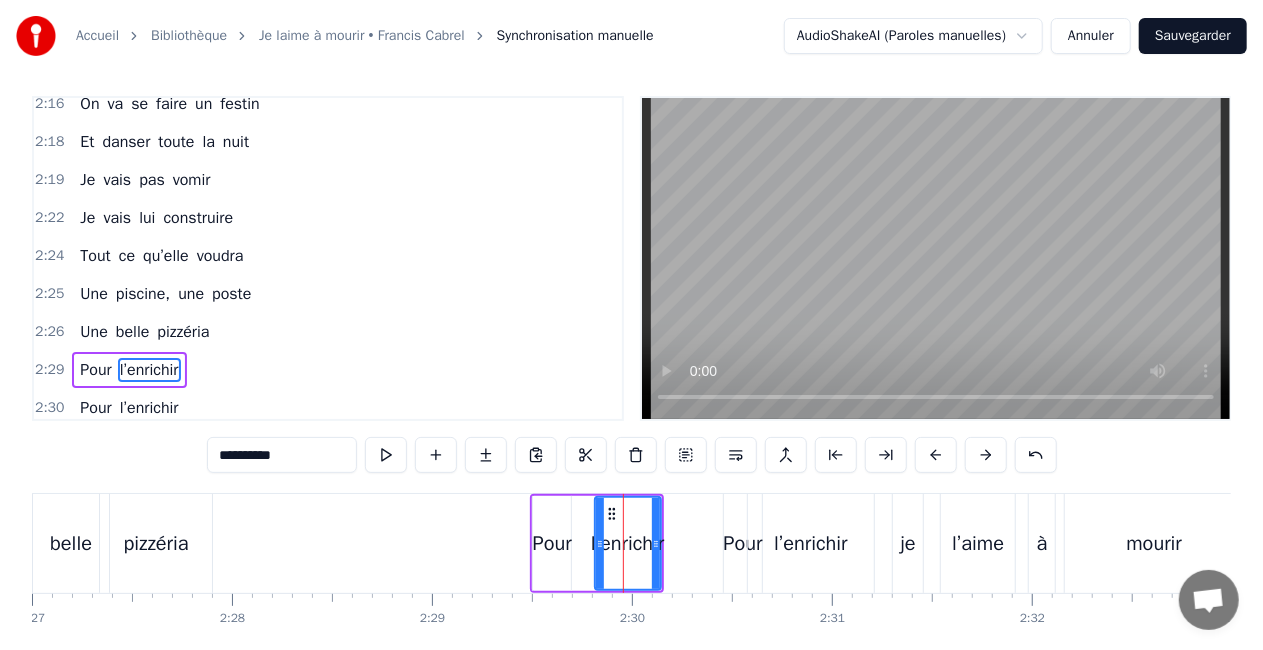 drag, startPoint x: 612, startPoint y: 544, endPoint x: 600, endPoint y: 544, distance: 12 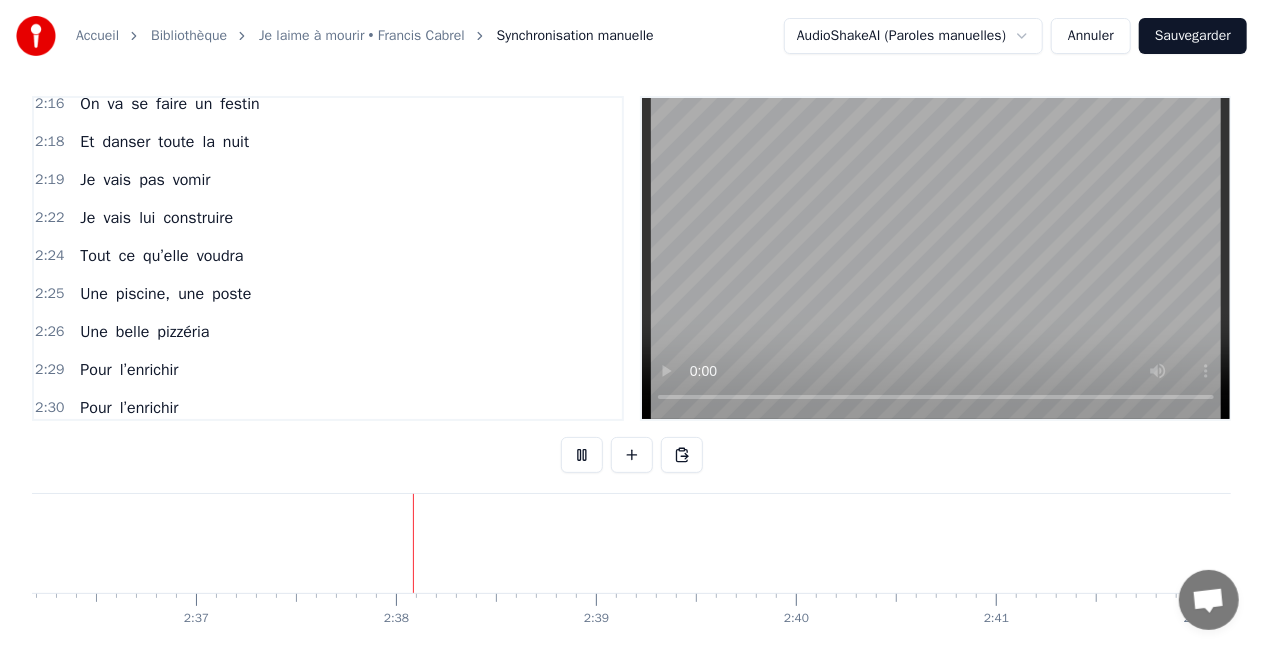scroll, scrollTop: 0, scrollLeft: 31370, axis: horizontal 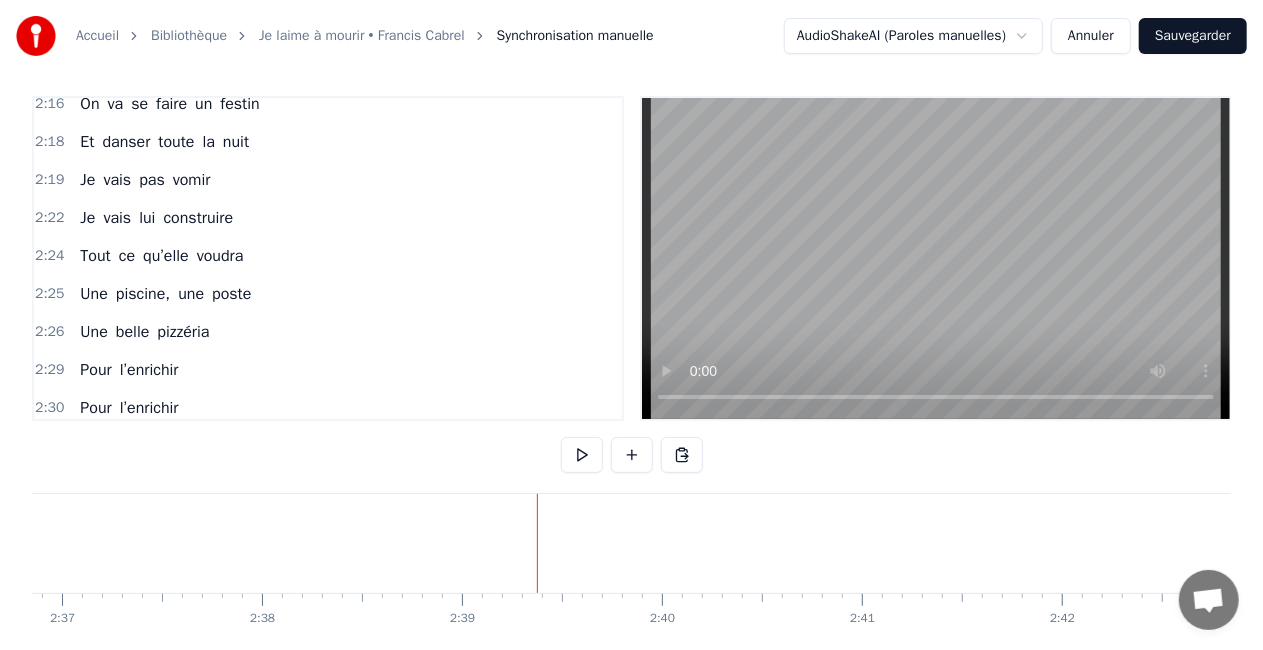 click on "Sauvegarder" at bounding box center [1193, 36] 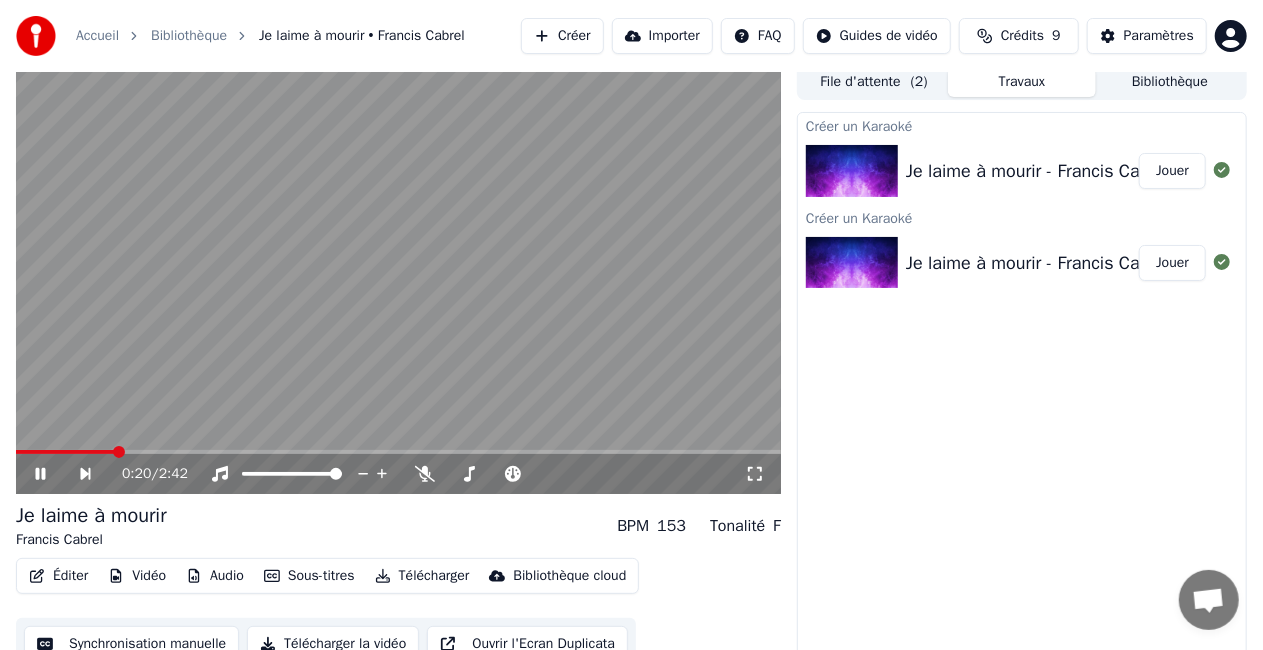 click 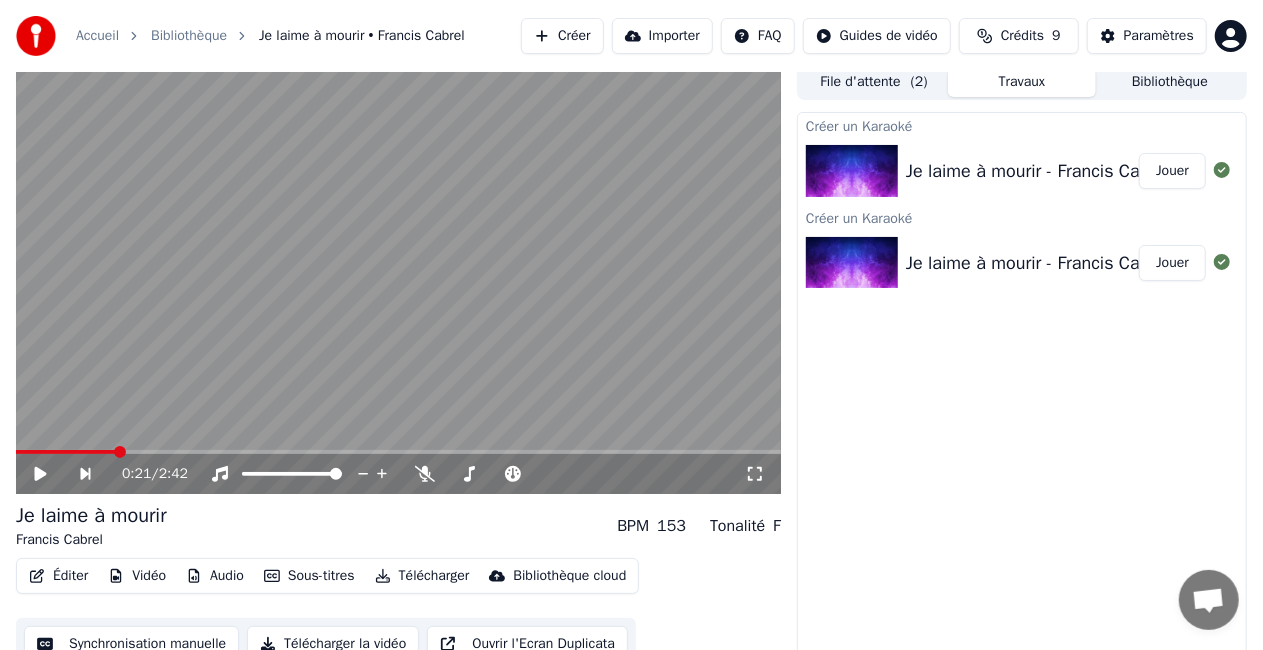 click on "Je laime à mourir" at bounding box center [91, 516] 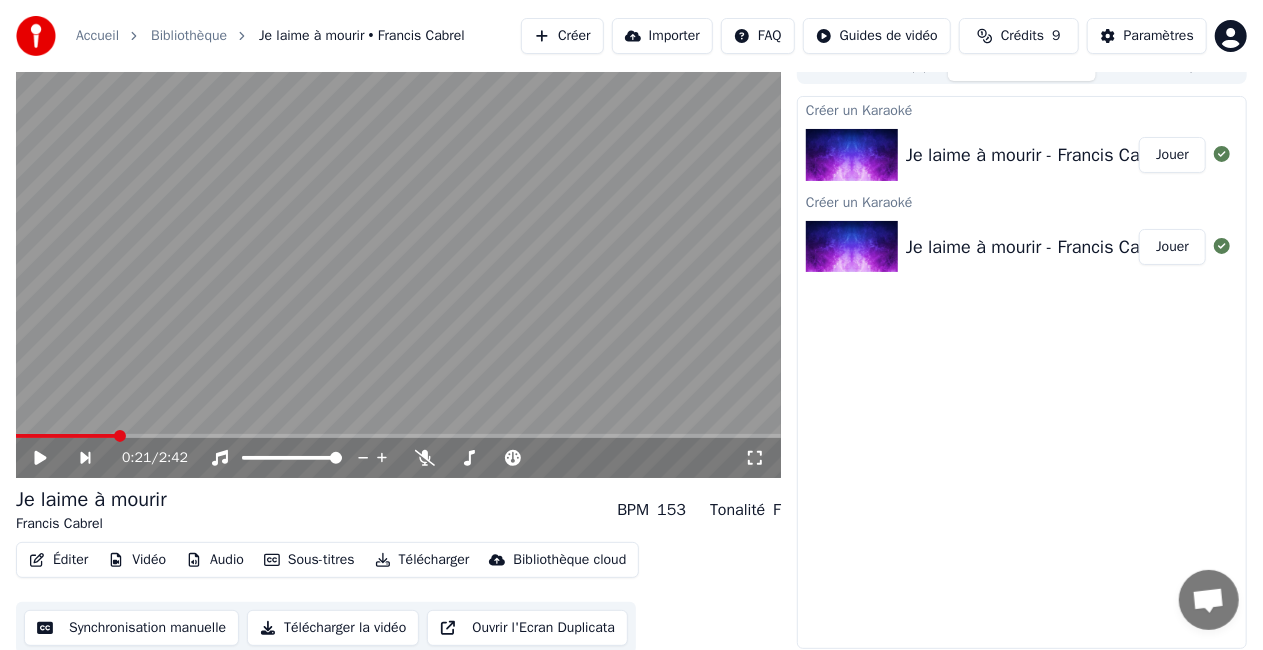 scroll, scrollTop: 28, scrollLeft: 0, axis: vertical 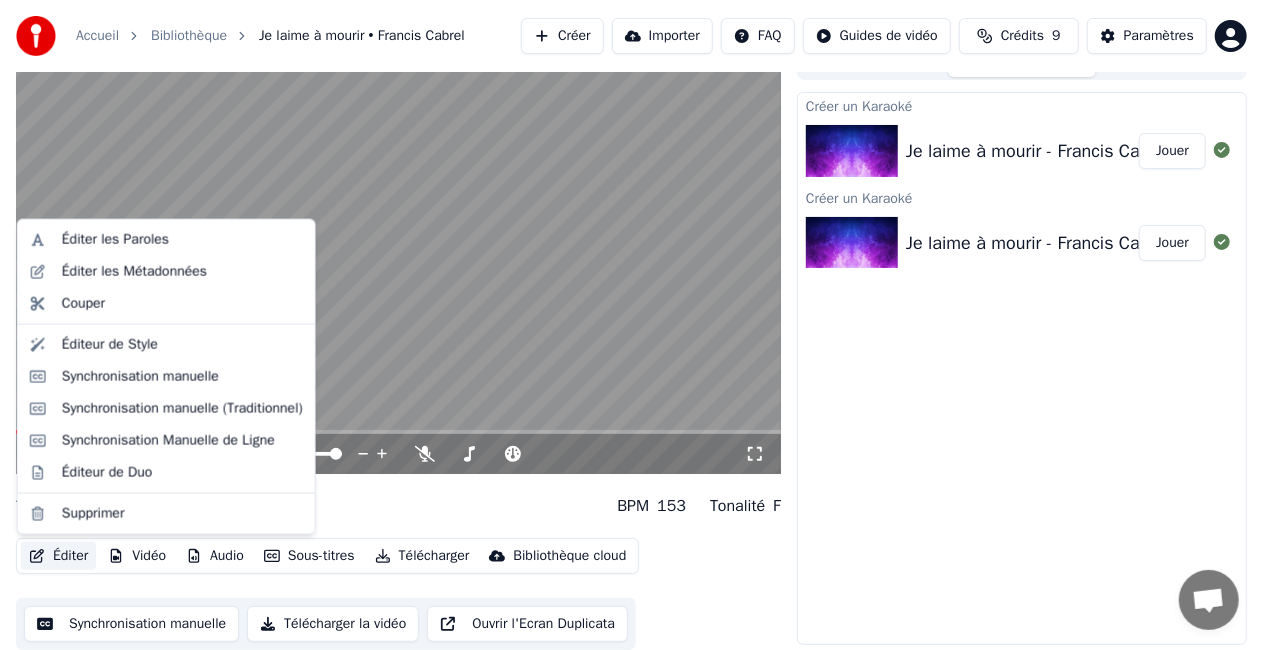 click on "Éditer" at bounding box center [58, 556] 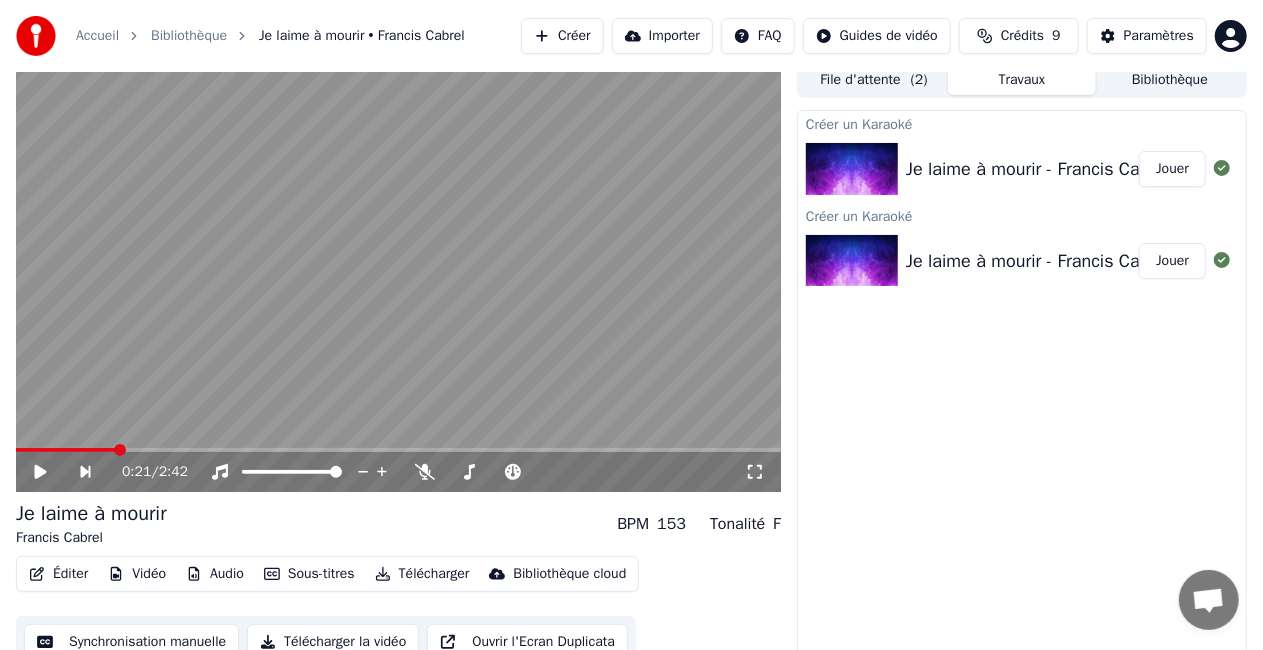 scroll, scrollTop: 0, scrollLeft: 0, axis: both 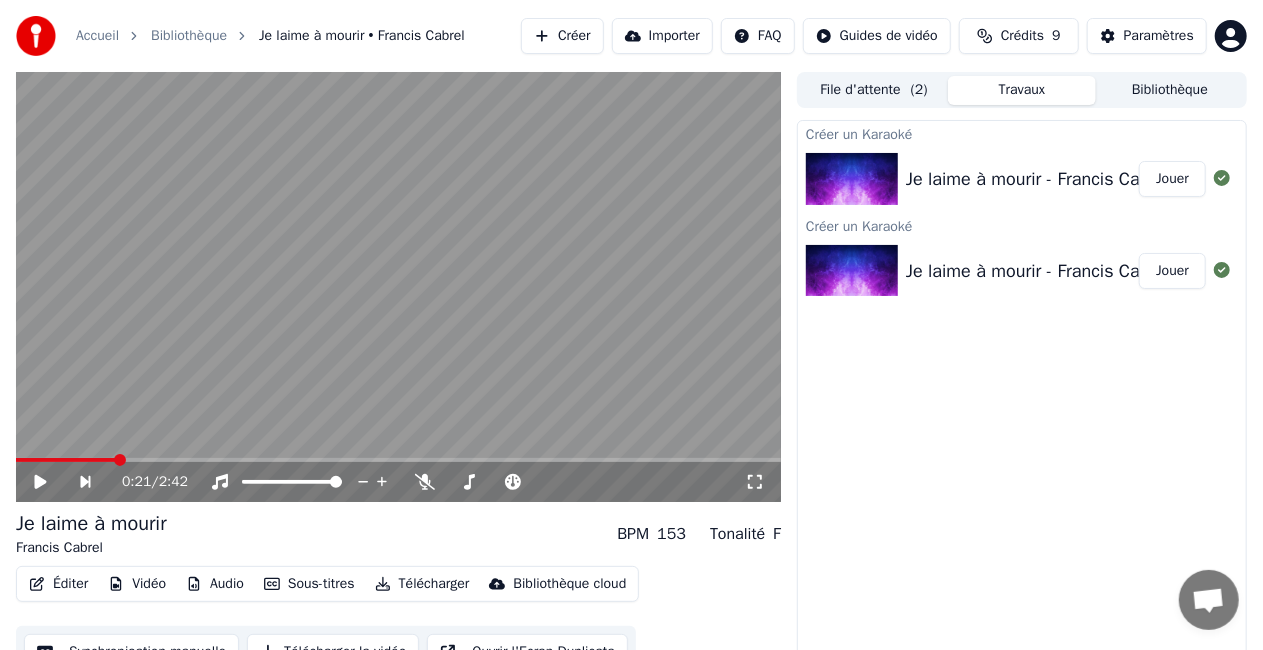 click on "Je laime à mourir - Francis Cabrel Karaoke Version KaraFun" at bounding box center (1139, 271) 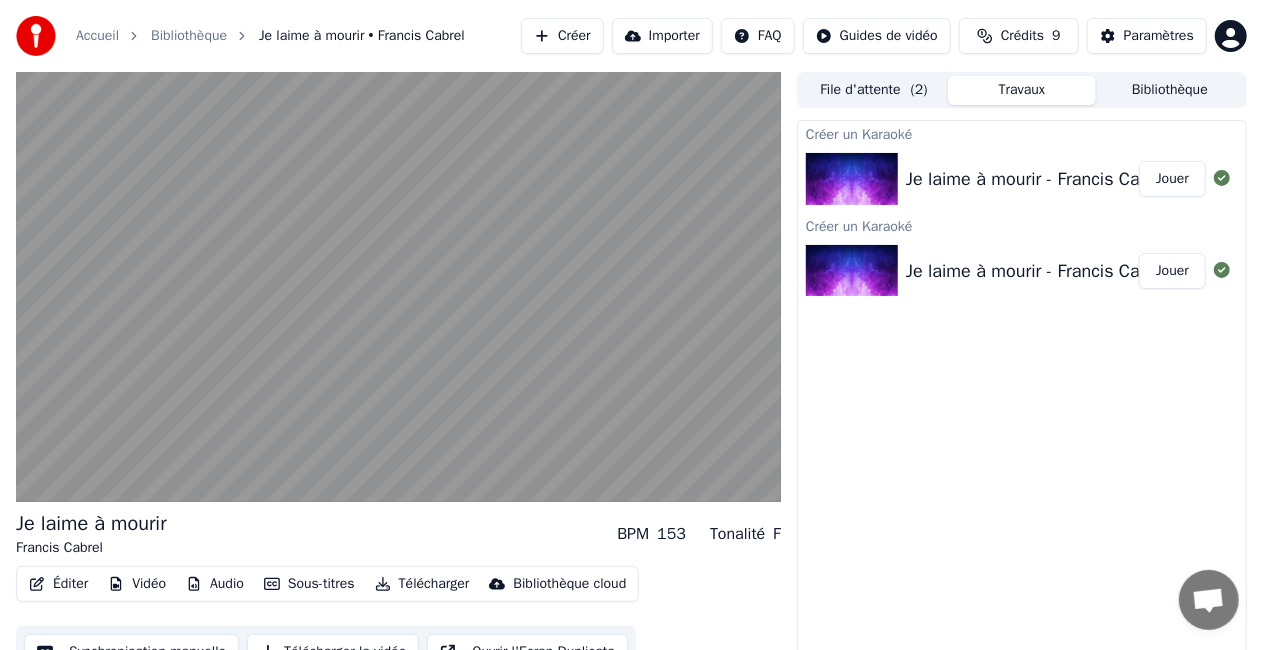 click on "Je laime à mourir - Francis Cabrel Karaoke Version KaraFun" at bounding box center (1139, 271) 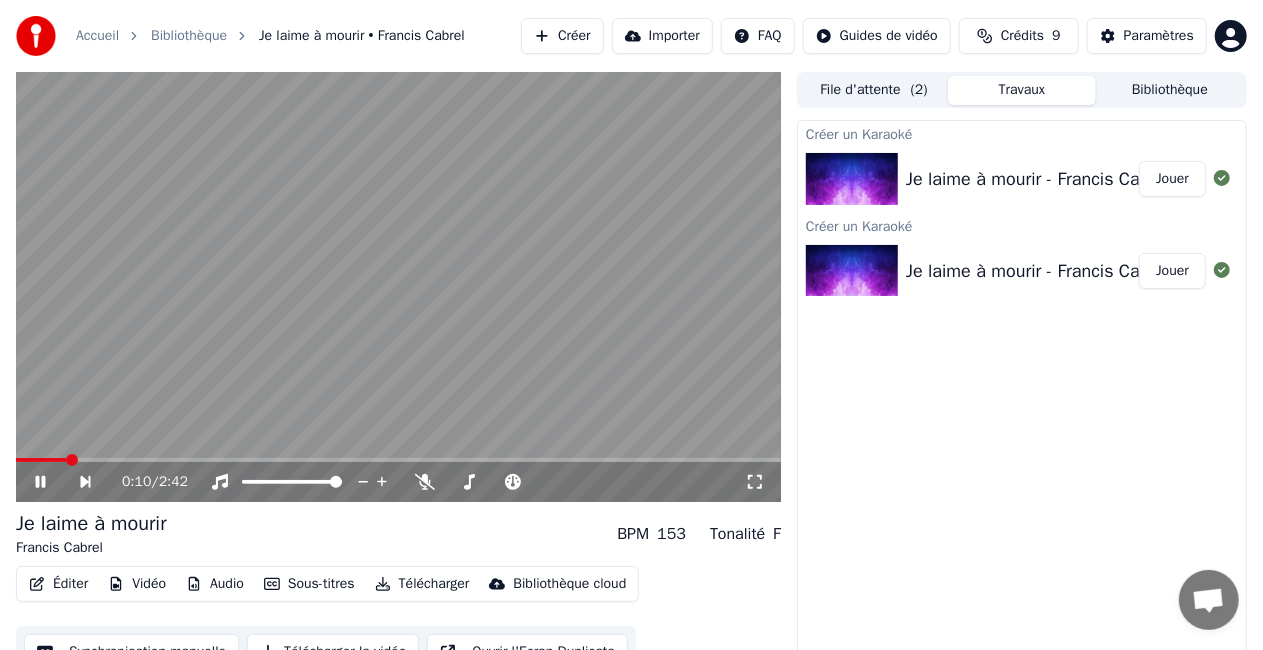 click 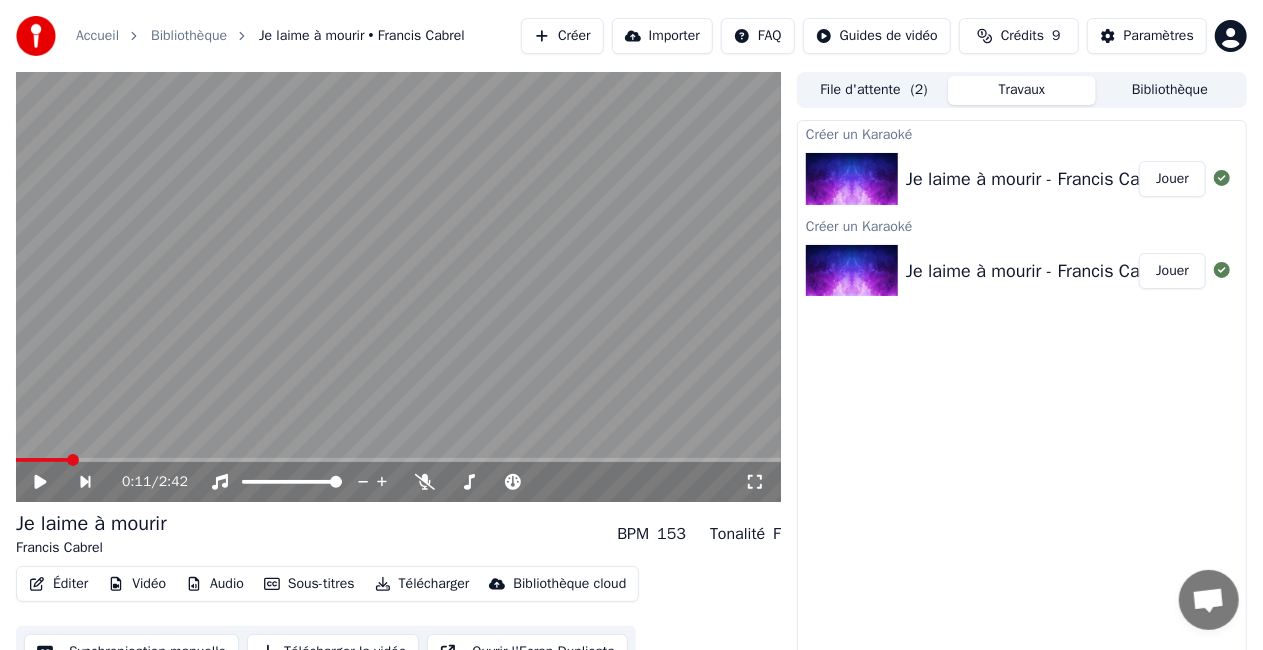 click on "Je laime à mourir - Francis Cabrel Karaoke Version KaraFun" at bounding box center (1139, 271) 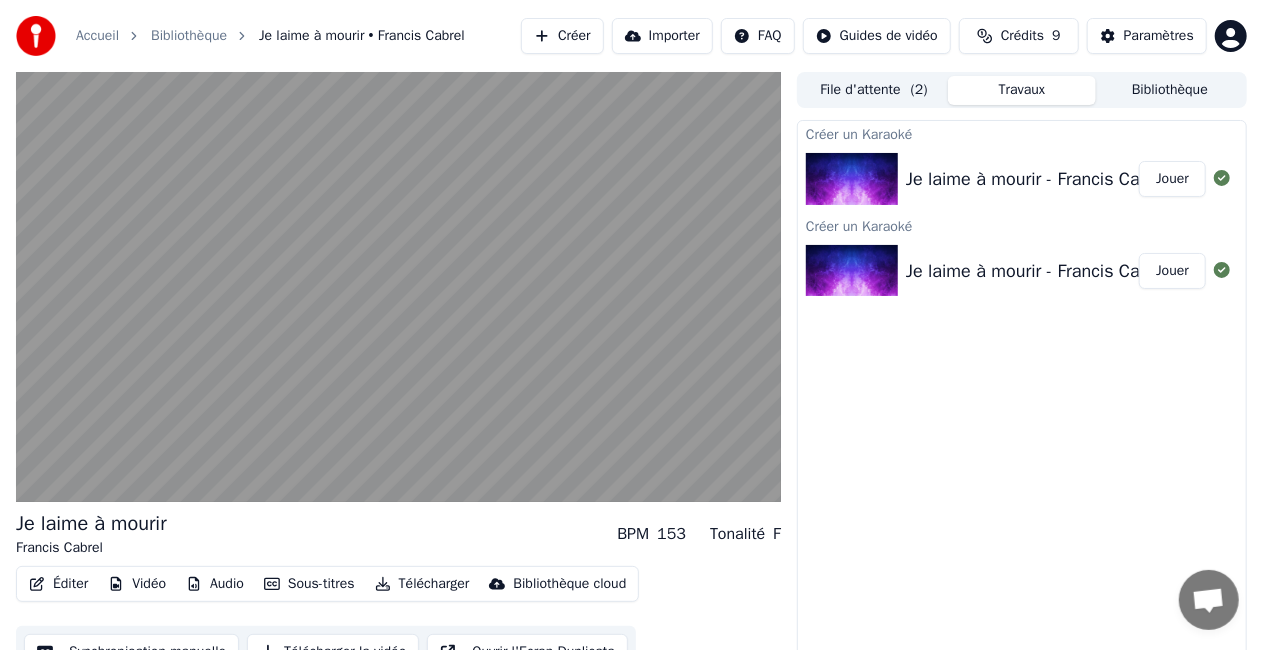 click on "Créer un Karaoké Je laime à mourir - Francis Cabrel Karaoke Version KaraFun Jouer Créer un Karaoké Je laime à mourir - Francis Cabrel Karaoke Version KaraFun Jouer" at bounding box center [1022, 396] 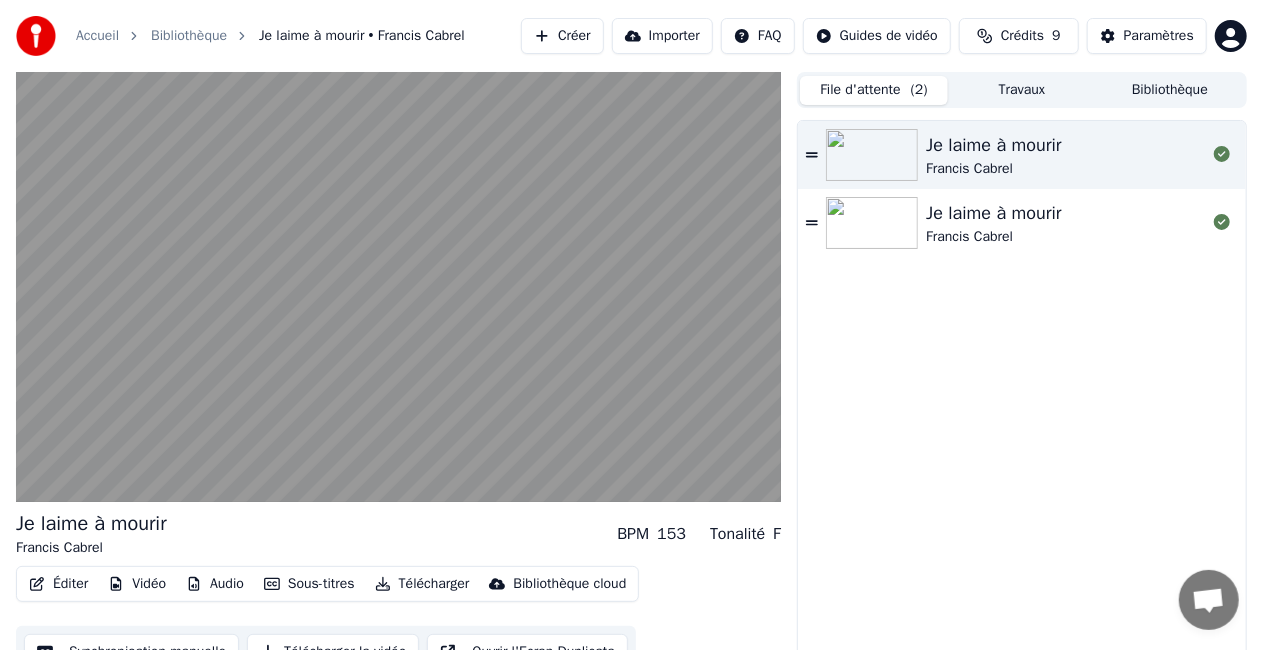 click on "File d'attente ( 2 )" at bounding box center [874, 90] 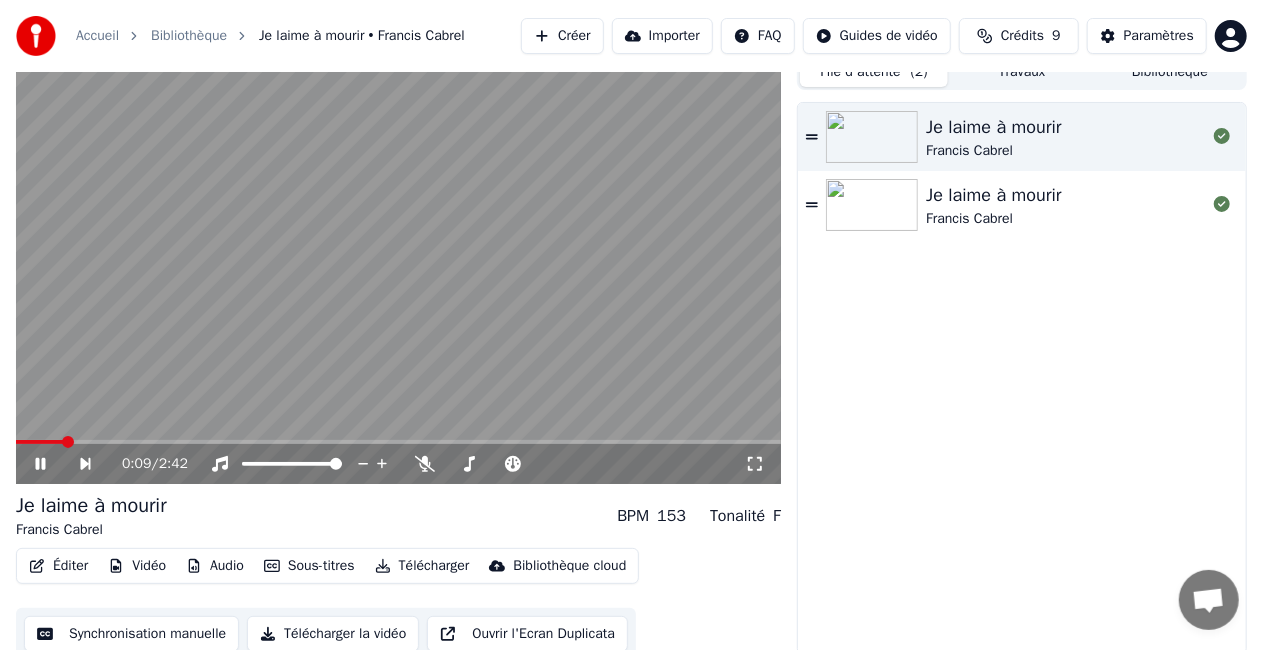 scroll, scrollTop: 28, scrollLeft: 0, axis: vertical 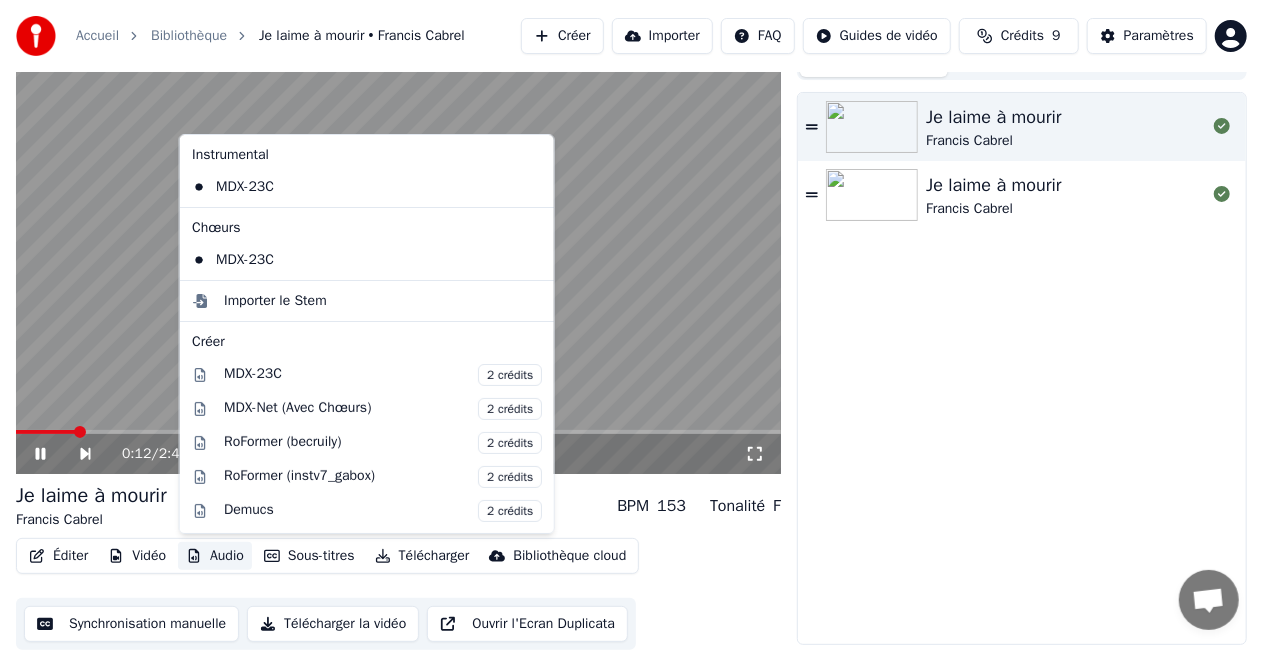 click on "Audio" at bounding box center [215, 556] 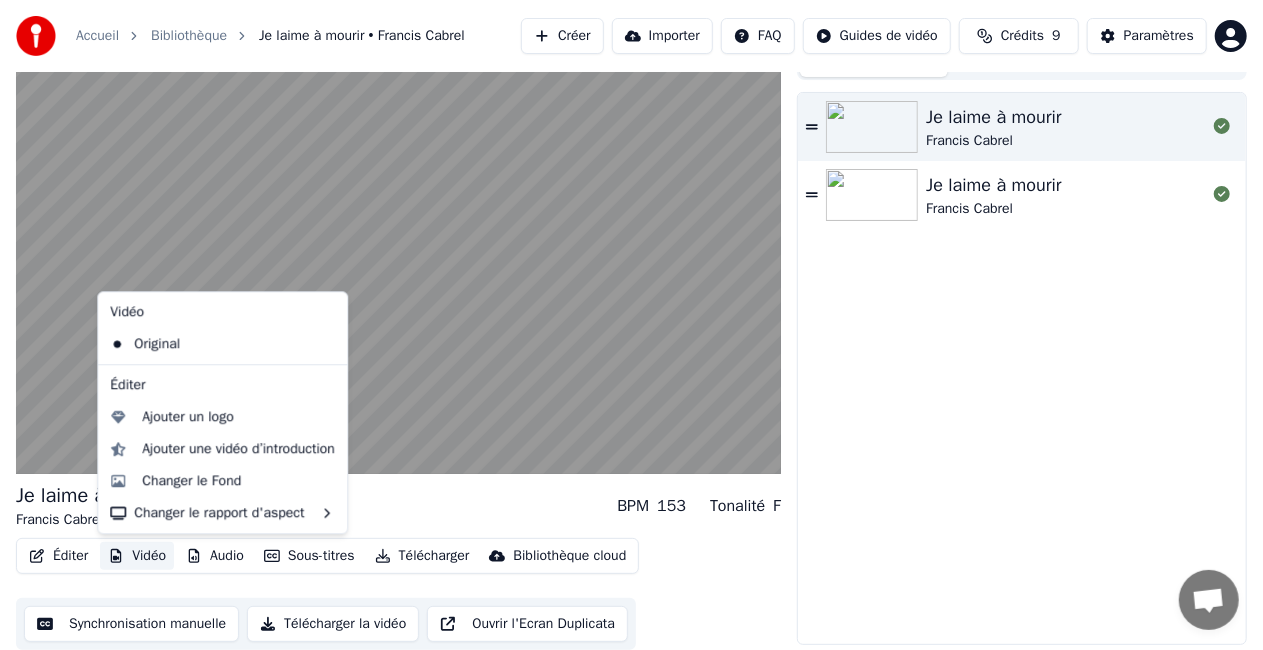 click on "Vidéo" at bounding box center [137, 556] 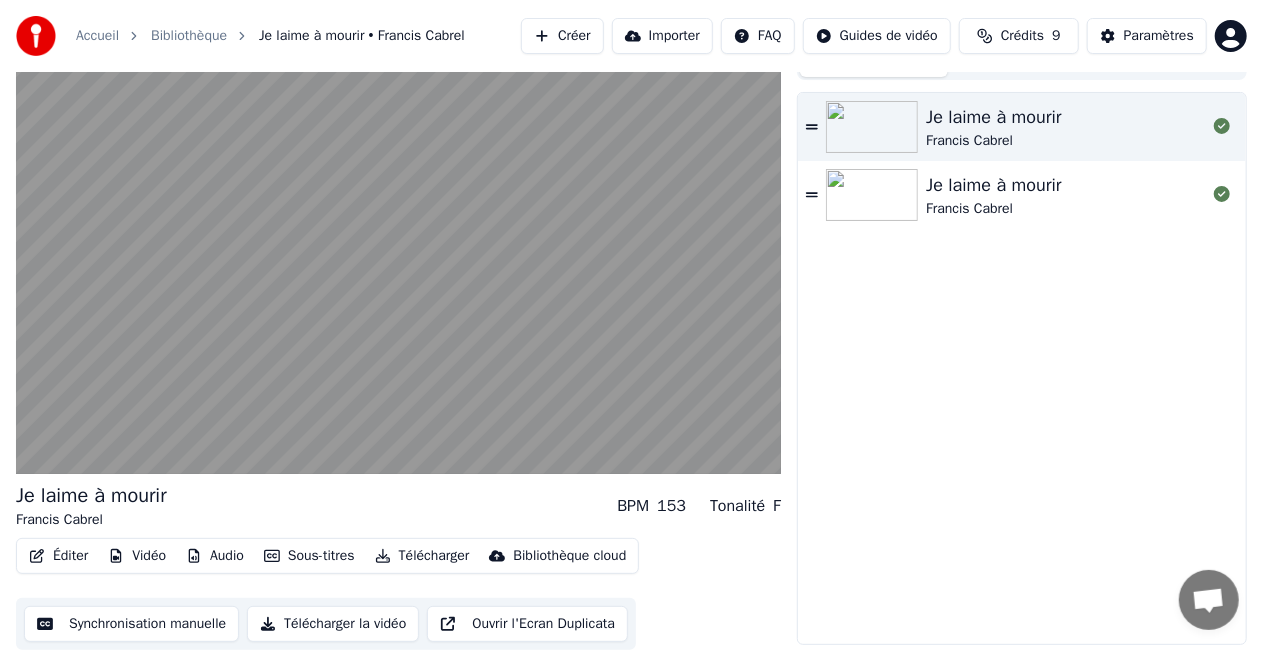 click on "Vidéo" at bounding box center (137, 556) 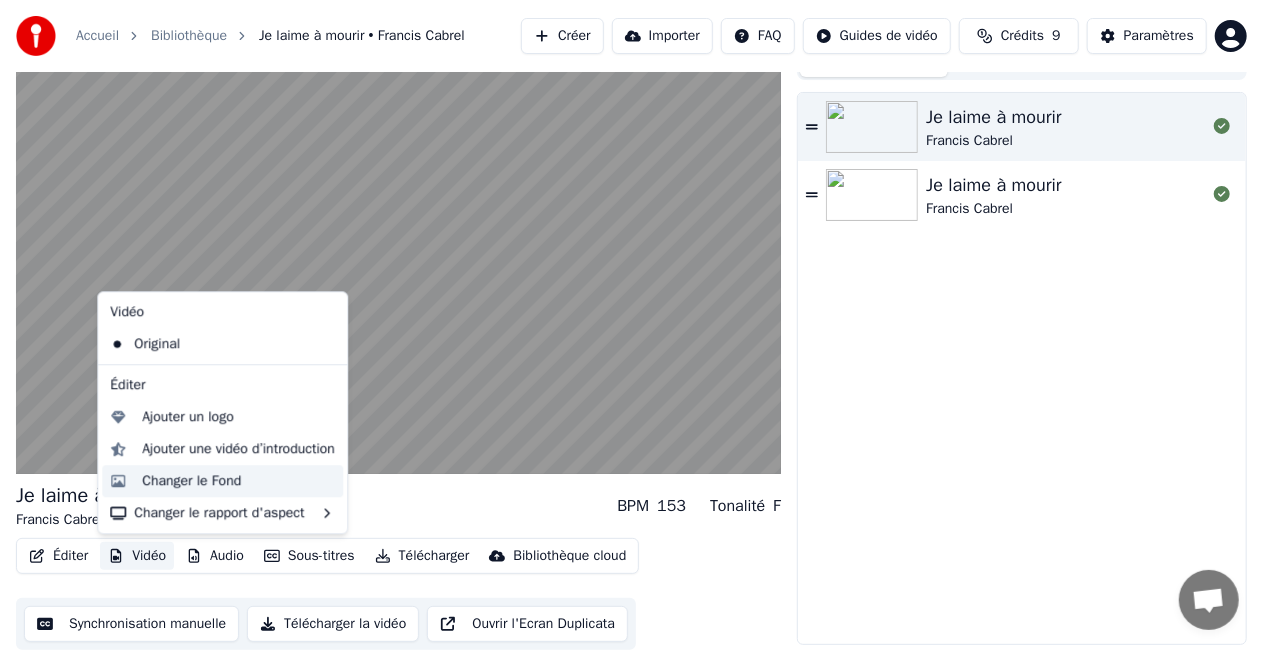click on "Changer le Fond" at bounding box center [191, 481] 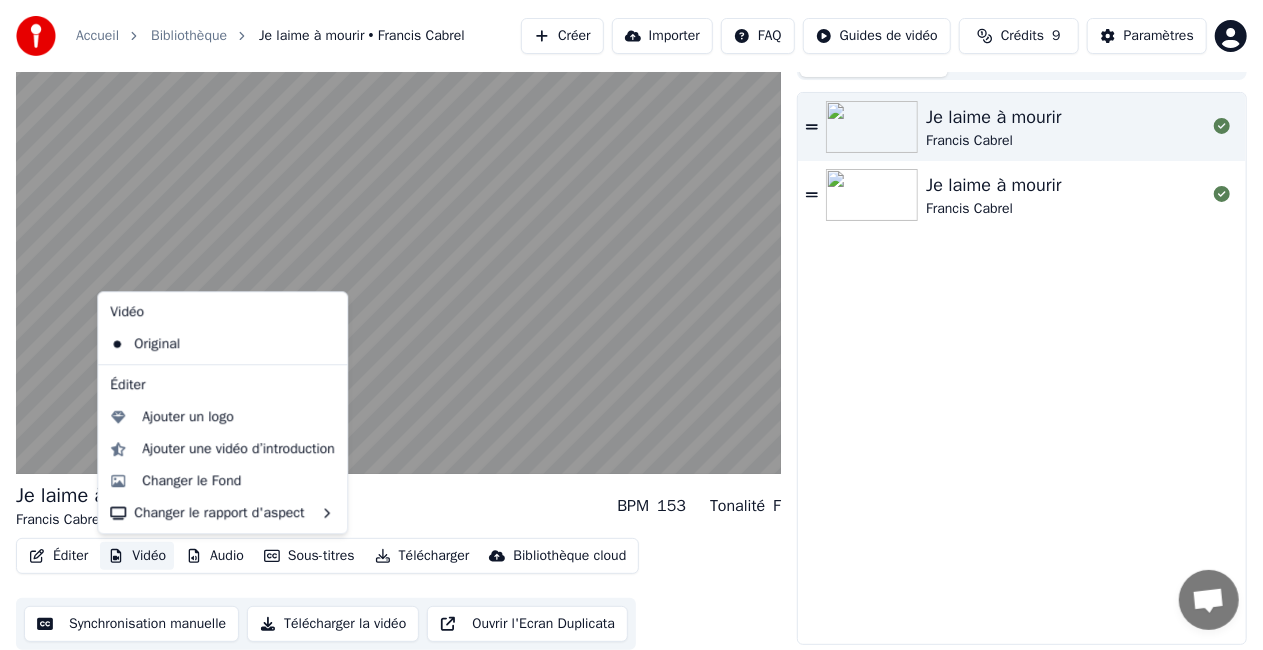 scroll, scrollTop: 28, scrollLeft: 0, axis: vertical 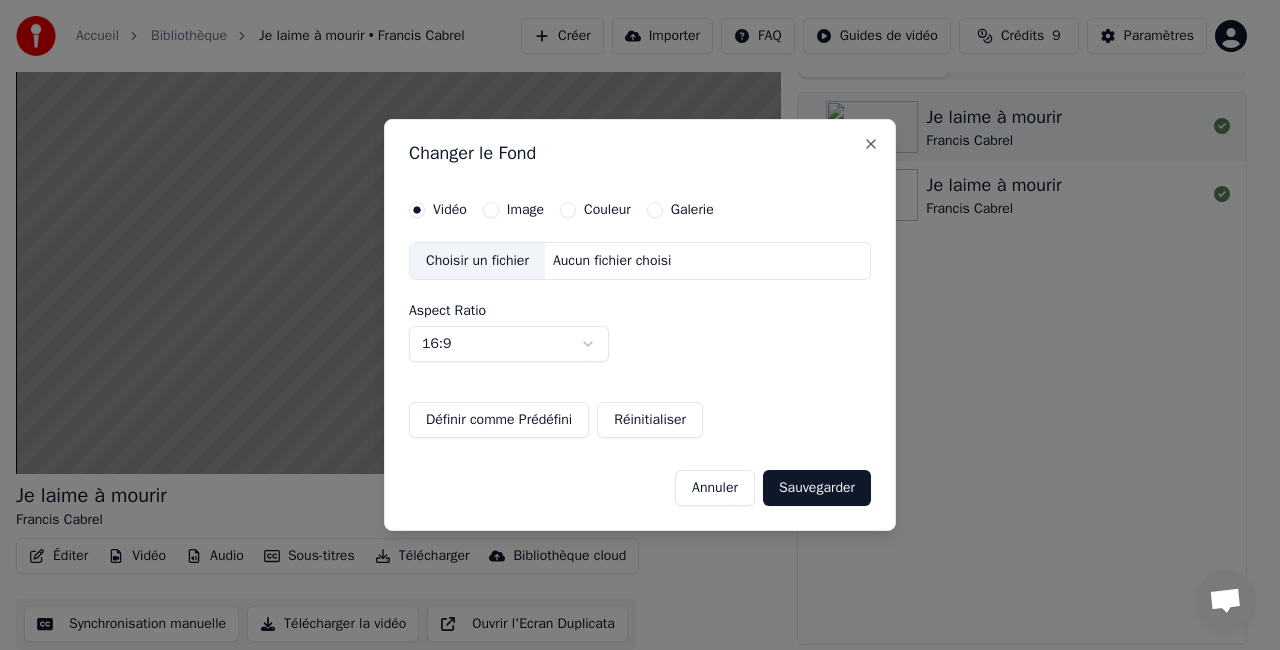 click on "Annuler" at bounding box center [715, 488] 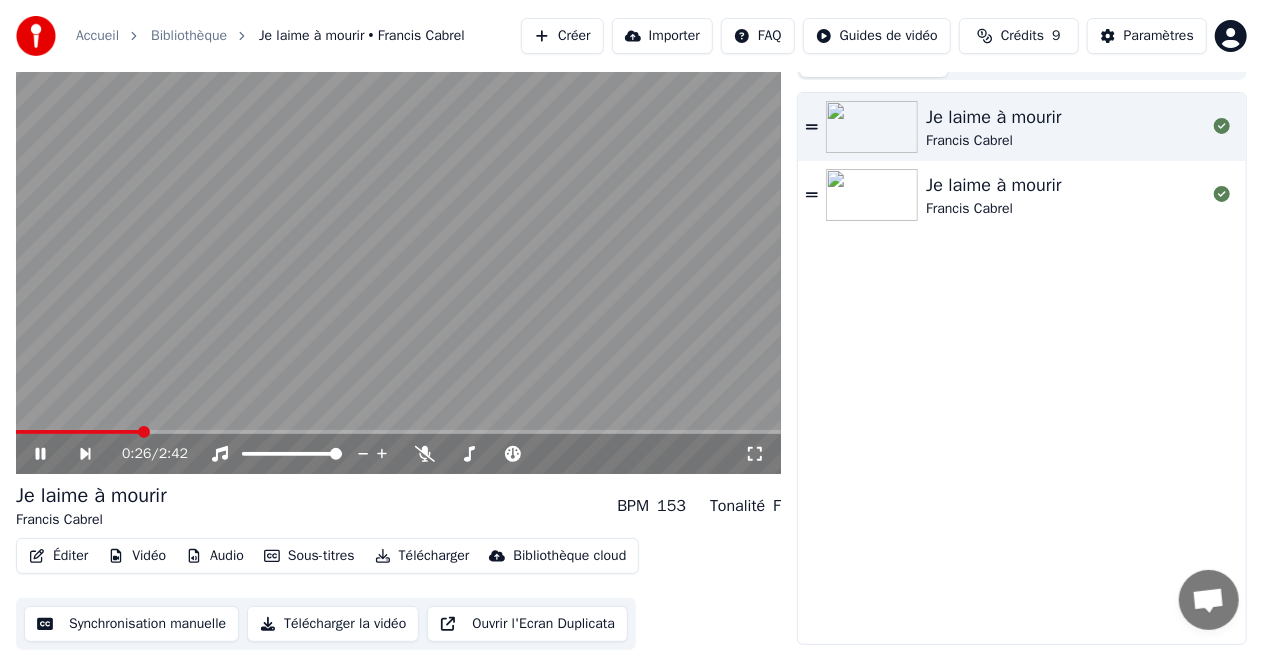 click 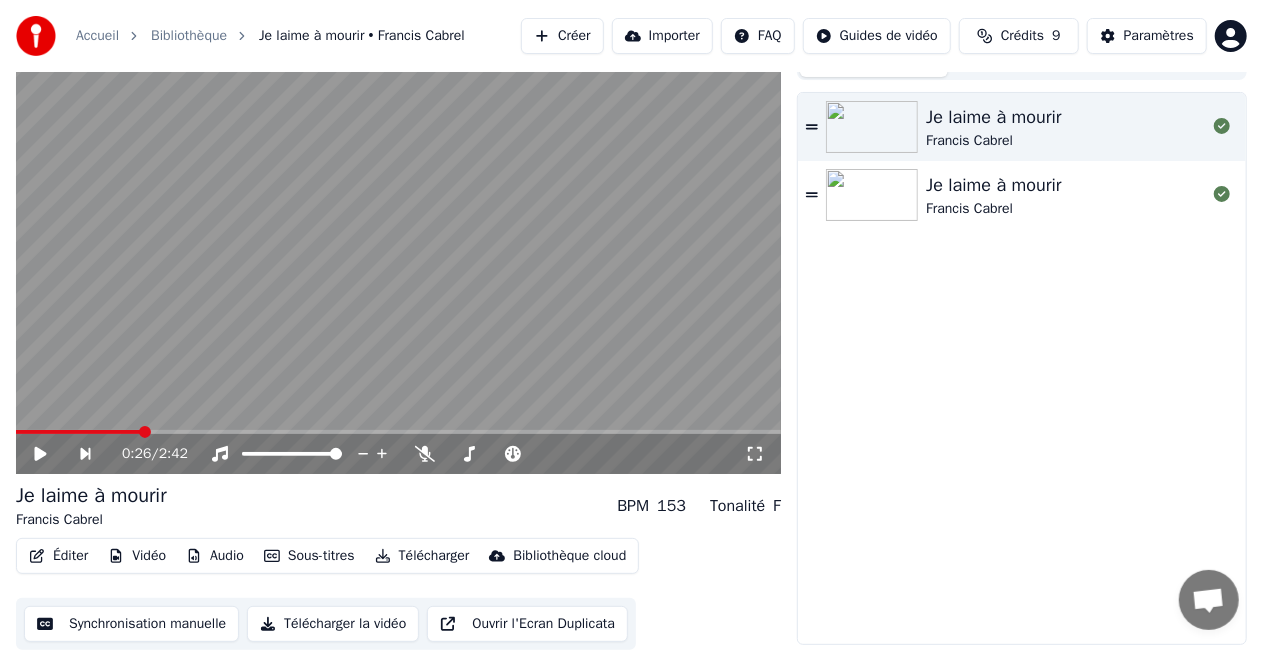 scroll, scrollTop: 28, scrollLeft: 0, axis: vertical 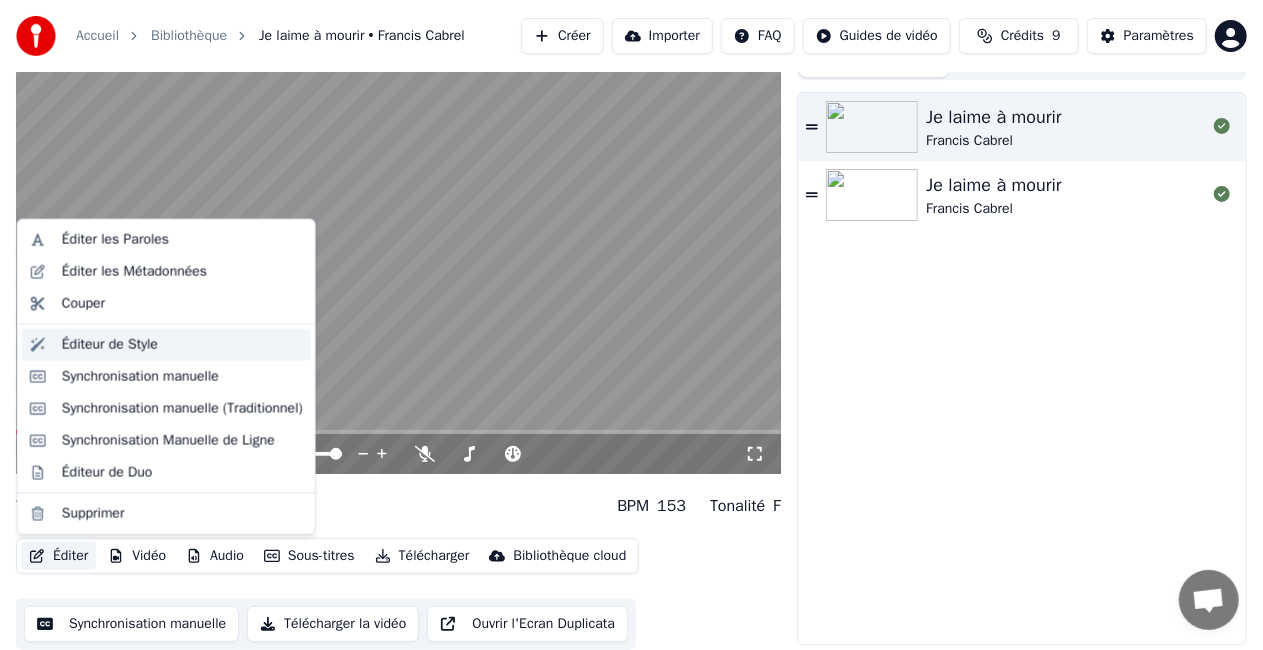 click on "Éditeur de Style" at bounding box center [110, 345] 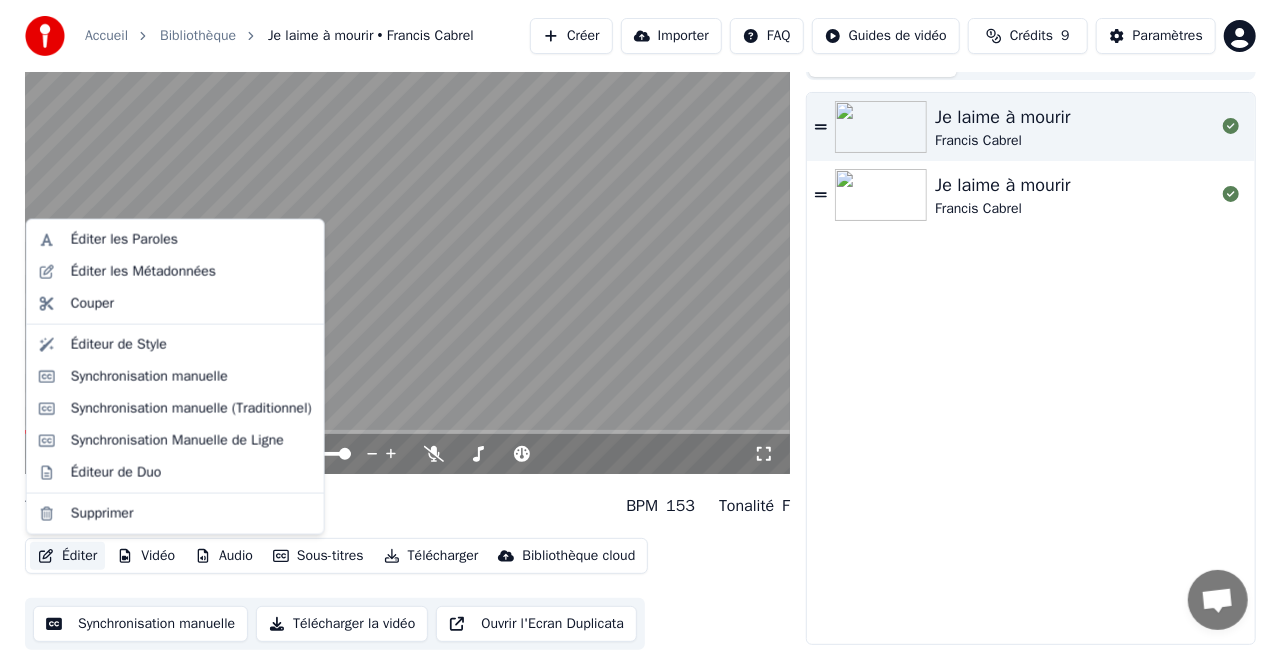 scroll, scrollTop: 0, scrollLeft: 0, axis: both 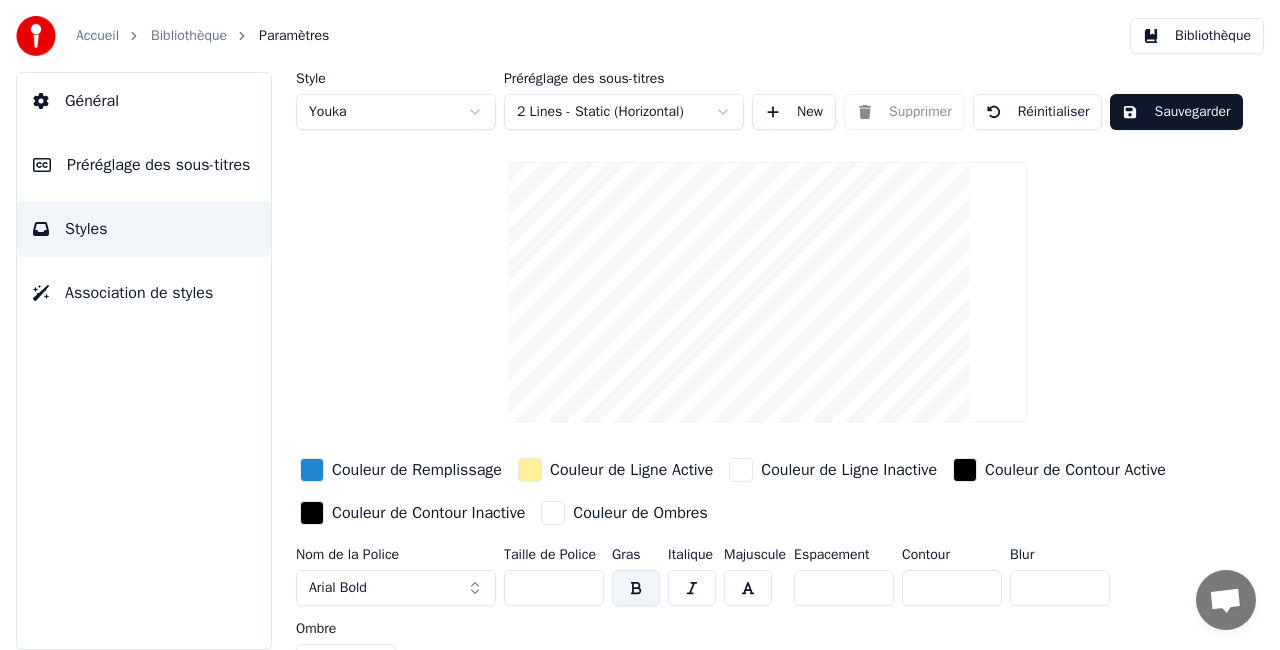 click on "Général" at bounding box center [92, 101] 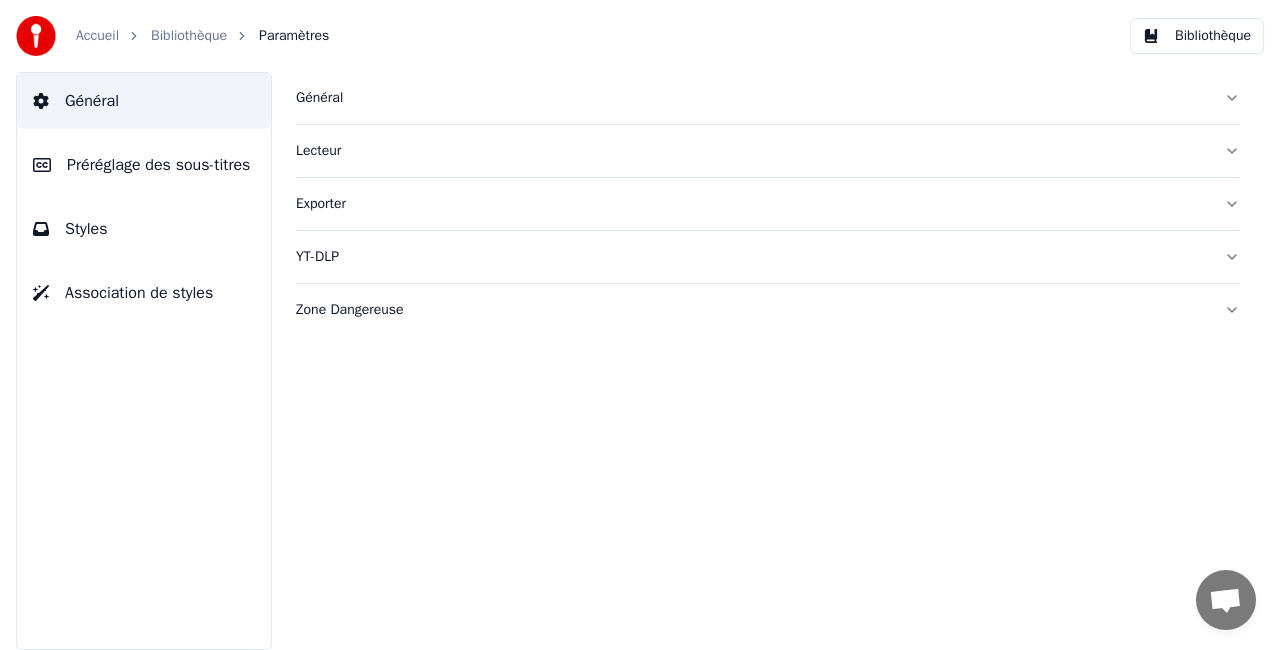 click on "Général" at bounding box center [752, 98] 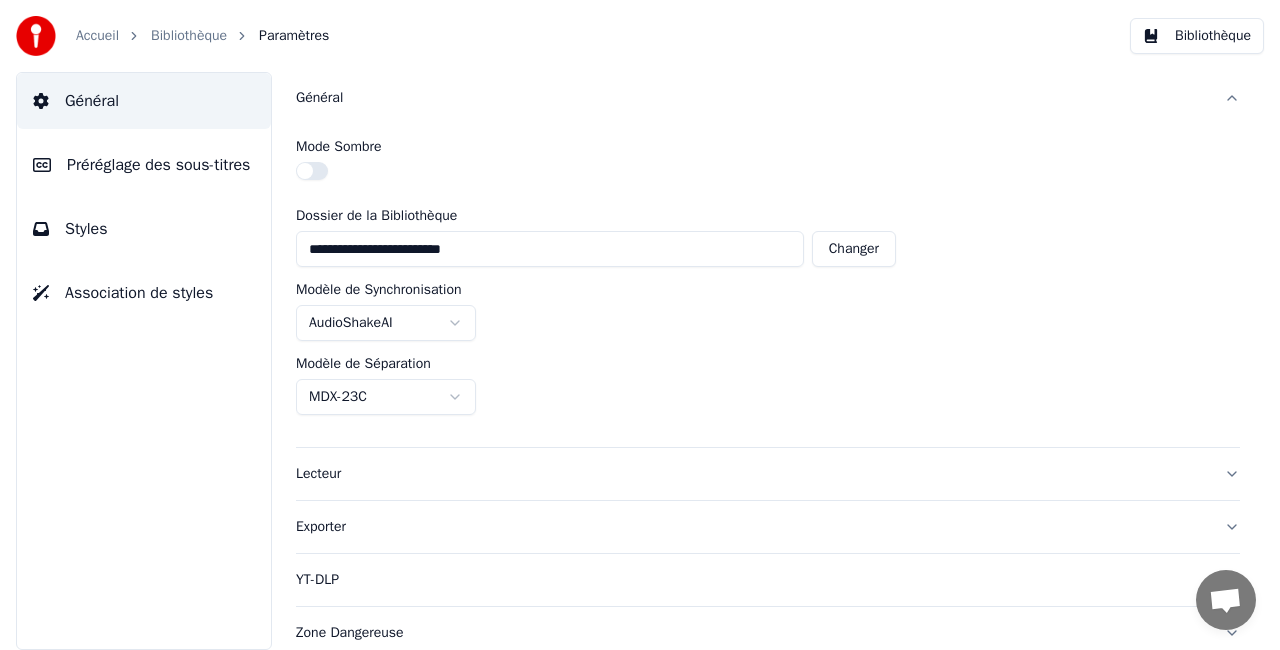 scroll, scrollTop: 6, scrollLeft: 0, axis: vertical 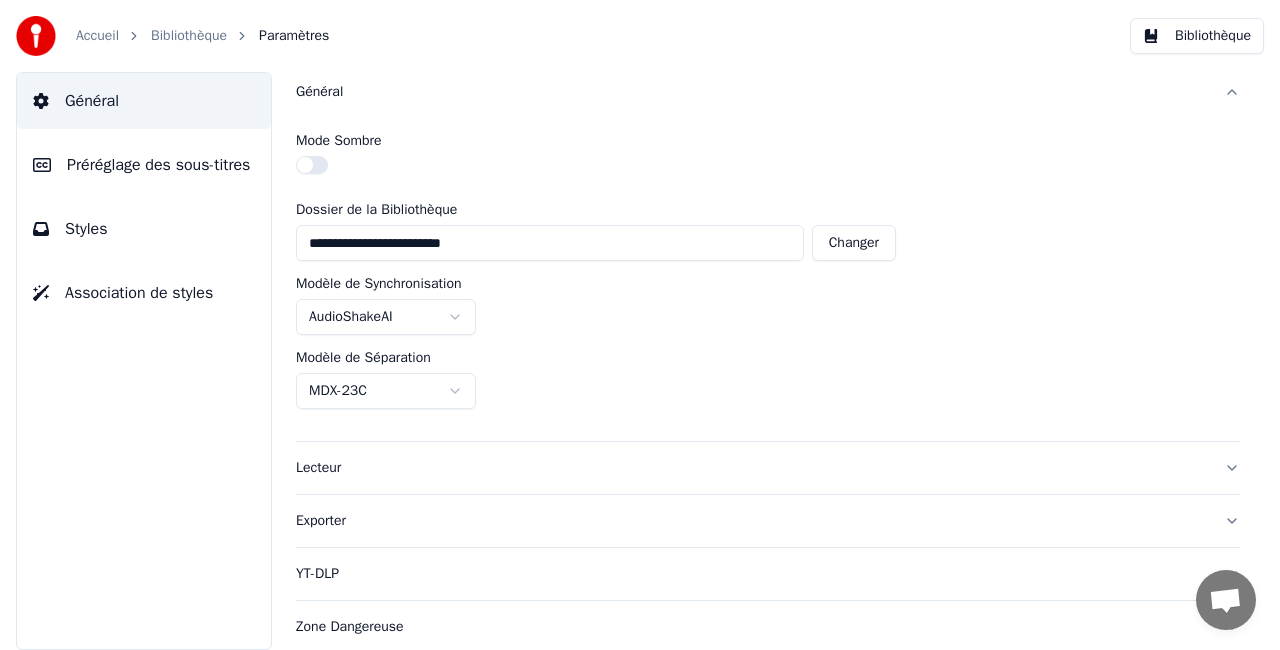 click on "Préréglage des sous-titres" at bounding box center (158, 165) 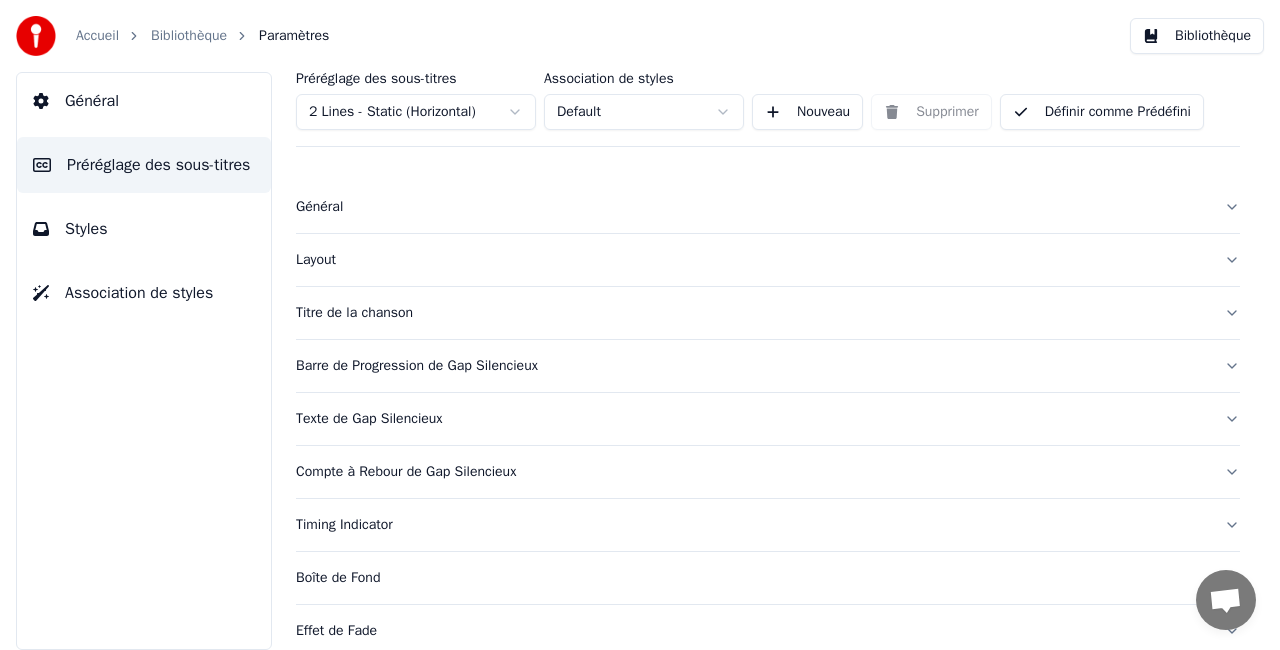 click on "Styles" at bounding box center (144, 229) 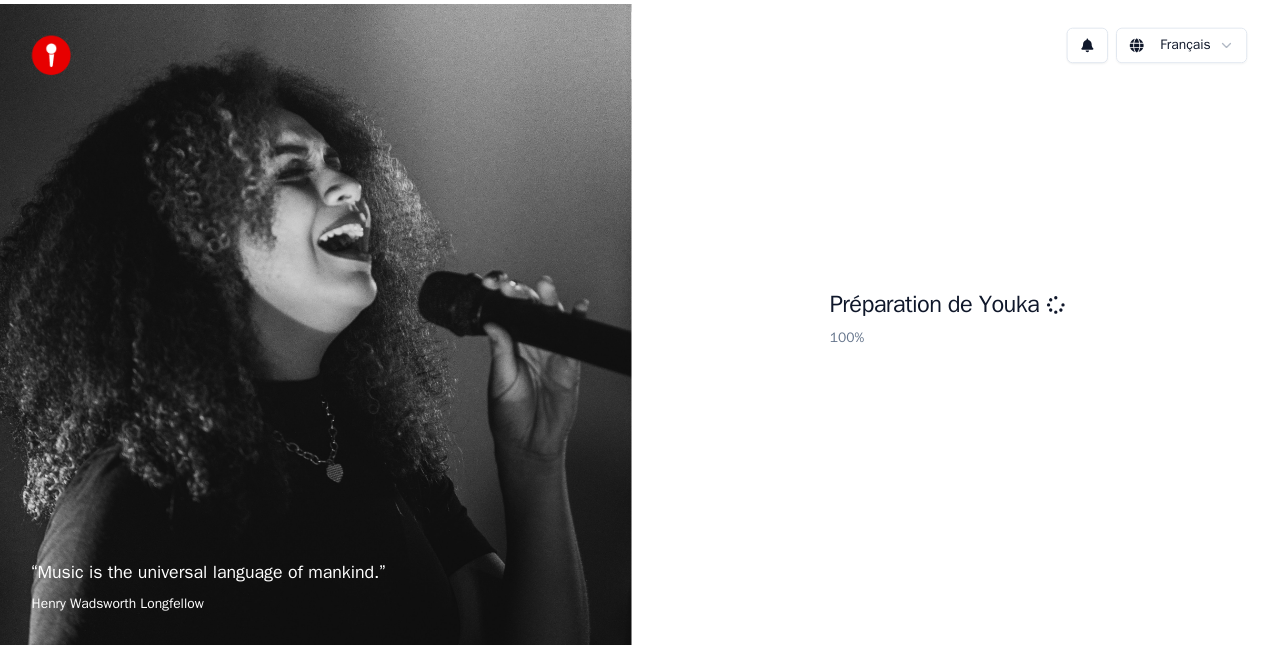 scroll, scrollTop: 0, scrollLeft: 0, axis: both 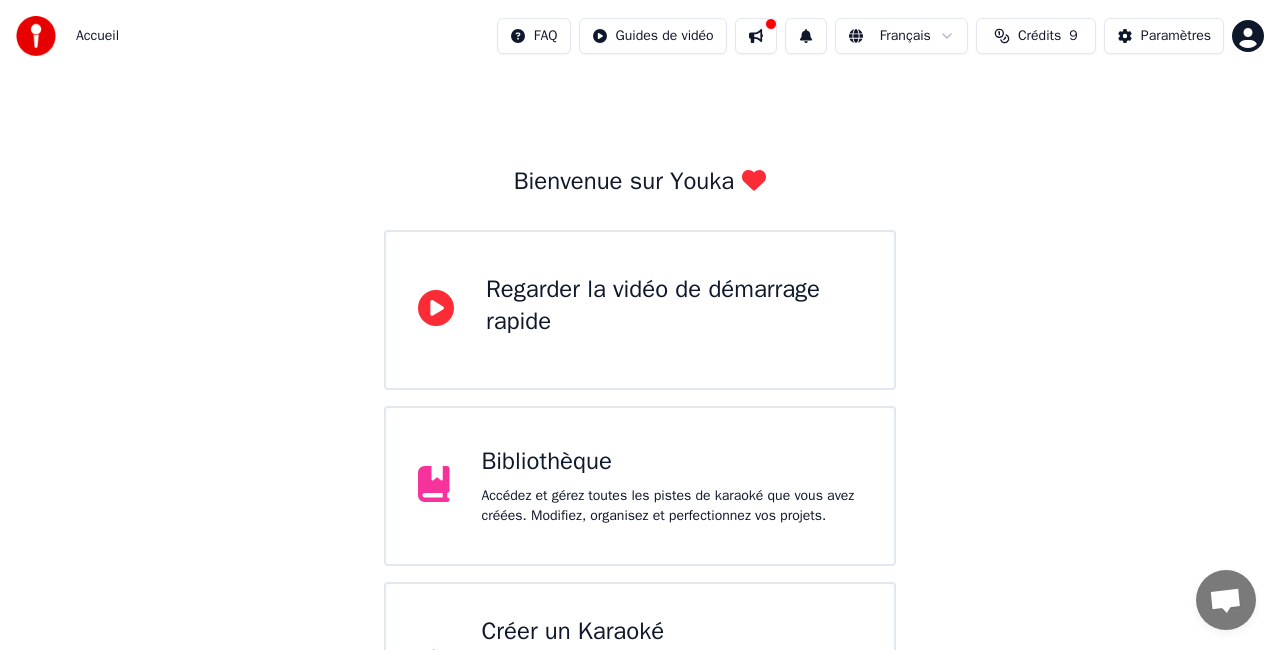 click on "Accueil FAQ Guides de vidéo Français Crédits 9 Paramètres Bienvenue sur Youka Regarder la vidéo de démarrage rapide Bibliothèque Accédez et gérez toutes les pistes de karaoké que vous avez créées. Modifiez, organisez et perfectionnez vos projets. Créer un Karaoké Créez un karaoké à partir de fichiers audio ou vidéo (MP3, MP4 et plus), ou collez une URL pour générer instantanément une vidéo de karaoké avec des paroles synchronisées." at bounding box center (640, 362) 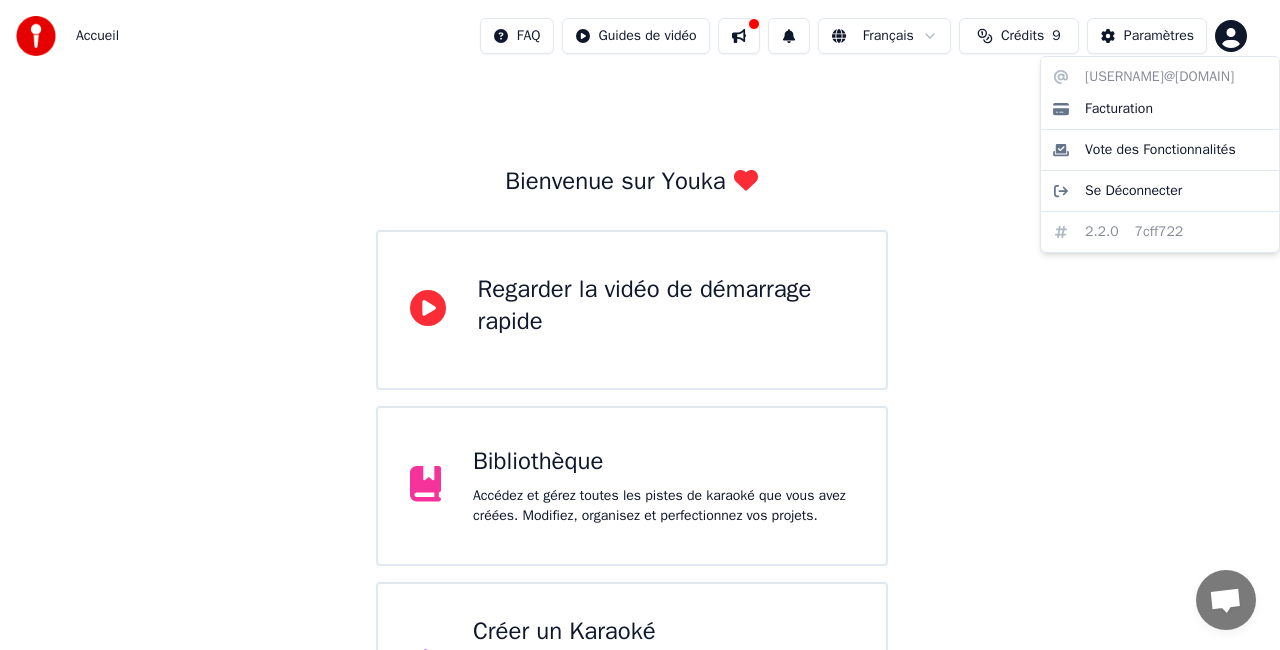 click on "Accueil FAQ Guides de vidéo Français Crédits 9 Paramètres Bienvenue sur Youka Regarder la vidéo de démarrage rapide Bibliothèque Accédez et gérez toutes les pistes de karaoké que vous avez créées. Modifiez, organisez et perfectionnez vos projets. Créer un Karaoké Créez un karaoké à partir de fichiers audio ou vidéo (MP3, MP4 et plus), ou collez une URL pour générer instantanément une vidéo de karaoké avec des paroles synchronisées. [USERNAME]@[DOMAIN] Facturation Vote des Fonctionnalités Se Déconnecter 2.2.0 7cff722" at bounding box center [640, 362] 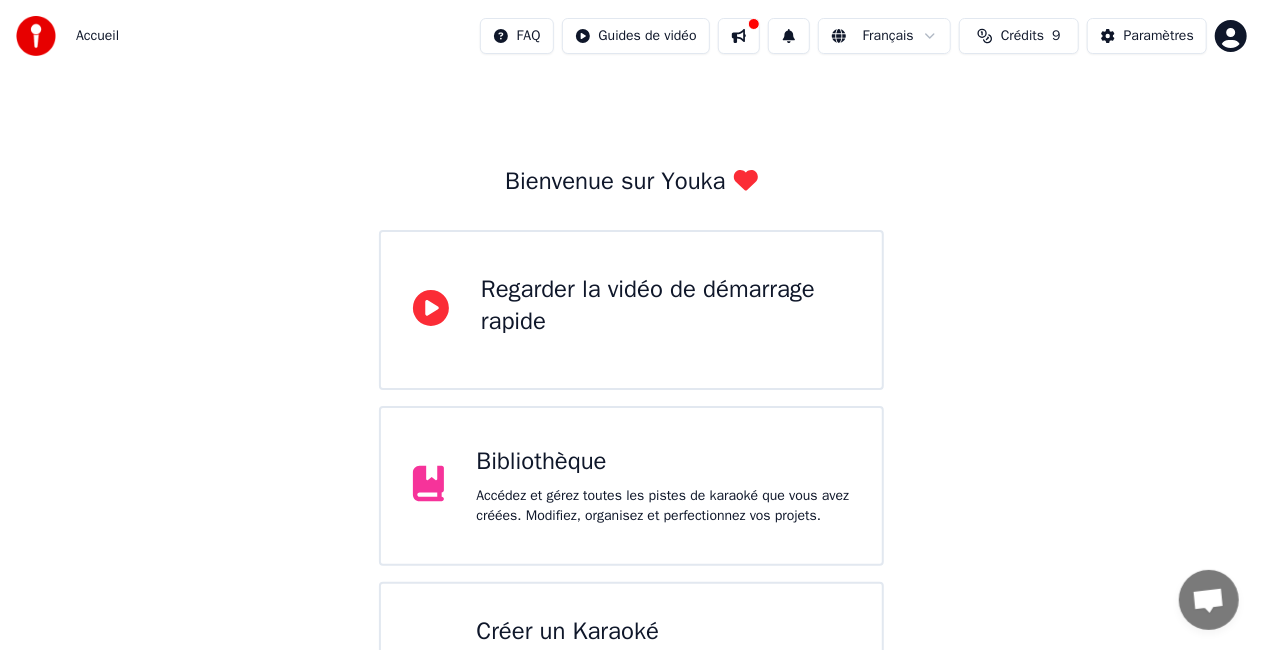 click at bounding box center (739, 36) 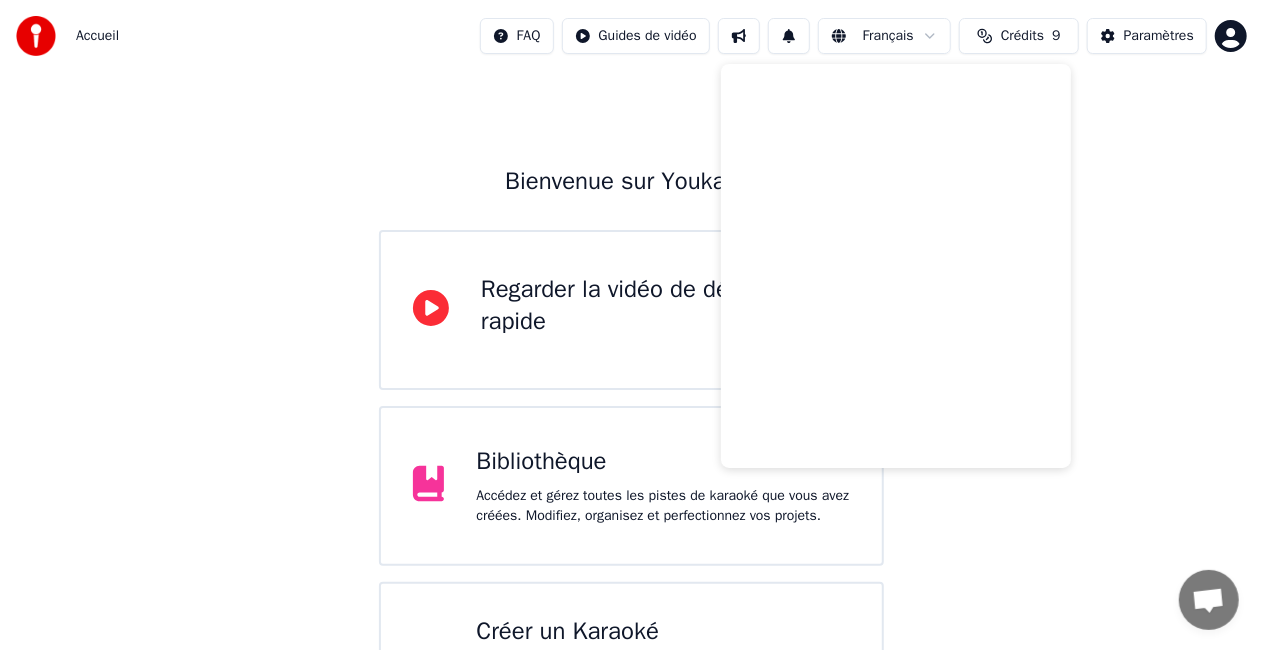 click on "Bibliothèque" at bounding box center [663, 462] 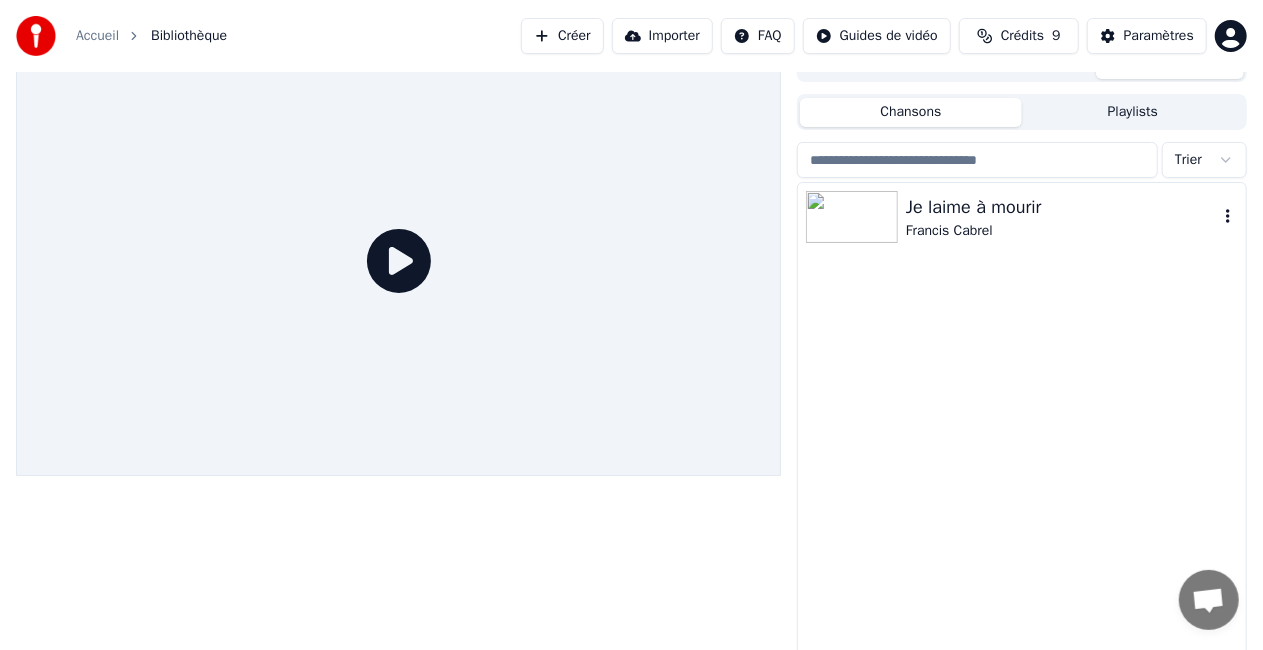 click on "Je laime à mourir" at bounding box center (1062, 207) 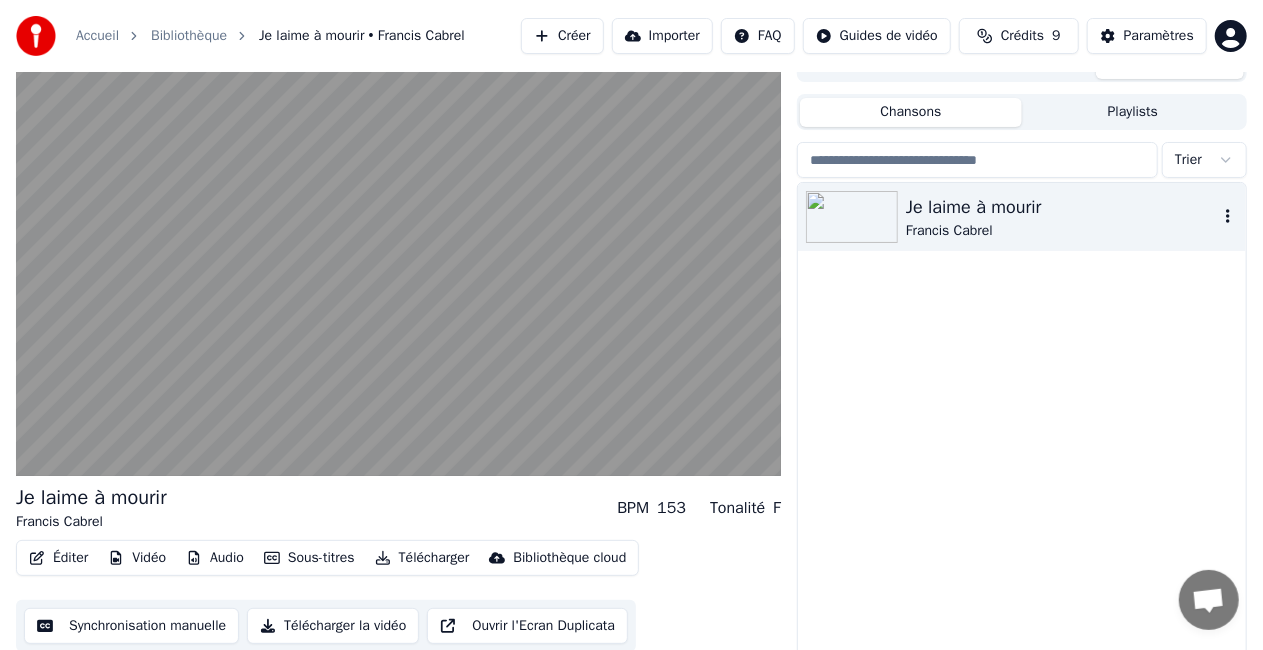 click 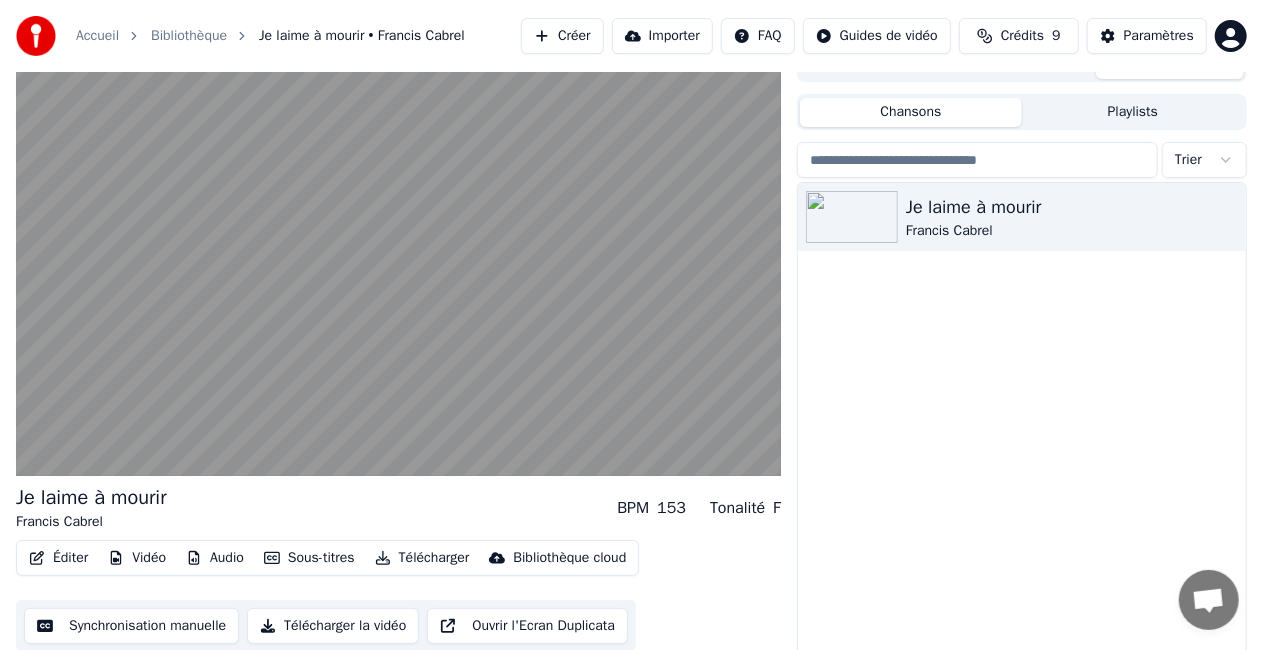 click on "Je laime à mourir Francis Cabrel" at bounding box center (1022, 426) 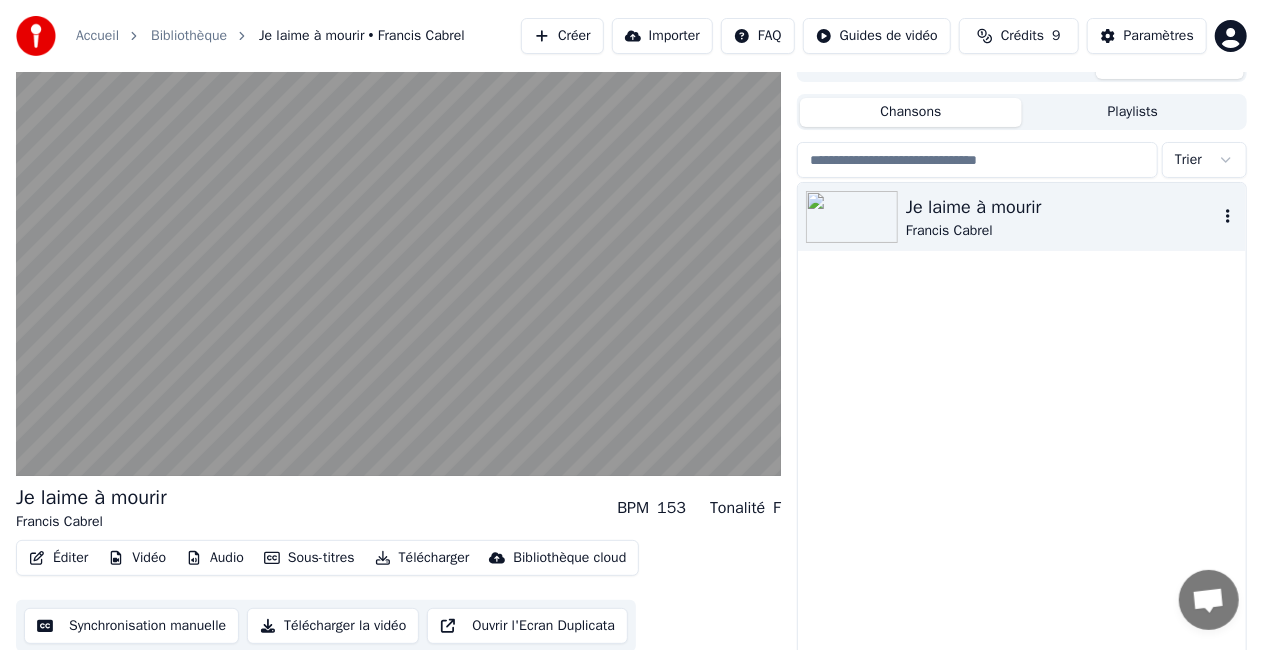 click on "Je laime à mourir" at bounding box center (1062, 207) 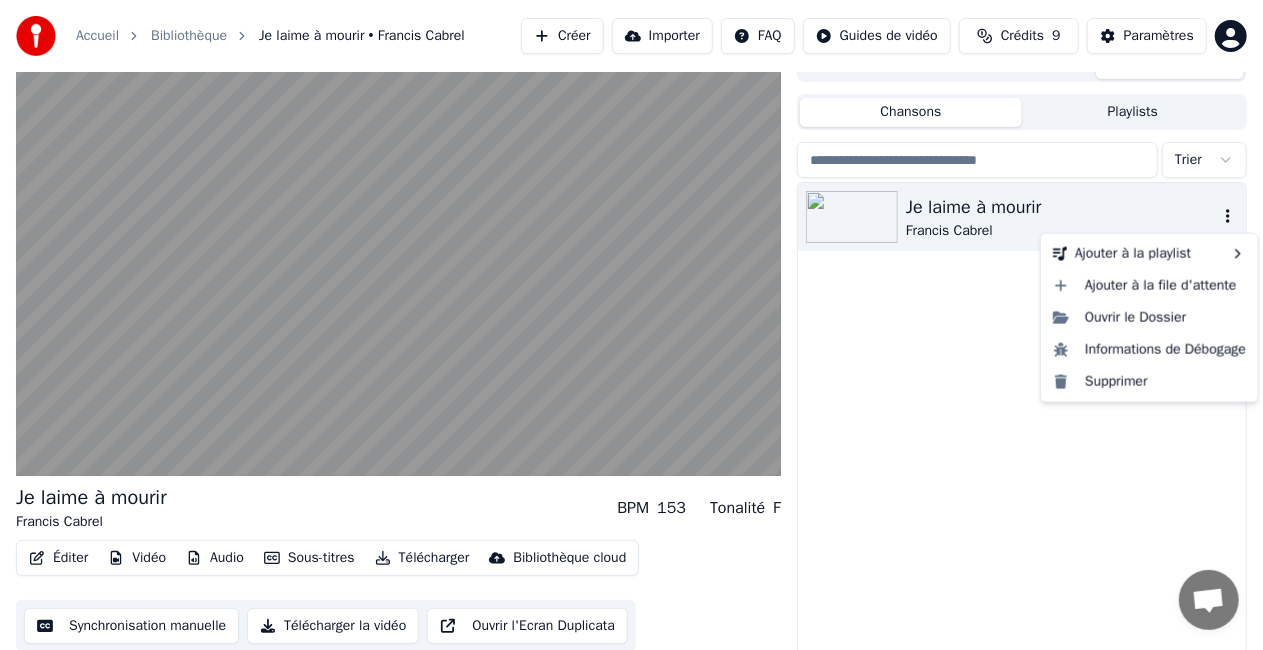 click 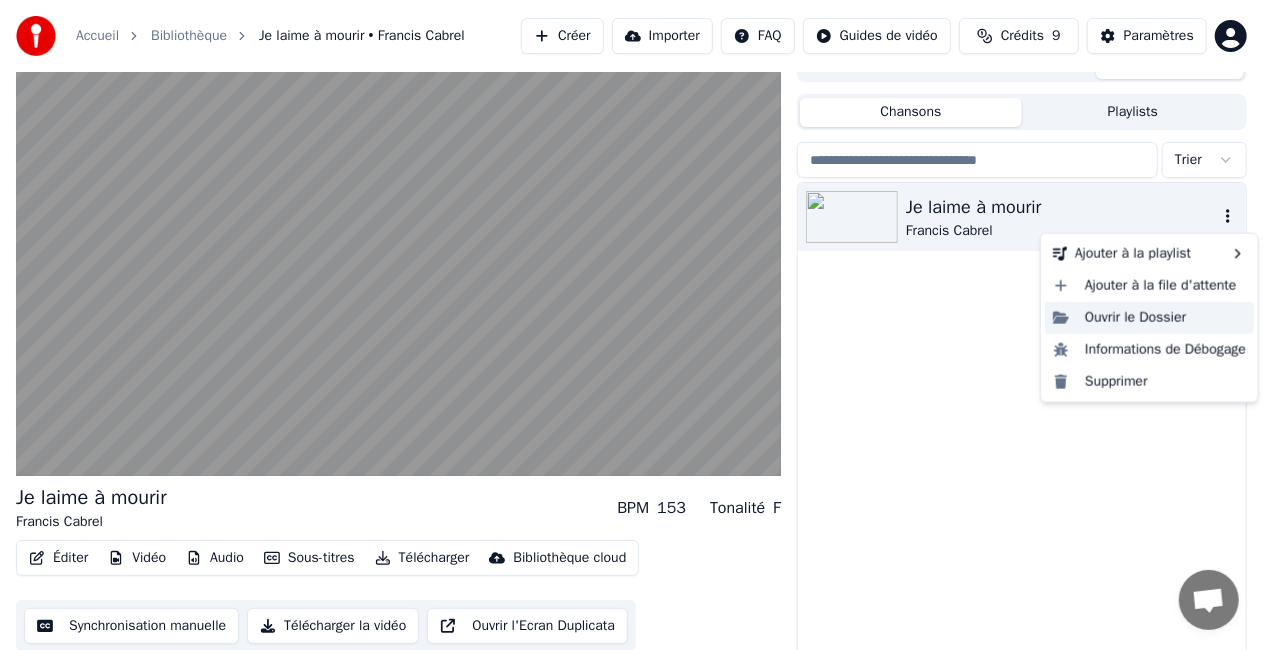 click on "Ouvrir le Dossier" at bounding box center (1149, 318) 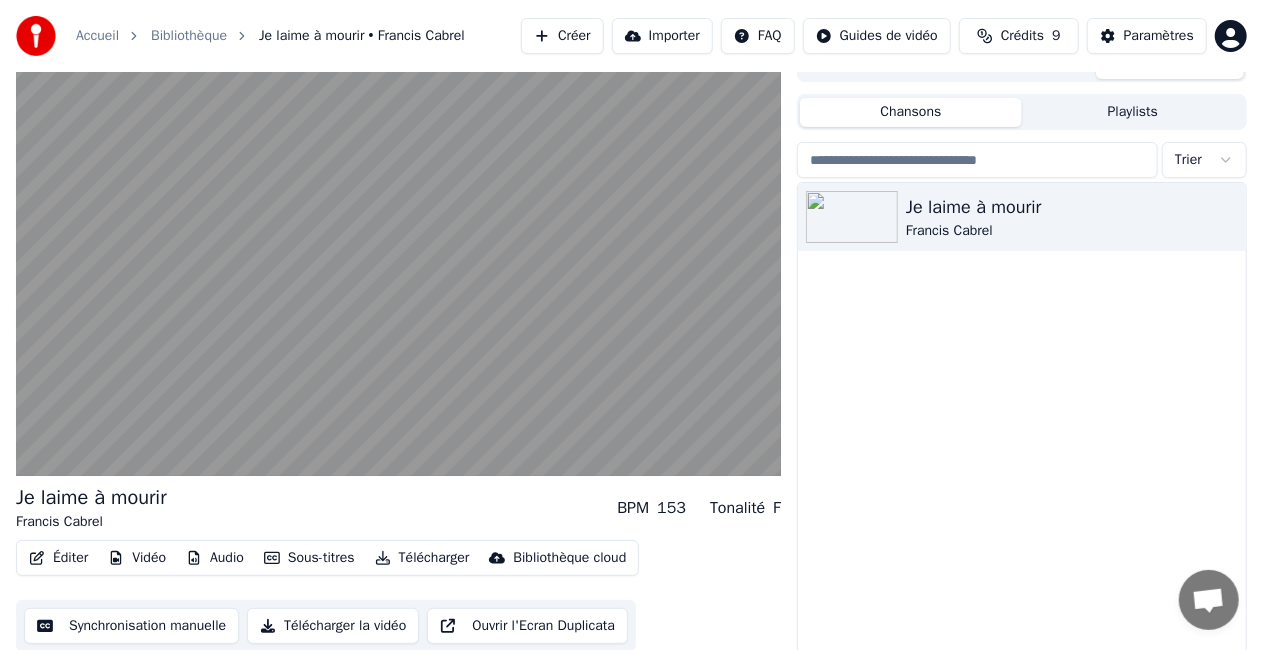 click on "Éditer" at bounding box center [58, 558] 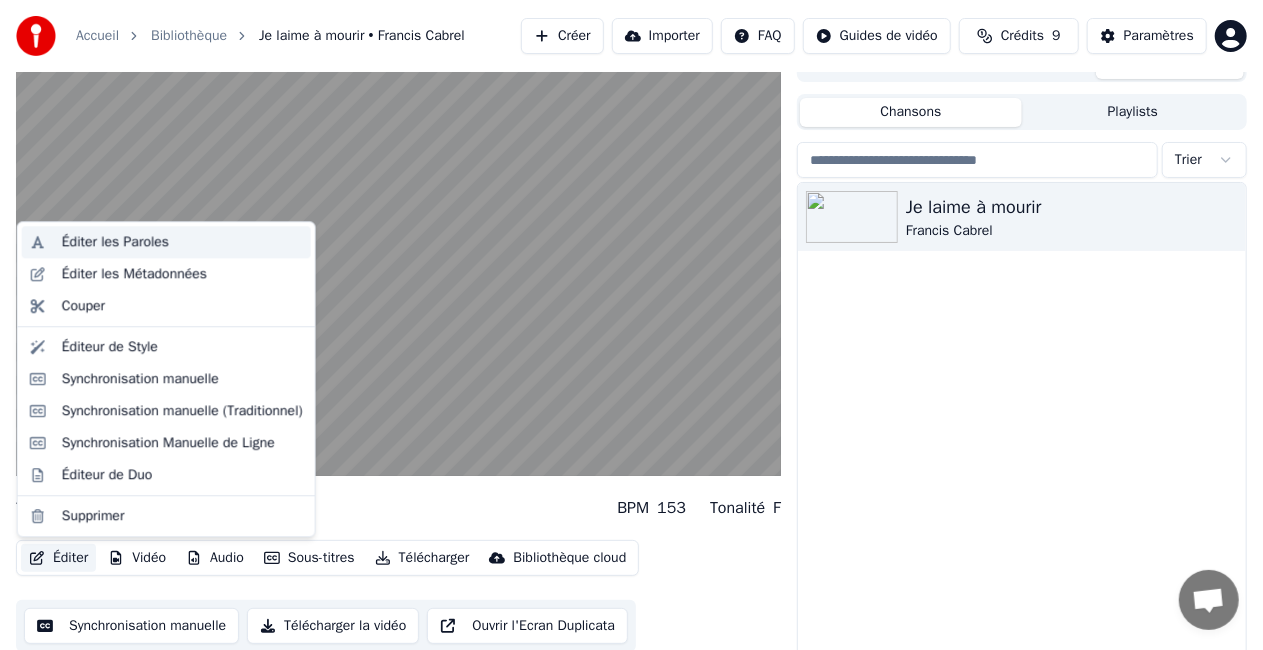 click on "Éditer les Paroles" at bounding box center [115, 242] 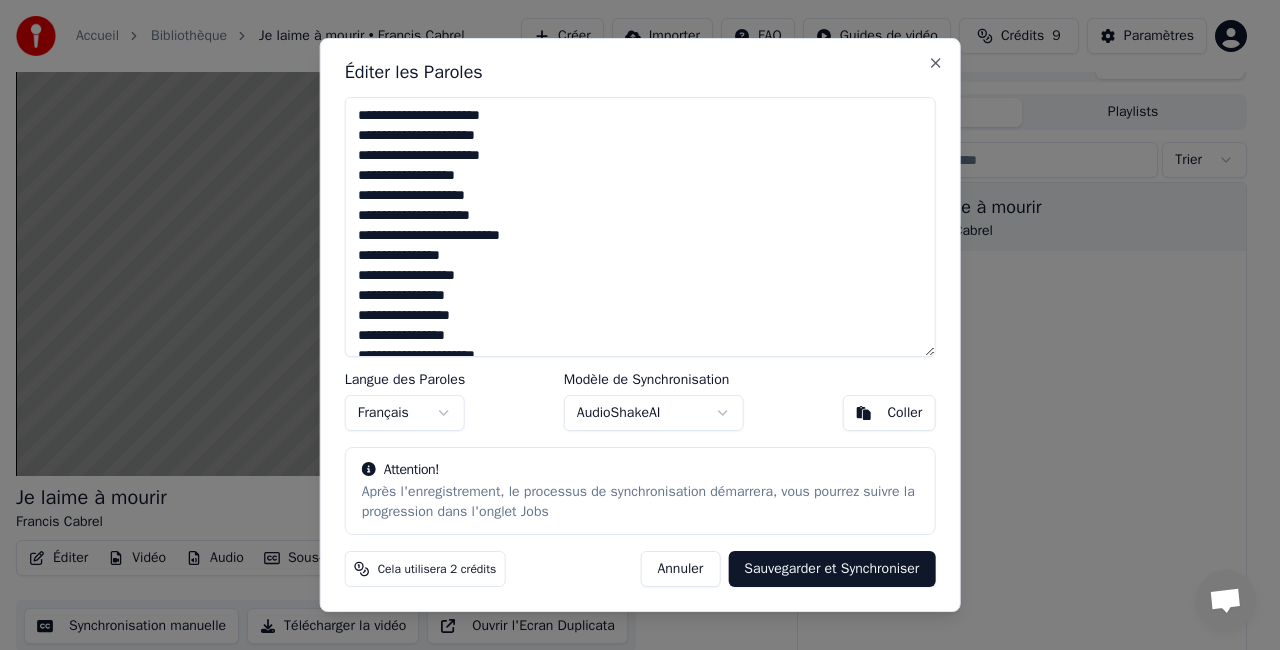 click on "Annuler" at bounding box center (680, 569) 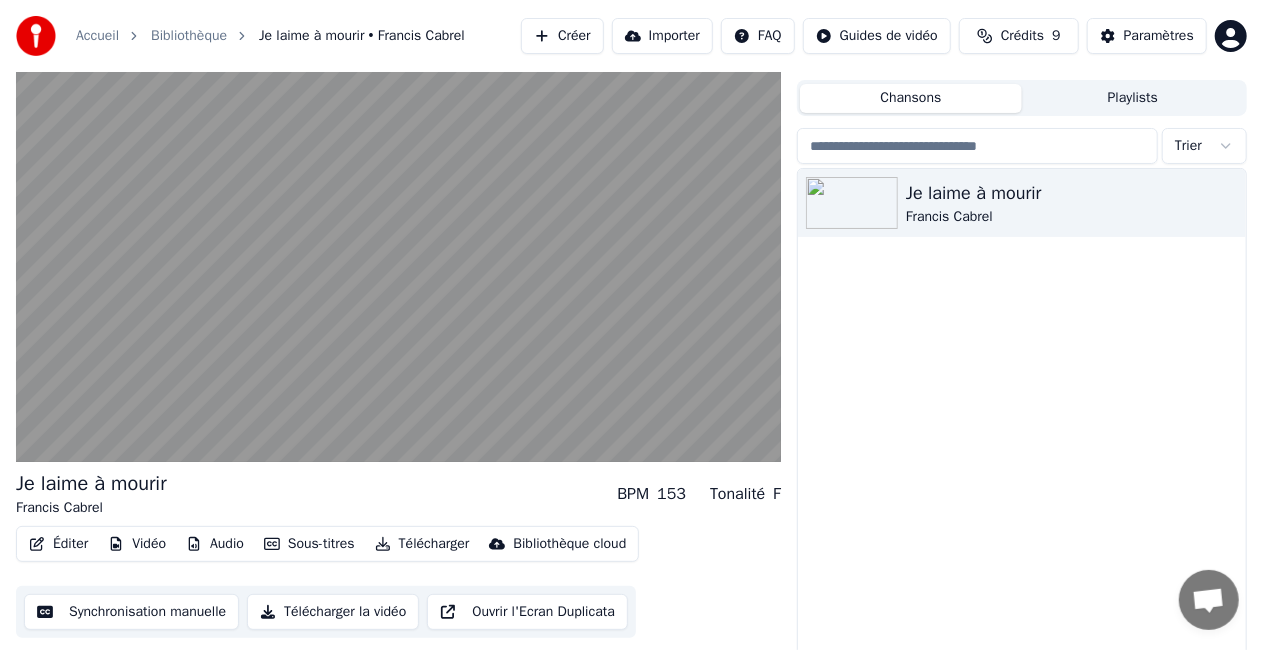 scroll, scrollTop: 45, scrollLeft: 0, axis: vertical 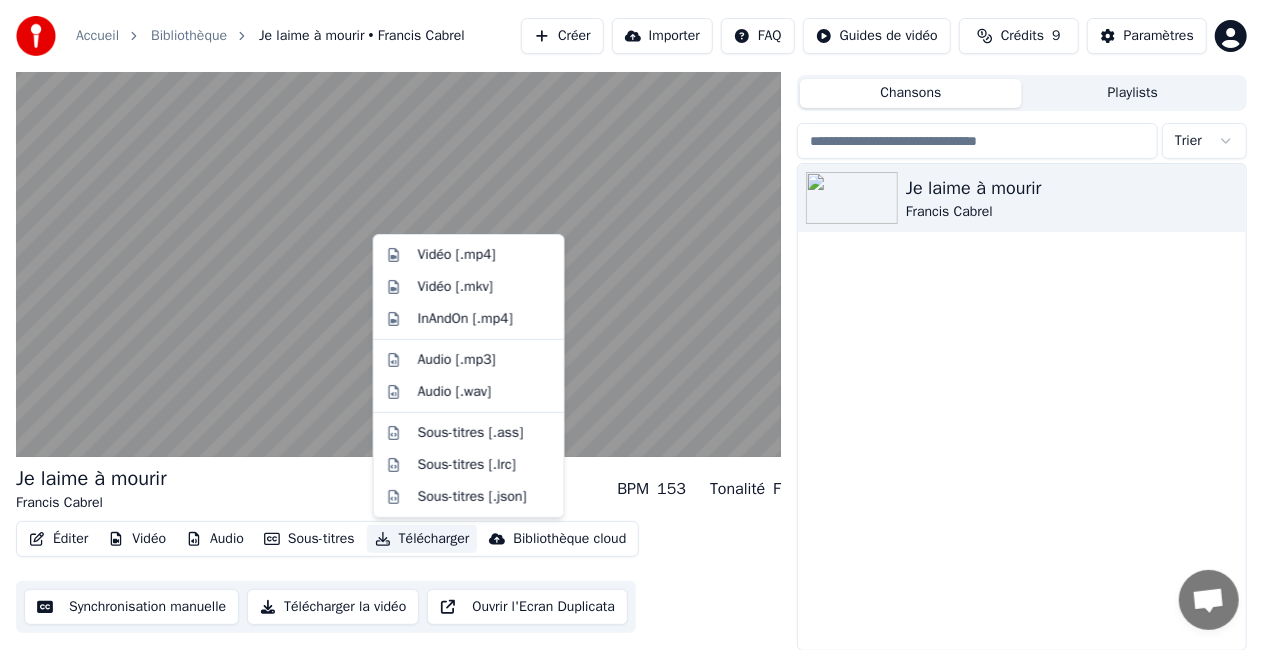 click on "Télécharger" at bounding box center [422, 539] 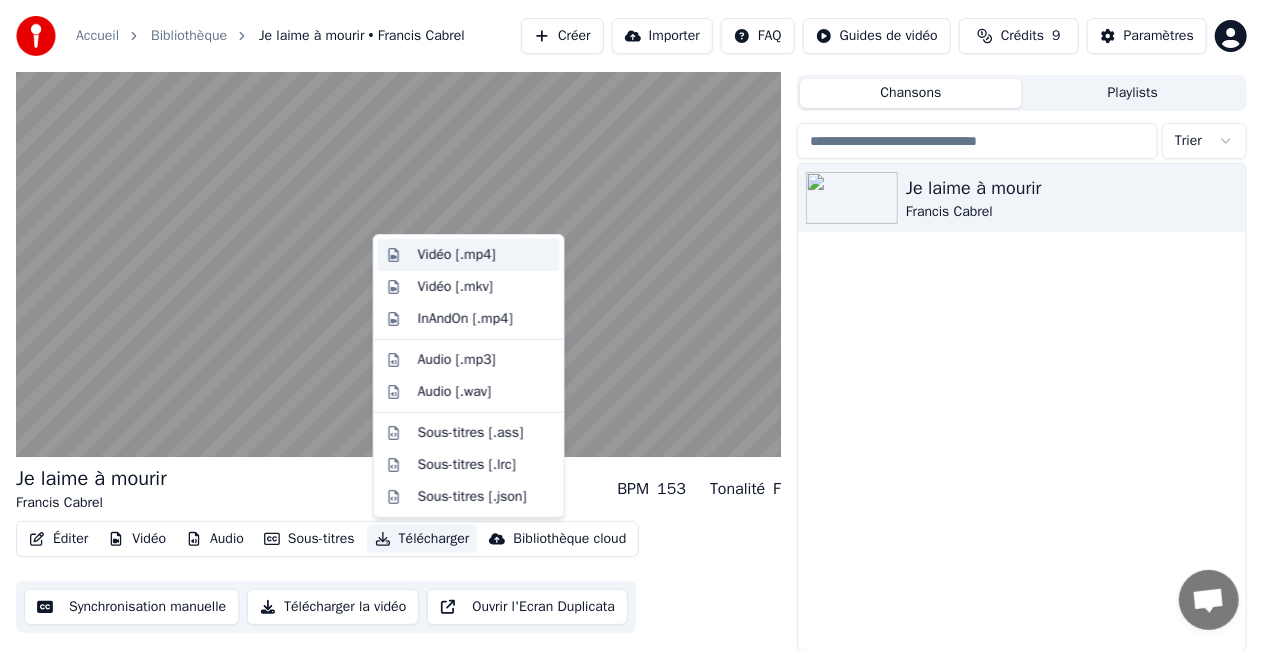 click on "Vidéo [.mp4]" at bounding box center (457, 255) 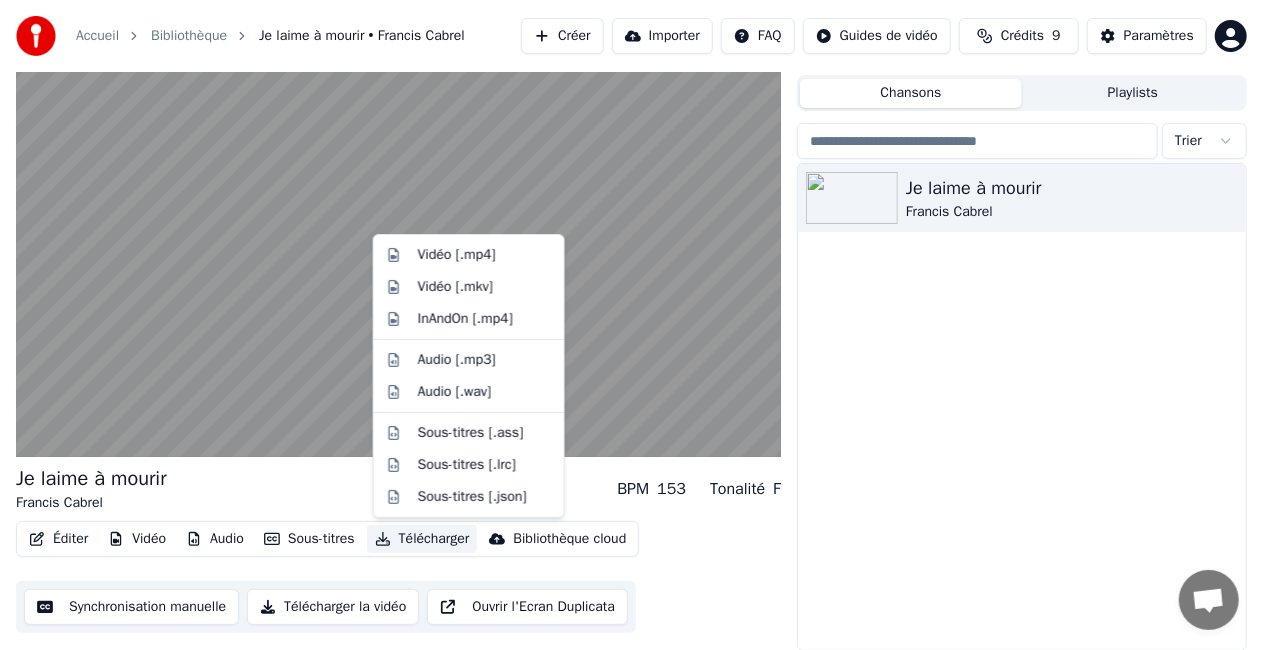 scroll, scrollTop: 28, scrollLeft: 0, axis: vertical 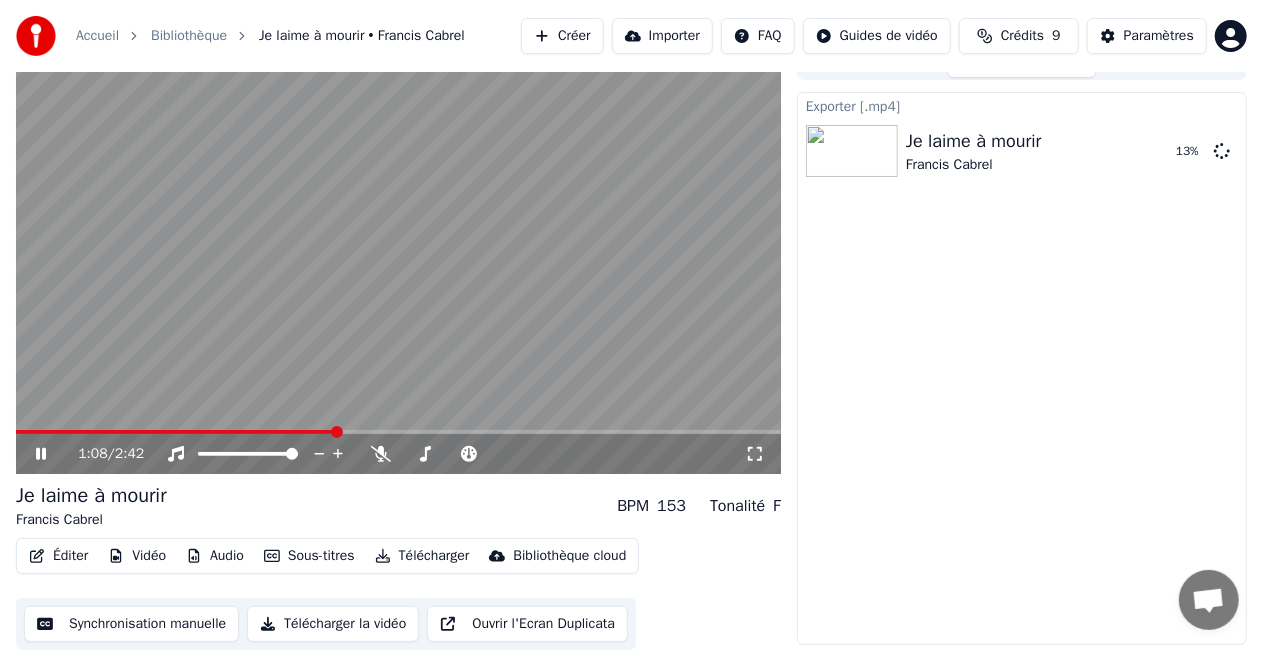 click 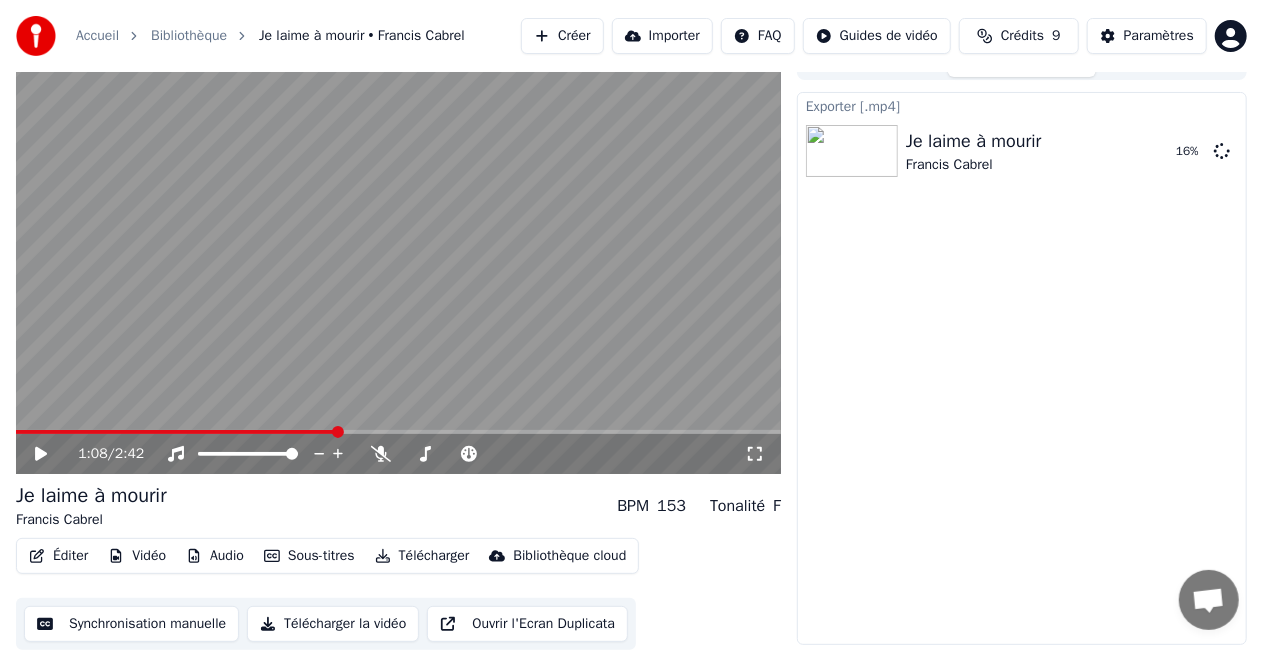 click on "Télécharger" at bounding box center [422, 556] 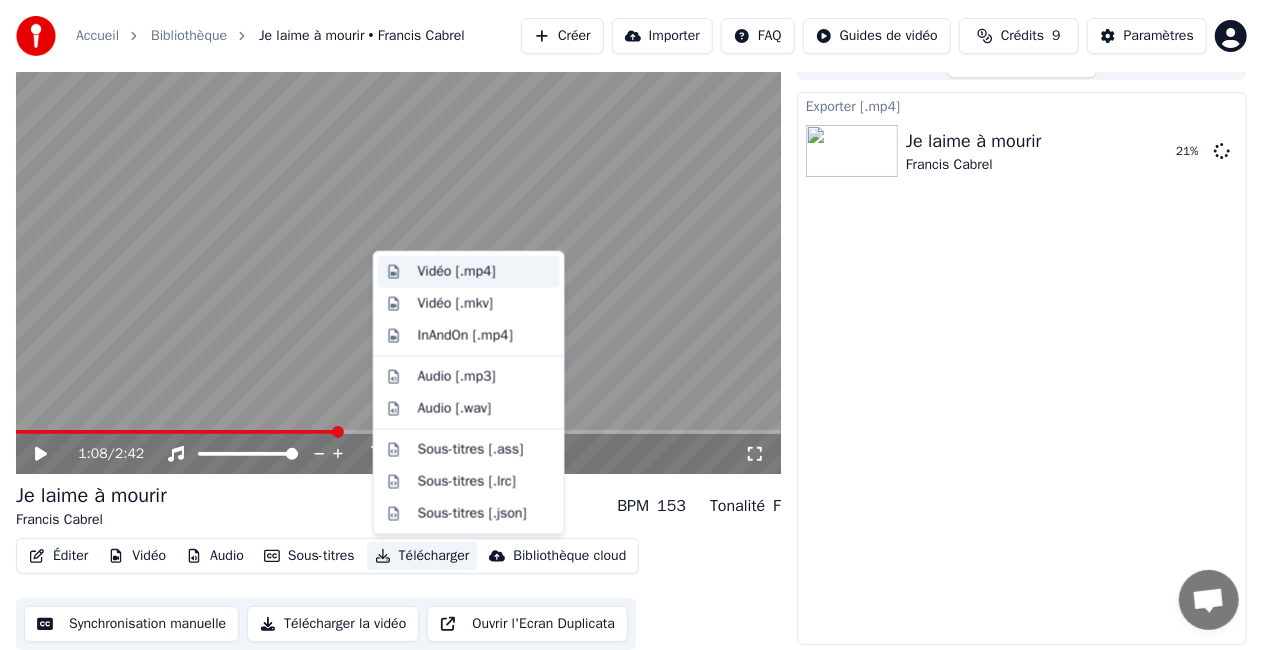 click on "Vidéo [.mp4]" at bounding box center [457, 272] 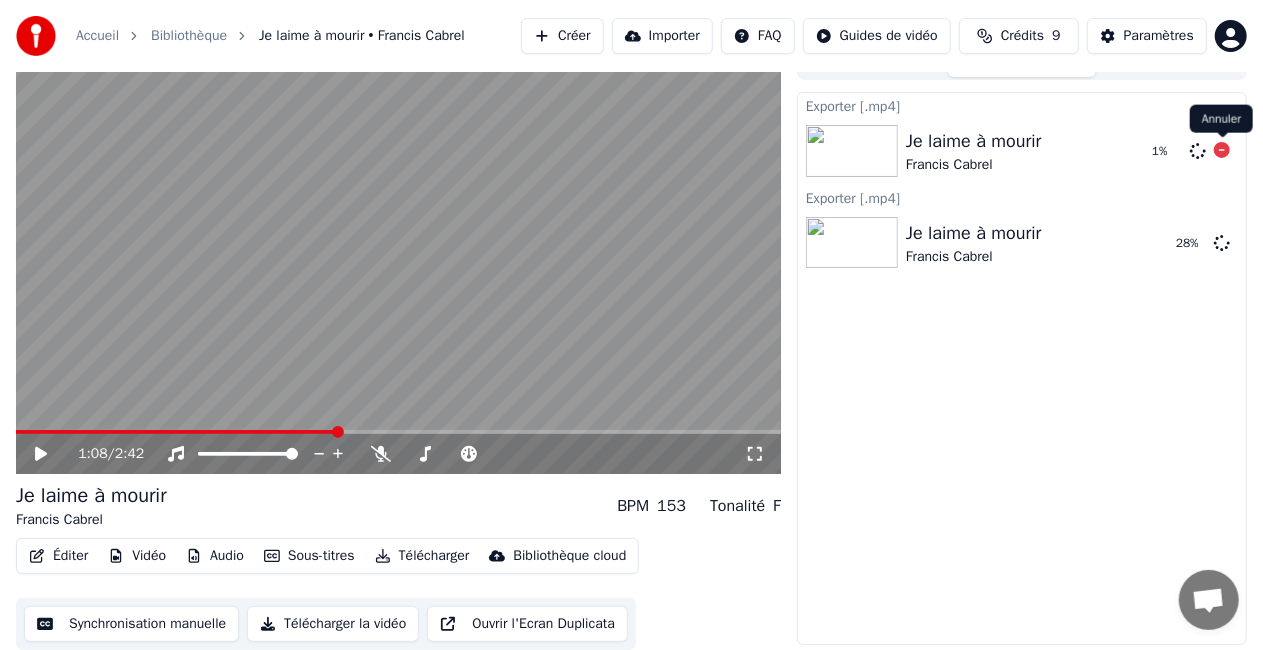 click 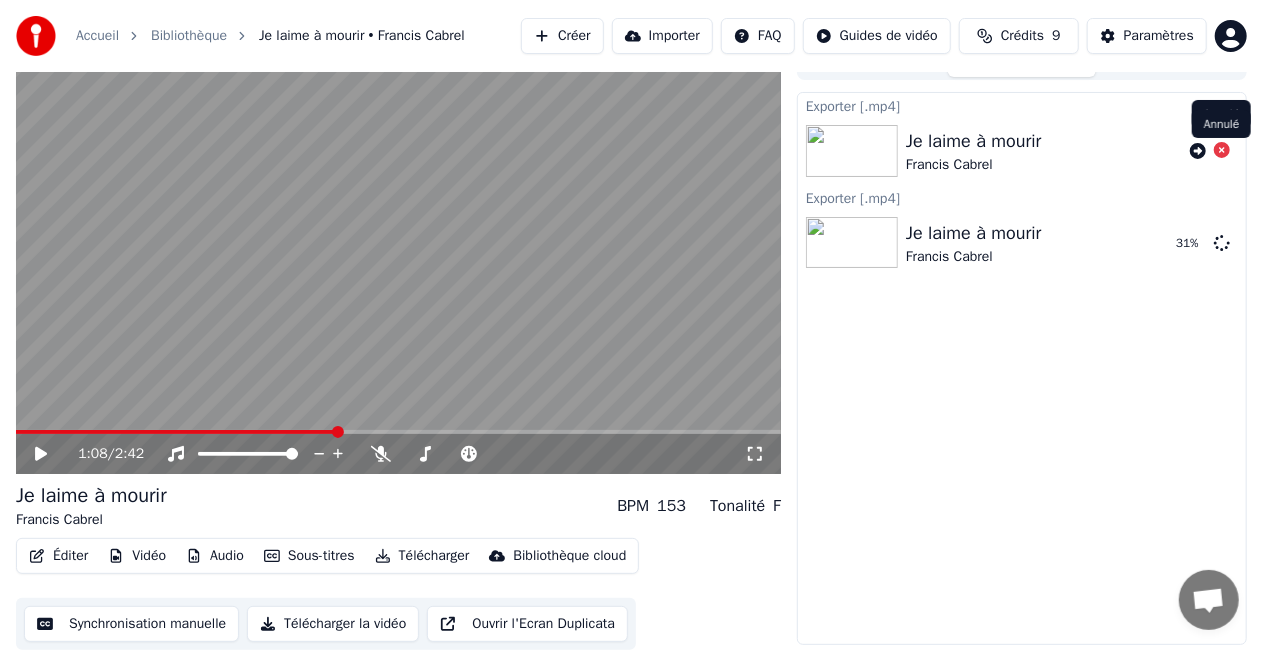 click 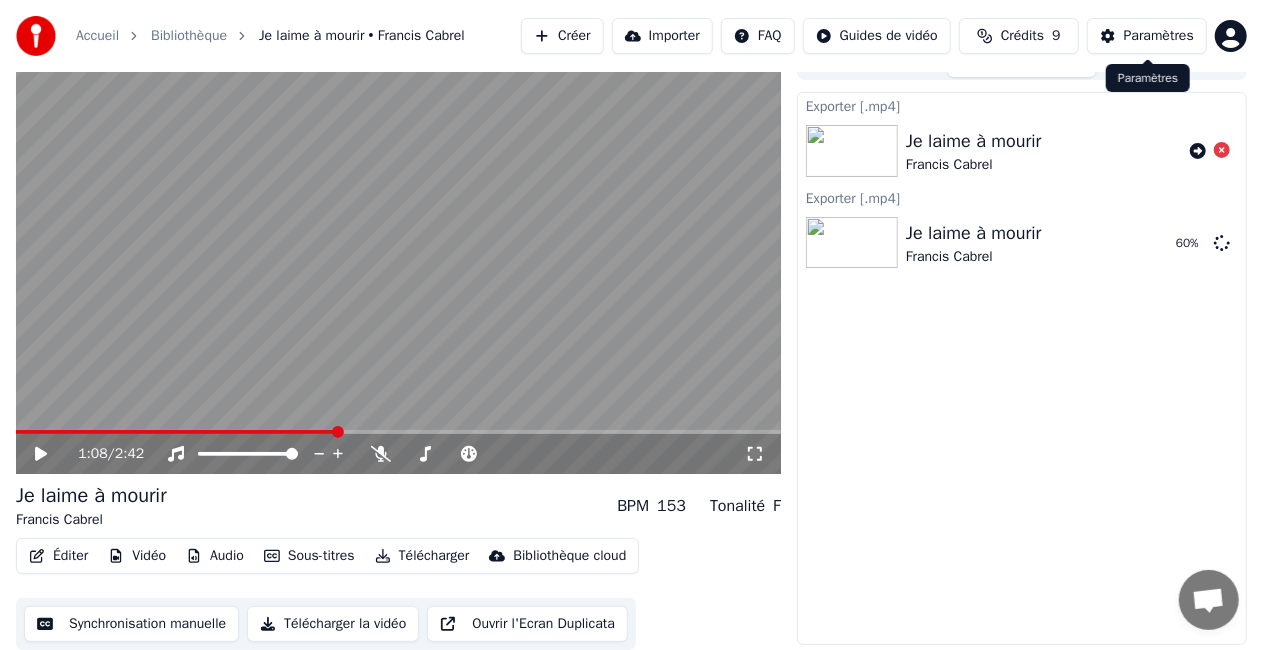 click on "Paramètres" at bounding box center [1159, 36] 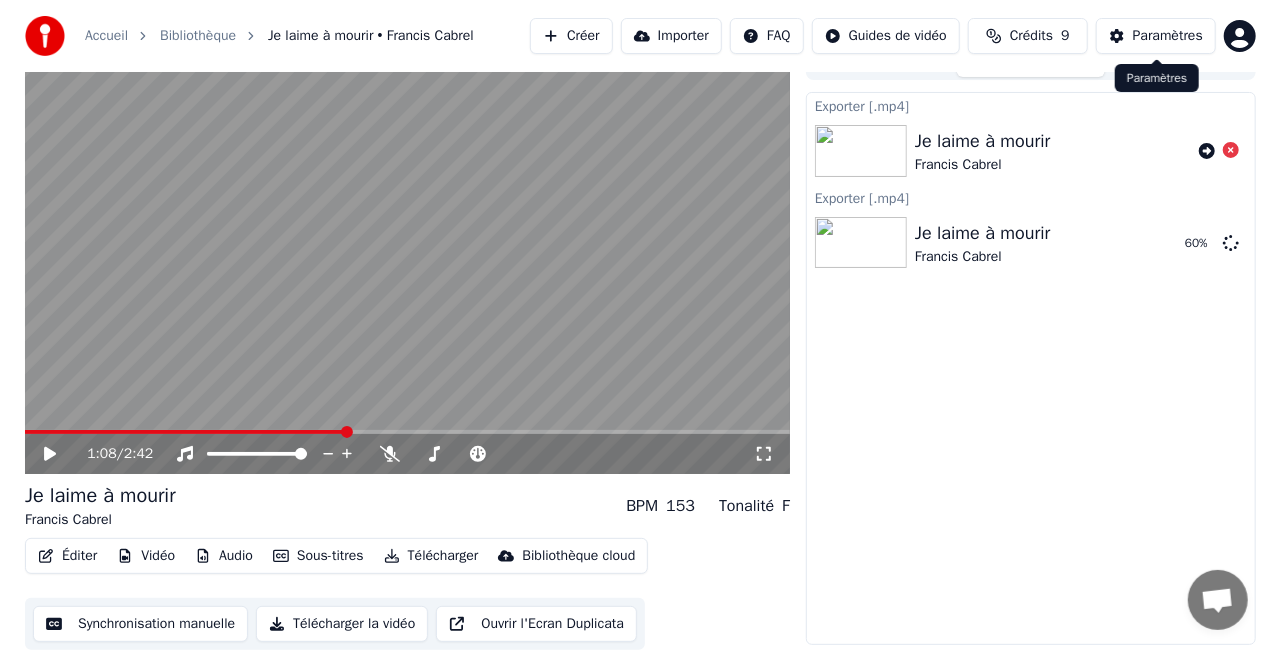 scroll, scrollTop: 0, scrollLeft: 0, axis: both 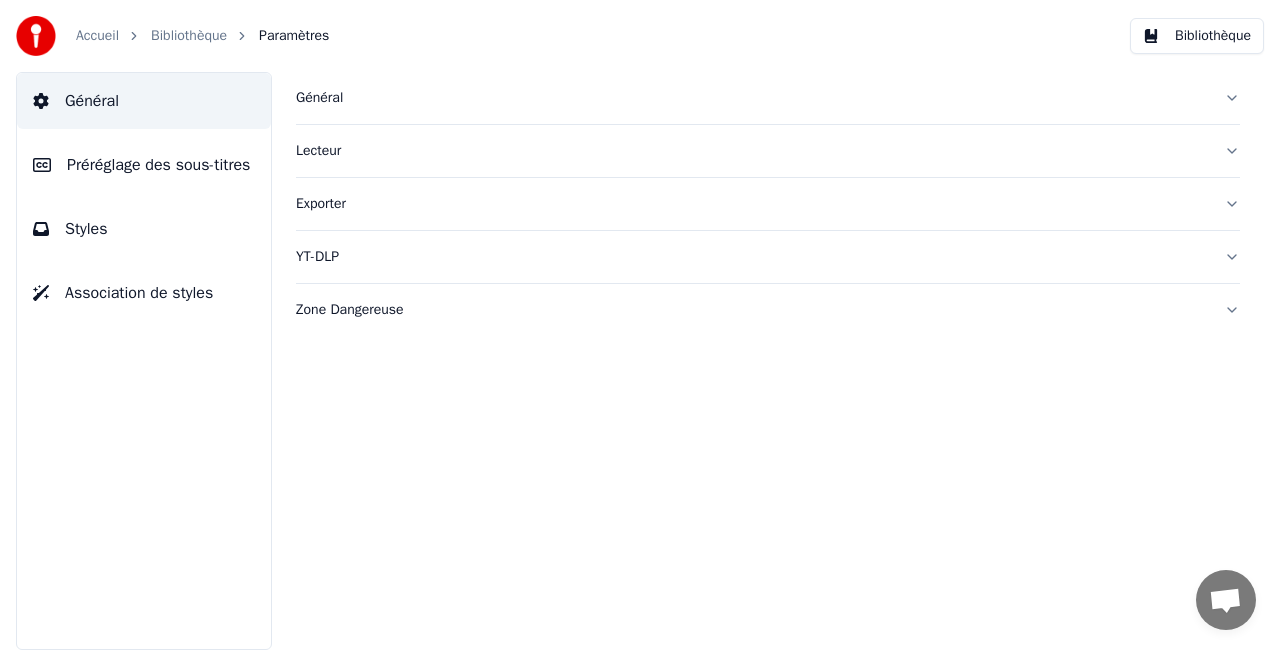 click on "Bibliothèque" at bounding box center (189, 36) 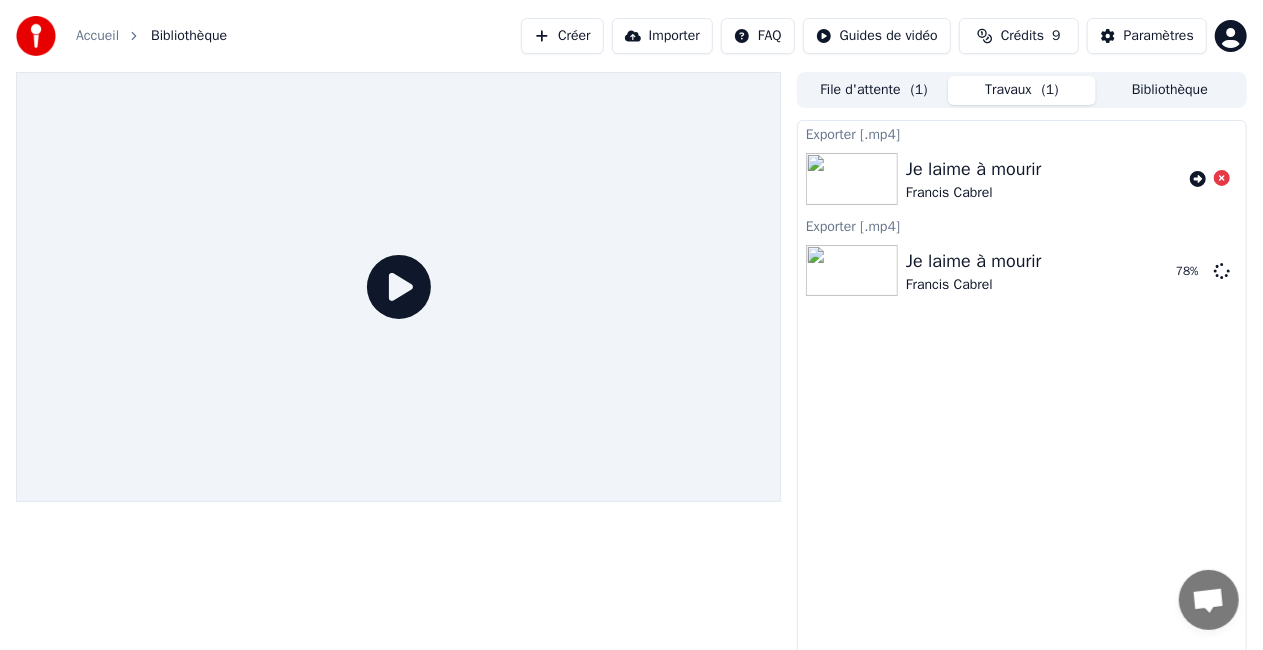 click 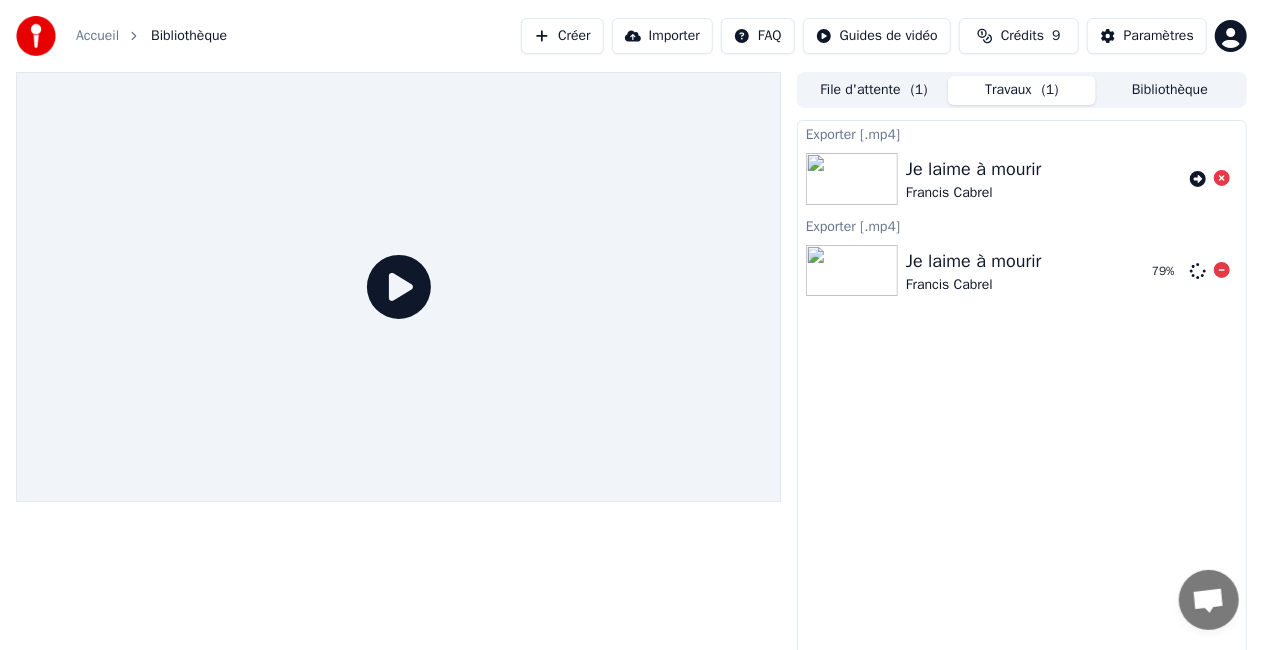 click on "Je laime à mourir" at bounding box center [974, 261] 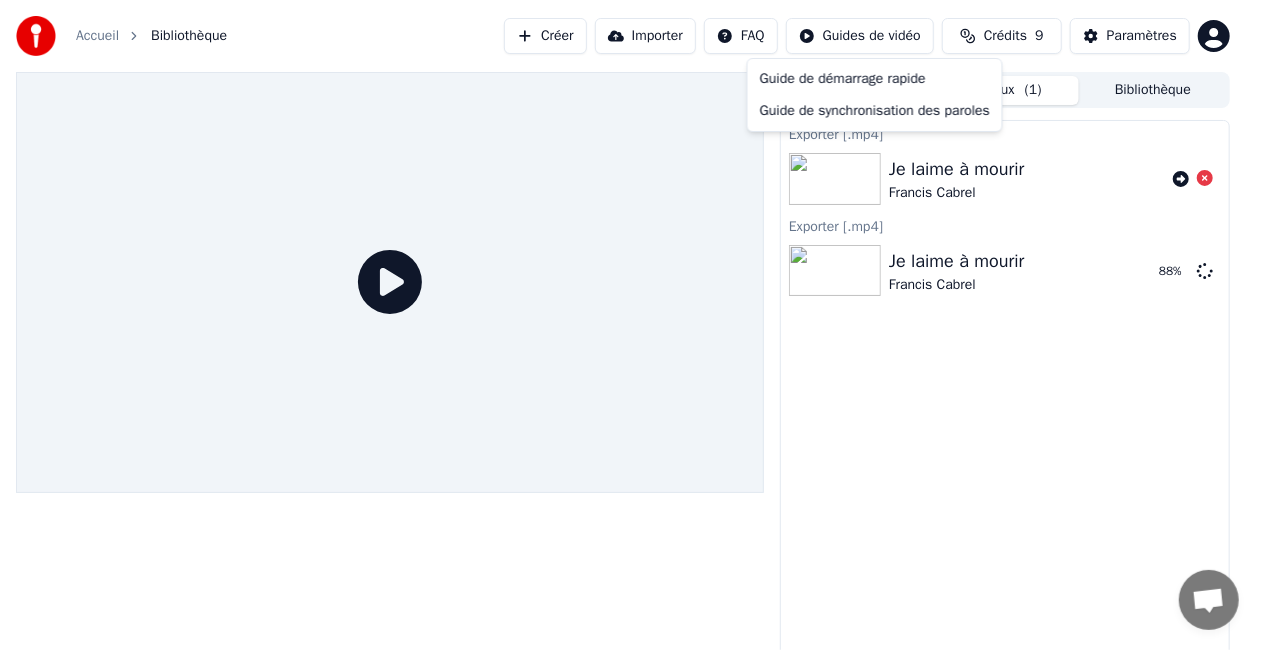 click on "Accueil Bibliothèque Créer Importer FAQ Guides de vidéo Crédits 9 Paramètres File d'attente ( 1 ) Travaux ( 1 ) Bibliothèque Exporter [.mp4] Je laime à mourir Francis Cabrel Exporter [.mp4] Je laime à mourir Francis Cabrel 88 % Guide de démarrage rapide Guide de synchronisation des paroles" at bounding box center [631, 325] 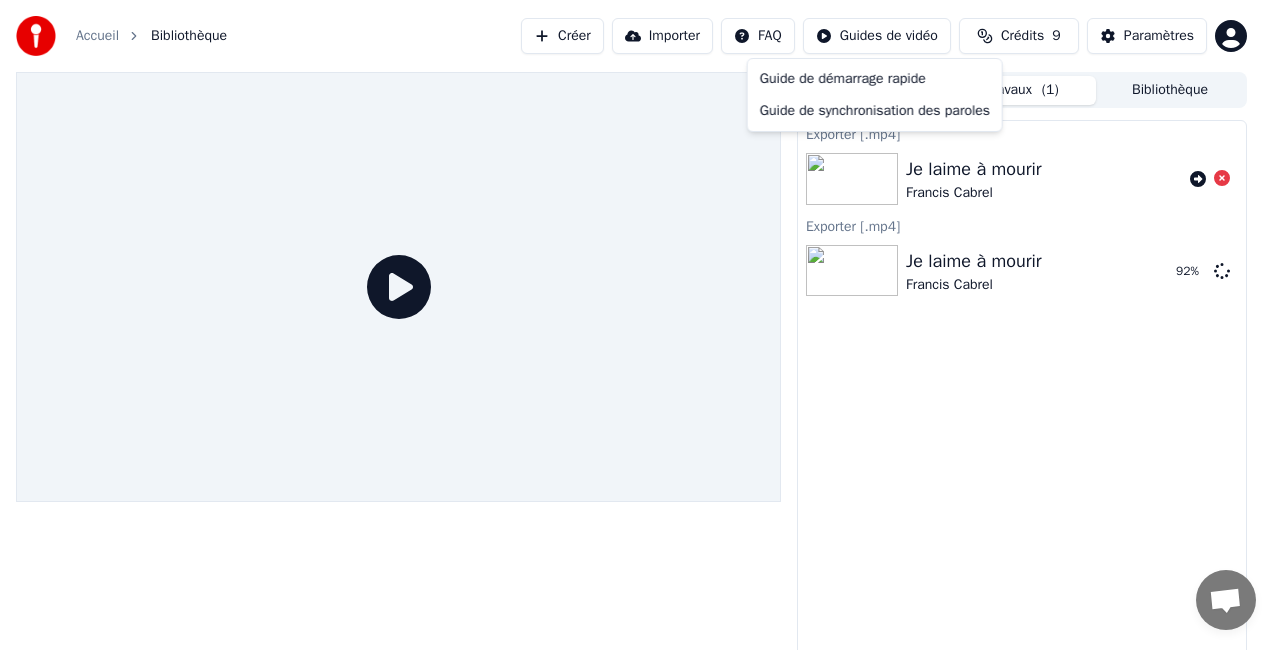 click on "Accueil Bibliothèque Créer Importer FAQ Guides de vidéo Crédits 9 Paramètres File d'attente ( 1 ) Travaux ( 1 ) Bibliothèque Exporter [.mp4] Je laime à mourir Francis Cabrel Exporter [.mp4] Je laime à mourir Francis Cabrel 92 % Guide de démarrage rapide Guide de synchronisation des paroles" at bounding box center (640, 325) 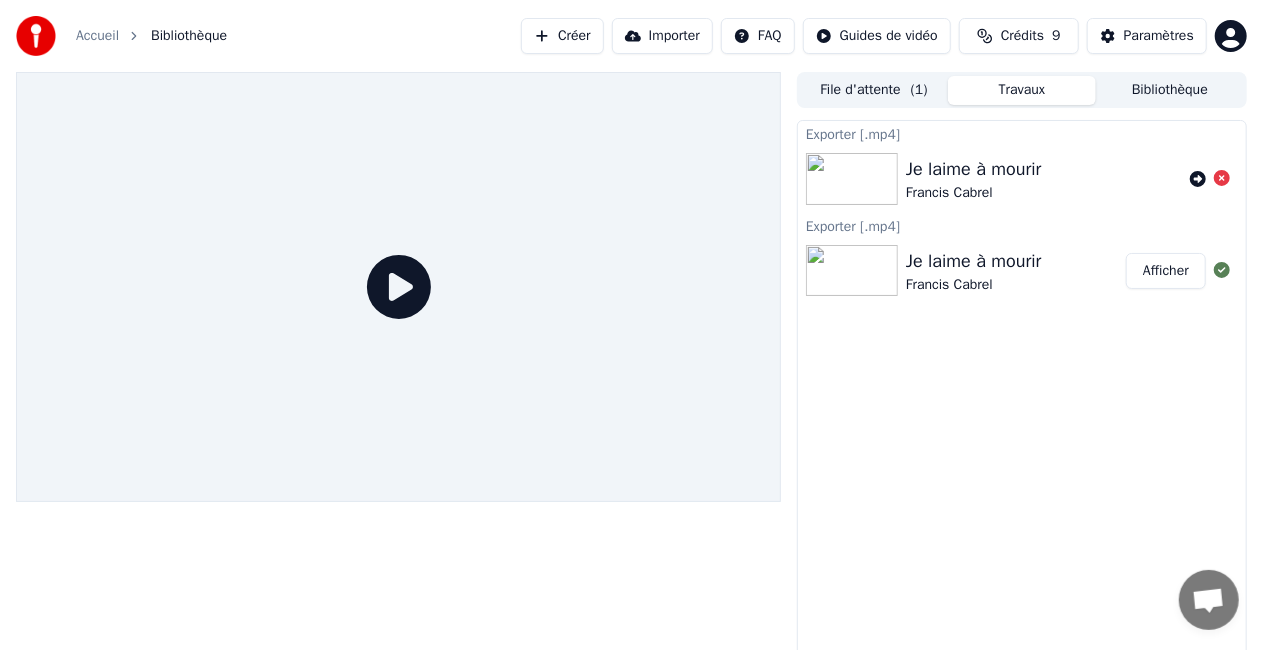 click on "Afficher" at bounding box center [1166, 271] 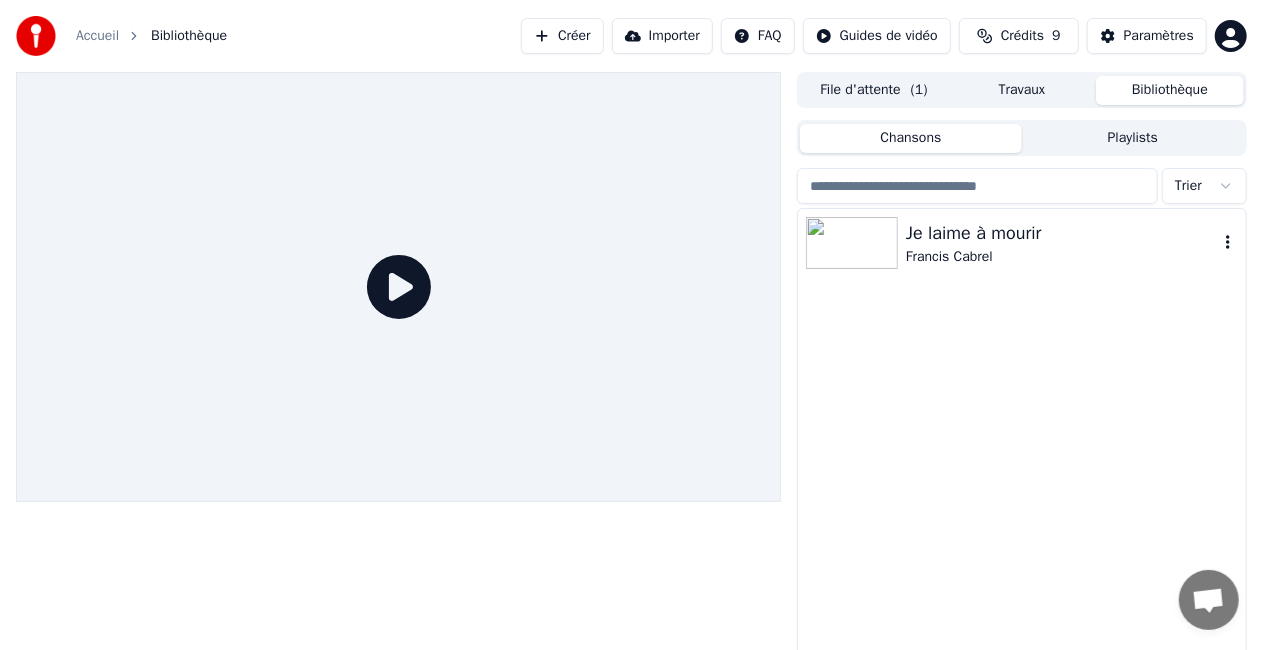click on "Je laime à mourir" at bounding box center [1062, 233] 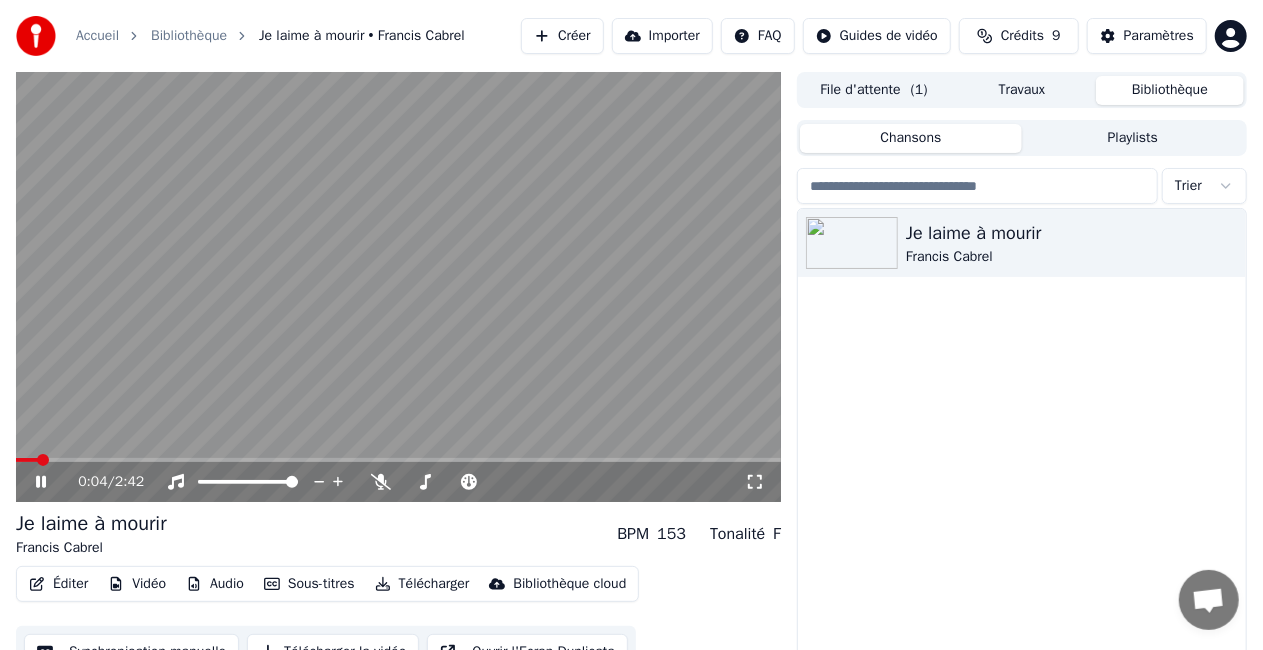 click on "Je laime à mourir" at bounding box center (91, 524) 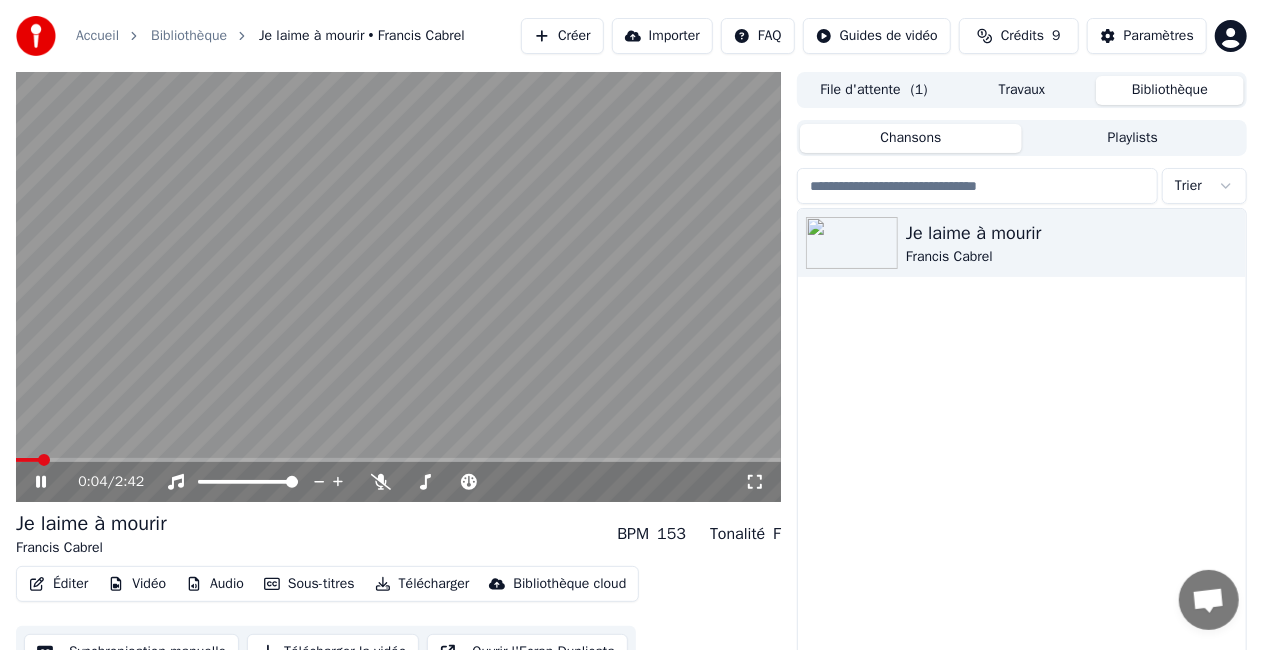 click on "Je laime à mourir" at bounding box center [91, 524] 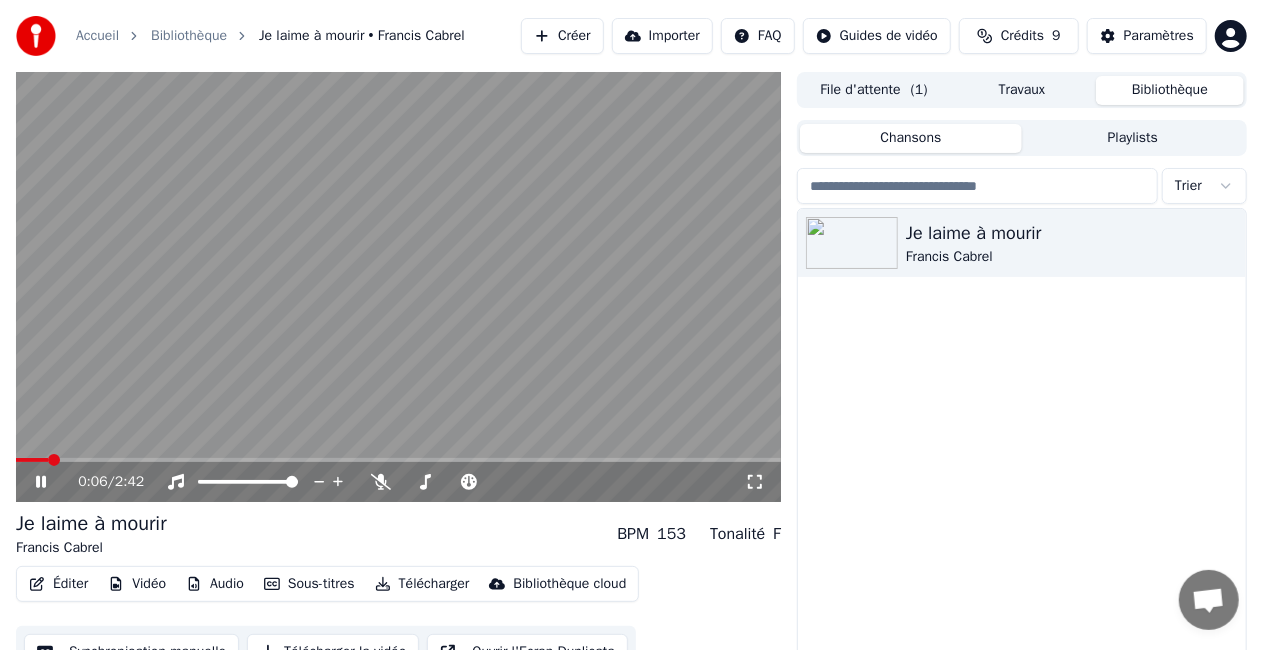 click 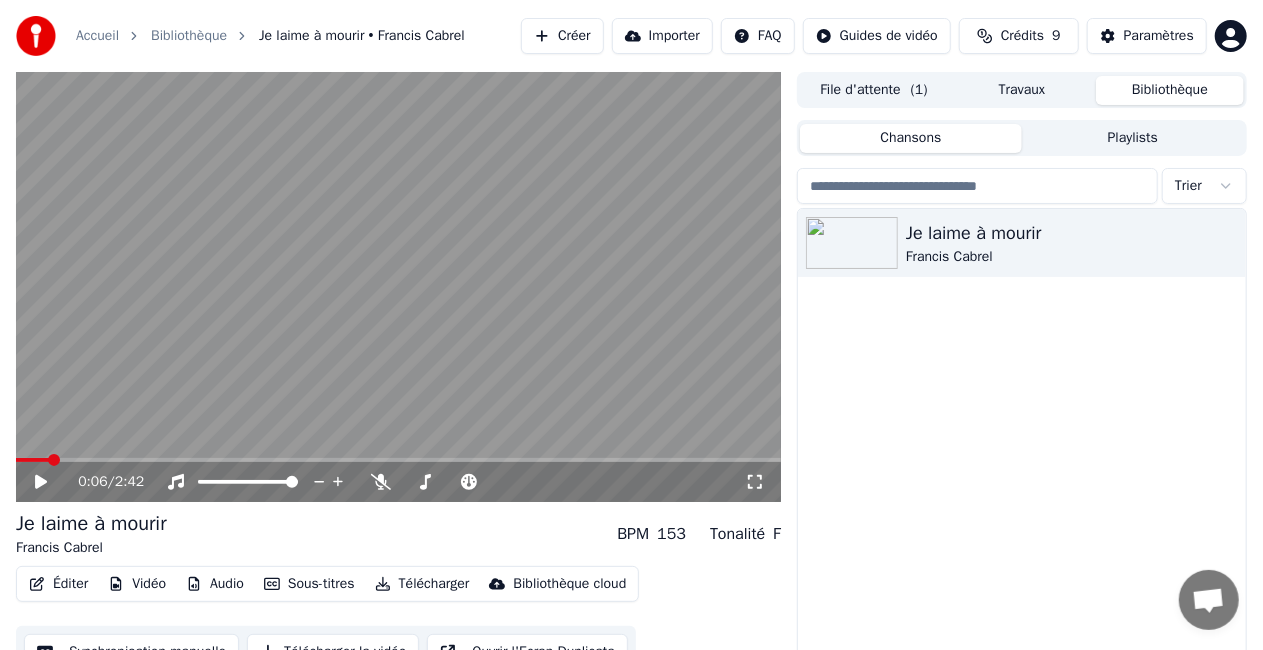 click on "Éditer" at bounding box center (58, 584) 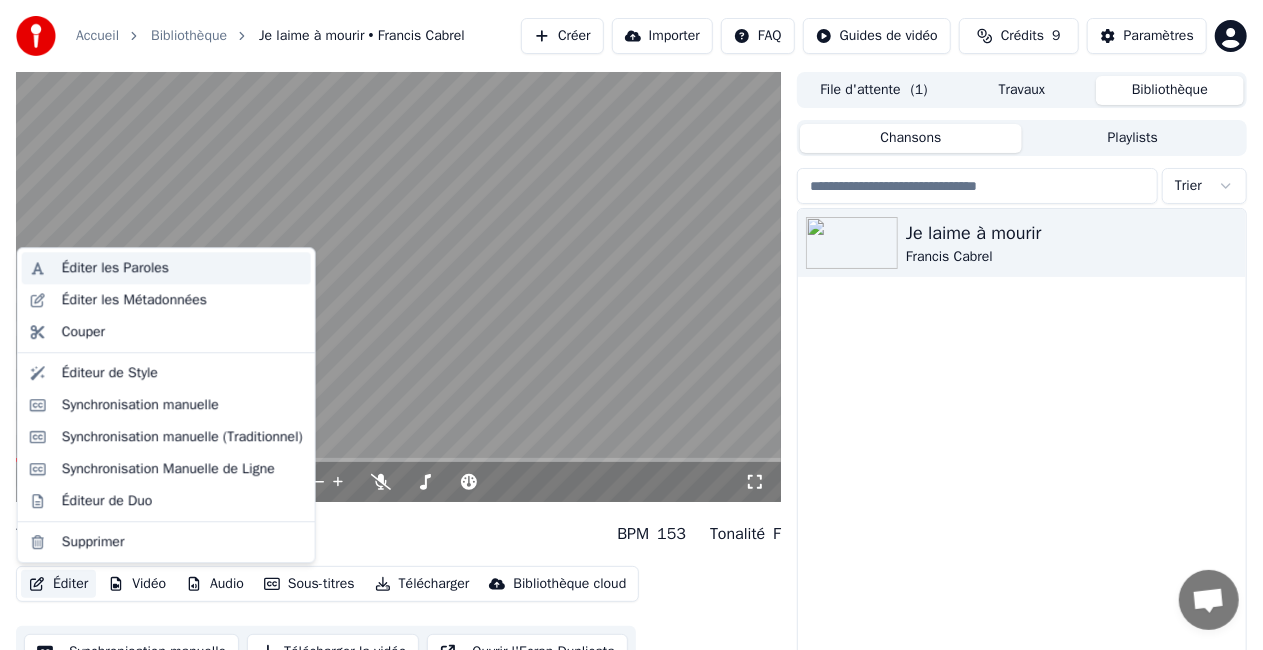 click on "Éditer les Paroles" at bounding box center (182, 268) 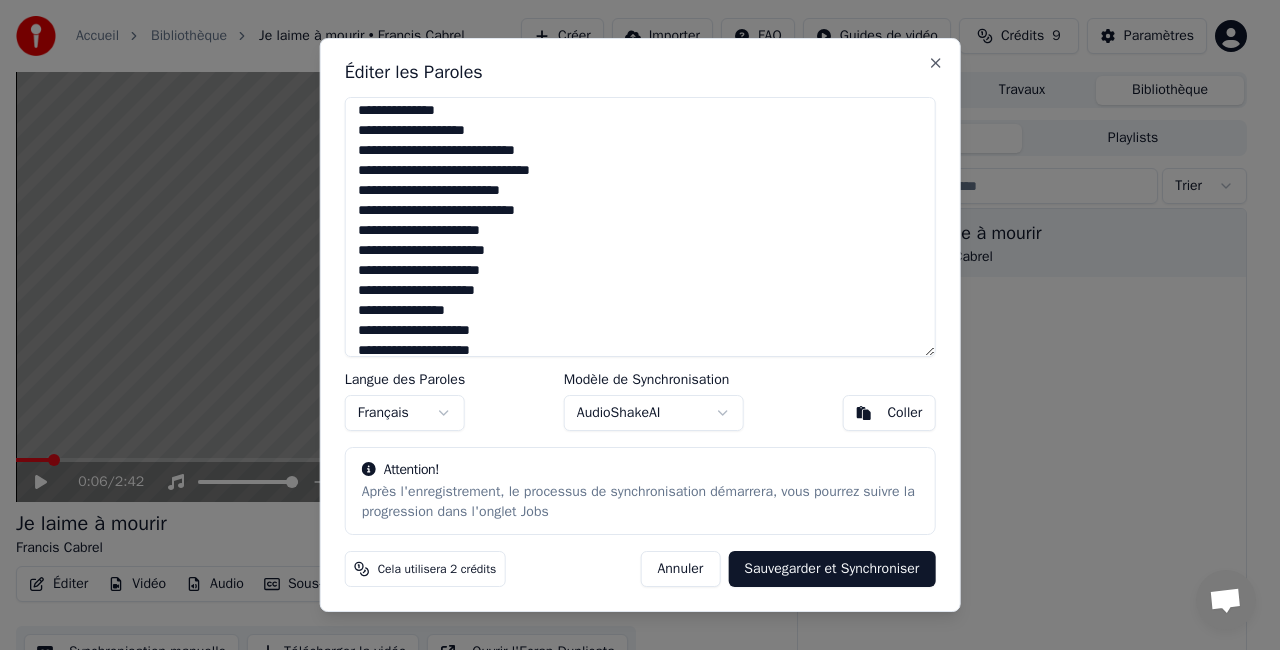 scroll, scrollTop: 1116, scrollLeft: 0, axis: vertical 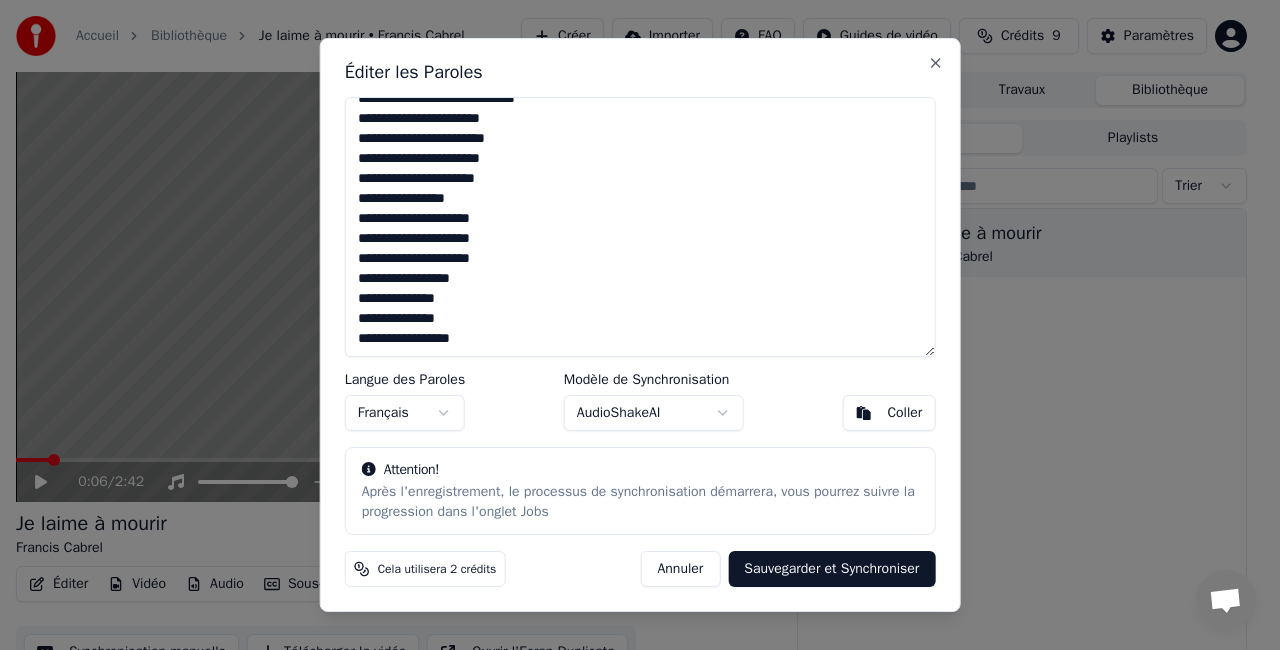 click at bounding box center [640, 227] 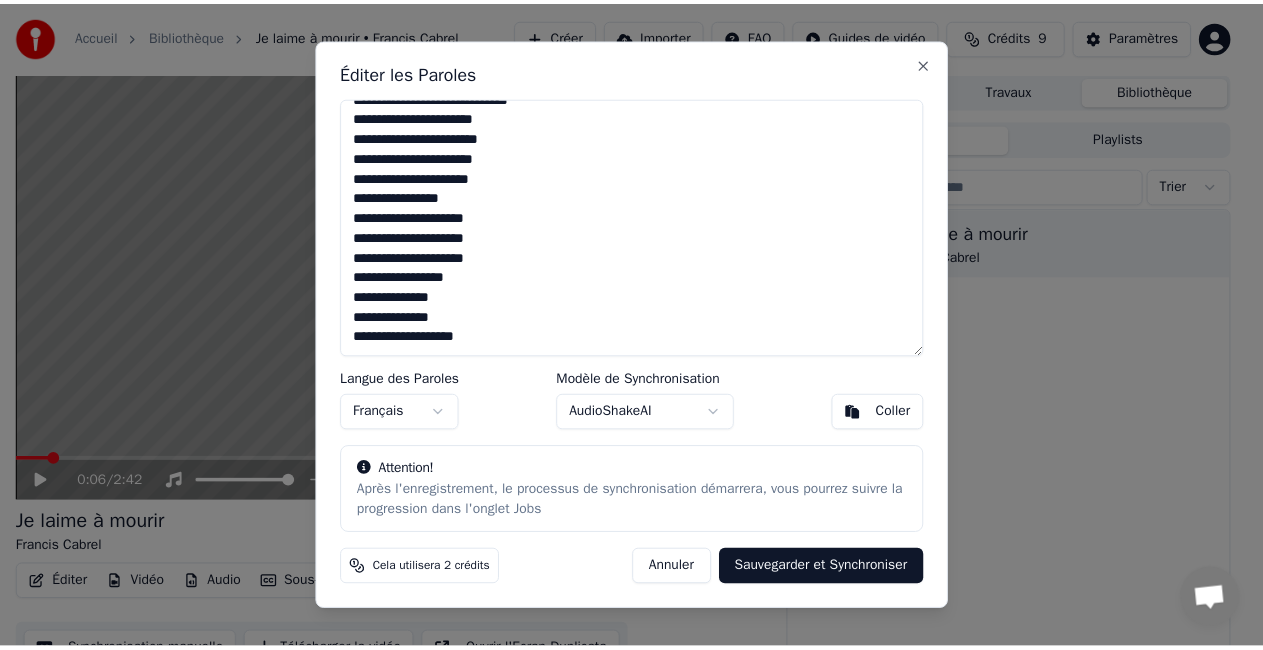 scroll, scrollTop: 1147, scrollLeft: 0, axis: vertical 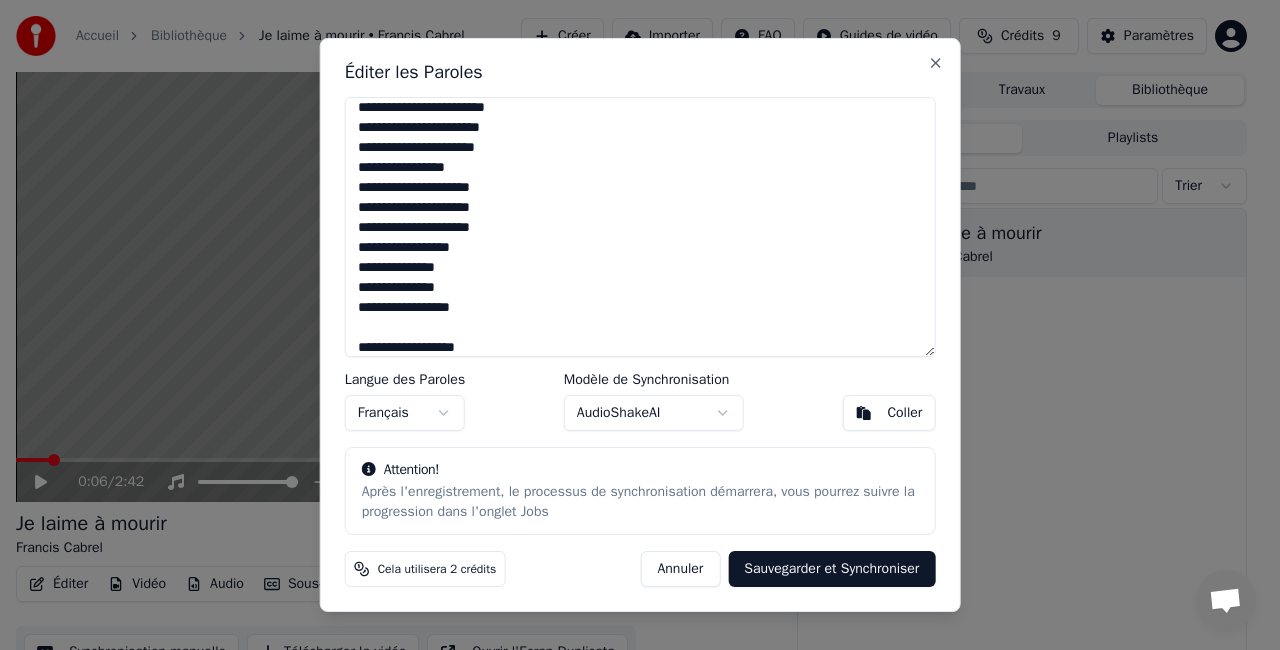 type on "**********" 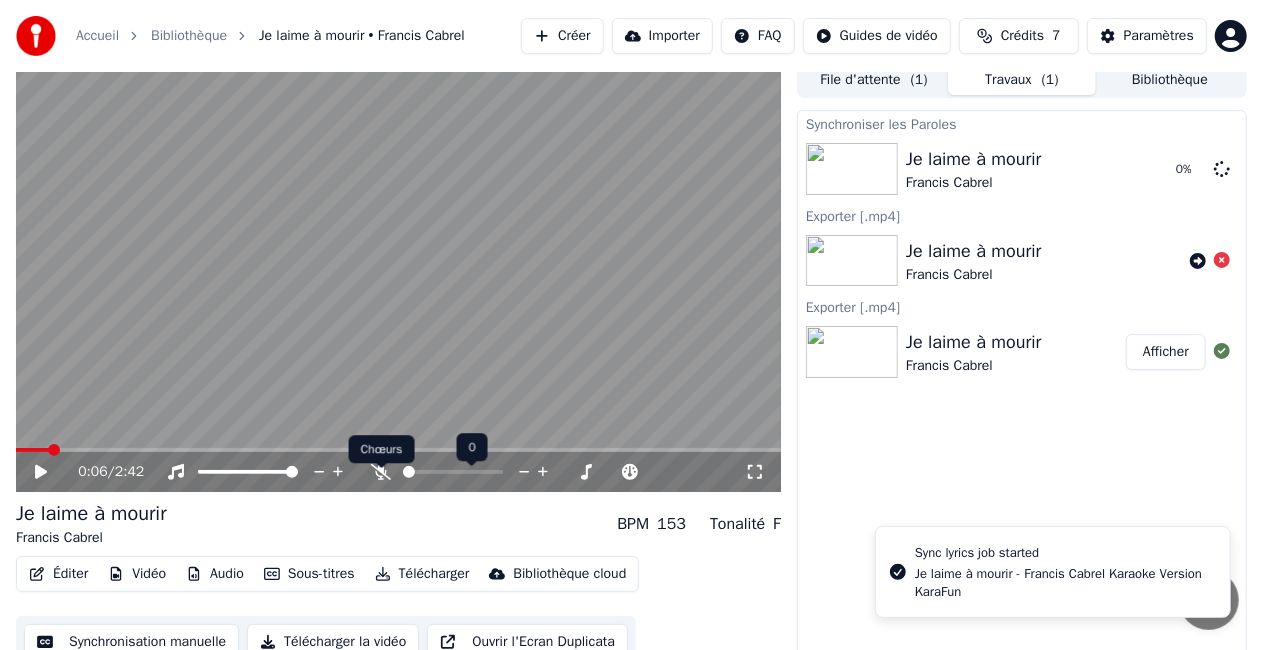 scroll, scrollTop: 28, scrollLeft: 0, axis: vertical 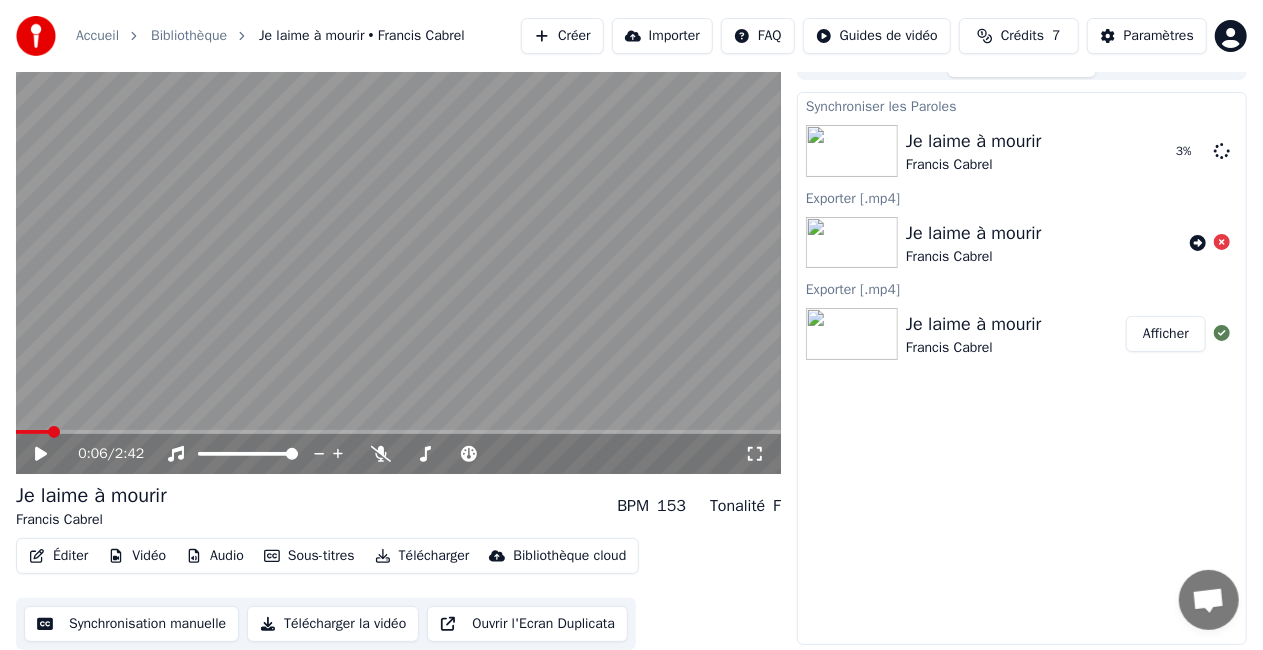 click on "Je laime à mourir" at bounding box center [974, 324] 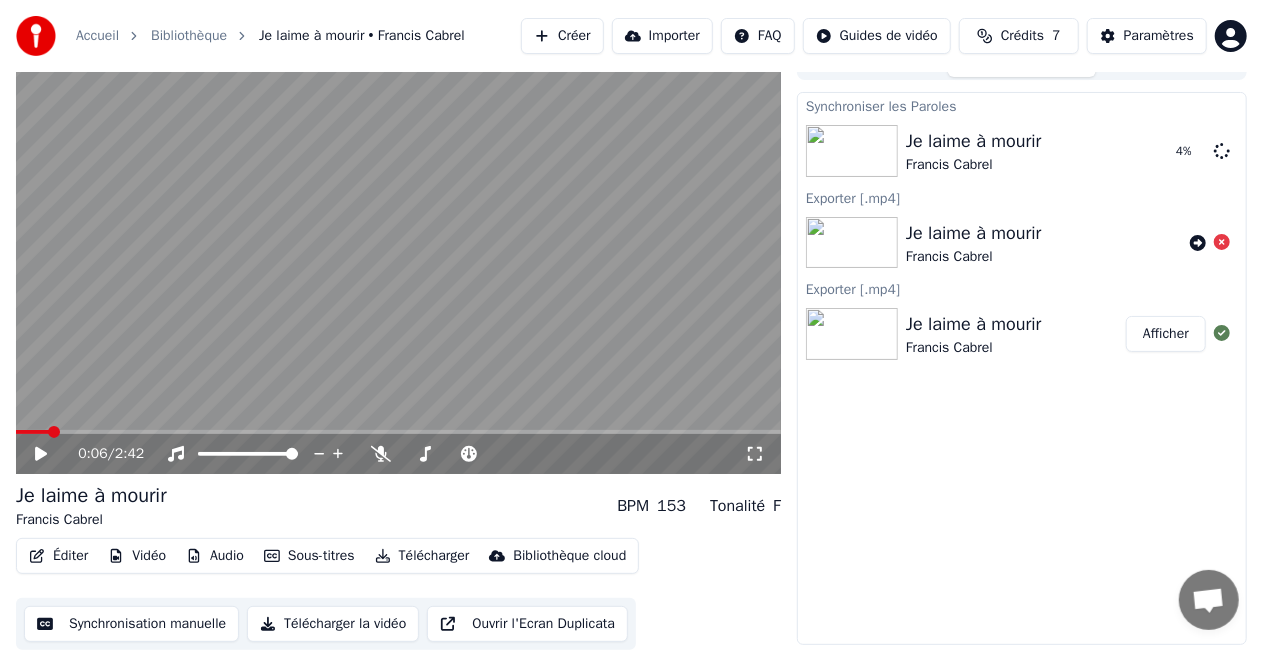 click on "Synchronisation manuelle" at bounding box center [131, 624] 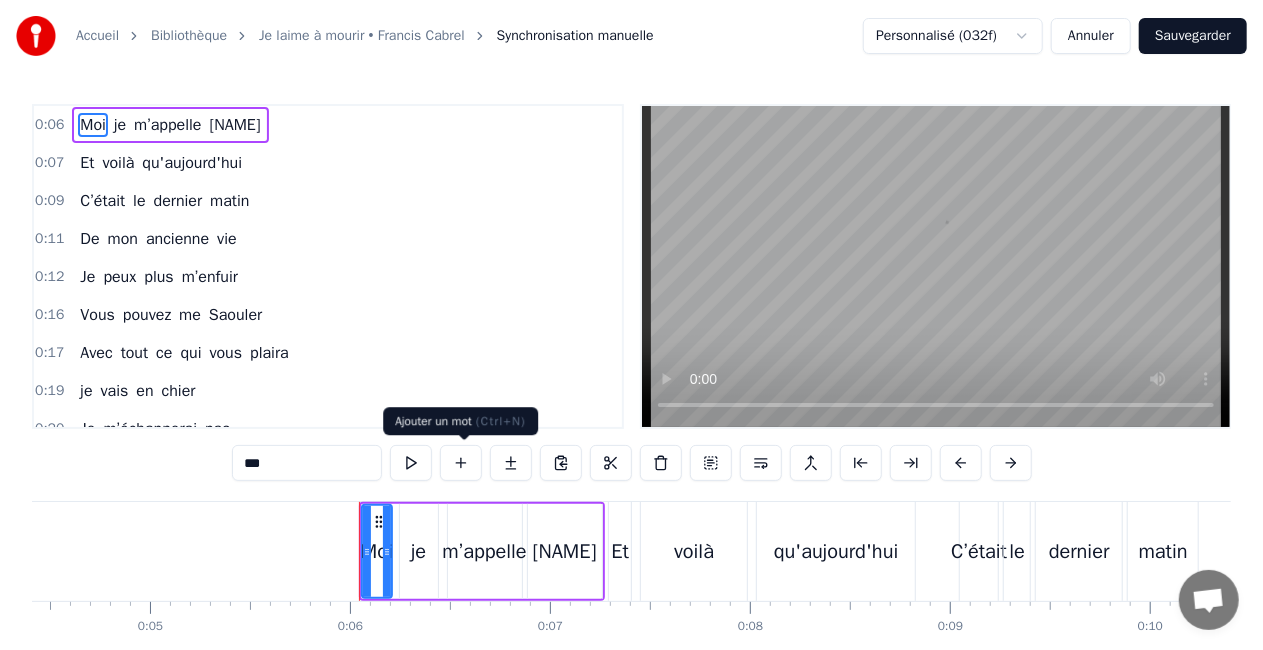 scroll, scrollTop: 0, scrollLeft: 1108, axis: horizontal 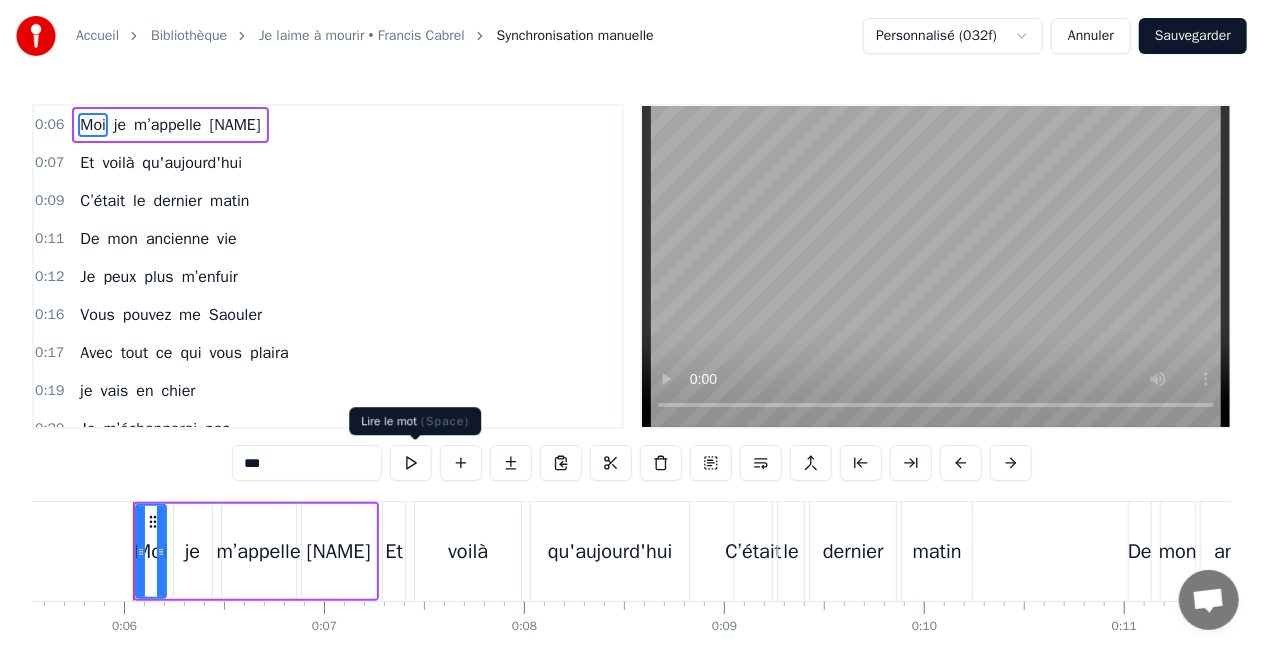 click at bounding box center [411, 463] 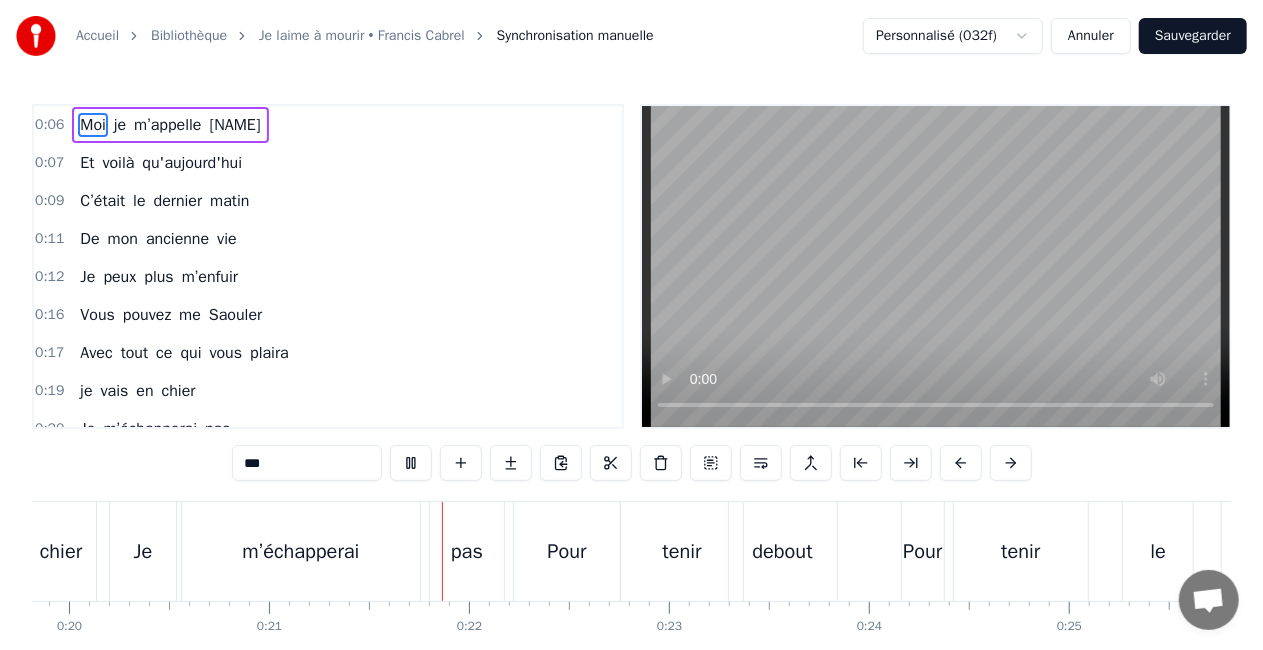 scroll, scrollTop: 0, scrollLeft: 4160, axis: horizontal 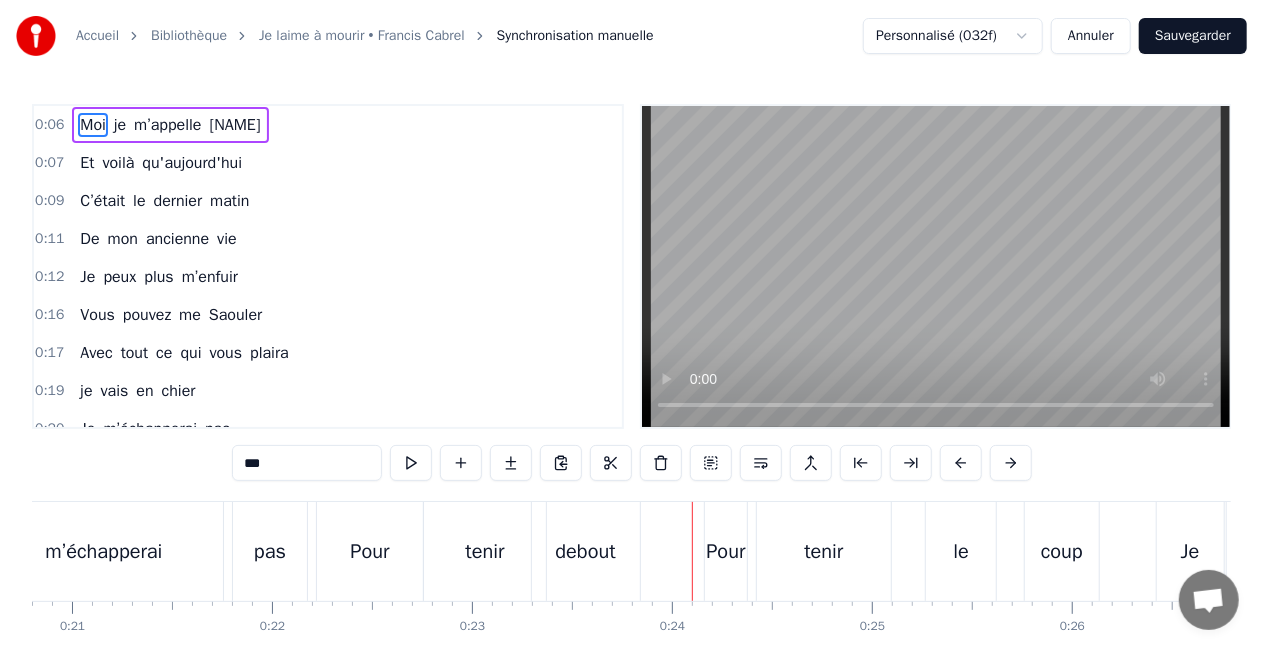 click on "debout" at bounding box center [586, 551] 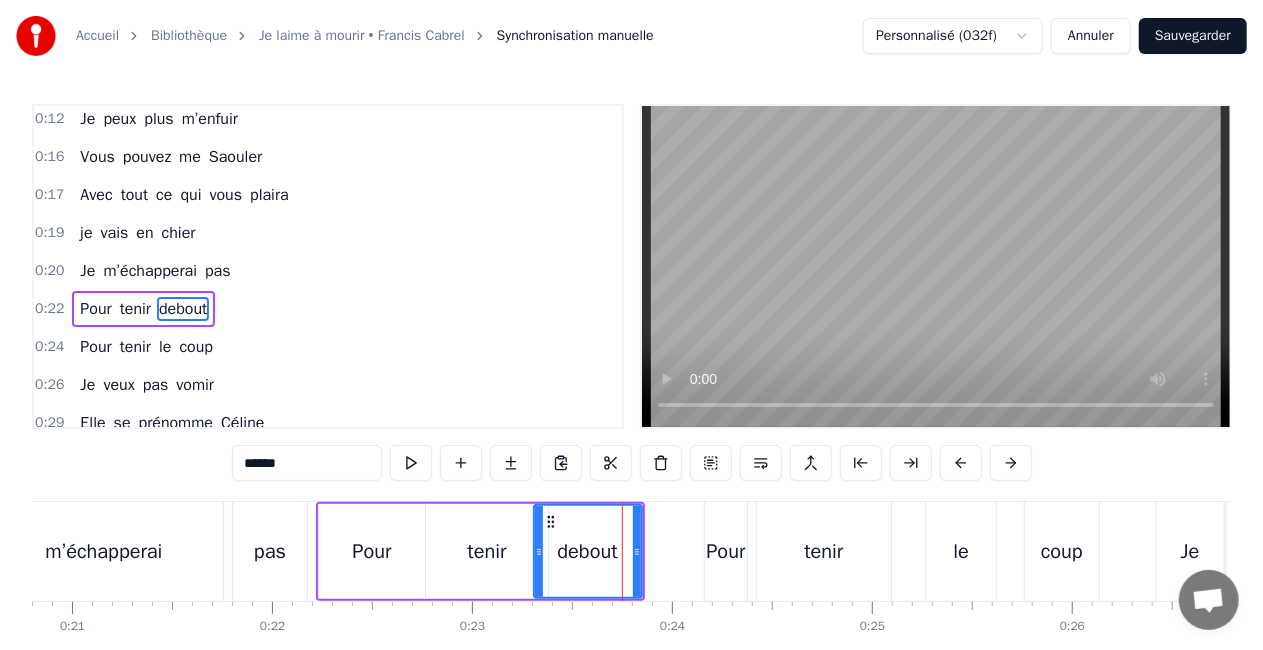 scroll, scrollTop: 194, scrollLeft: 0, axis: vertical 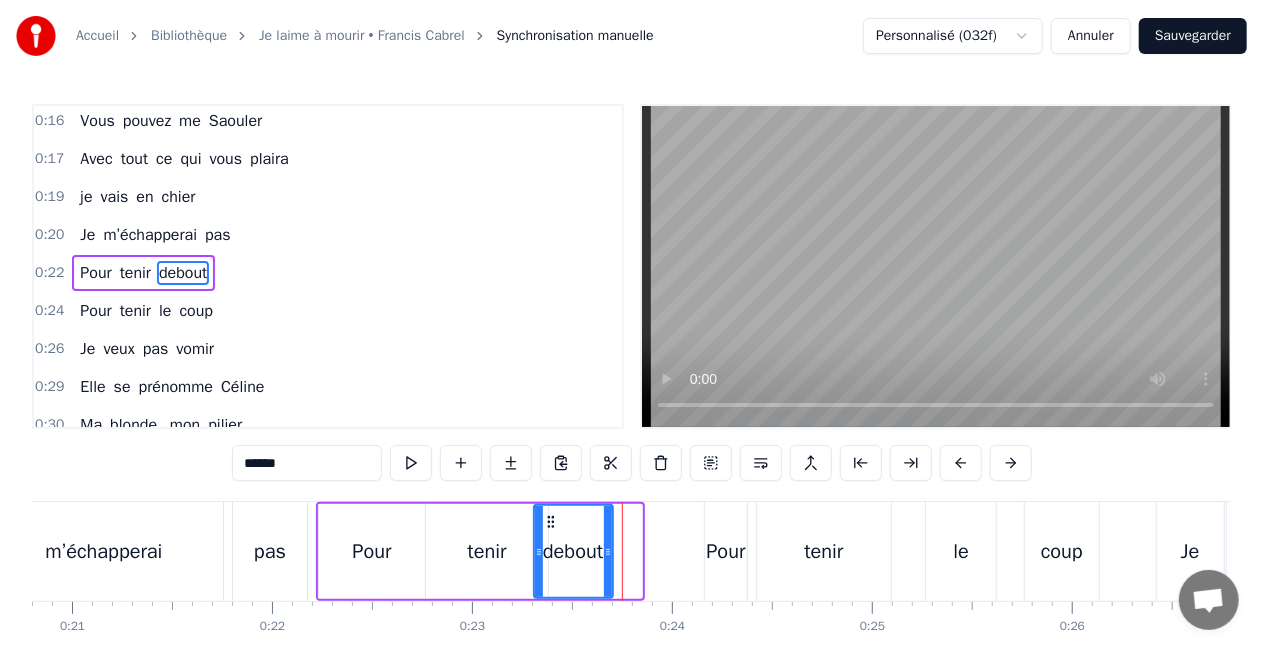 drag, startPoint x: 639, startPoint y: 546, endPoint x: 600, endPoint y: 548, distance: 39.051247 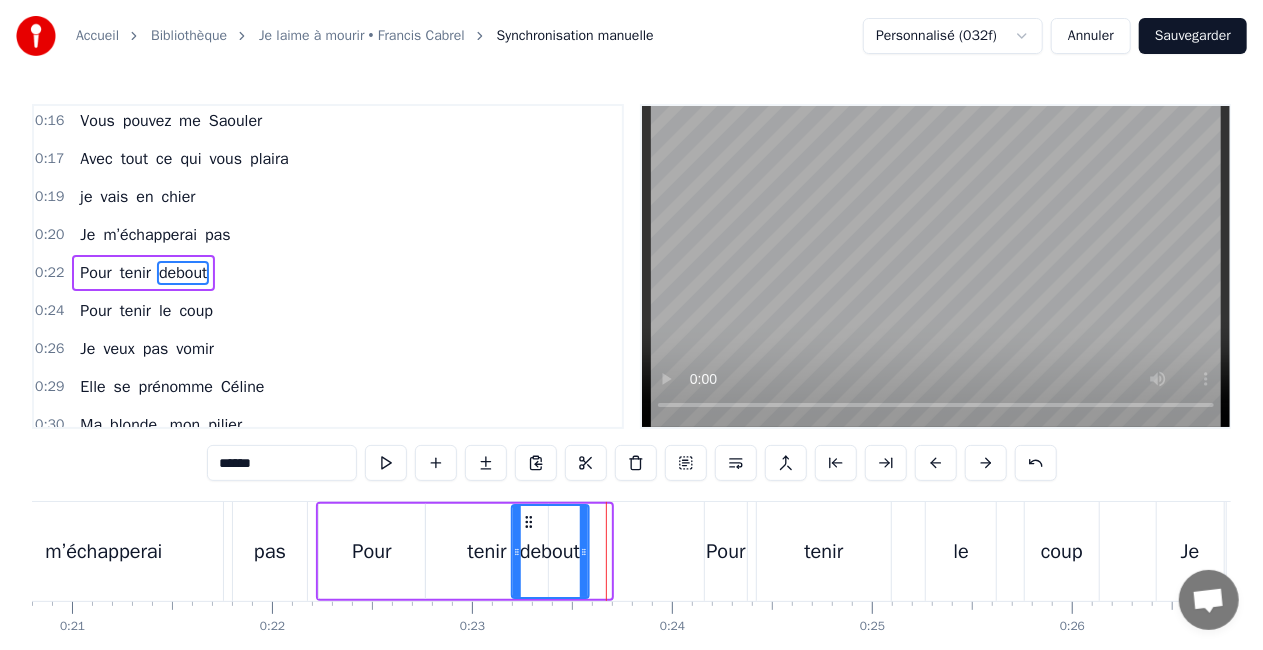 drag, startPoint x: 550, startPoint y: 515, endPoint x: 528, endPoint y: 516, distance: 22.022715 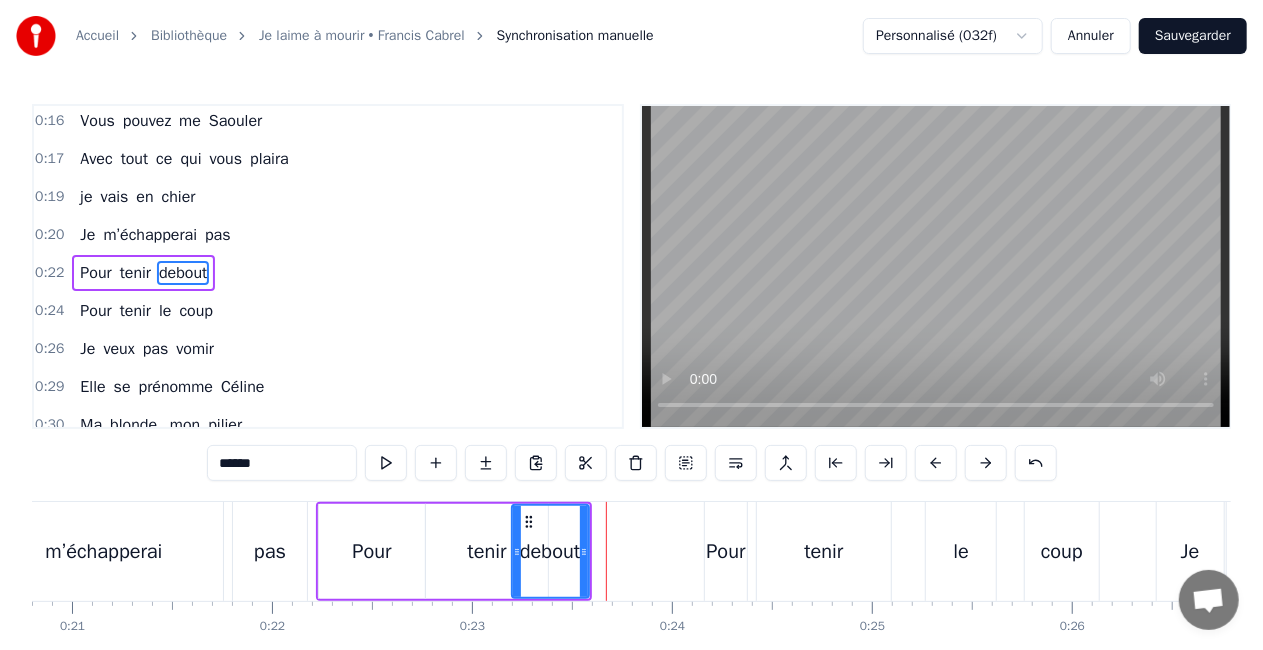 click on "tenir" at bounding box center (487, 551) 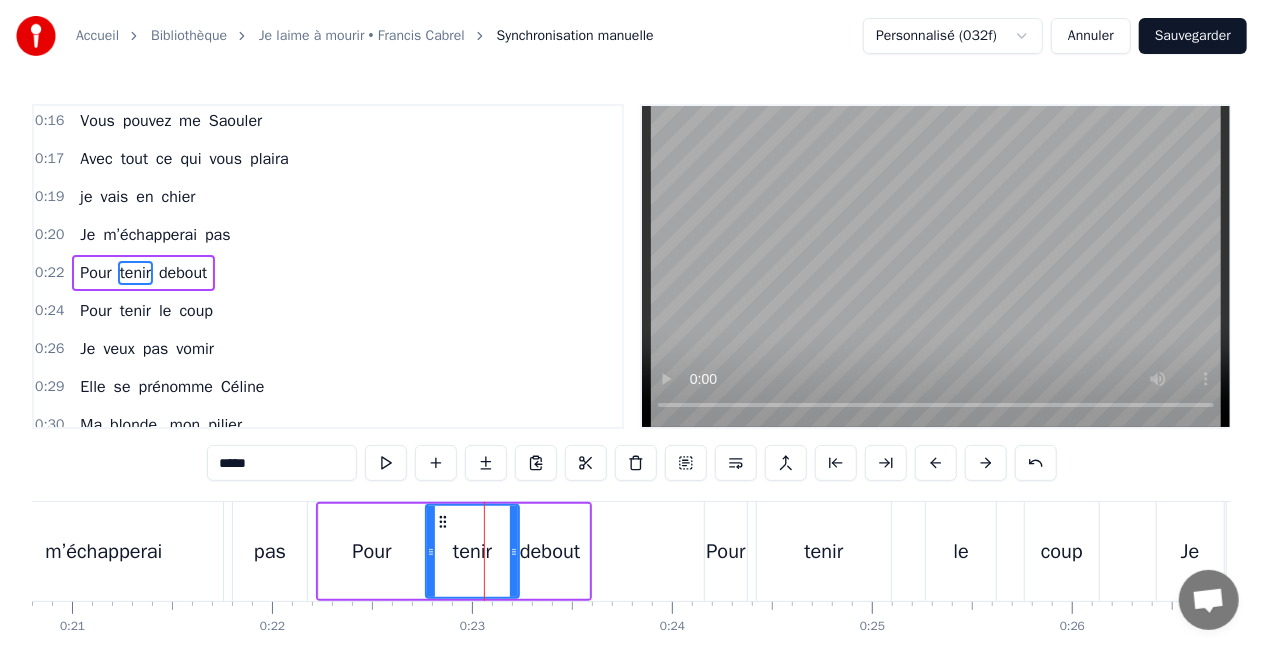 drag, startPoint x: 545, startPoint y: 549, endPoint x: 516, endPoint y: 552, distance: 29.15476 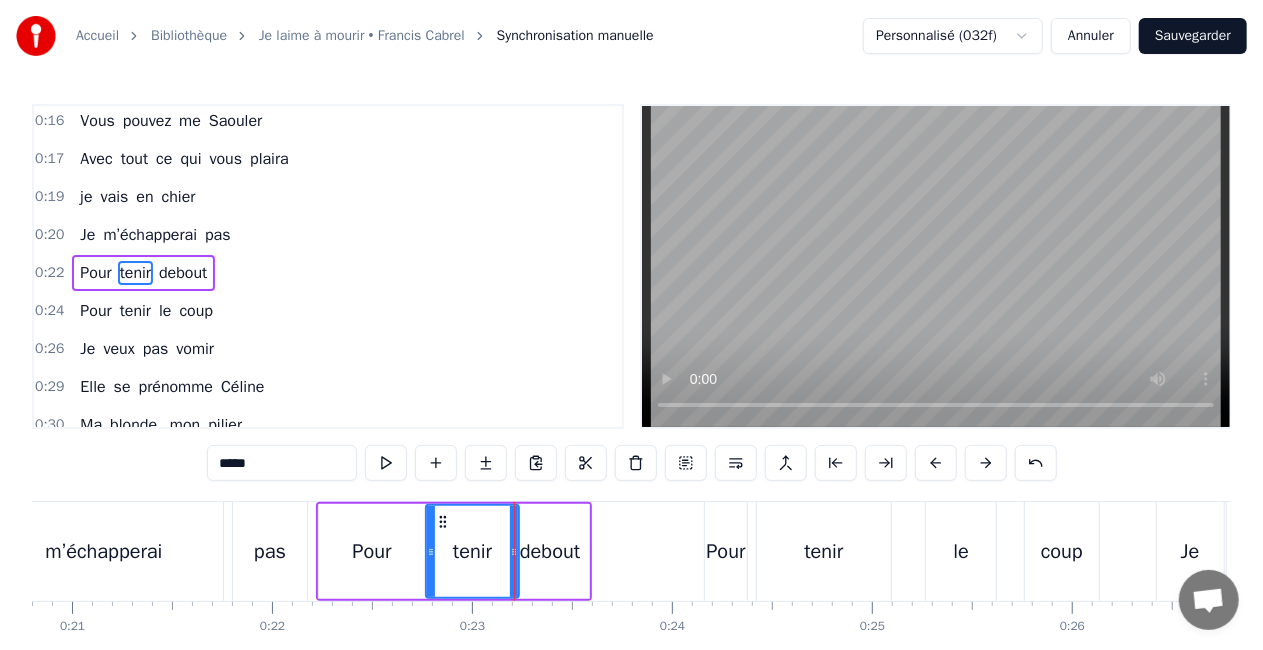 click on "m’échapperai" at bounding box center (103, 552) 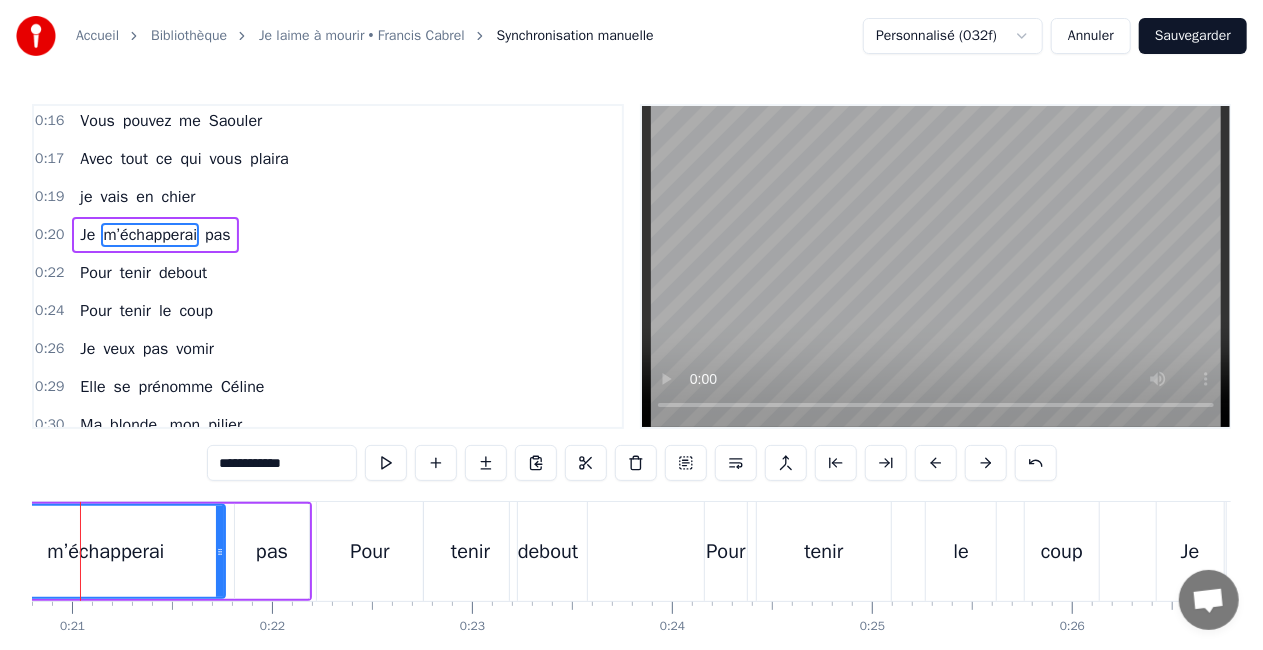 scroll, scrollTop: 192, scrollLeft: 0, axis: vertical 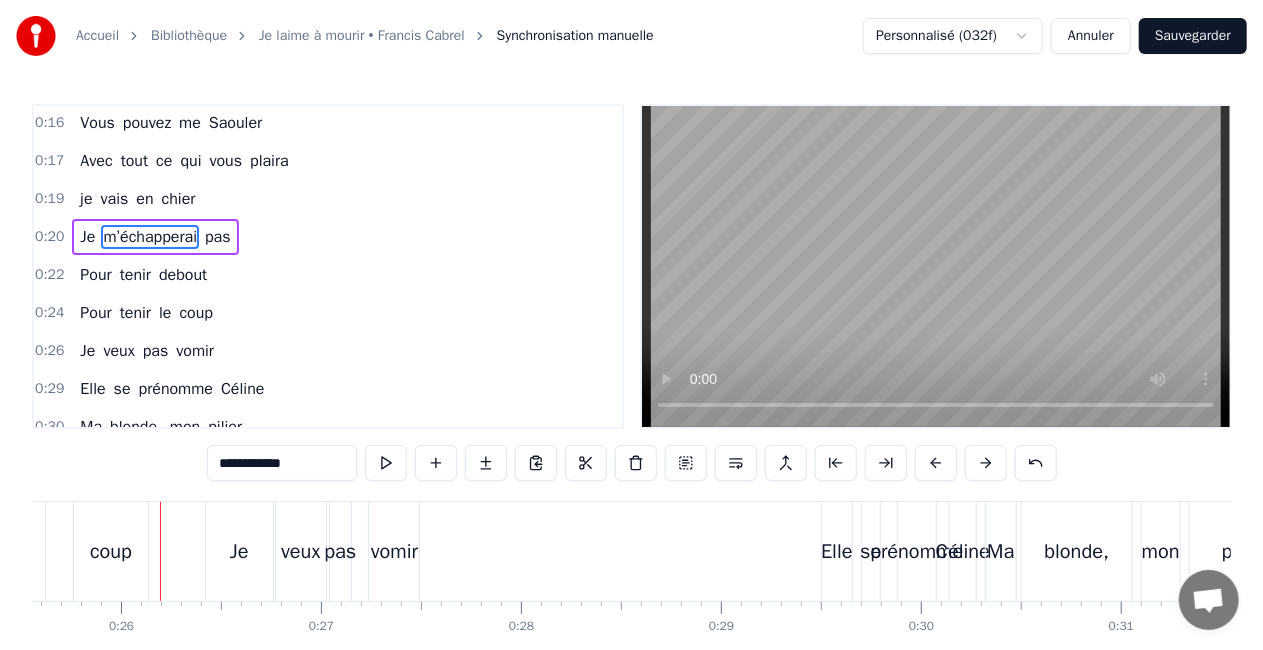 click on "coup" at bounding box center [111, 551] 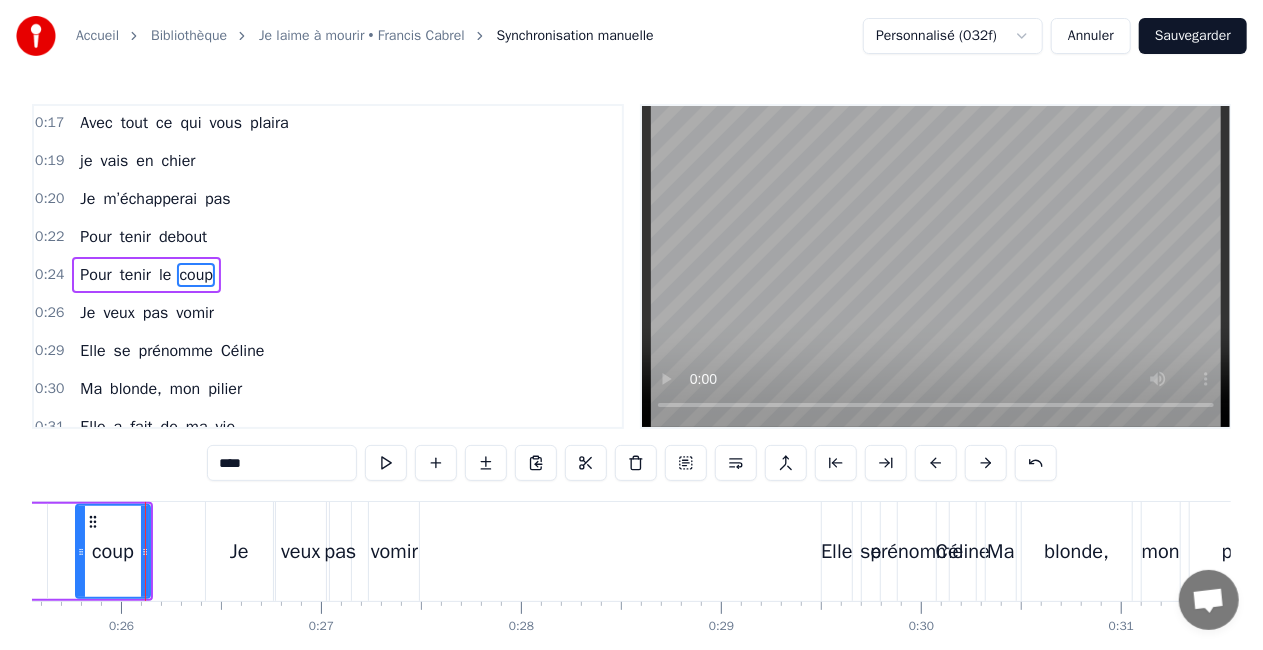 scroll, scrollTop: 231, scrollLeft: 0, axis: vertical 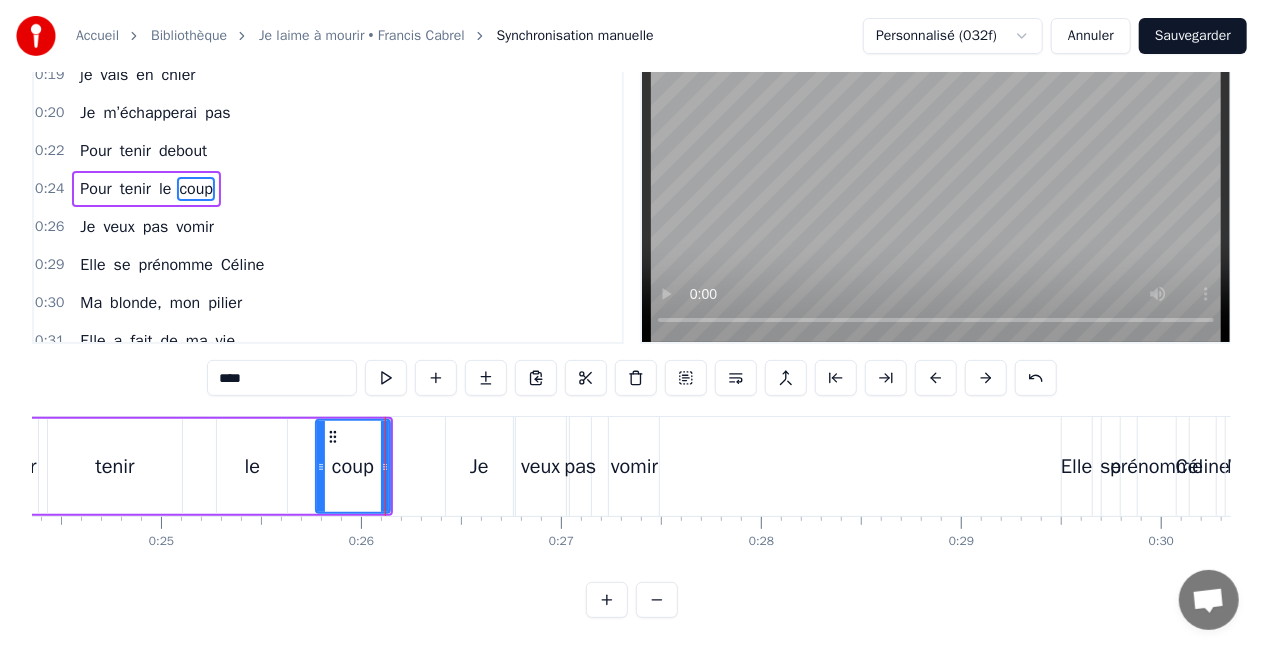 click on "le" at bounding box center (252, 466) 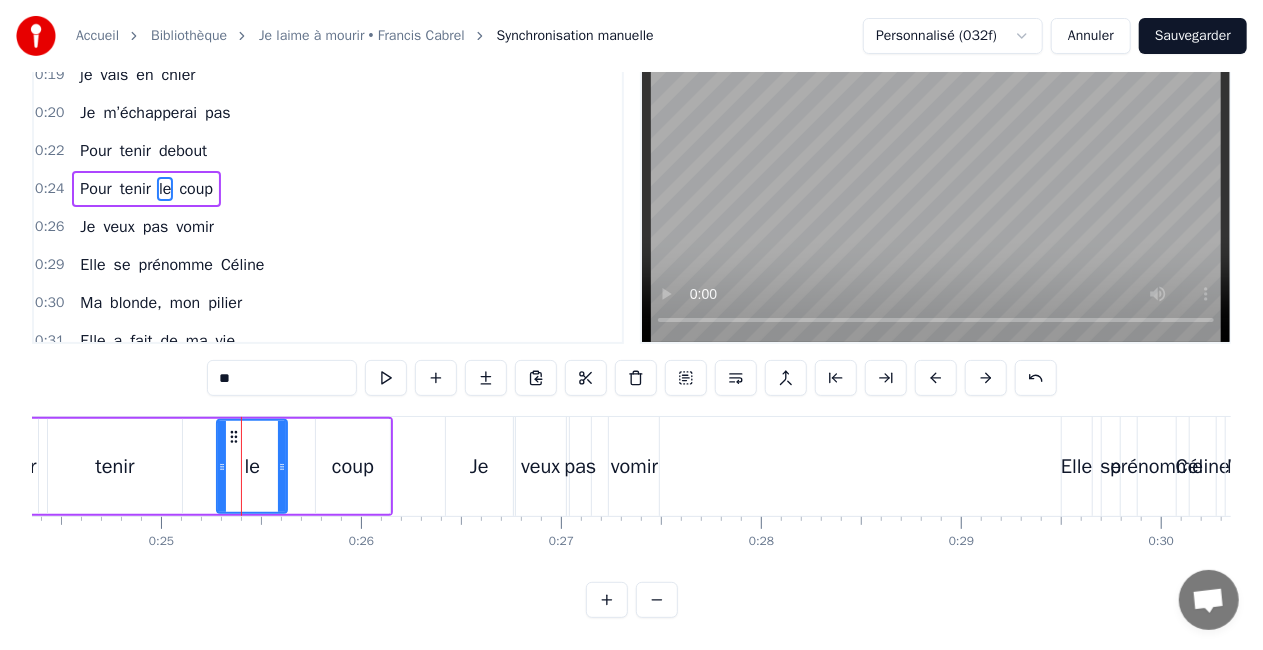 scroll, scrollTop: 0, scrollLeft: 0, axis: both 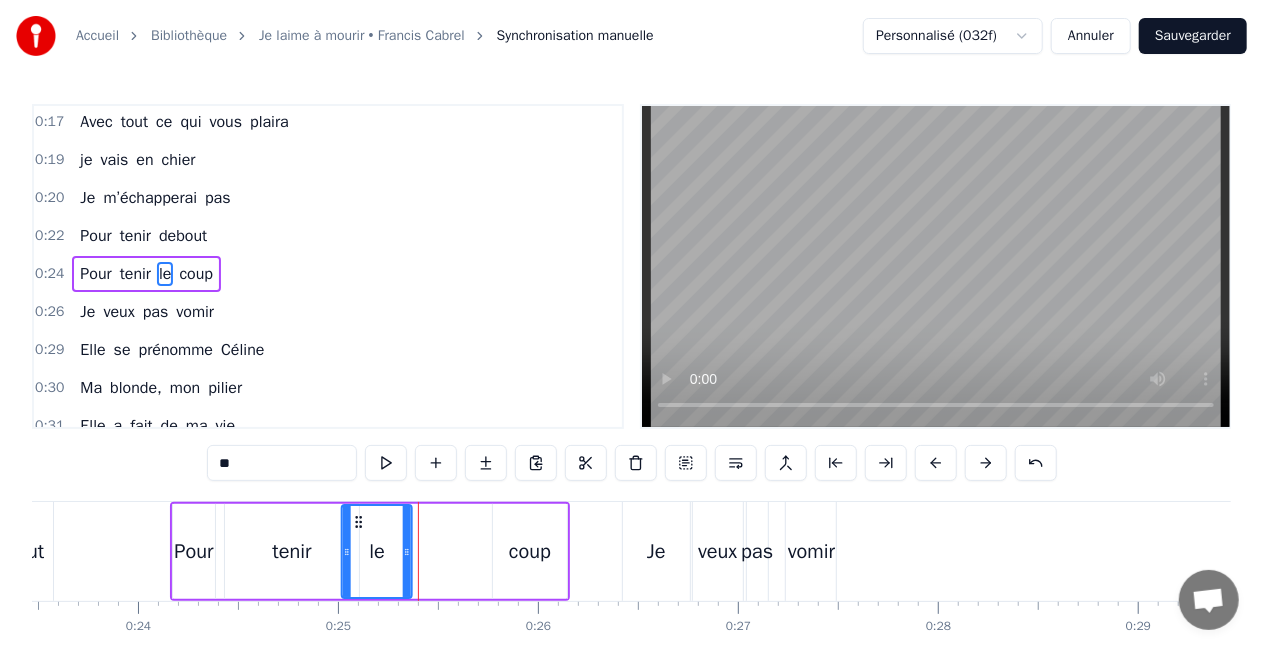 drag, startPoint x: 233, startPoint y: 525, endPoint x: 358, endPoint y: 521, distance: 125.06398 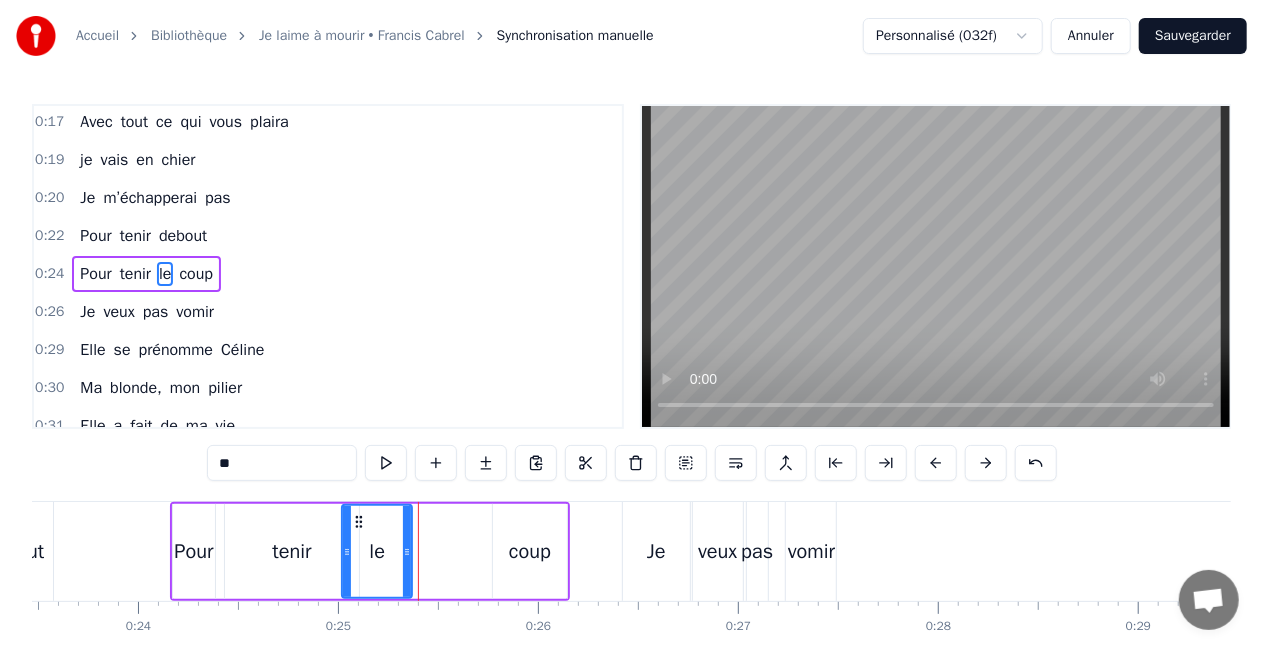 click on "Pour tenir le coup" at bounding box center (370, 551) 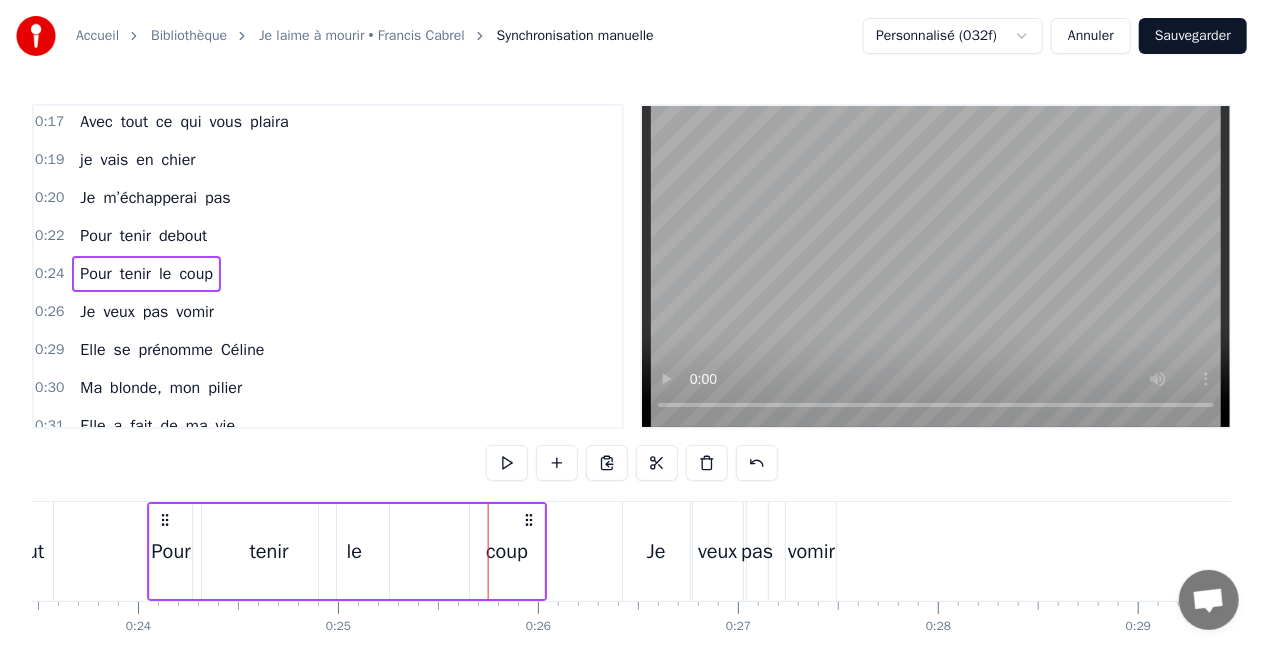 drag, startPoint x: 550, startPoint y: 522, endPoint x: 528, endPoint y: 522, distance: 22 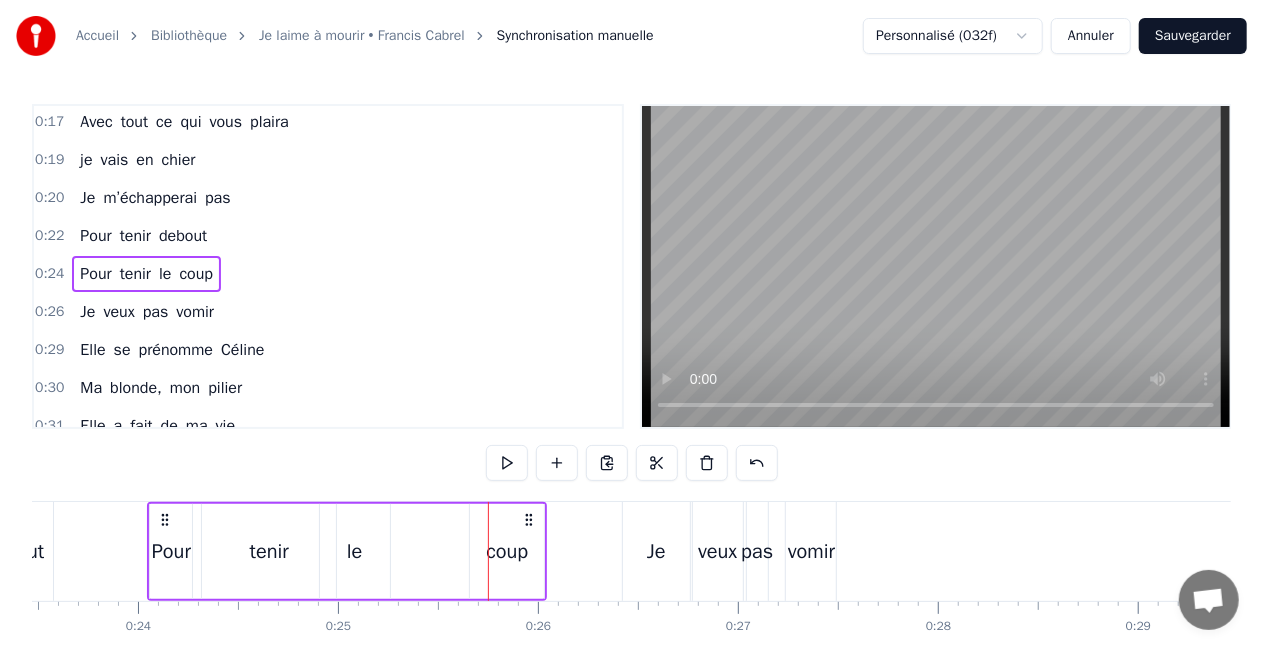 click on "coup" at bounding box center [507, 551] 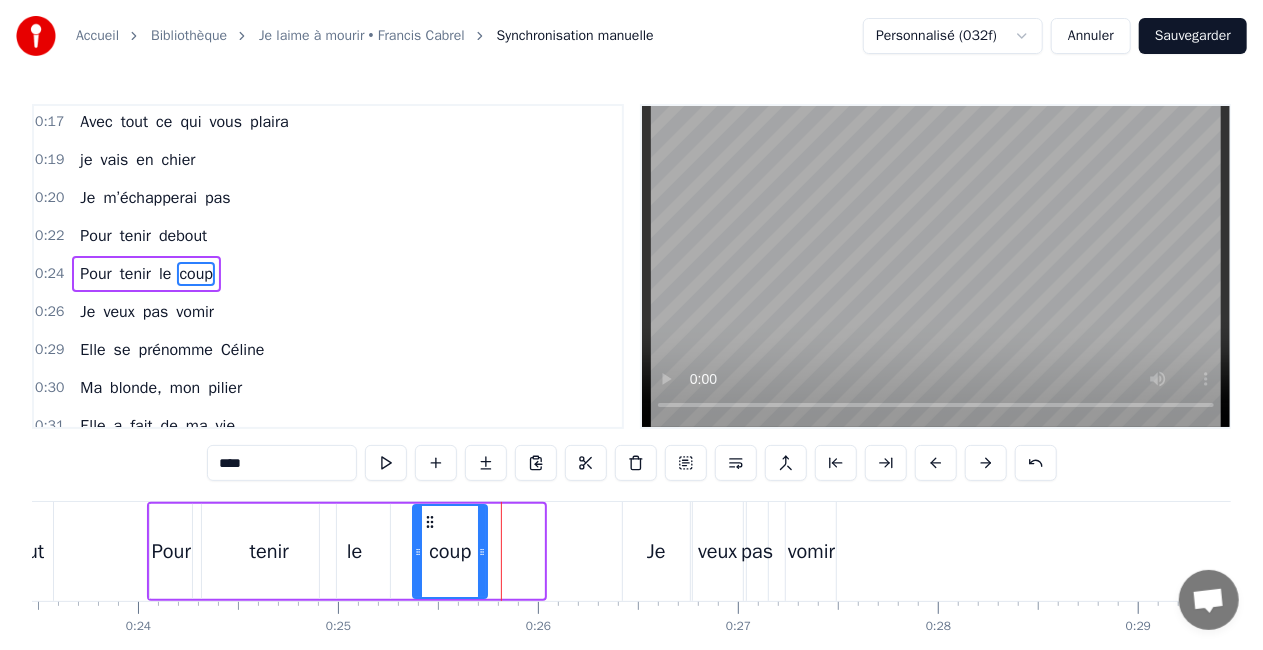 drag, startPoint x: 486, startPoint y: 522, endPoint x: 430, endPoint y: 522, distance: 56 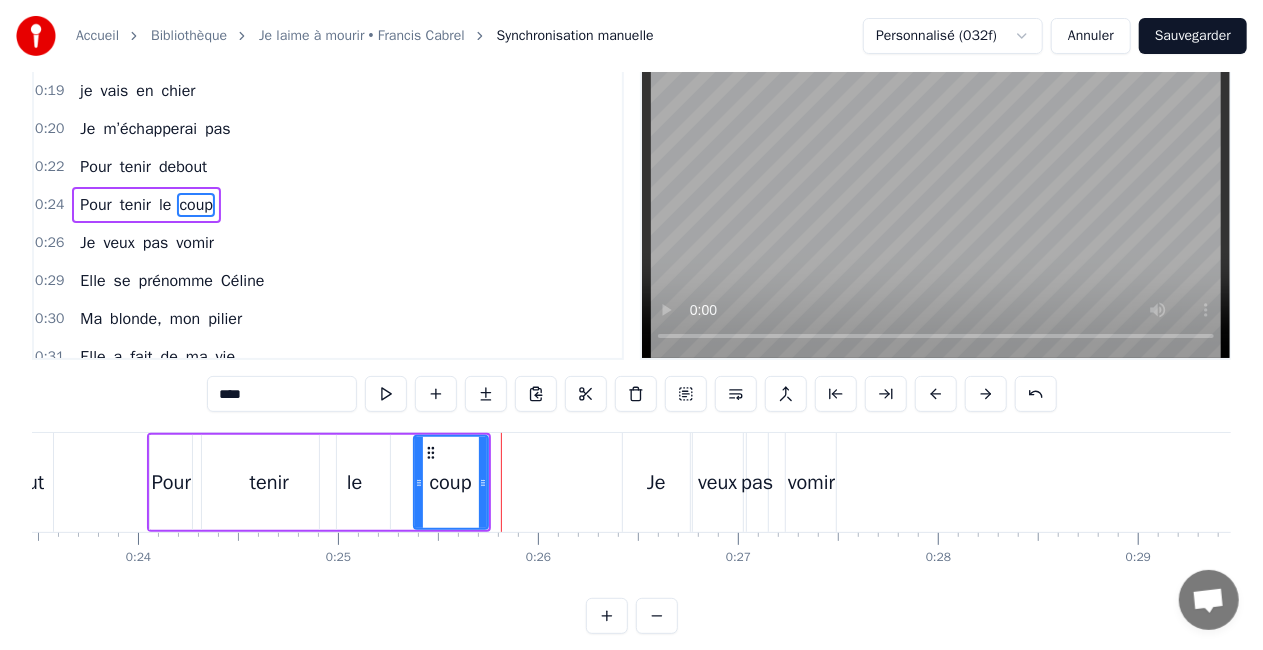 scroll, scrollTop: 100, scrollLeft: 0, axis: vertical 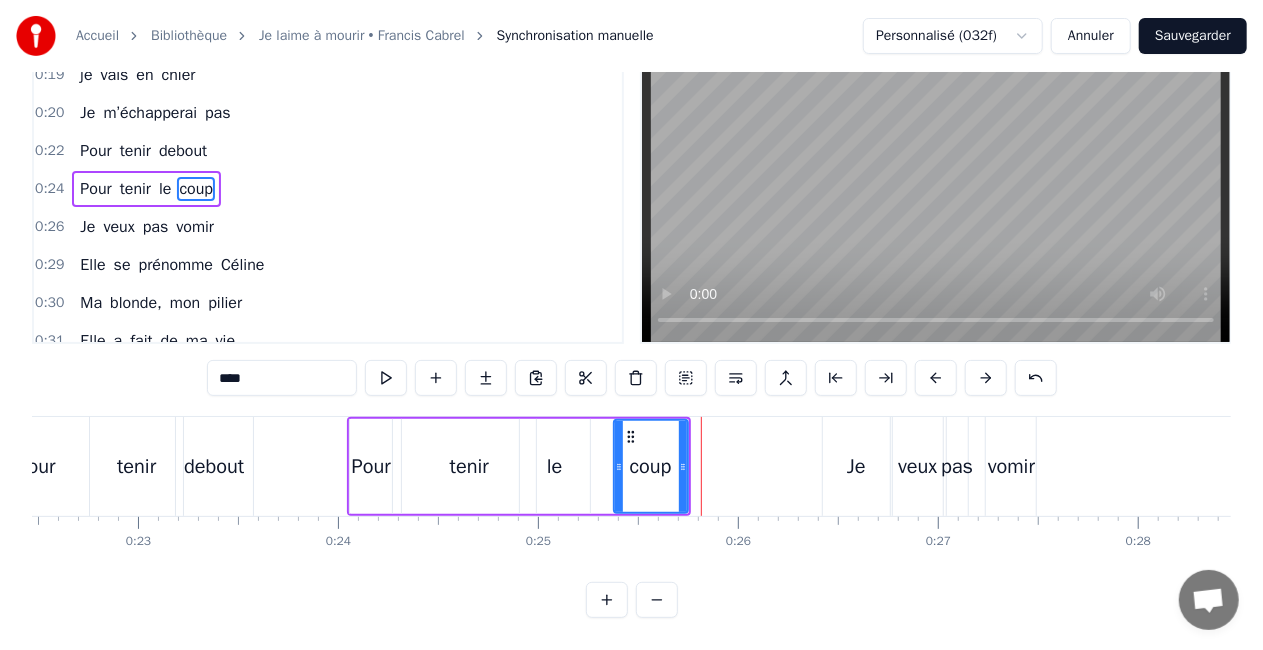 click on "debout" at bounding box center (214, 467) 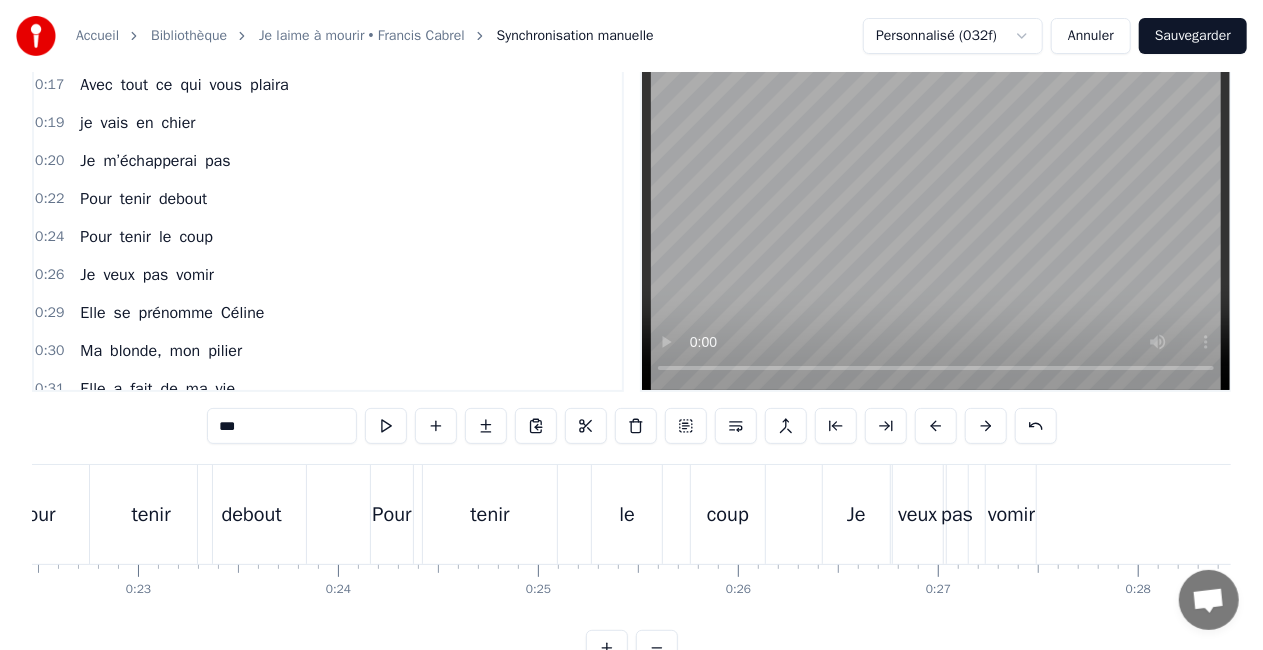 scroll, scrollTop: 0, scrollLeft: 0, axis: both 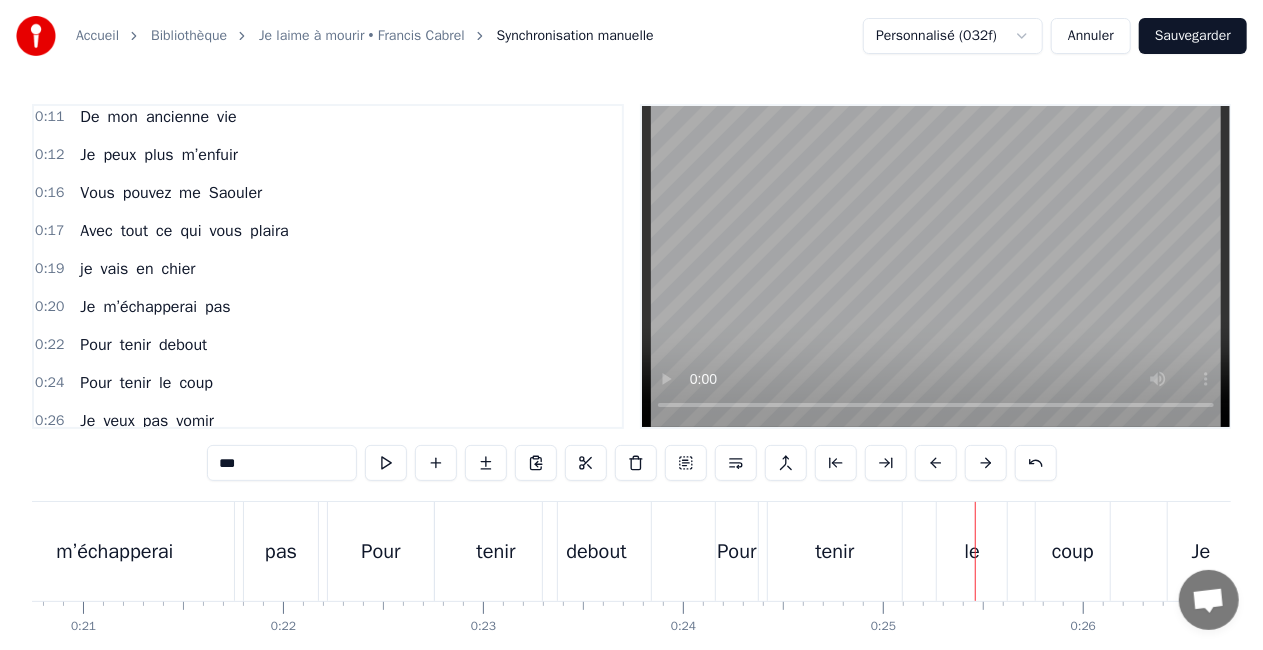 click on "tenir" at bounding box center [495, 552] 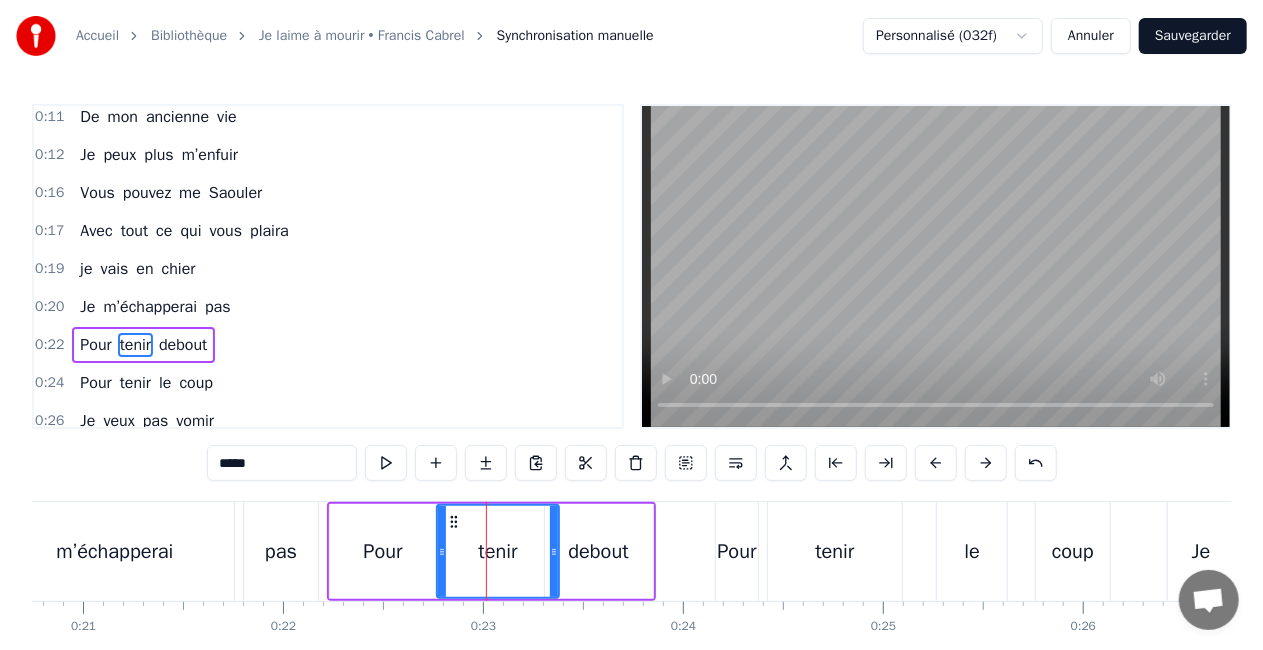 scroll, scrollTop: 194, scrollLeft: 0, axis: vertical 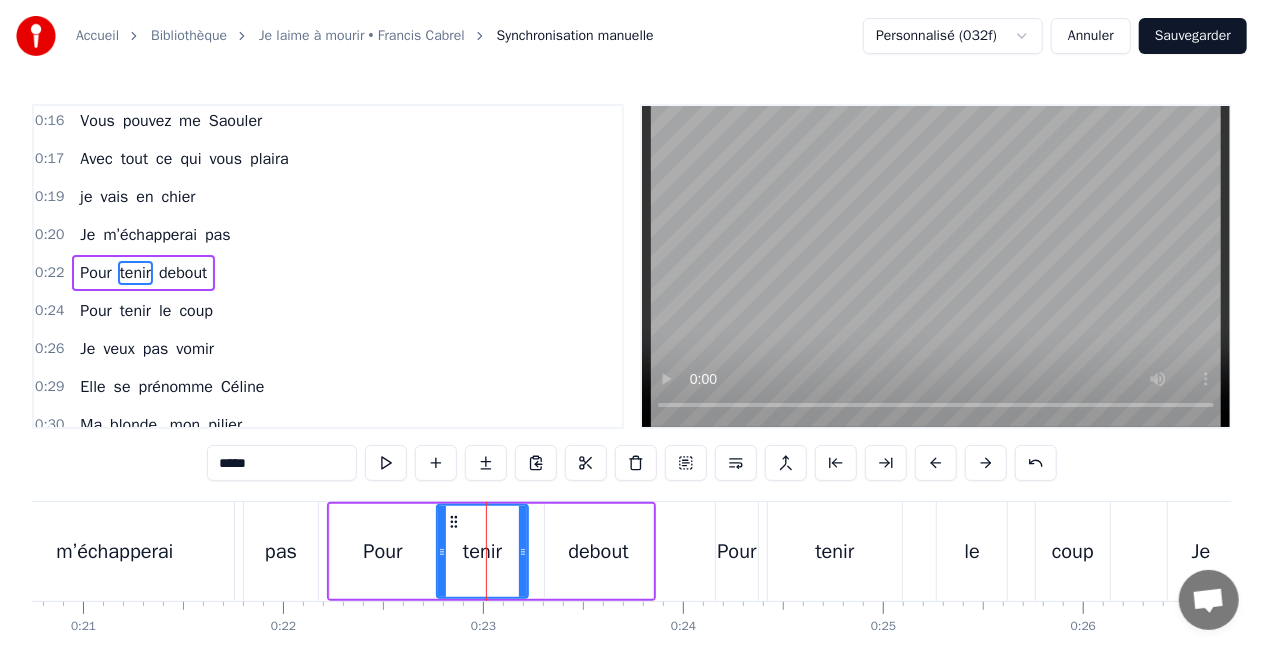 drag, startPoint x: 556, startPoint y: 547, endPoint x: 525, endPoint y: 547, distance: 31 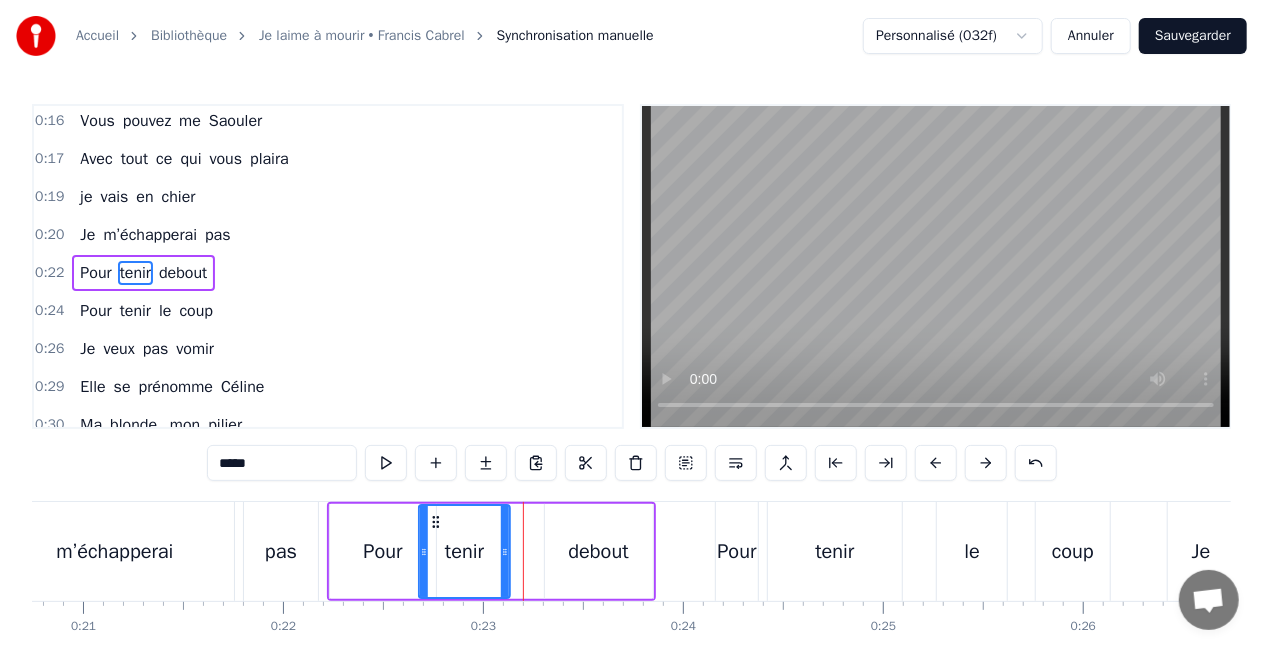 drag, startPoint x: 455, startPoint y: 522, endPoint x: 435, endPoint y: 522, distance: 20 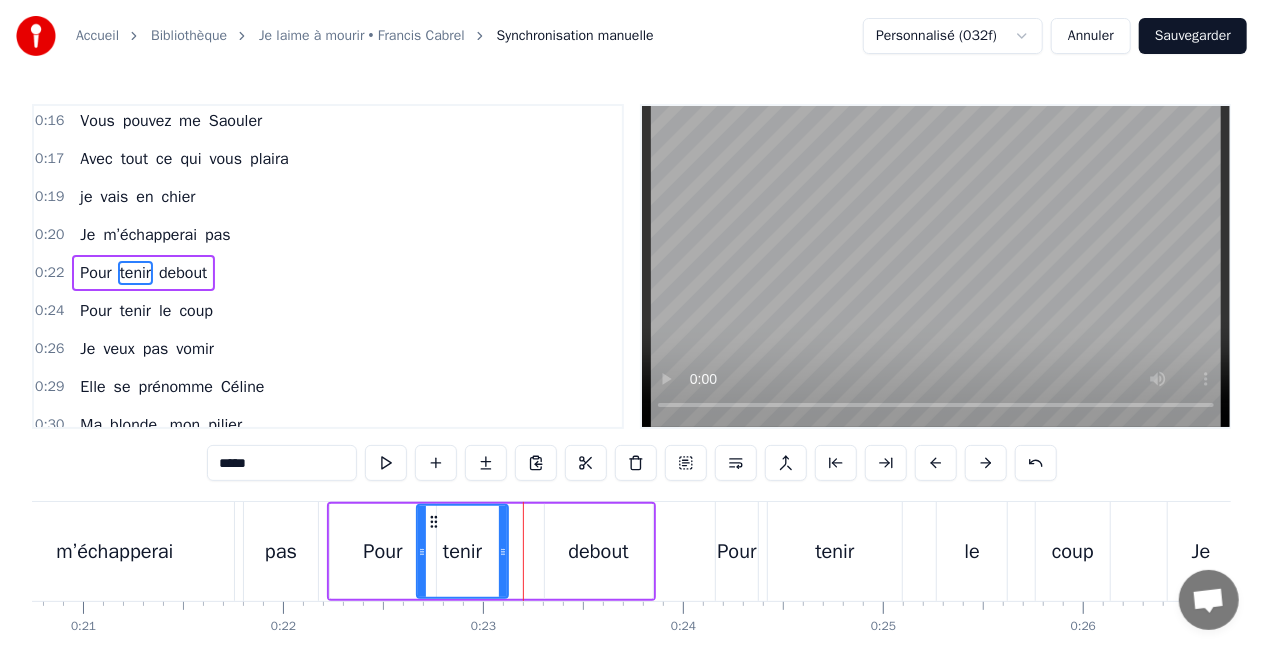 click on "debout" at bounding box center [599, 551] 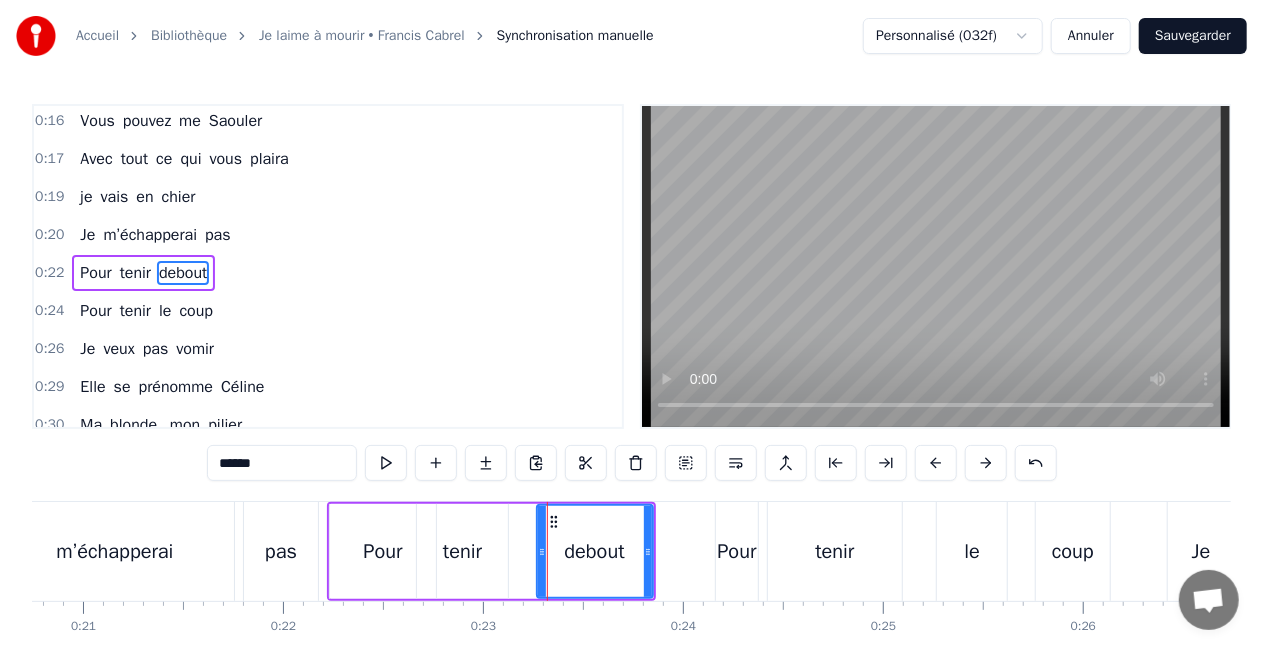 click 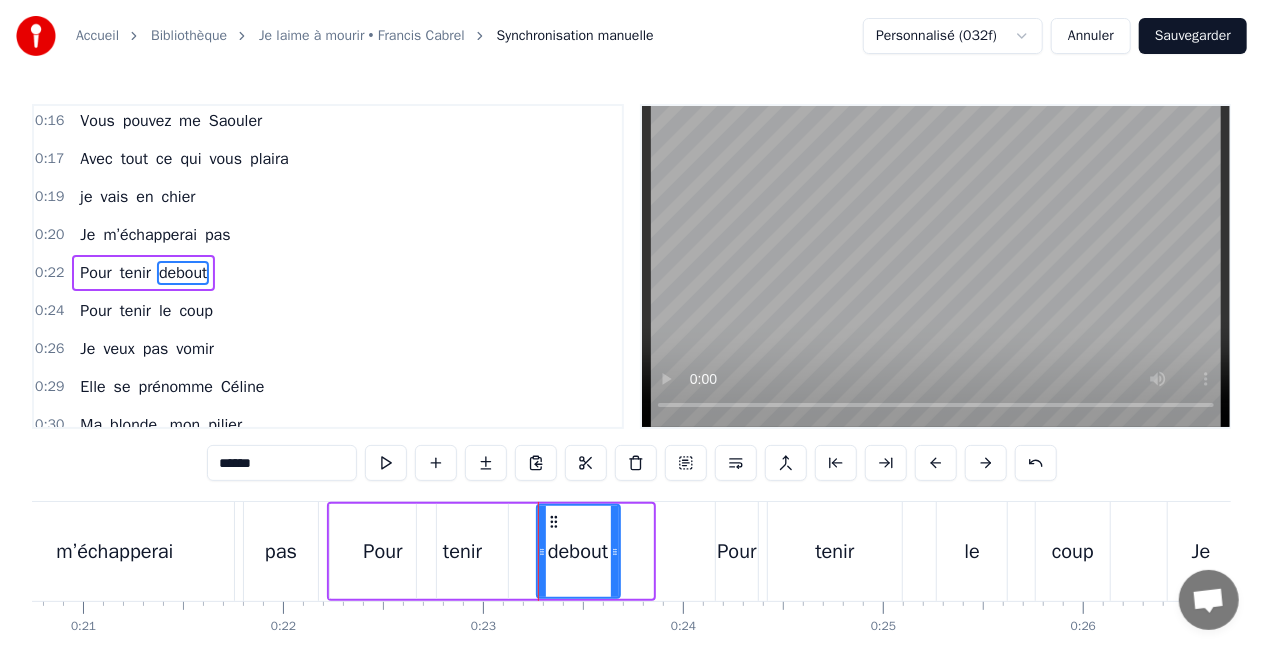 drag, startPoint x: 648, startPoint y: 548, endPoint x: 603, endPoint y: 552, distance: 45.17743 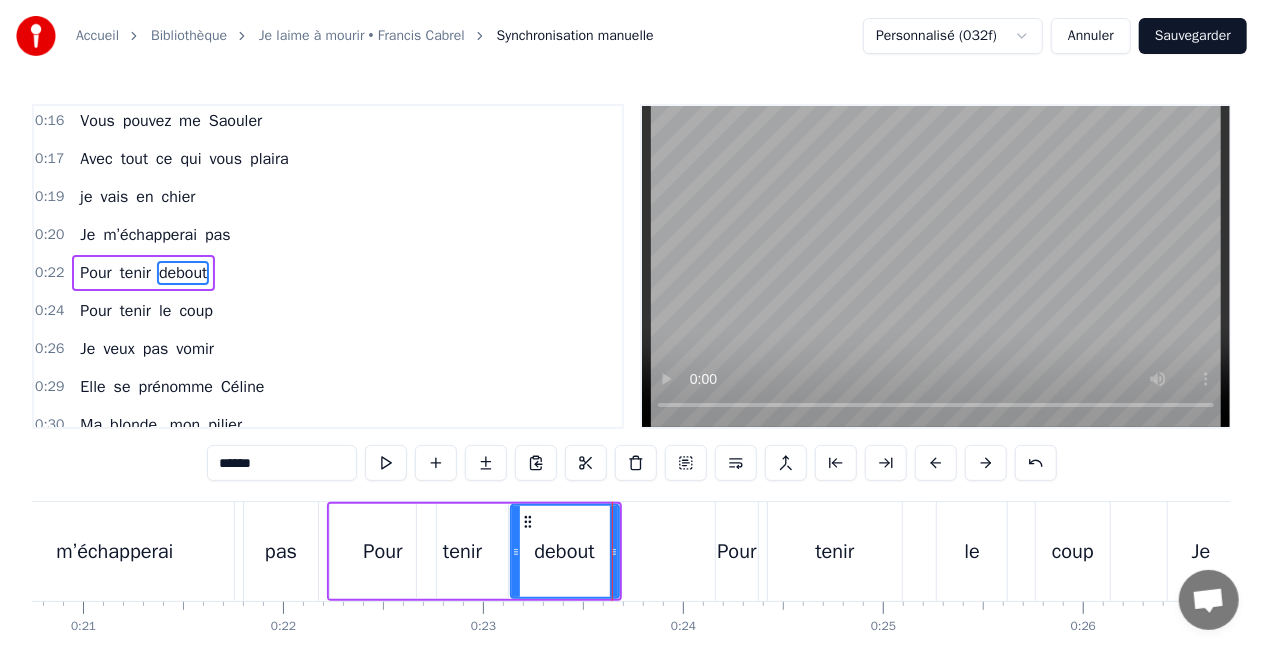 drag, startPoint x: 540, startPoint y: 556, endPoint x: 512, endPoint y: 556, distance: 28 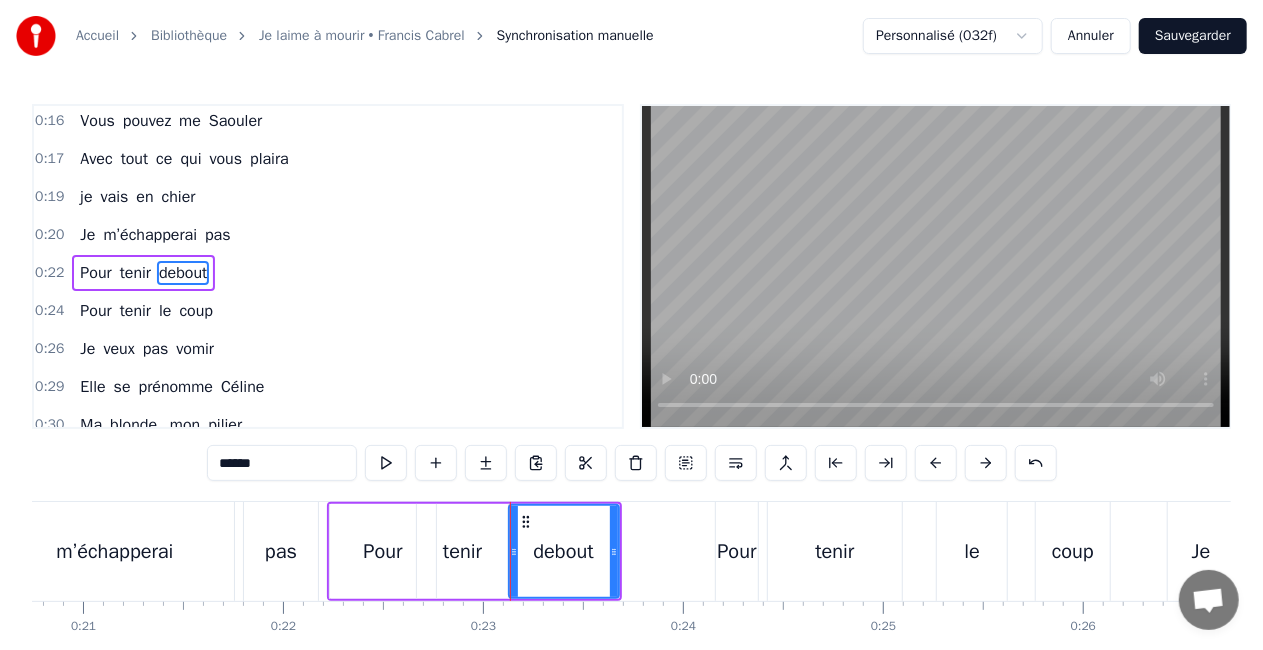 click on "m’échapperai" at bounding box center [115, 551] 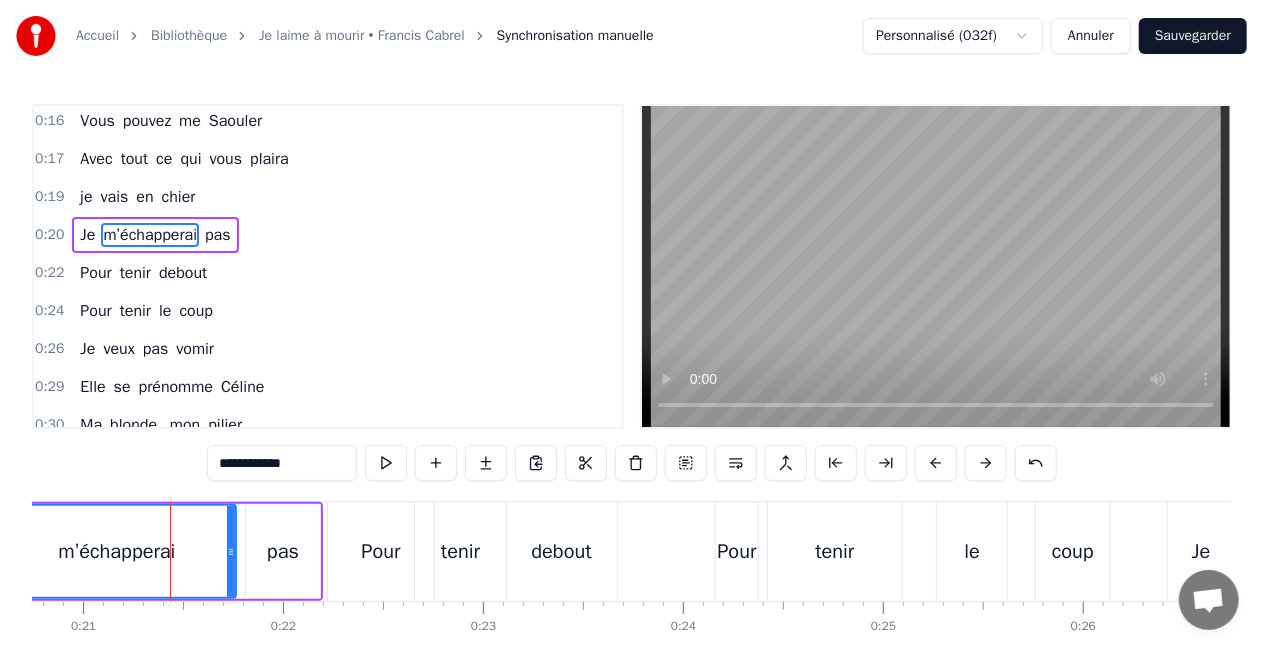 scroll, scrollTop: 156, scrollLeft: 0, axis: vertical 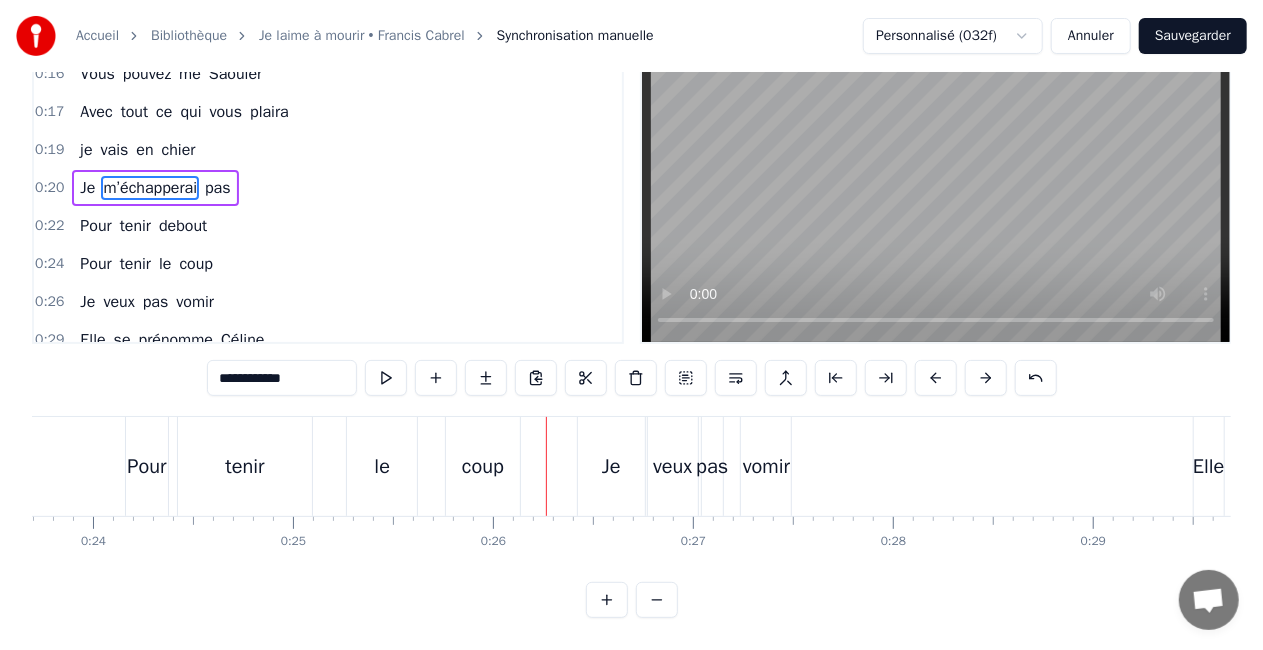 click on "le" at bounding box center (382, 466) 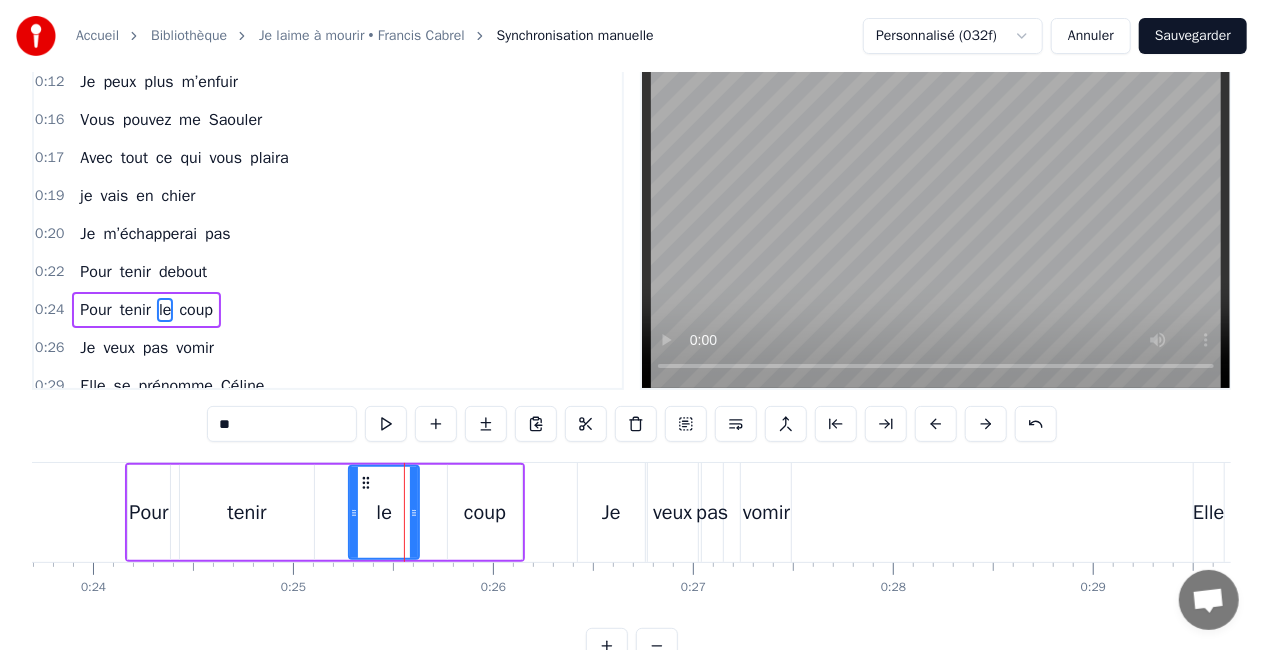 scroll, scrollTop: 0, scrollLeft: 0, axis: both 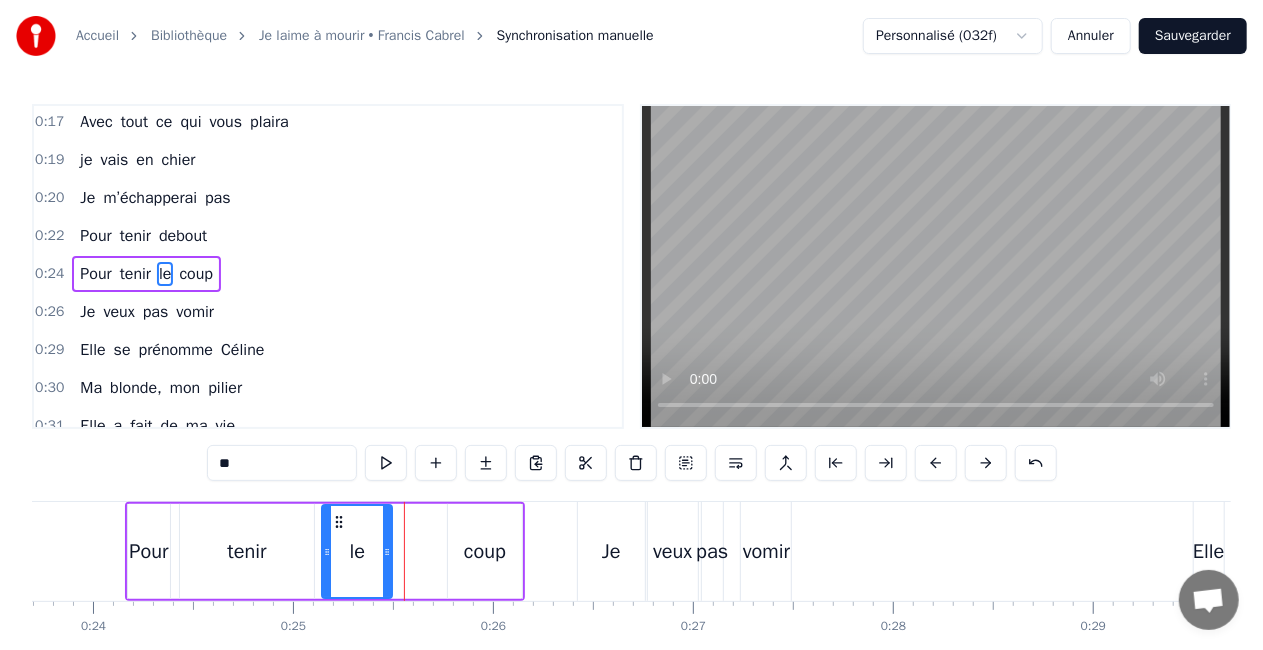 drag, startPoint x: 364, startPoint y: 518, endPoint x: 337, endPoint y: 519, distance: 27.018513 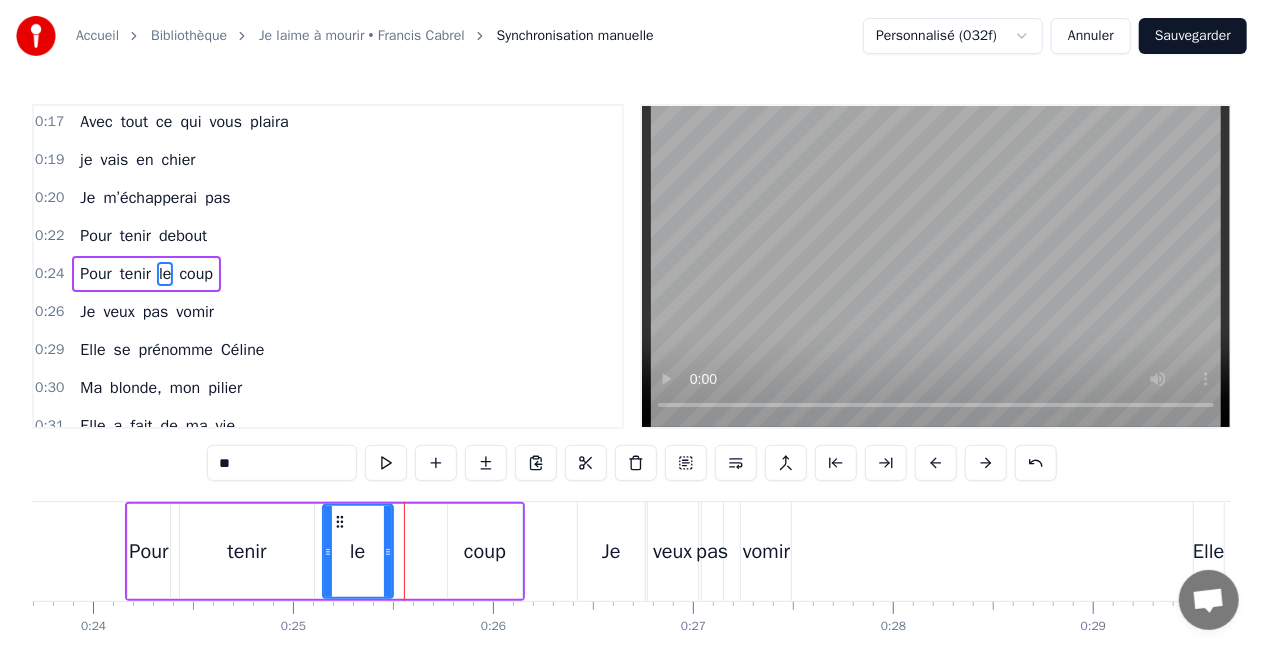 click on "tenir" at bounding box center (247, 551) 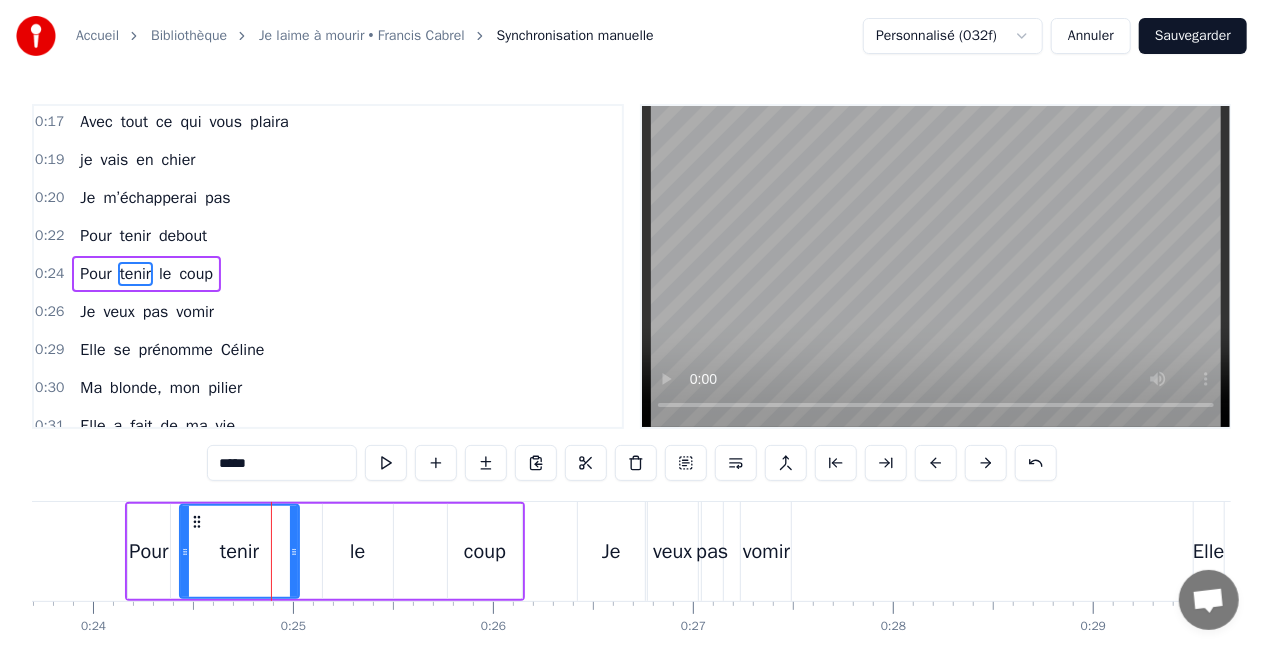 drag, startPoint x: 311, startPoint y: 546, endPoint x: 296, endPoint y: 546, distance: 15 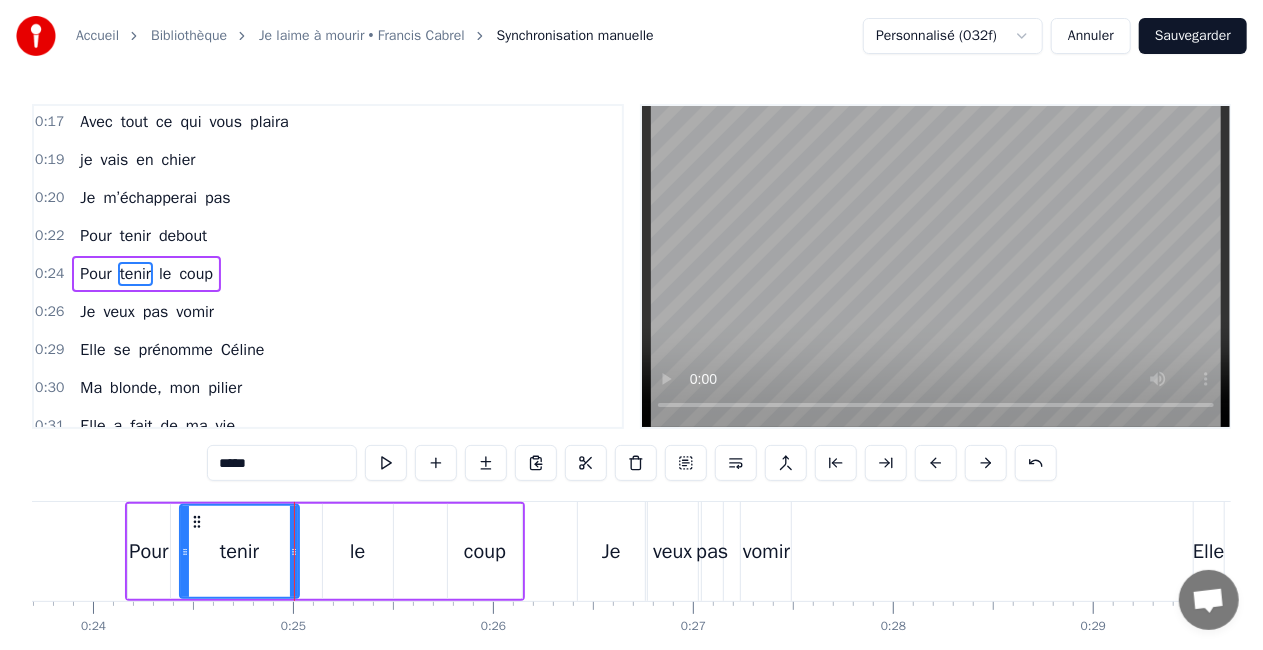 click on "le" at bounding box center (358, 551) 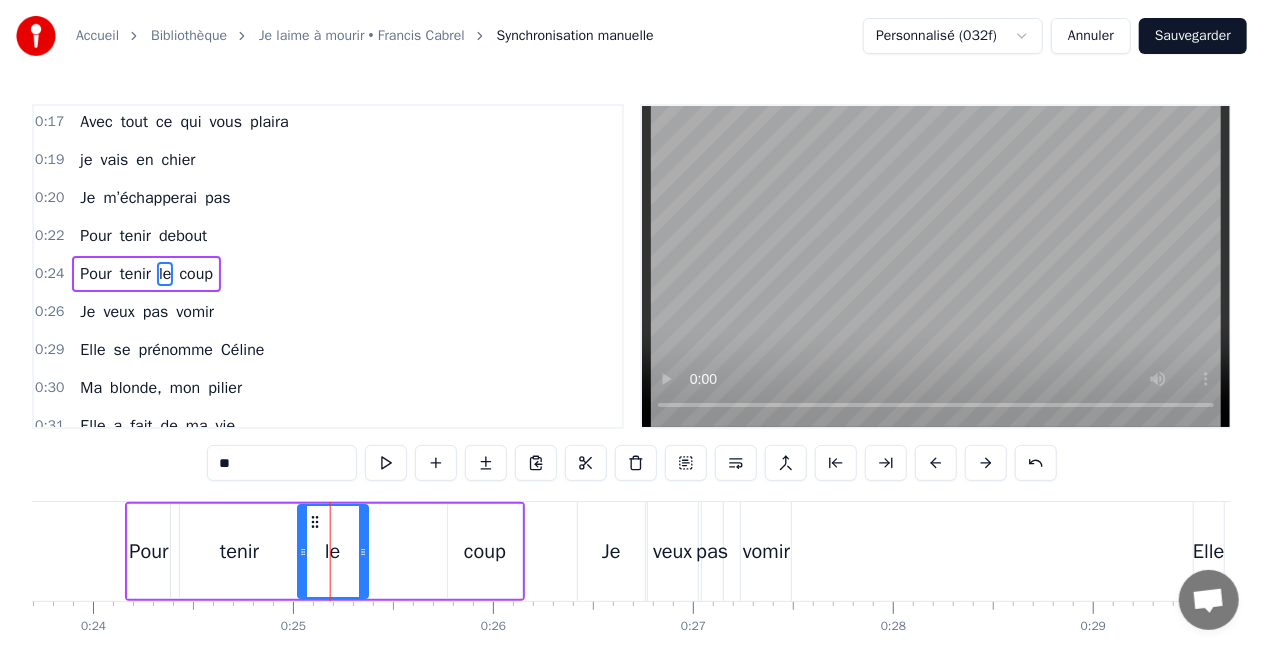 drag, startPoint x: 340, startPoint y: 515, endPoint x: 315, endPoint y: 515, distance: 25 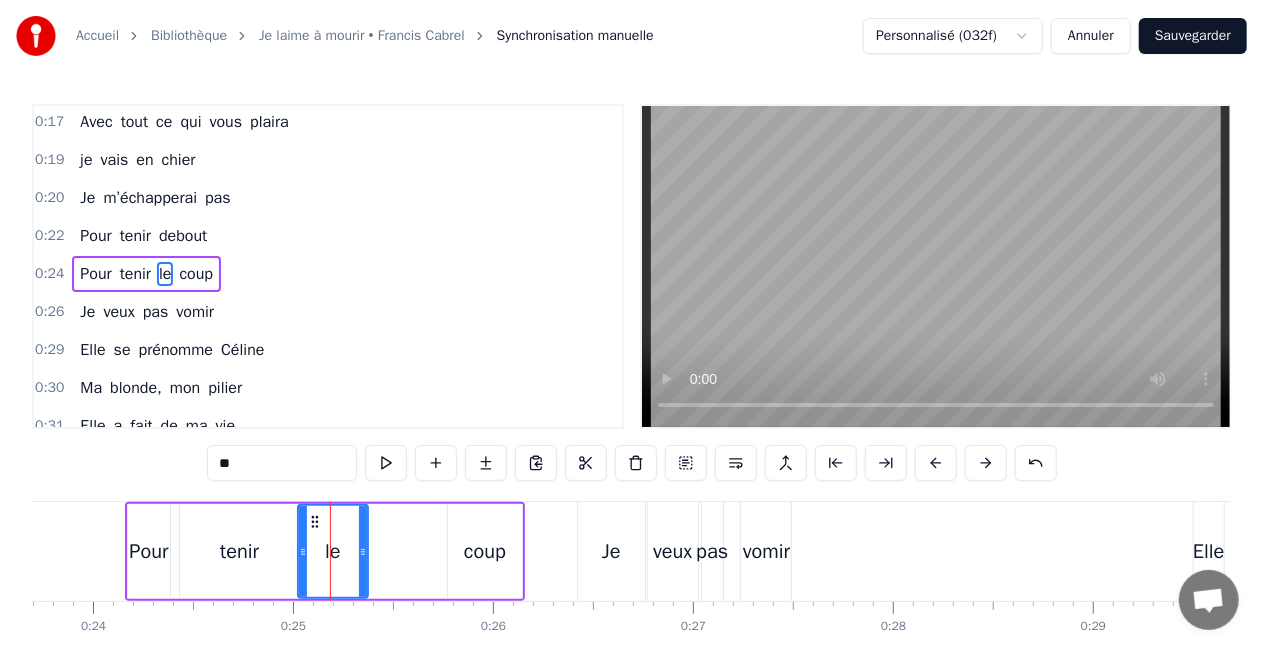 click on "coup" at bounding box center [485, 551] 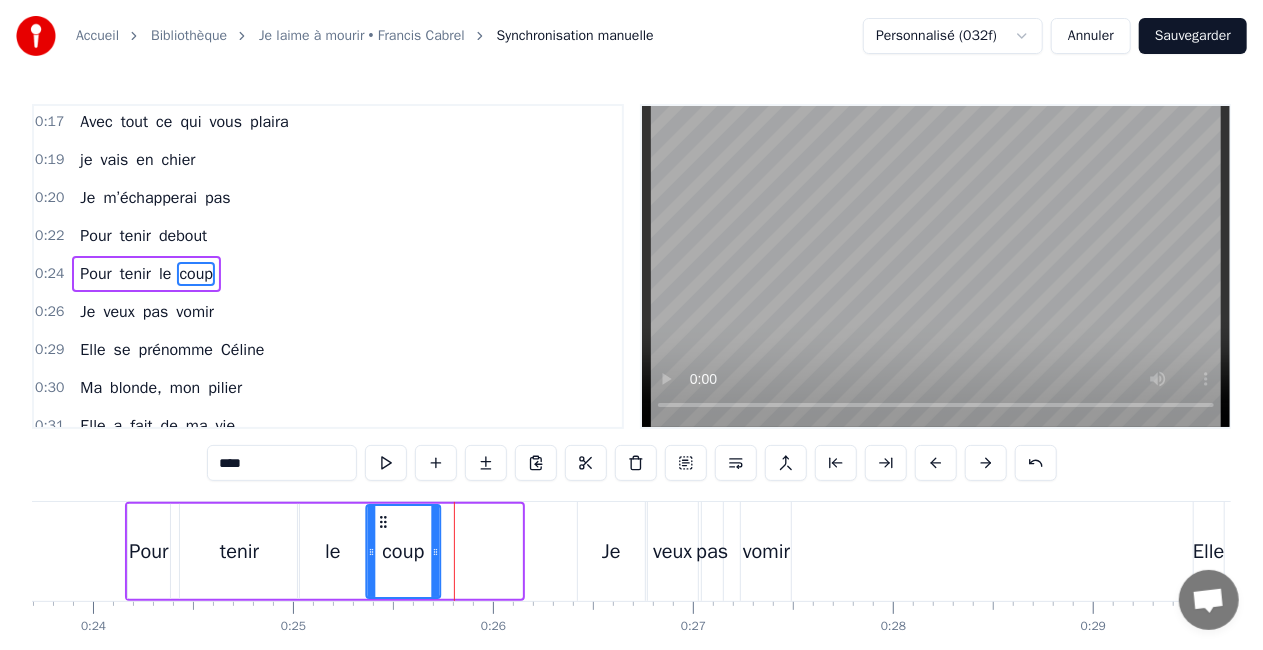 drag, startPoint x: 464, startPoint y: 520, endPoint x: 382, endPoint y: 519, distance: 82.006096 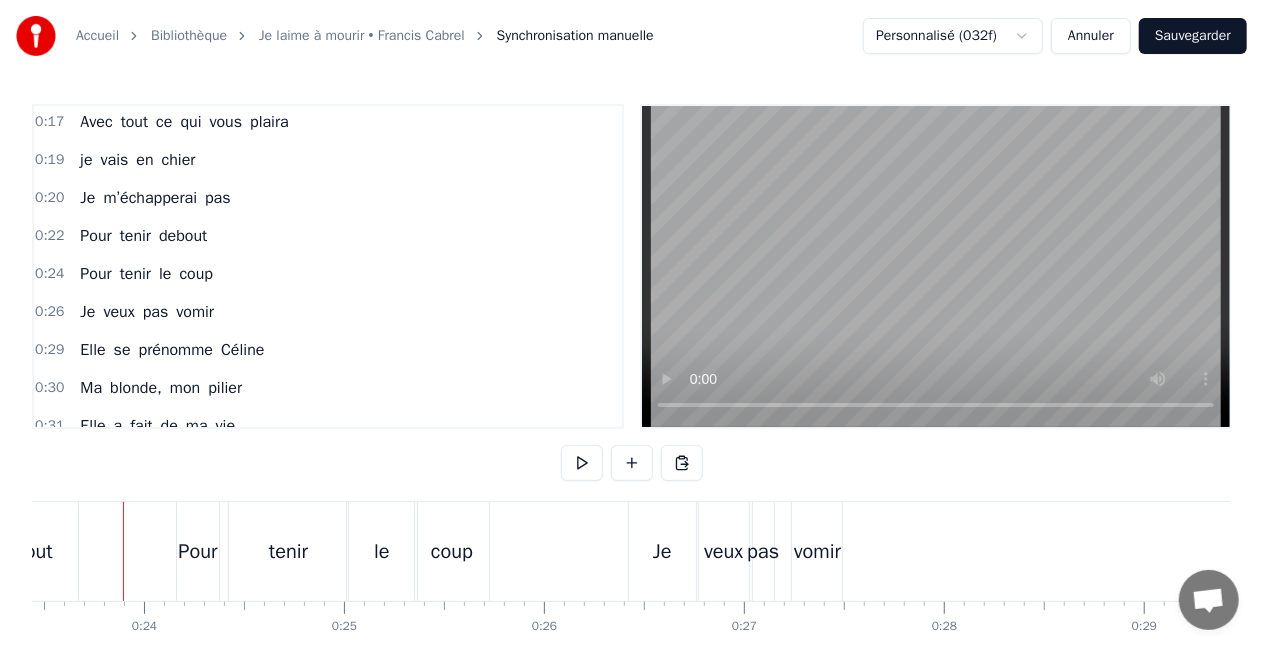 scroll, scrollTop: 0, scrollLeft: 4679, axis: horizontal 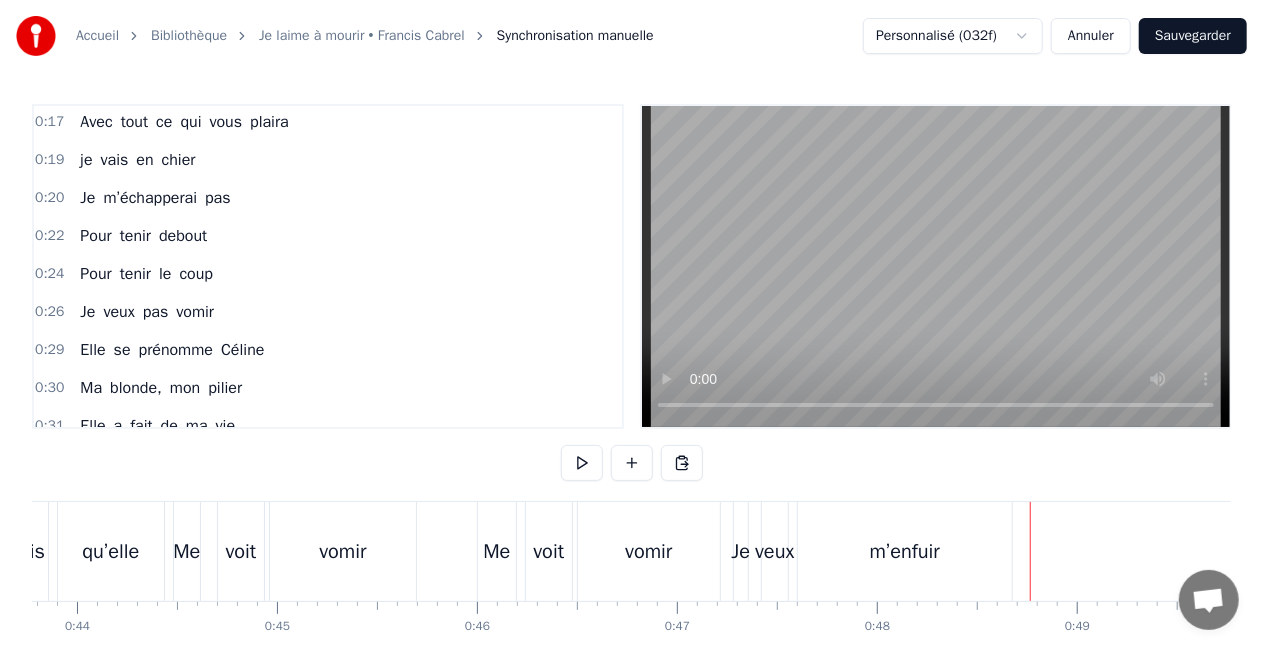 click on "m’enfuir" at bounding box center (905, 551) 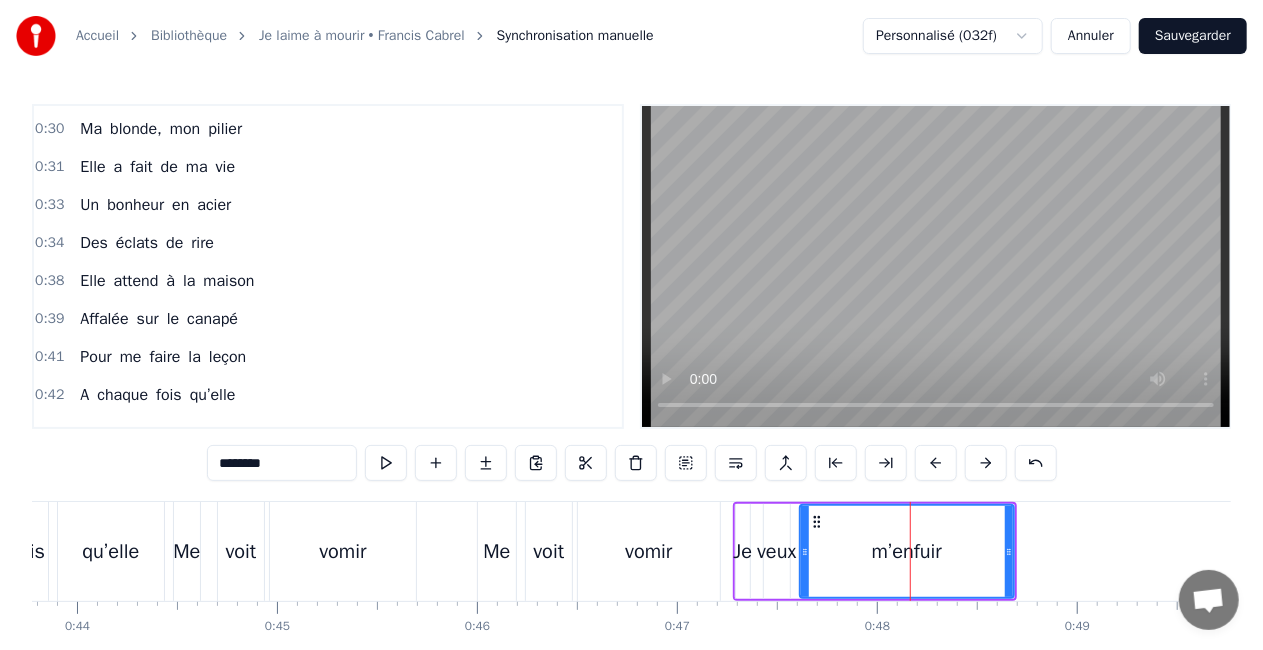 scroll, scrollTop: 716, scrollLeft: 0, axis: vertical 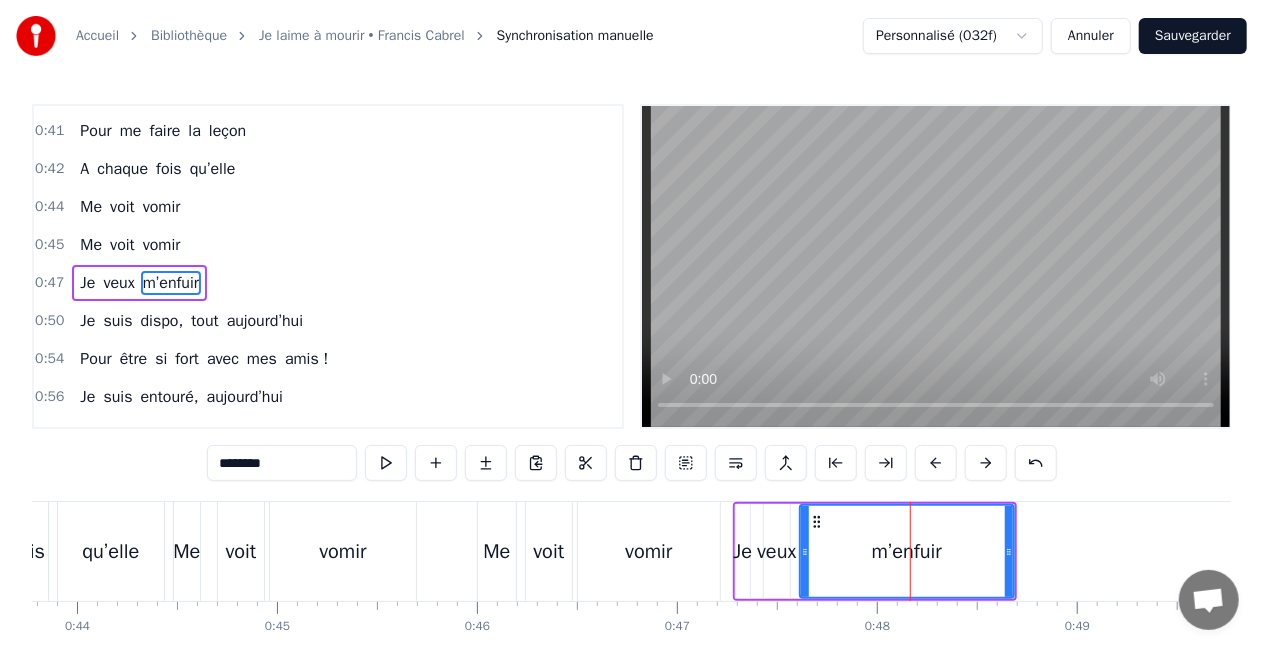 click on "Je veux m’enfuir" at bounding box center (875, 551) 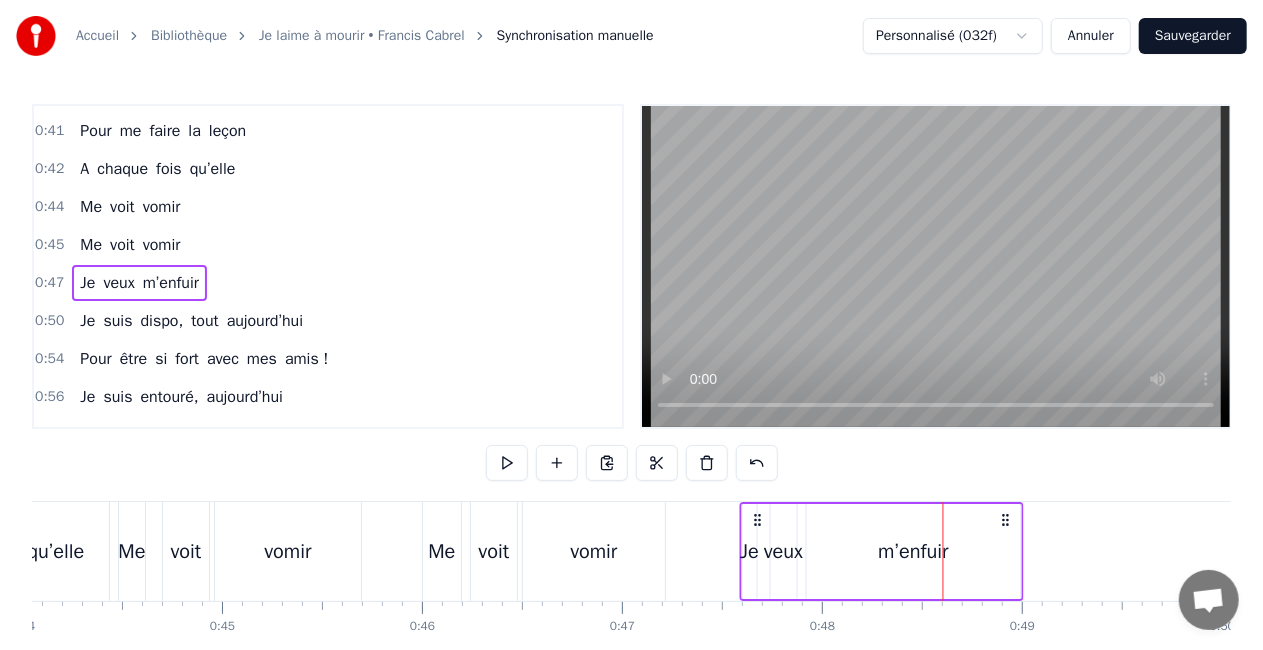 click 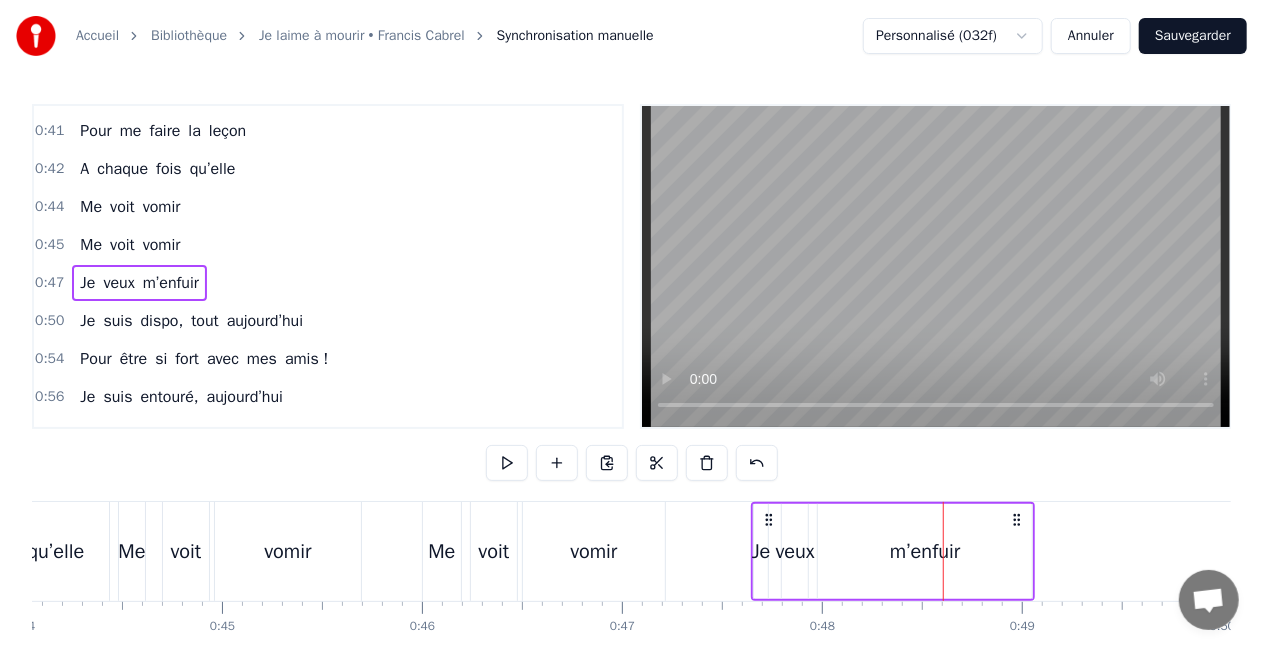 scroll, scrollTop: 0, scrollLeft: 8811, axis: horizontal 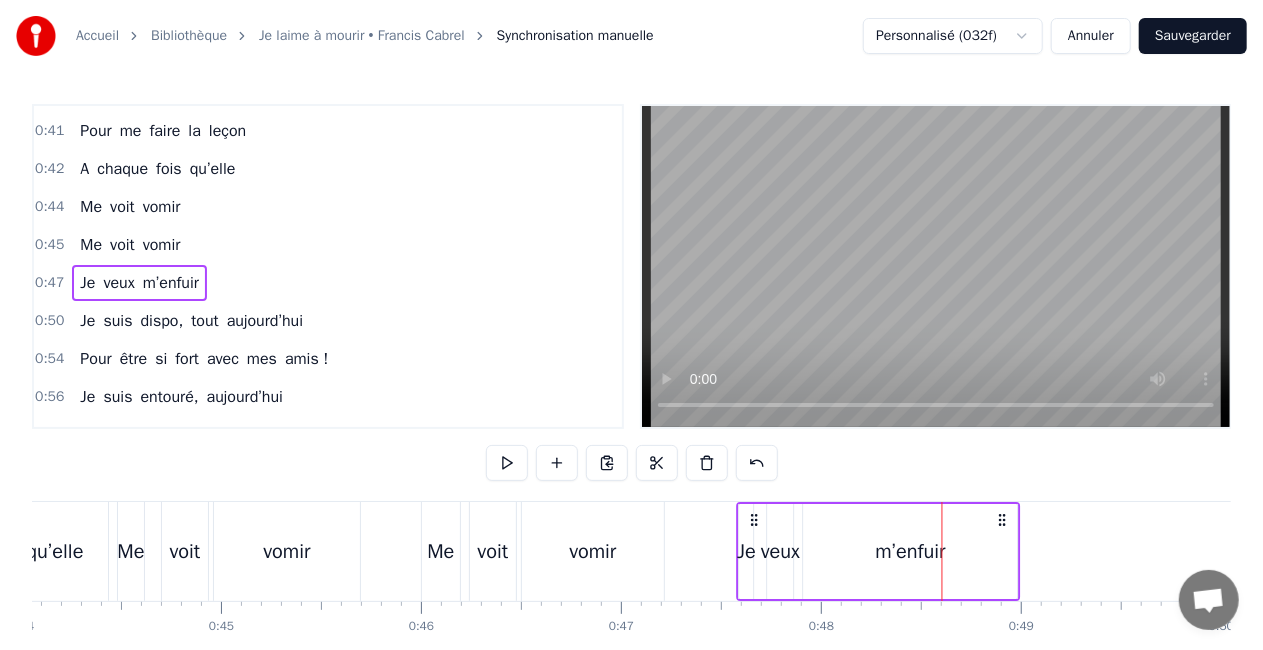 drag, startPoint x: 1019, startPoint y: 516, endPoint x: 1006, endPoint y: 517, distance: 13.038404 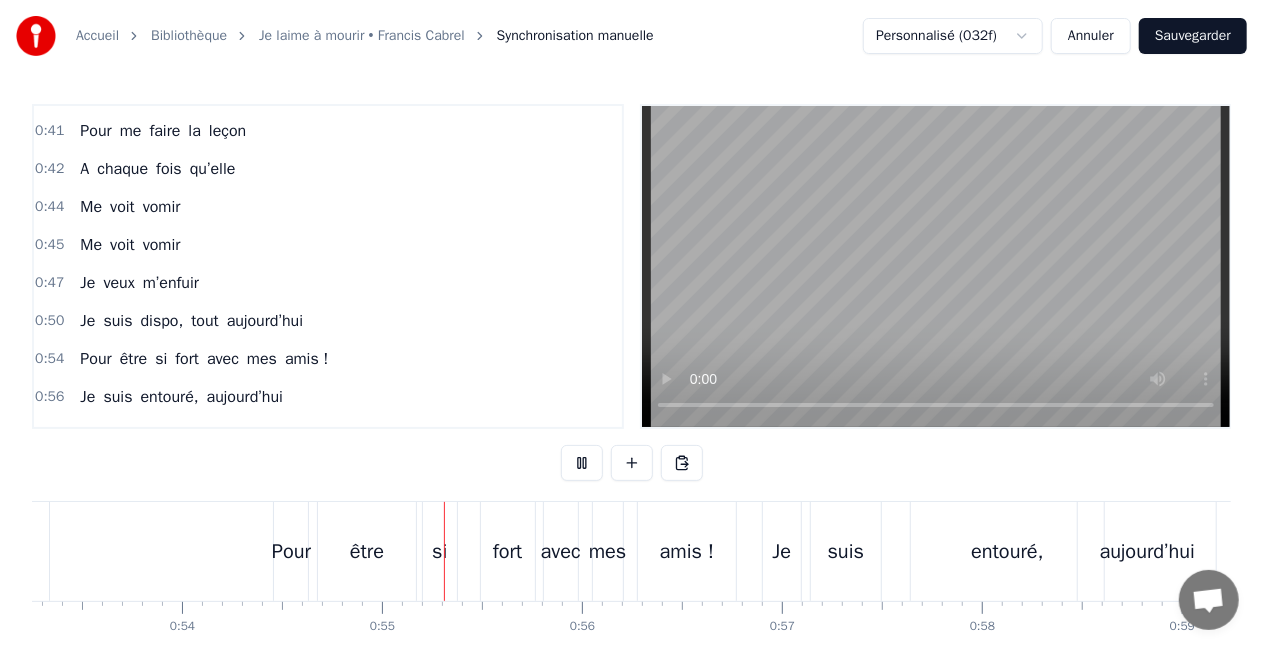 scroll, scrollTop: 0, scrollLeft: 10847, axis: horizontal 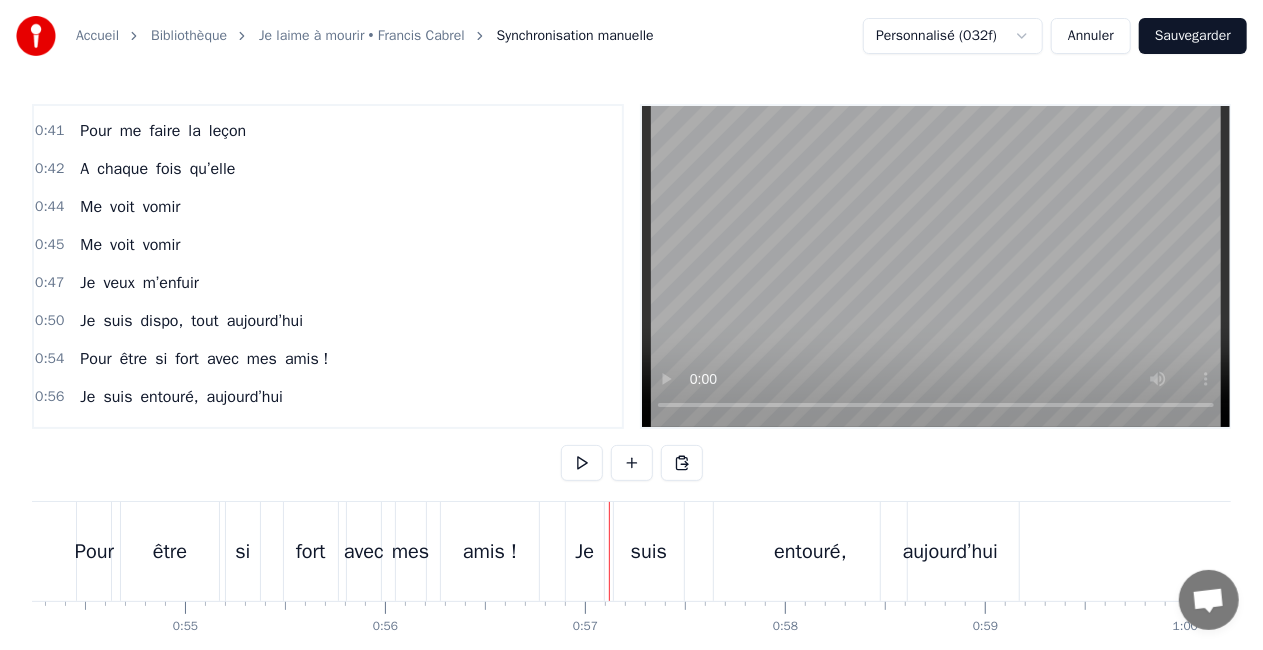 click on "avec" at bounding box center [364, 551] 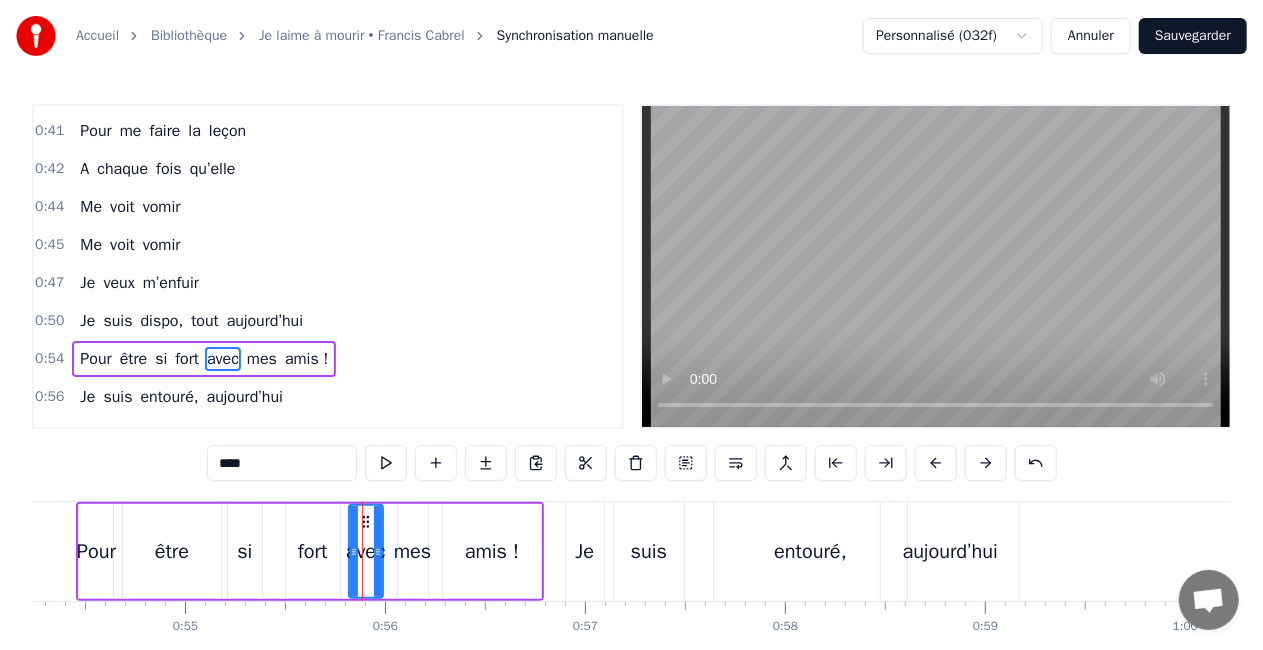 scroll, scrollTop: 791, scrollLeft: 0, axis: vertical 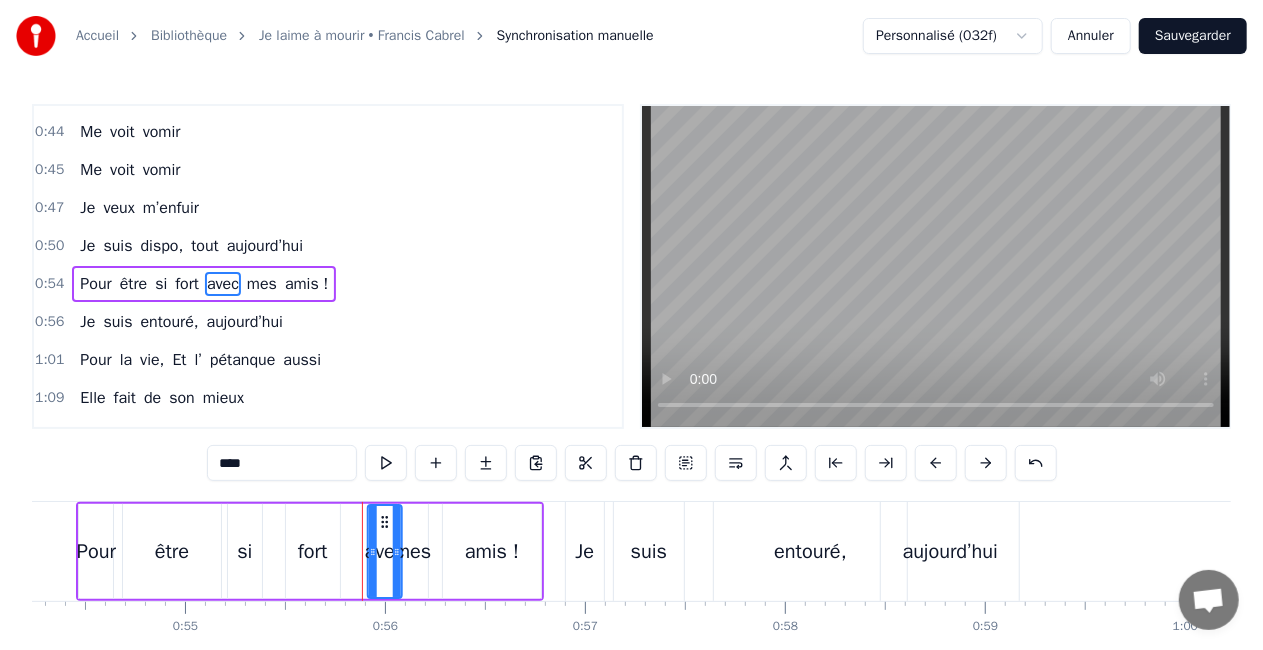 drag, startPoint x: 366, startPoint y: 526, endPoint x: 385, endPoint y: 525, distance: 19.026299 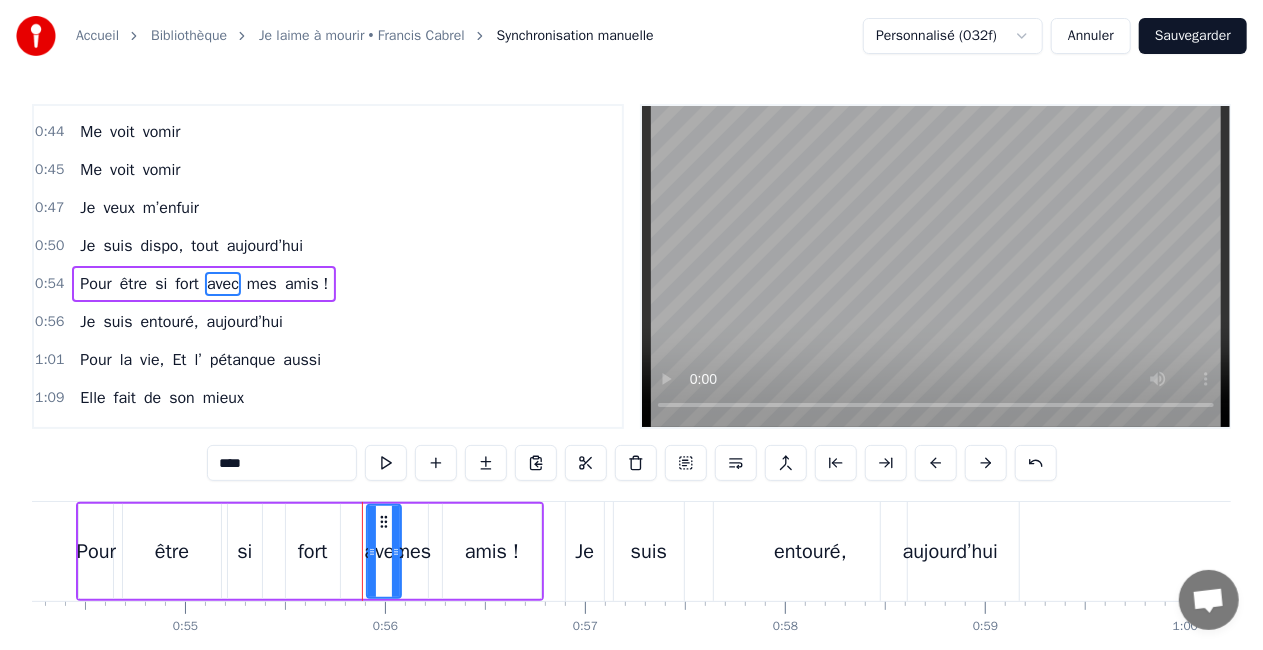 click on "mes" at bounding box center (413, 551) 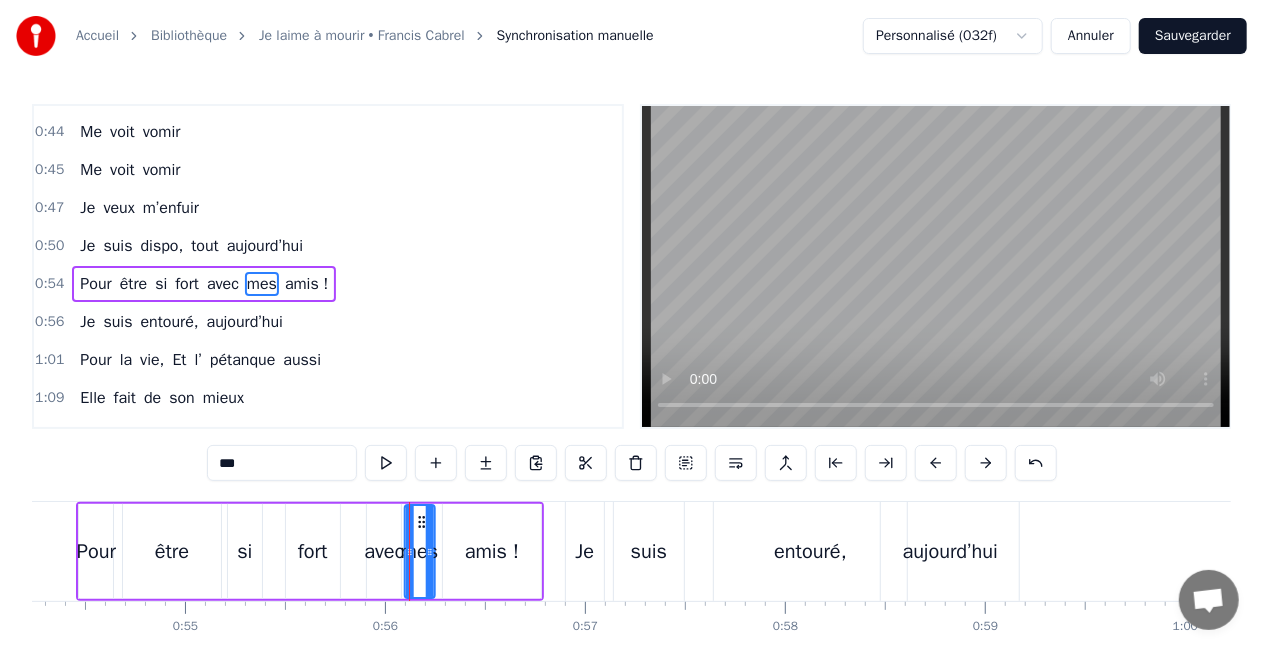 click 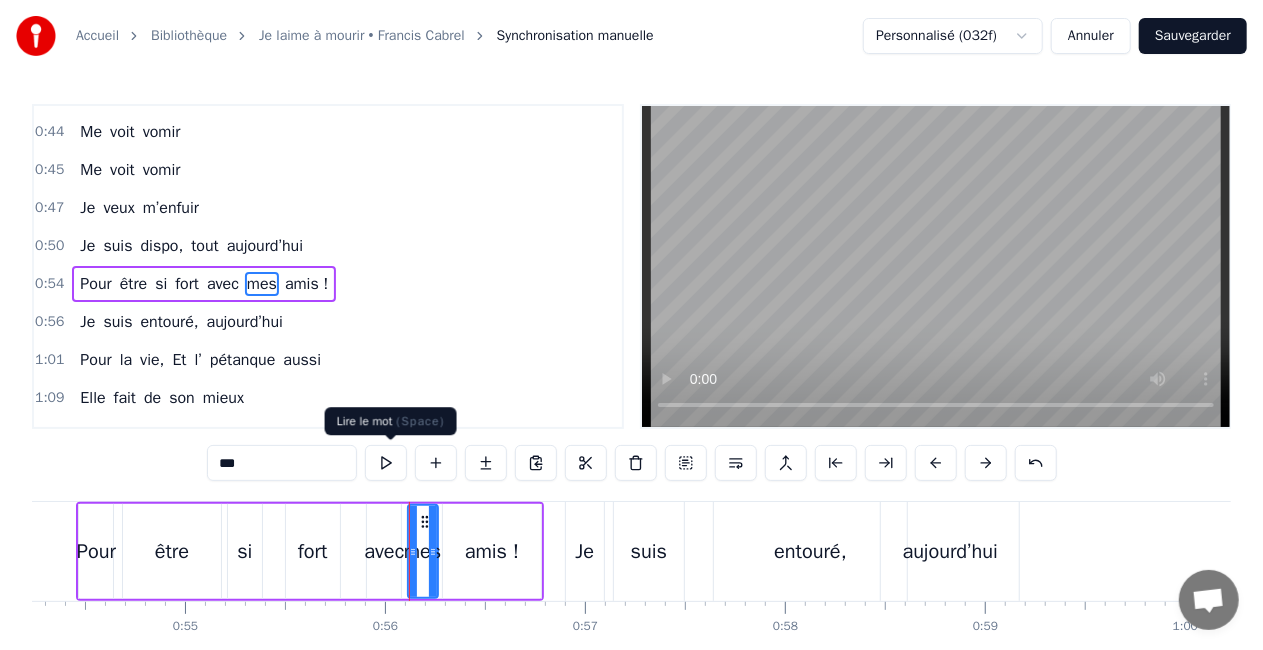 click at bounding box center (386, 463) 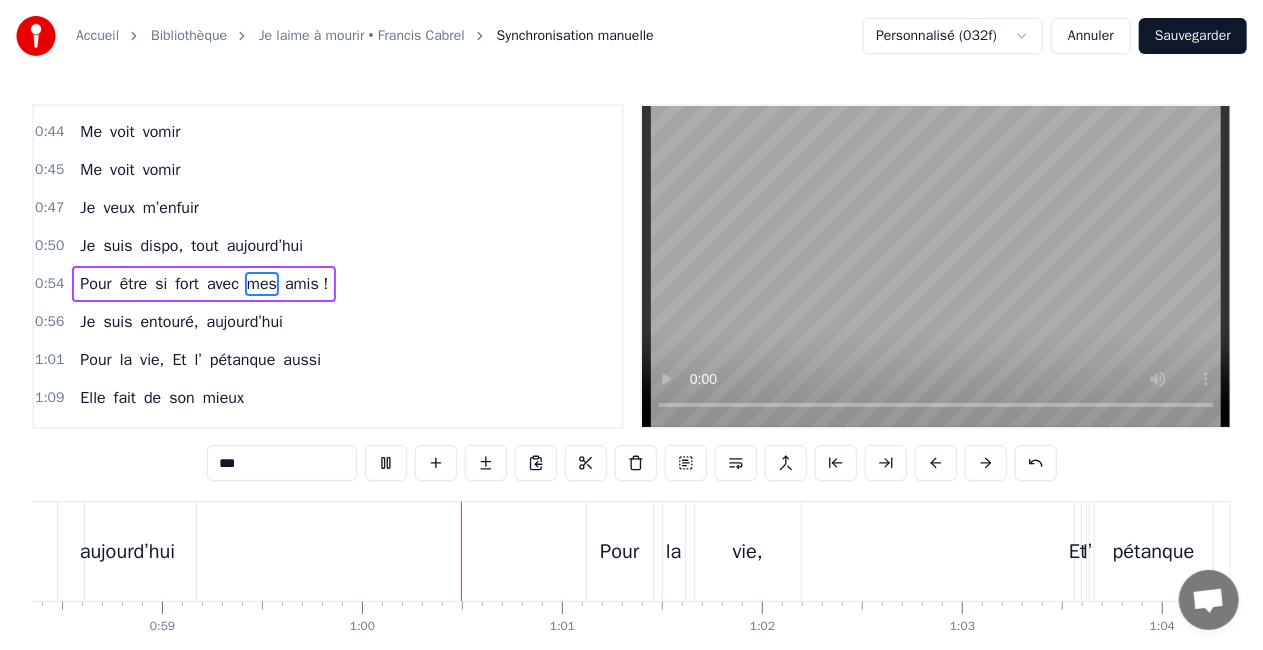 scroll, scrollTop: 0, scrollLeft: 11884, axis: horizontal 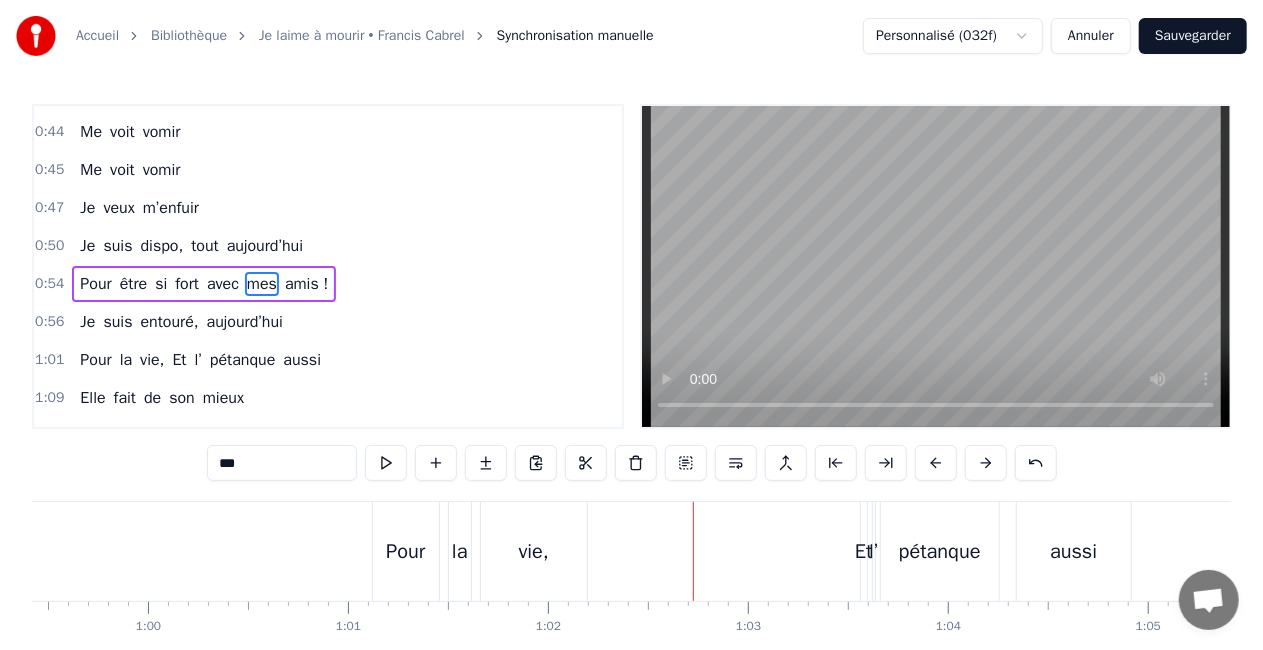 click on "Et" at bounding box center (864, 552) 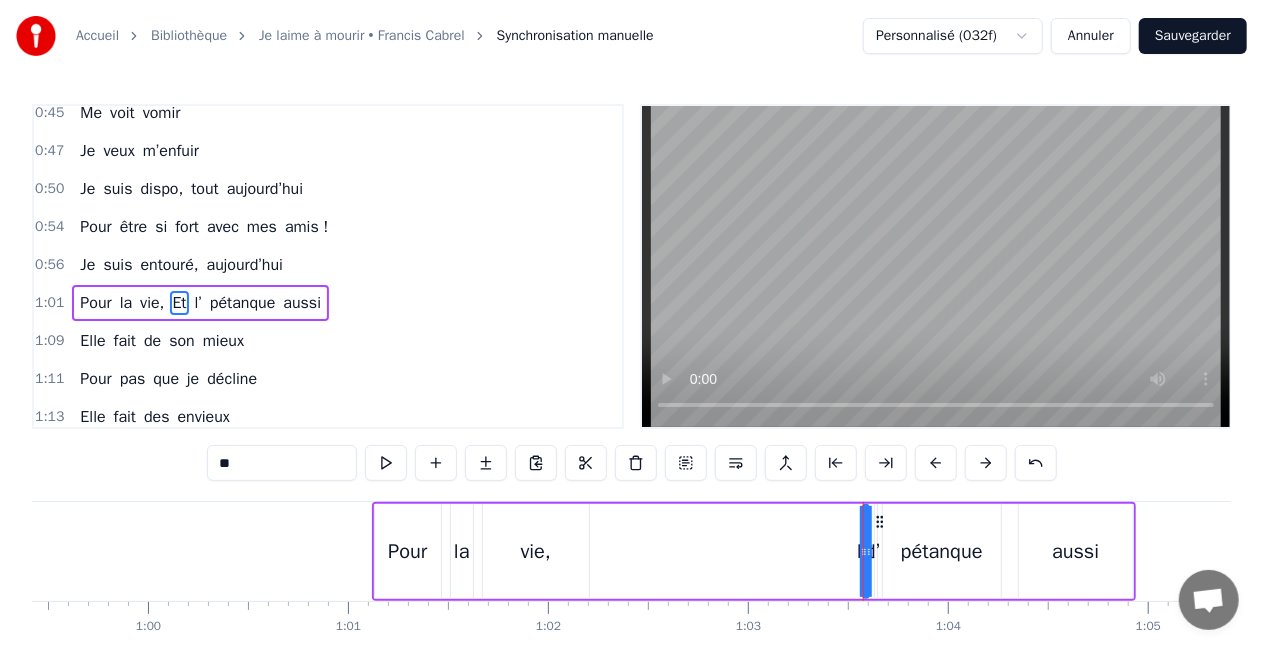 scroll, scrollTop: 866, scrollLeft: 0, axis: vertical 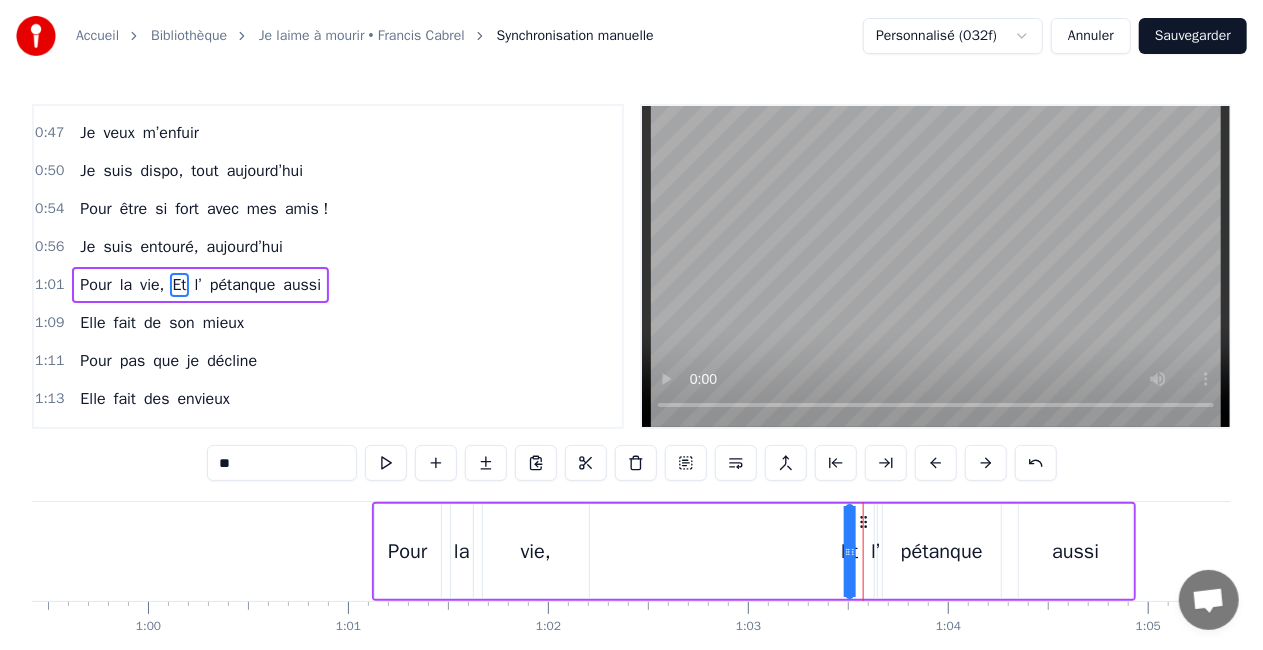 drag, startPoint x: 880, startPoint y: 522, endPoint x: 864, endPoint y: 522, distance: 16 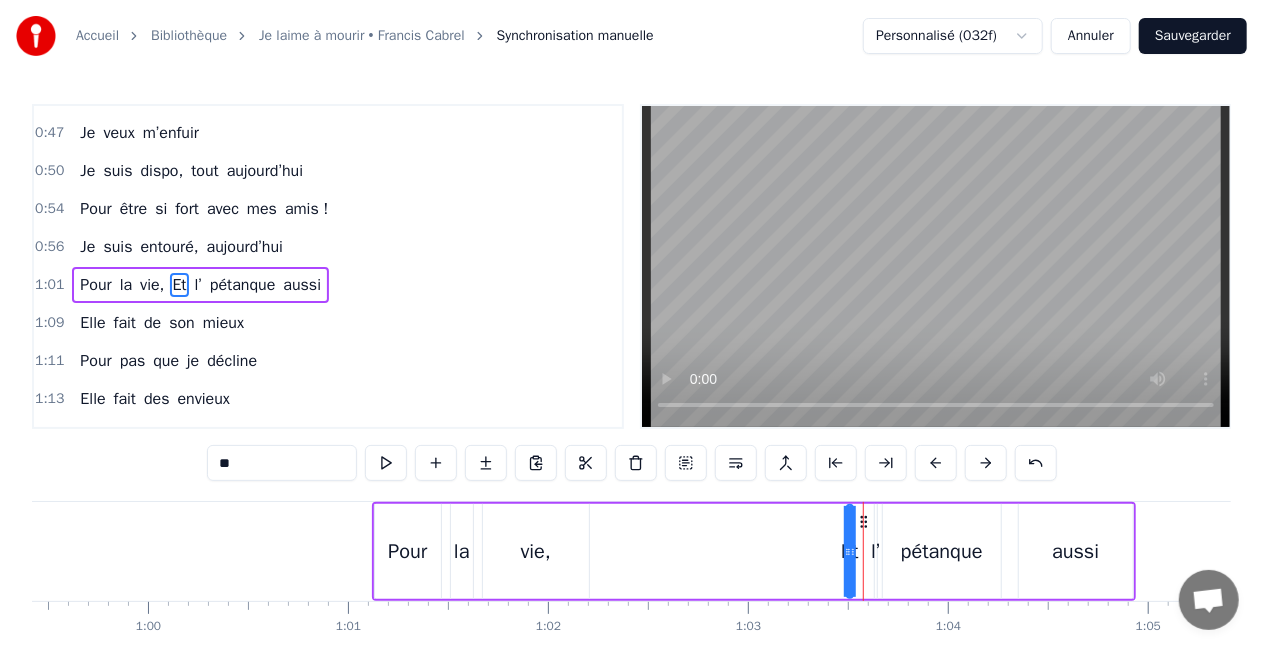 click on "Pour la vie, Et l’ pétanque aussi" at bounding box center (754, 551) 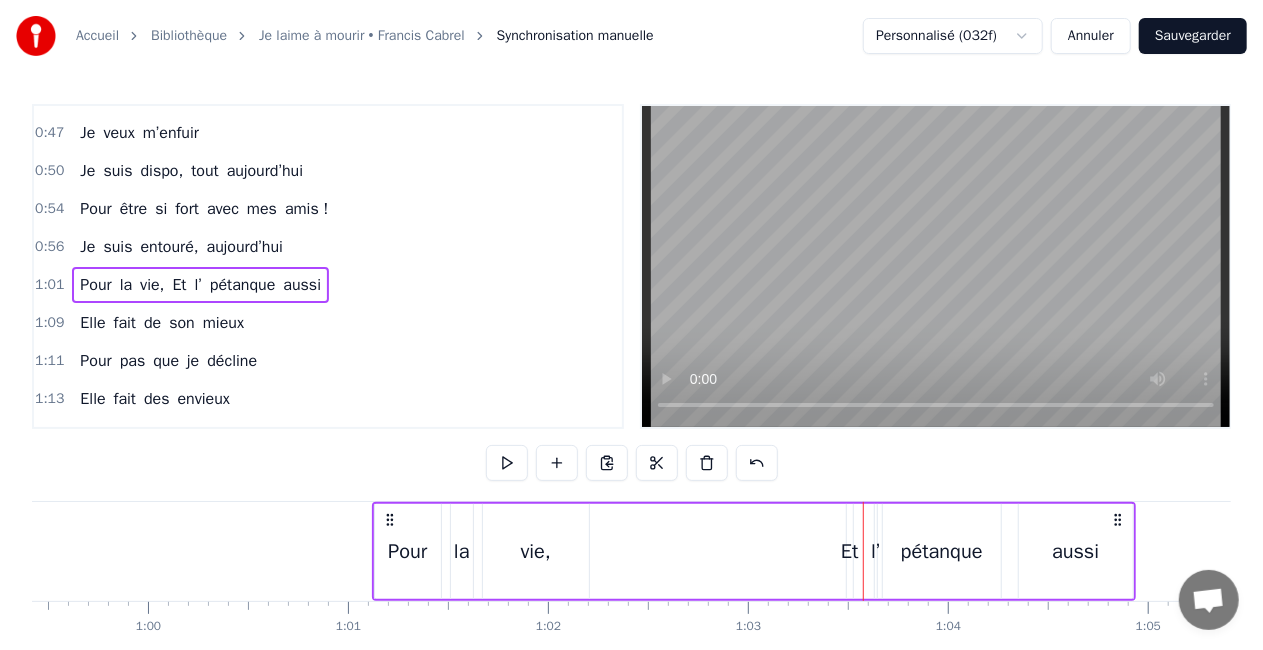 click on "l’" at bounding box center [876, 551] 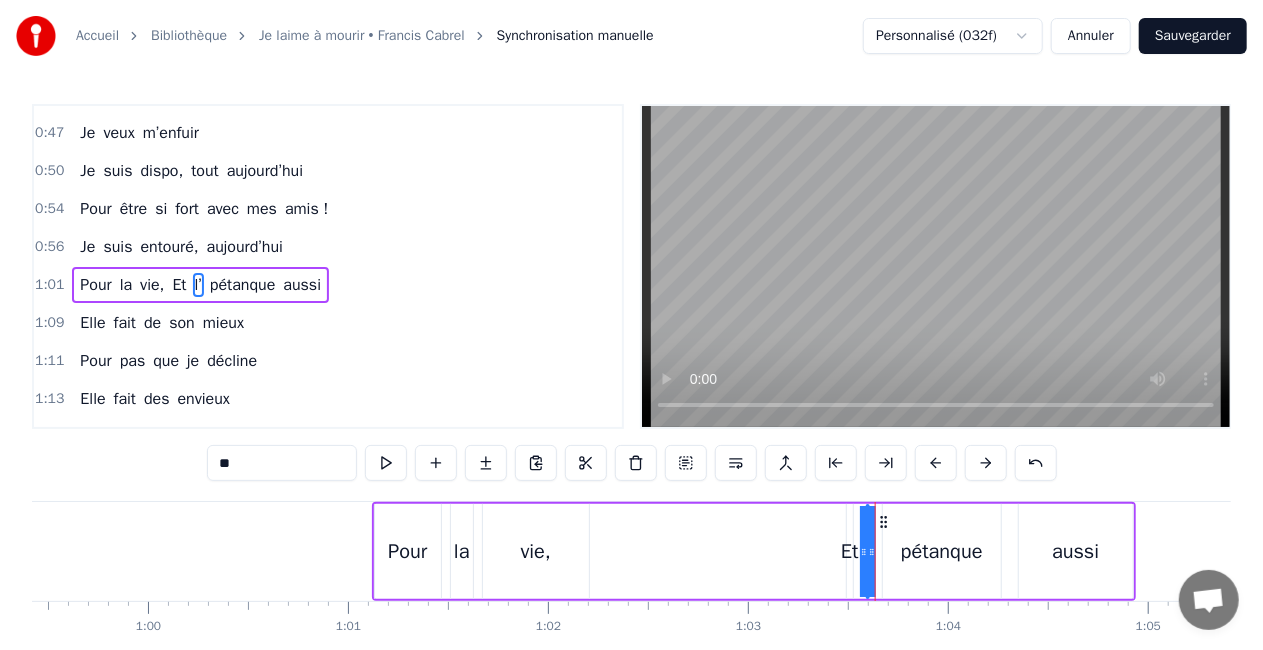 click 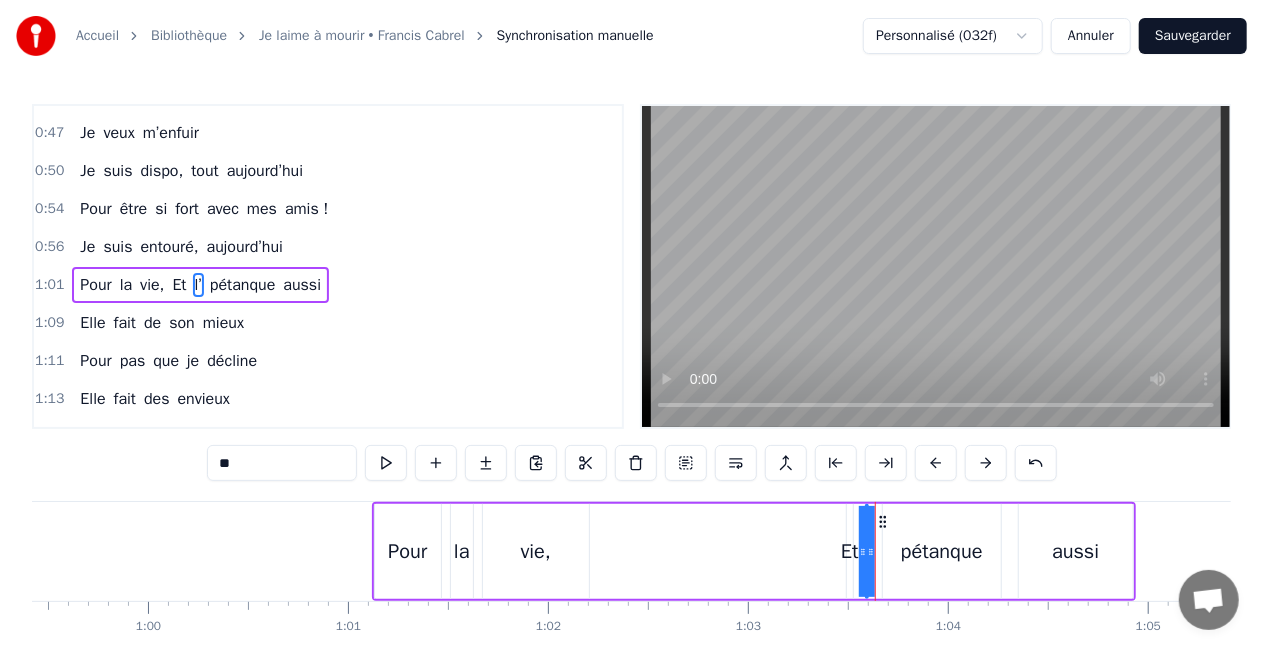 click on "pétanque" at bounding box center [942, 551] 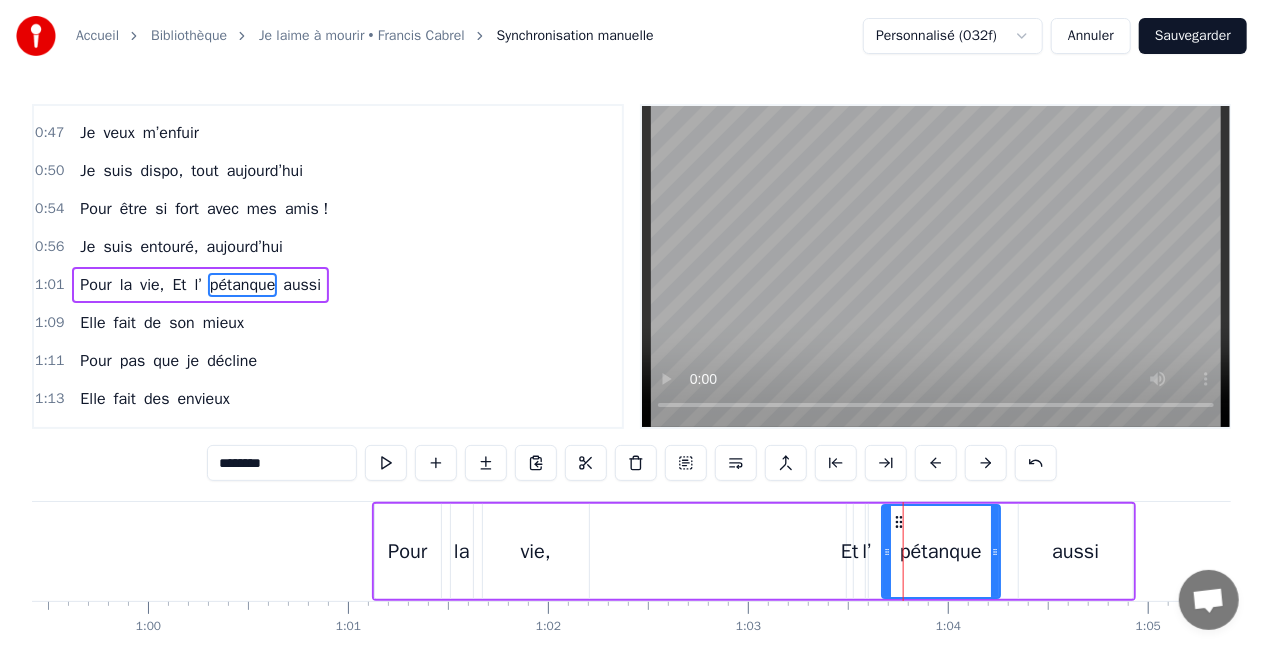 click 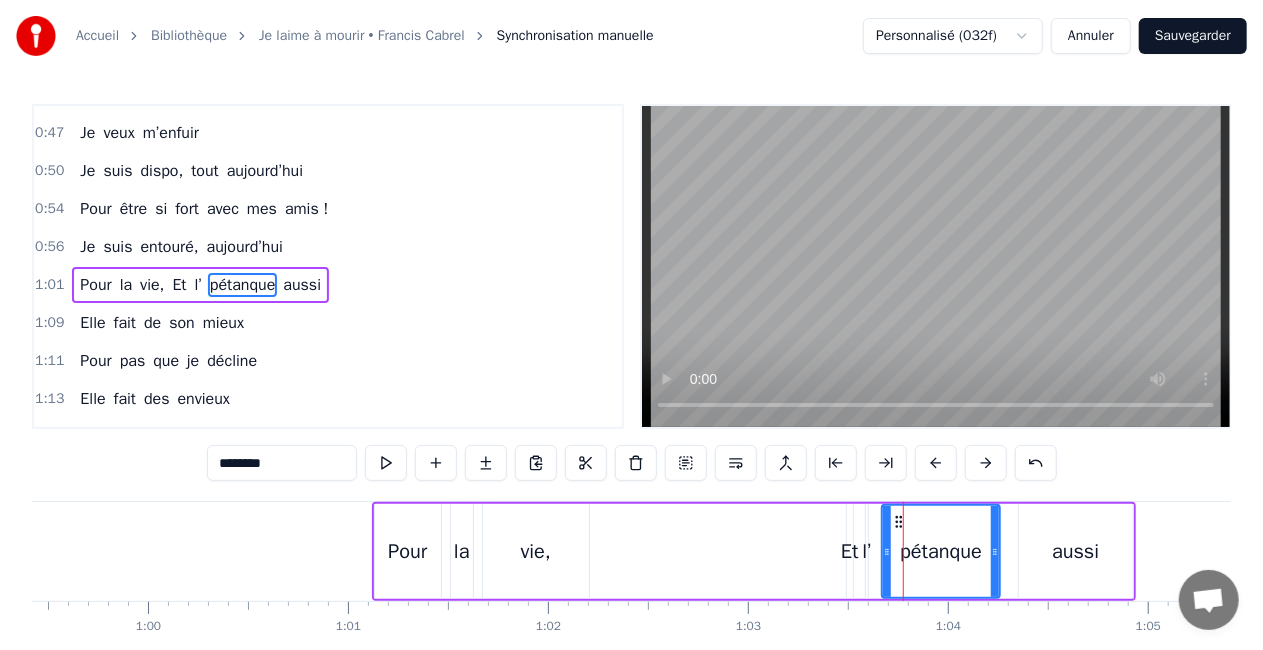 click on "Et" at bounding box center [850, 551] 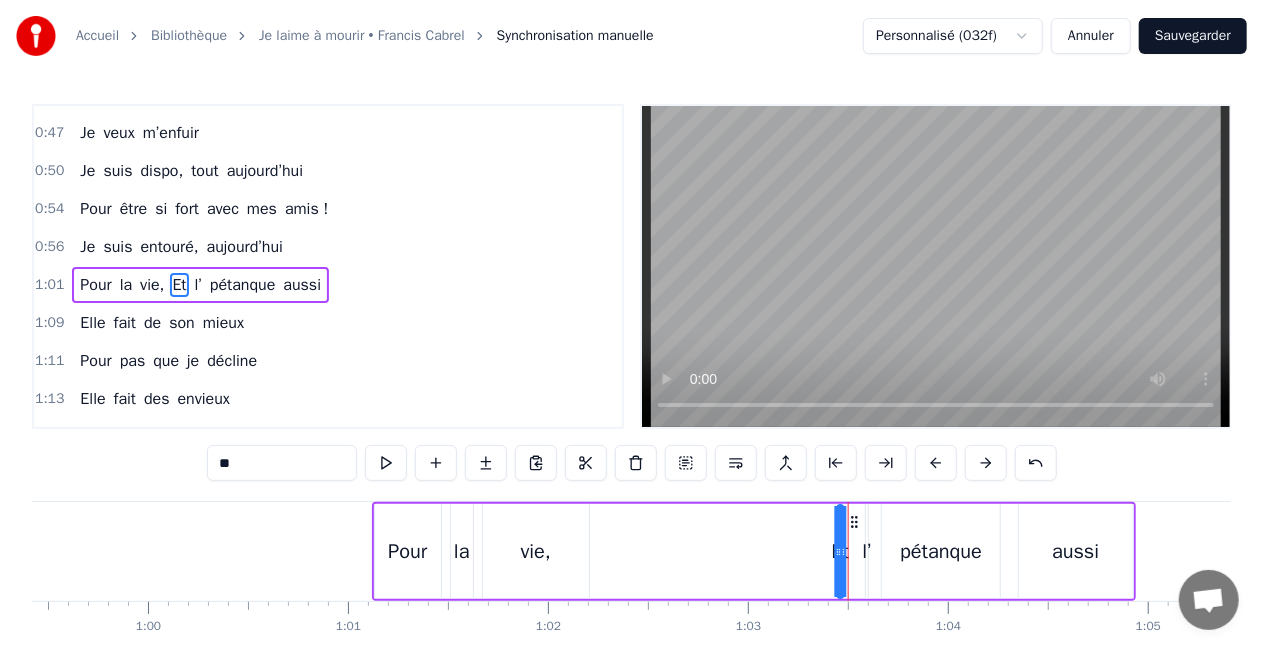 click 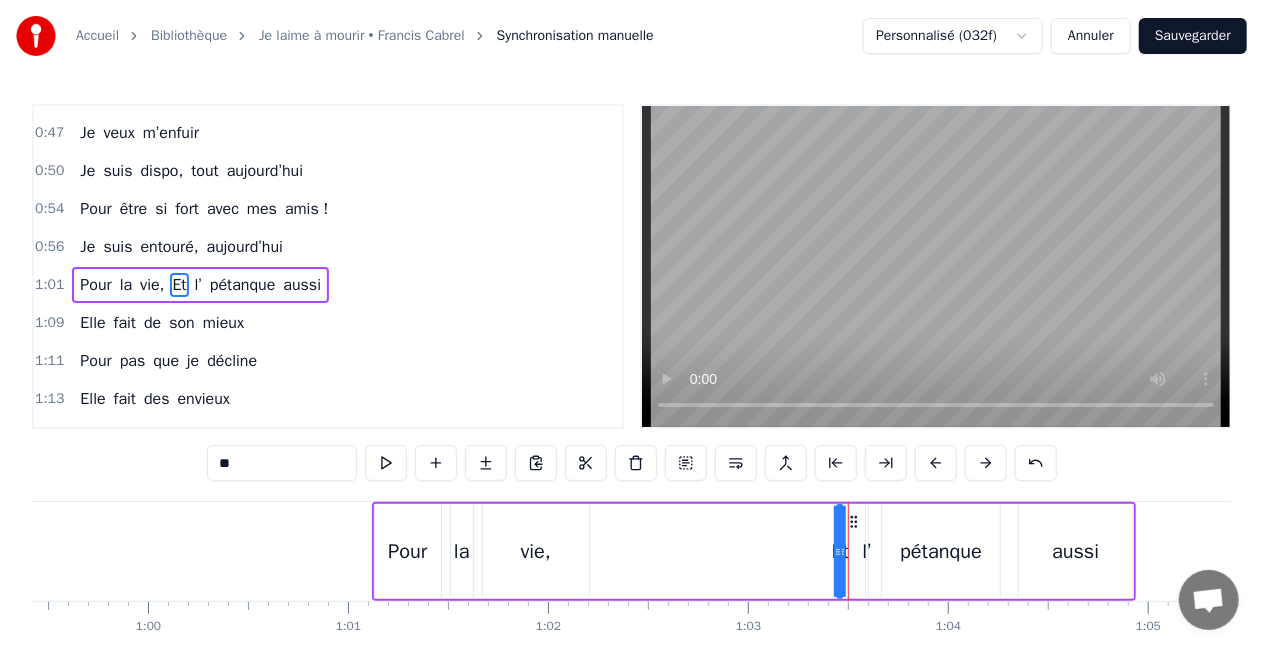 type 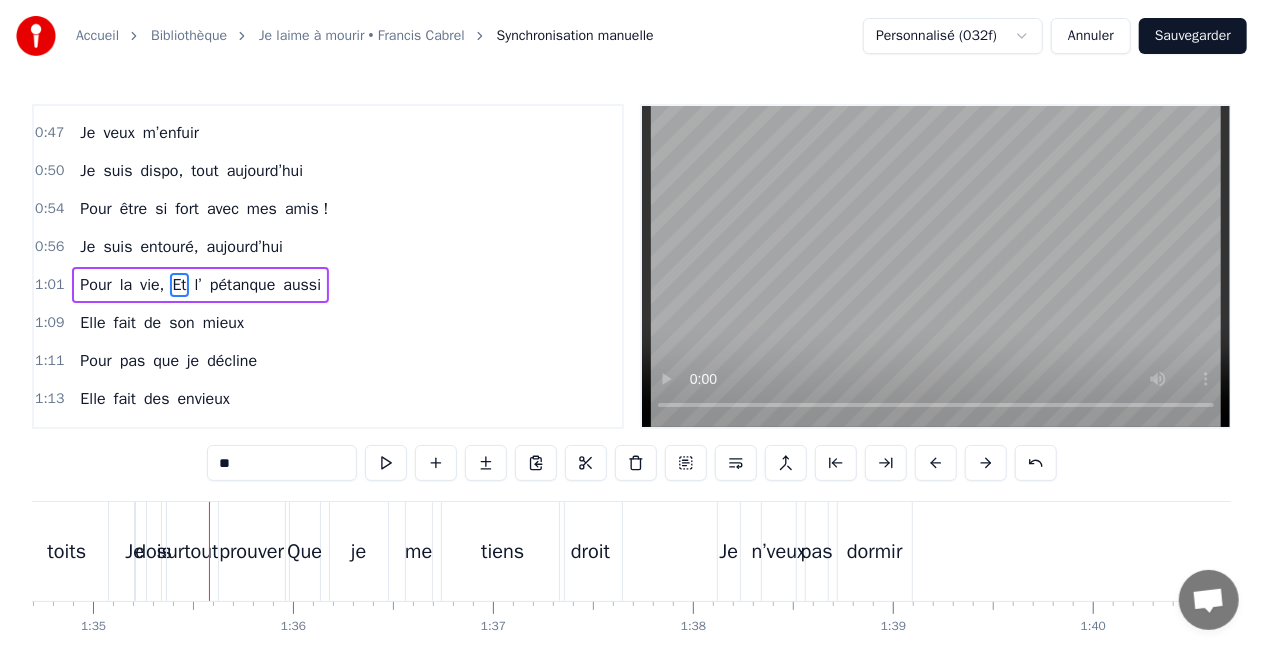 scroll, scrollTop: 0, scrollLeft: 18958, axis: horizontal 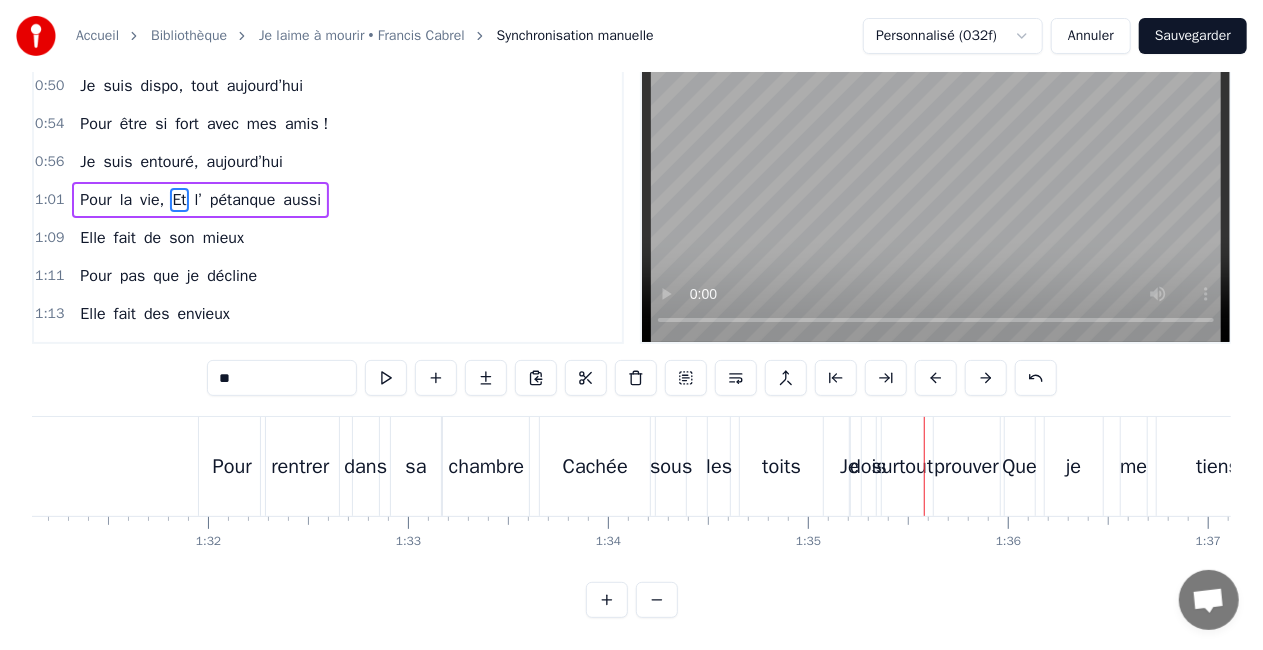 click on "Pour" at bounding box center (232, 467) 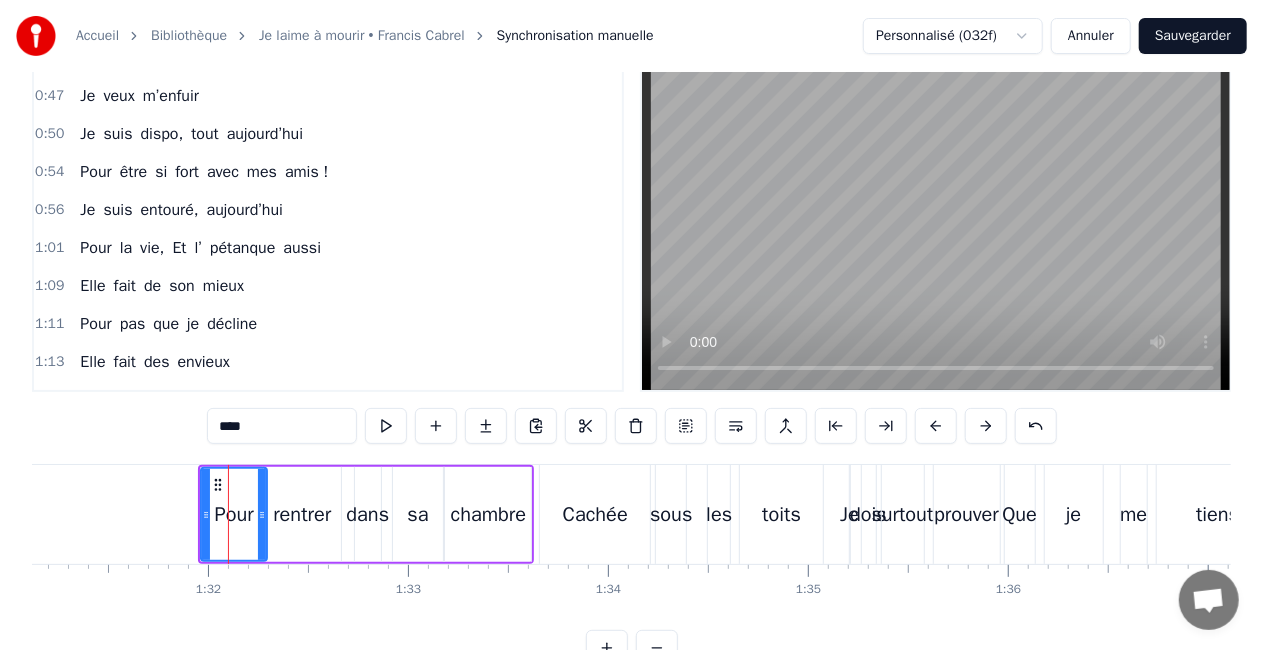 scroll, scrollTop: 0, scrollLeft: 0, axis: both 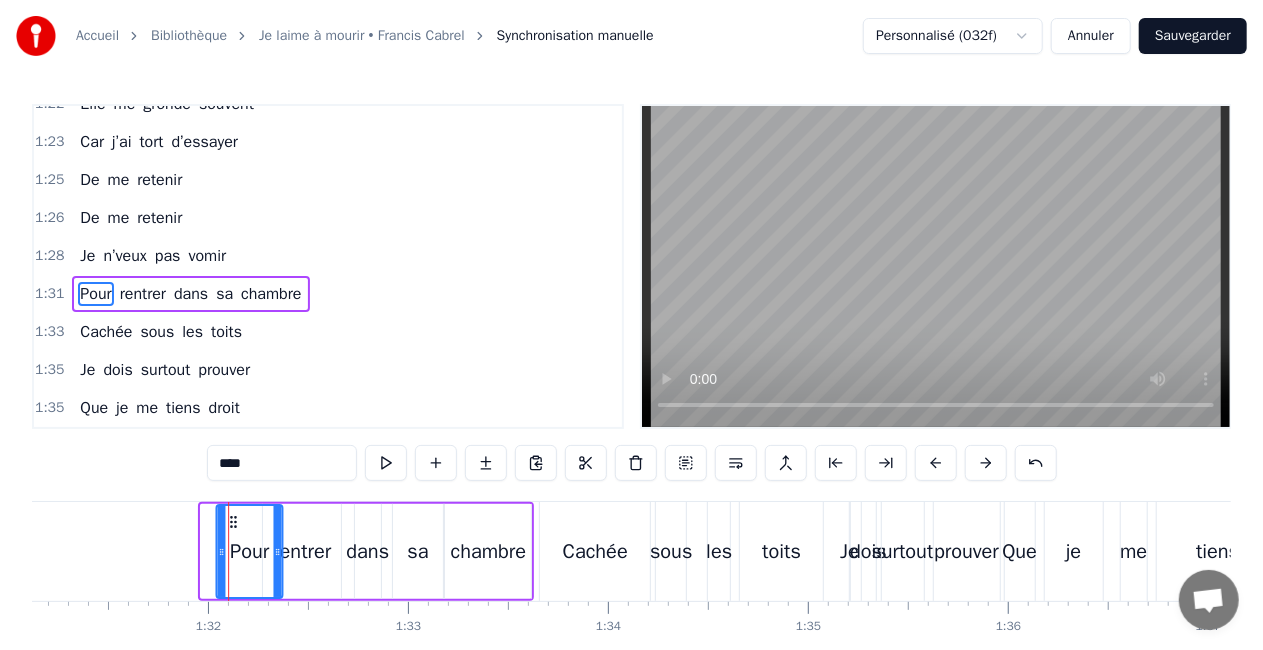 drag, startPoint x: 217, startPoint y: 522, endPoint x: 234, endPoint y: 522, distance: 17 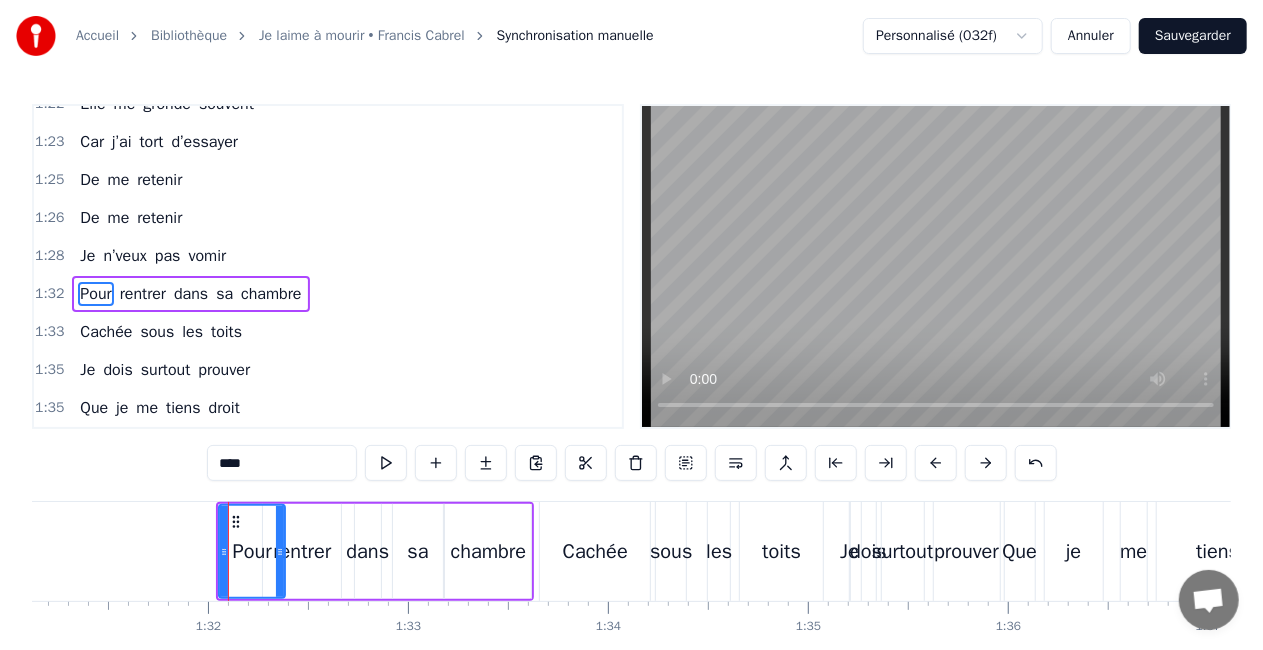 click on "rentrer" at bounding box center (302, 551) 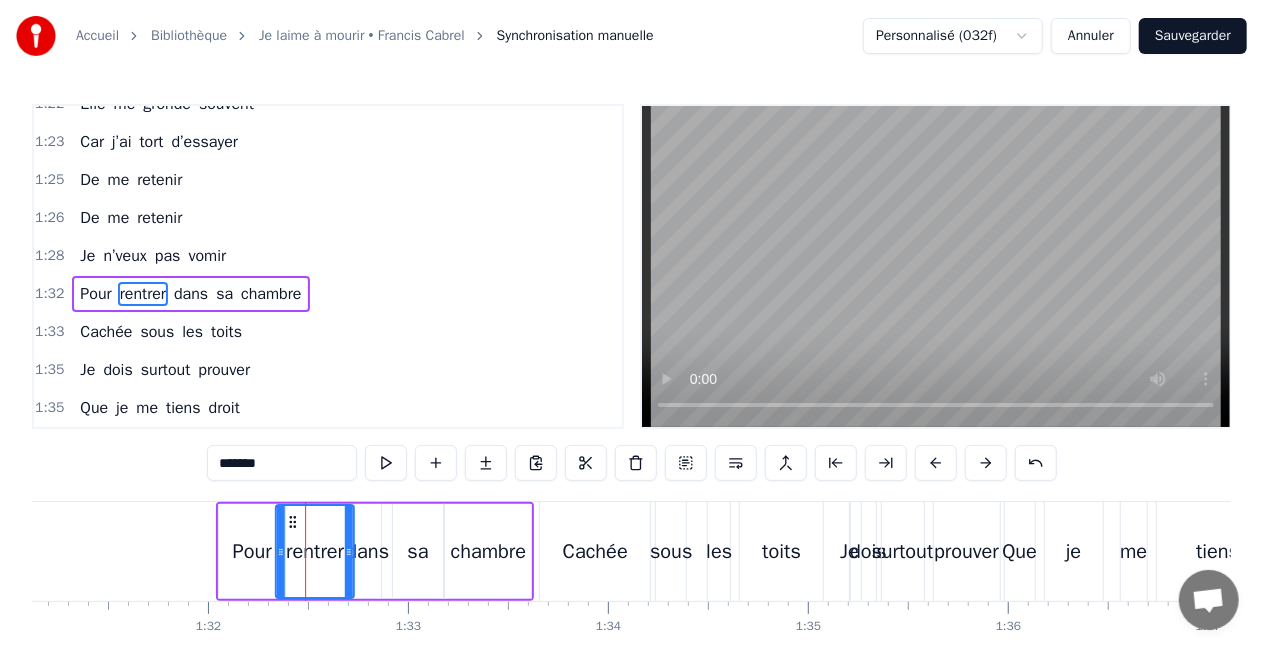 drag, startPoint x: 278, startPoint y: 519, endPoint x: 292, endPoint y: 519, distance: 14 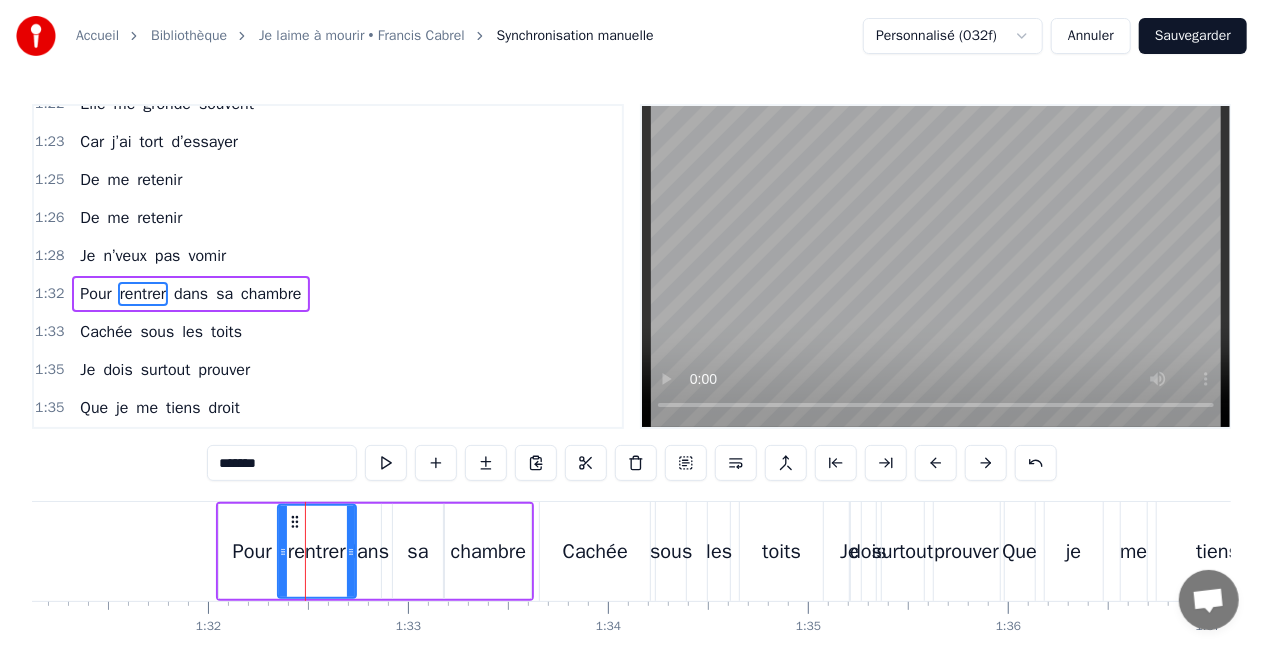 click on "dans" at bounding box center (368, 551) 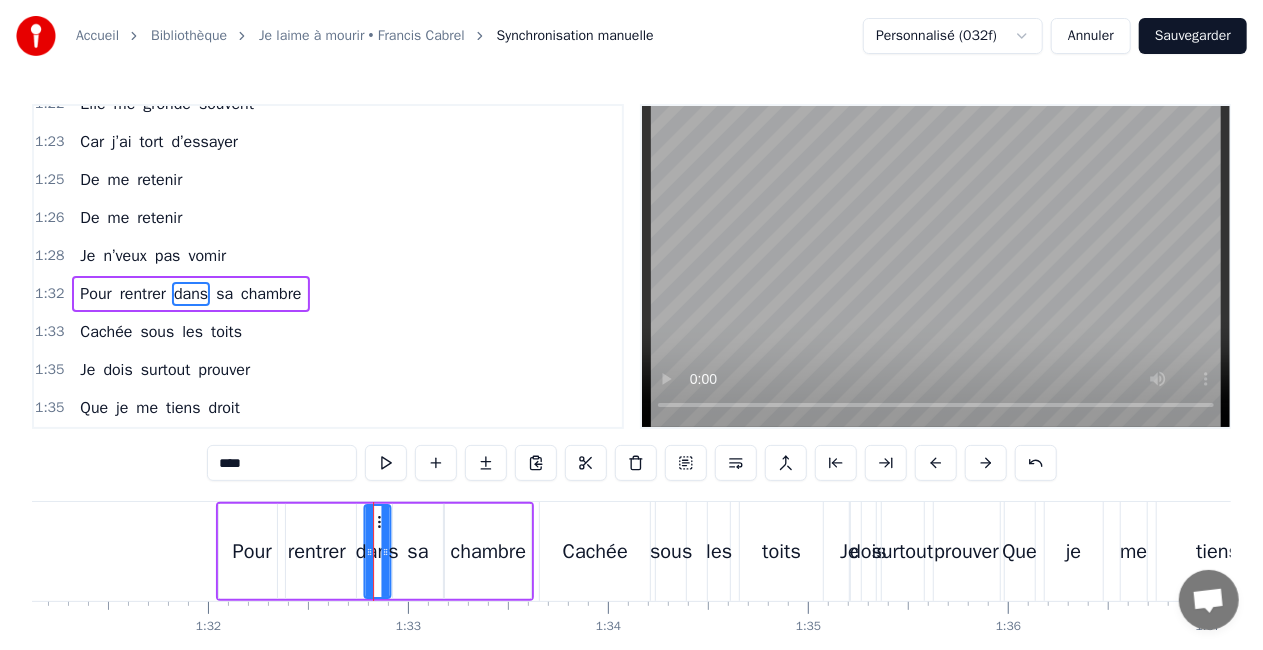 click 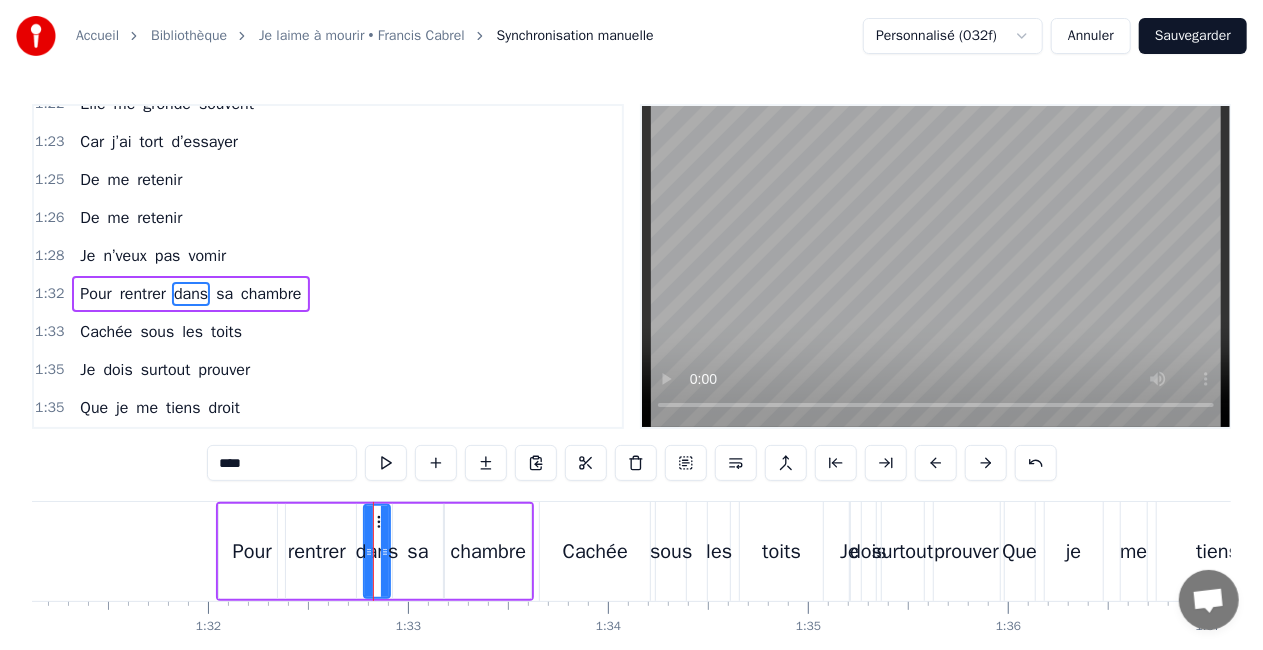 click on "sa" at bounding box center (418, 551) 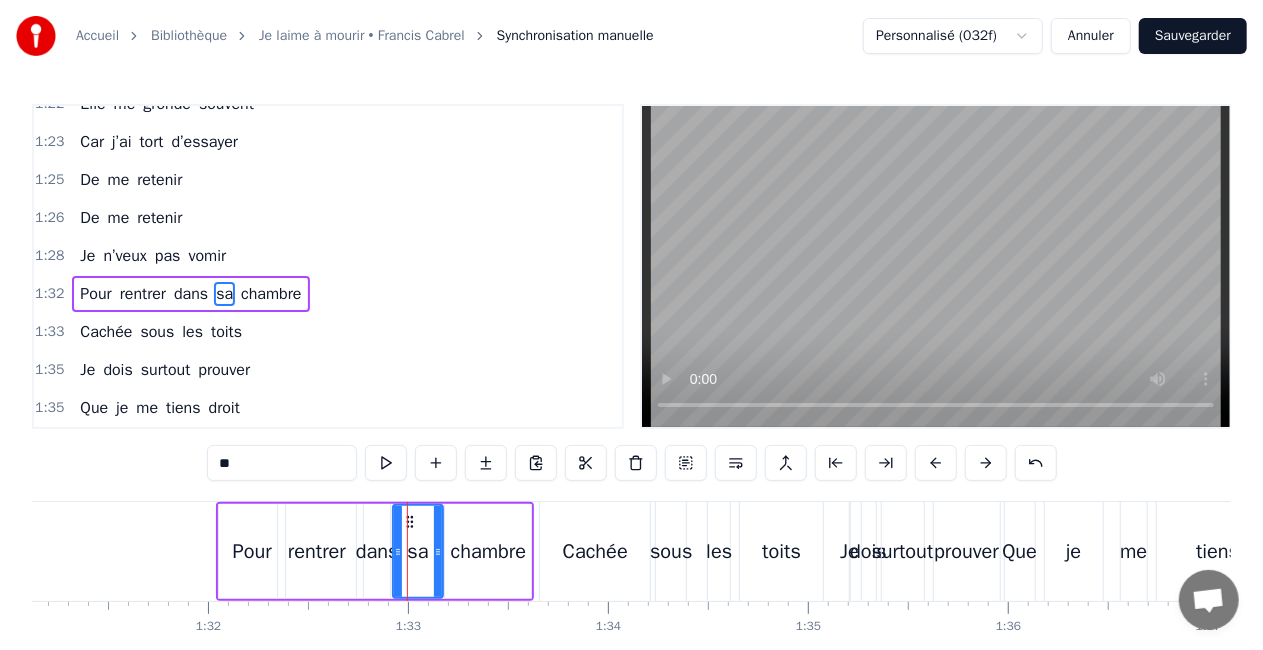drag, startPoint x: 406, startPoint y: 521, endPoint x: 419, endPoint y: 521, distance: 13 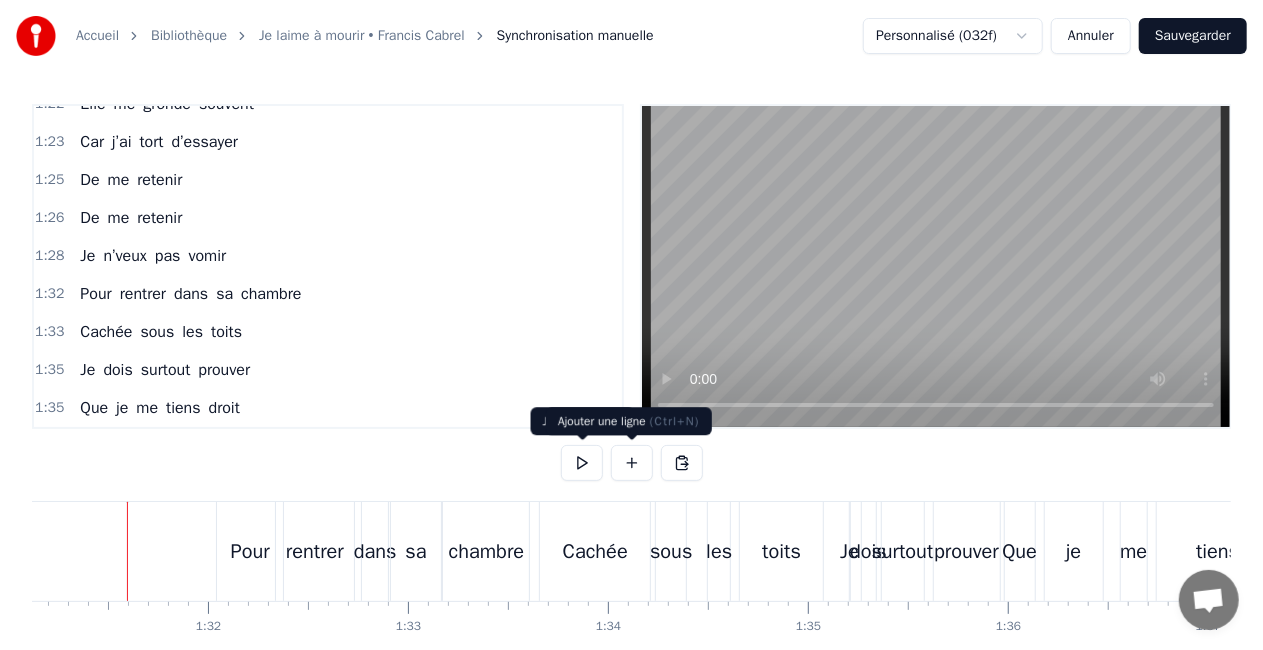 scroll, scrollTop: 0, scrollLeft: 18218, axis: horizontal 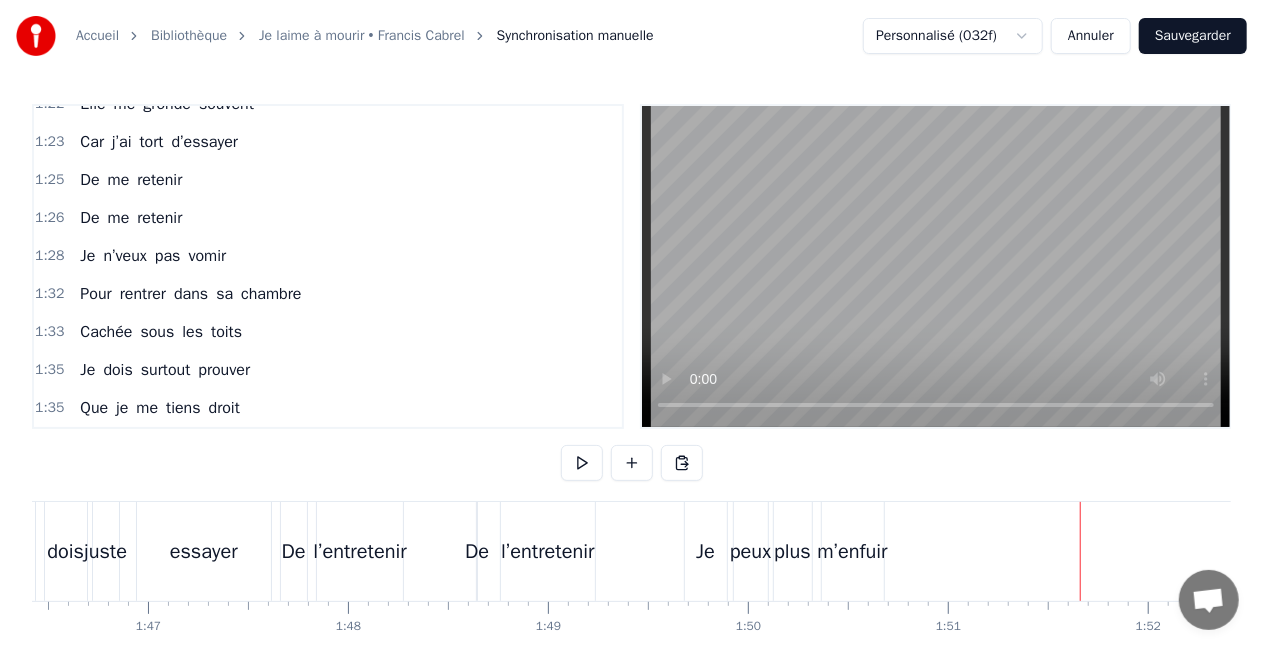 click on "De" at bounding box center [477, 552] 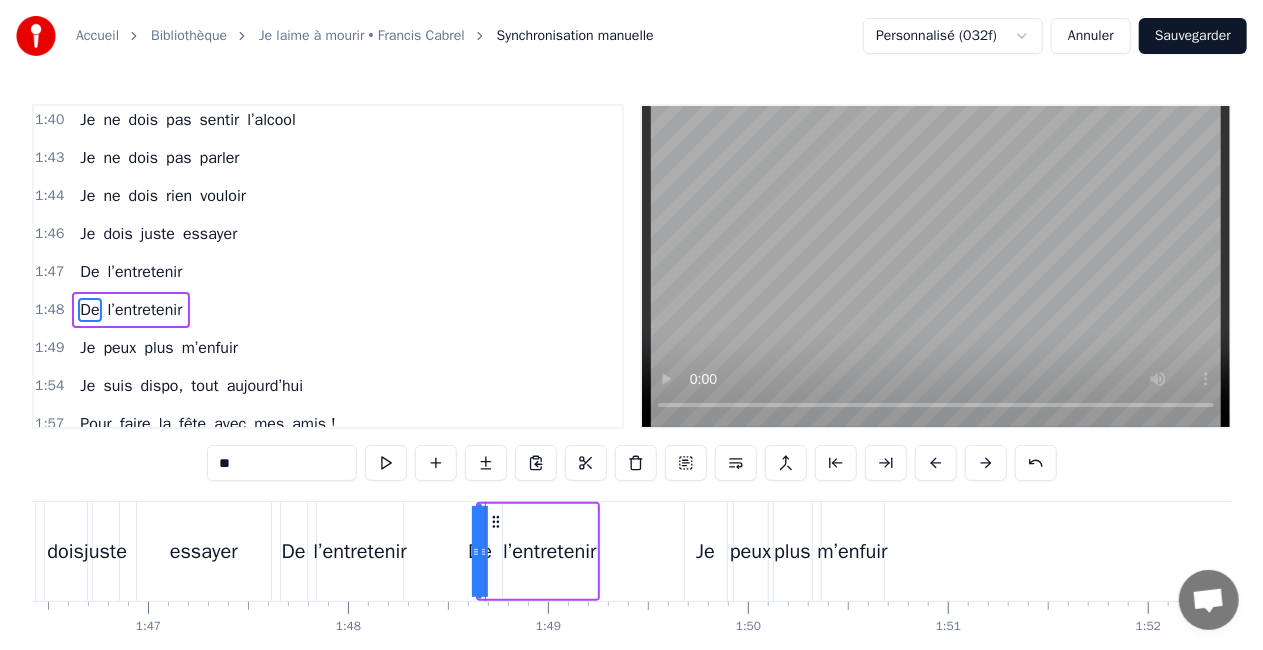 scroll, scrollTop: 1724, scrollLeft: 0, axis: vertical 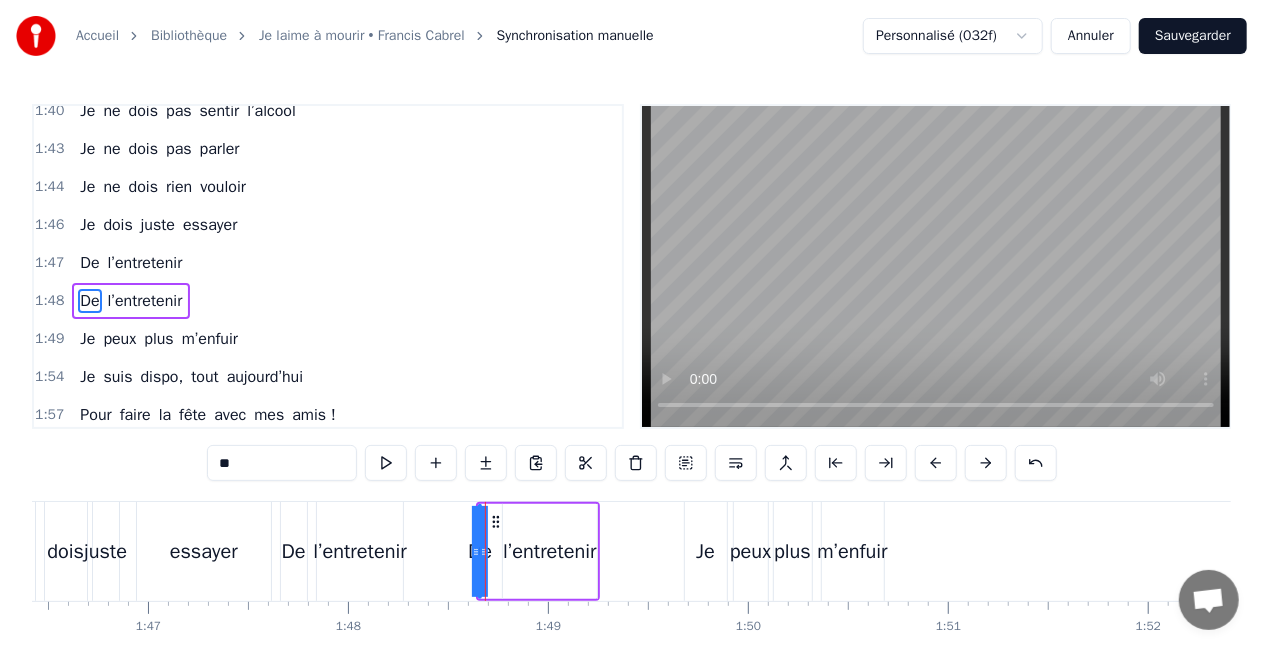 click on "l’entretenir" at bounding box center (549, 551) 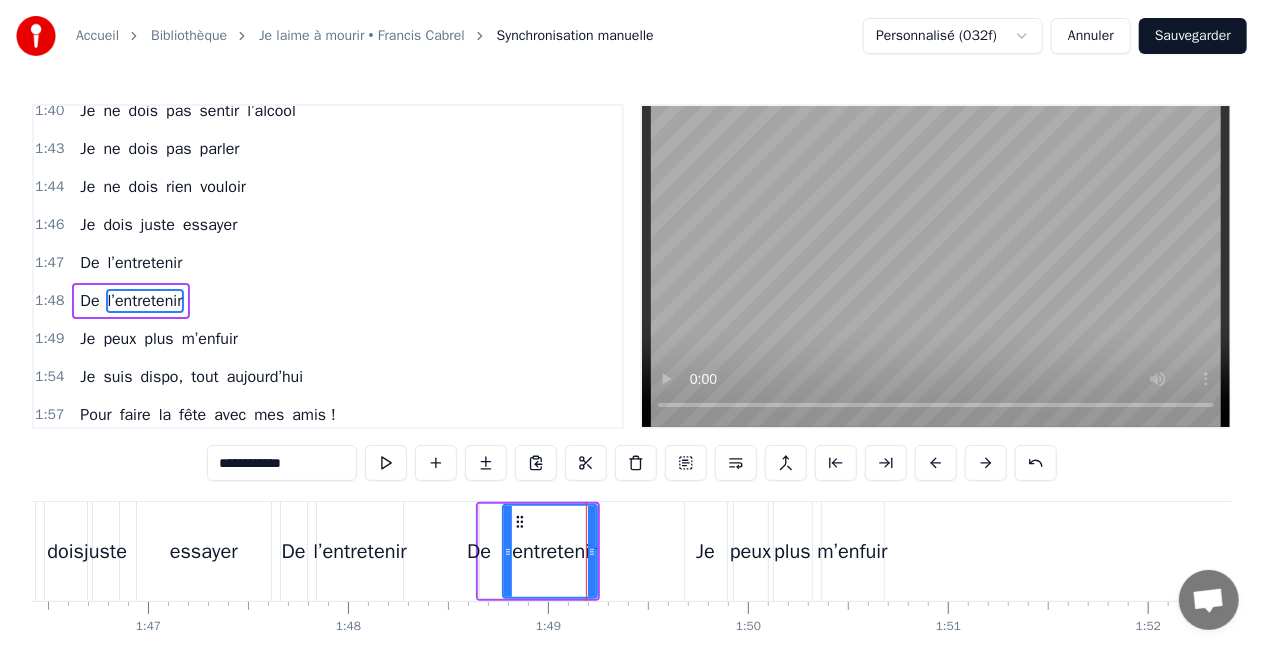 click on "l’entretenir" at bounding box center (549, 551) 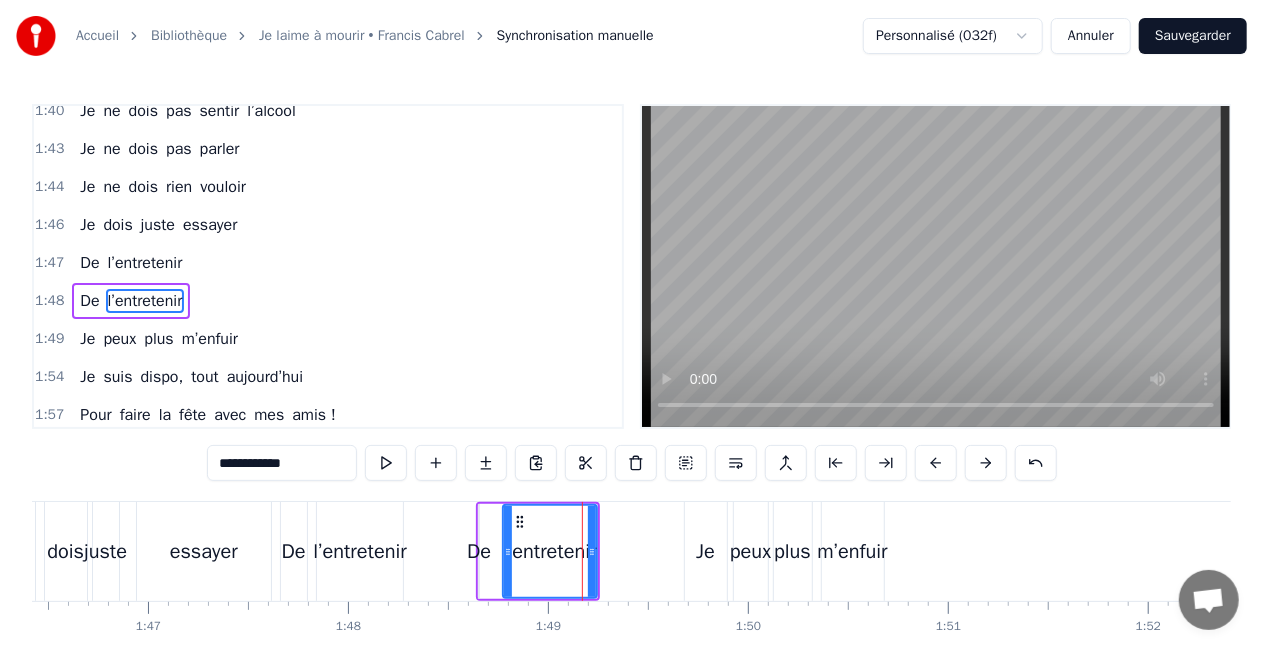 click at bounding box center [582, 551] 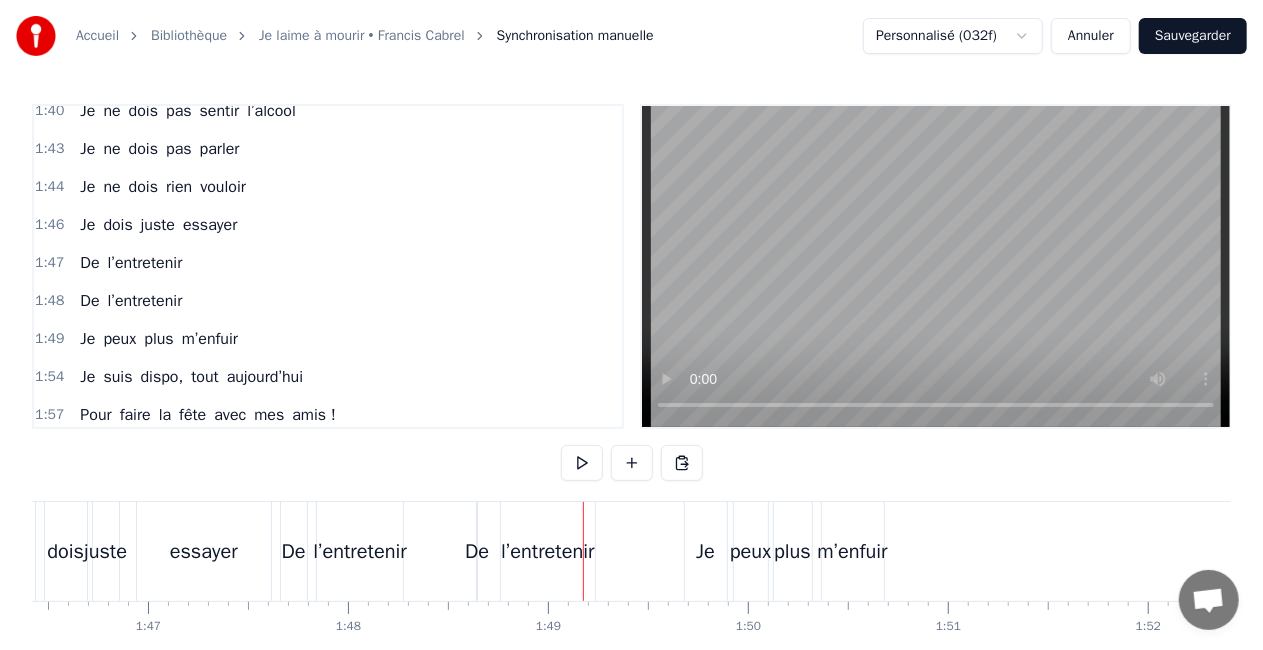 click on "l’entretenir" at bounding box center [547, 551] 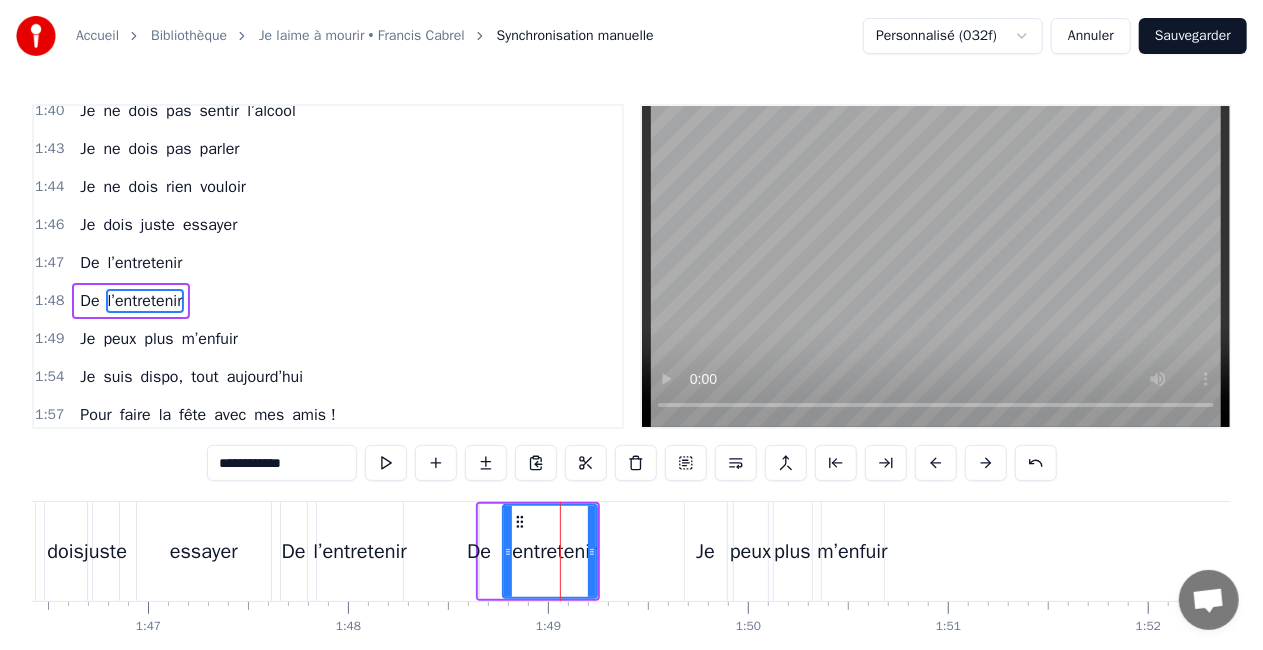 click on "De l’entretenir" at bounding box center [537, 551] 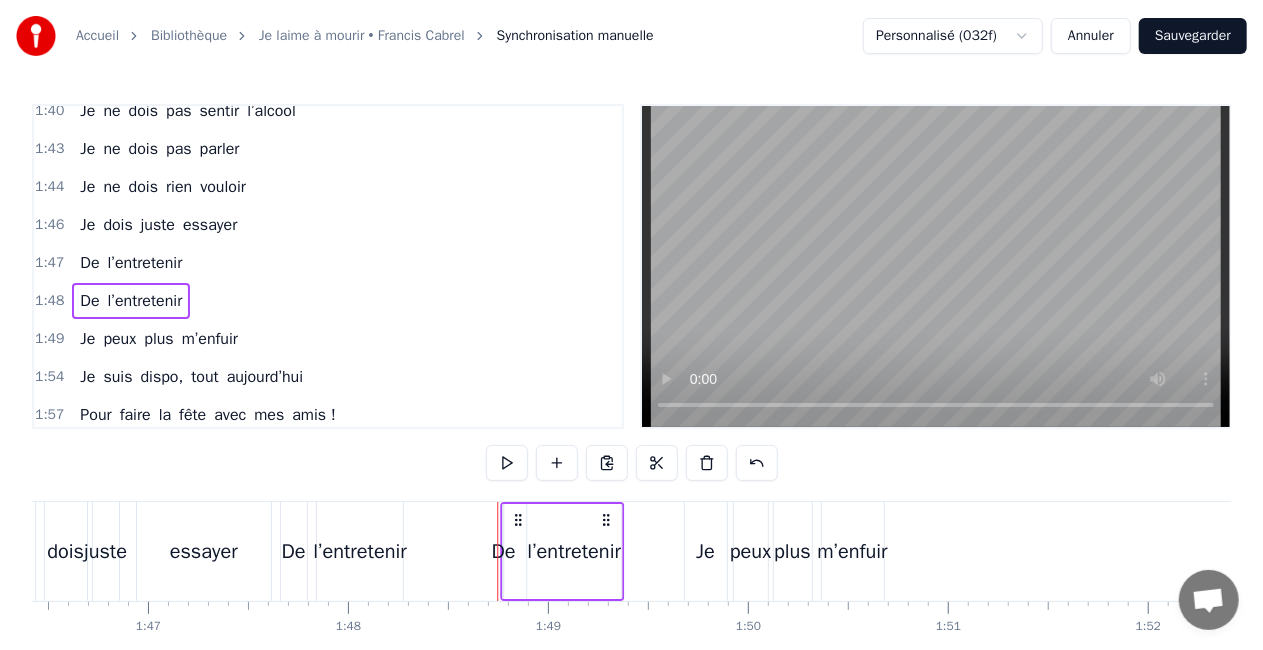 drag, startPoint x: 580, startPoint y: 518, endPoint x: 619, endPoint y: 517, distance: 39.012817 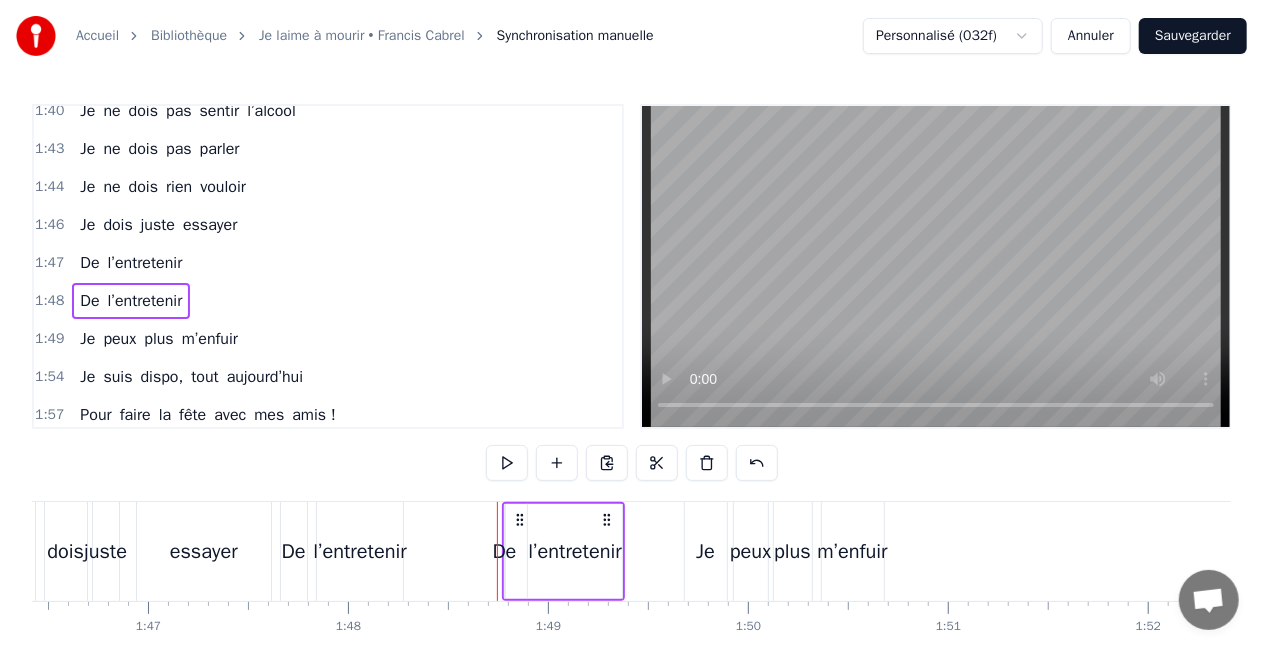 drag, startPoint x: 704, startPoint y: 522, endPoint x: 715, endPoint y: 522, distance: 11 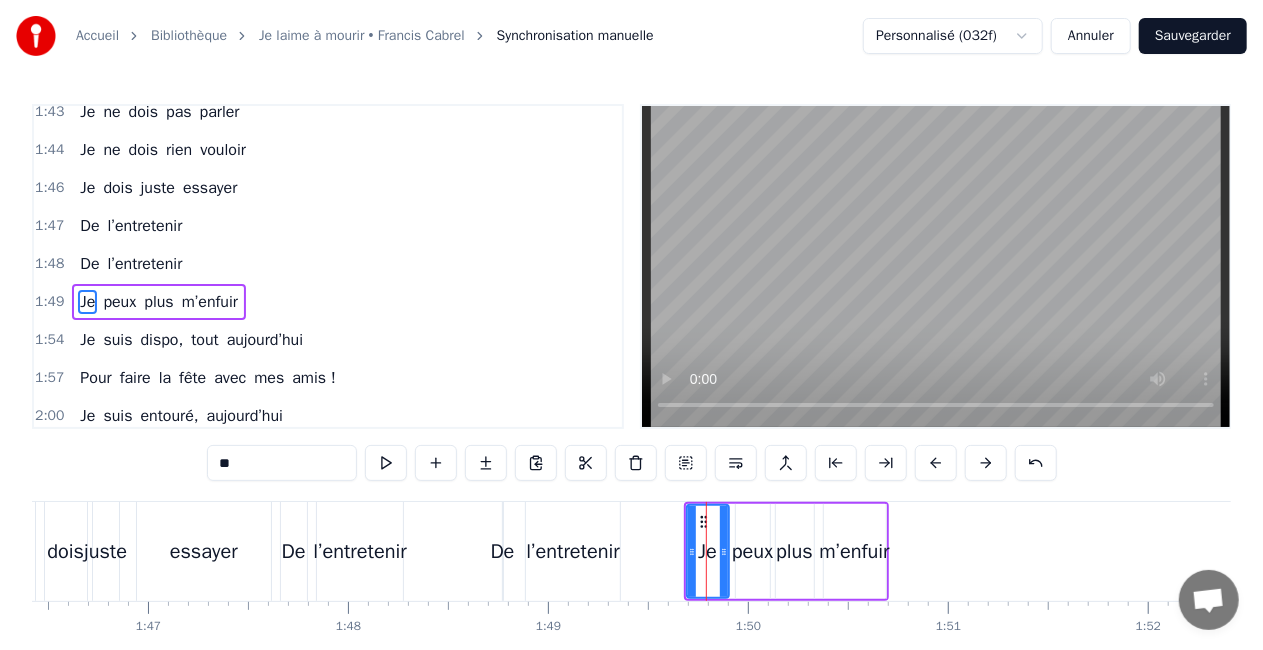 scroll, scrollTop: 1762, scrollLeft: 0, axis: vertical 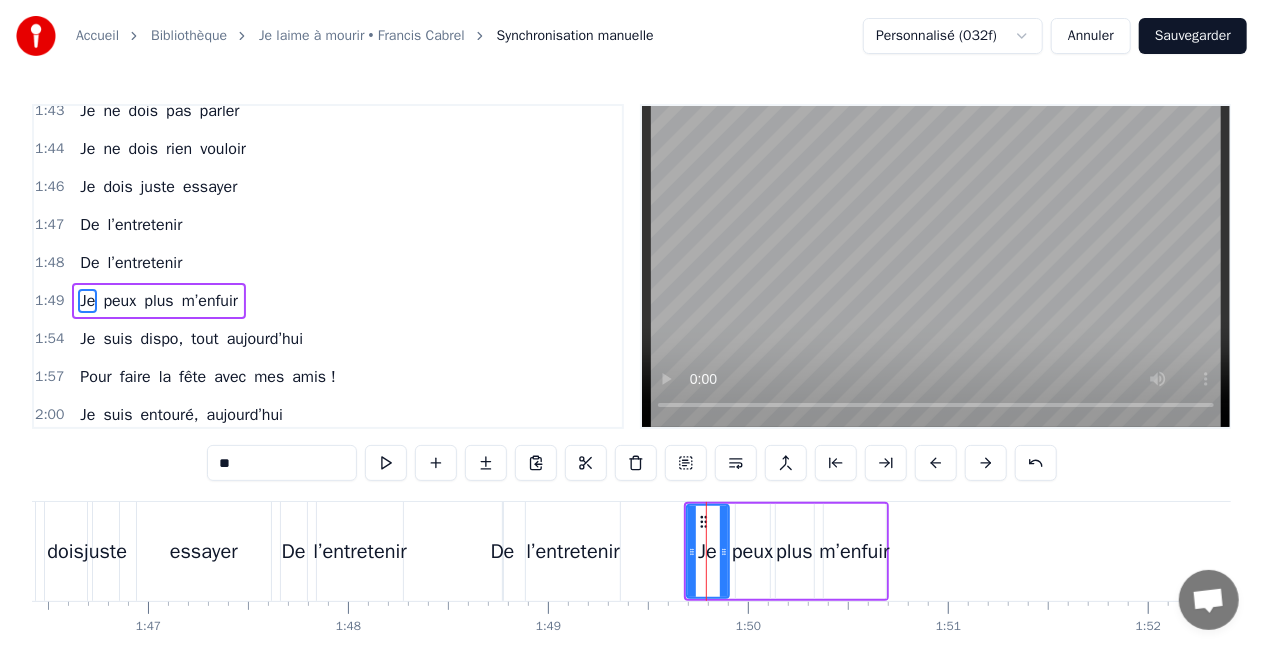 click on "Moi je m’appelle [FIRST] Et voilà qu'aujourd'hui C’était le dernier matin De mon ancienne vie Je peux plus m’enfuir Vous pouvez me Saouler Avec tout ce qui vous plaira je vais en chier Je m’échapperai pas Pour tenir debout Pour tenir le coup Je veux pas vomir Elle se prénomme [NAME] Ma blonde, mon pilier Elle a fait de ma vie Un bonheur en acier Des éclats de rire Elle attend à la maison Affalée sur le canapé Pour me faire la leçon A chaque fois qu’elle Me voit vomir Me voit vomir Je veux m’enfuir Je suis dispo, tout aujourd’hui Pour être si fort avec mes amis ! Je suis entouré, aujourd’hui Pour la vie, Et l’ pétanque aussi Elle fait de son mieux Pour pas que je décline Elle fait des envieux Ma blonde héroïne Je l'aime à mourir Elle porte du courrier Qu’elle essaye de poster Elle me gronde souvent Car j’ai tort d’essayer De me retenir De me retenir Je n’veux pas vomir Pour rentrer dans sa chambre Cachée sous les toits Je dois surtout prouver Que je me tiens droit Je" at bounding box center (-4967, 551) 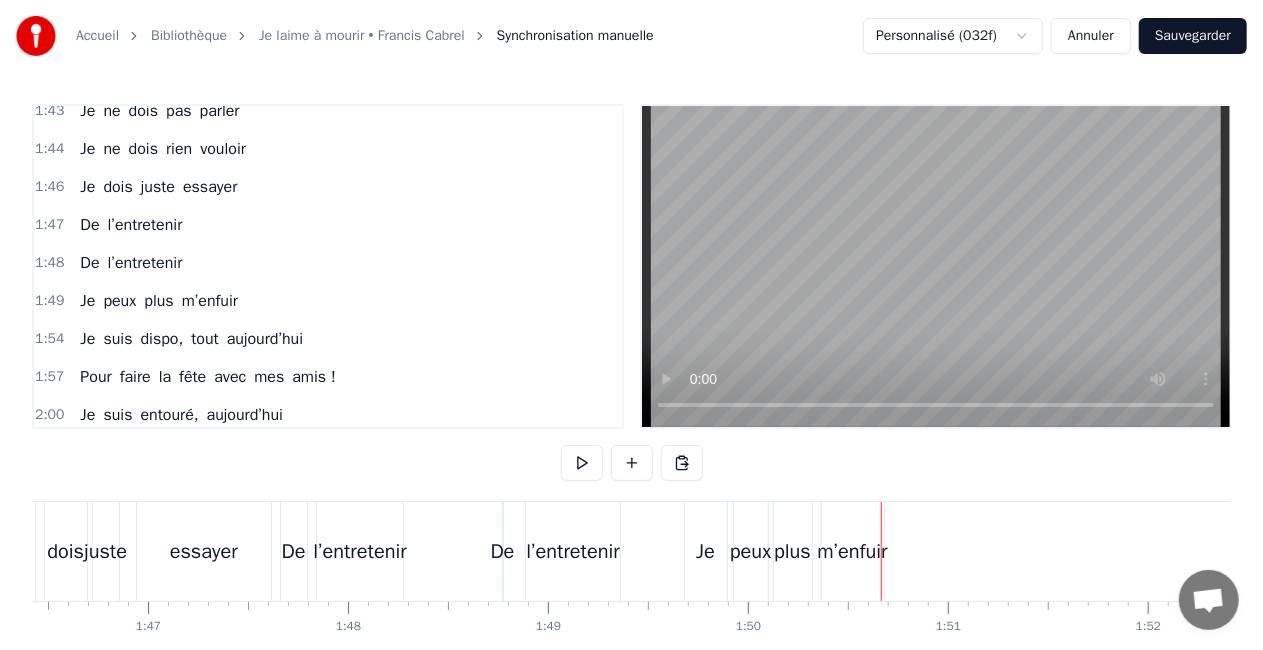 click on "m’enfuir" at bounding box center (853, 551) 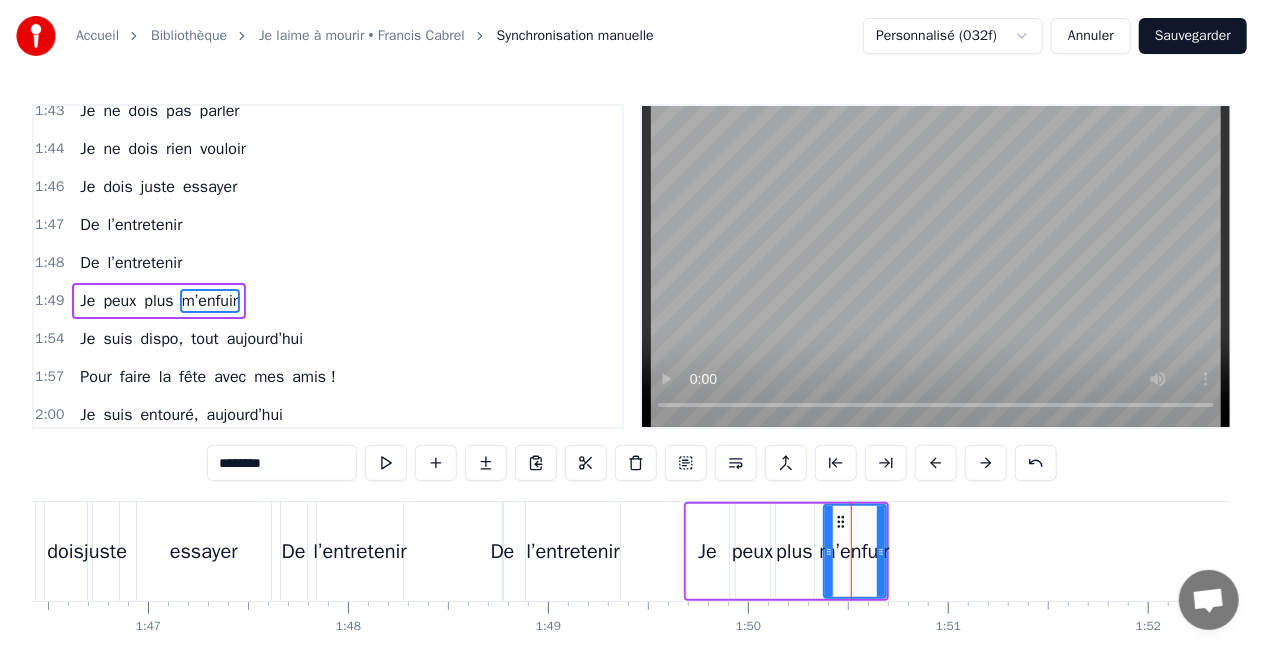 click on "Je peux plus m’enfuir" at bounding box center (786, 551) 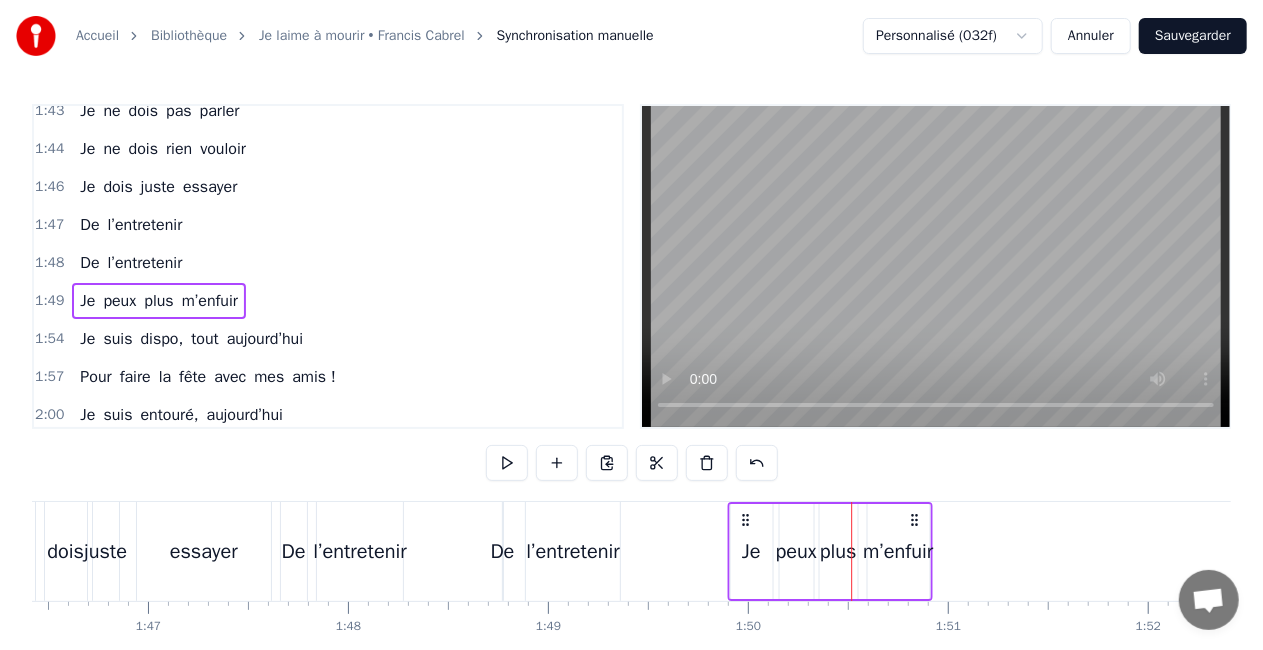 drag, startPoint x: 868, startPoint y: 518, endPoint x: 912, endPoint y: 518, distance: 44 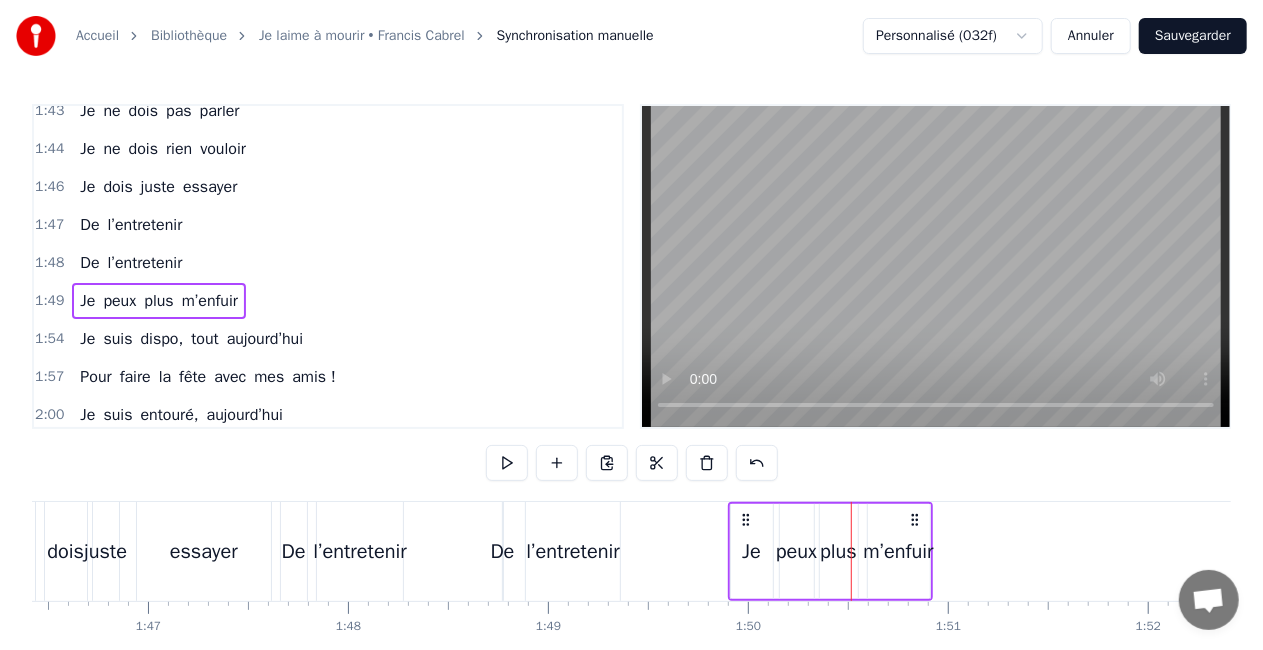 click on "dois" at bounding box center [66, 551] 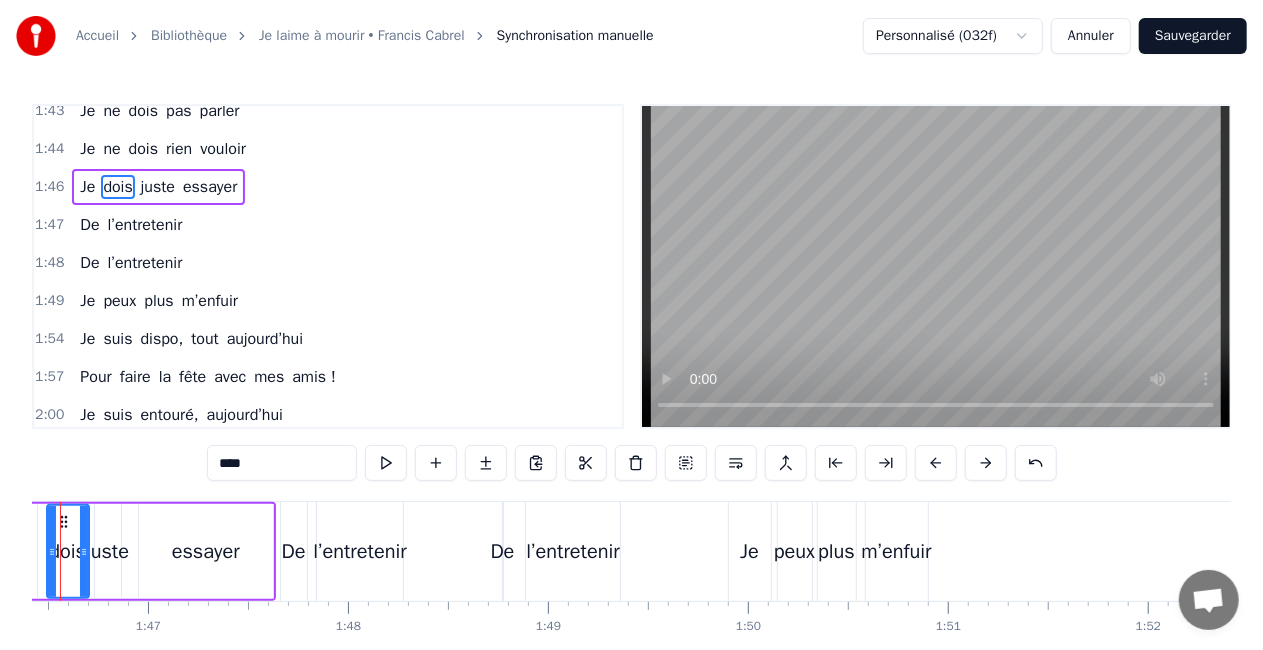 scroll, scrollTop: 1650, scrollLeft: 0, axis: vertical 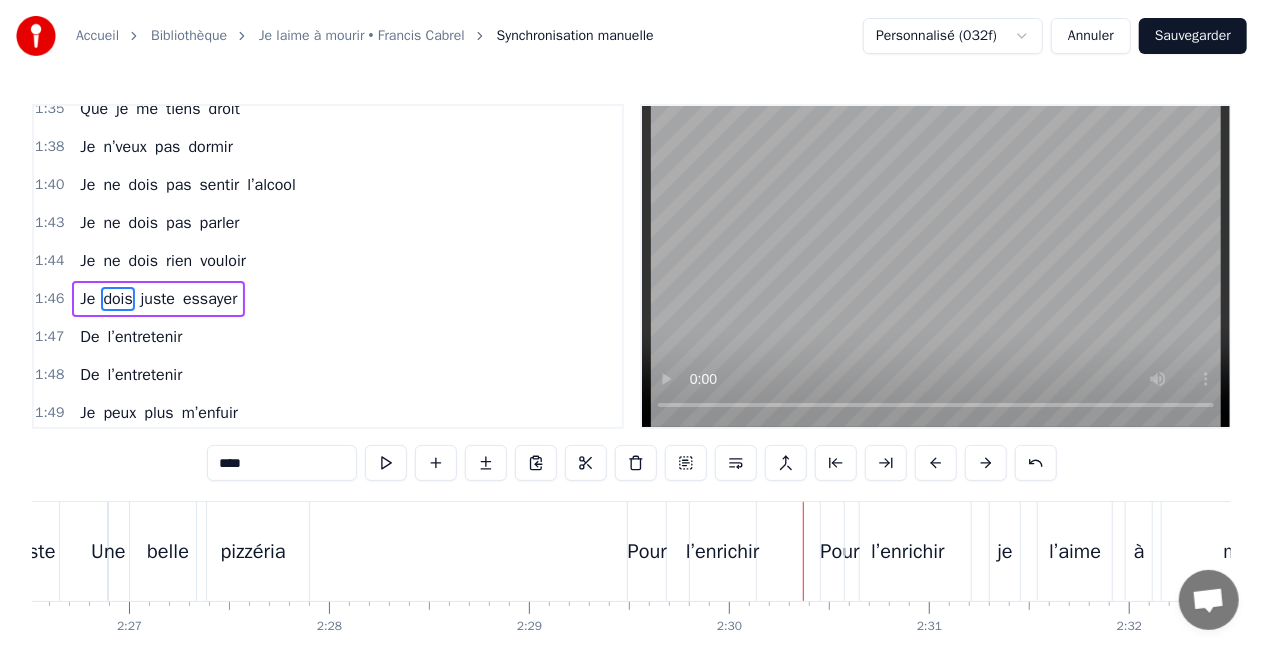 click on "Pour" at bounding box center (647, 552) 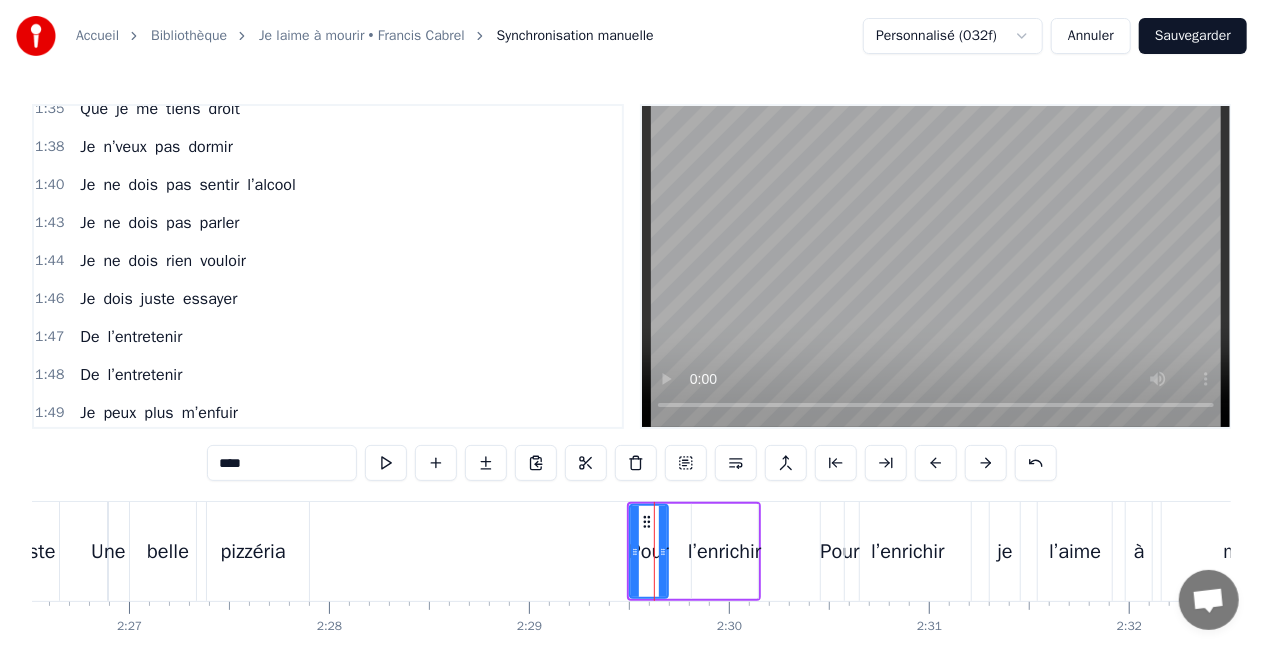 scroll, scrollTop: 8, scrollLeft: 0, axis: vertical 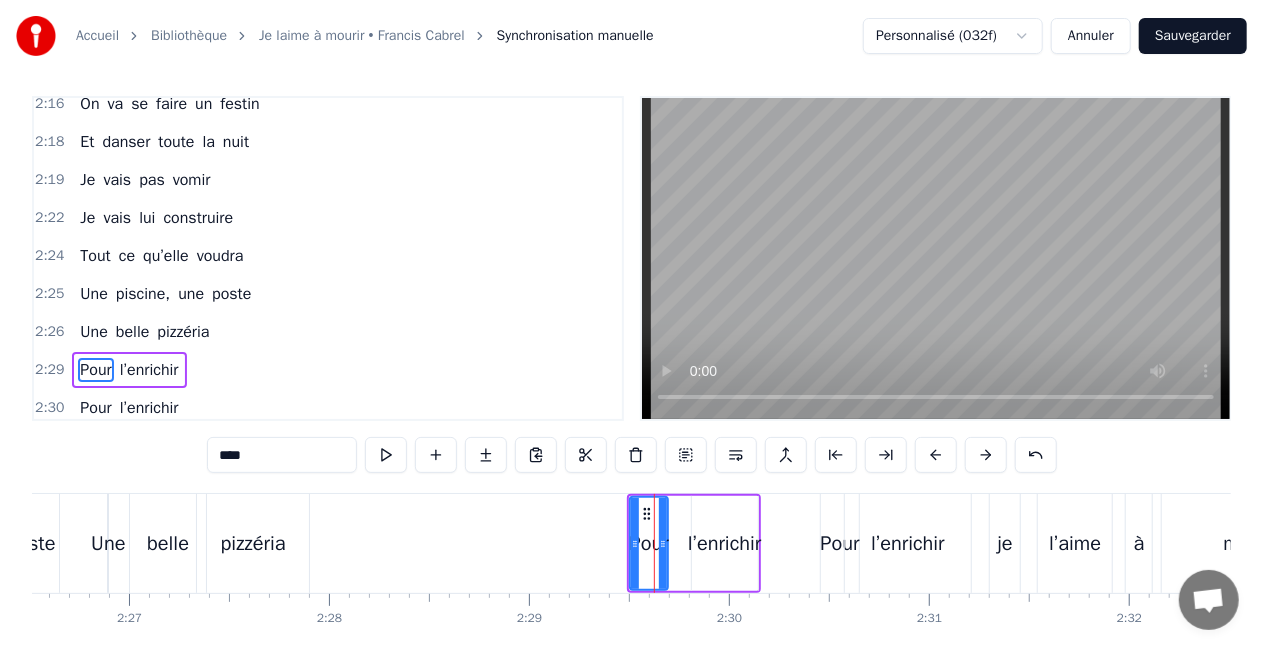 click on "l’enrichir" at bounding box center (725, 543) 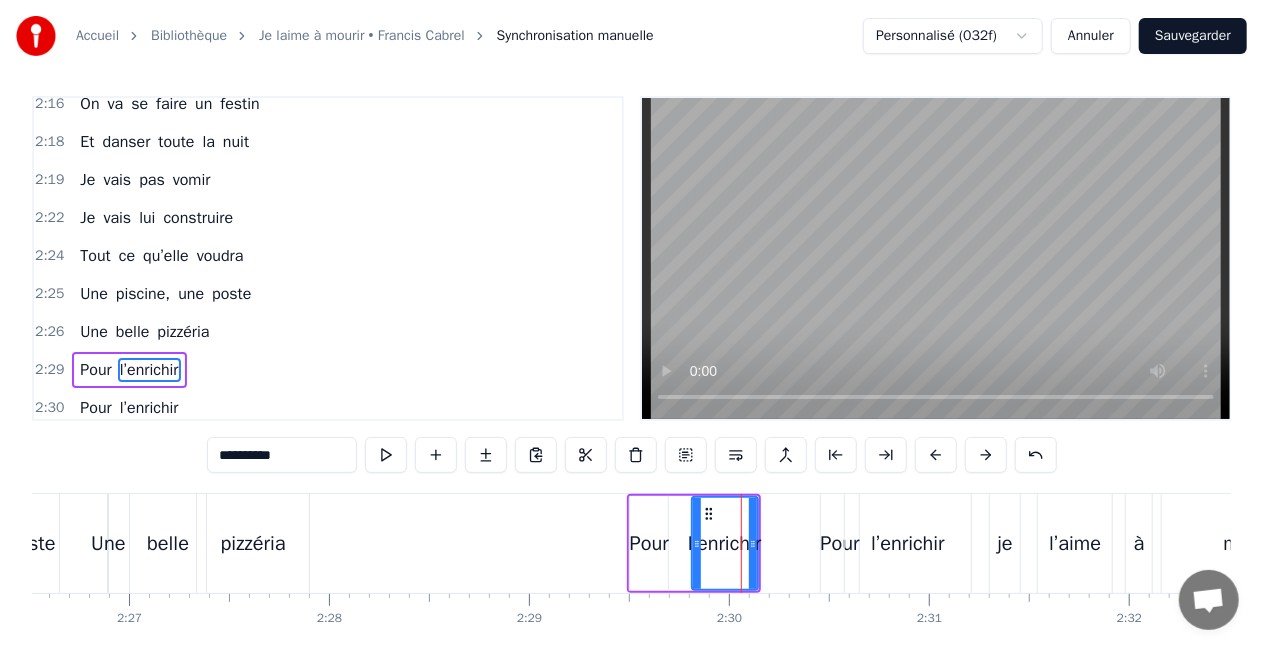 click on "l’enrichir" at bounding box center (725, 543) 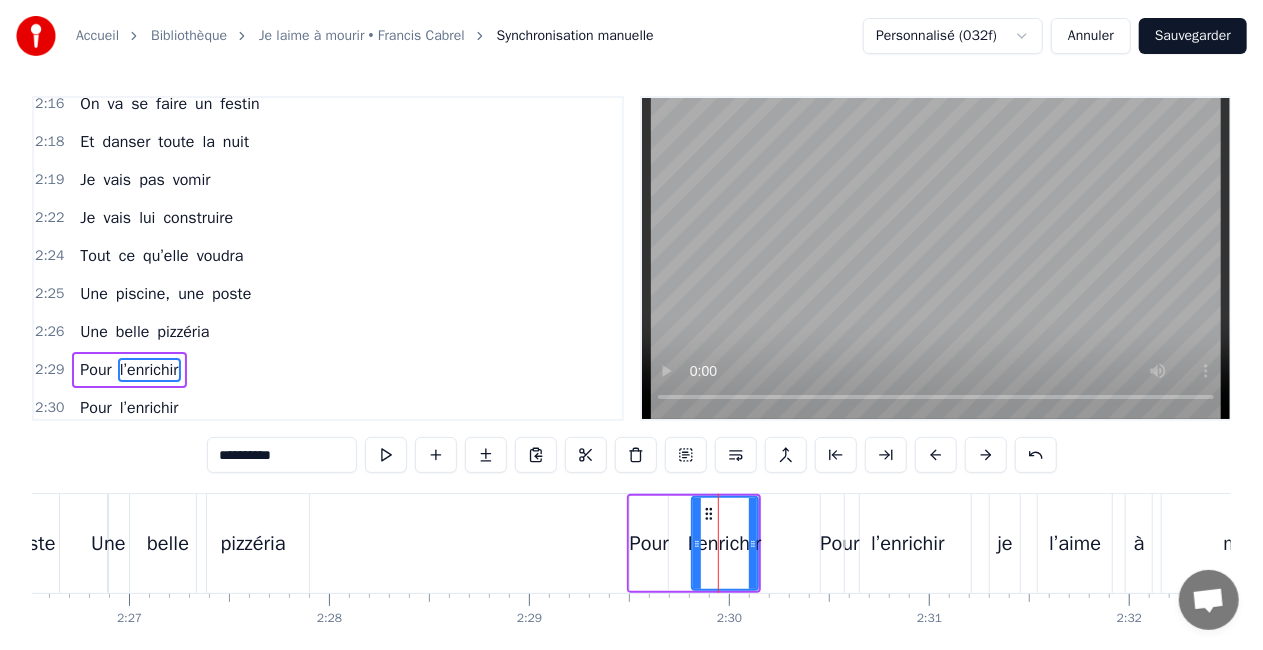 click on "0:06 Moi je m’appelle [FIRST] 0:07 Et voilà qu'aujourd'hui 0:09 C’était le dernier matin 0:11 De mon ancienne vie 0:12 Je peux plus m’enfuir 0:16 Vous pouvez me Saouler 0:17 Avec tout ce qui vous plaira 0:19 je vais en chier 0:20 Je m’échapperai pas 0:22 Pour tenir debout 0:24 Pour tenir le coup 0:26 Je veux pas vomir 0:29 Elle se prénomme [NAME] 0:30 Ma blonde, mon pilier 0:31 Elle a fait de ma vie 0:33 Un bonheur en acier 0:34 Des éclats de rire 0:38 Elle attend à la maison 0:39 Affalée sur le canapé 0:41 Pour me faire la leçon 0:42 A chaque fois qu’elle 0:44 Me voit vomir 0:45 Me voit vomir 0:47 Je veux m’enfuir 0:50 Je suis dispo, tout aujourd’hui 0:54 Pour être si fort avec mes amis ! 0:56 Je suis entouré, aujourd’hui 1:01 Pour la vie, Et l’ pétanque aussi 1:09 Elle fait de son mieux 1:11 Pour pas que je décline 1:13 Elle fait des envieux 1:14 Ma blonde héroïne 1:16 Je l'aime à mourir 1:19 Elle porte du courrier 1:20 Qu’elle essaye de poster 1:22 Elle me gronde 1:23 a" at bounding box center (631, 395) 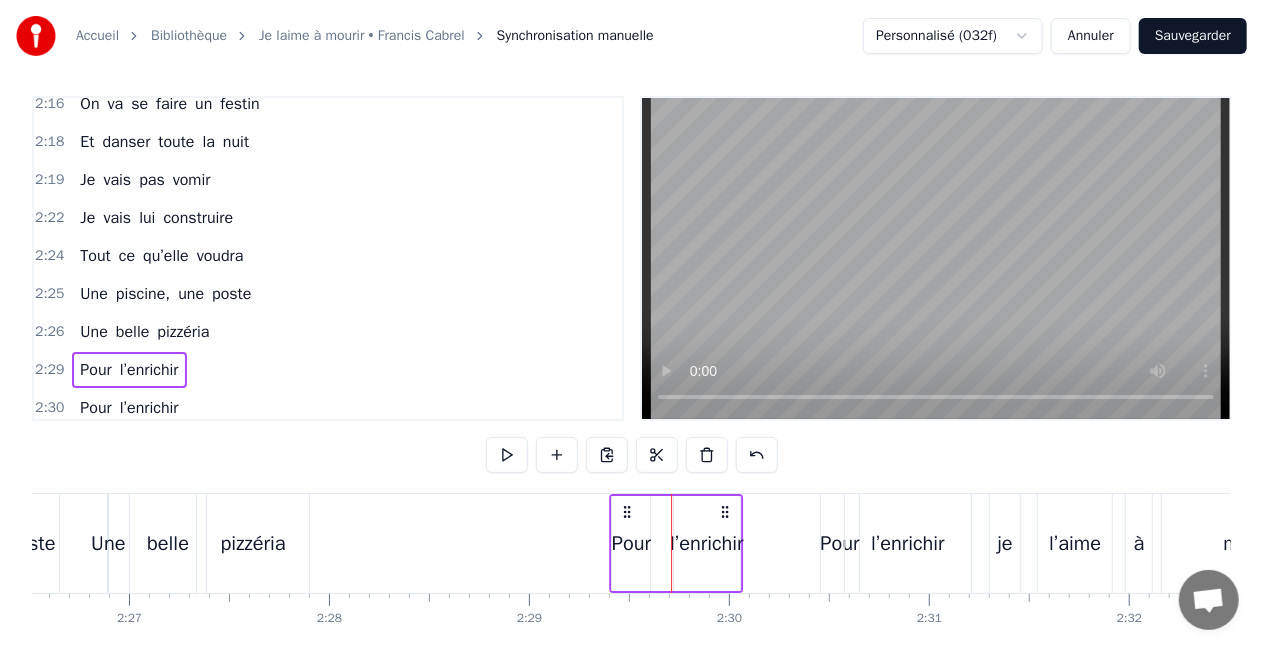 drag, startPoint x: 742, startPoint y: 509, endPoint x: 724, endPoint y: 510, distance: 18.027756 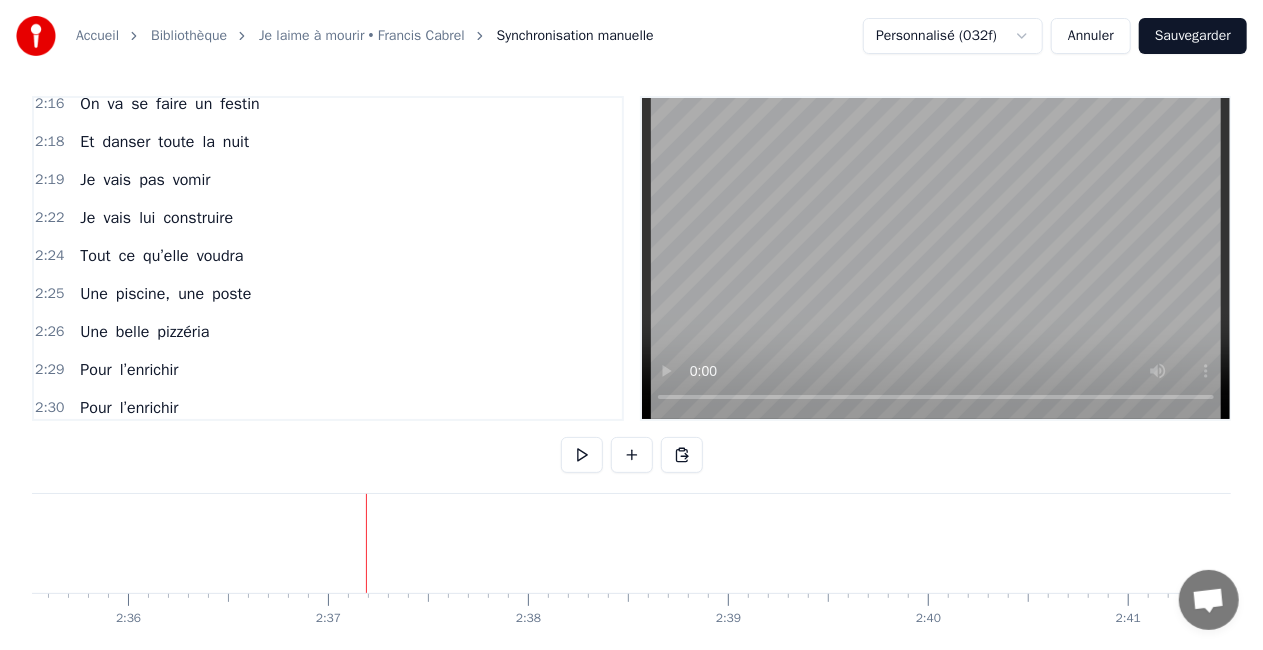 scroll, scrollTop: 0, scrollLeft: 31337, axis: horizontal 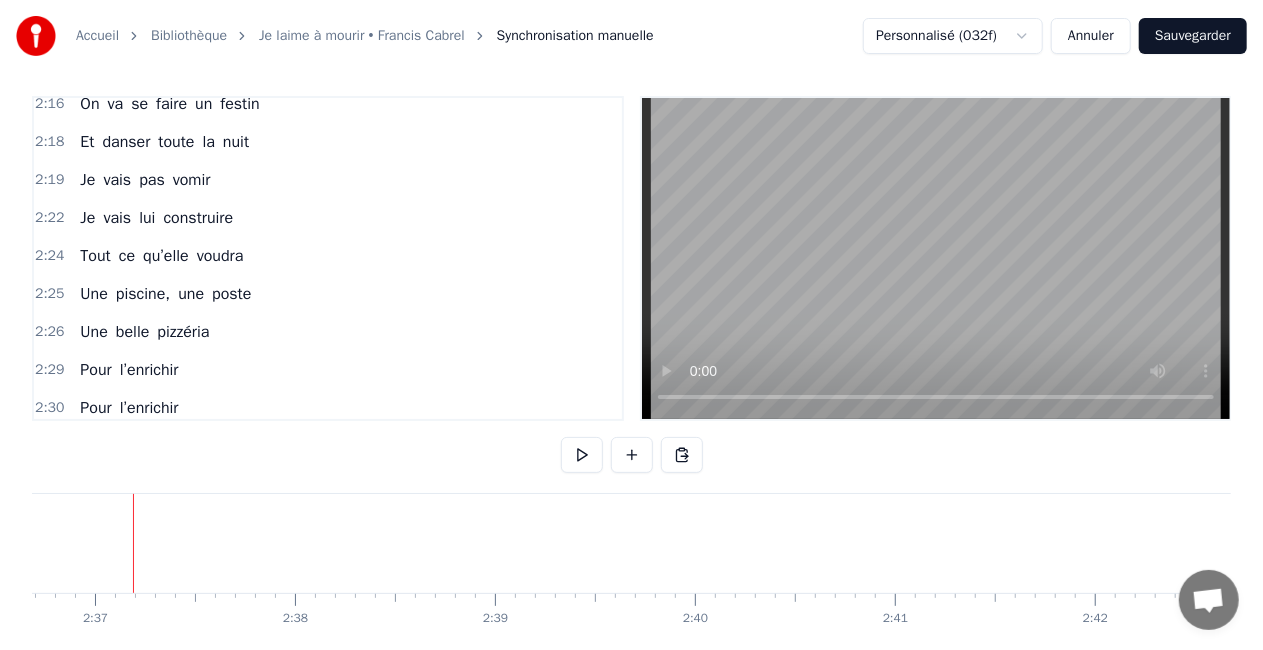 click on "2:31 je l’aime à mourir" at bounding box center (328, 446) 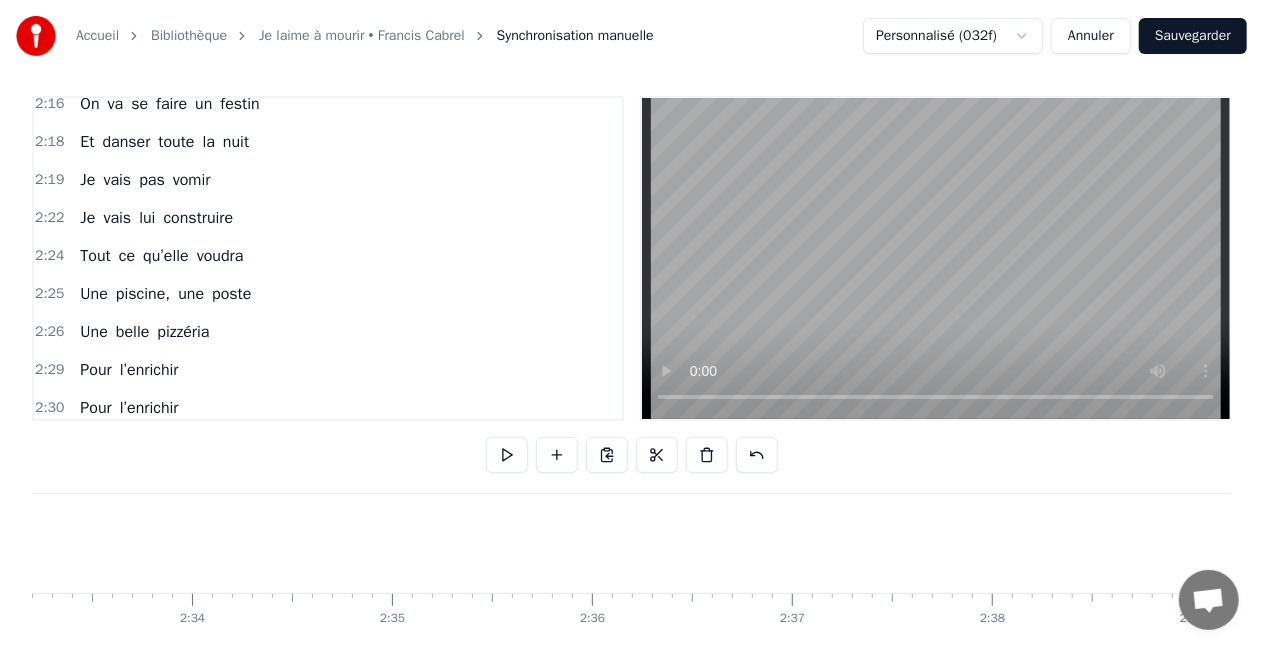 click on "2:31 je l’aime à mourir" at bounding box center (328, 446) 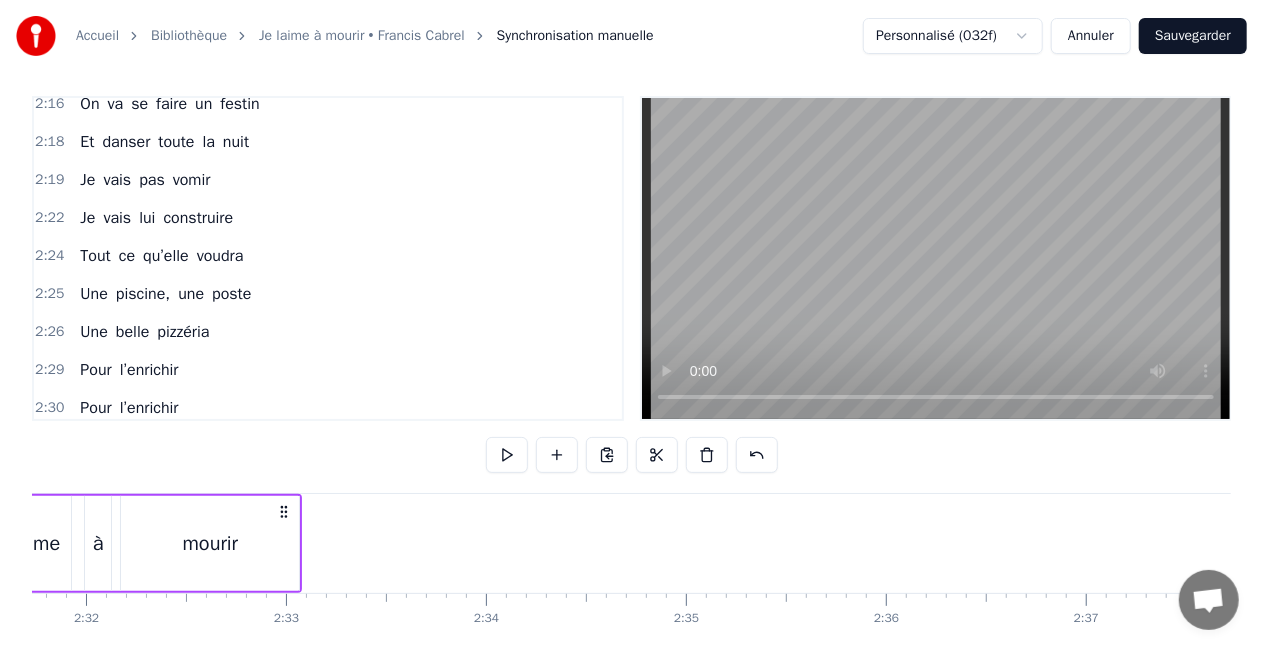 scroll, scrollTop: 0, scrollLeft: 30160, axis: horizontal 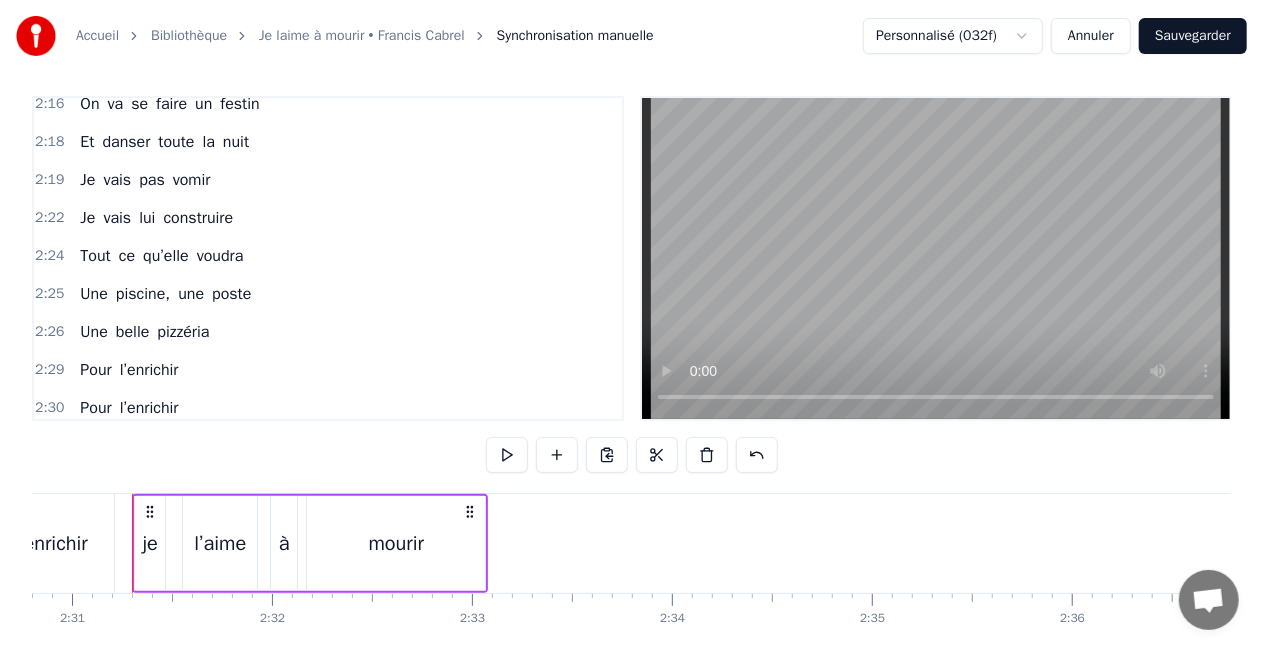 click on "Sauvegarder" at bounding box center (1193, 36) 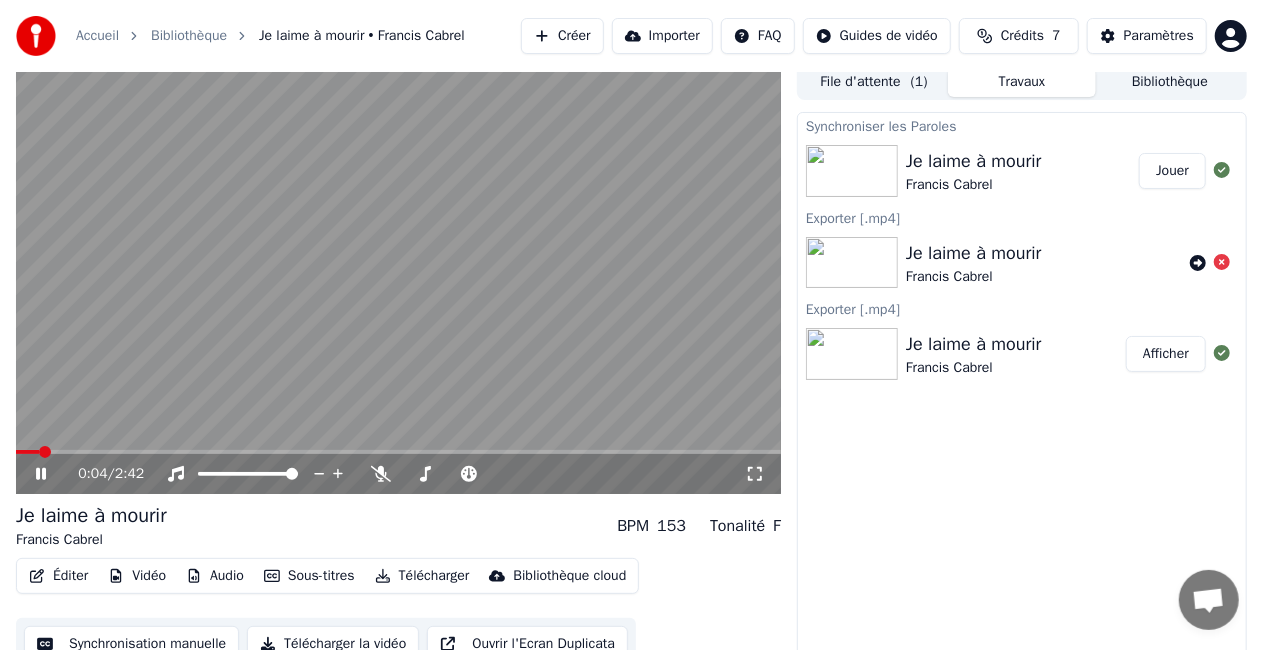 click 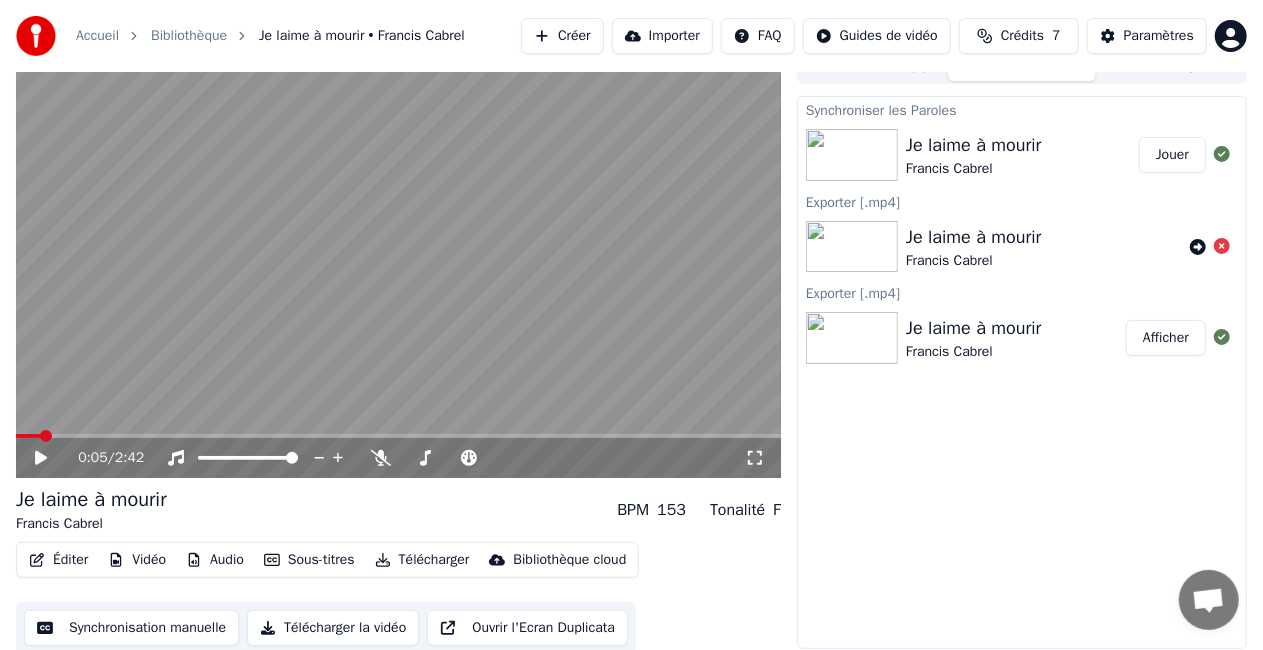scroll, scrollTop: 28, scrollLeft: 0, axis: vertical 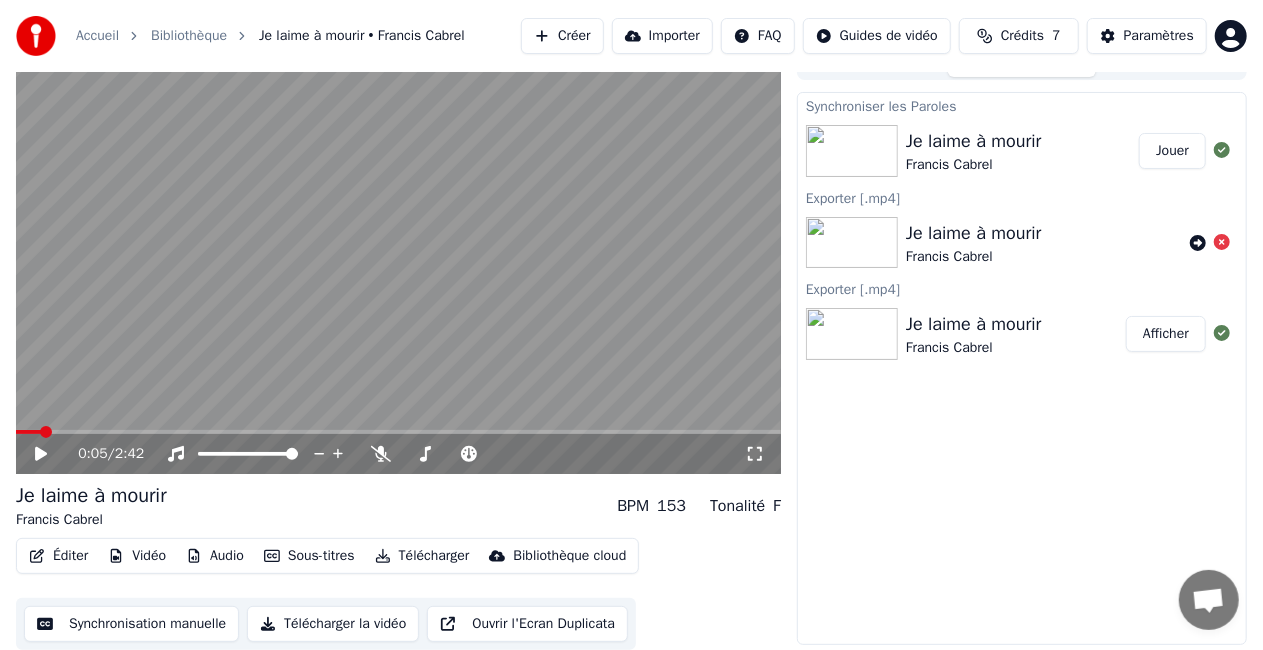 click on "Télécharger" at bounding box center [422, 556] 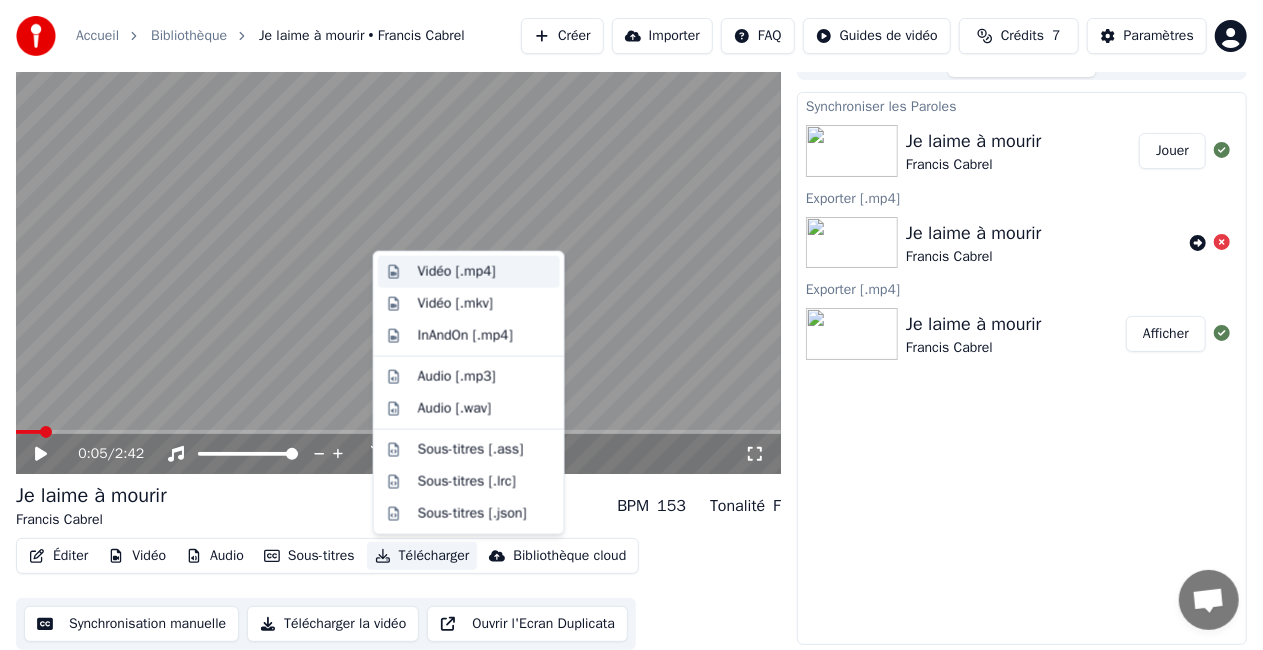 click on "Vidéo [.mp4]" at bounding box center [457, 272] 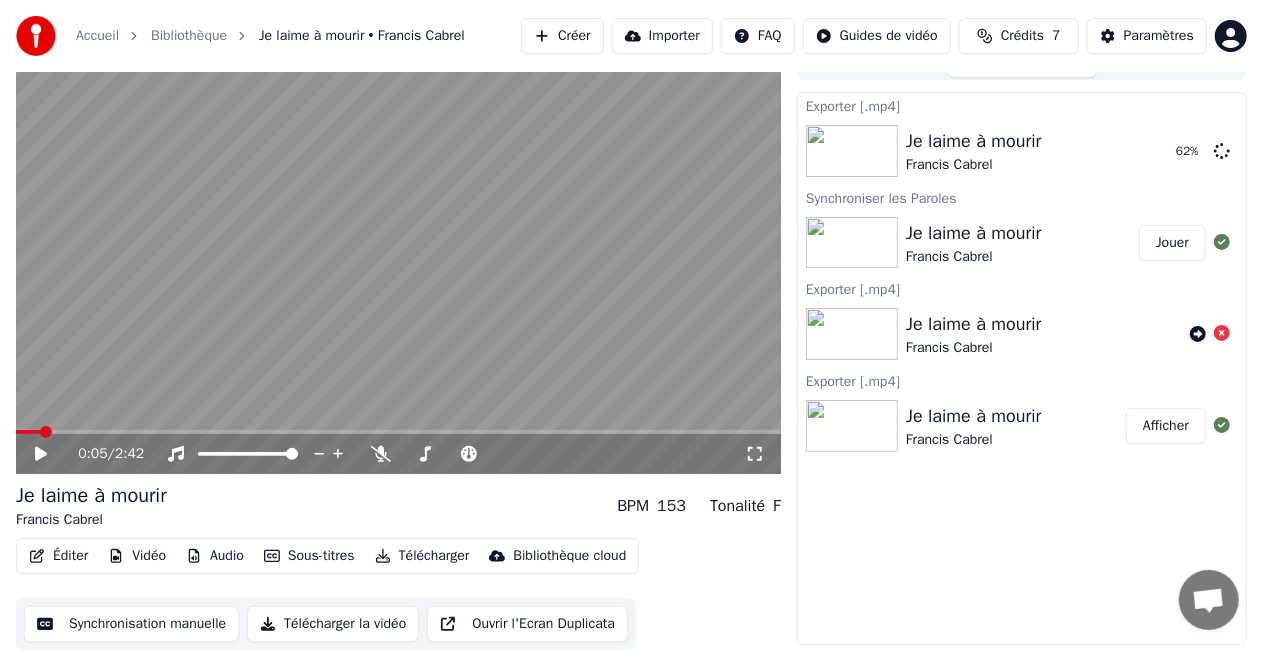 click on "Bibliothèque" at bounding box center (189, 36) 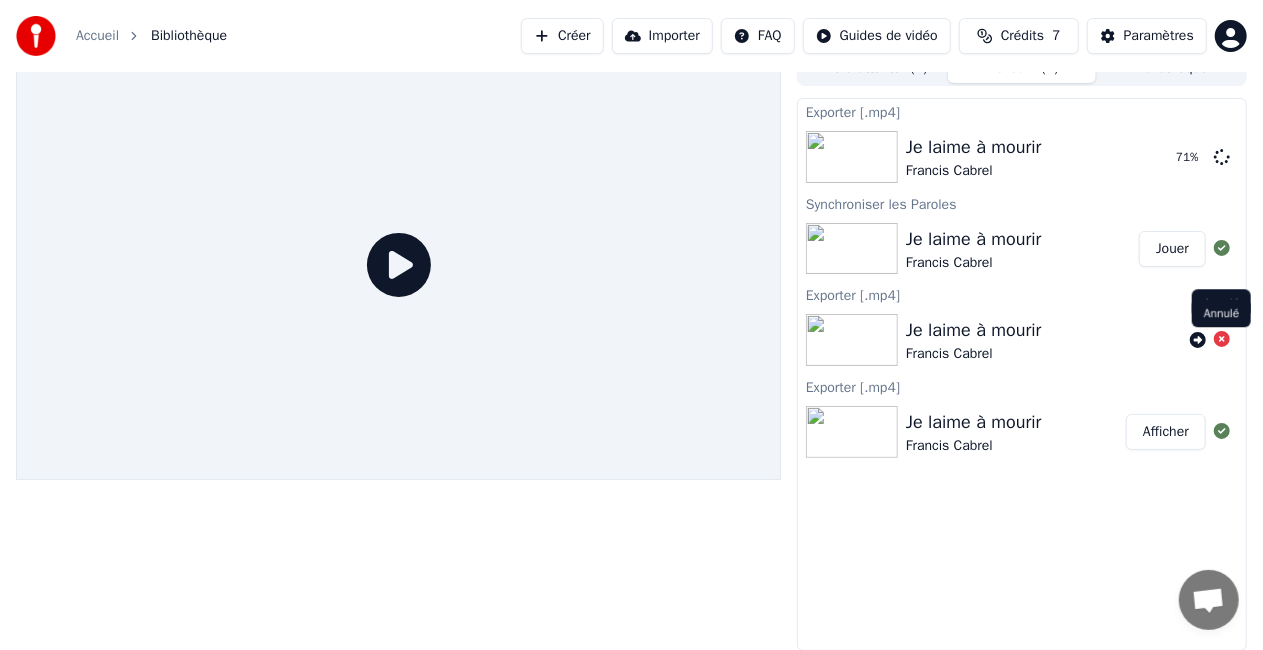 click 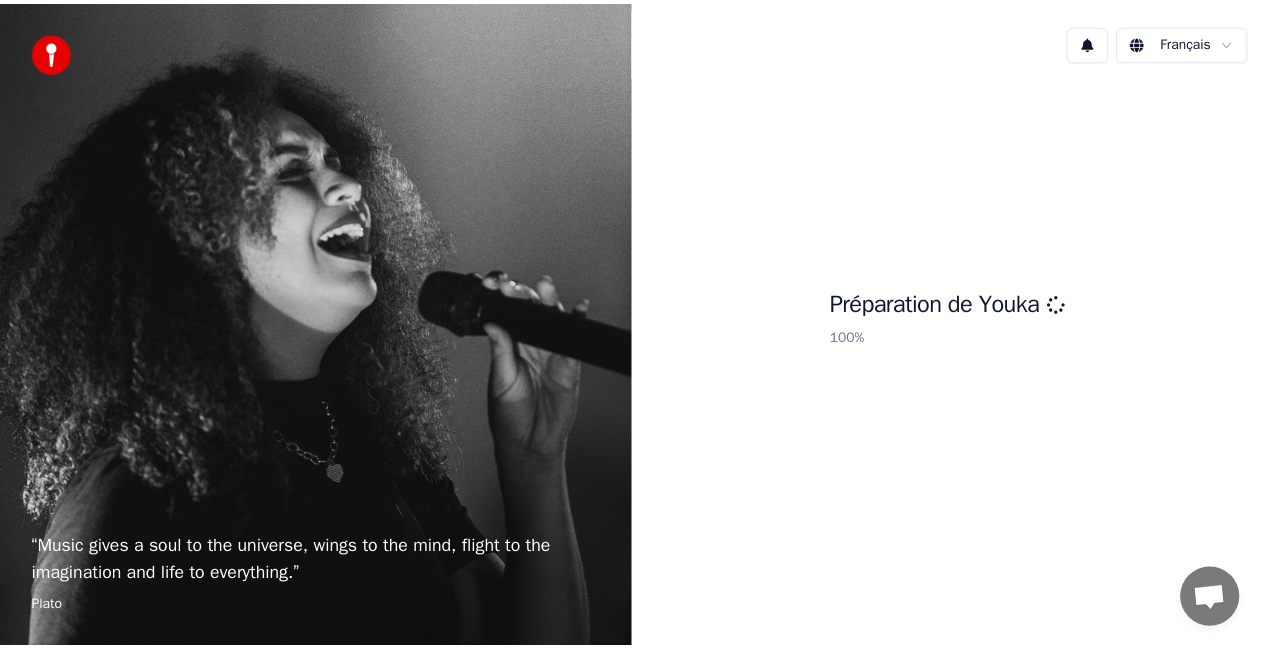 scroll, scrollTop: 0, scrollLeft: 0, axis: both 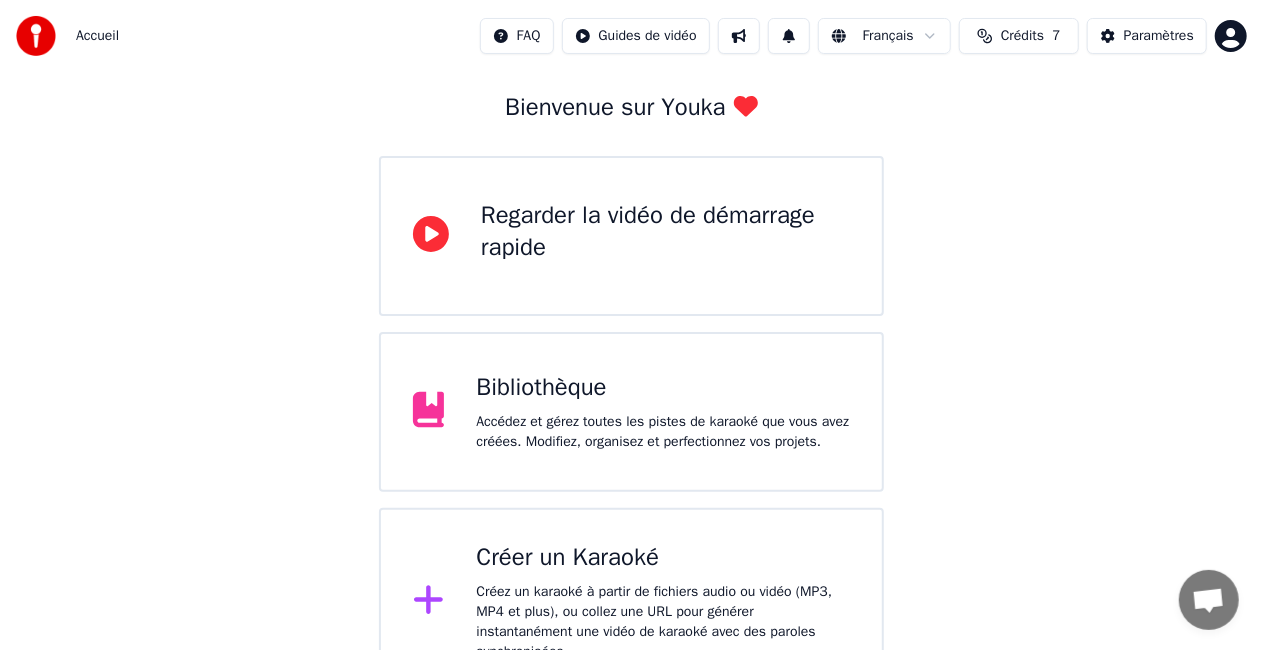 click on "Accédez et gérez toutes les pistes de karaoké que vous avez créées. Modifiez, organisez et perfectionnez vos projets." at bounding box center (663, 432) 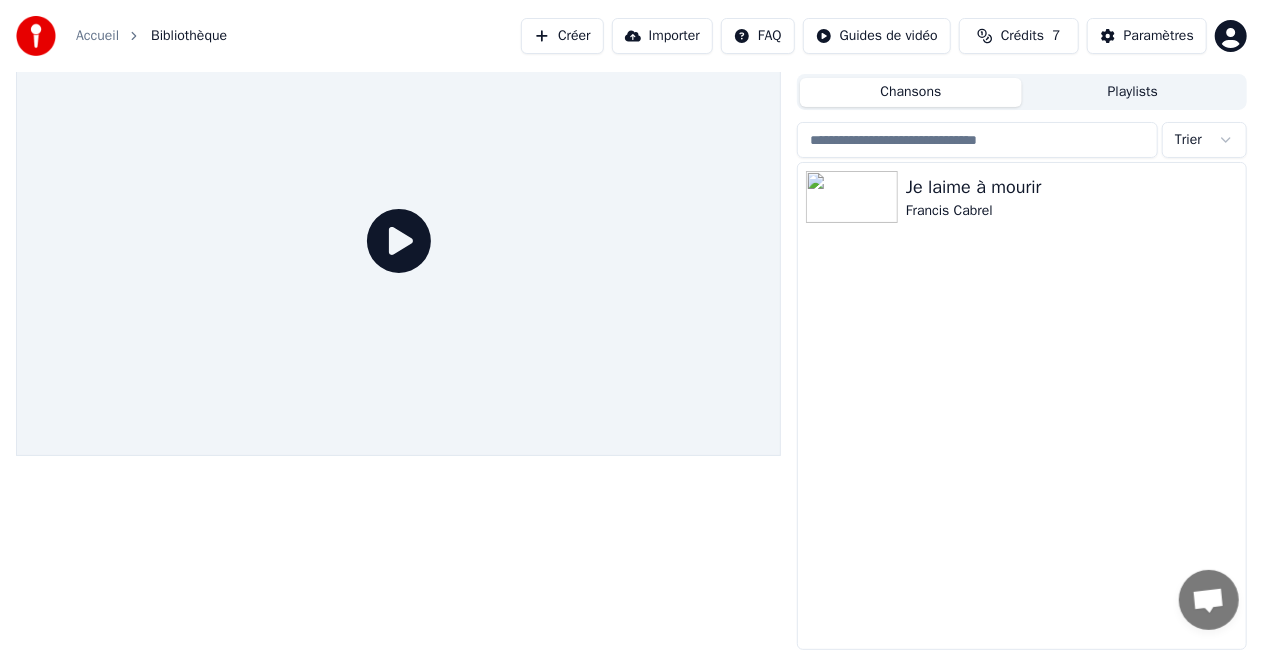 scroll, scrollTop: 45, scrollLeft: 0, axis: vertical 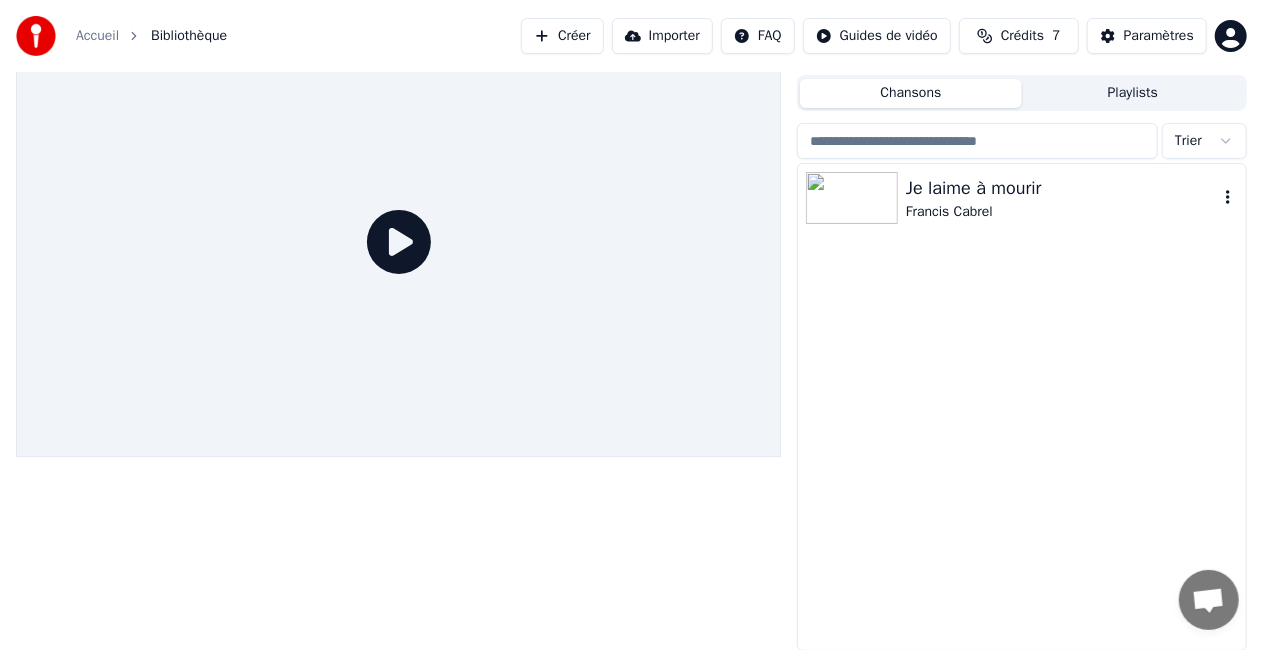 click at bounding box center (852, 198) 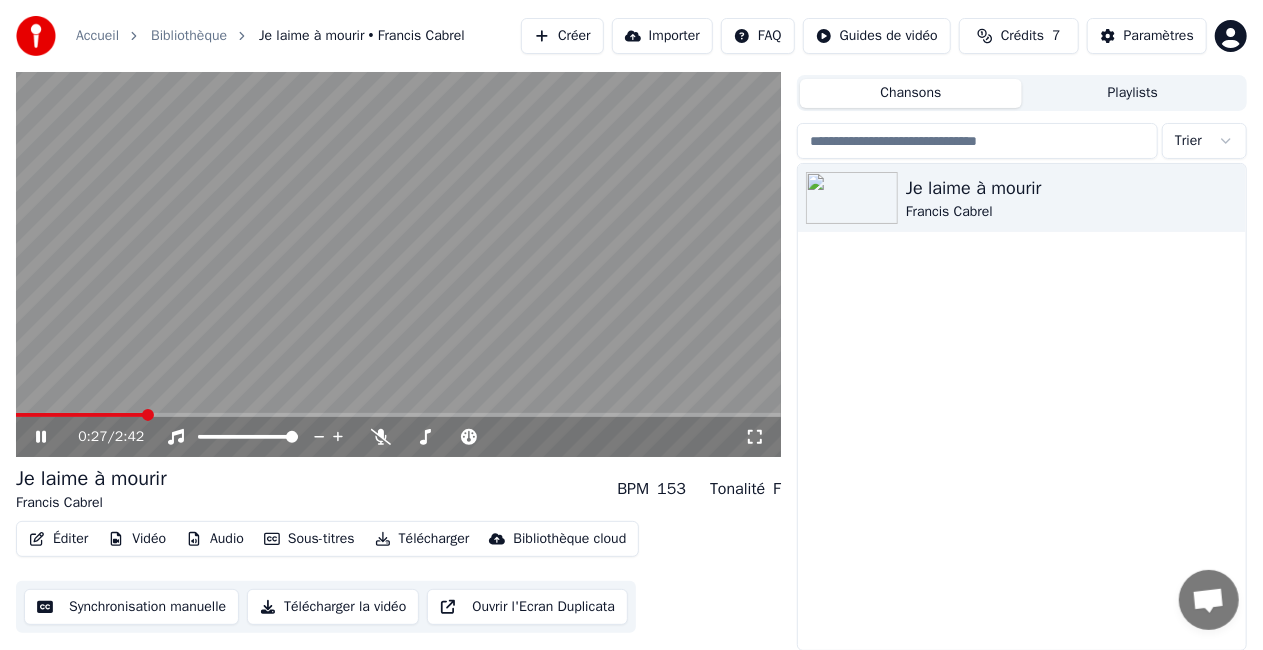 click 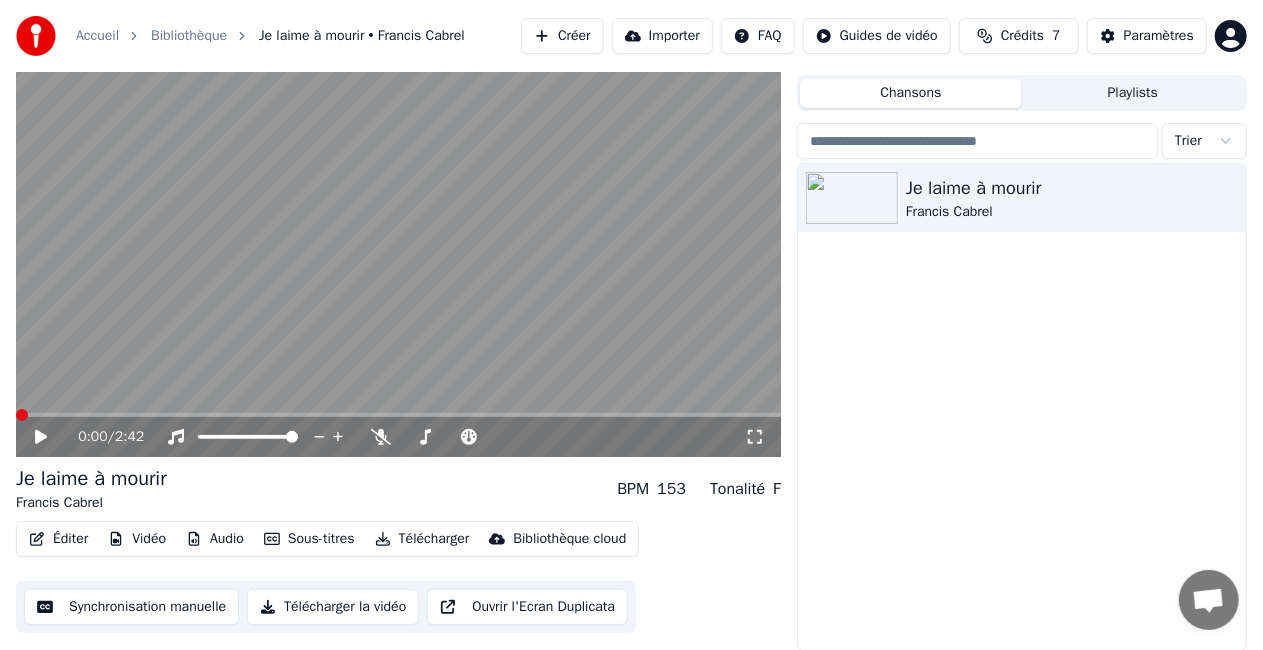 click at bounding box center (22, 415) 